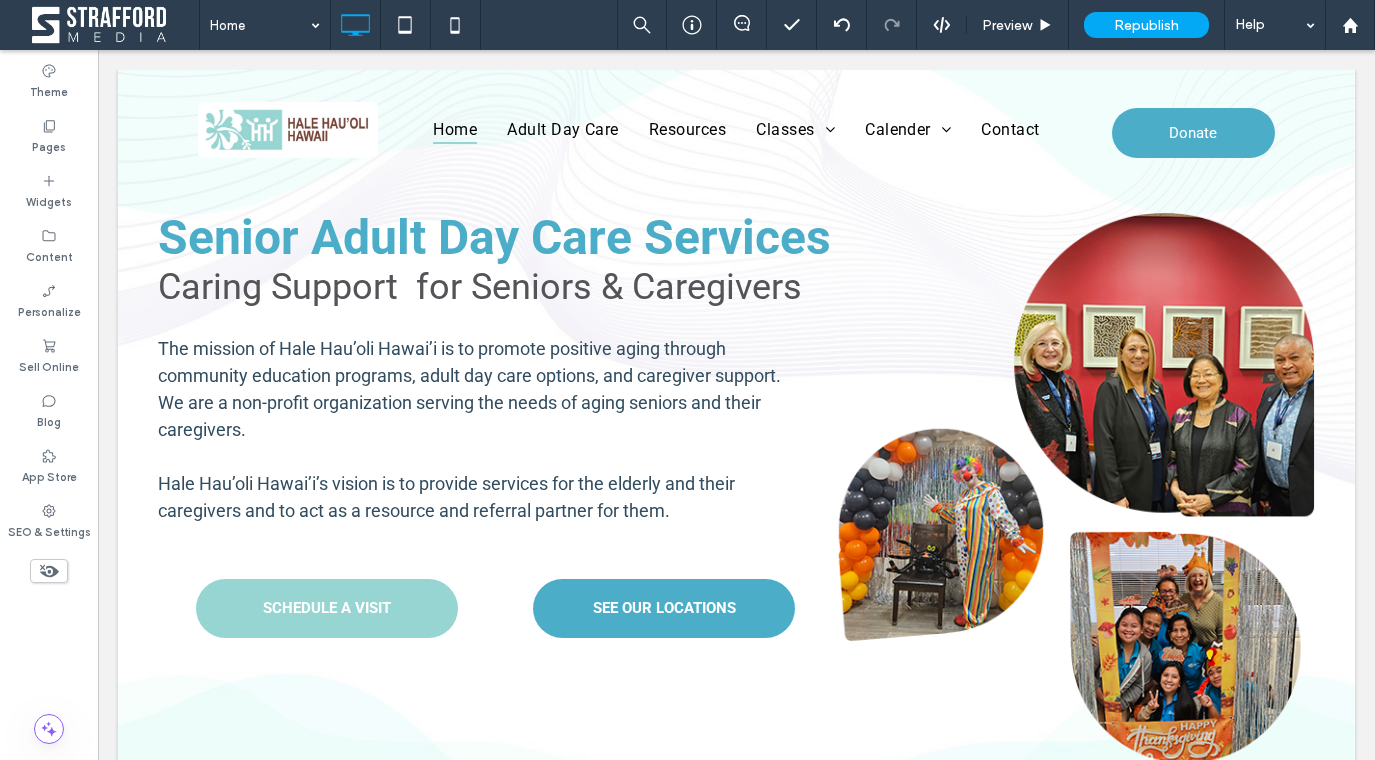 scroll, scrollTop: 5243, scrollLeft: 0, axis: vertical 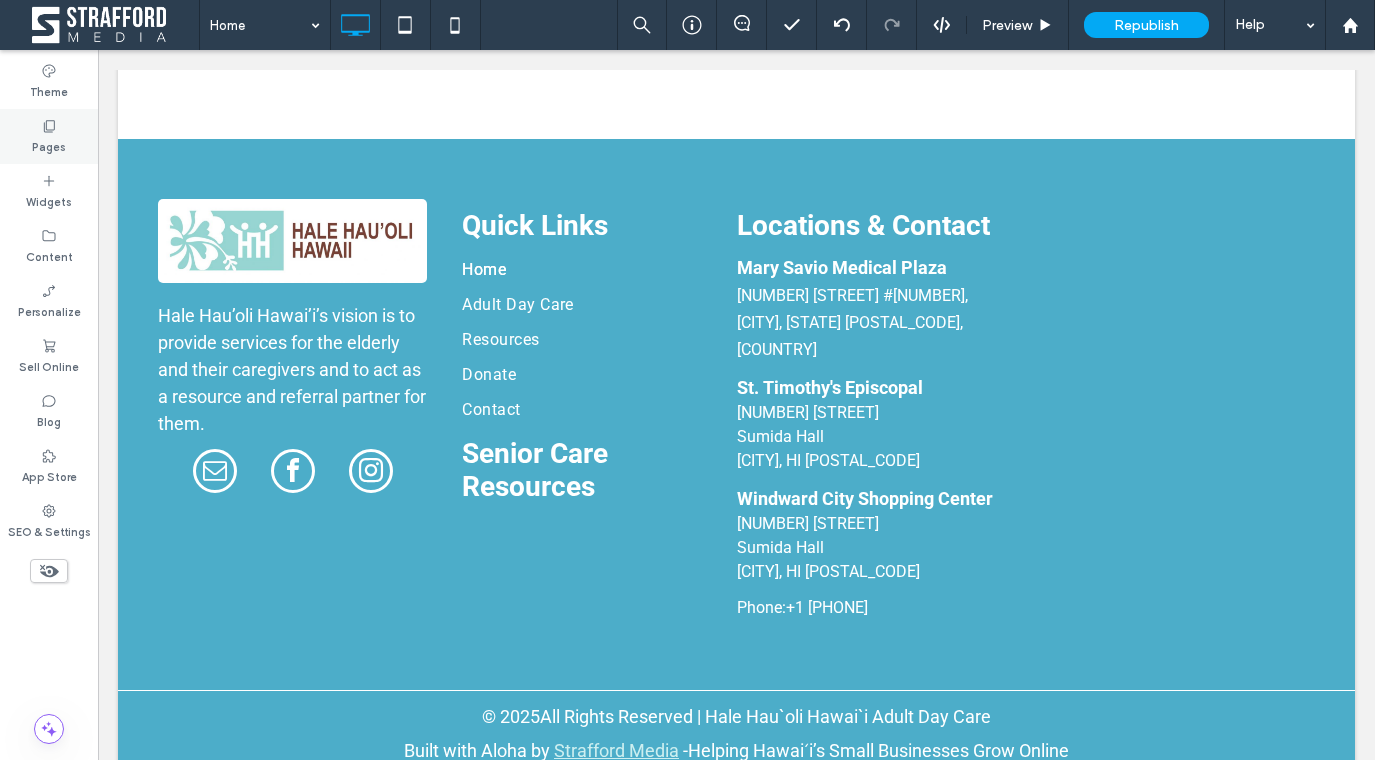 click on "Pages" at bounding box center (49, 136) 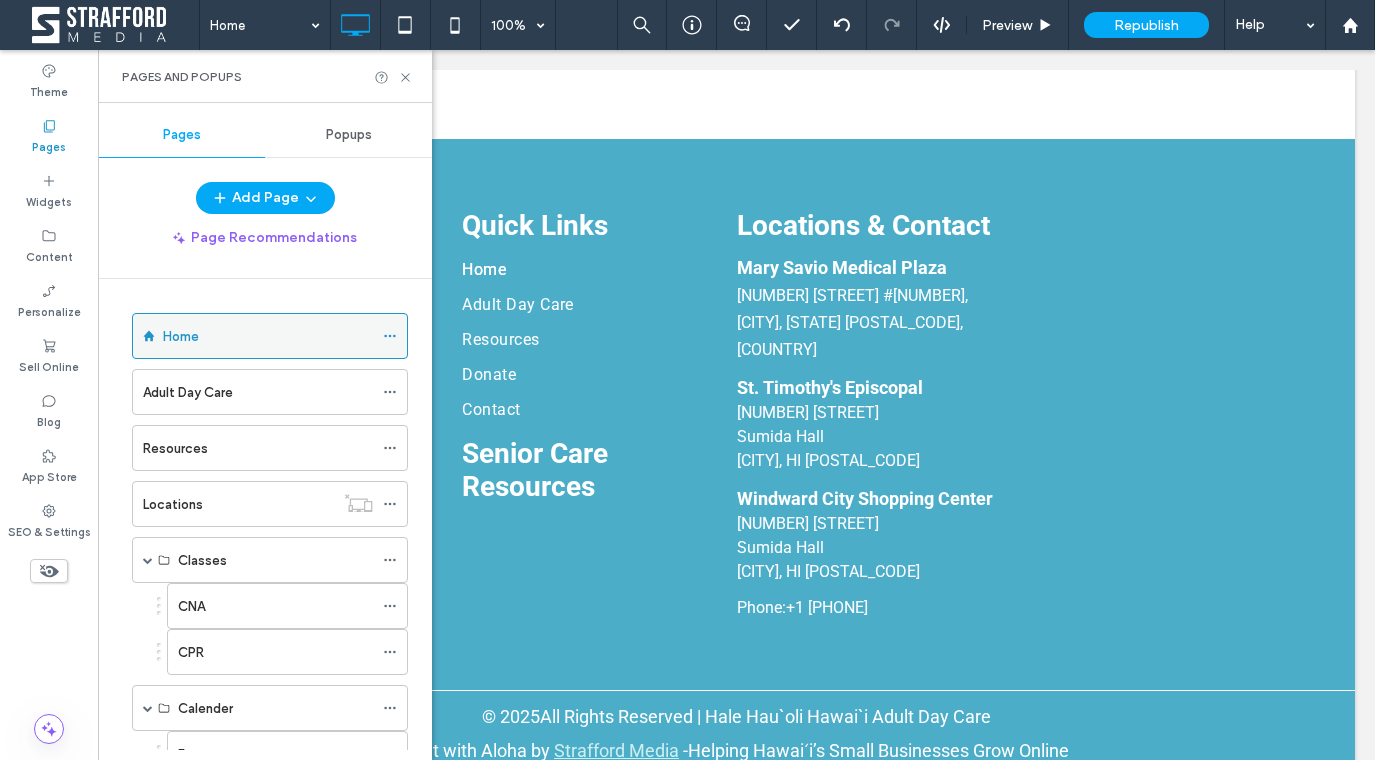 click on "Home" at bounding box center (181, 336) 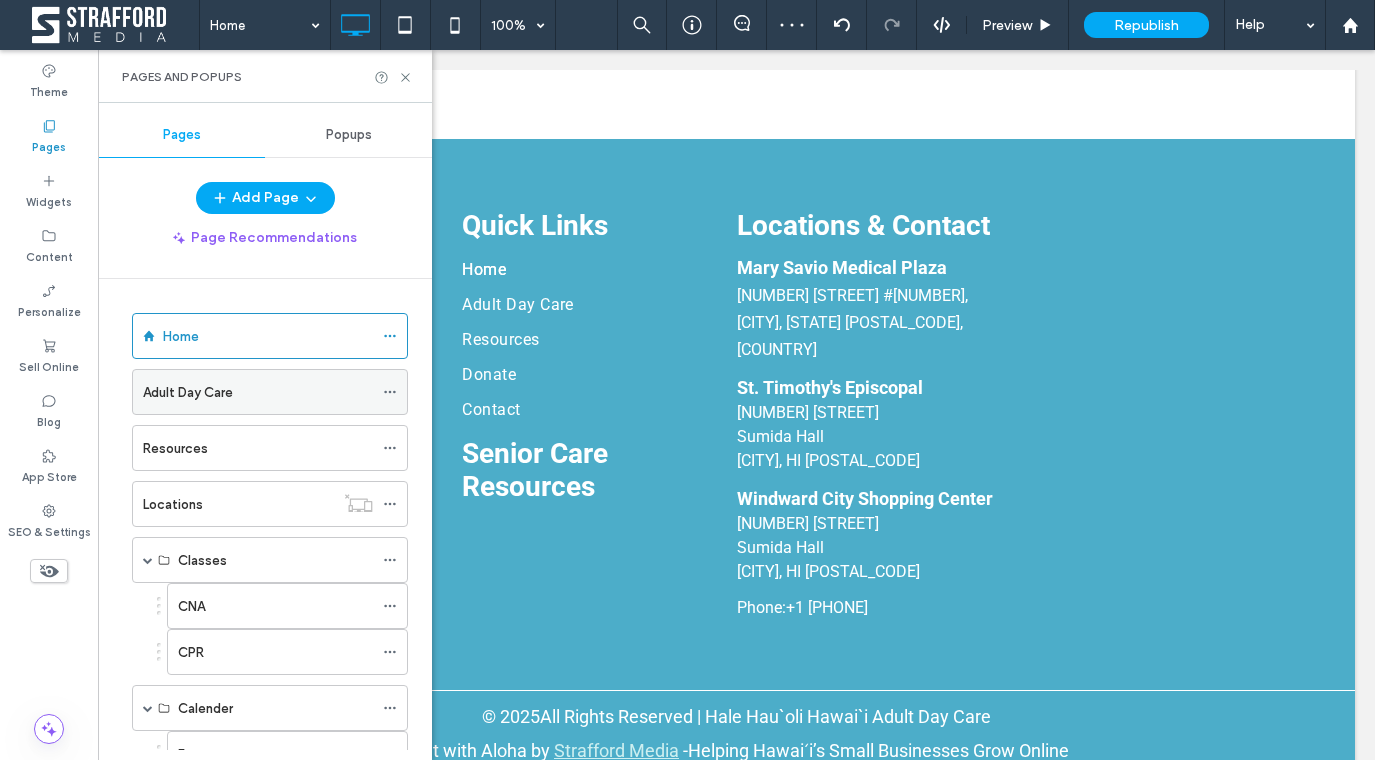 click on "Adult Day Care" at bounding box center [258, 392] 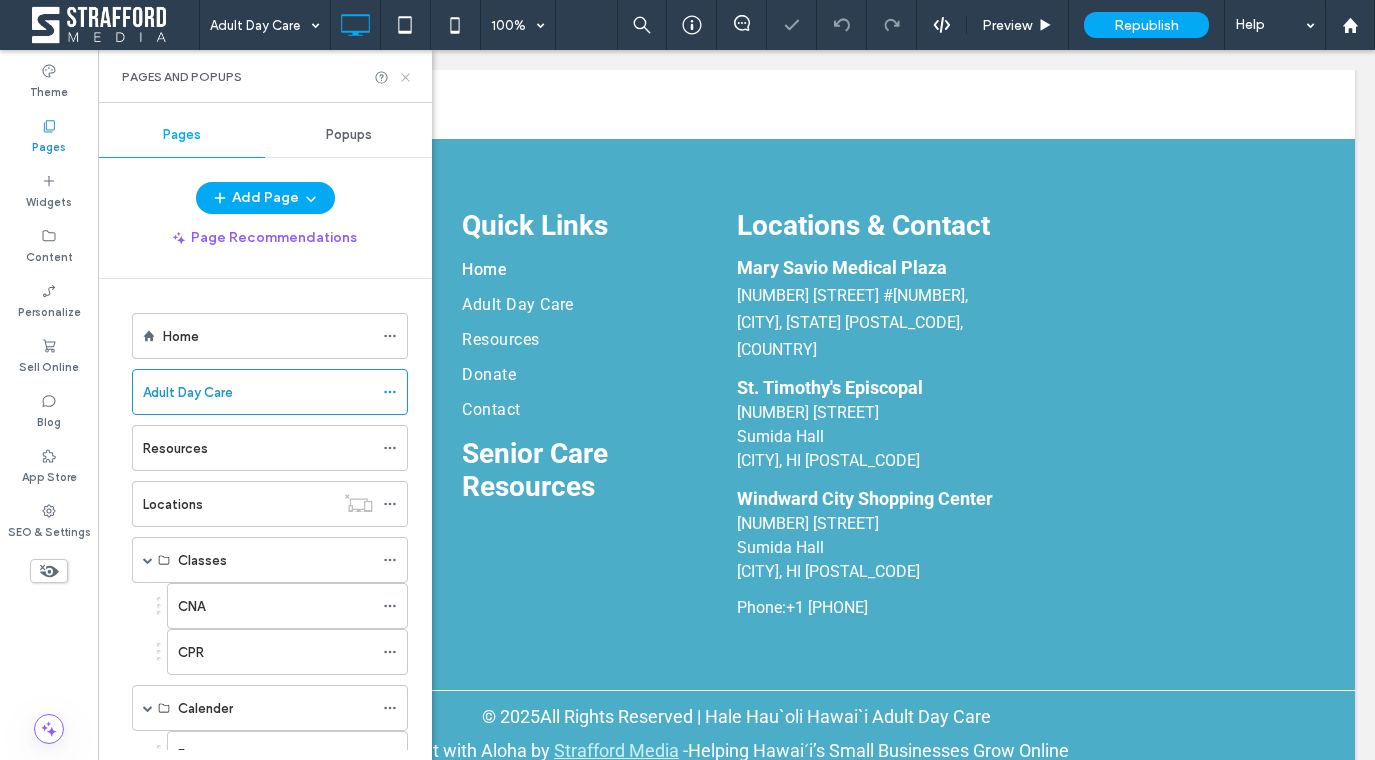 click 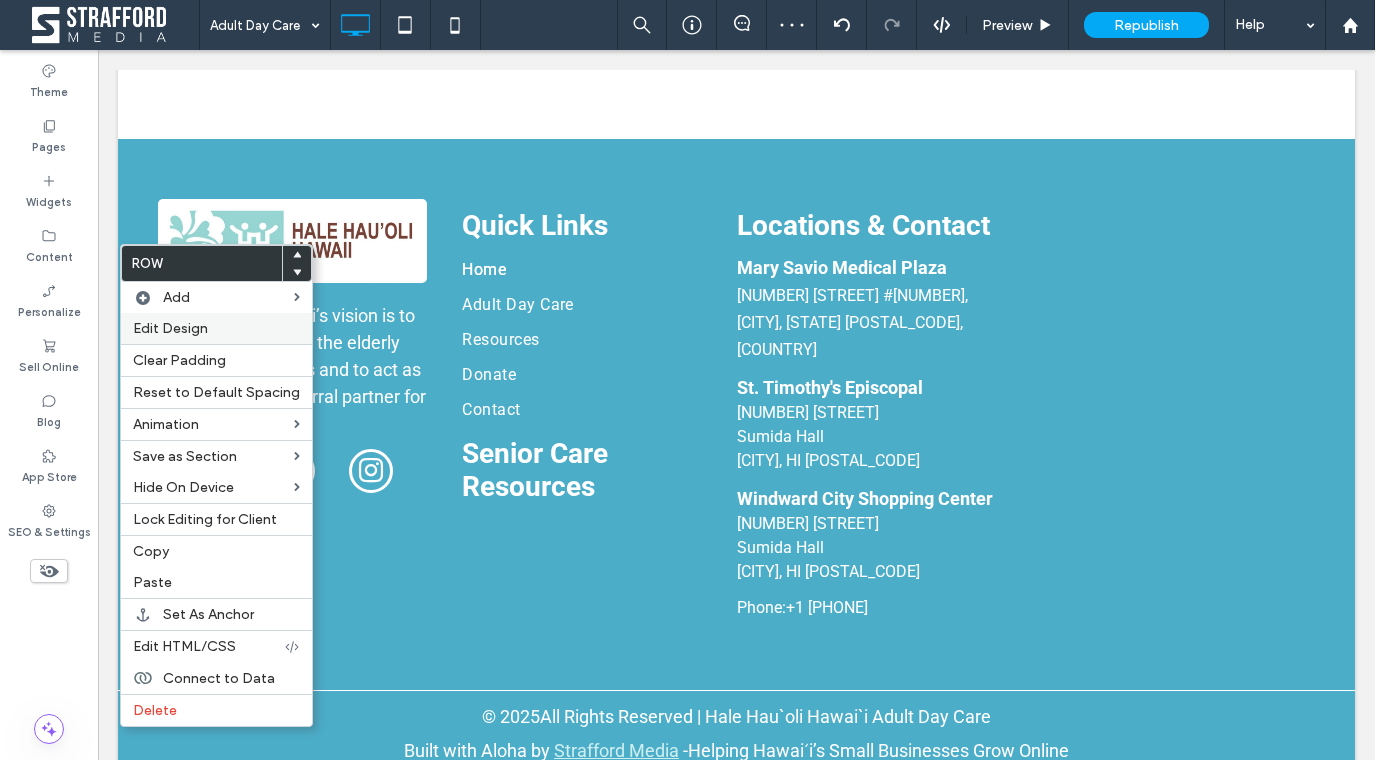 click on "Edit Design" at bounding box center [170, 328] 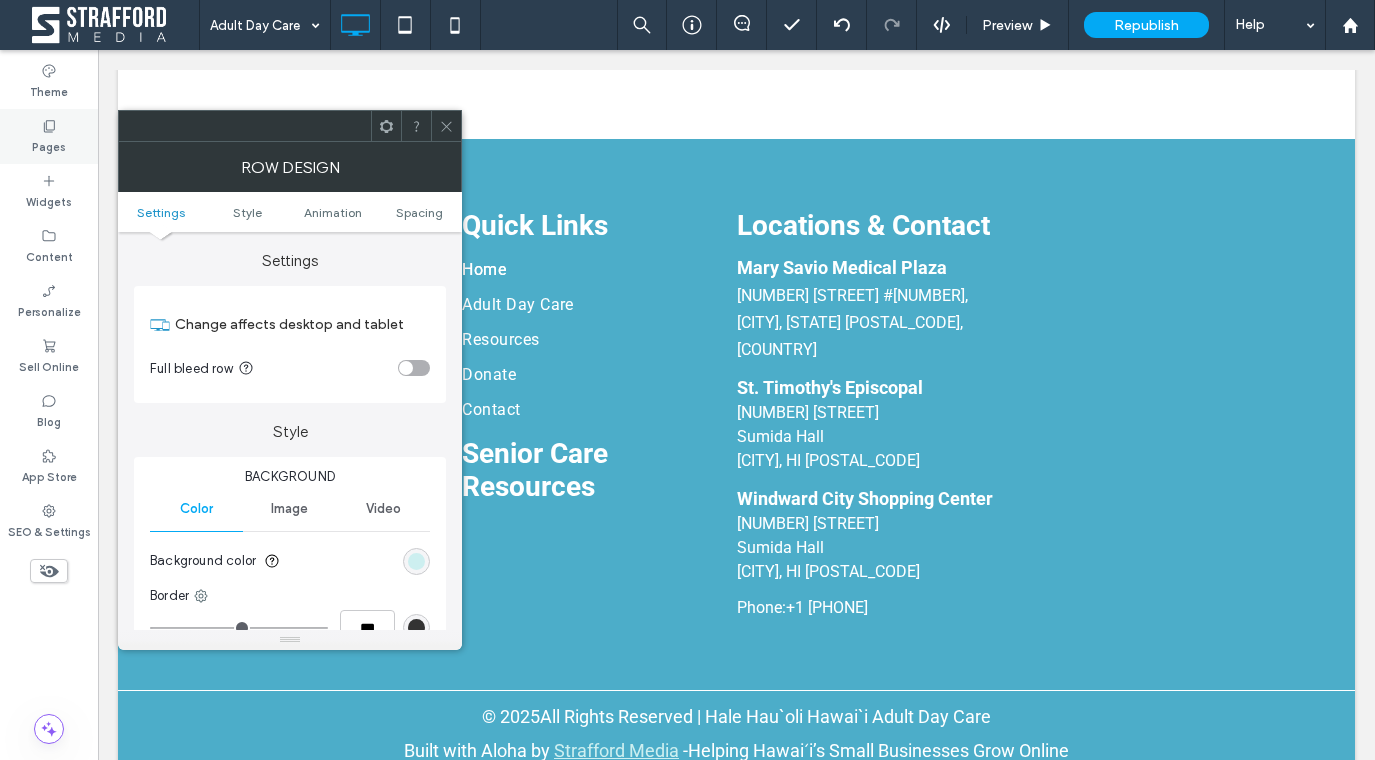 click on "Pages" at bounding box center (49, 136) 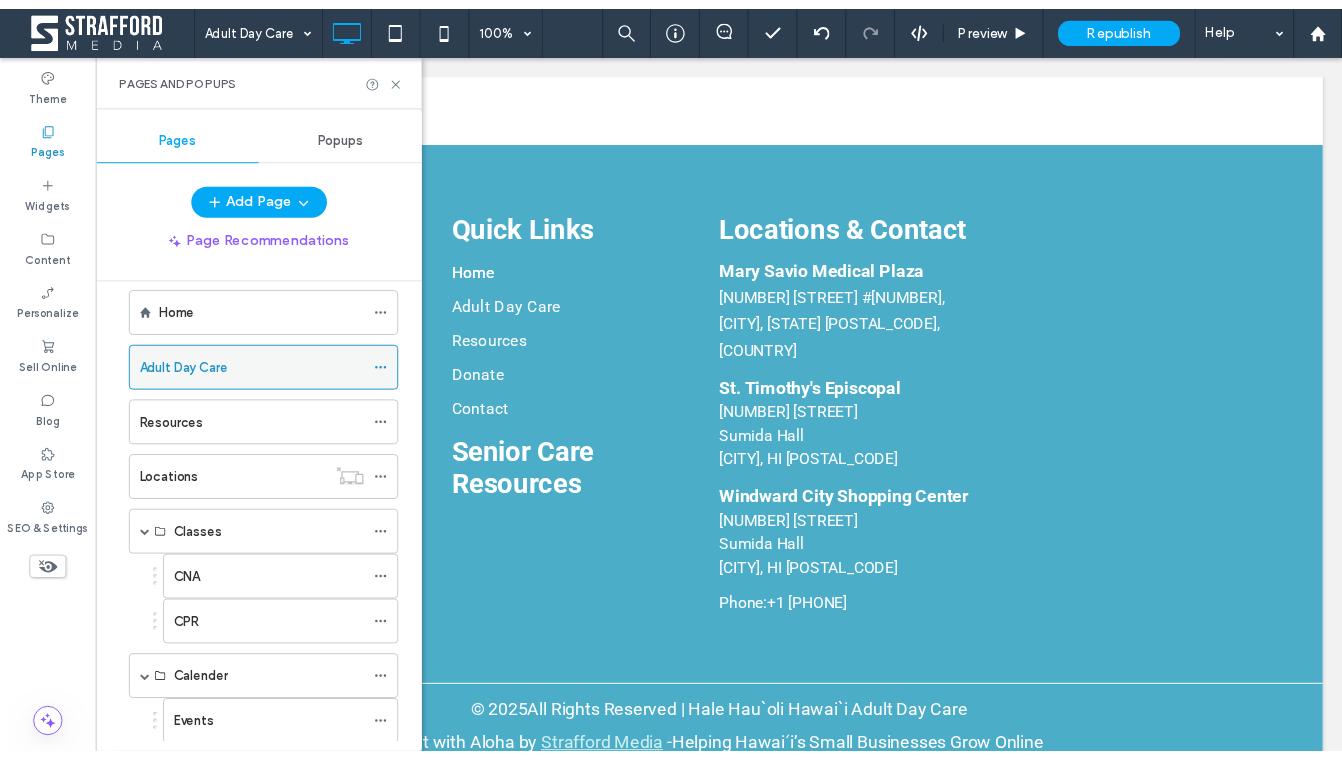 scroll, scrollTop: 0, scrollLeft: 0, axis: both 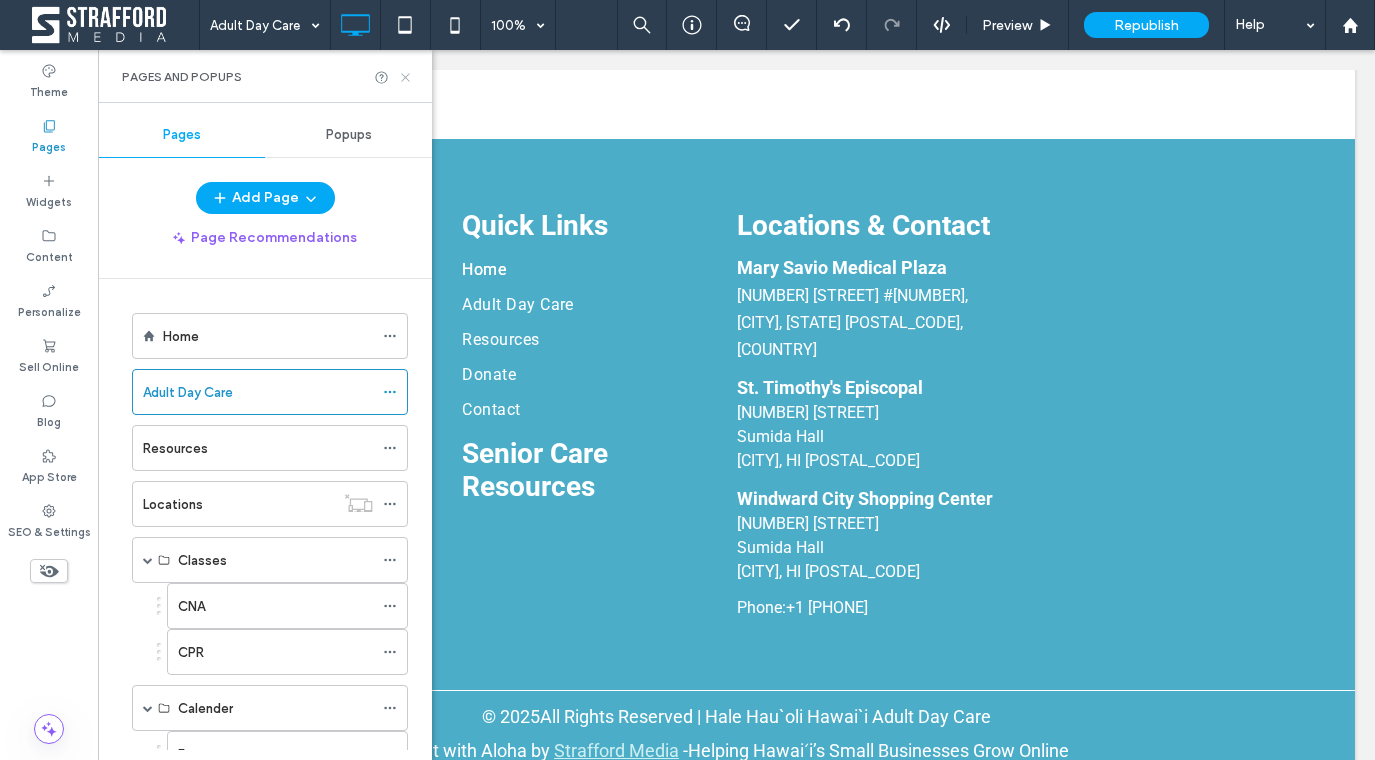 click 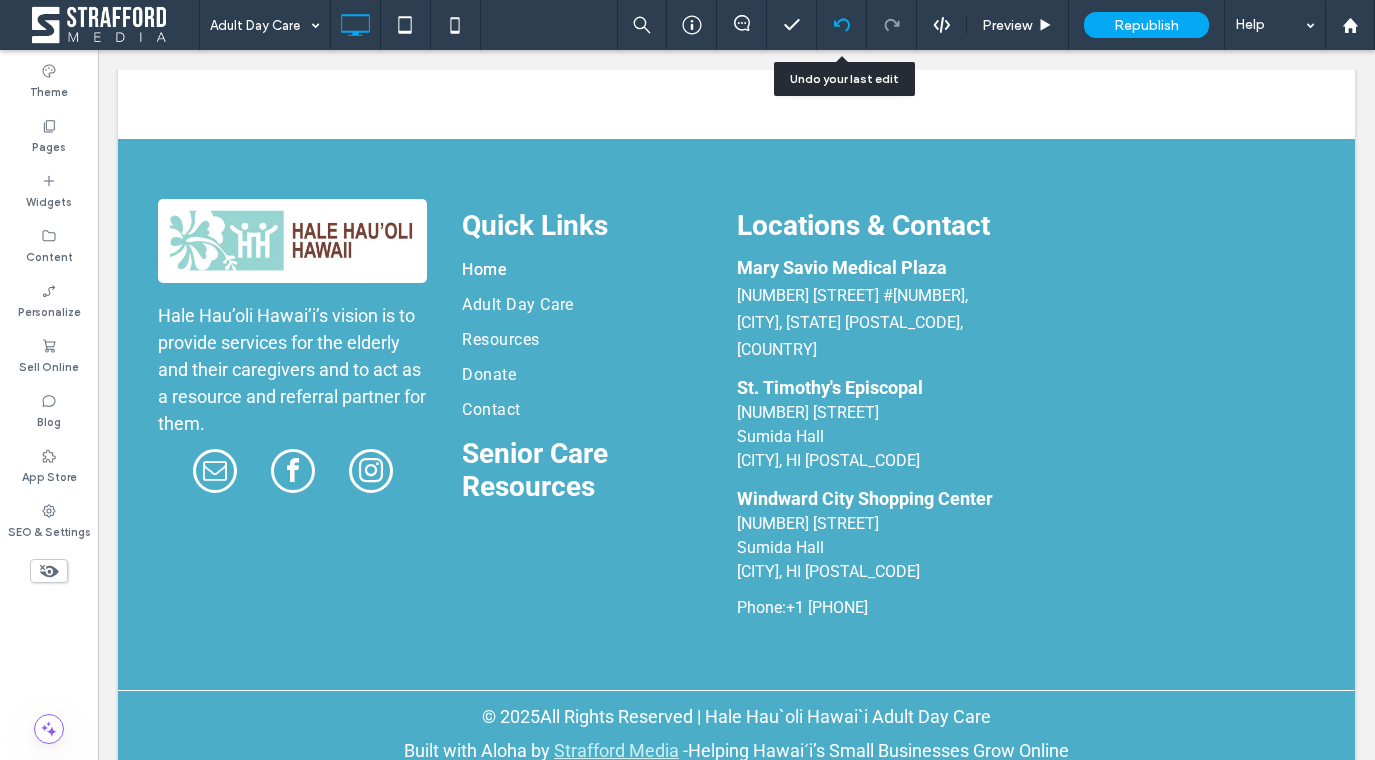 click at bounding box center [841, 25] 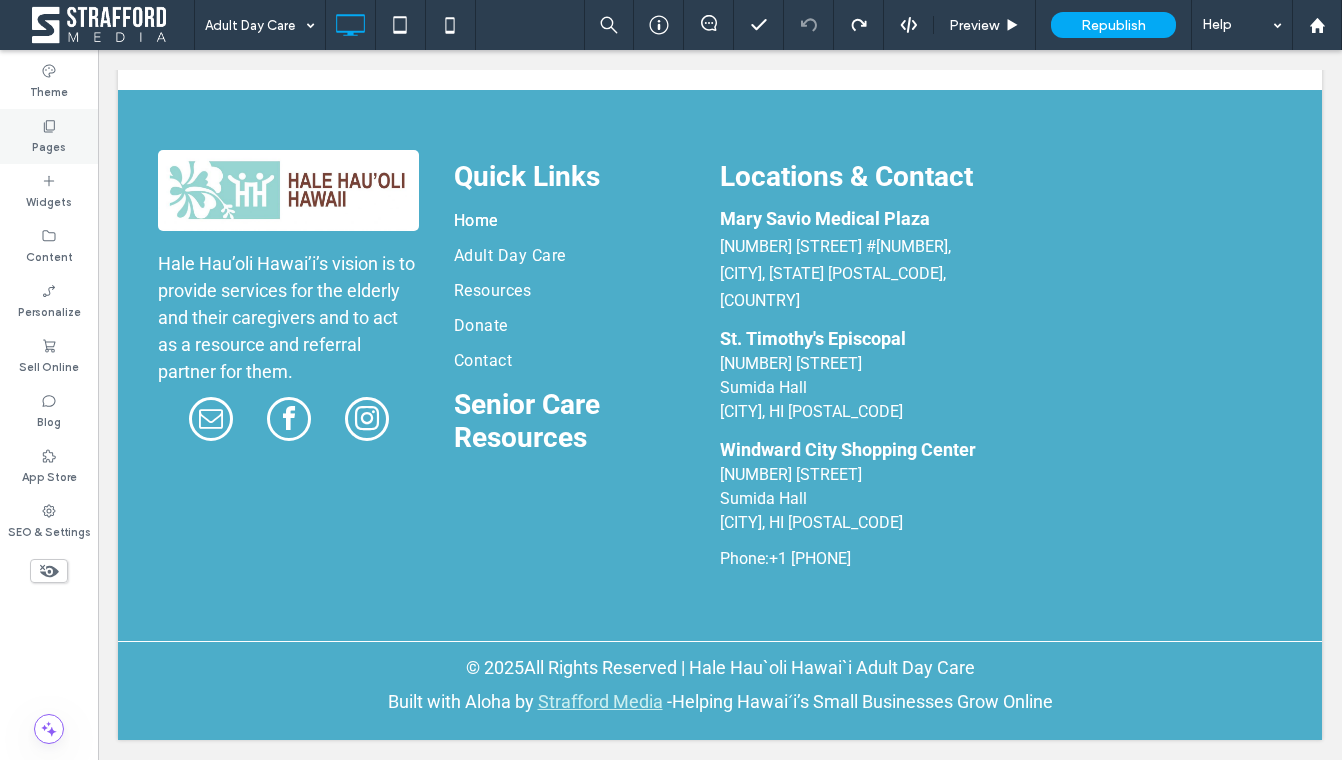 click on "Pages" at bounding box center (49, 136) 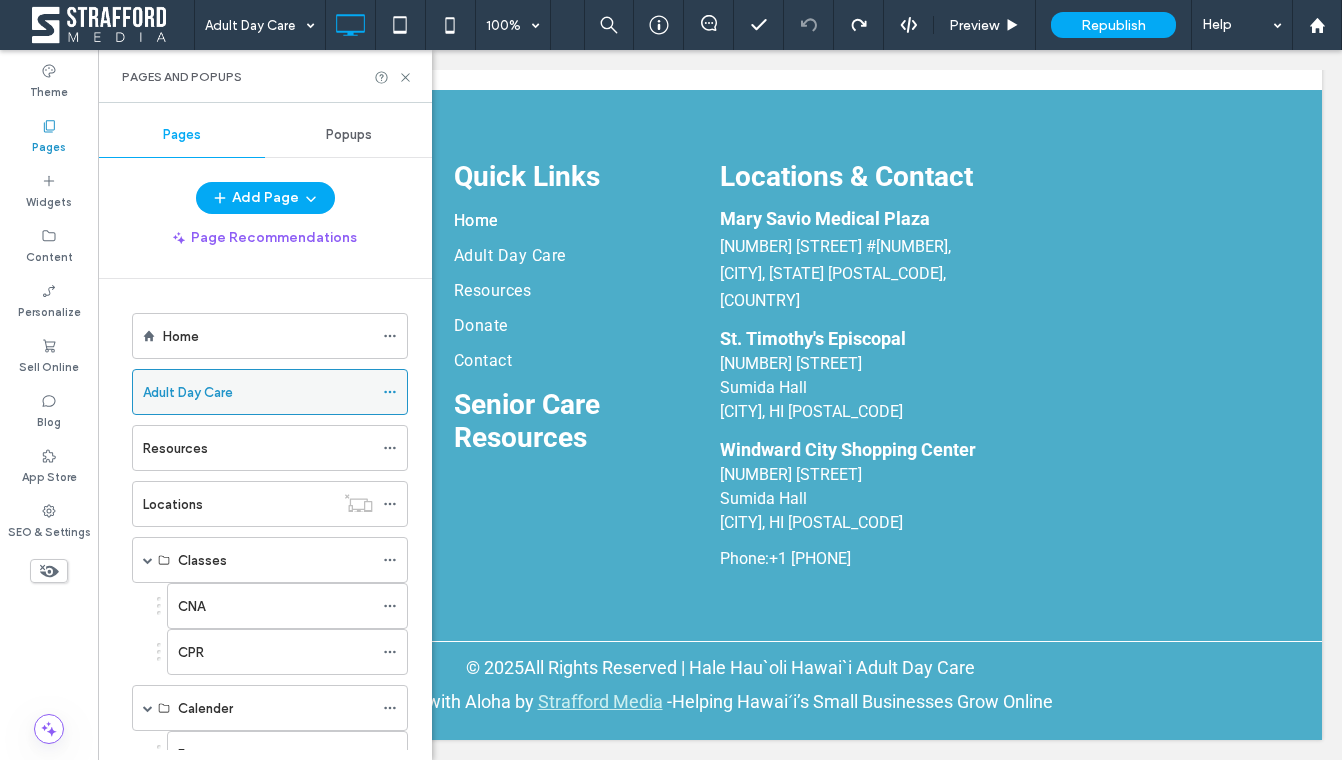 click 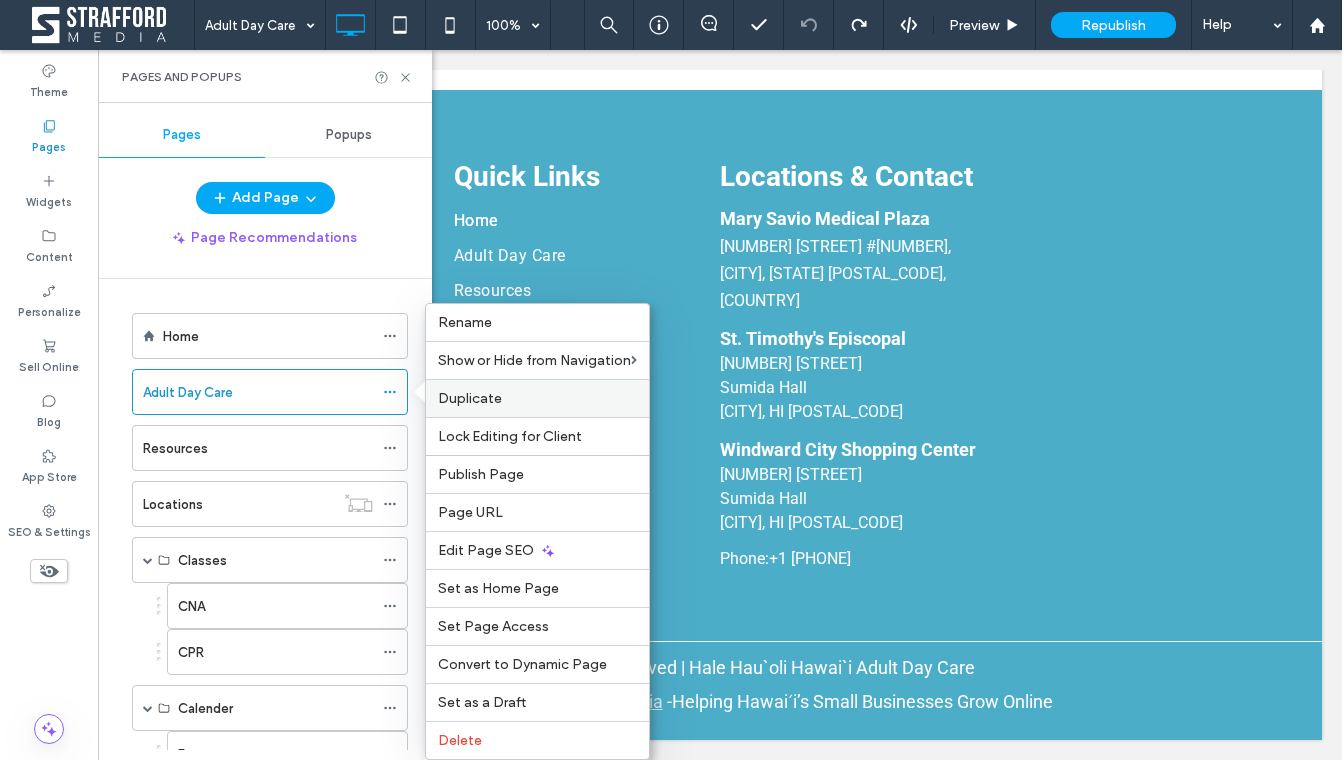 click on "Duplicate" at bounding box center (470, 398) 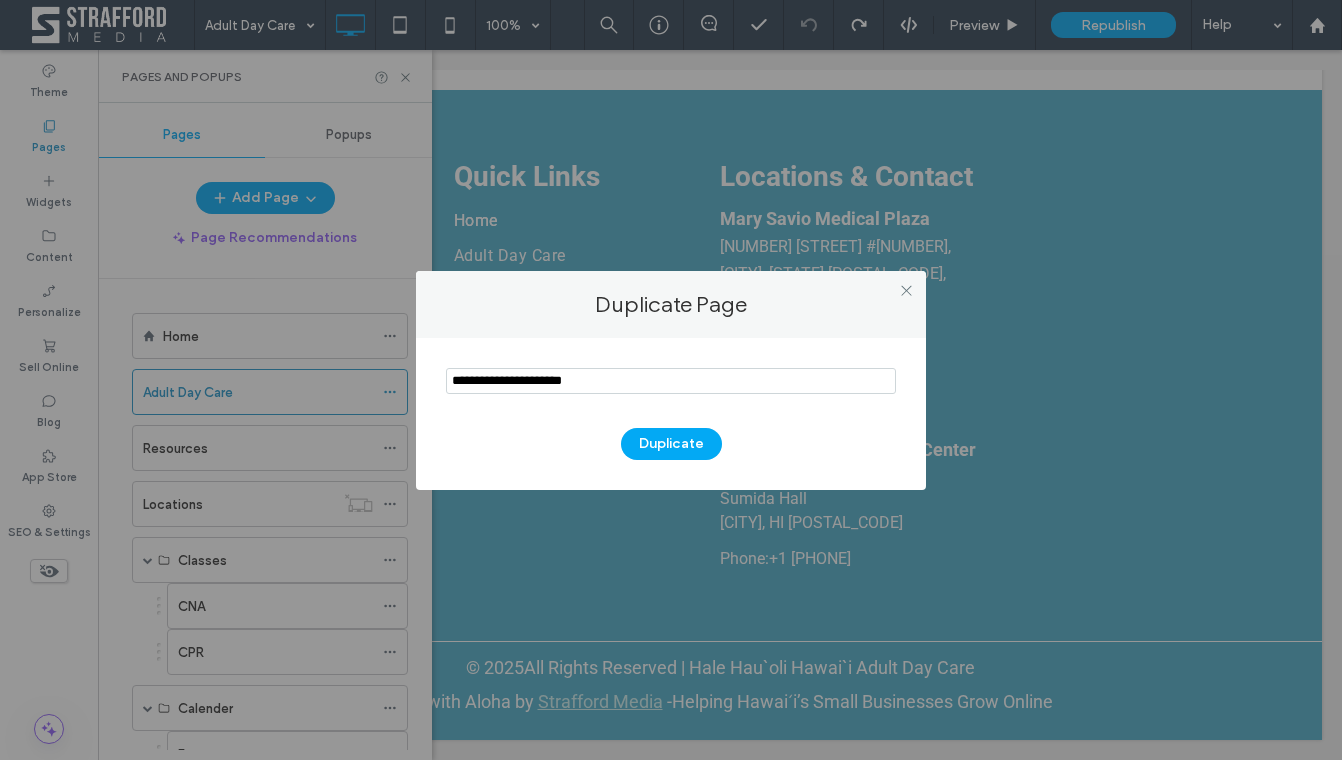 click at bounding box center [671, 381] 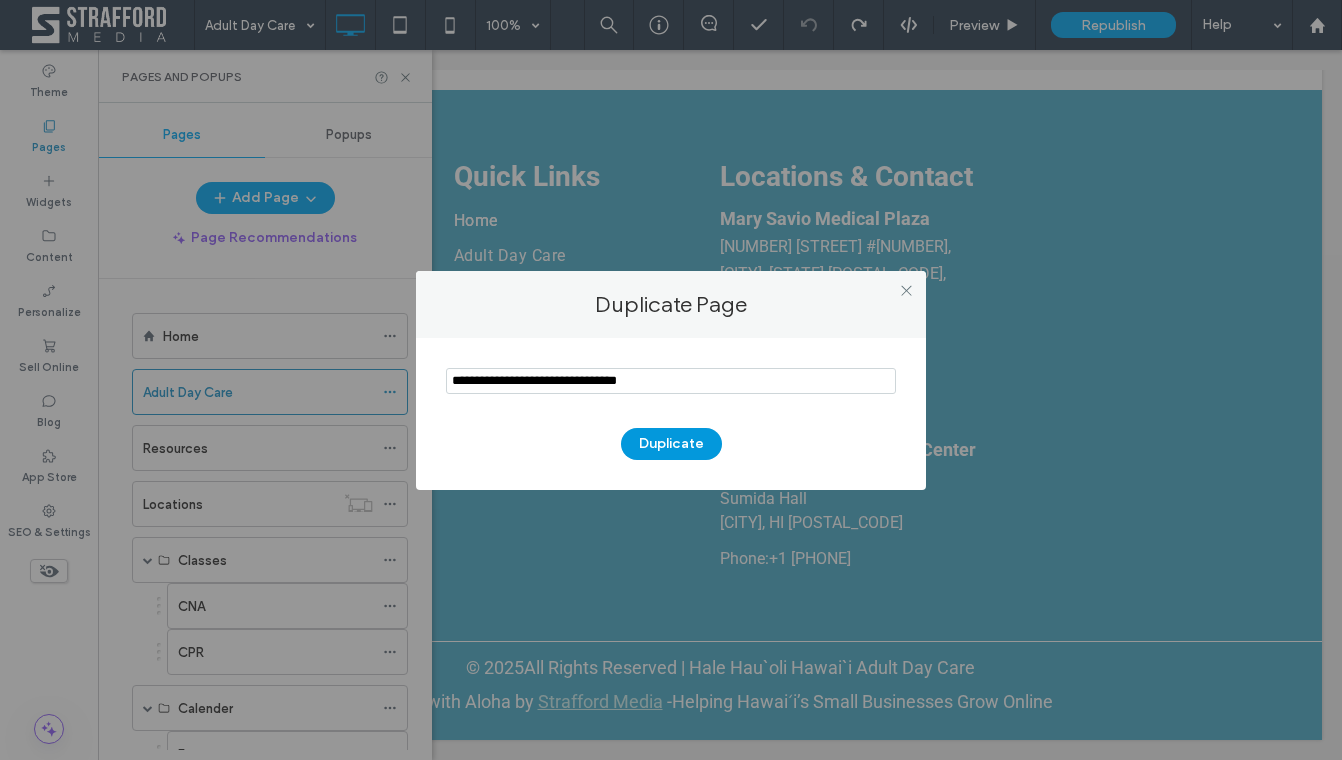 type on "**********" 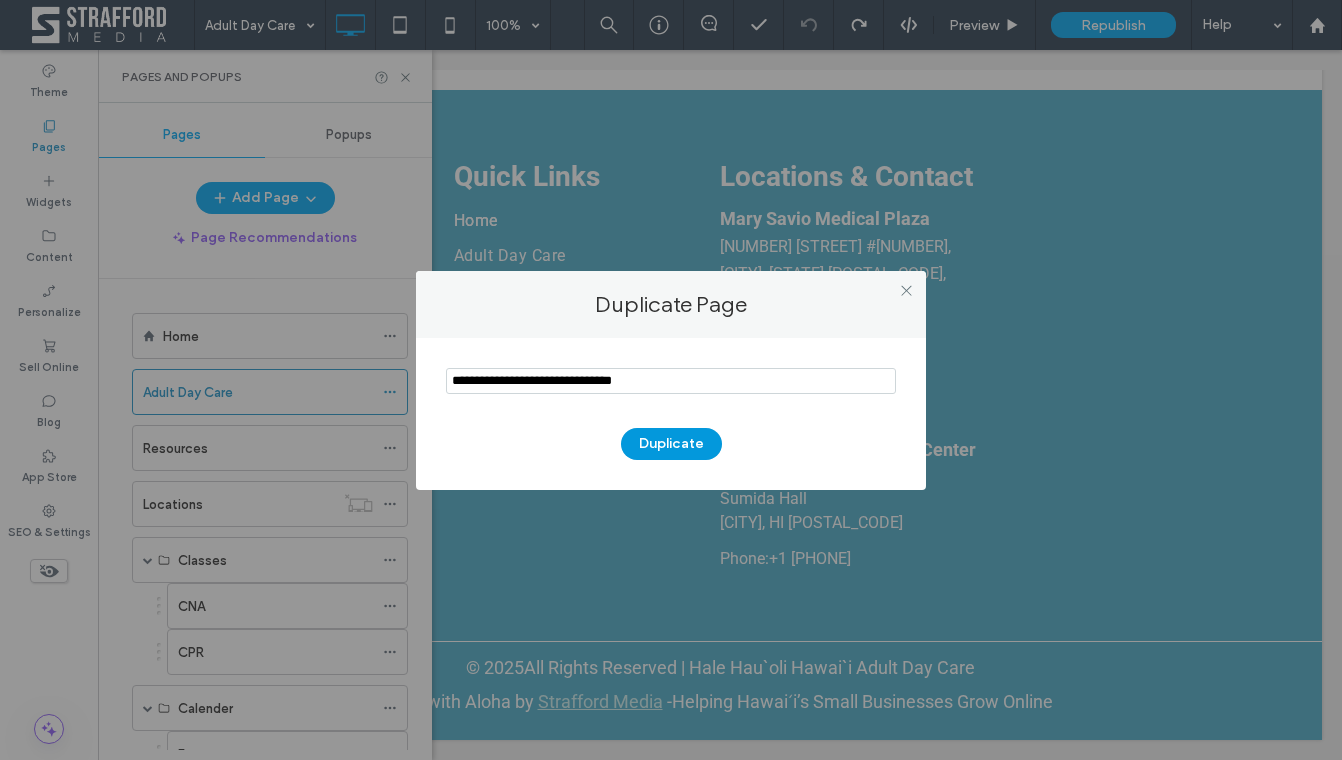 click on "Duplicate" at bounding box center (671, 444) 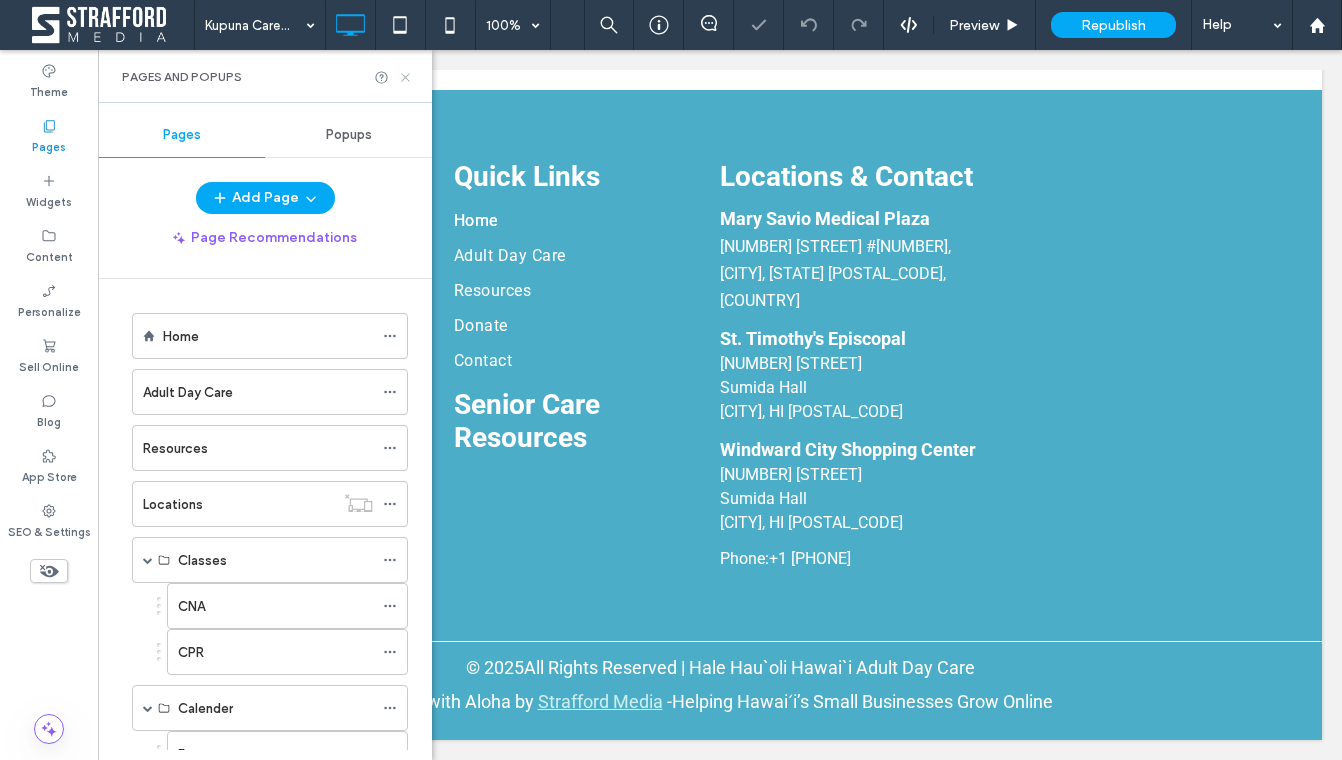 click 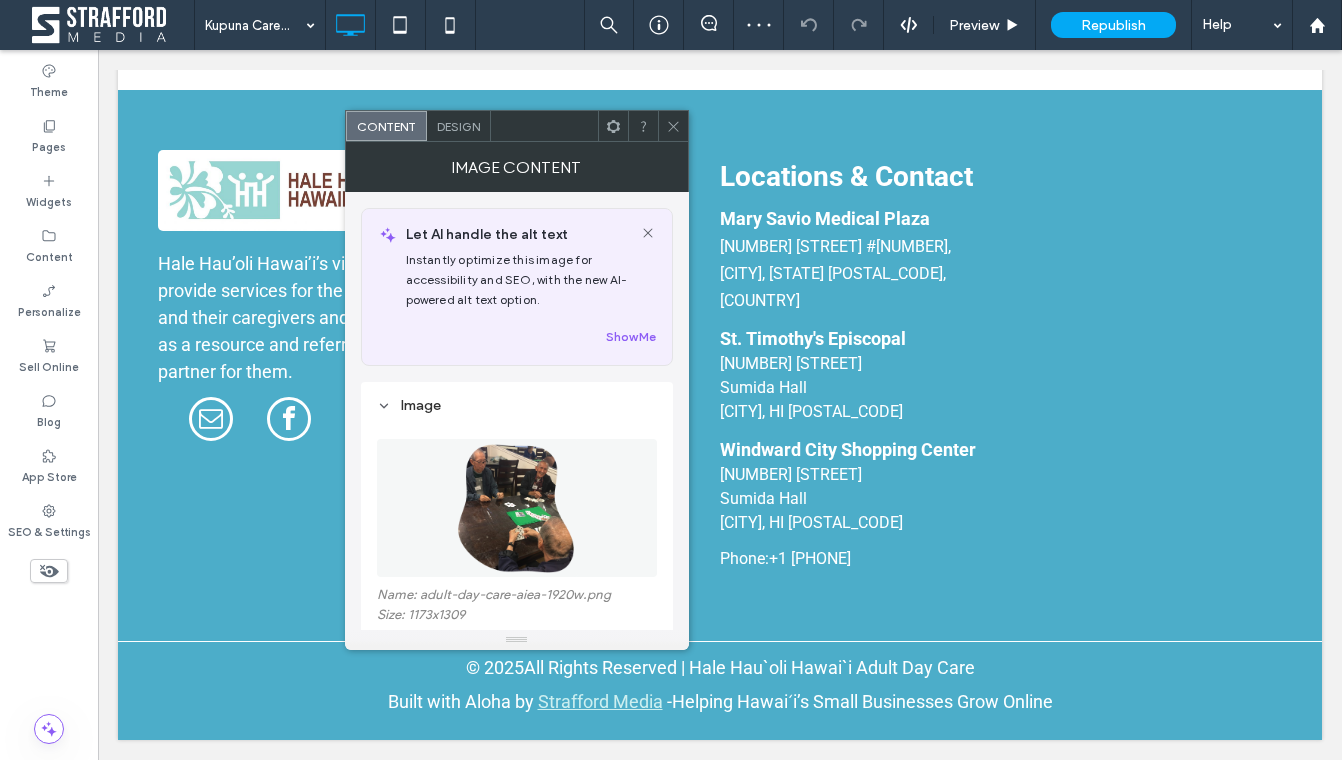 click 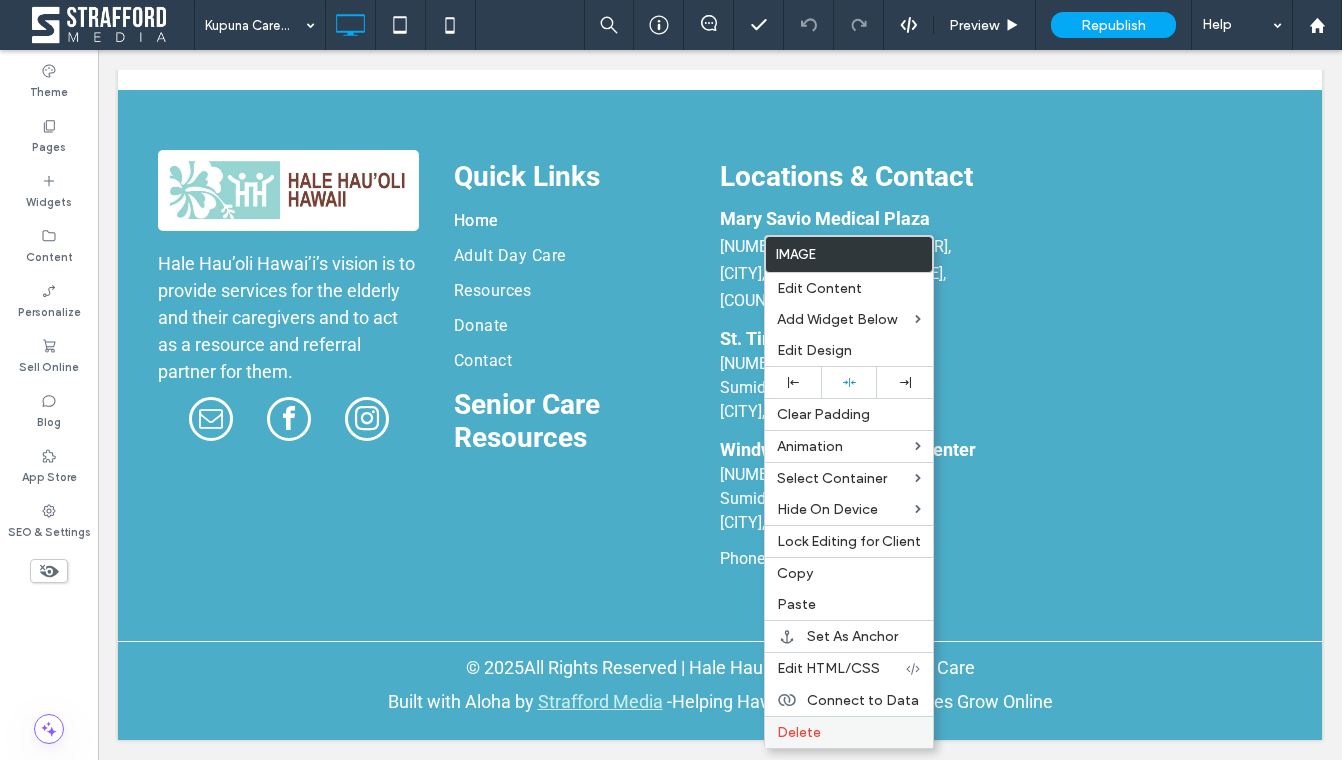click on "Delete" at bounding box center [849, 732] 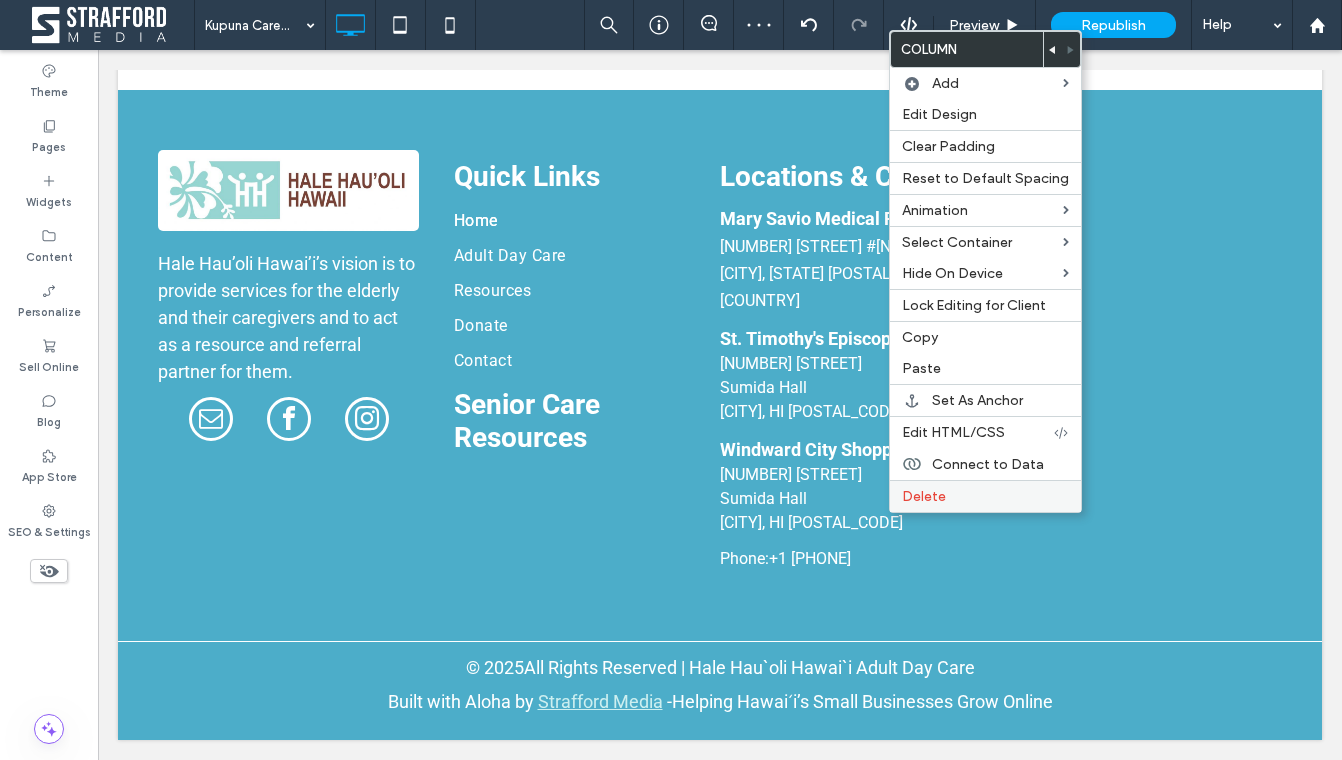 click on "Delete" at bounding box center [985, 496] 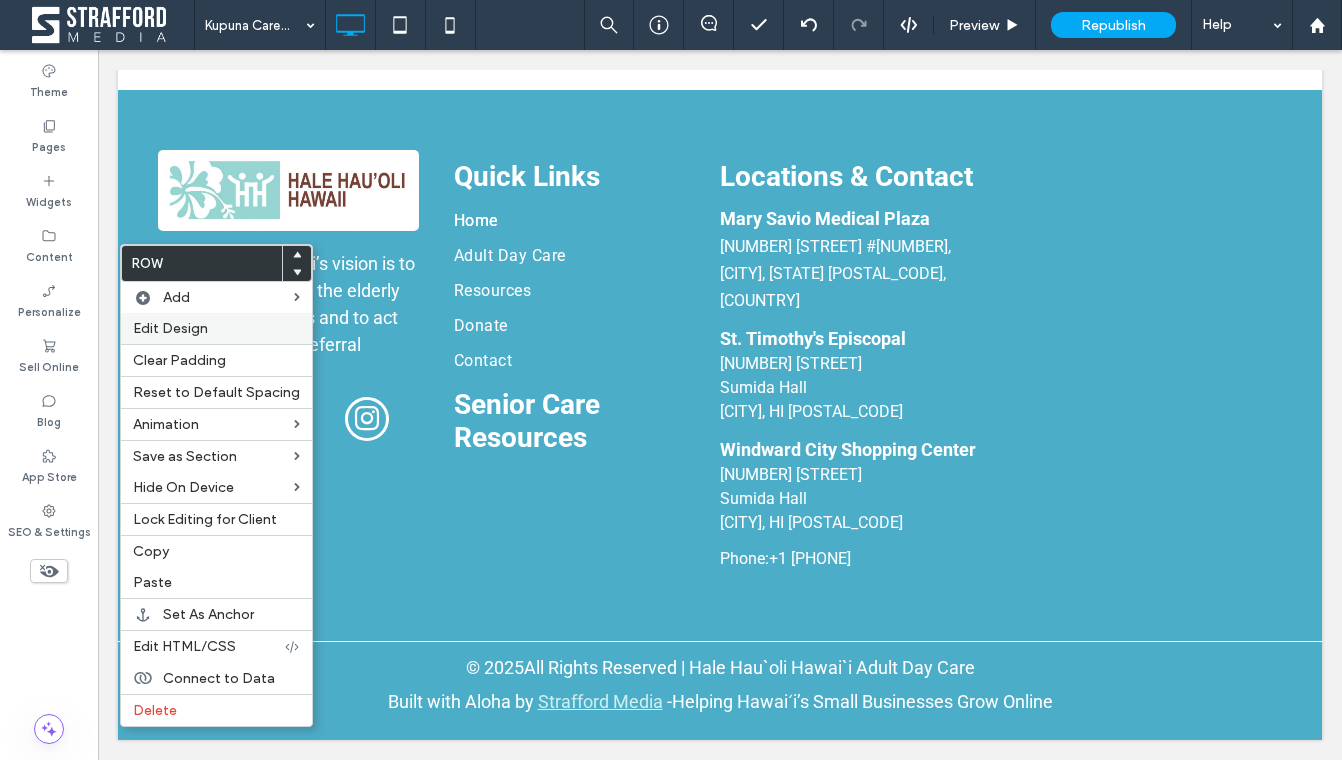 click on "Edit Design" at bounding box center (170, 328) 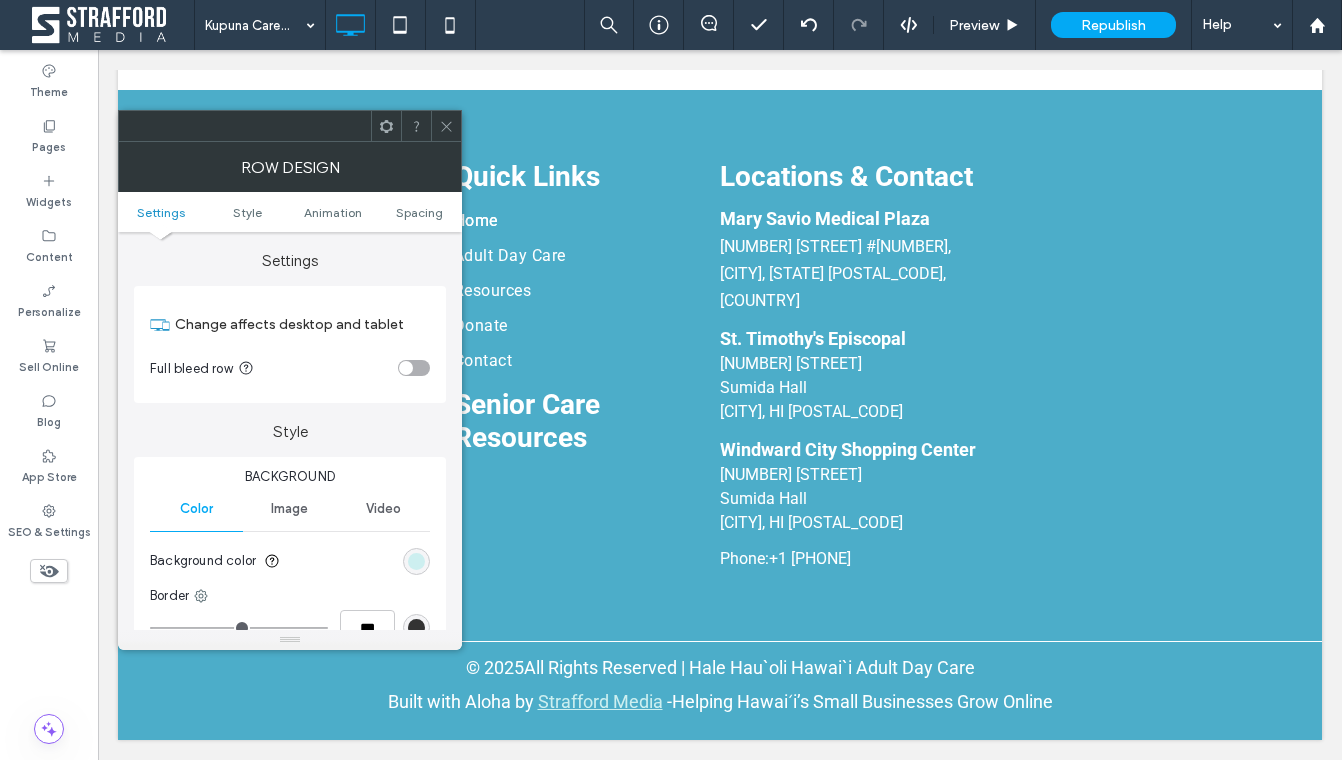click on "Image" at bounding box center [289, 509] 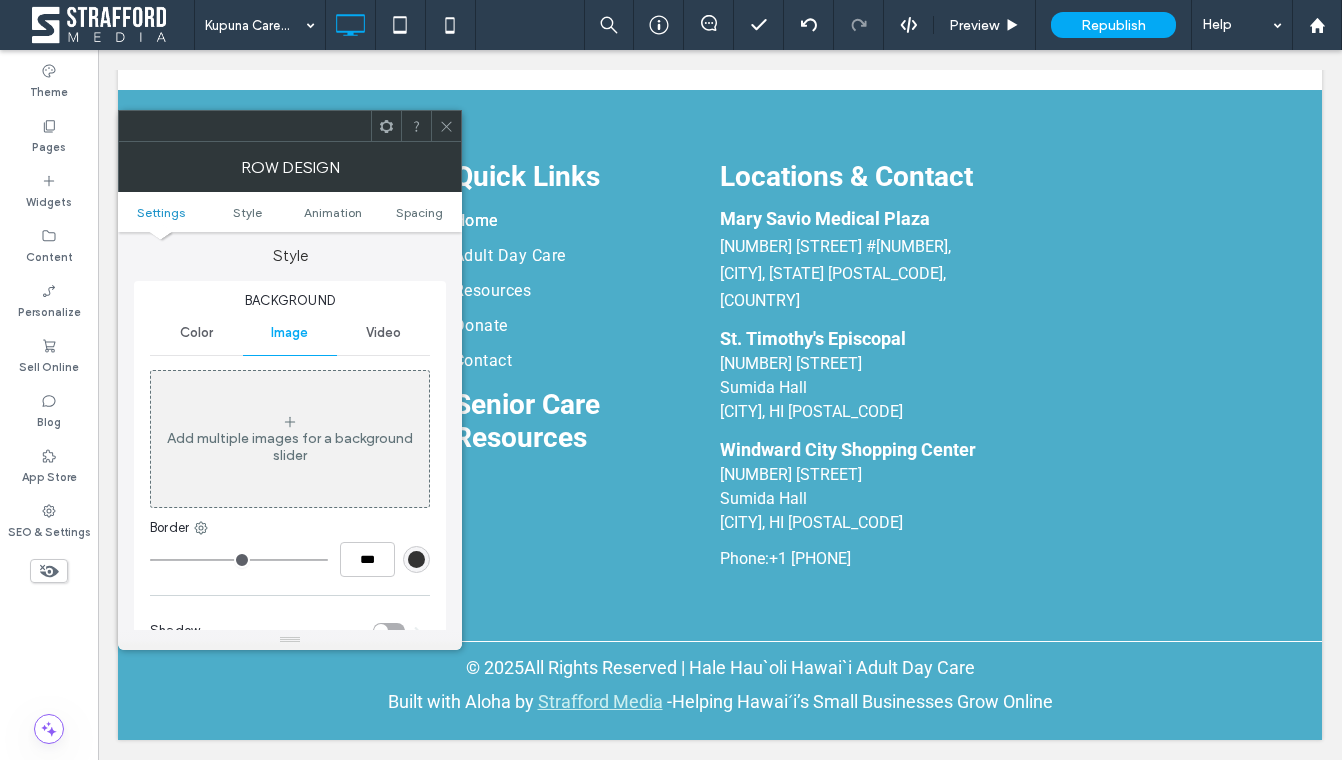 scroll, scrollTop: 210, scrollLeft: 0, axis: vertical 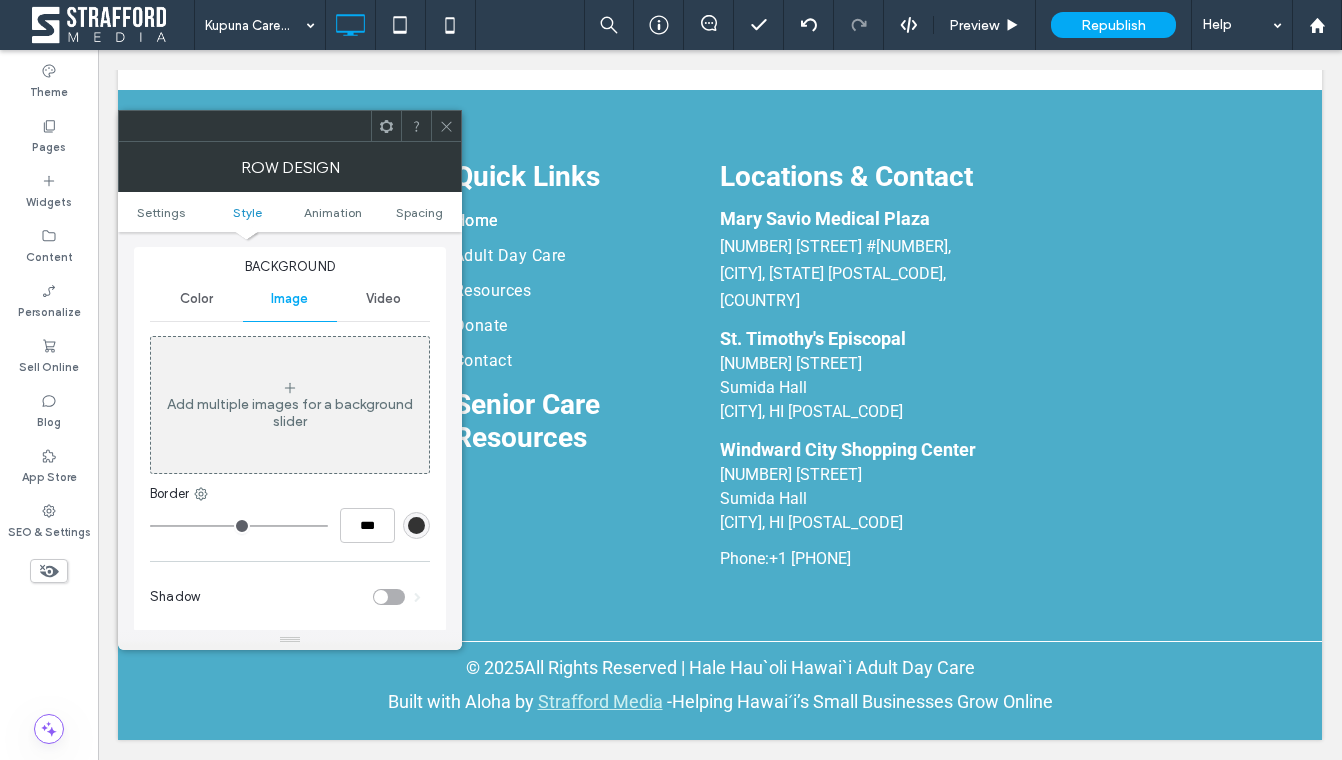 click on "Add multiple images for a background slider" at bounding box center [290, 405] 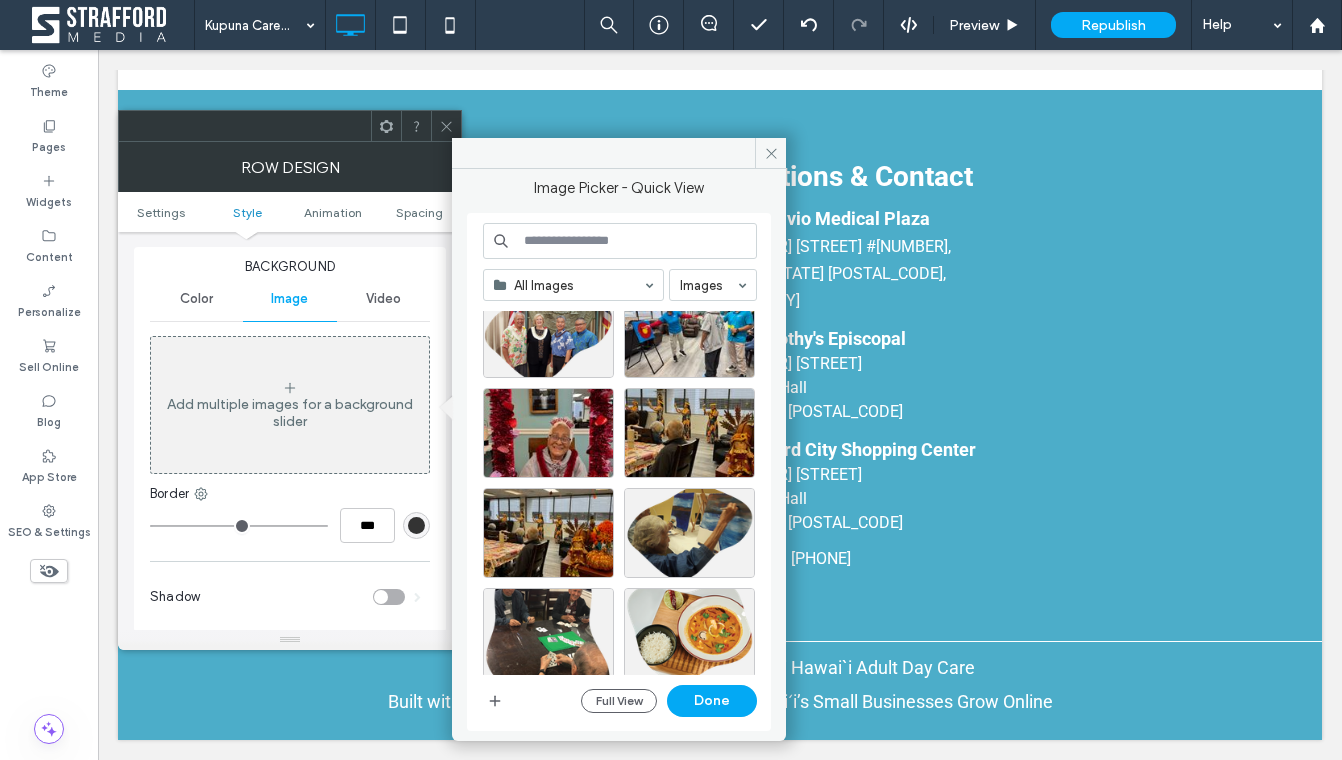 scroll, scrollTop: 355, scrollLeft: 0, axis: vertical 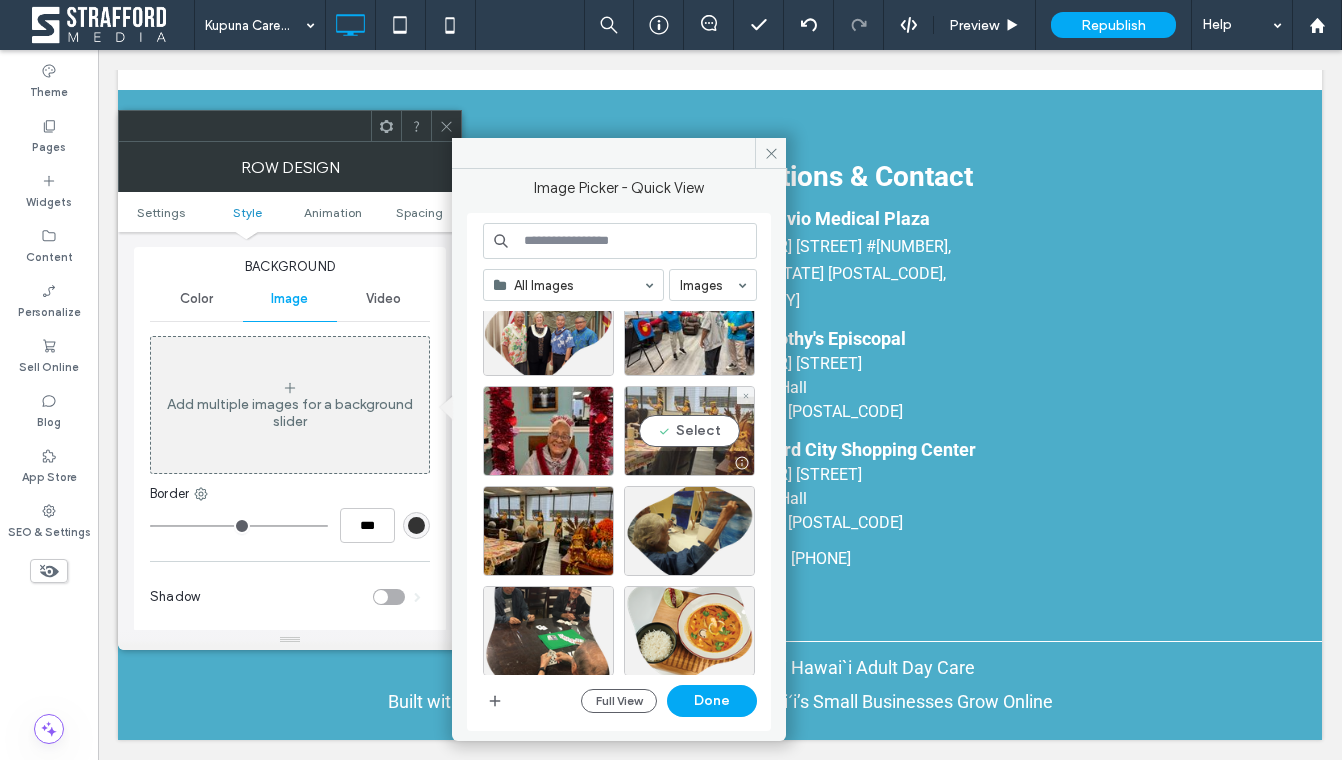click on "Select" at bounding box center (689, 431) 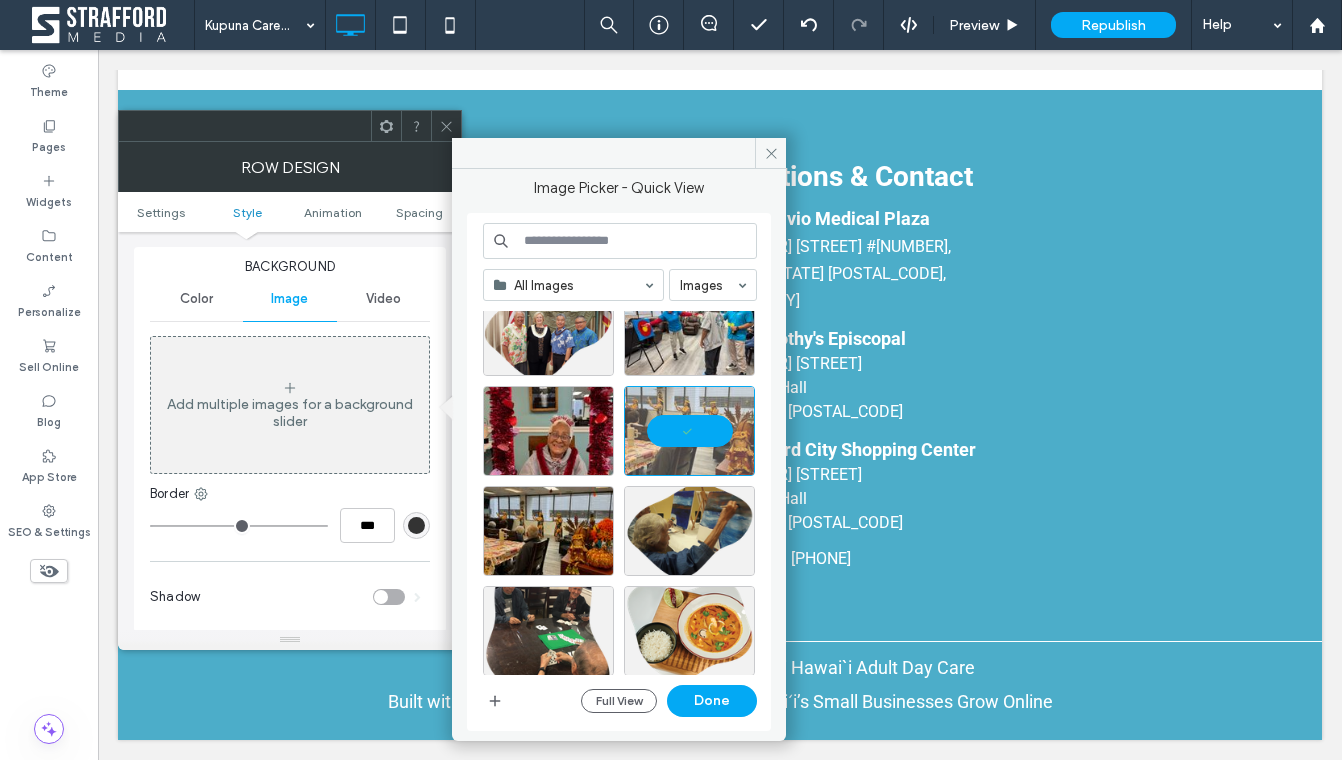 click on "Color" at bounding box center (196, 299) 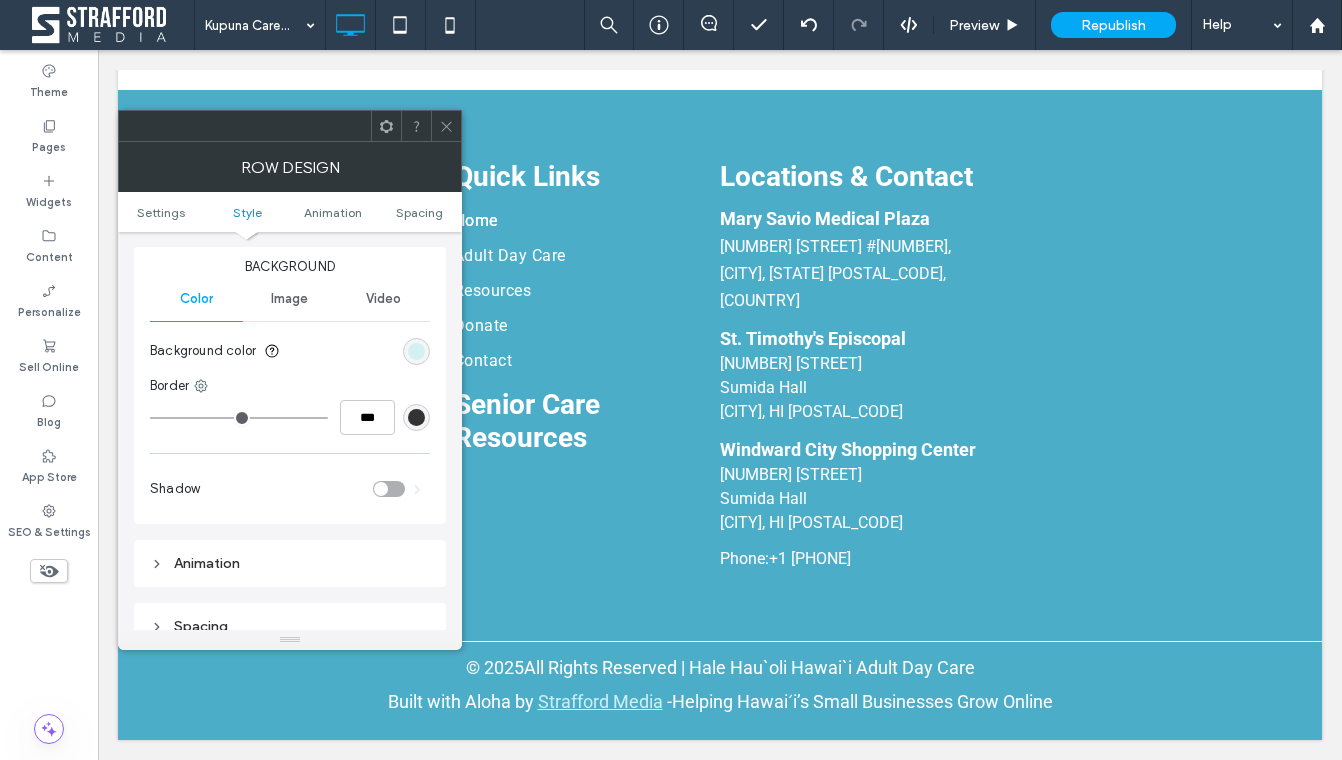 click at bounding box center [416, 351] 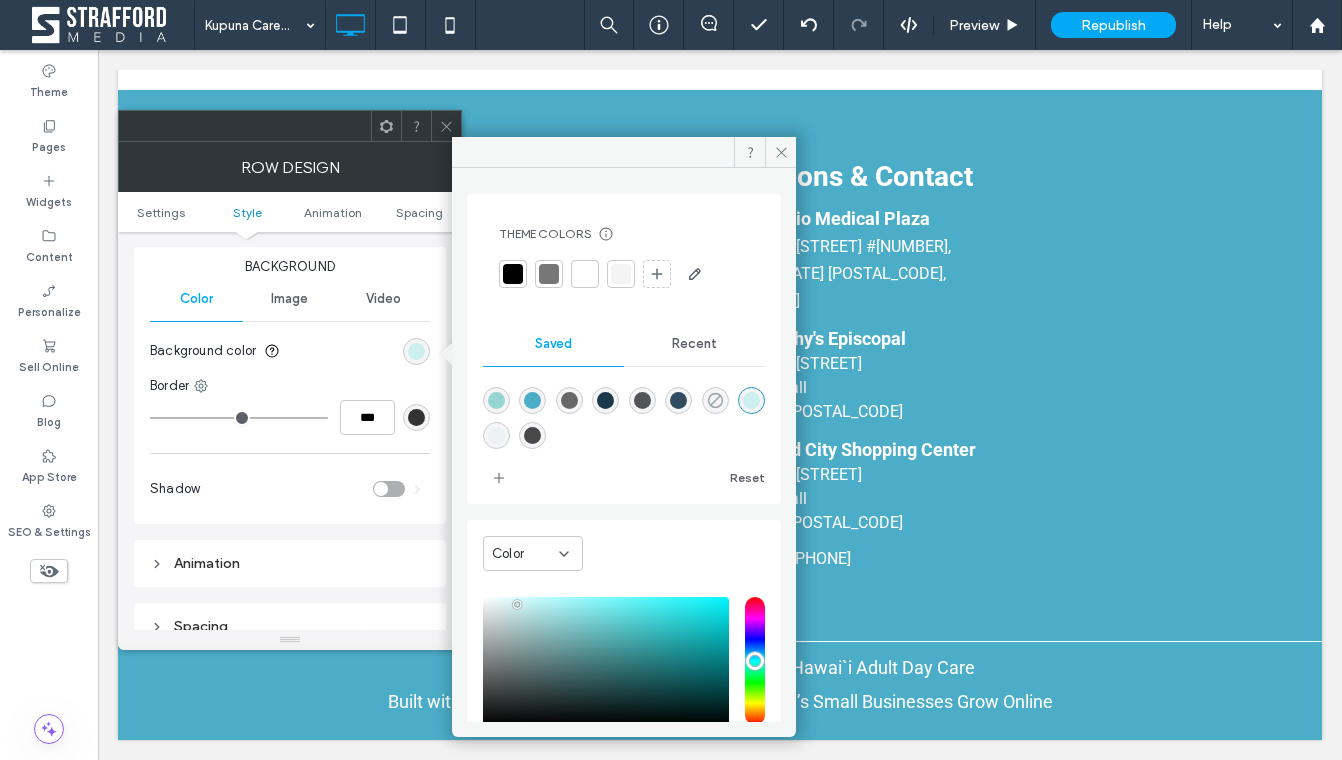 click 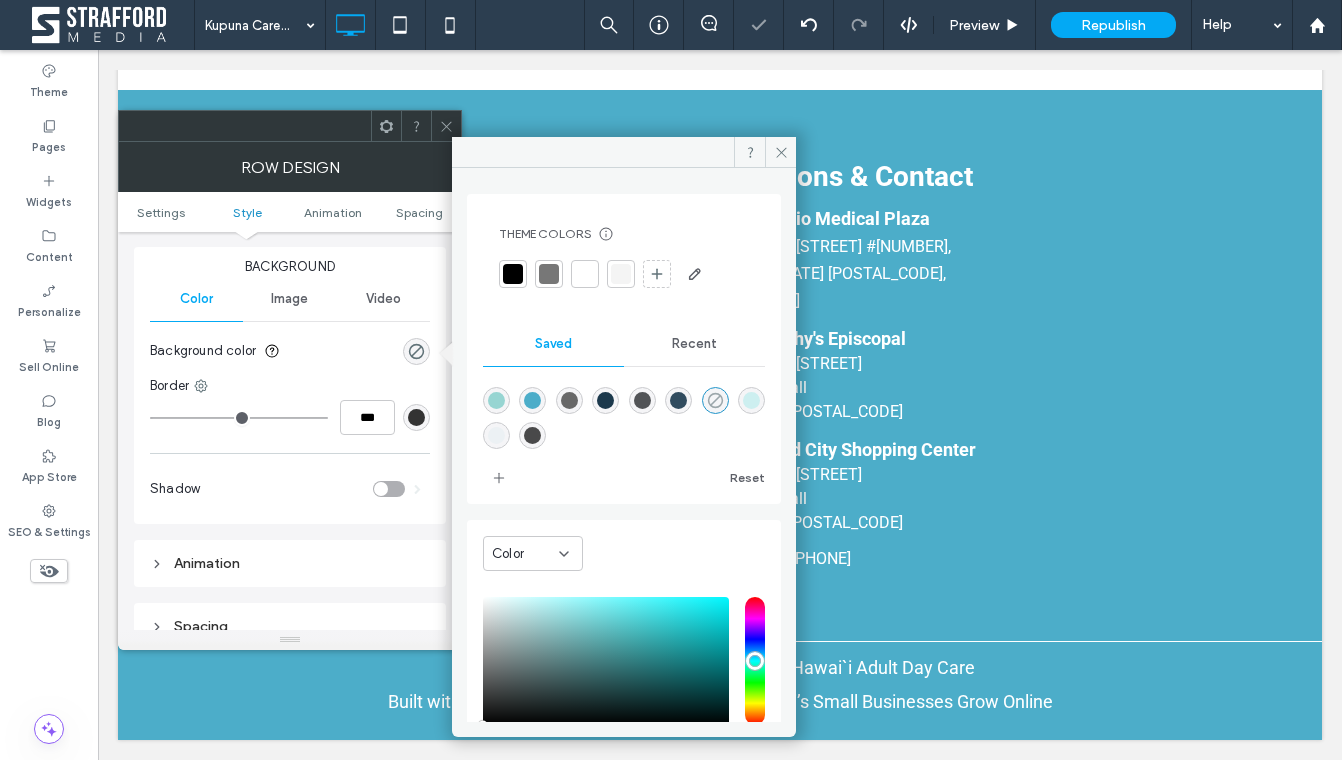 type on "*******" 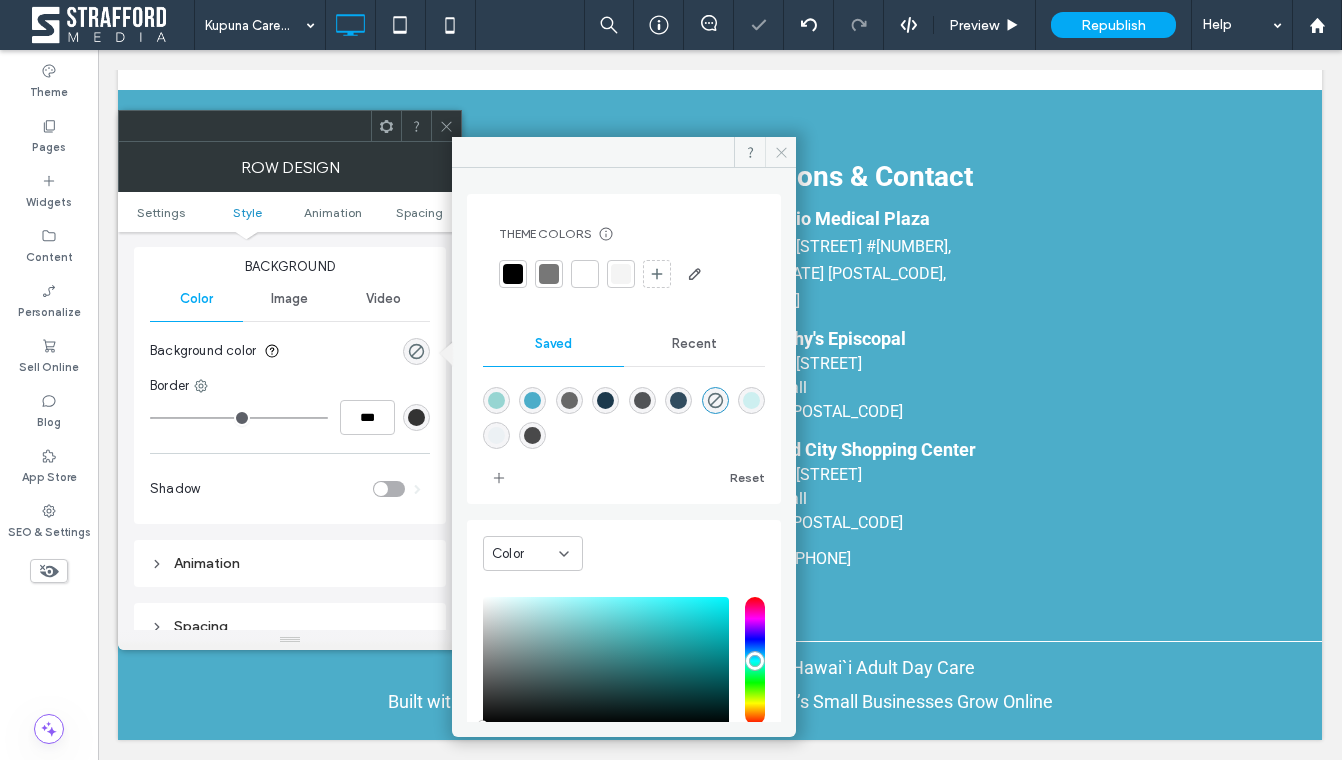 click 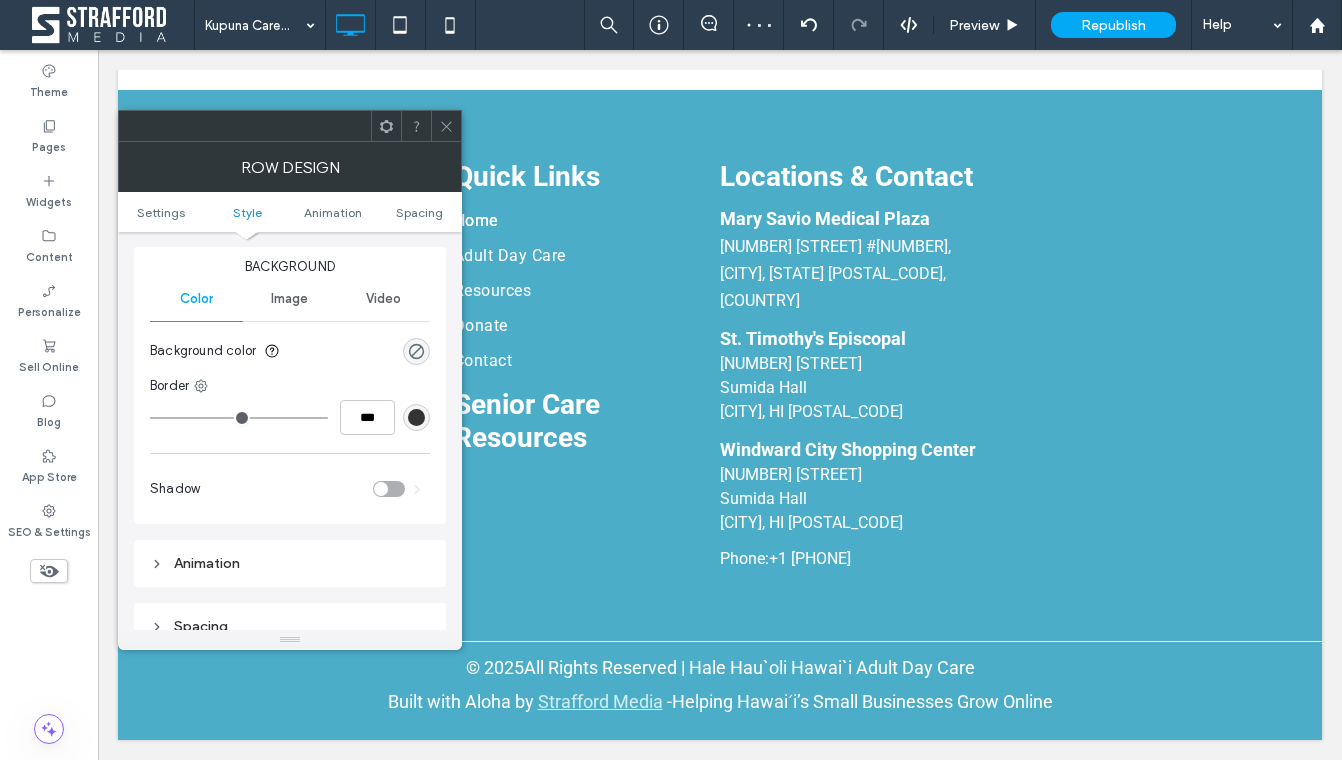 click on "Image" at bounding box center (289, 299) 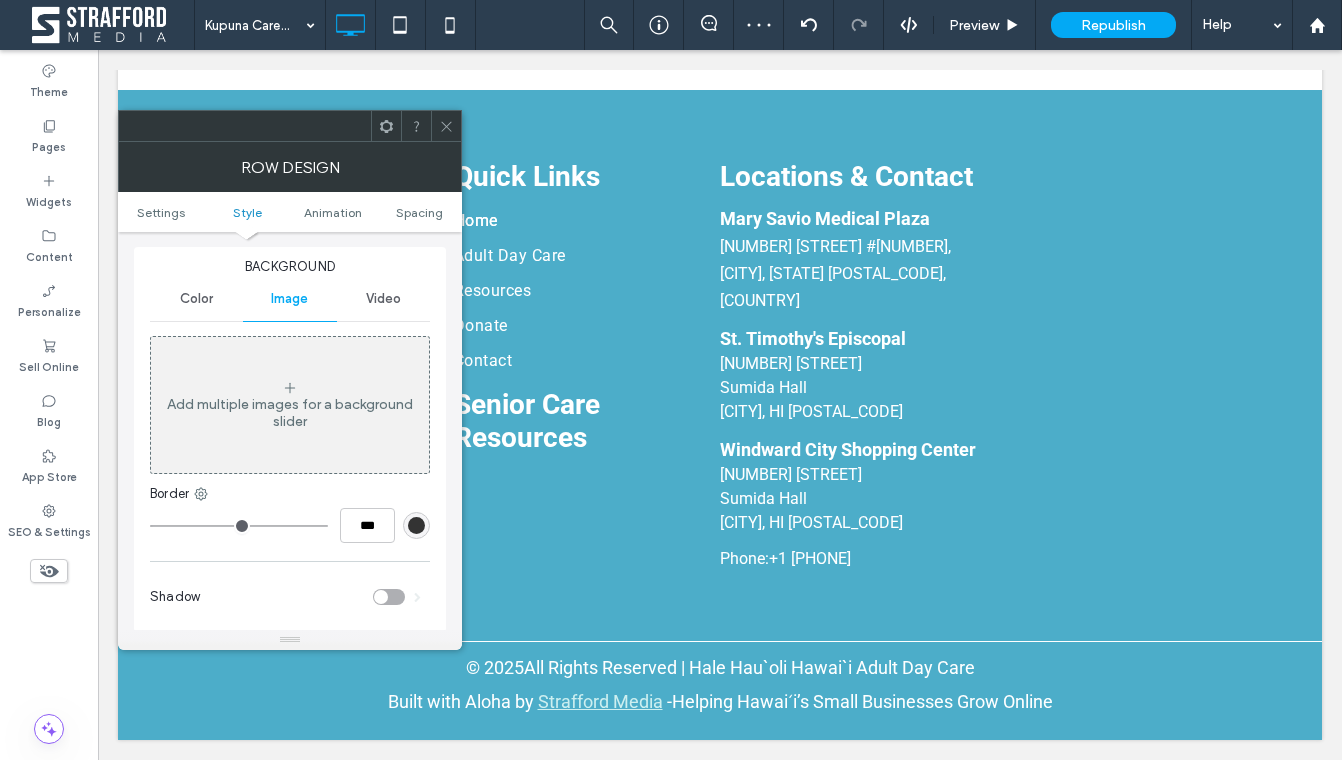 click on "Add multiple images for a background slider" at bounding box center [290, 413] 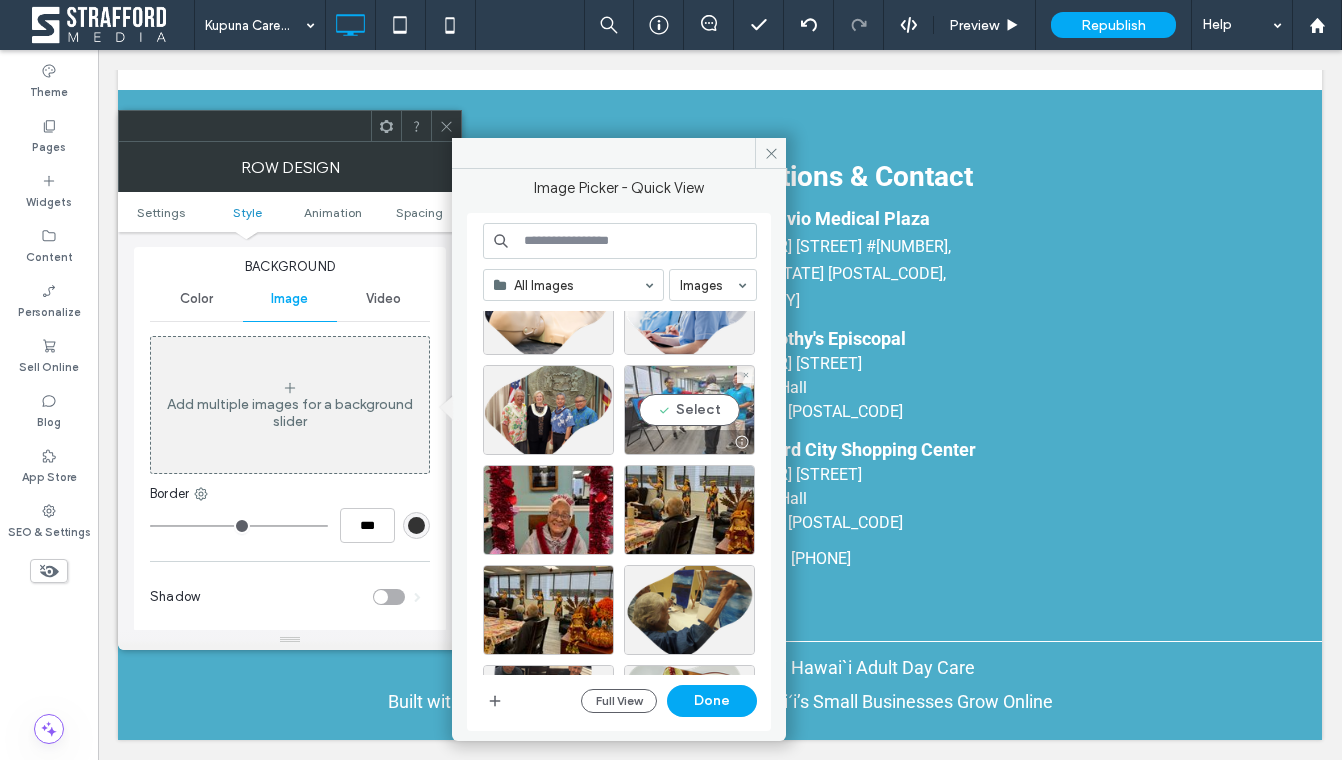 scroll, scrollTop: 283, scrollLeft: 0, axis: vertical 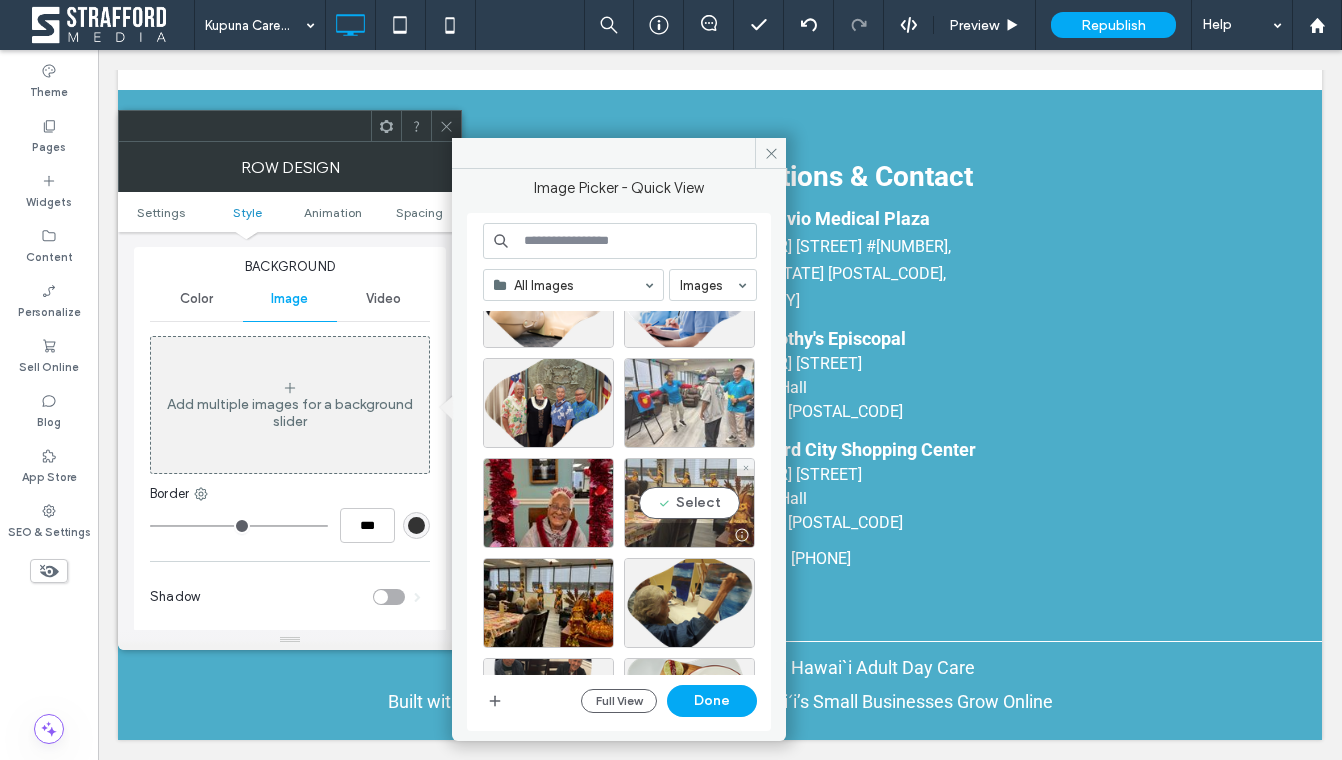 click on "Select" at bounding box center [689, 503] 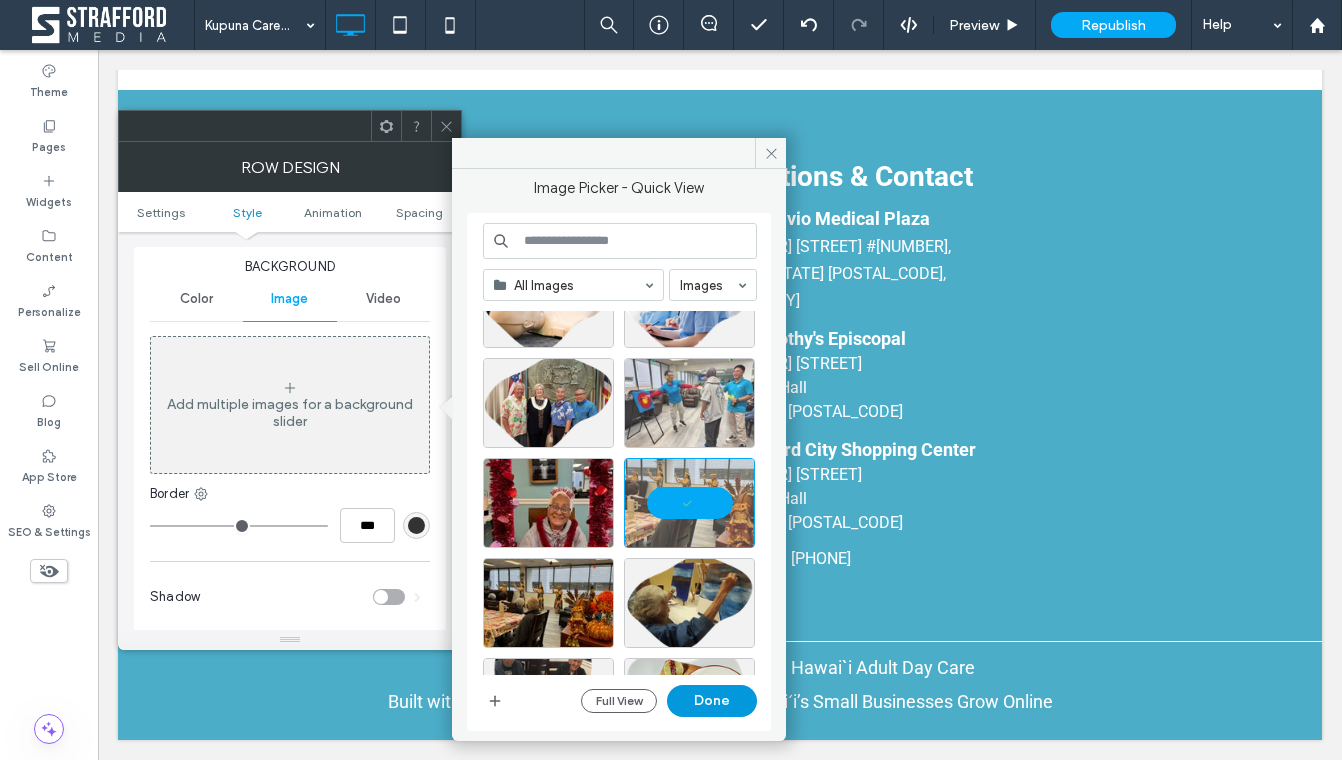 click on "Done" at bounding box center [712, 701] 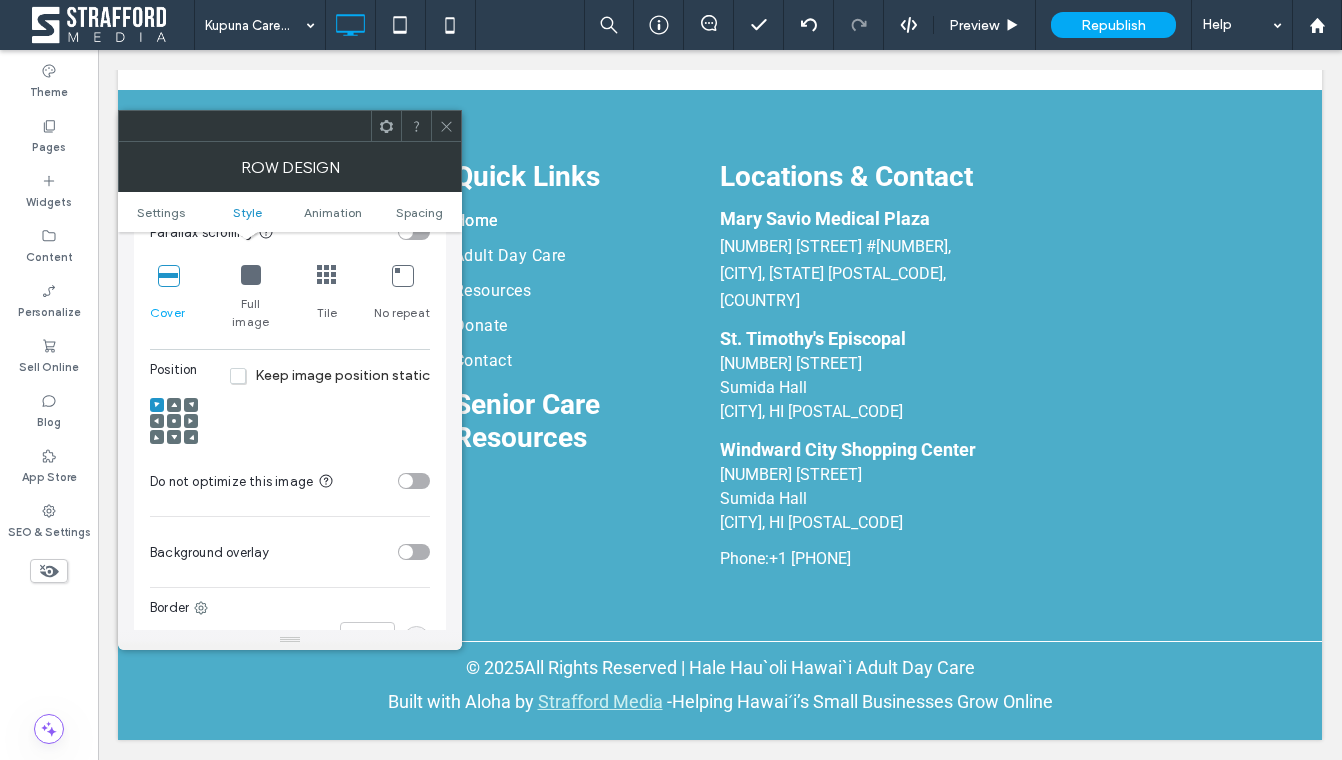 scroll, scrollTop: 644, scrollLeft: 0, axis: vertical 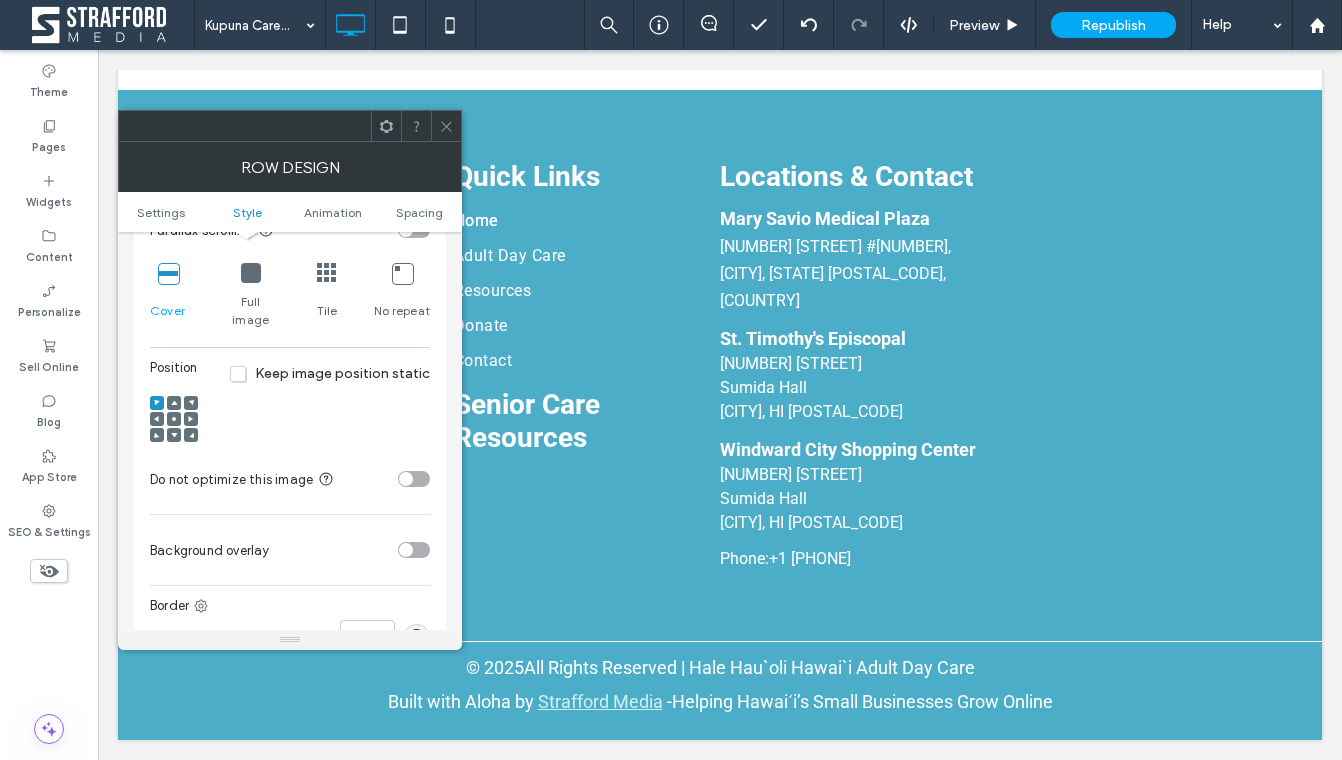 click at bounding box center [406, 550] 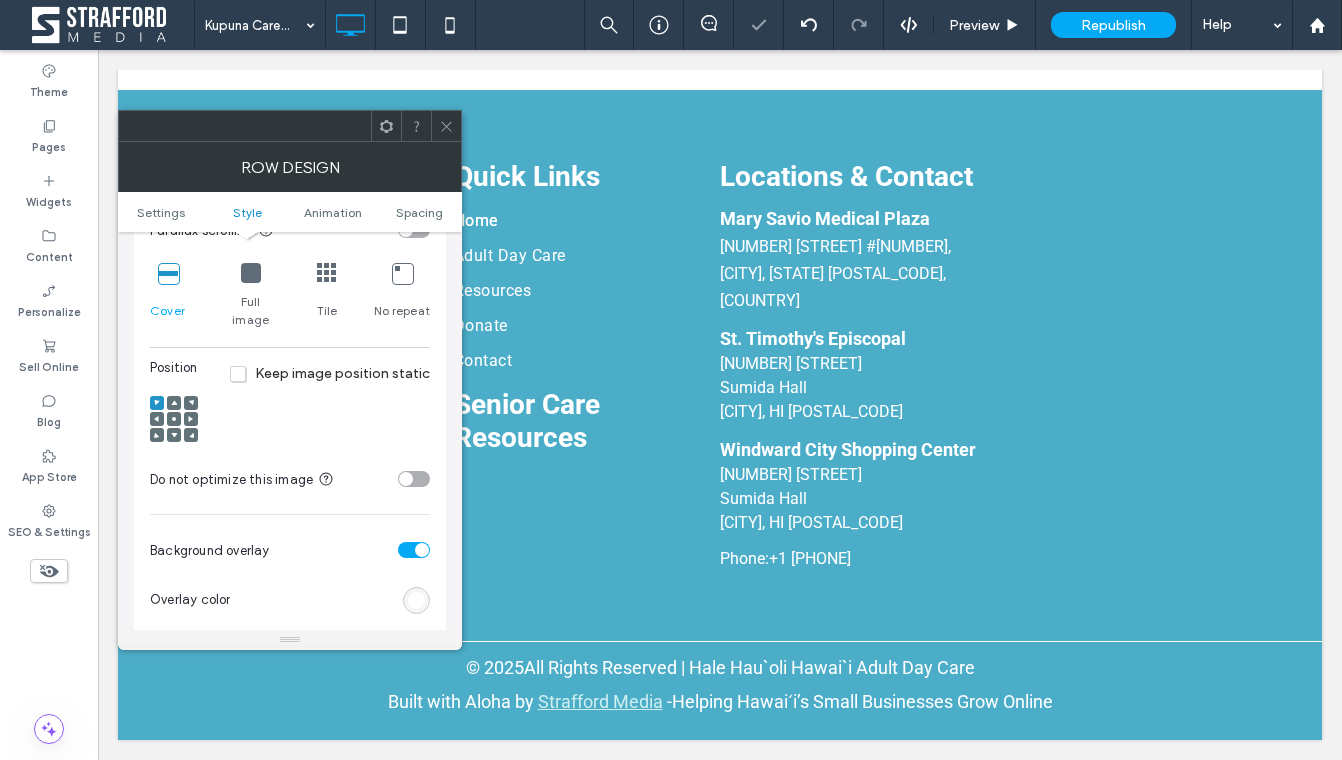 click at bounding box center [416, 600] 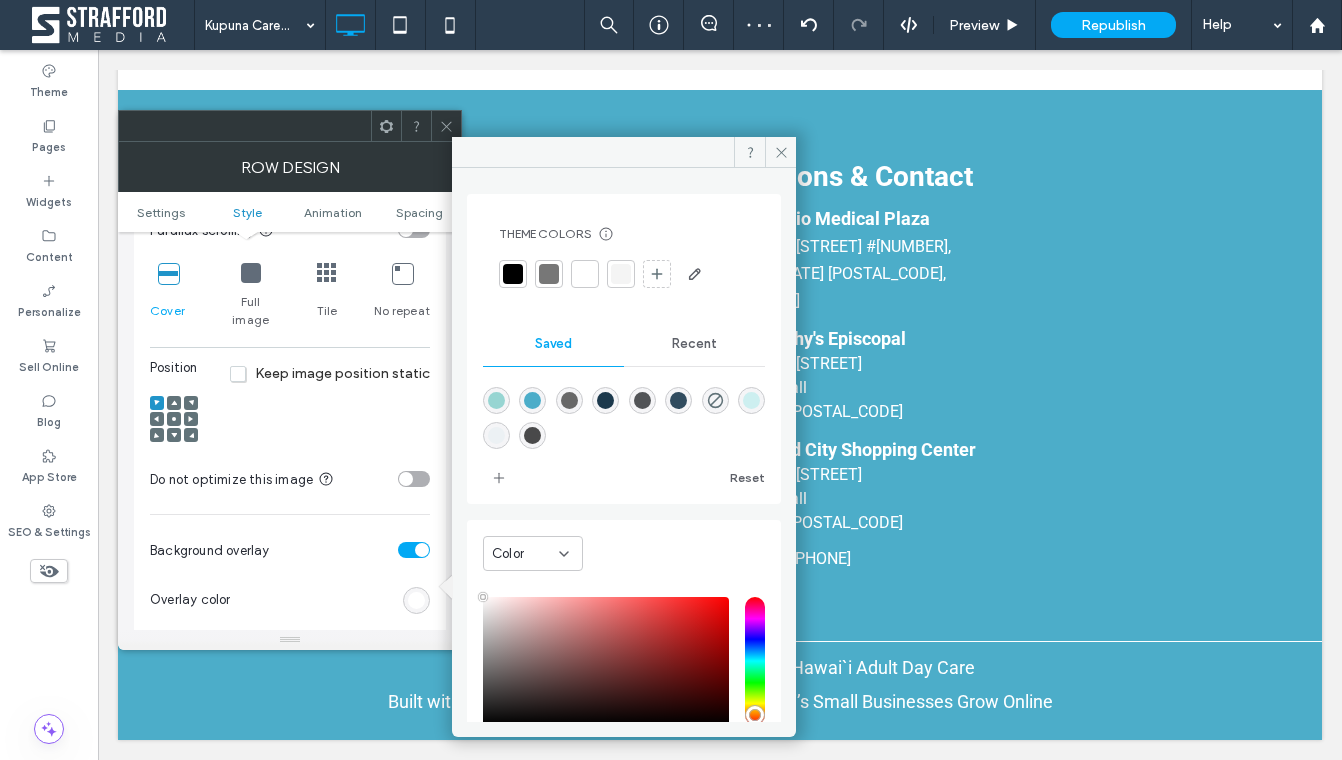 click at bounding box center (496, 400) 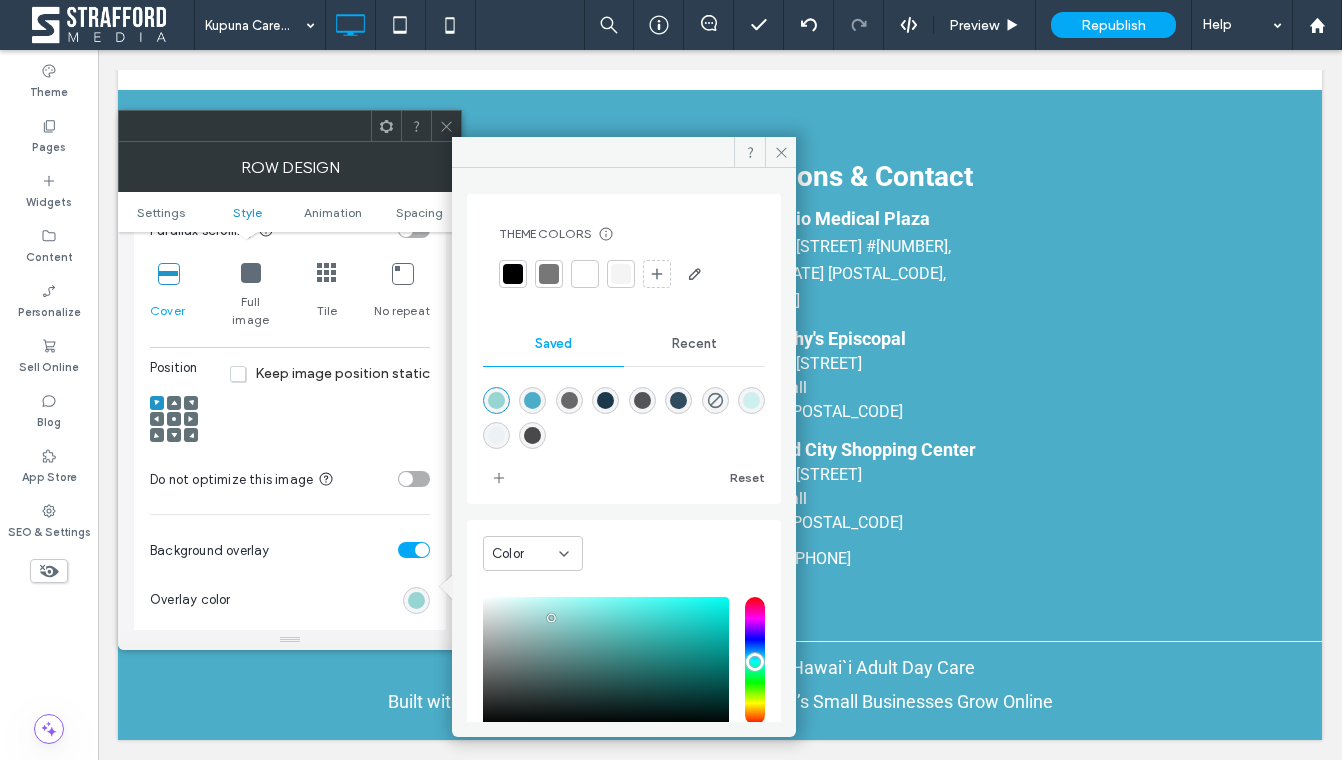 click at bounding box center [751, 400] 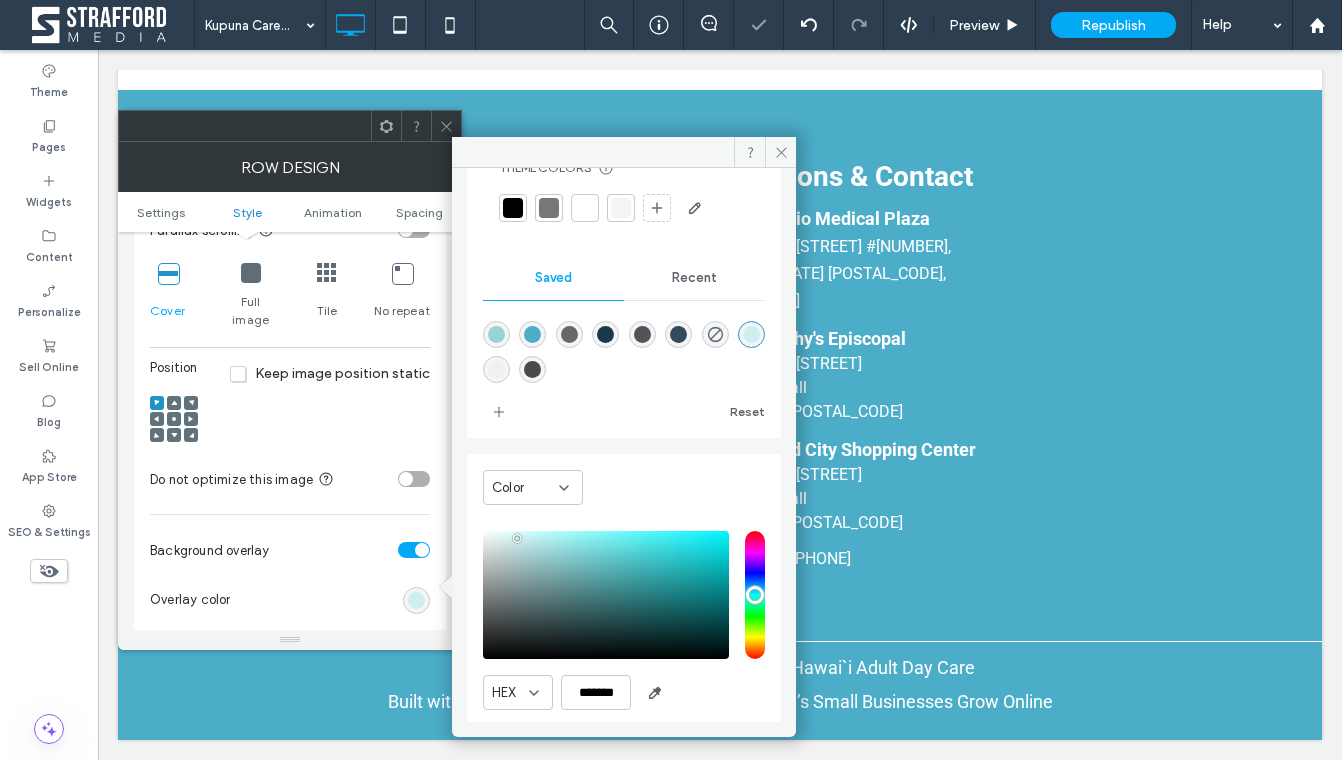 scroll, scrollTop: 79, scrollLeft: 0, axis: vertical 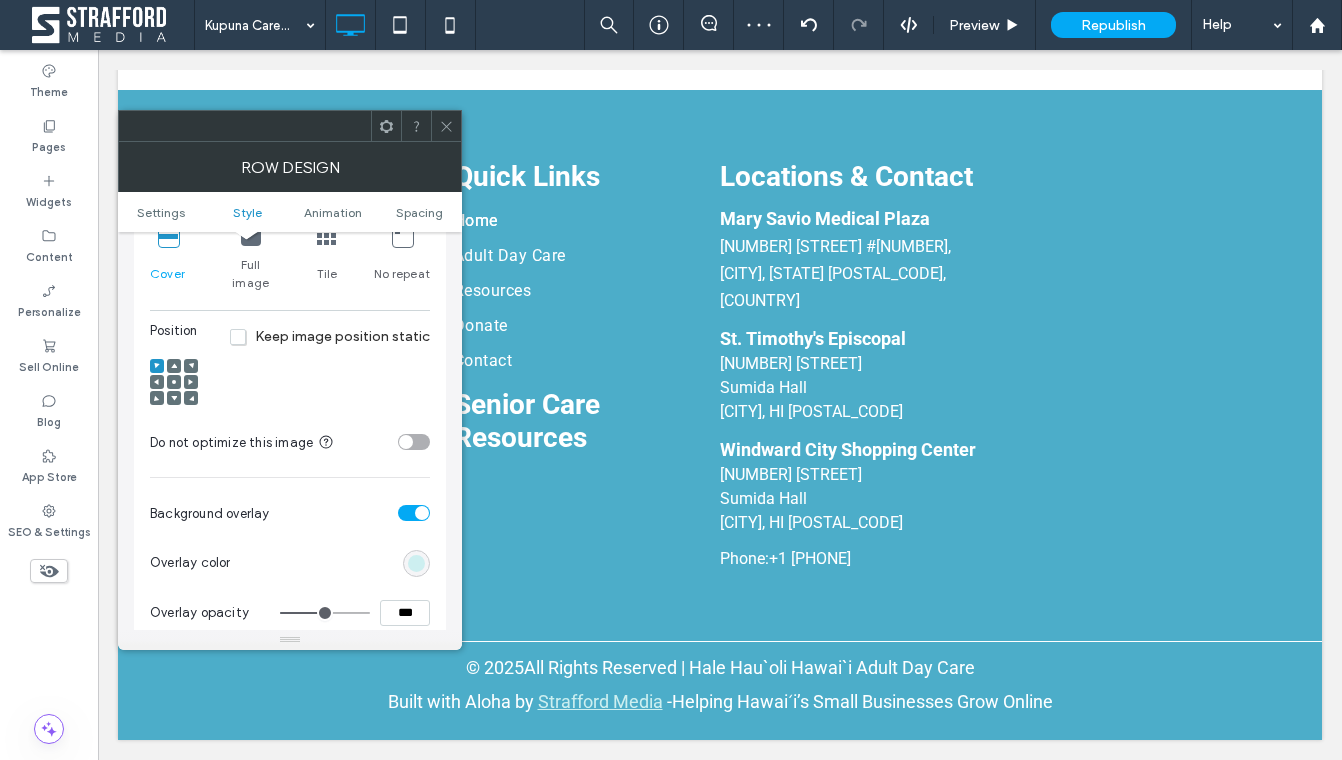 type on "**" 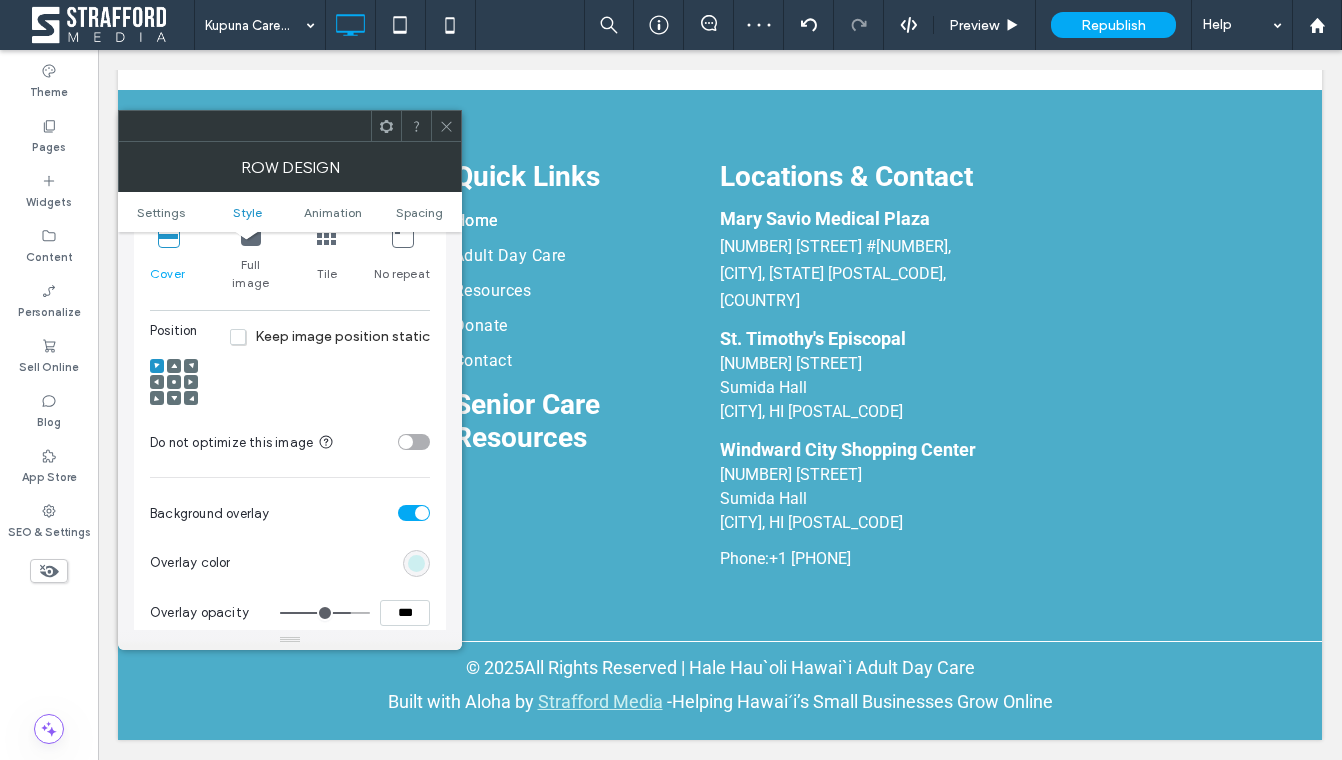 click at bounding box center [325, 613] 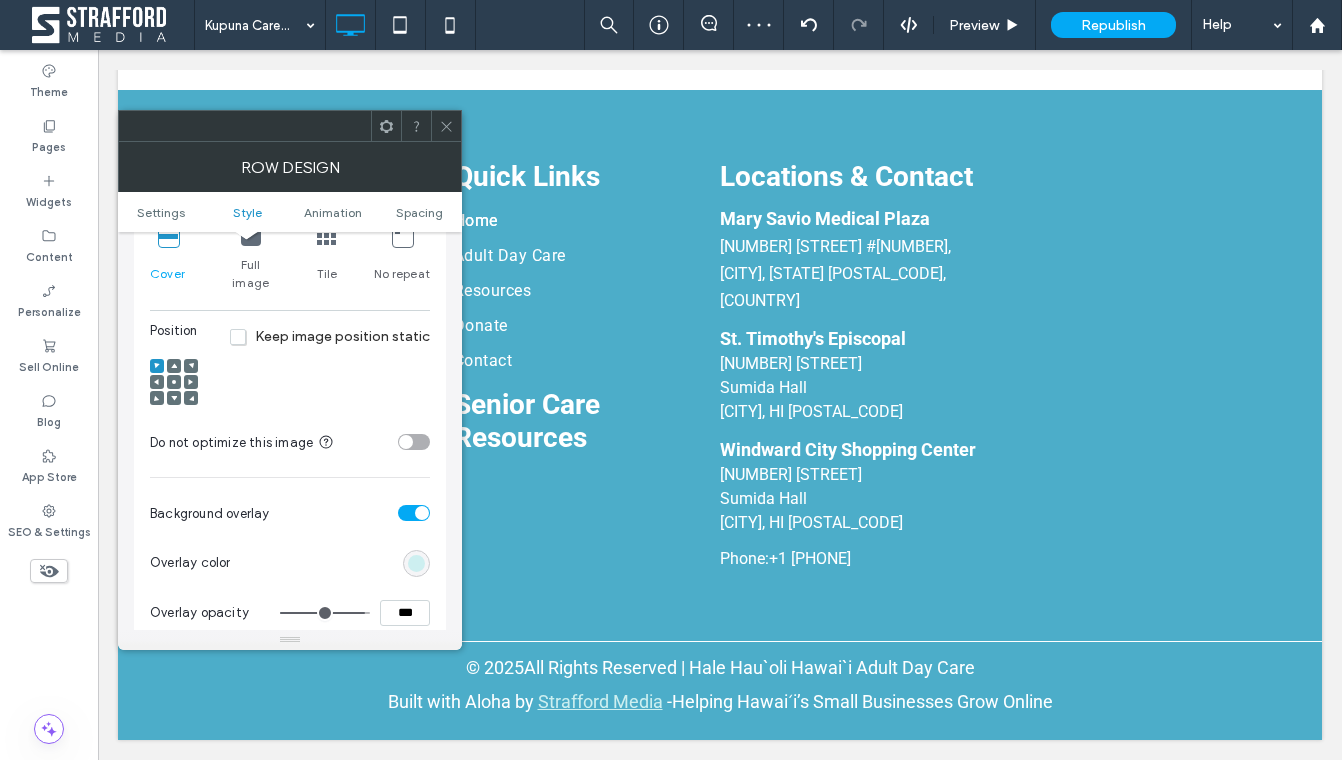 type on "**" 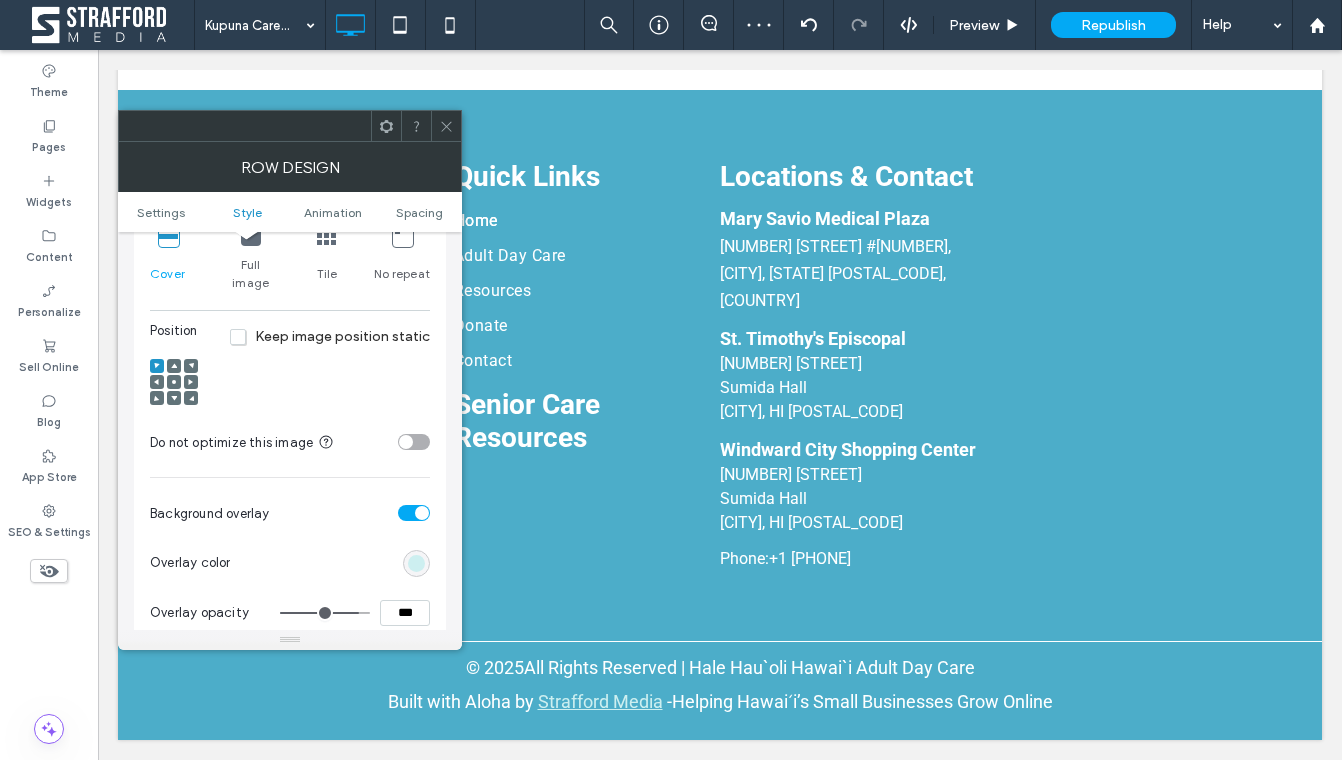 type on "**" 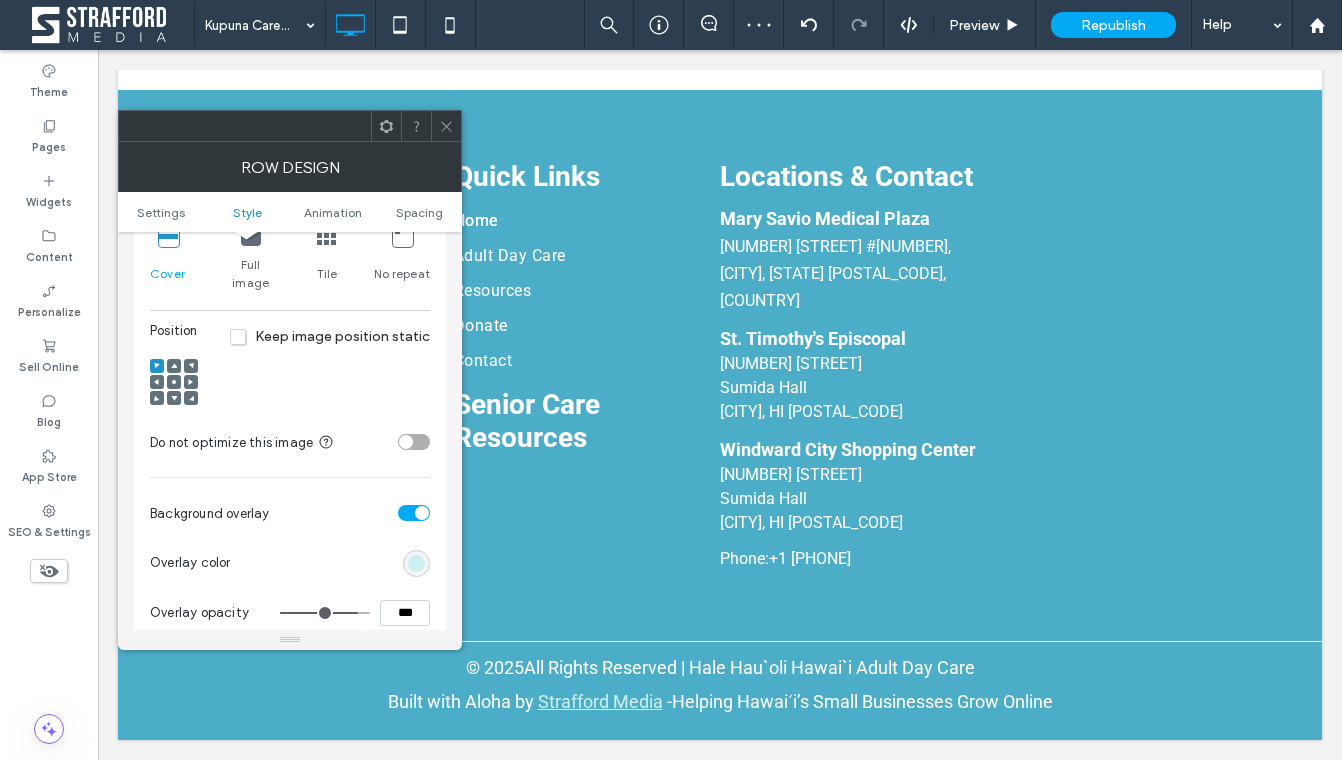 click at bounding box center (446, 126) 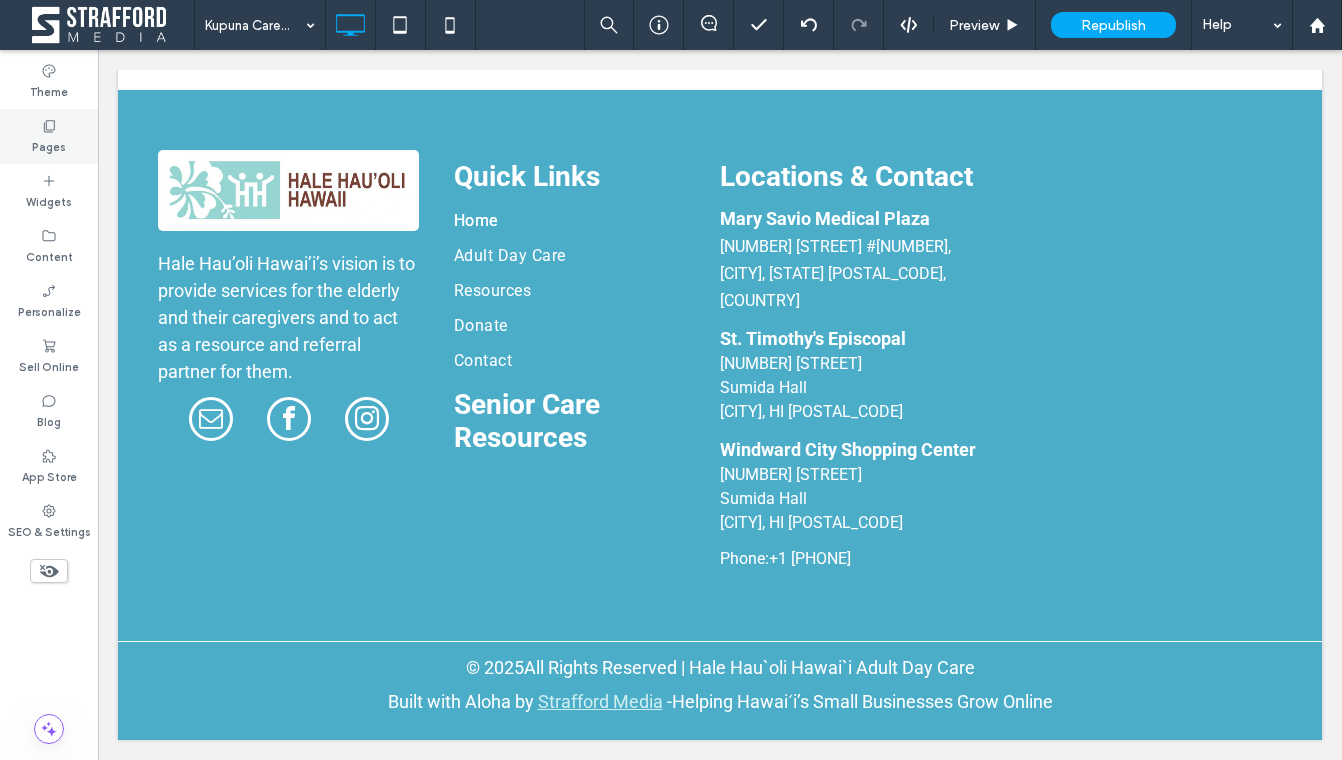click on "Pages" at bounding box center (49, 145) 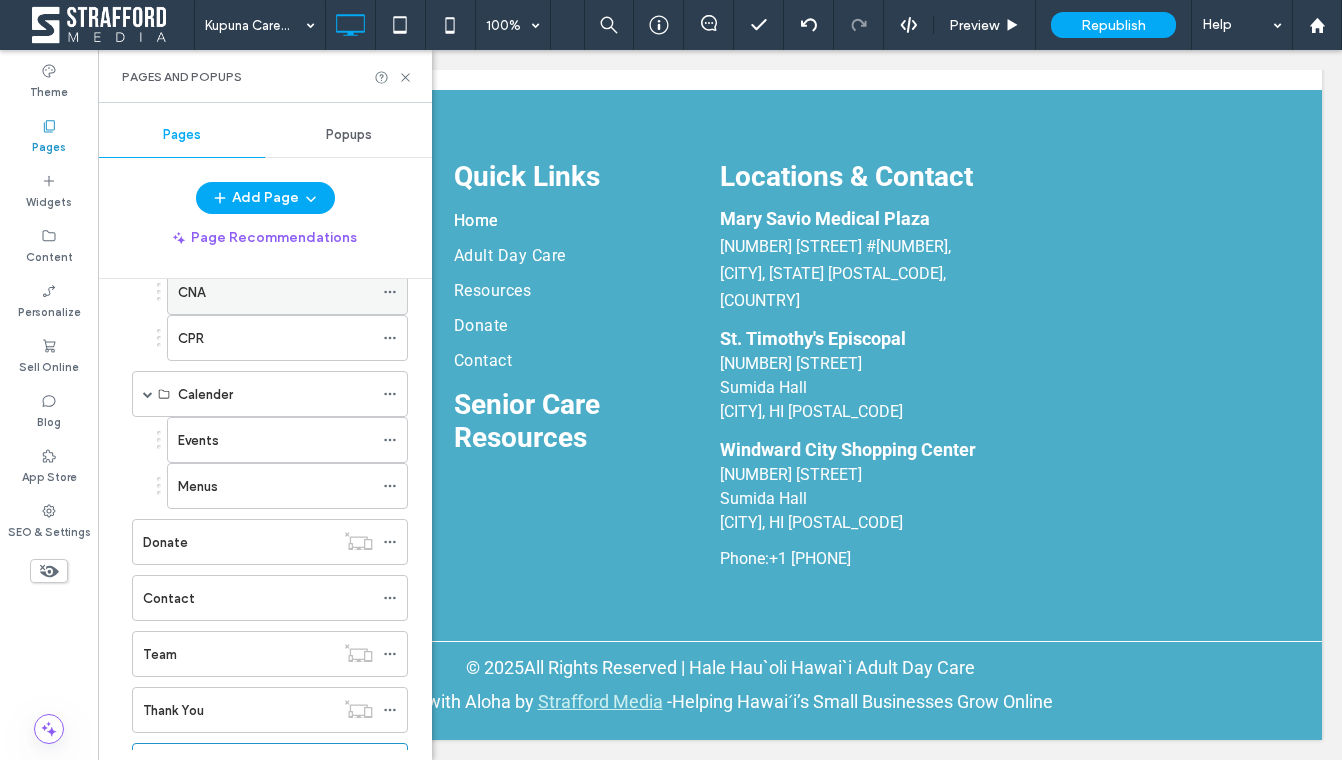 scroll, scrollTop: 403, scrollLeft: 0, axis: vertical 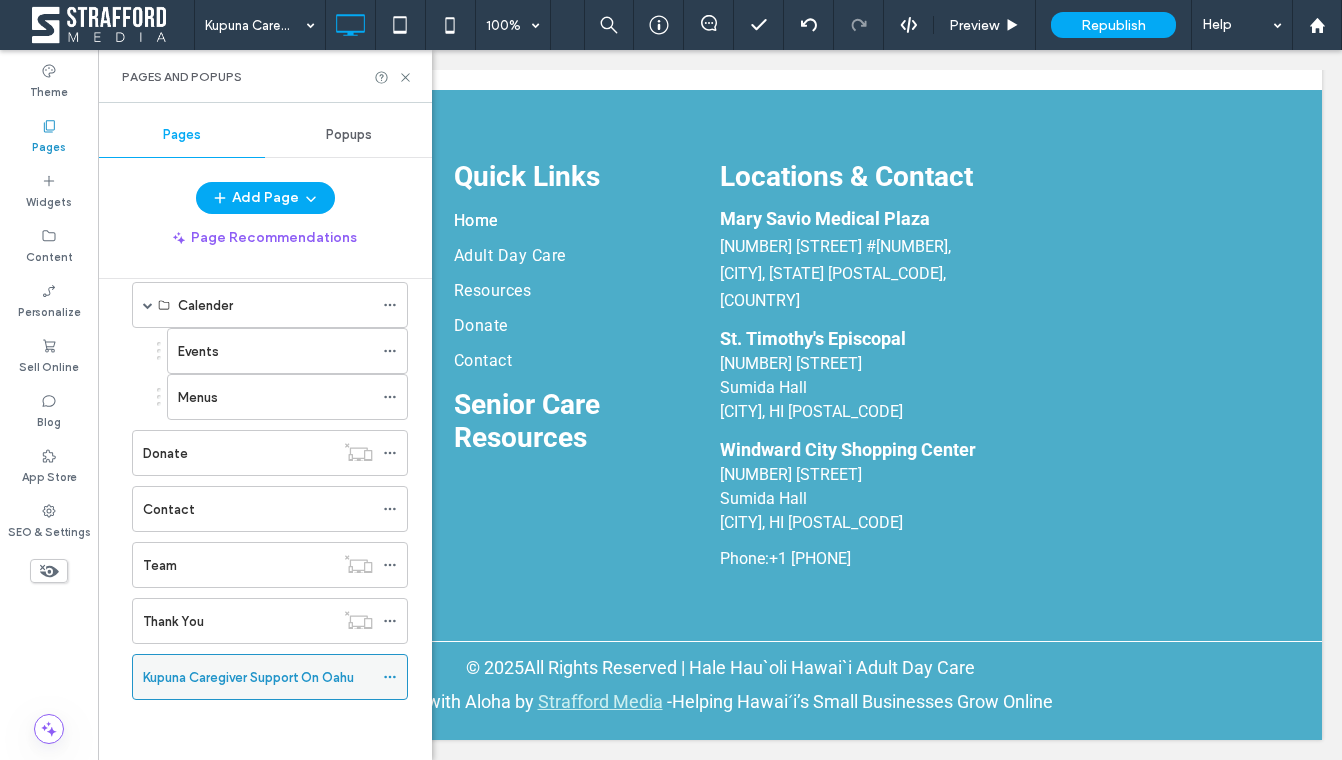 click 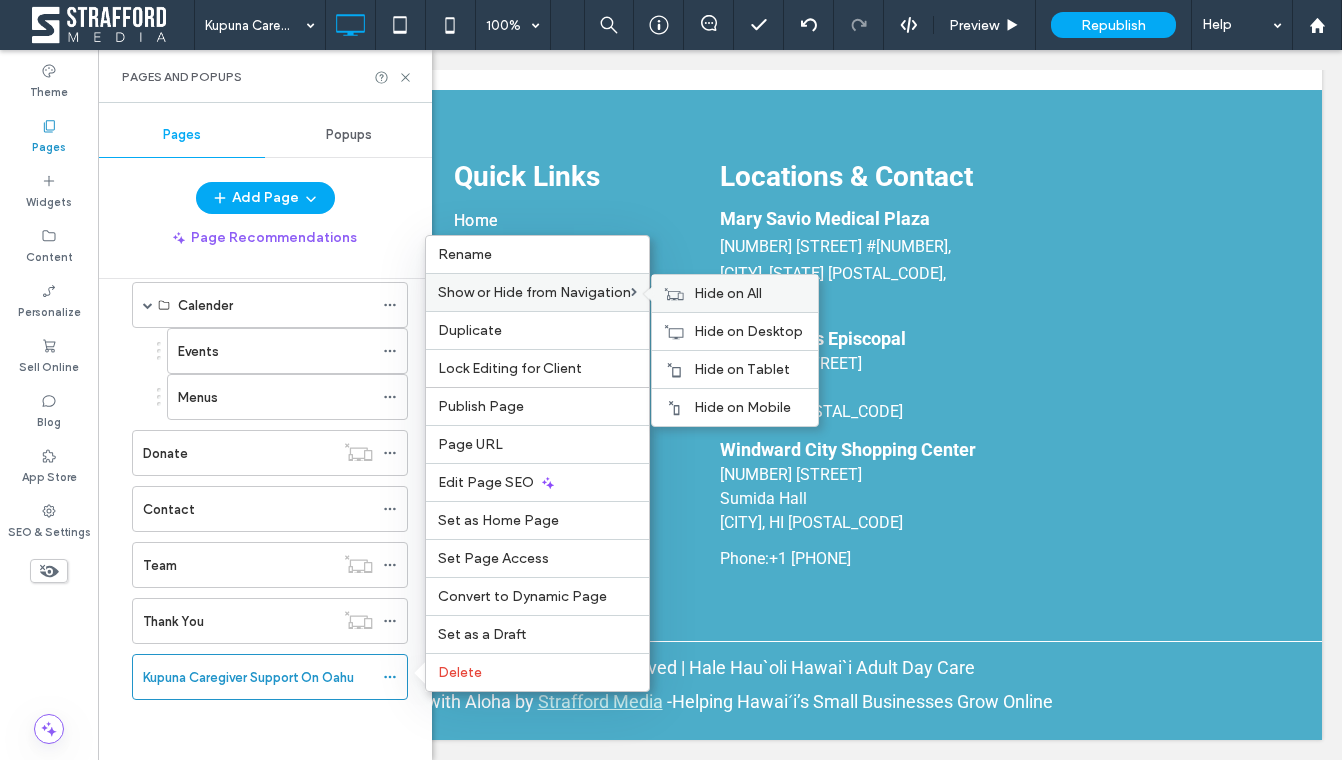 click on "Hide on All" at bounding box center (728, 293) 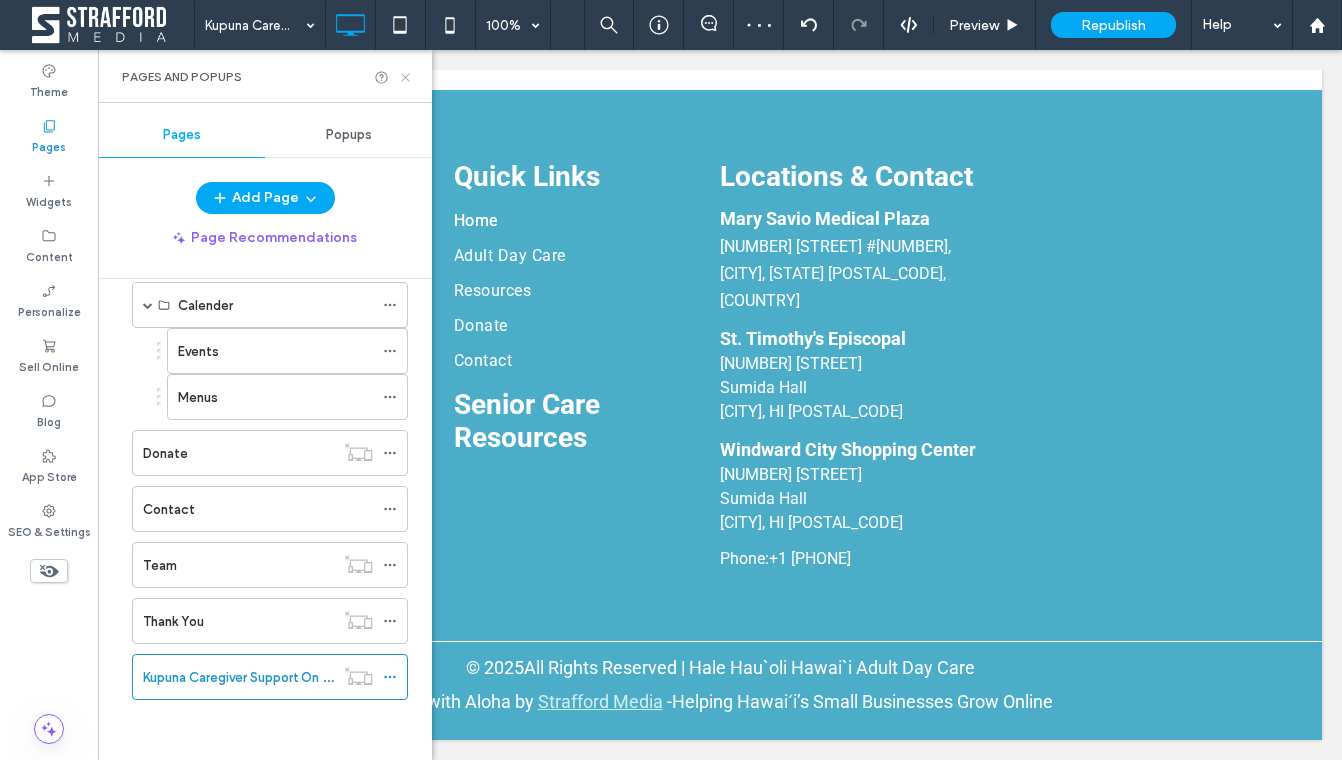 click 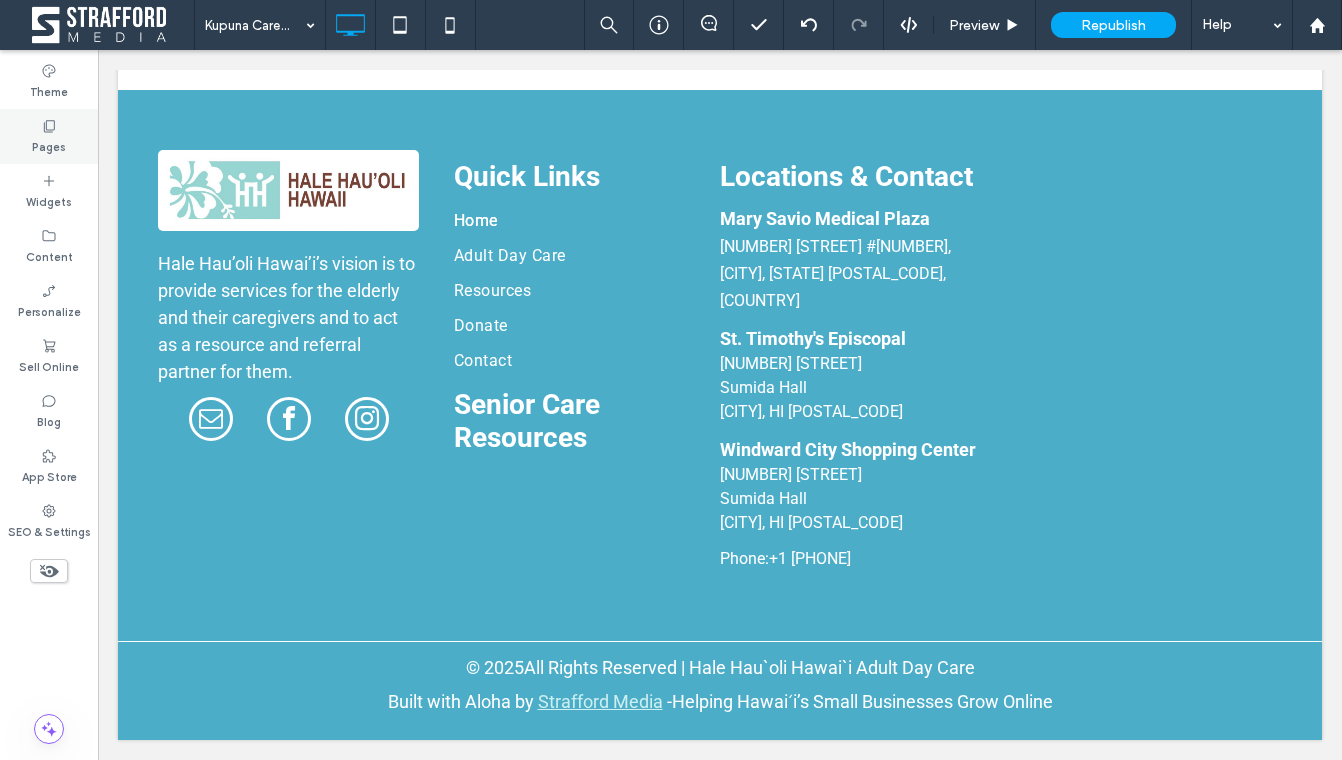 click on "Pages" at bounding box center [49, 136] 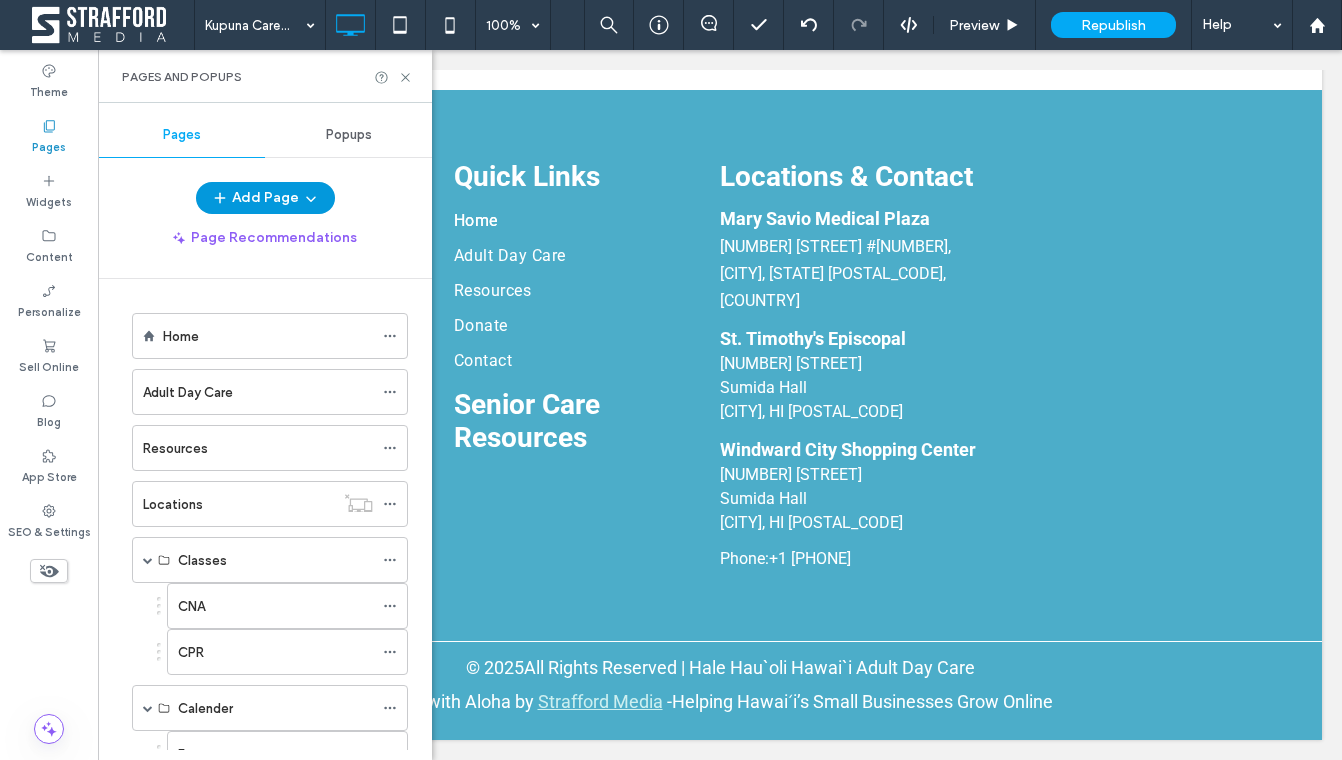 click on "Add Page" at bounding box center [265, 198] 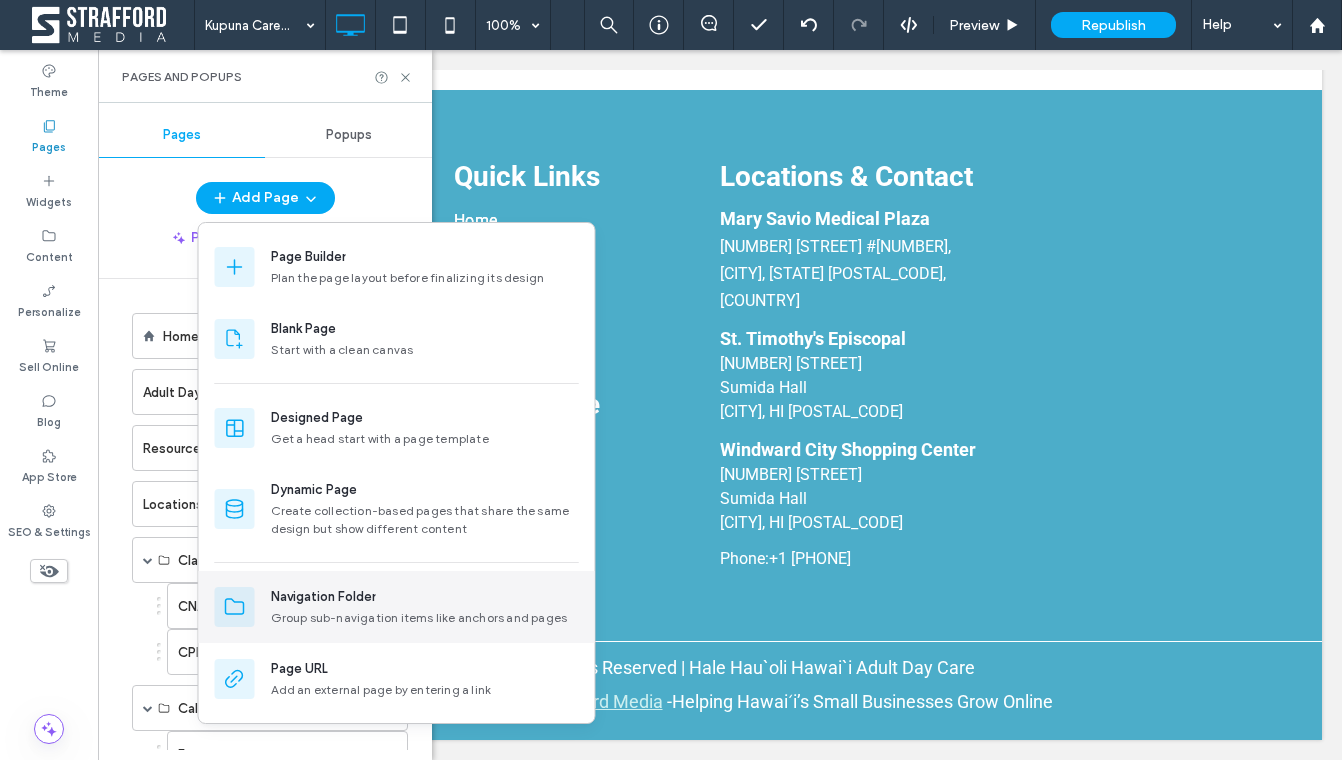 click on "Group sub-navigation items like anchors and pages" at bounding box center (425, 618) 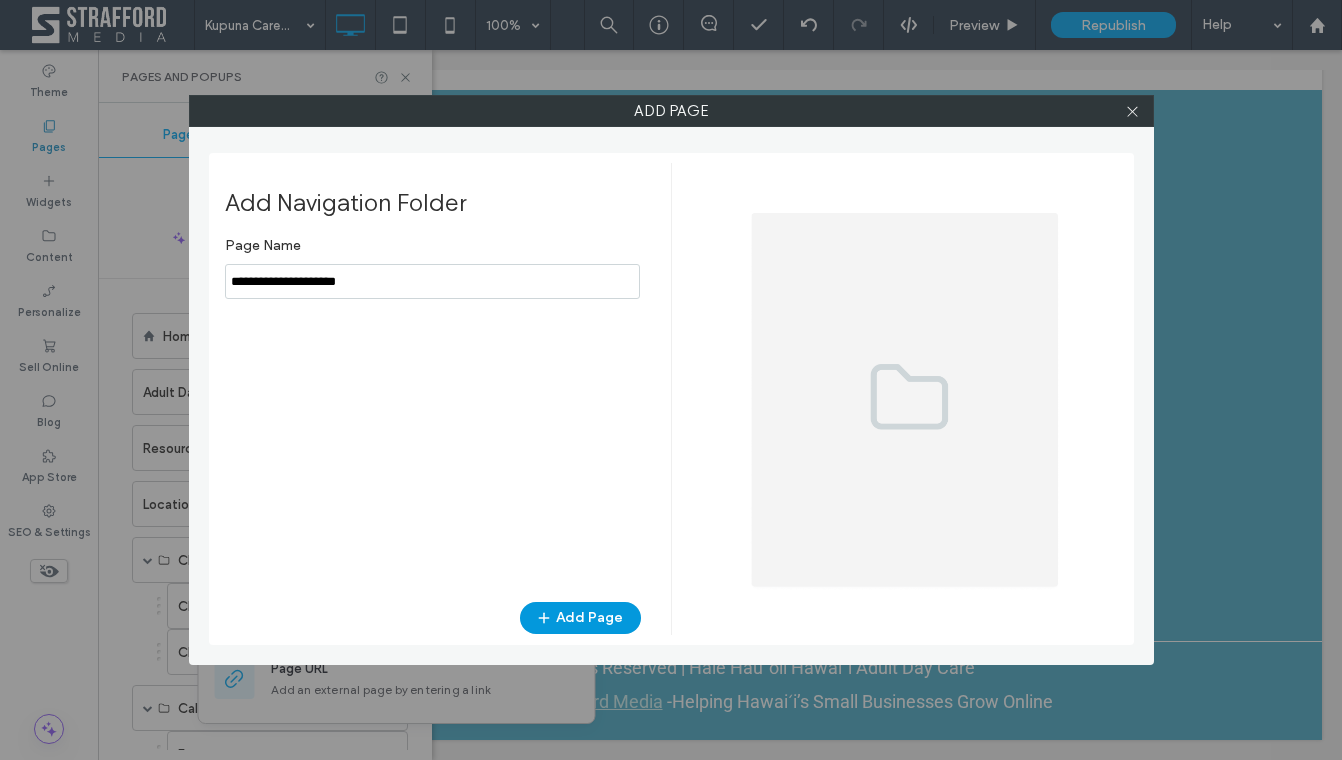 type on "**********" 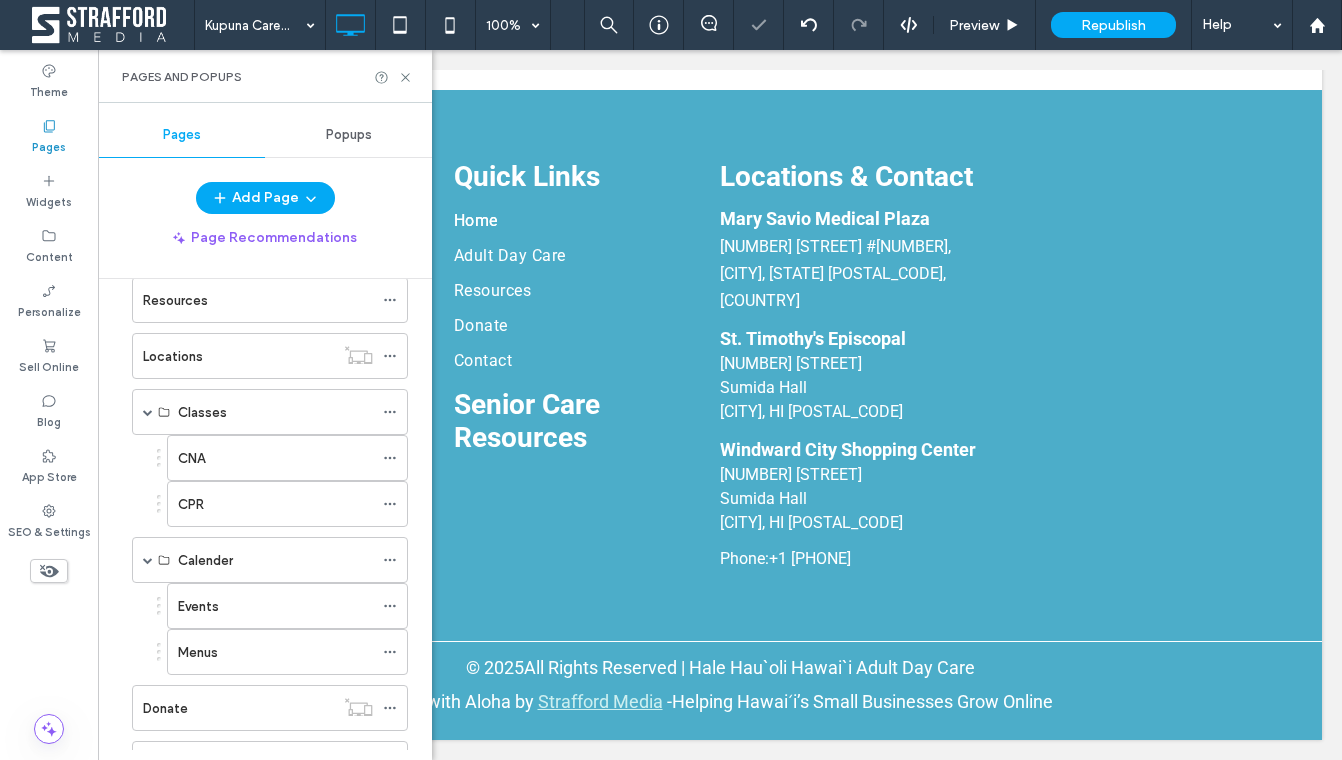 scroll, scrollTop: 459, scrollLeft: 0, axis: vertical 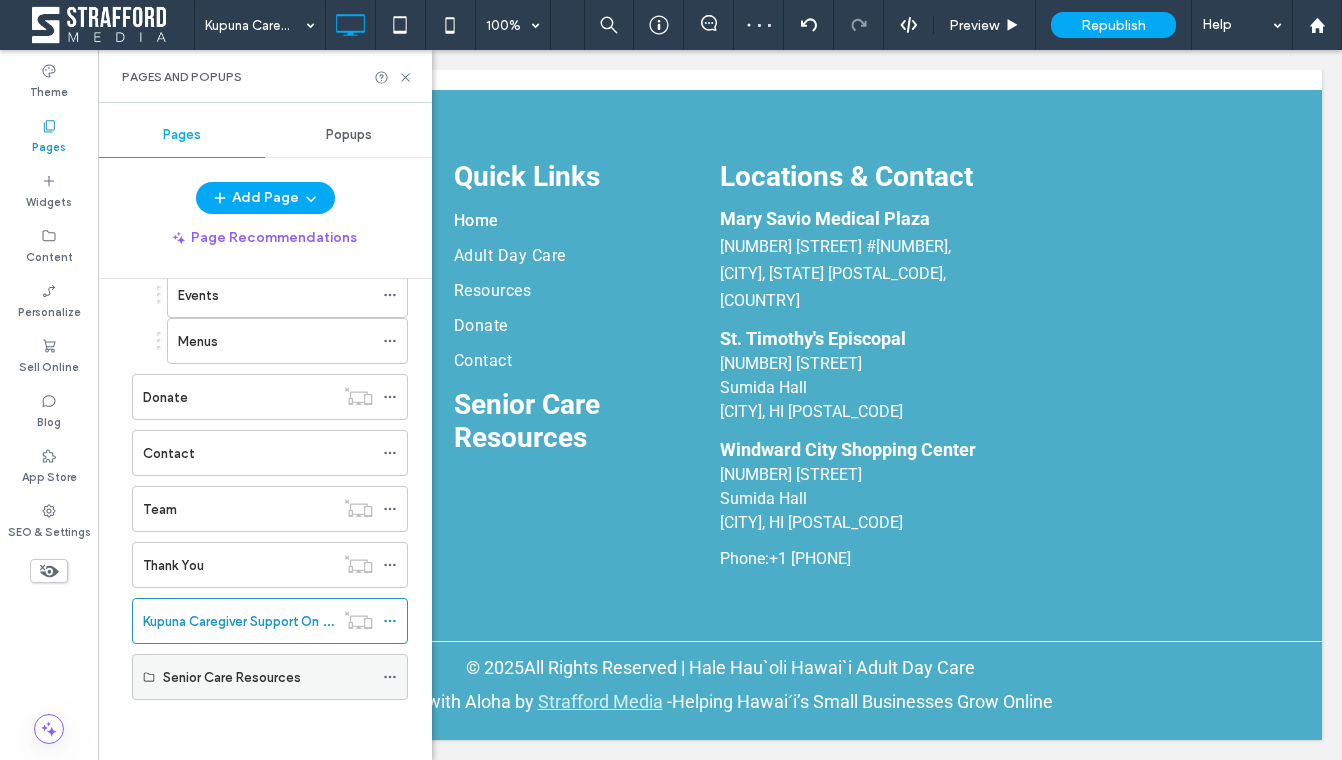click on "Senior Care Resources" at bounding box center [232, 677] 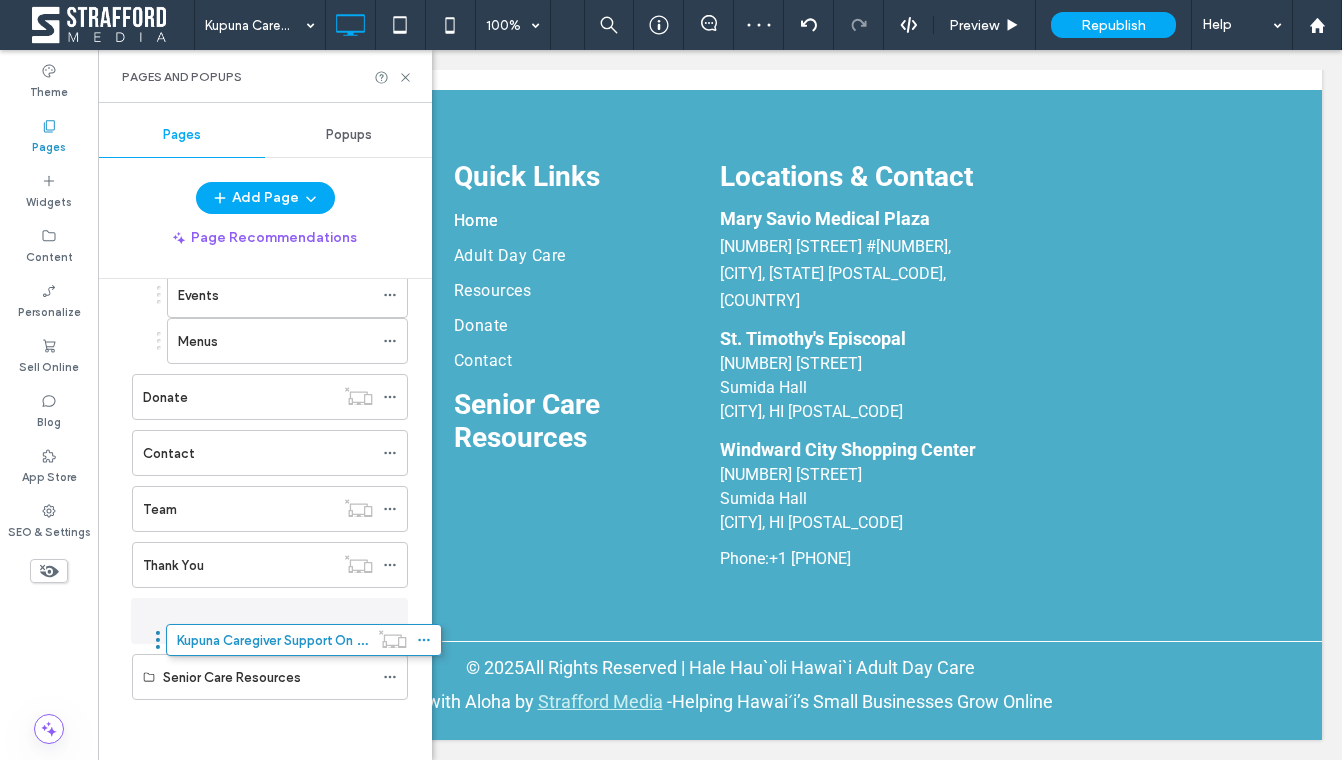 scroll, scrollTop: 449, scrollLeft: 0, axis: vertical 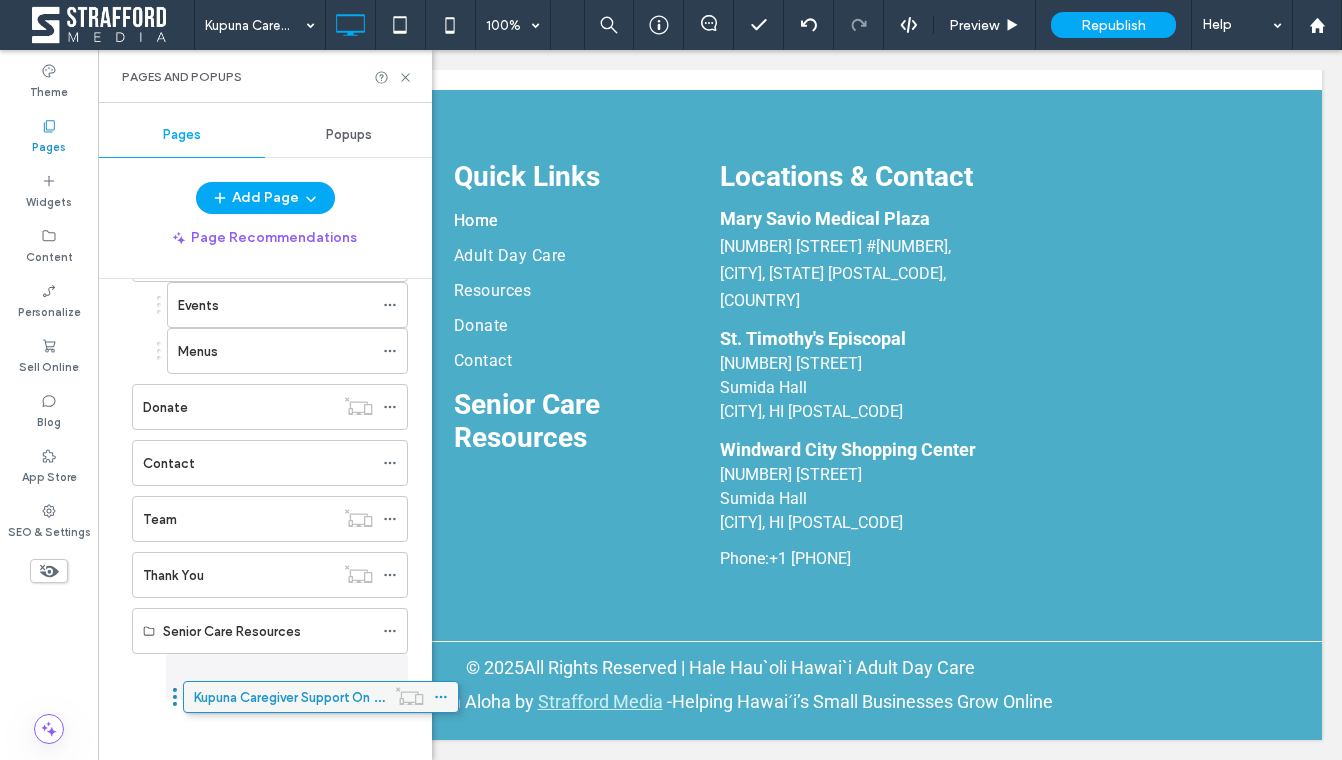 drag, startPoint x: 175, startPoint y: 628, endPoint x: 226, endPoint y: 711, distance: 97.41663 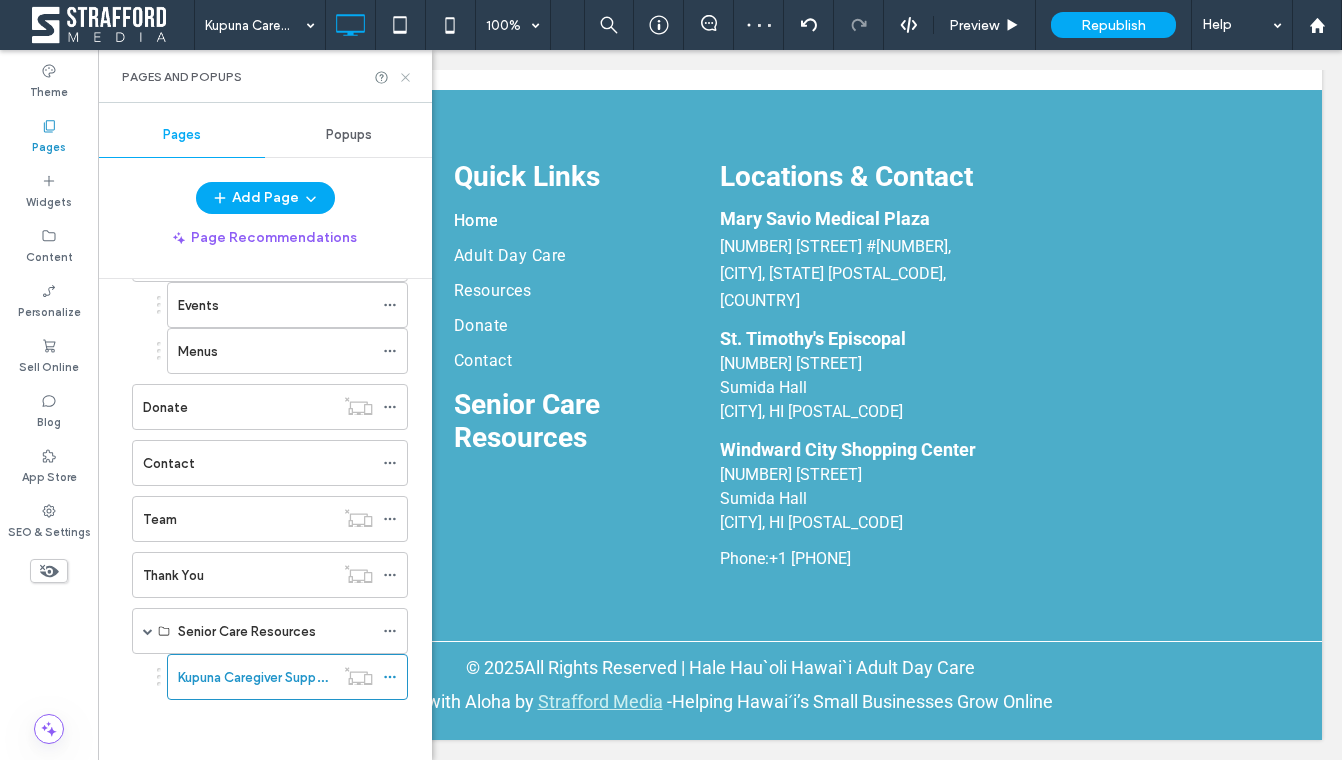 click 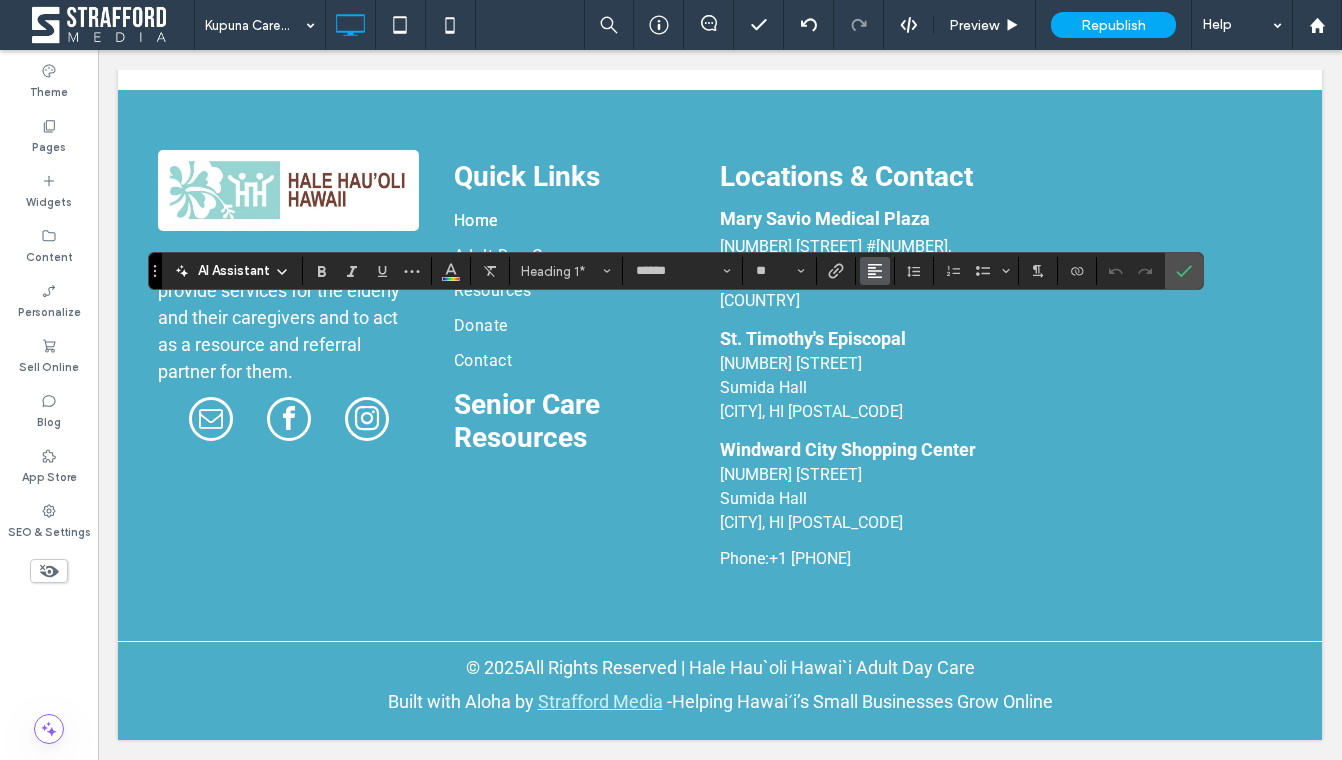 click 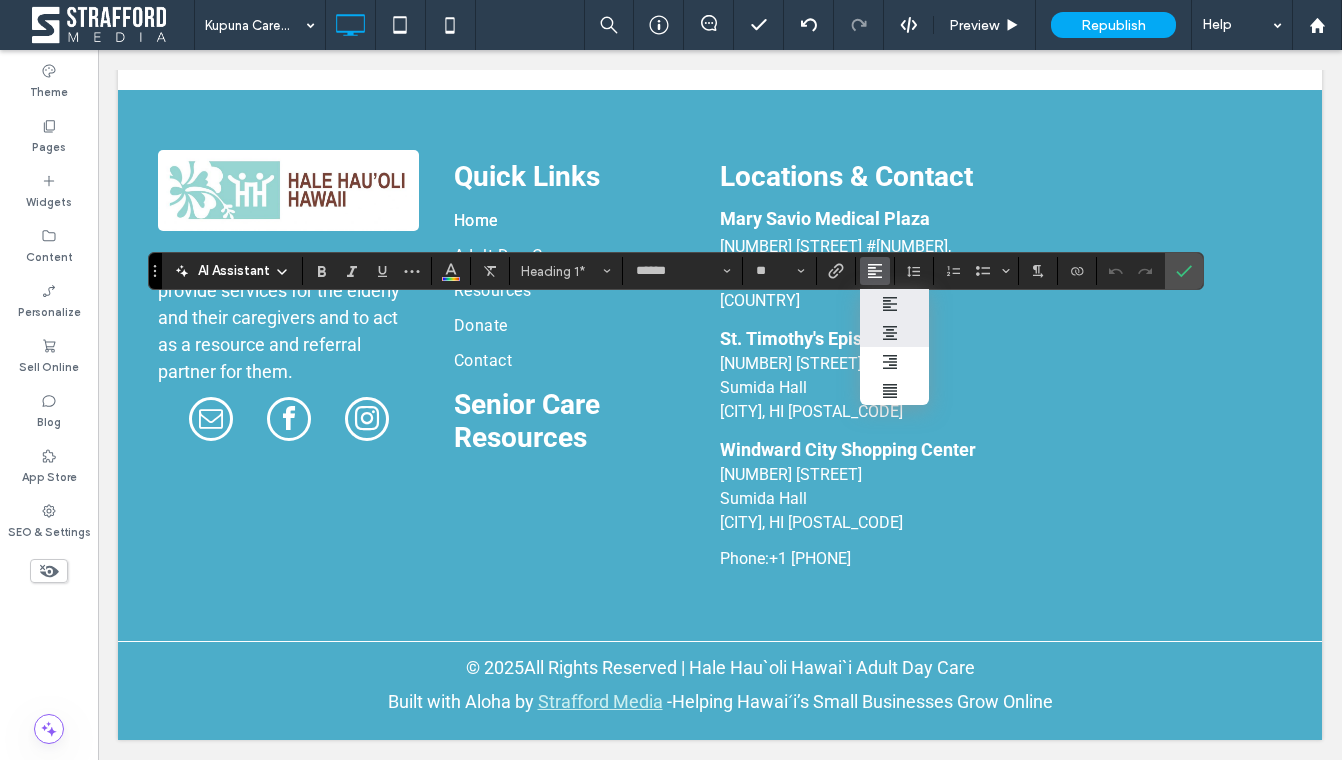 click 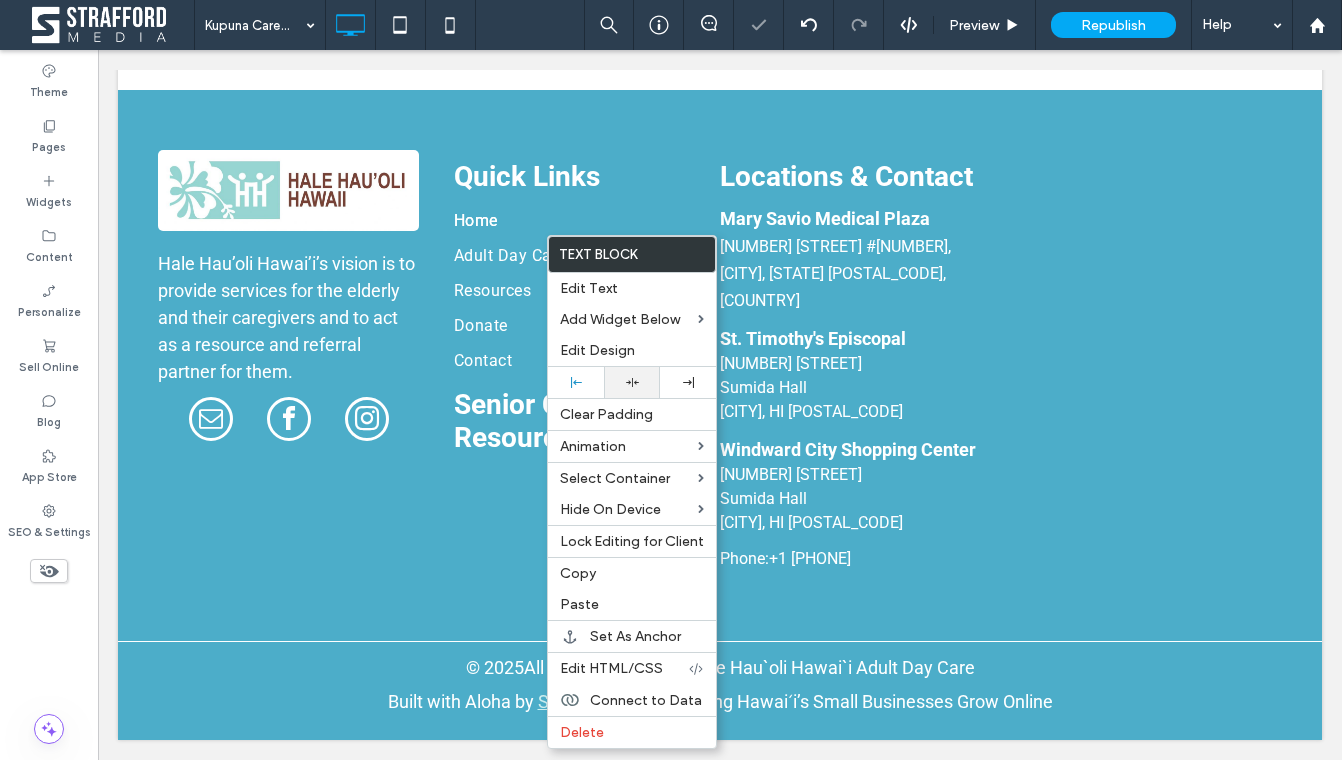 click at bounding box center (632, 382) 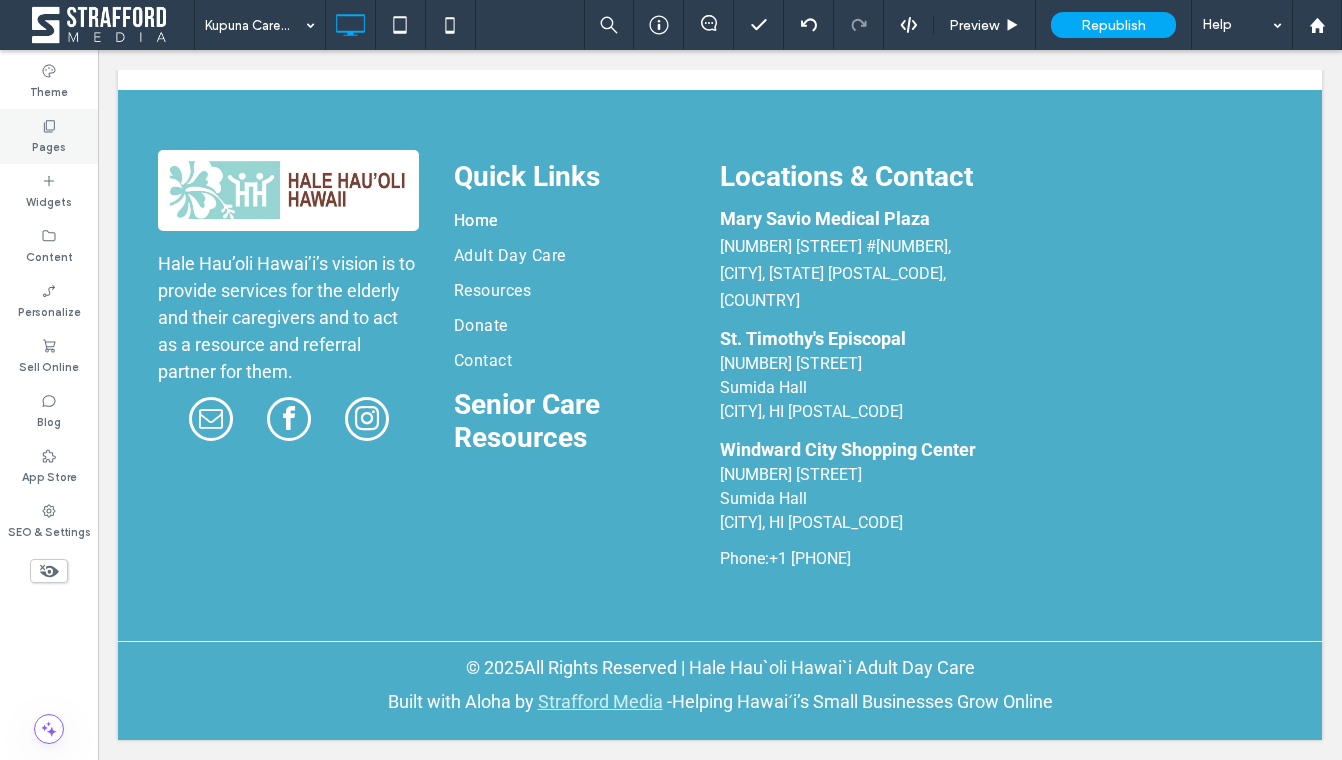 click on "Pages" at bounding box center (49, 145) 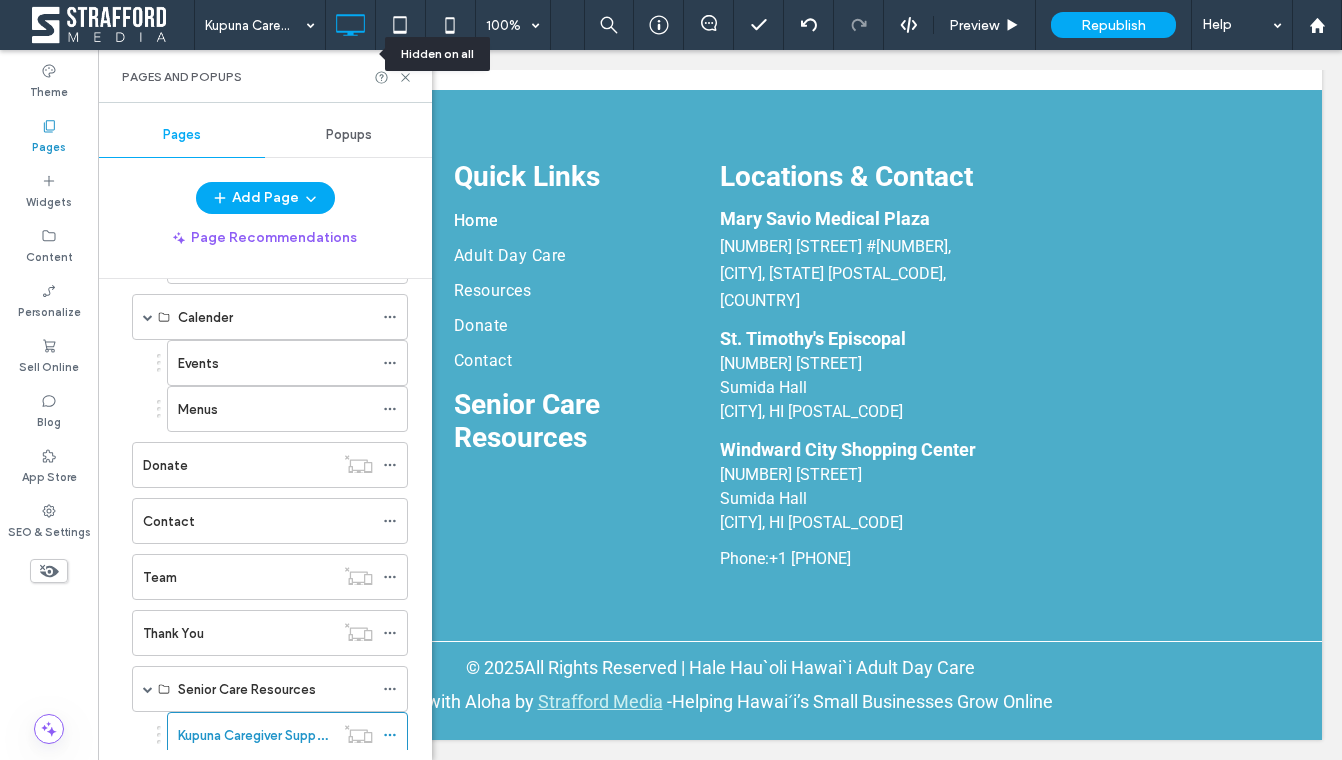 scroll, scrollTop: 449, scrollLeft: 0, axis: vertical 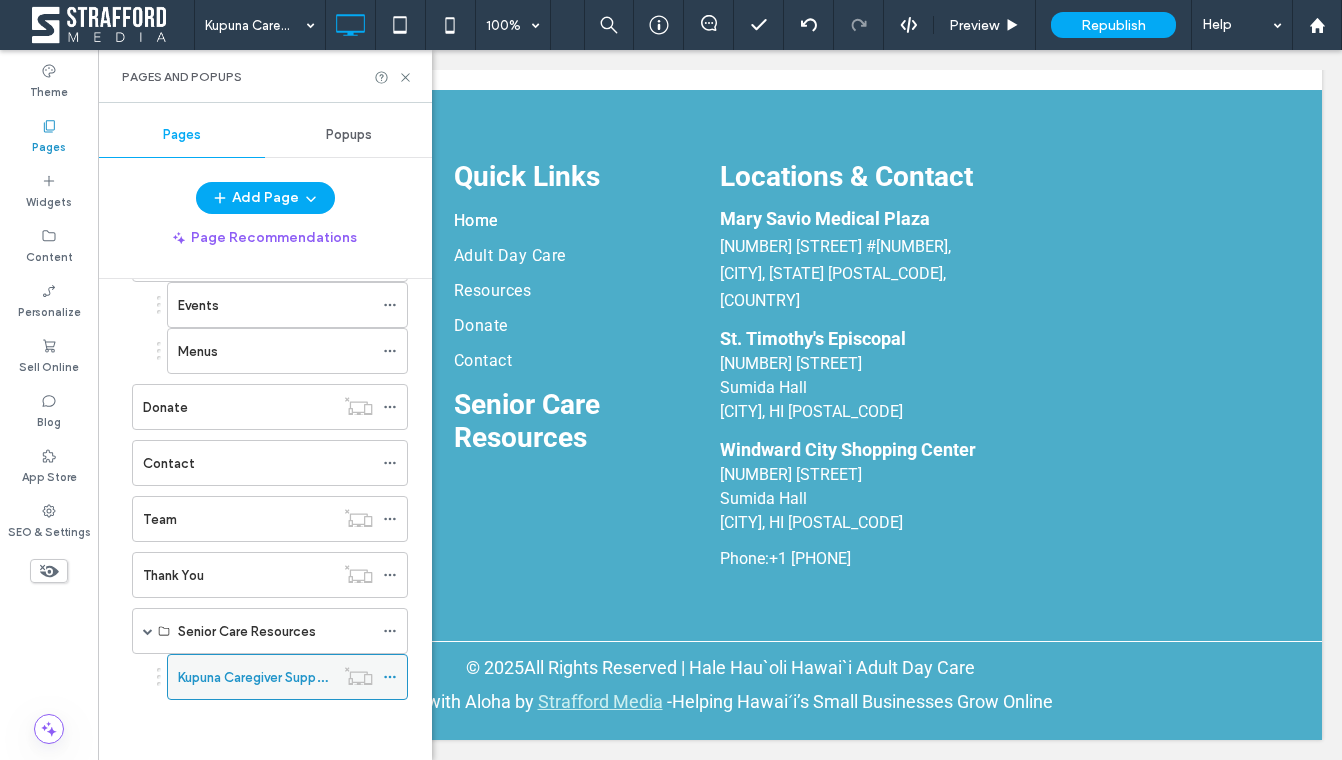 click 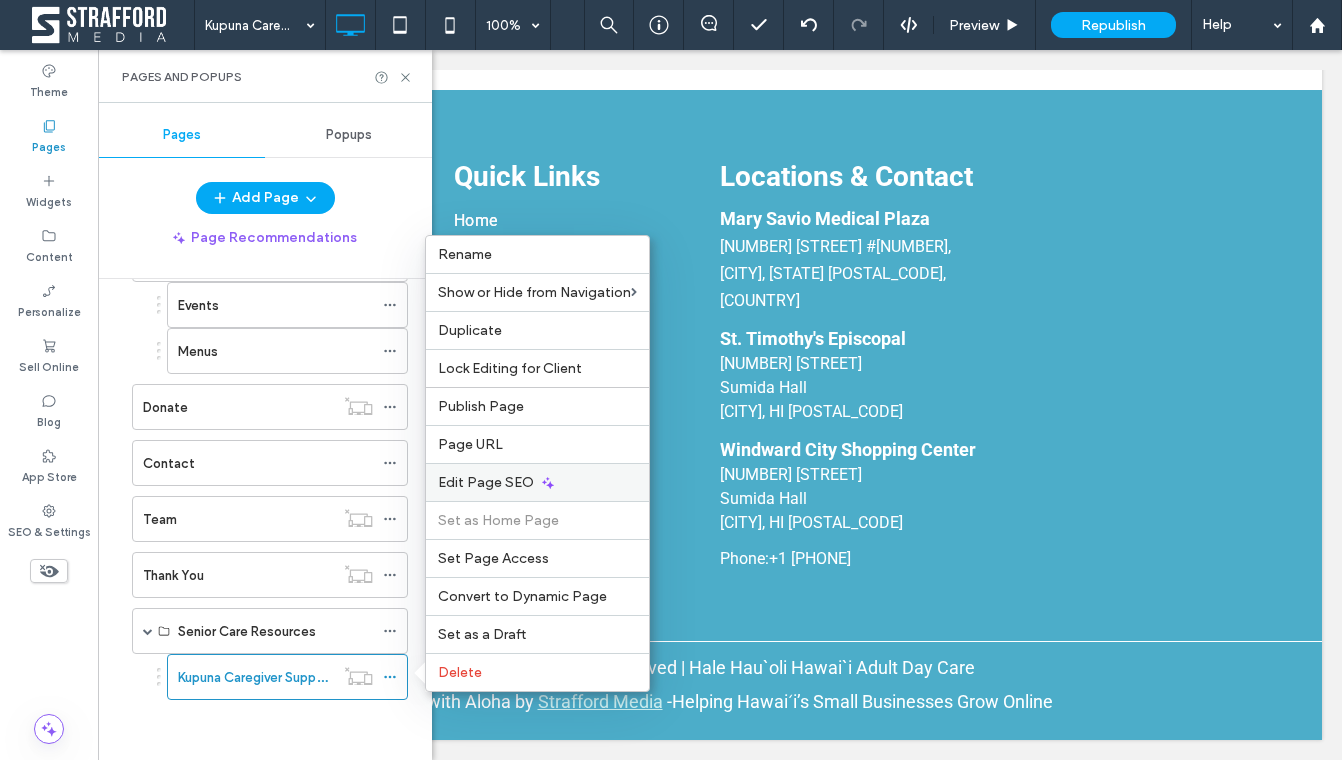 click on "Edit Page SEO" at bounding box center (486, 482) 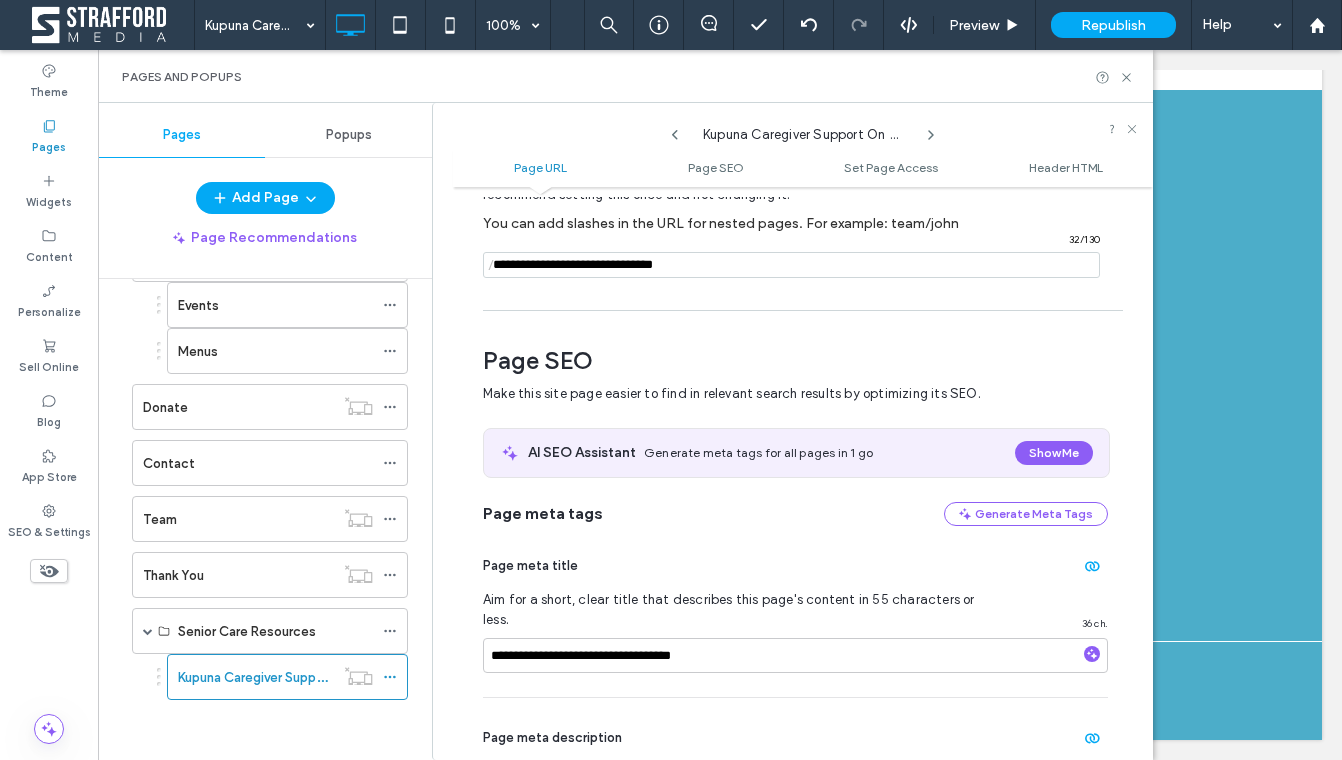 scroll, scrollTop: 0, scrollLeft: 0, axis: both 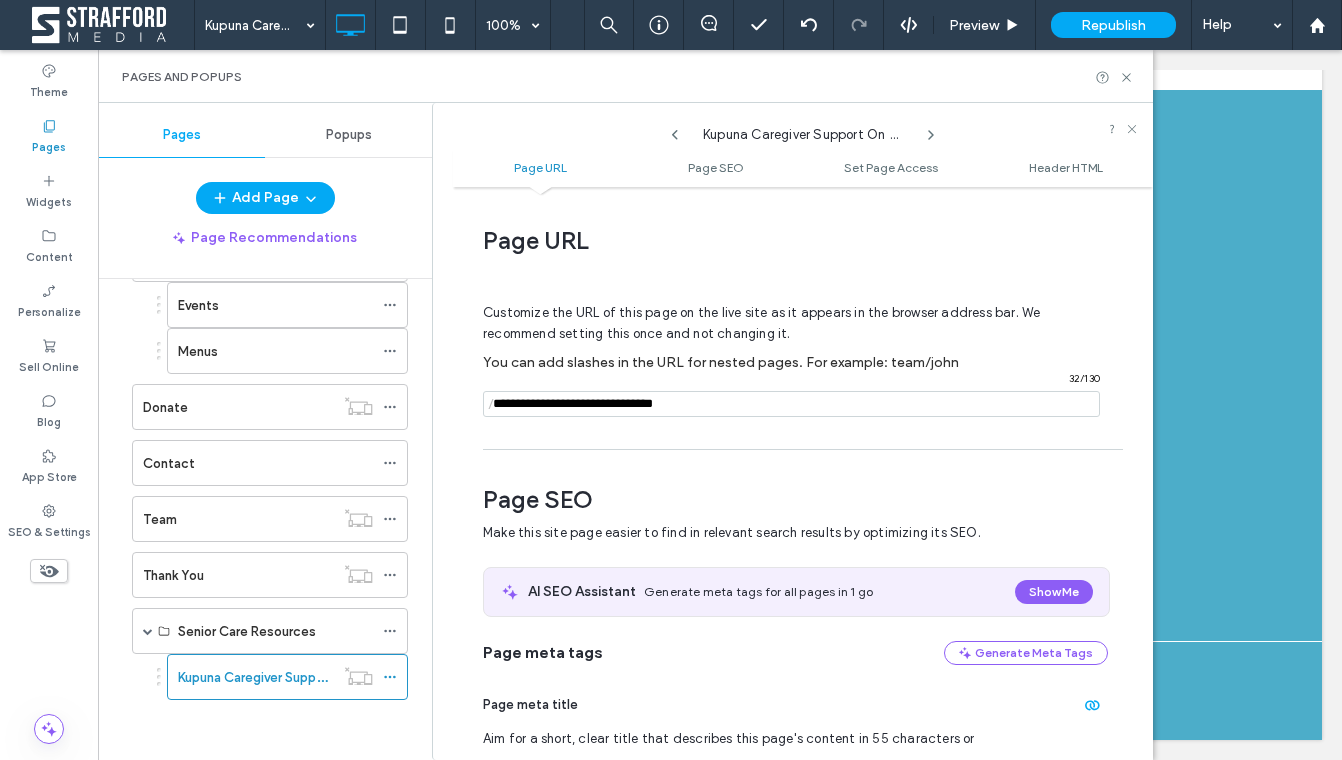 click at bounding box center [791, 404] 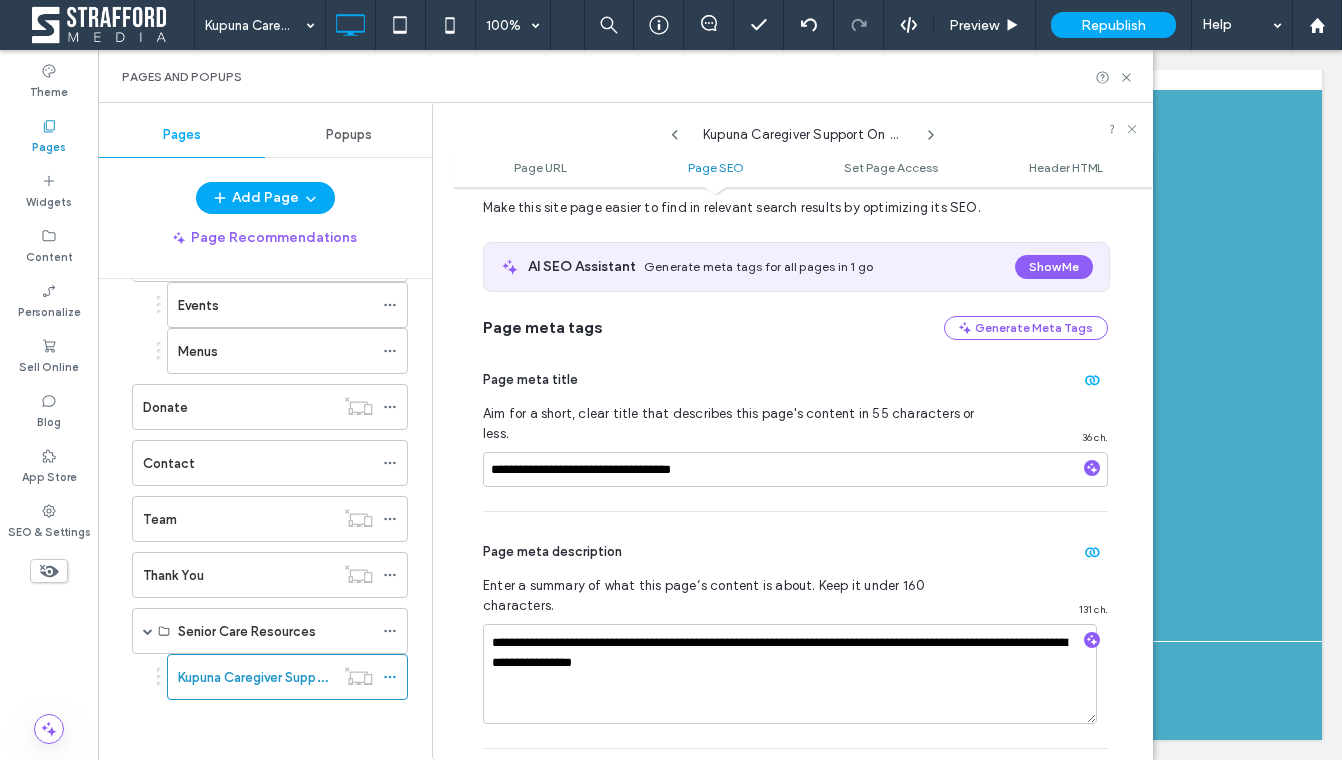 scroll, scrollTop: 326, scrollLeft: 0, axis: vertical 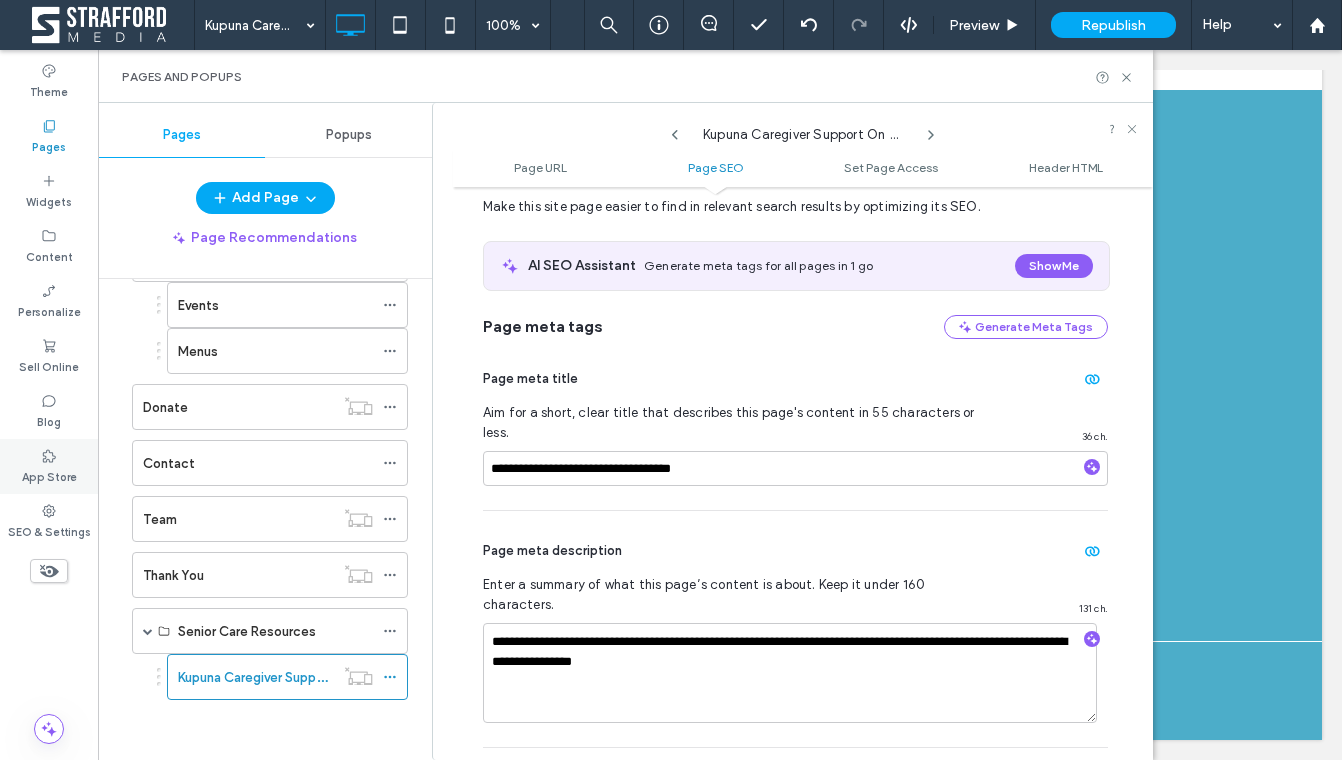 type on "**********" 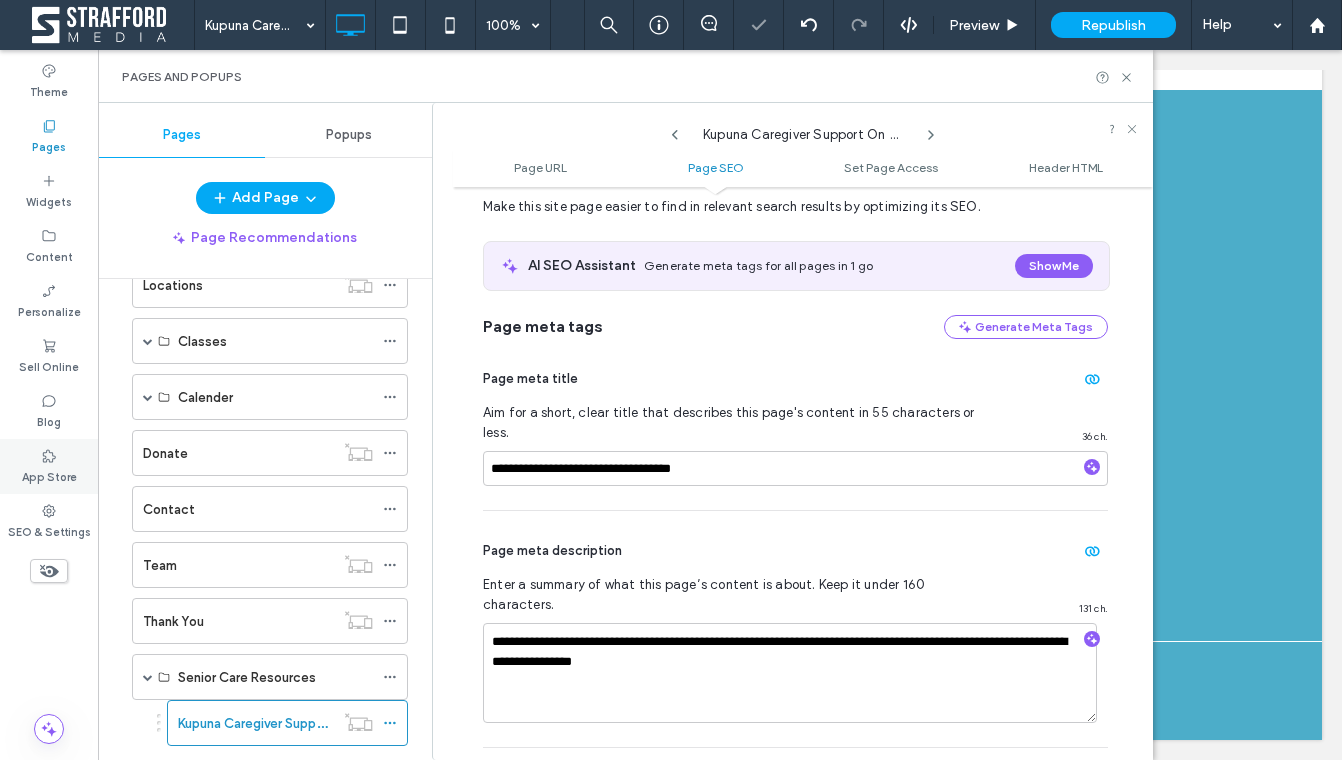 scroll, scrollTop: 265, scrollLeft: 0, axis: vertical 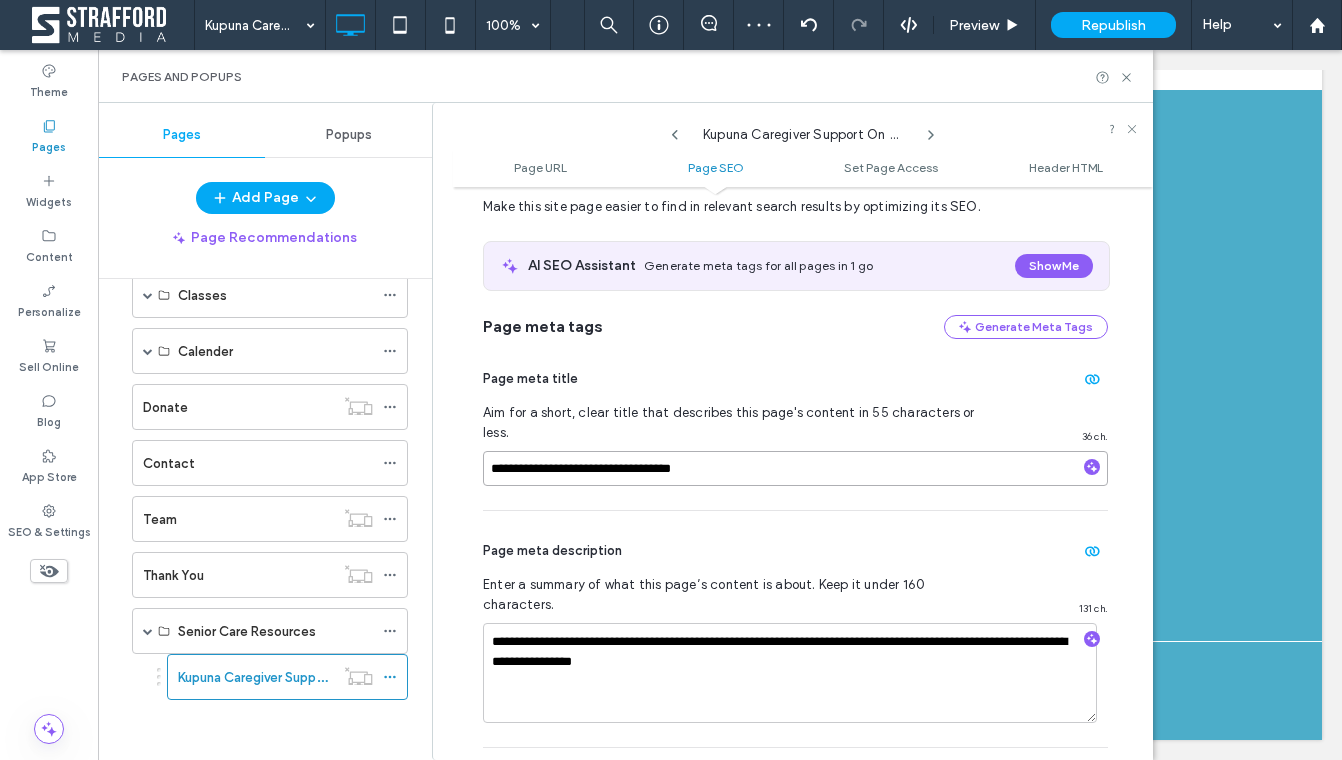 click on "**********" at bounding box center (795, 468) 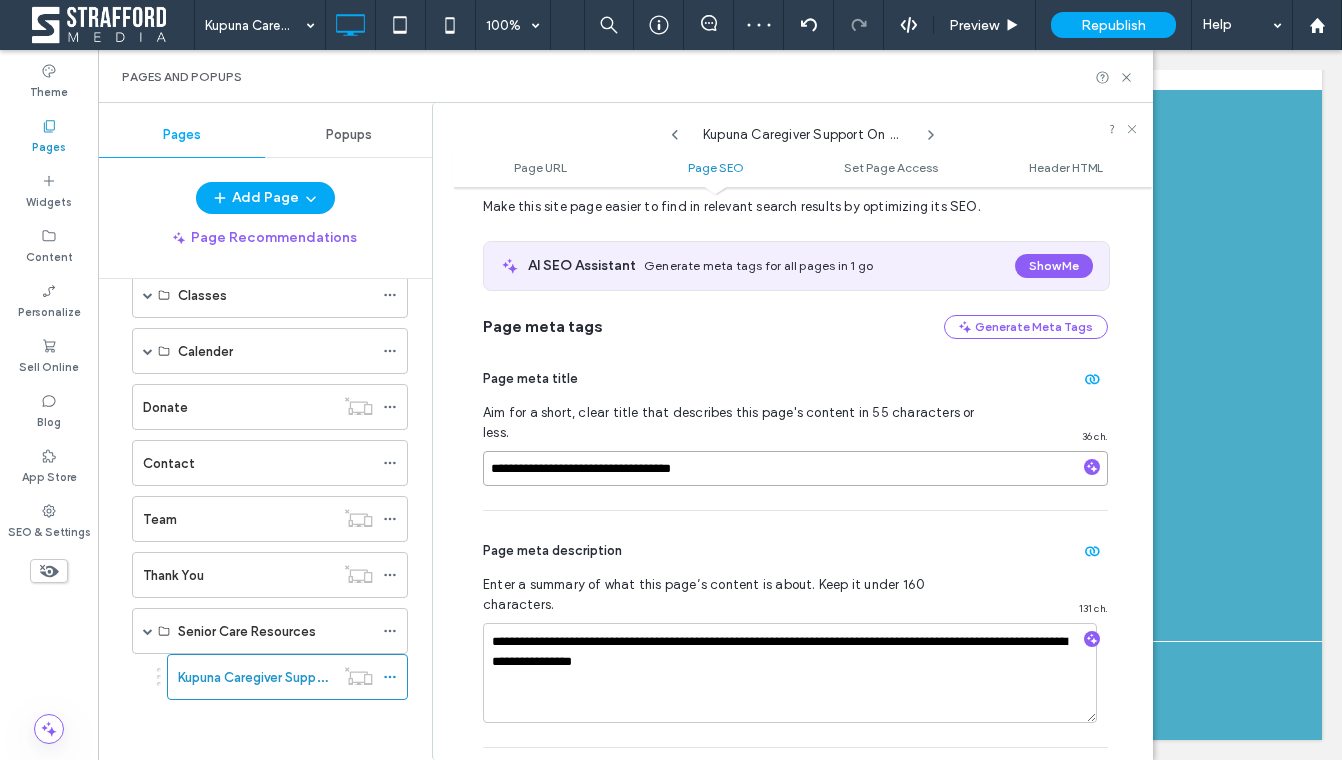 paste on "**********" 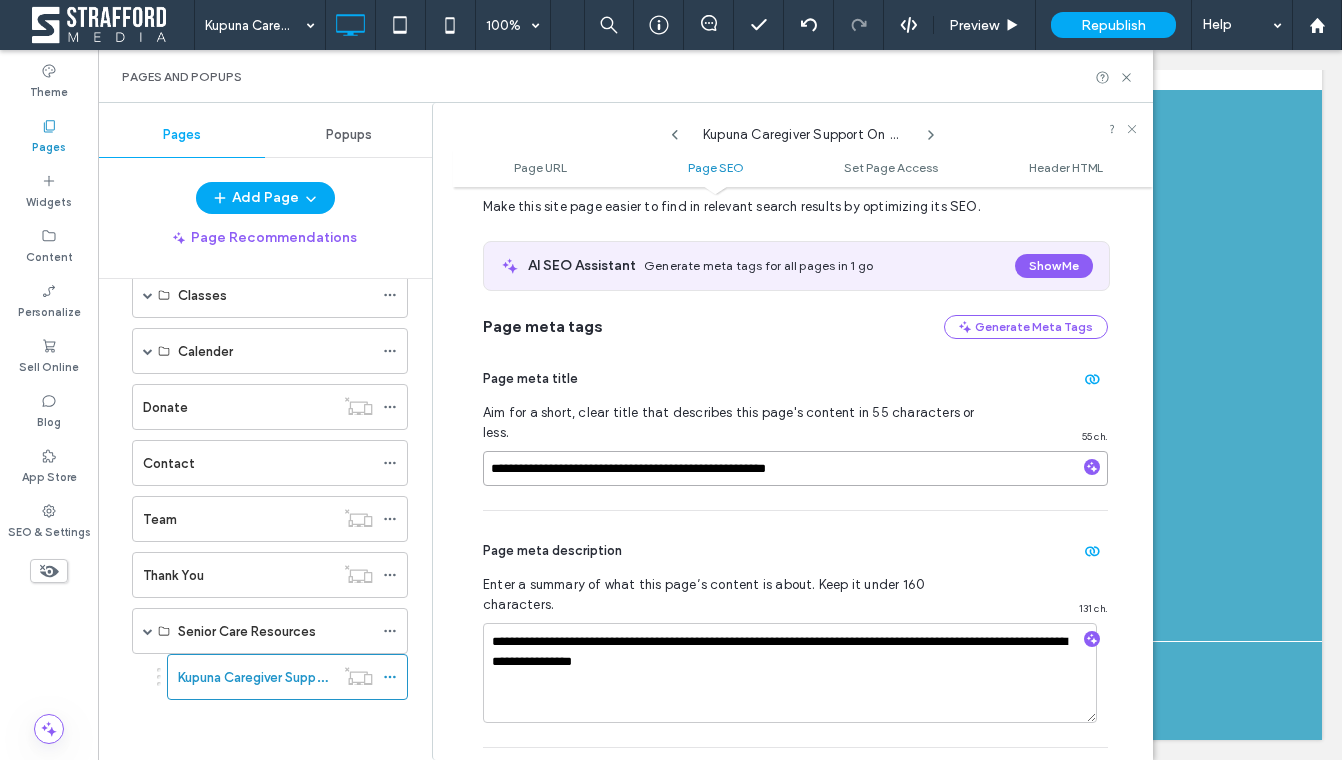 type on "**********" 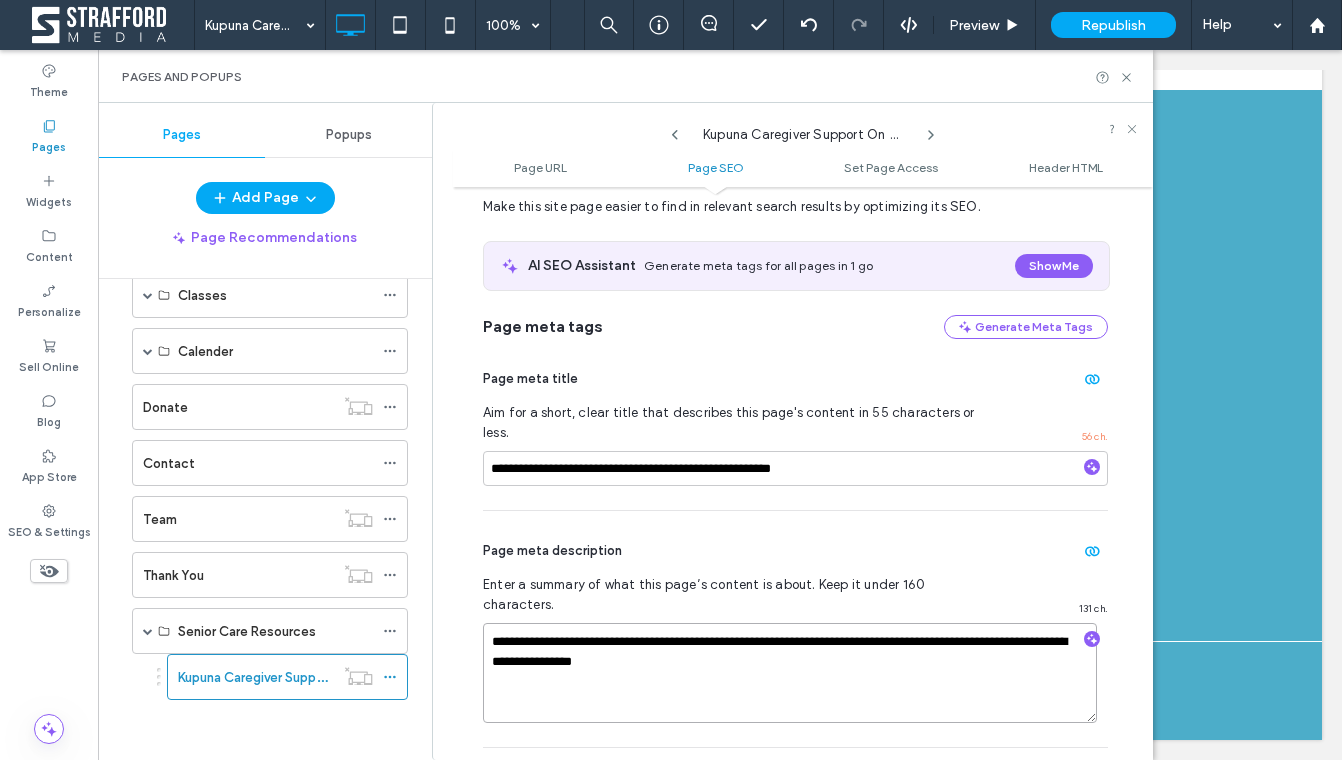 drag, startPoint x: 776, startPoint y: 619, endPoint x: 450, endPoint y: 594, distance: 326.95718 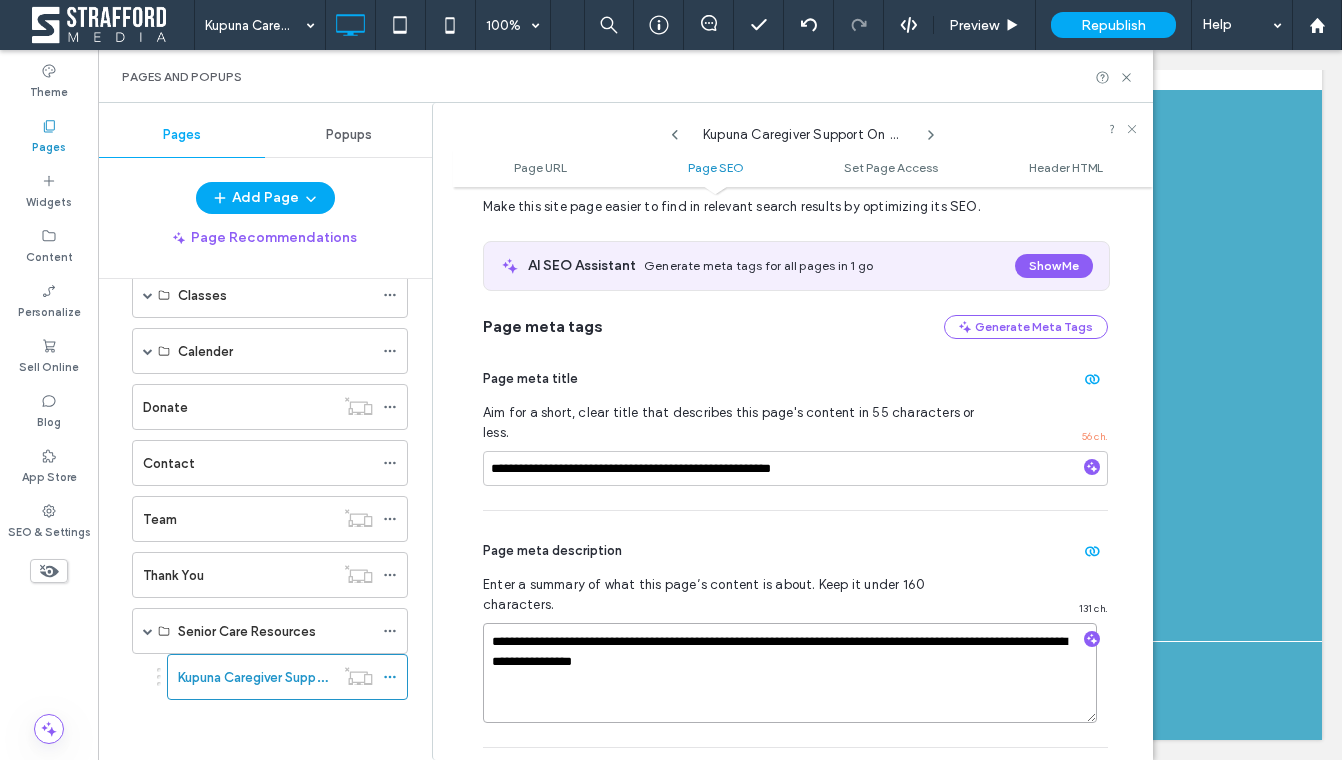 click on "**********" at bounding box center [792, 431] 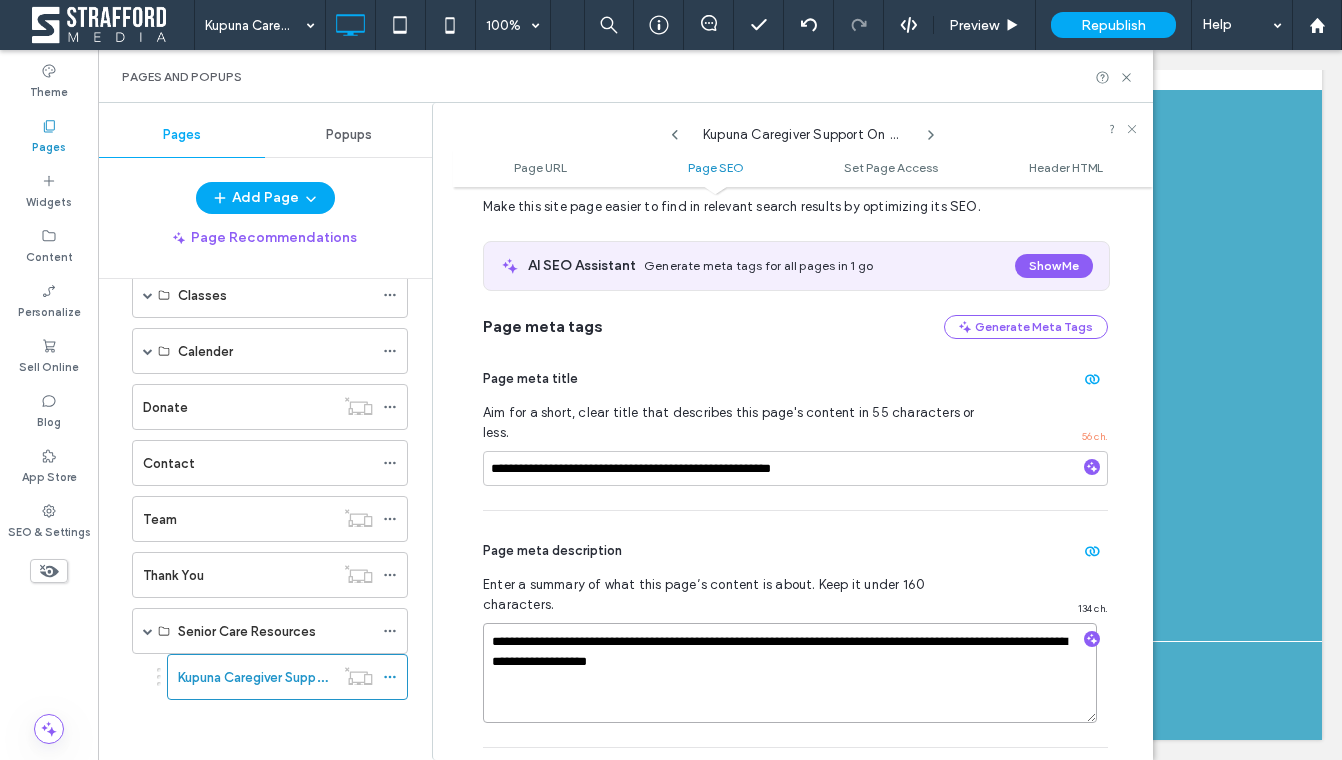type on "**********" 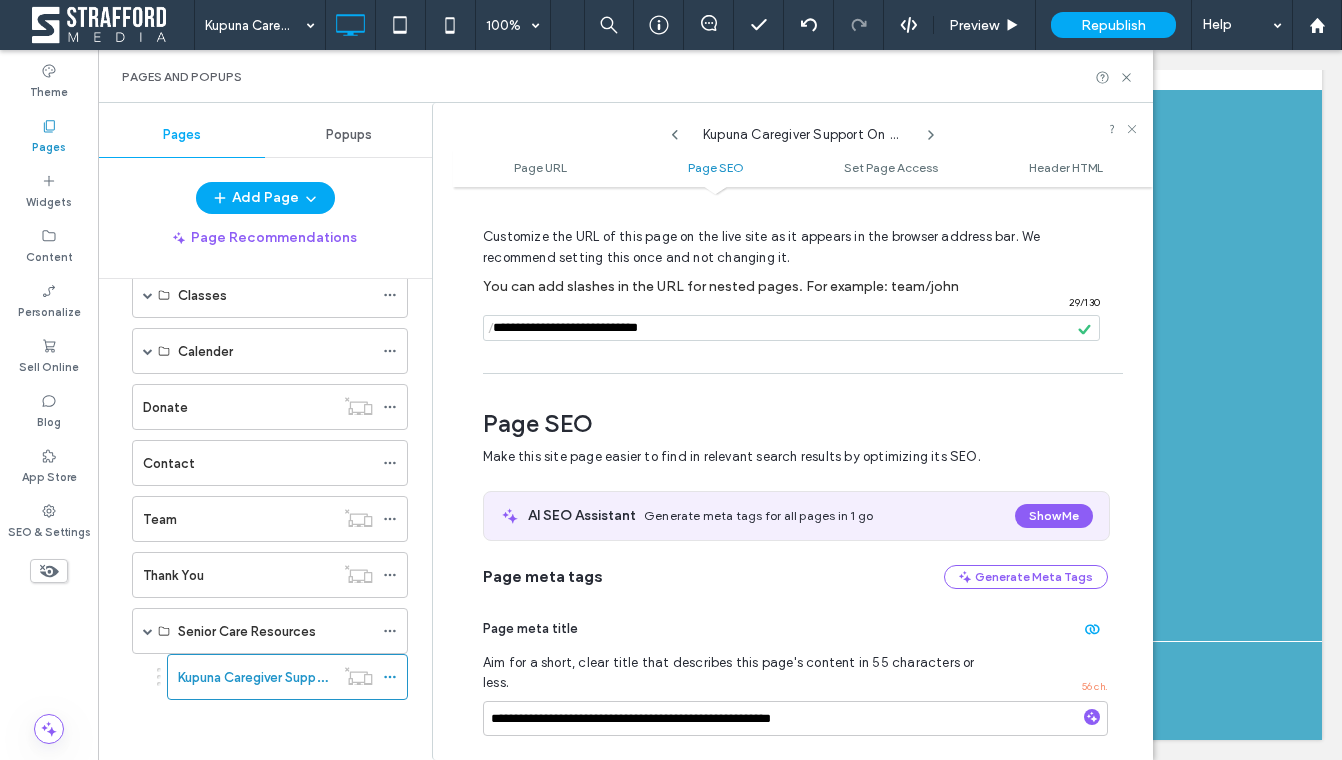scroll, scrollTop: 0, scrollLeft: 0, axis: both 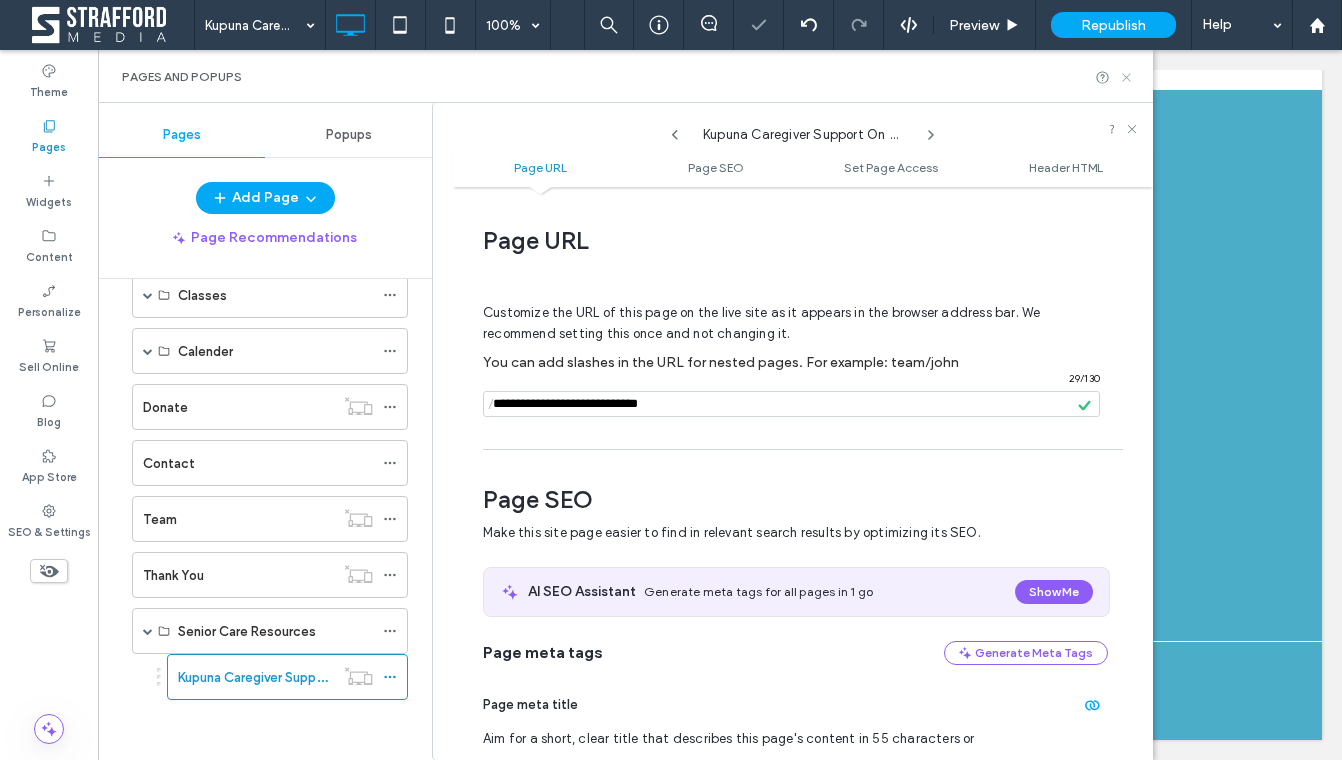 click 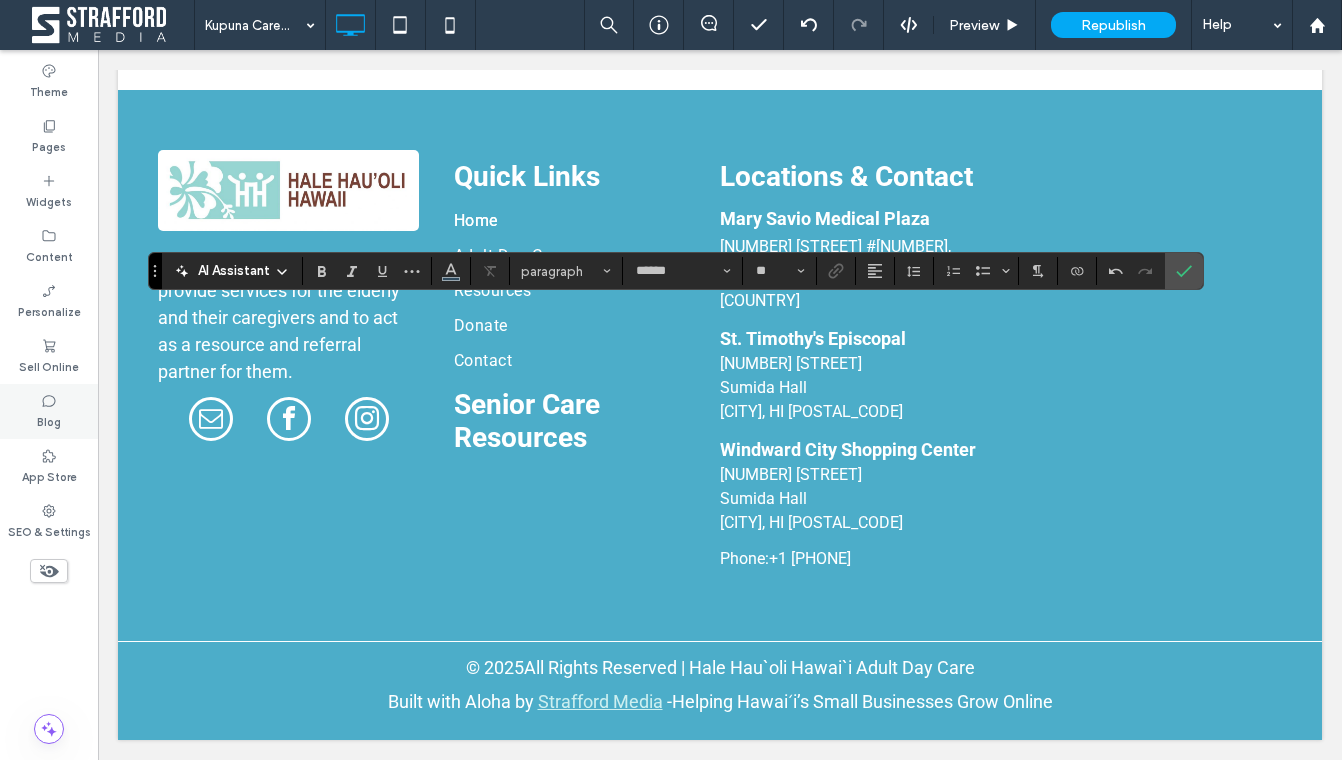 type on "**" 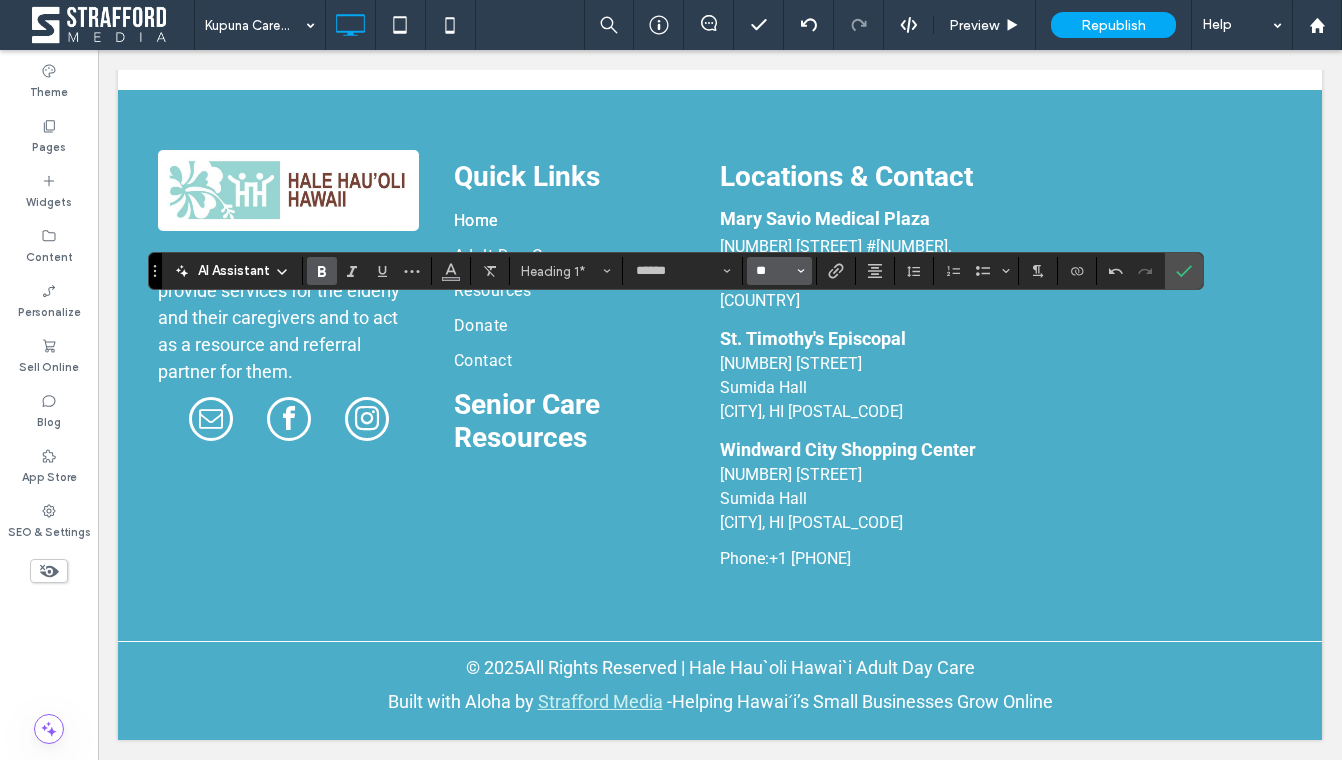 click on "**" at bounding box center [773, 271] 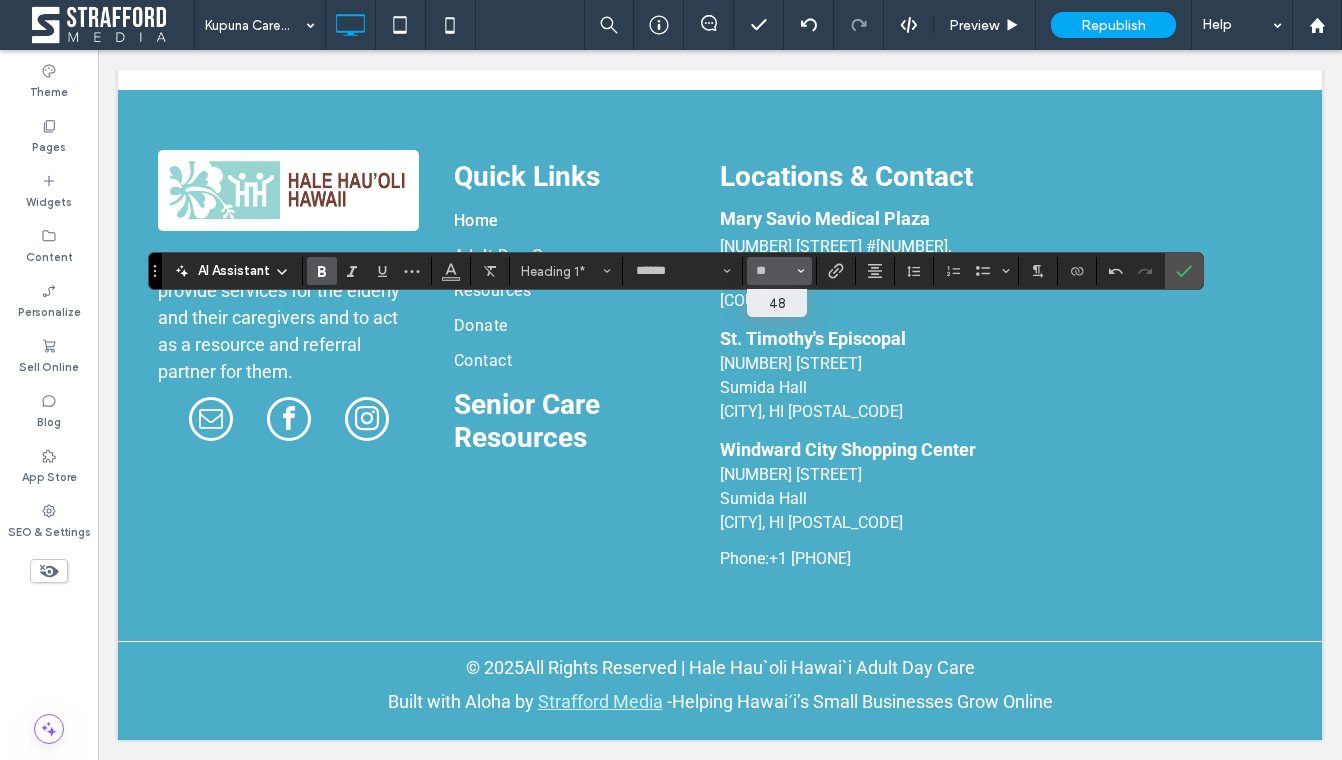 type on "**" 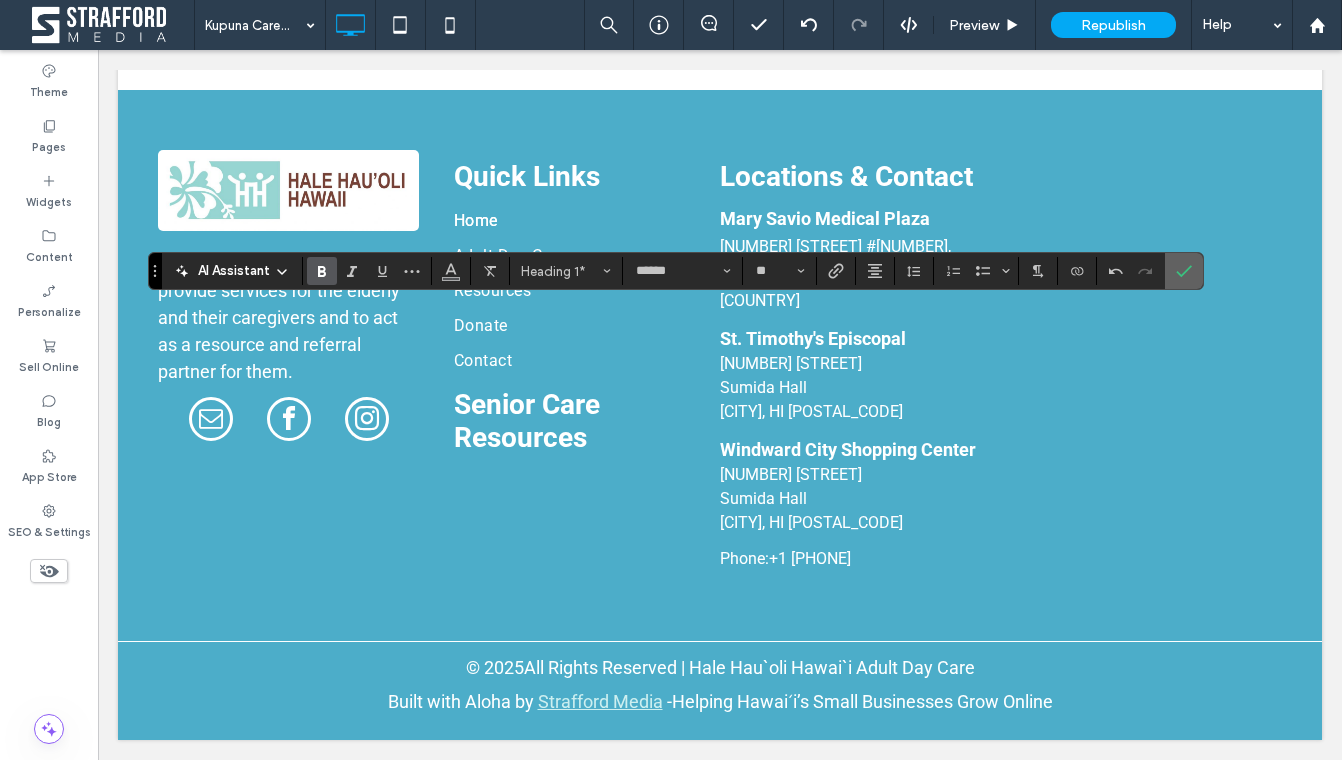 click at bounding box center (1184, 271) 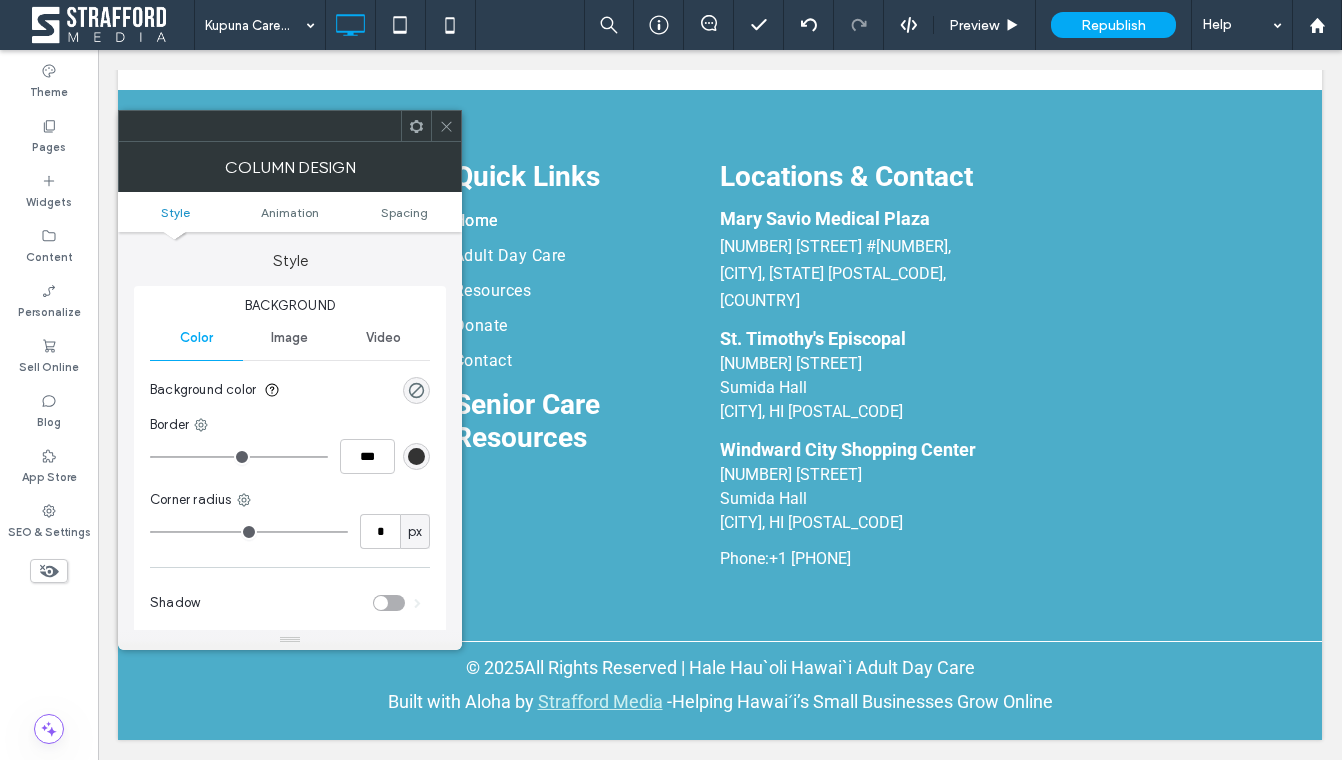 click 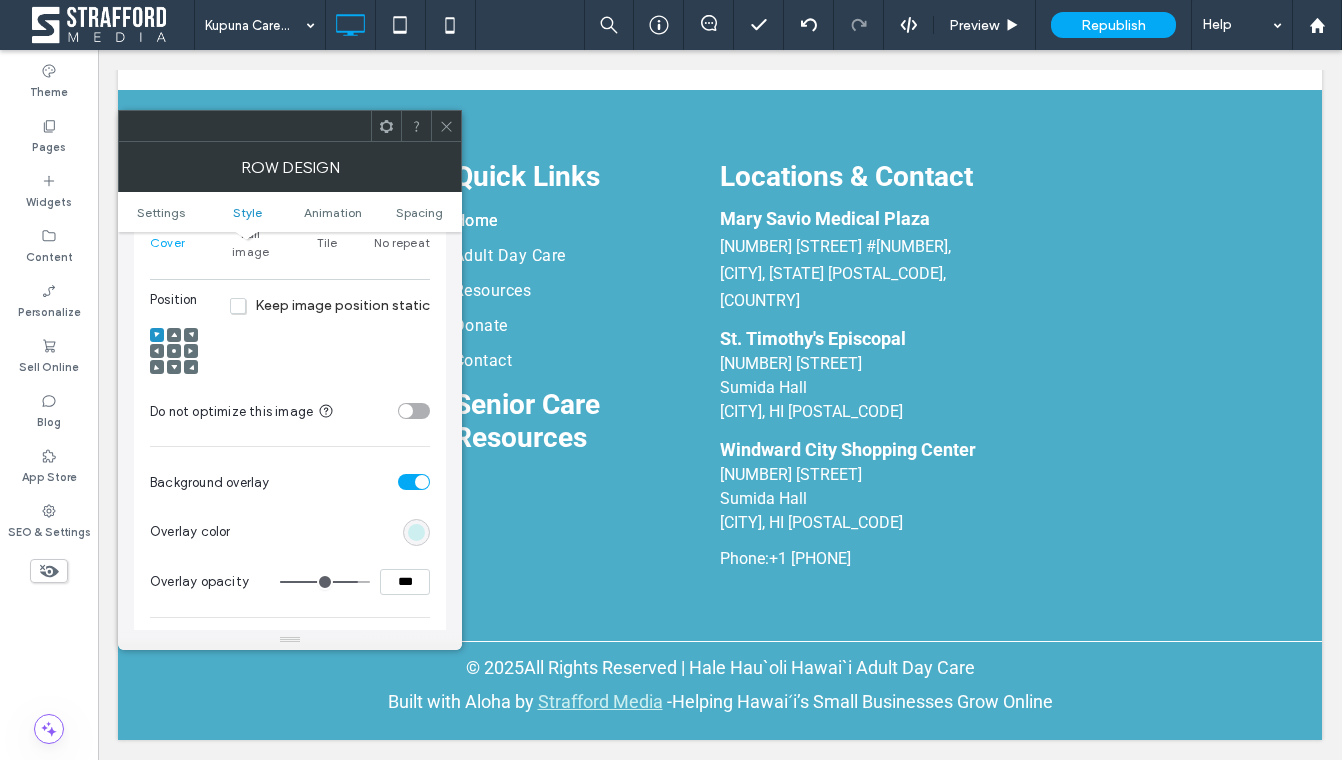 scroll, scrollTop: 768, scrollLeft: 0, axis: vertical 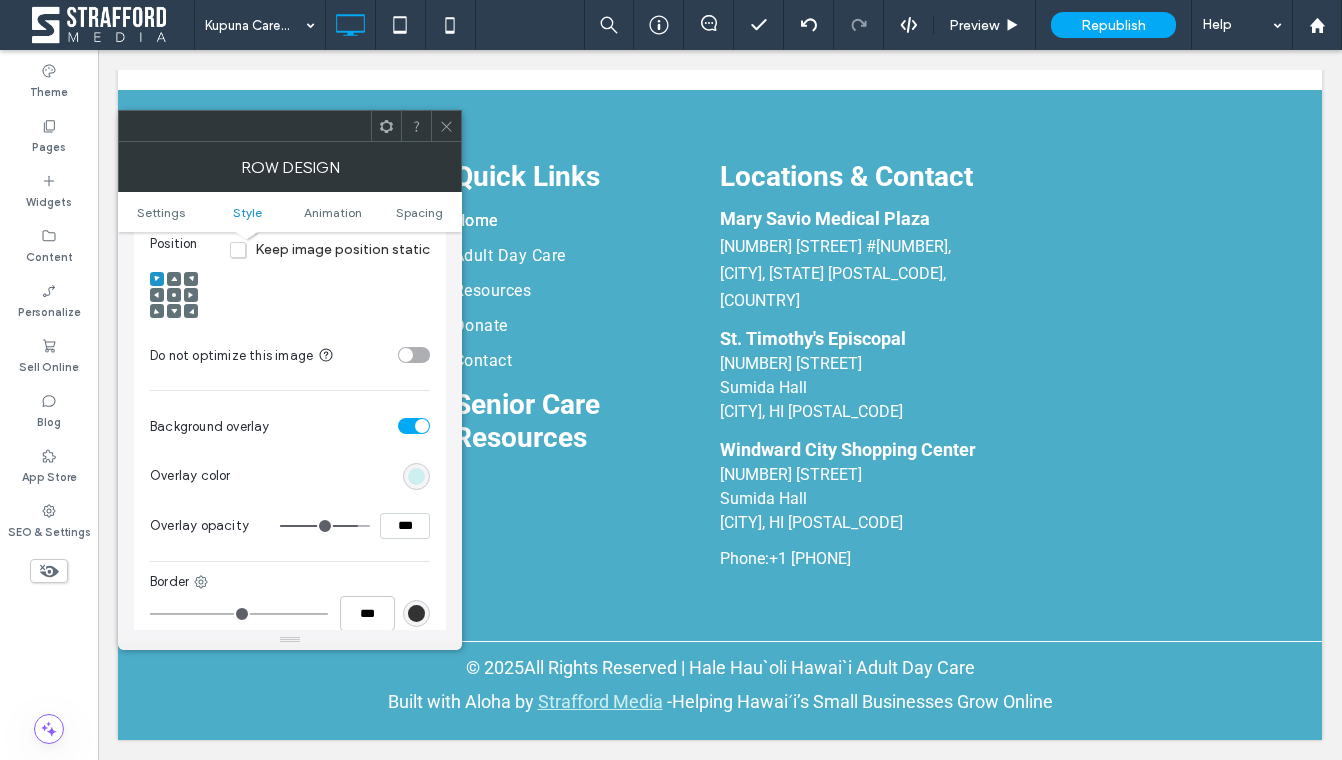 click 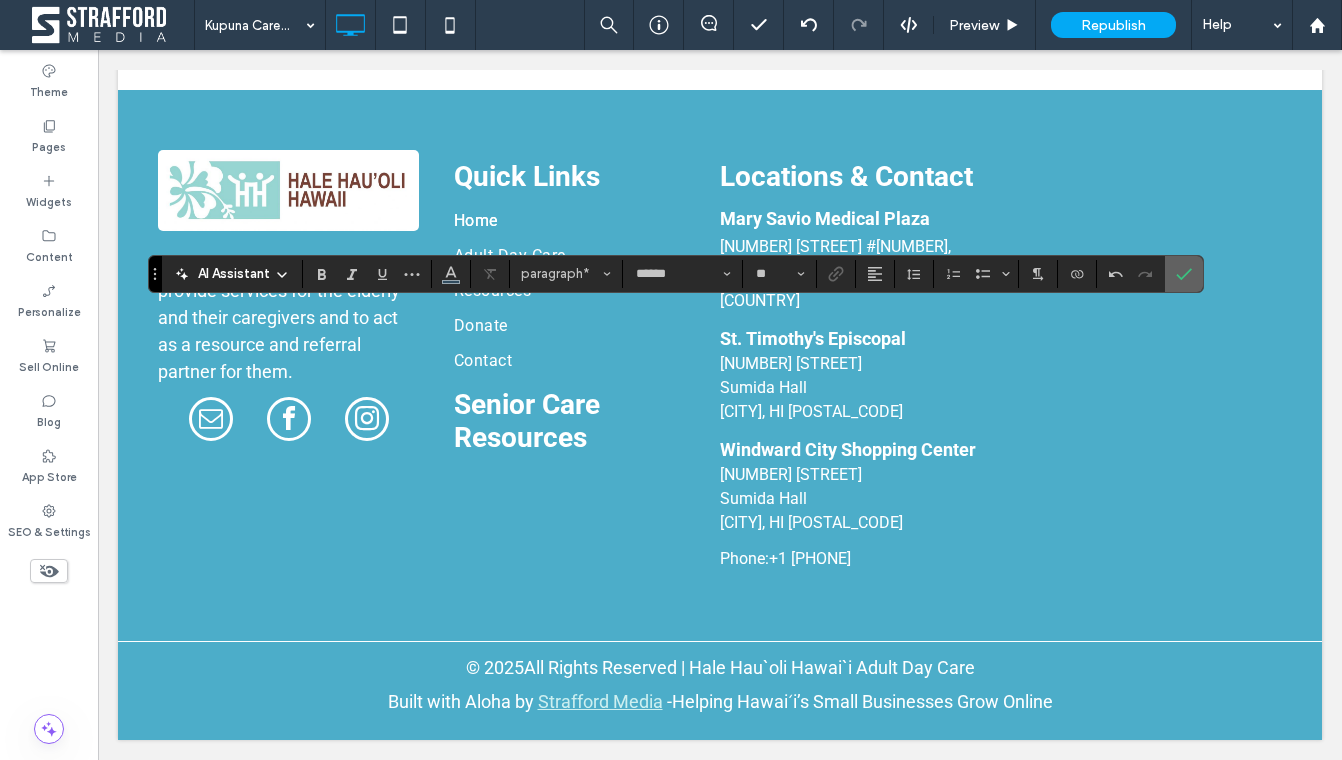 click at bounding box center [1184, 274] 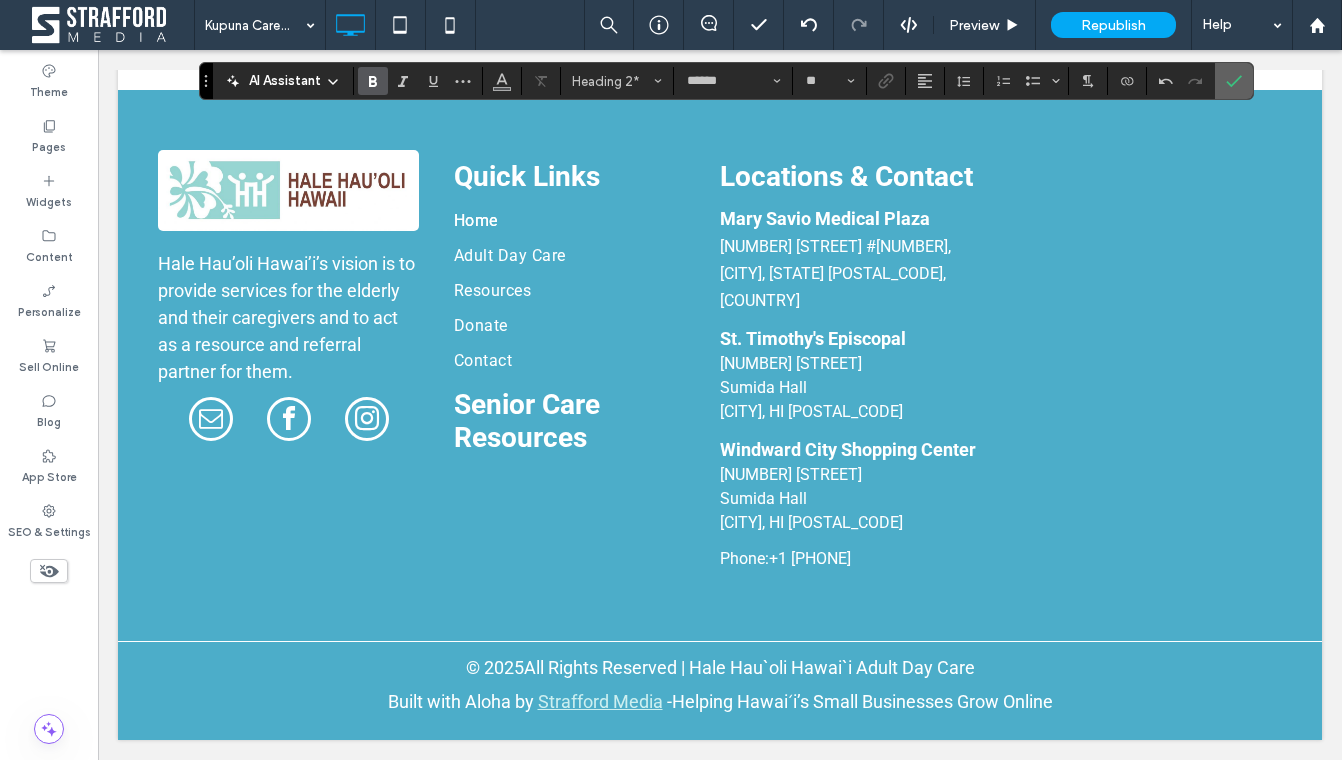click at bounding box center (1234, 81) 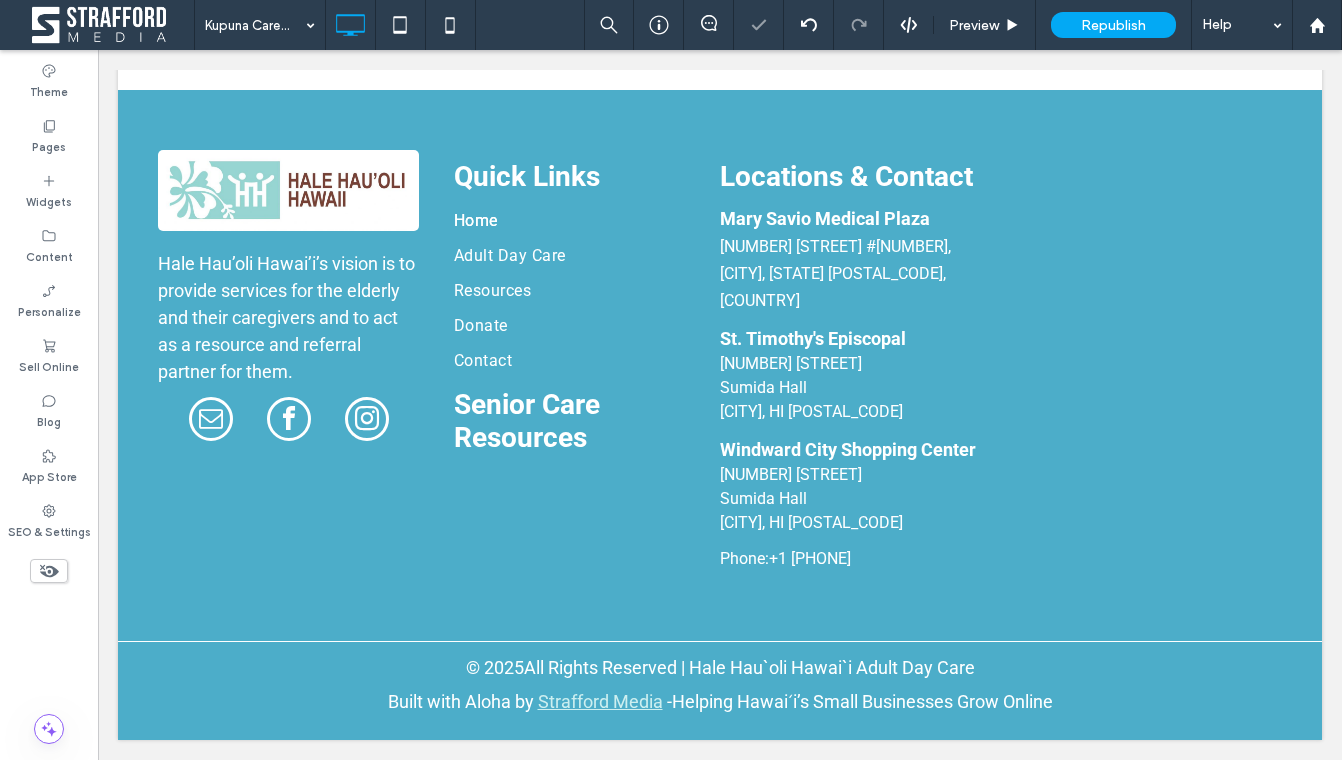 type on "******" 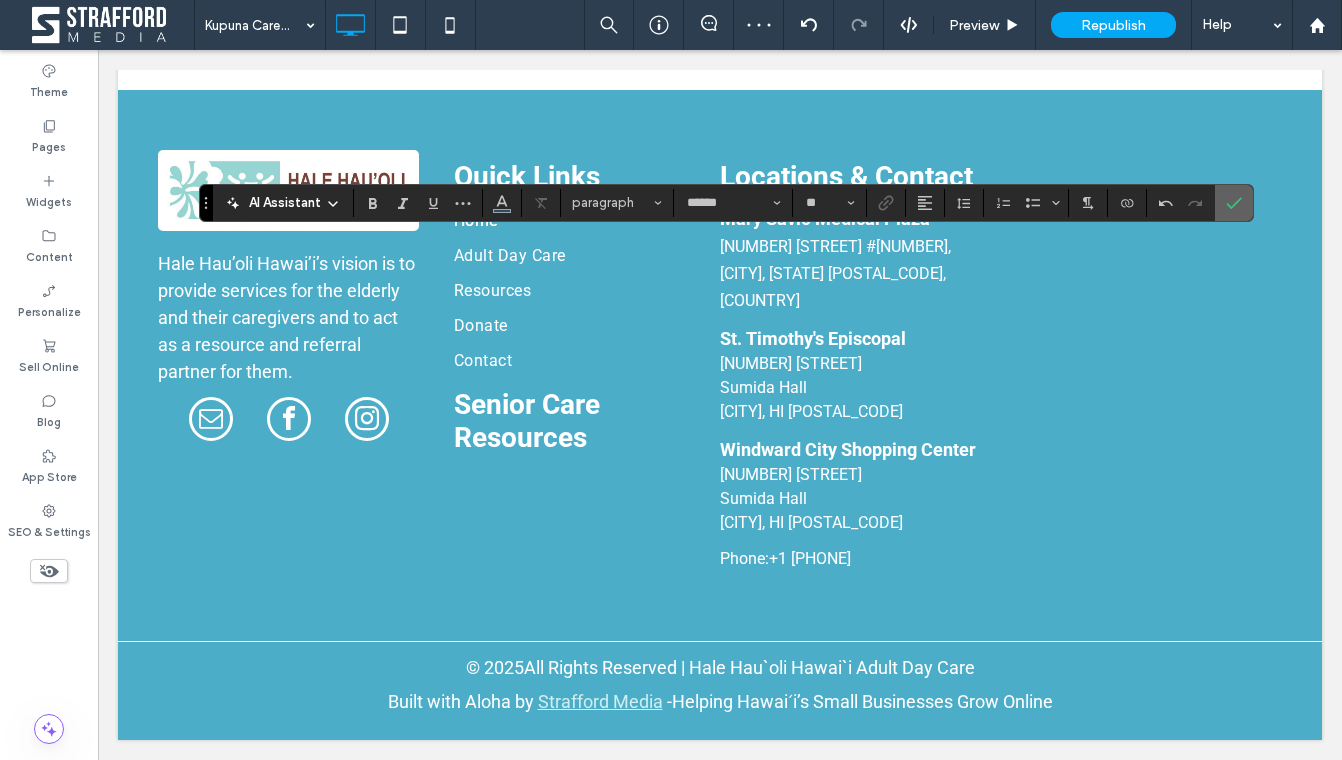 click 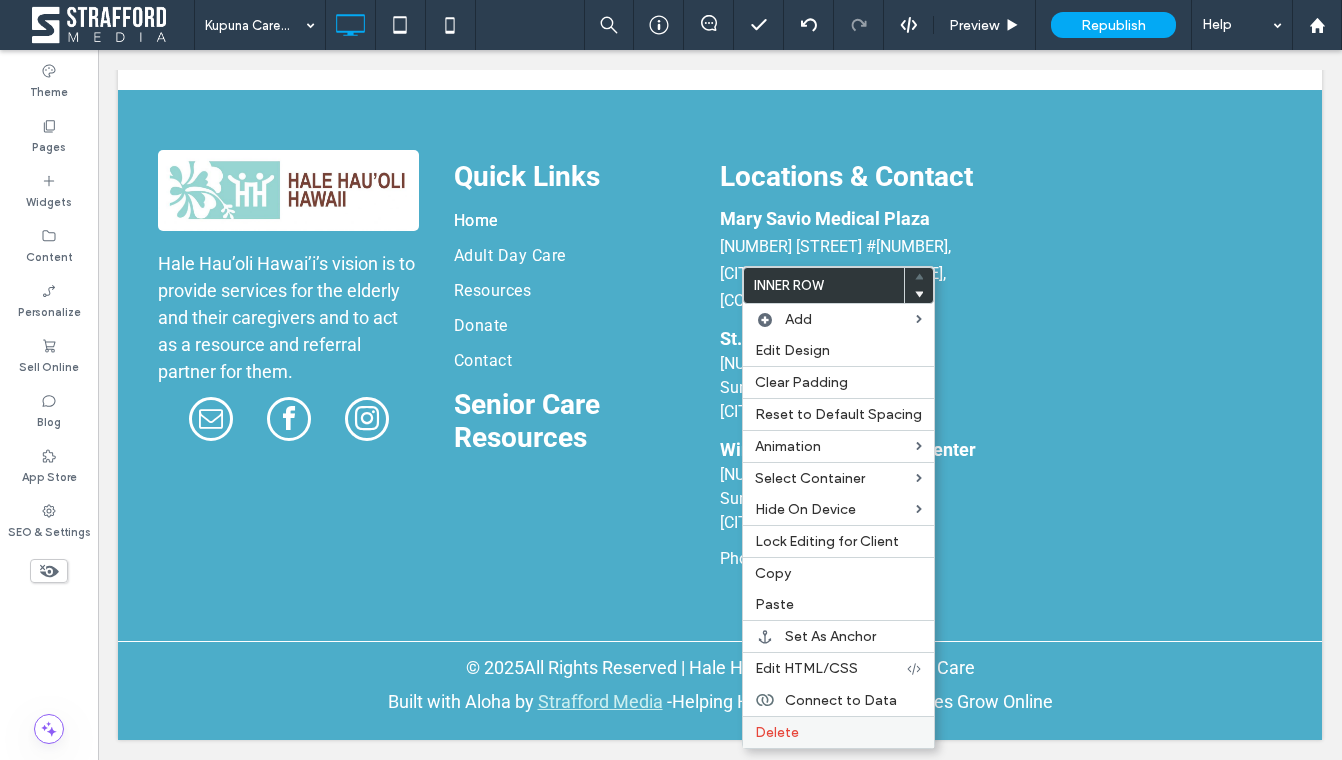 click on "Delete" at bounding box center [777, 732] 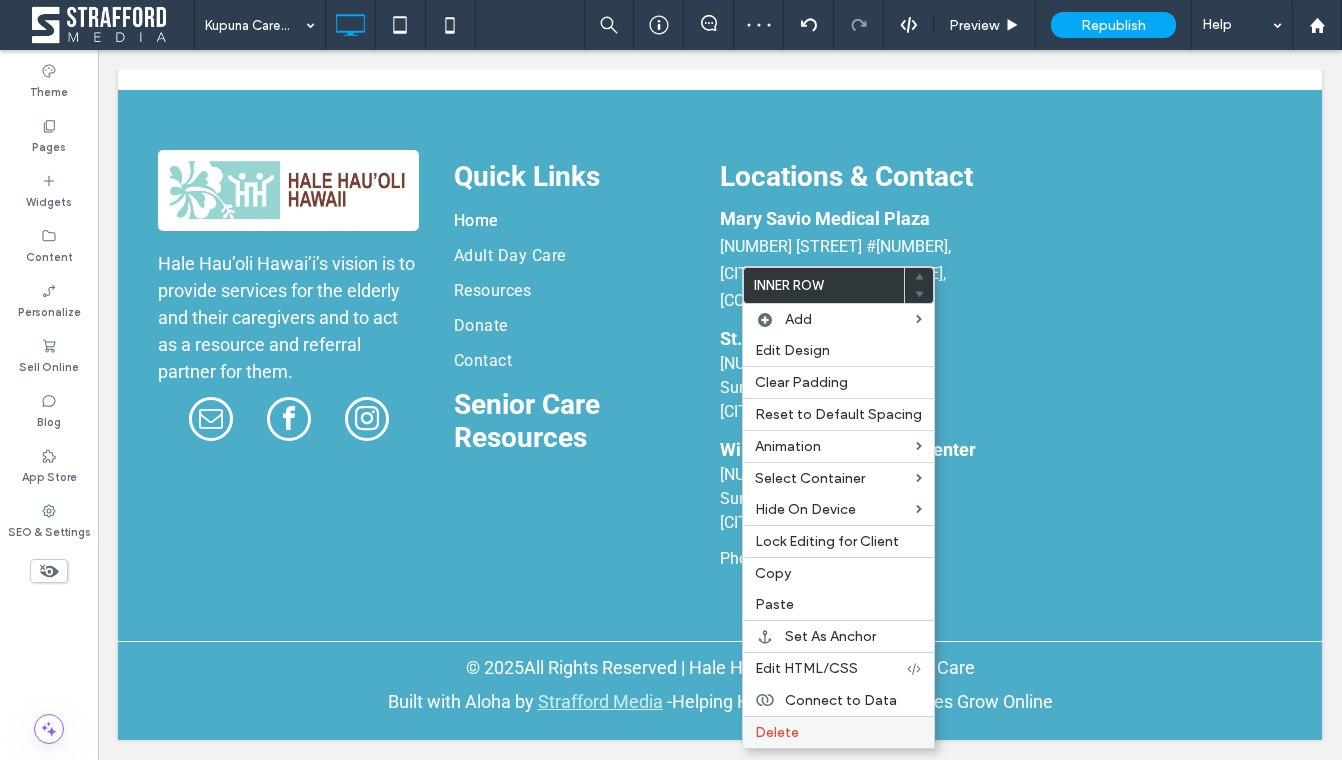 click on "Delete" at bounding box center [777, 732] 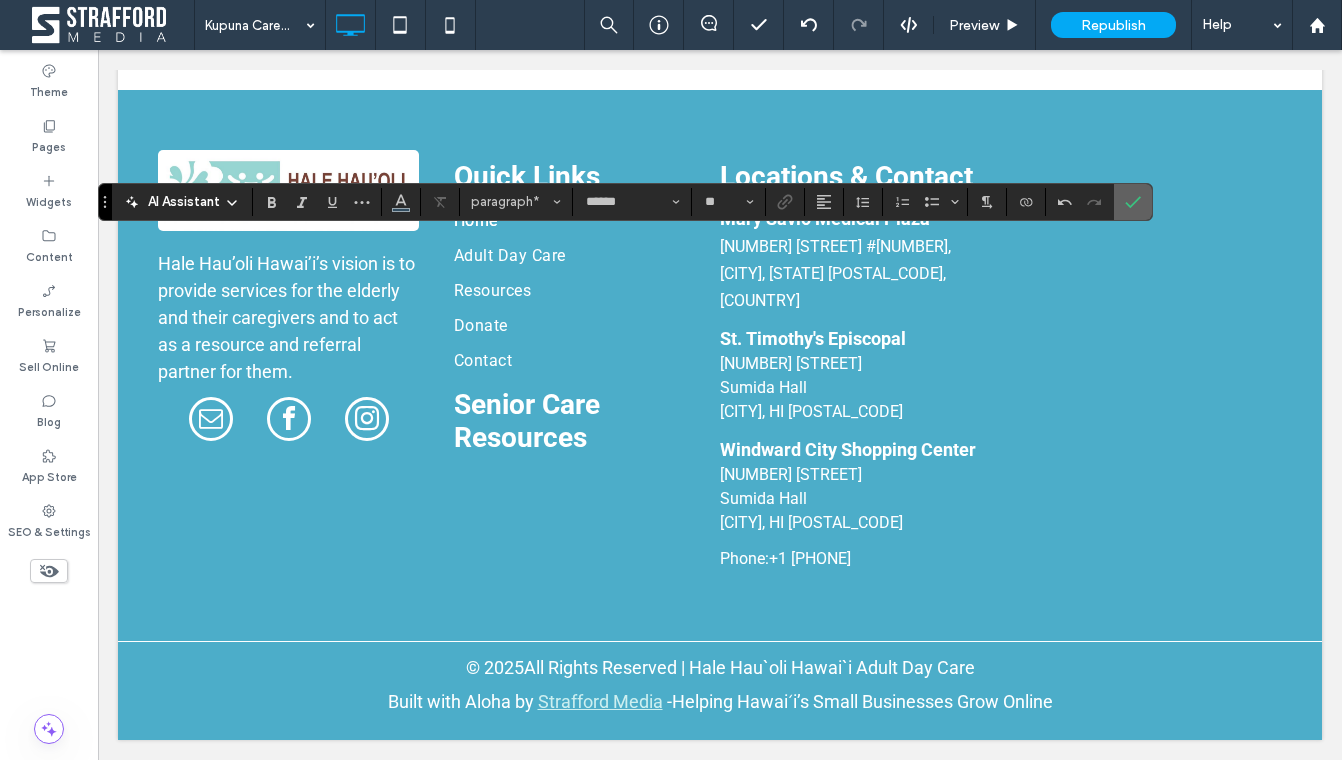 click 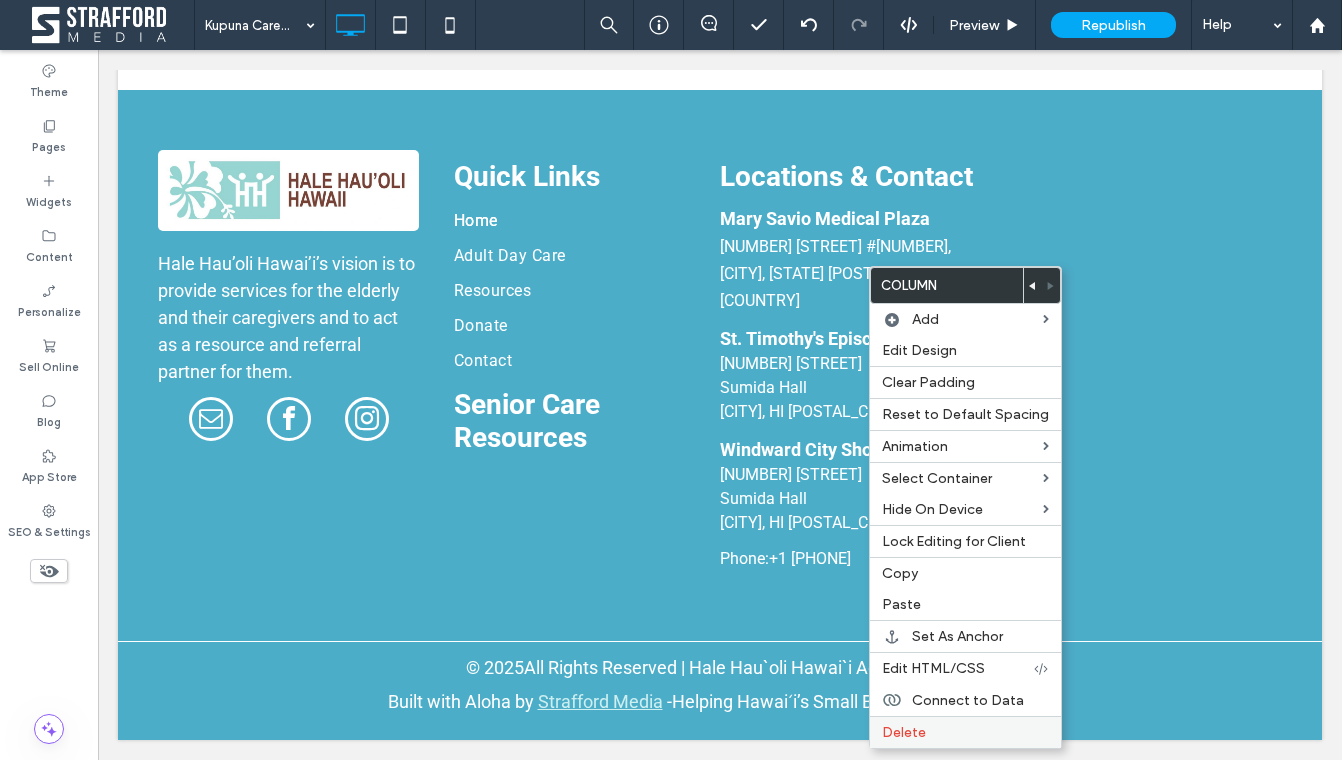 click on "Delete" at bounding box center (904, 732) 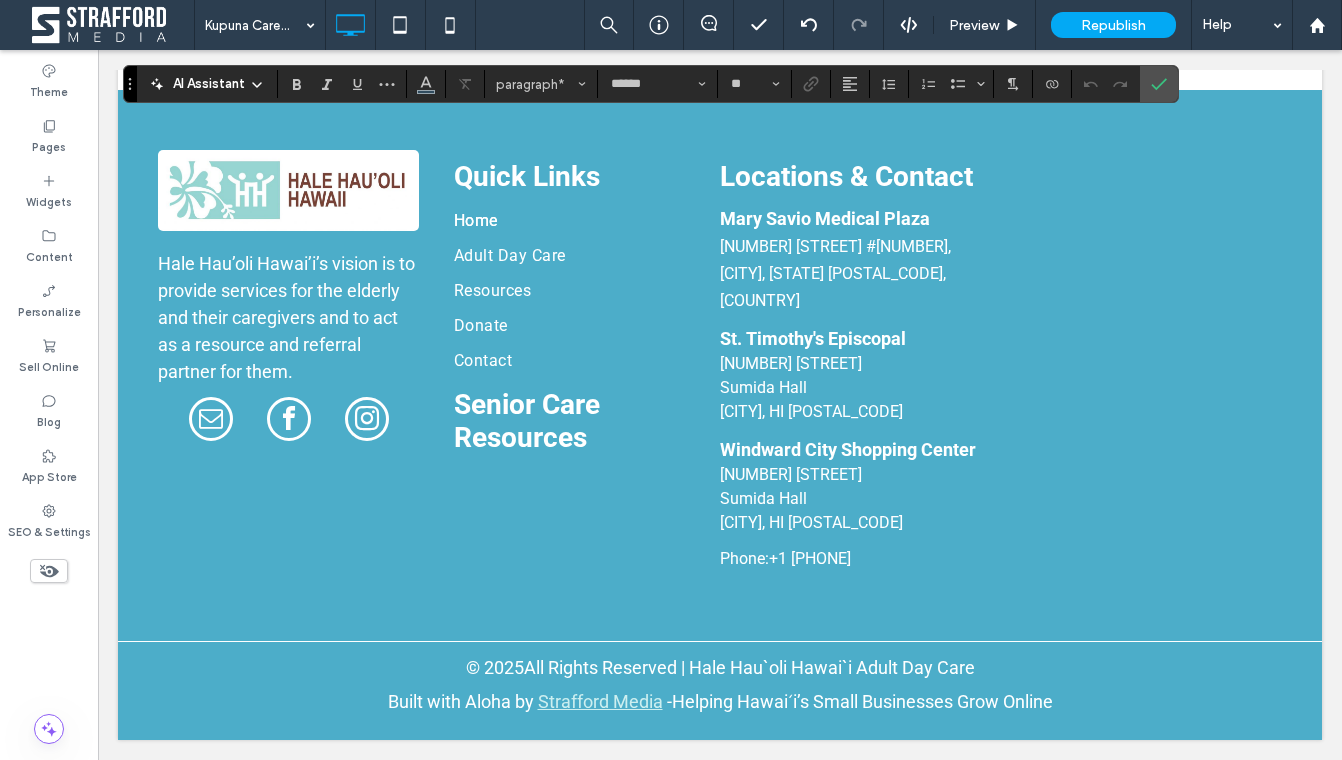 type on "**" 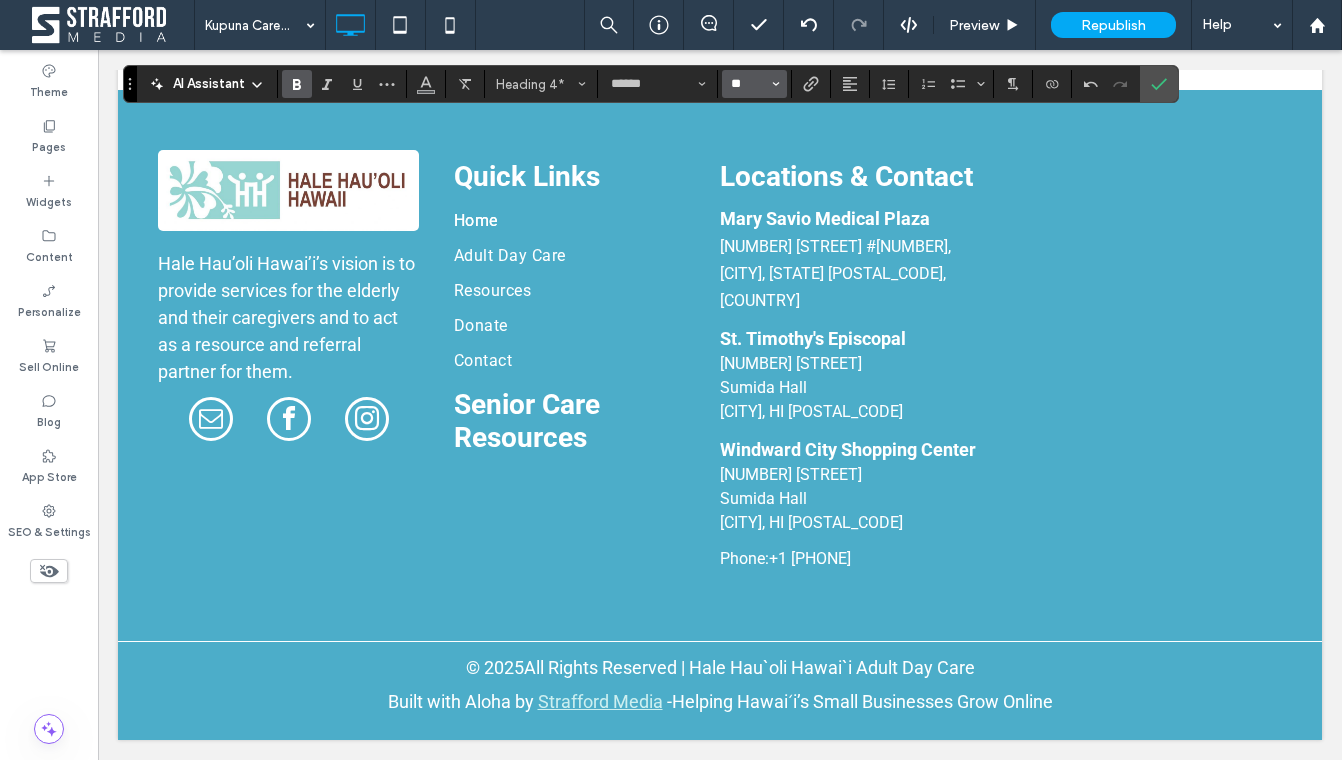 click on "**" at bounding box center (748, 84) 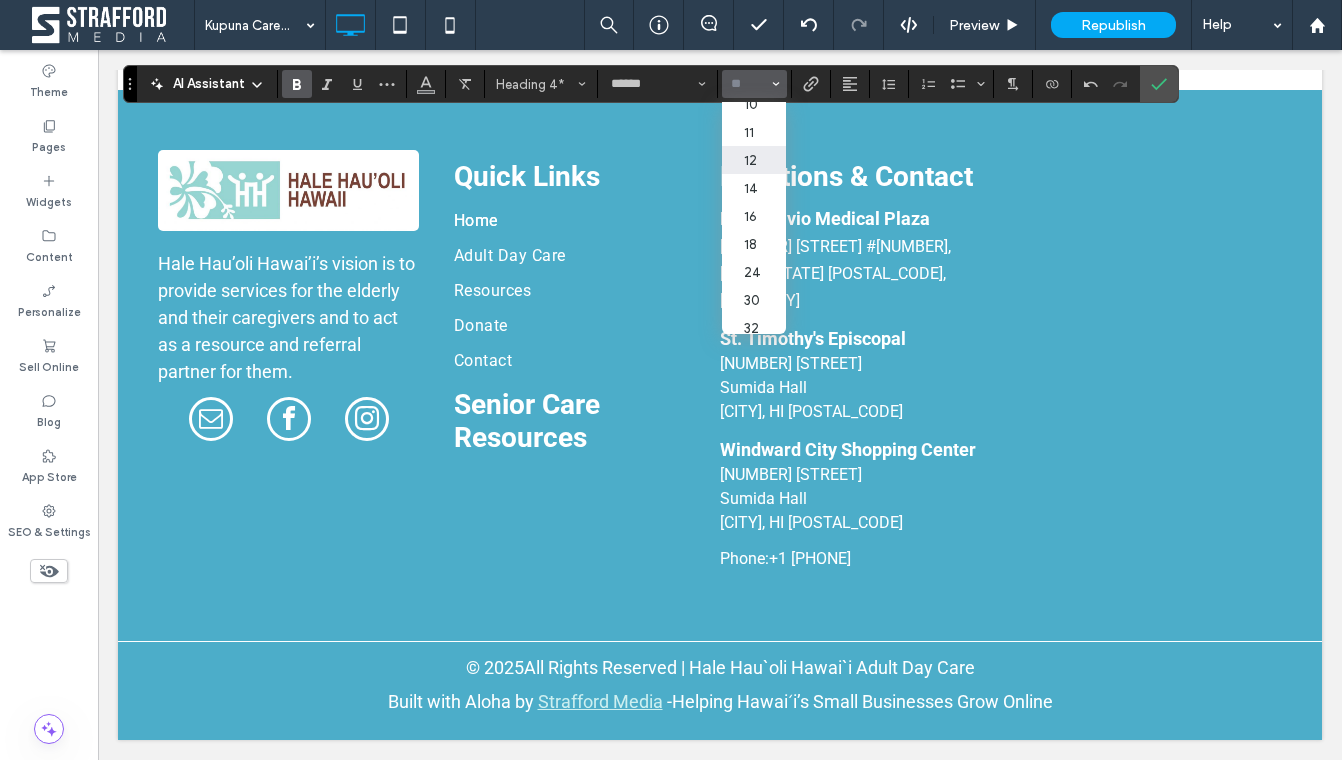 scroll, scrollTop: 71, scrollLeft: 0, axis: vertical 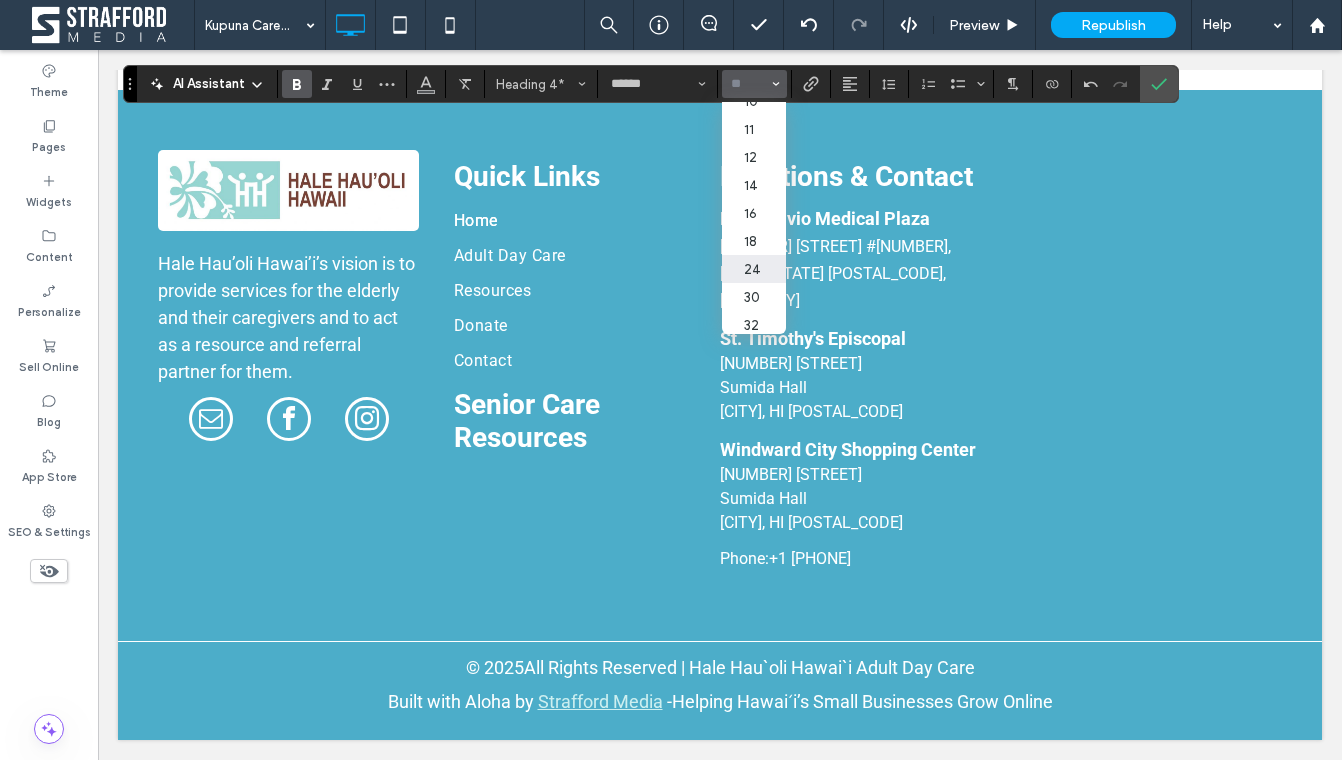 click on "24" at bounding box center [754, 269] 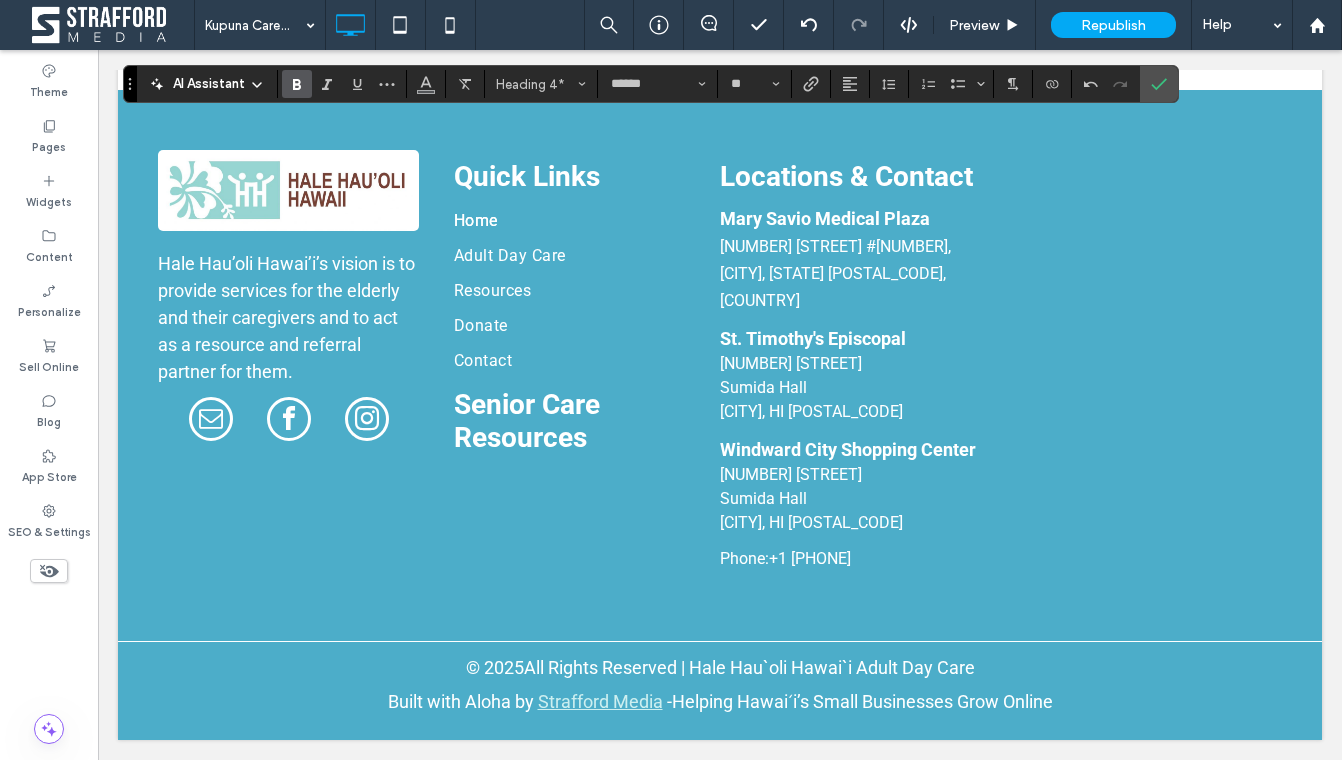 type on "**" 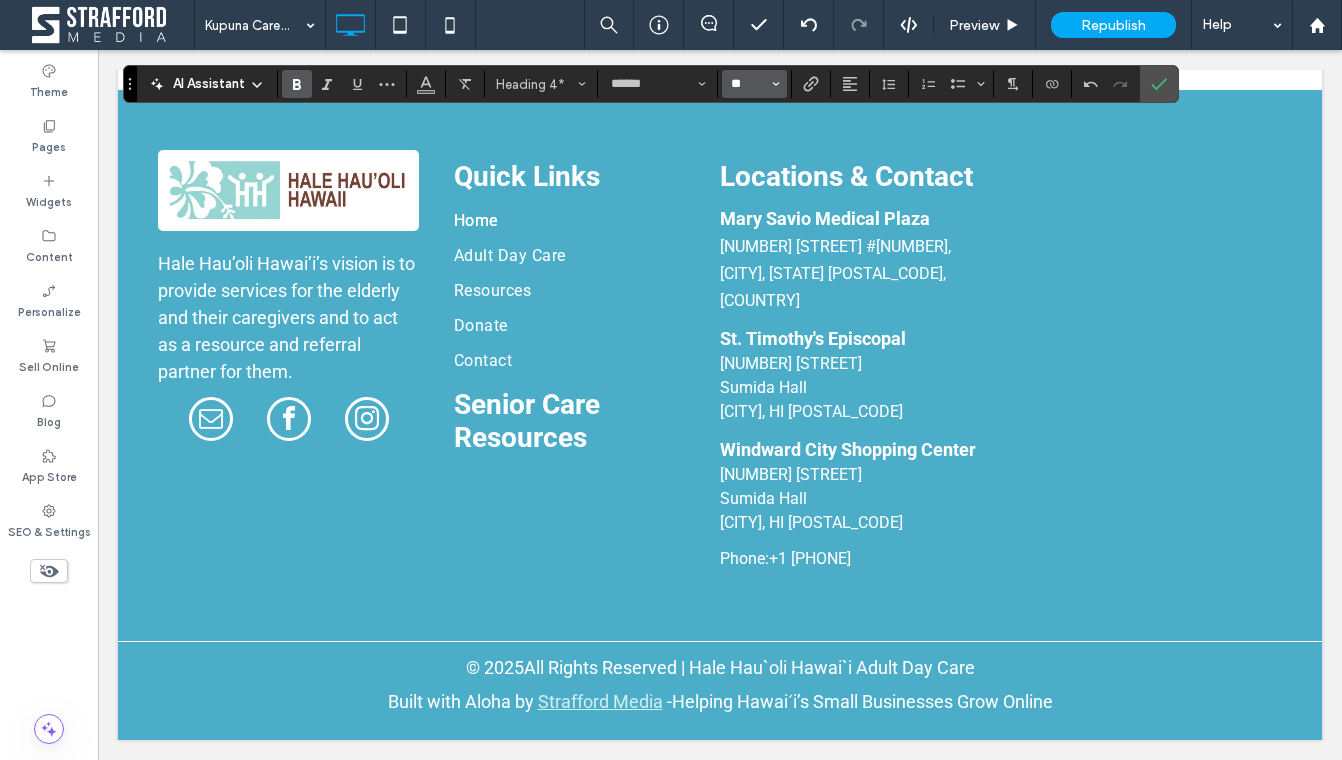 click on "**" at bounding box center [748, 84] 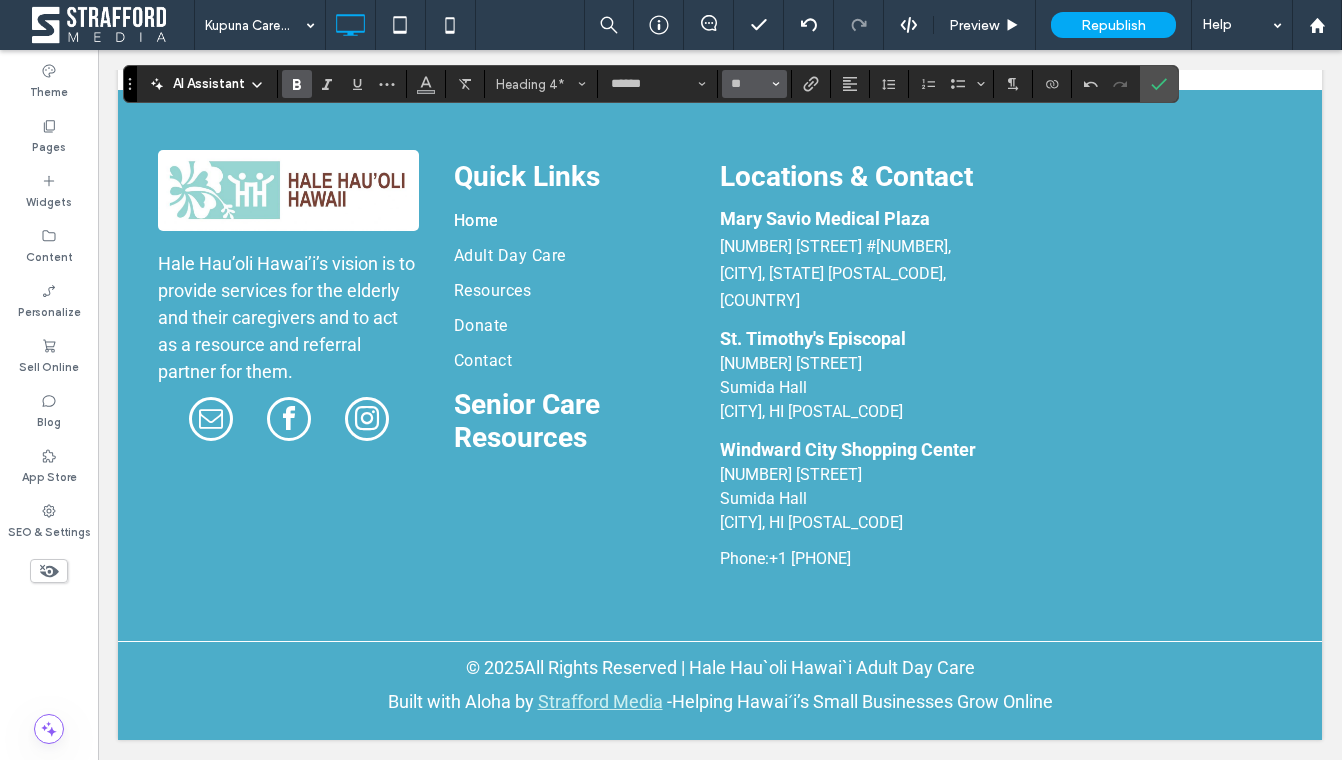 type on "**" 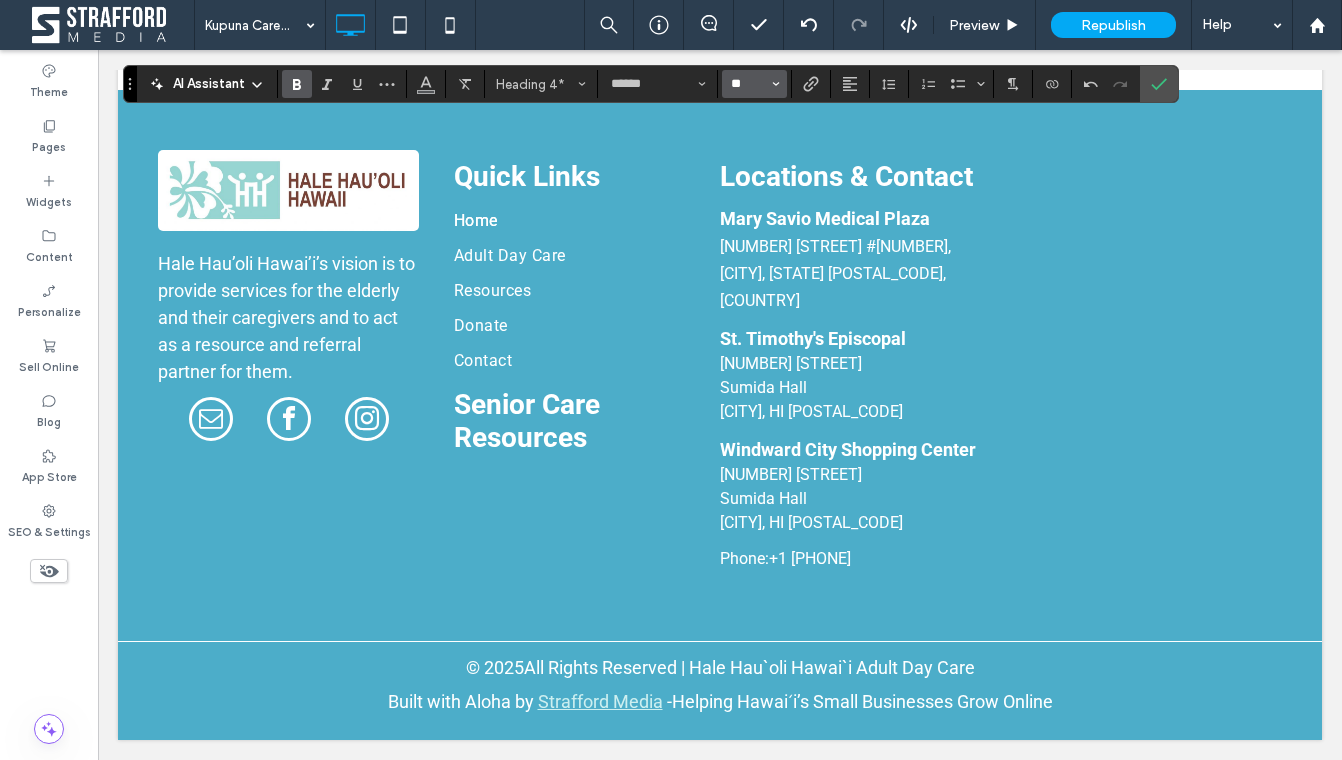 click on "**" at bounding box center [748, 84] 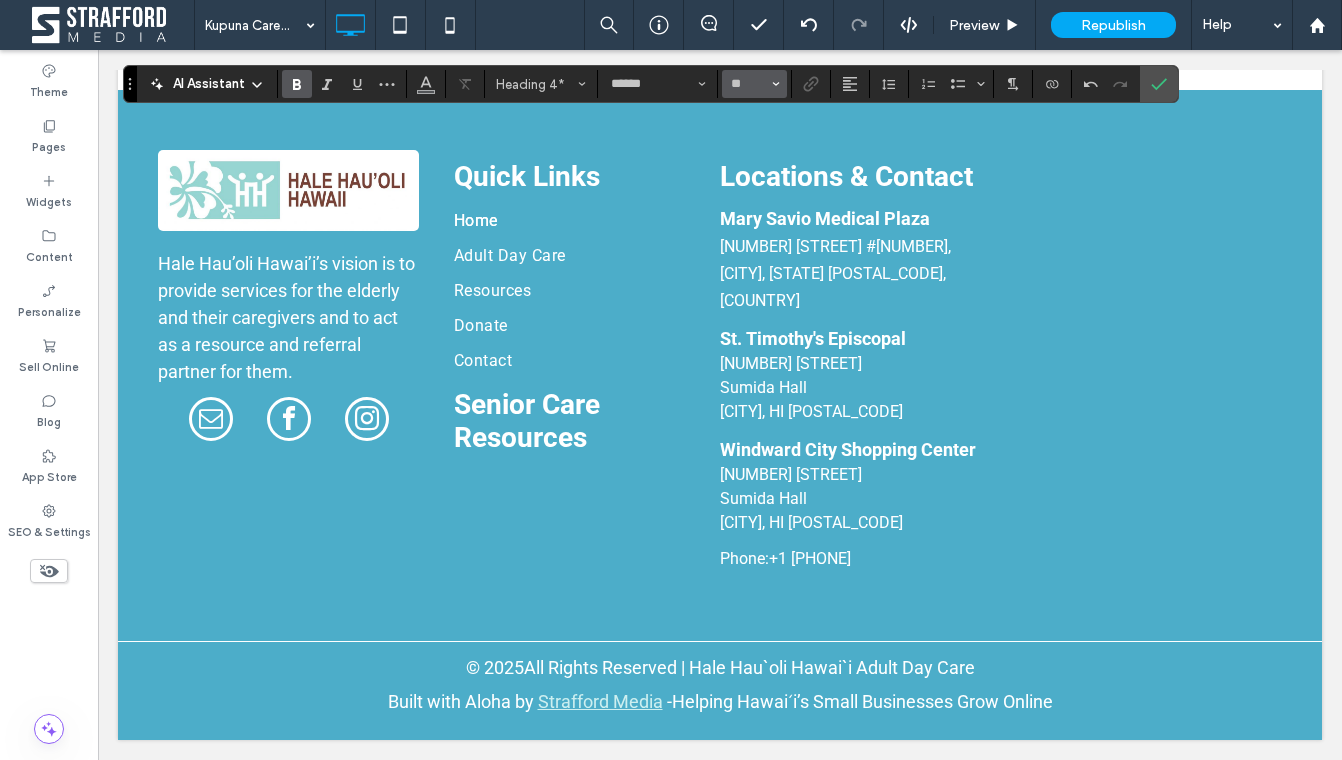 type on "**" 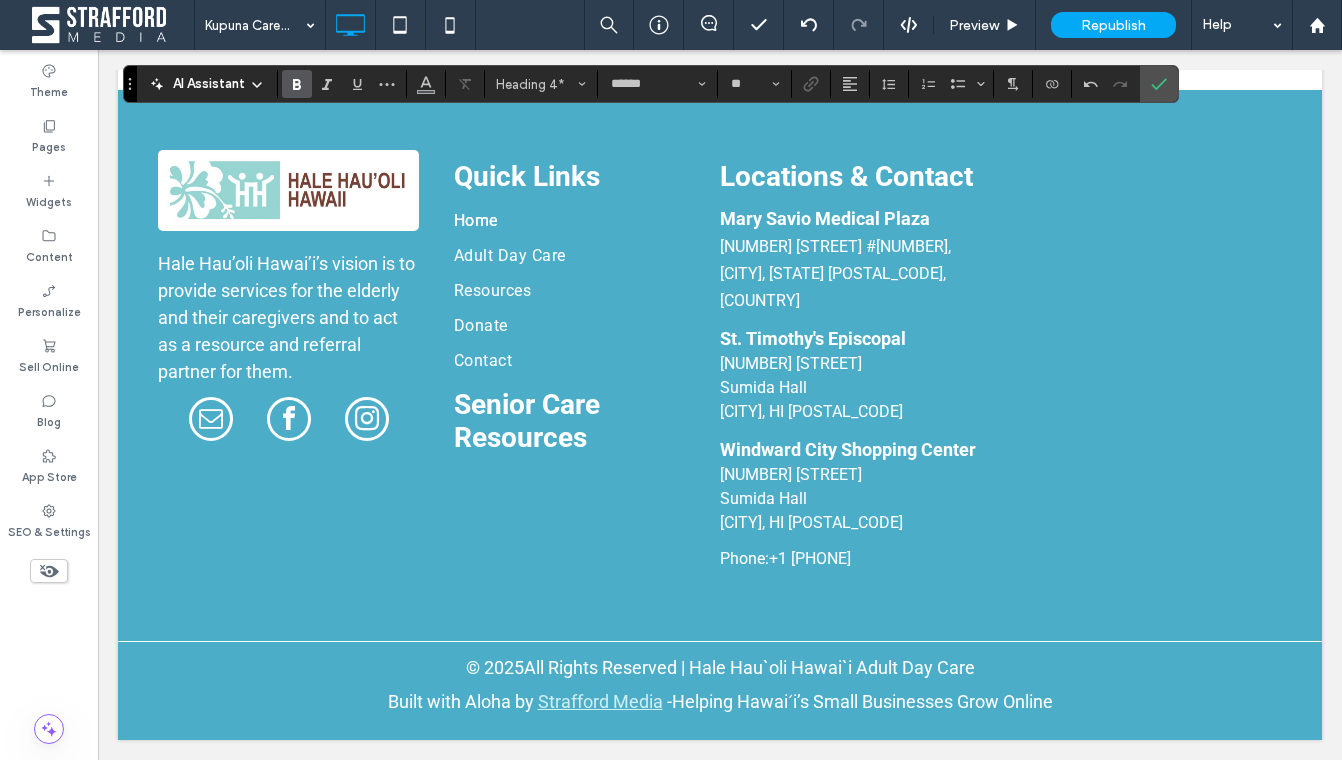 type on "**" 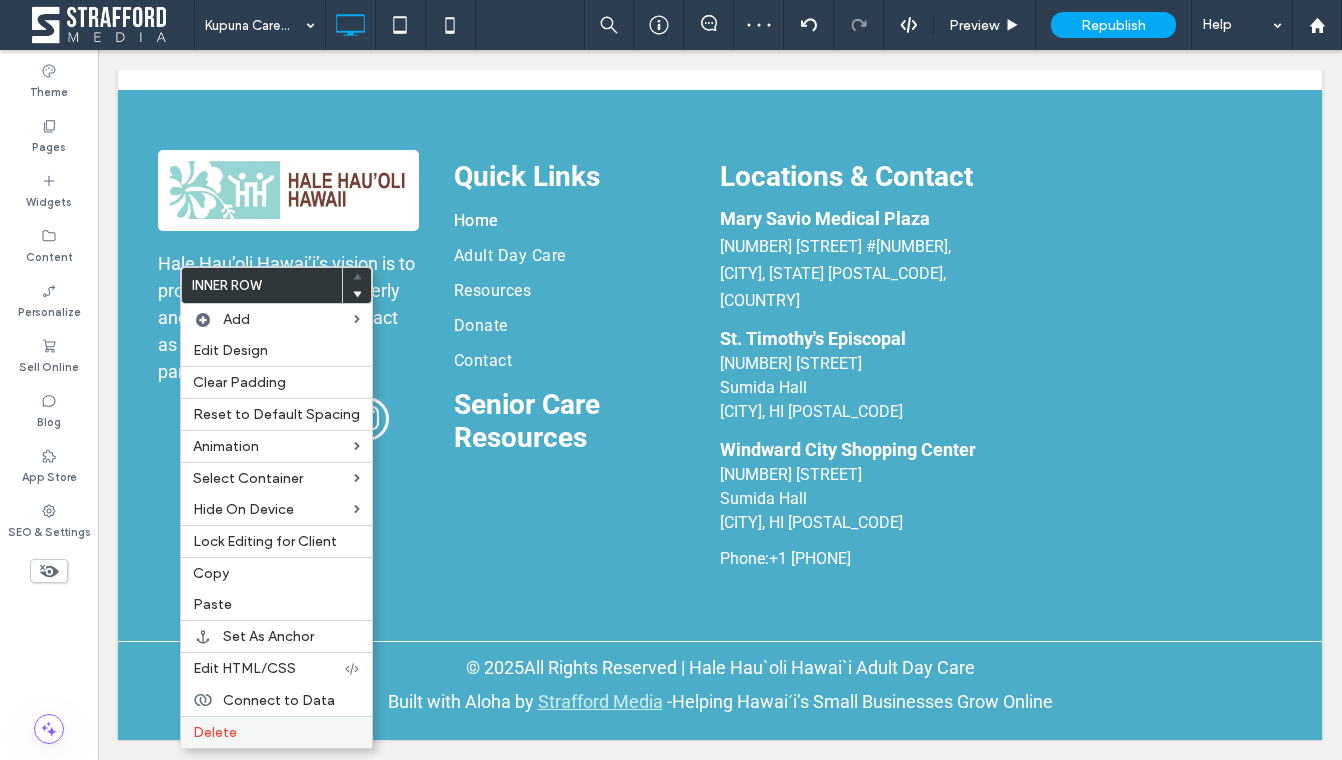 click on "Delete" at bounding box center (215, 732) 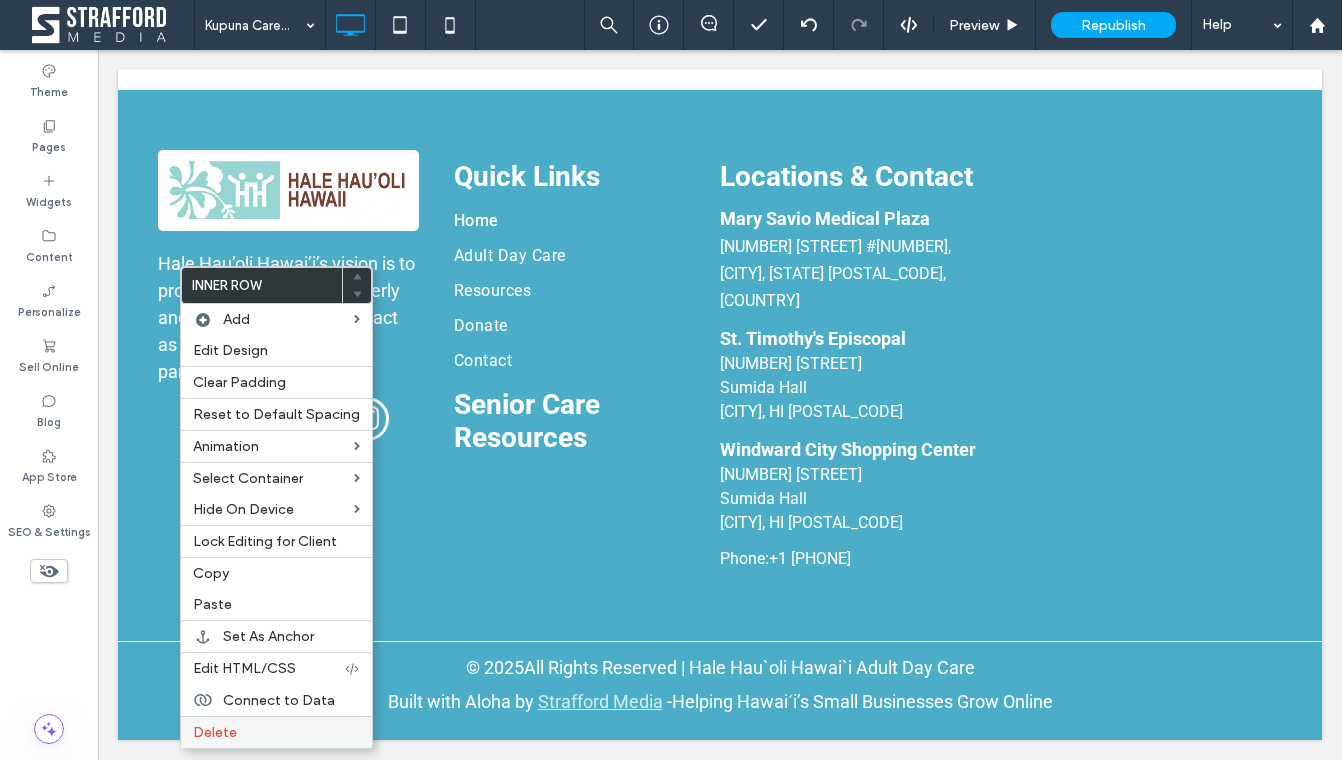 click on "Delete" at bounding box center [215, 732] 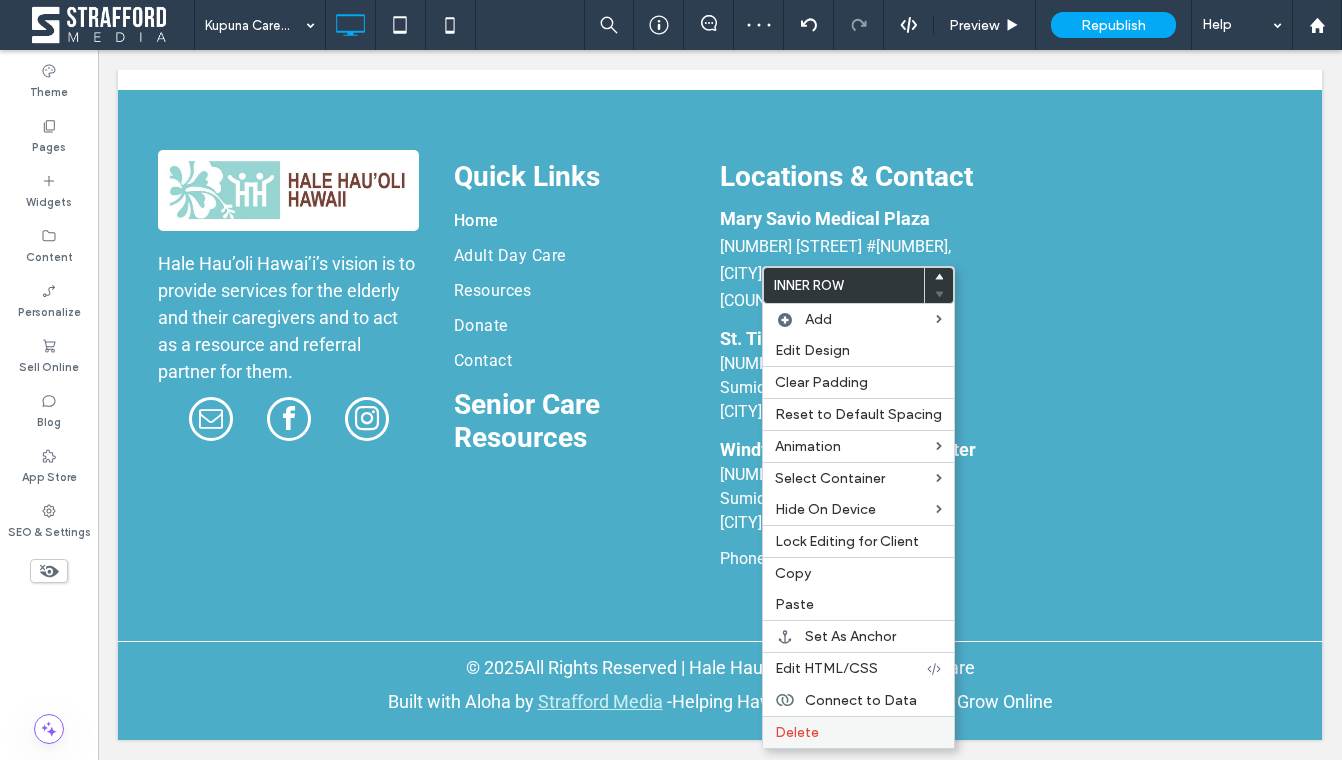 click on "Delete" at bounding box center [797, 732] 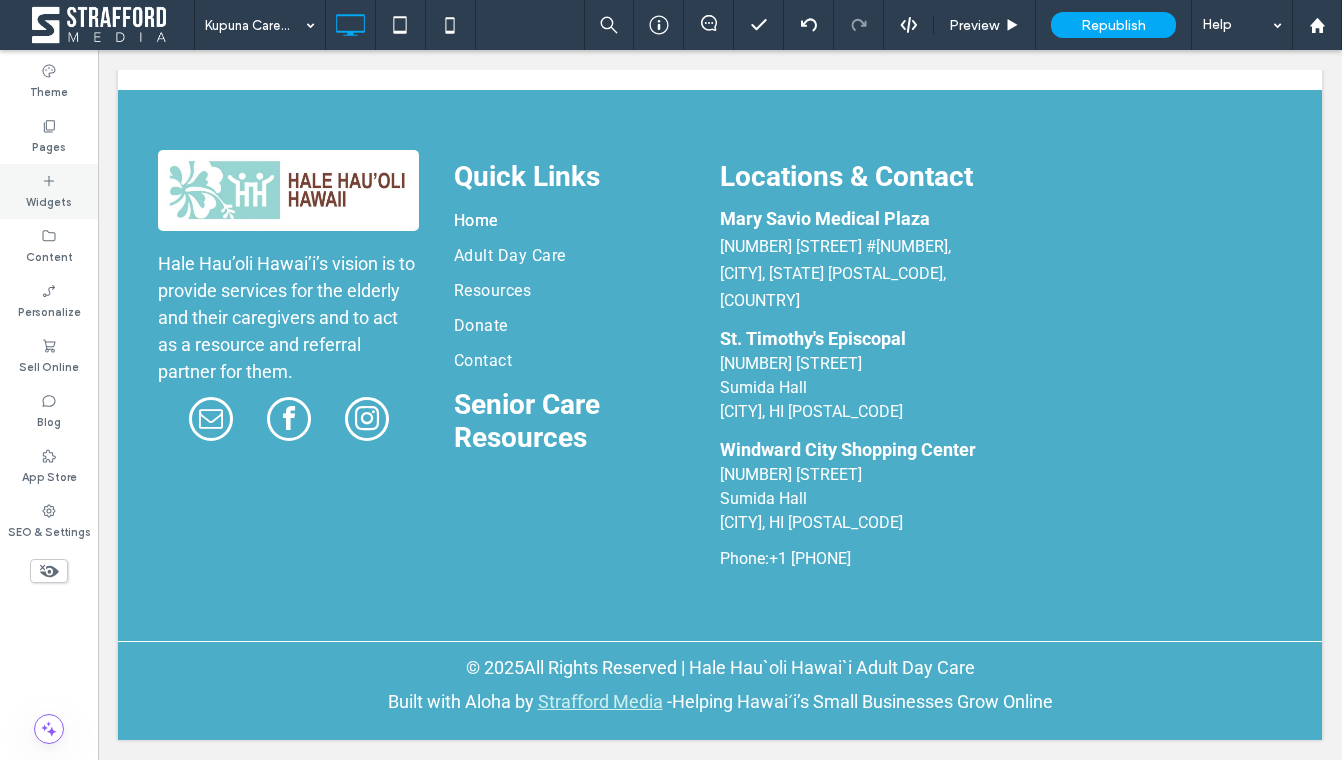 click on "Widgets" at bounding box center (49, 200) 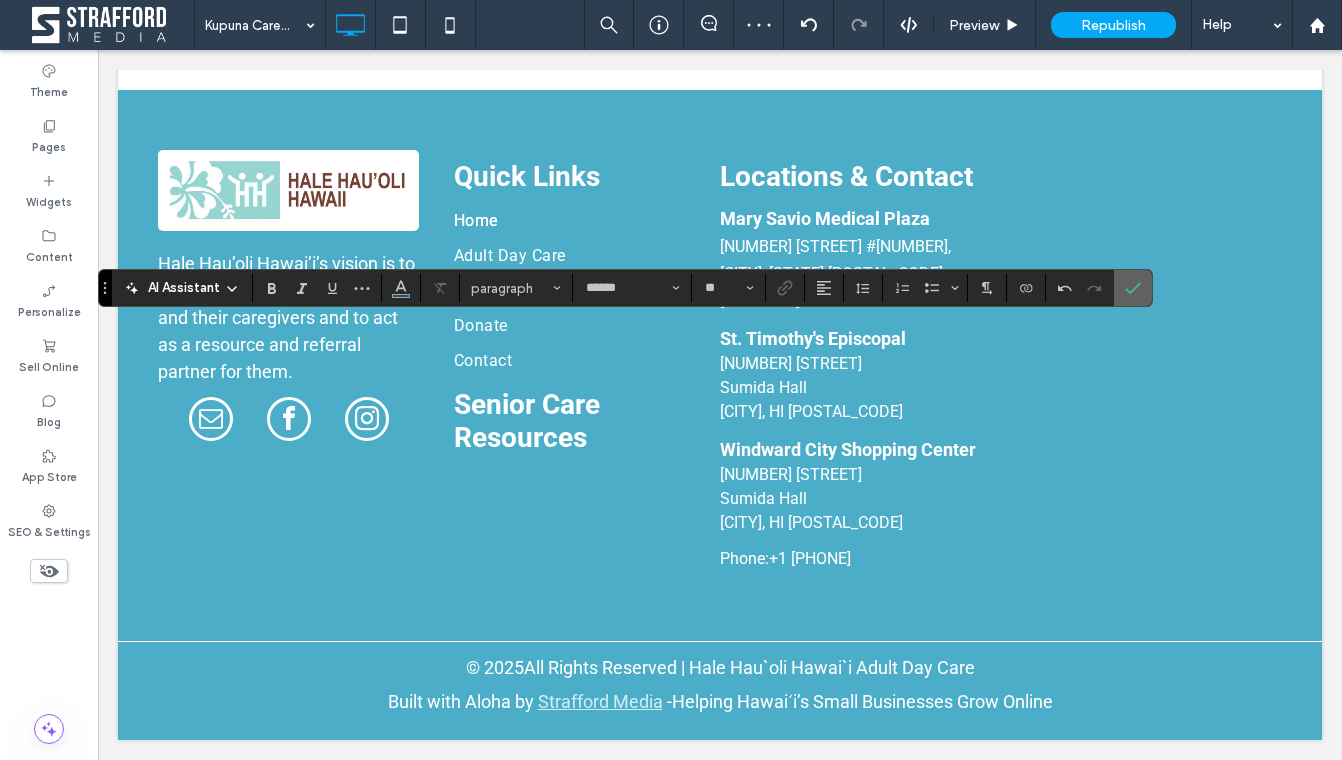 click at bounding box center [1133, 288] 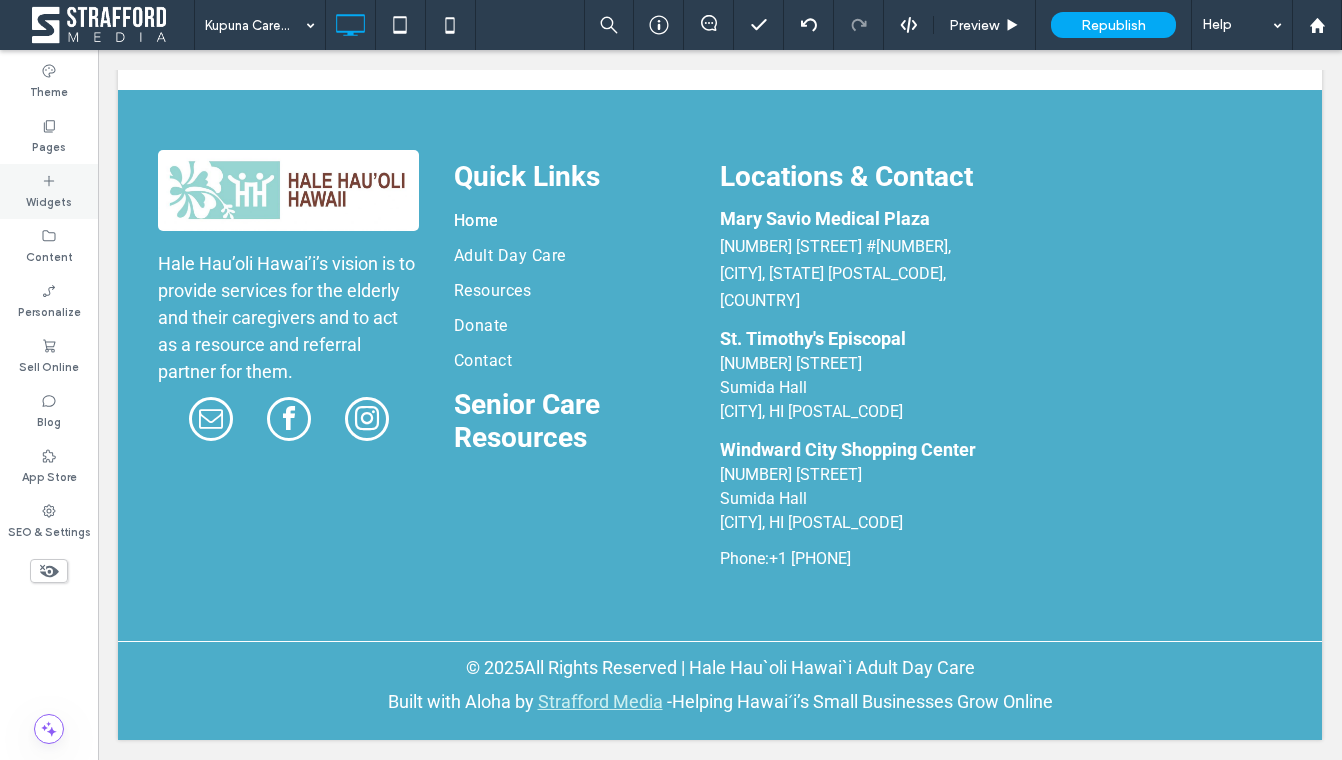 click on "Widgets" at bounding box center (49, 191) 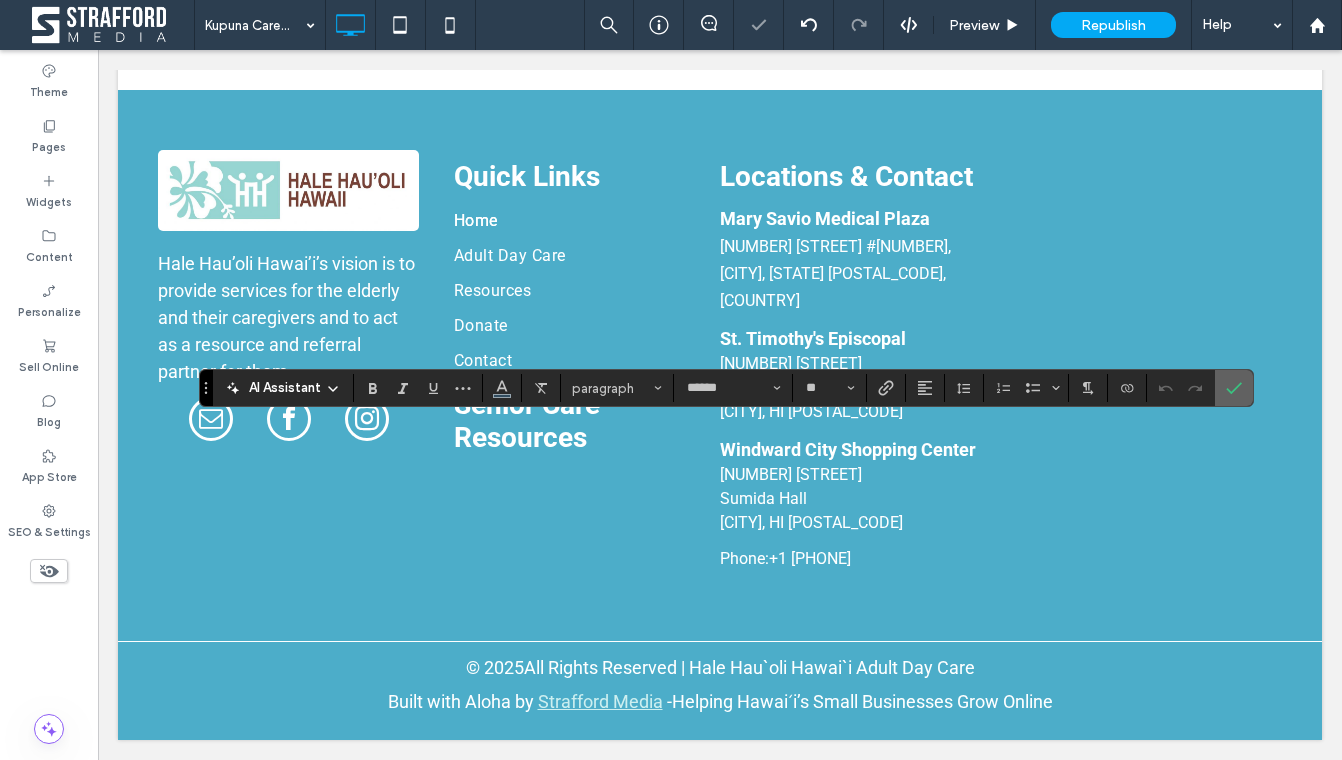 click at bounding box center (1234, 388) 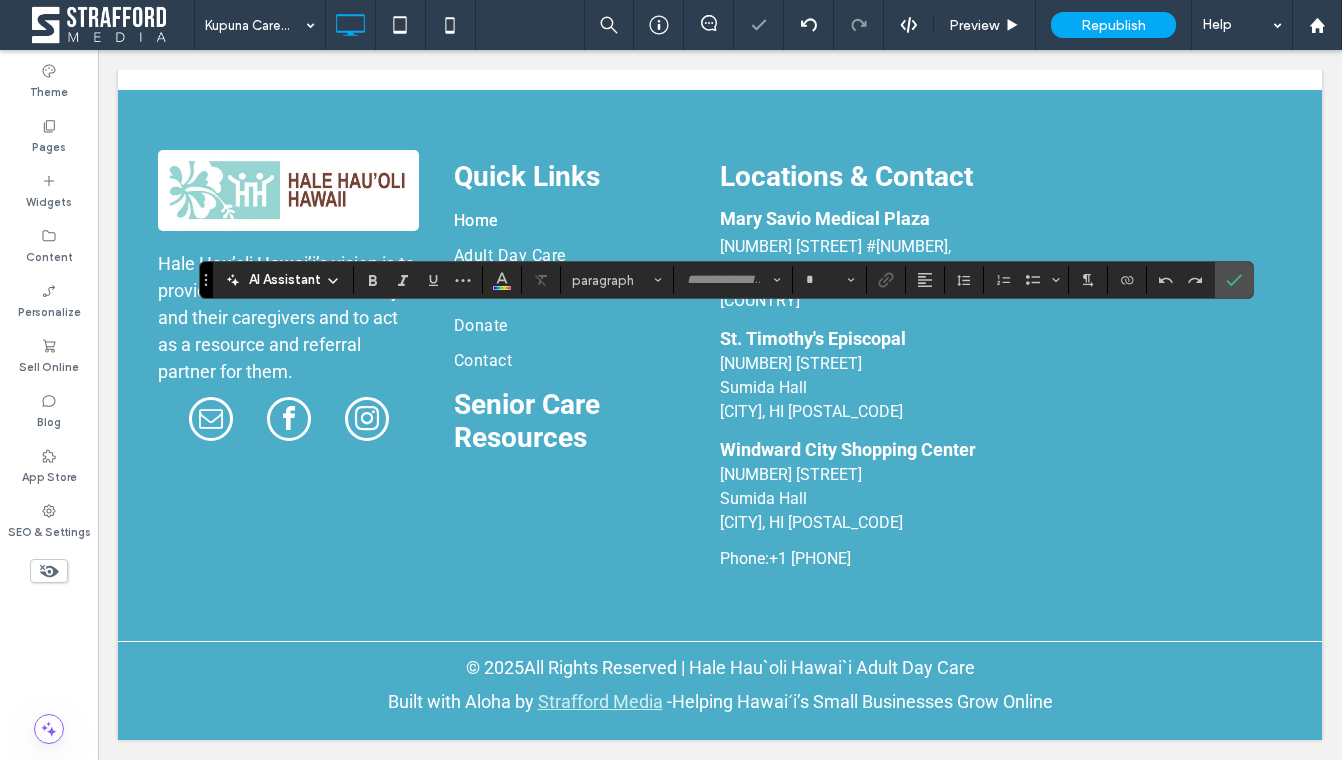 type on "******" 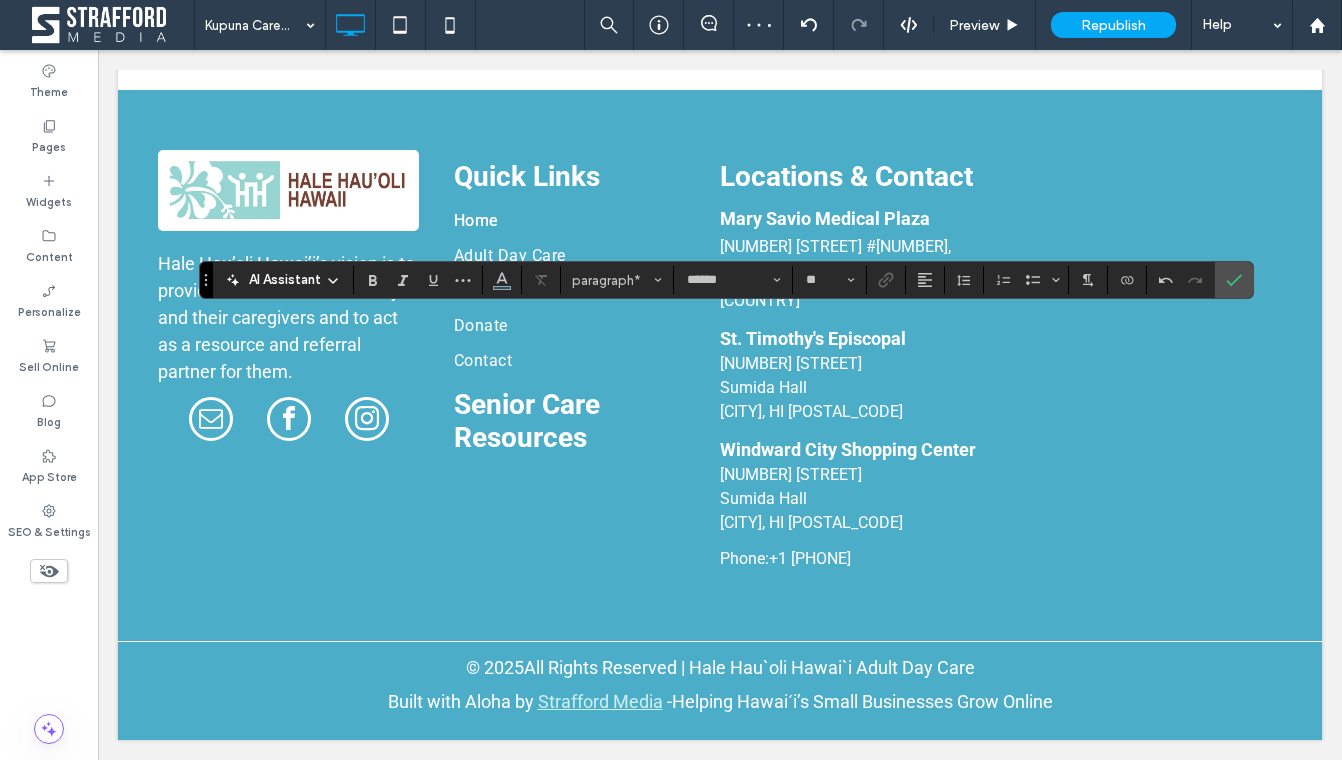 type on "**" 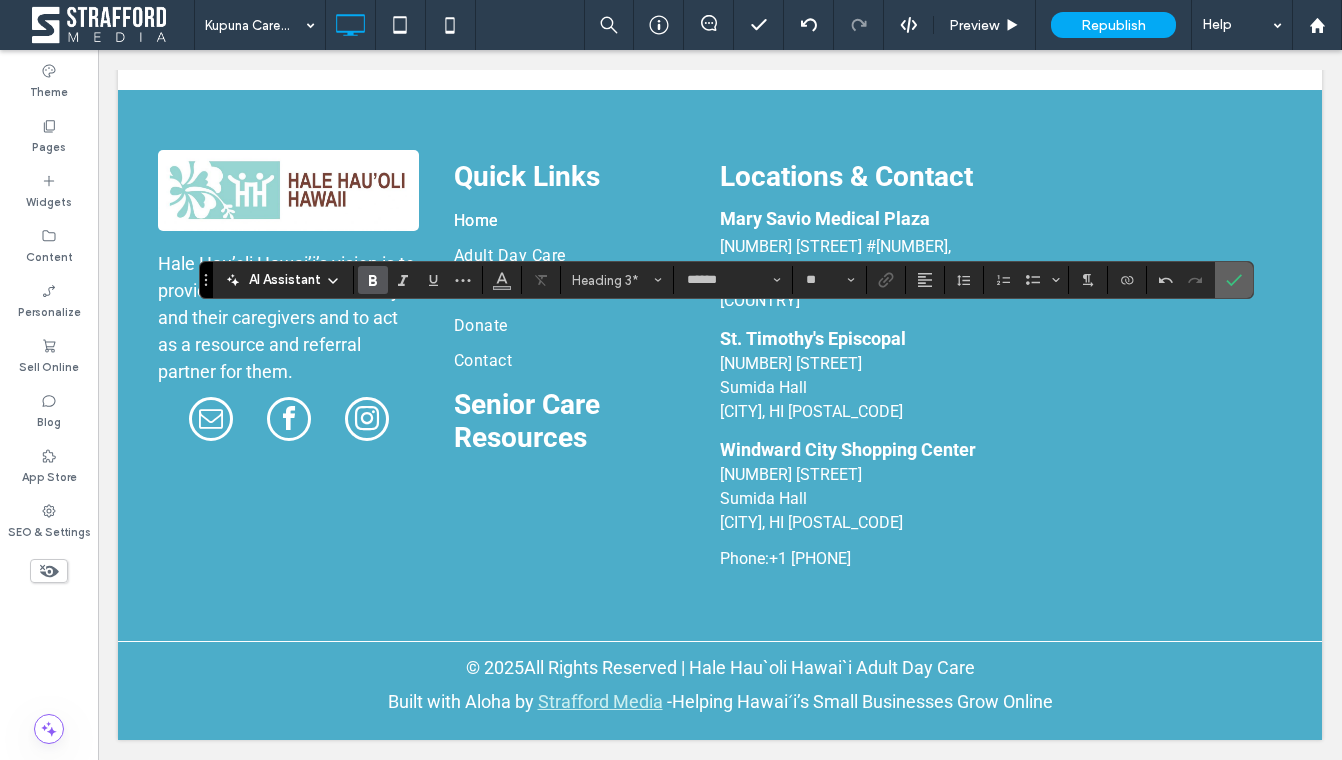 click at bounding box center [1234, 280] 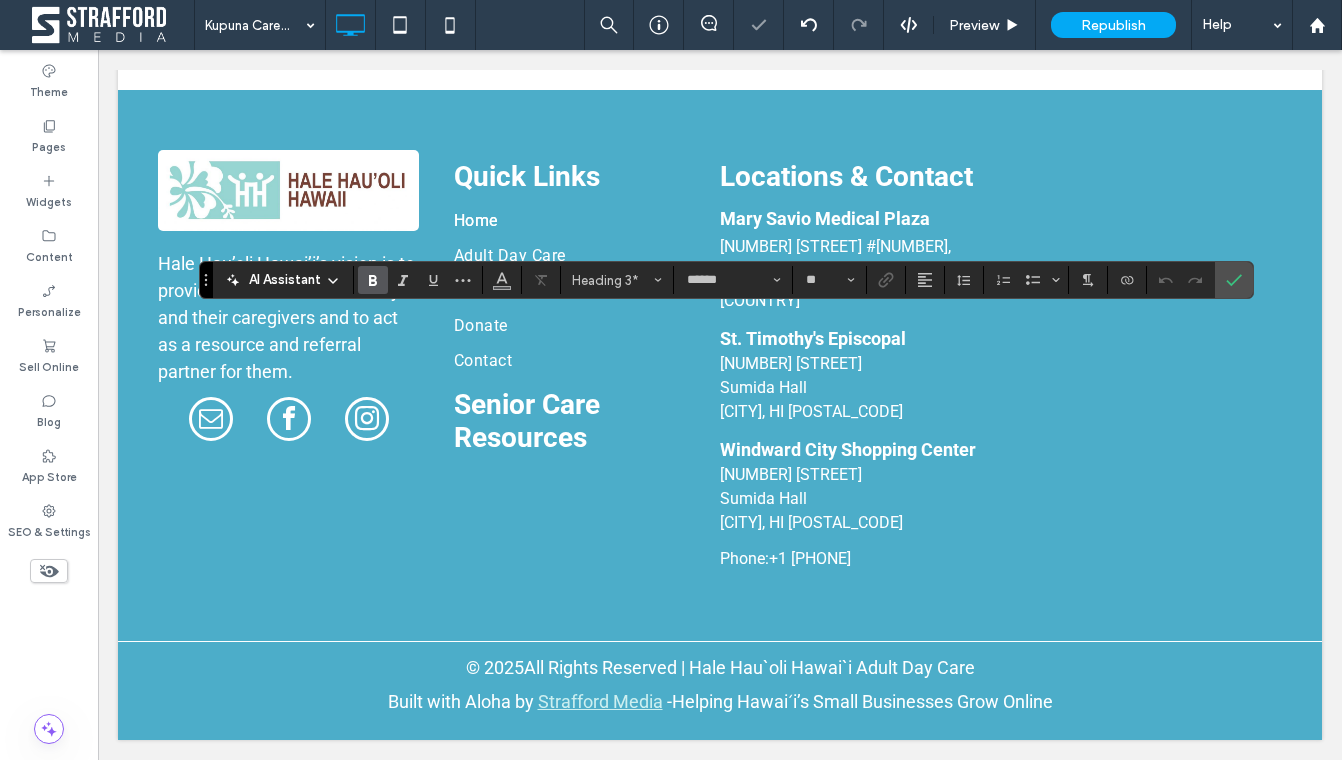type on "**" 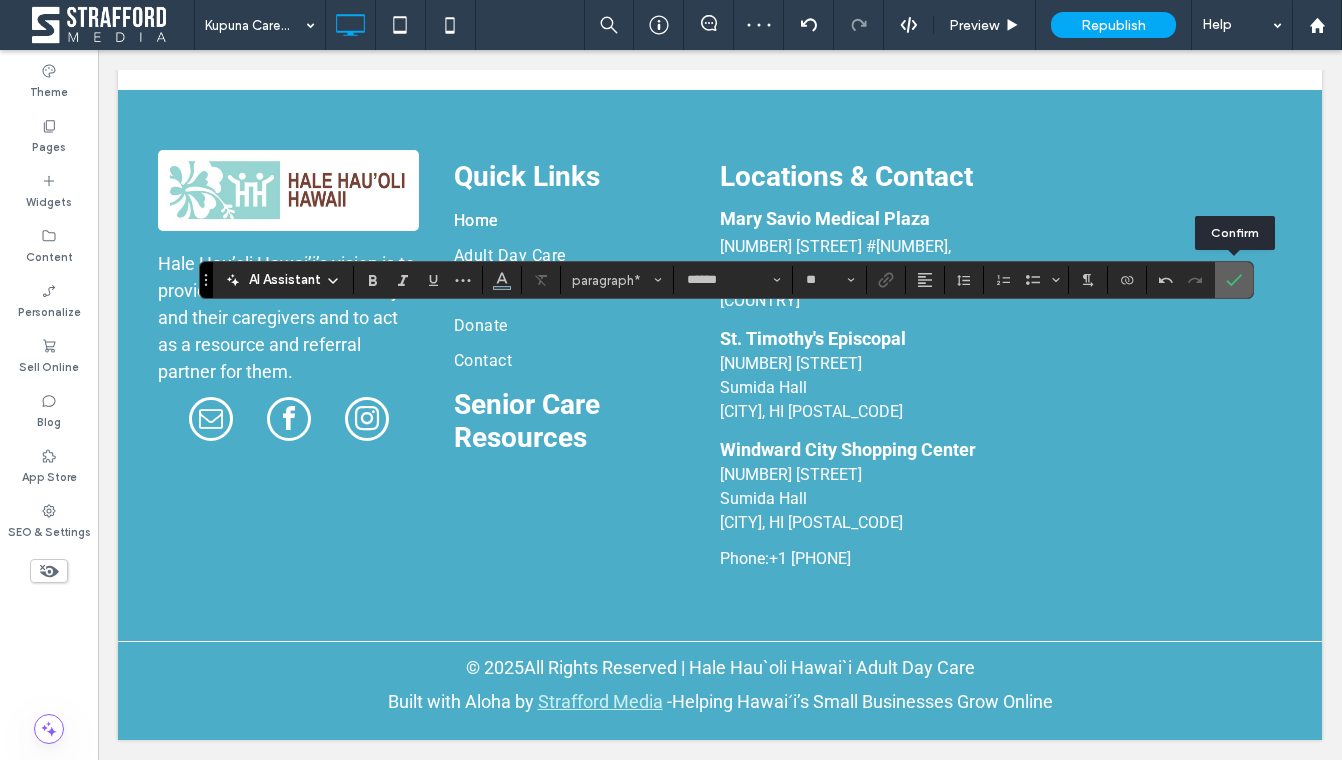 click 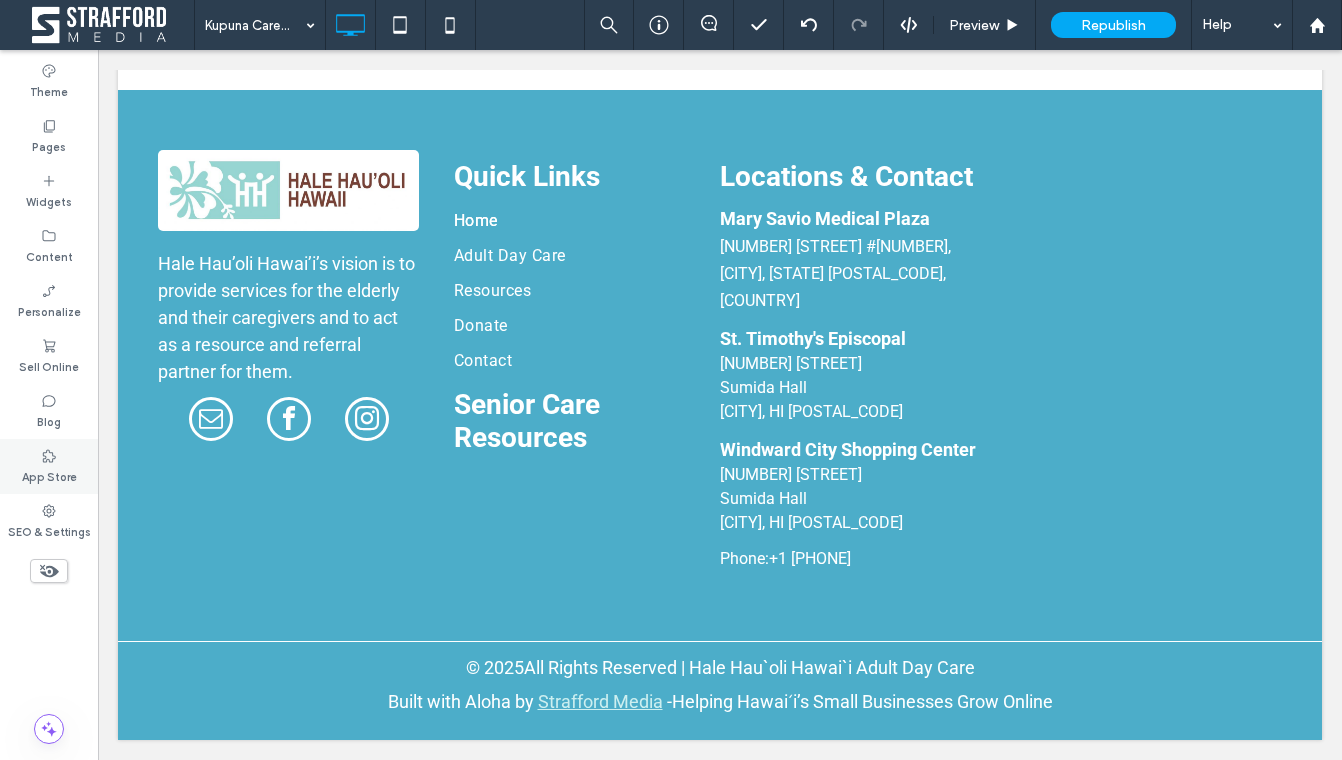 type on "******" 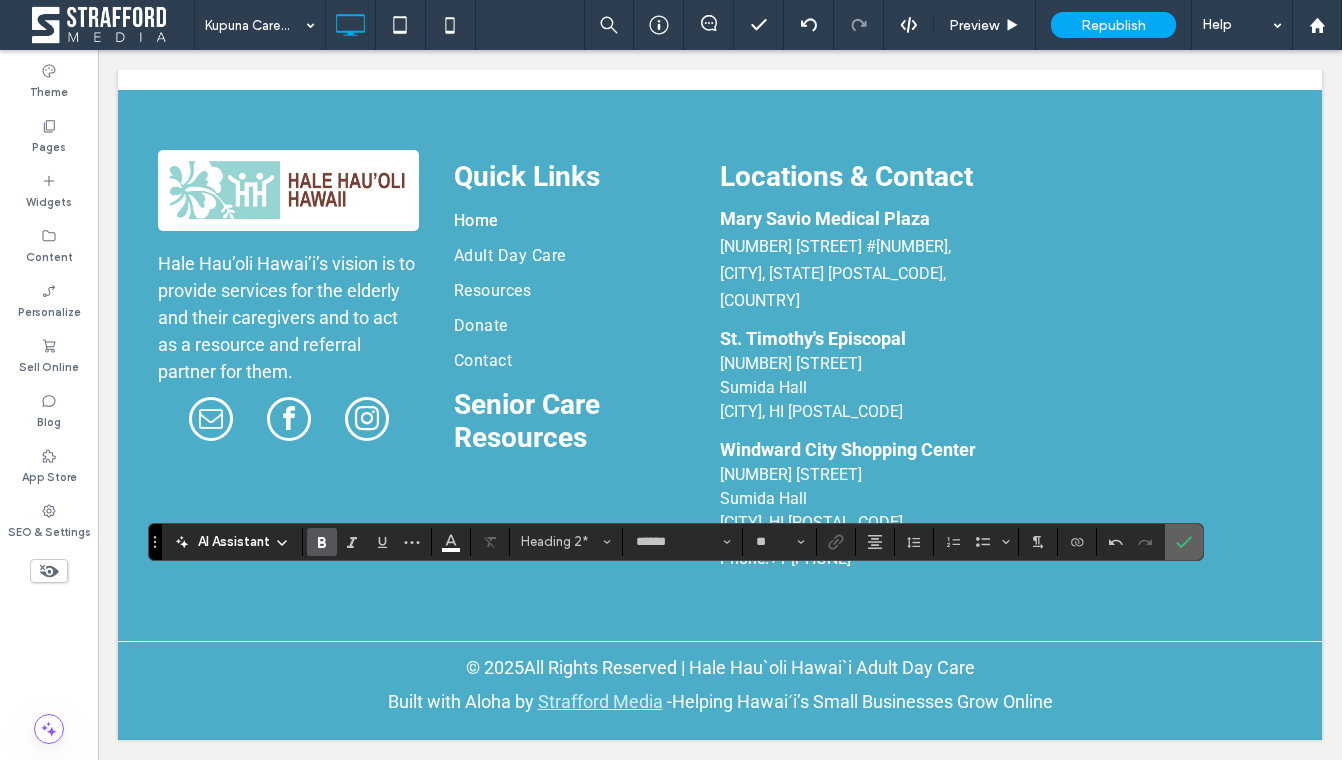 click at bounding box center [1180, 542] 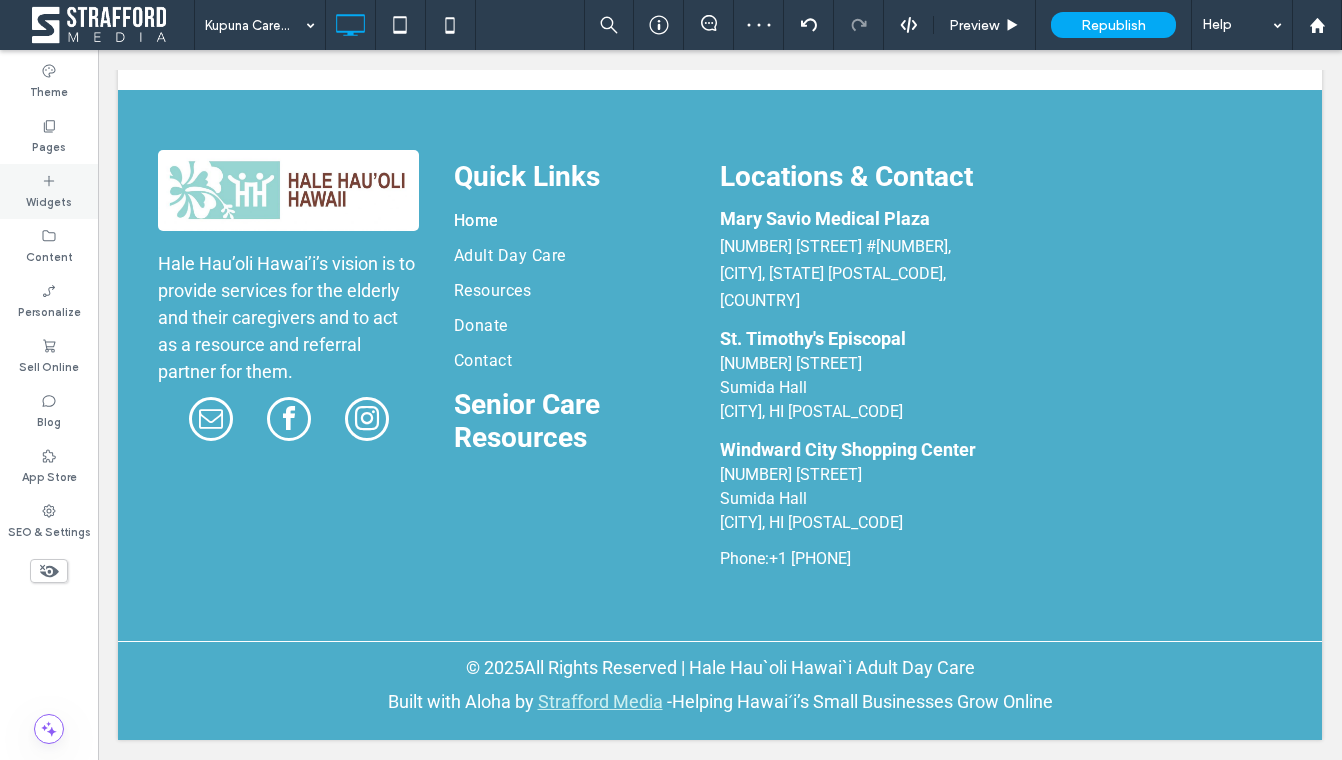 click on "Widgets" at bounding box center (49, 191) 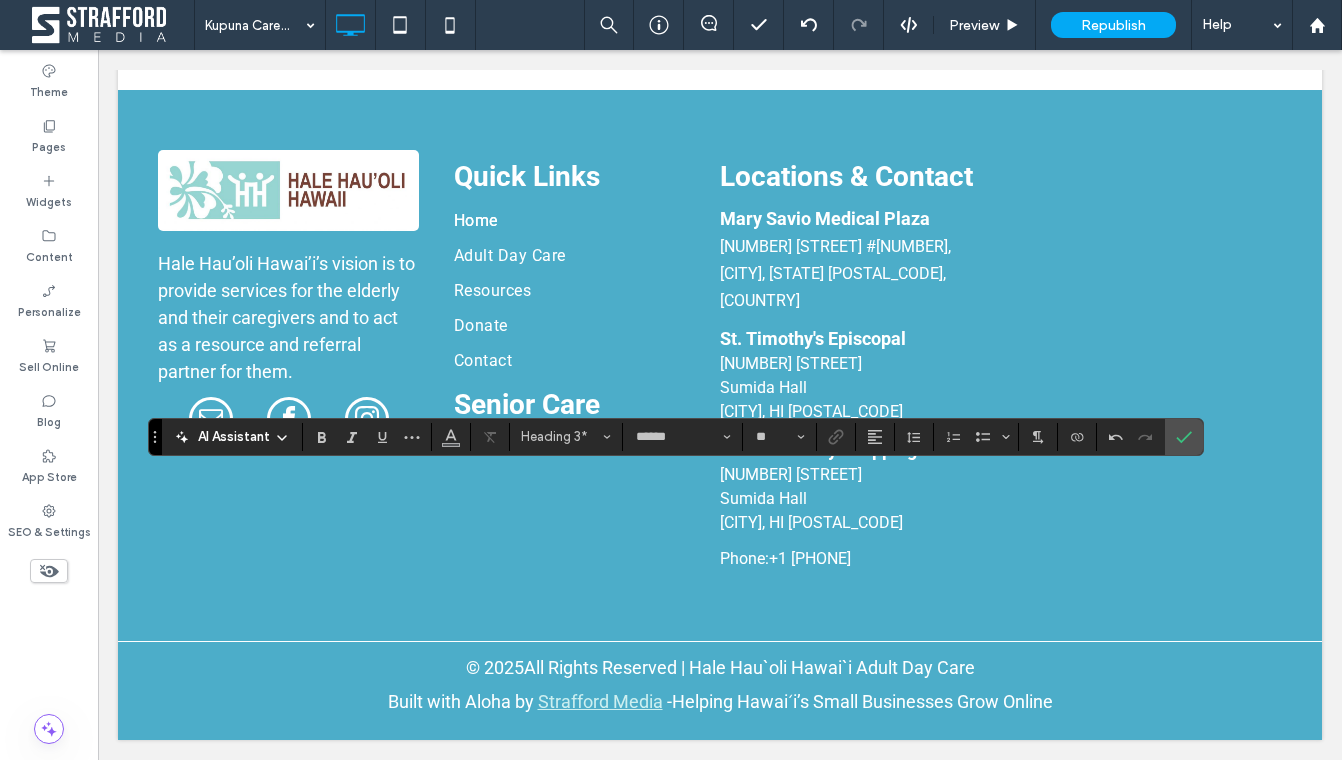 type on "**" 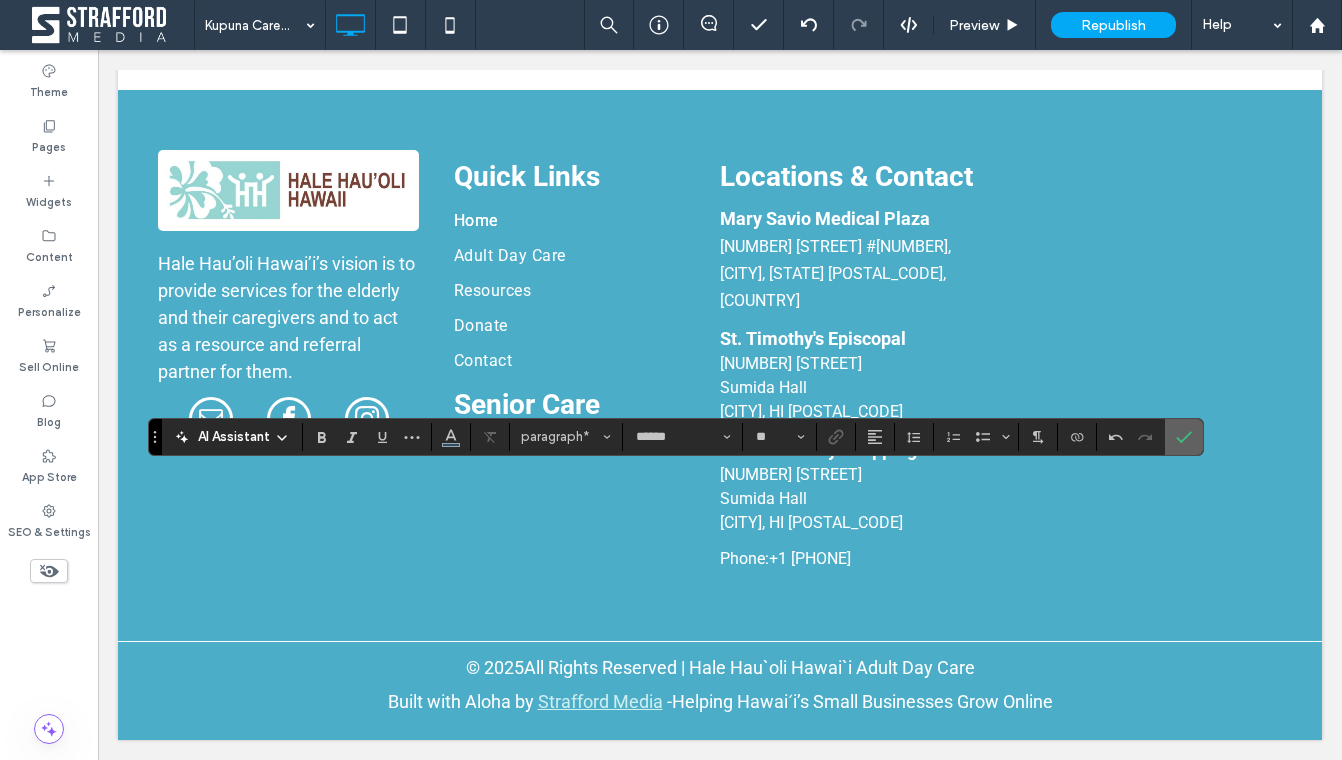 click 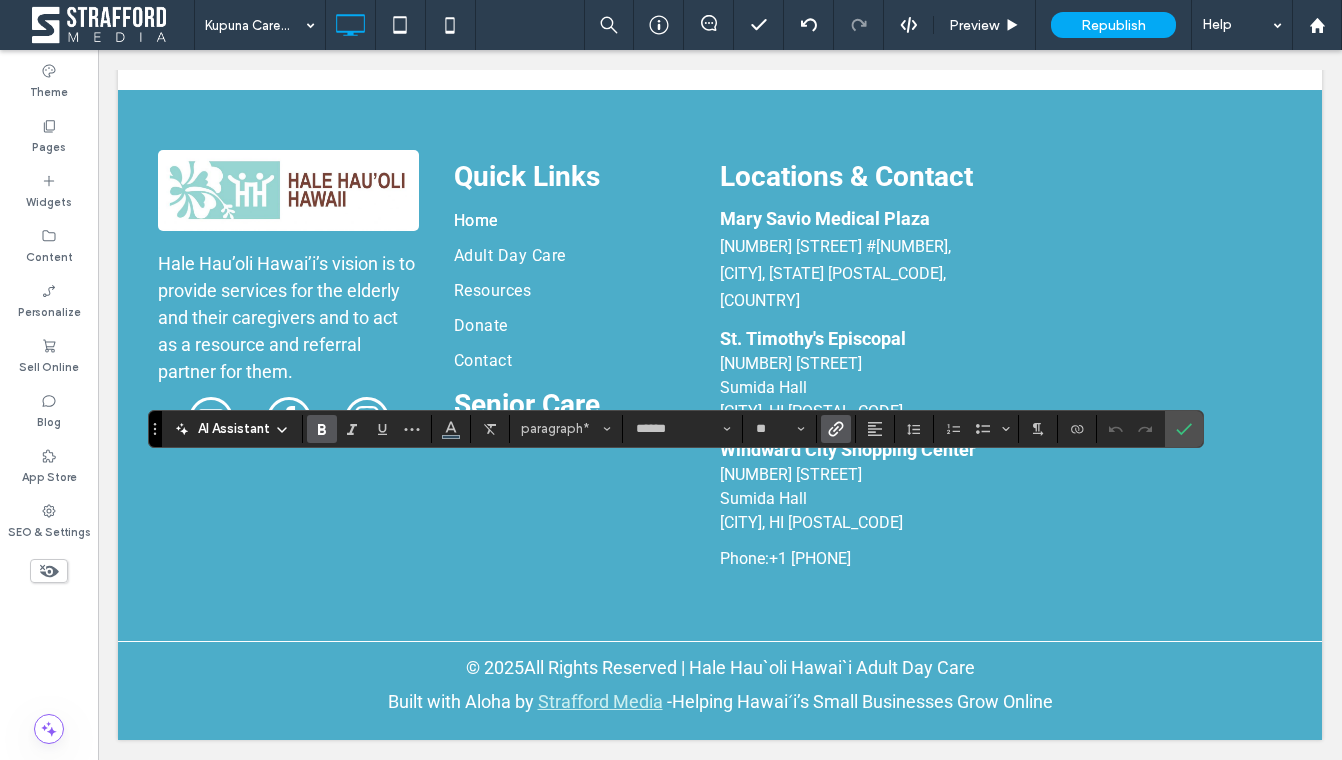 click 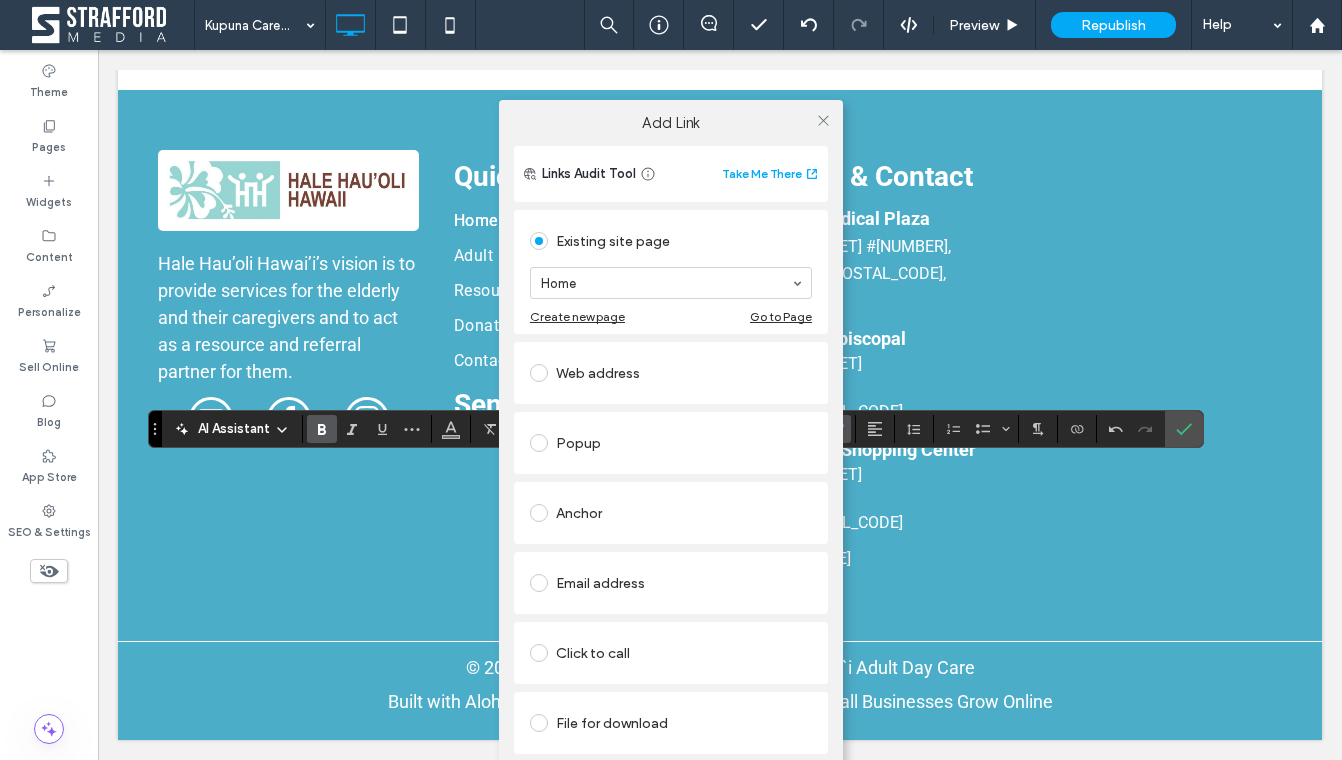 click on "Click to call" at bounding box center [671, 653] 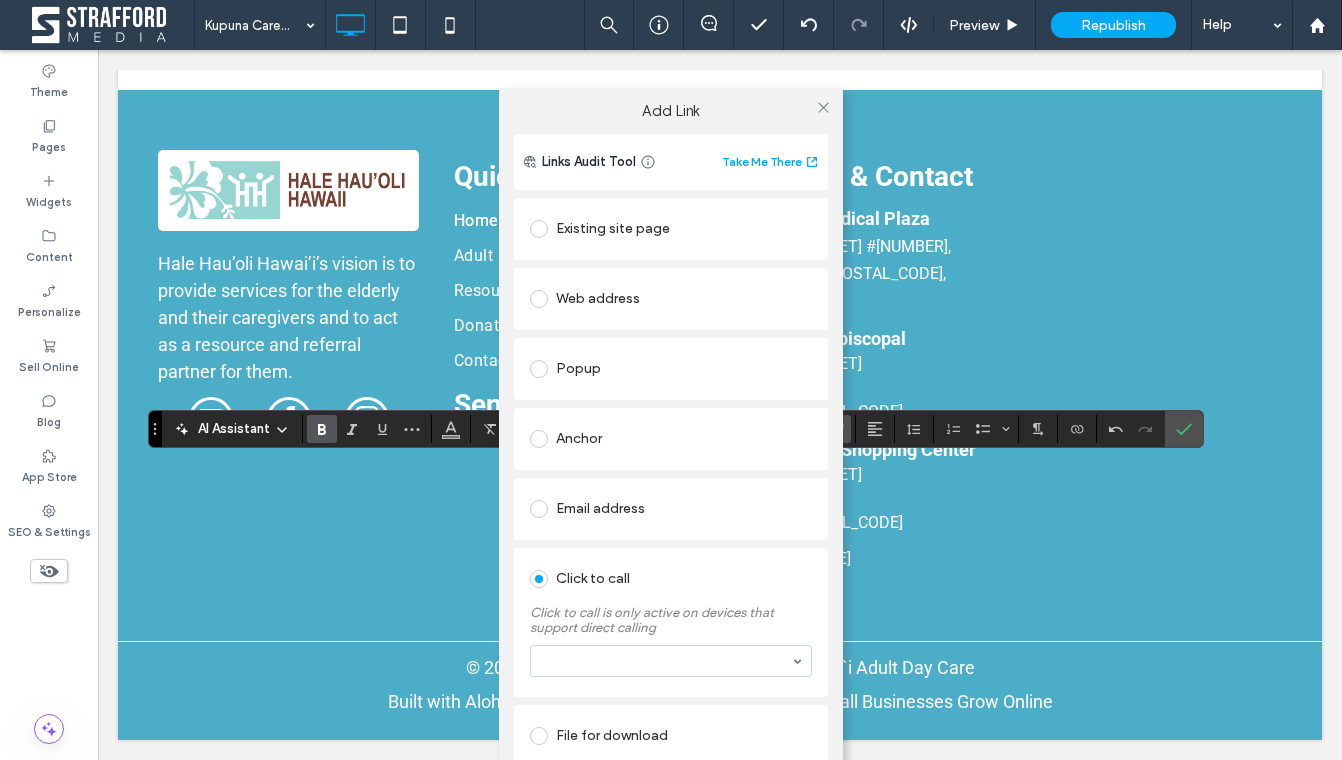 click at bounding box center (671, 661) 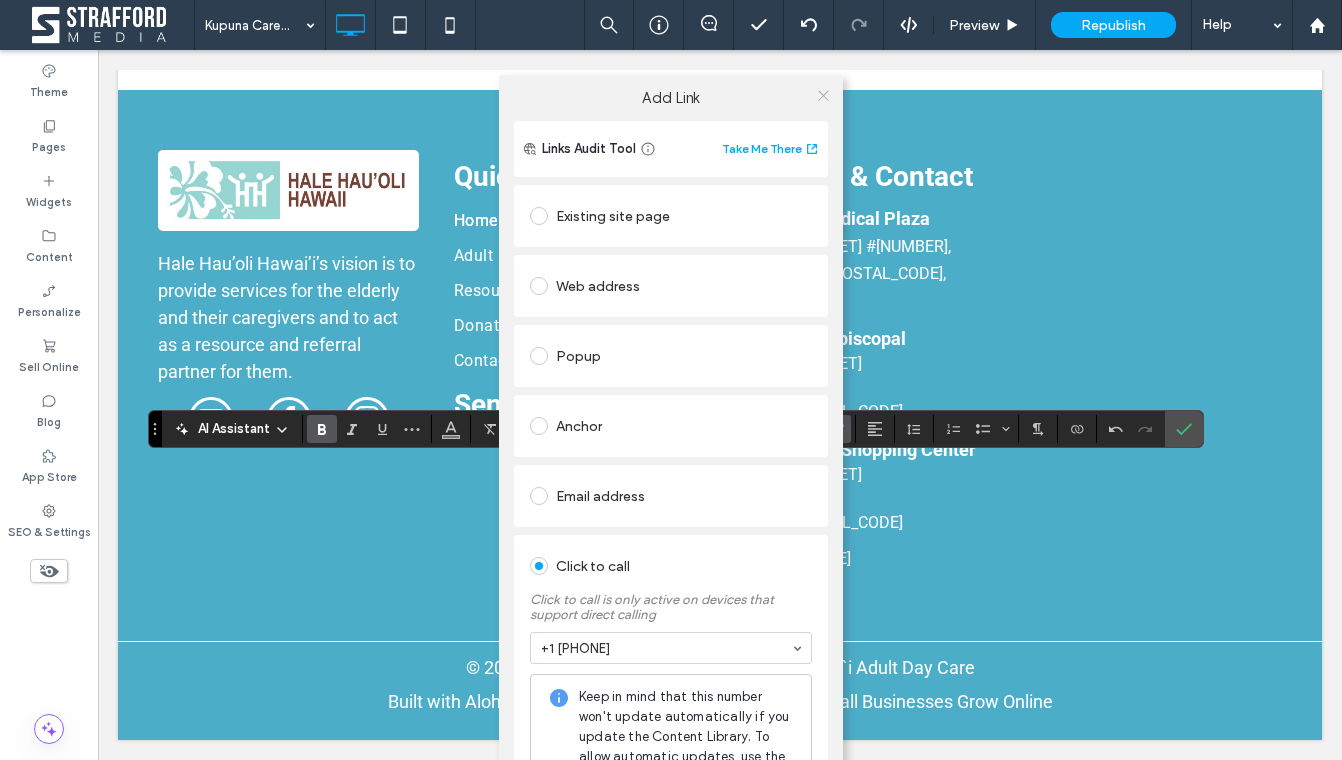 click at bounding box center [823, 95] 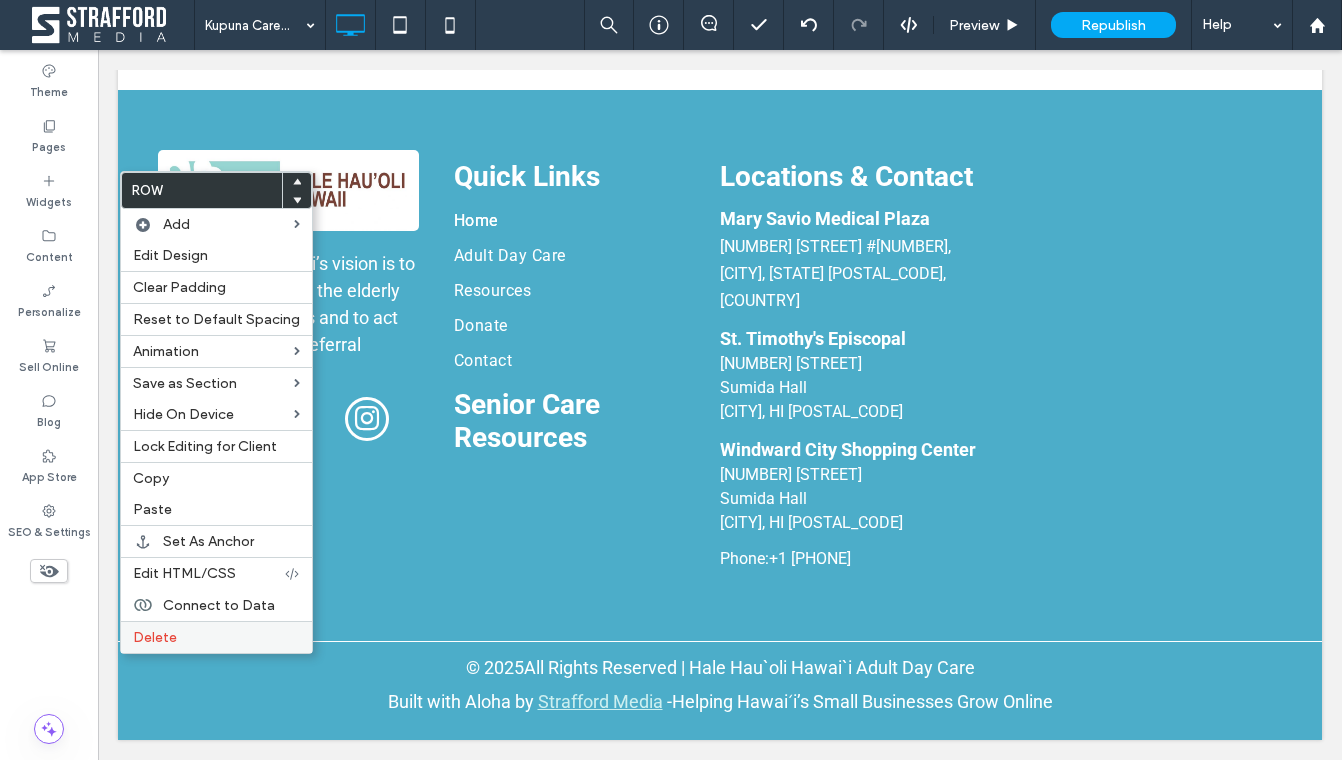 click on "Delete" at bounding box center (155, 637) 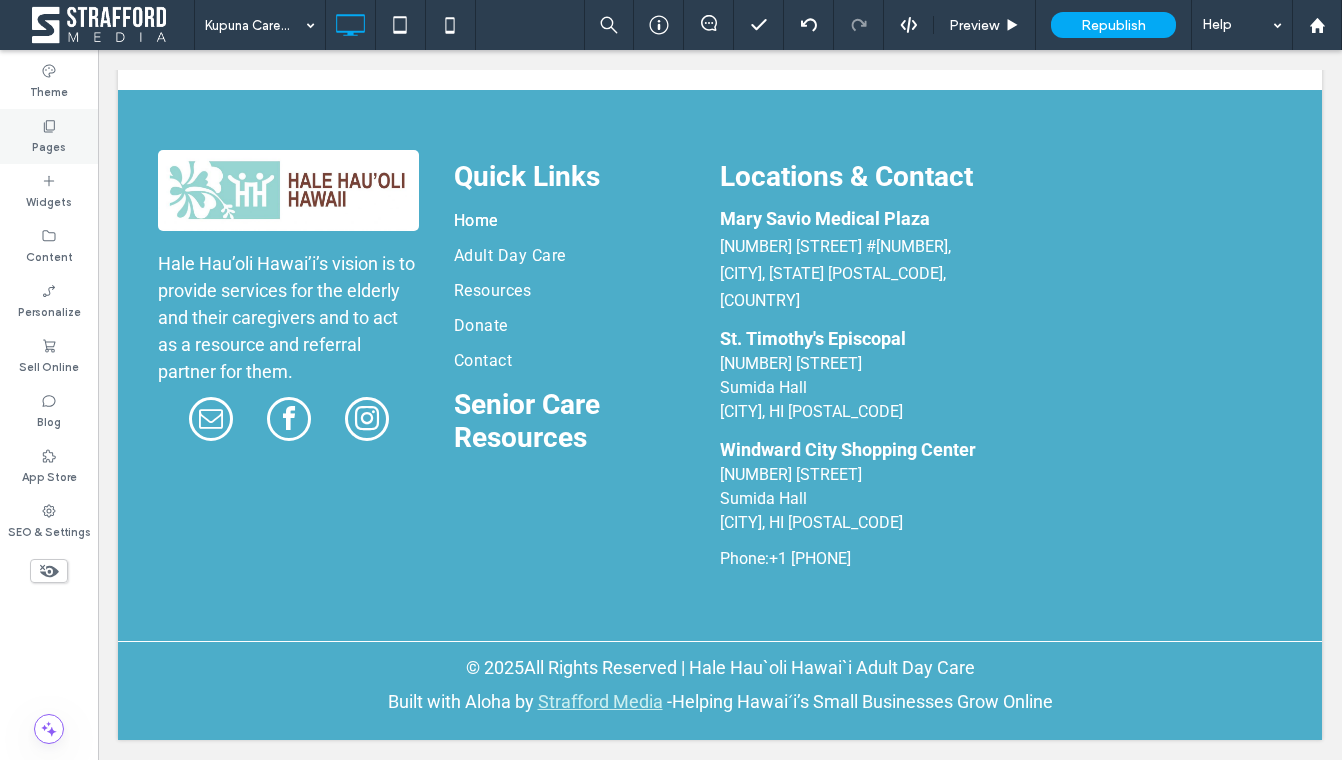 click on "Pages" at bounding box center [49, 145] 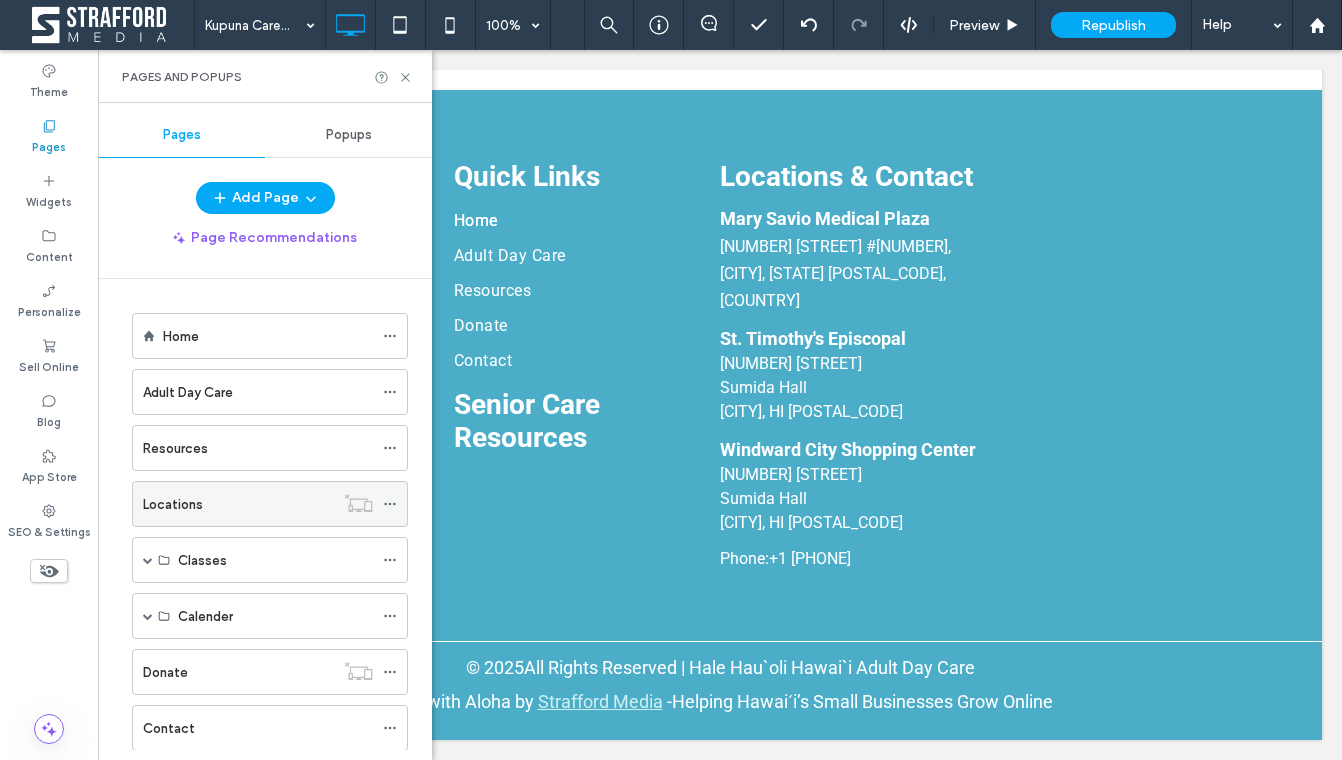 scroll, scrollTop: 265, scrollLeft: 0, axis: vertical 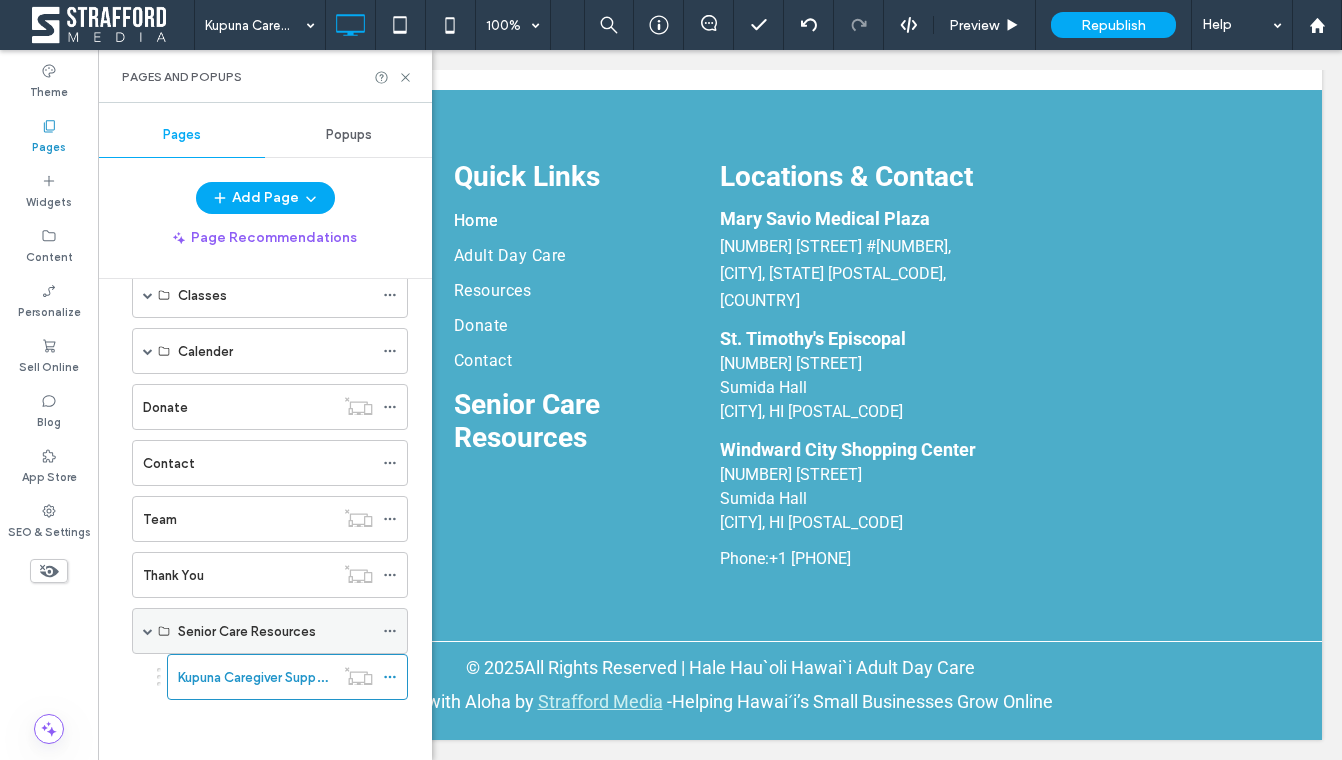 click 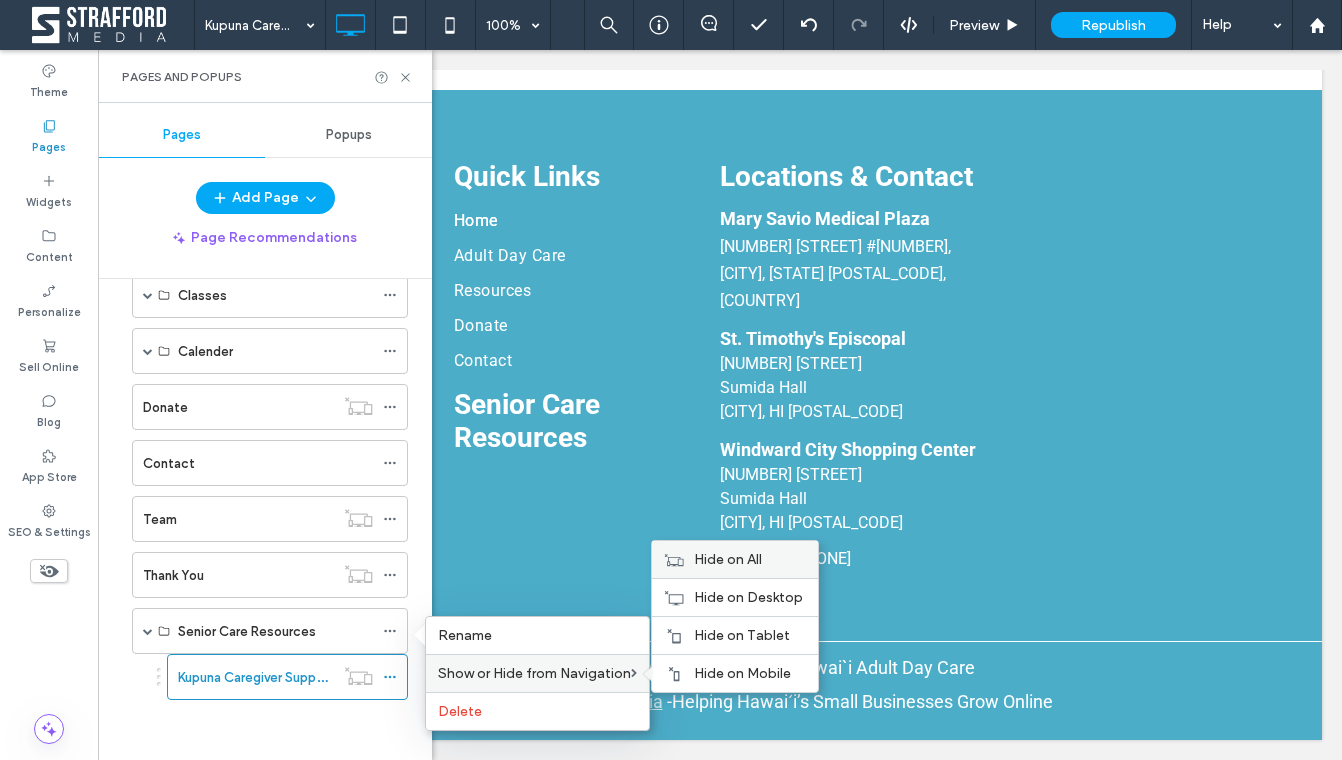 click on "Hide on All" at bounding box center [728, 559] 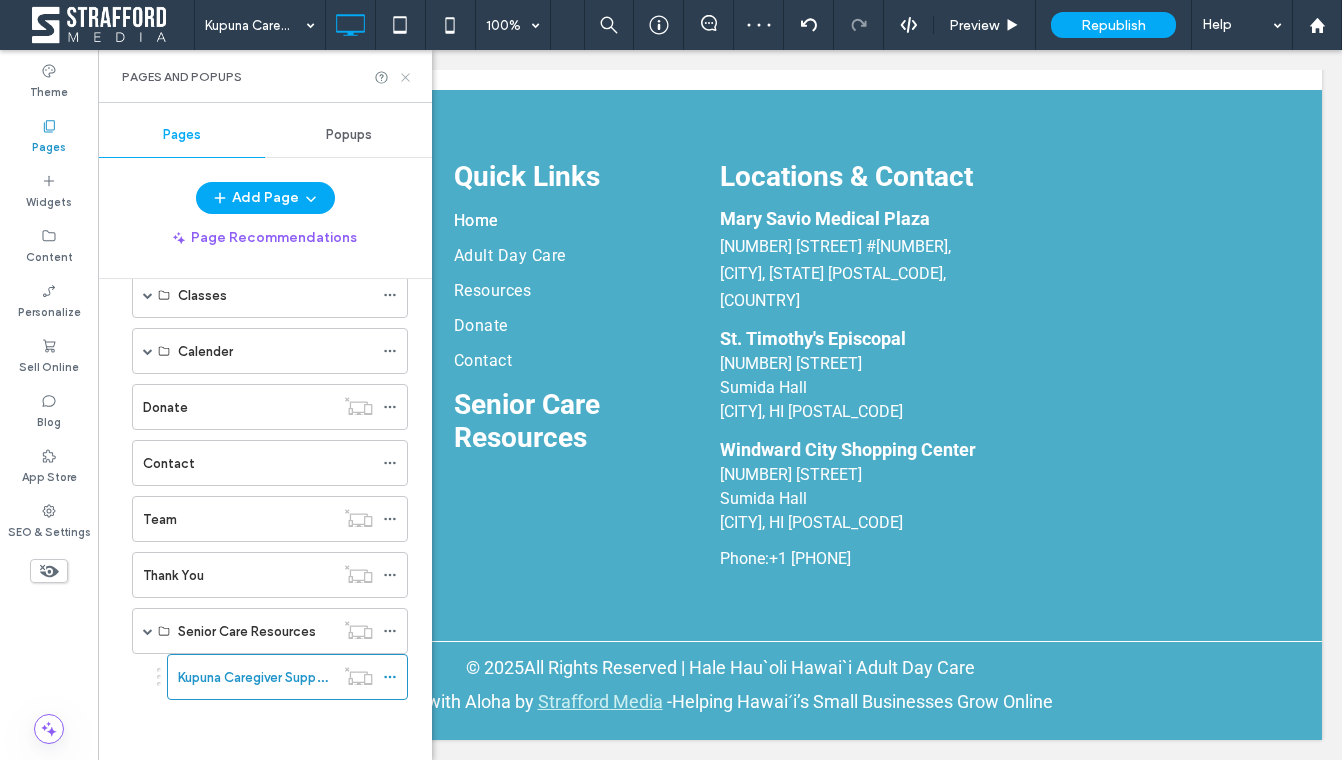 click 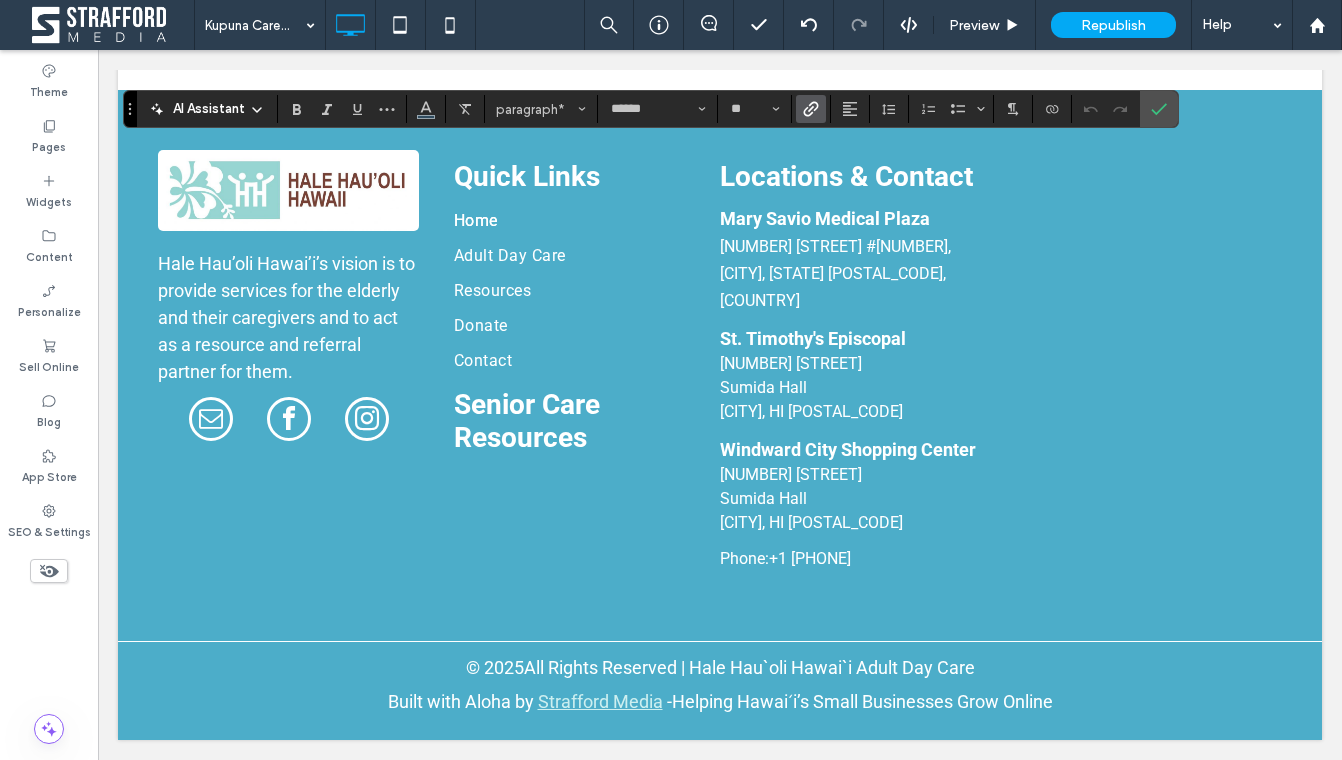 click 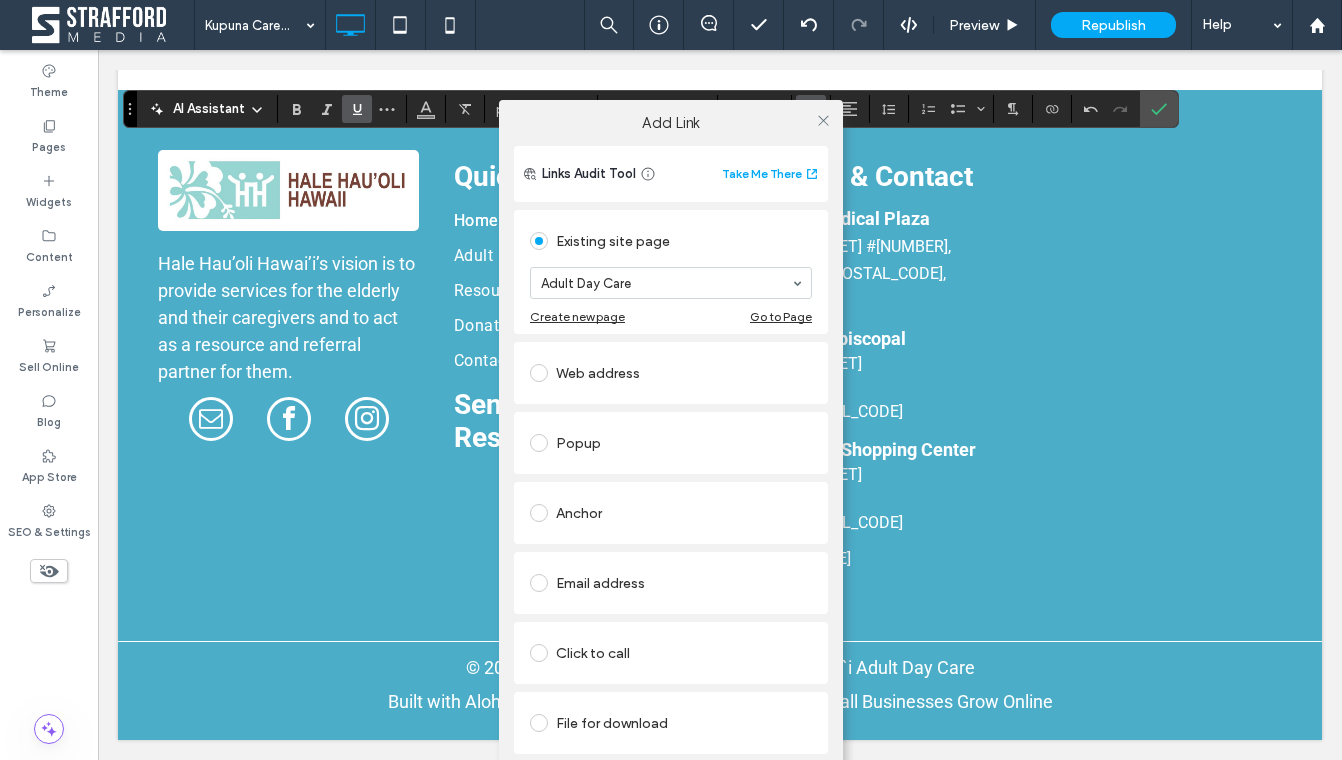 click on "Add Link Links Audit Tool Take Me There Existing site page Adult Day Care Create new page Go to Page Web address Popup Anchor Email address Click to call File for download Remove link" at bounding box center (671, 455) 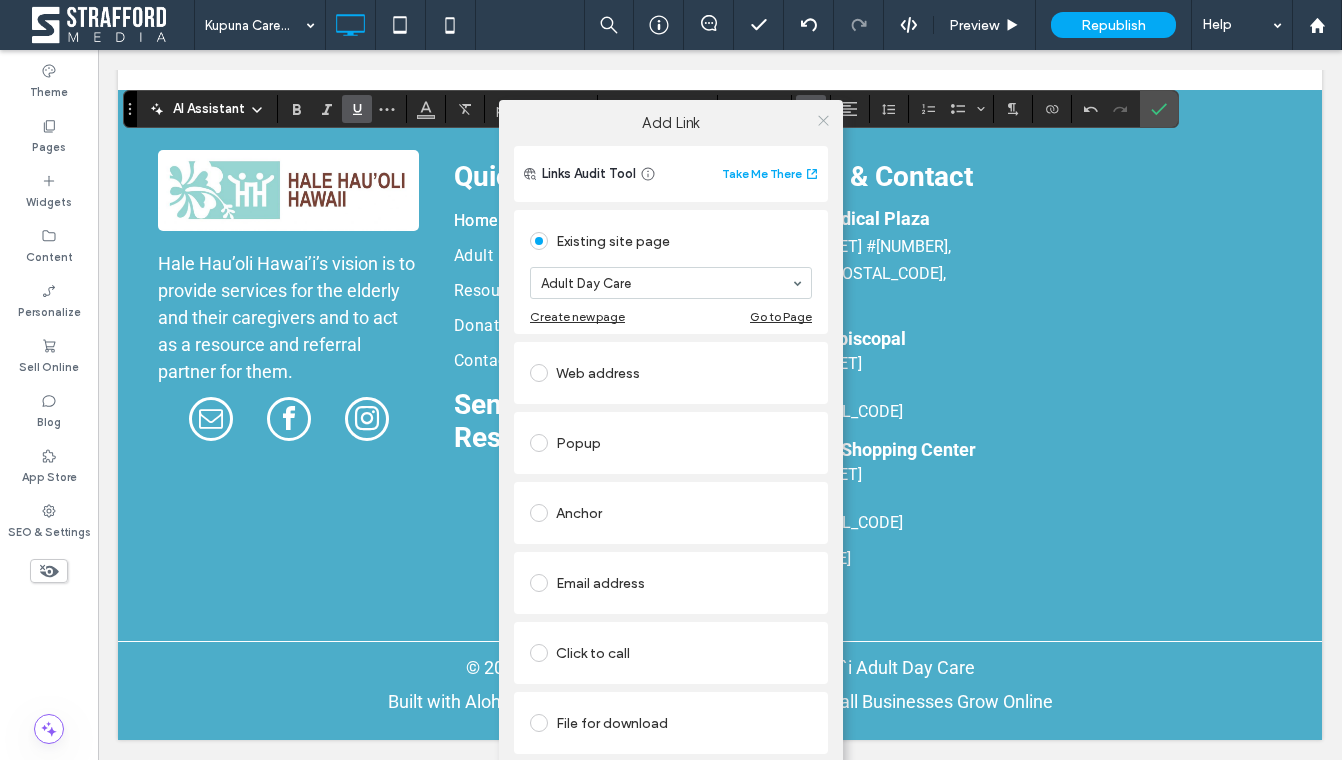 click 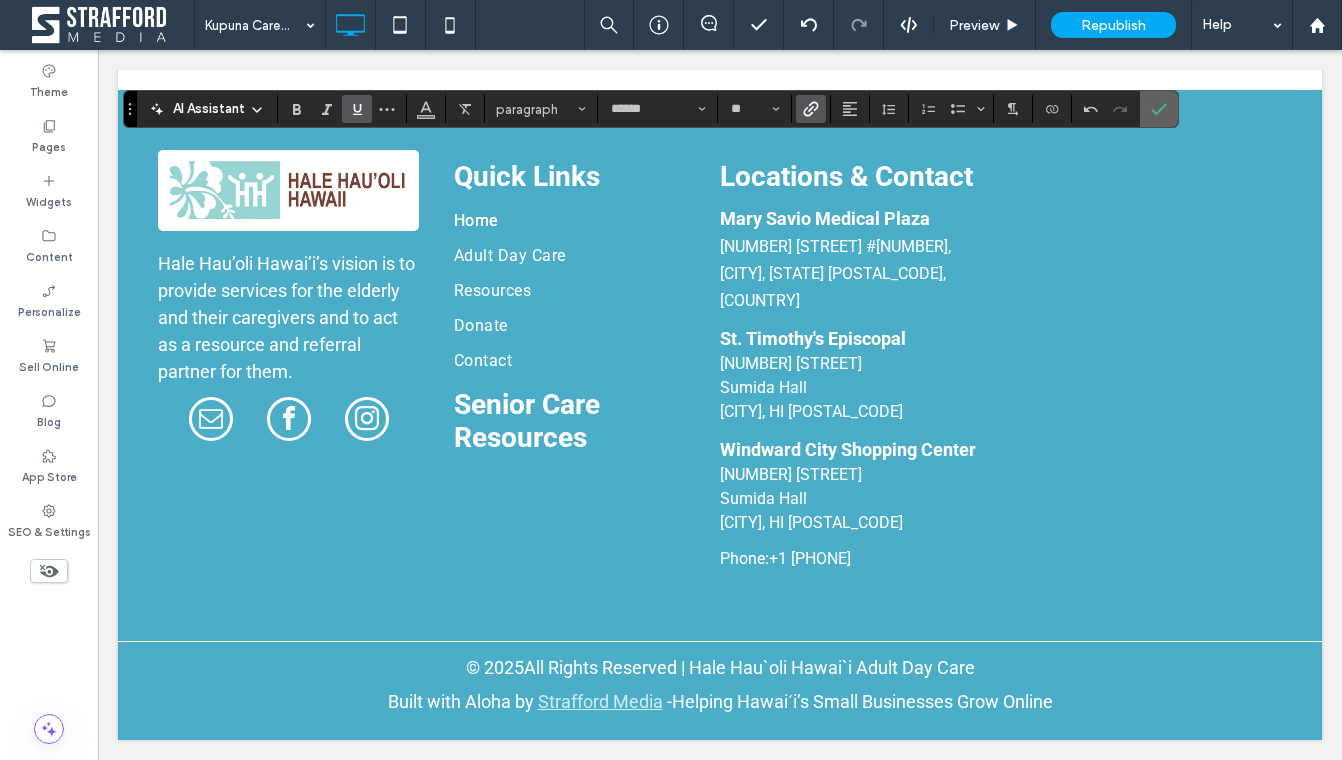 click at bounding box center [1159, 109] 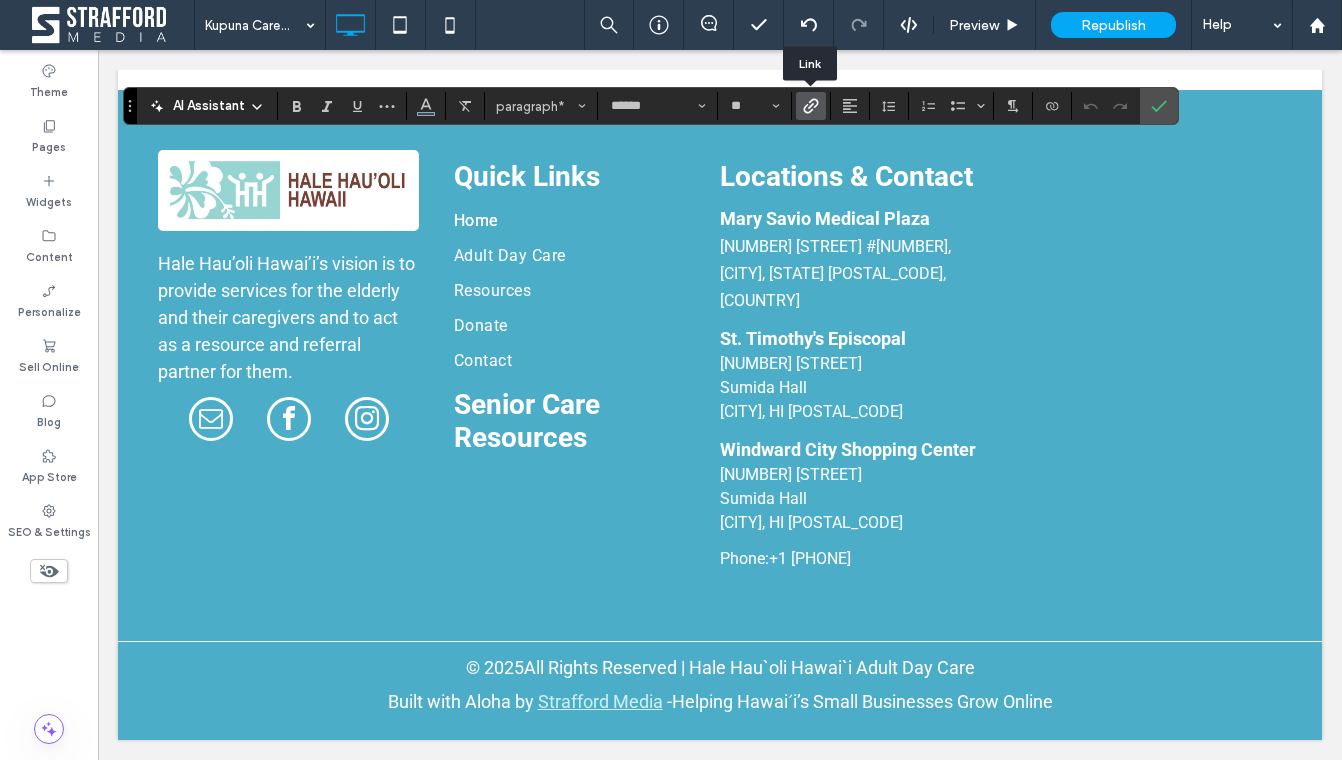 click 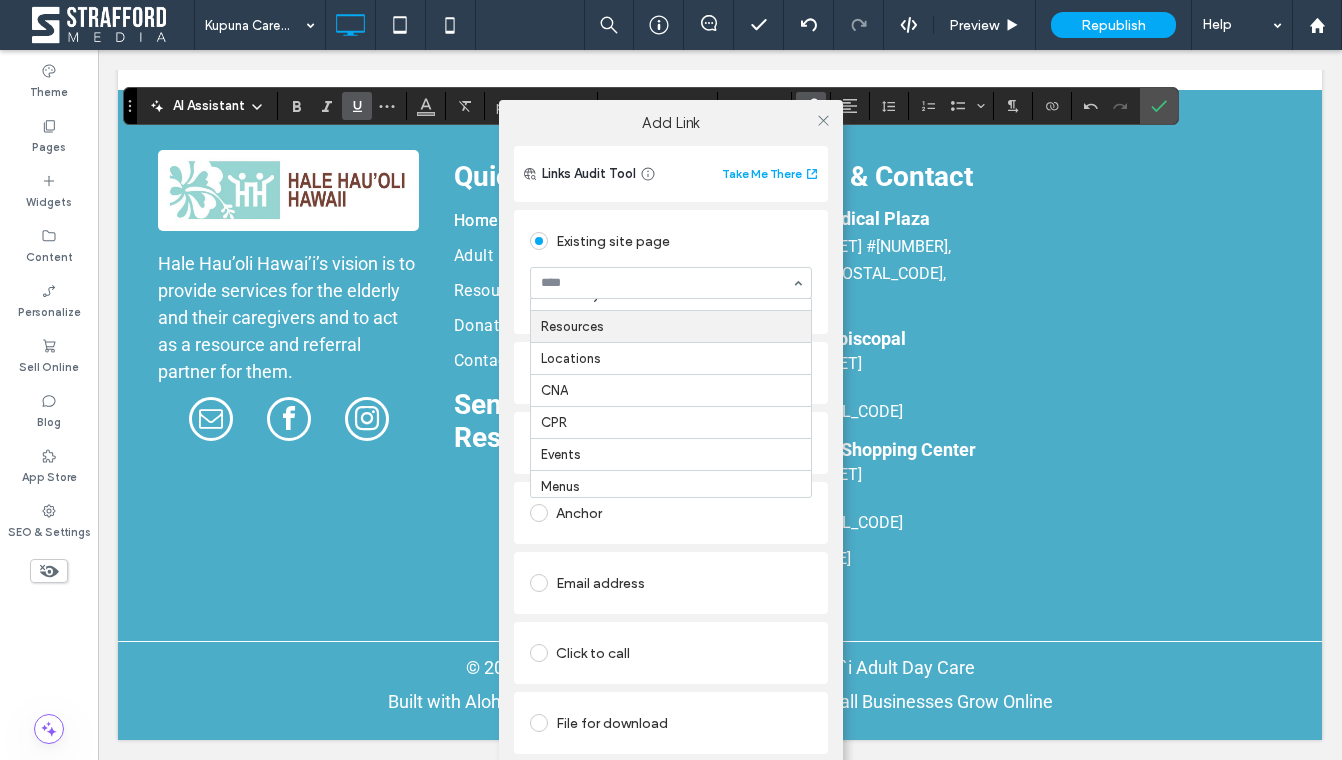 scroll, scrollTop: 56, scrollLeft: 0, axis: vertical 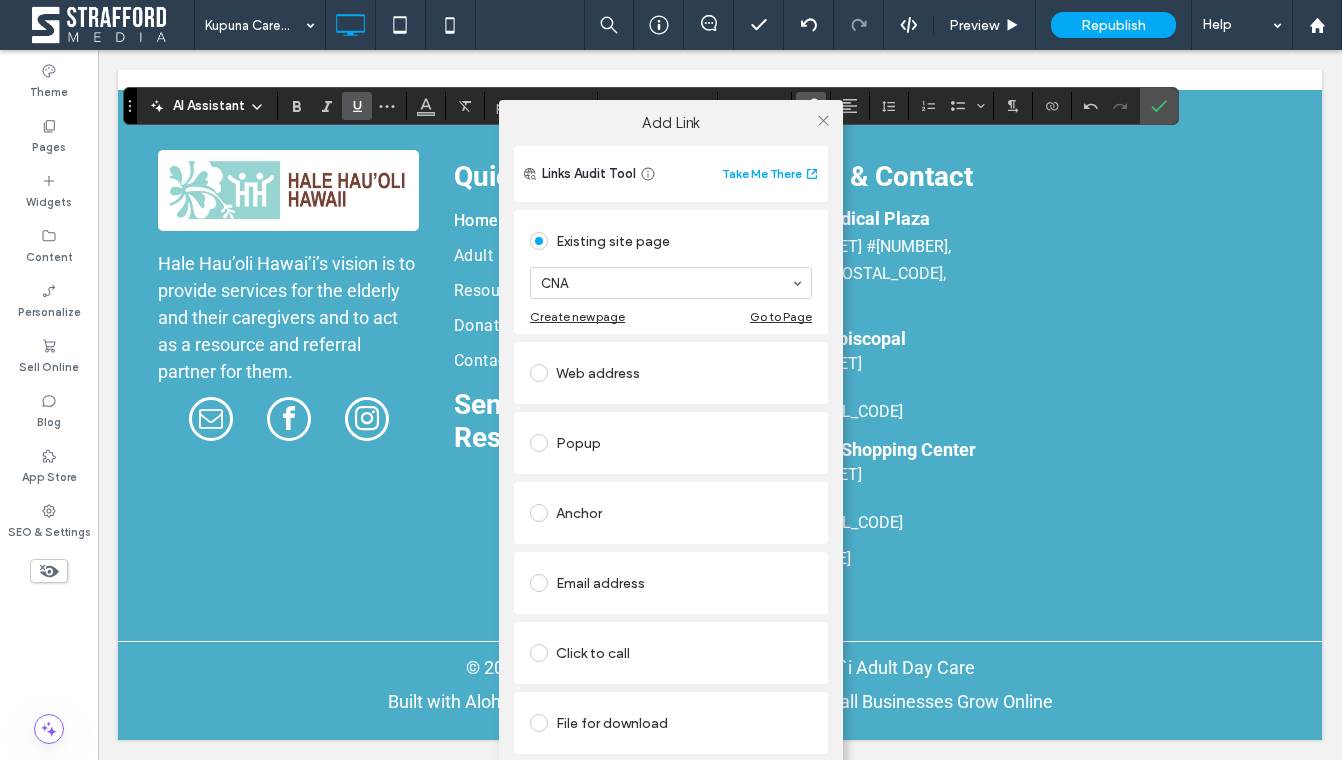 click on "Add Link Links Audit Tool Take Me There Existing site page CNA Create new page Go to Page Web address Popup Anchor Email address Click to call File for download Remove link" at bounding box center [671, 455] 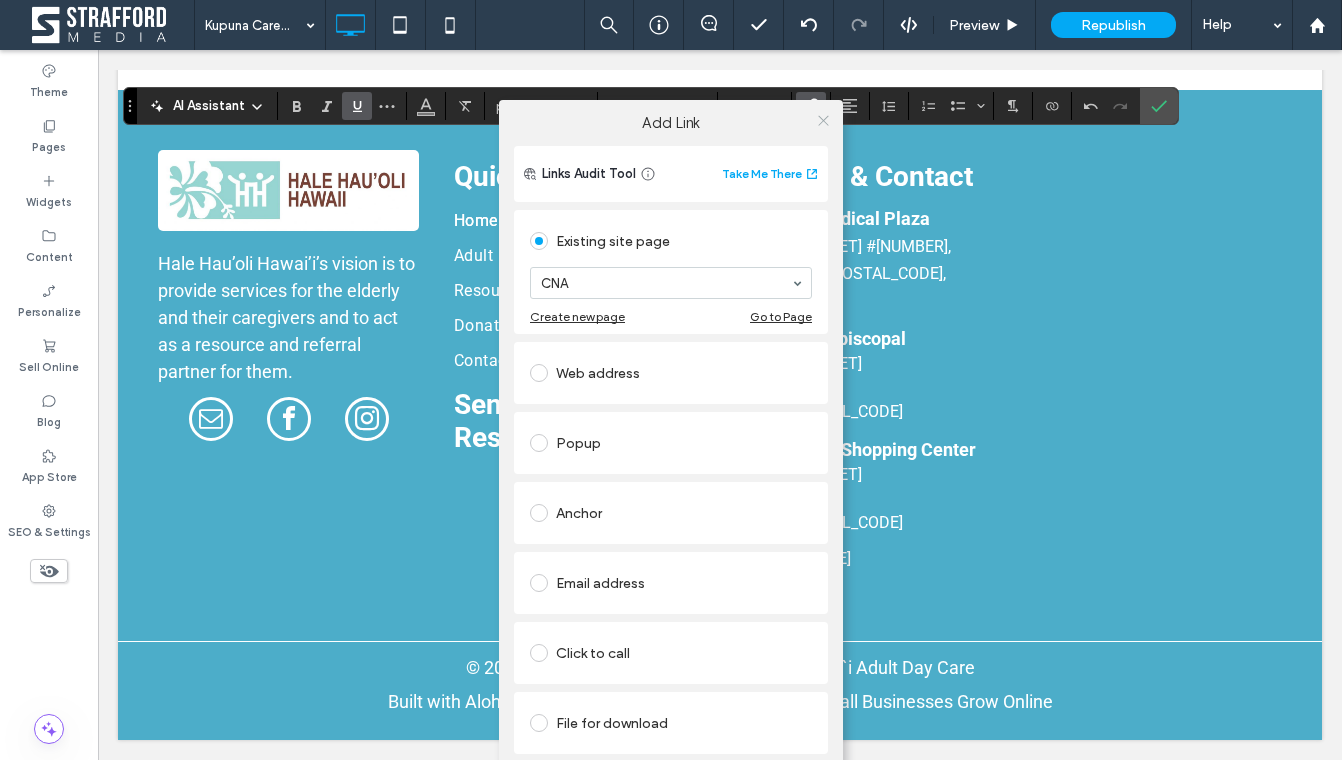 click 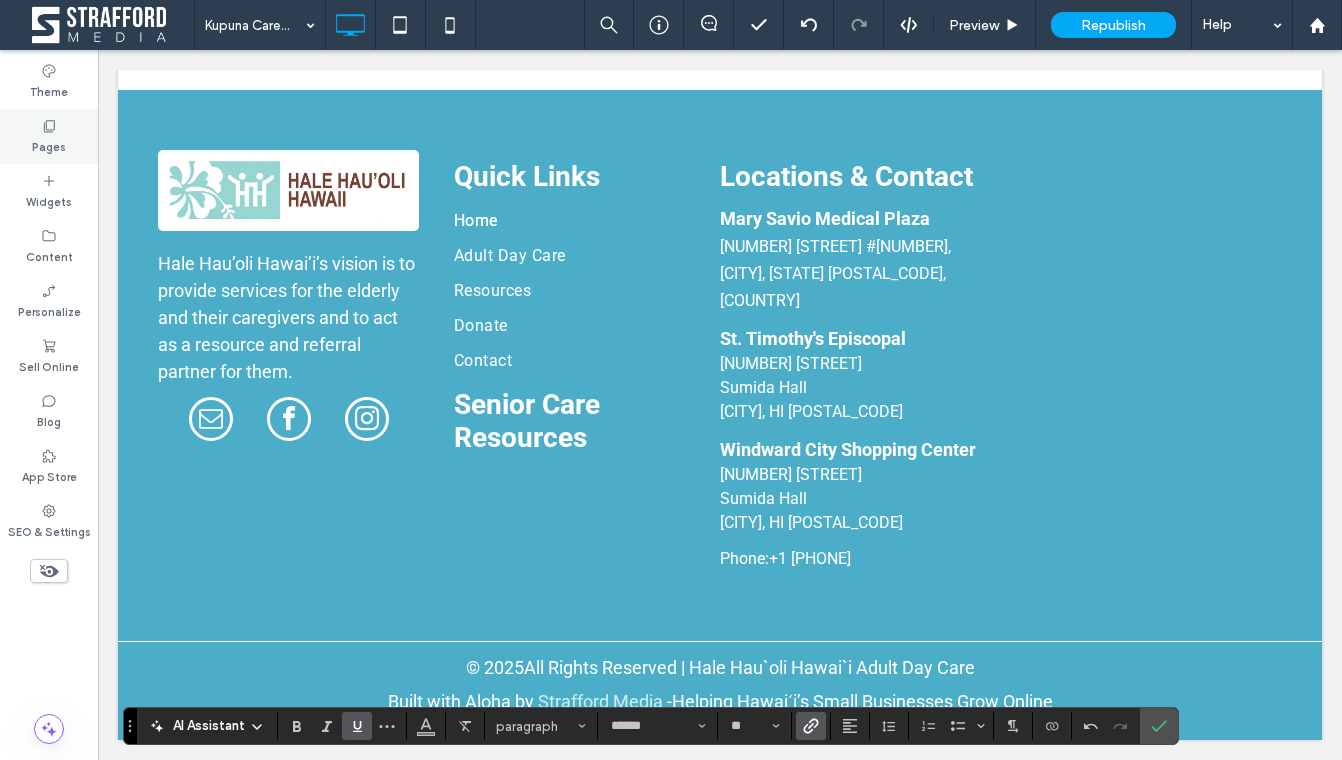 click on "Pages" at bounding box center [49, 136] 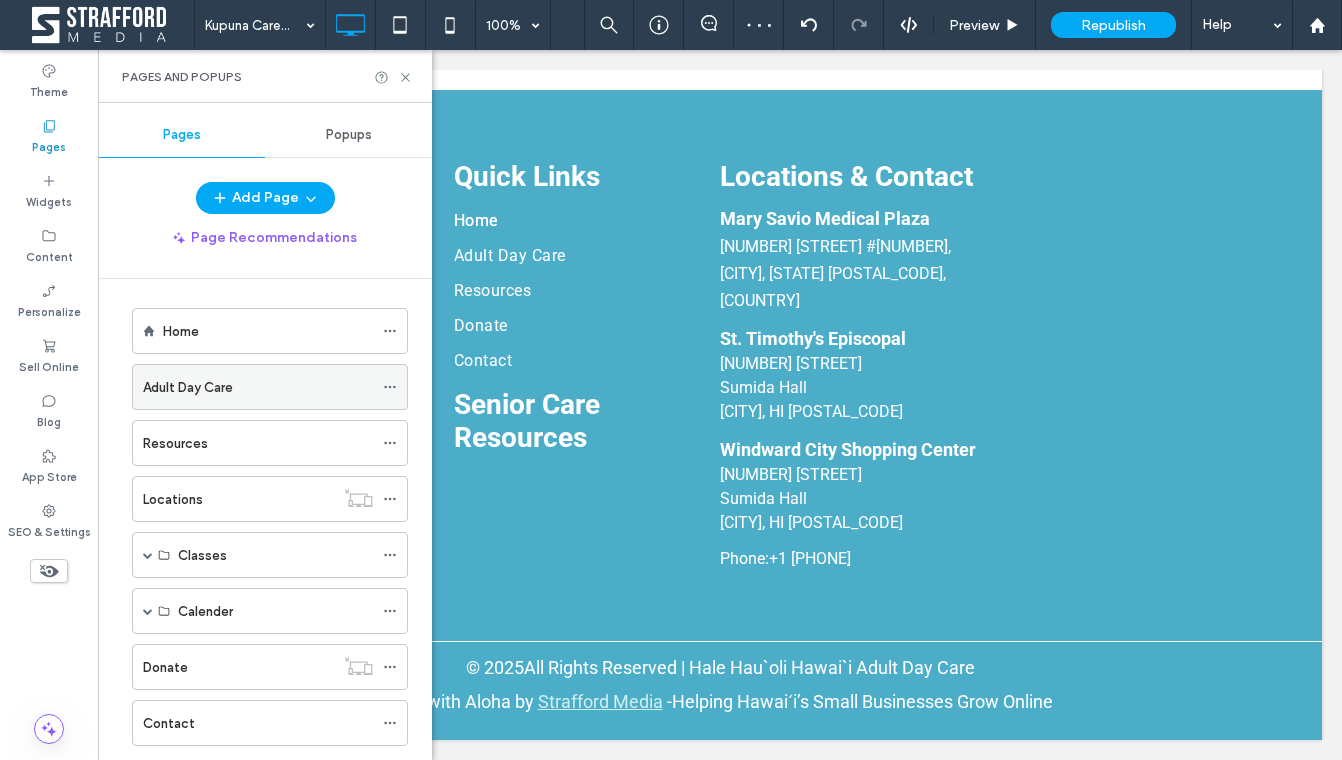 scroll, scrollTop: 0, scrollLeft: 0, axis: both 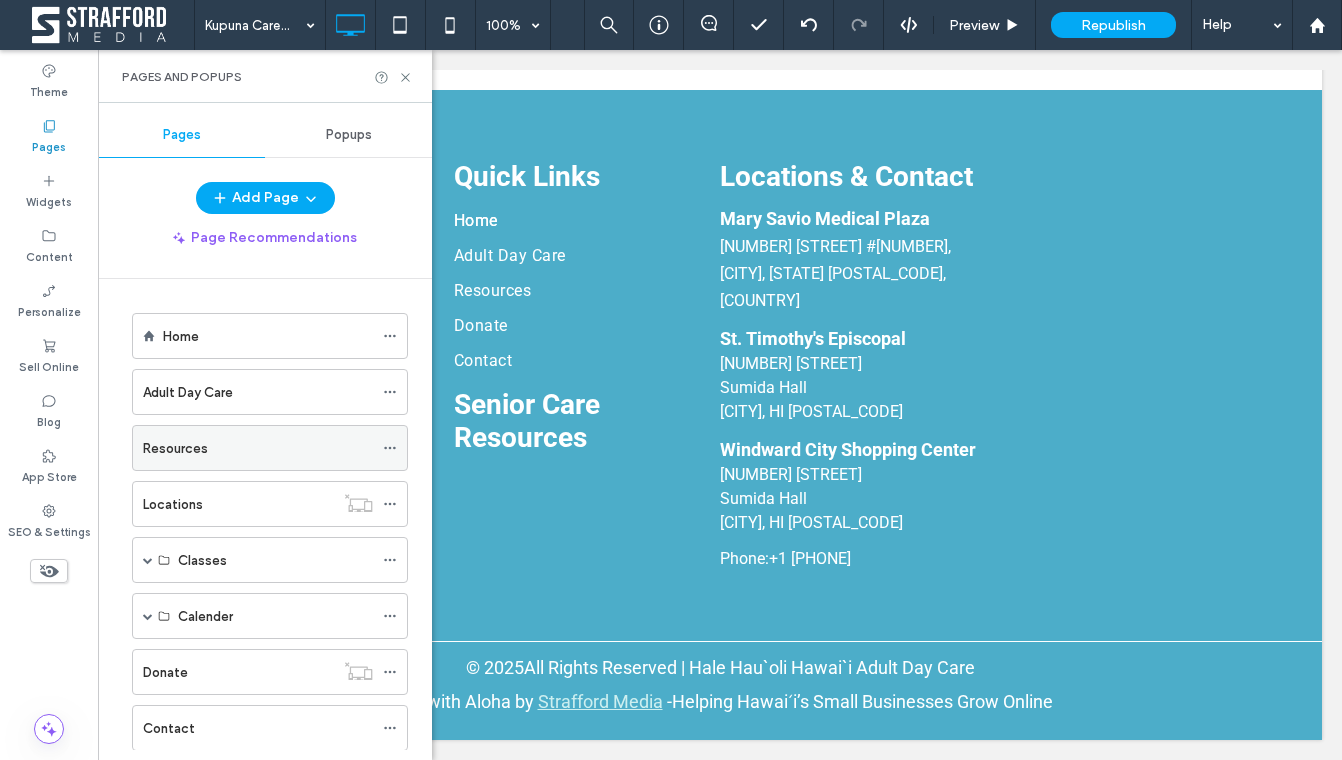 click on "Resources" at bounding box center (258, 448) 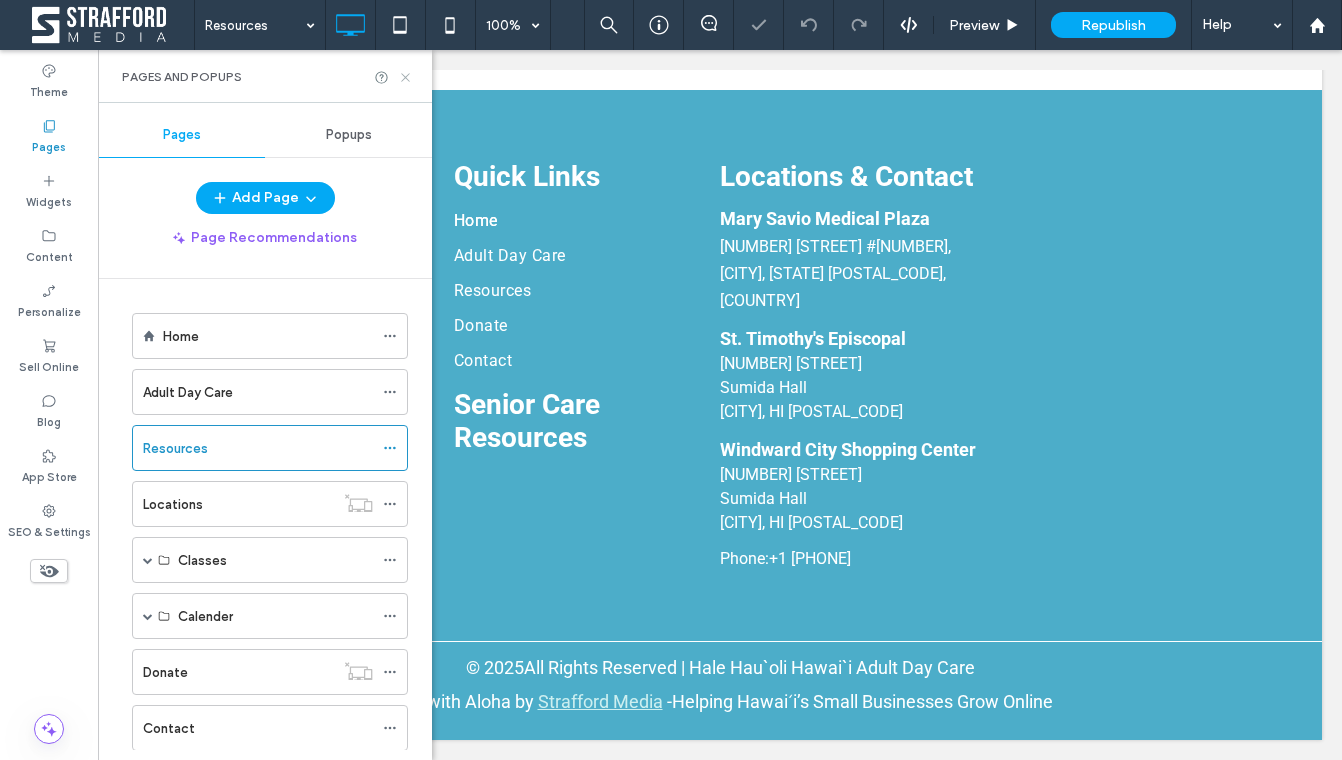 click 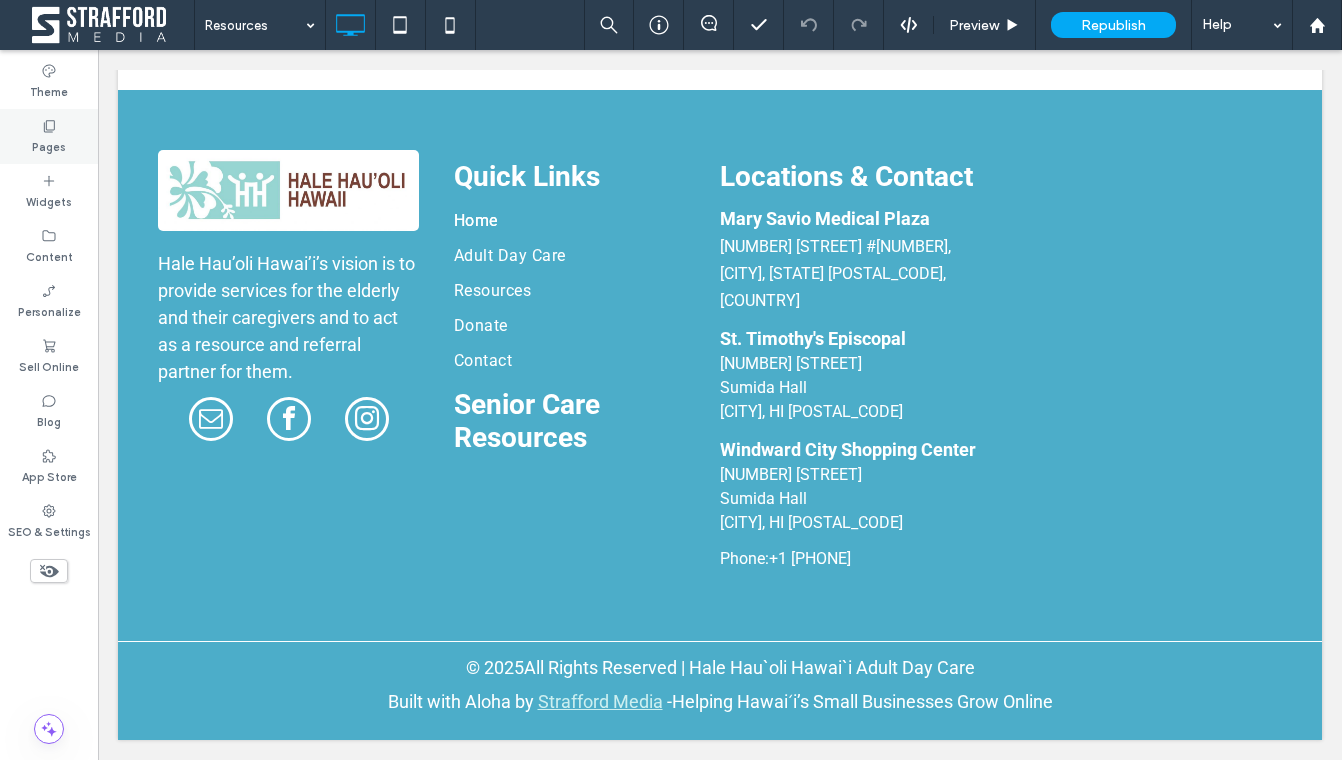 click on "Pages" at bounding box center [49, 145] 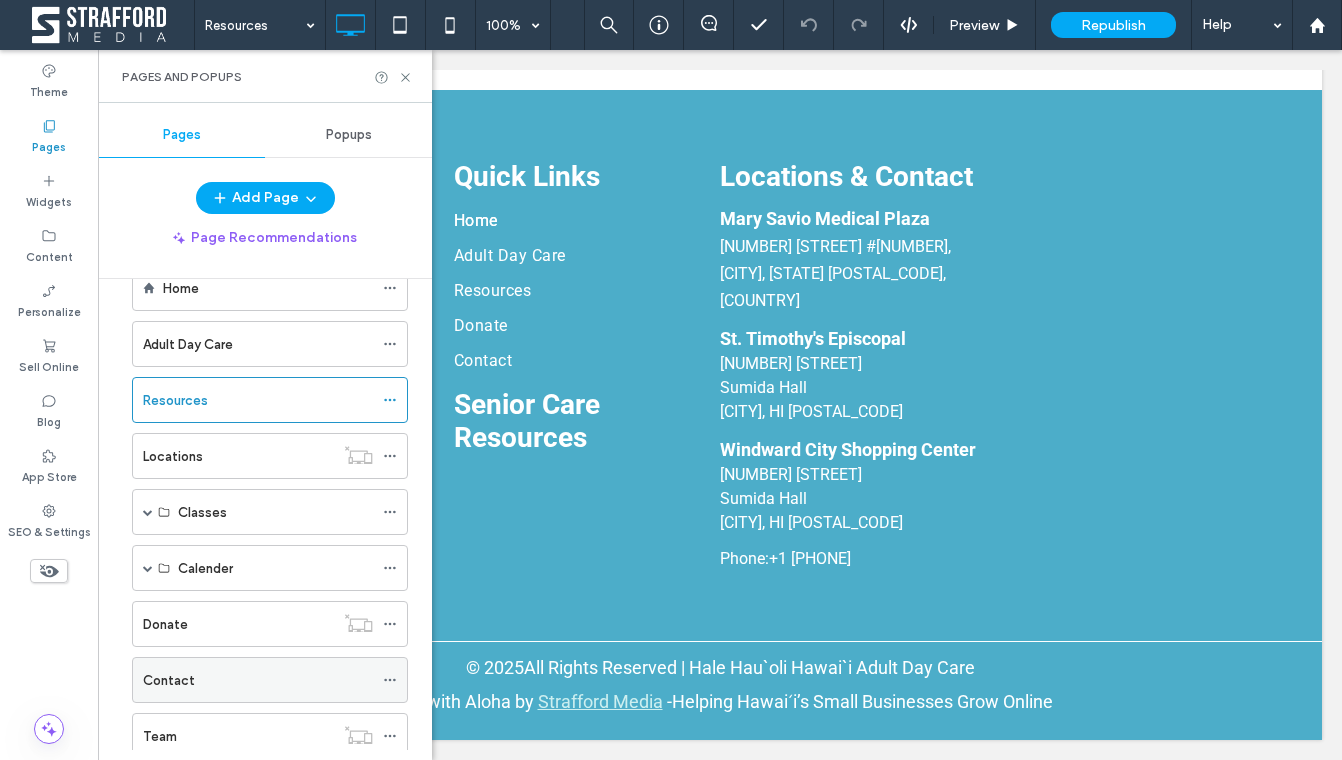 scroll, scrollTop: 0, scrollLeft: 0, axis: both 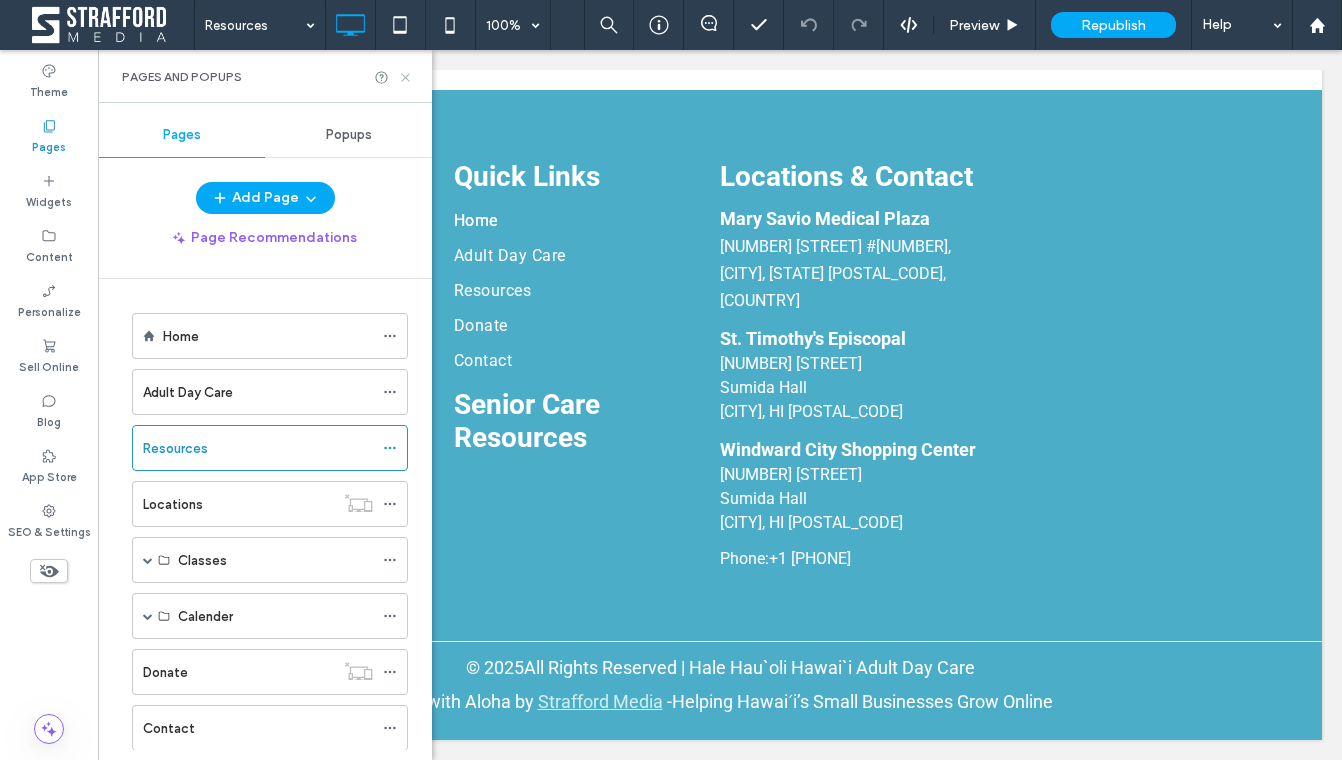 click 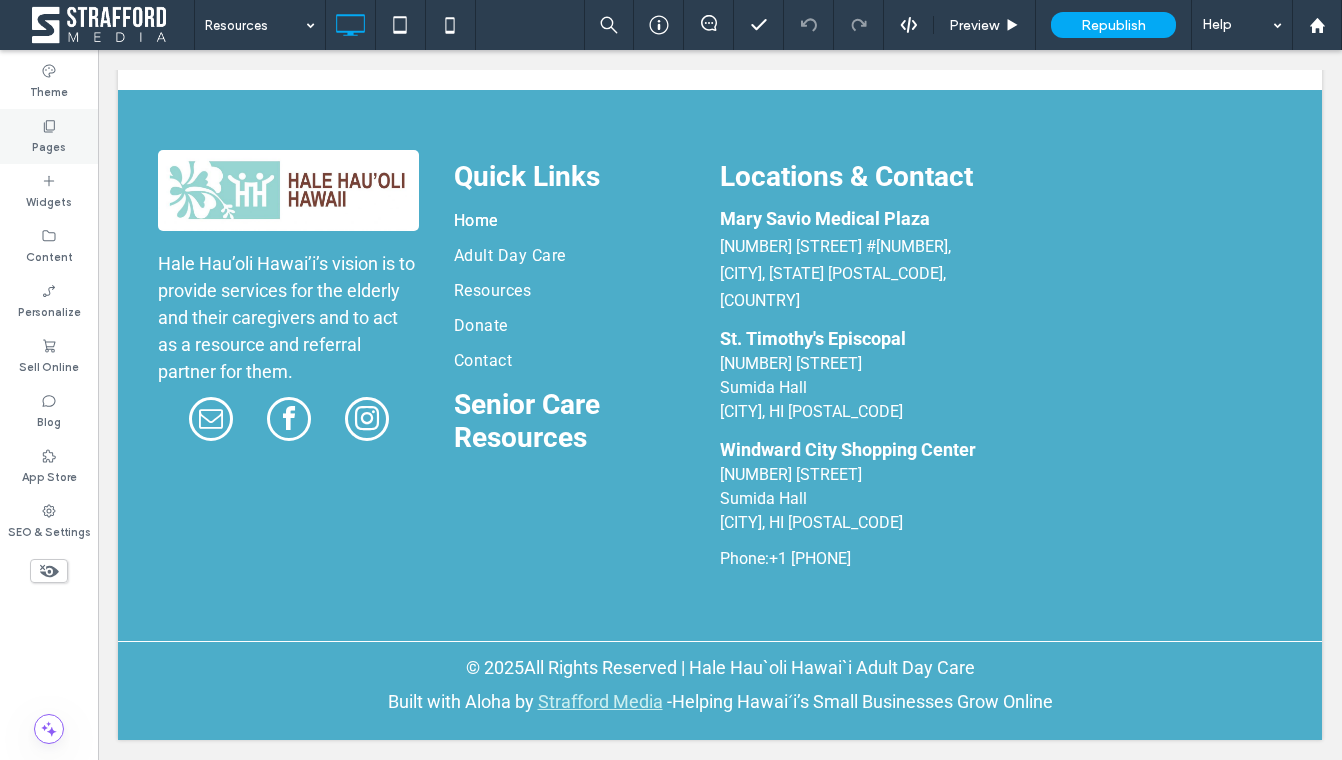 click on "Pages" at bounding box center (49, 145) 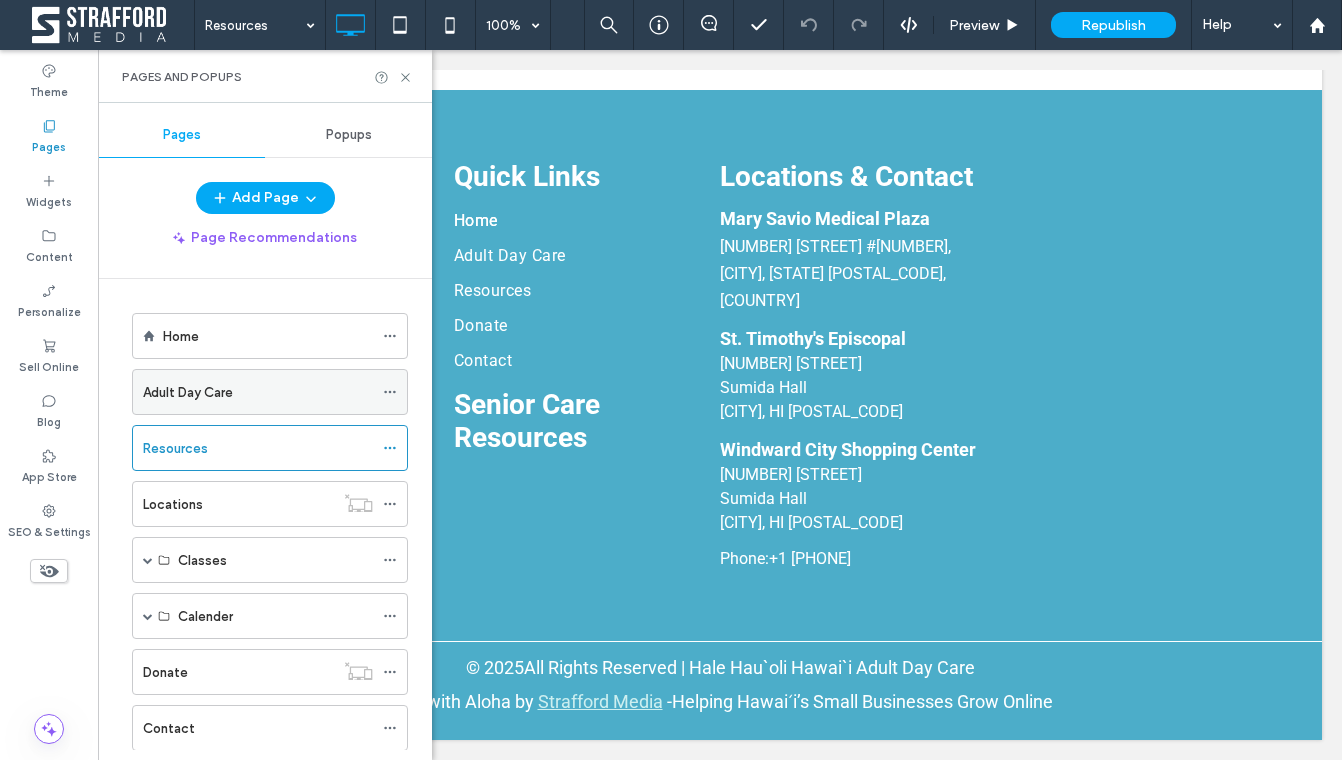 scroll, scrollTop: 265, scrollLeft: 0, axis: vertical 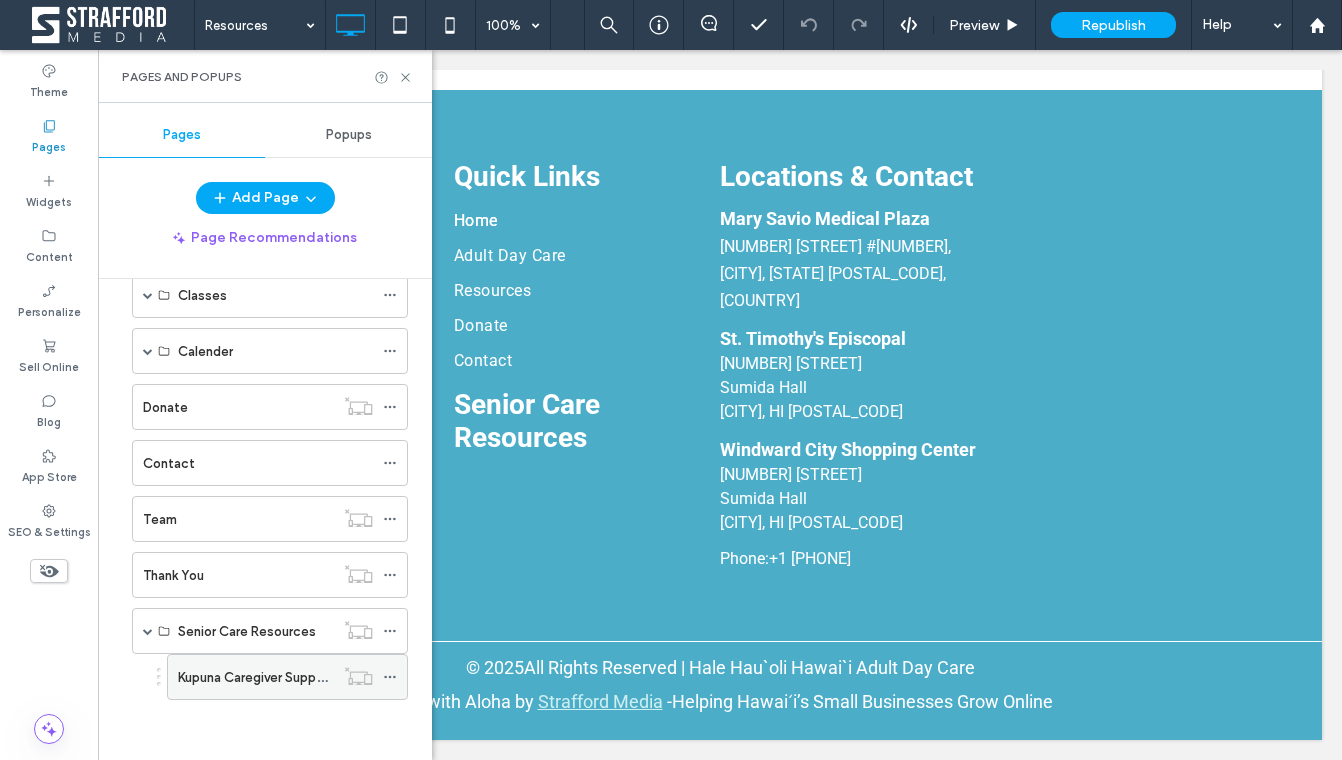 click on "Kupuna Caregiver Support On Oahu" at bounding box center (256, 677) 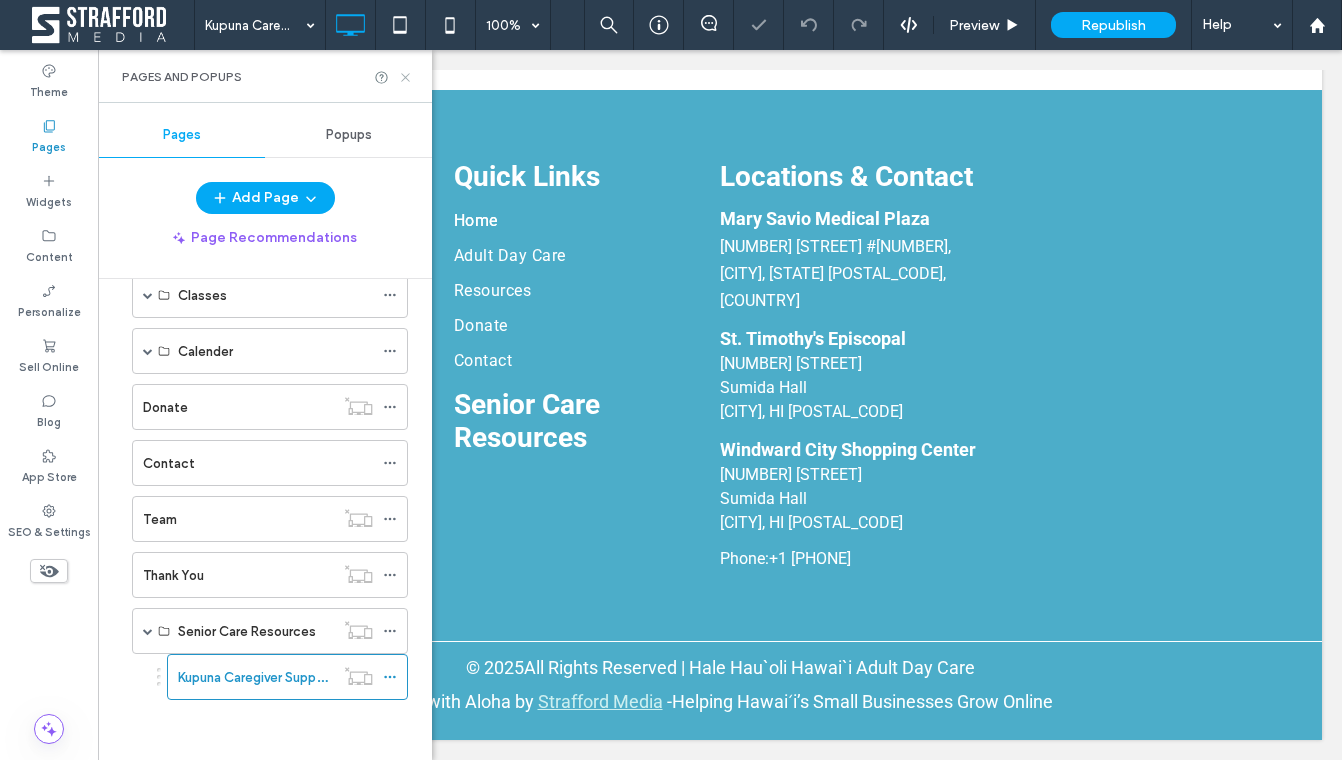 click 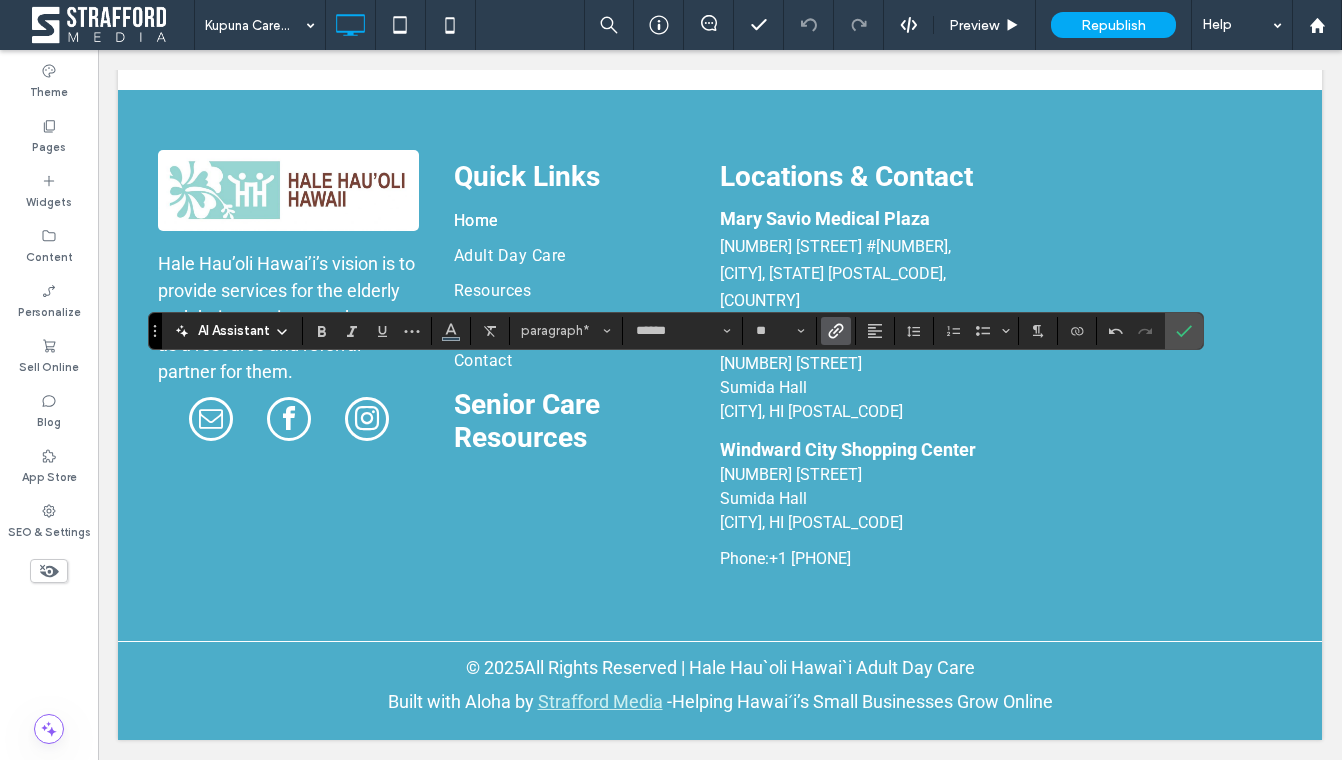 click at bounding box center [836, 331] 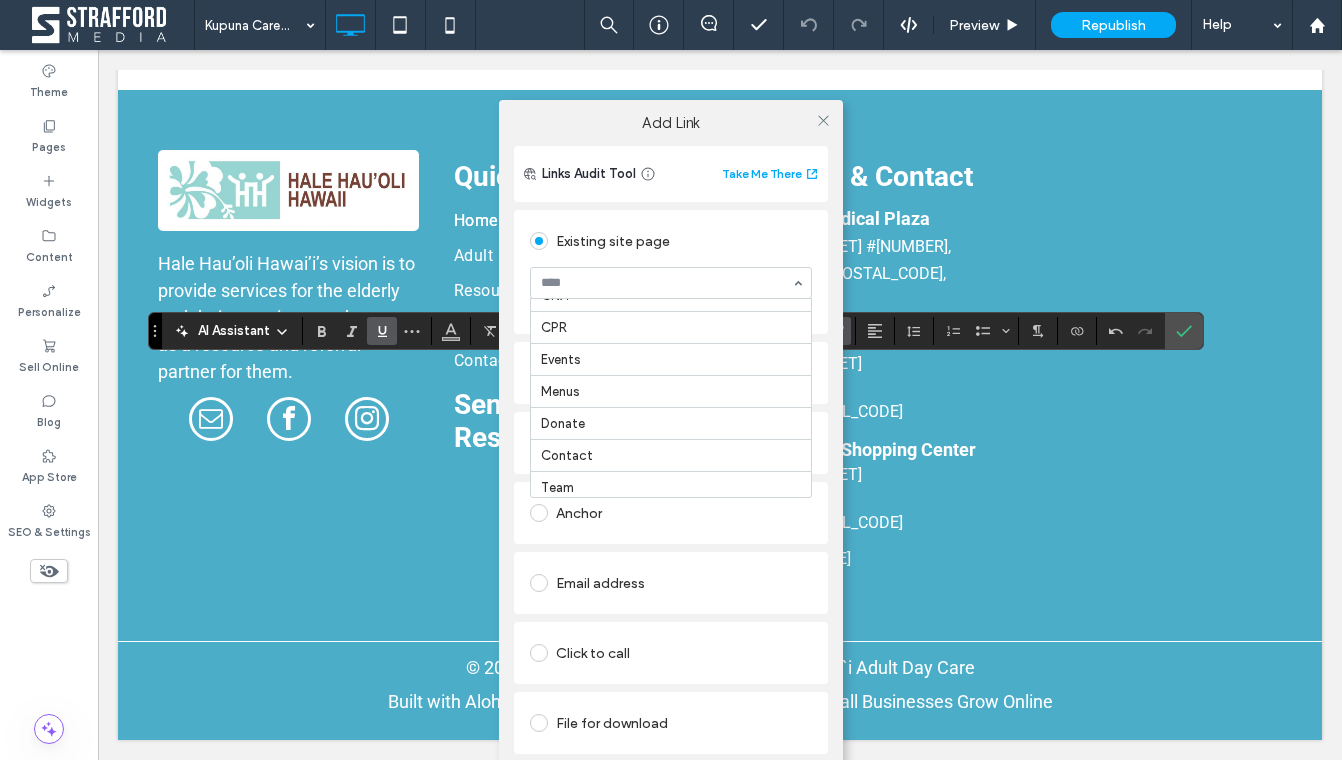 scroll, scrollTop: 176, scrollLeft: 0, axis: vertical 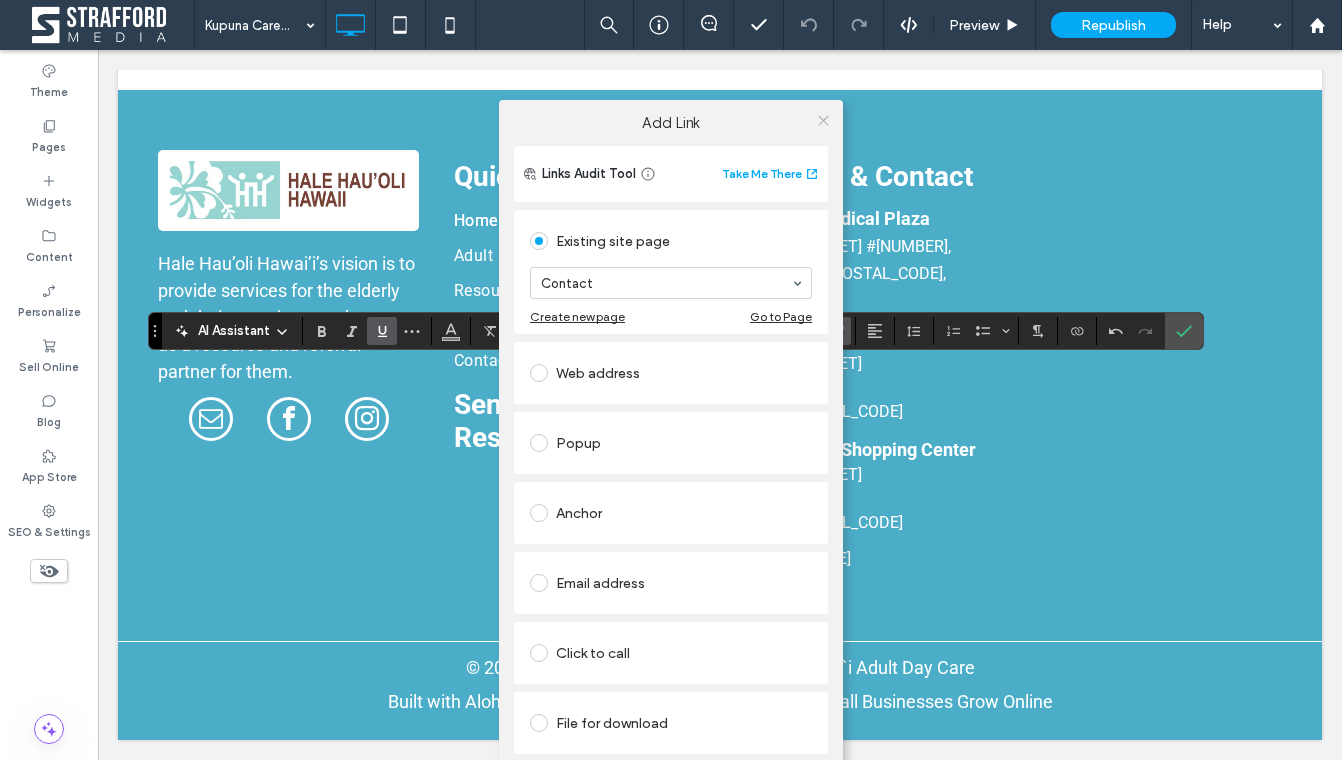 click 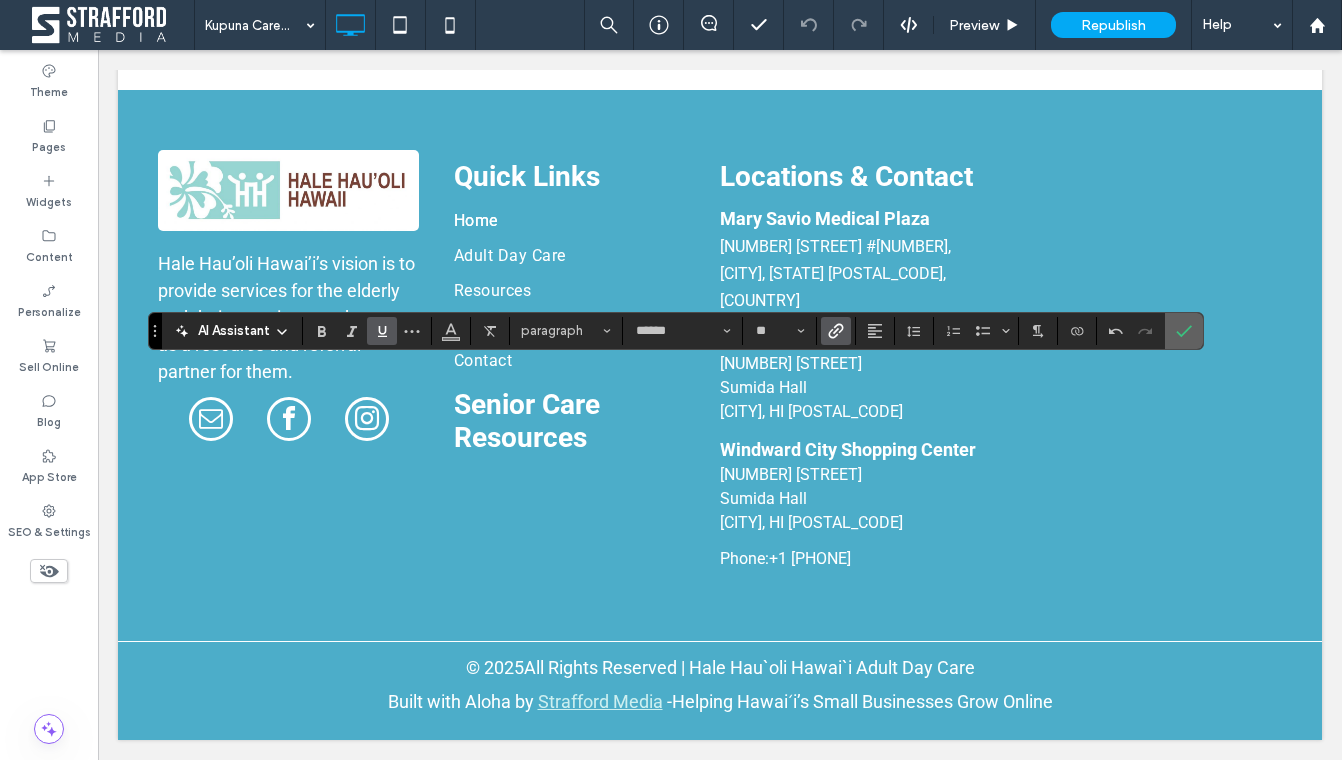 click at bounding box center (1184, 331) 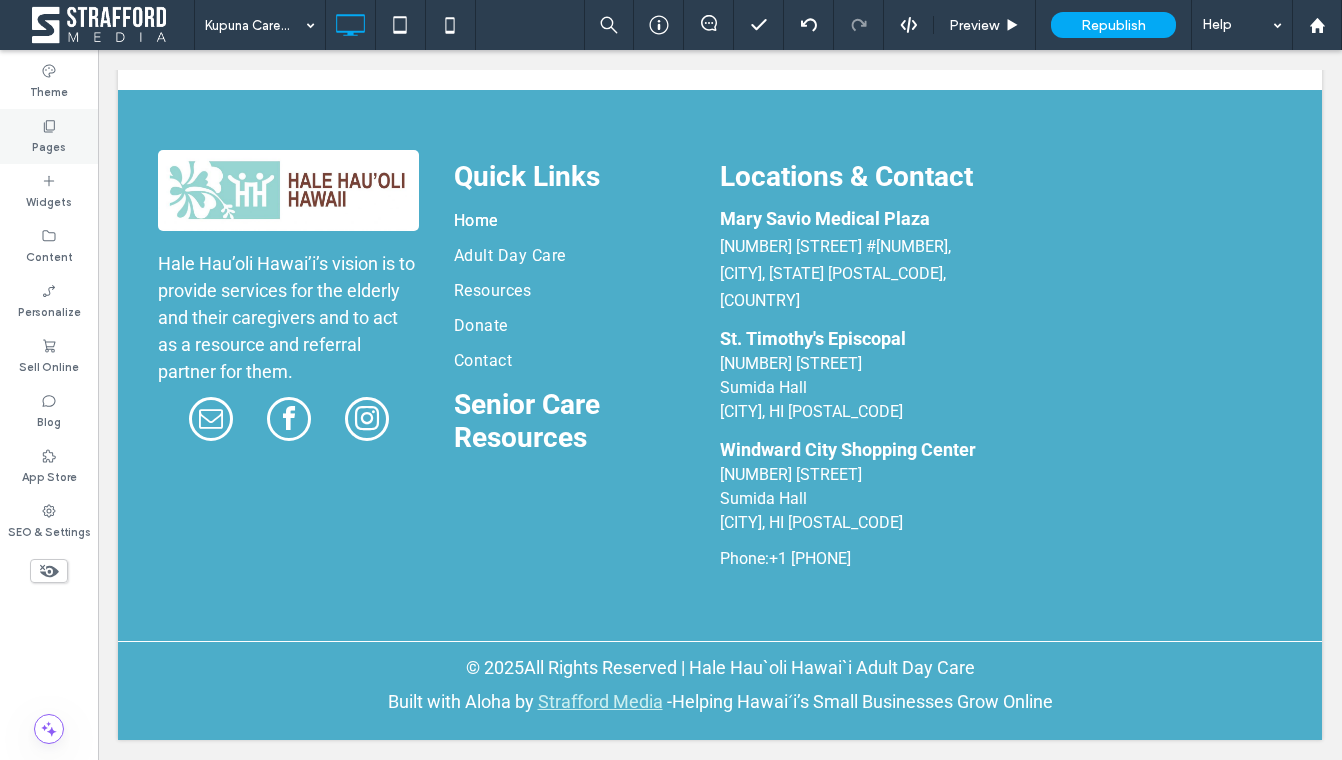click on "Pages" at bounding box center [49, 145] 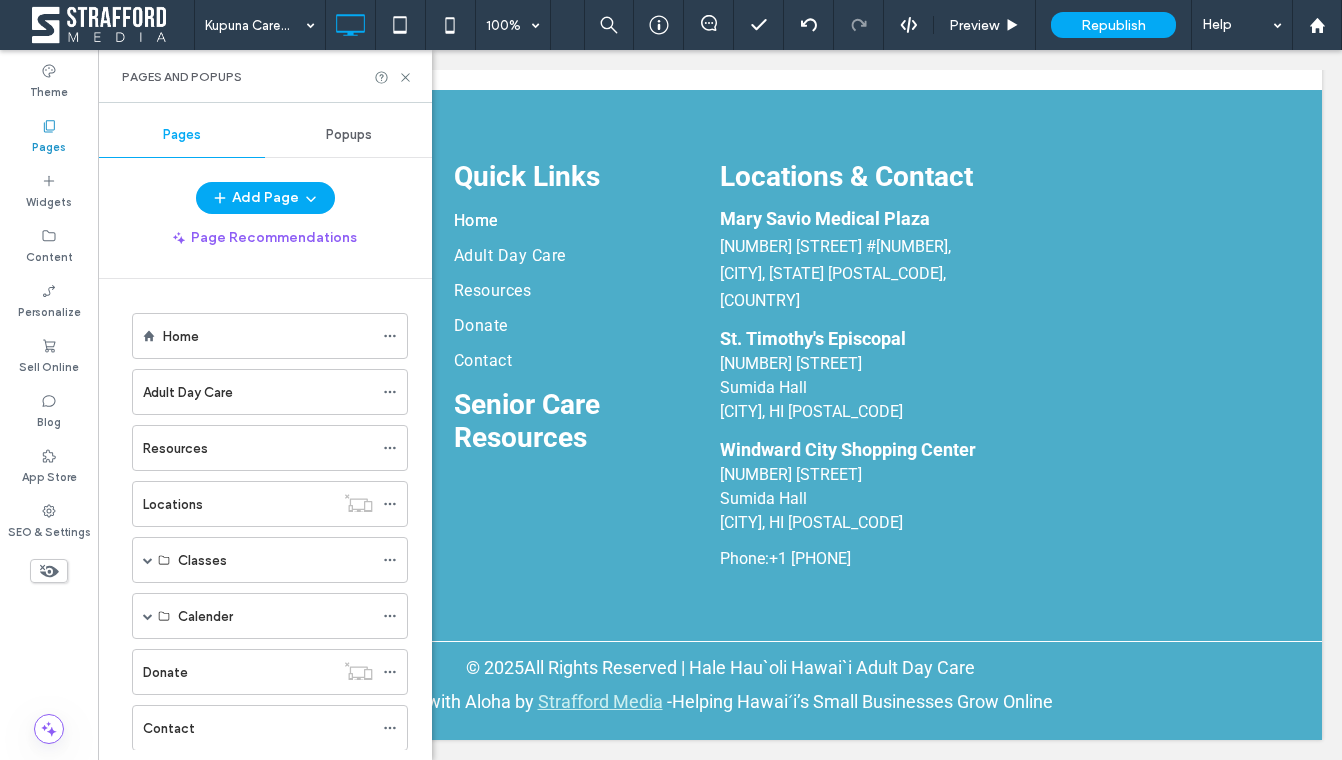 scroll, scrollTop: 265, scrollLeft: 0, axis: vertical 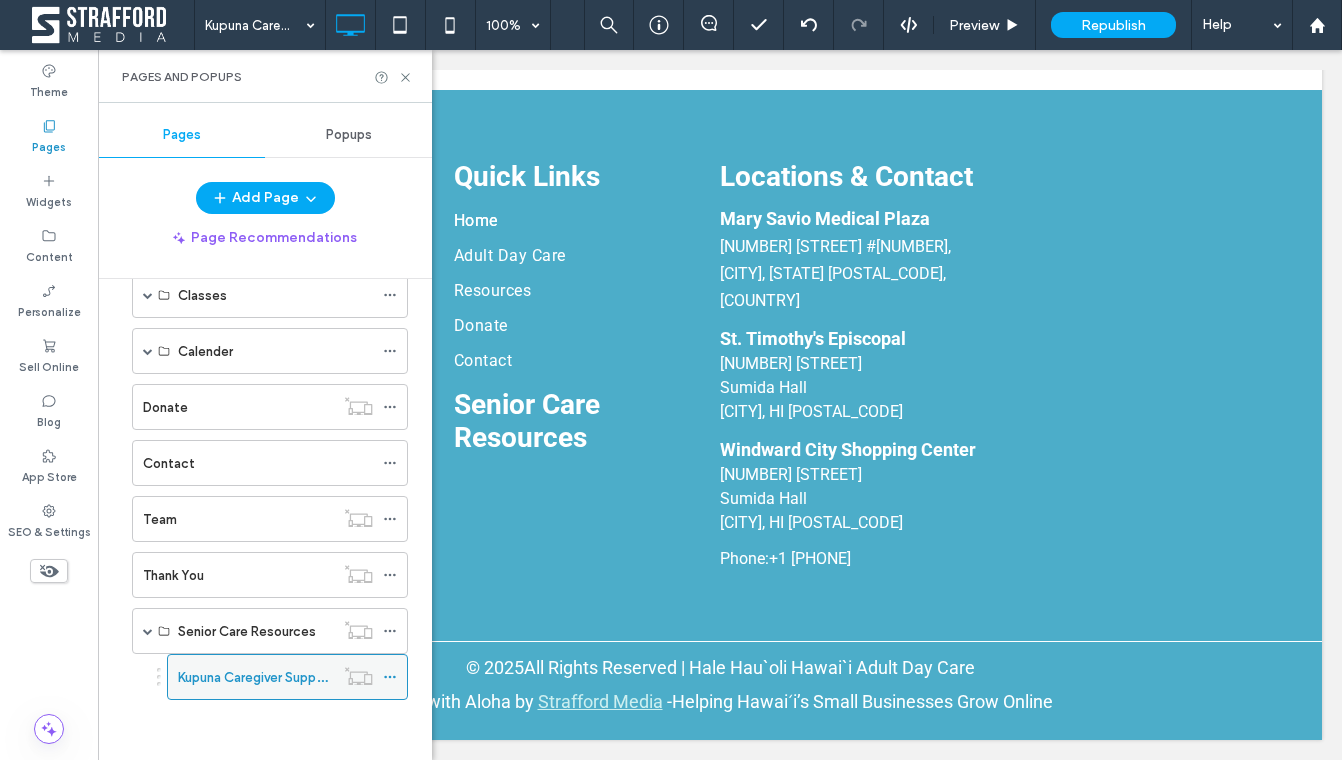 click at bounding box center (395, 677) 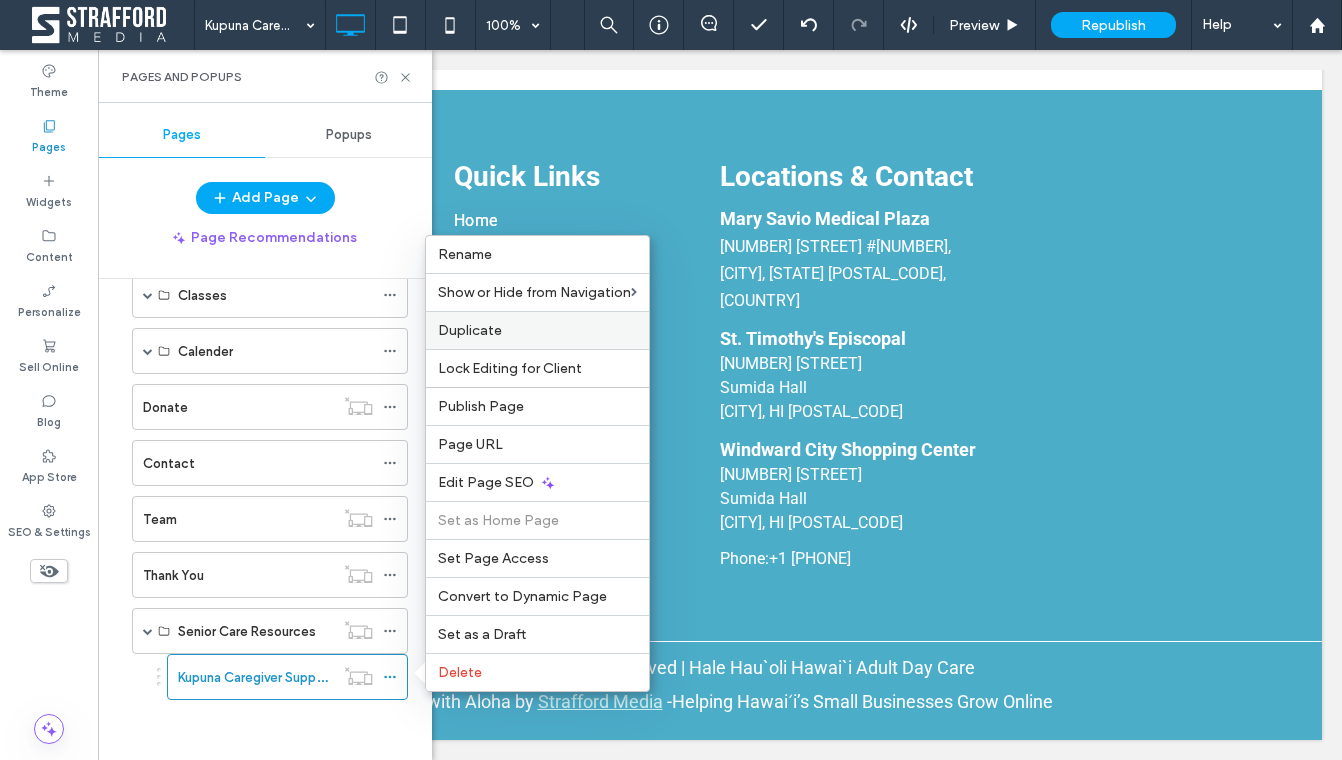 click on "Duplicate" at bounding box center [537, 330] 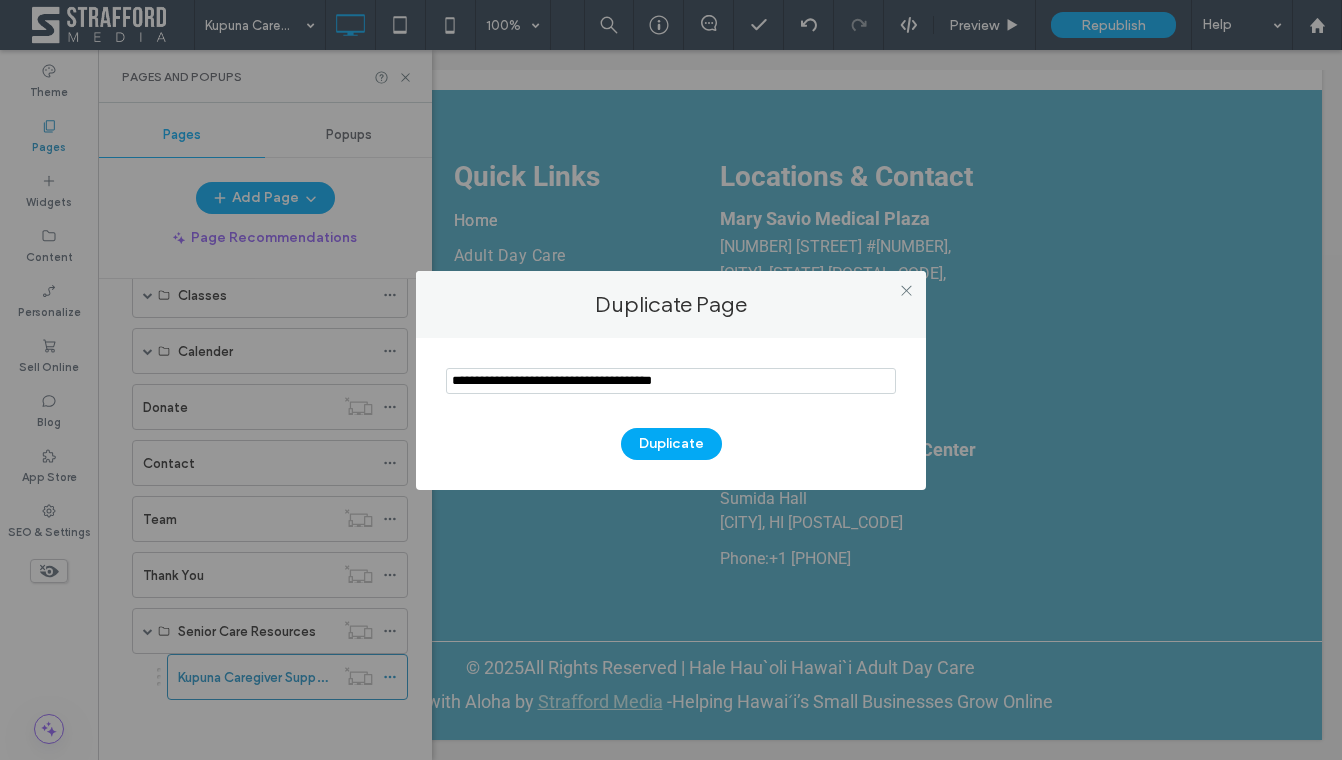 drag, startPoint x: 558, startPoint y: 381, endPoint x: 449, endPoint y: 387, distance: 109.165016 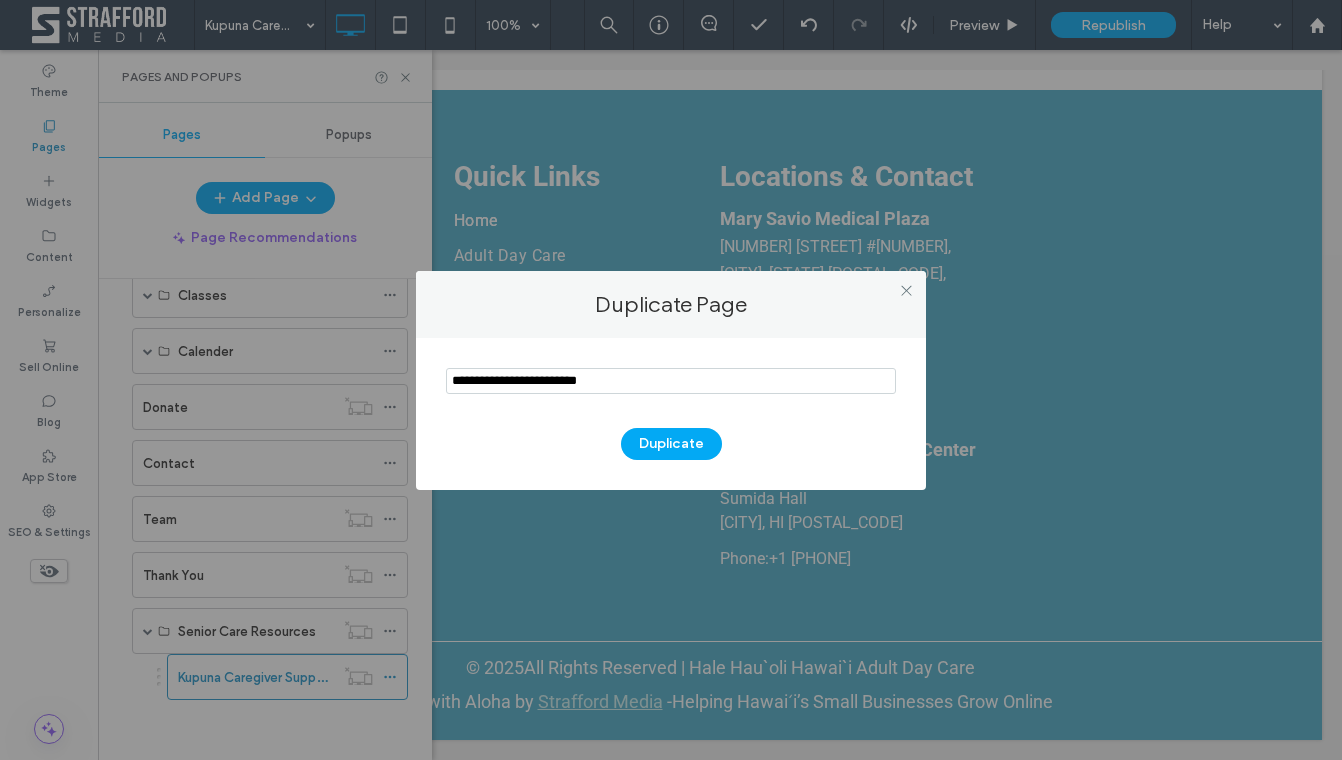drag, startPoint x: 513, startPoint y: 382, endPoint x: 678, endPoint y: 382, distance: 165 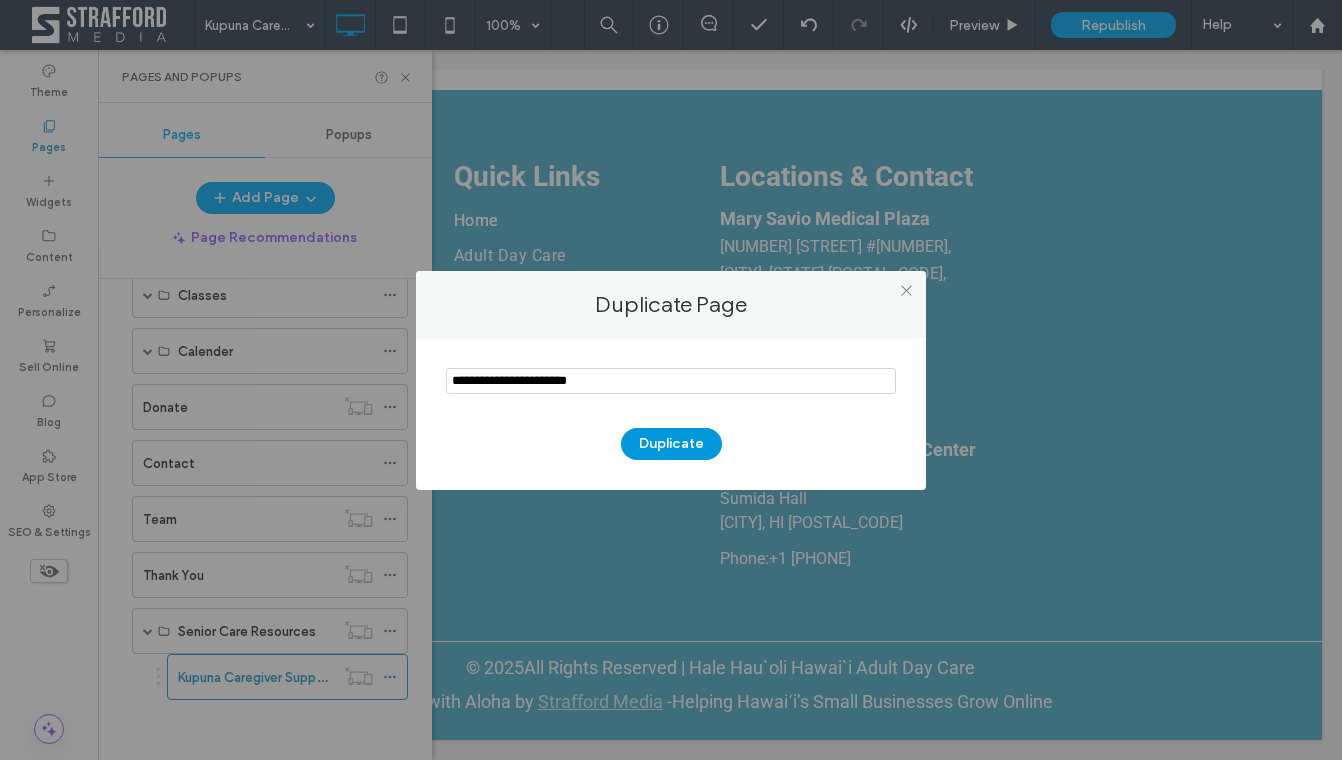 type on "**********" 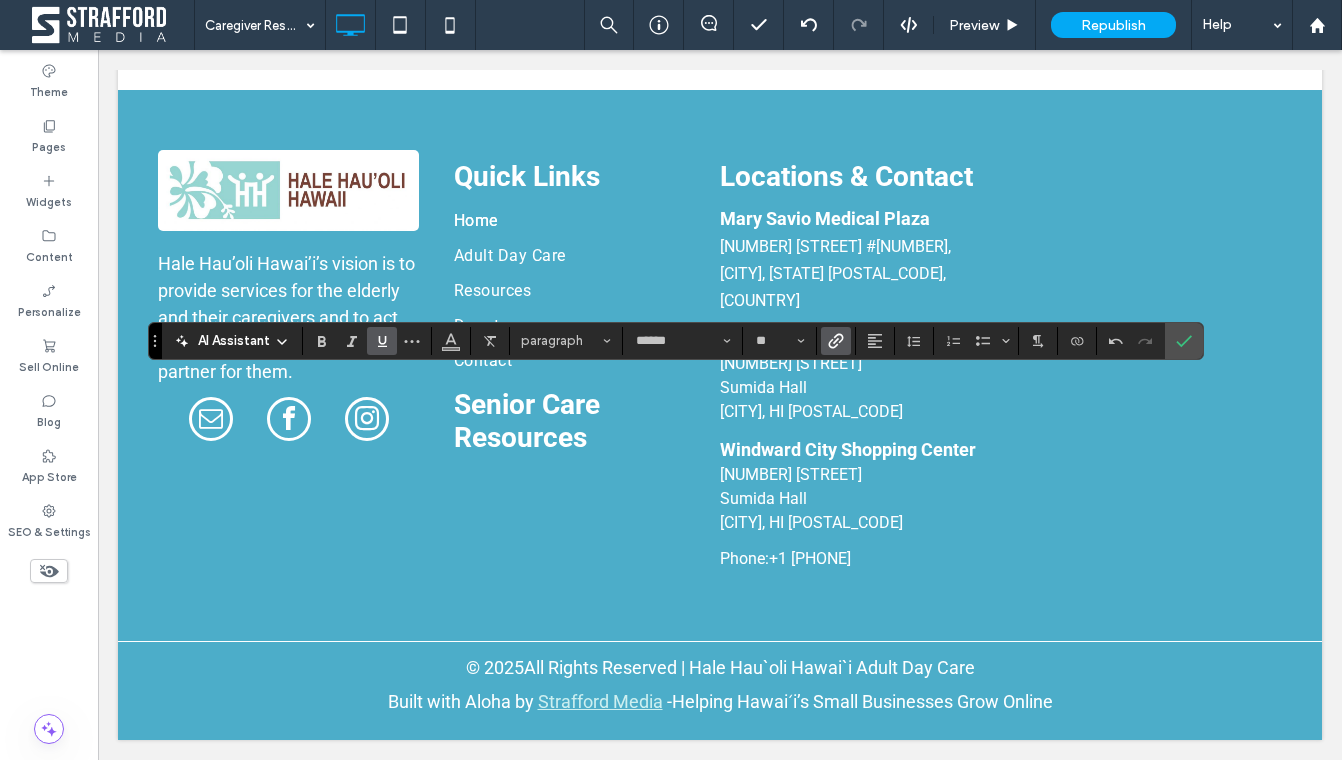 click 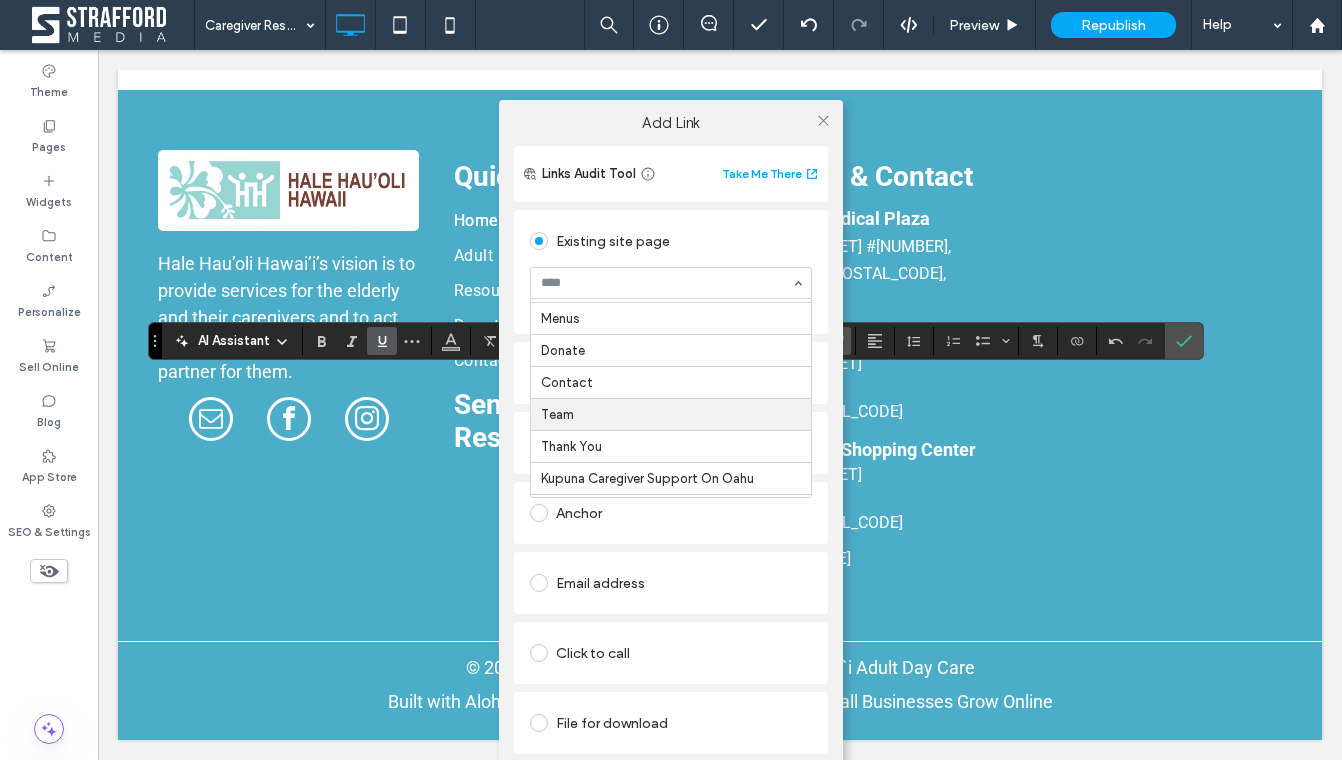 scroll, scrollTop: 221, scrollLeft: 0, axis: vertical 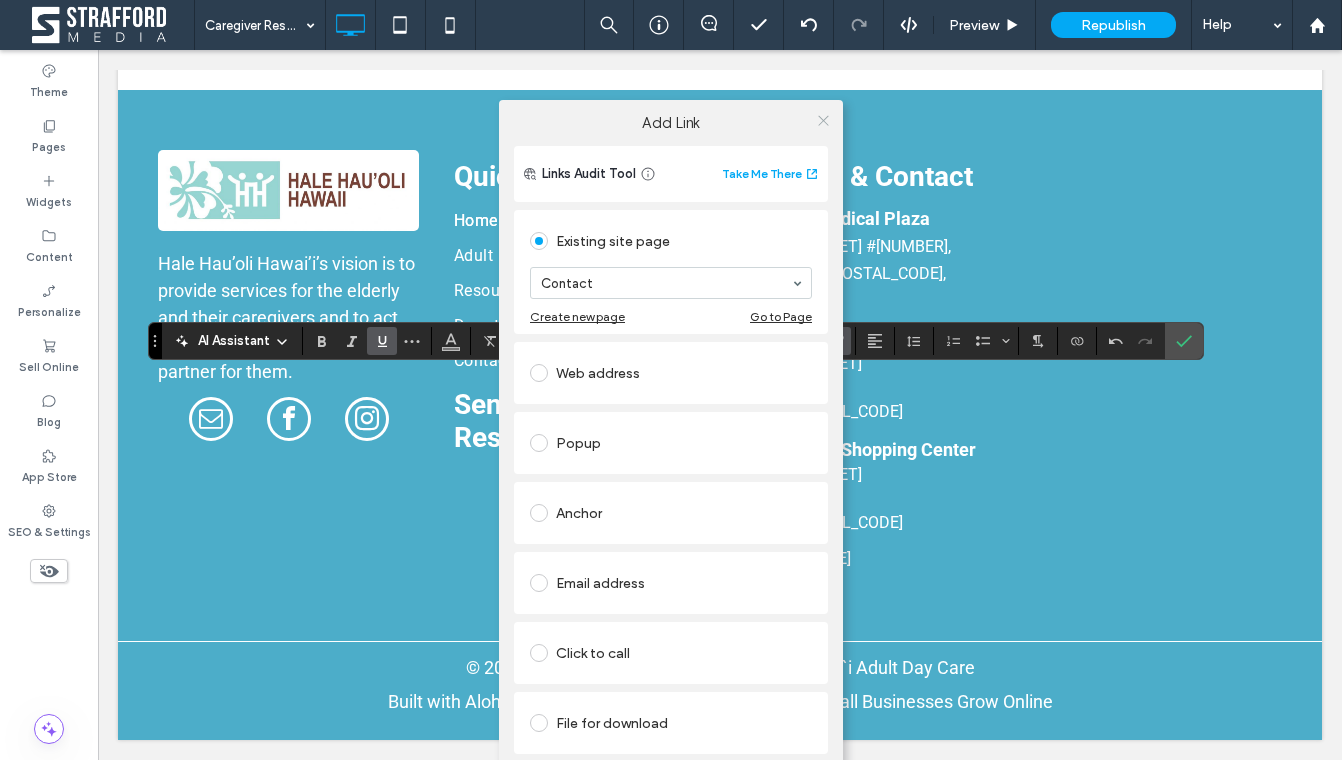 click 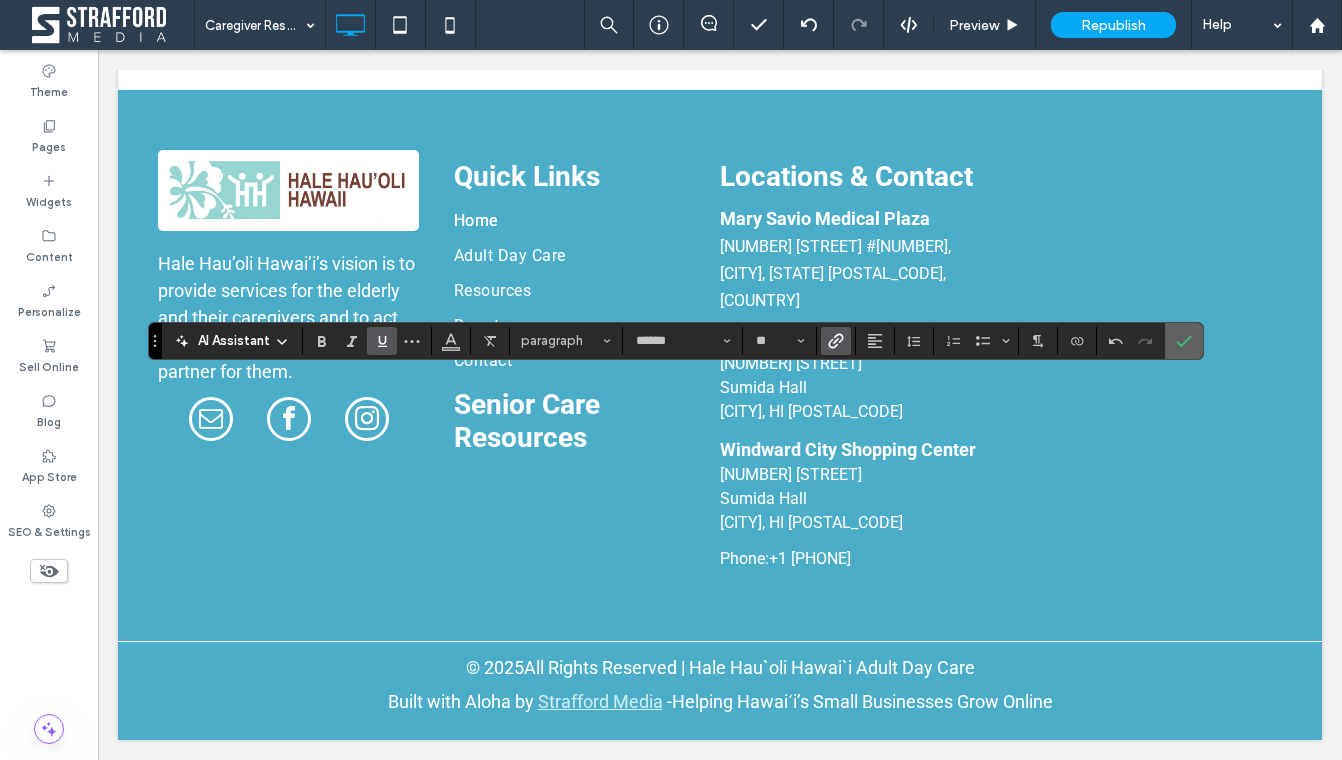 click 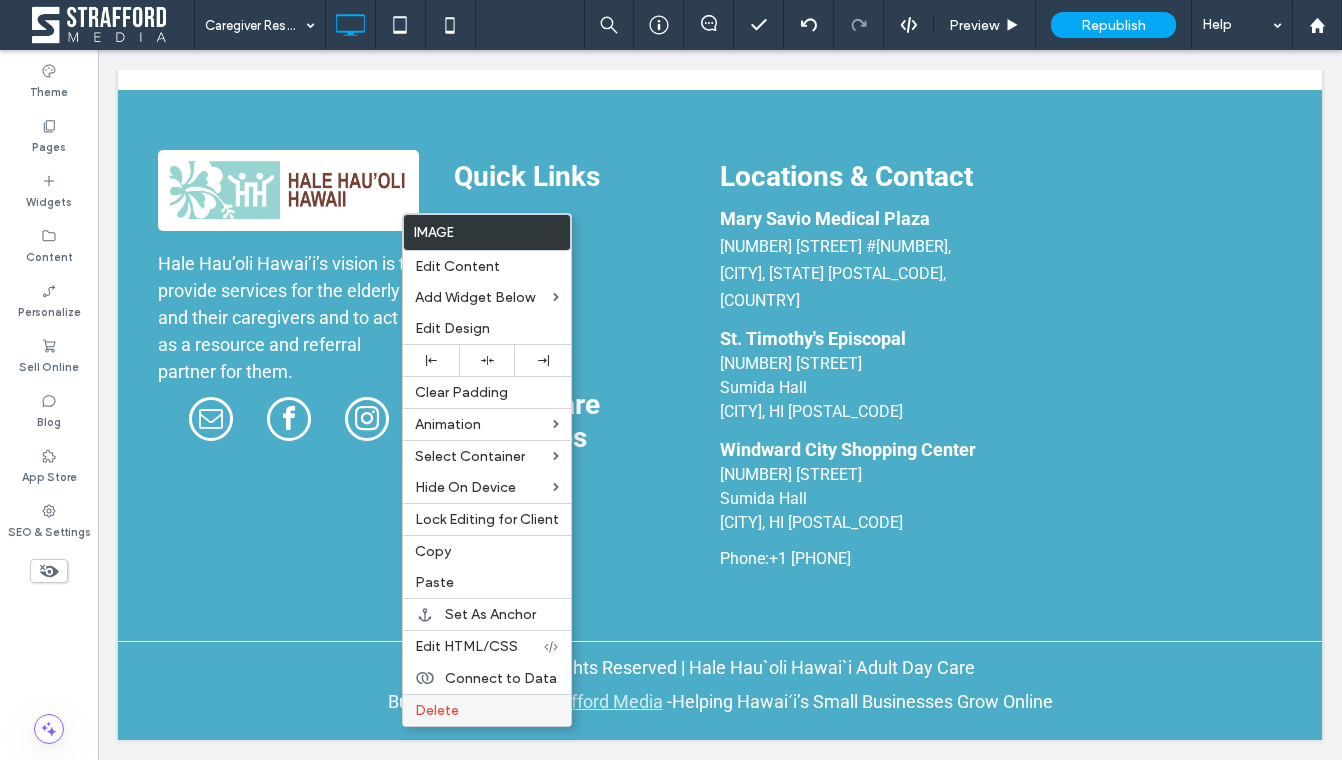 click on "Delete" at bounding box center [487, 710] 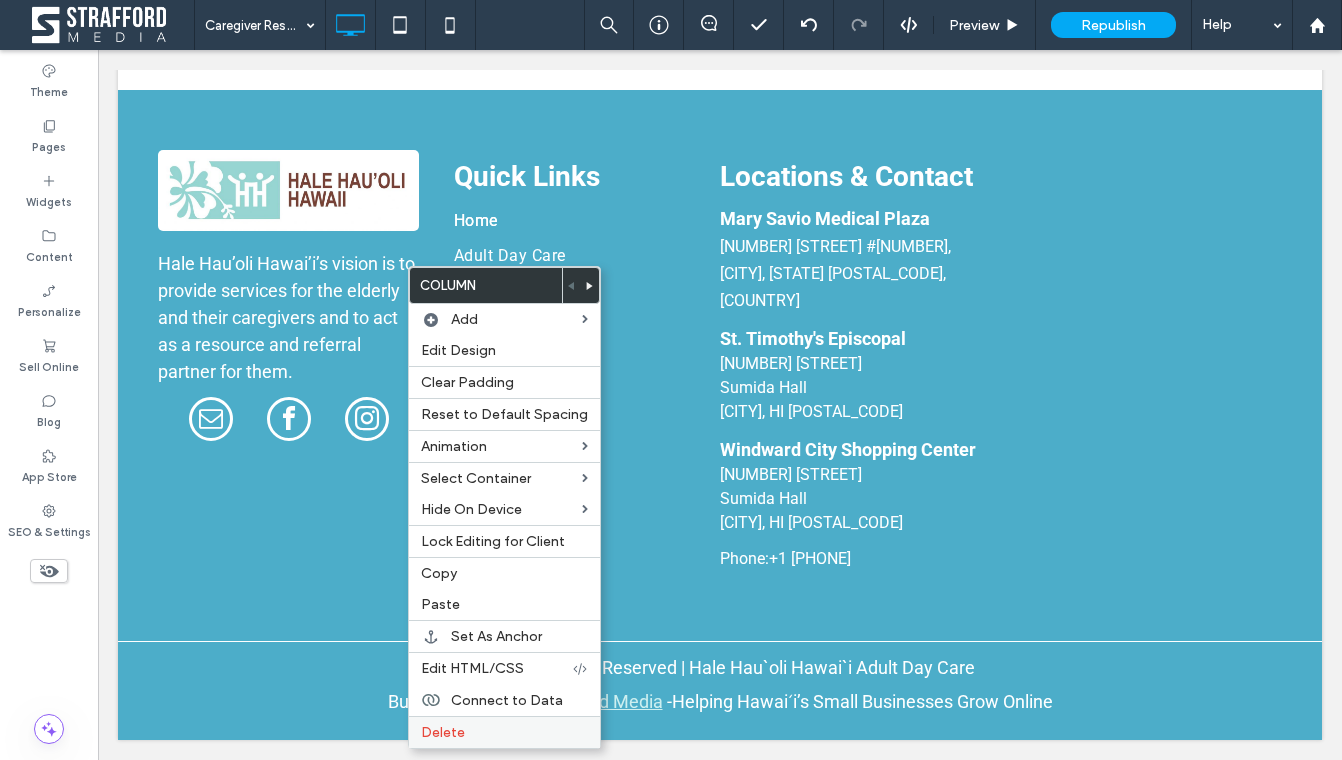 click on "Delete" at bounding box center (443, 732) 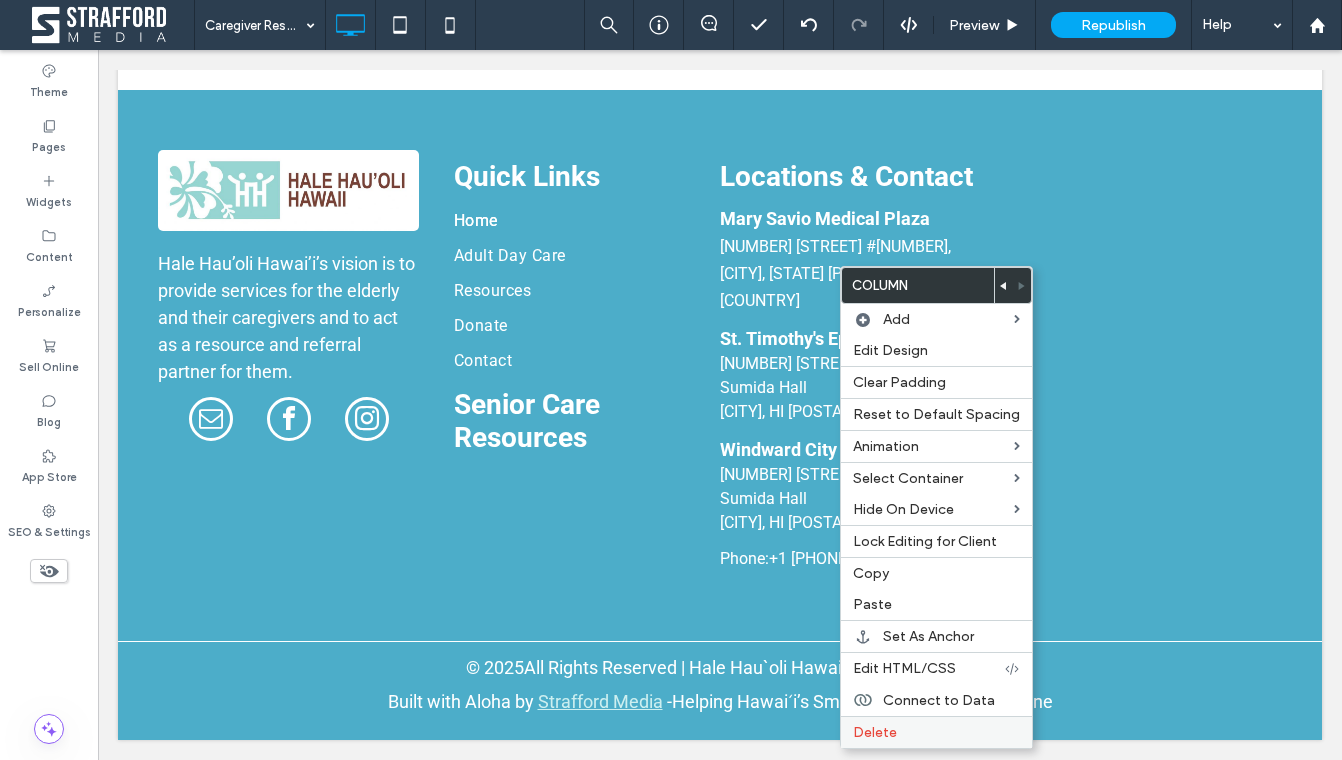 click on "Delete" at bounding box center [875, 732] 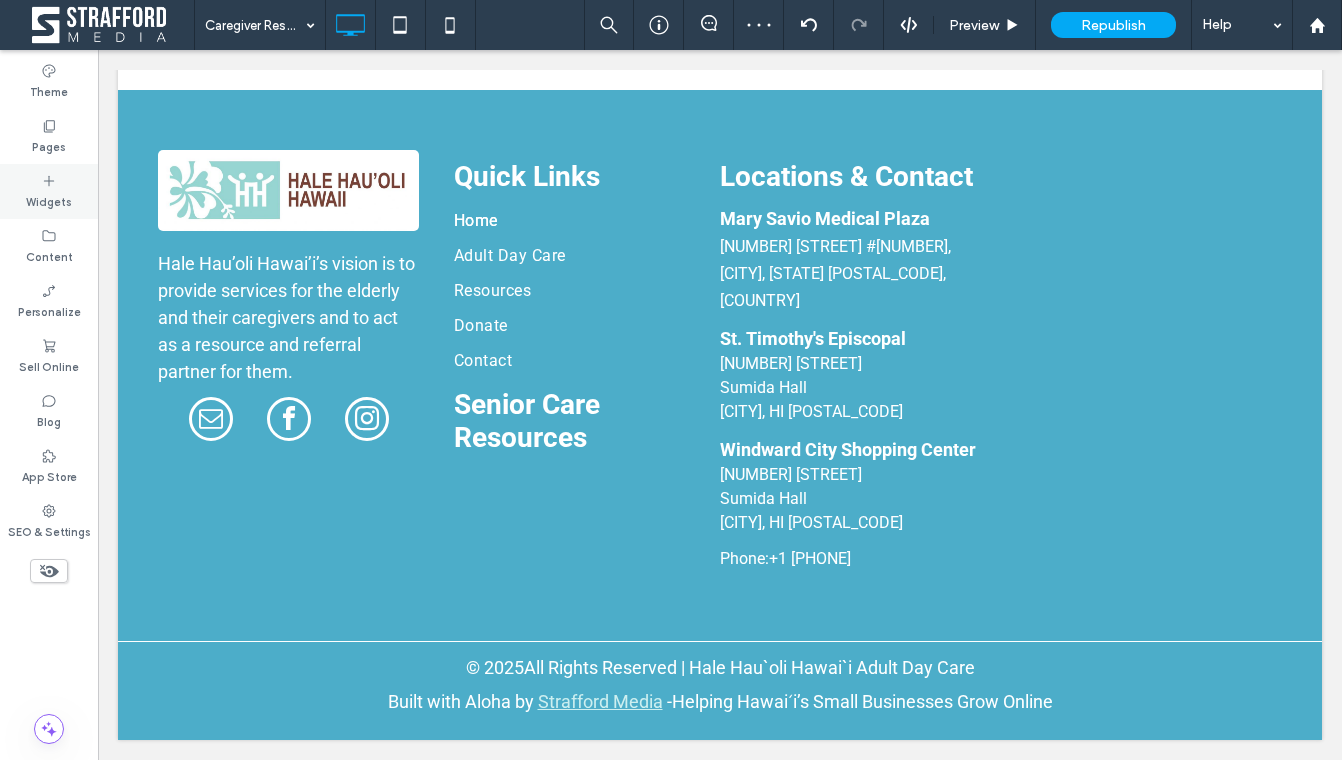 click on "Widgets" at bounding box center [49, 200] 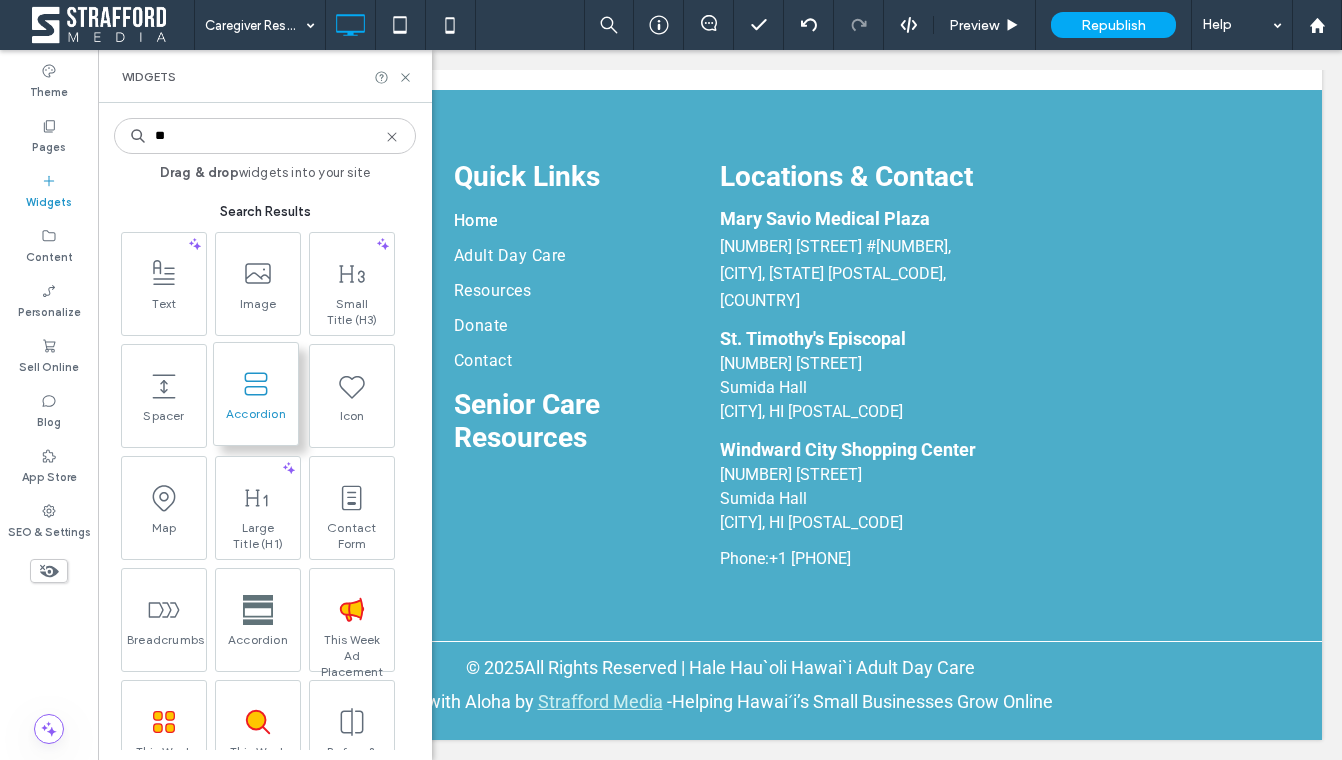 type on "**" 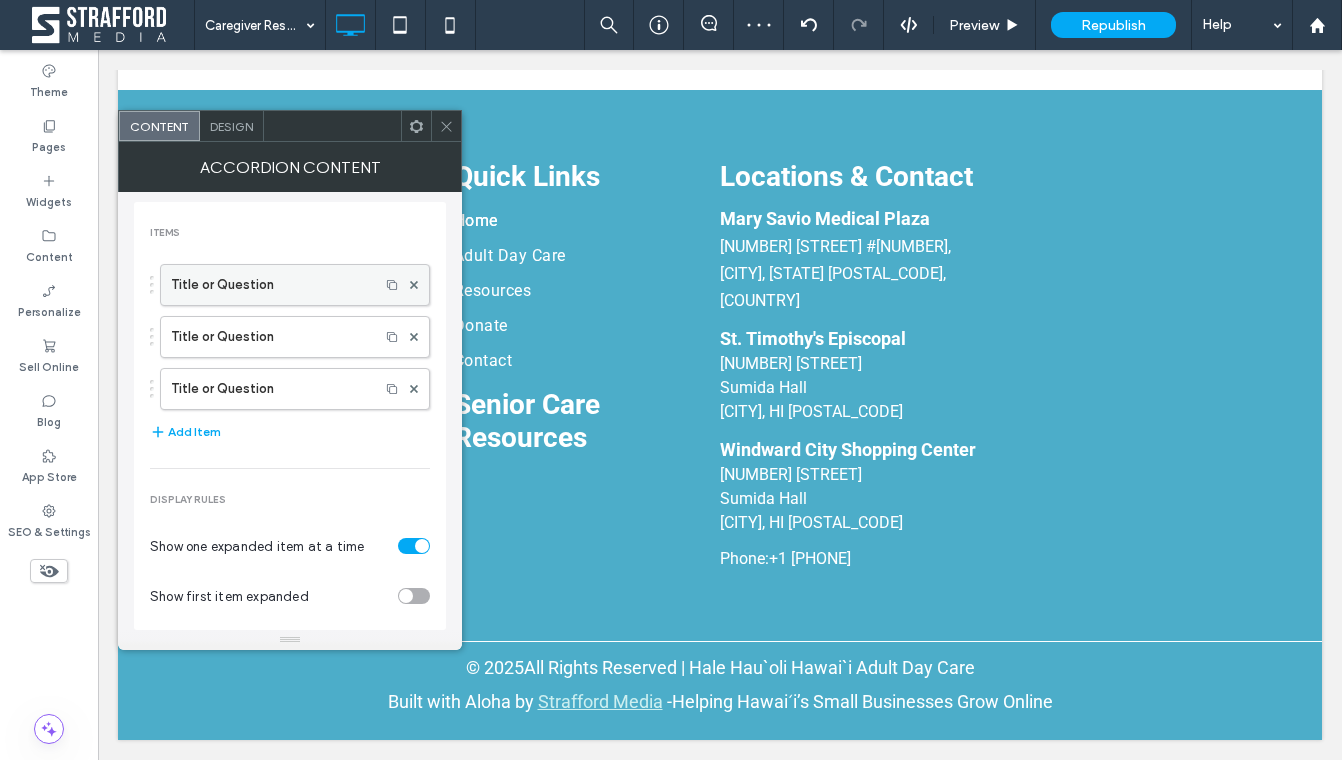 click on "Title or Question" at bounding box center (270, 285) 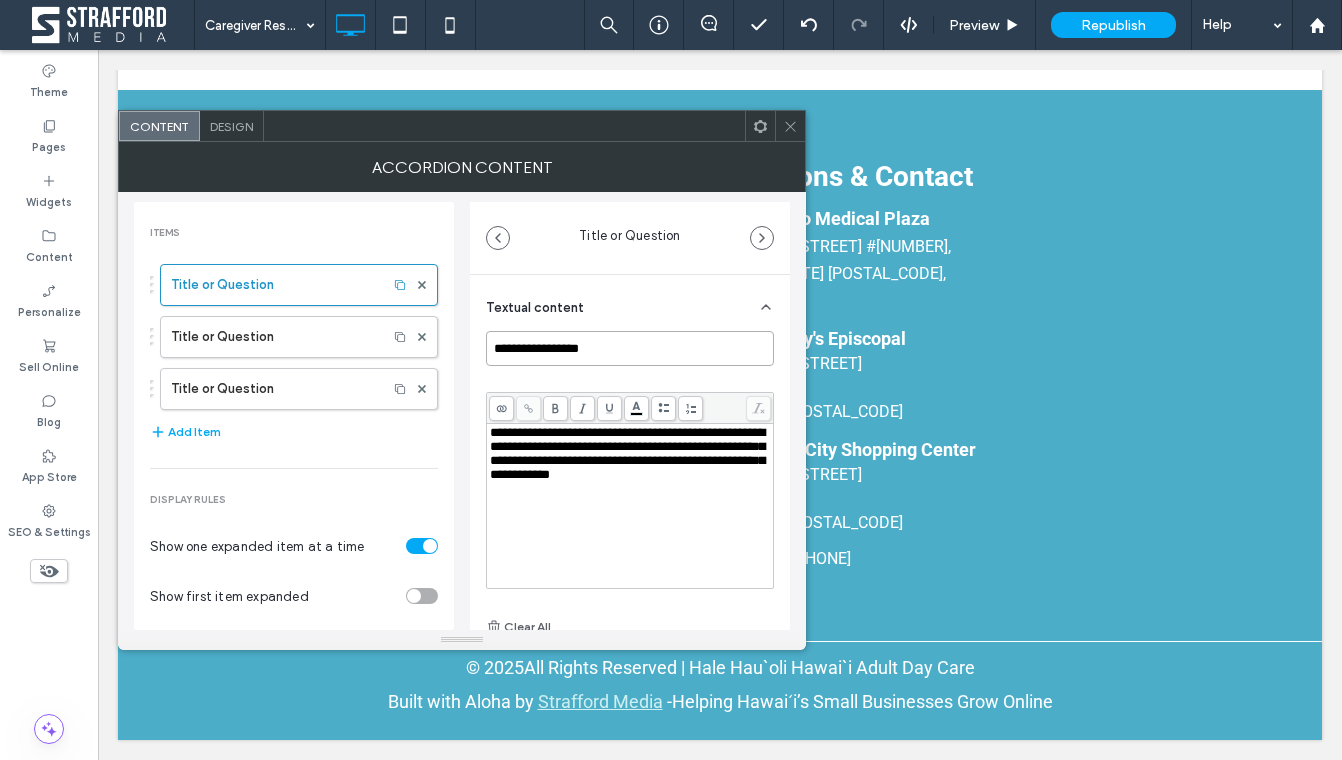 click on "**********" at bounding box center (630, 348) 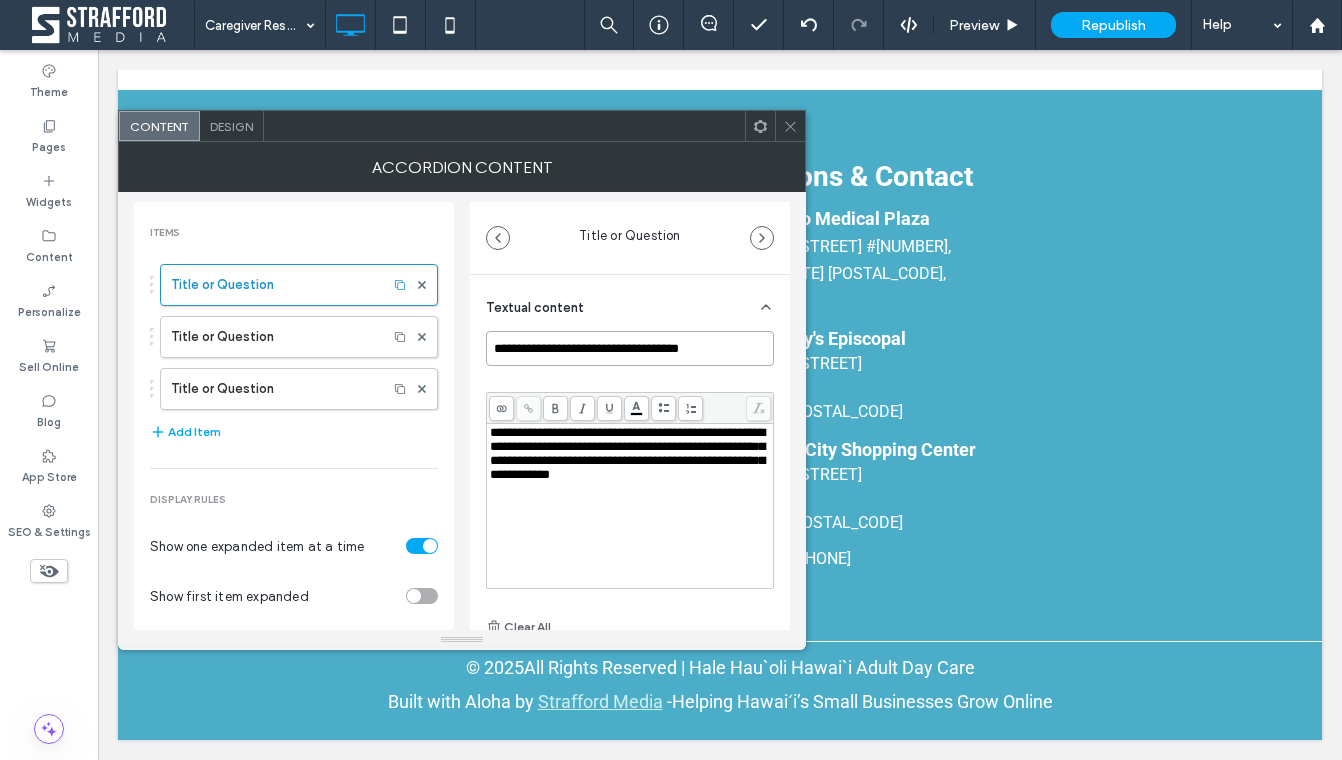 type on "**********" 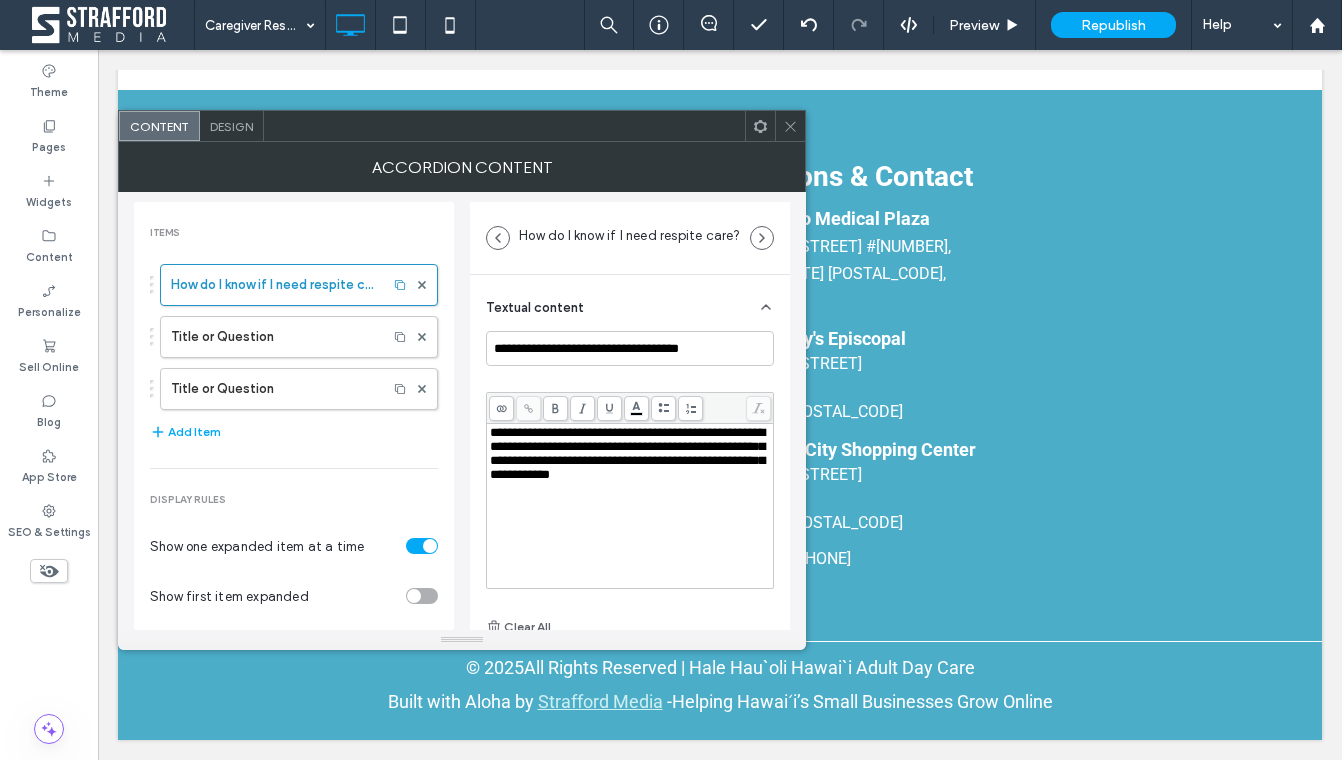 click on "**********" at bounding box center [627, 453] 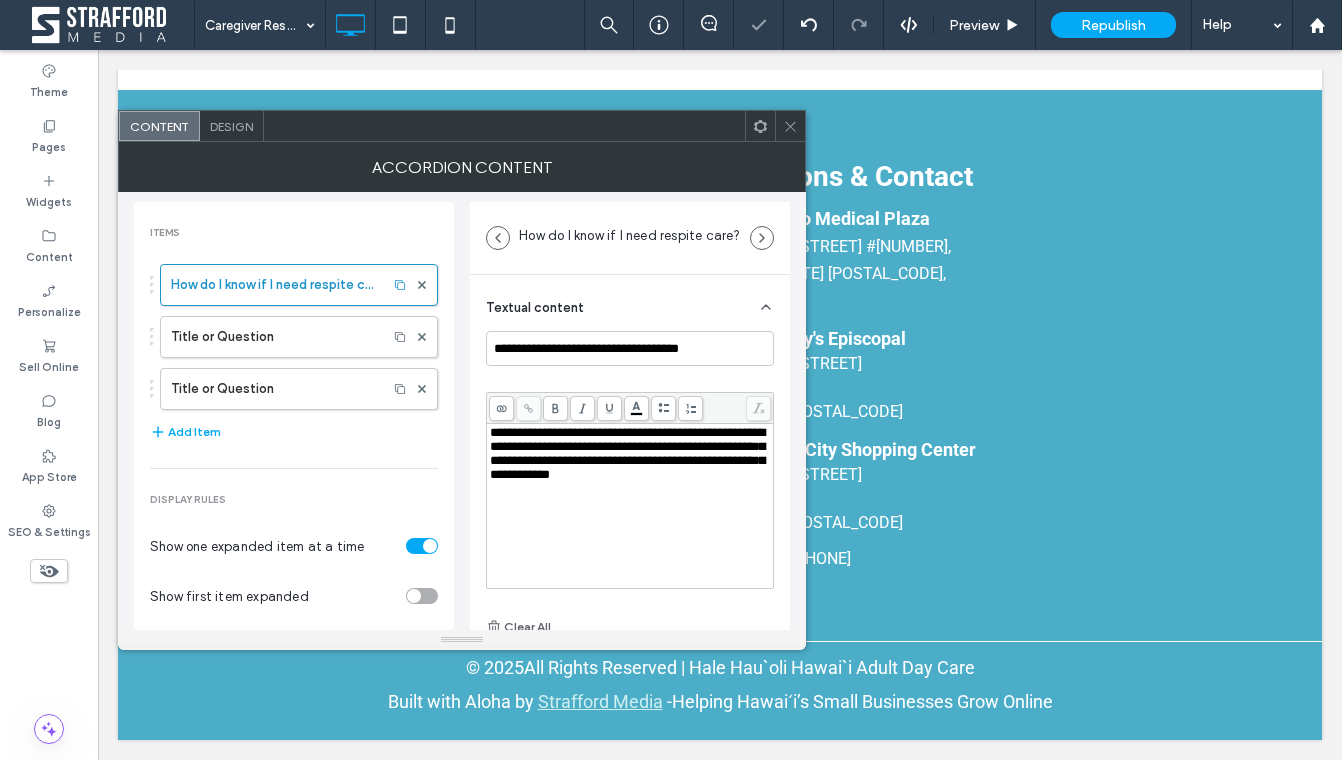 click on "**********" at bounding box center (627, 453) 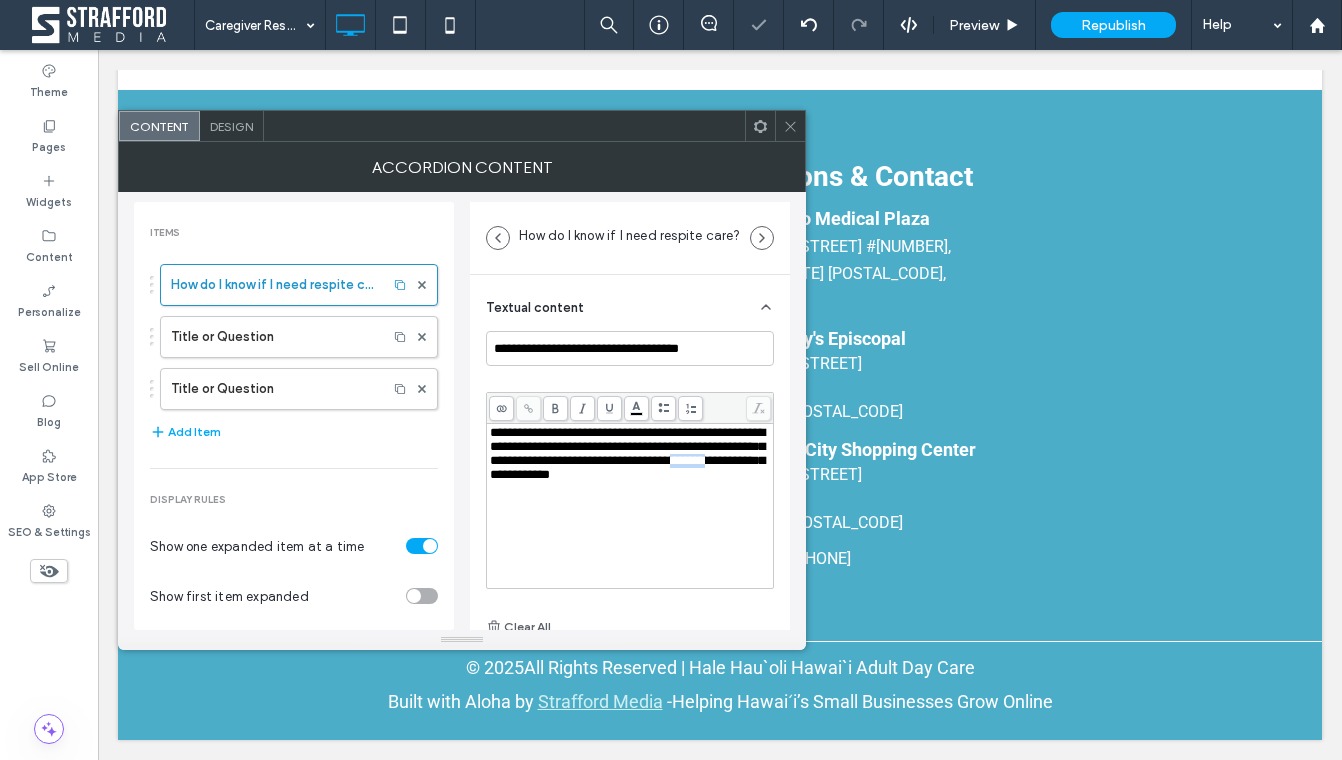 click on "**********" at bounding box center [627, 453] 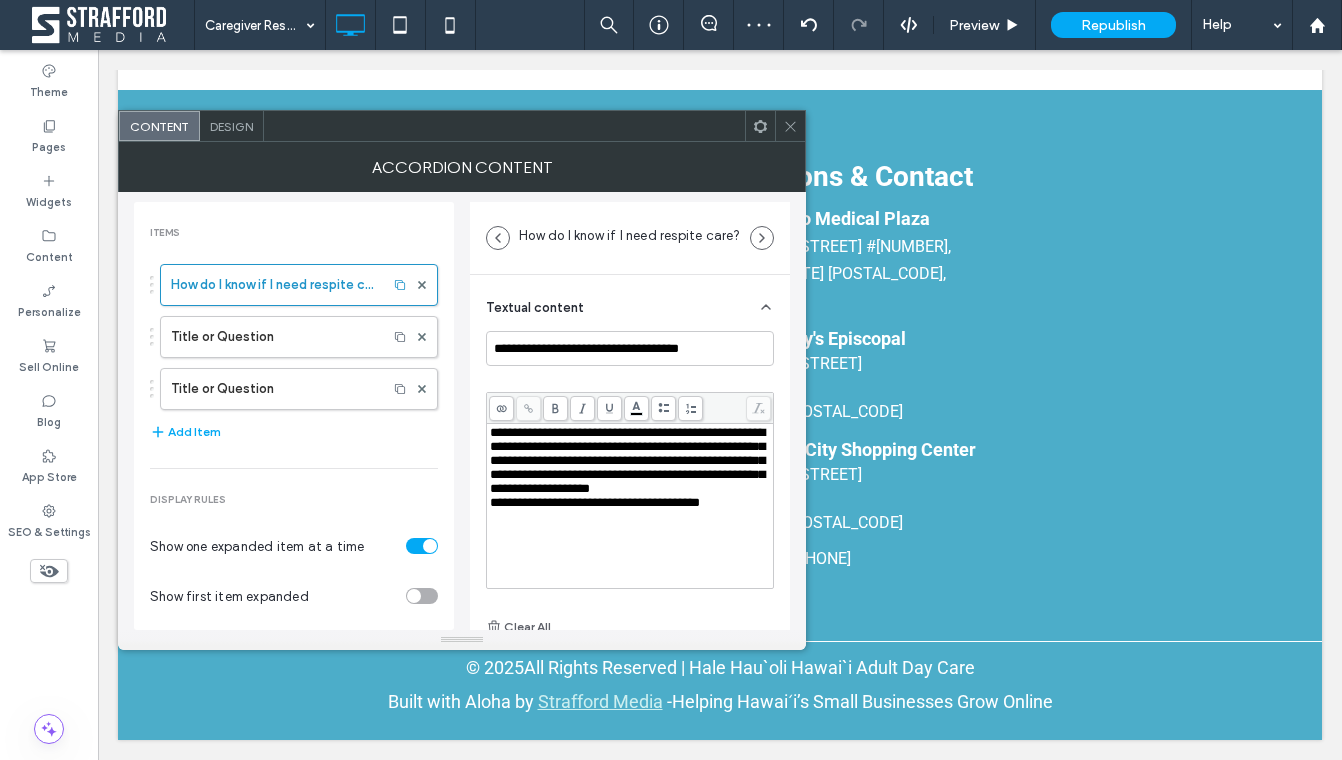 click on "**********" at bounding box center [630, 461] 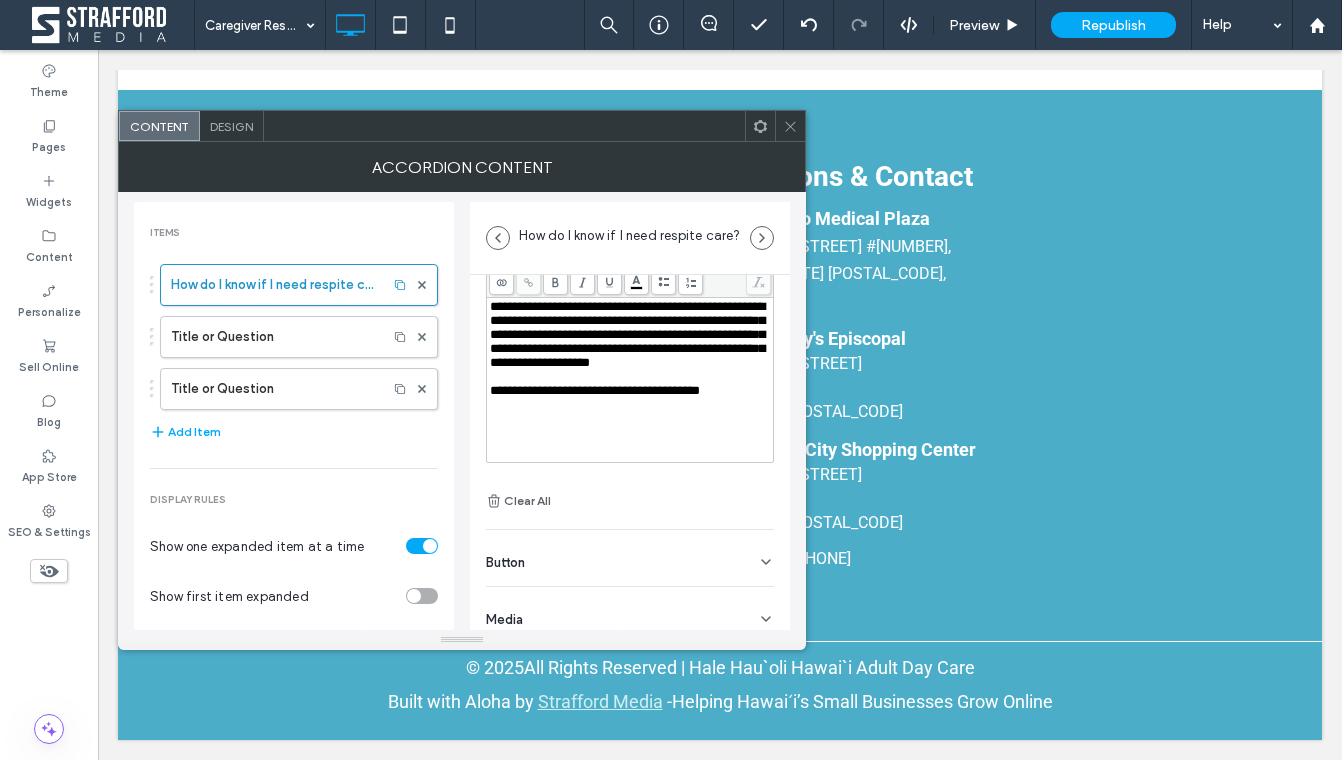 scroll, scrollTop: 140, scrollLeft: 0, axis: vertical 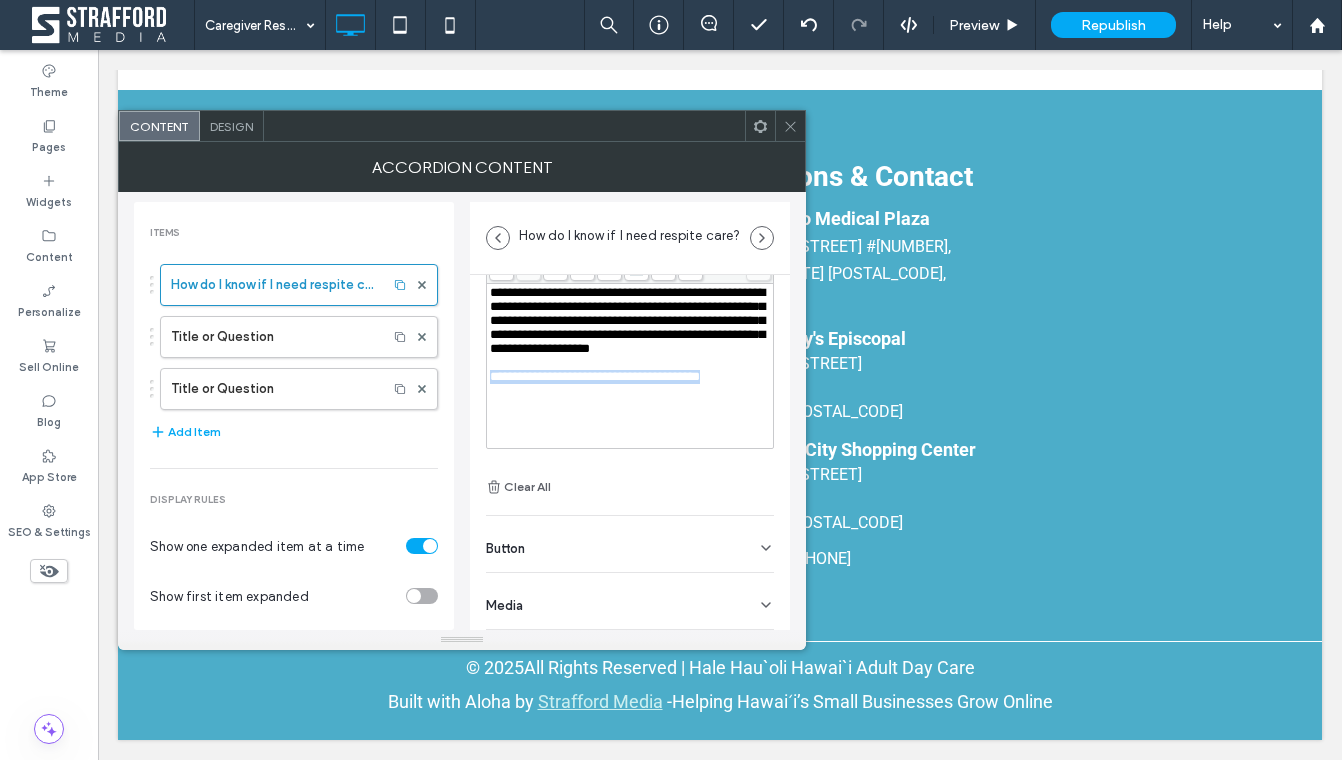 drag, startPoint x: 744, startPoint y: 407, endPoint x: 456, endPoint y: 412, distance: 288.0434 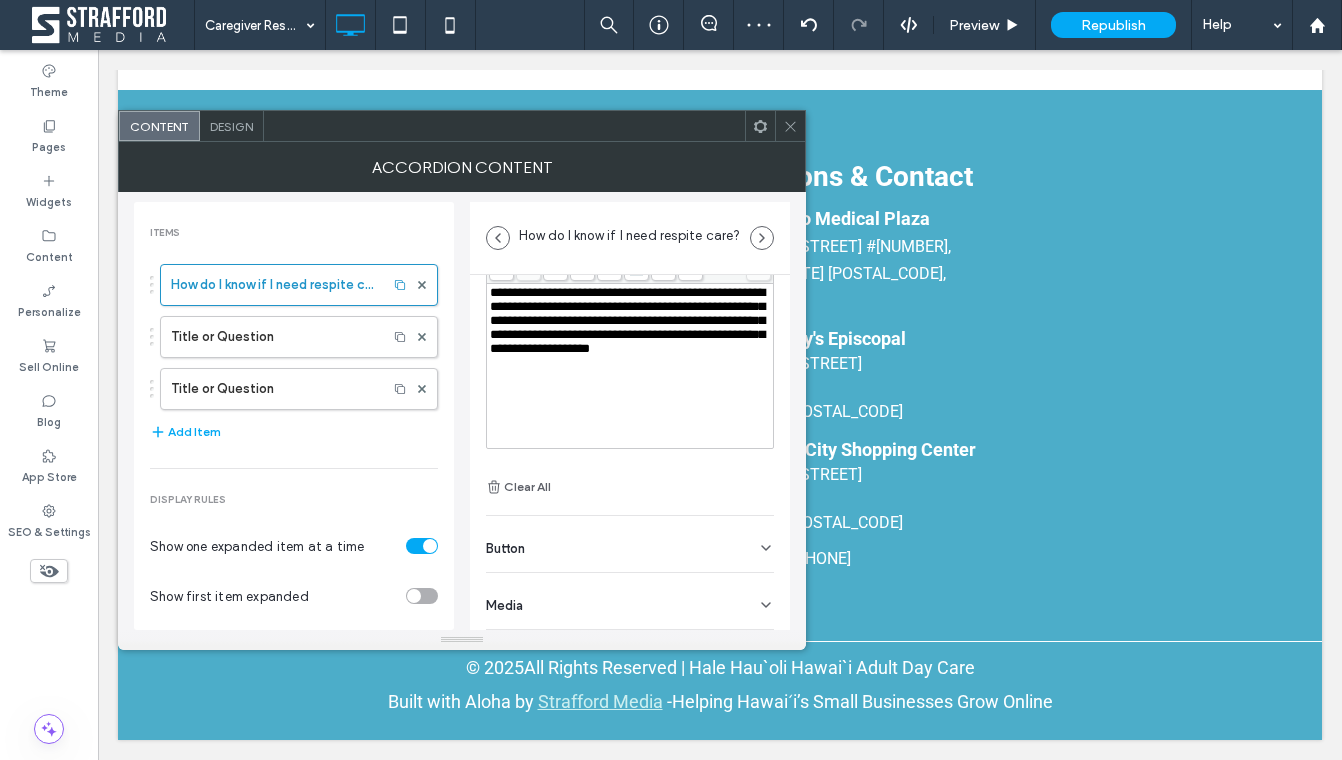 click on "Button" at bounding box center (630, 544) 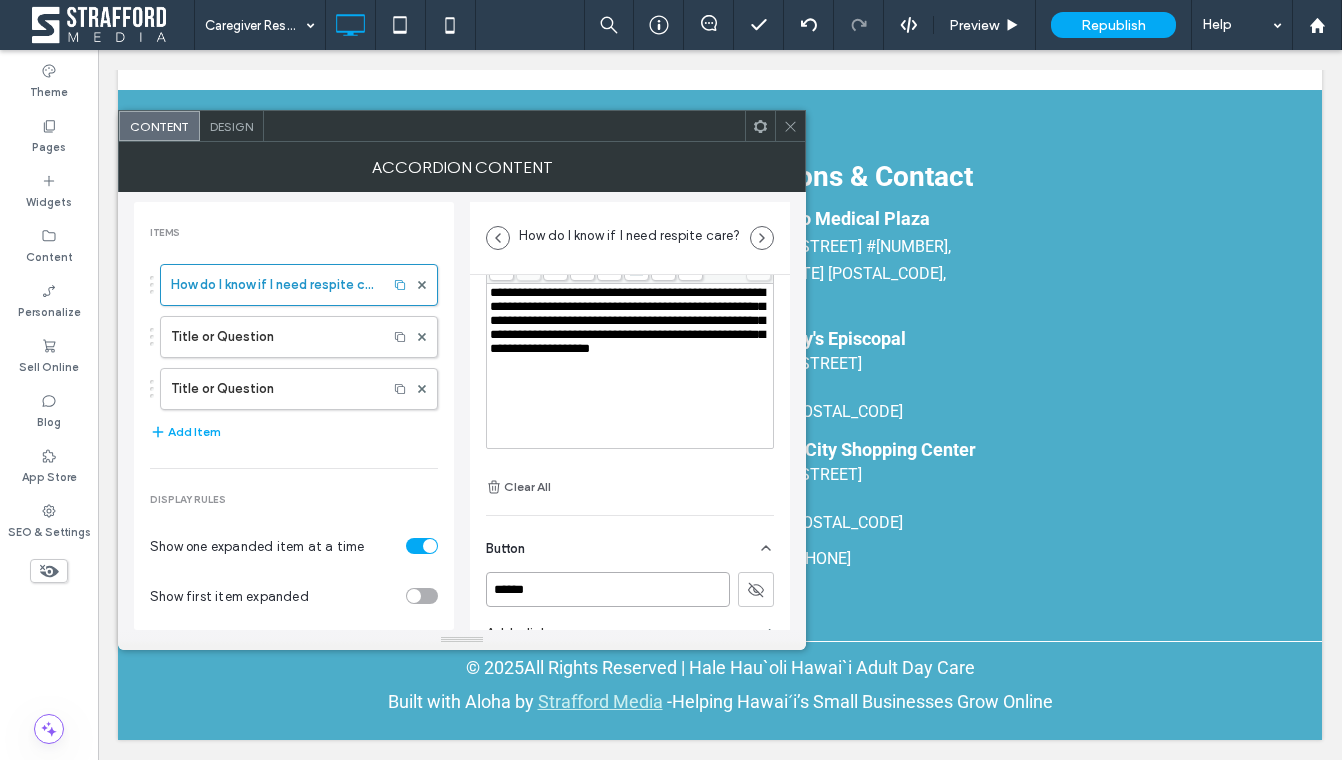 click on "******" at bounding box center (608, 589) 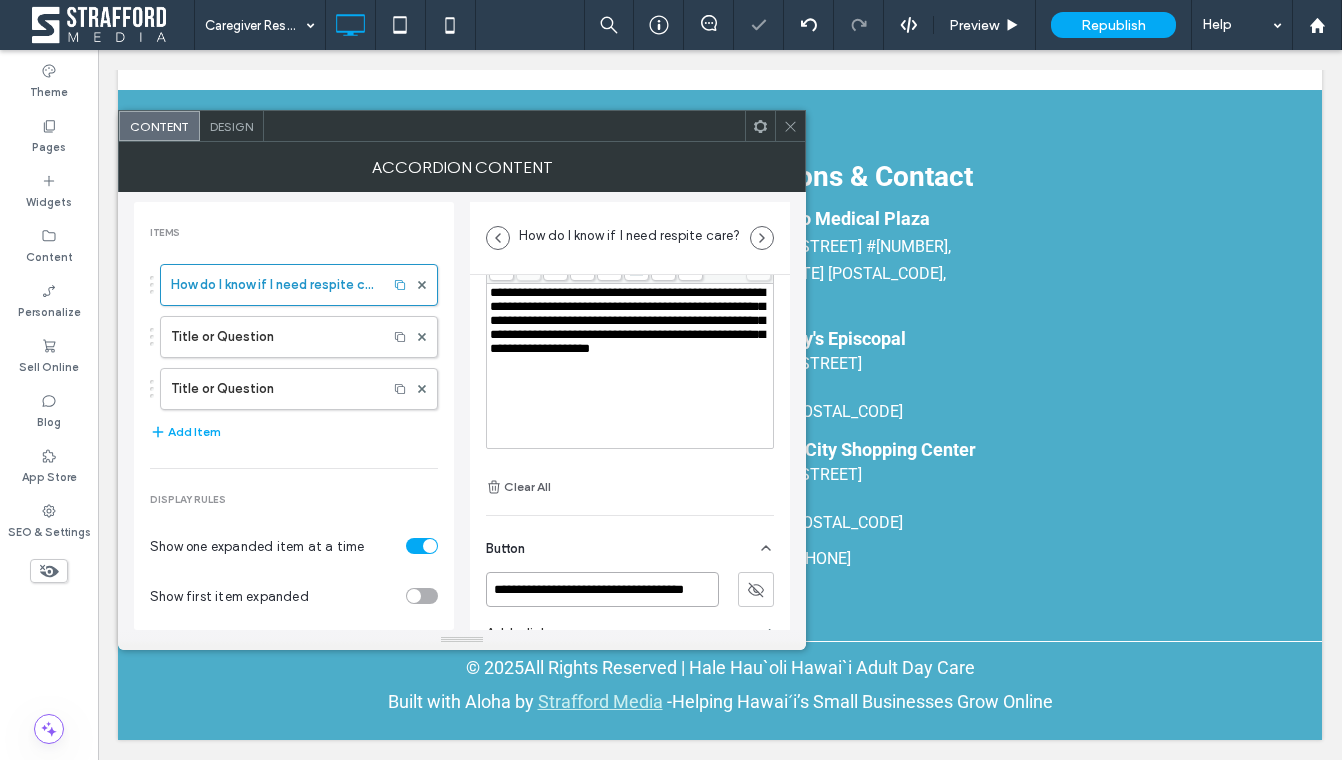 scroll, scrollTop: 0, scrollLeft: 23, axis: horizontal 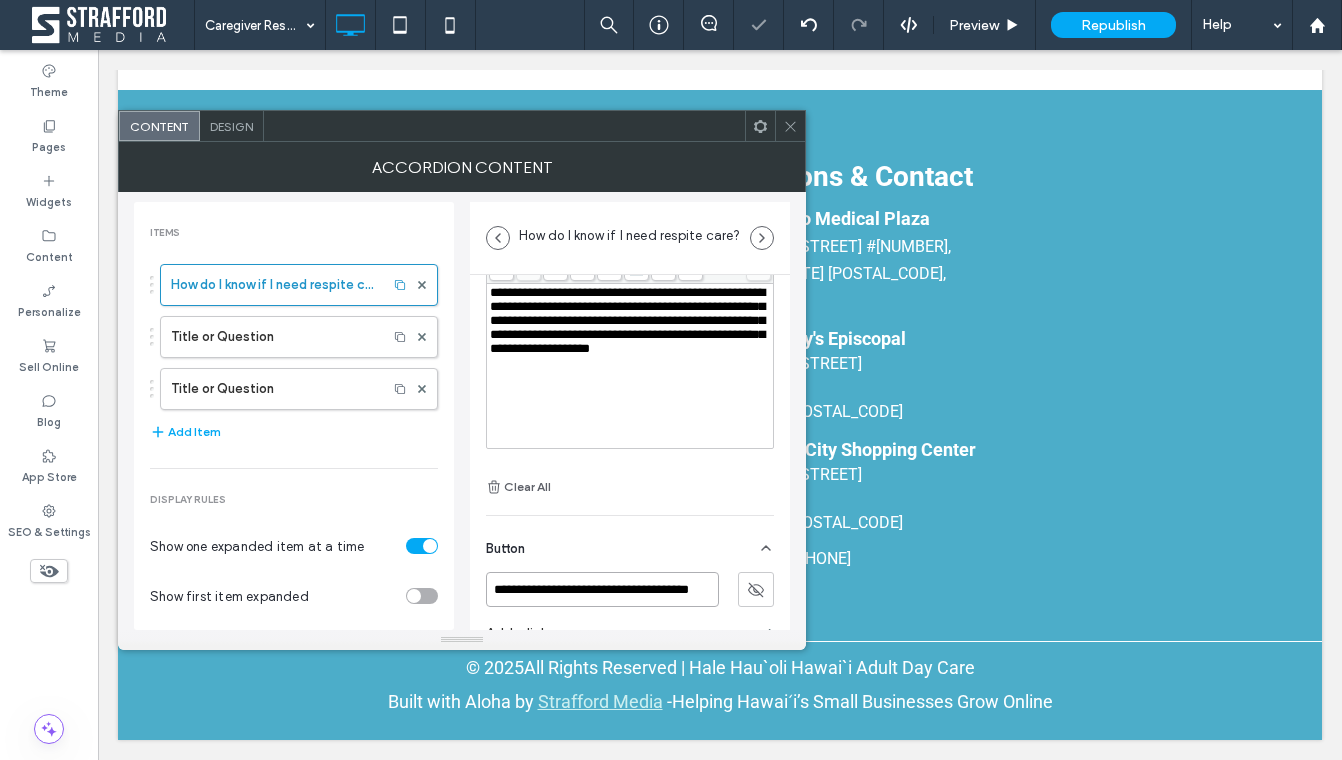 type on "**********" 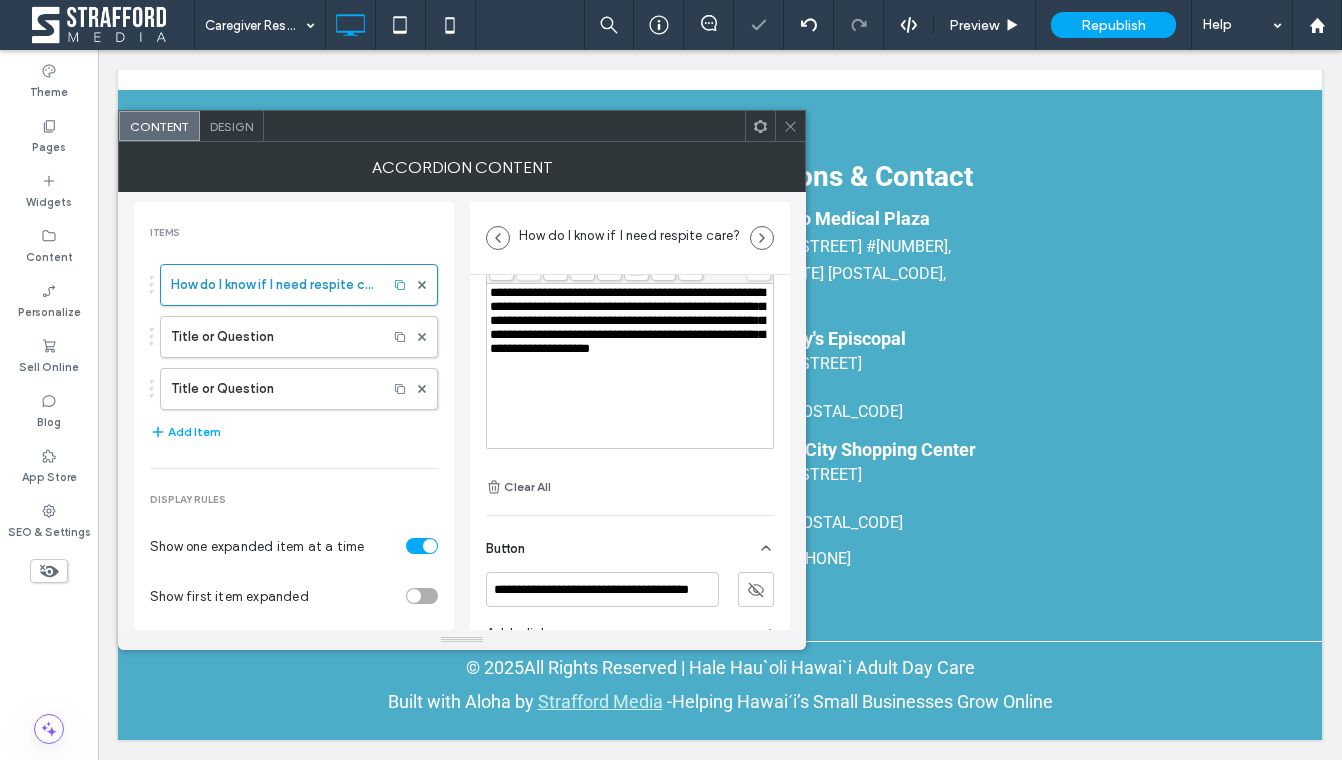 scroll, scrollTop: 0, scrollLeft: 0, axis: both 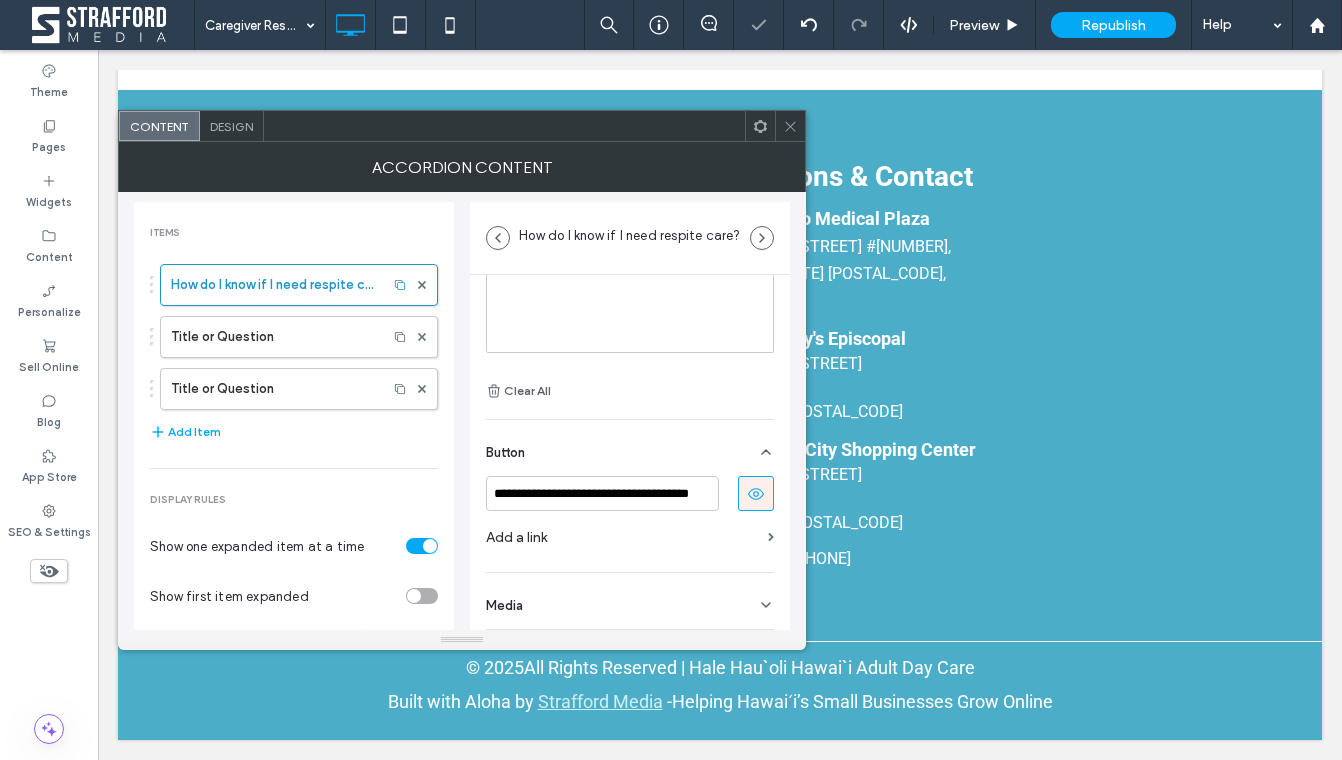 click on "Add a link" at bounding box center [623, 537] 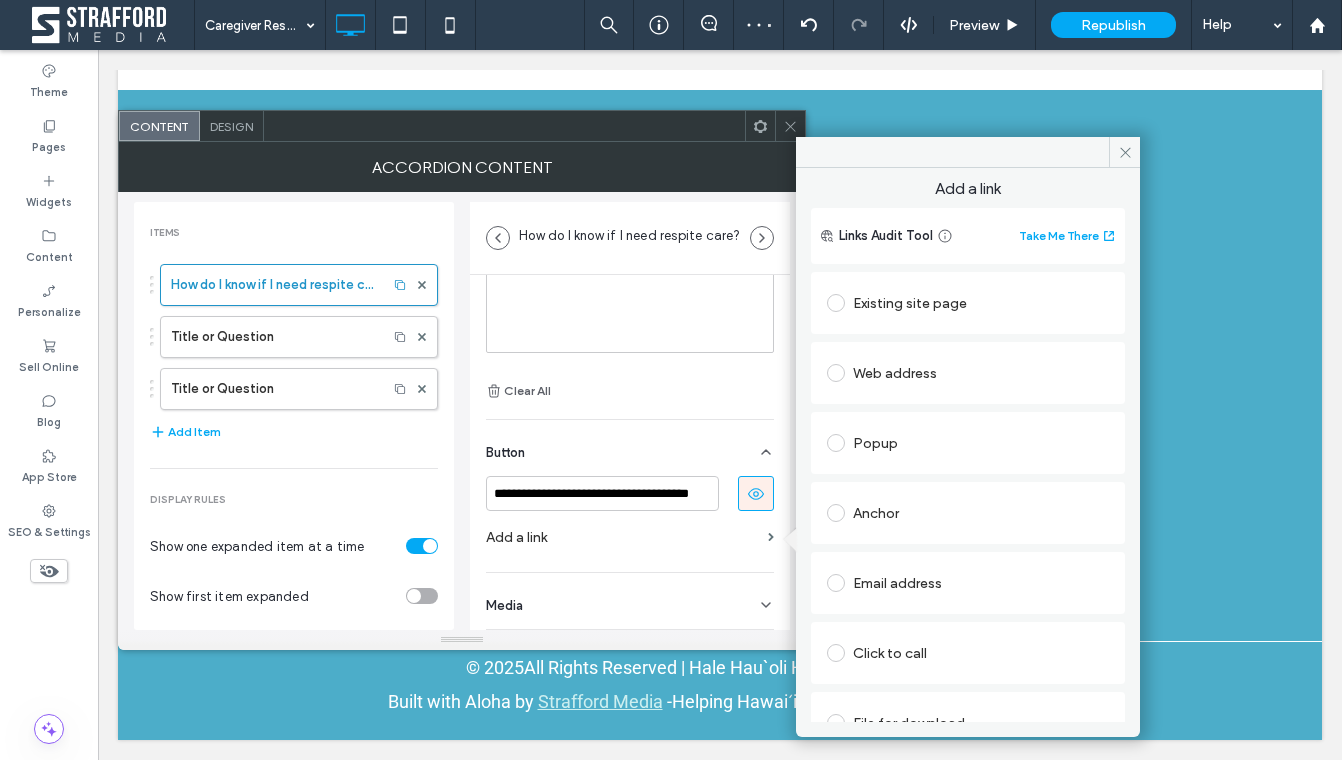 click on "Web address" at bounding box center (968, 373) 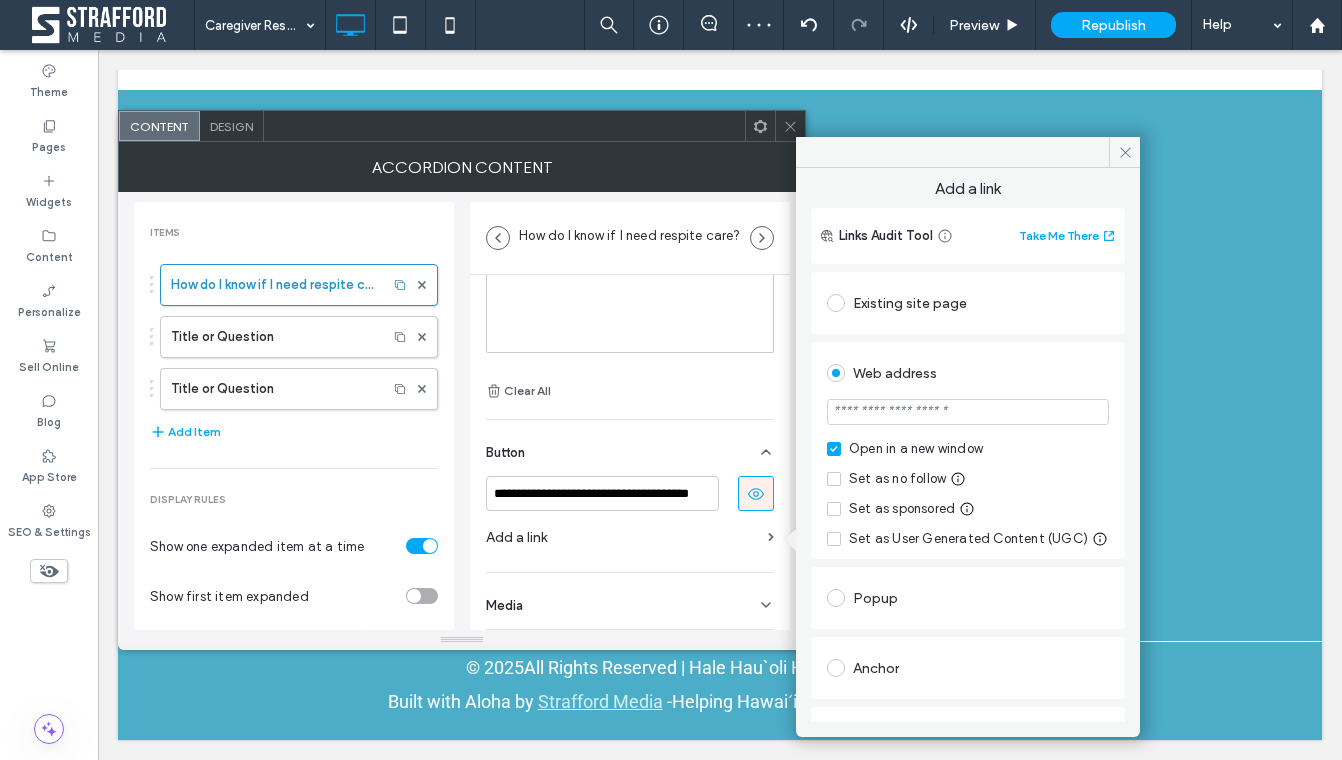 click on "Existing site page" at bounding box center [968, 303] 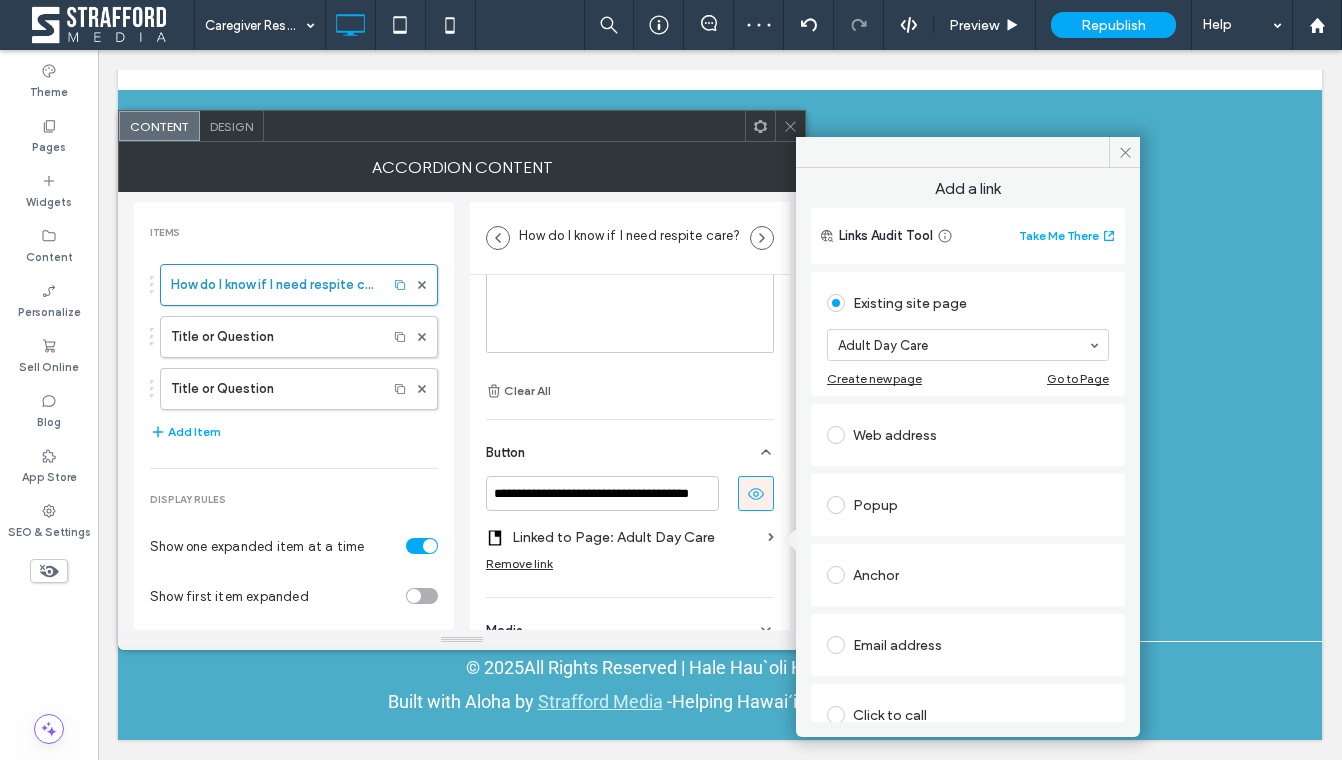 click on "Button" at bounding box center (630, 448) 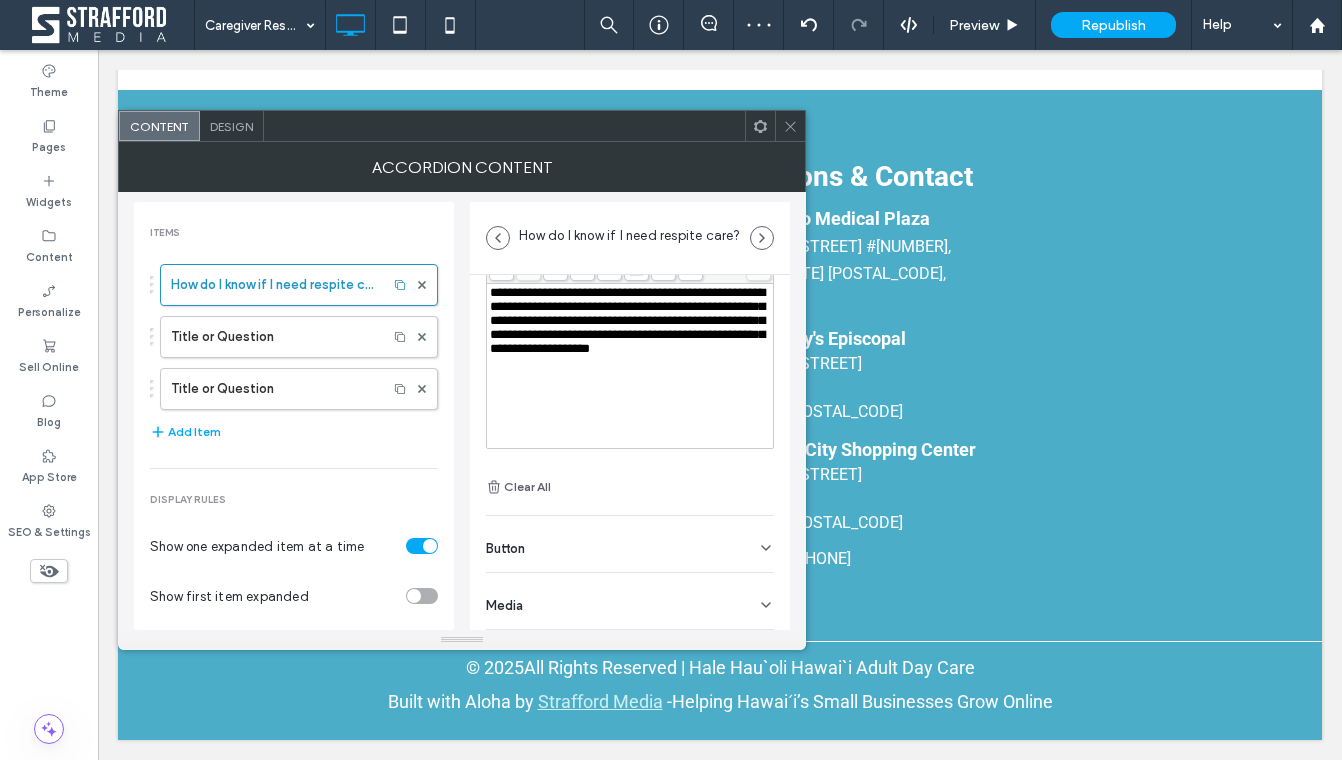 scroll, scrollTop: 140, scrollLeft: 0, axis: vertical 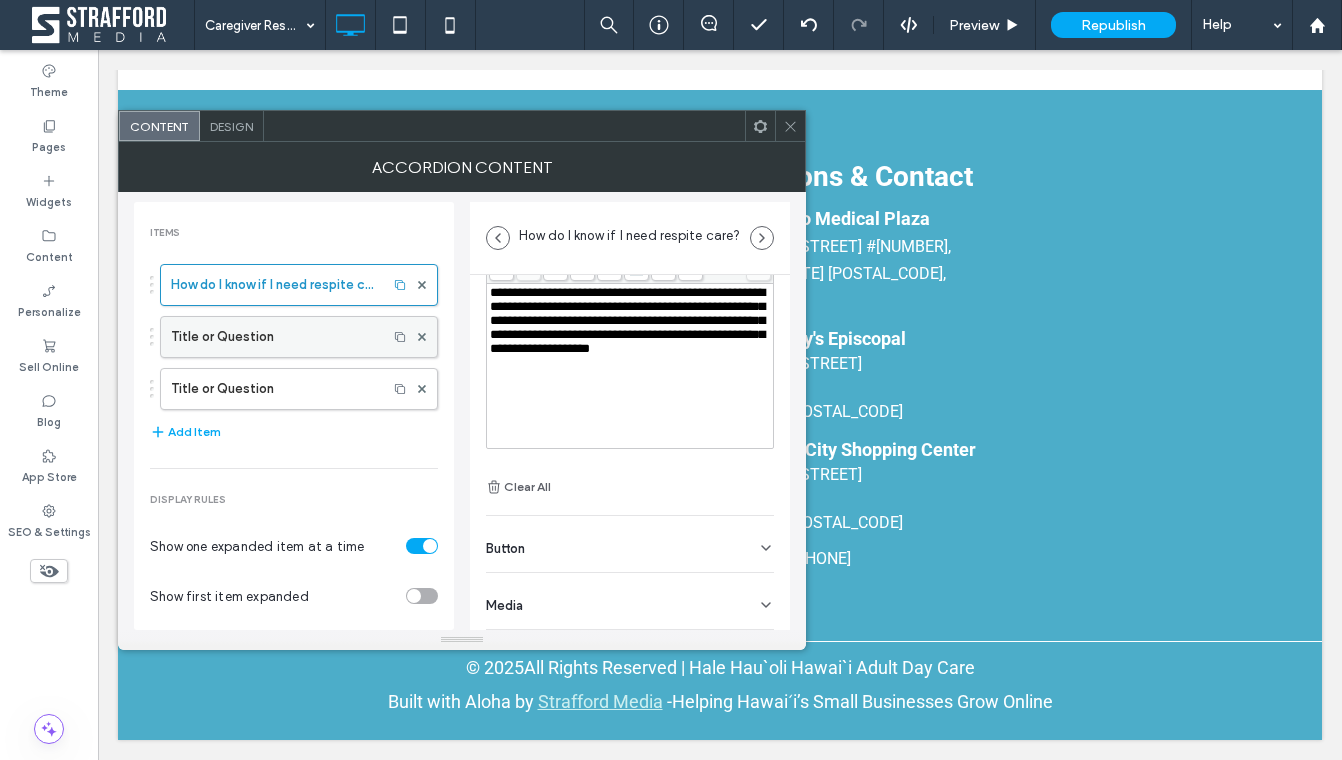 click on "Title or Question" at bounding box center (274, 337) 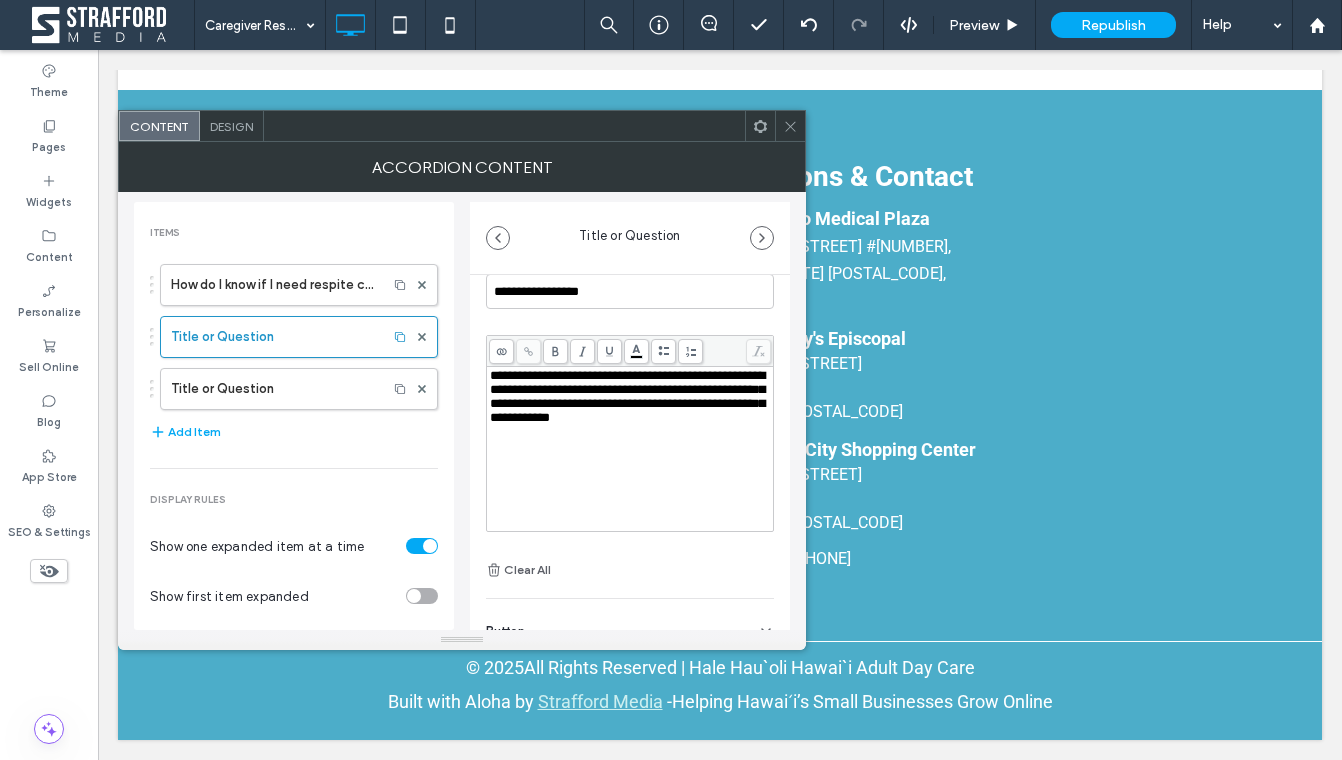 scroll, scrollTop: 47, scrollLeft: 0, axis: vertical 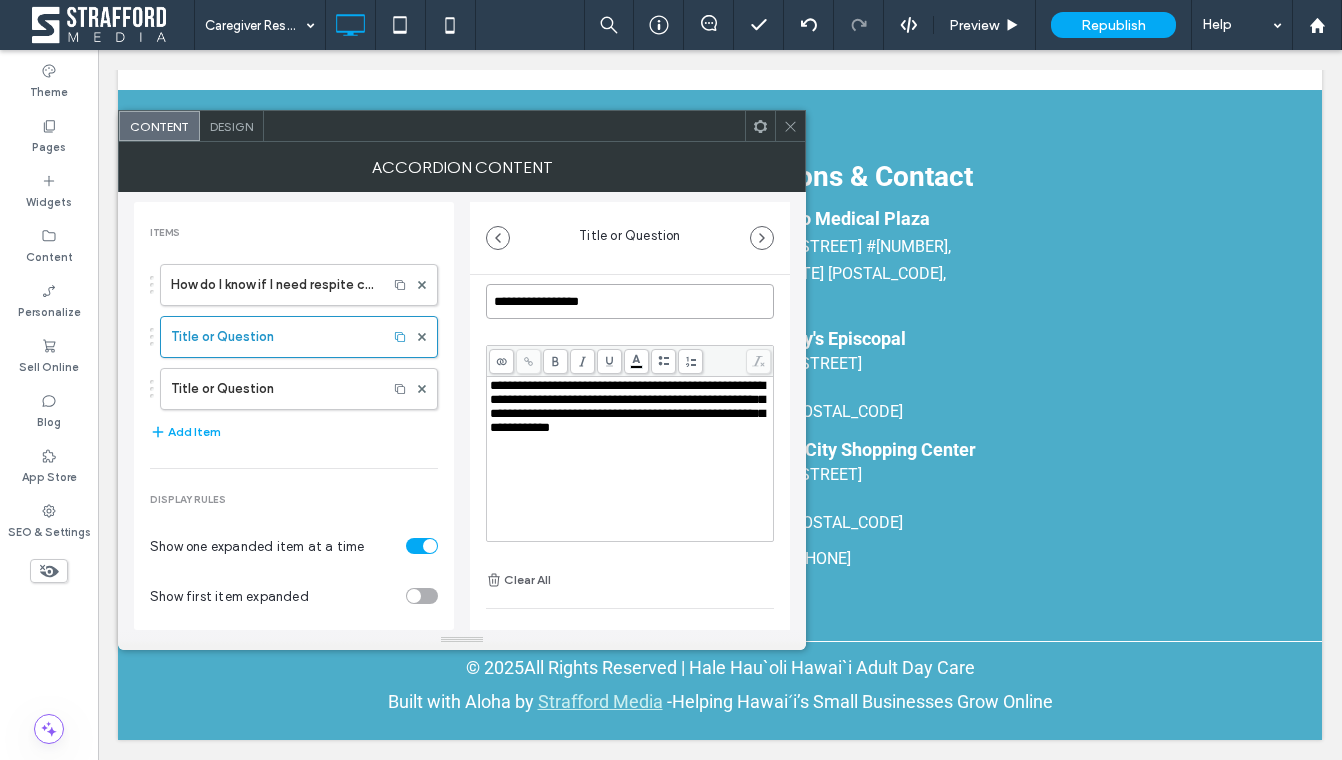 click on "**********" at bounding box center (630, 301) 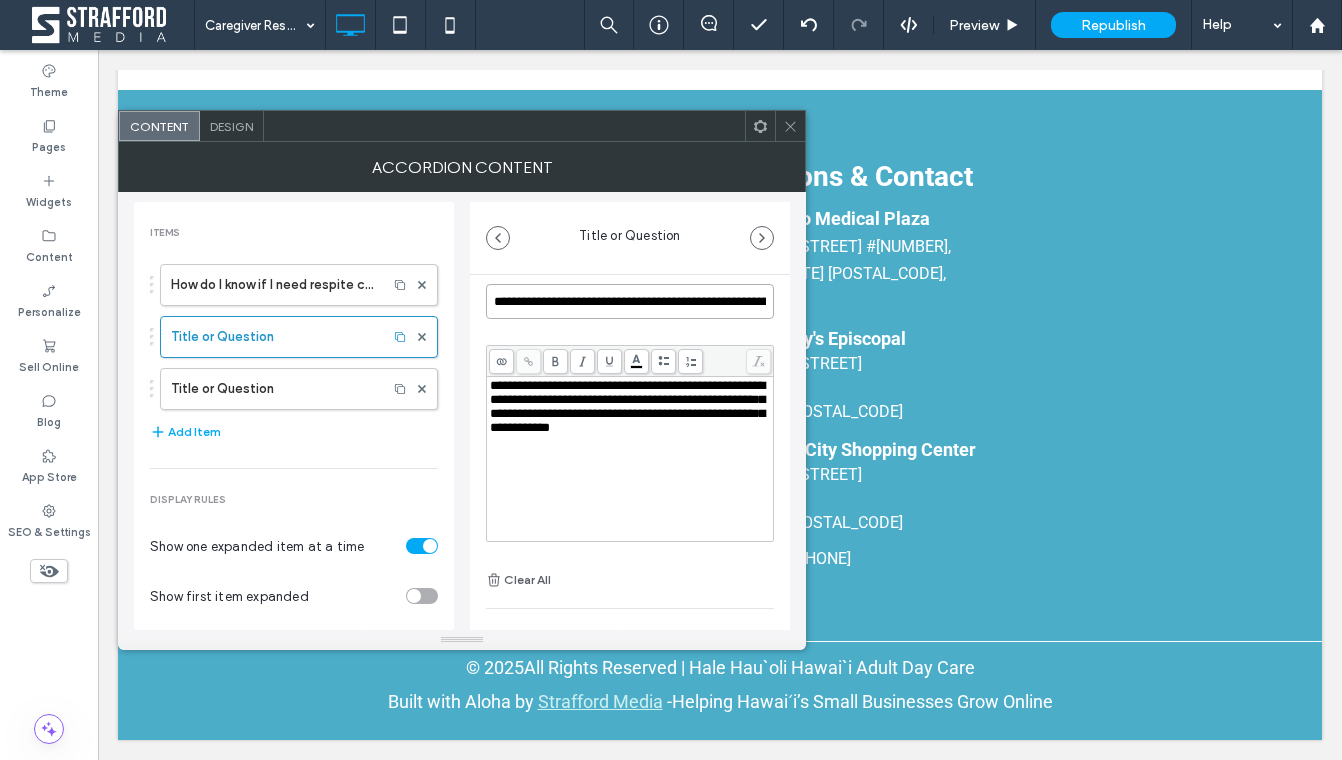 scroll, scrollTop: 0, scrollLeft: 96, axis: horizontal 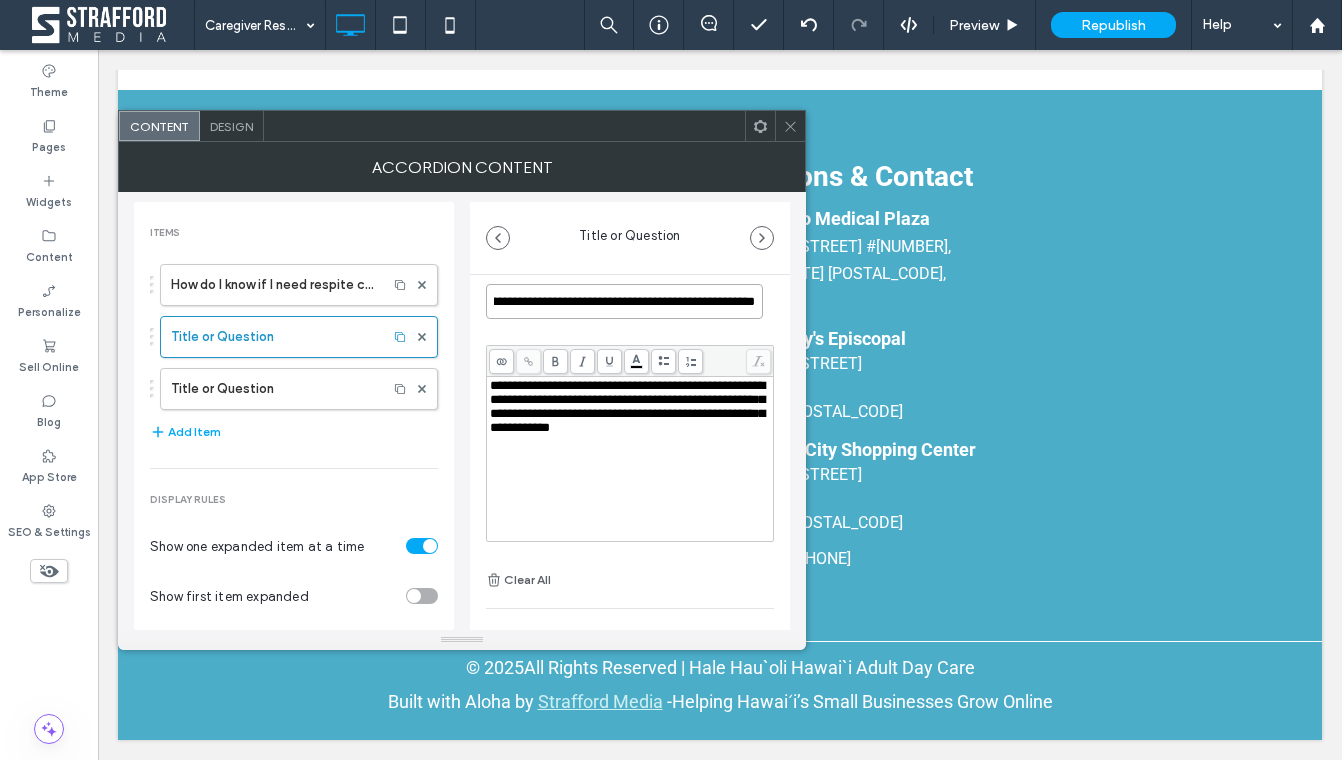 type on "**********" 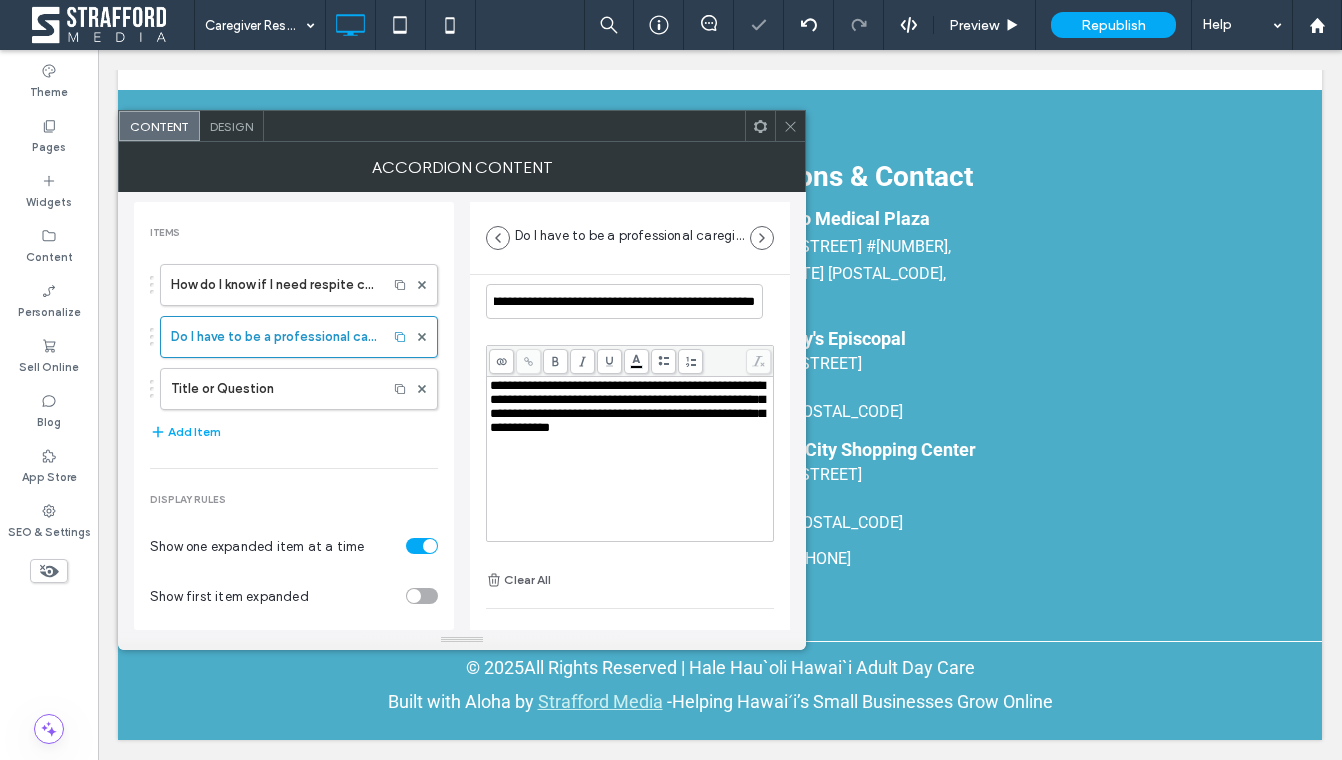 scroll, scrollTop: 0, scrollLeft: 0, axis: both 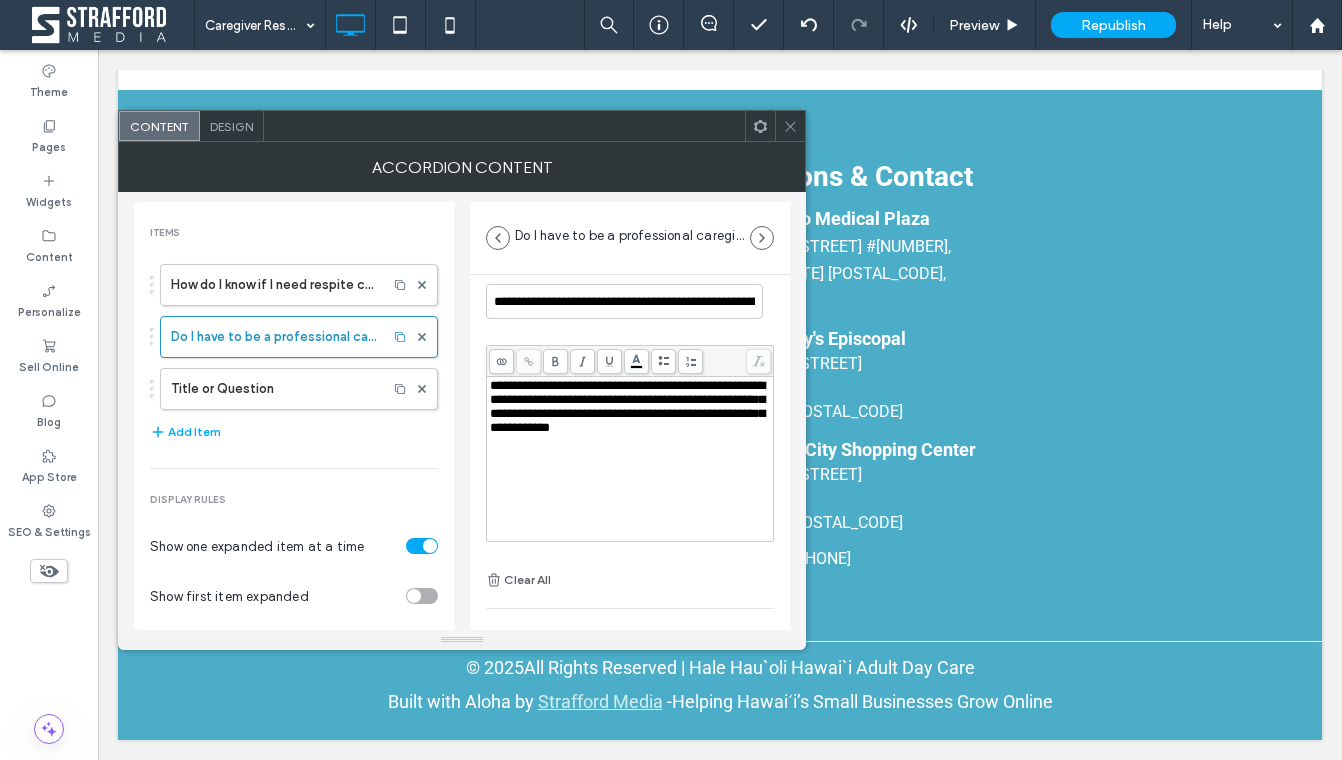 click on "**********" at bounding box center [627, 406] 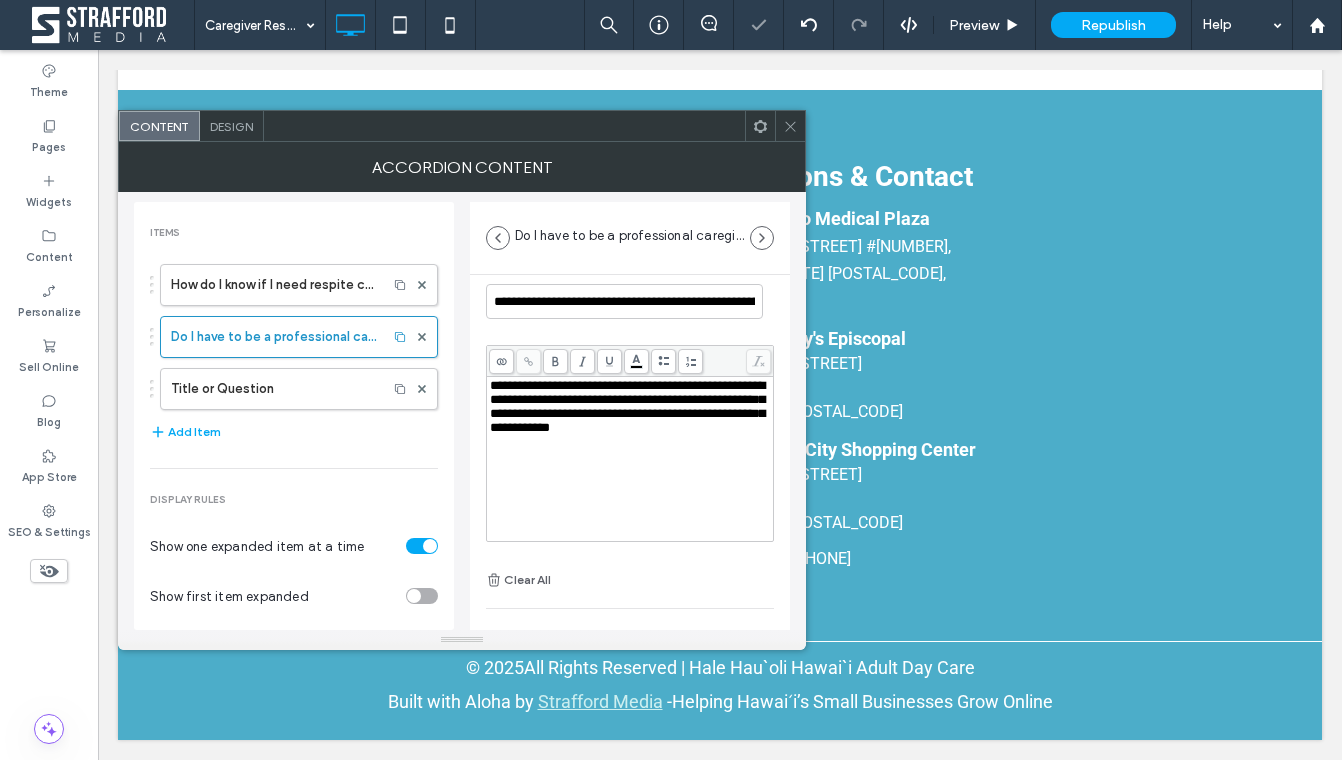 click on "**********" at bounding box center (627, 406) 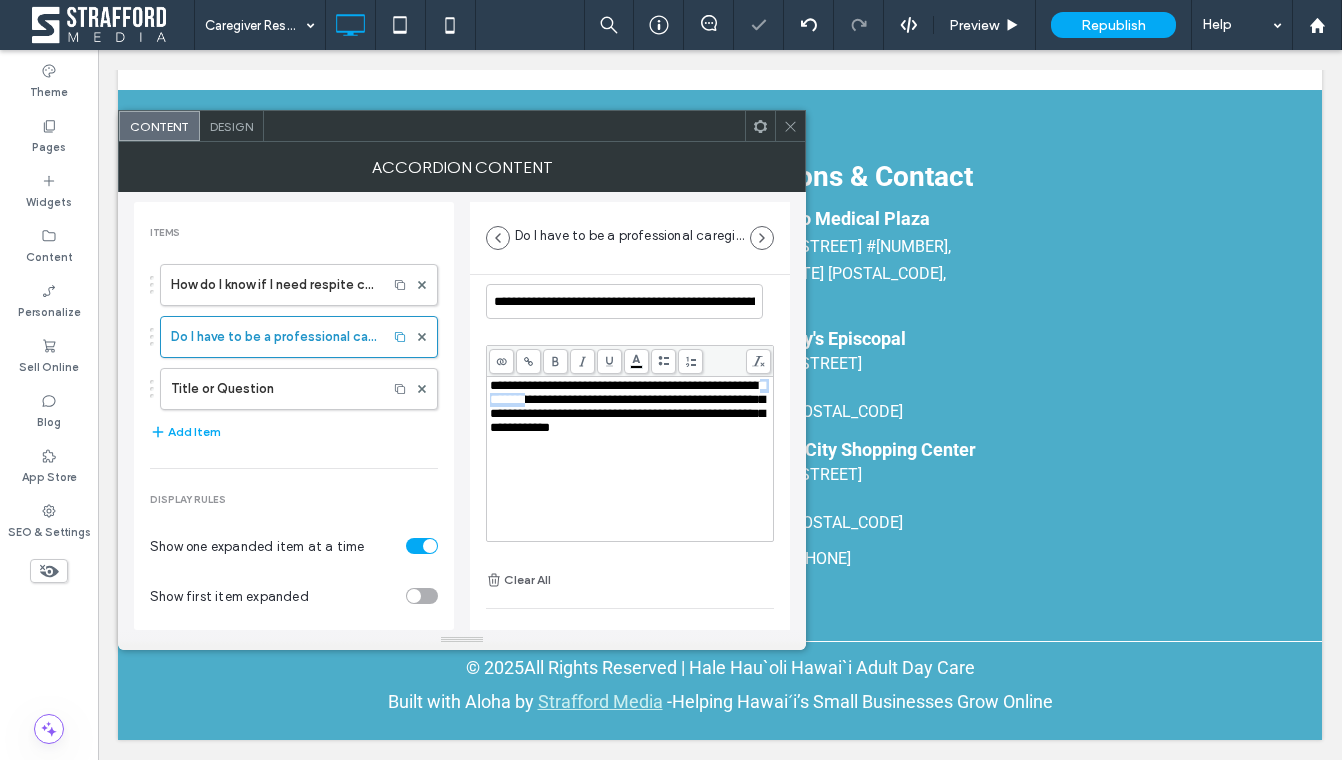 click on "**********" at bounding box center (627, 406) 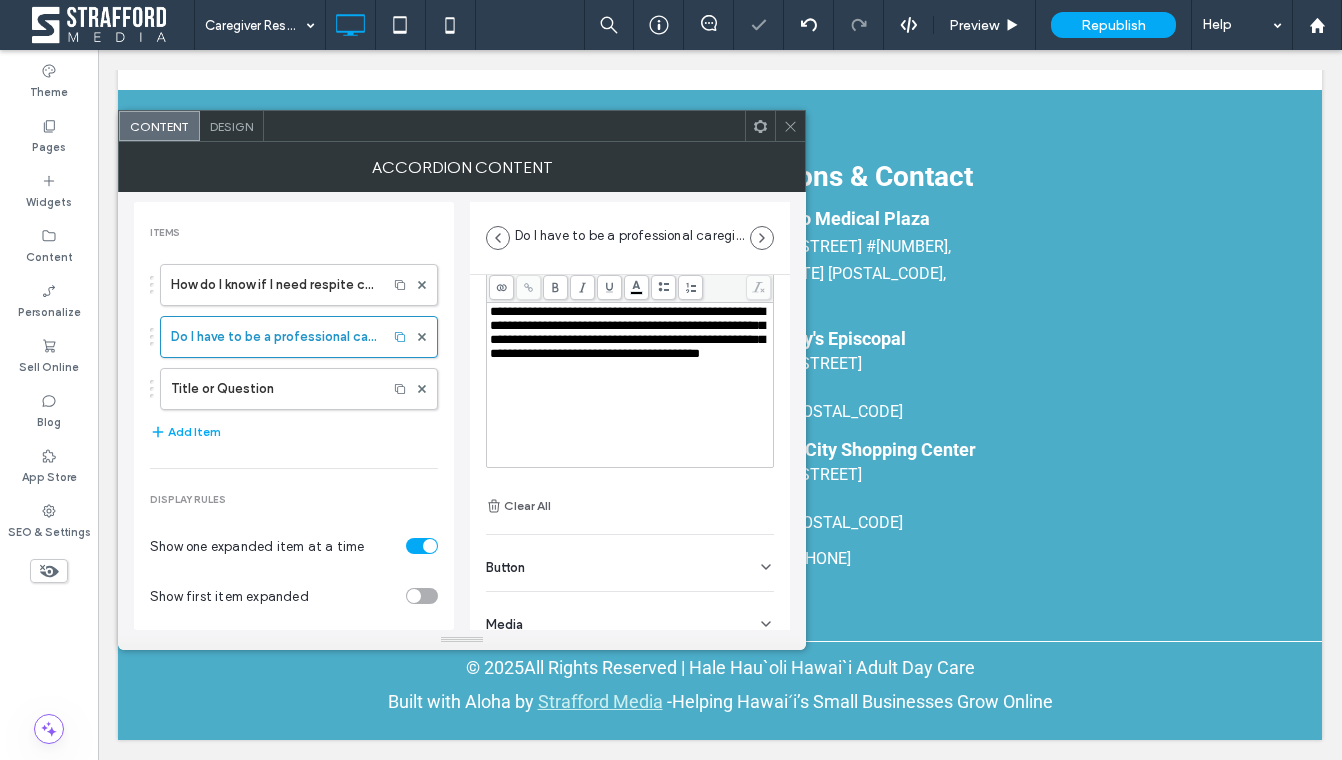 scroll, scrollTop: 140, scrollLeft: 0, axis: vertical 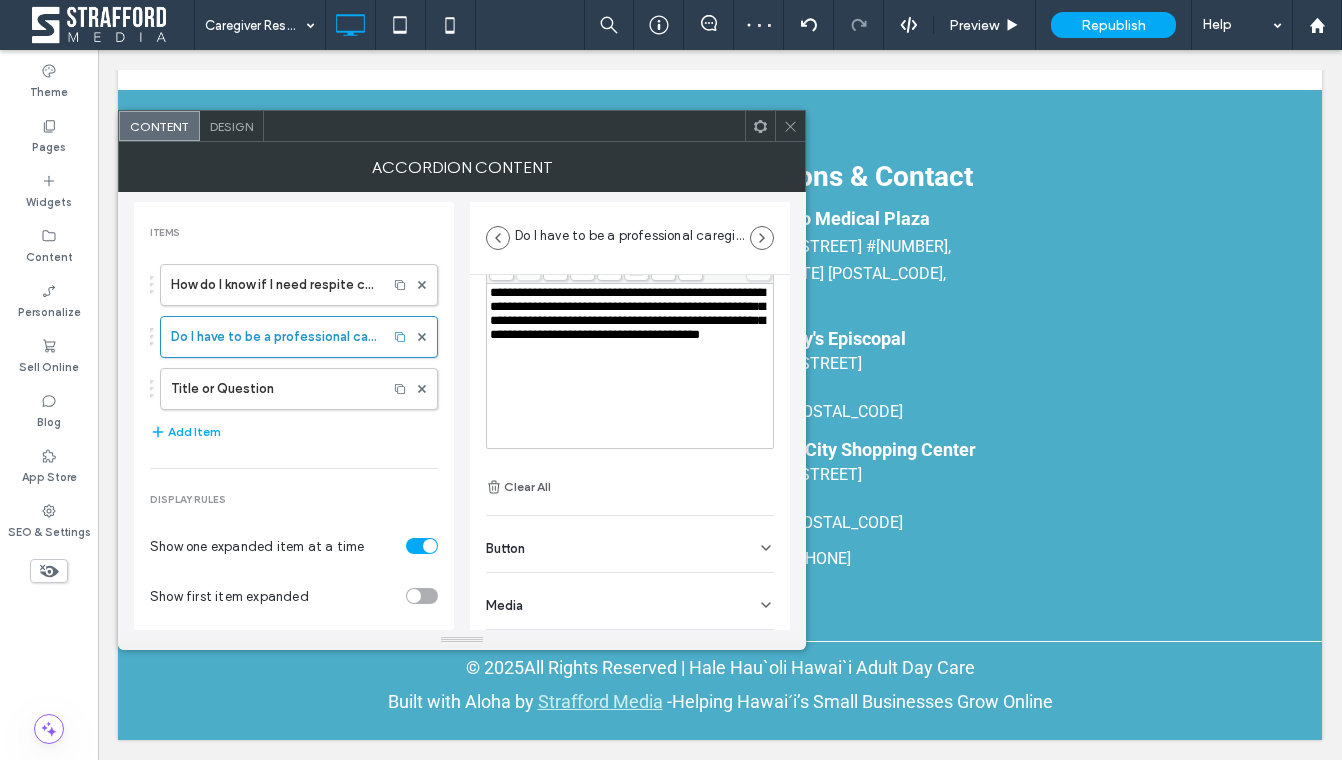 click on "Button" at bounding box center (505, 548) 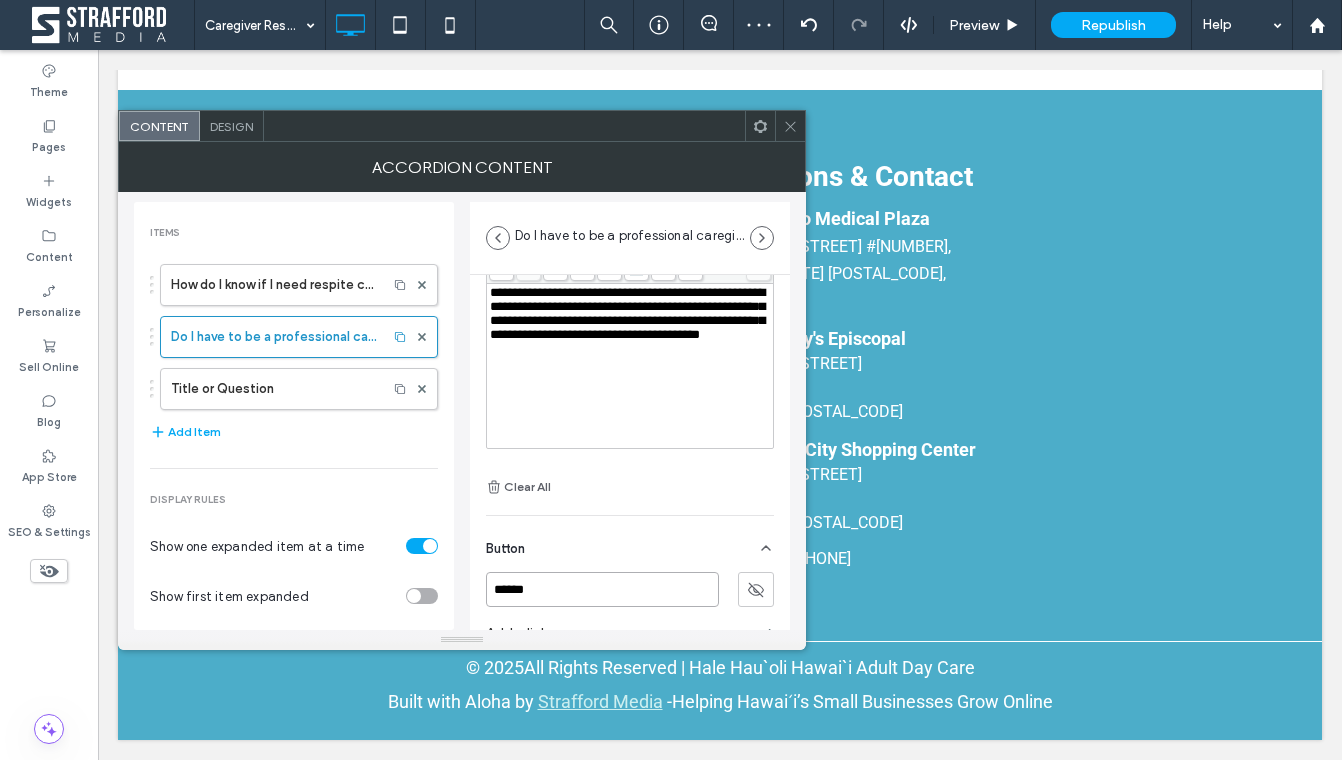 click on "******" at bounding box center (602, 589) 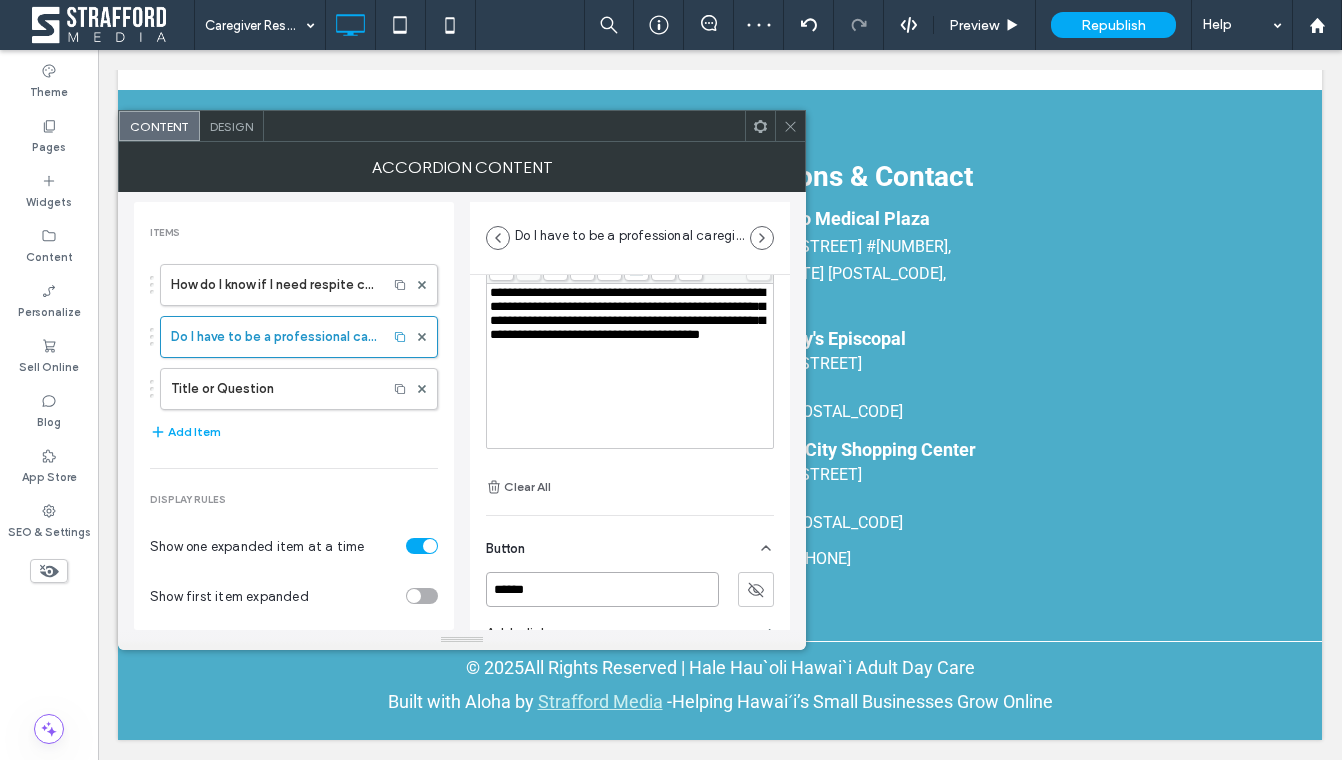 click on "******" at bounding box center [602, 589] 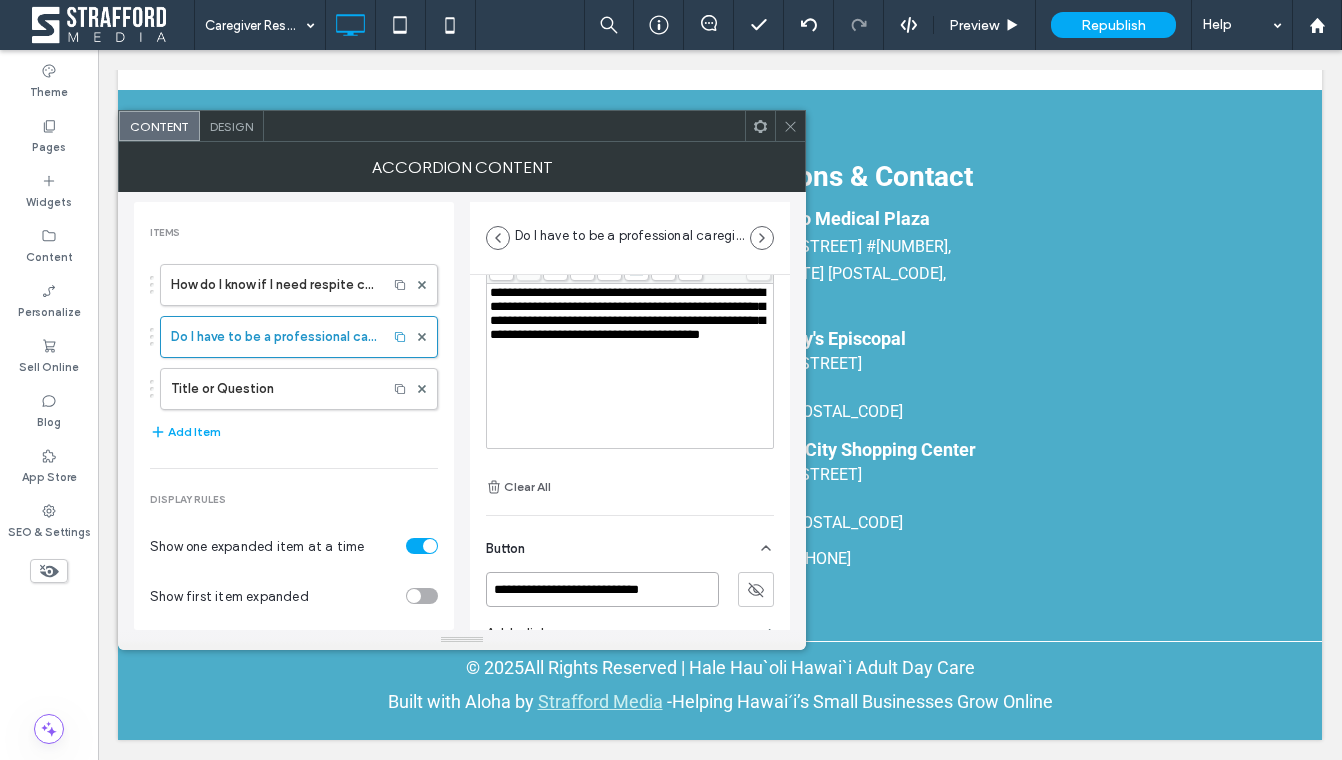 drag, startPoint x: 637, startPoint y: 592, endPoint x: 594, endPoint y: 595, distance: 43.104523 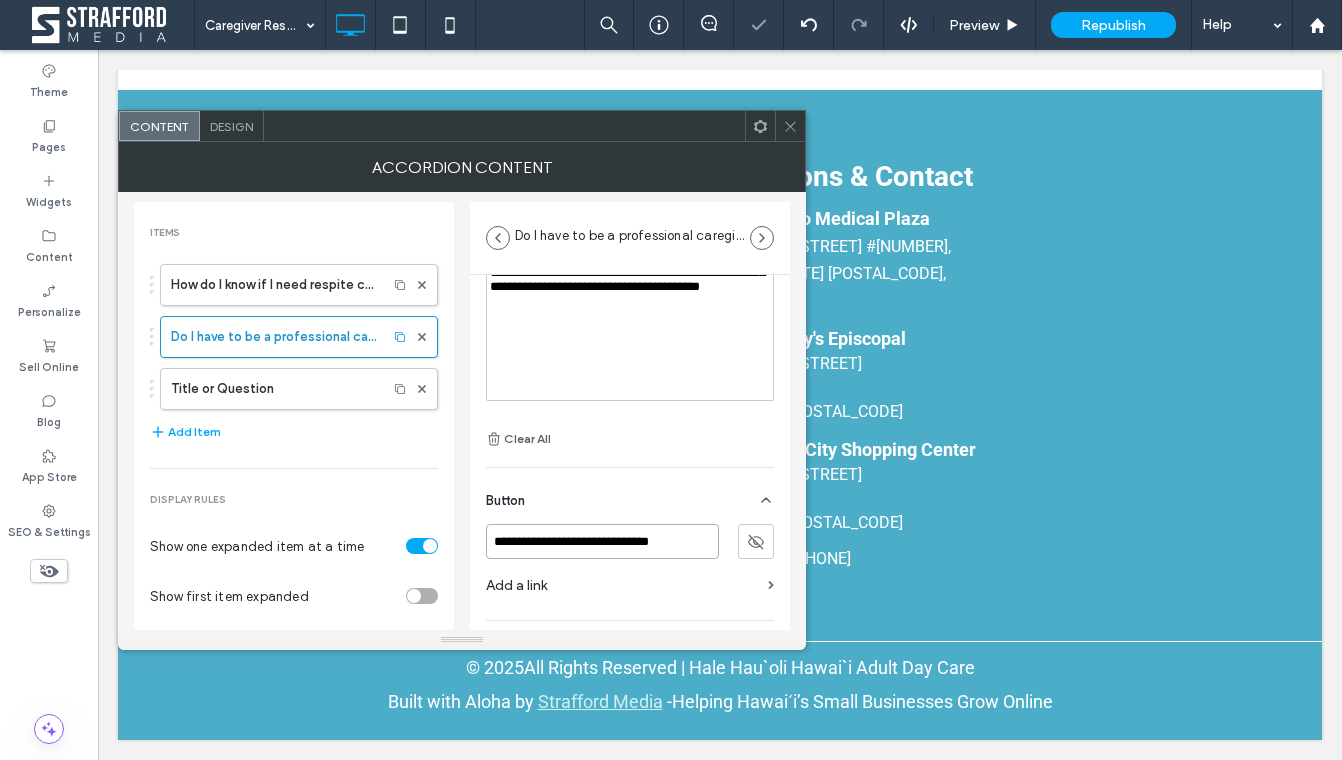 scroll, scrollTop: 236, scrollLeft: 0, axis: vertical 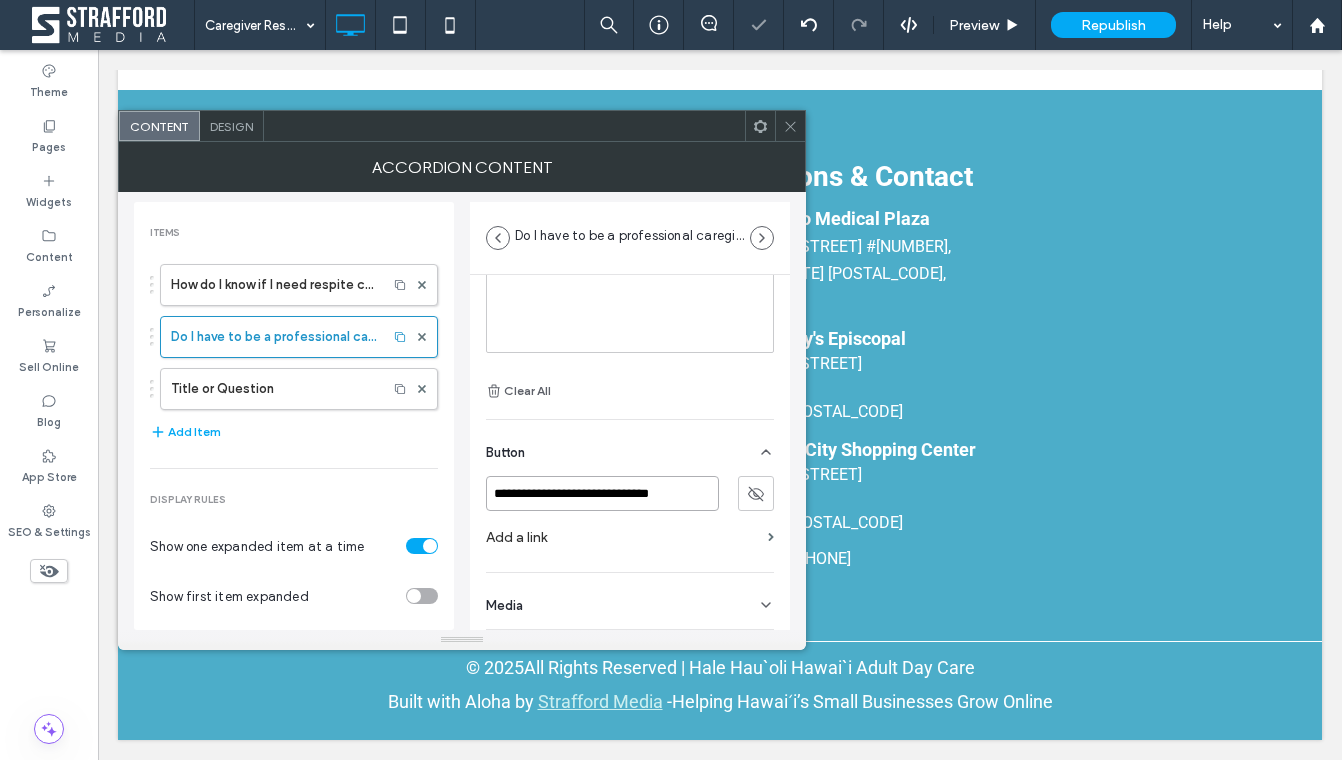 type on "**********" 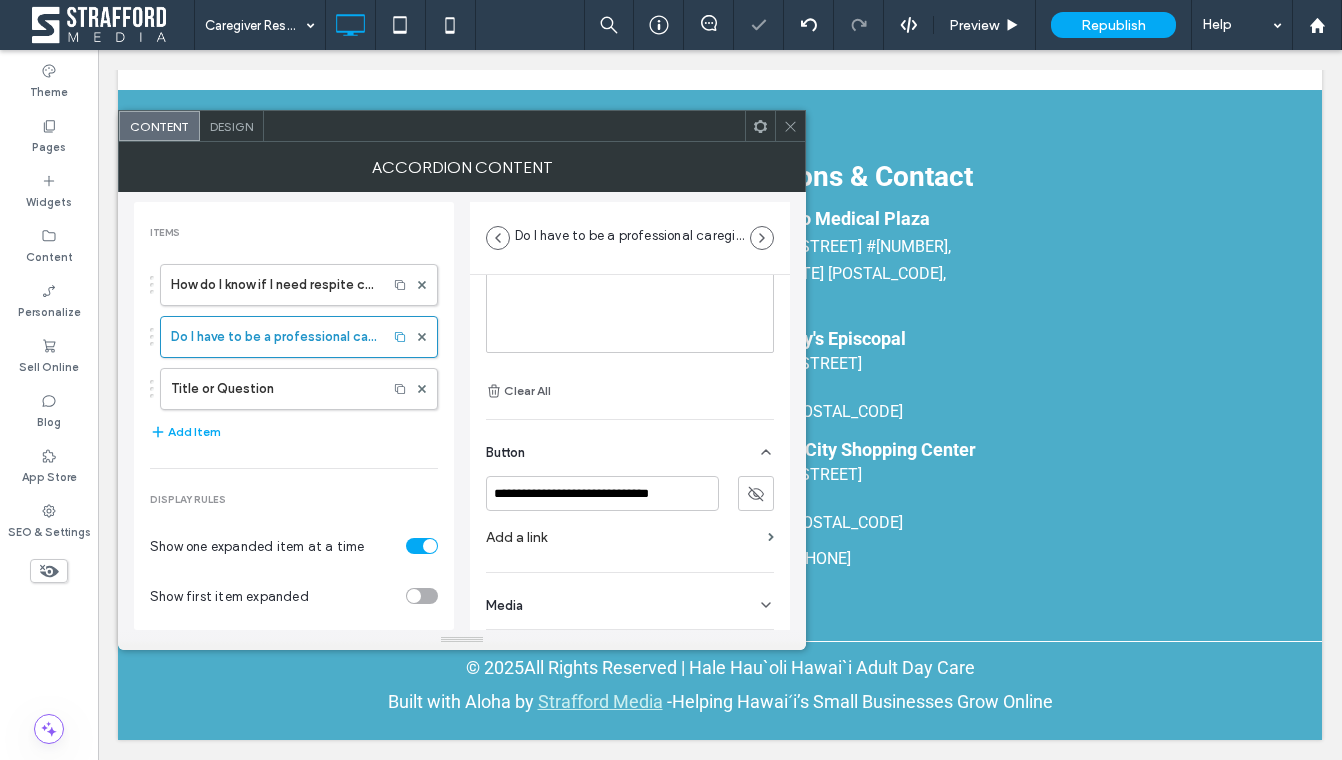 click on "Add a link" at bounding box center (623, 537) 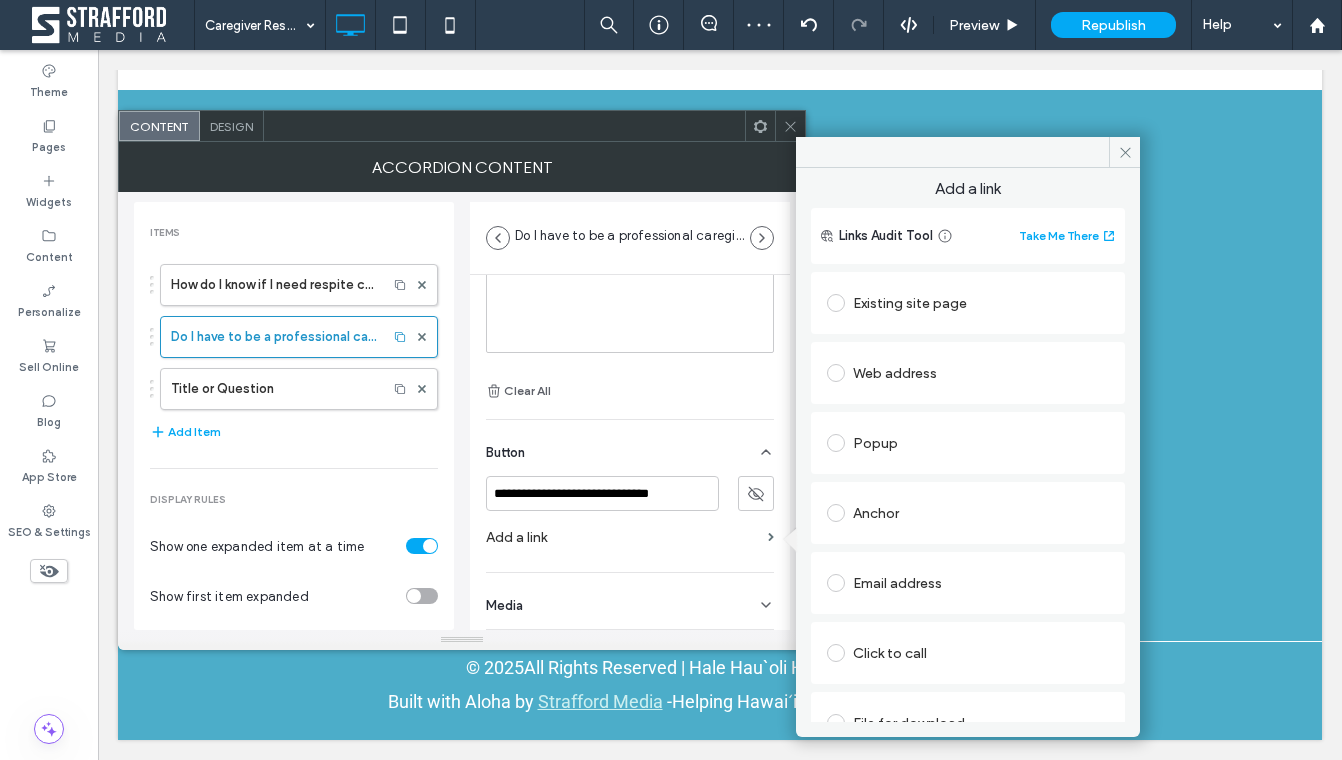 click on "Existing site page" at bounding box center [968, 303] 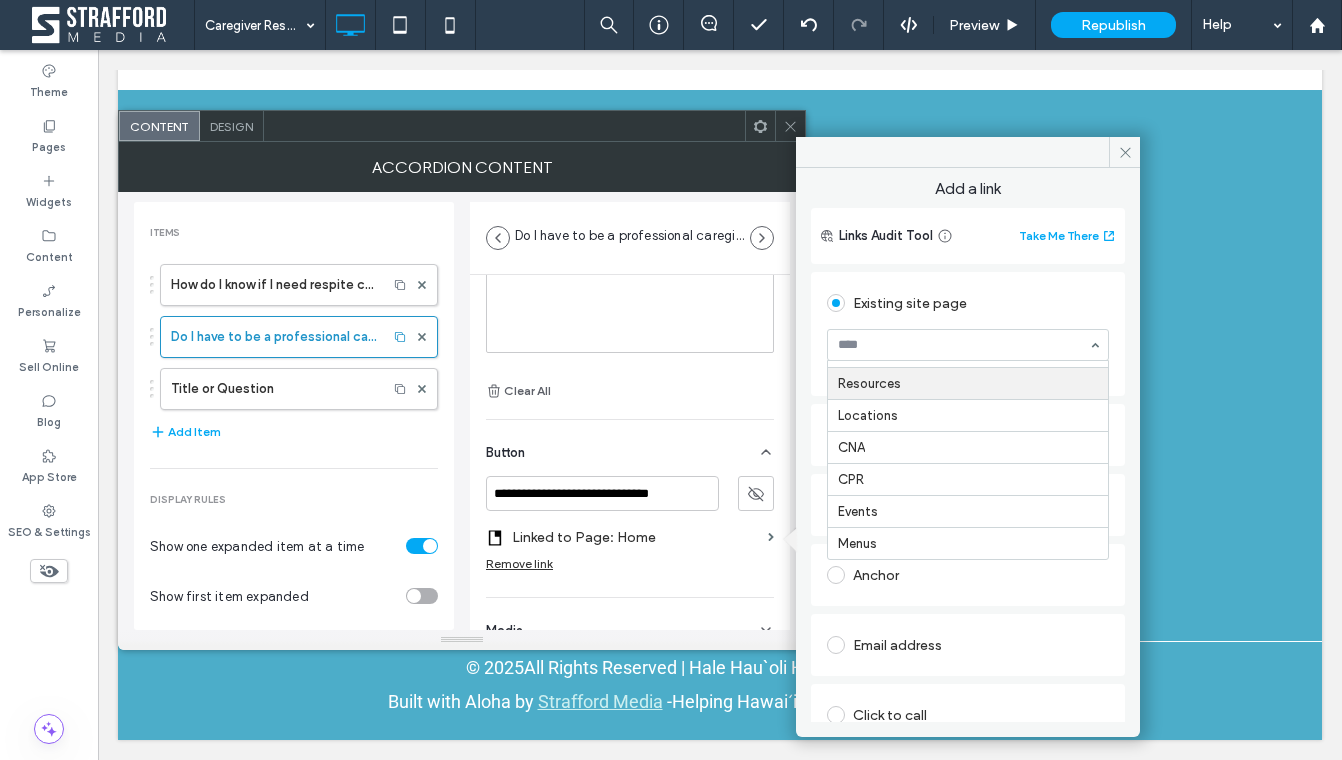 scroll, scrollTop: 45, scrollLeft: 0, axis: vertical 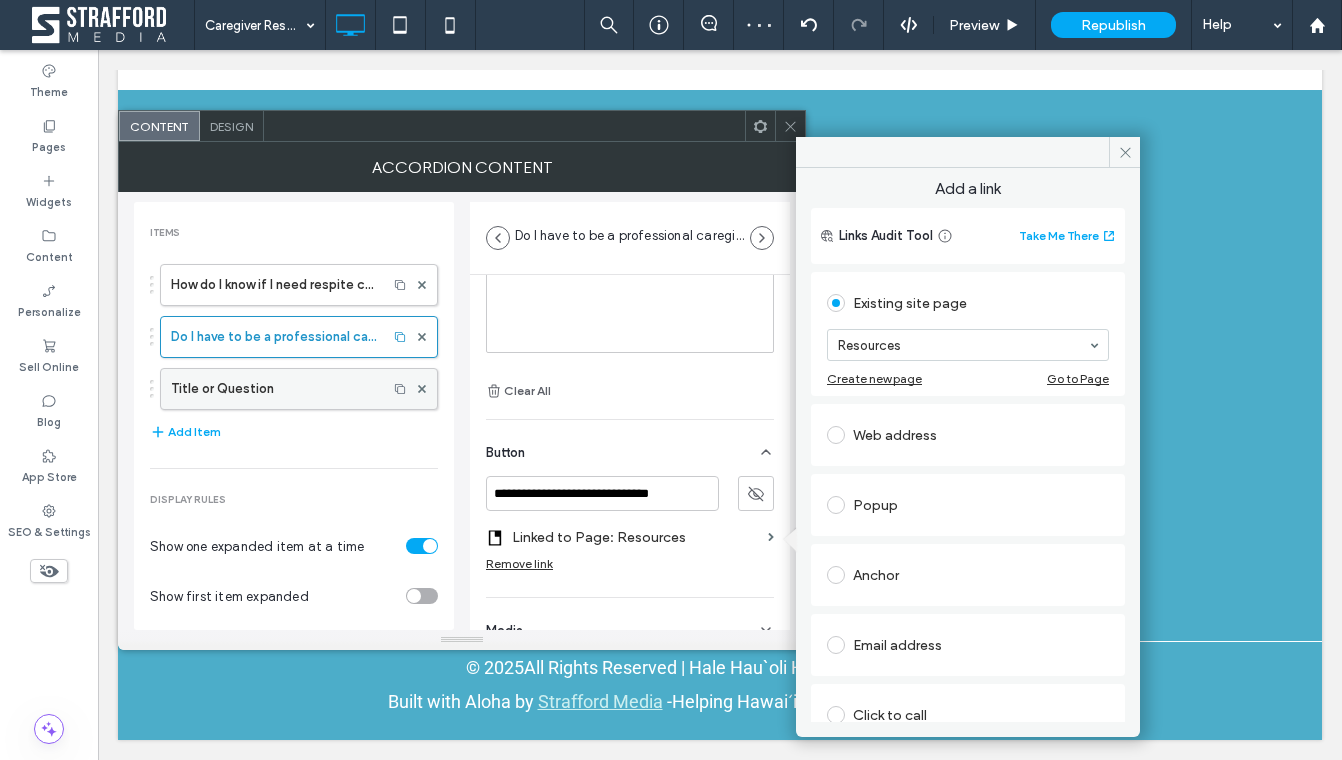 click on "Title or Question" at bounding box center (274, 389) 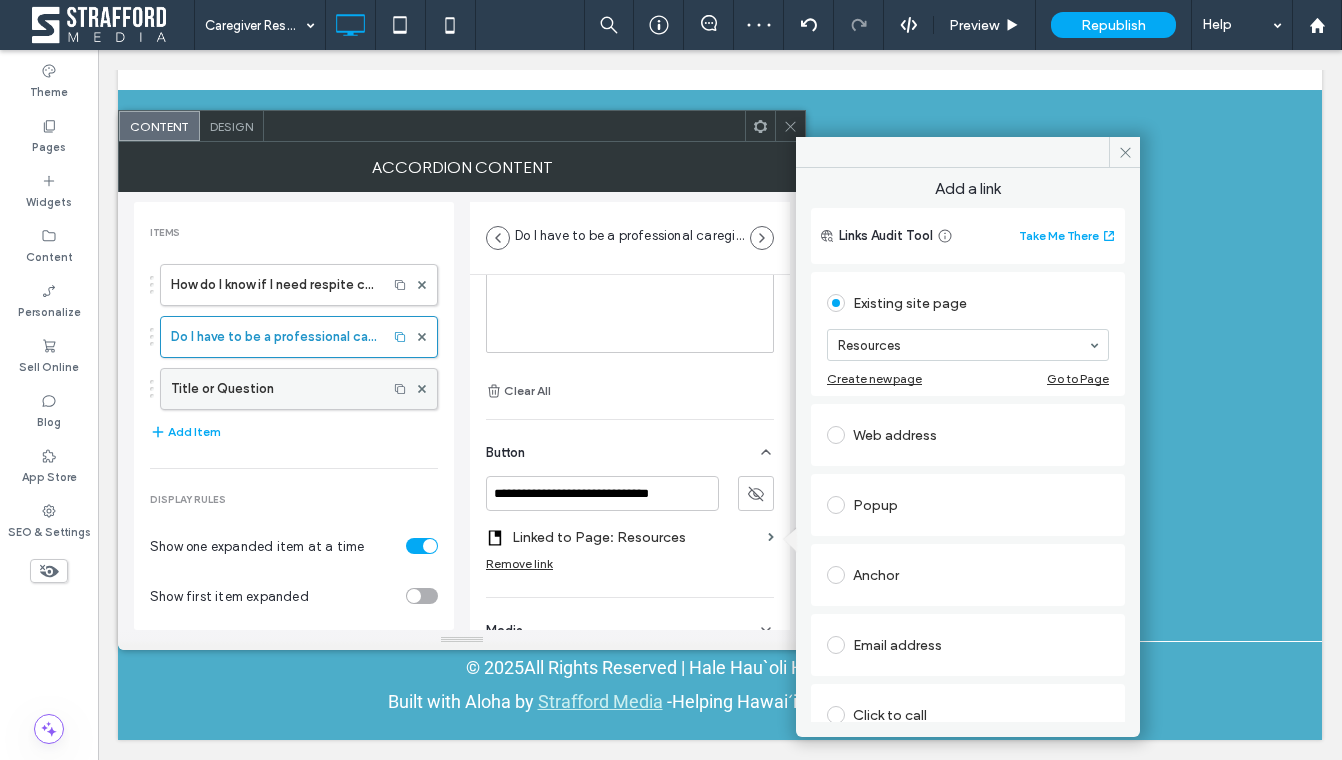 type on "**********" 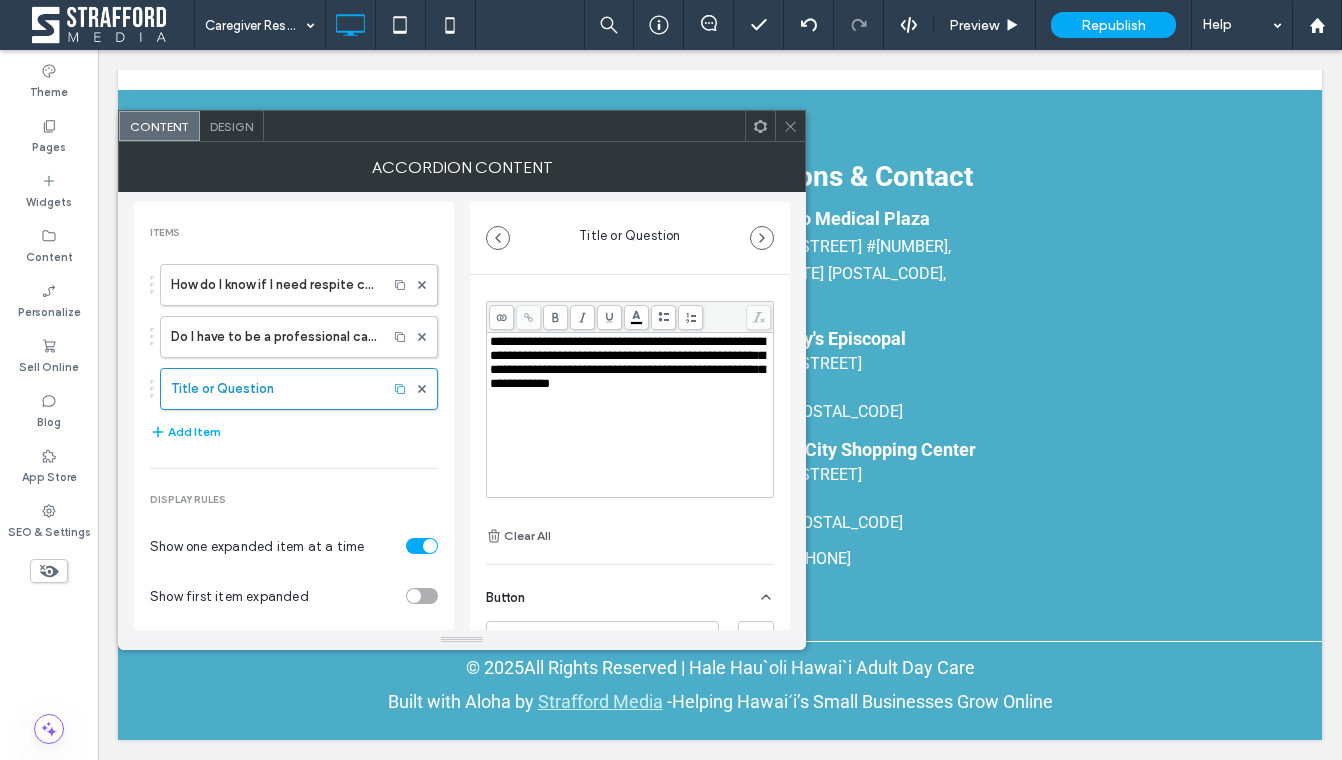 scroll, scrollTop: 0, scrollLeft: 0, axis: both 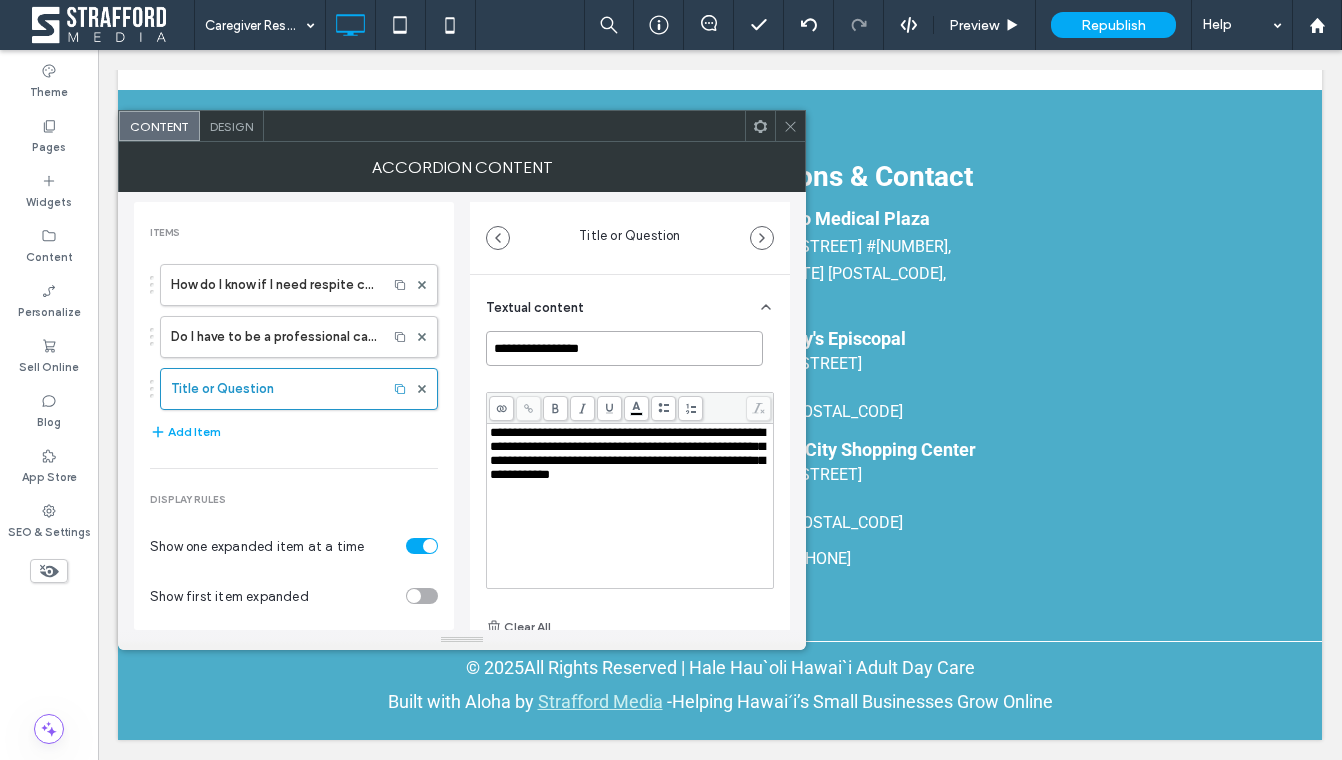 click on "**********" at bounding box center [624, 348] 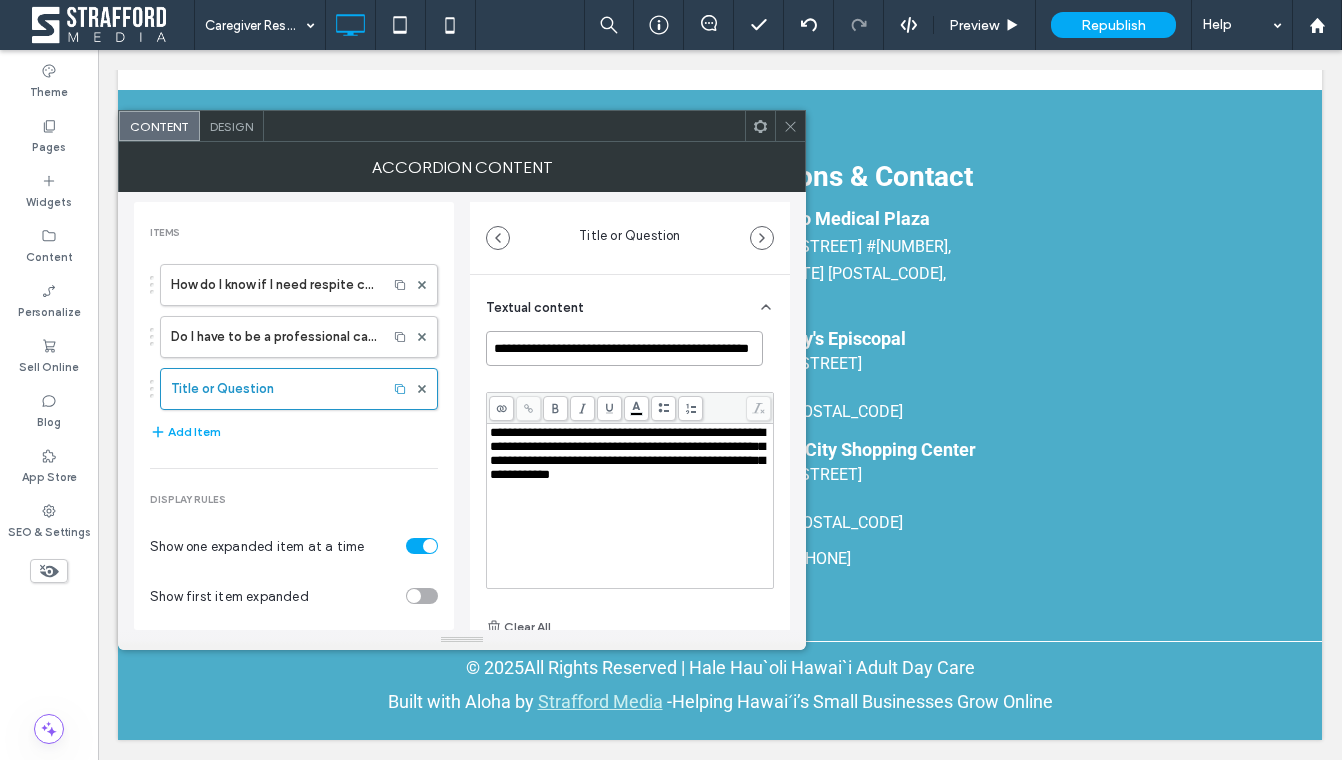 scroll, scrollTop: 0, scrollLeft: 32, axis: horizontal 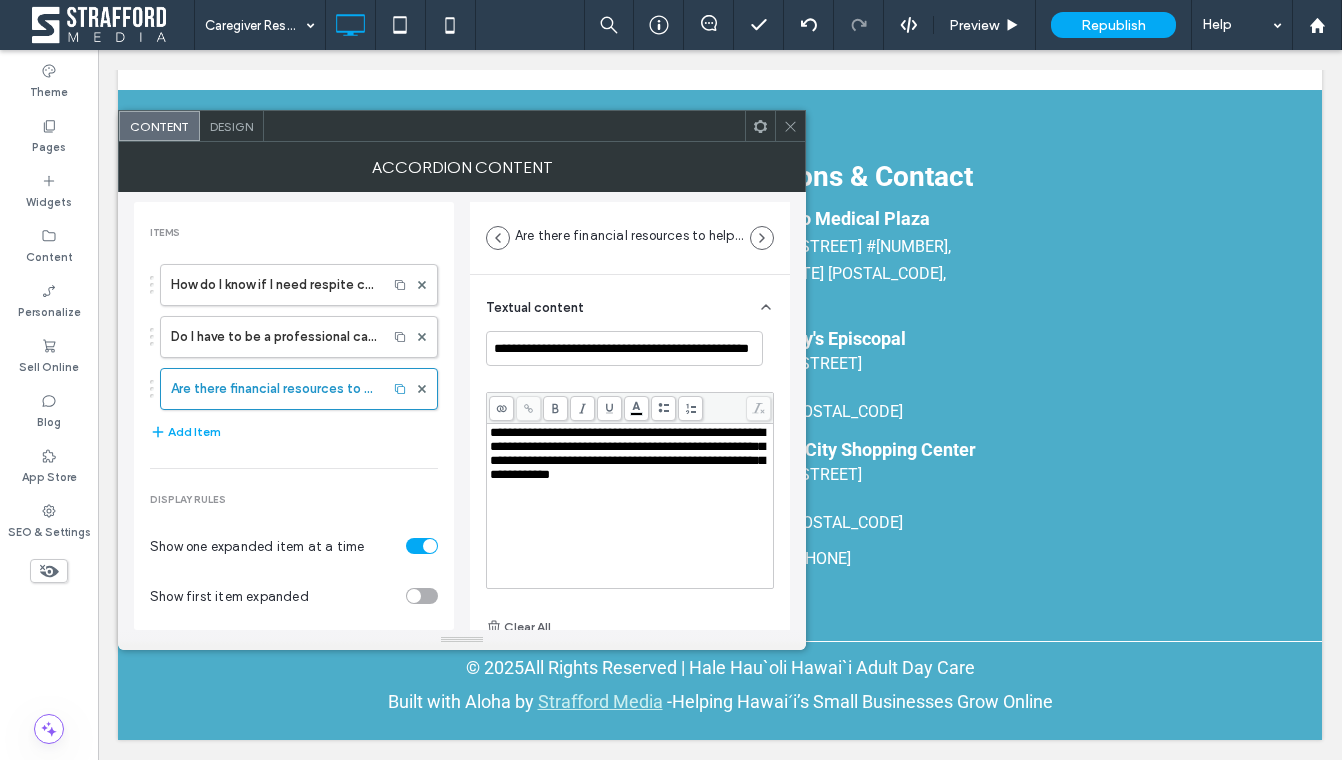 click on "**********" at bounding box center [627, 453] 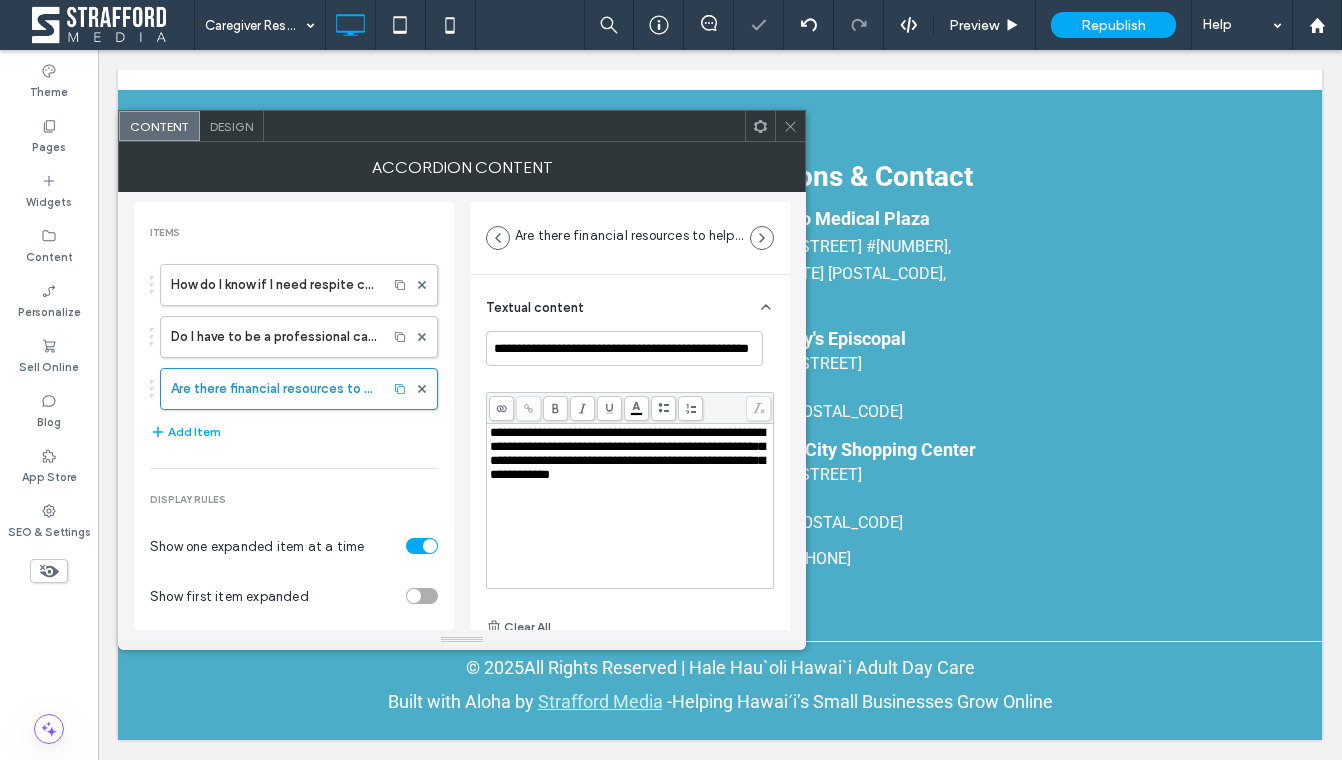click on "**********" at bounding box center (627, 453) 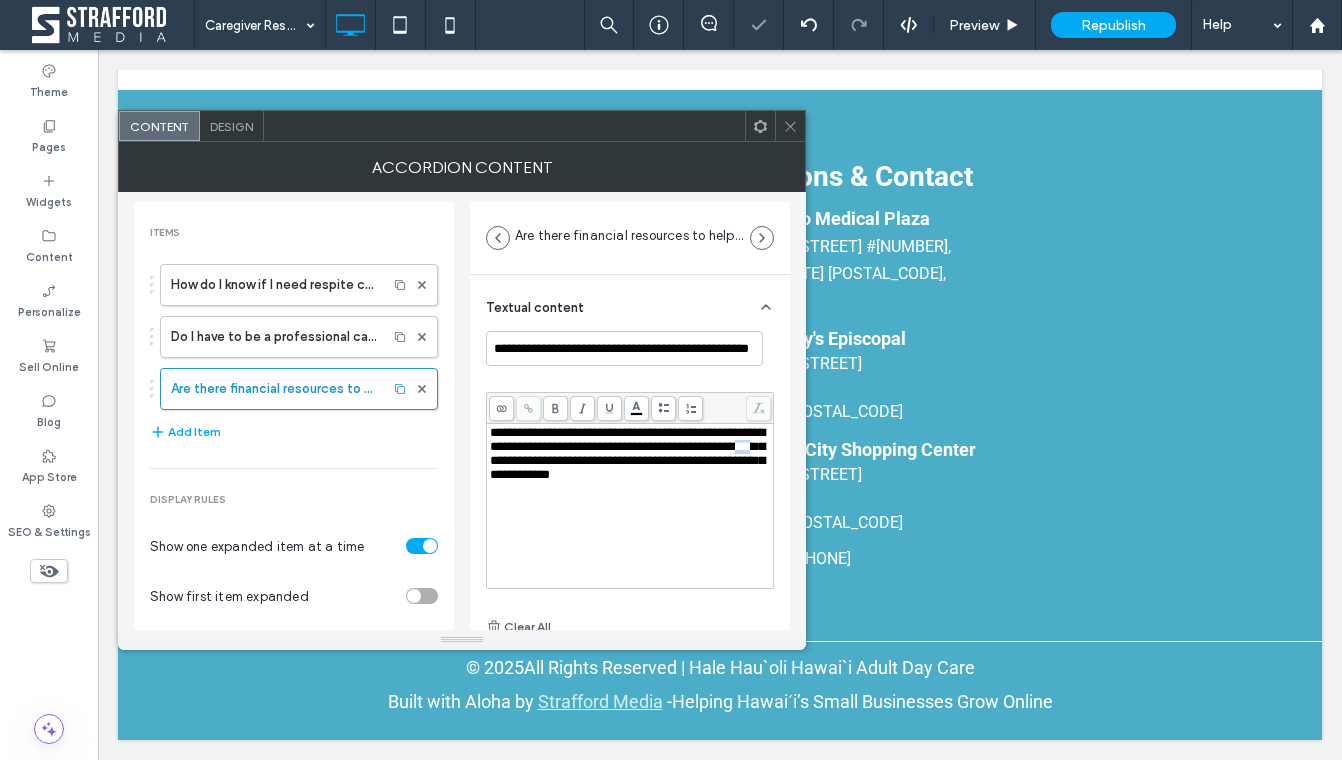 click on "**********" at bounding box center [627, 453] 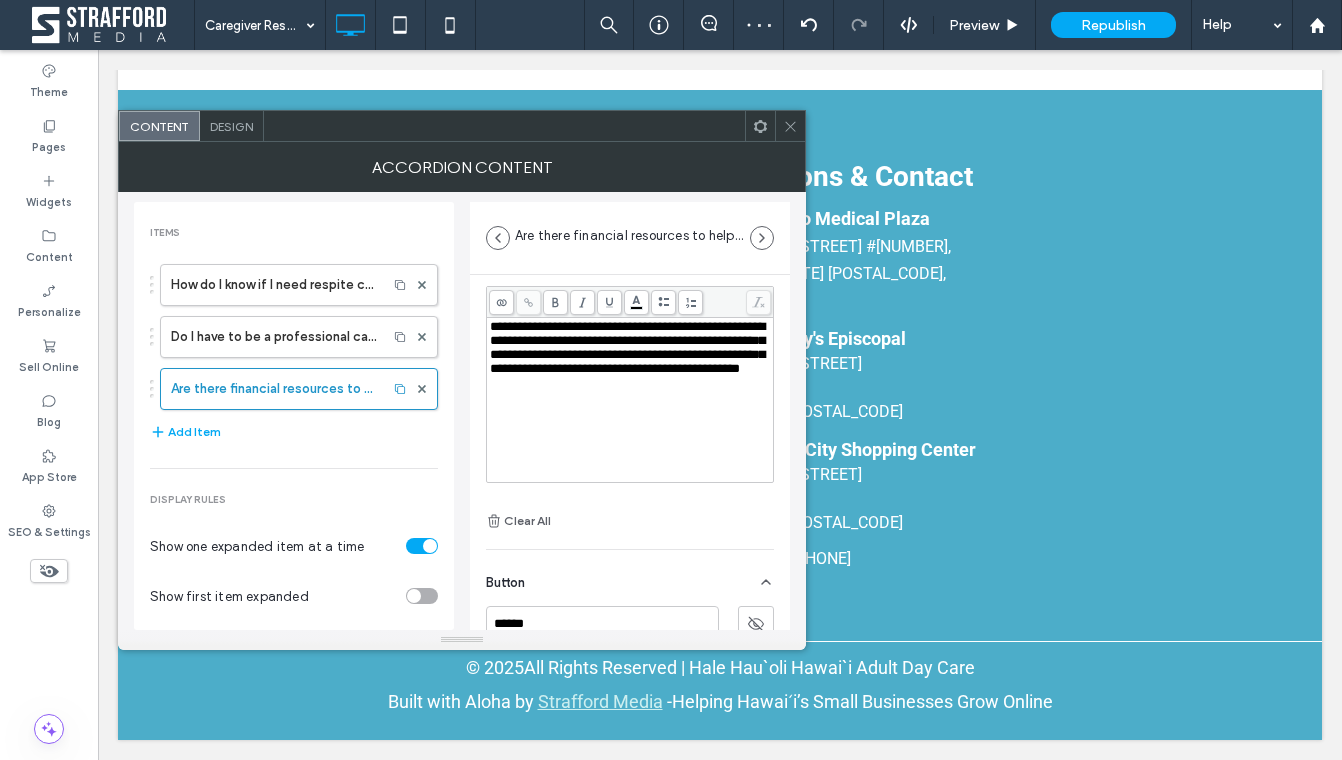 scroll, scrollTop: 119, scrollLeft: 0, axis: vertical 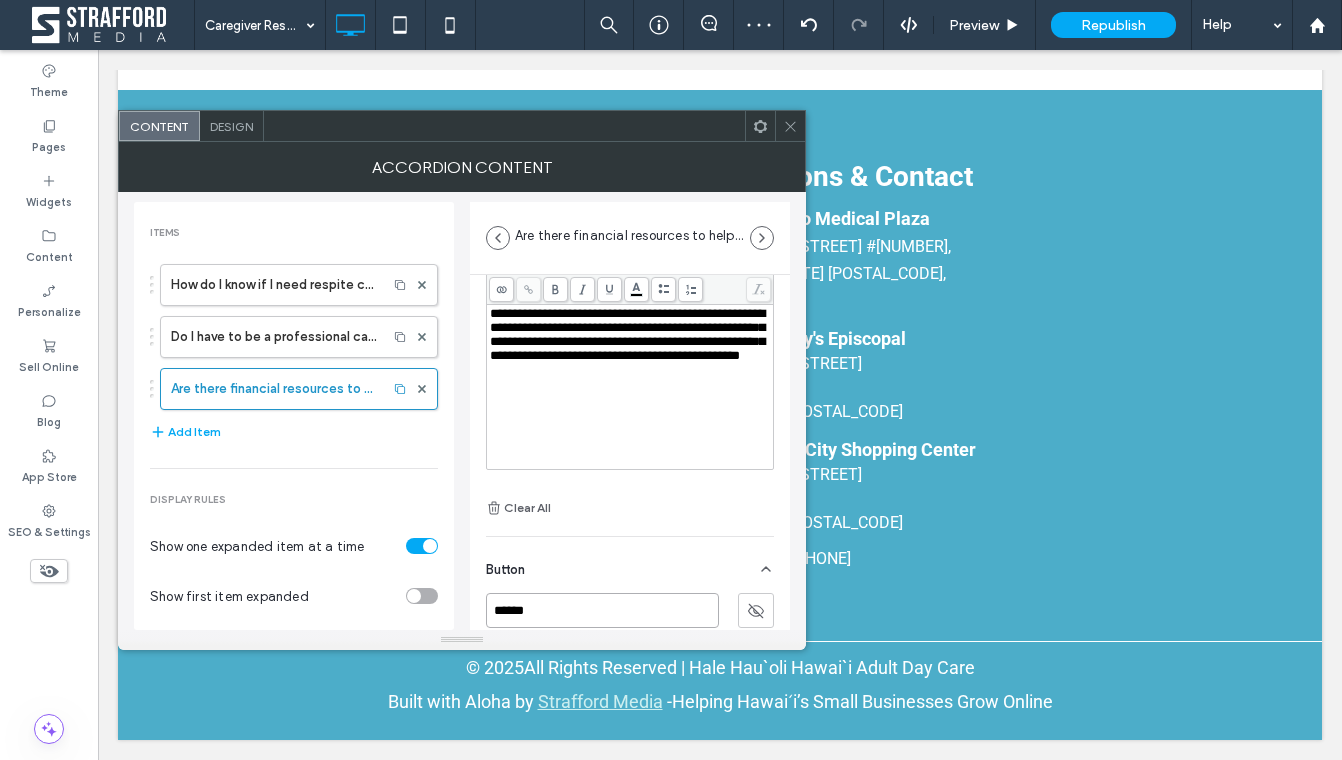 click on "******" at bounding box center [602, 610] 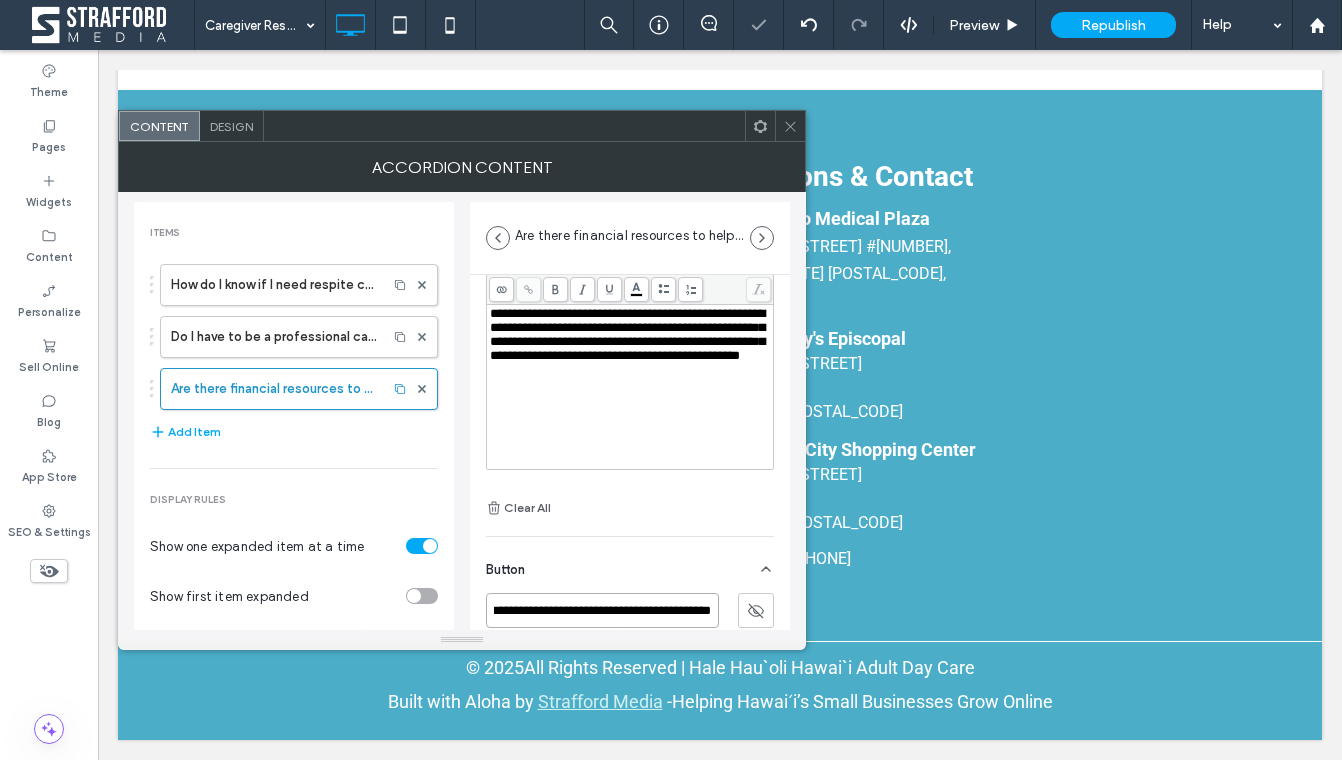 scroll, scrollTop: 0, scrollLeft: 52, axis: horizontal 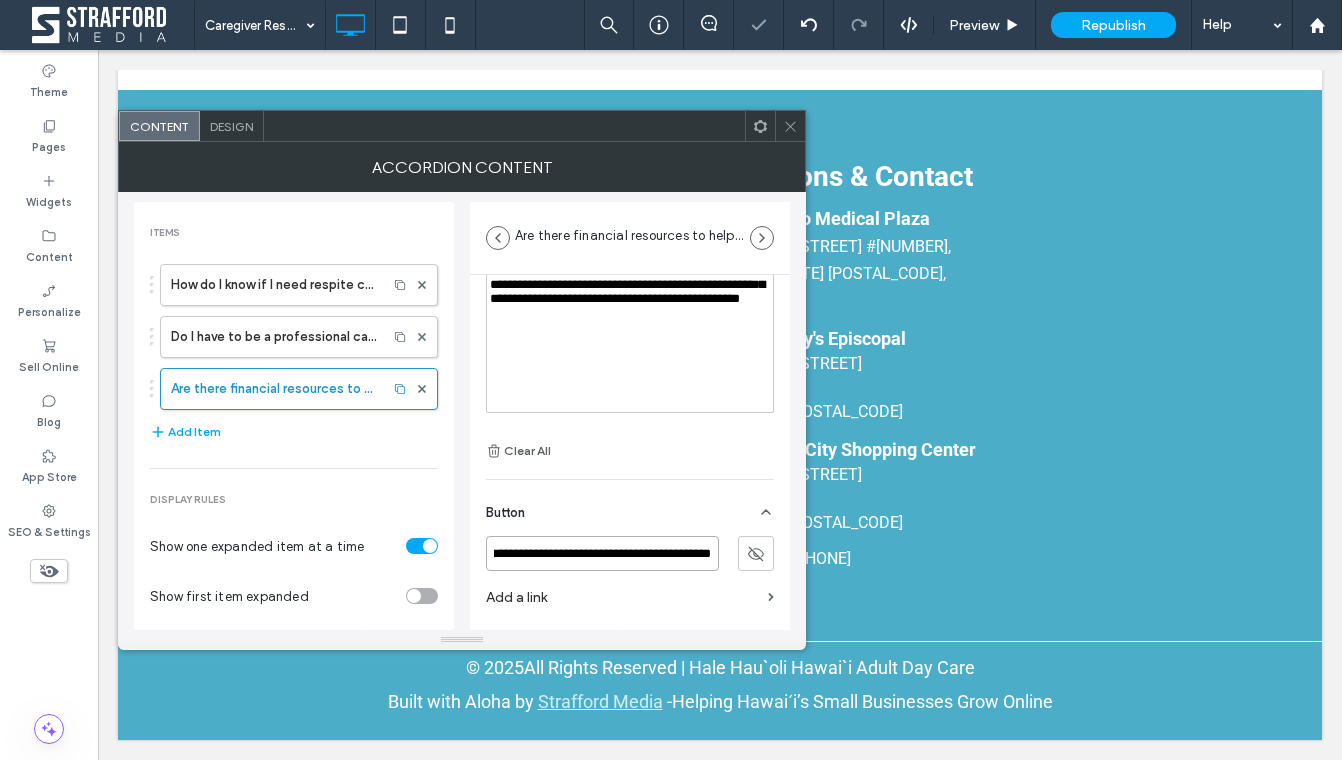 type on "**********" 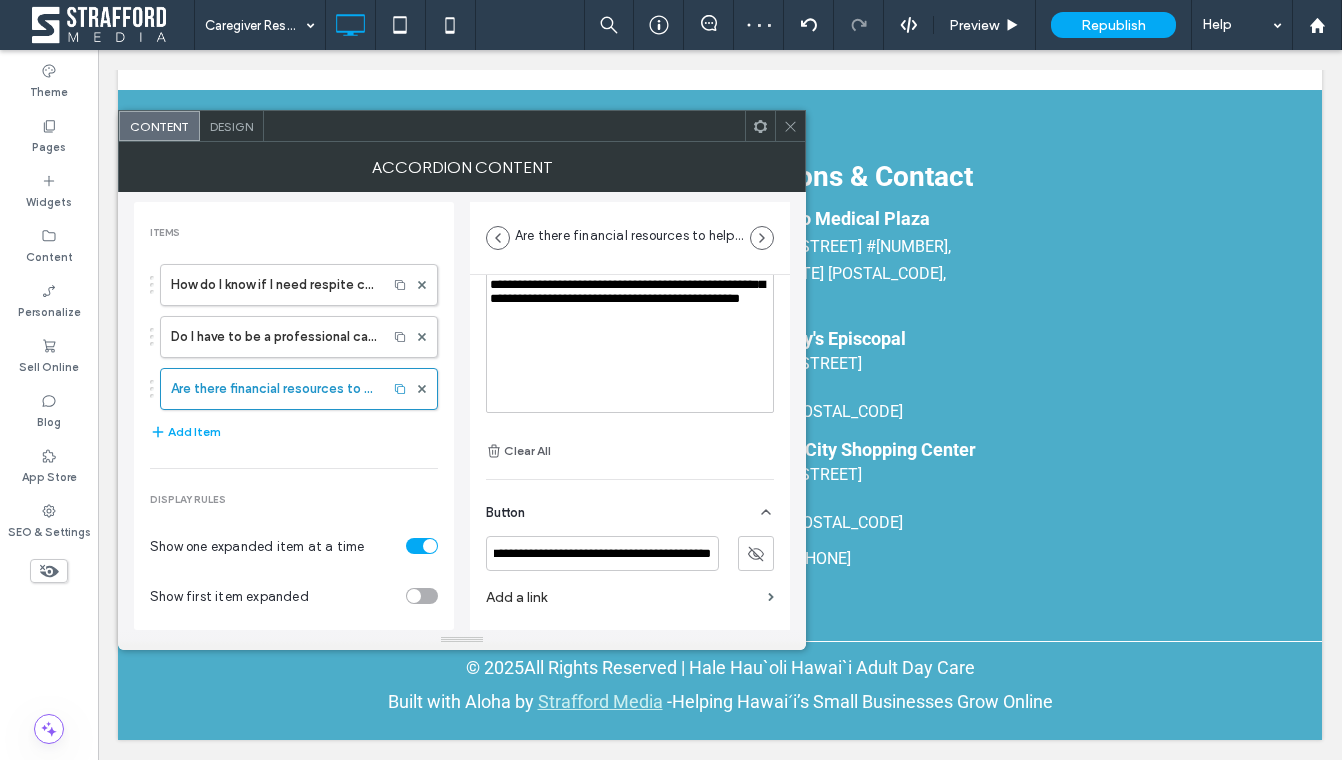 scroll, scrollTop: 0, scrollLeft: 0, axis: both 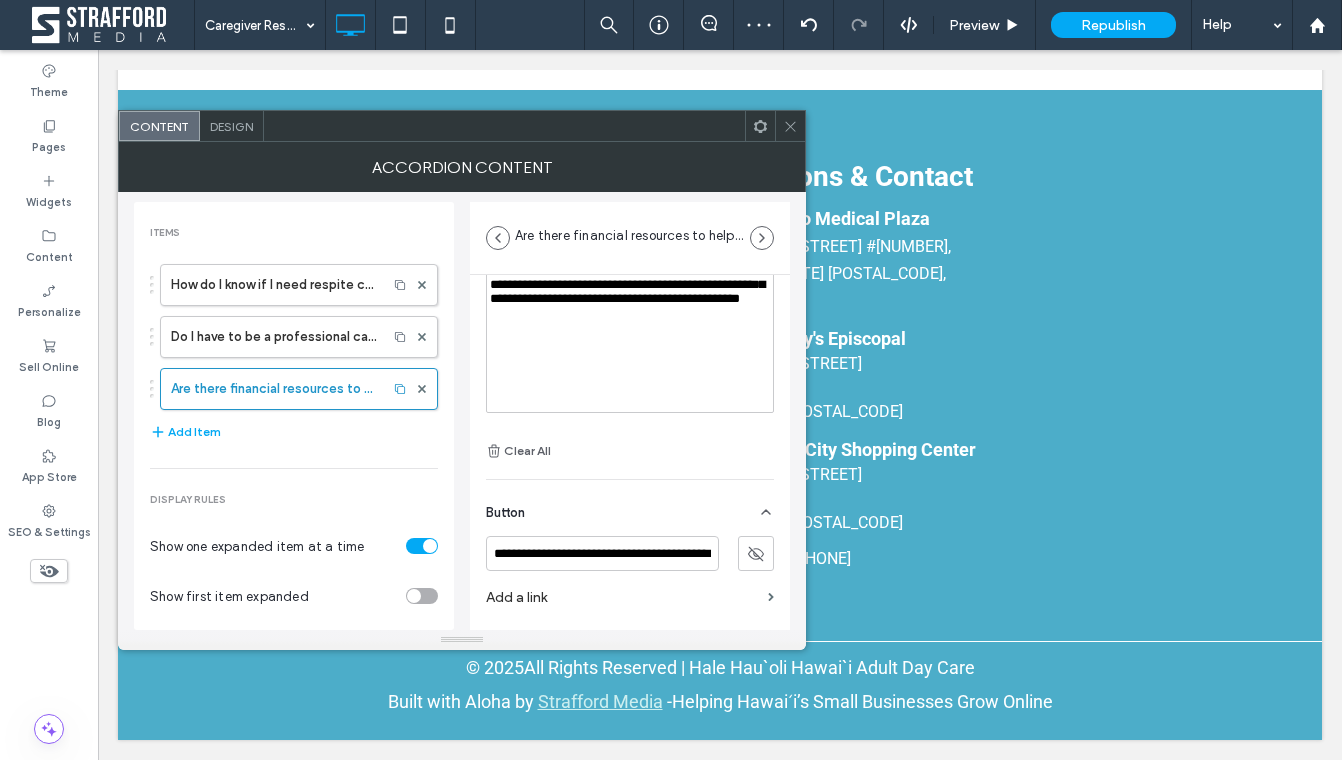 click 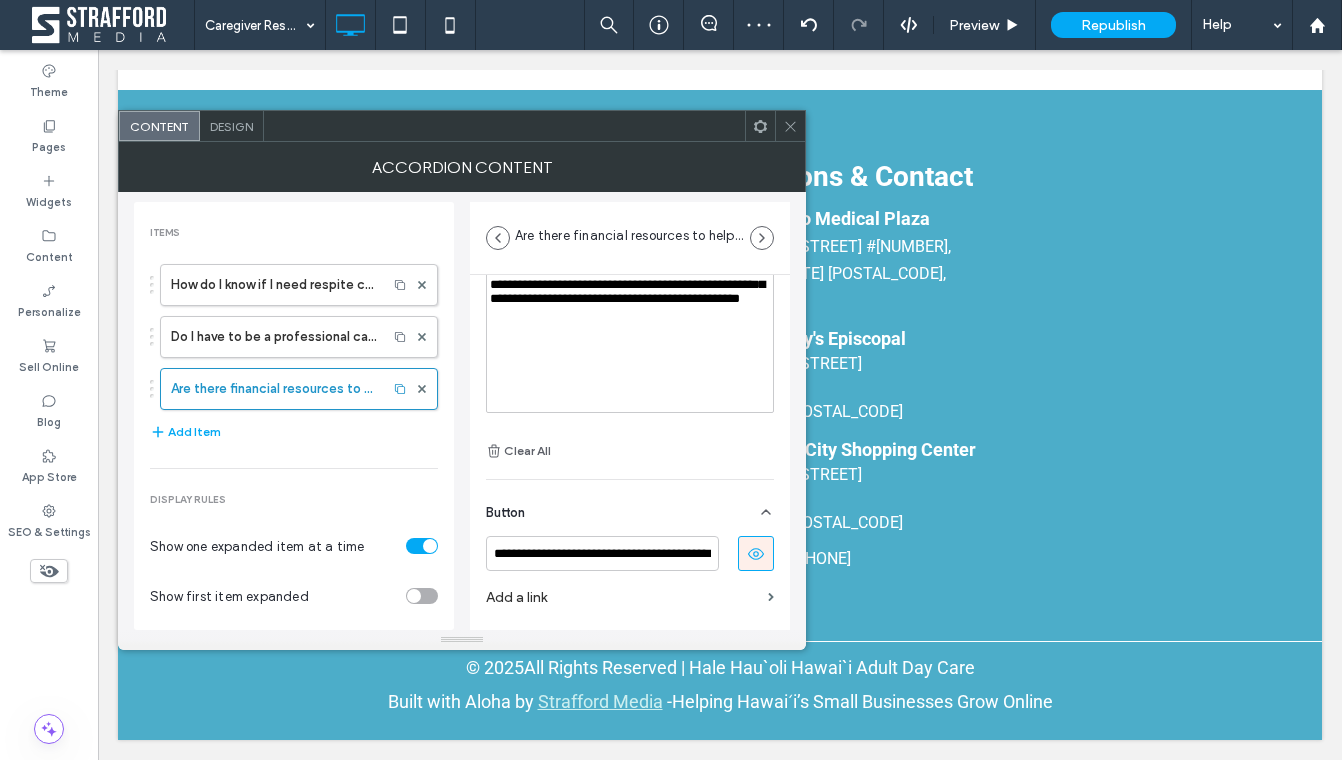 click on "Add a link" at bounding box center [623, 597] 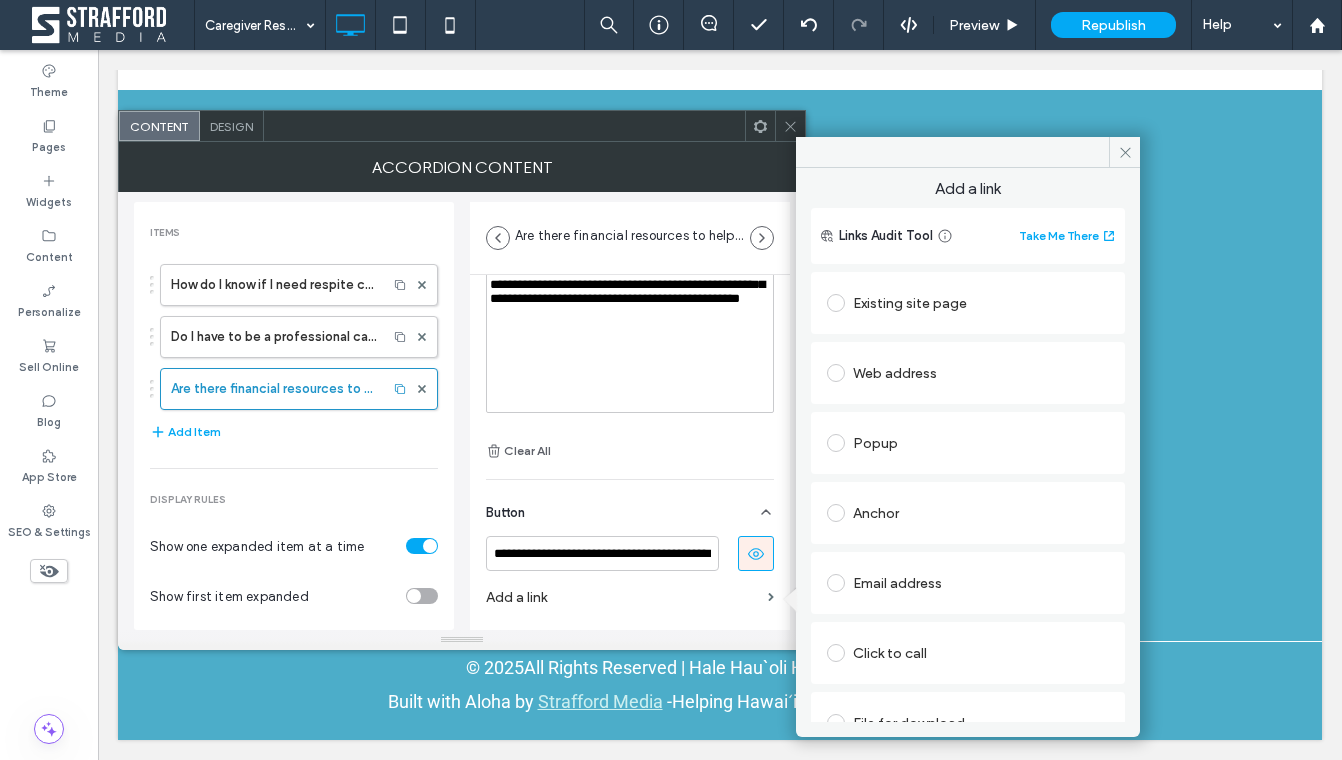 click on "Existing site page" at bounding box center [968, 303] 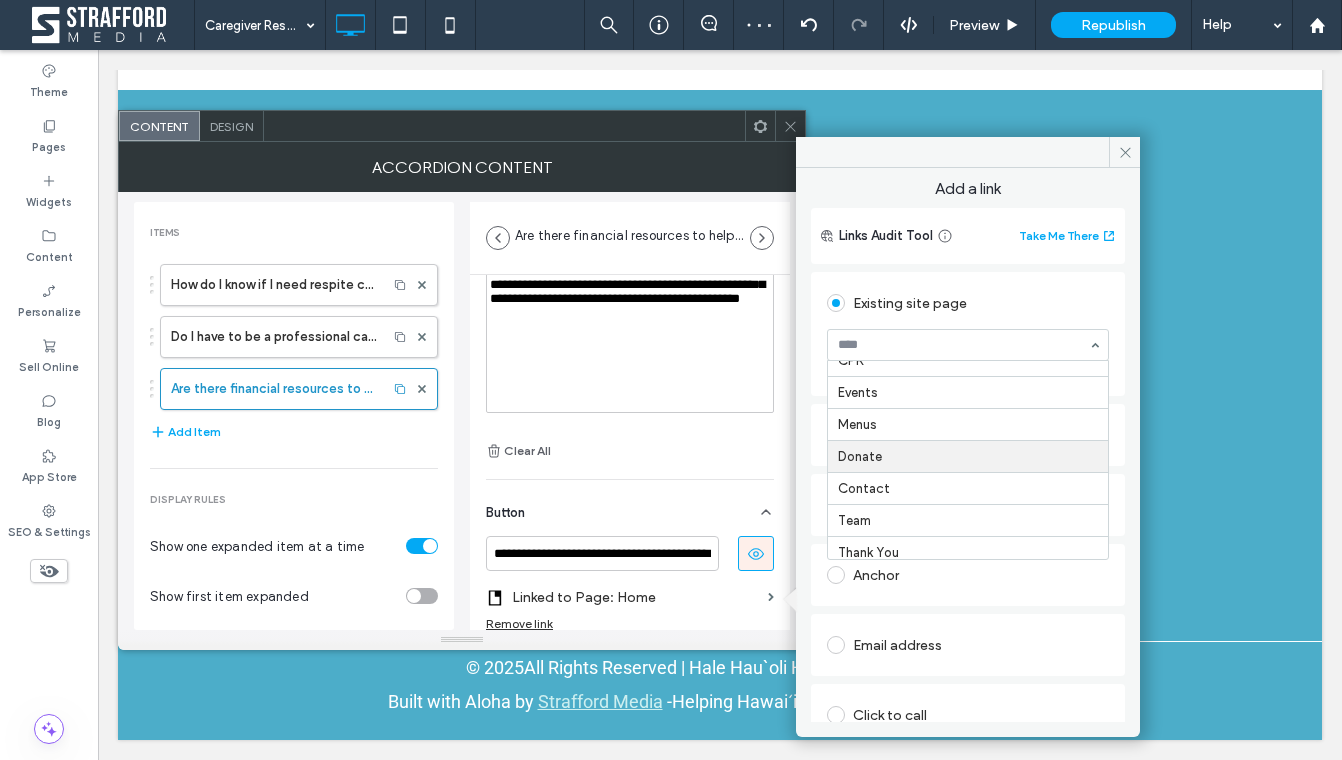 scroll, scrollTop: 177, scrollLeft: 0, axis: vertical 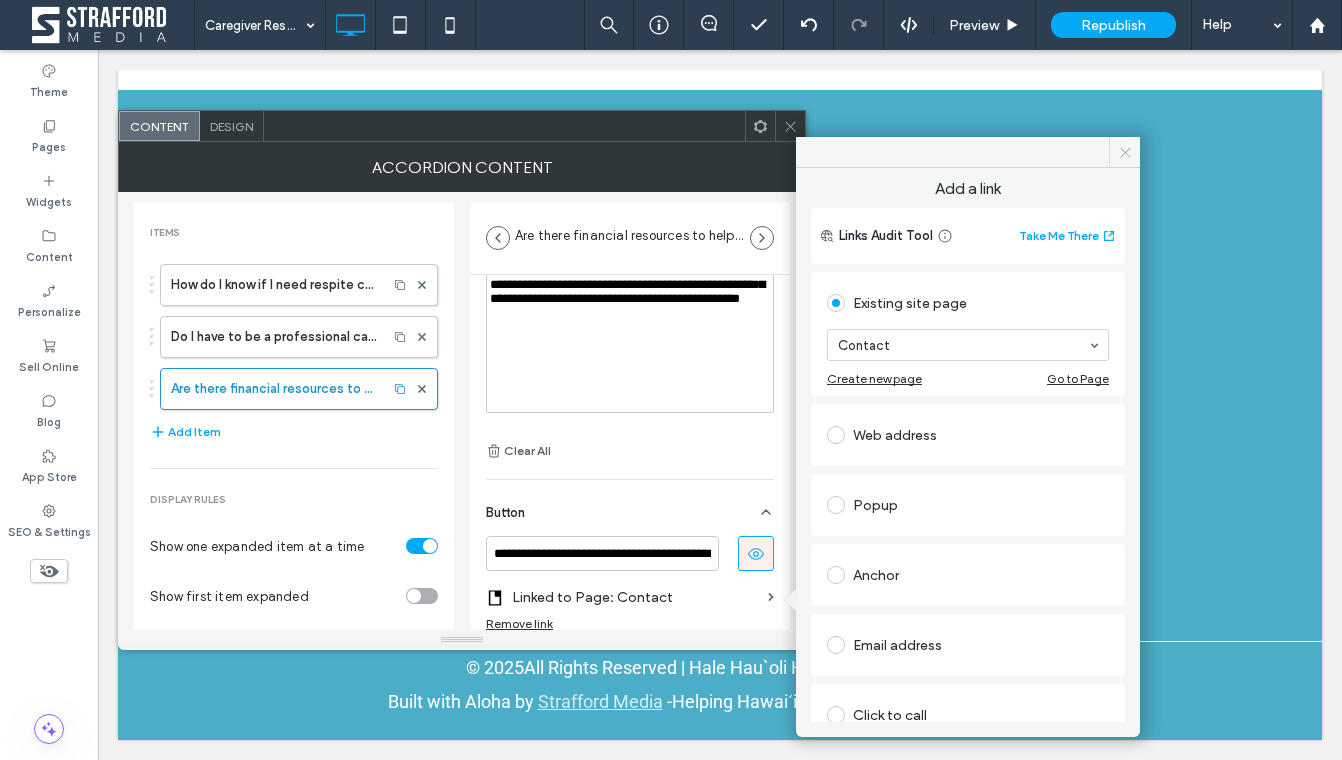 click at bounding box center (1124, 152) 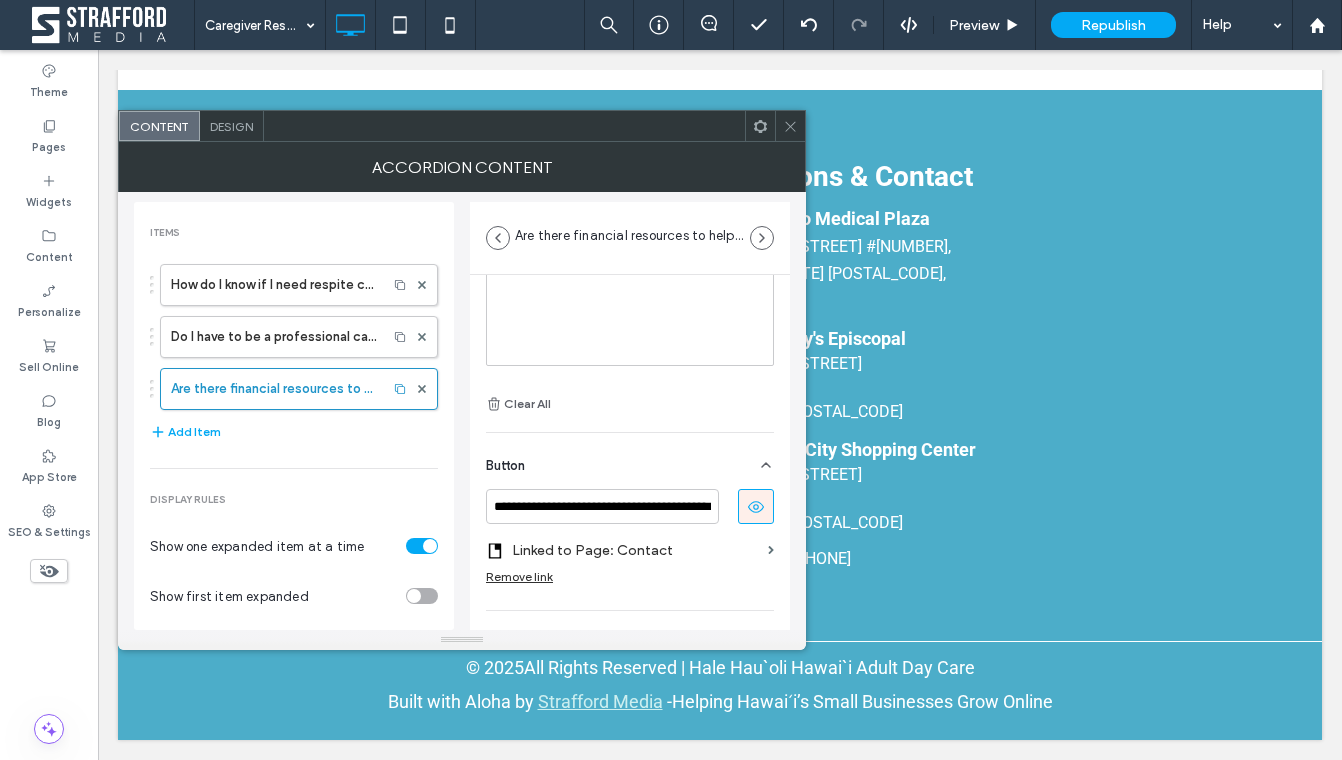 scroll, scrollTop: 260, scrollLeft: 0, axis: vertical 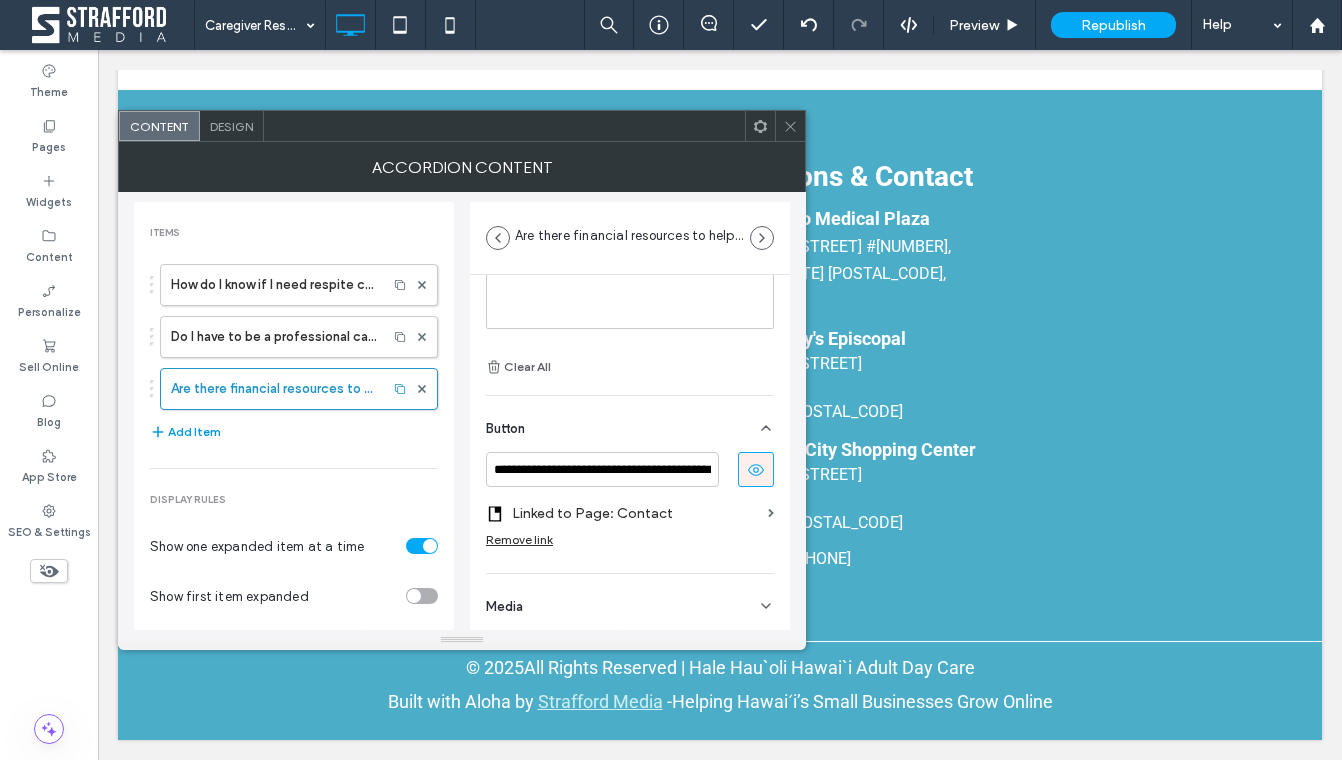 click on "Add Item" at bounding box center (185, 432) 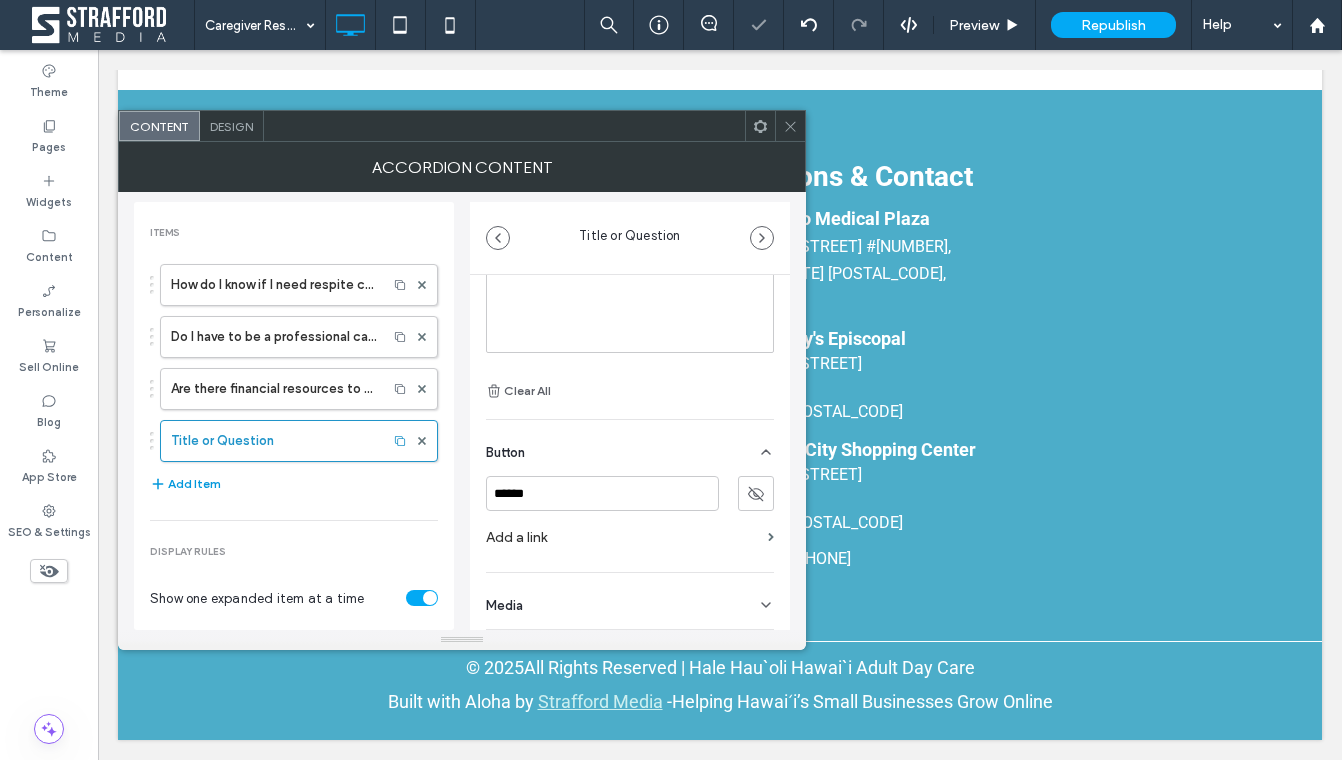scroll, scrollTop: 236, scrollLeft: 0, axis: vertical 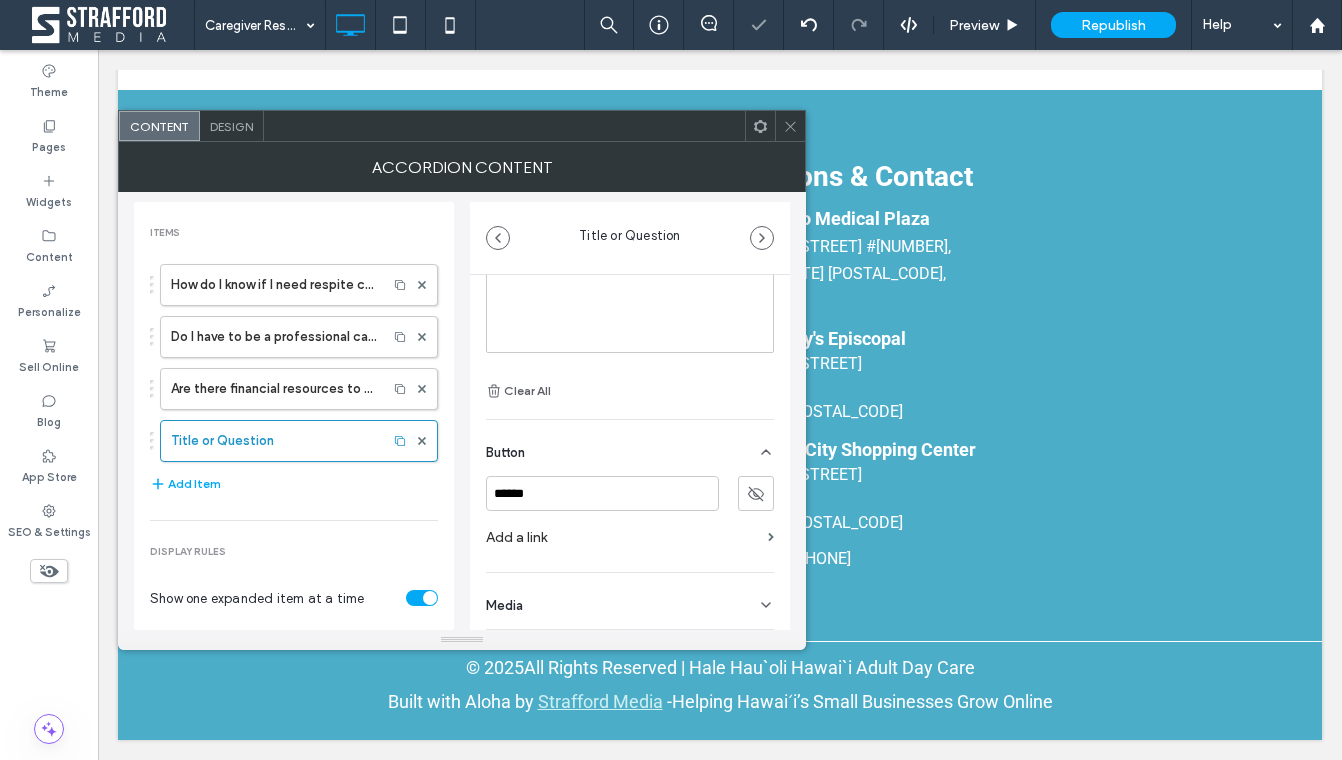 type 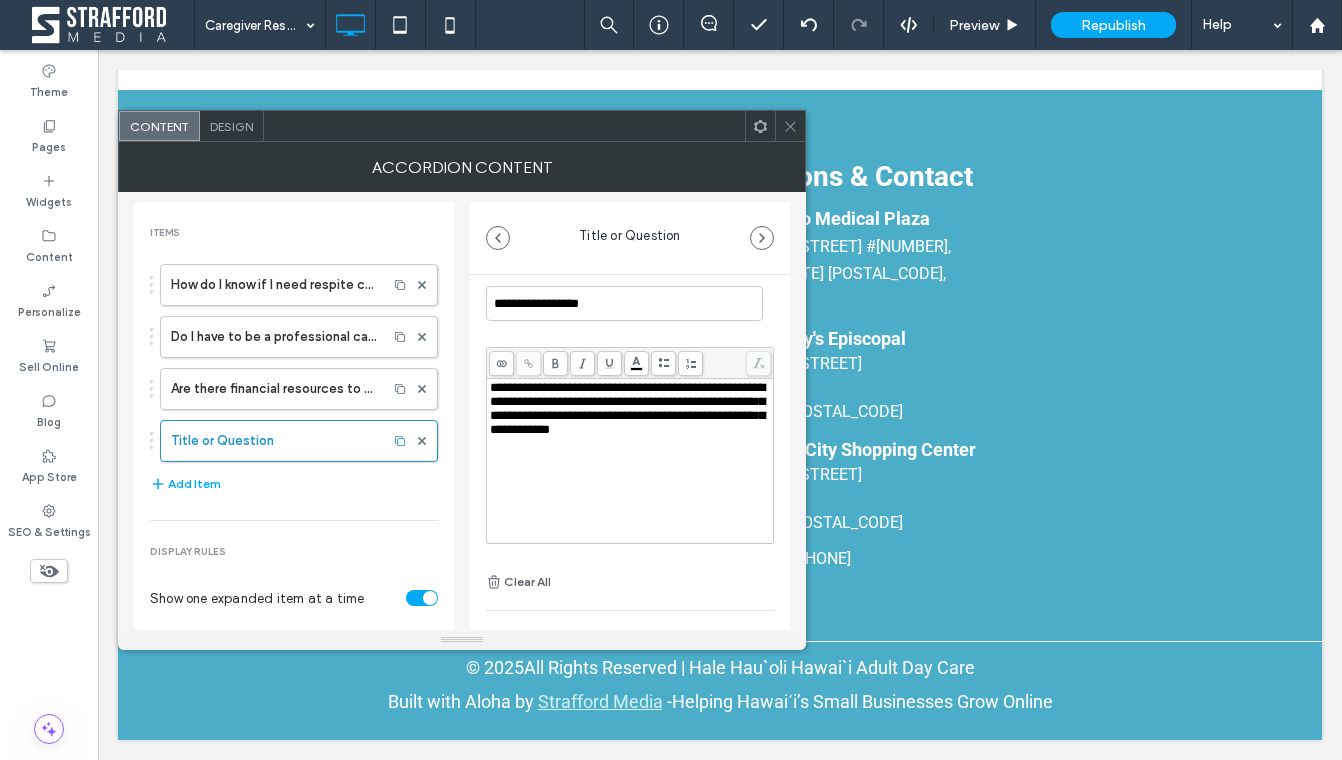 scroll, scrollTop: 4, scrollLeft: 0, axis: vertical 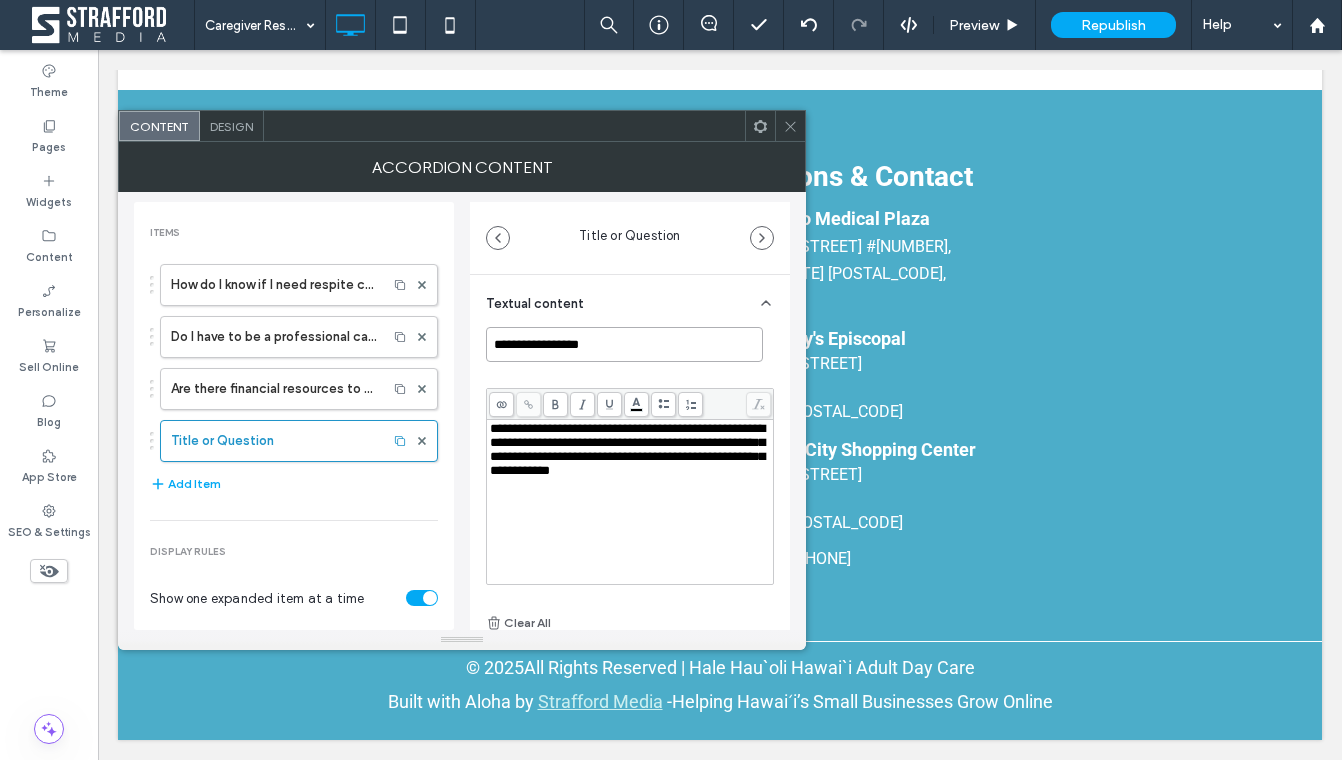 click on "**********" at bounding box center [624, 344] 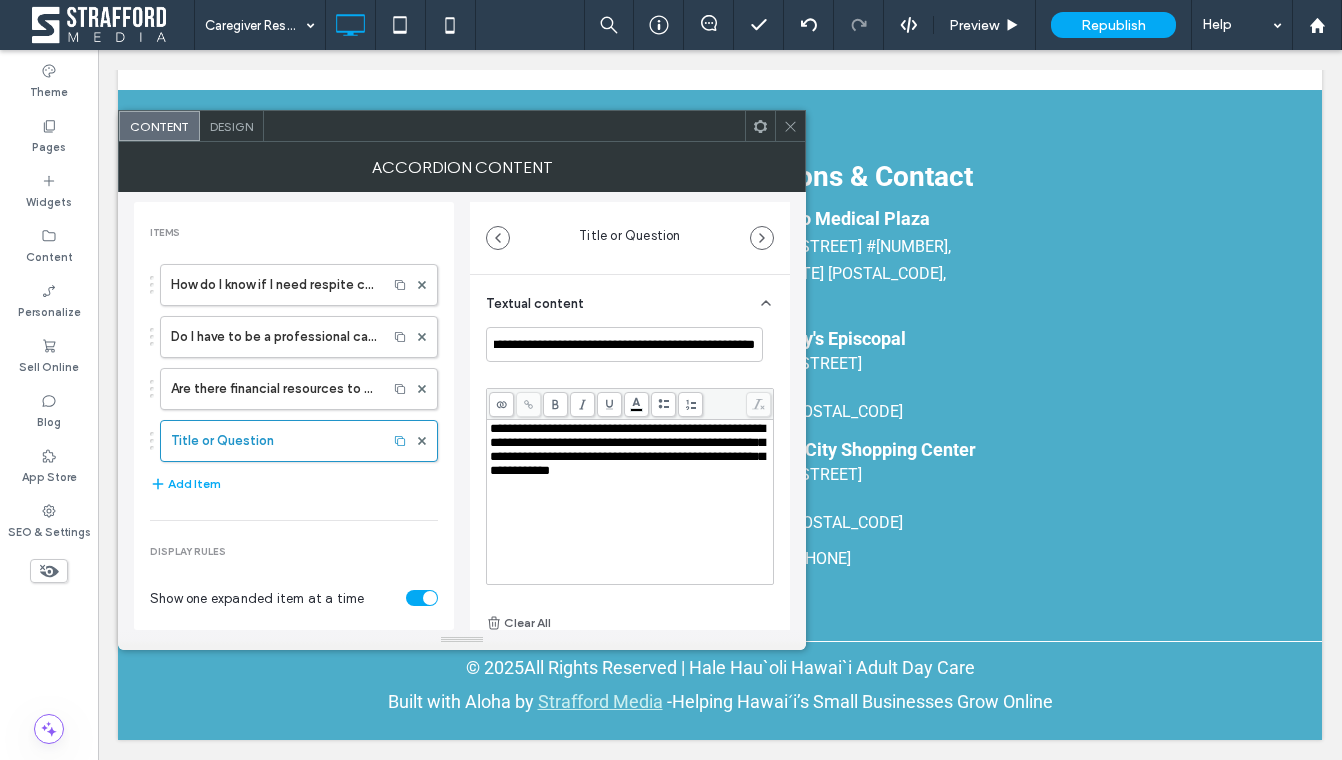 scroll, scrollTop: 0, scrollLeft: 0, axis: both 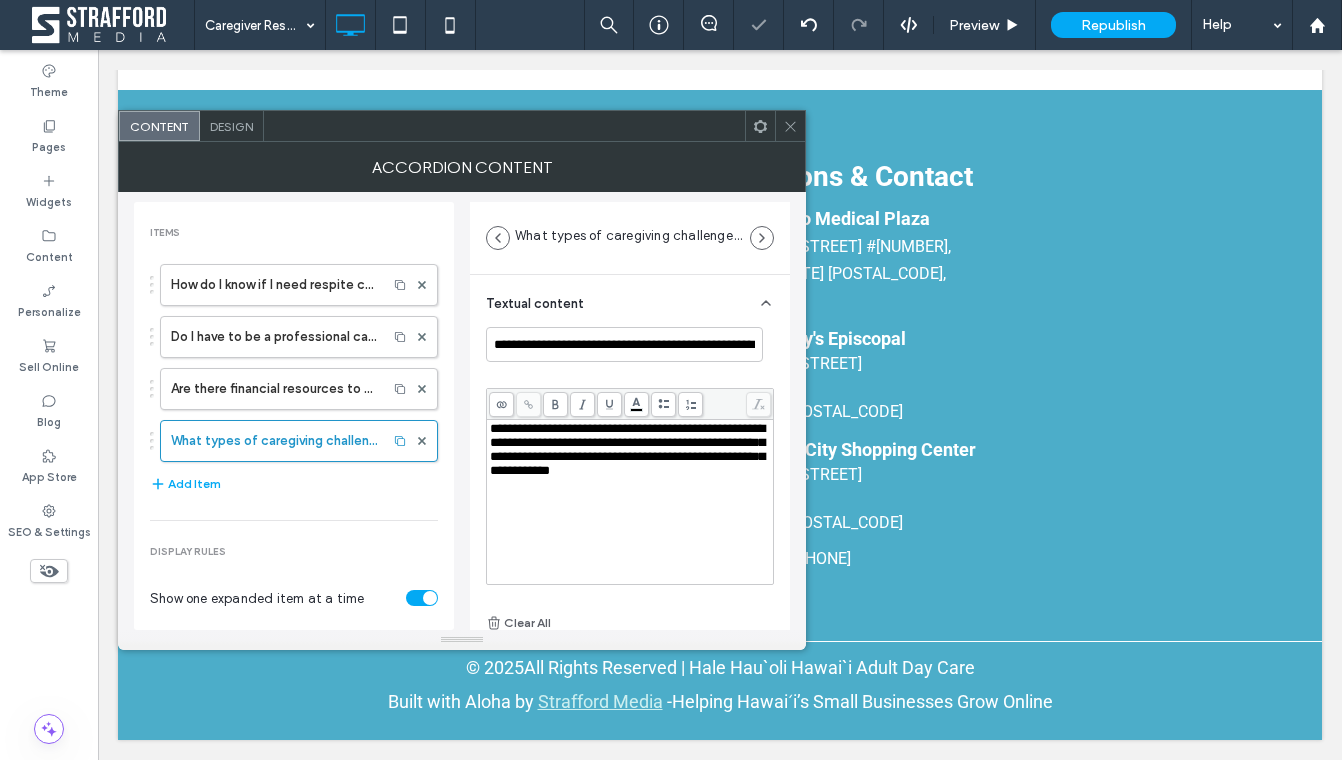 click on "**********" at bounding box center (627, 449) 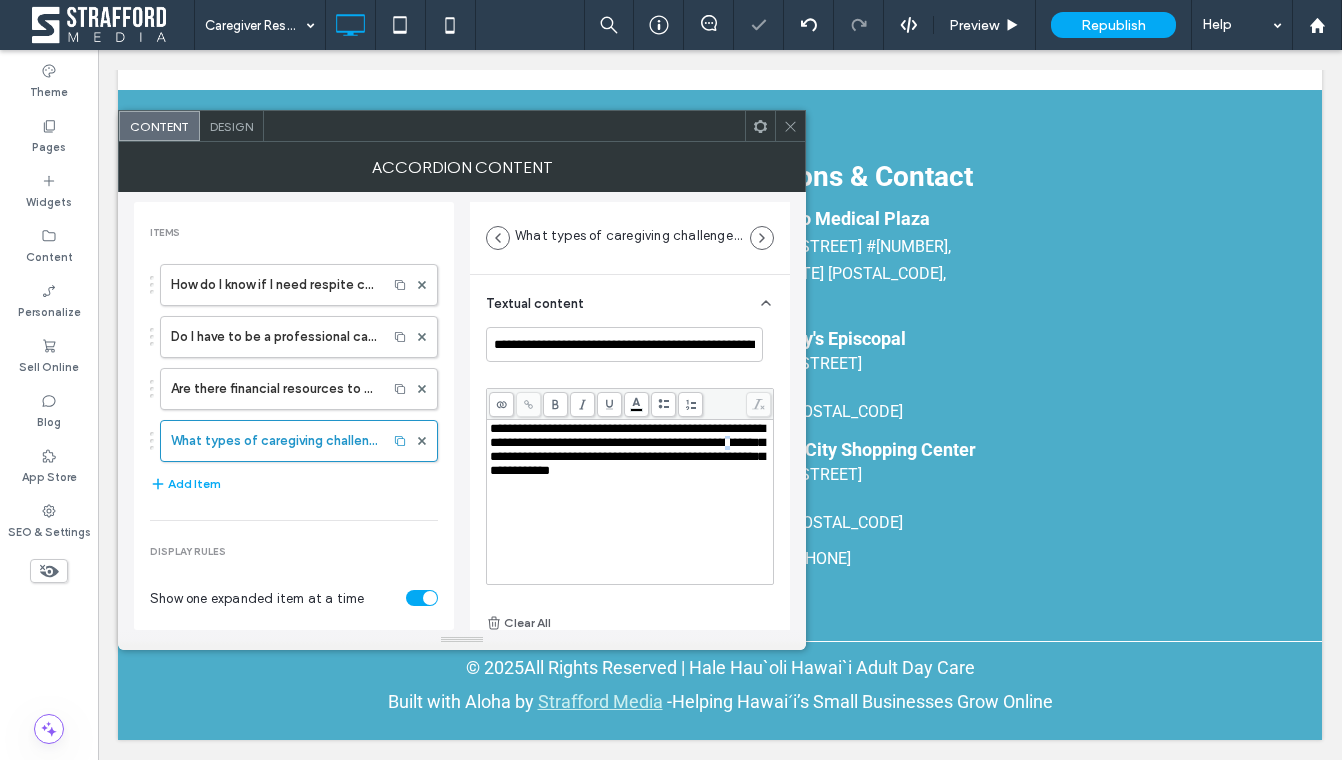 click on "**********" at bounding box center [627, 449] 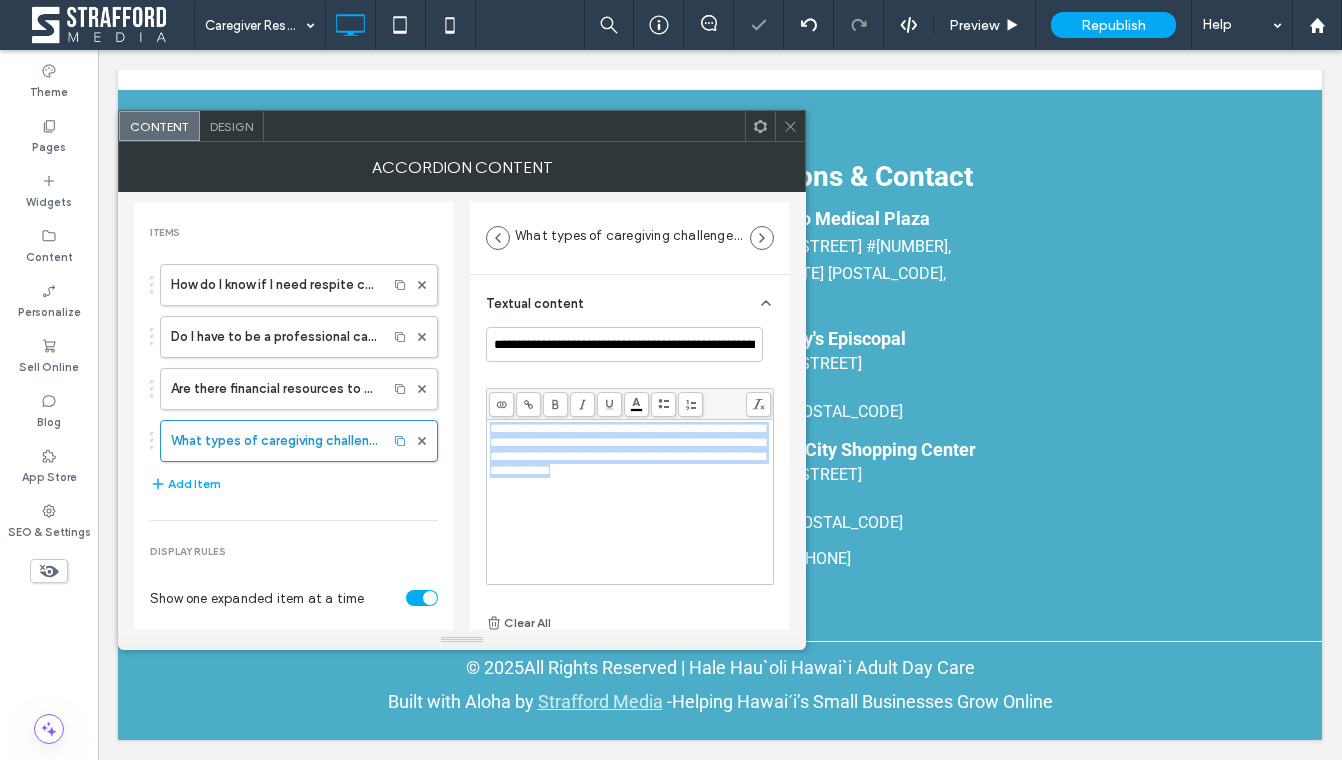 click on "**********" at bounding box center [627, 449] 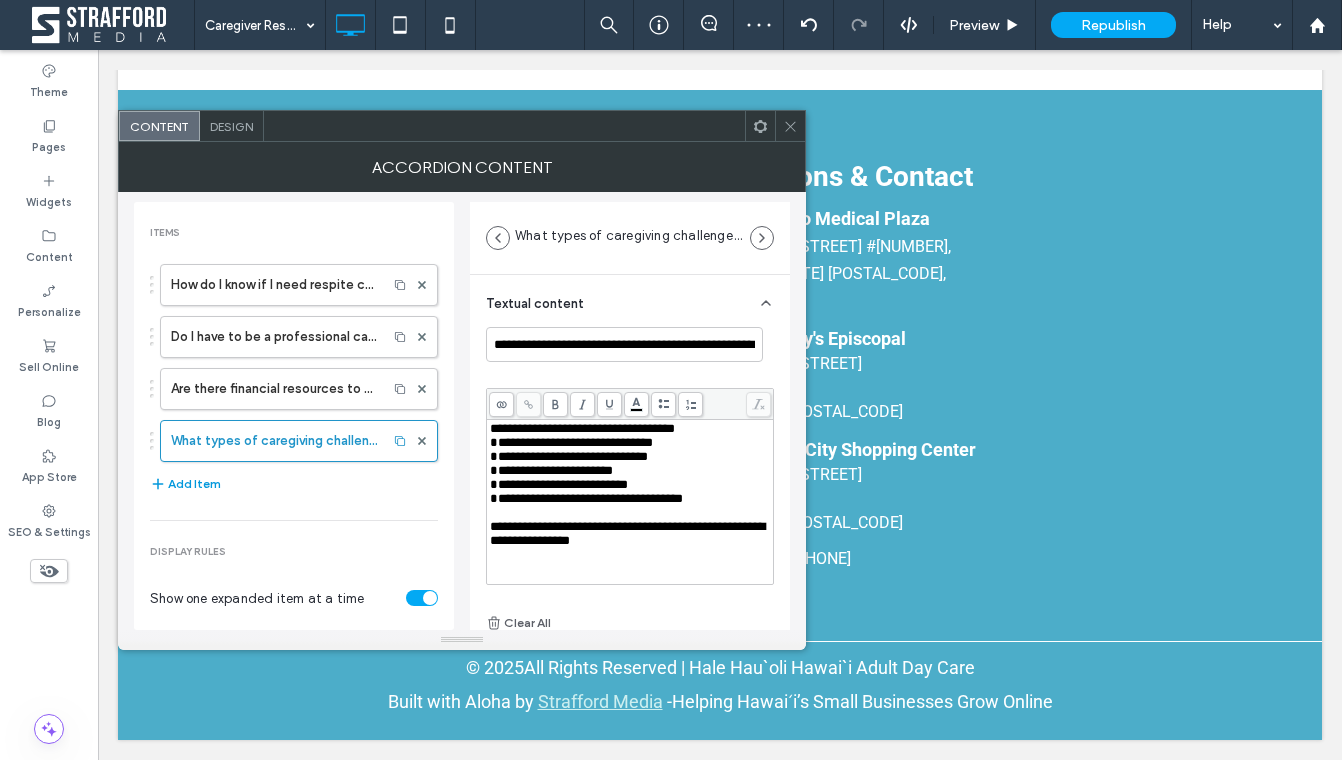 click on "Add Item" at bounding box center (185, 484) 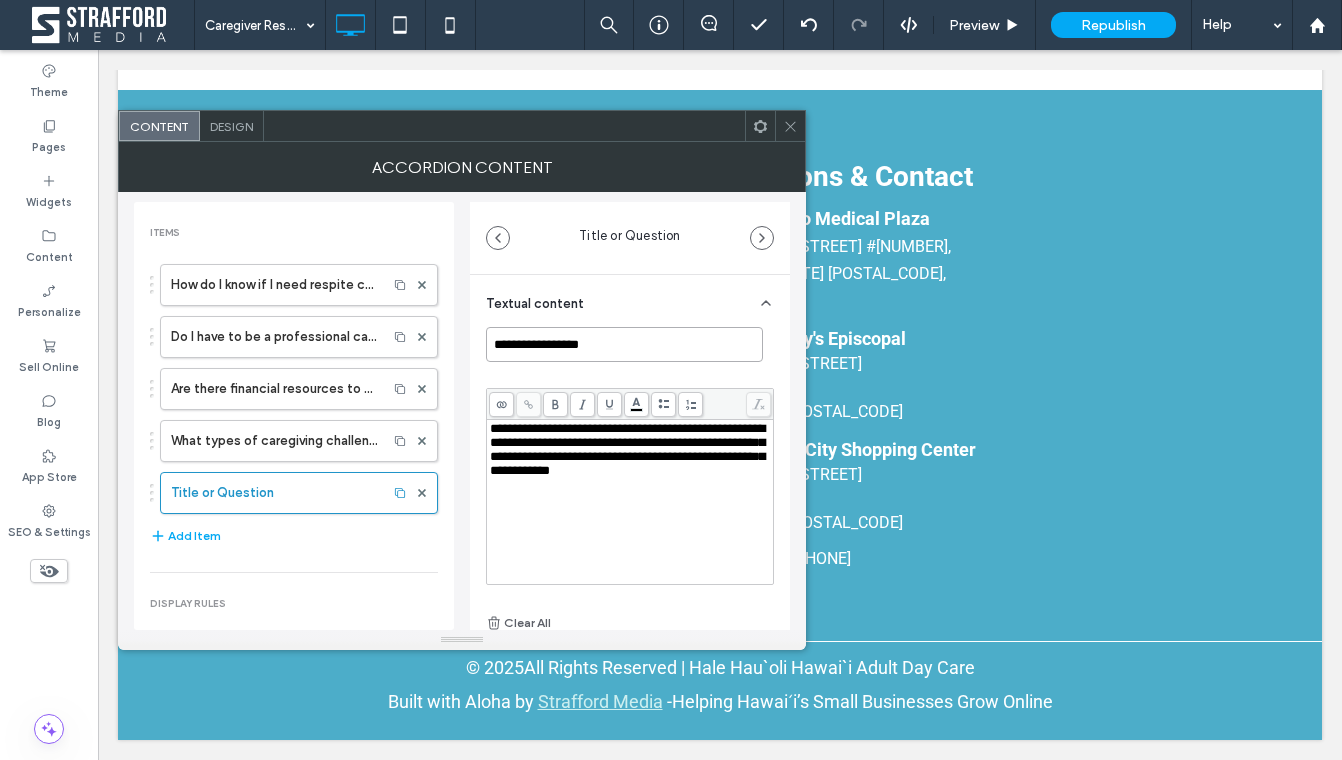 click on "**********" at bounding box center (624, 344) 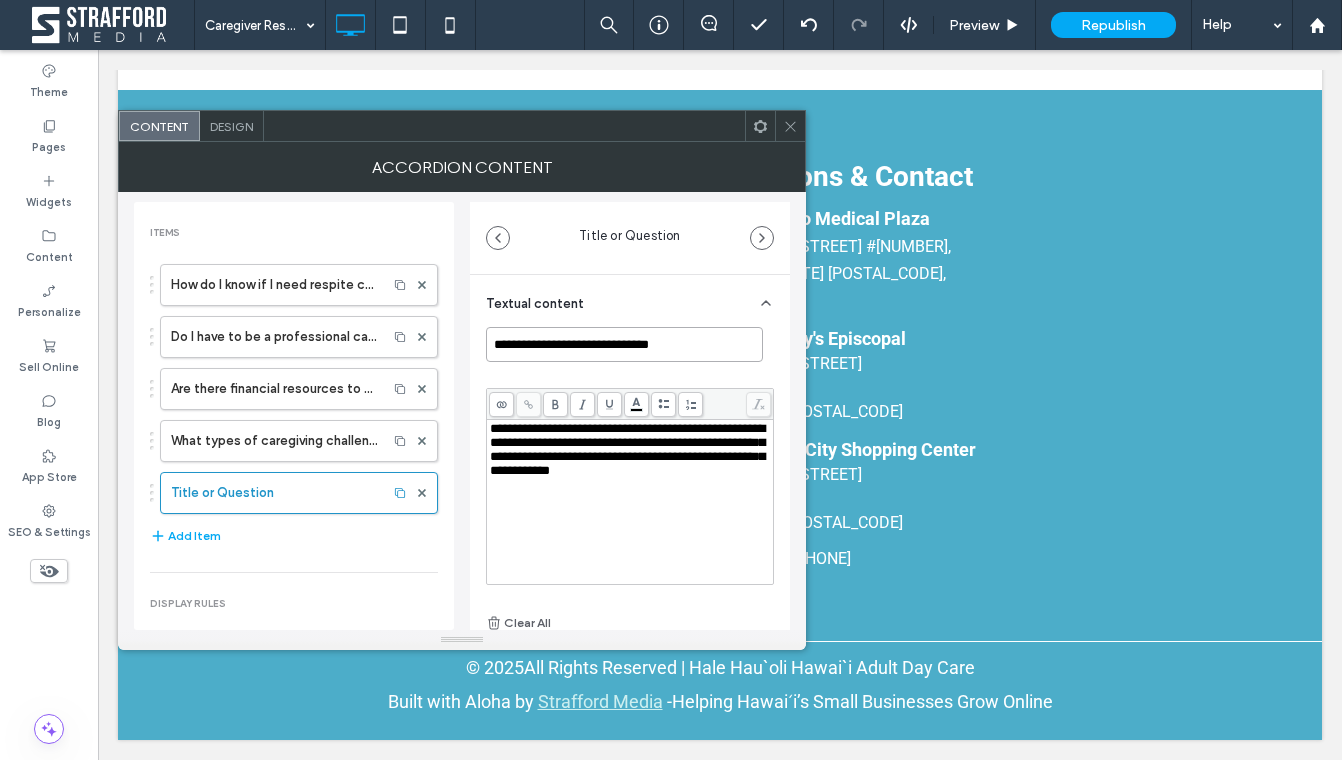 type on "**********" 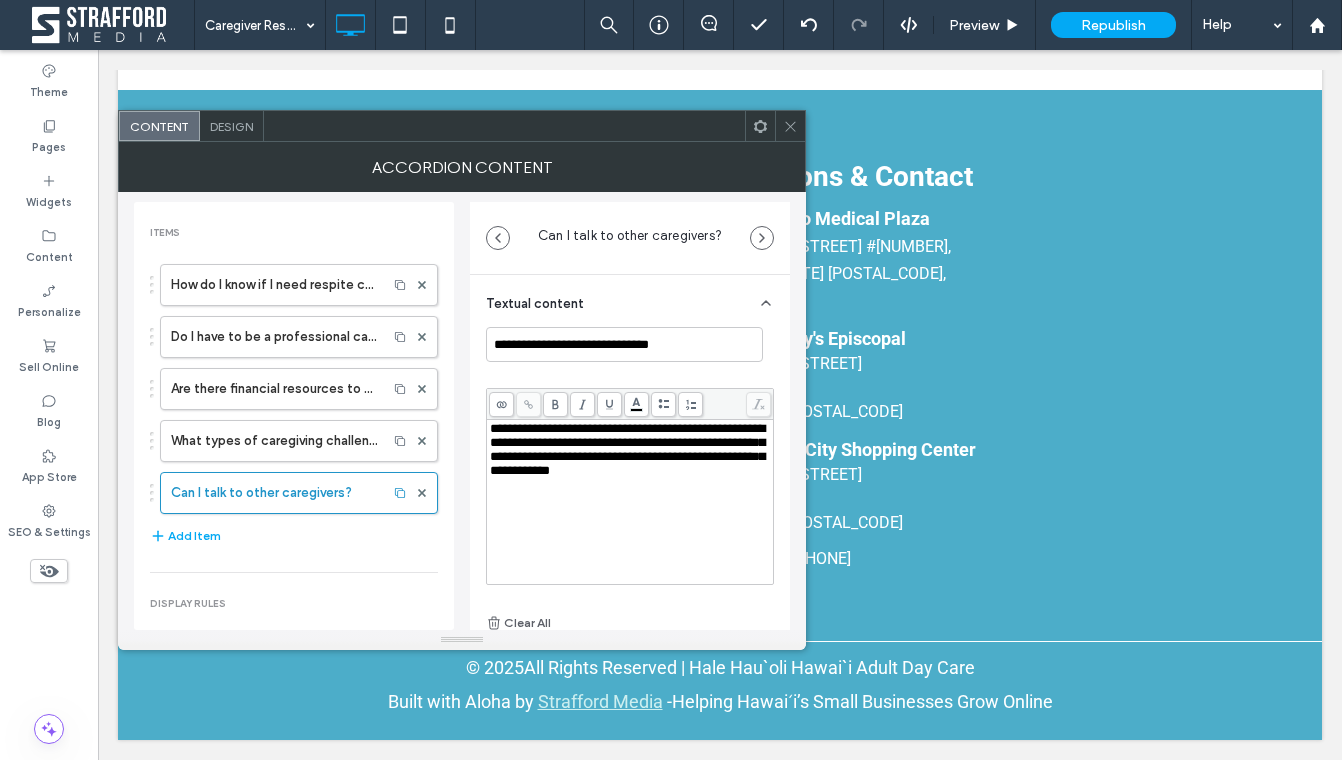 click on "**********" at bounding box center (627, 449) 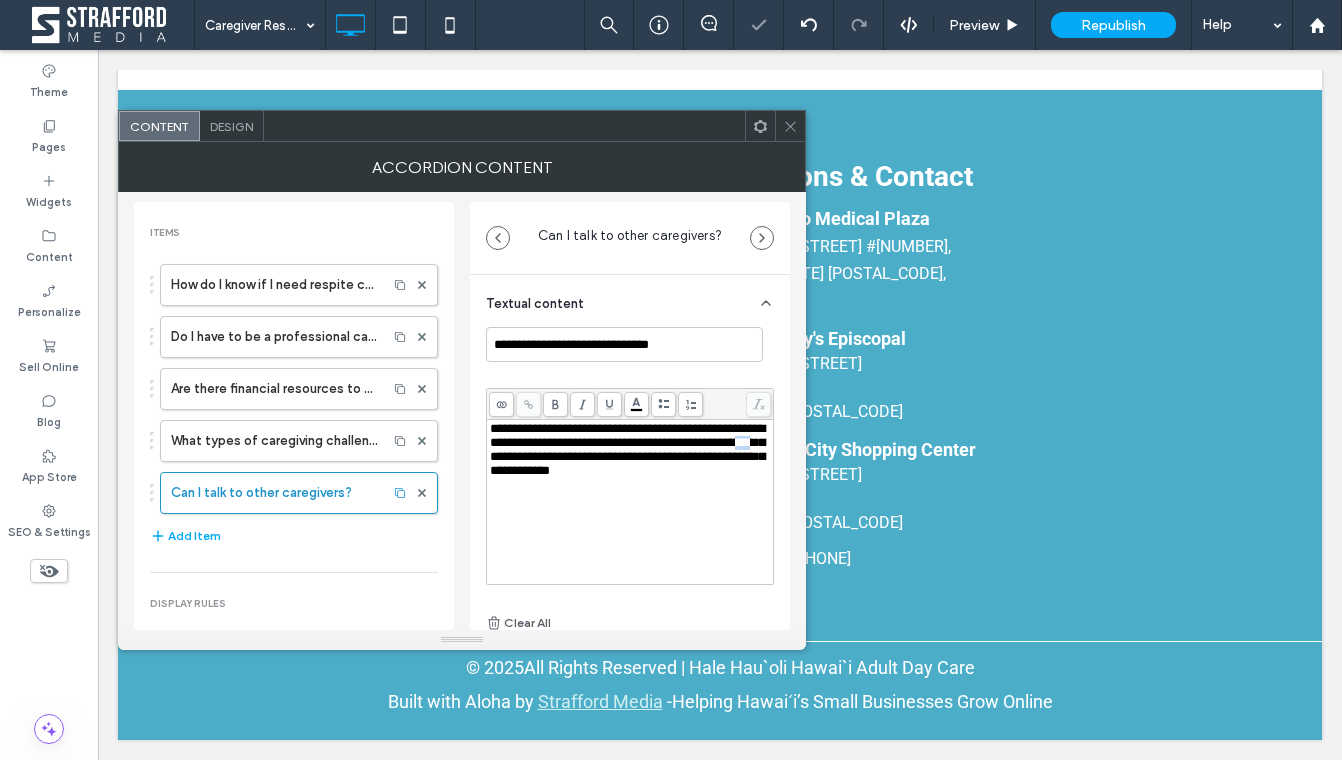click on "**********" at bounding box center (627, 449) 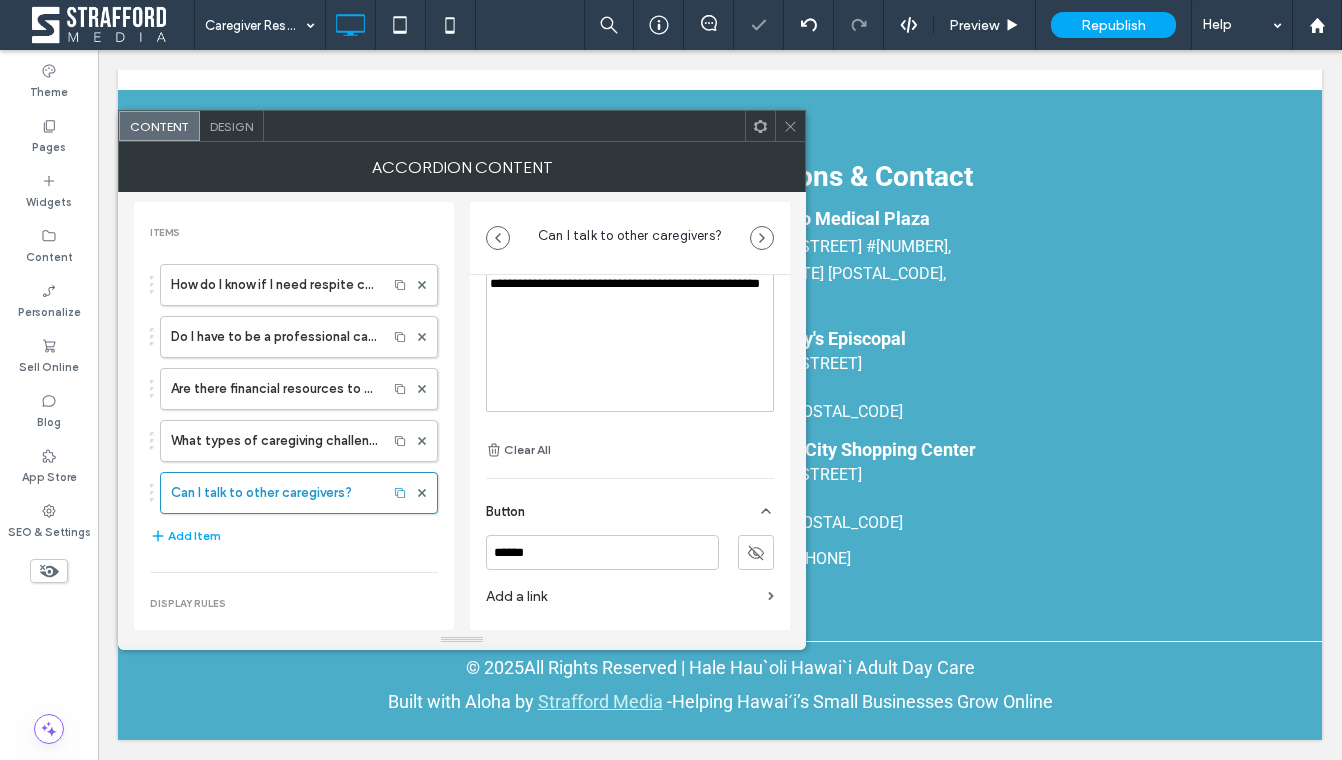 scroll, scrollTop: 209, scrollLeft: 0, axis: vertical 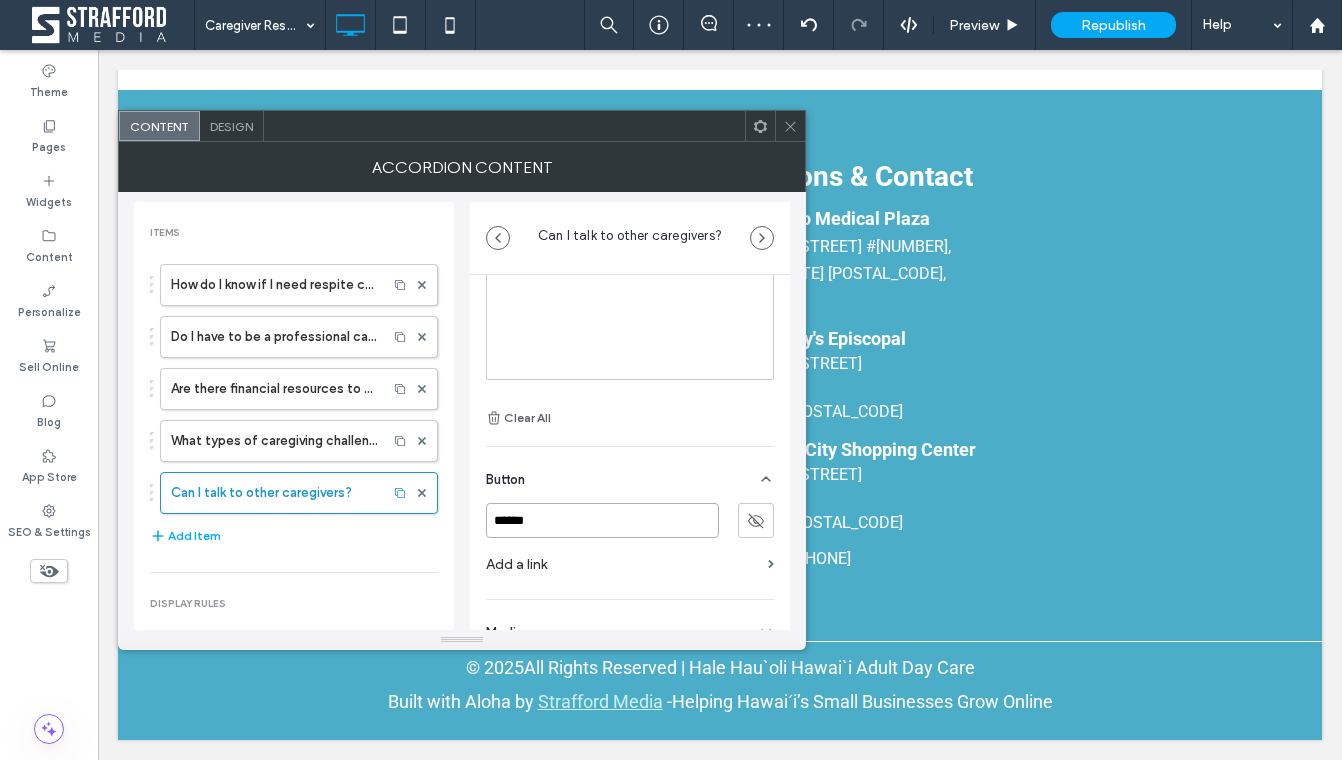 click on "******" at bounding box center [602, 520] 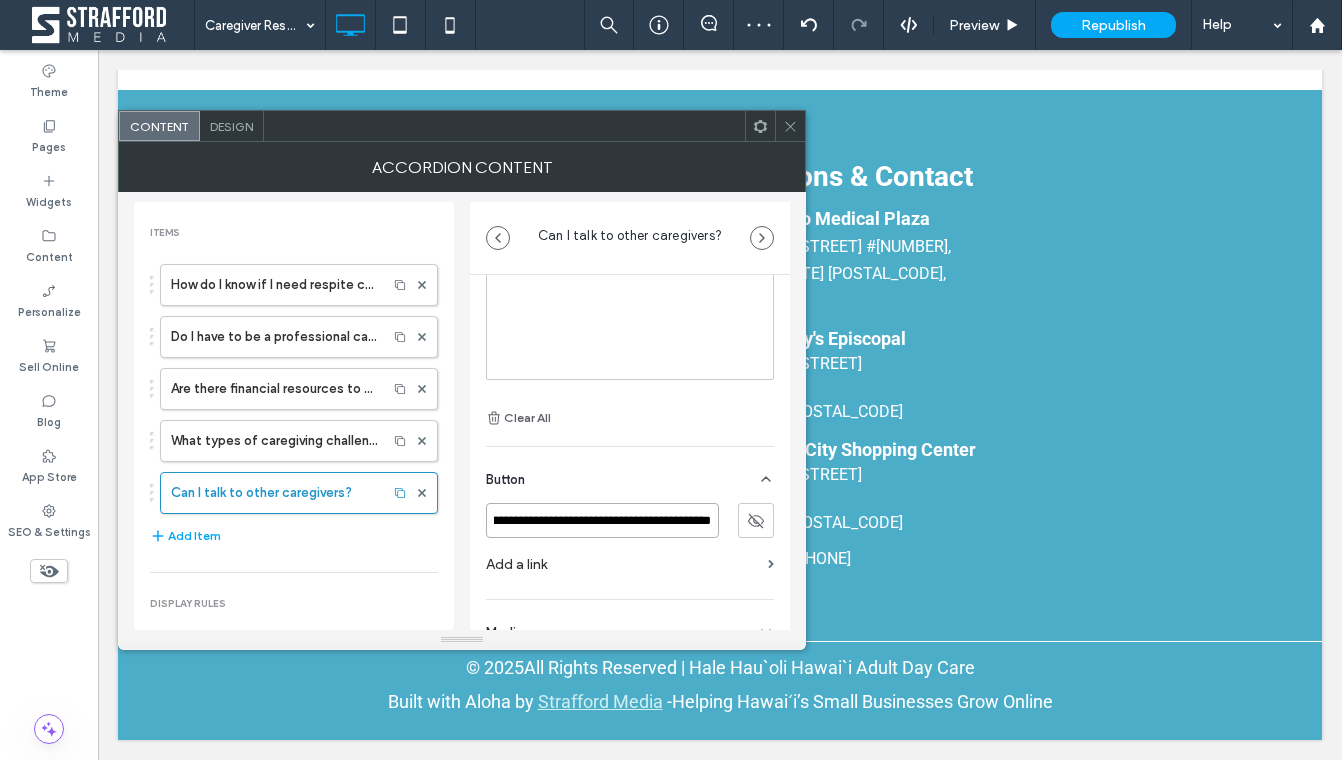 scroll, scrollTop: 0, scrollLeft: 64, axis: horizontal 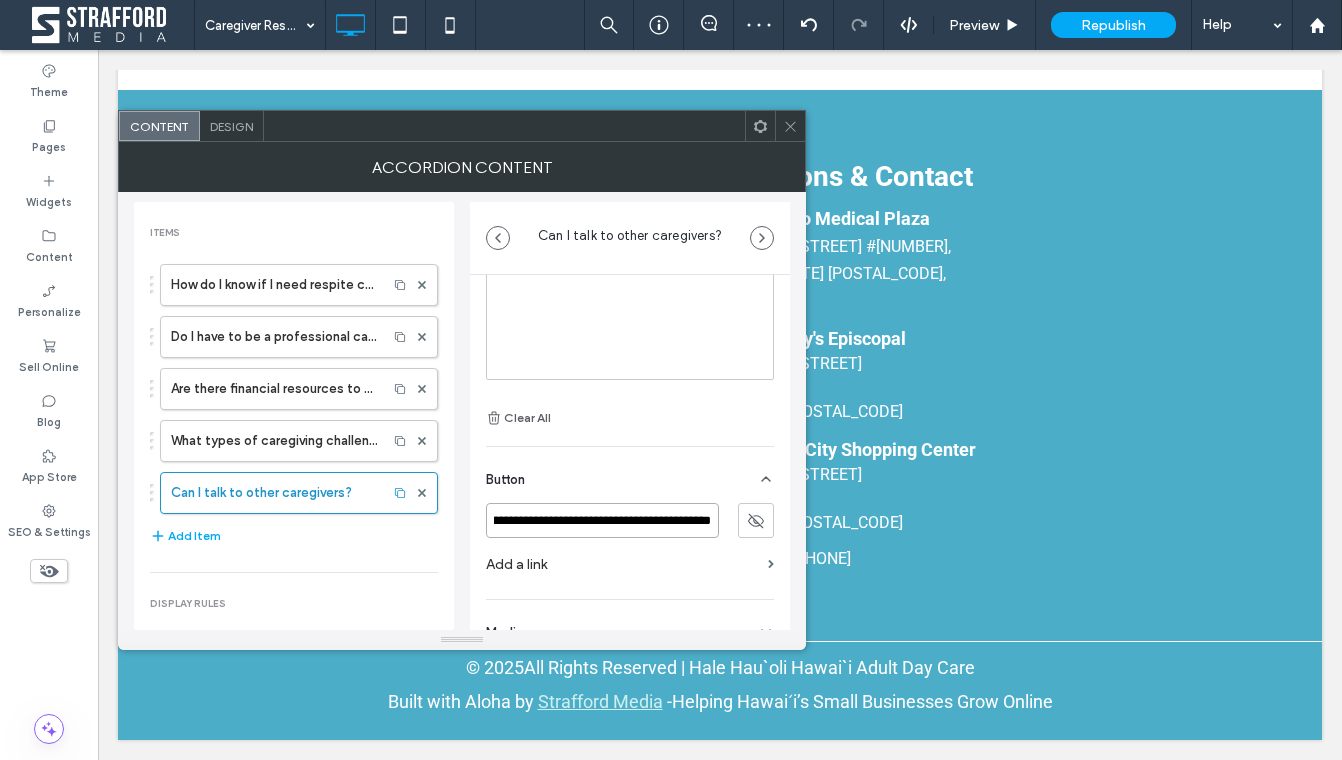 type on "**********" 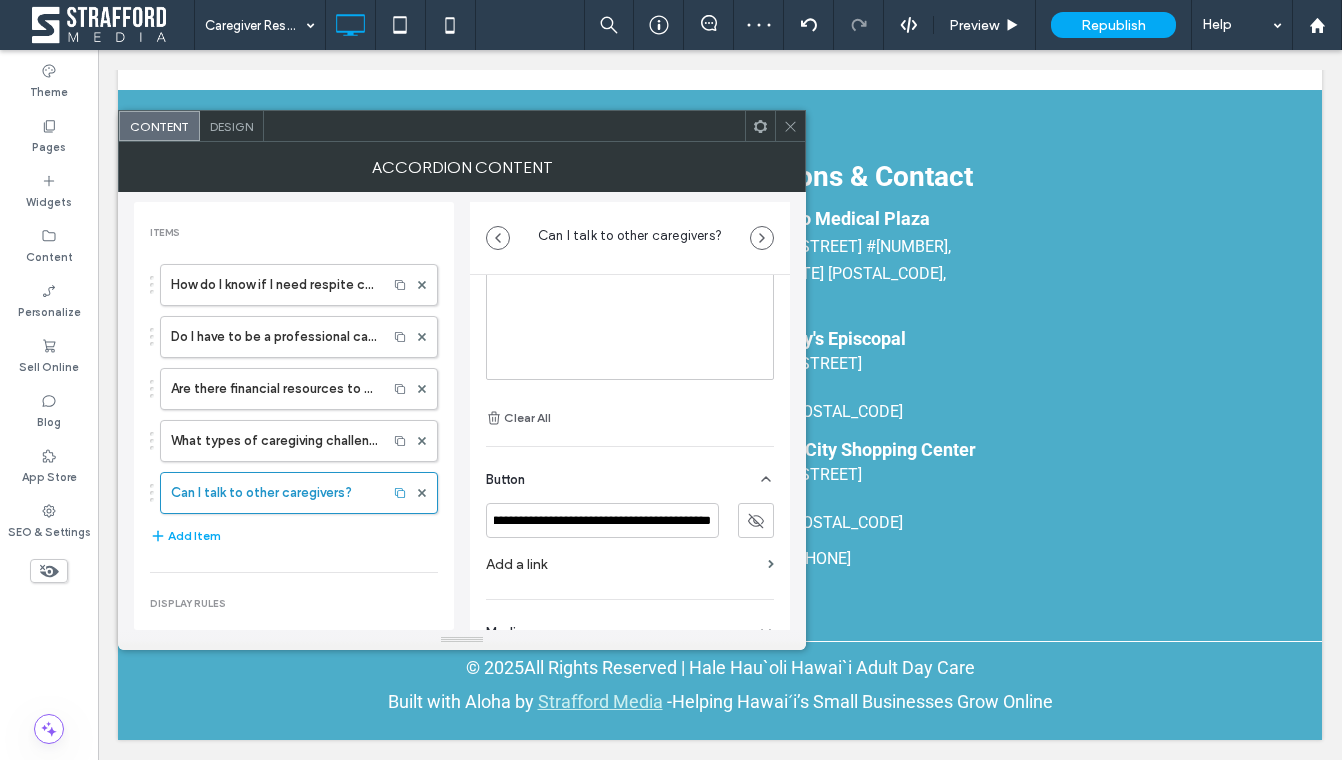 scroll, scrollTop: 0, scrollLeft: 0, axis: both 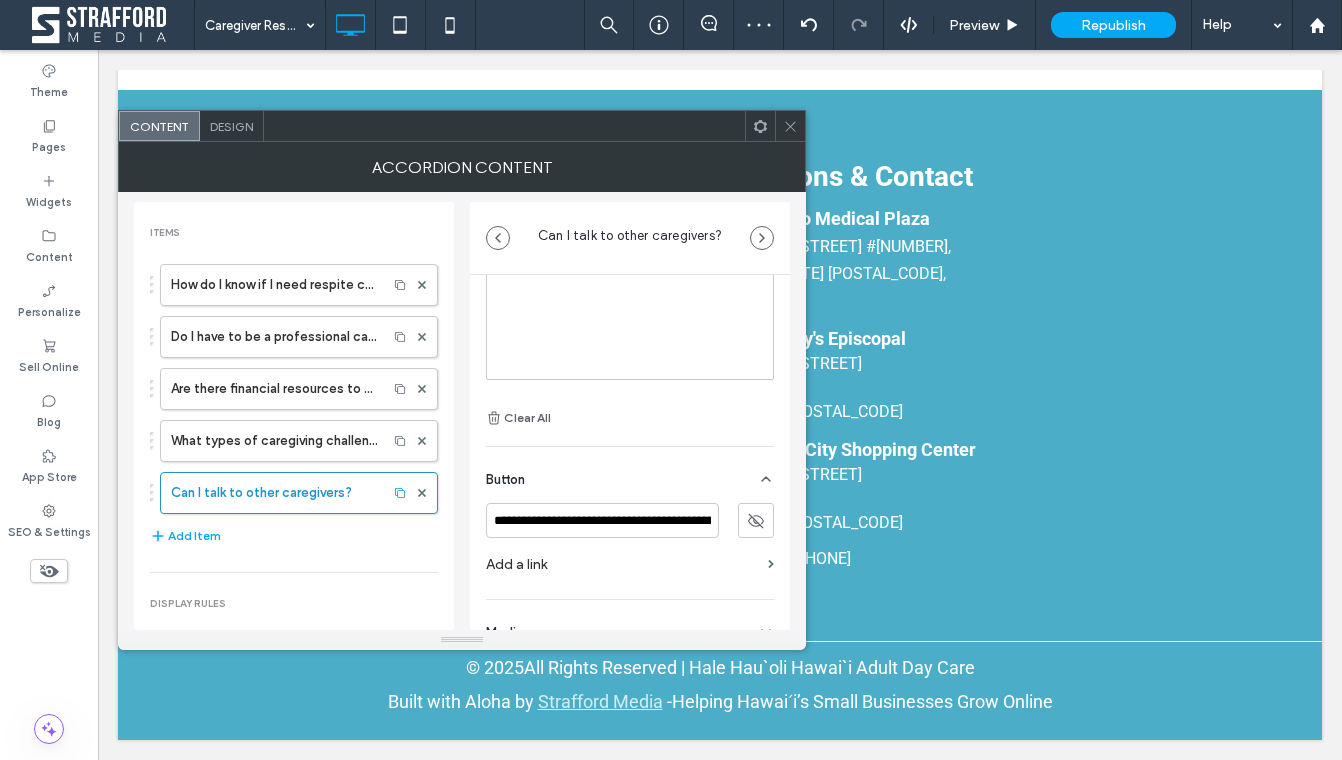 click at bounding box center (756, 520) 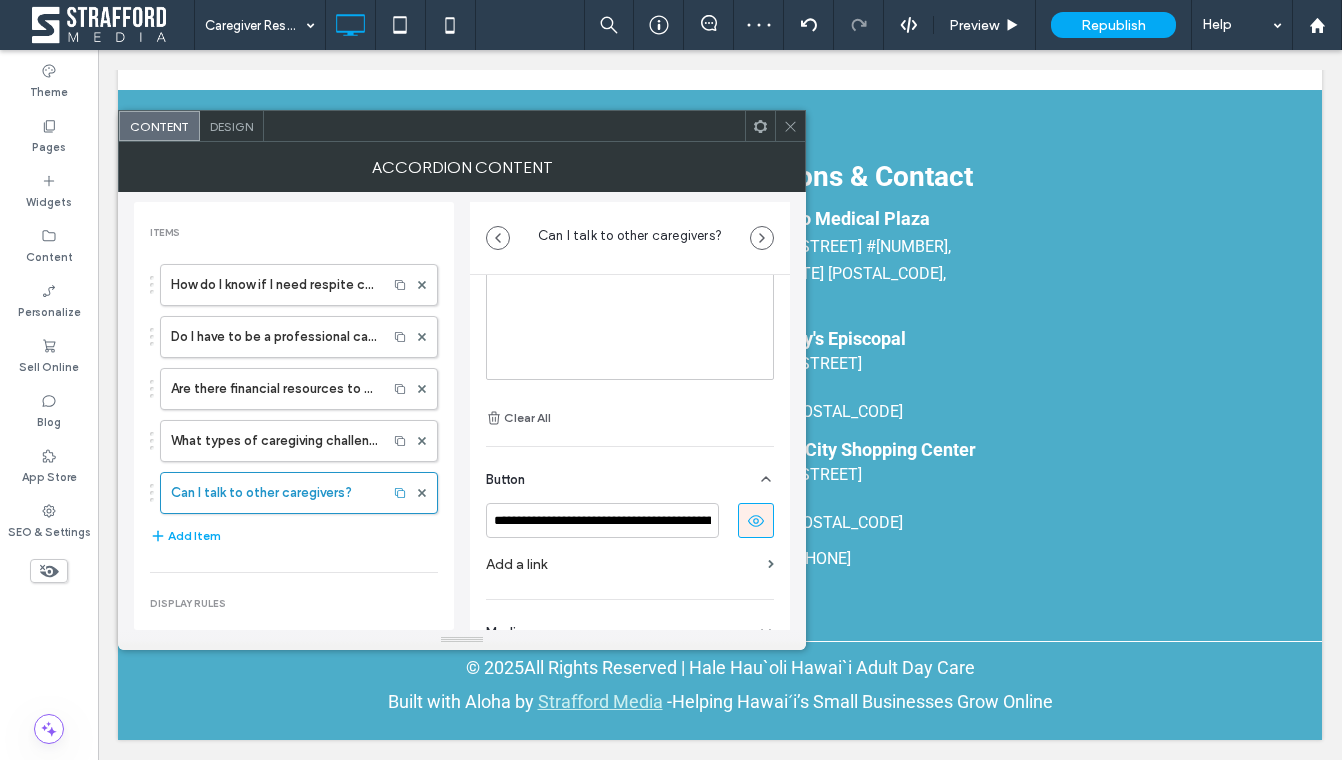 click on "Add a link" at bounding box center (623, 564) 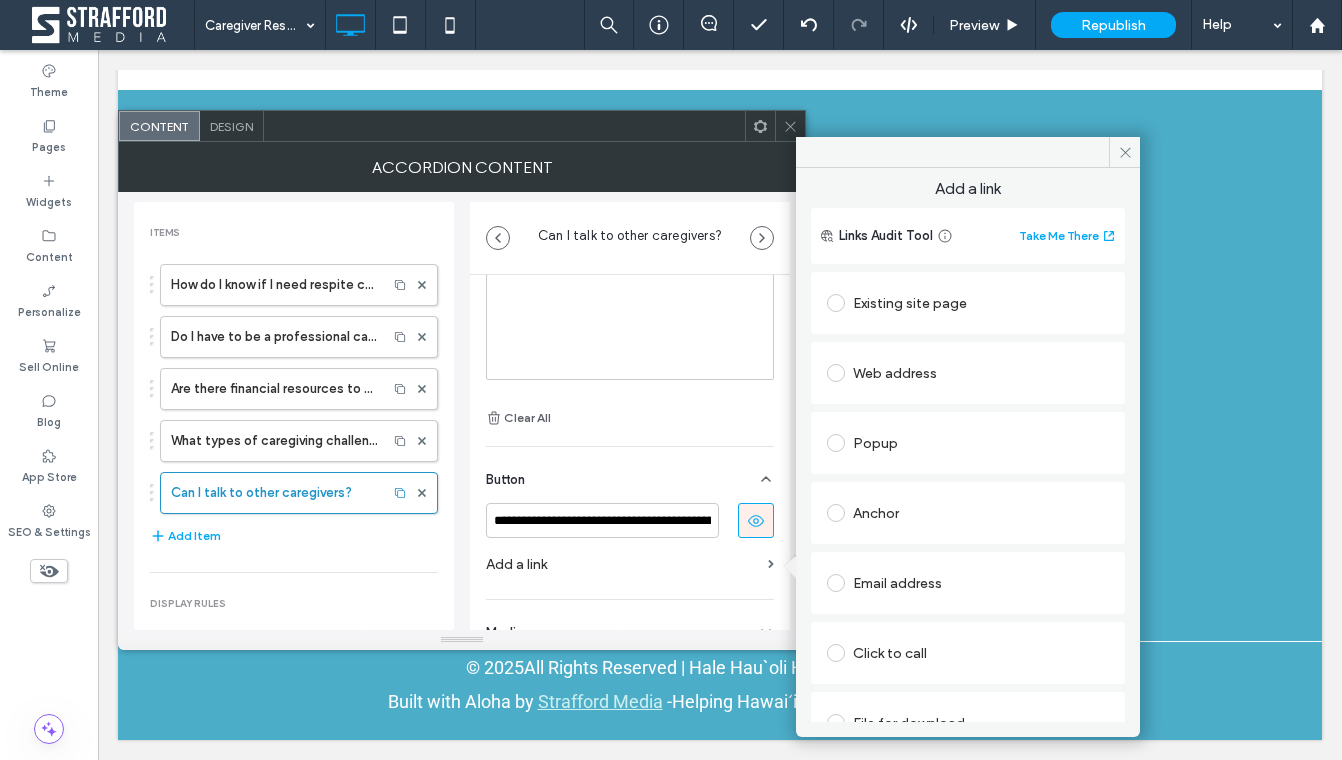 click on "Existing site page" at bounding box center [968, 303] 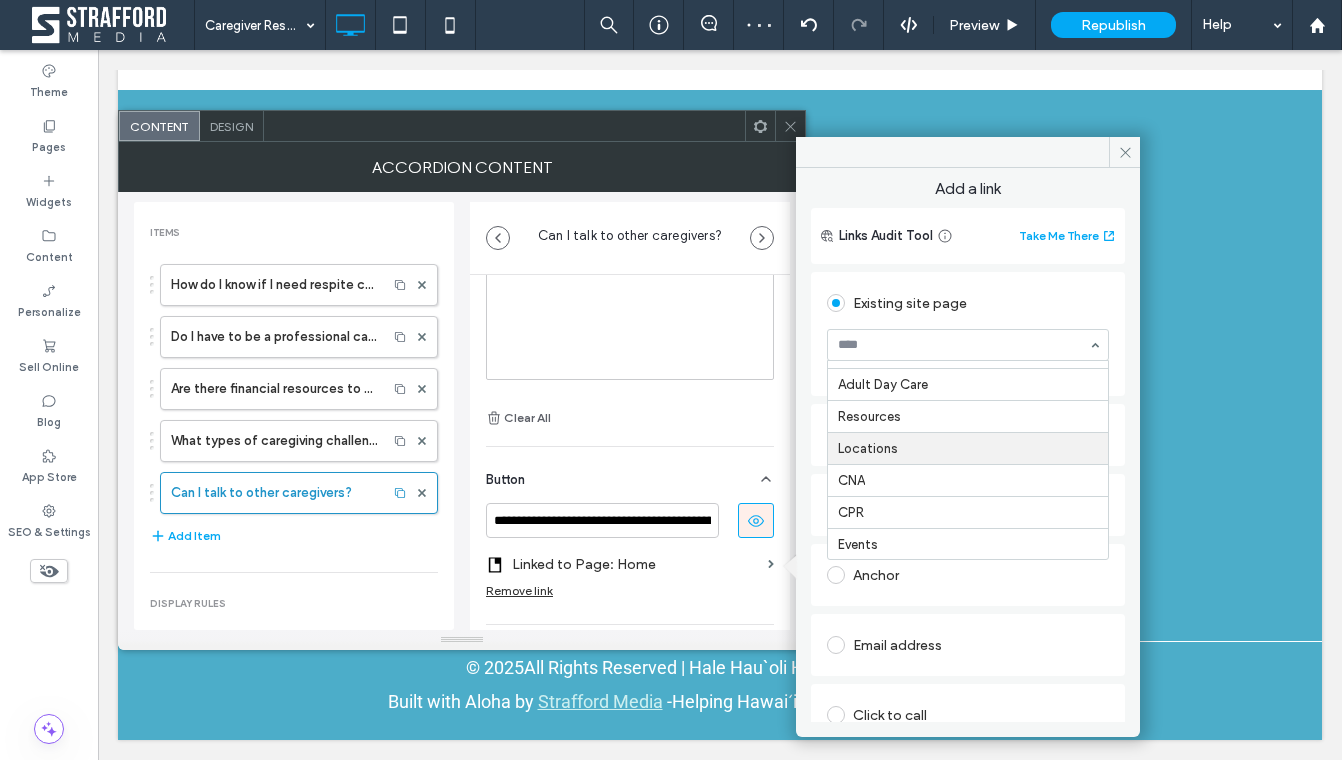 scroll, scrollTop: 27, scrollLeft: 0, axis: vertical 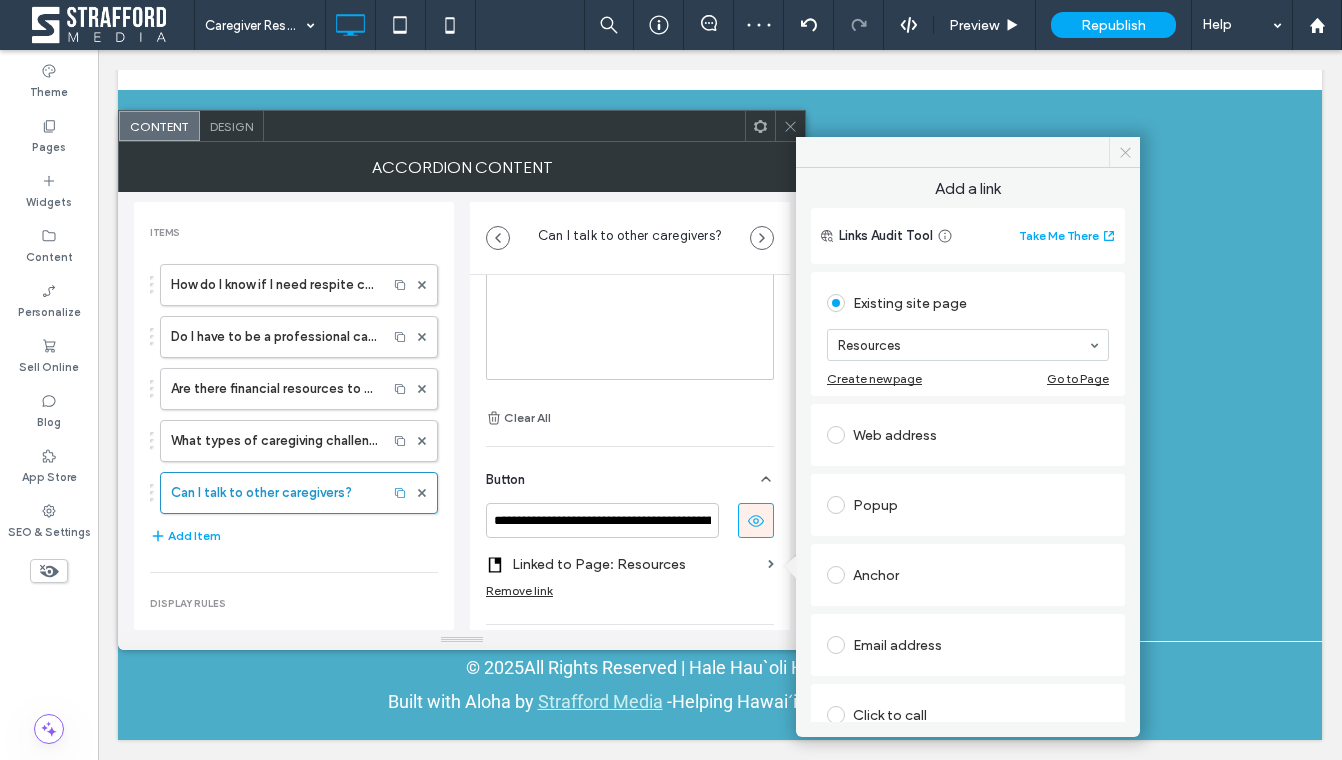 click at bounding box center [1124, 152] 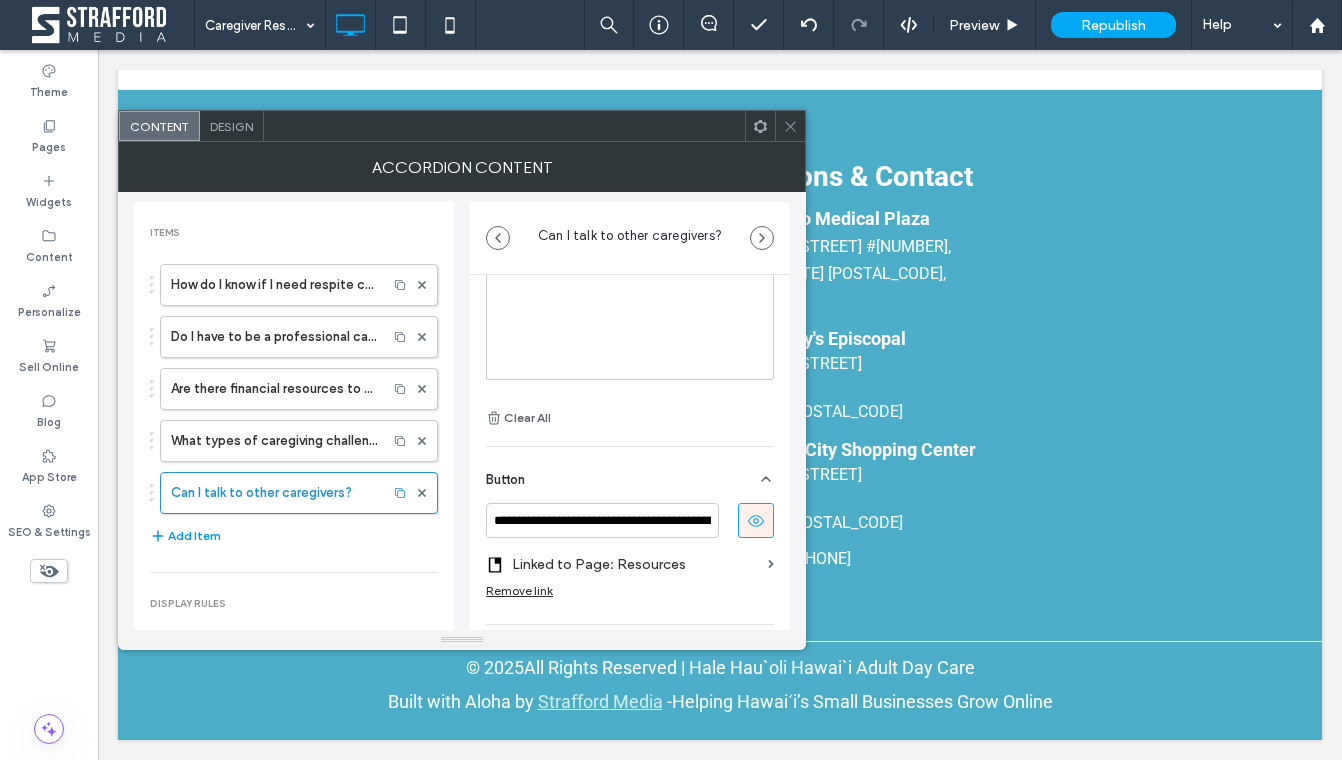 click on "Add Item" at bounding box center (185, 536) 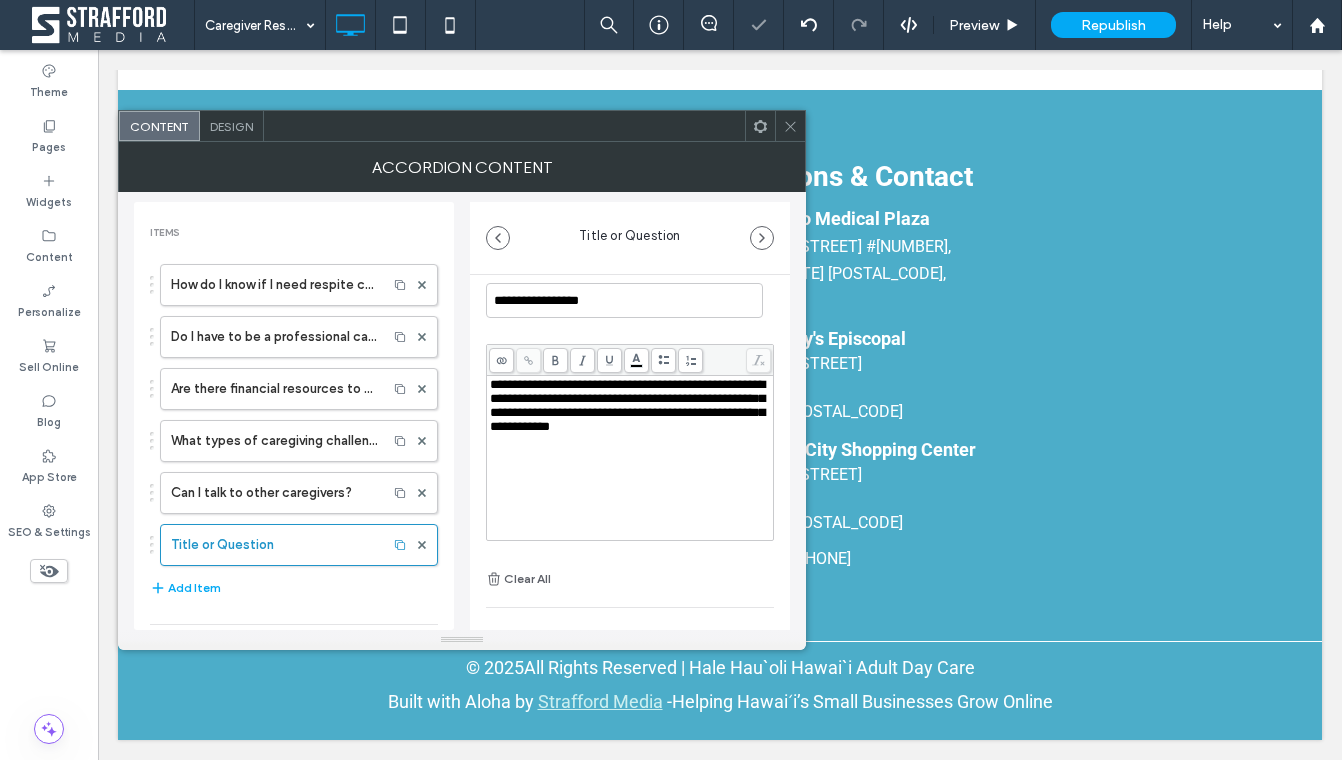 scroll, scrollTop: 20, scrollLeft: 0, axis: vertical 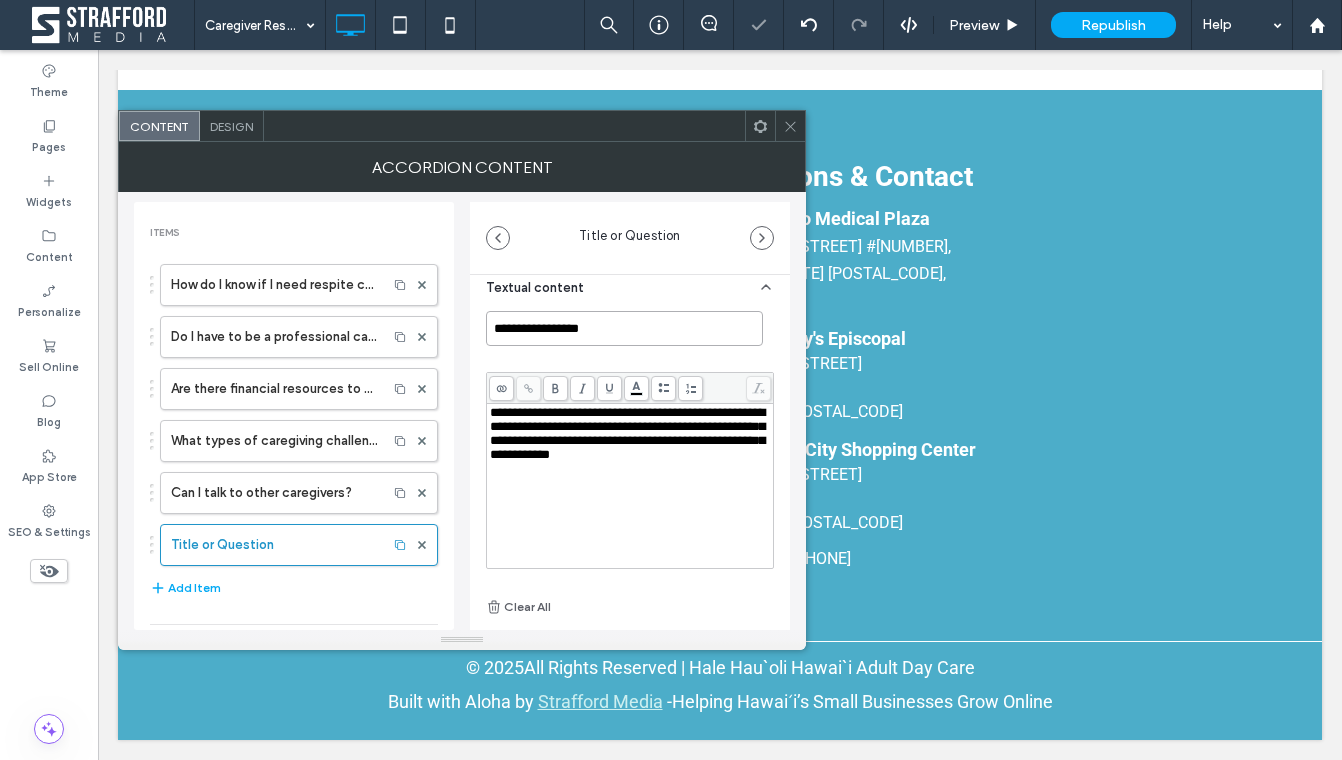 click on "**********" at bounding box center (624, 328) 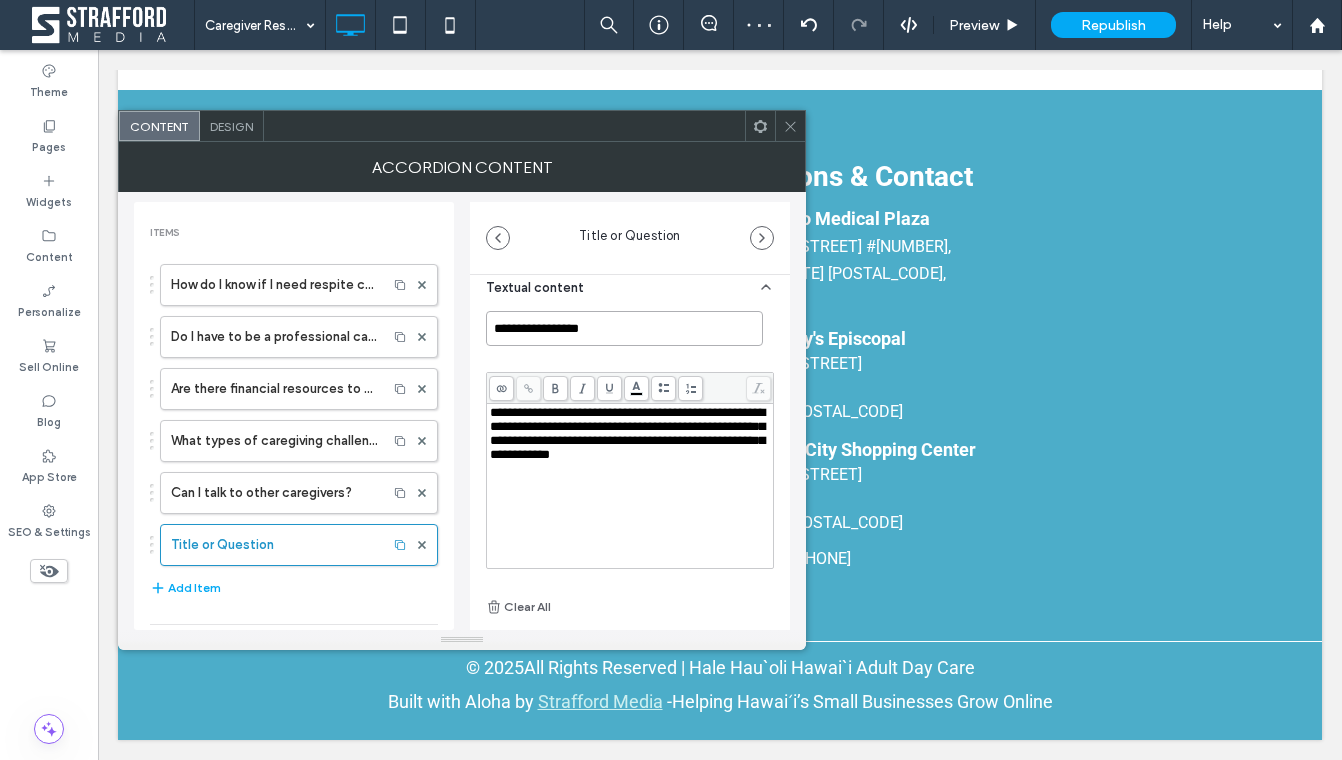 click on "**********" at bounding box center (624, 328) 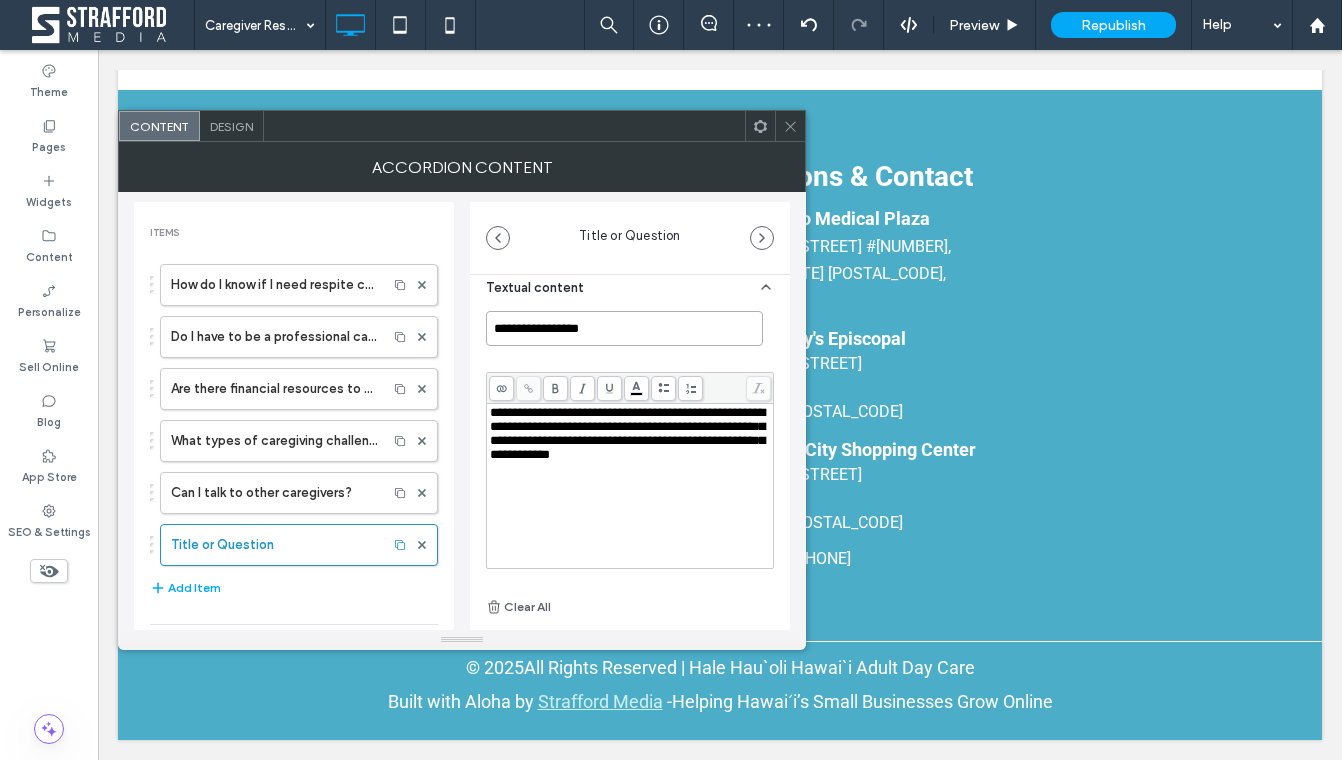 paste on "**********" 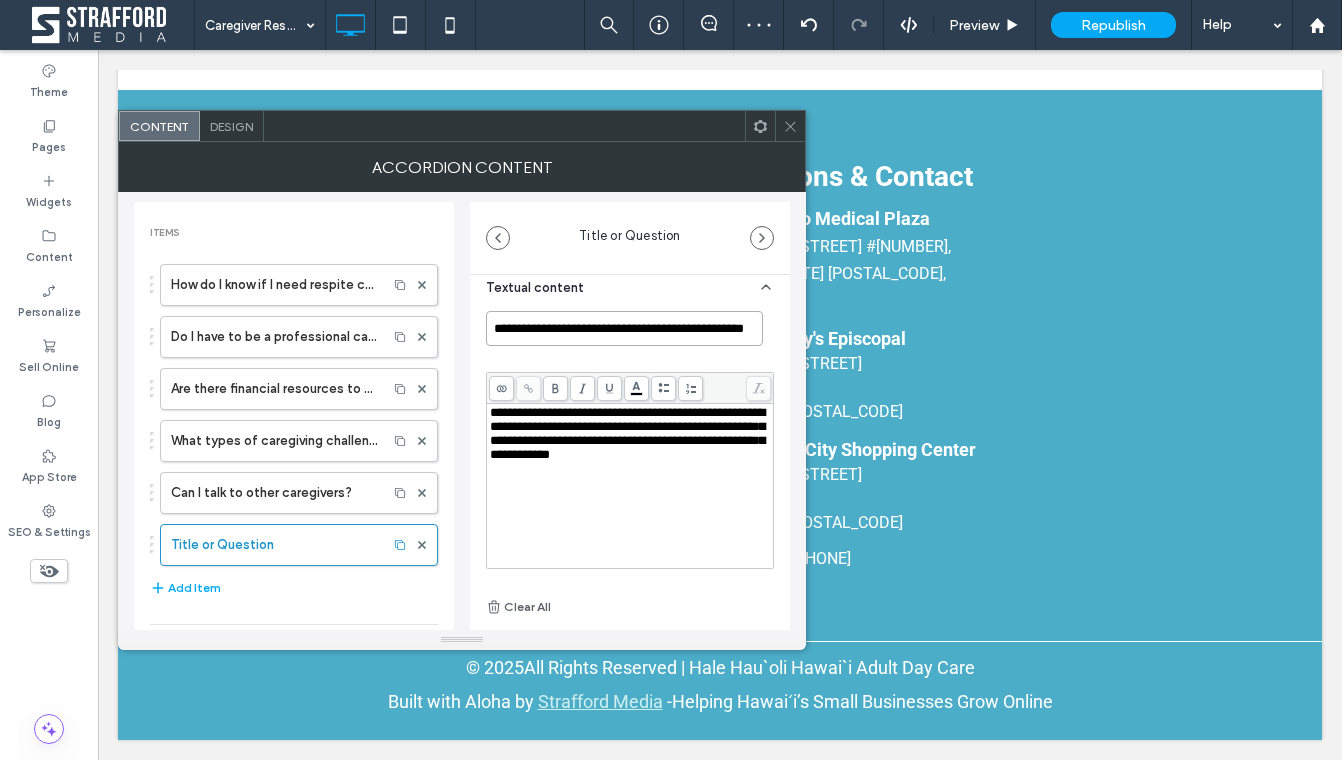 scroll, scrollTop: 0, scrollLeft: 46, axis: horizontal 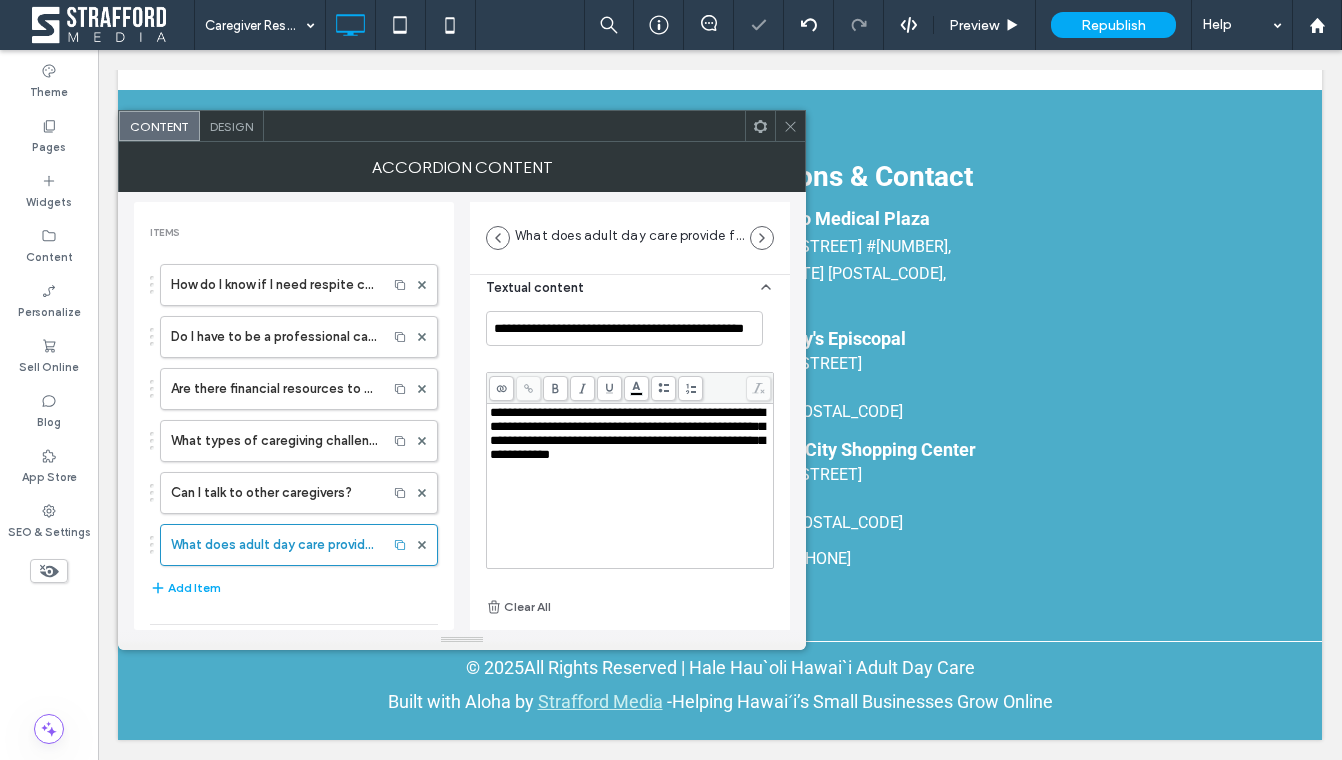 click on "**********" at bounding box center [627, 433] 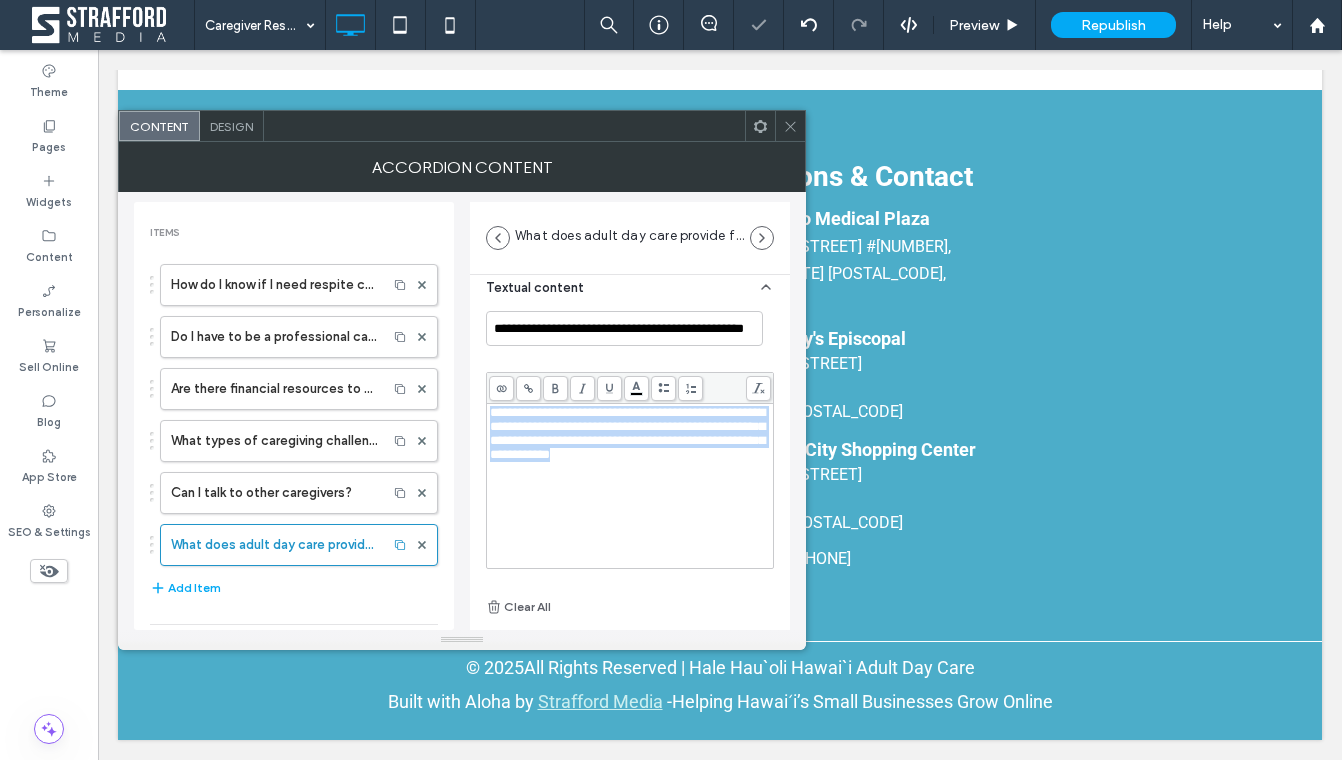 click on "**********" at bounding box center [627, 433] 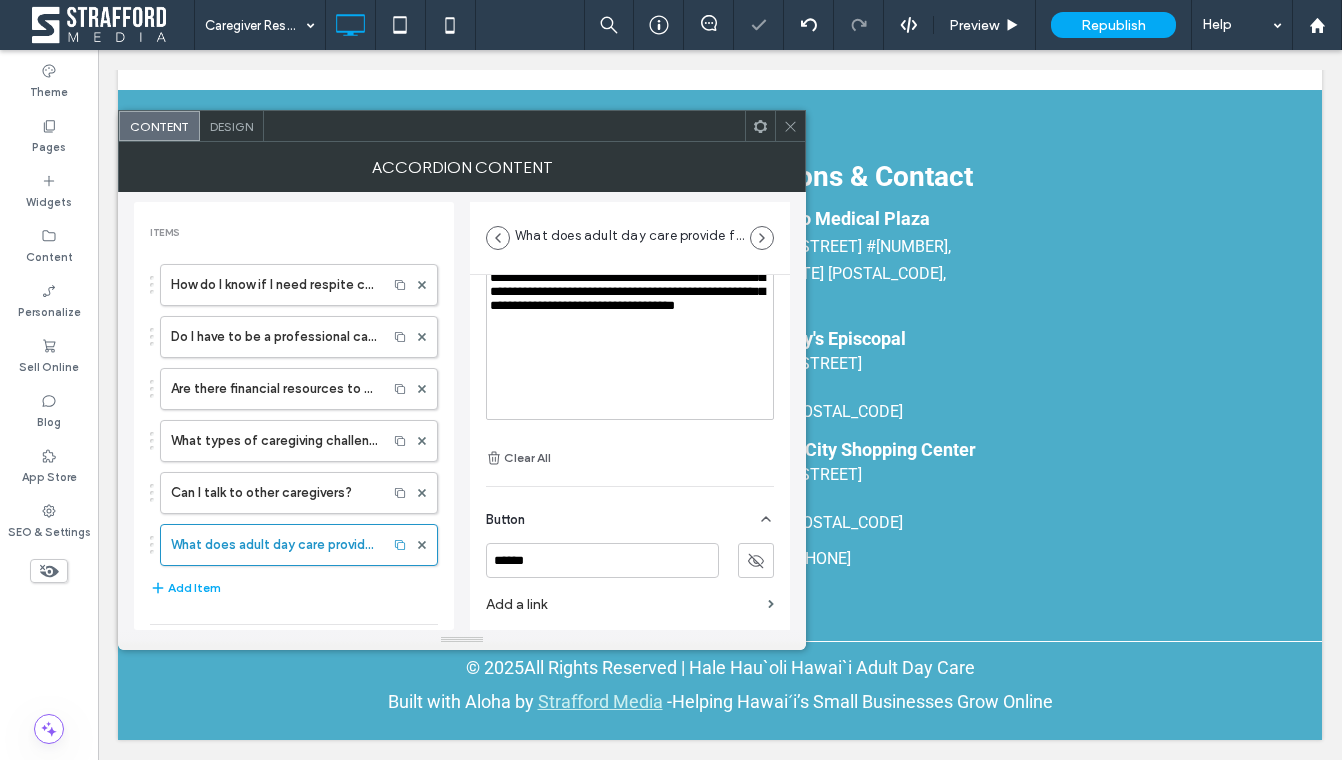 scroll, scrollTop: 175, scrollLeft: 0, axis: vertical 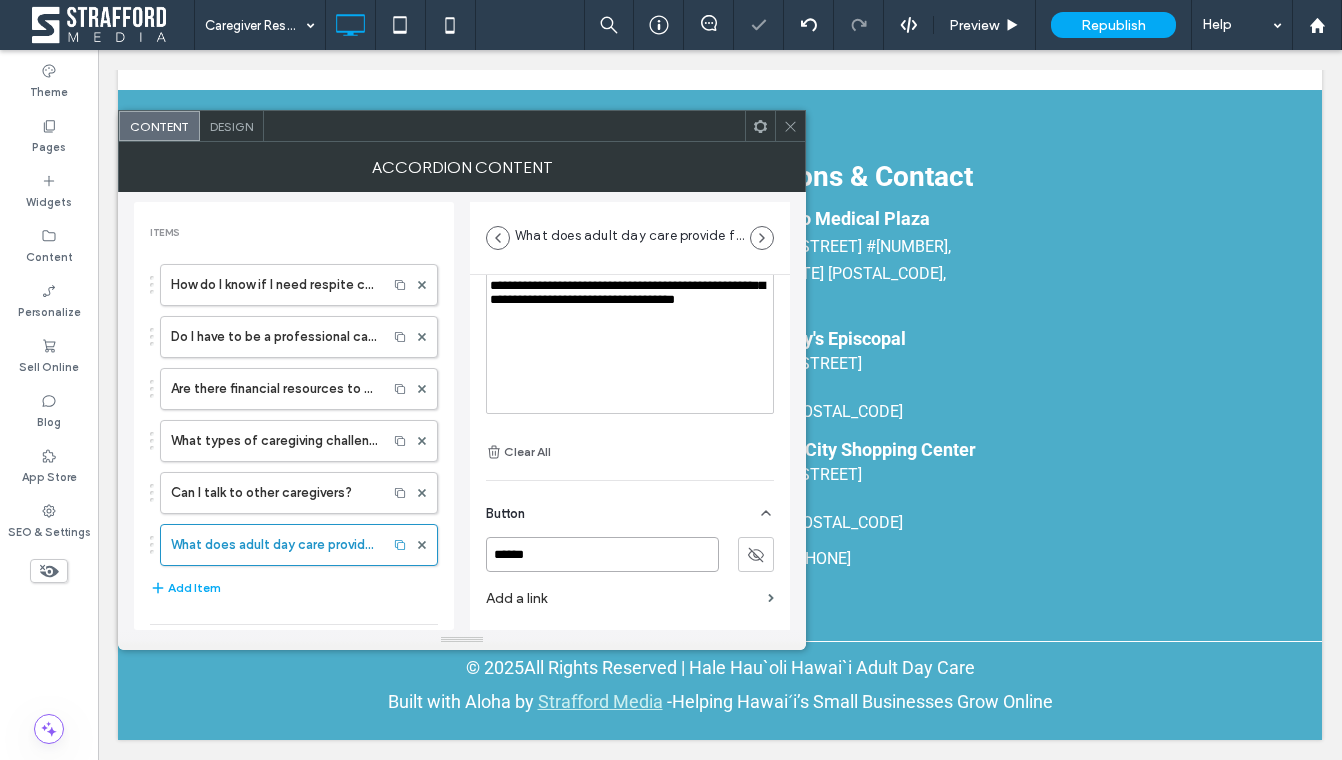 click on "******" at bounding box center [602, 554] 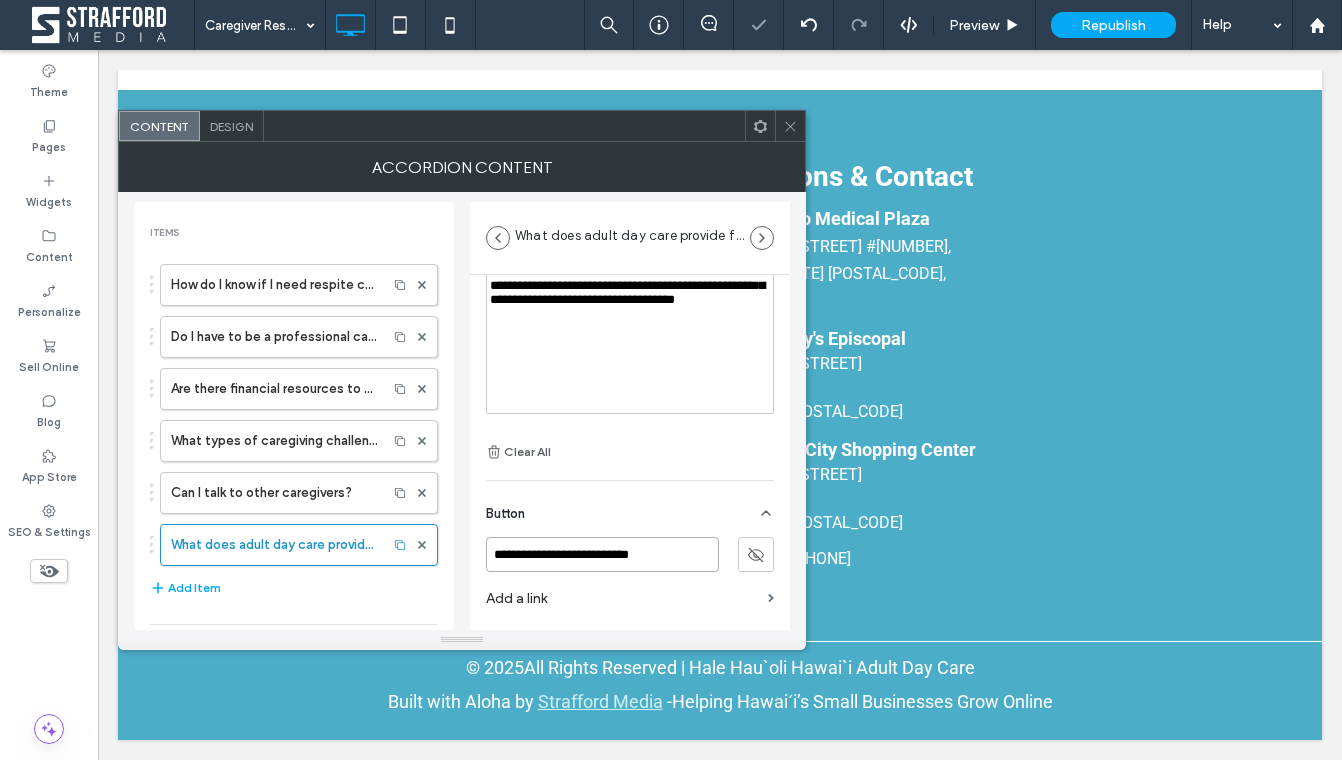 type on "**********" 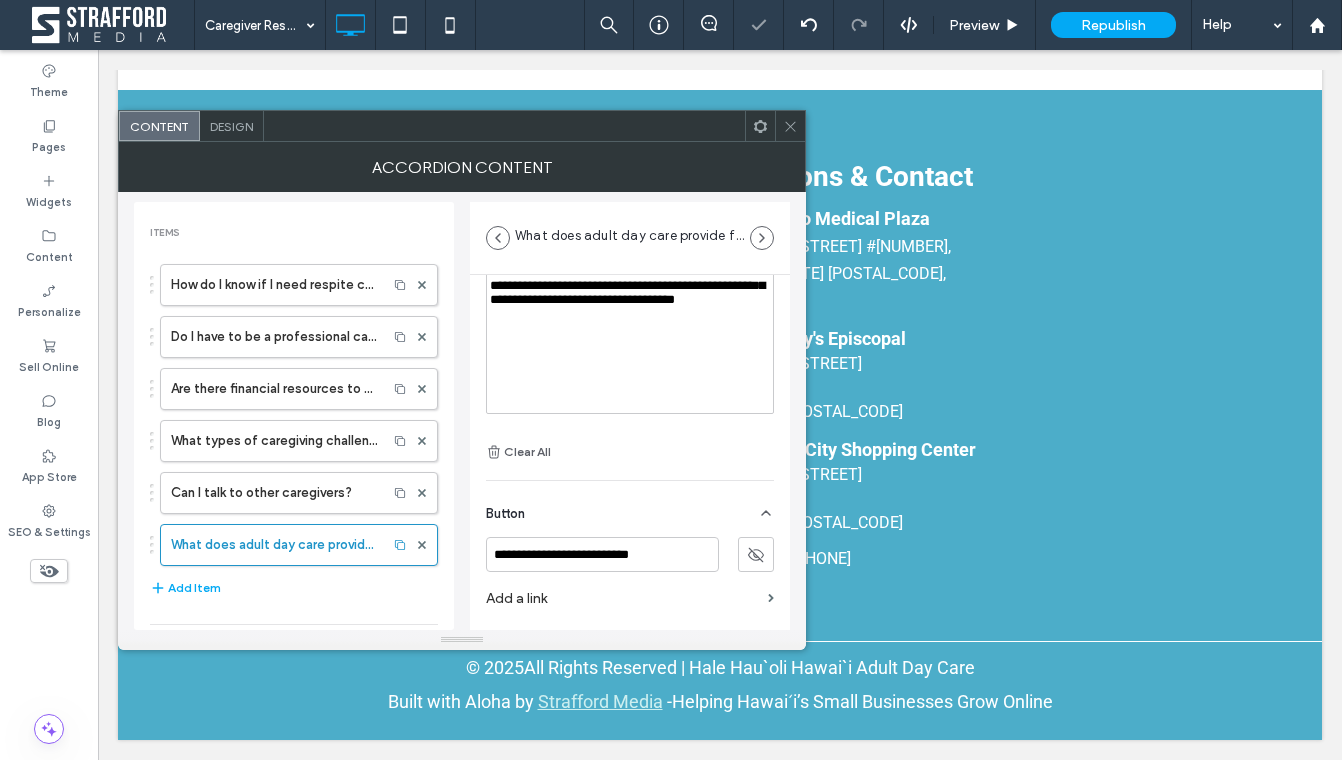 click at bounding box center [756, 554] 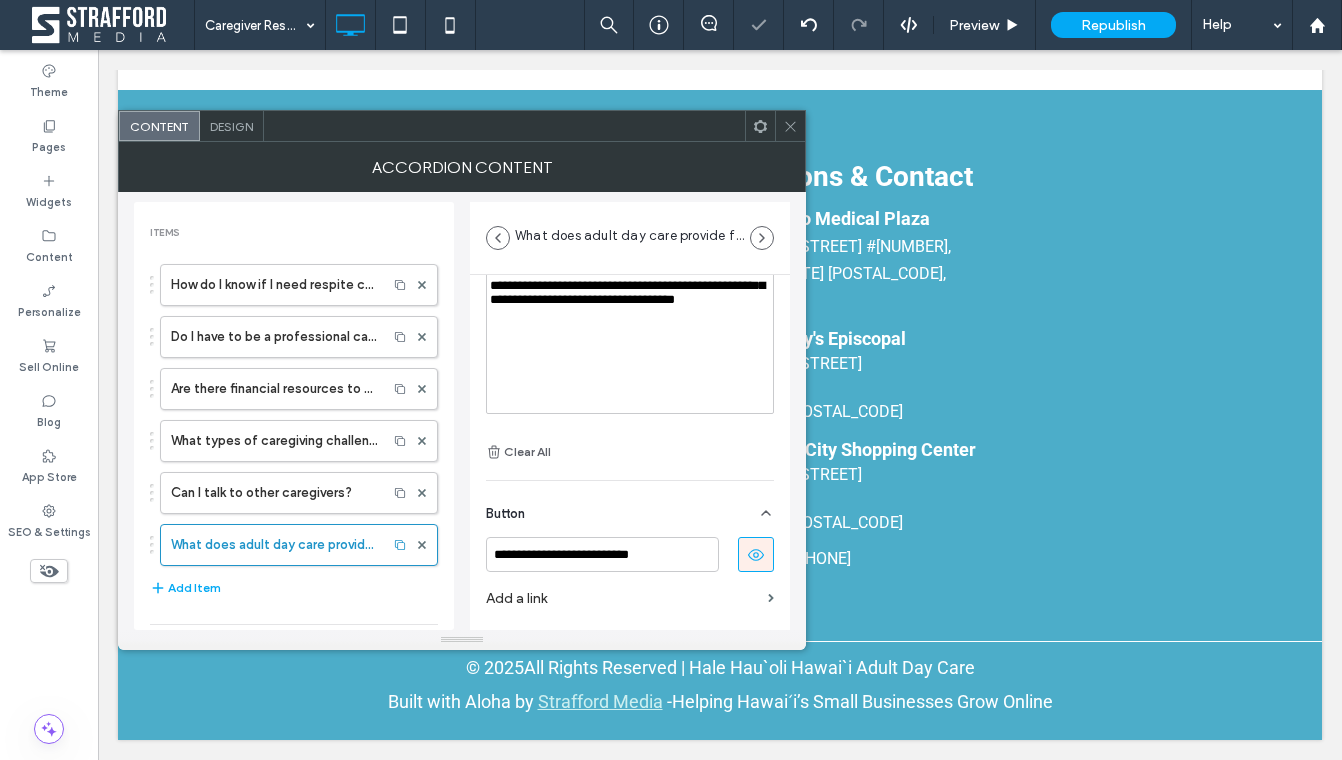 scroll, scrollTop: 236, scrollLeft: 0, axis: vertical 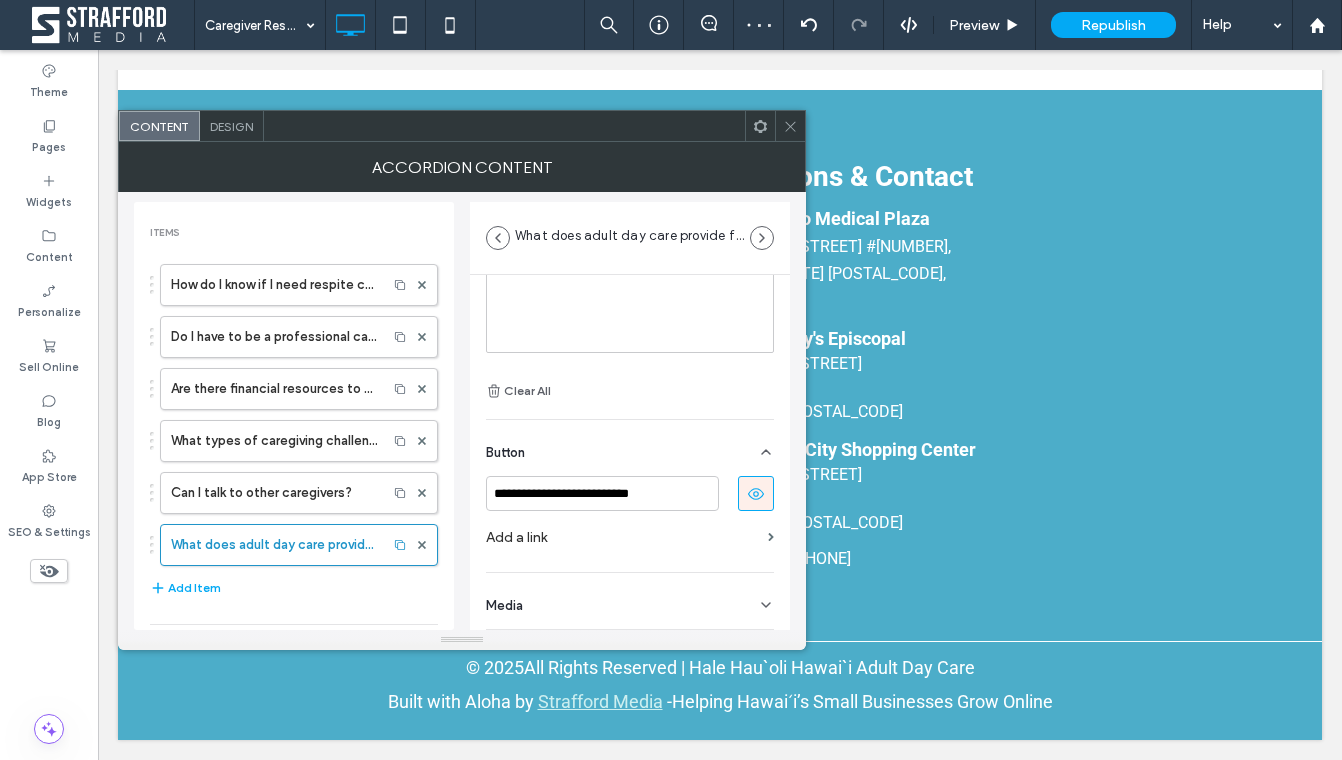 click on "Add a link" at bounding box center (623, 537) 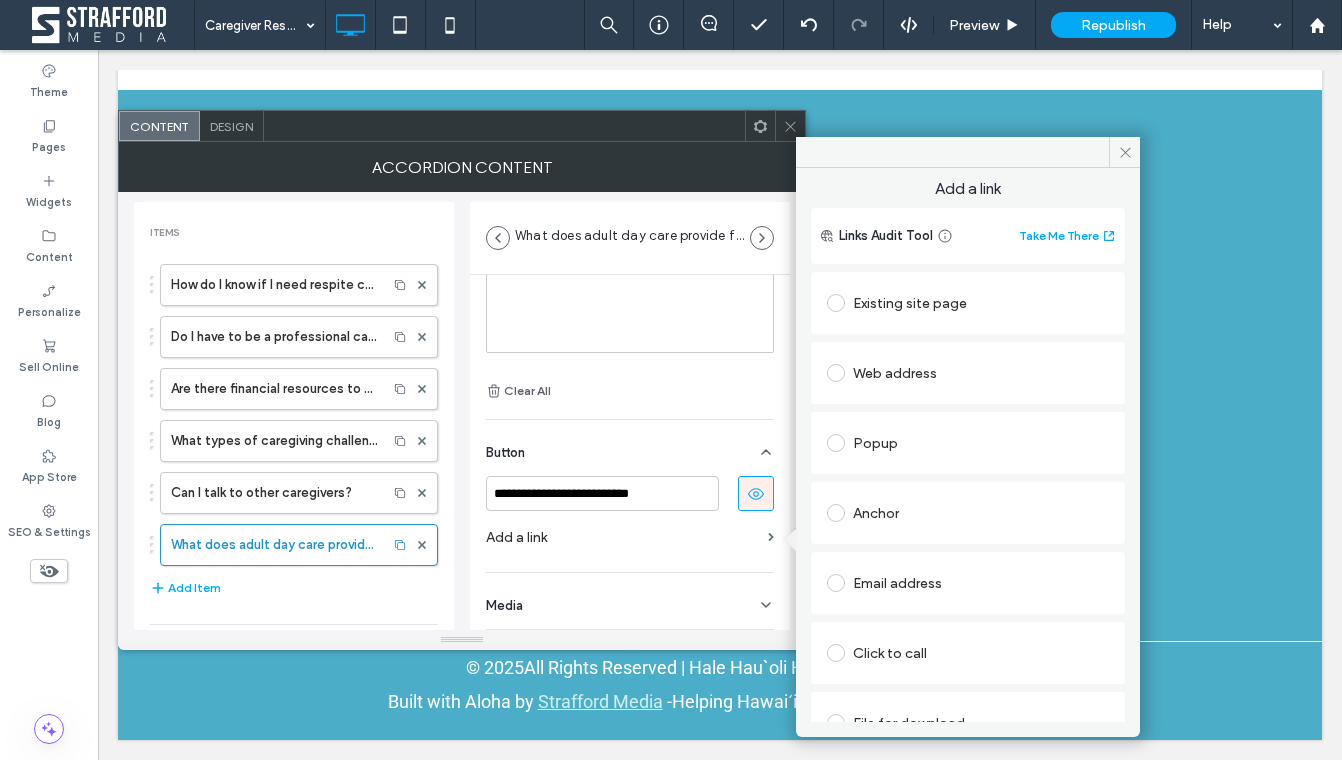 click on "Existing site page" at bounding box center (968, 303) 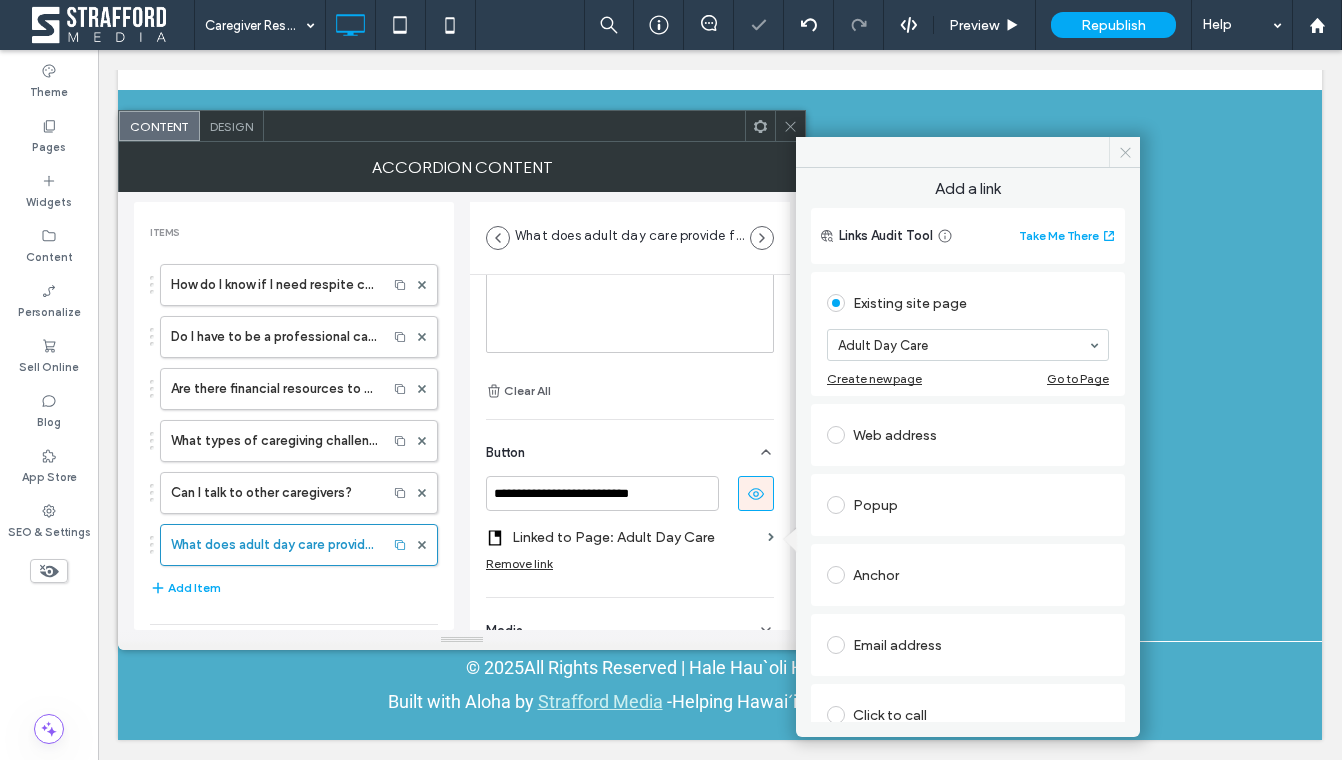 click 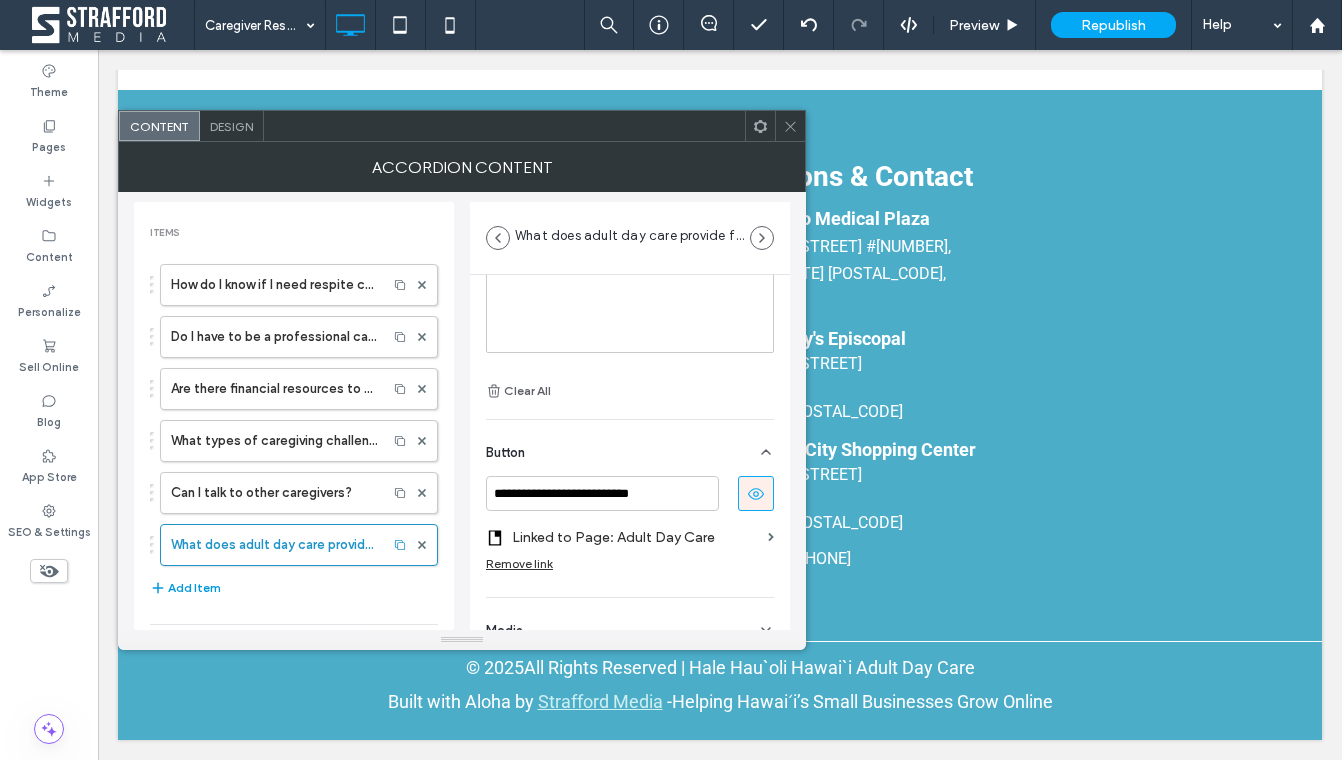 click on "Add Item" at bounding box center (185, 588) 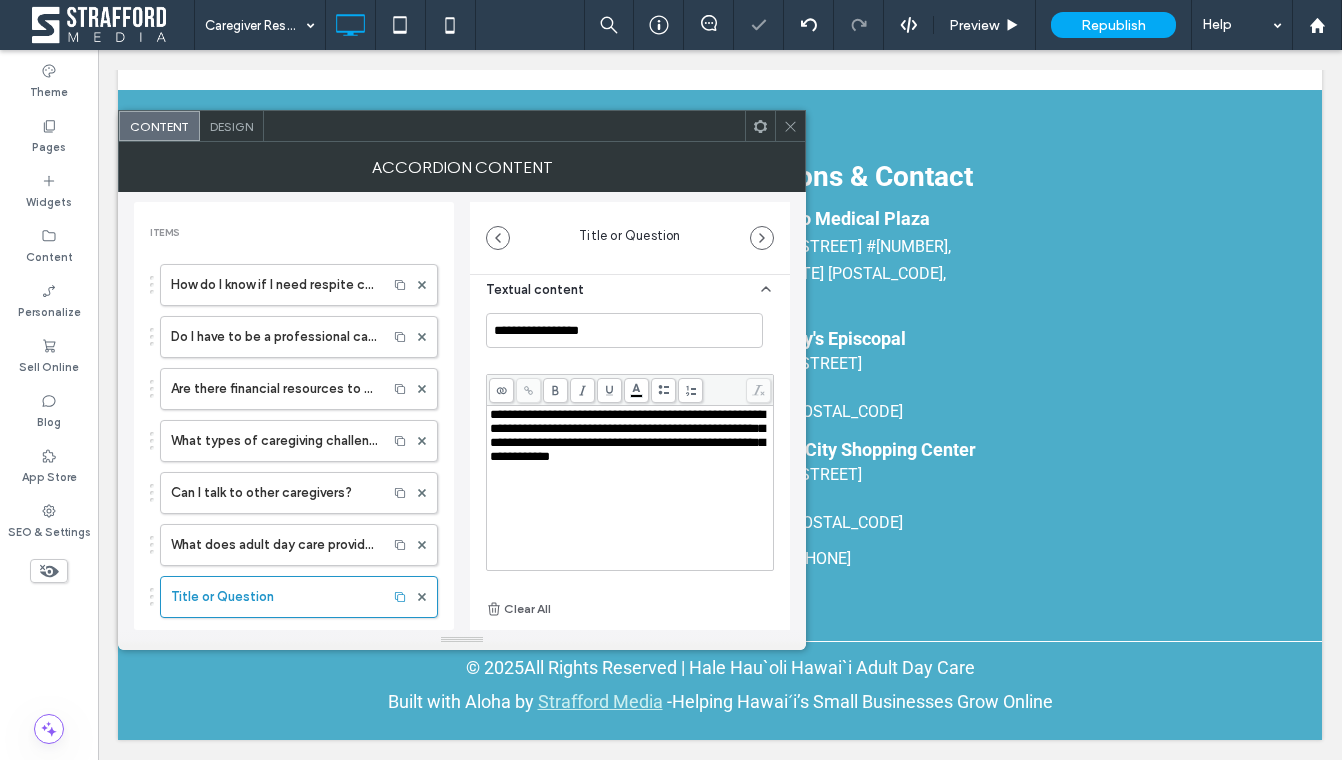 scroll, scrollTop: 16, scrollLeft: 0, axis: vertical 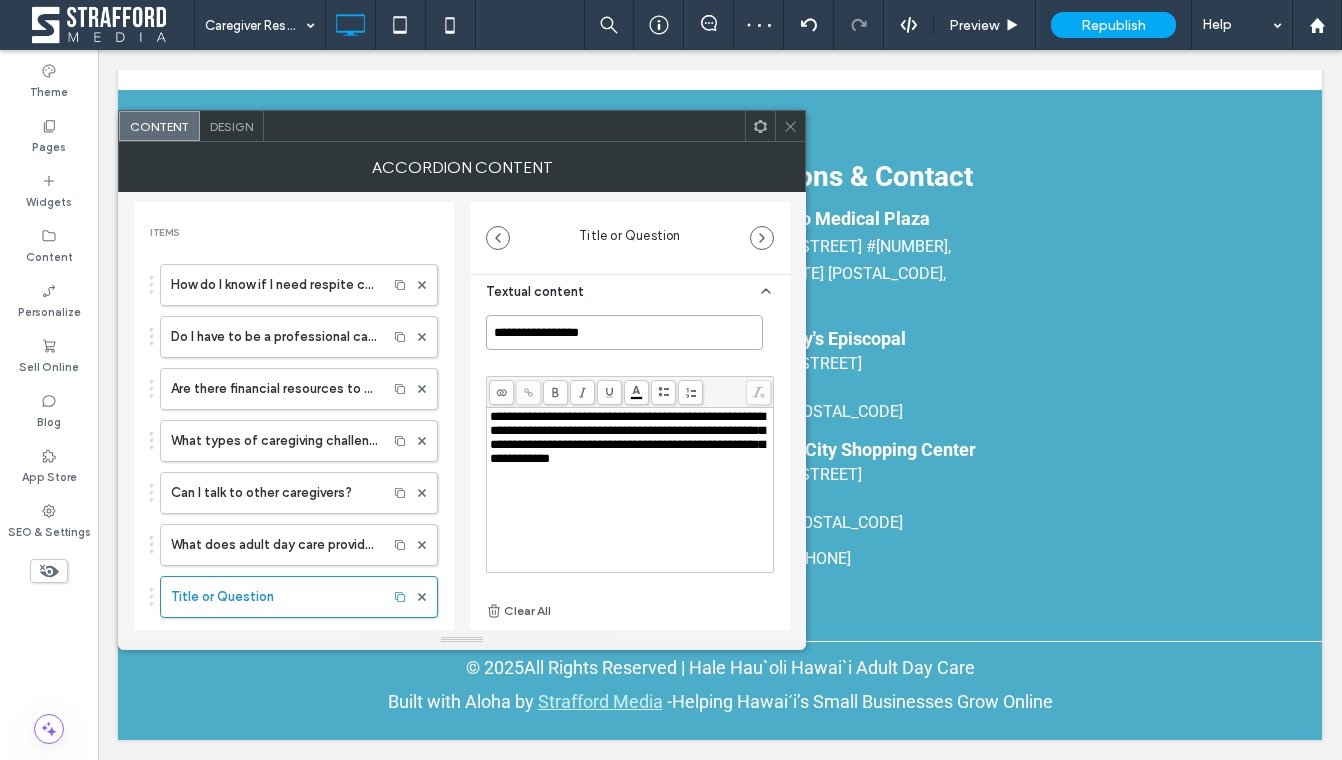 click on "**********" at bounding box center (624, 332) 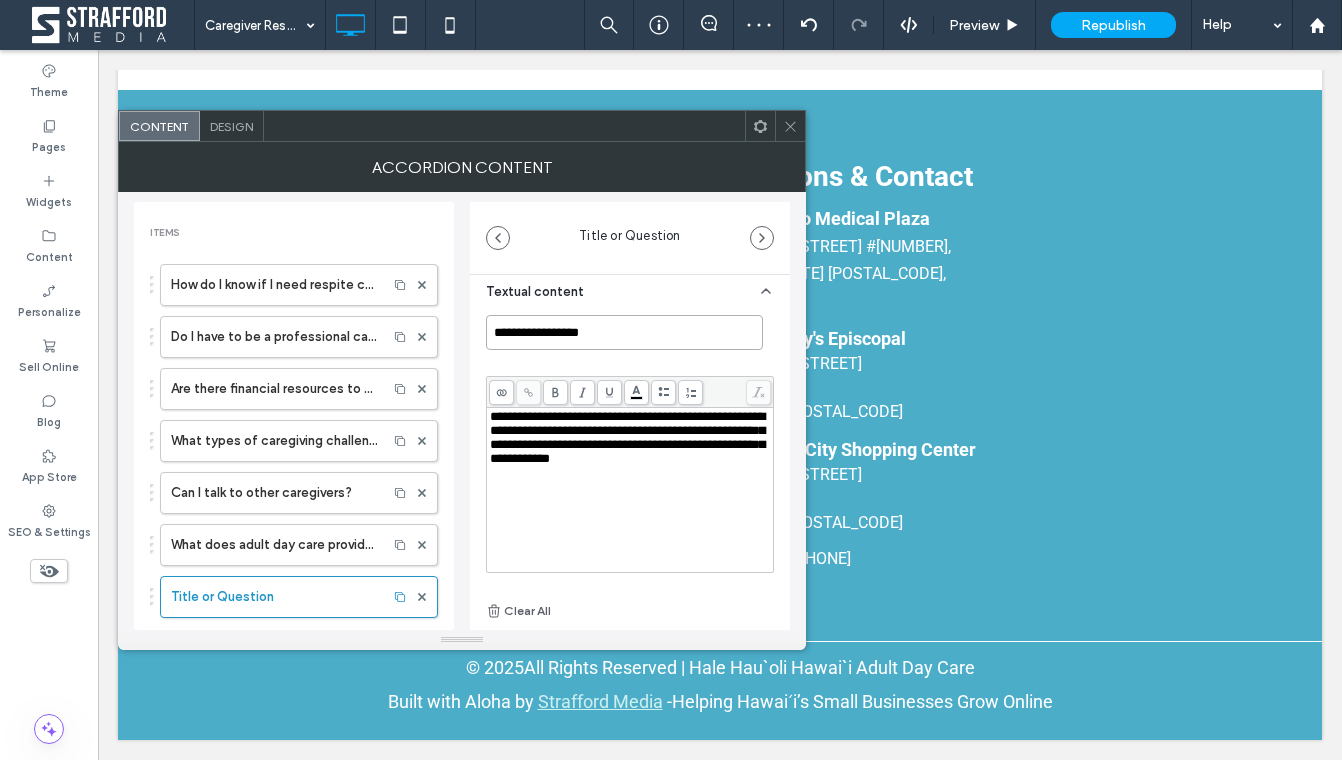 click on "**********" at bounding box center [624, 332] 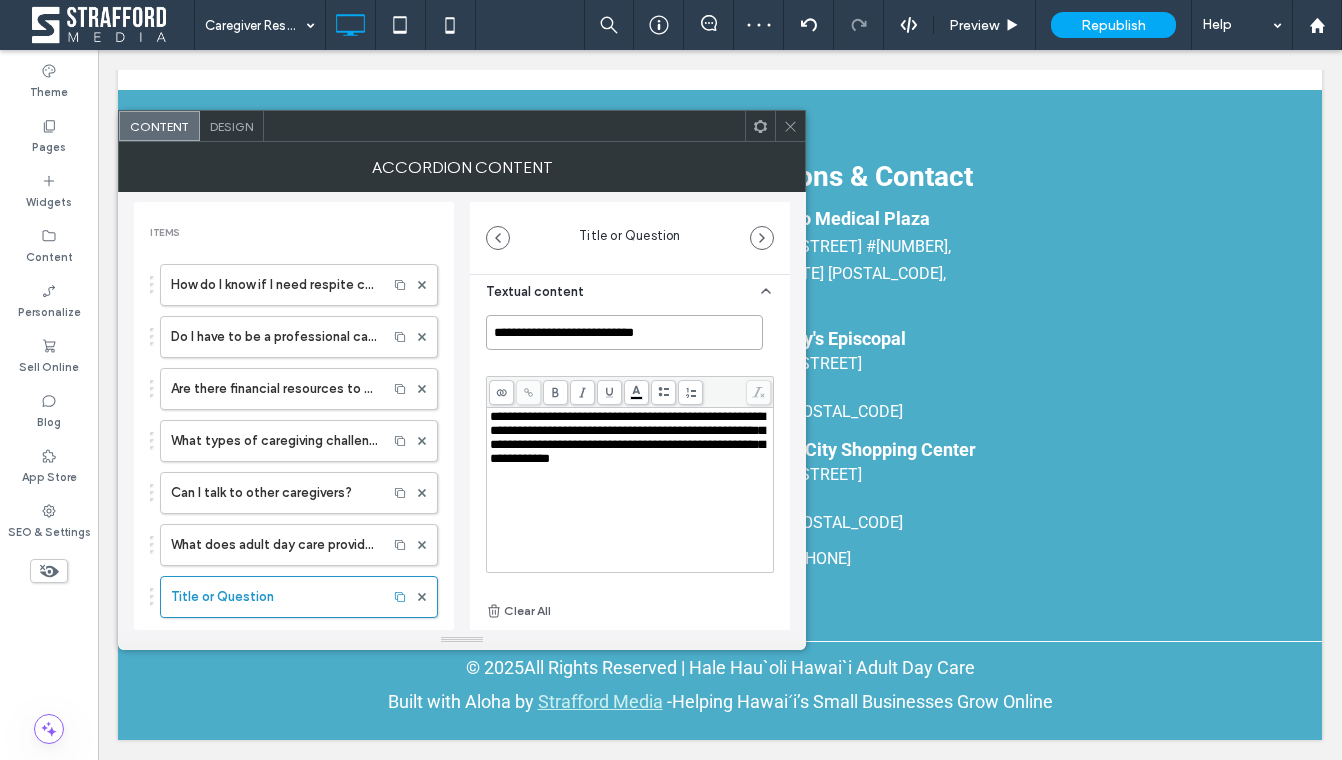 type on "**********" 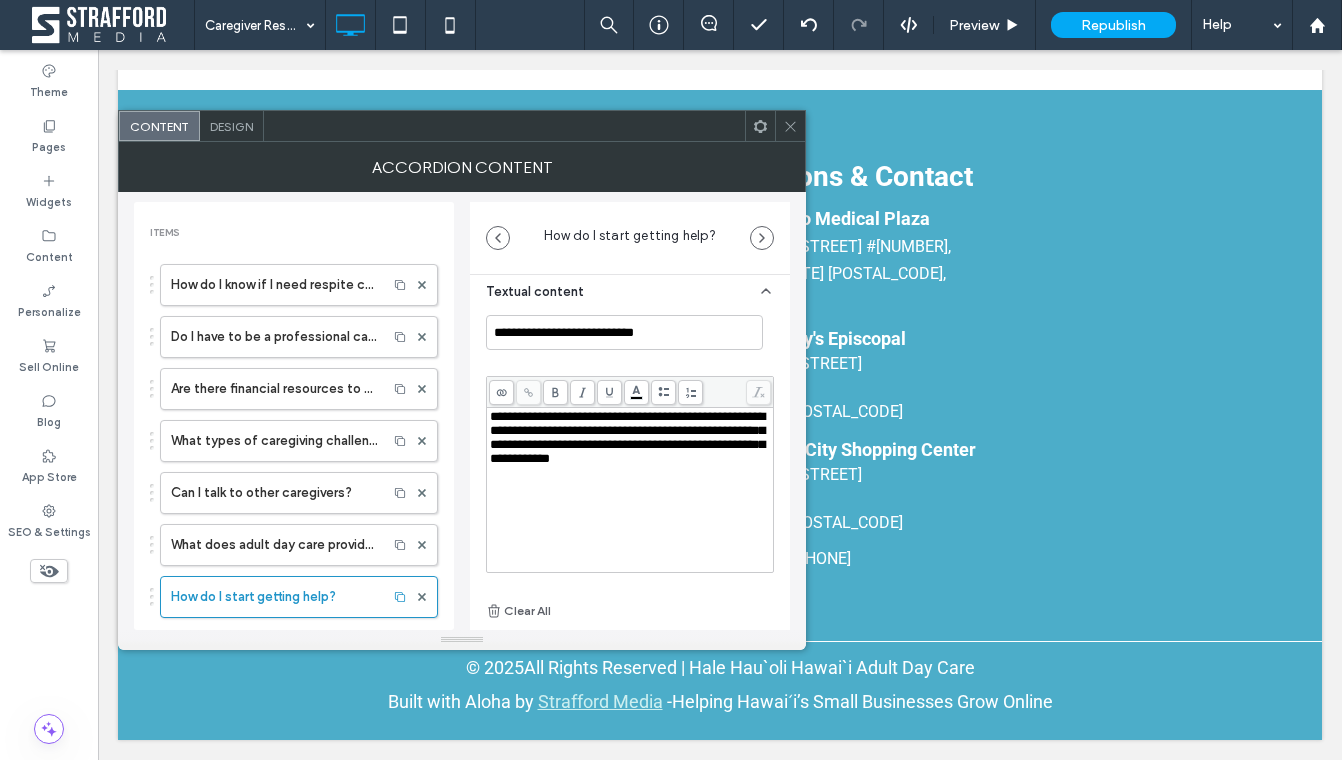 click on "**********" at bounding box center [630, 490] 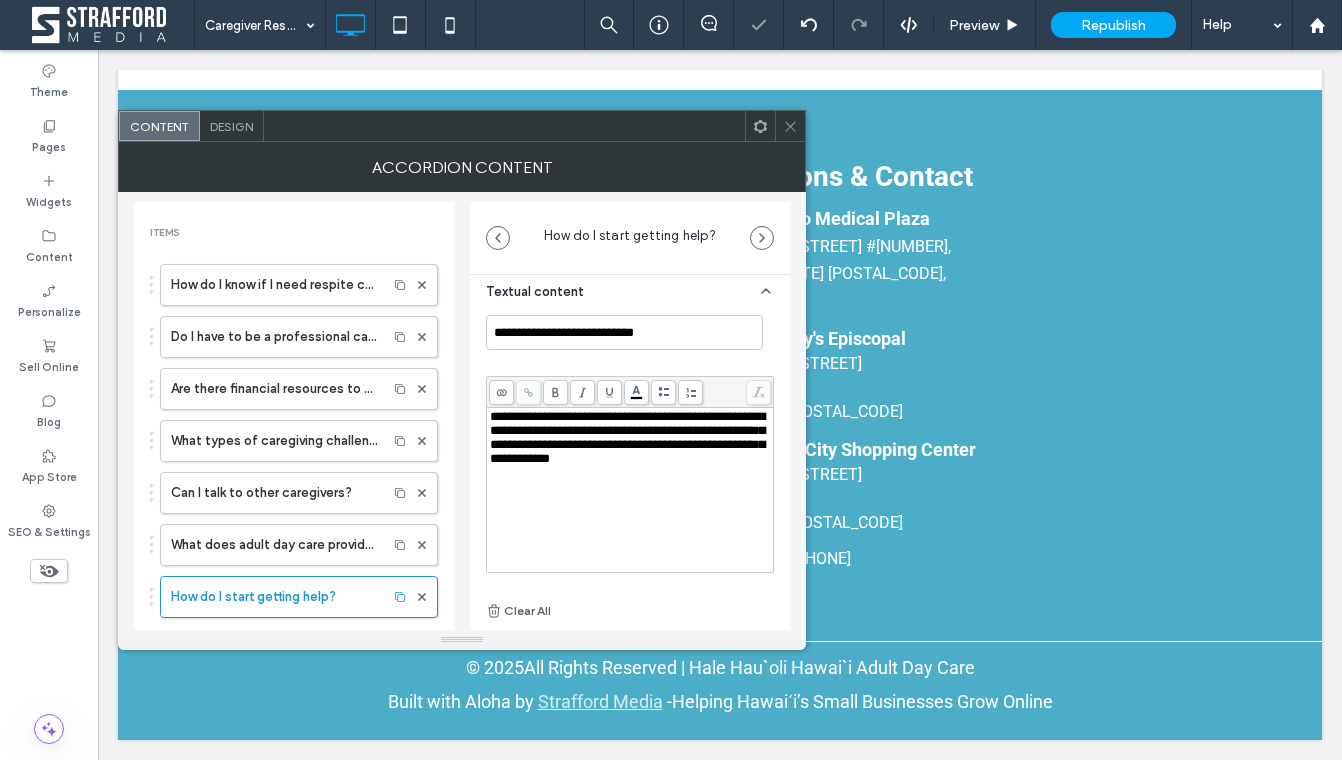 click on "**********" at bounding box center [627, 437] 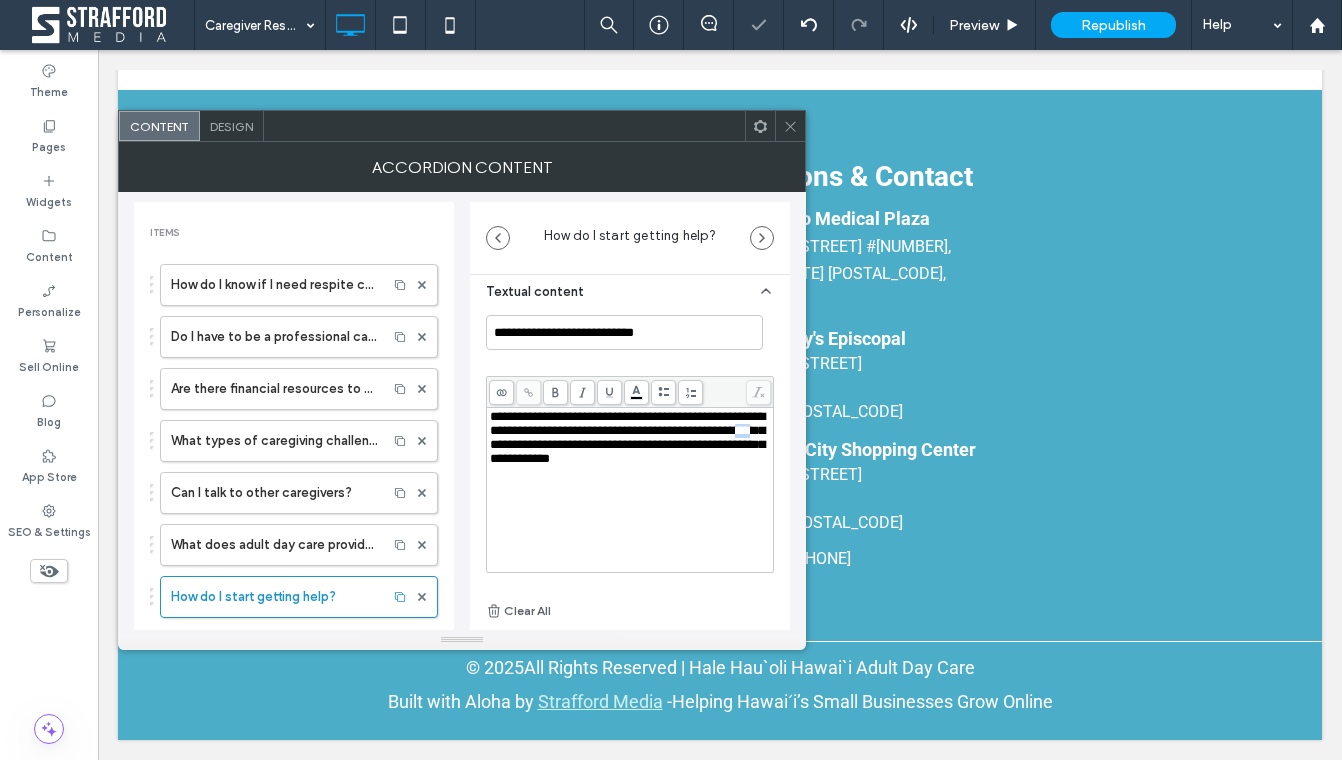 click on "**********" at bounding box center [627, 437] 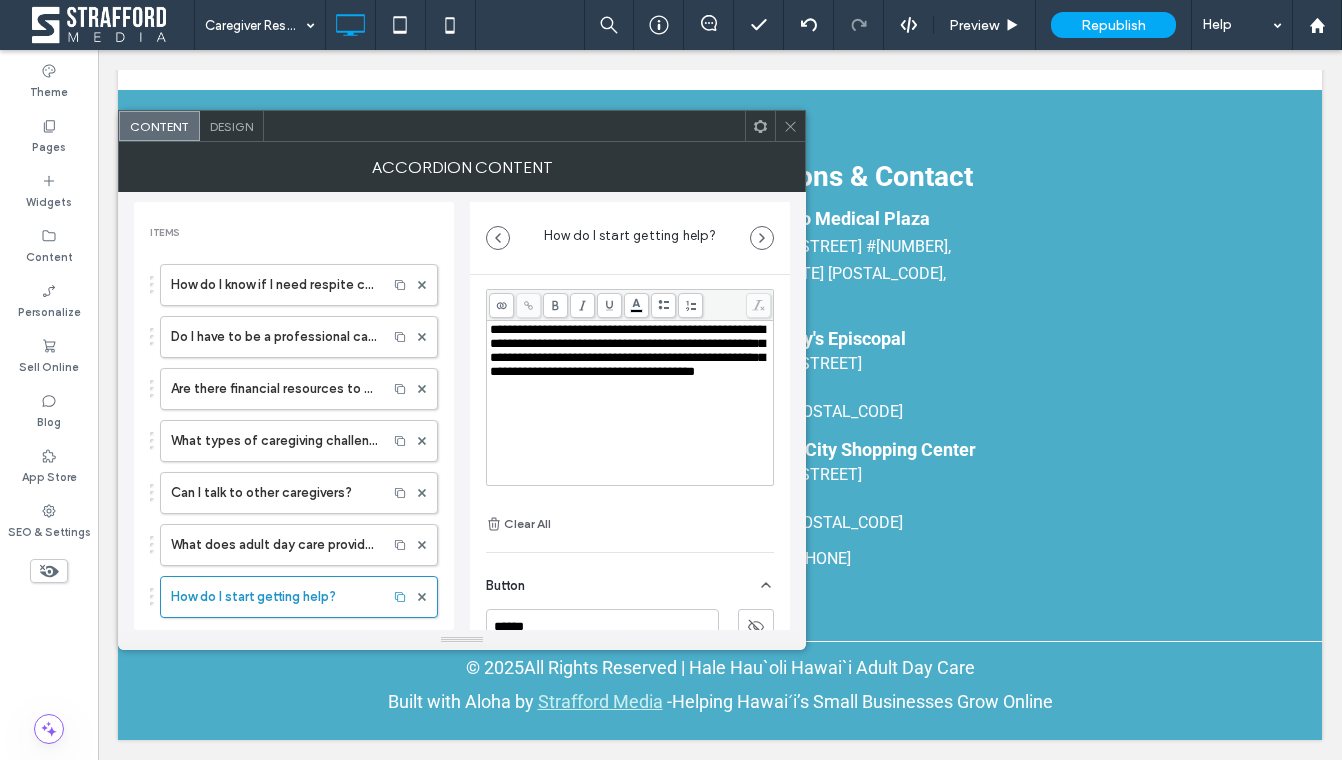 scroll, scrollTop: 134, scrollLeft: 0, axis: vertical 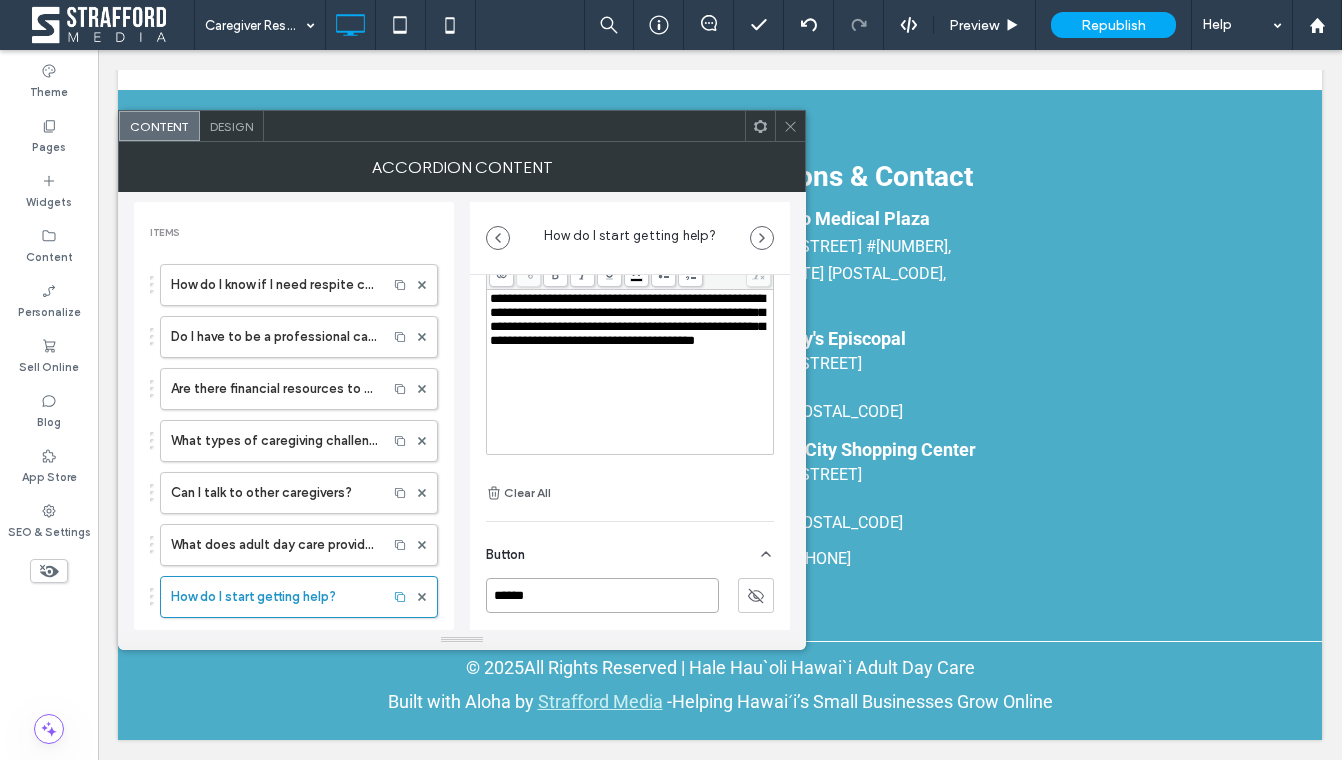 click on "******" at bounding box center [602, 595] 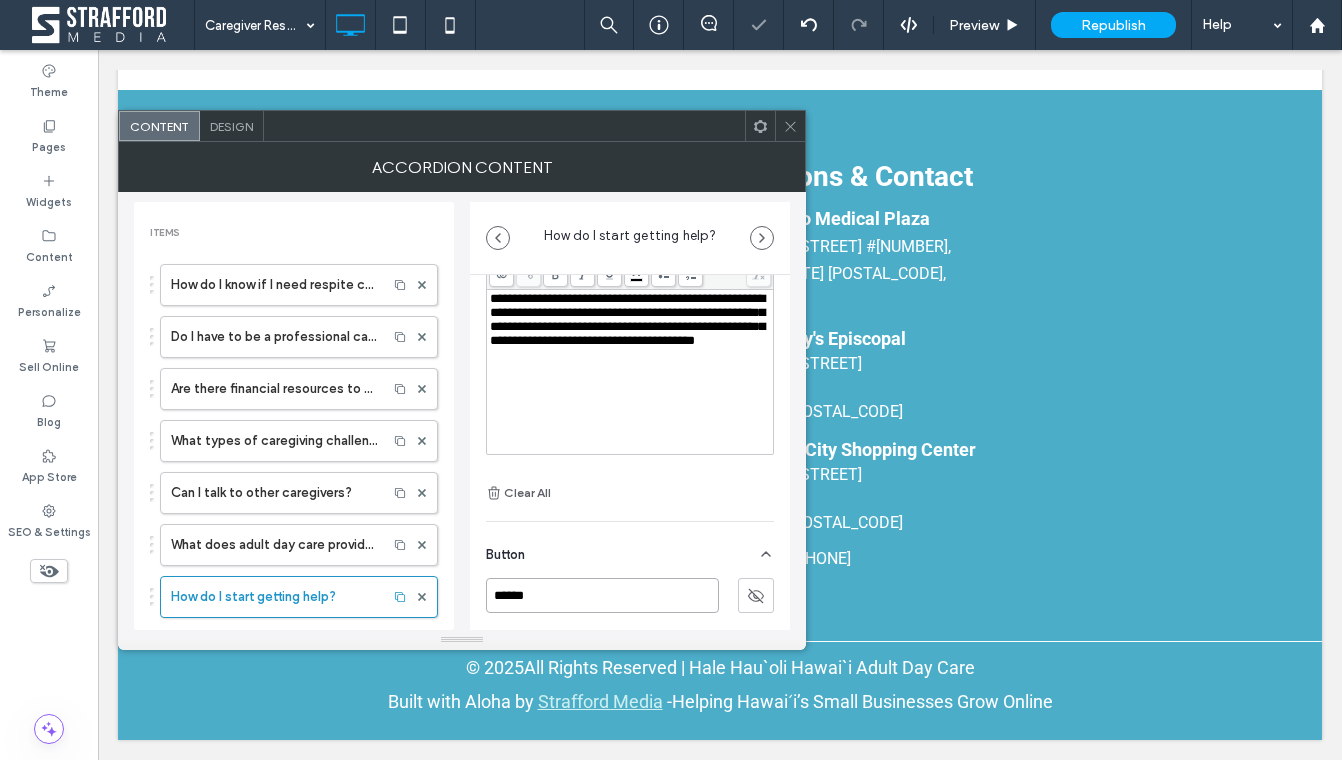 click on "******" at bounding box center [602, 595] 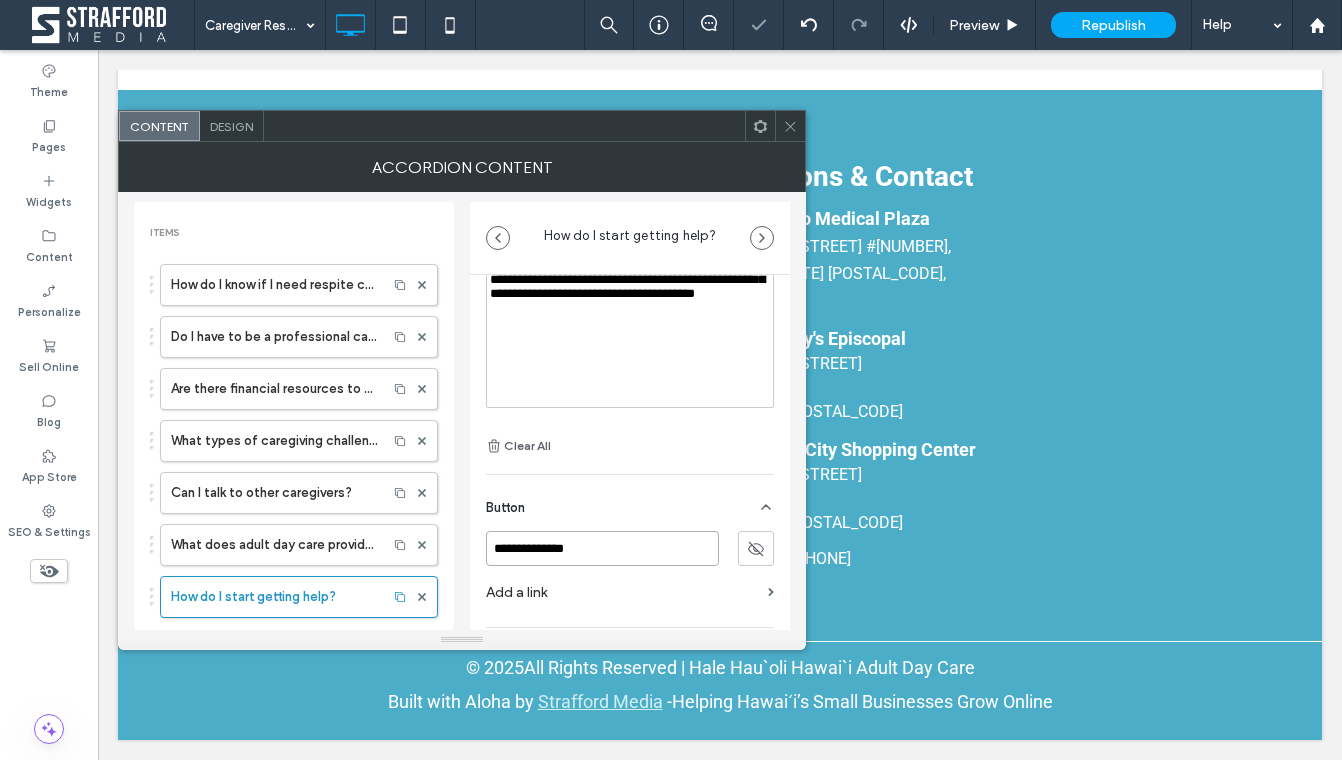 scroll, scrollTop: 187, scrollLeft: 0, axis: vertical 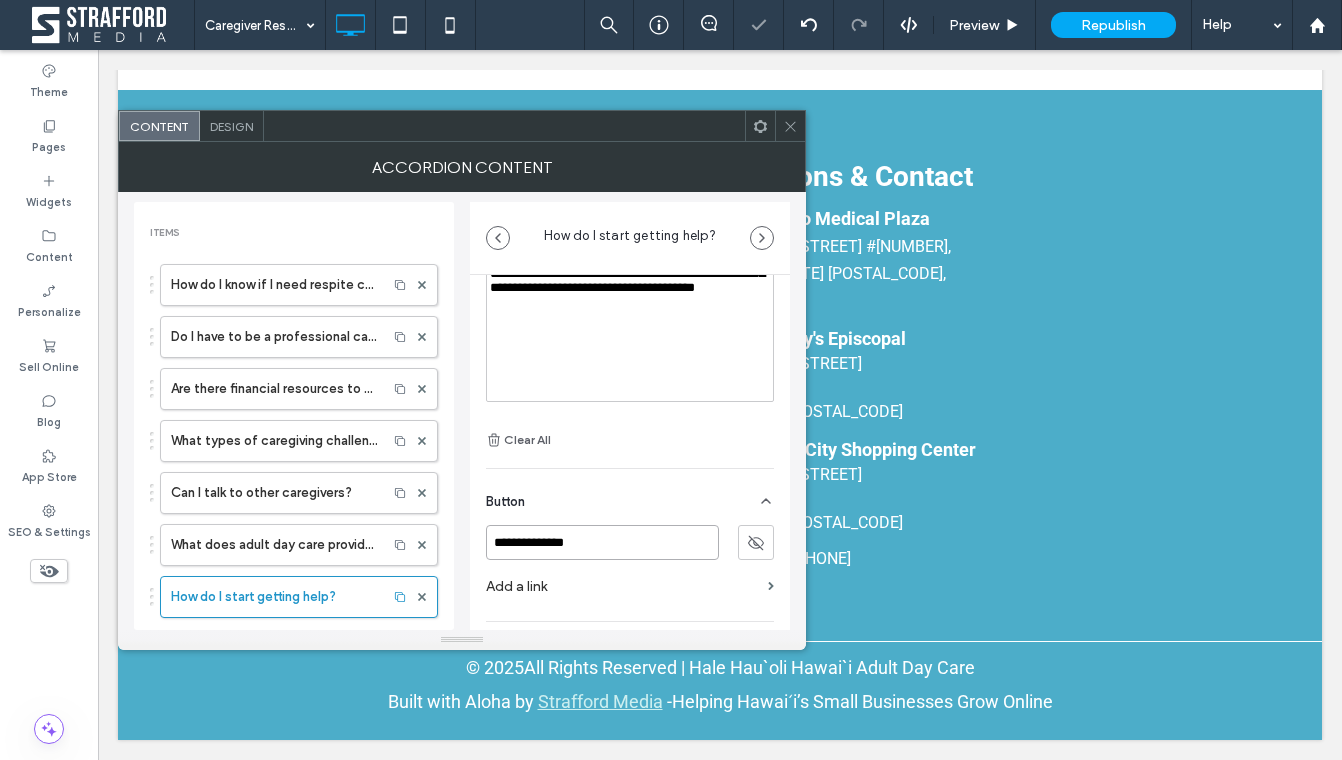 type on "**********" 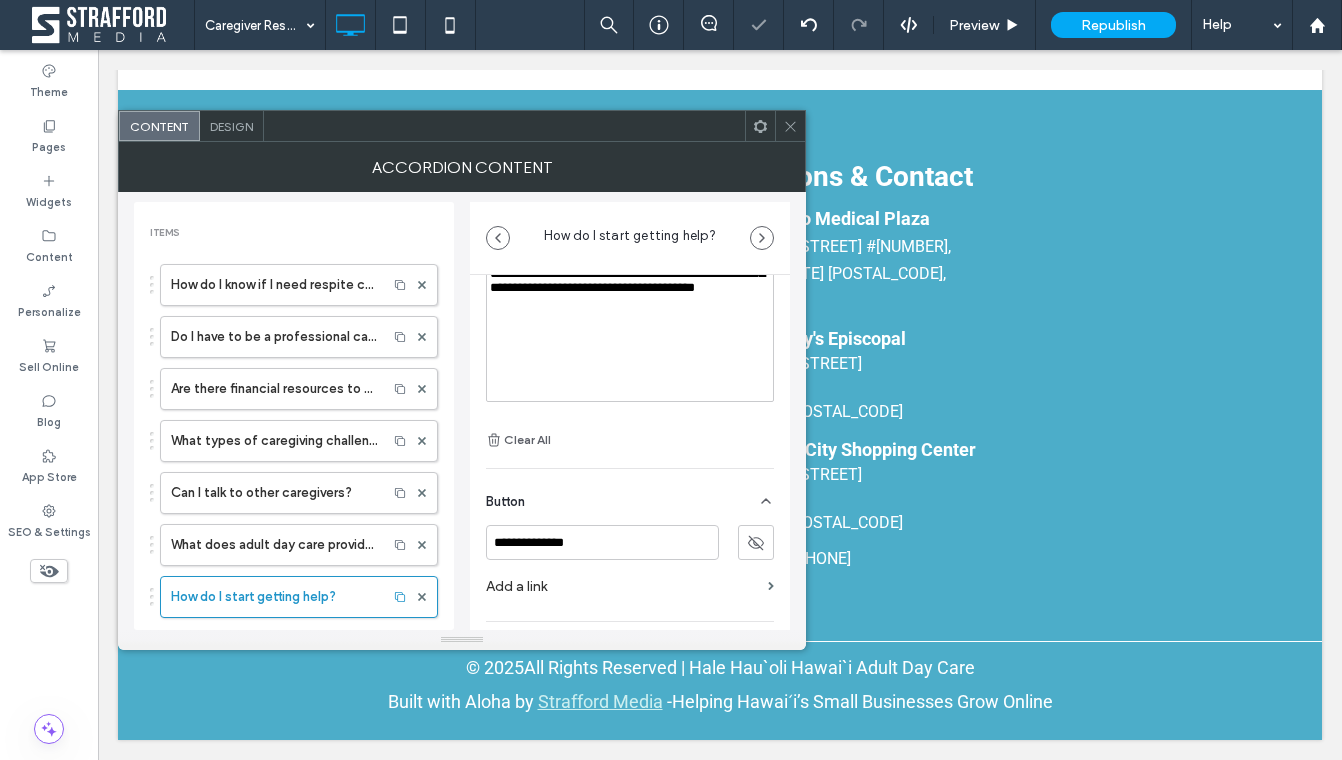 click at bounding box center [756, 542] 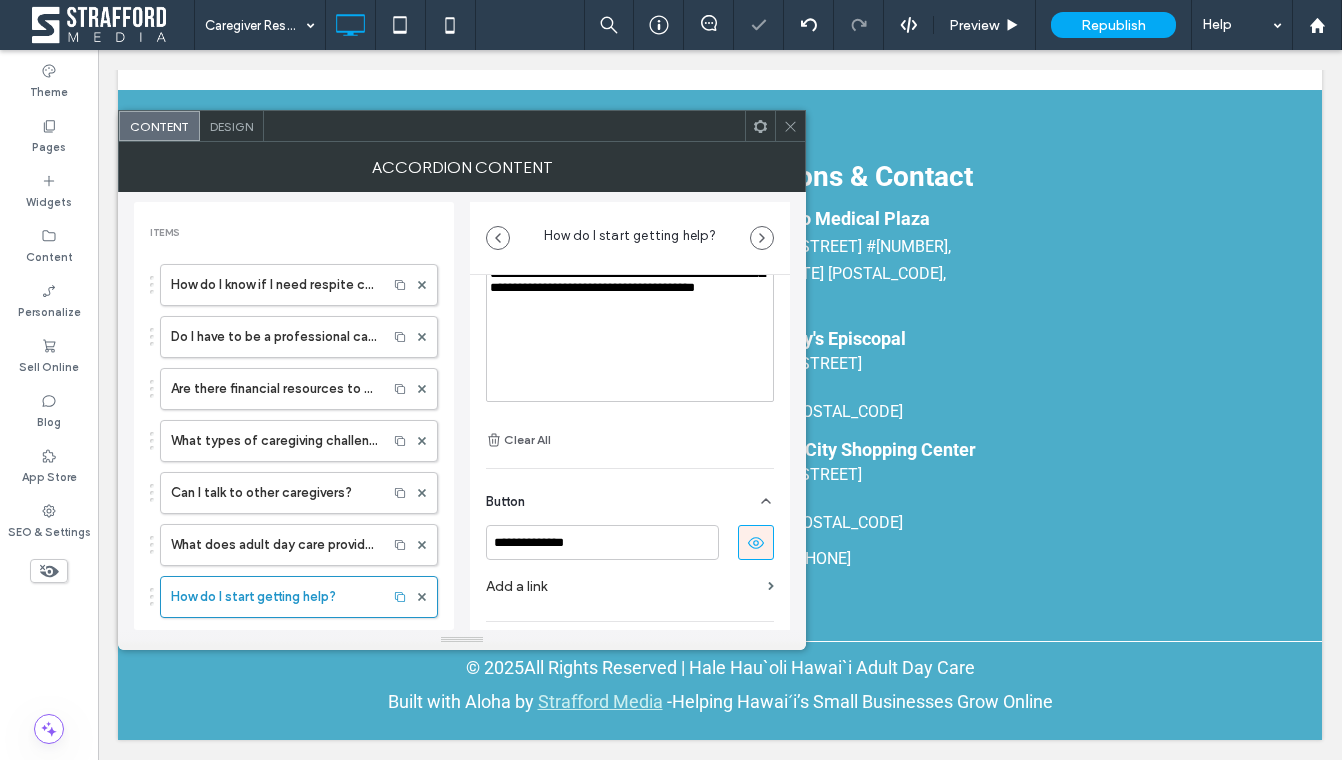 click on "Add a link" at bounding box center [623, 586] 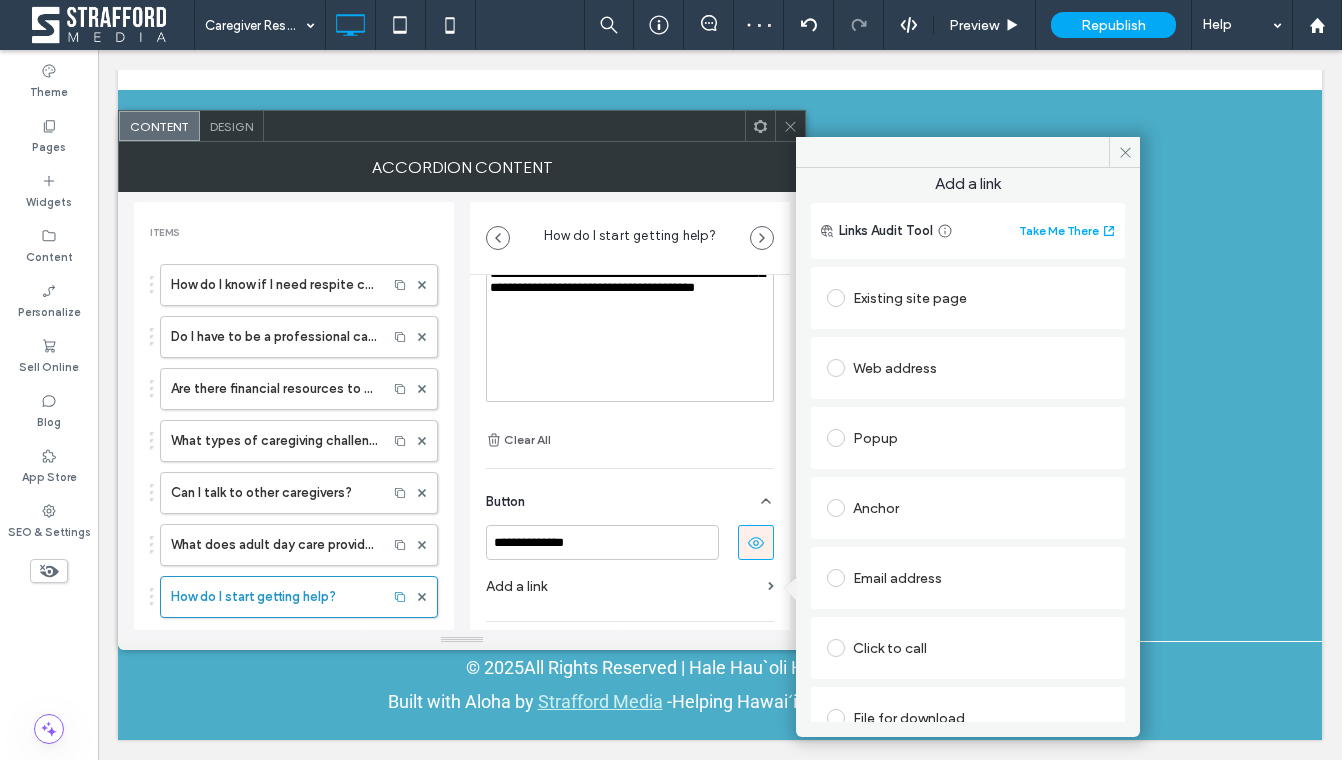 scroll, scrollTop: 0, scrollLeft: 0, axis: both 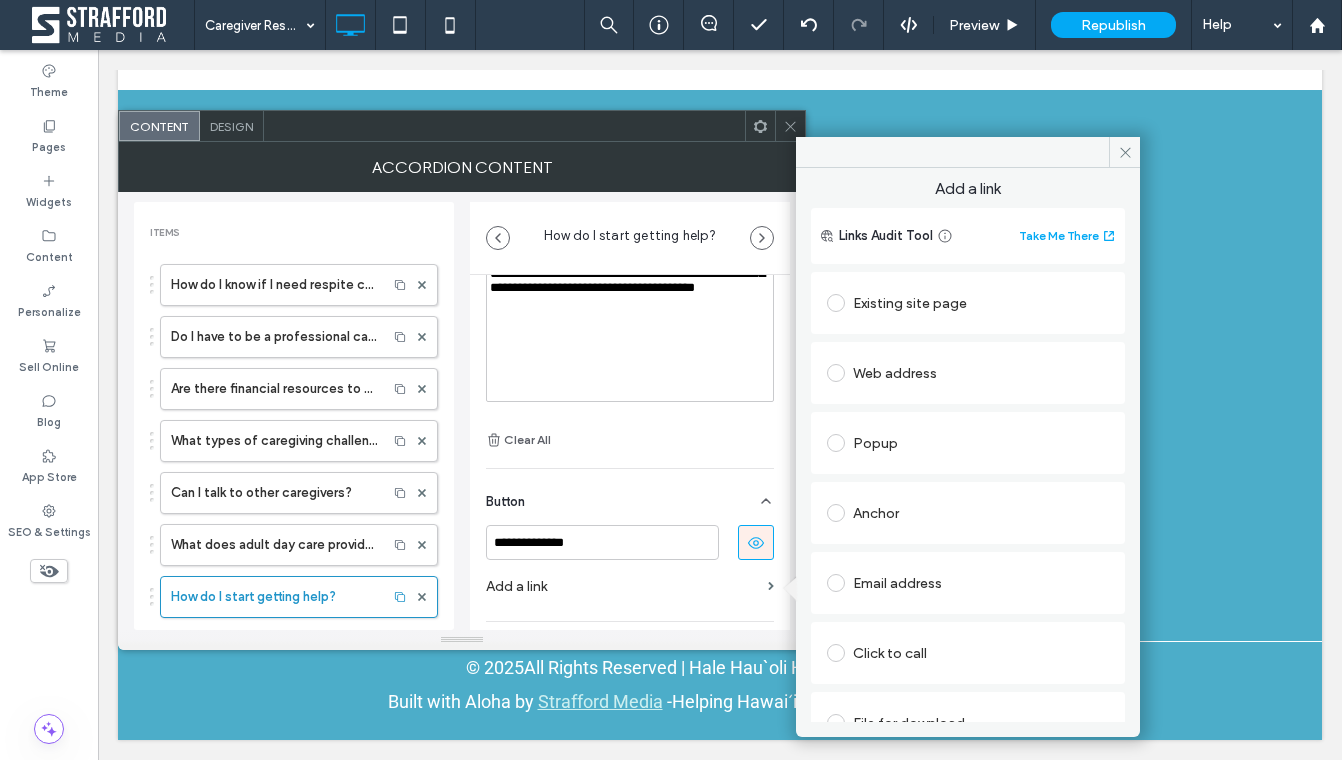 click on "Existing site page" at bounding box center [968, 303] 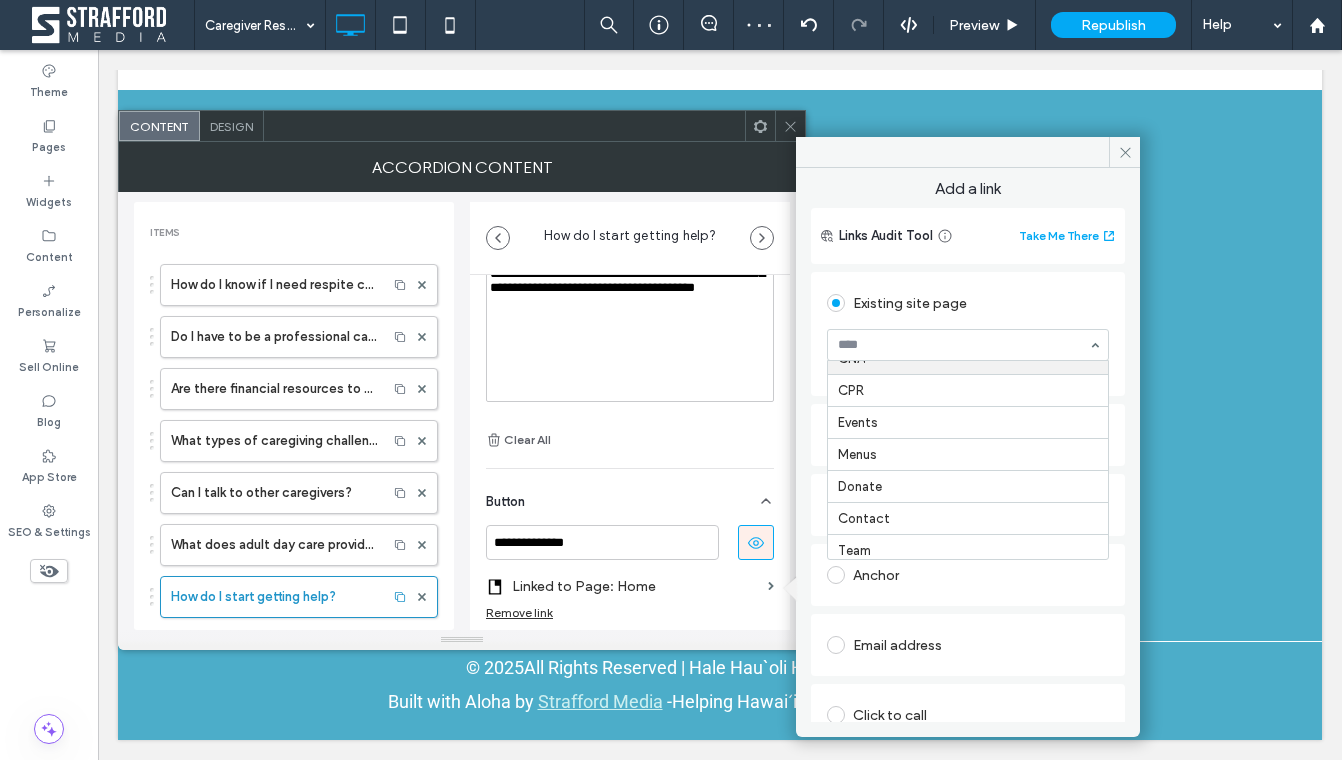 scroll, scrollTop: 164, scrollLeft: 0, axis: vertical 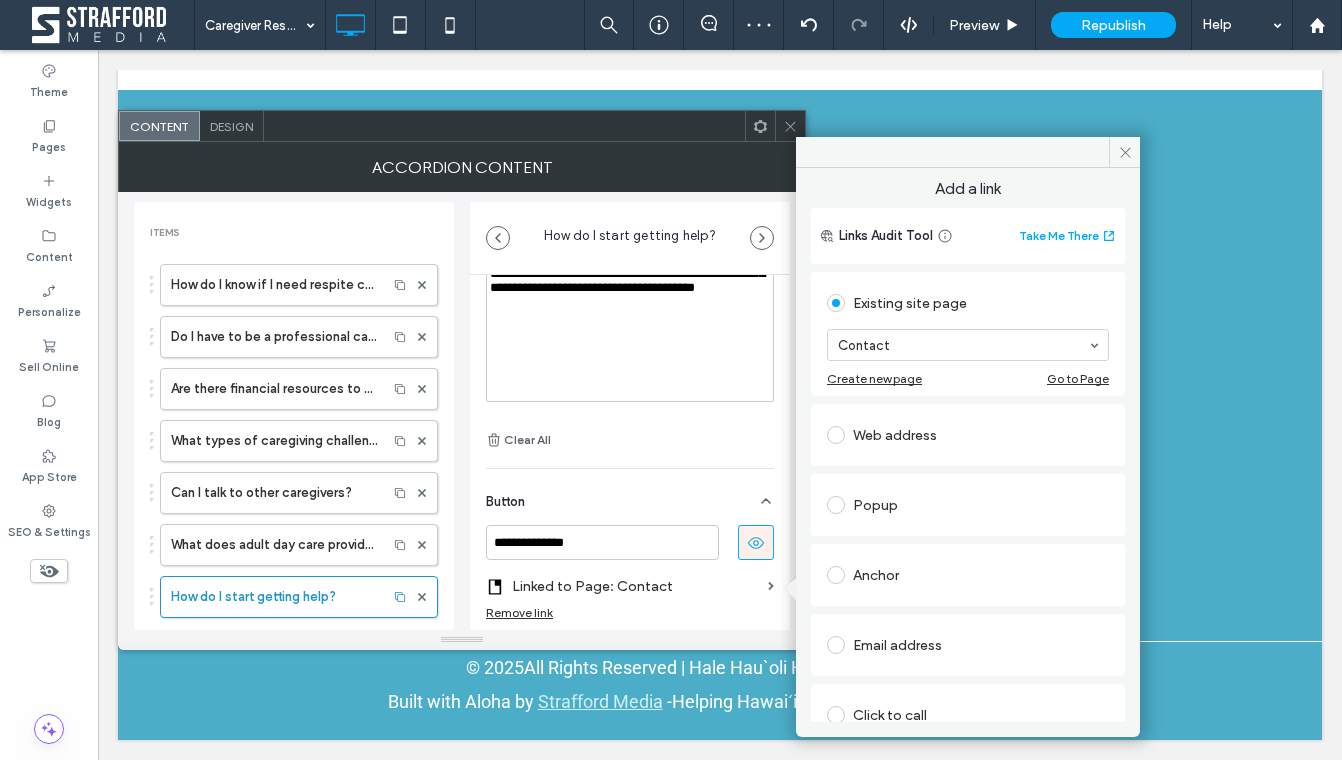 click on "Button" at bounding box center [630, 497] 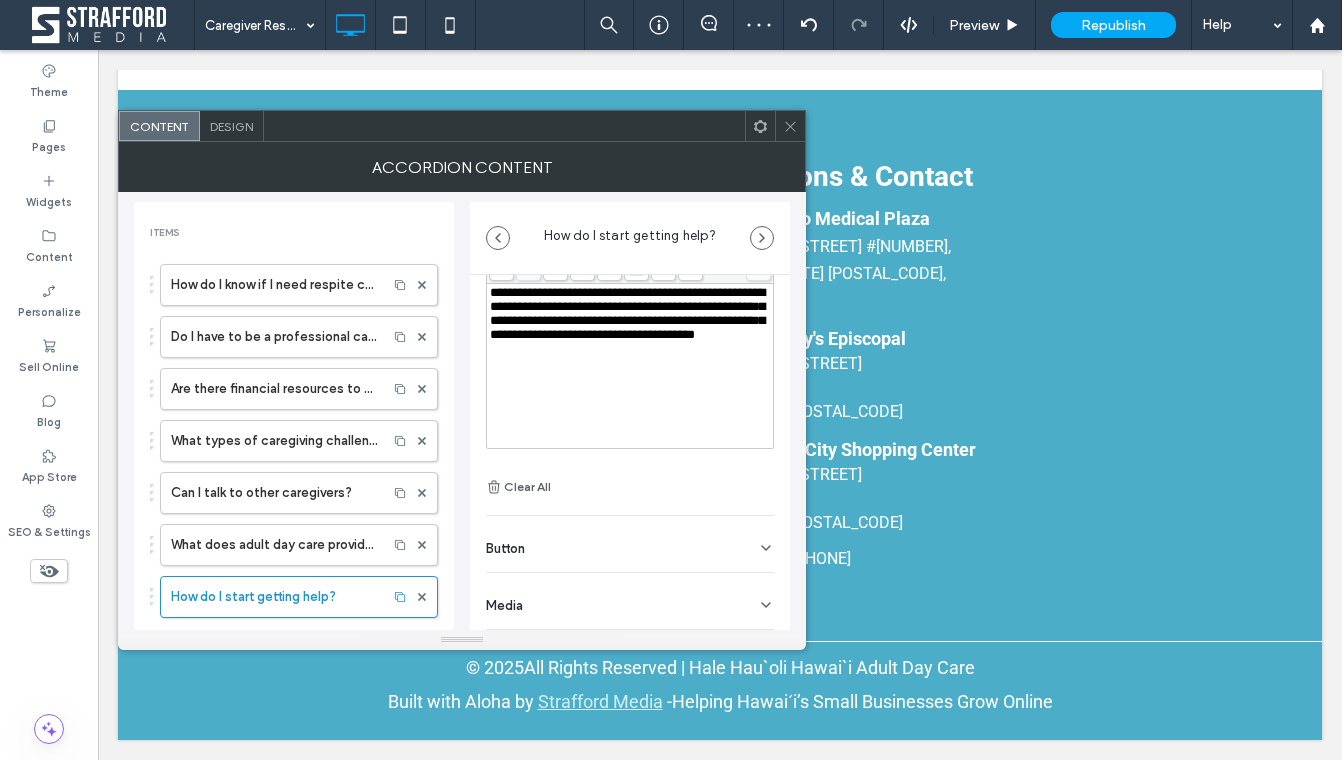 scroll, scrollTop: 140, scrollLeft: 0, axis: vertical 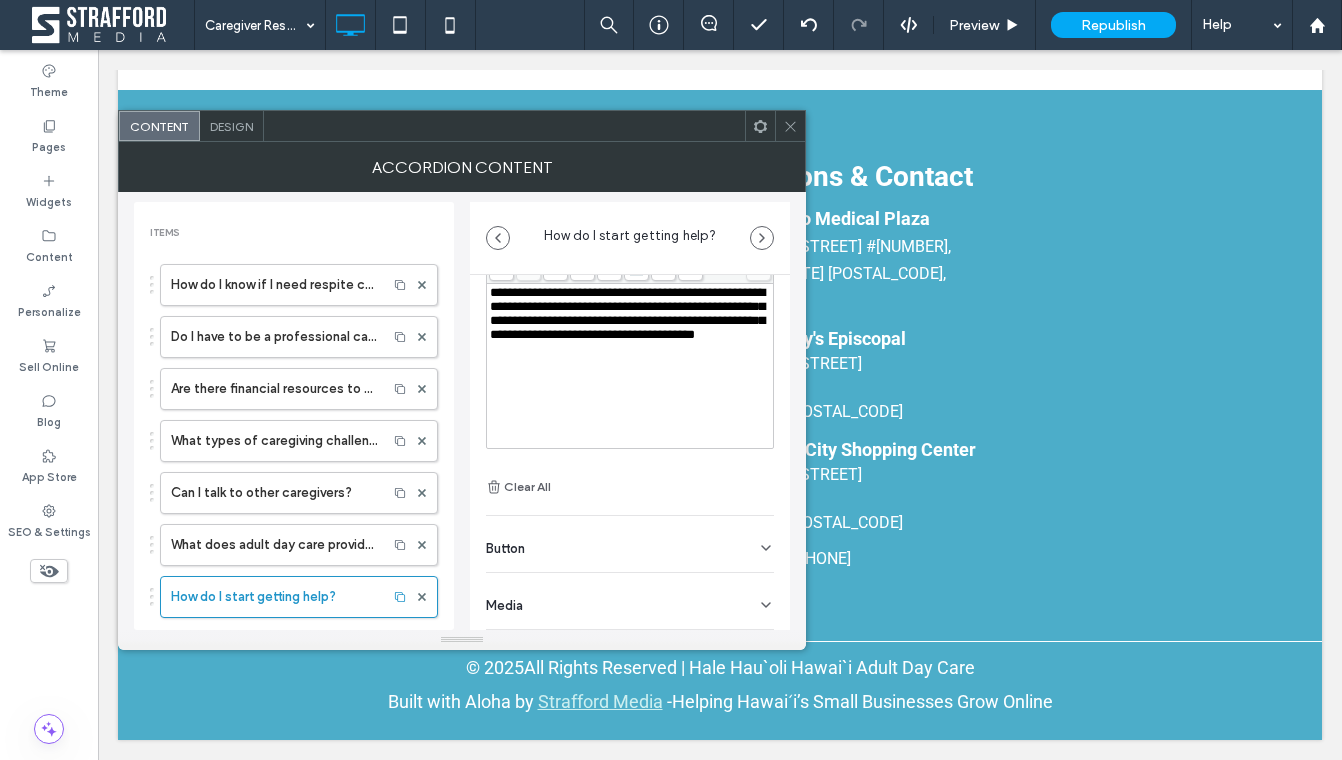 click at bounding box center [790, 126] 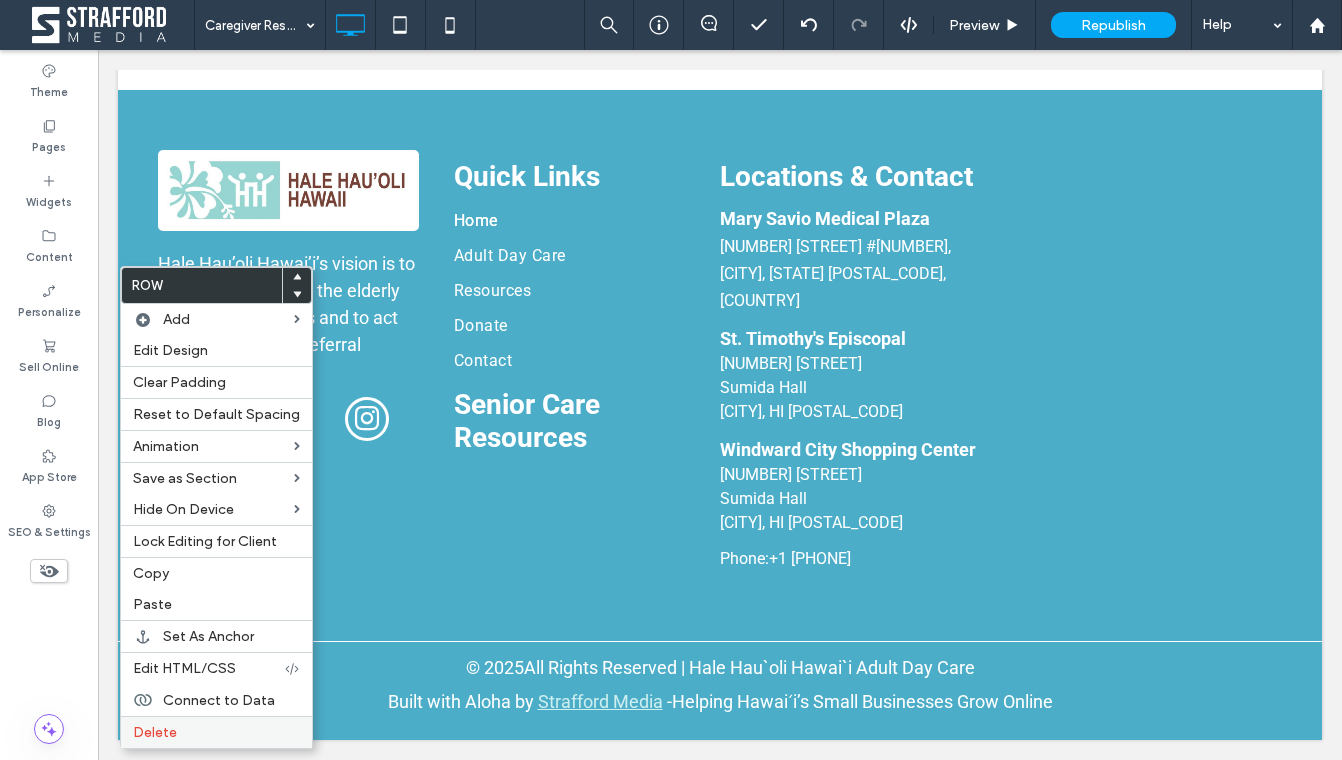click on "Delete" at bounding box center [216, 732] 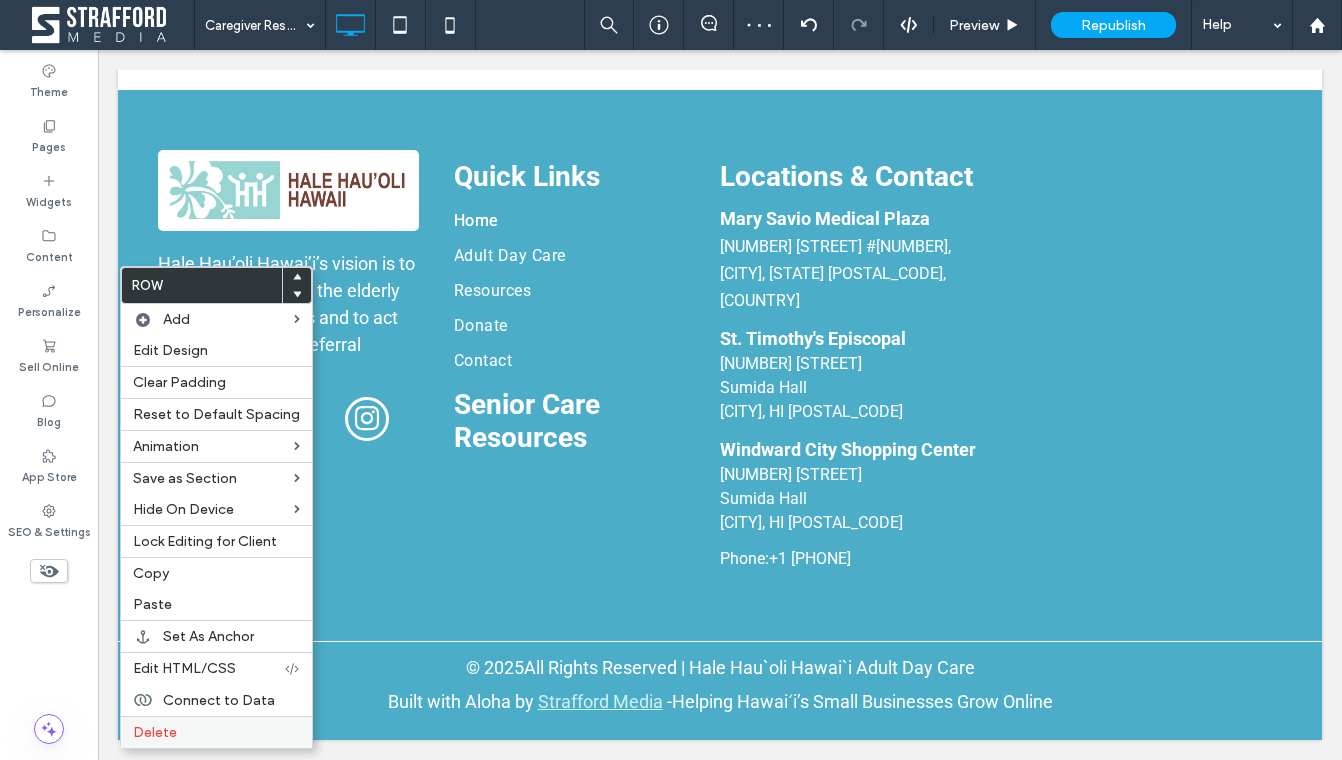 click on "Delete" at bounding box center [216, 732] 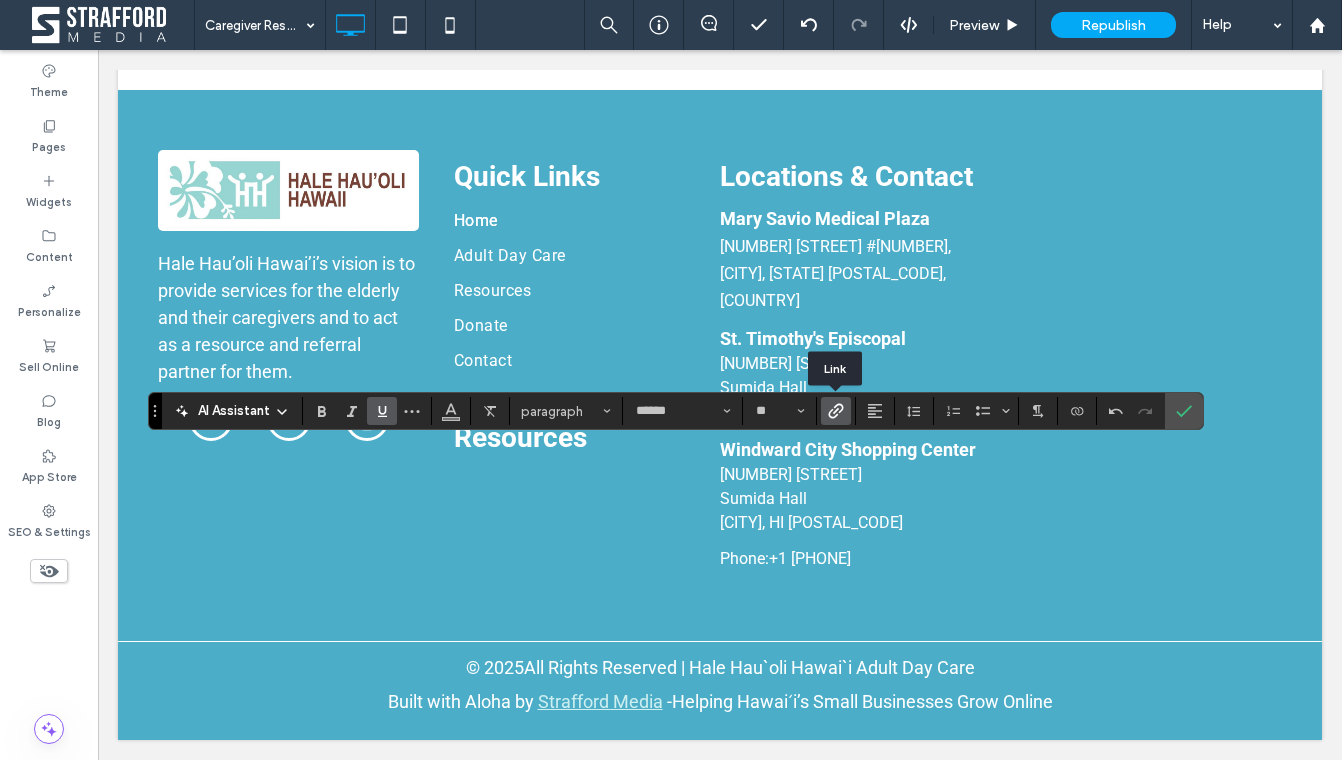 click 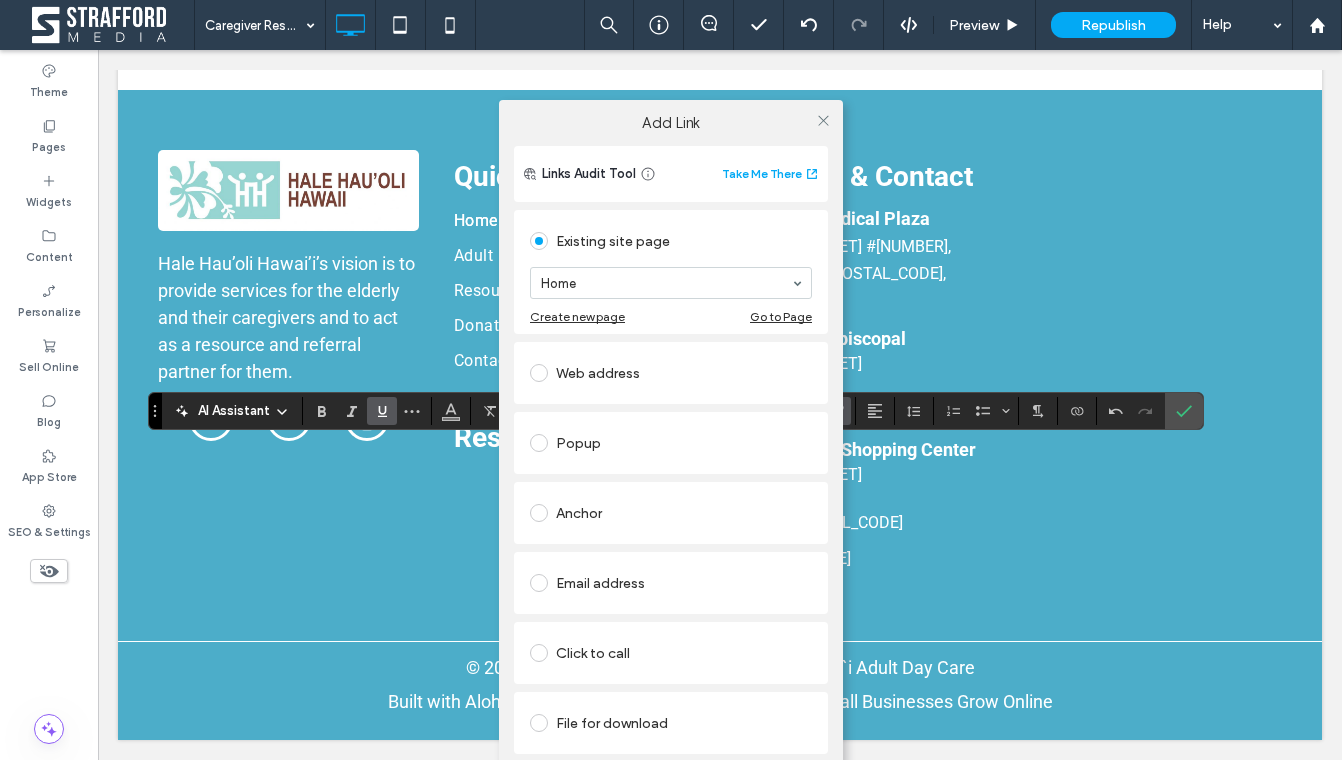 click on "Popup" at bounding box center [671, 443] 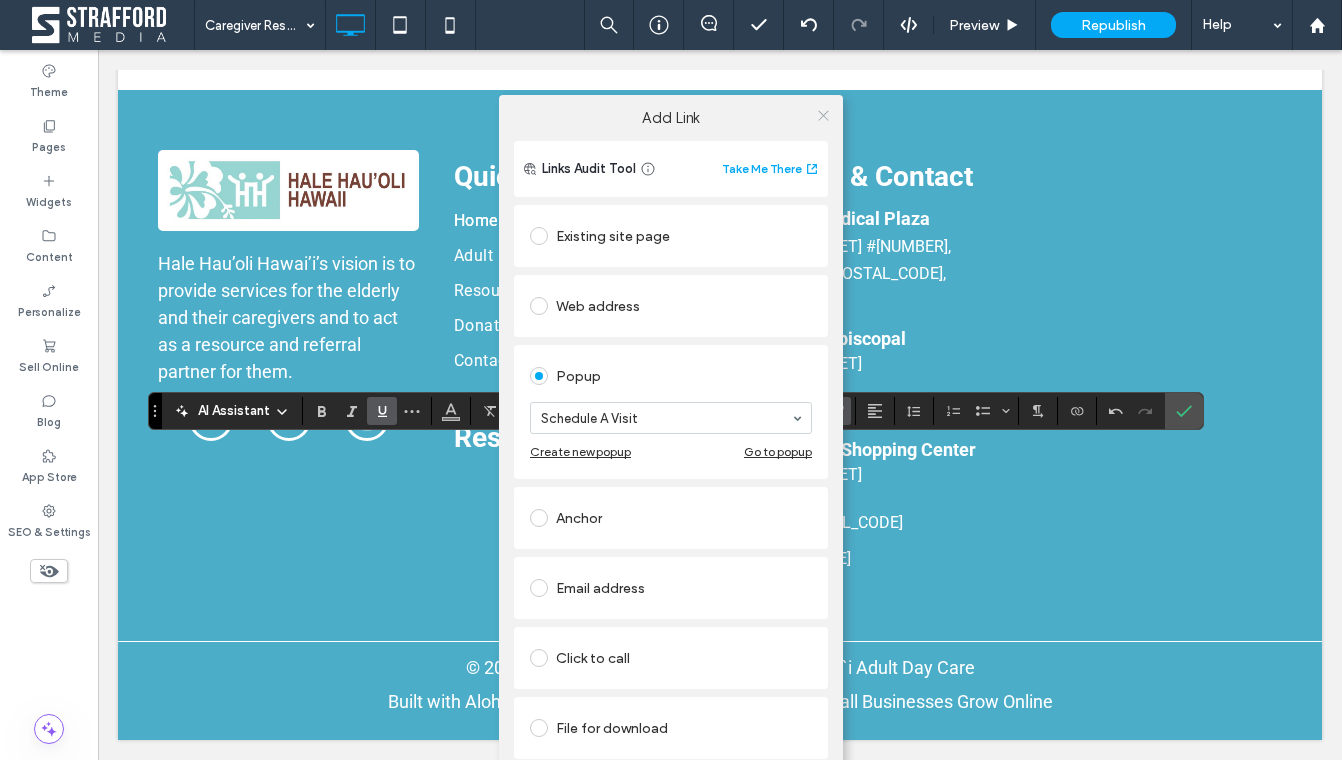 click 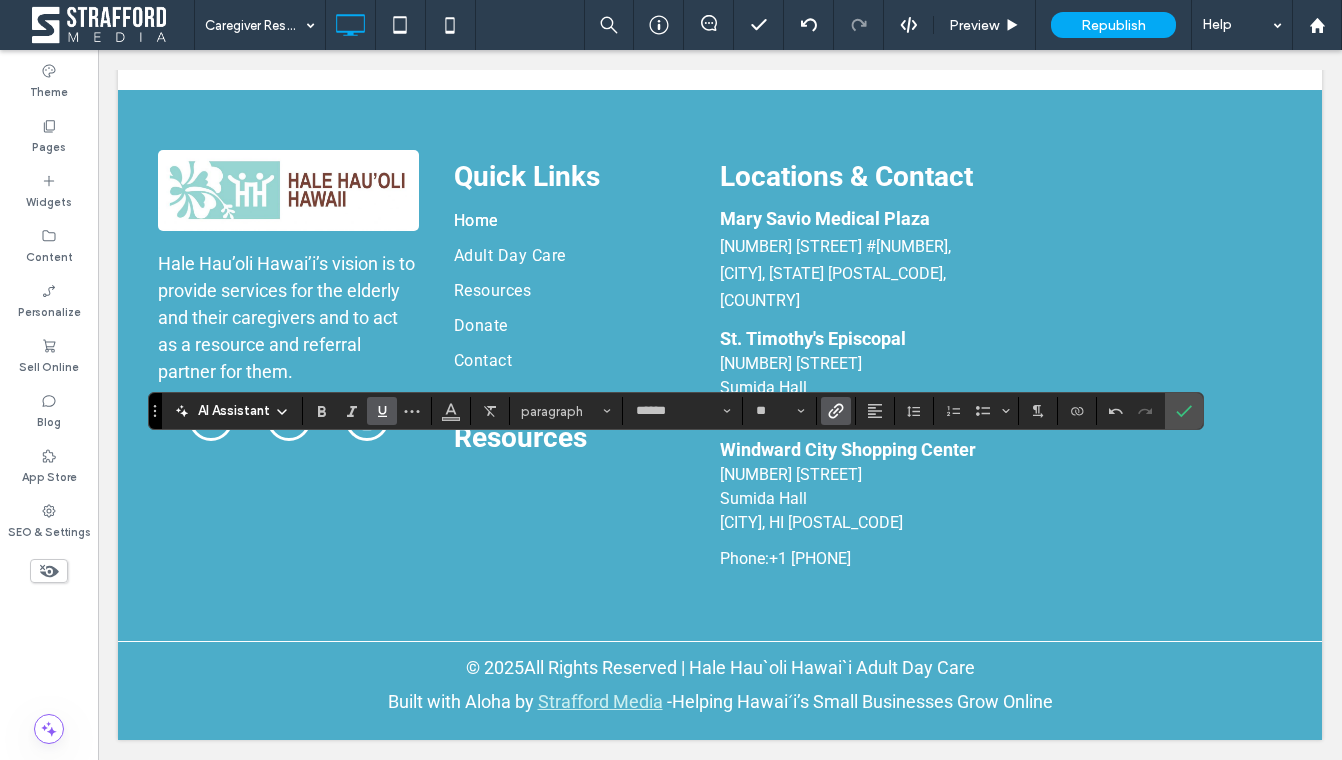click 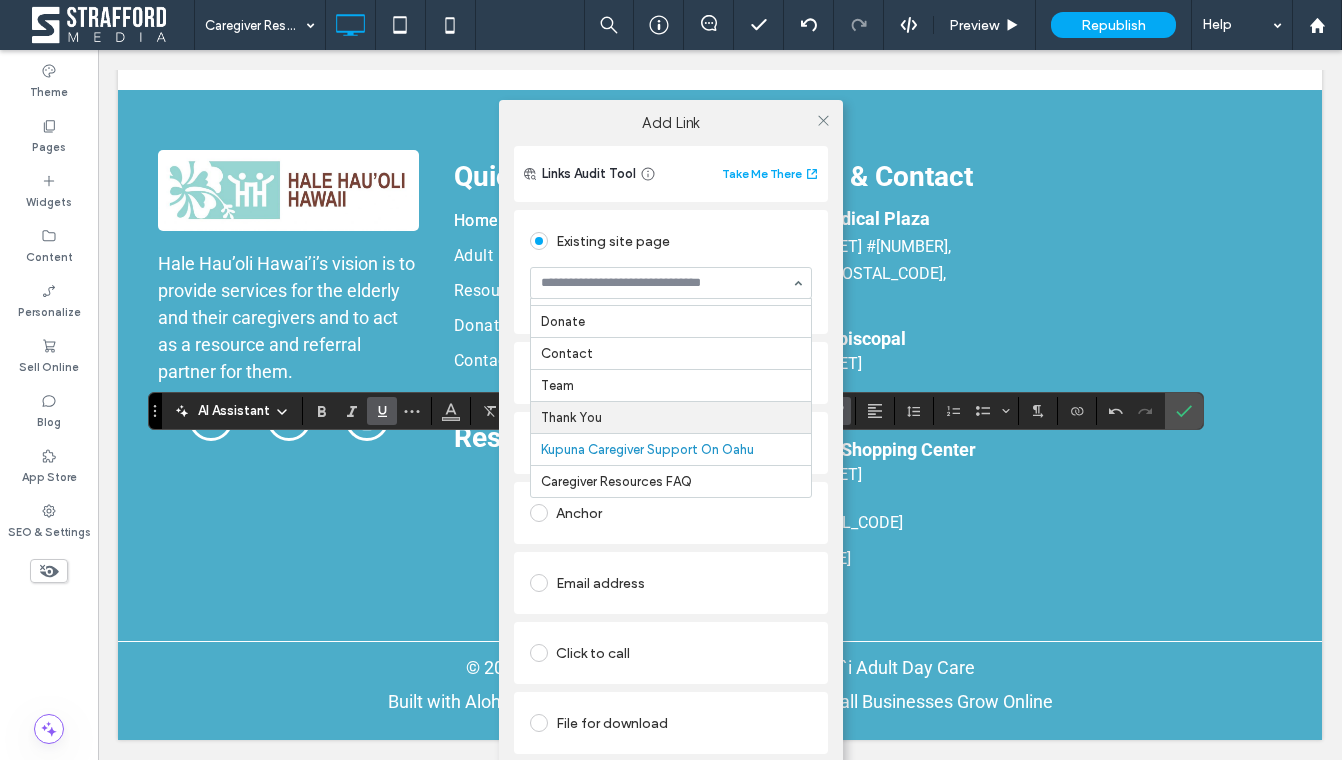 scroll, scrollTop: 263, scrollLeft: 0, axis: vertical 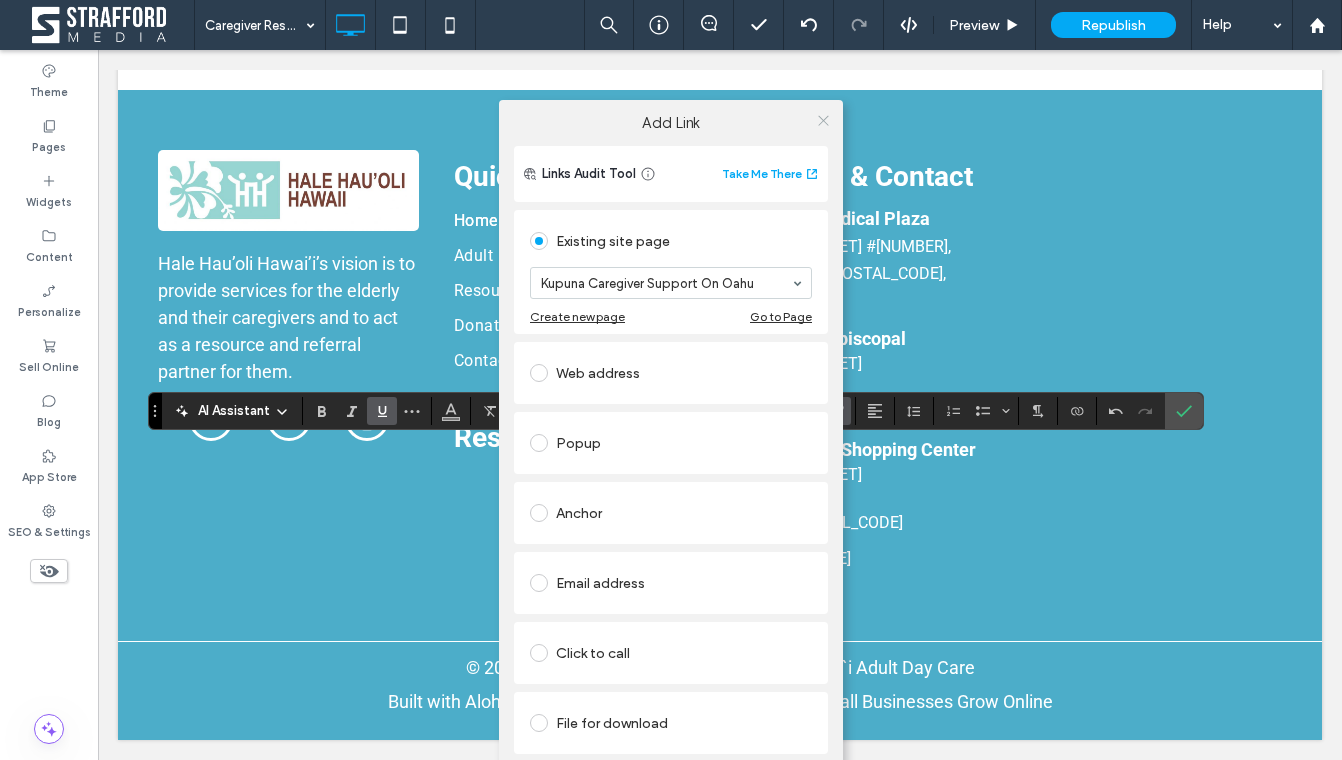 click 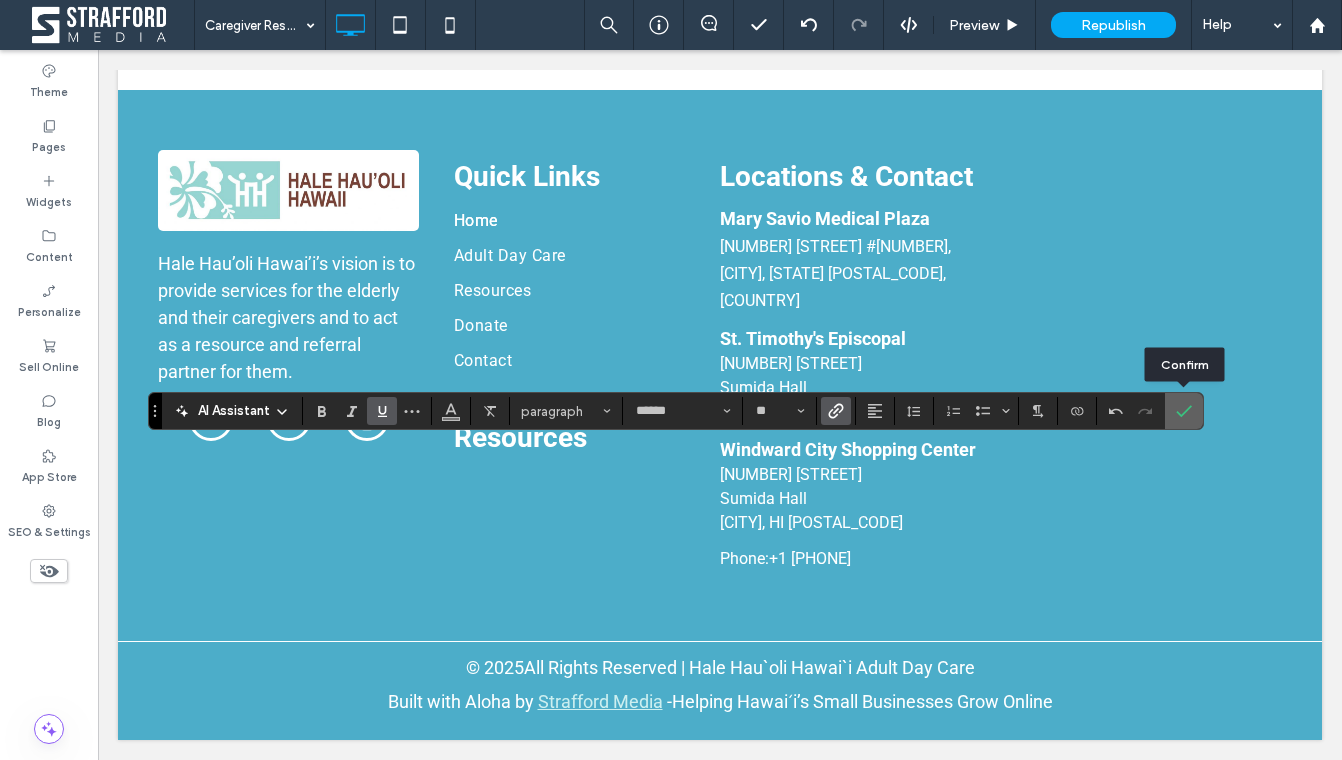 click at bounding box center [1184, 411] 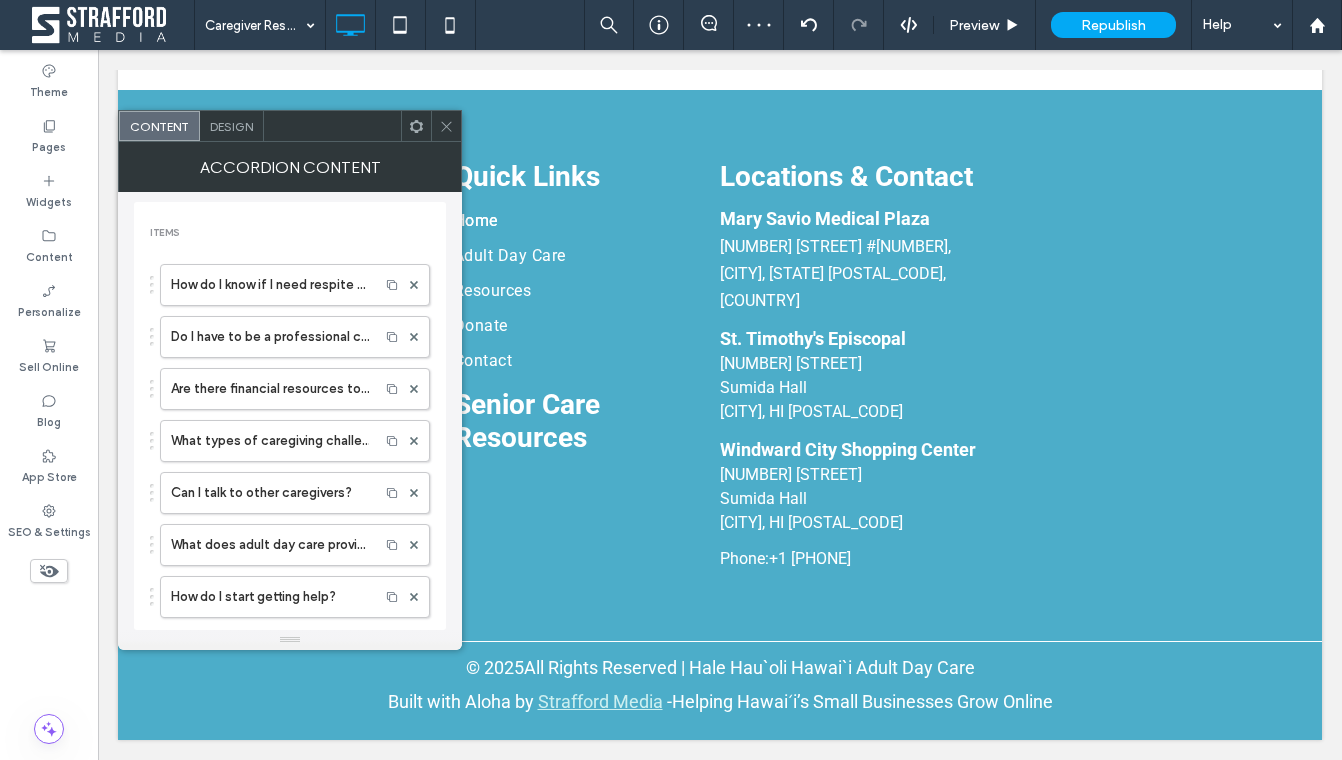 click on "Design" at bounding box center (231, 126) 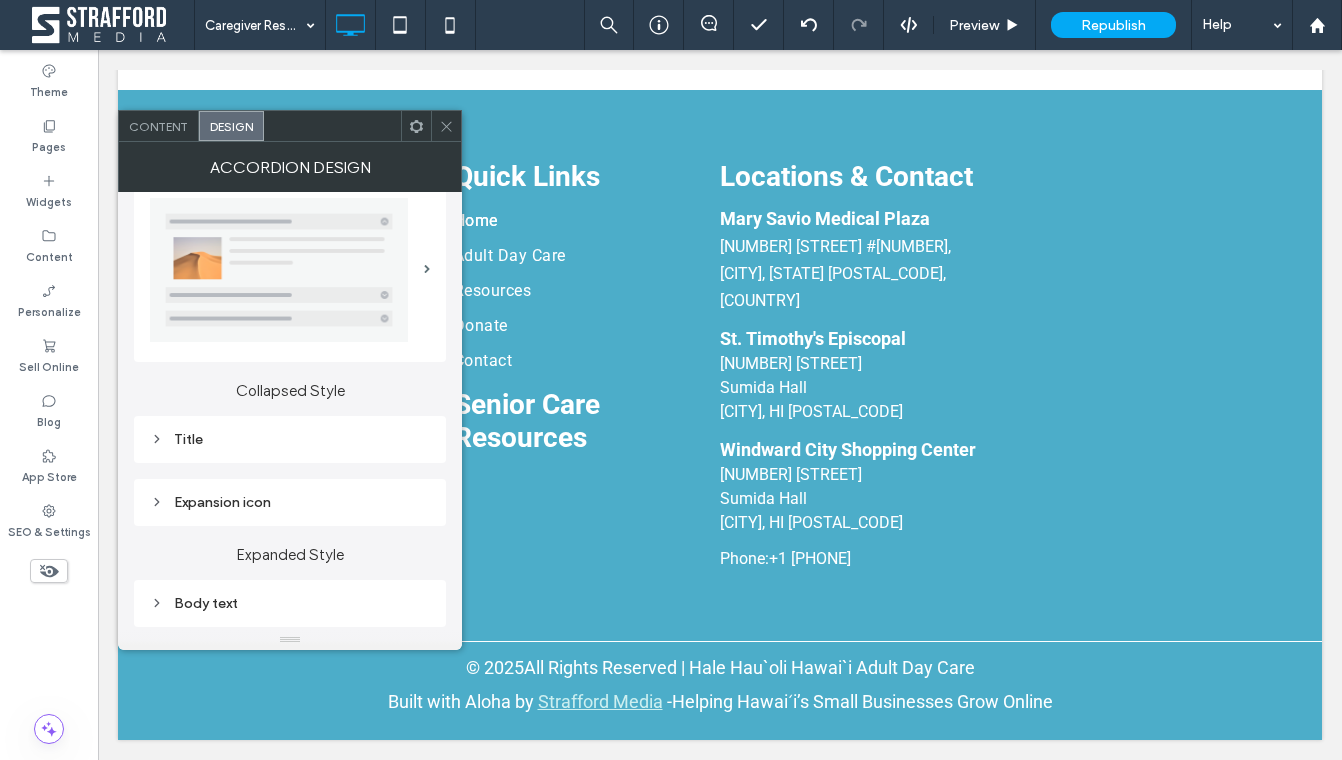 scroll, scrollTop: 31, scrollLeft: 0, axis: vertical 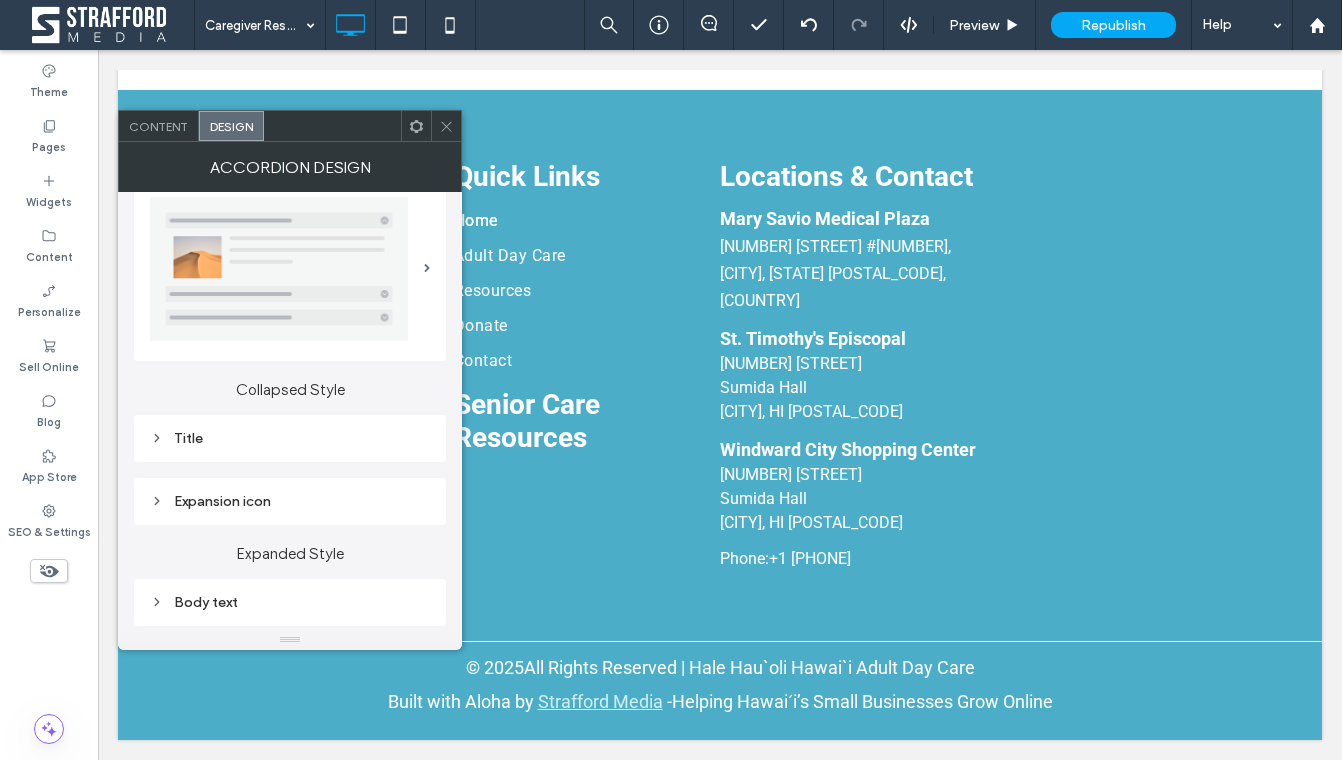 click on "Title" at bounding box center (290, 438) 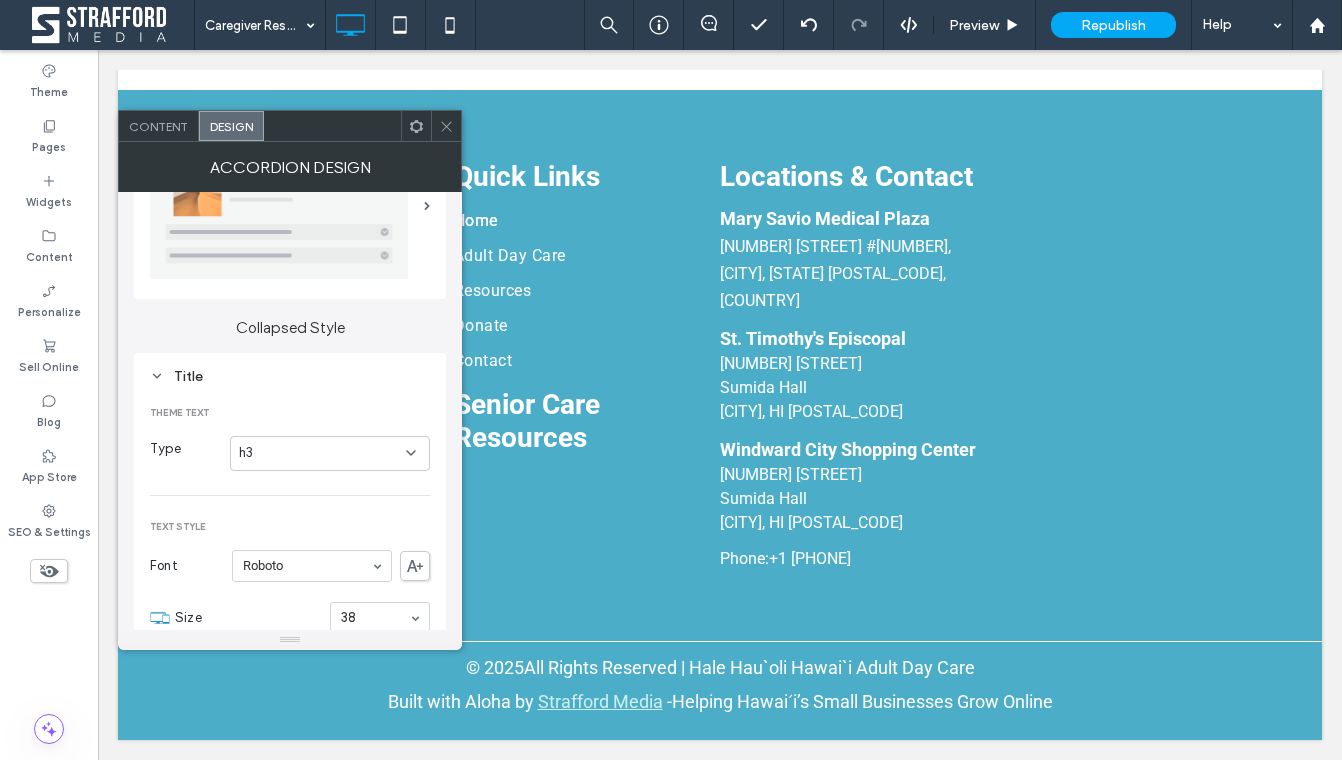 scroll, scrollTop: 100, scrollLeft: 0, axis: vertical 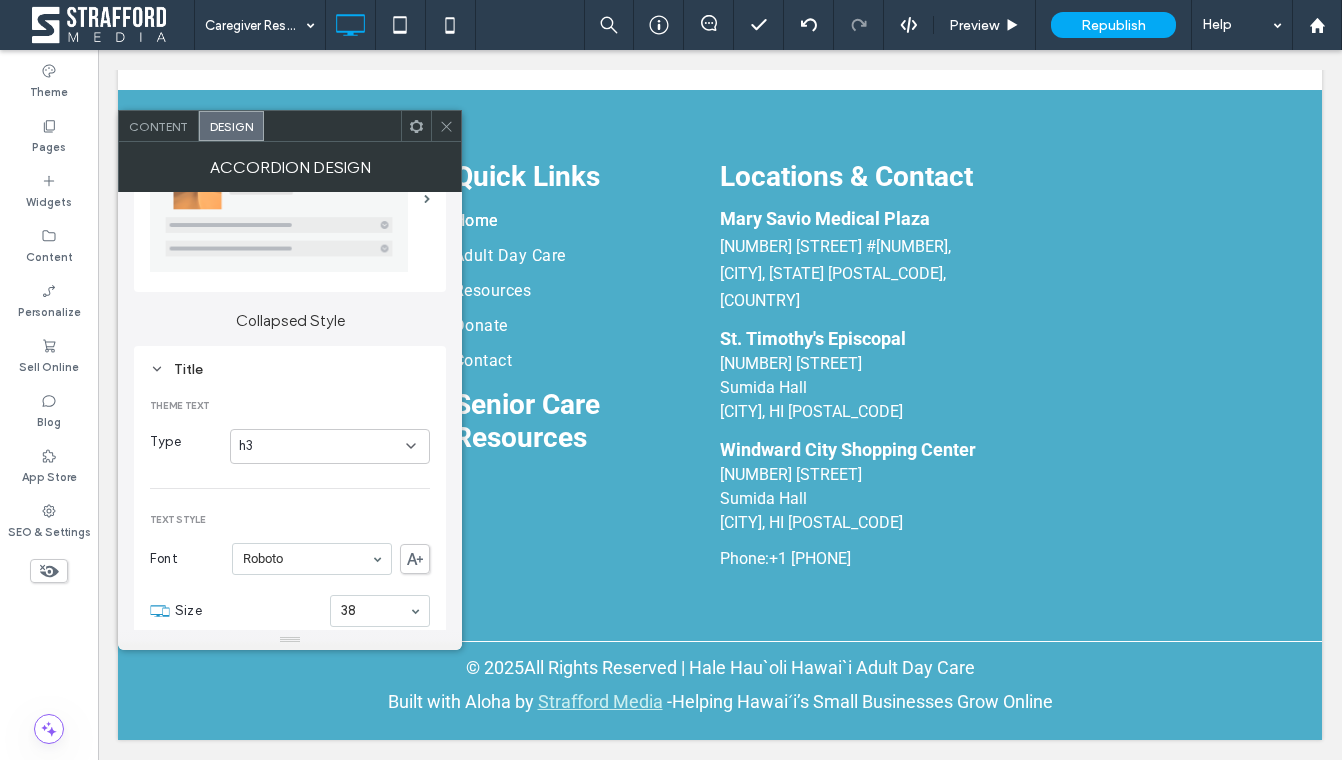 click on "h3" at bounding box center [322, 446] 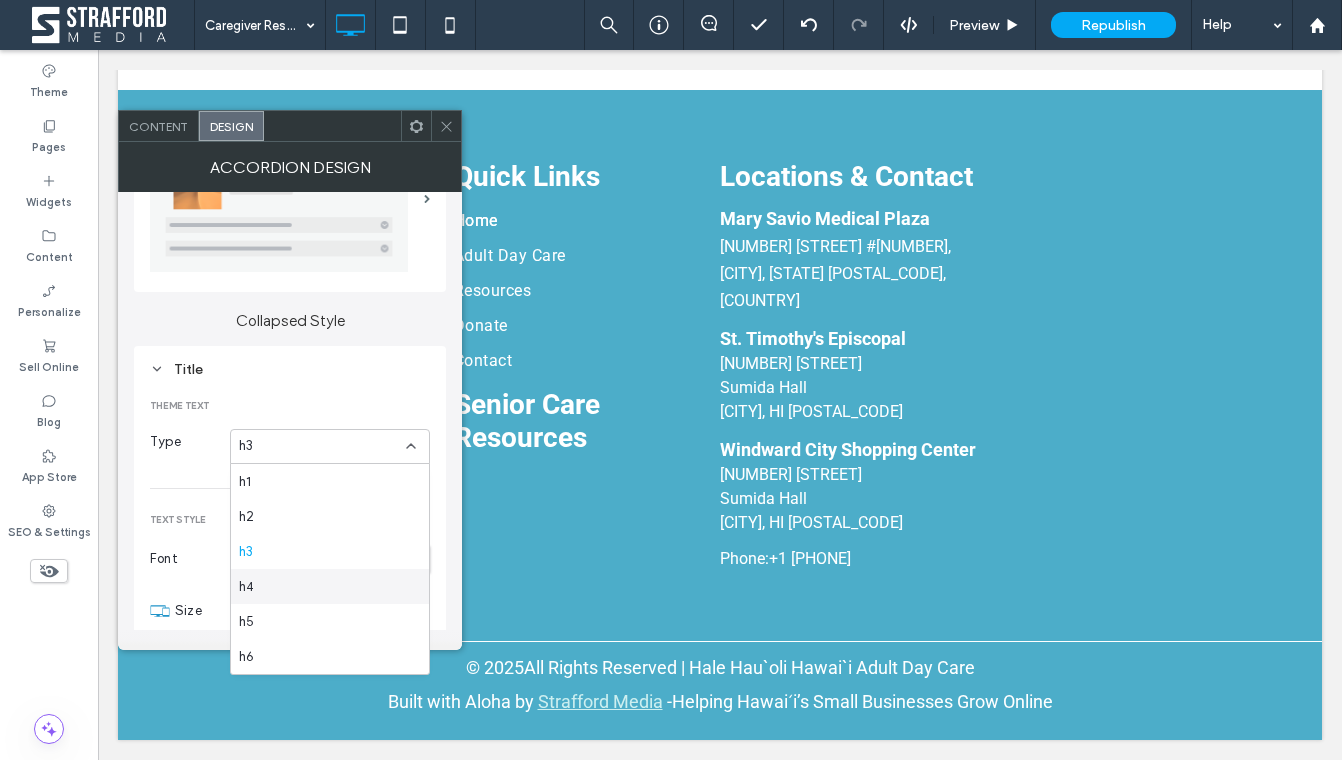 click on "h4" at bounding box center [330, 586] 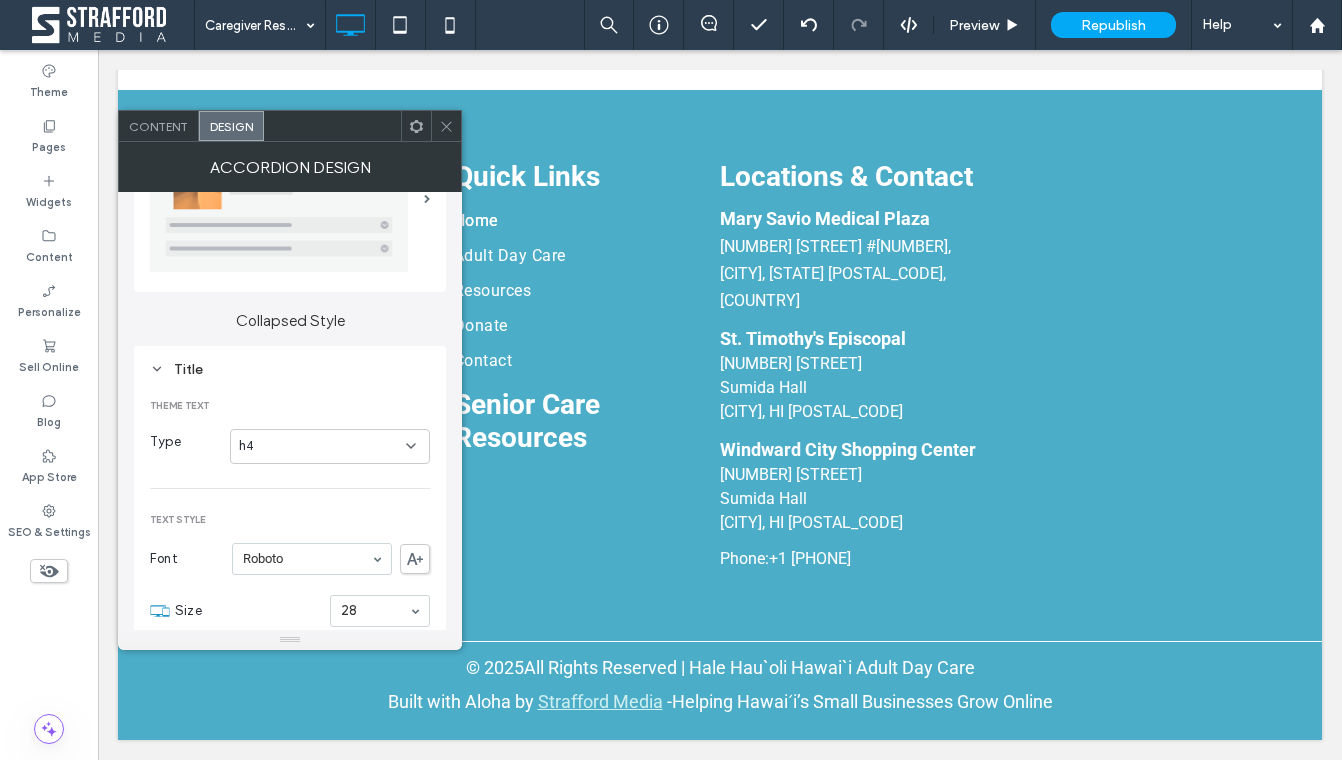 click 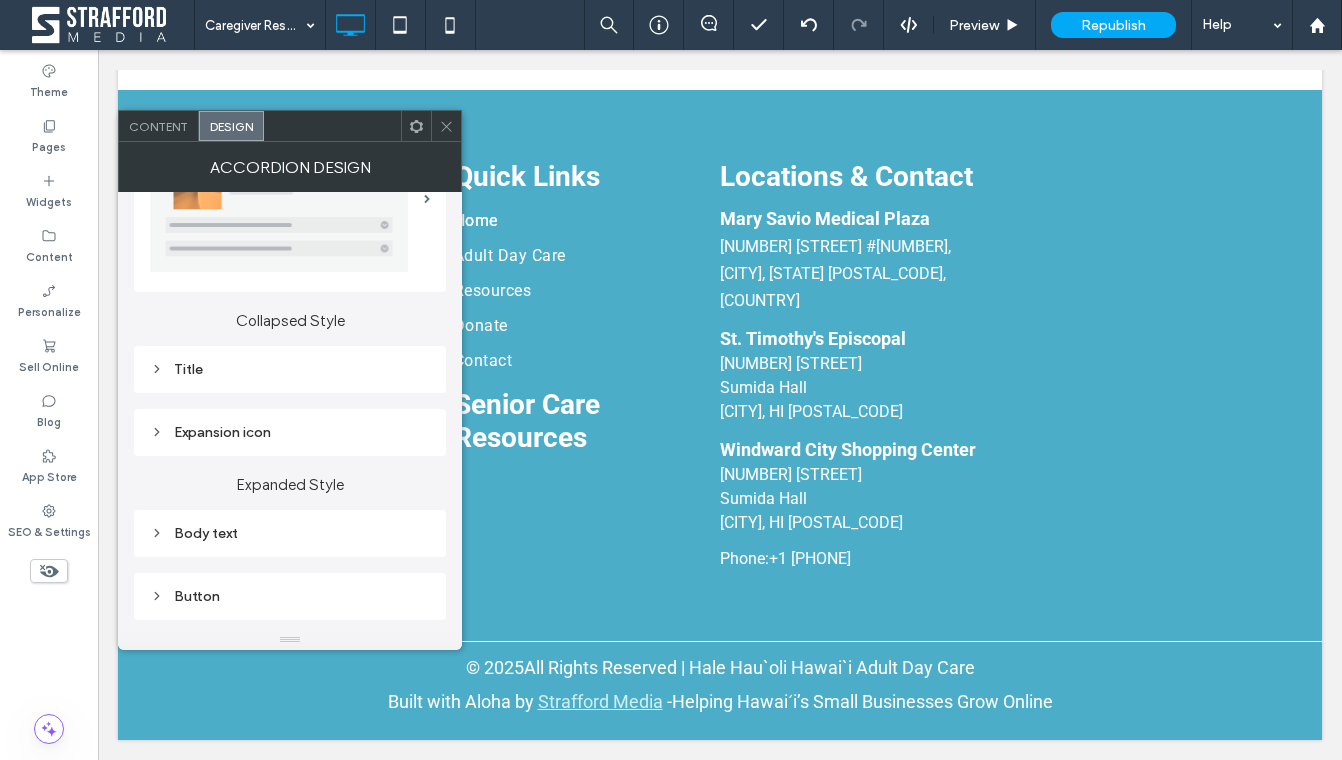 click 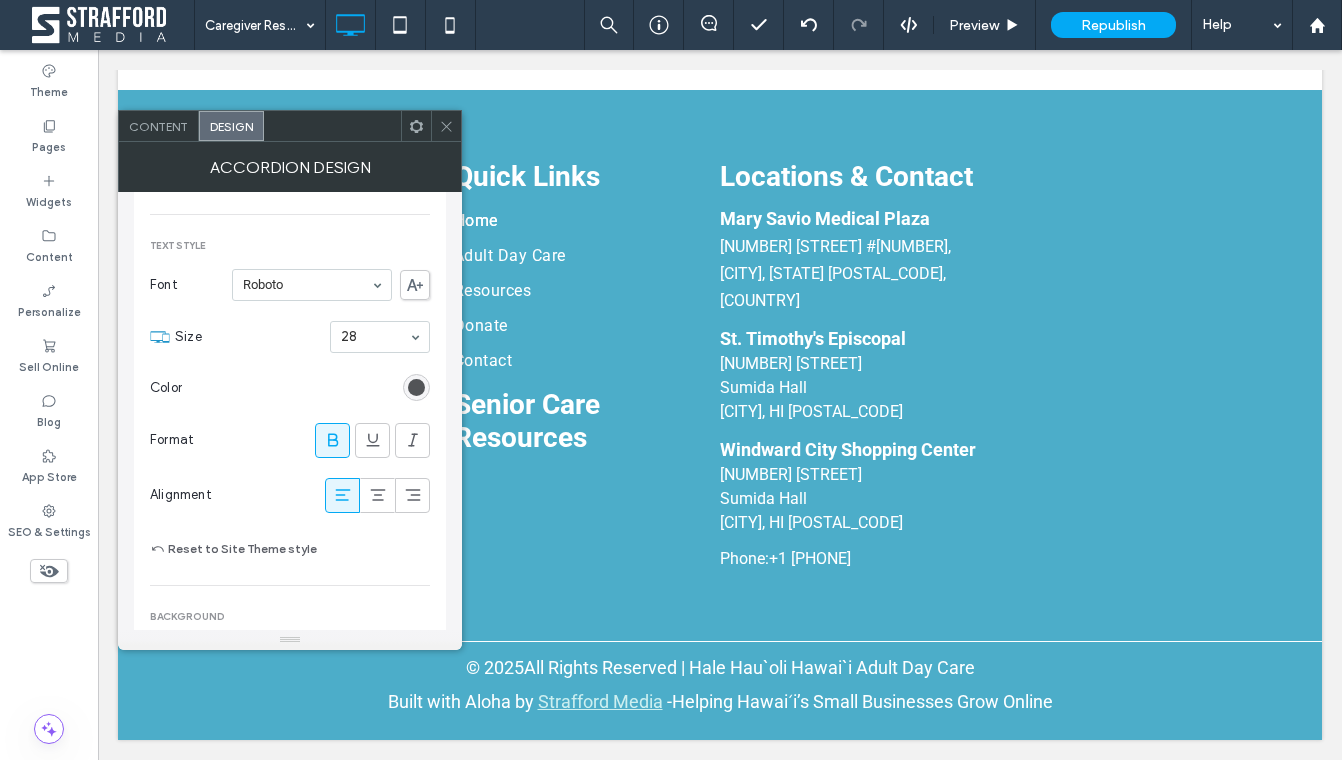 scroll, scrollTop: 401, scrollLeft: 0, axis: vertical 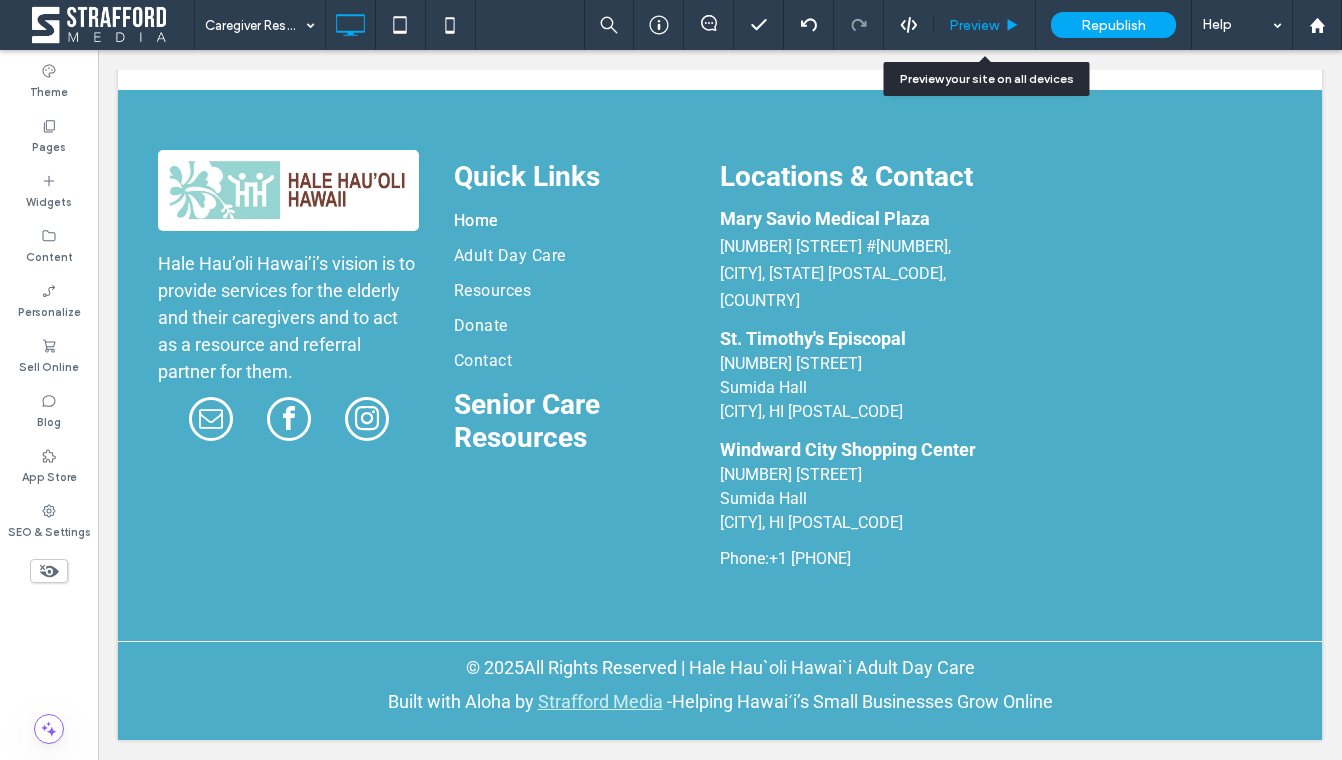 click on "Preview" at bounding box center (974, 25) 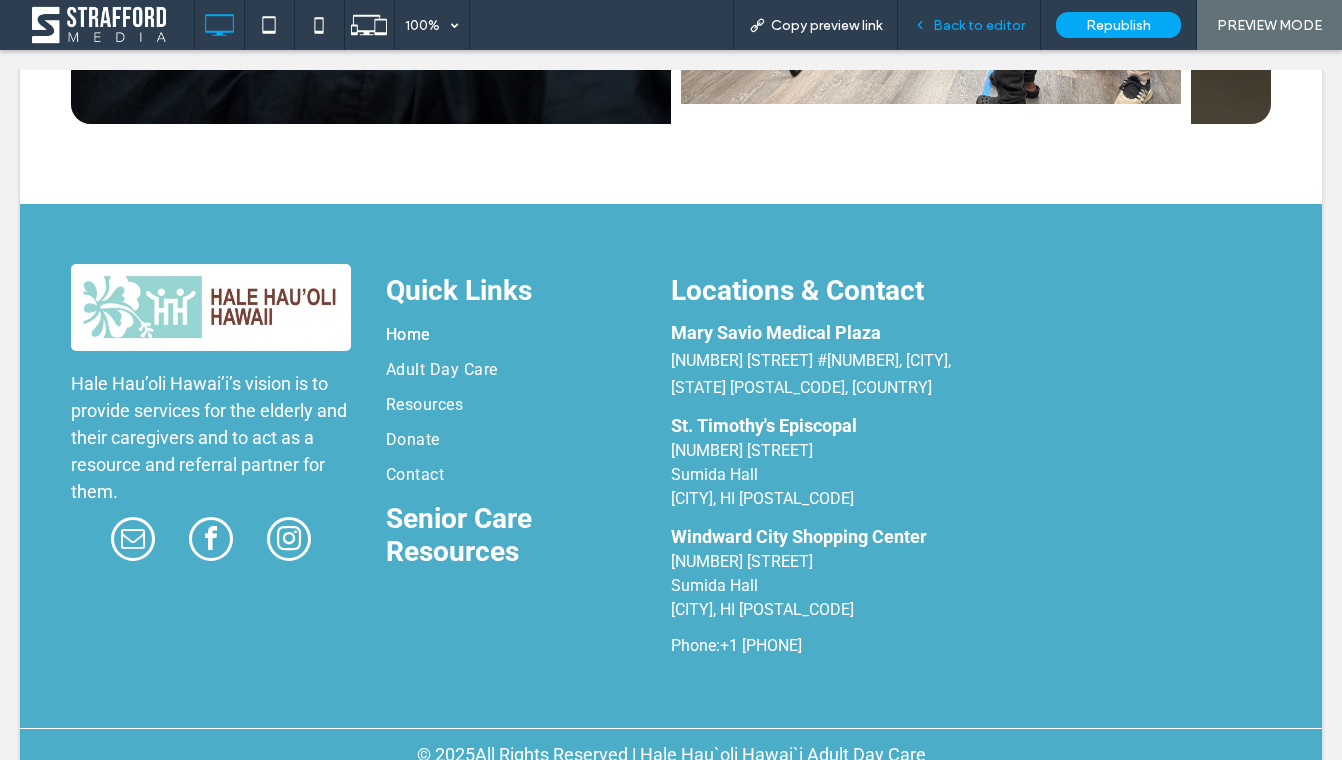 click on "Back to editor" at bounding box center [979, 25] 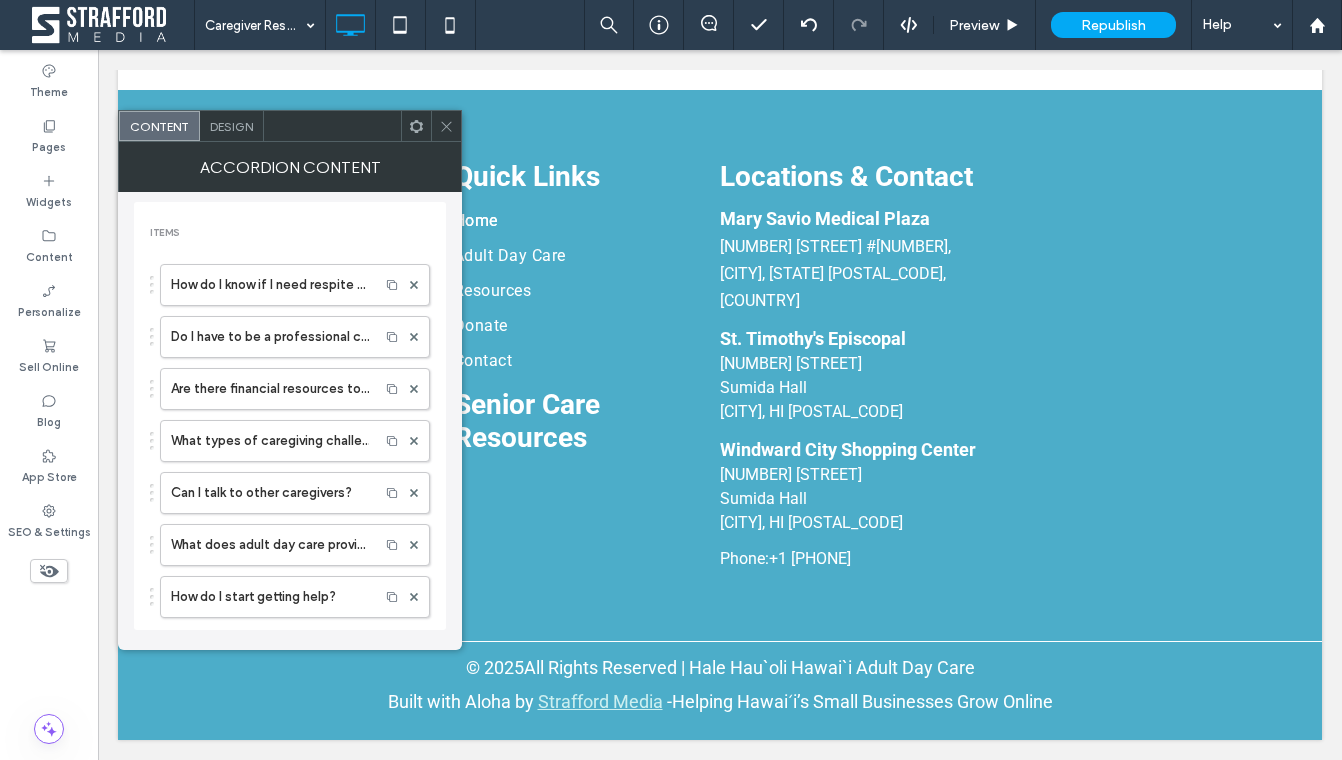 click on "Design" at bounding box center [231, 126] 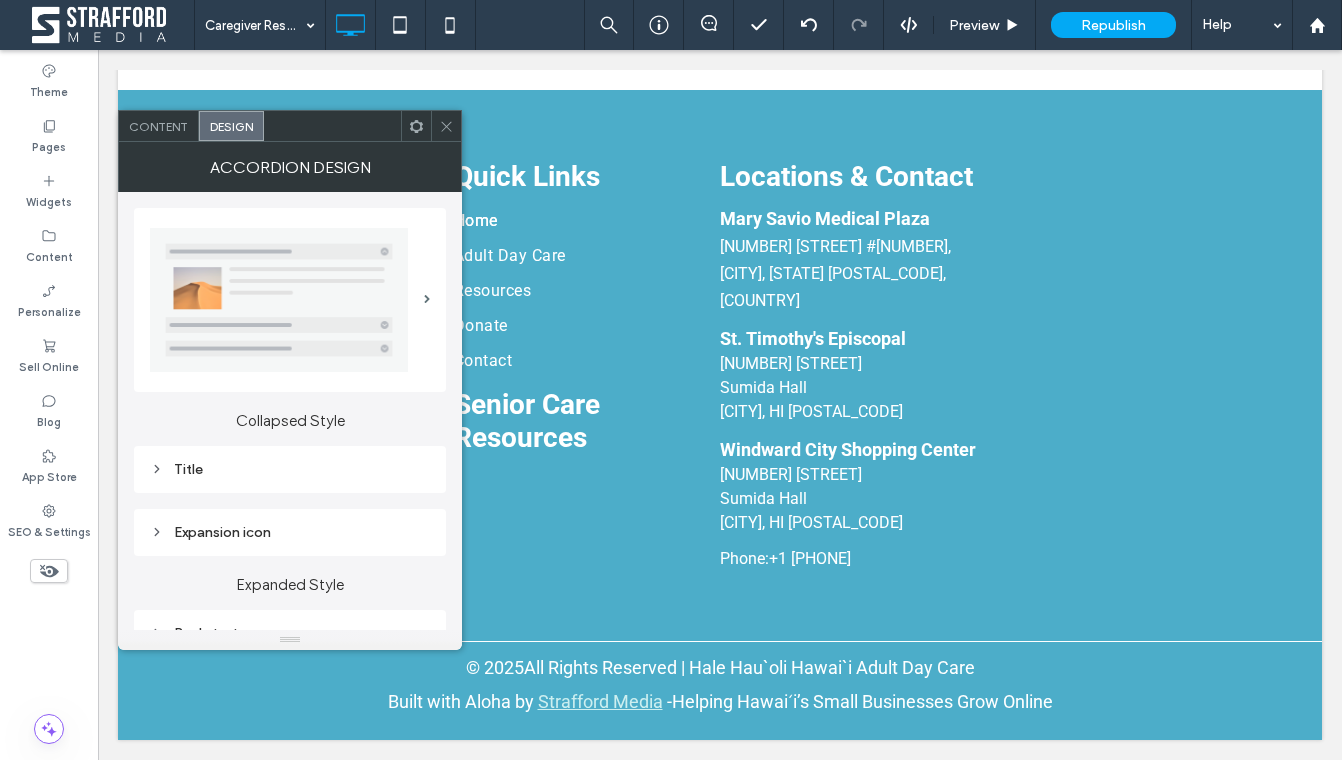 click on "Title" at bounding box center [290, 469] 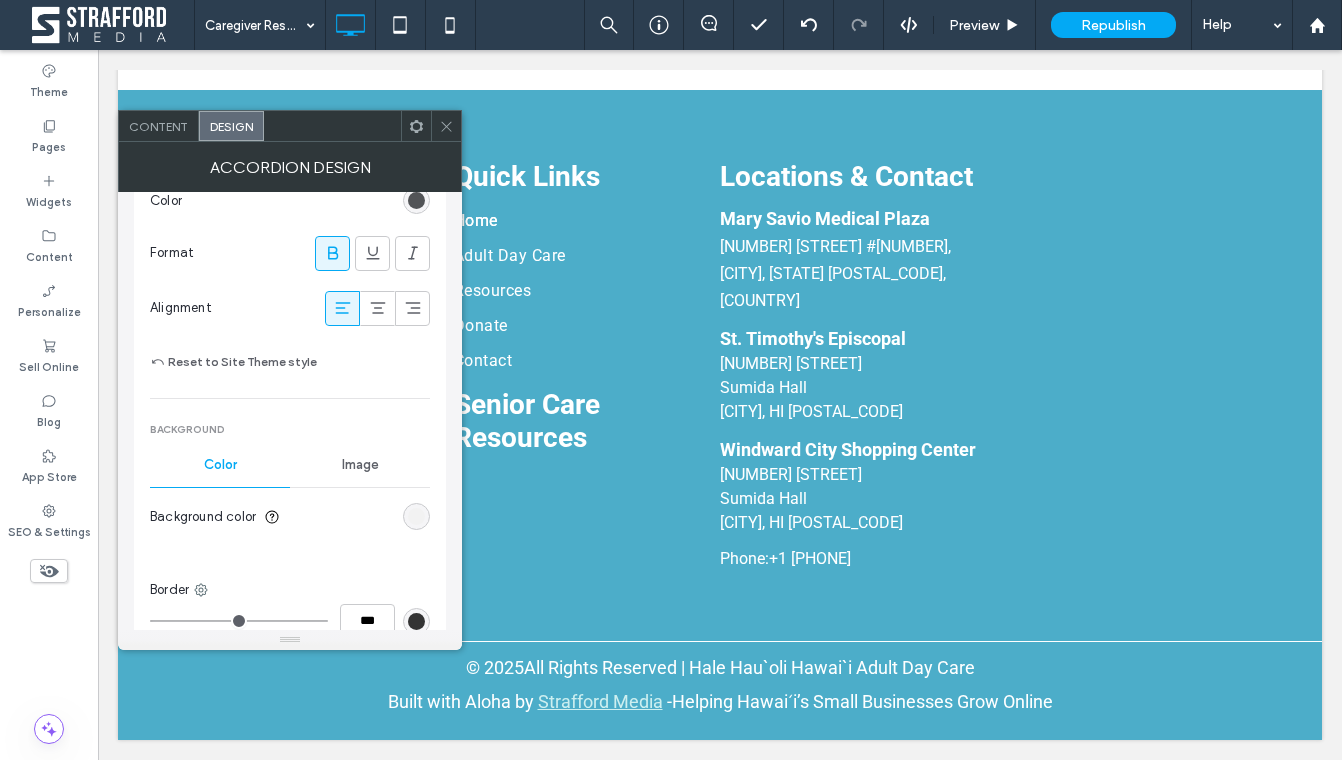 scroll, scrollTop: 572, scrollLeft: 0, axis: vertical 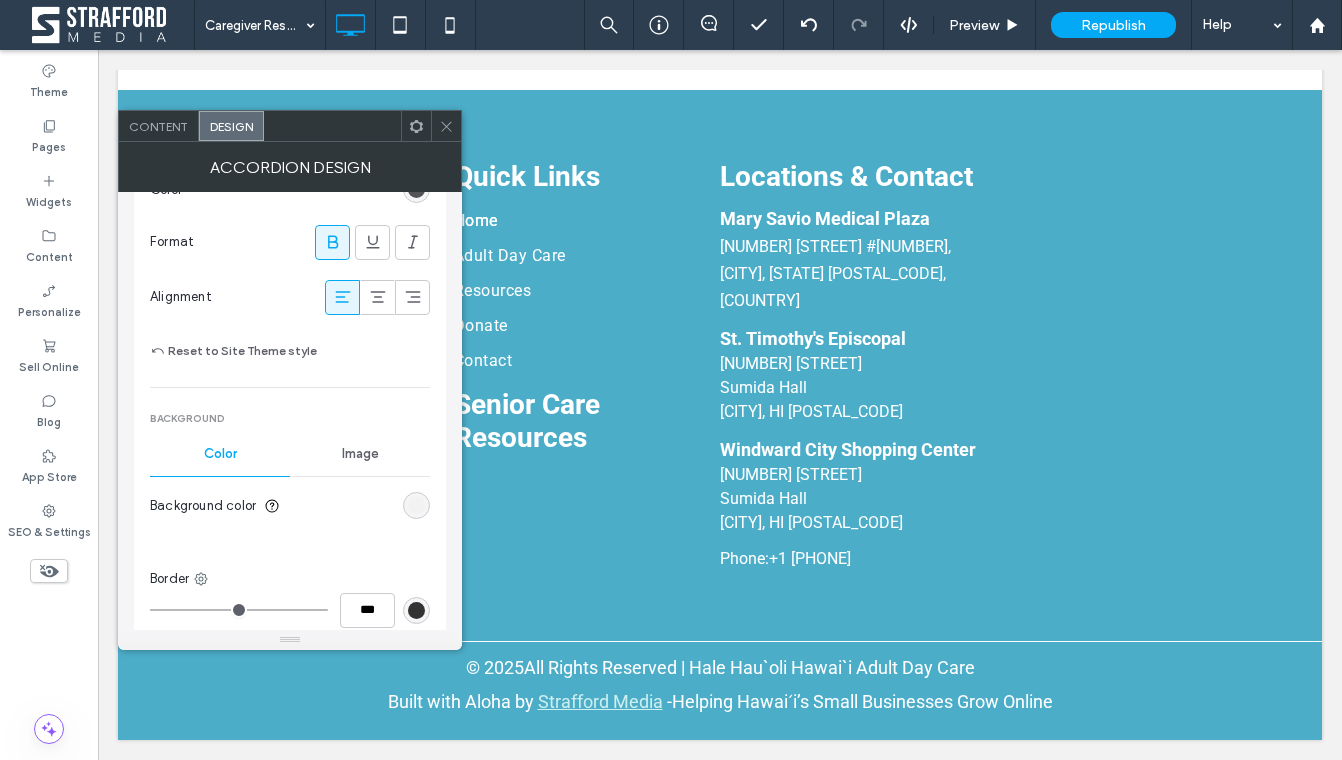 click at bounding box center [416, 505] 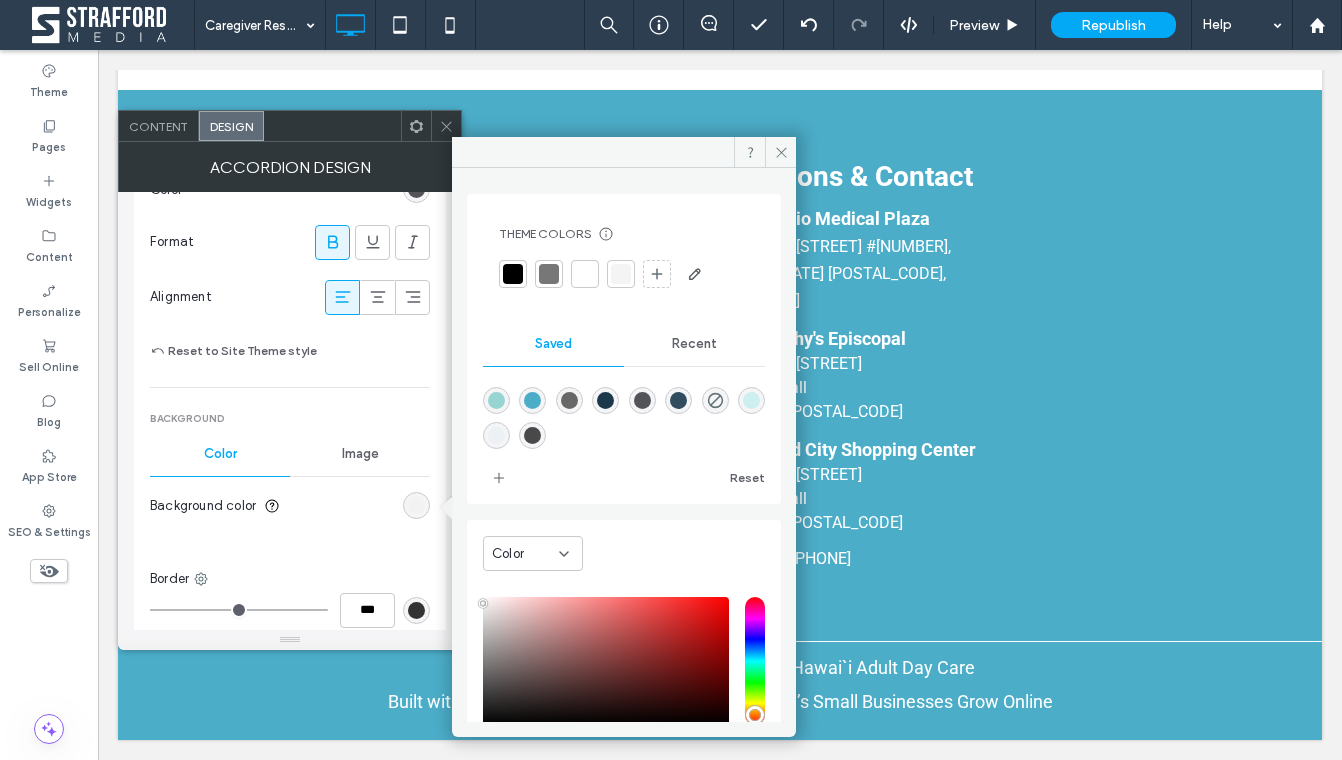 click at bounding box center [496, 435] 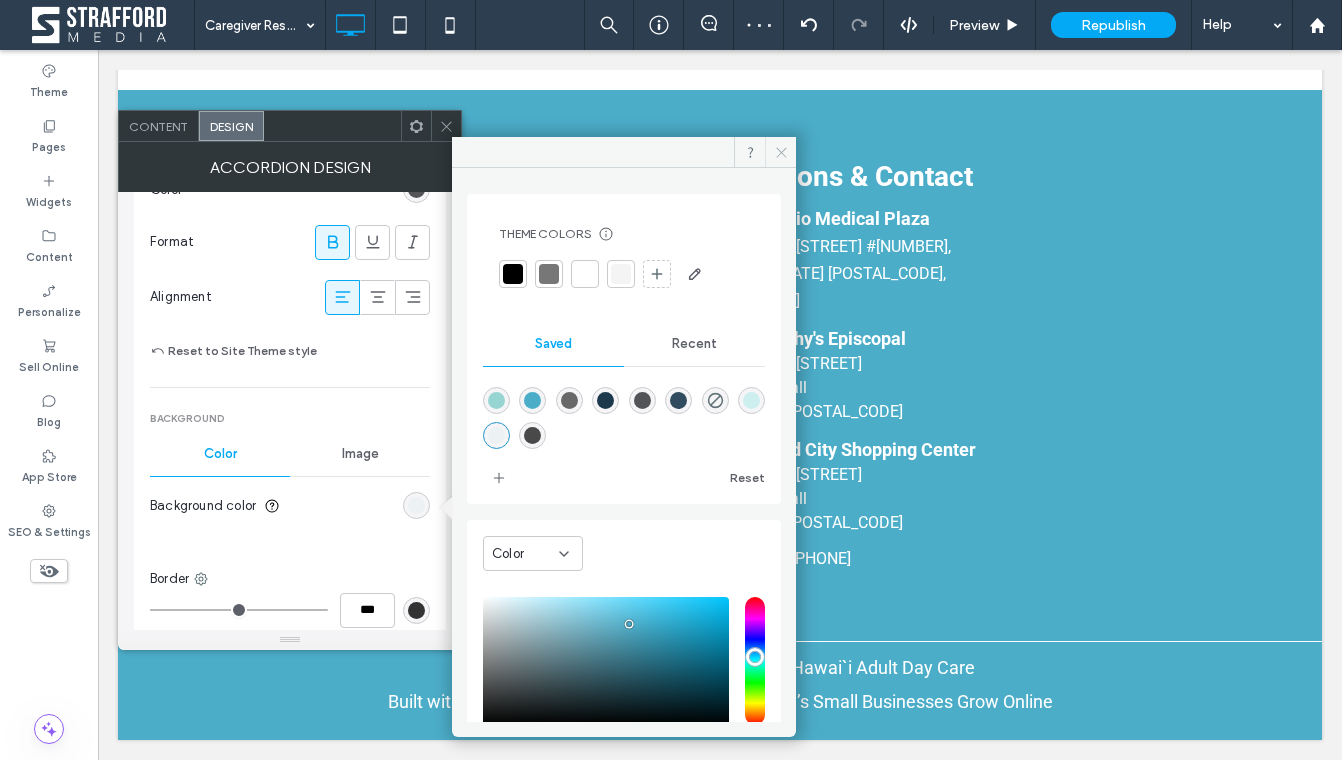 click 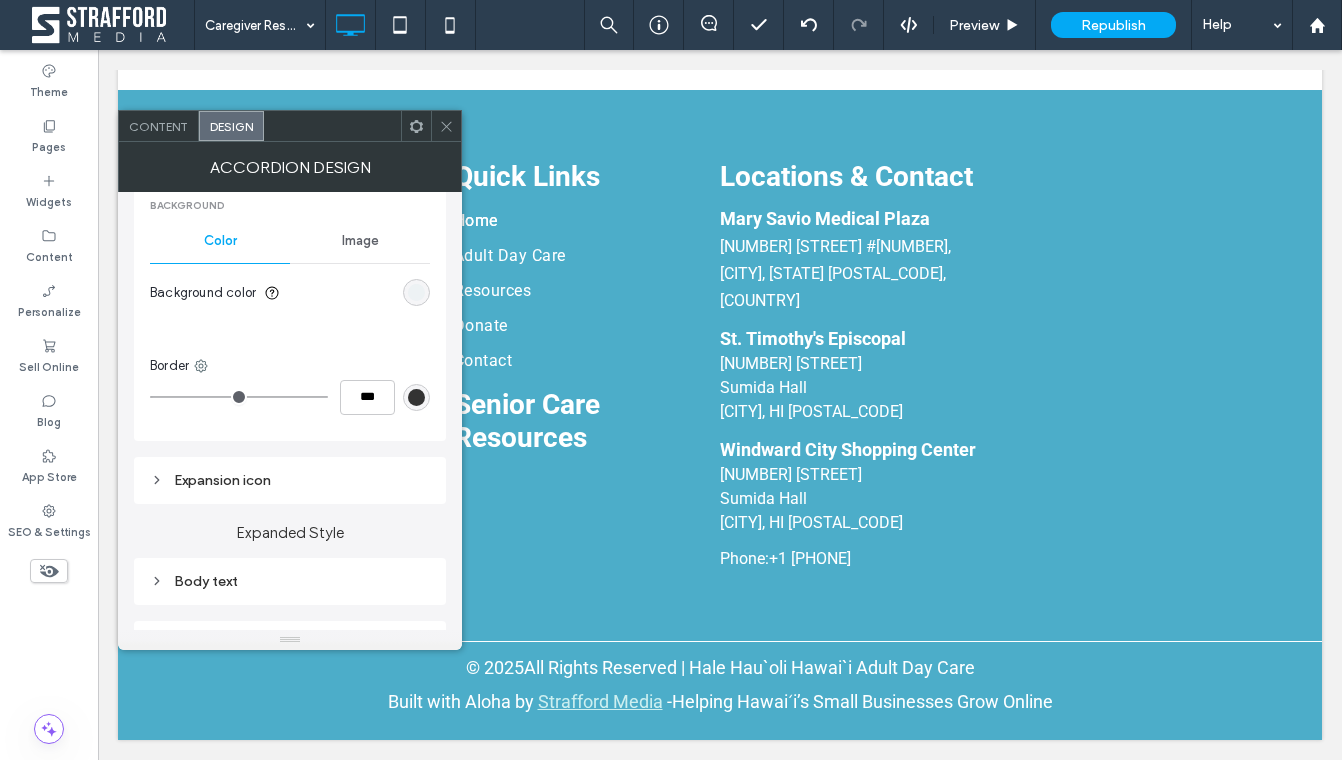 scroll, scrollTop: 805, scrollLeft: 0, axis: vertical 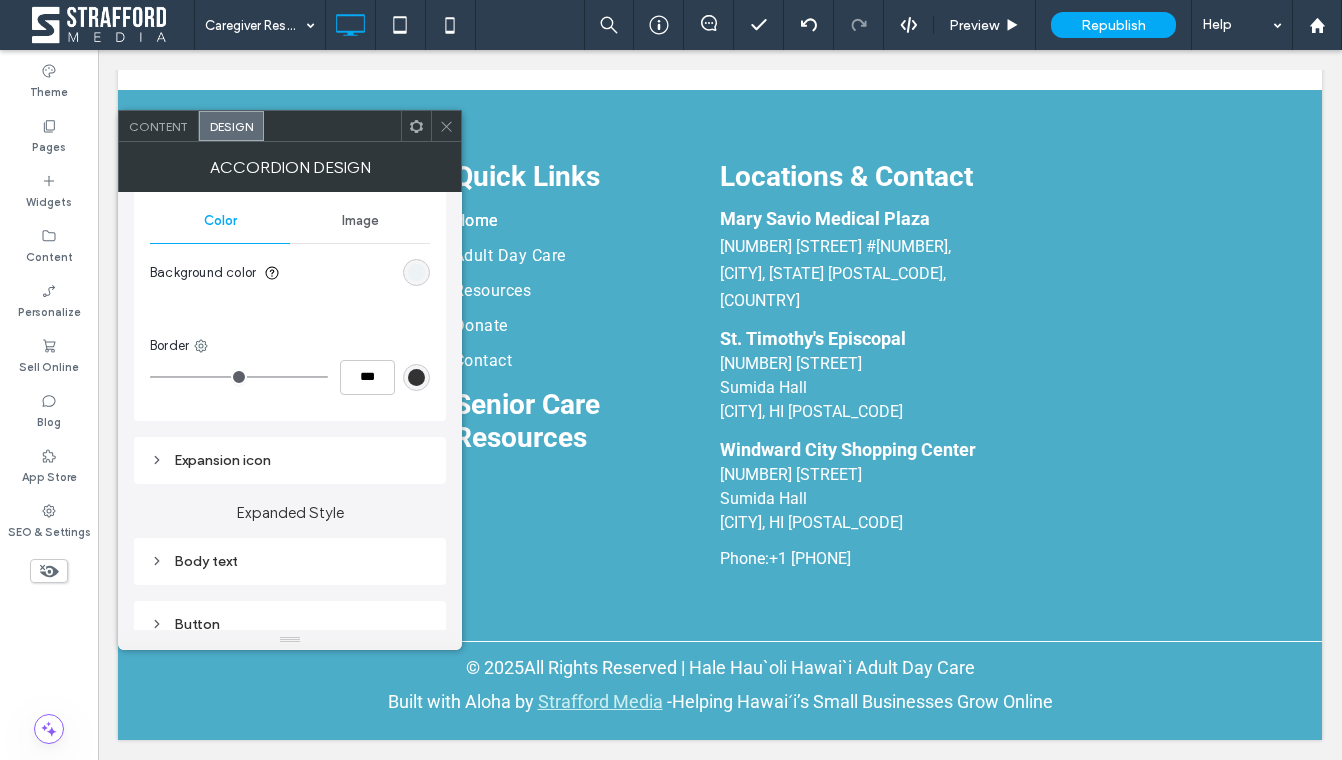 click on "Expansion icon" at bounding box center (290, 460) 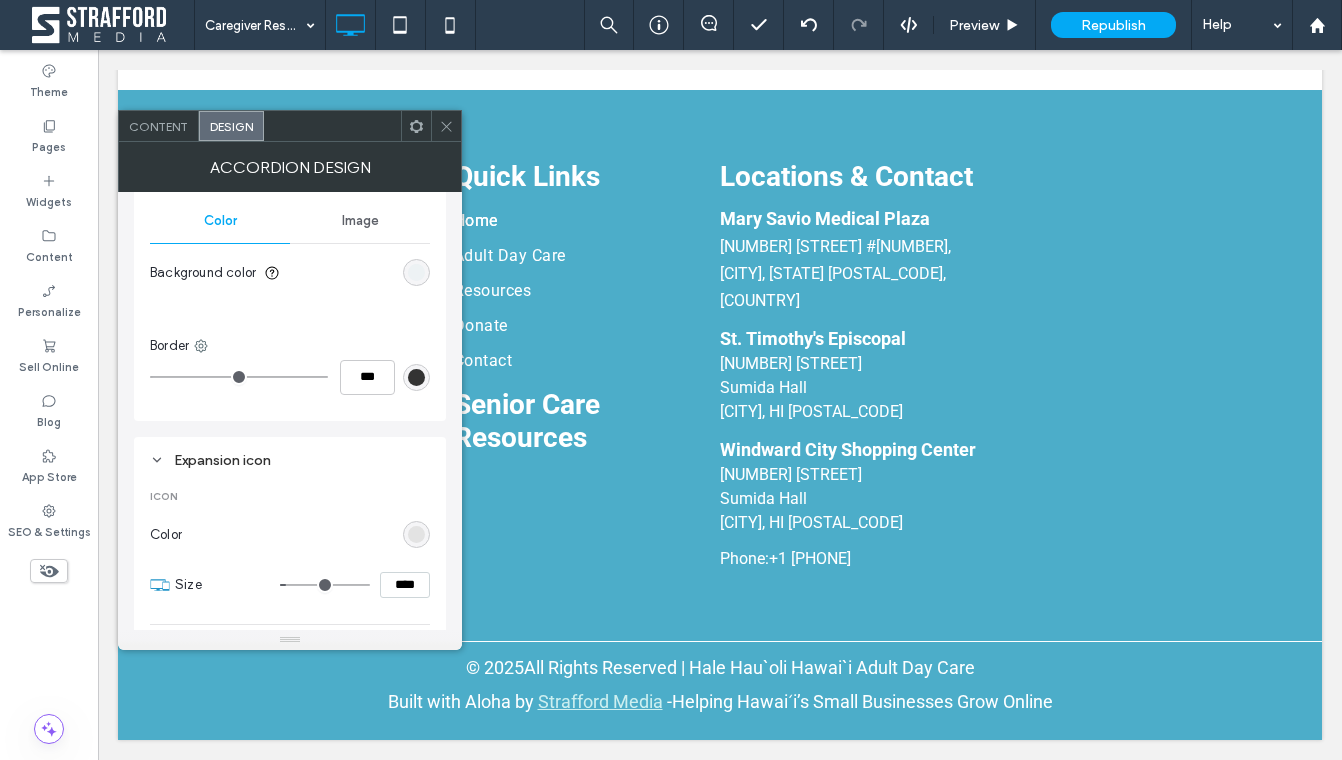 scroll, scrollTop: 831, scrollLeft: 0, axis: vertical 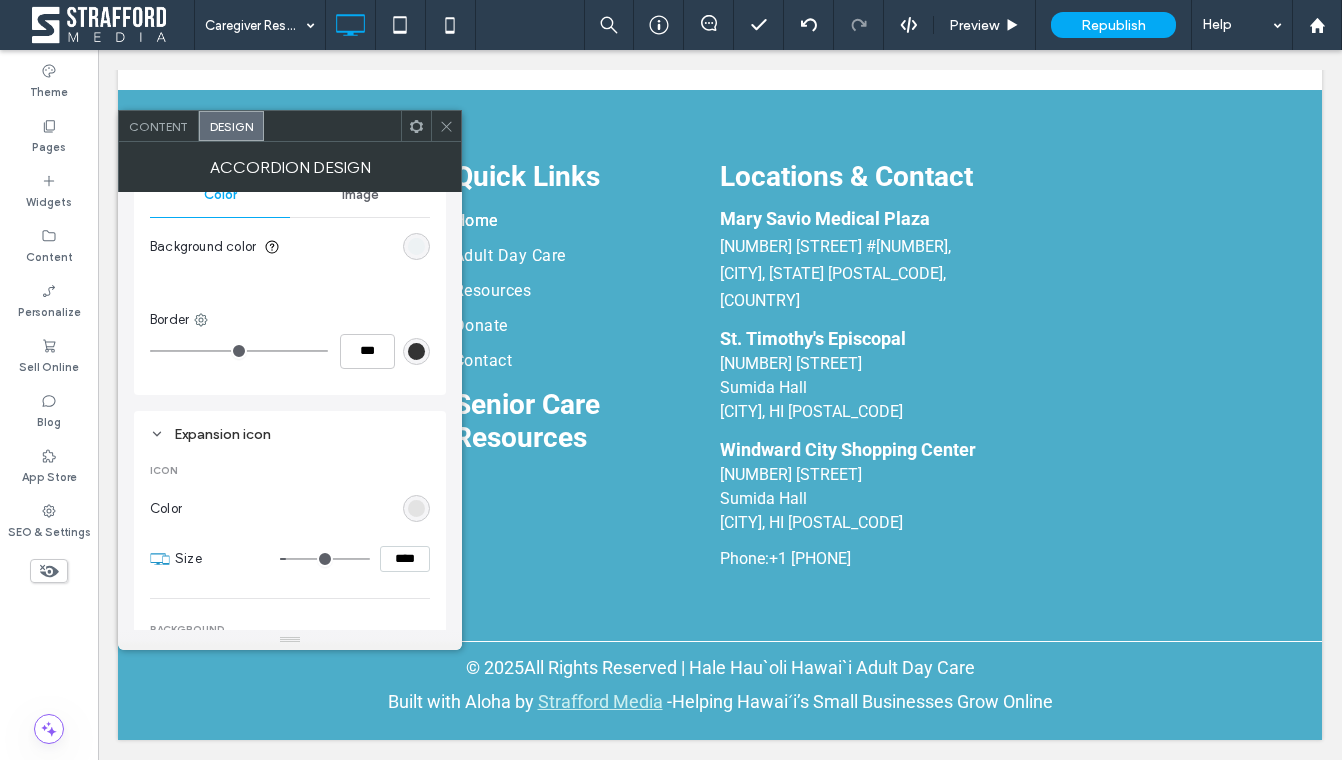 click at bounding box center [416, 508] 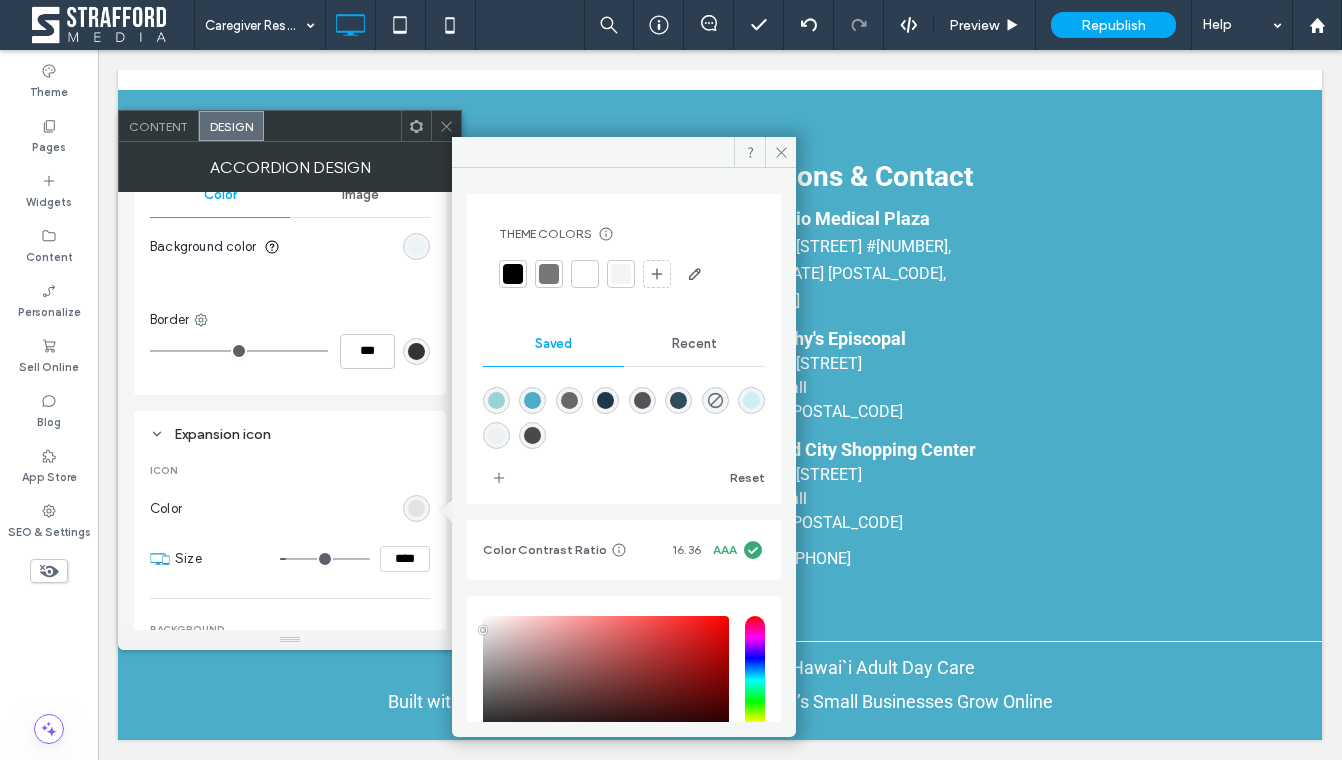 click at bounding box center [532, 400] 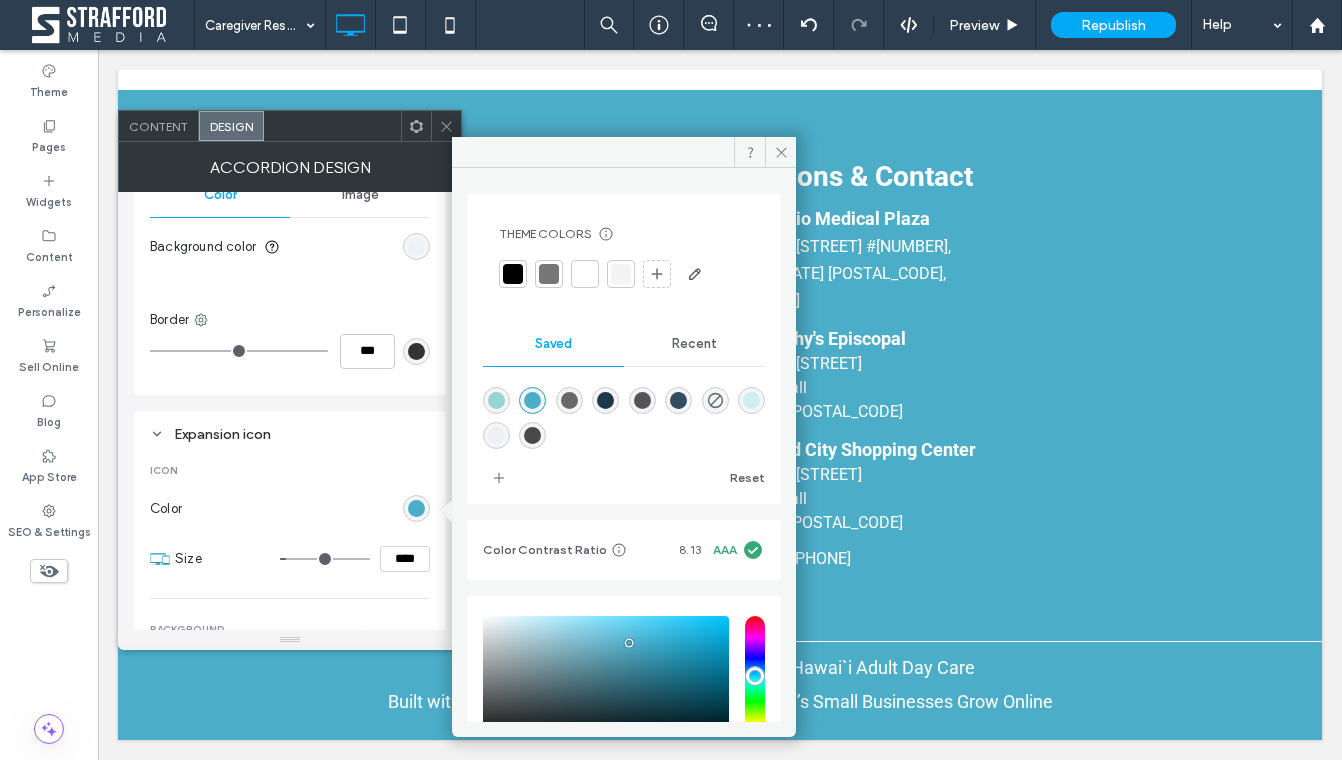 click at bounding box center [496, 435] 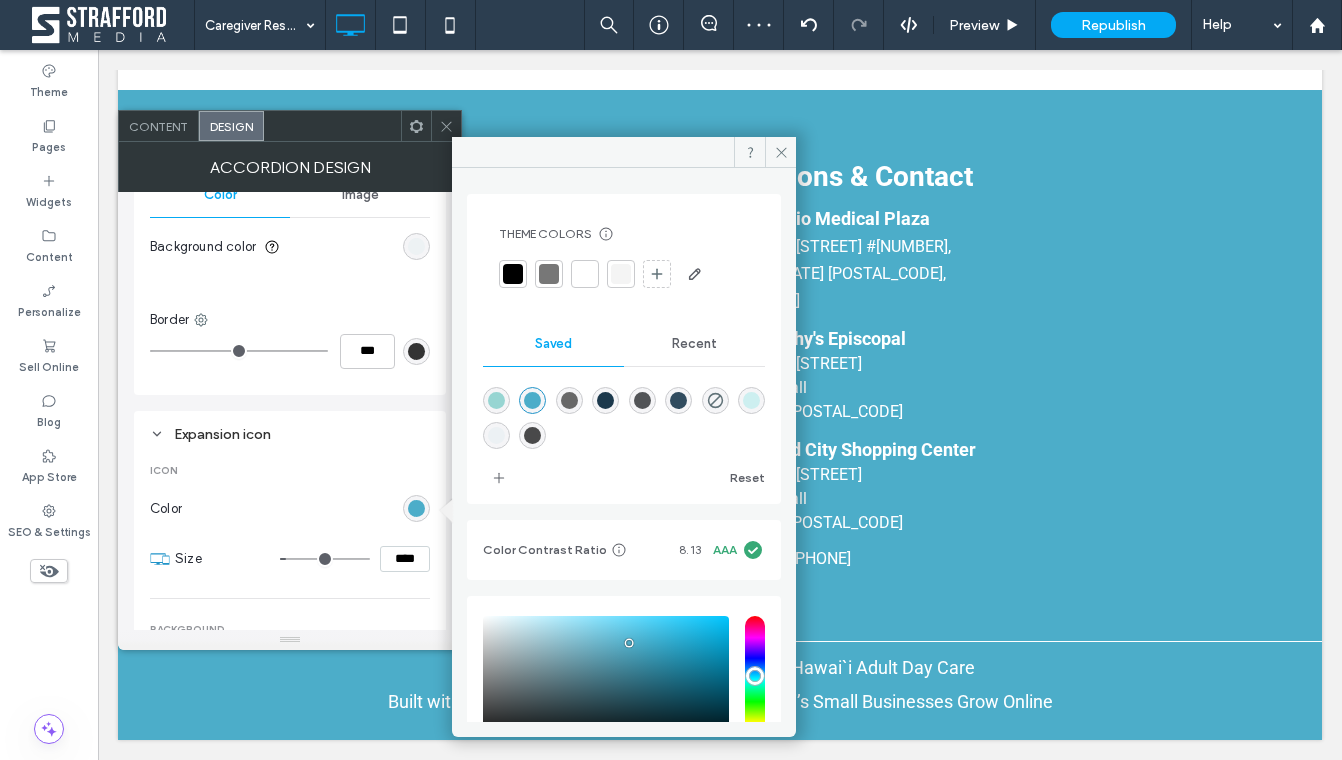 type on "*" 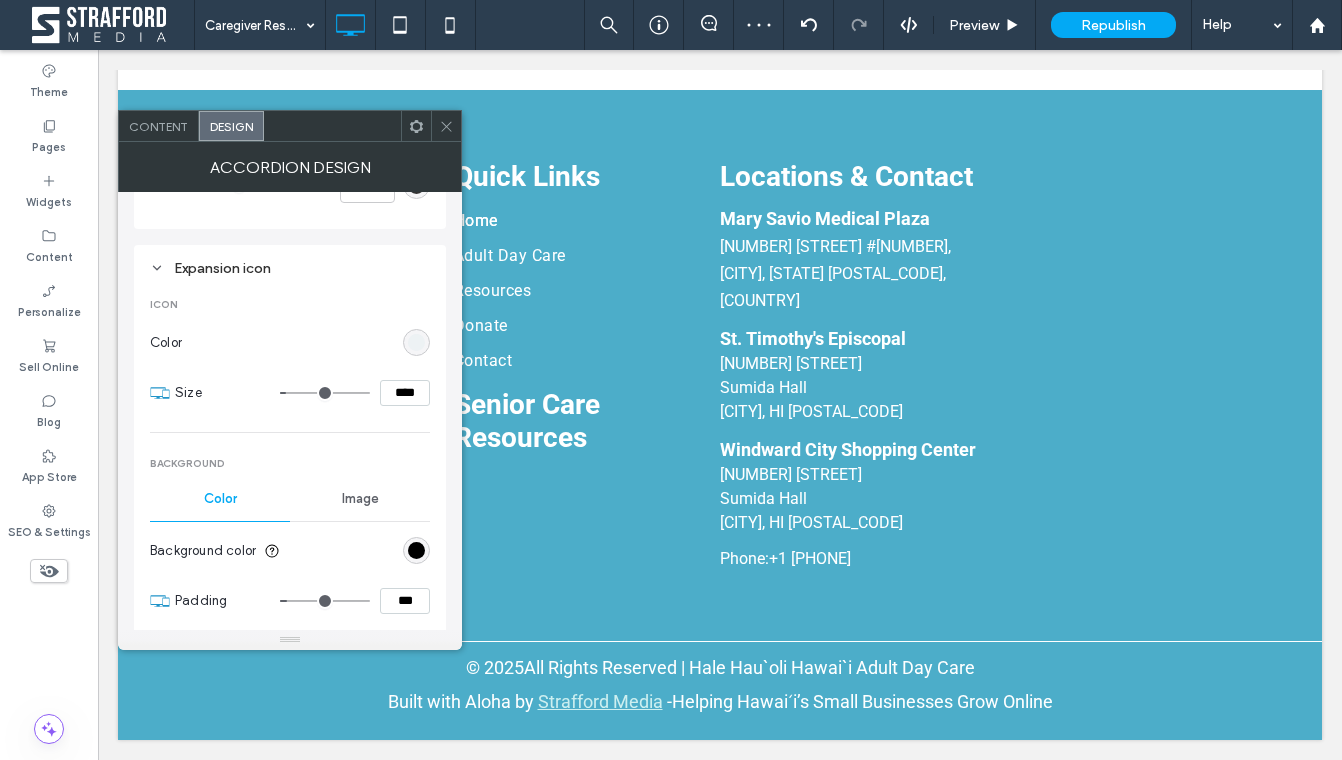 scroll, scrollTop: 1022, scrollLeft: 0, axis: vertical 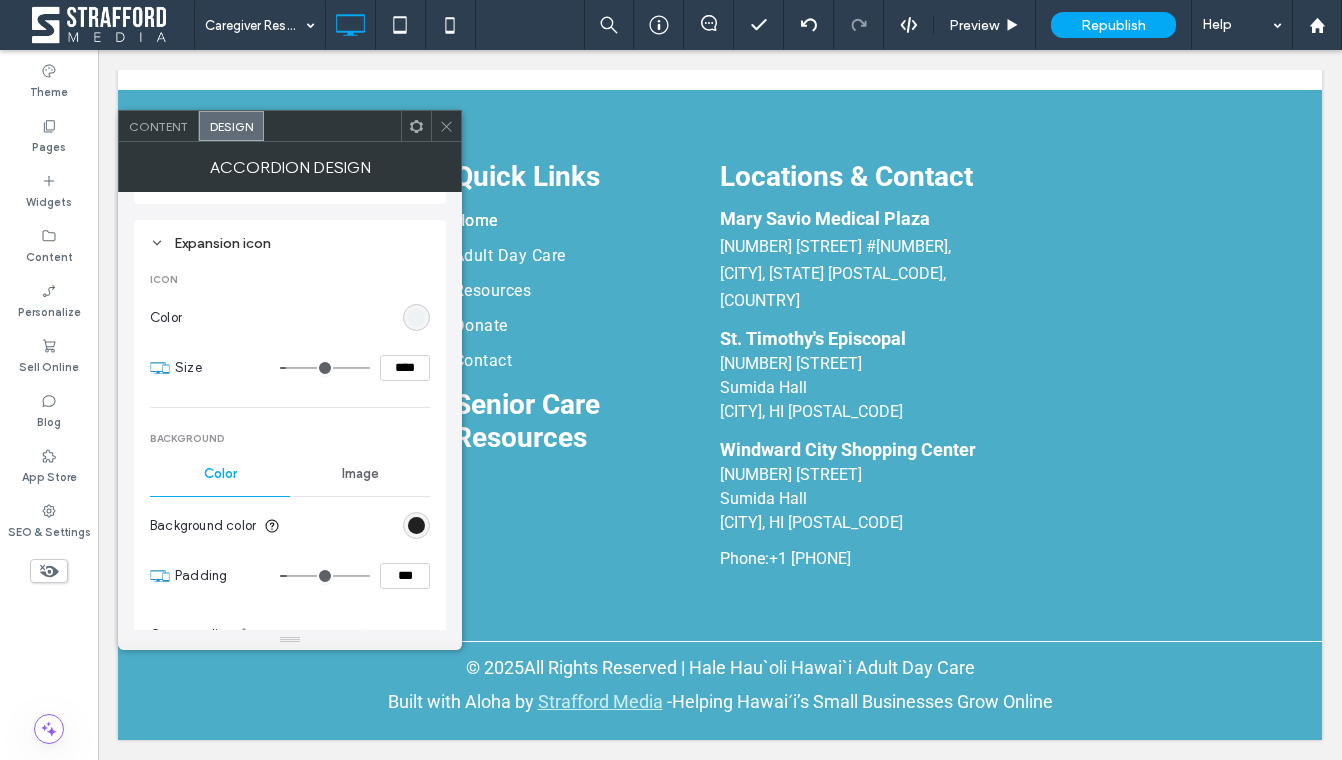 click at bounding box center (416, 525) 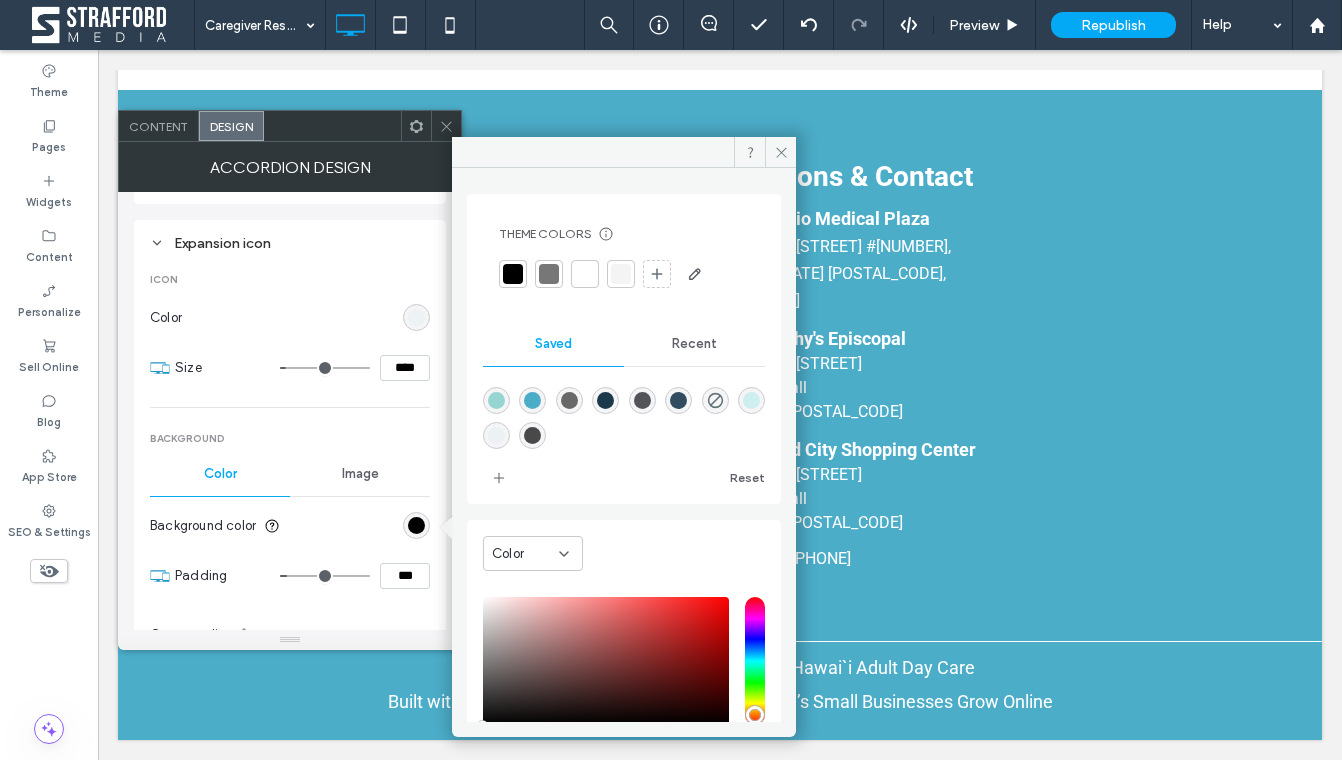 click at bounding box center (532, 400) 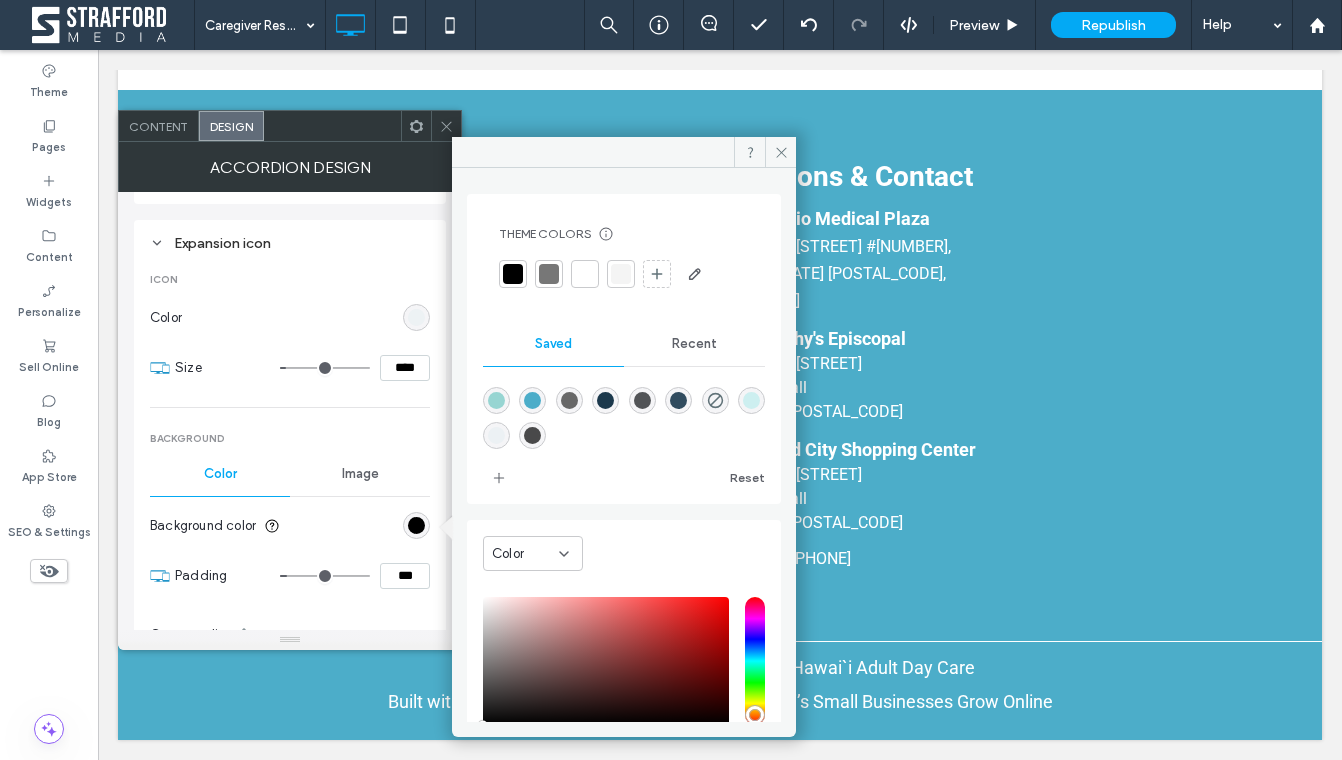 type on "*******" 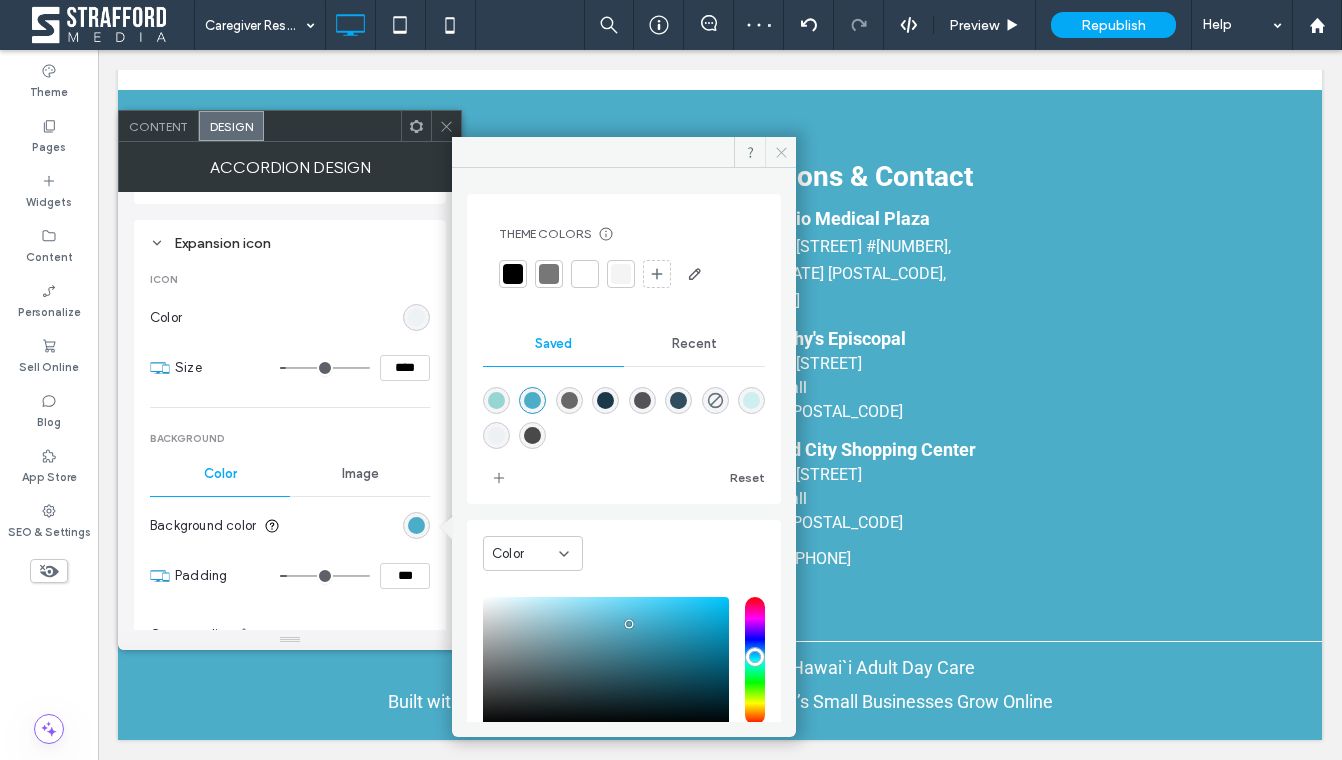 click 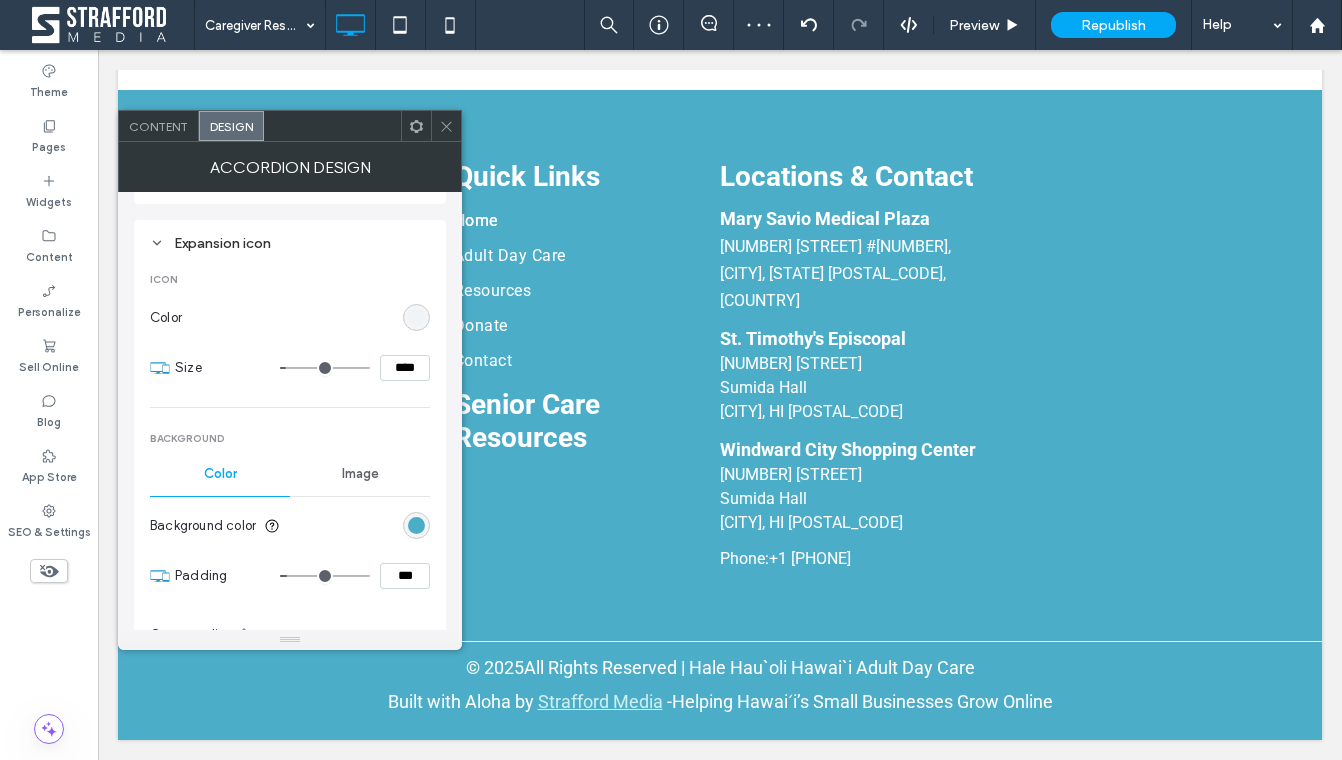 click at bounding box center [416, 317] 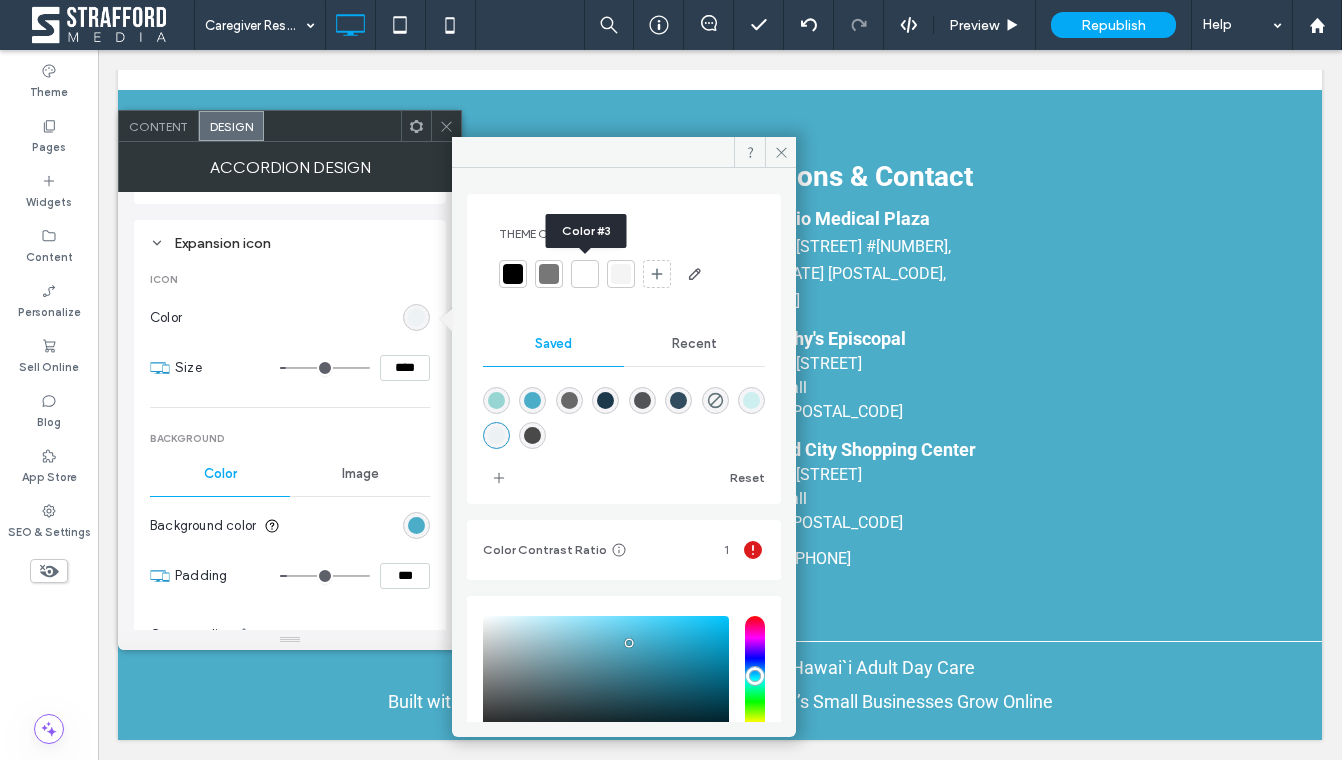 click at bounding box center (585, 274) 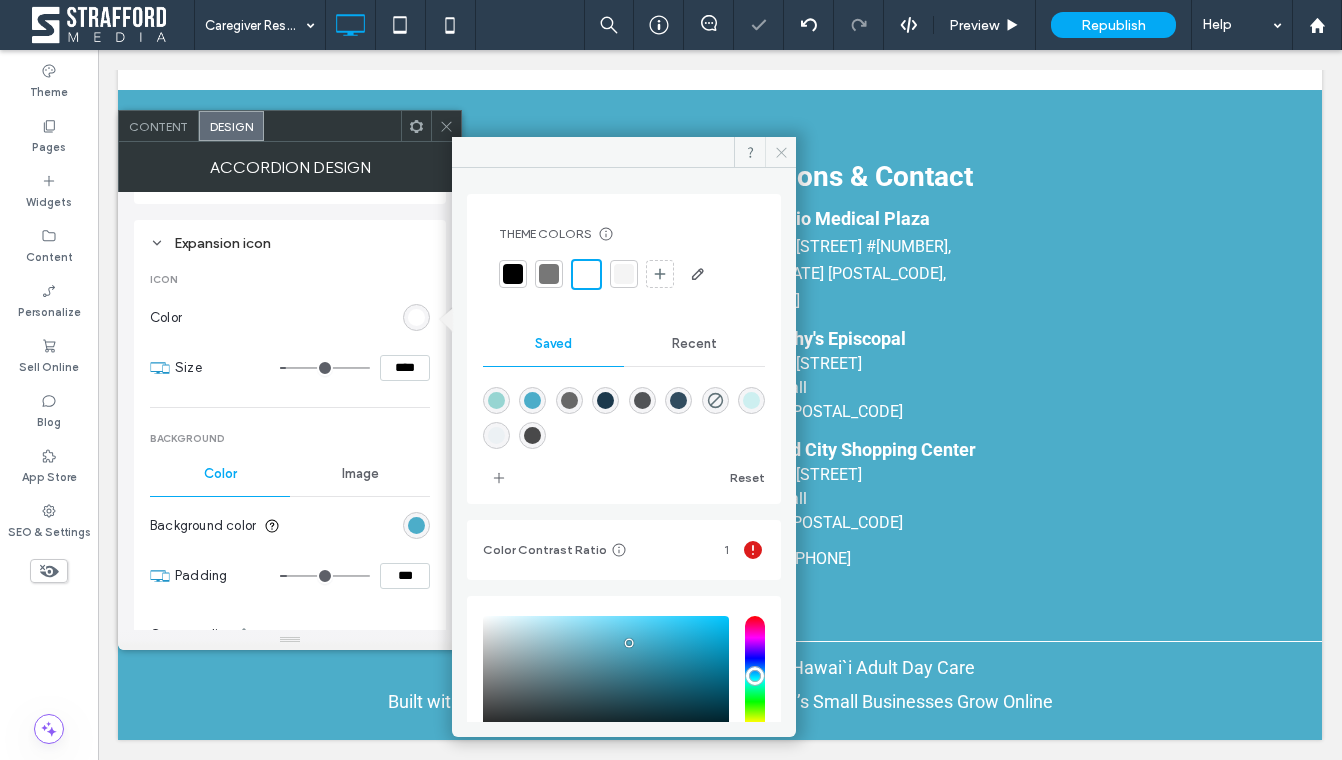 click 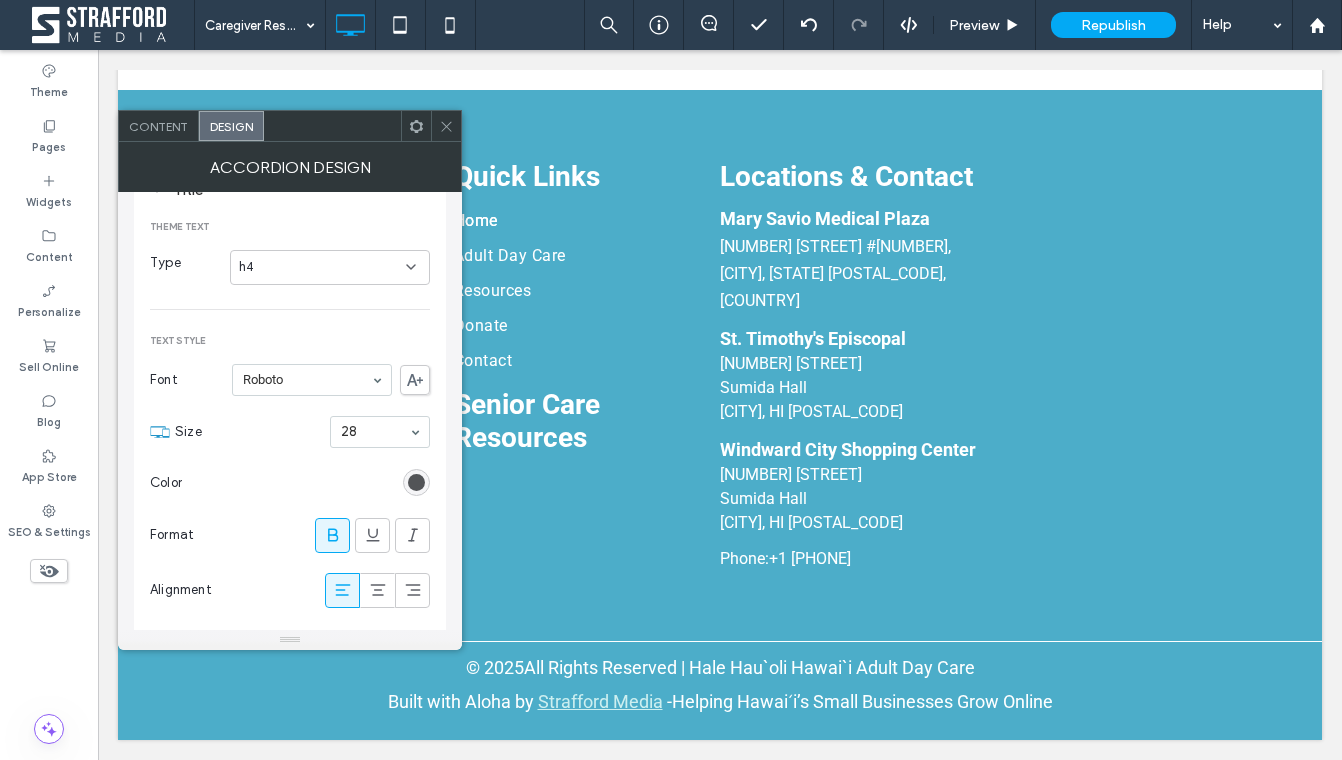 scroll, scrollTop: 292, scrollLeft: 0, axis: vertical 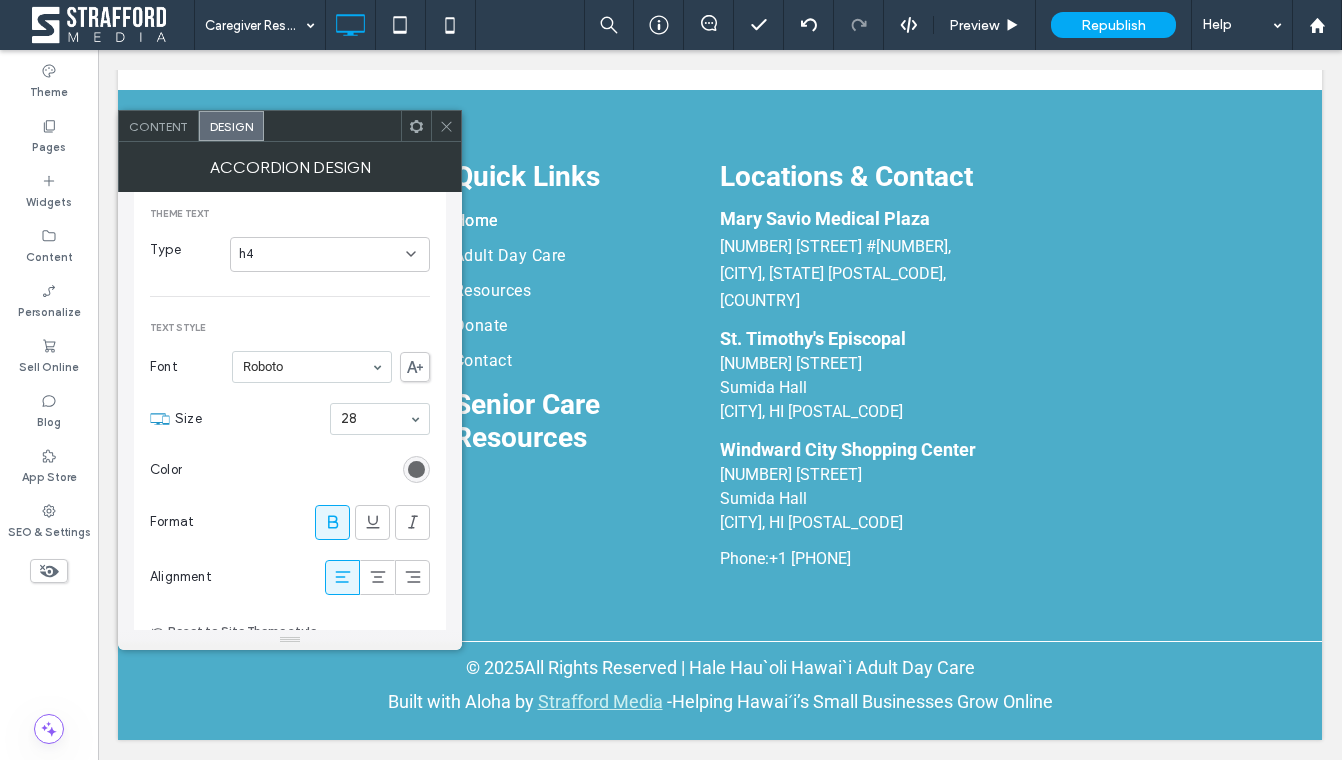 click at bounding box center (416, 469) 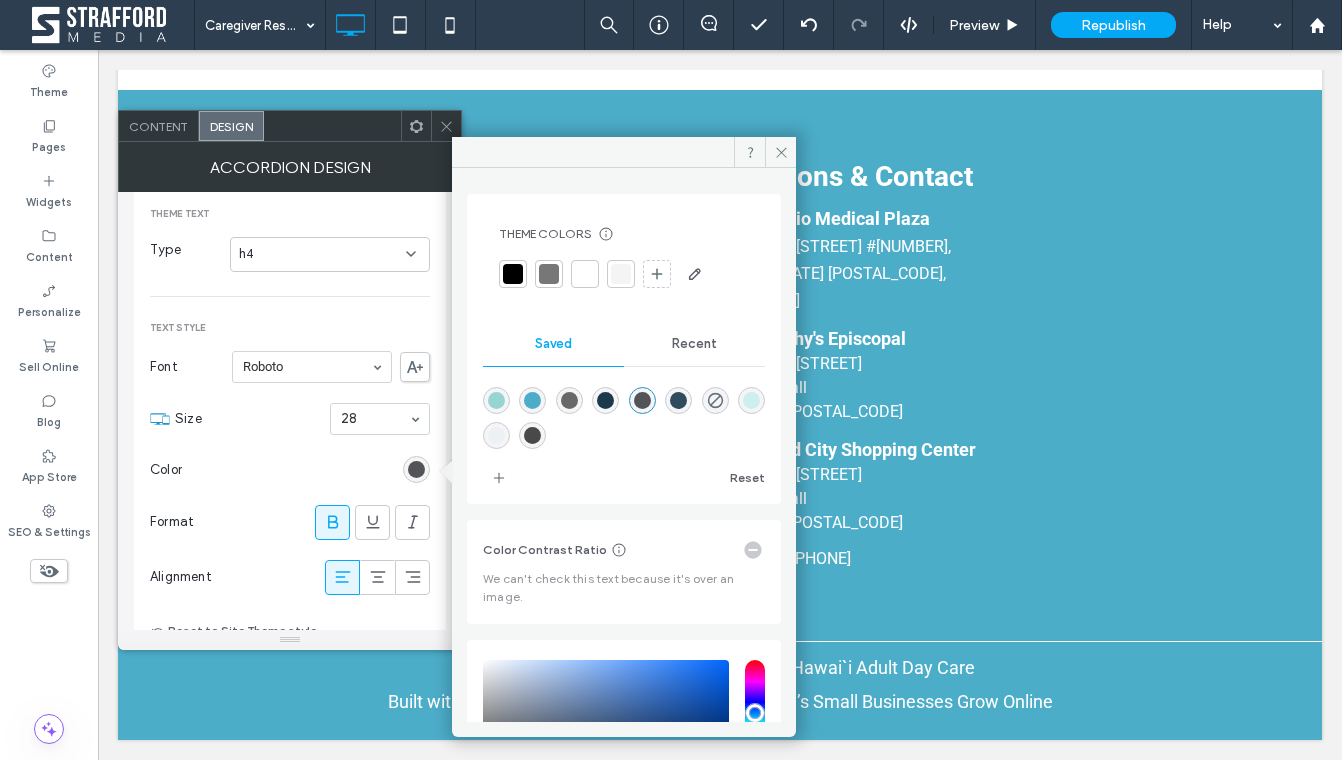 click at bounding box center [532, 400] 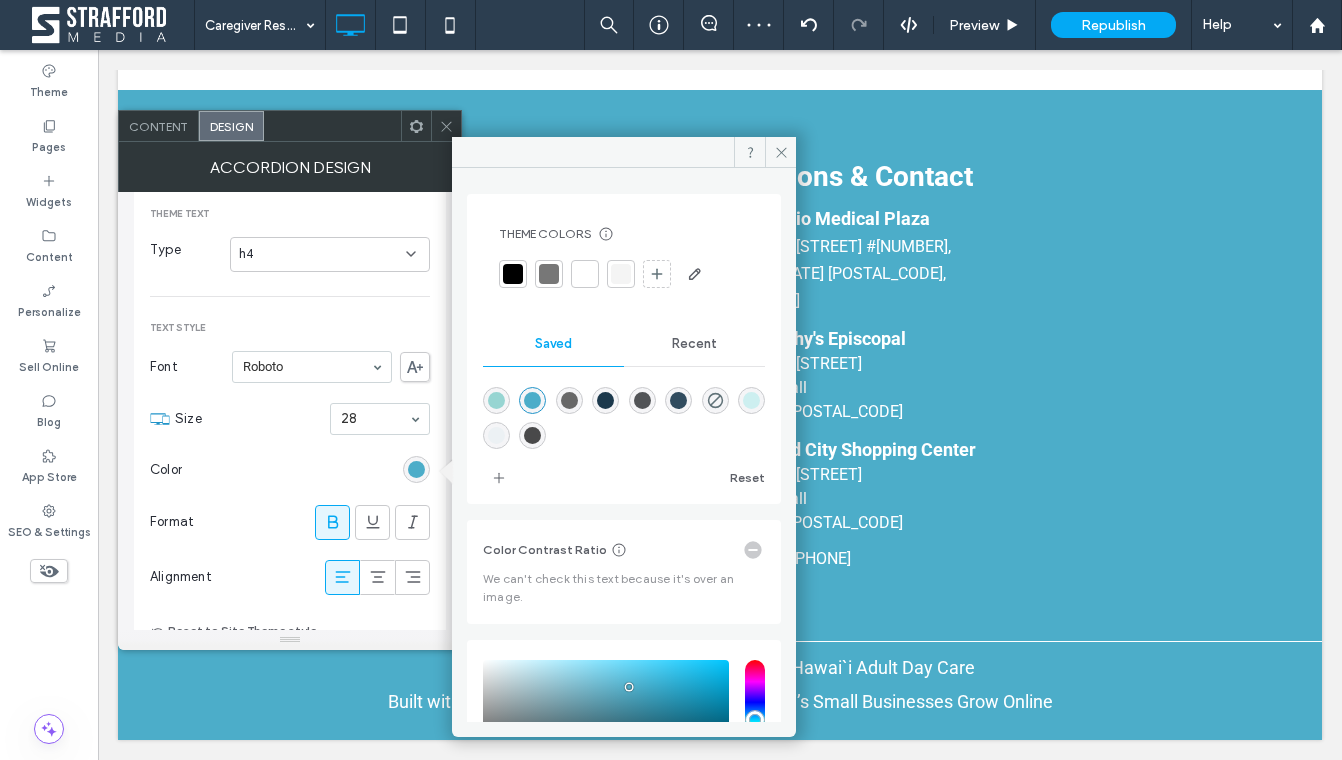 click at bounding box center (678, 400) 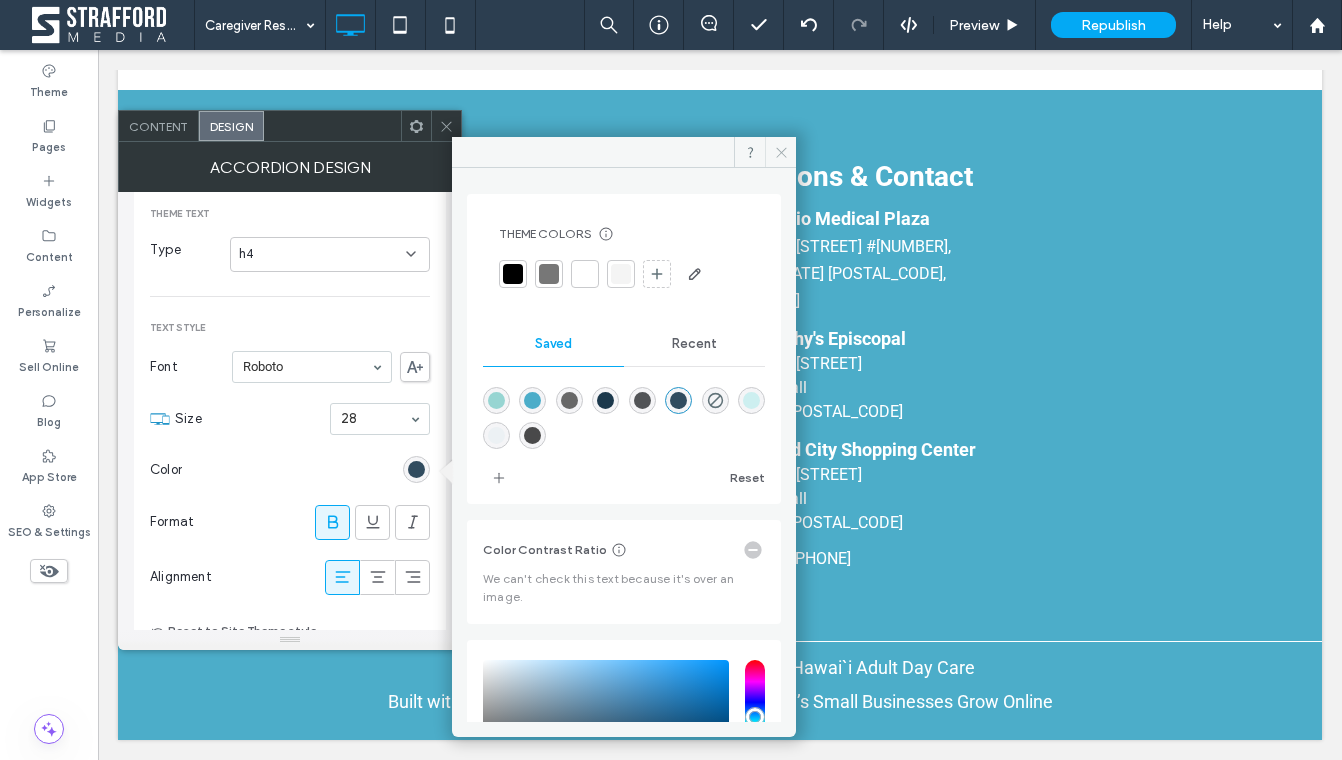 click at bounding box center [780, 152] 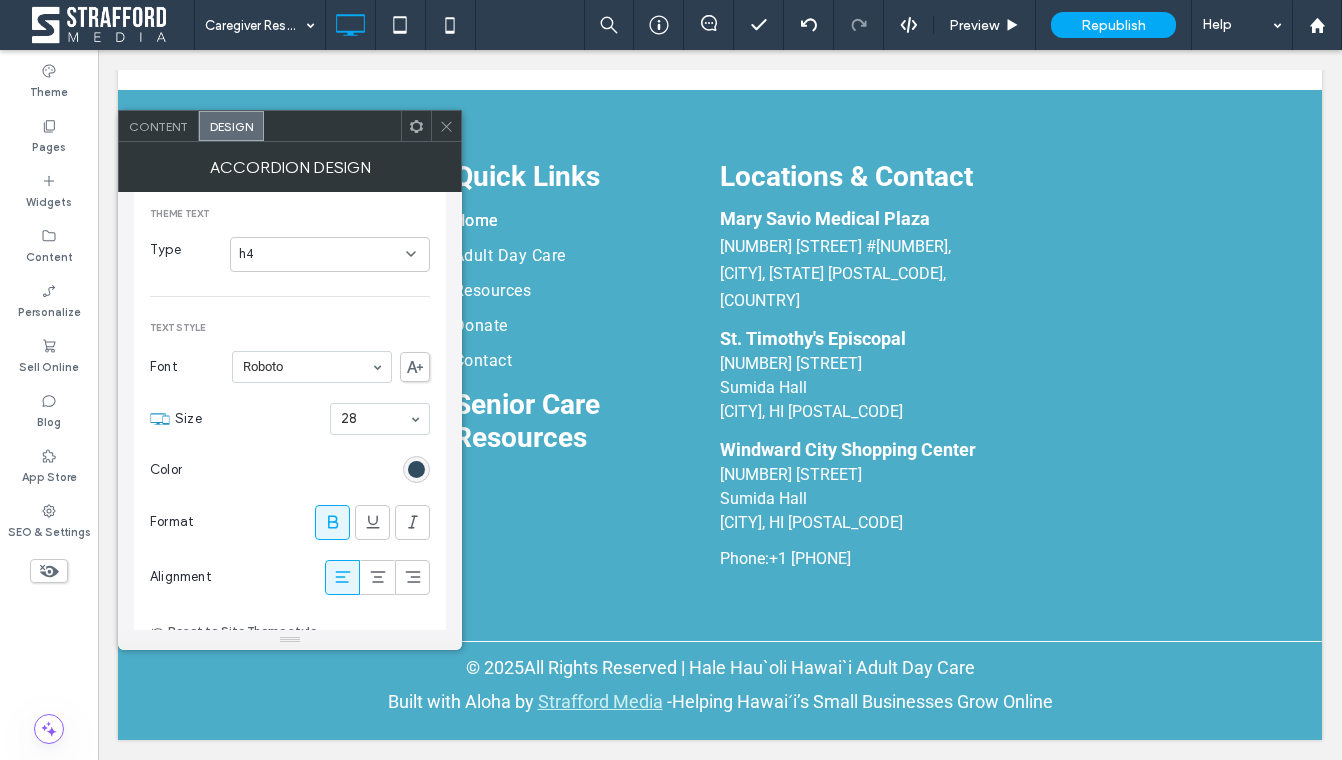 click 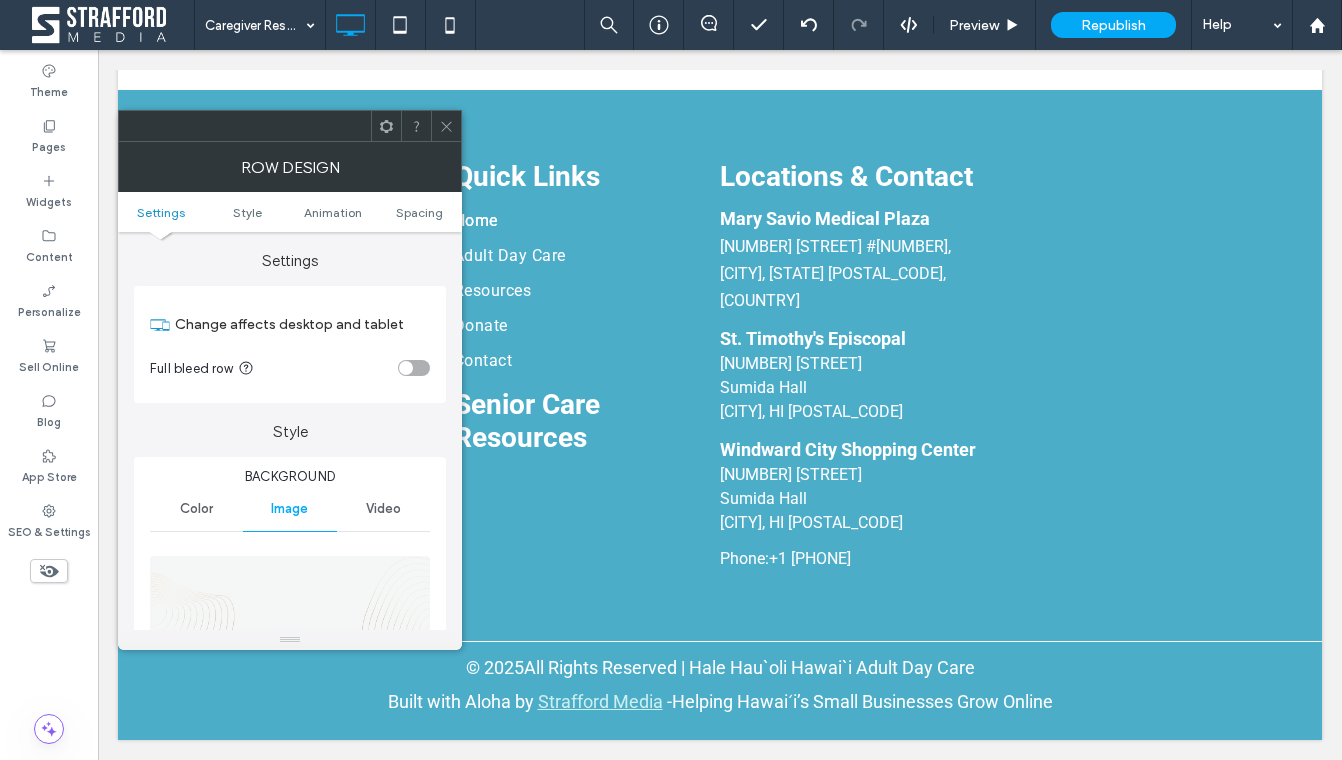 click on "Settings Style Animation Spacing" at bounding box center (290, 212) 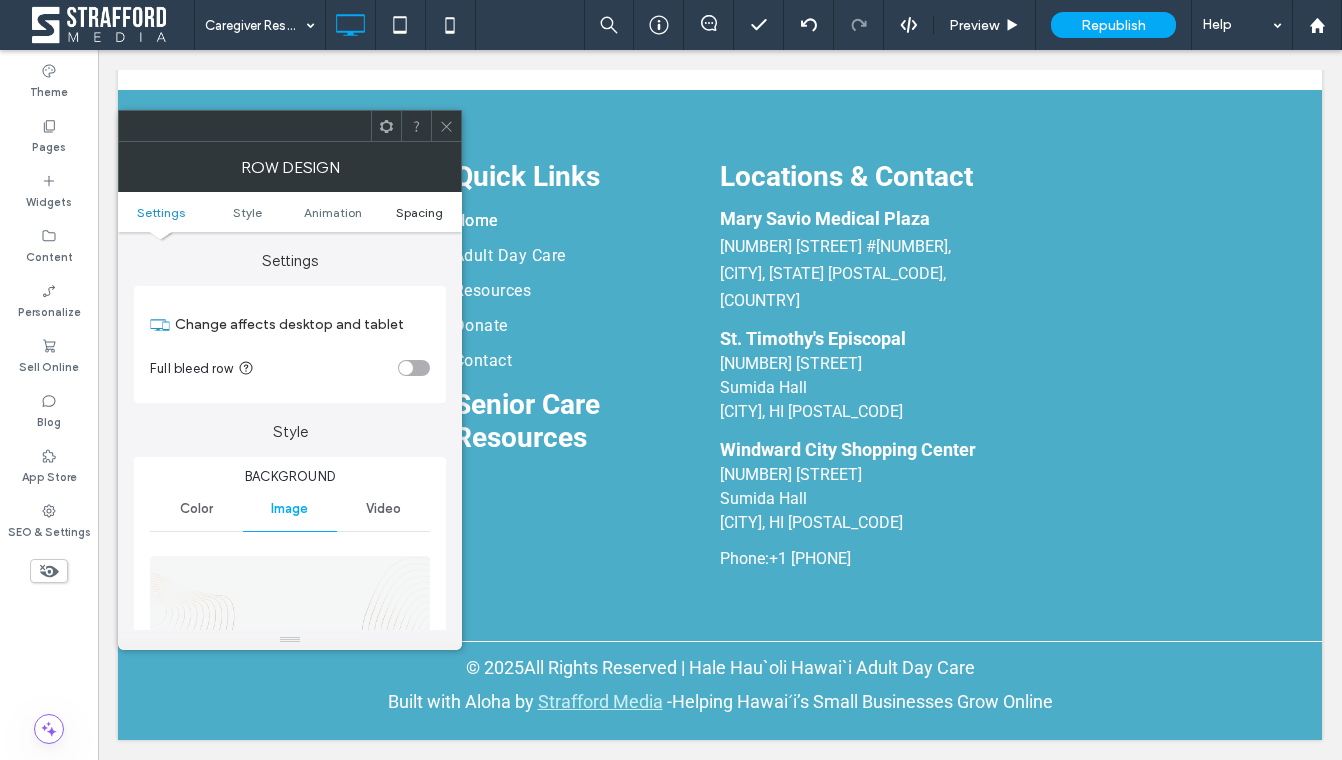 click on "Spacing" at bounding box center (419, 212) 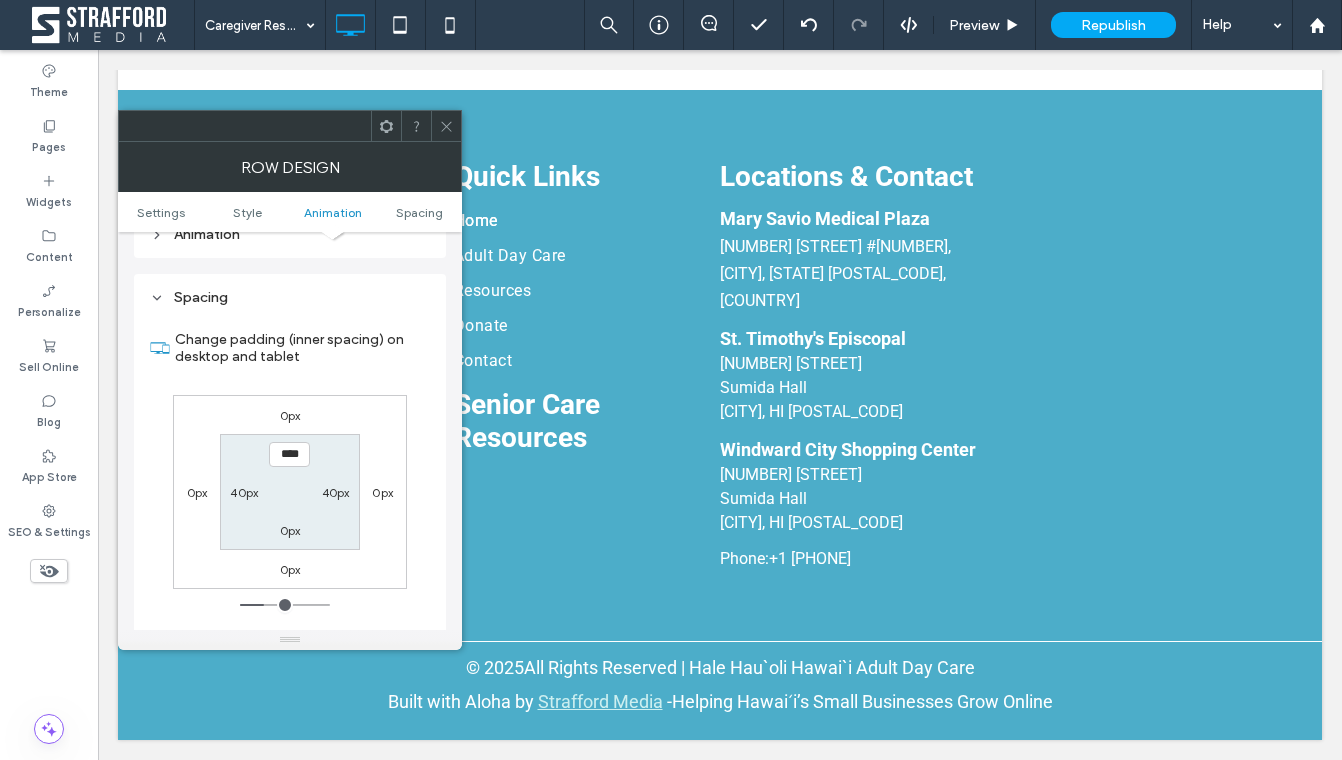 scroll, scrollTop: 1304, scrollLeft: 0, axis: vertical 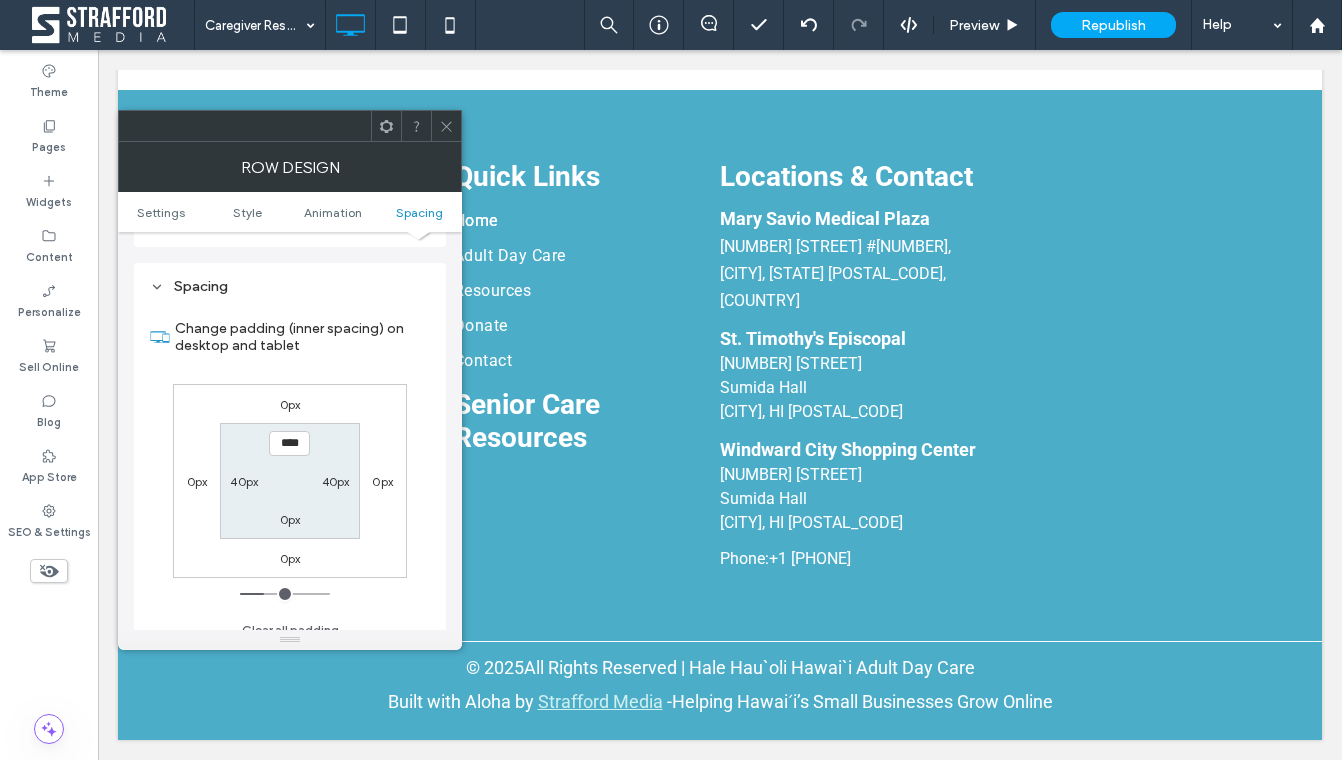 click on "0px" at bounding box center [290, 519] 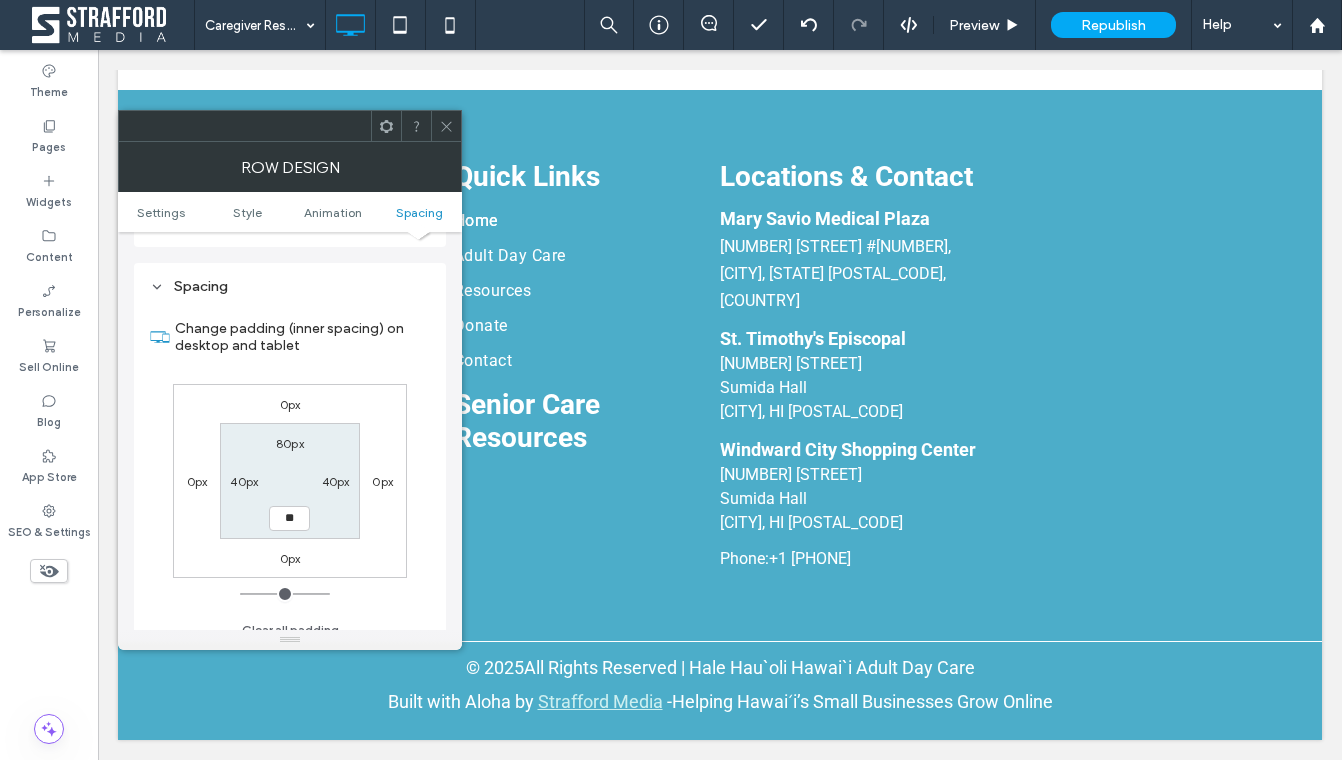 type on "**" 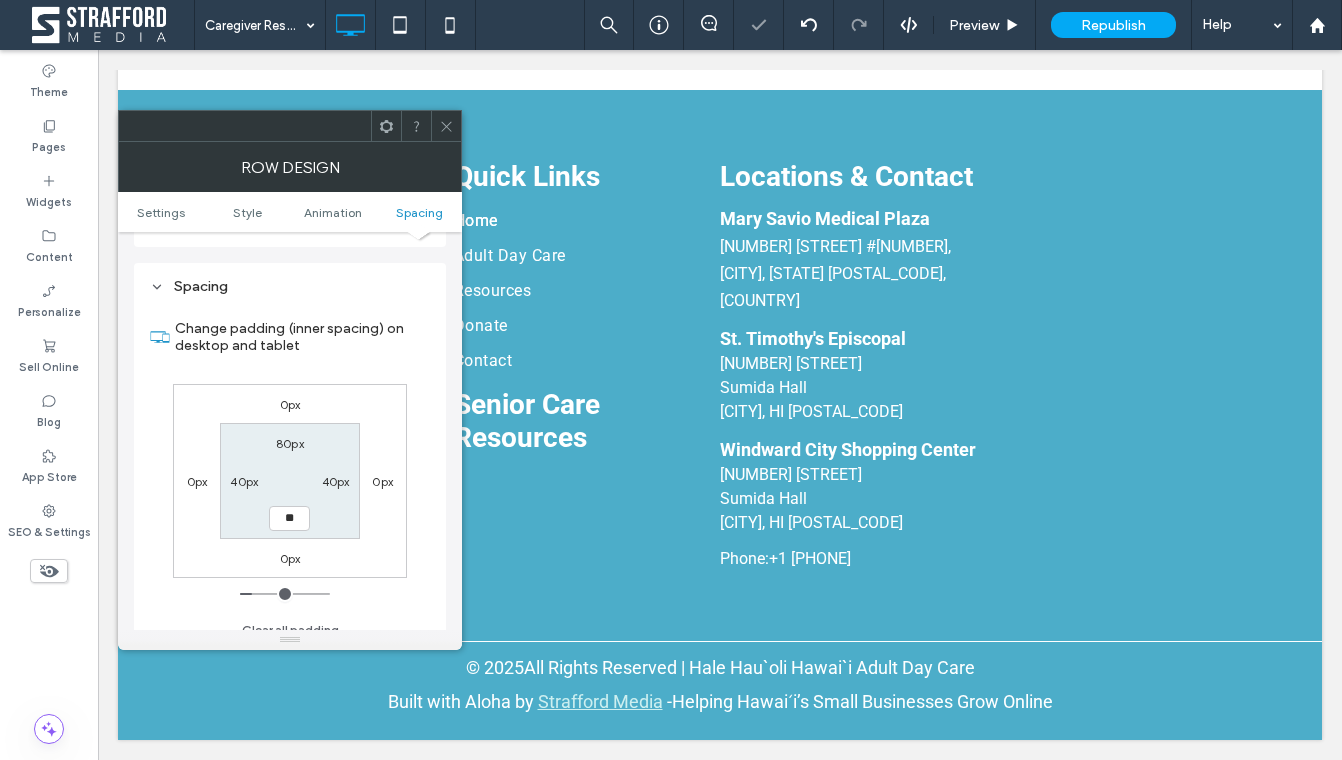 type on "**" 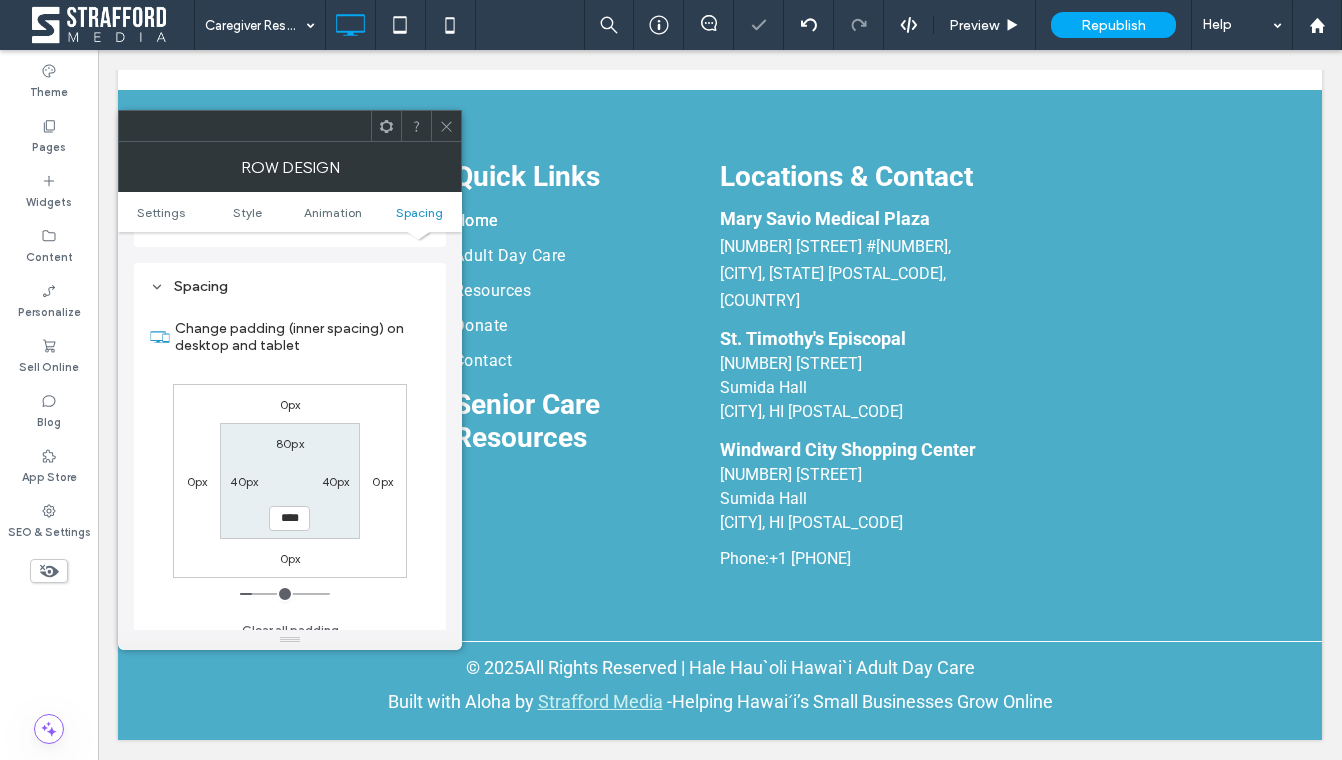 click 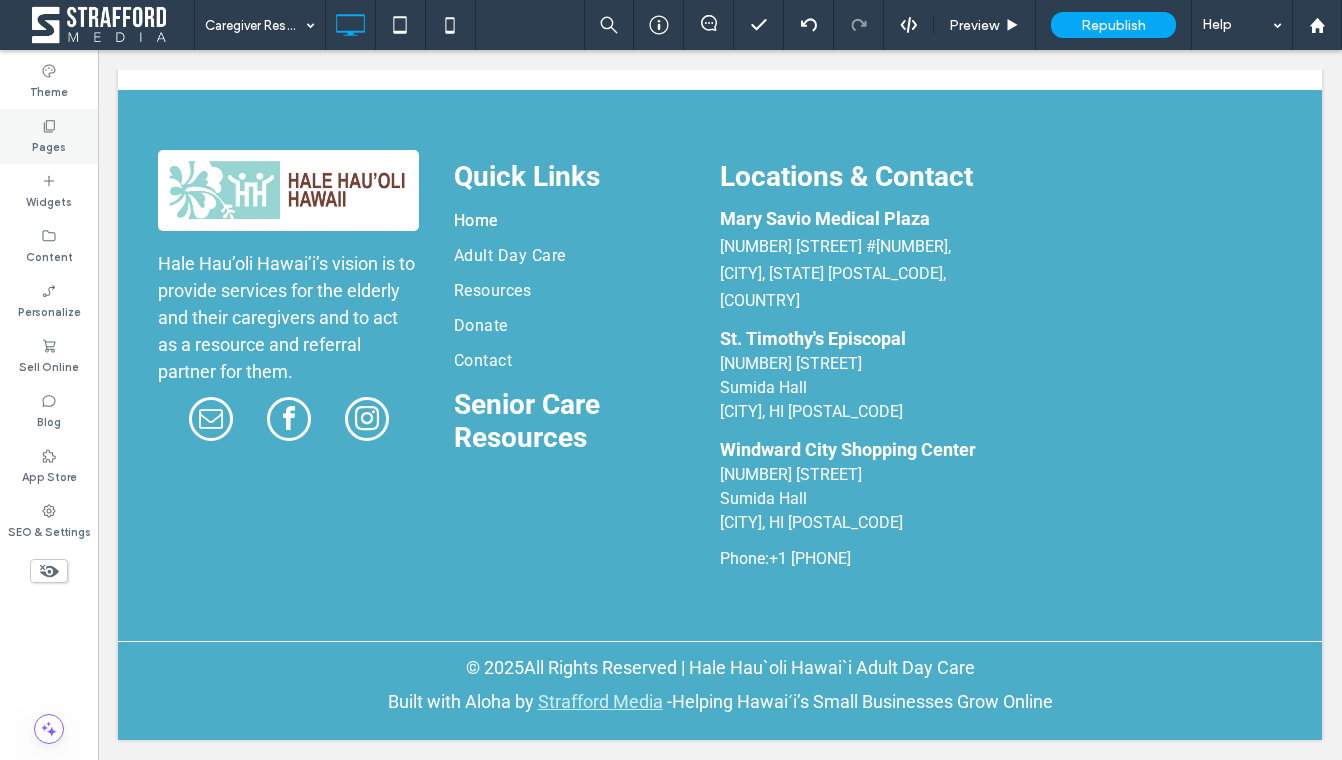 click on "Pages" at bounding box center (49, 145) 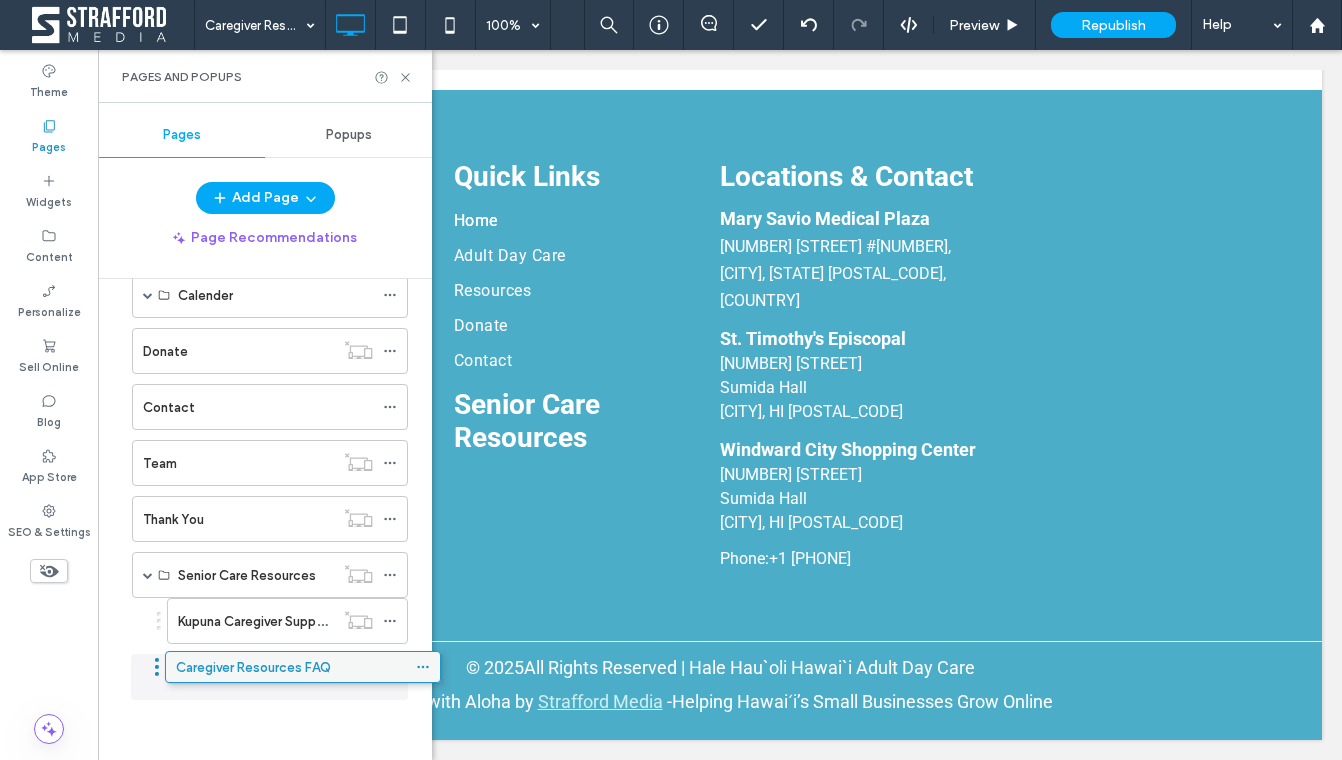scroll, scrollTop: 311, scrollLeft: 0, axis: vertical 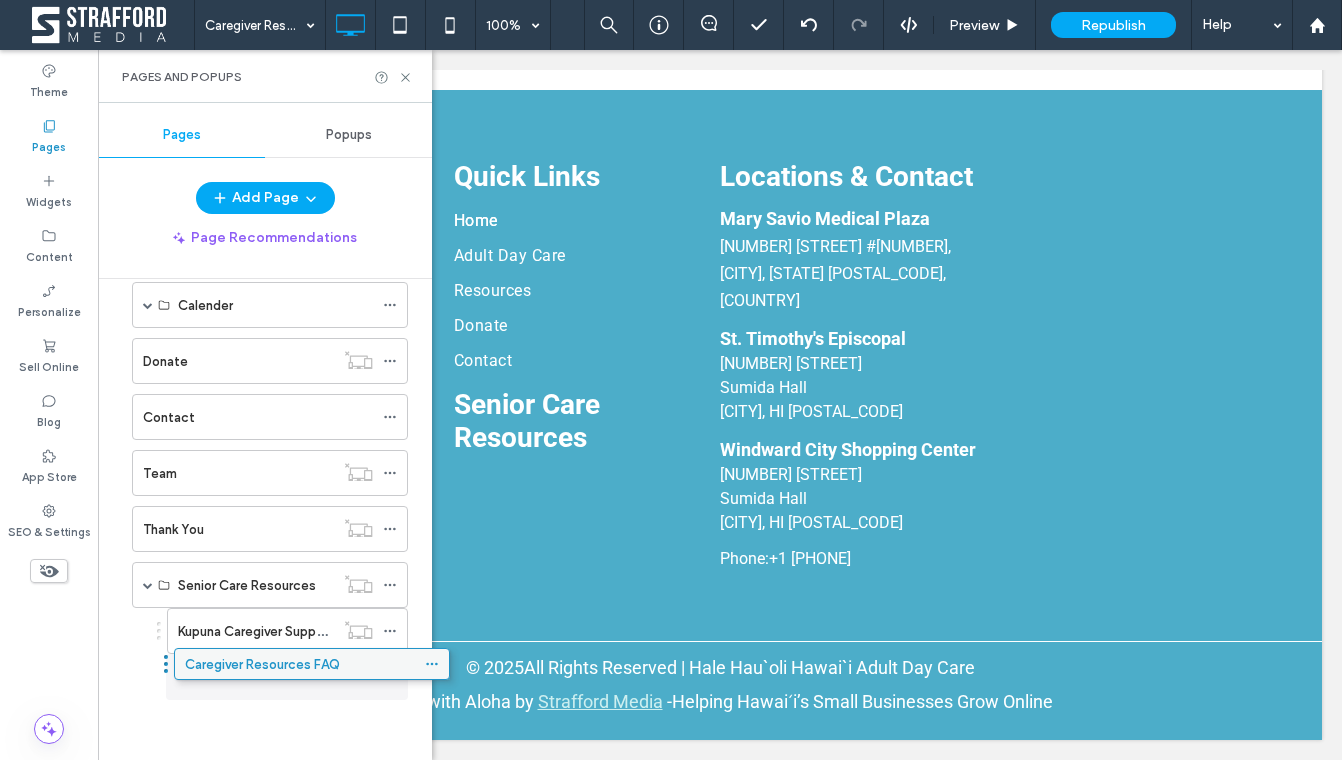 drag, startPoint x: 312, startPoint y: 673, endPoint x: 354, endPoint y: 667, distance: 42.426407 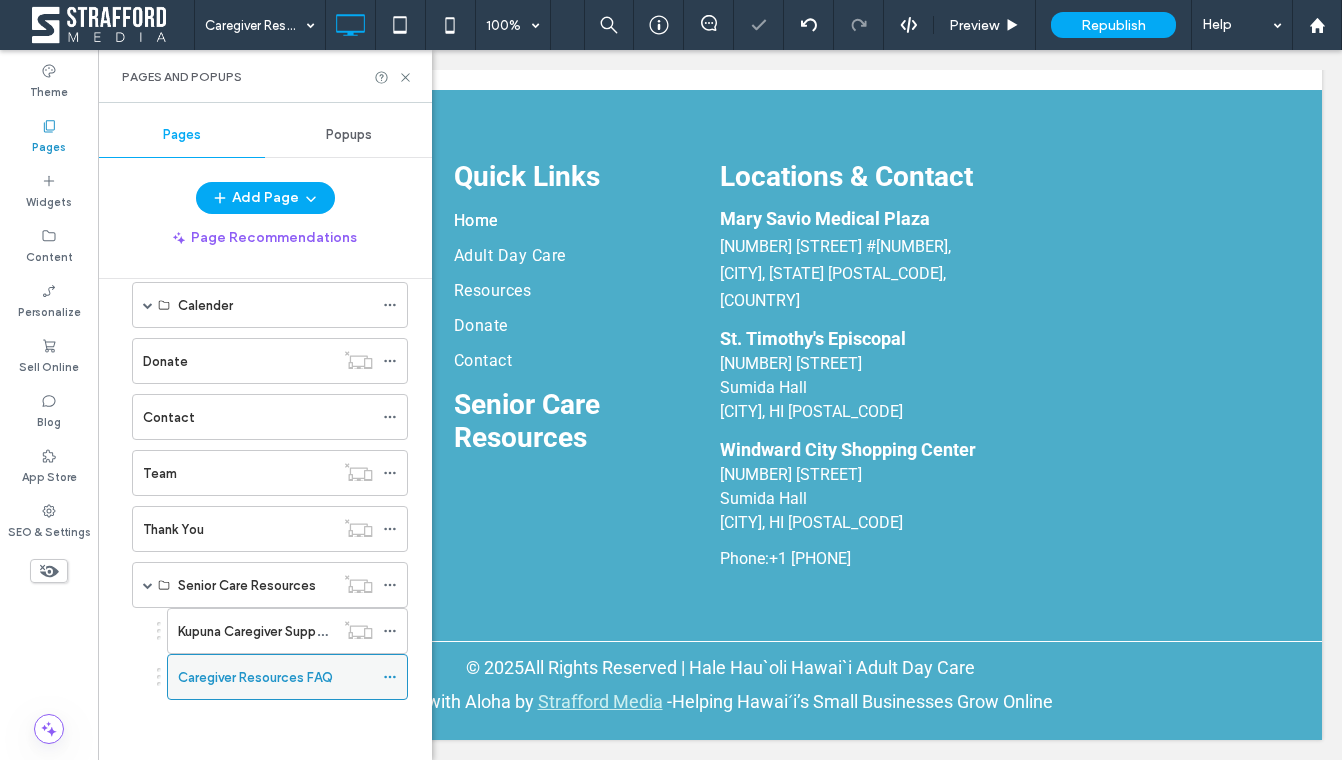 click 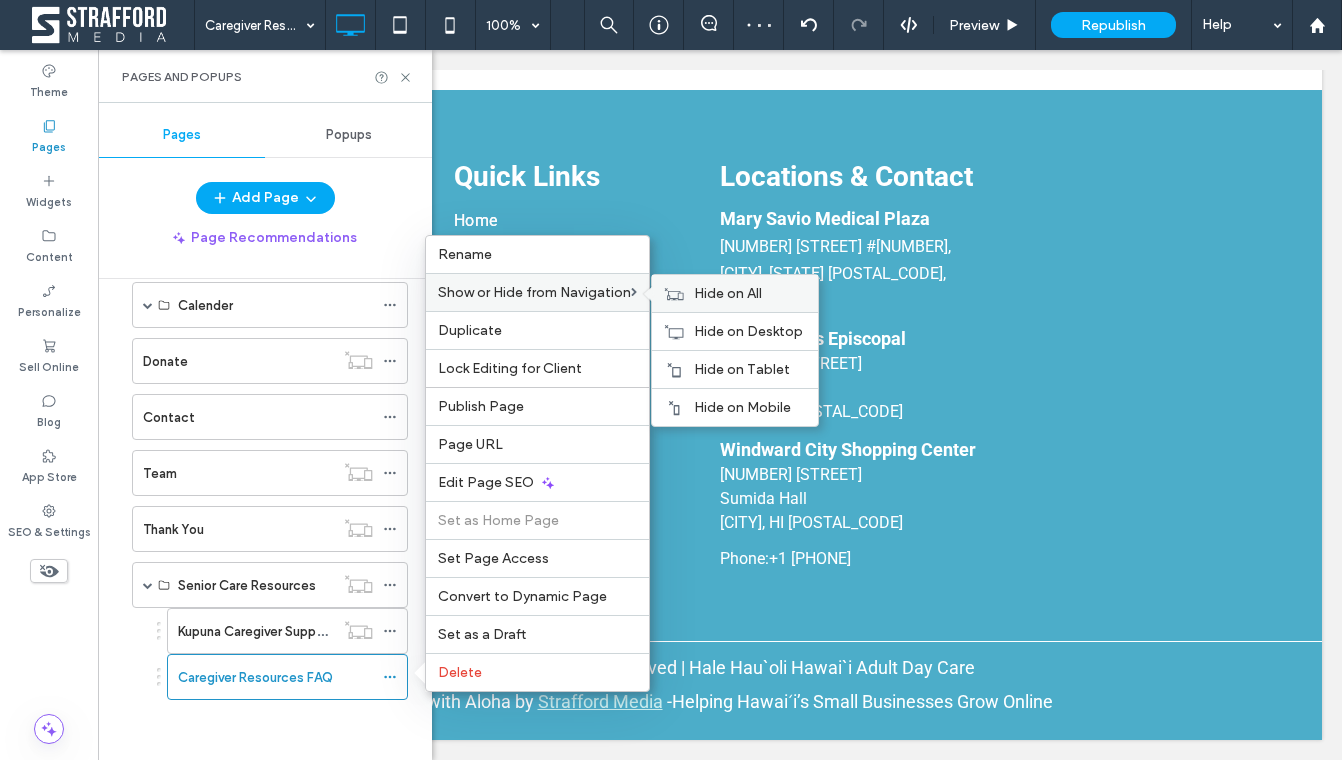 click on "Hide on All" at bounding box center [735, 293] 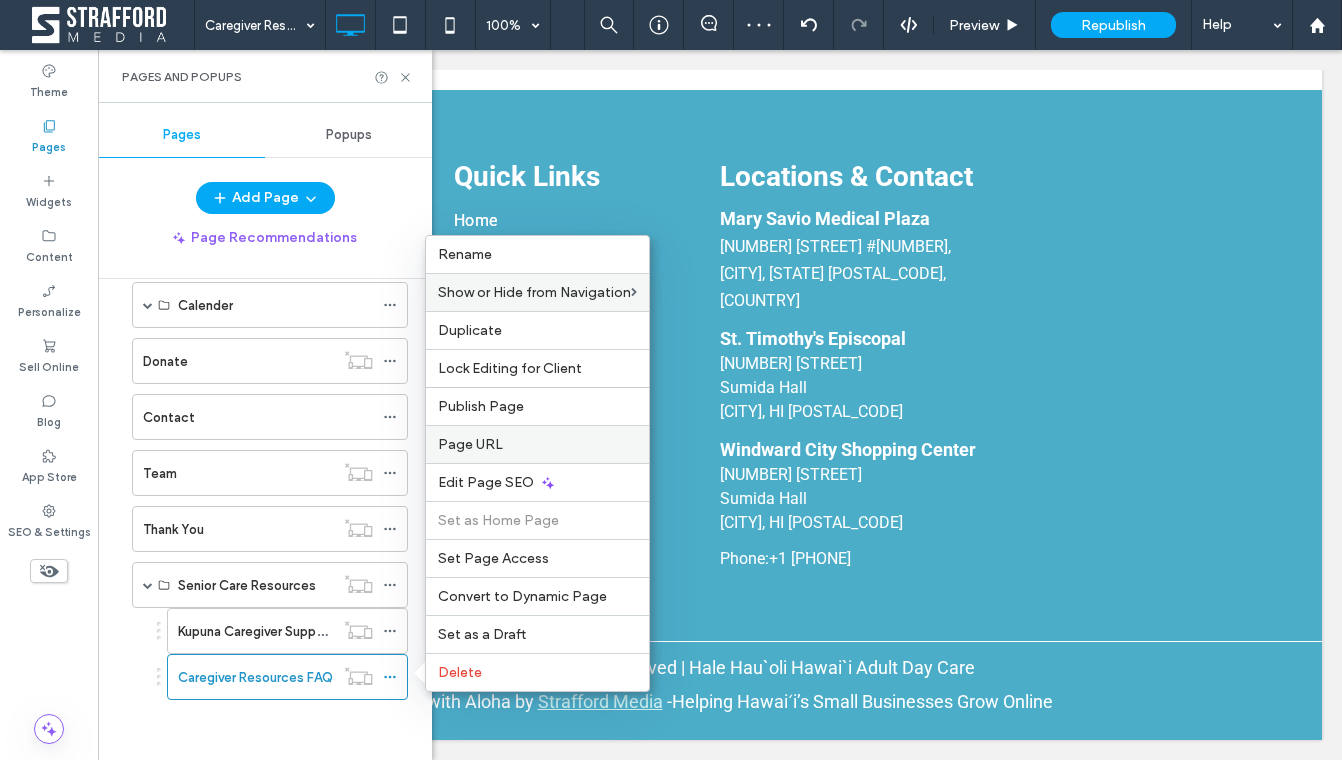 click on "Page URL" at bounding box center [537, 444] 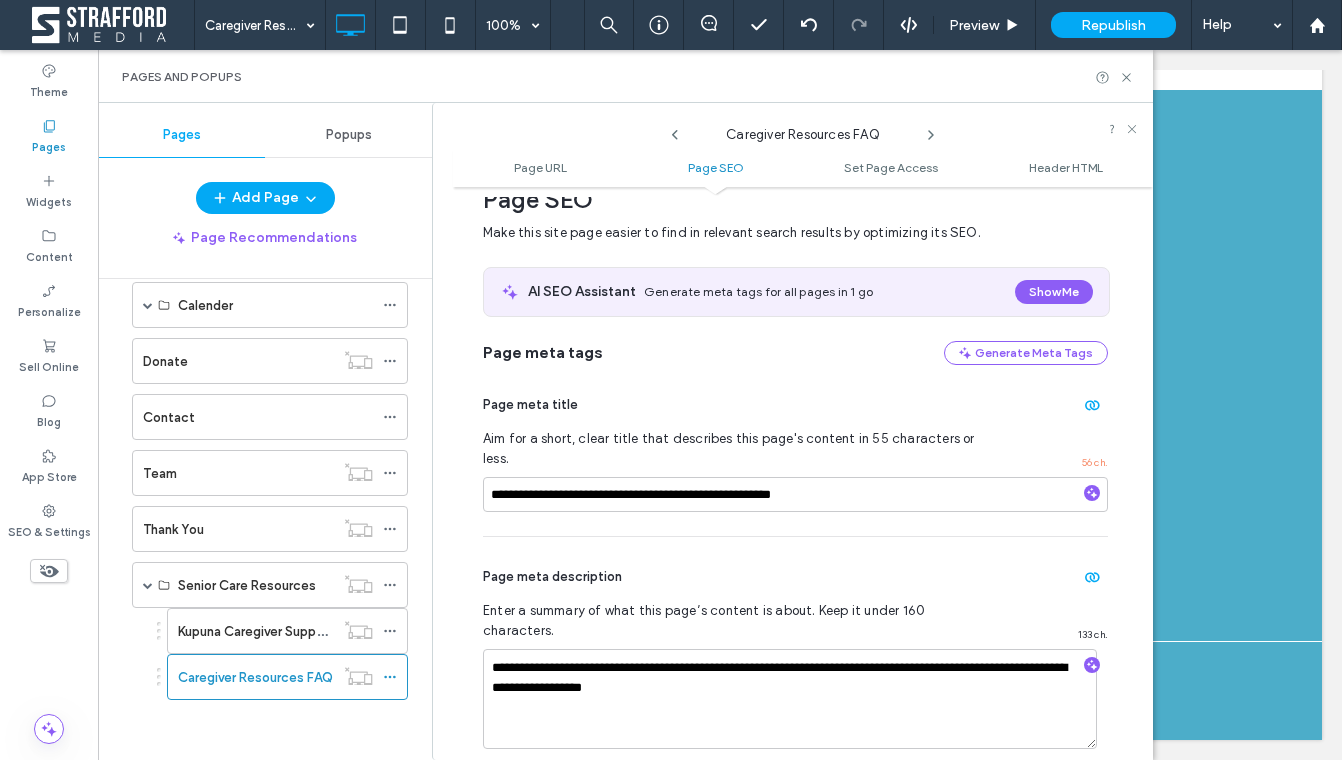 scroll, scrollTop: 318, scrollLeft: 0, axis: vertical 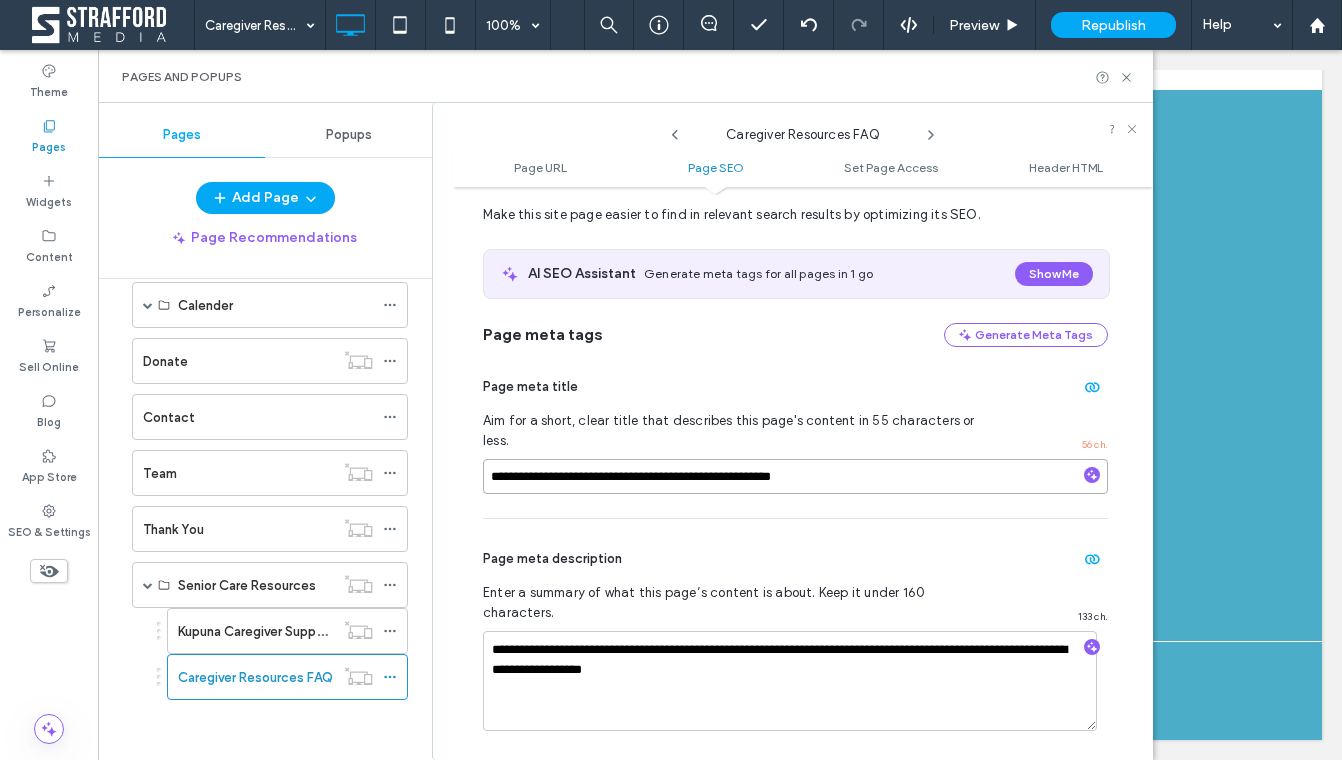 click on "**********" at bounding box center [795, 476] 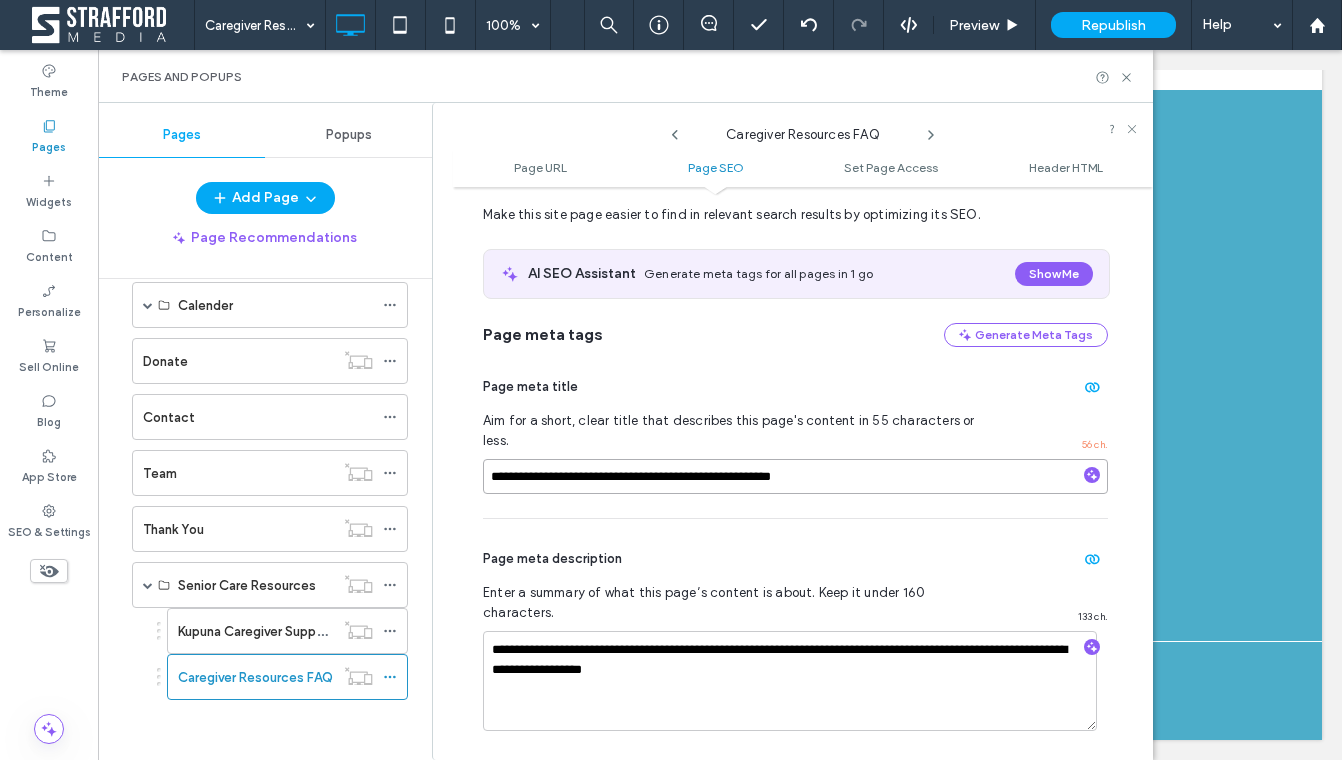 type on "**********" 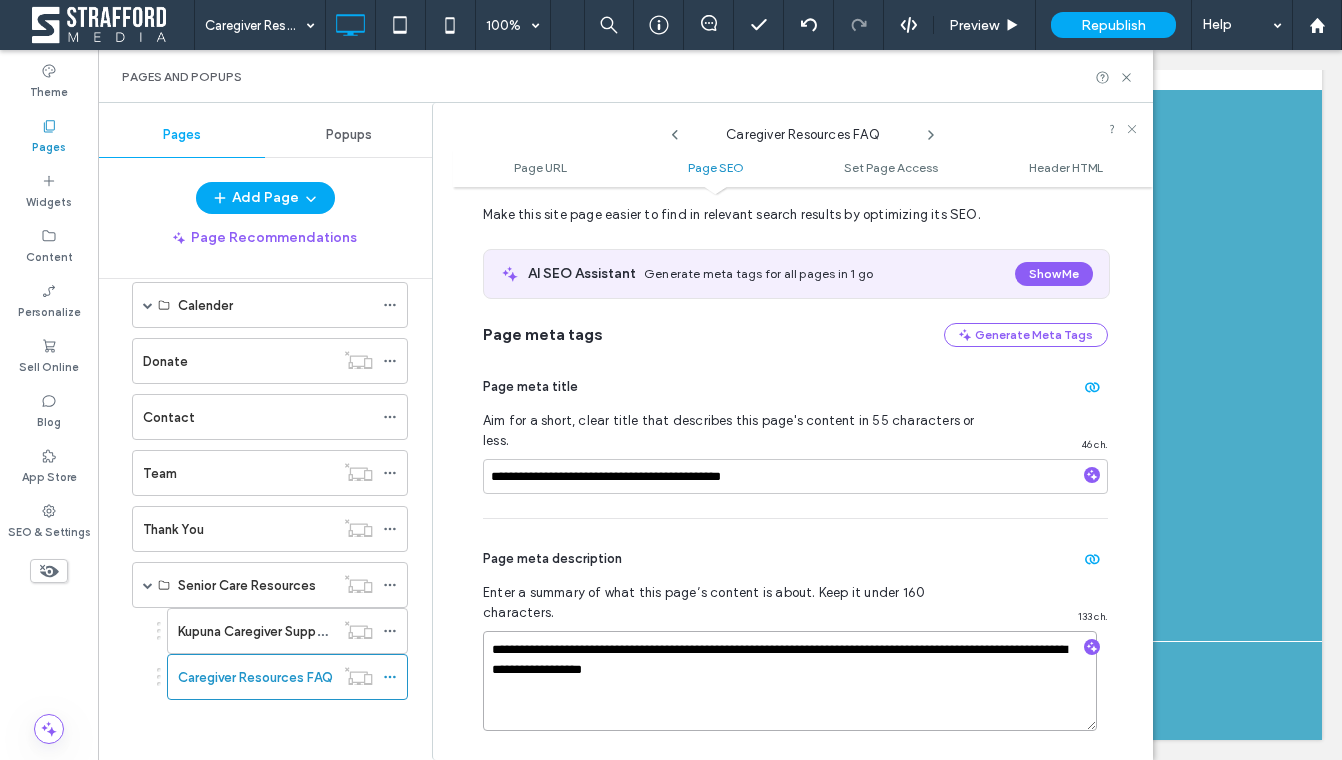 click on "**********" at bounding box center [790, 681] 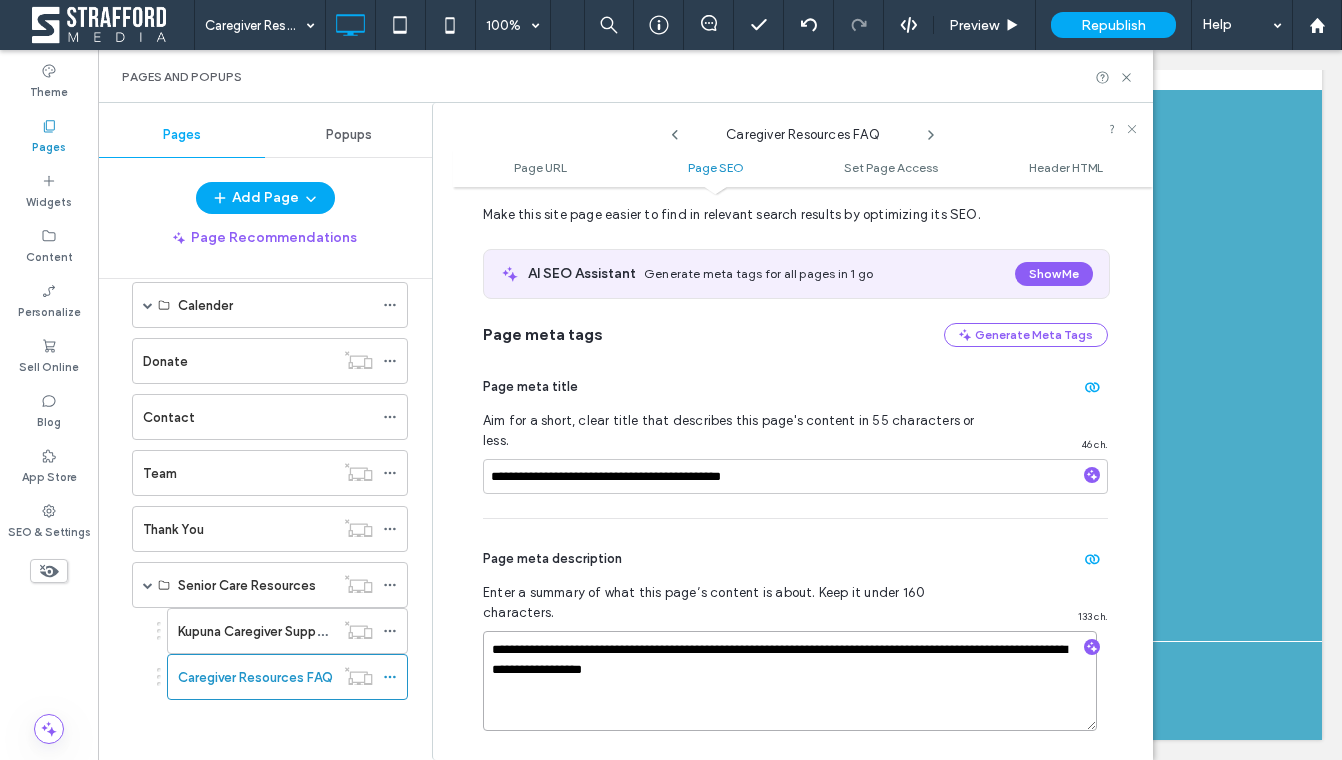 click on "**********" at bounding box center [790, 681] 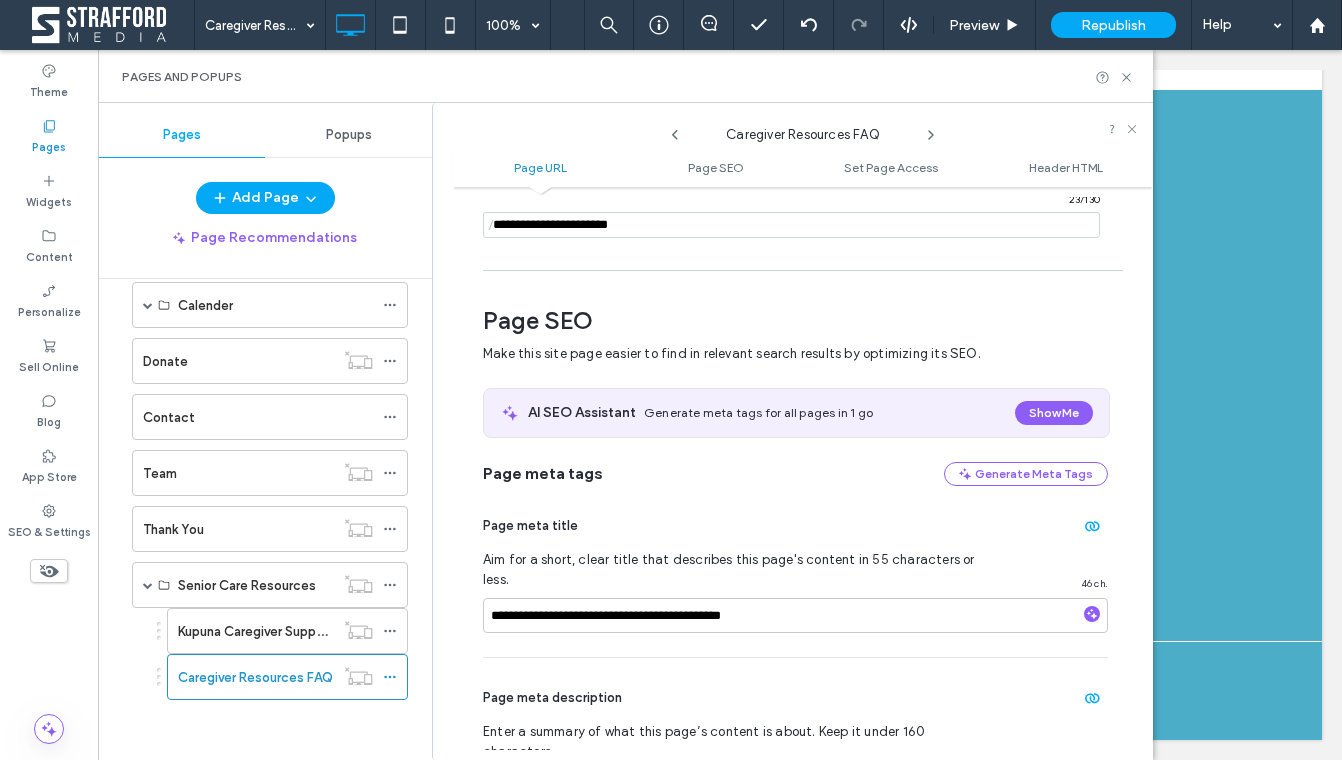 scroll, scrollTop: 176, scrollLeft: 0, axis: vertical 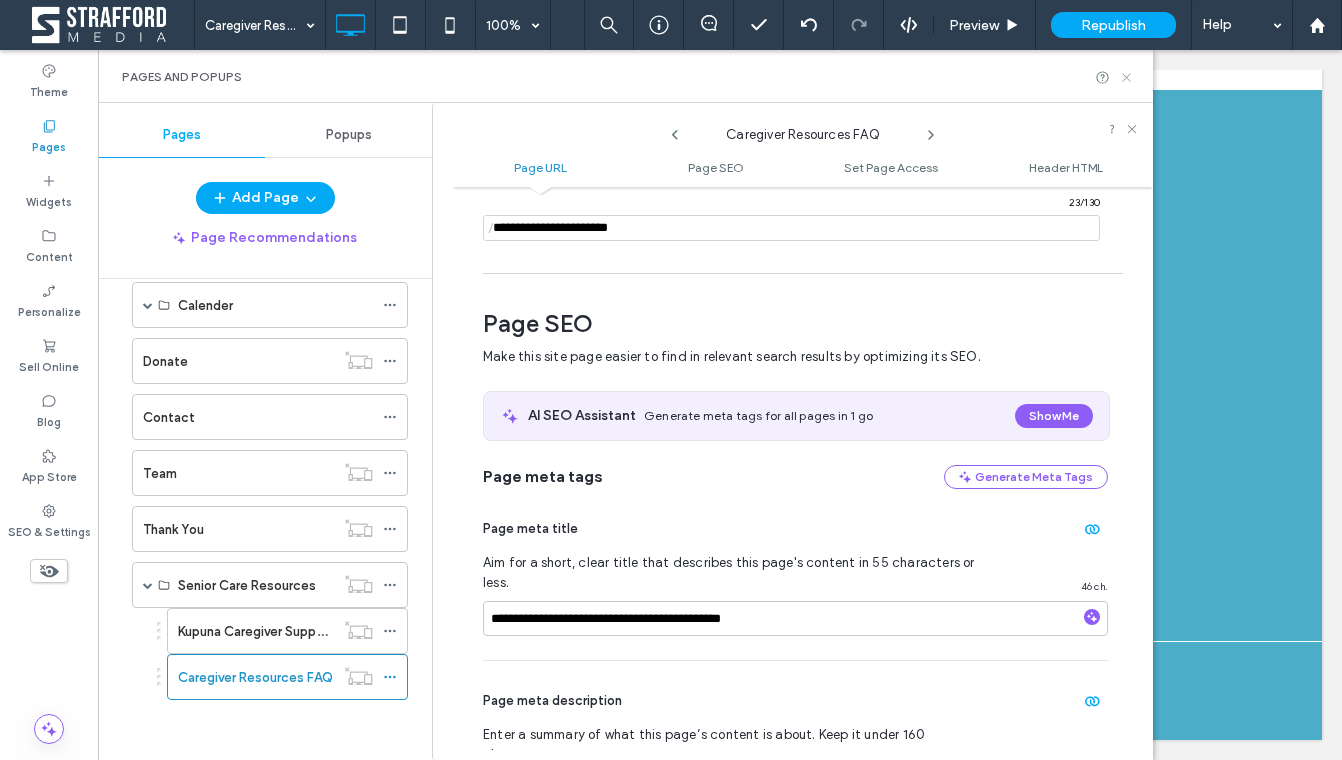click 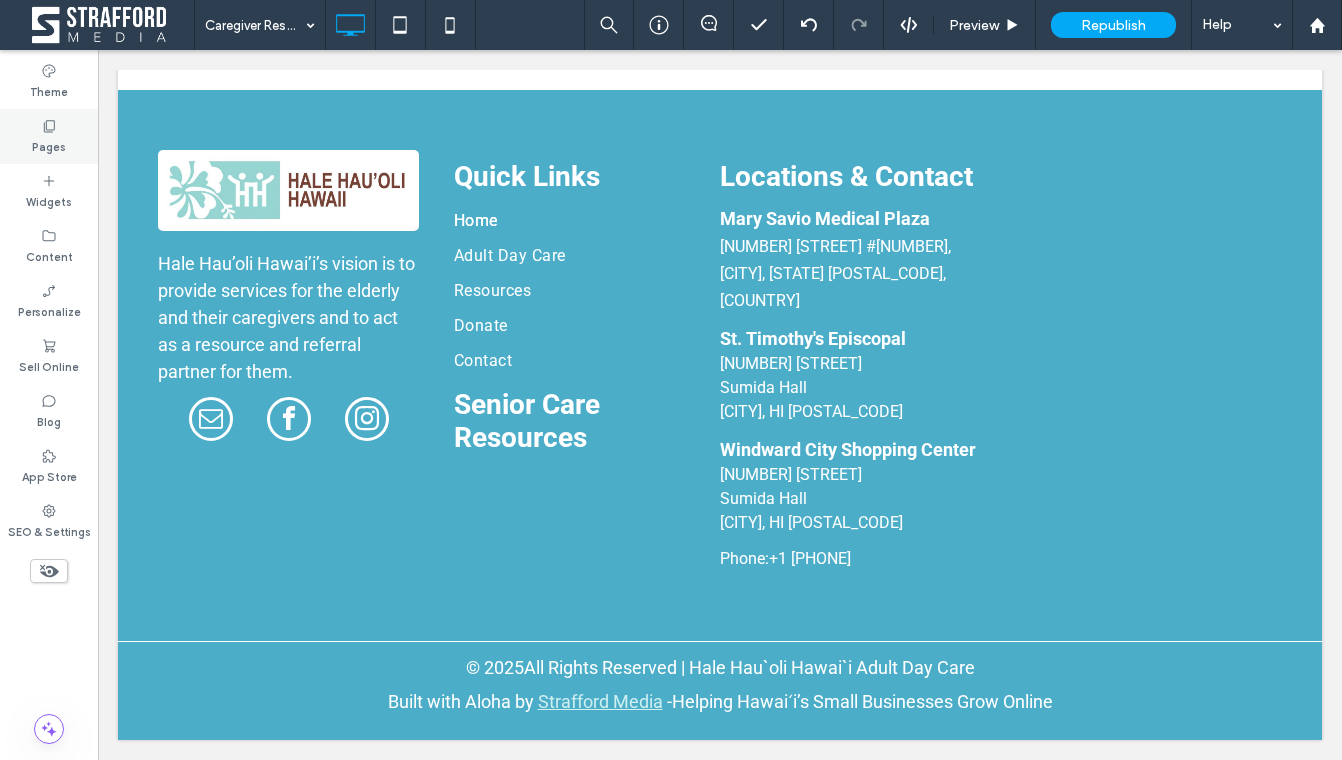 click on "Pages" at bounding box center (49, 145) 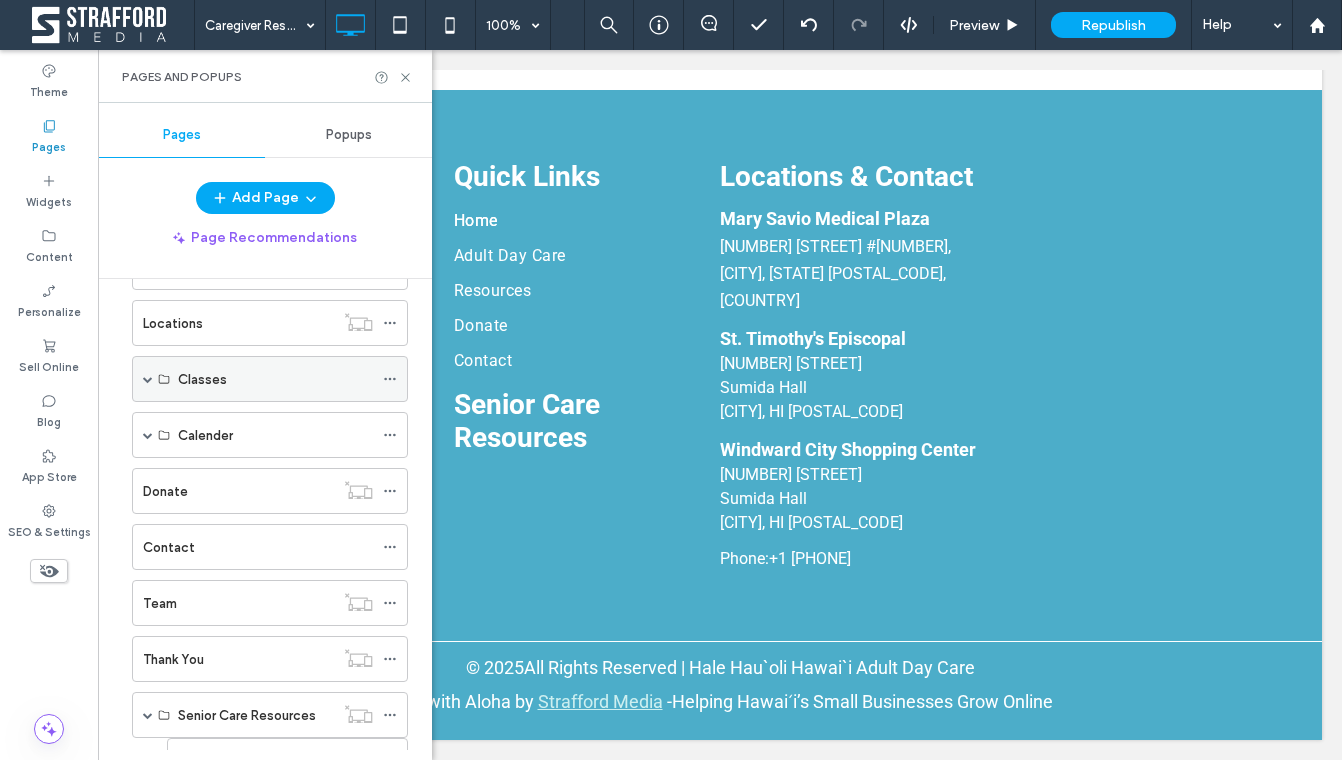 scroll, scrollTop: 311, scrollLeft: 0, axis: vertical 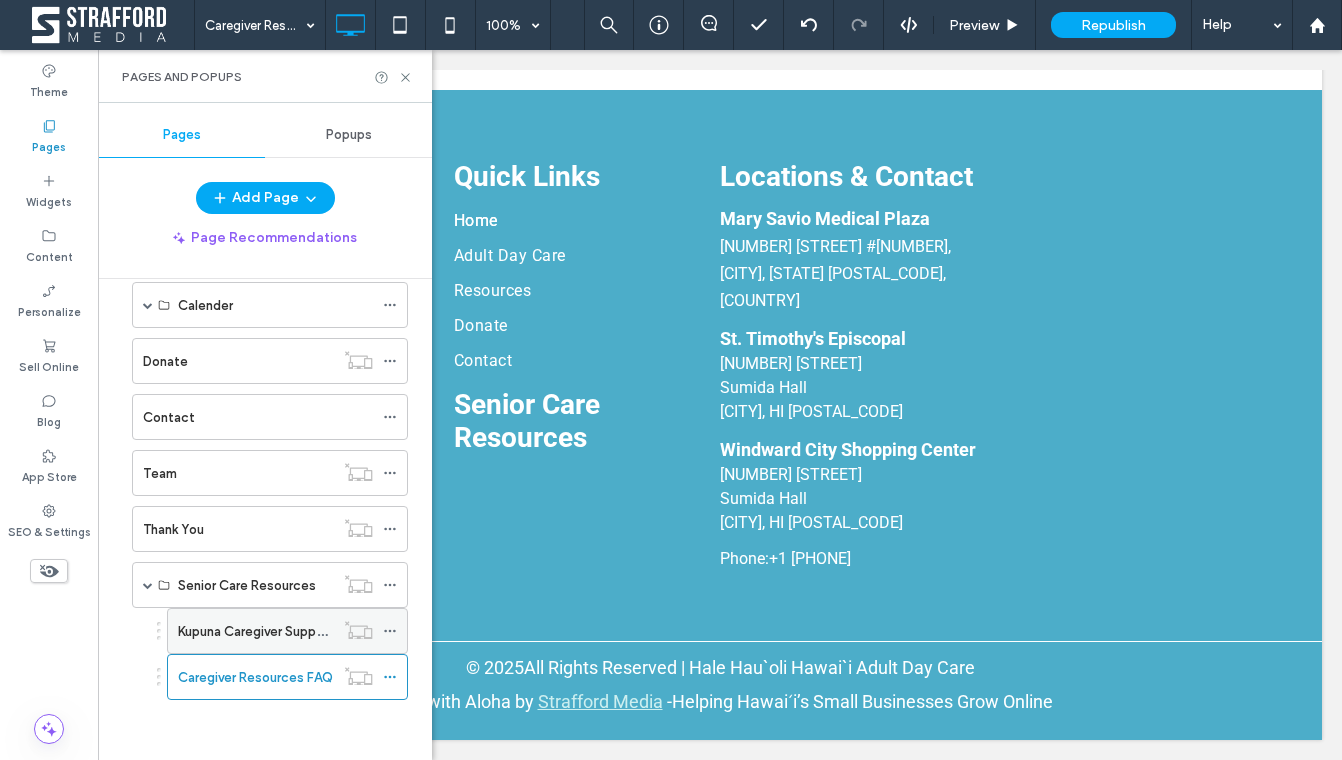 click on "Kupuna Caregiver Support On Oahu" at bounding box center [283, 631] 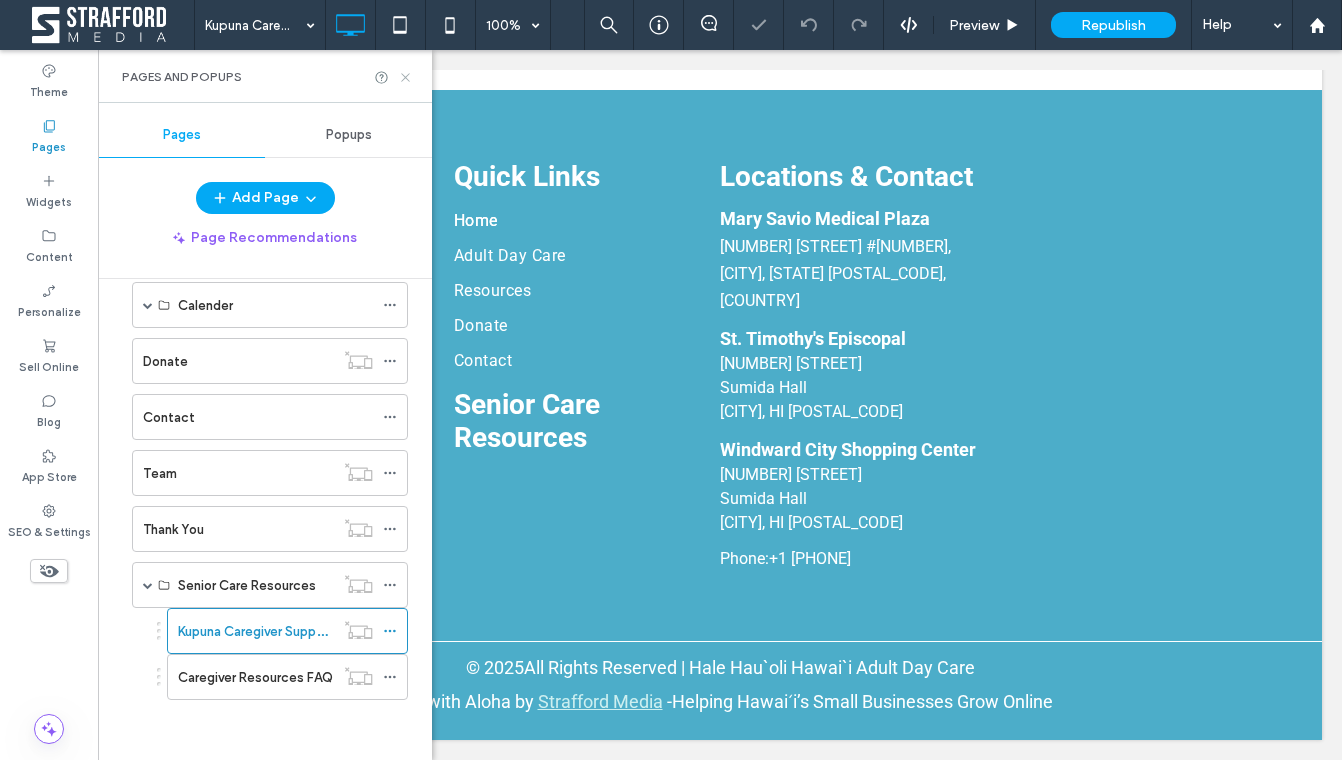 click 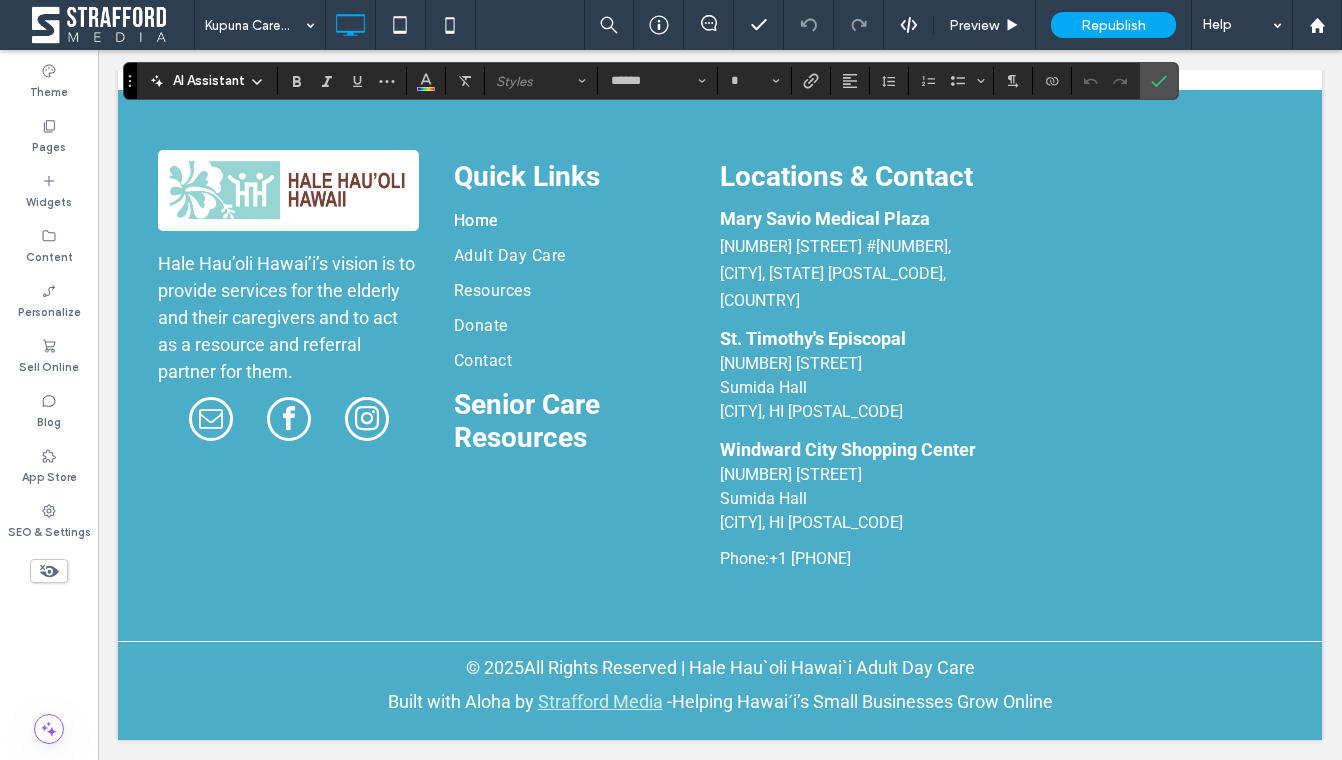type on "**" 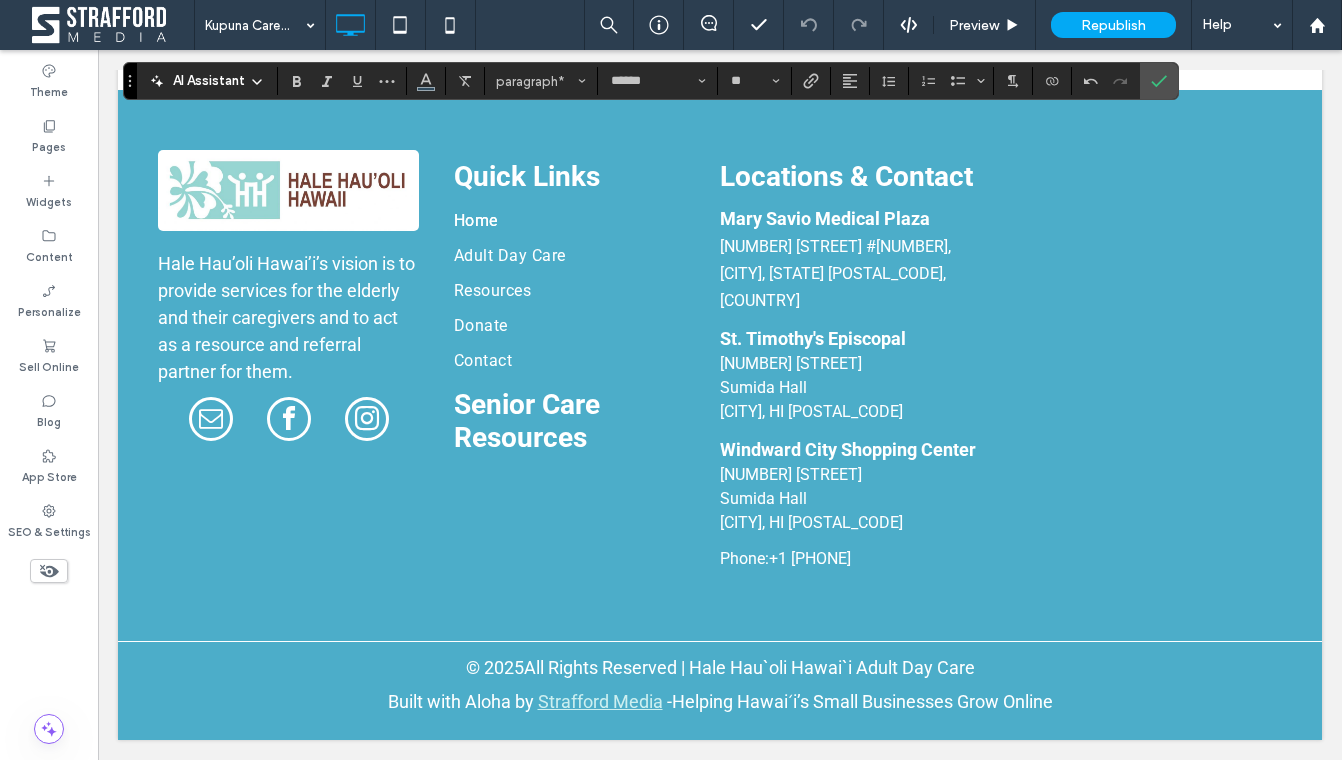 click on "AI Assistant paragraph* ****** **" at bounding box center (650, 81) 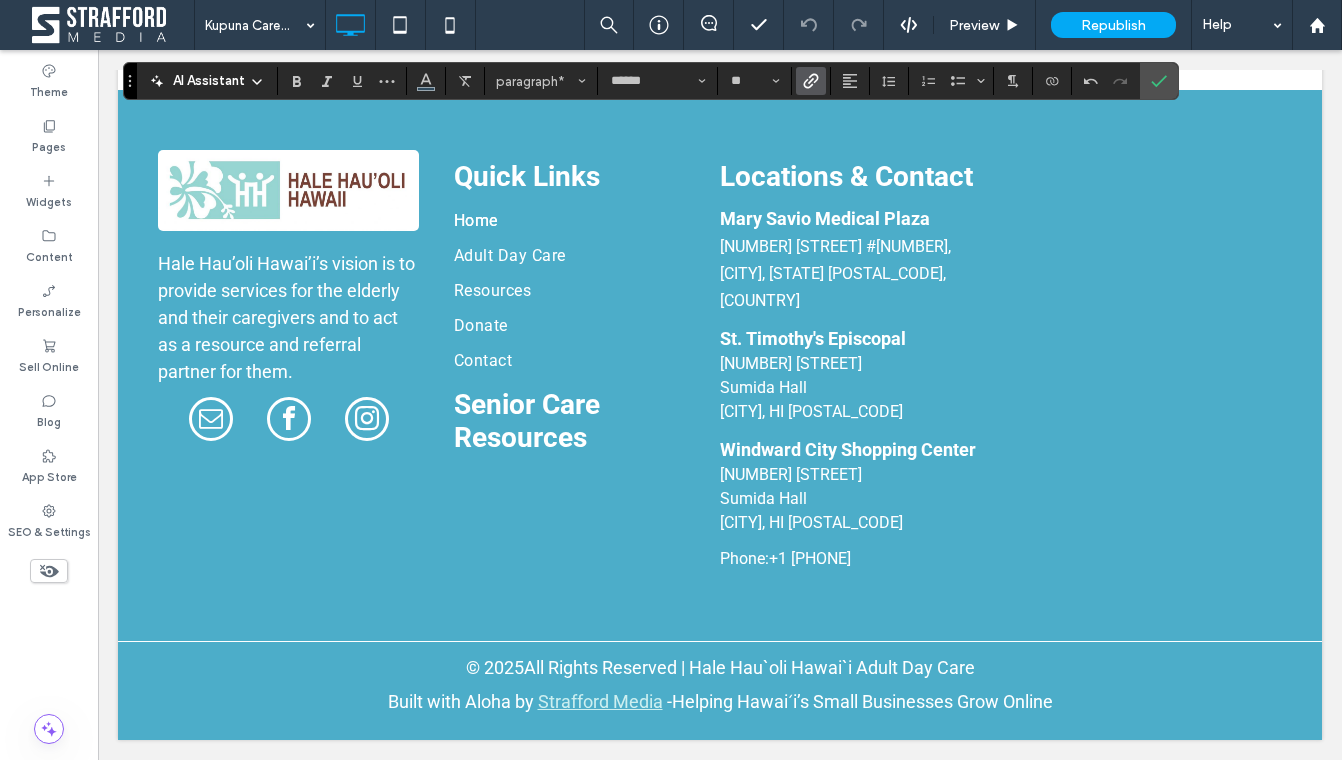 click 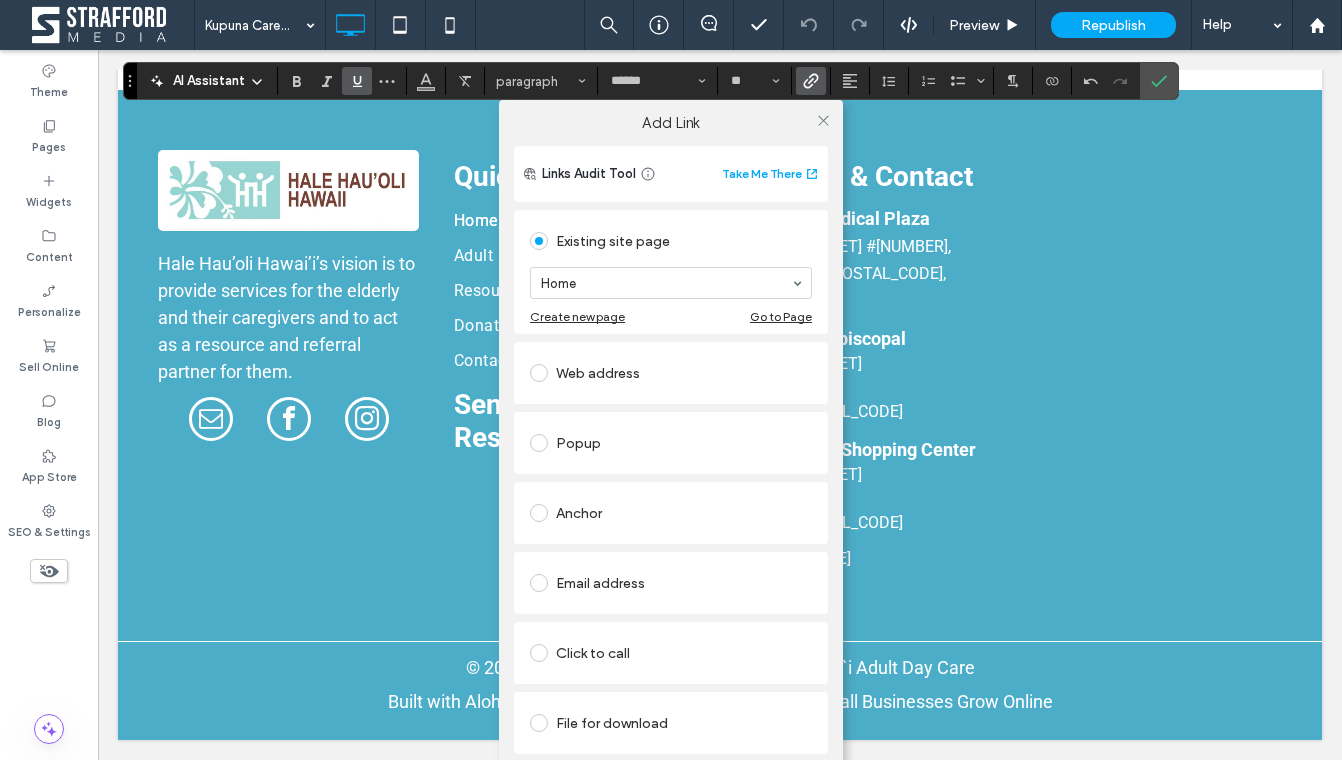click on "Home" at bounding box center (671, 283) 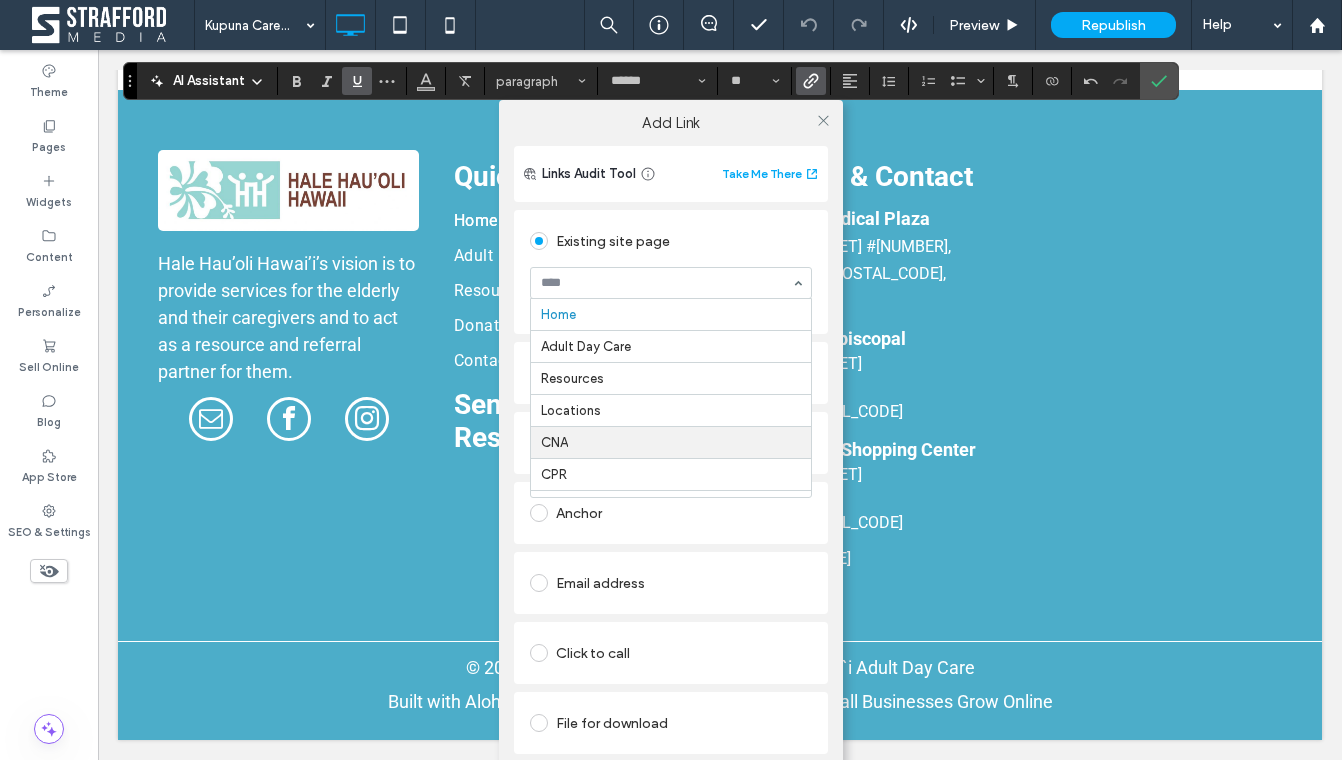 scroll, scrollTop: 263, scrollLeft: 0, axis: vertical 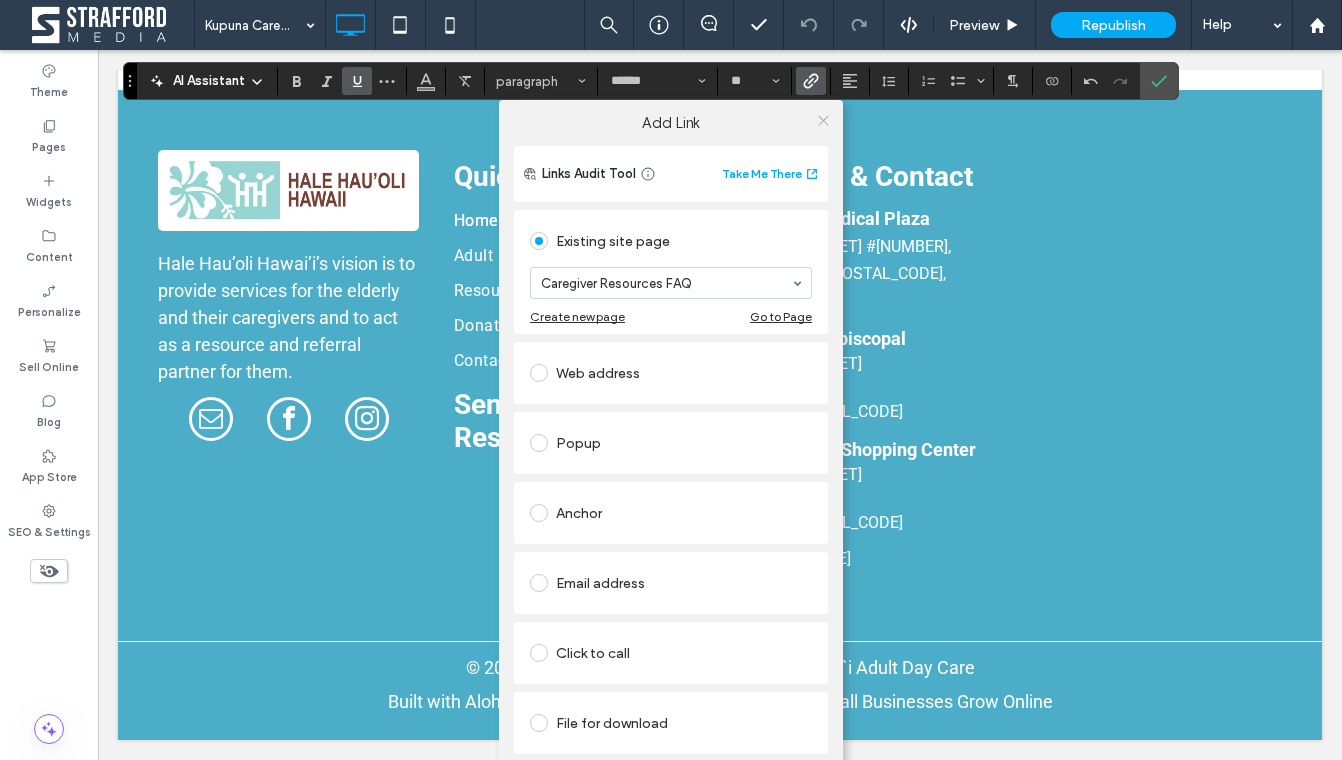 click 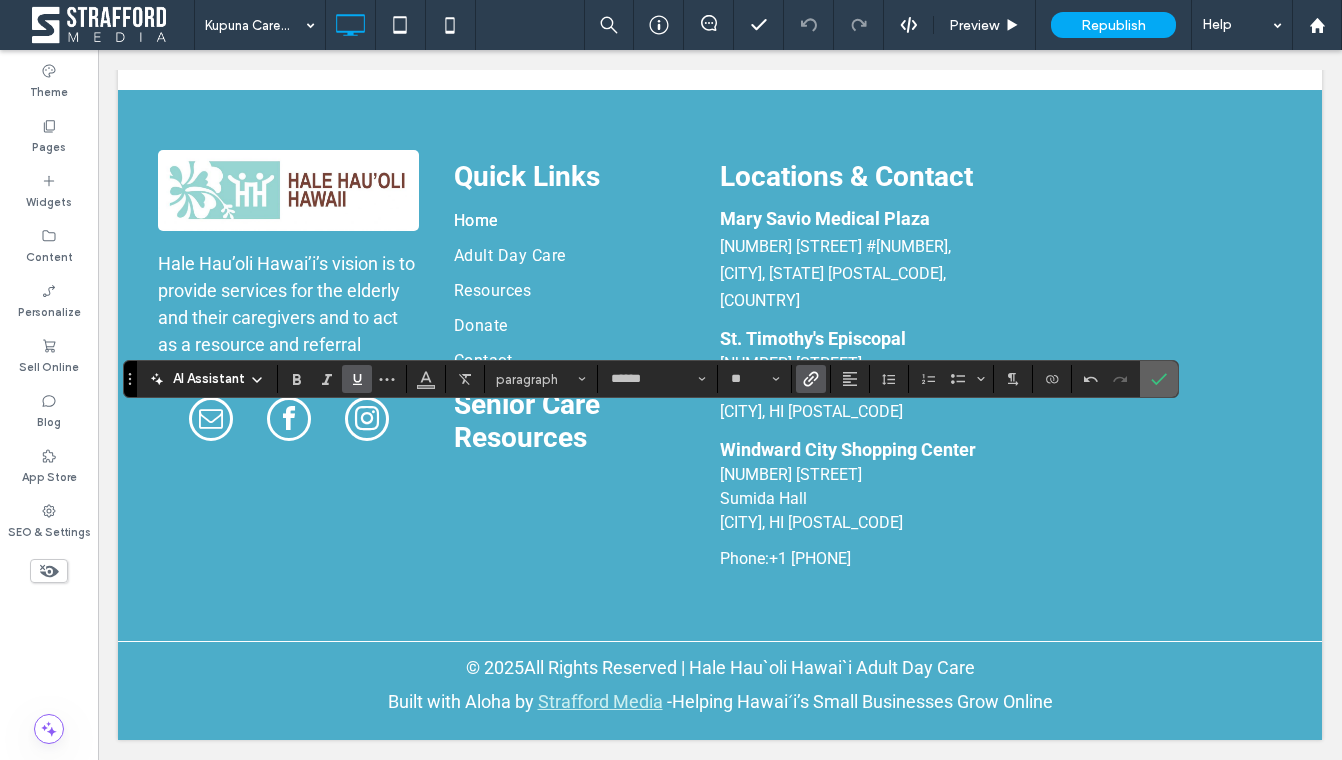 click at bounding box center [1159, 379] 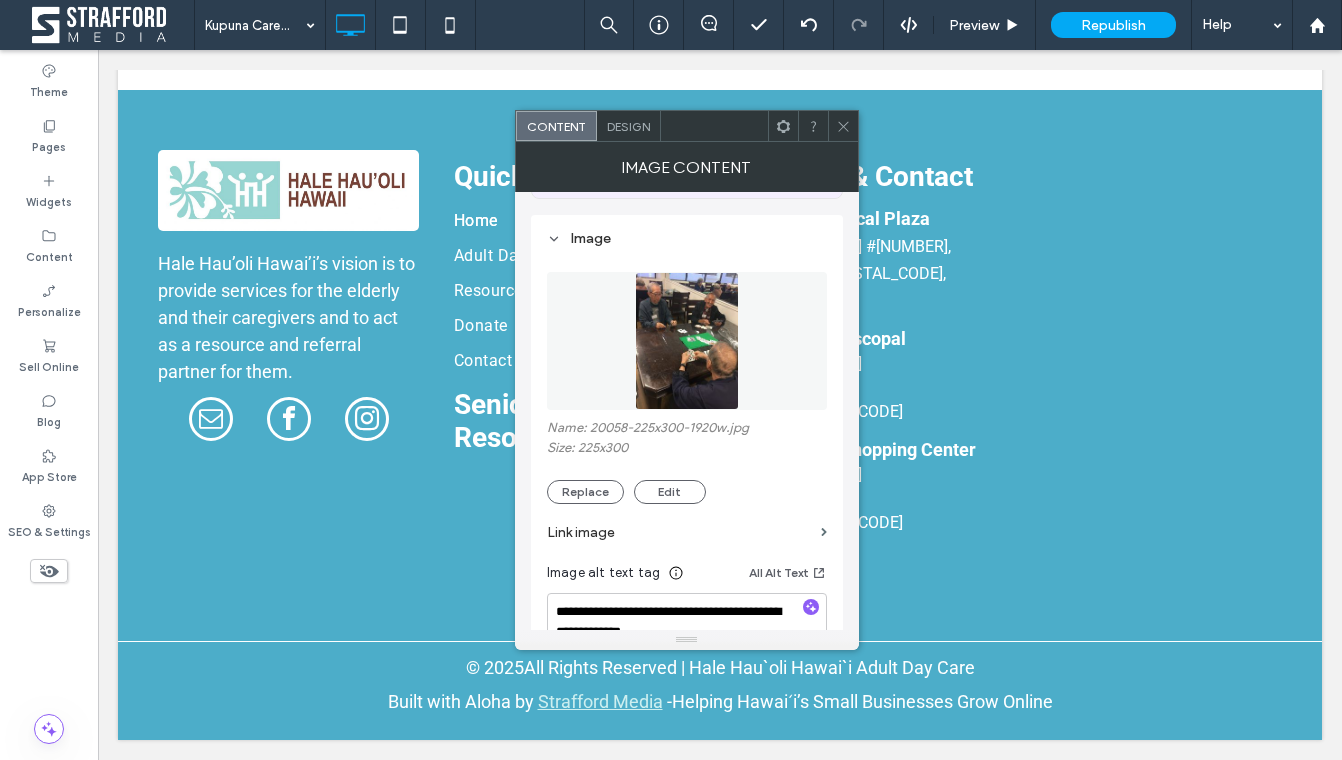scroll, scrollTop: 220, scrollLeft: 0, axis: vertical 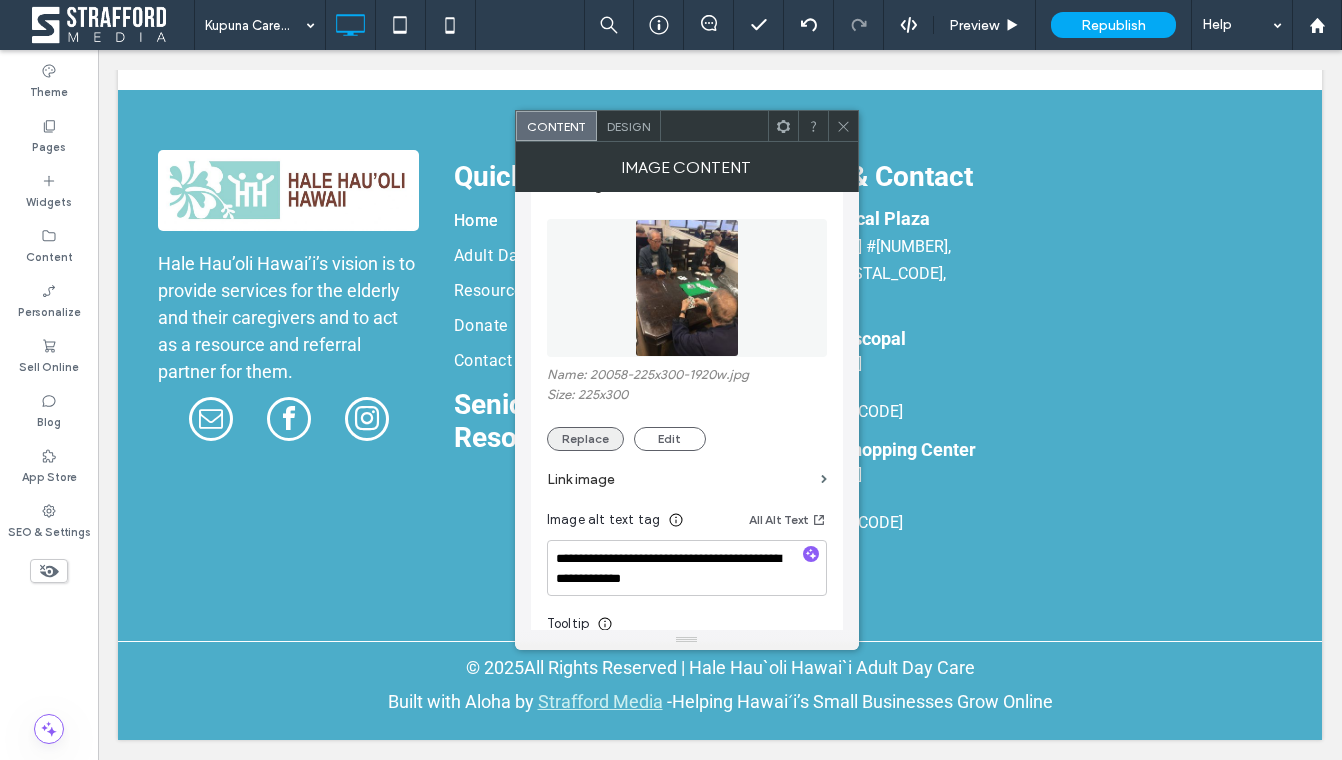 click on "Replace" at bounding box center (585, 439) 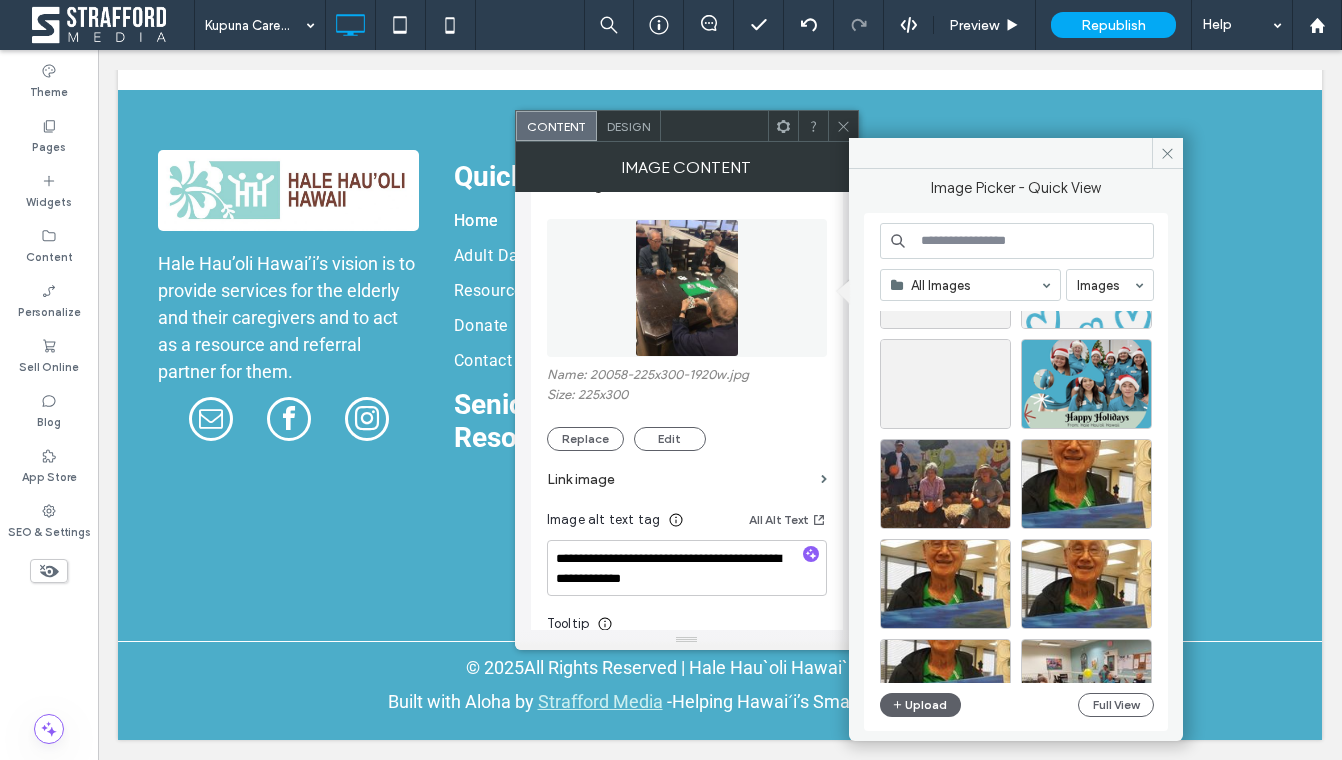 scroll, scrollTop: 2305, scrollLeft: 0, axis: vertical 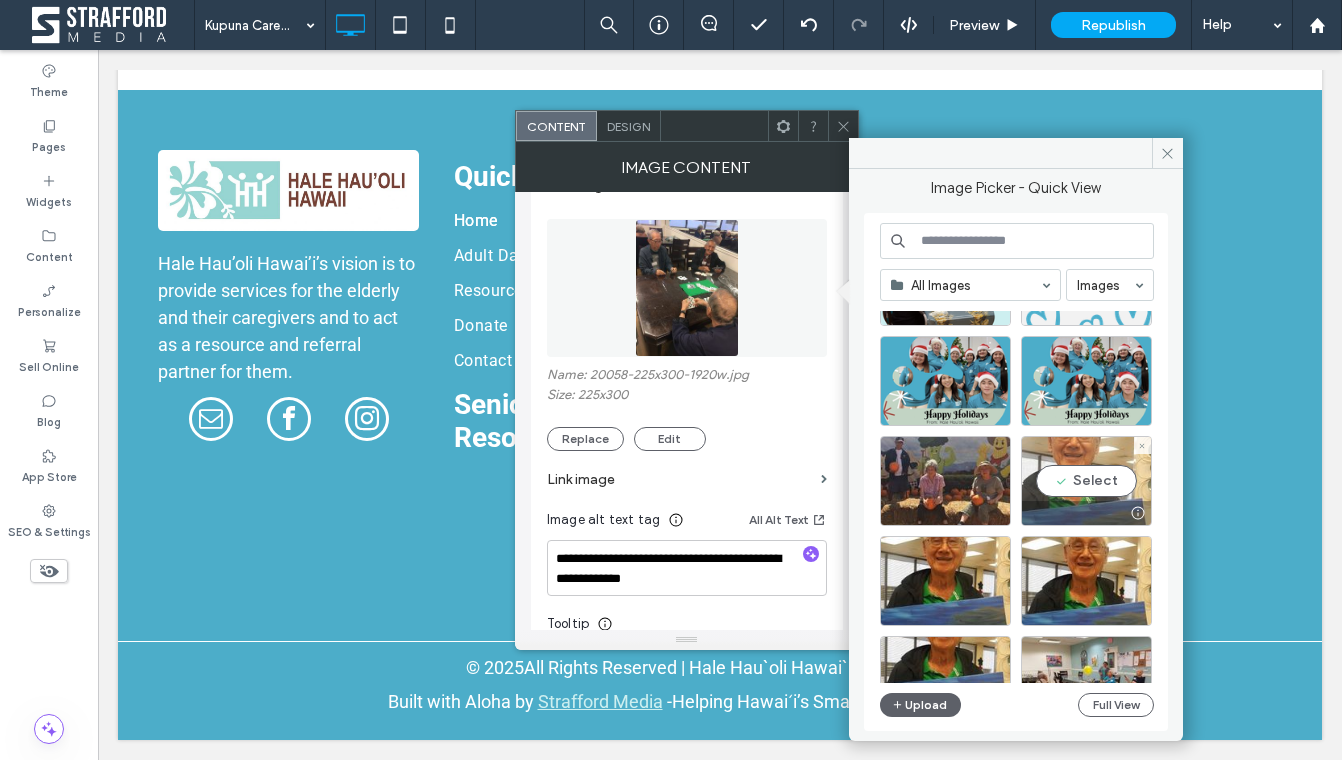 click on "Select" at bounding box center [1086, 481] 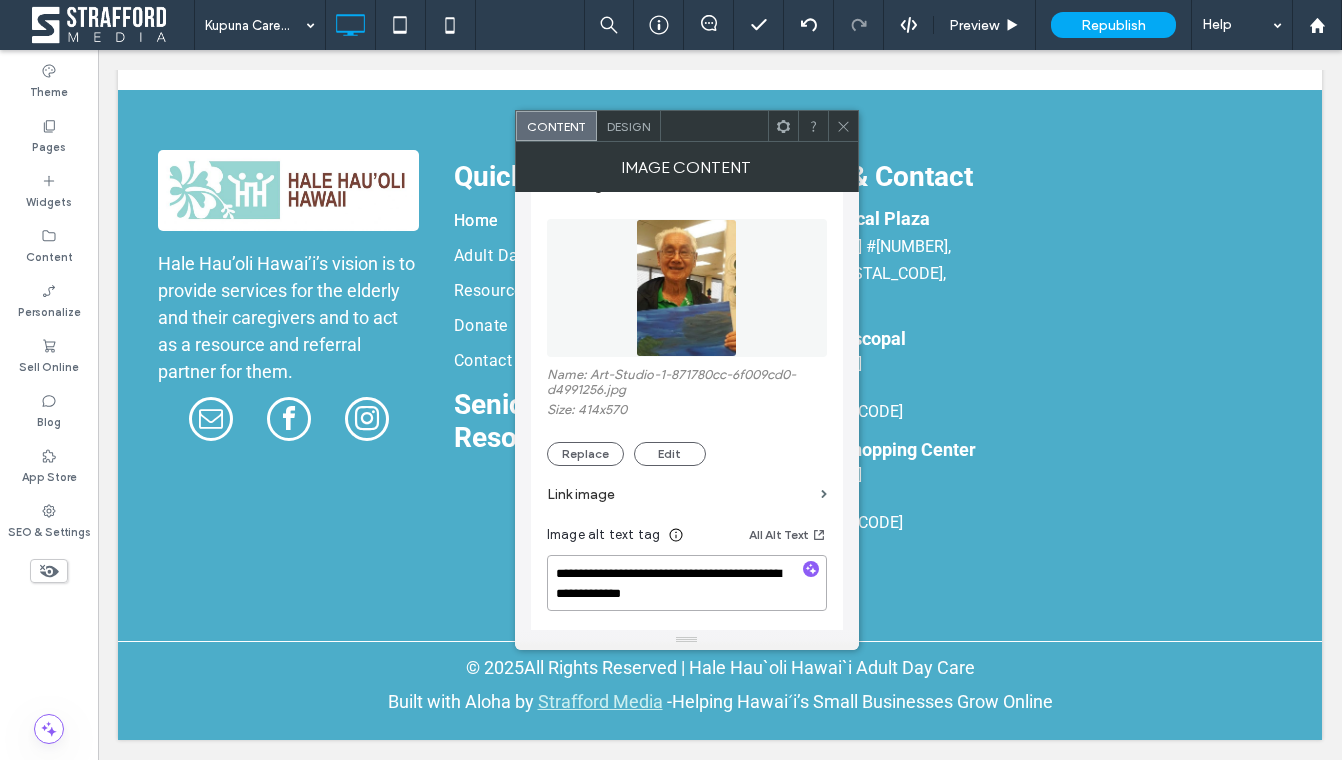 click on "**********" at bounding box center (687, 583) 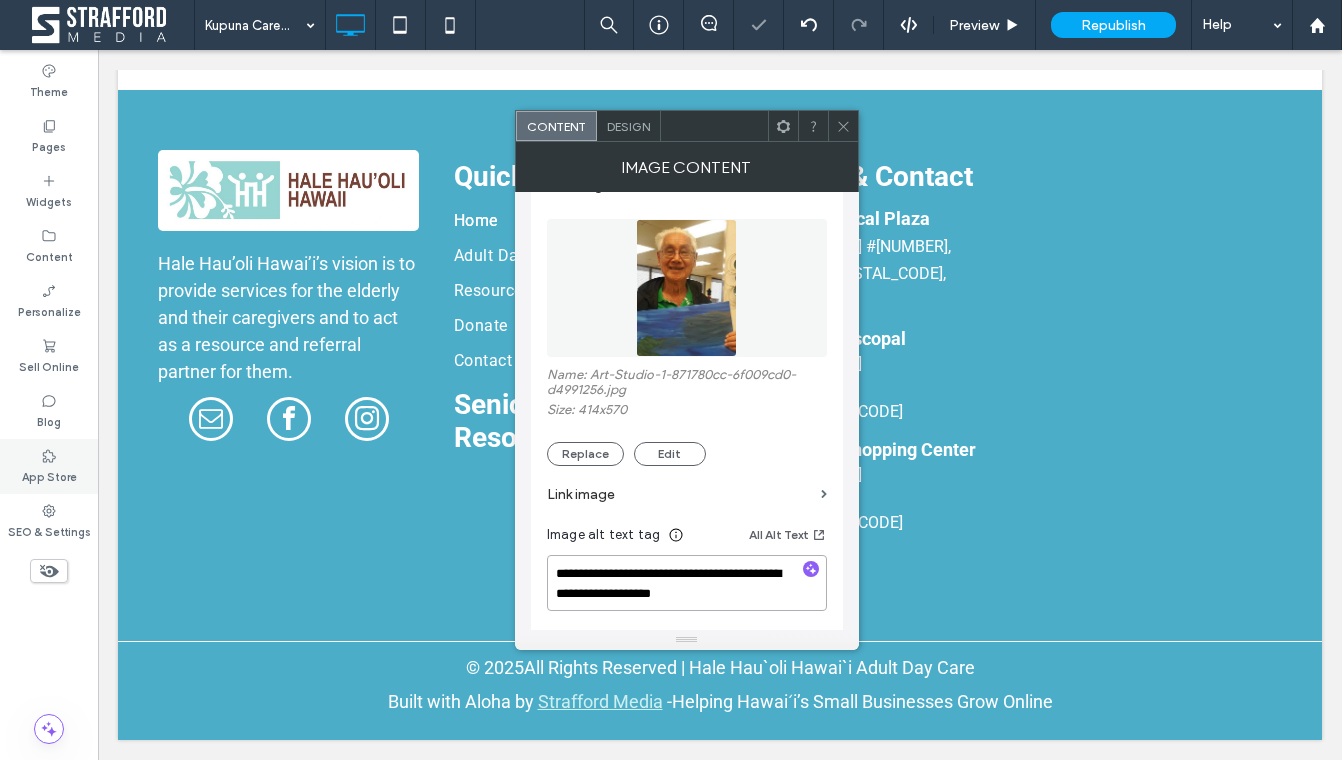 type on "**********" 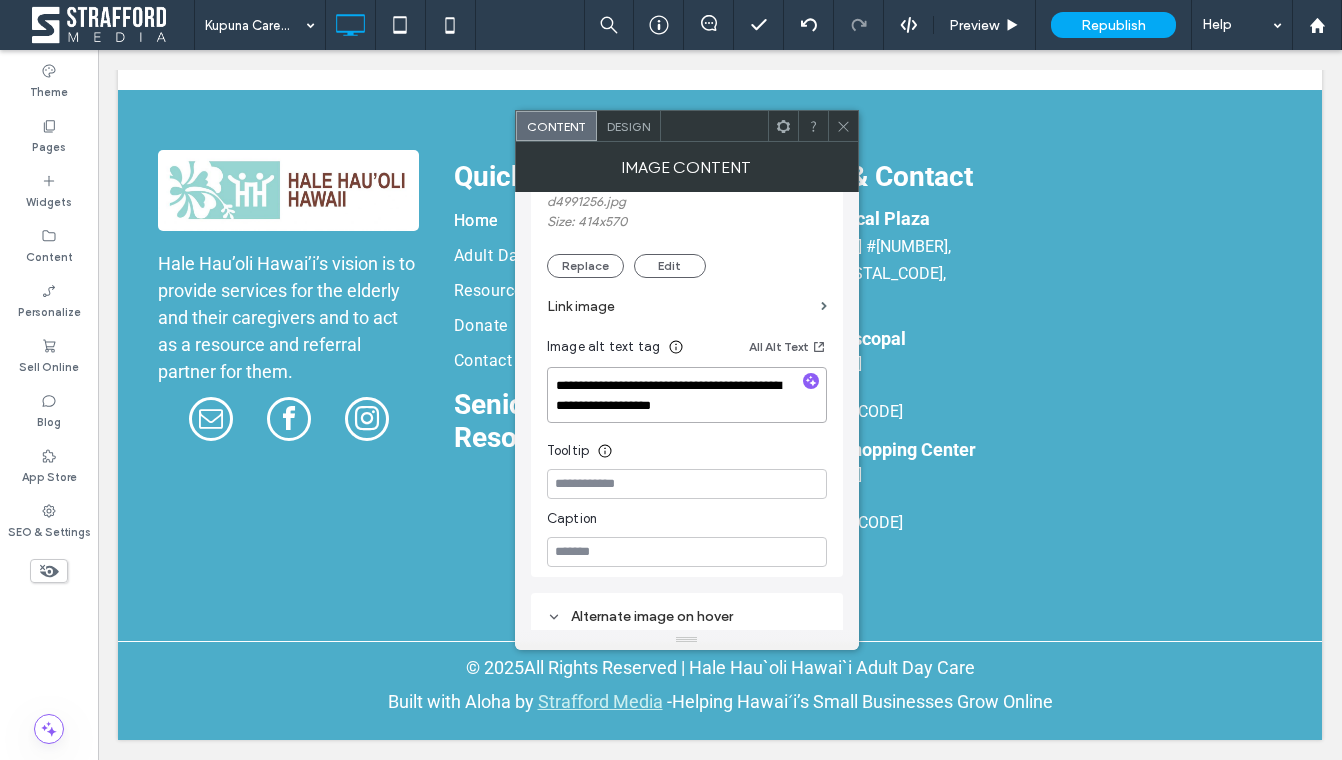 scroll, scrollTop: 434, scrollLeft: 0, axis: vertical 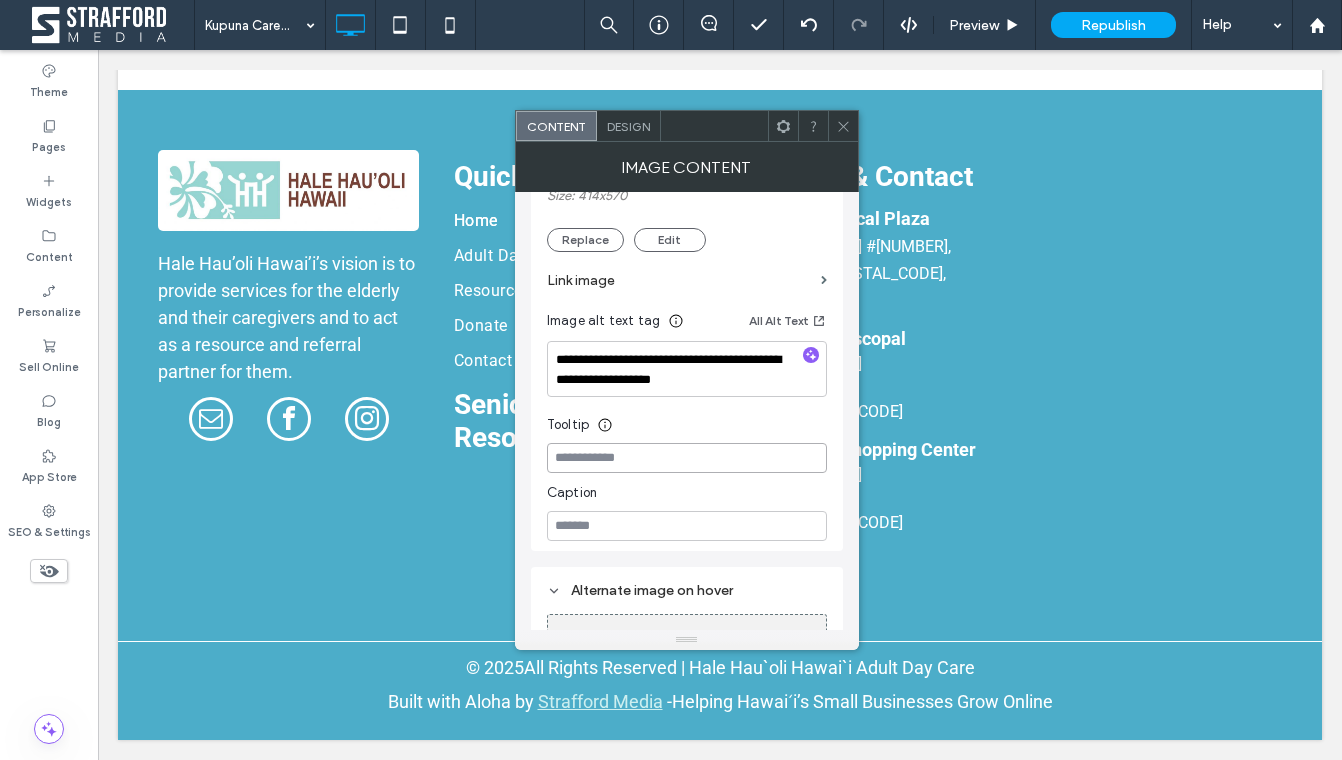 click at bounding box center [687, 458] 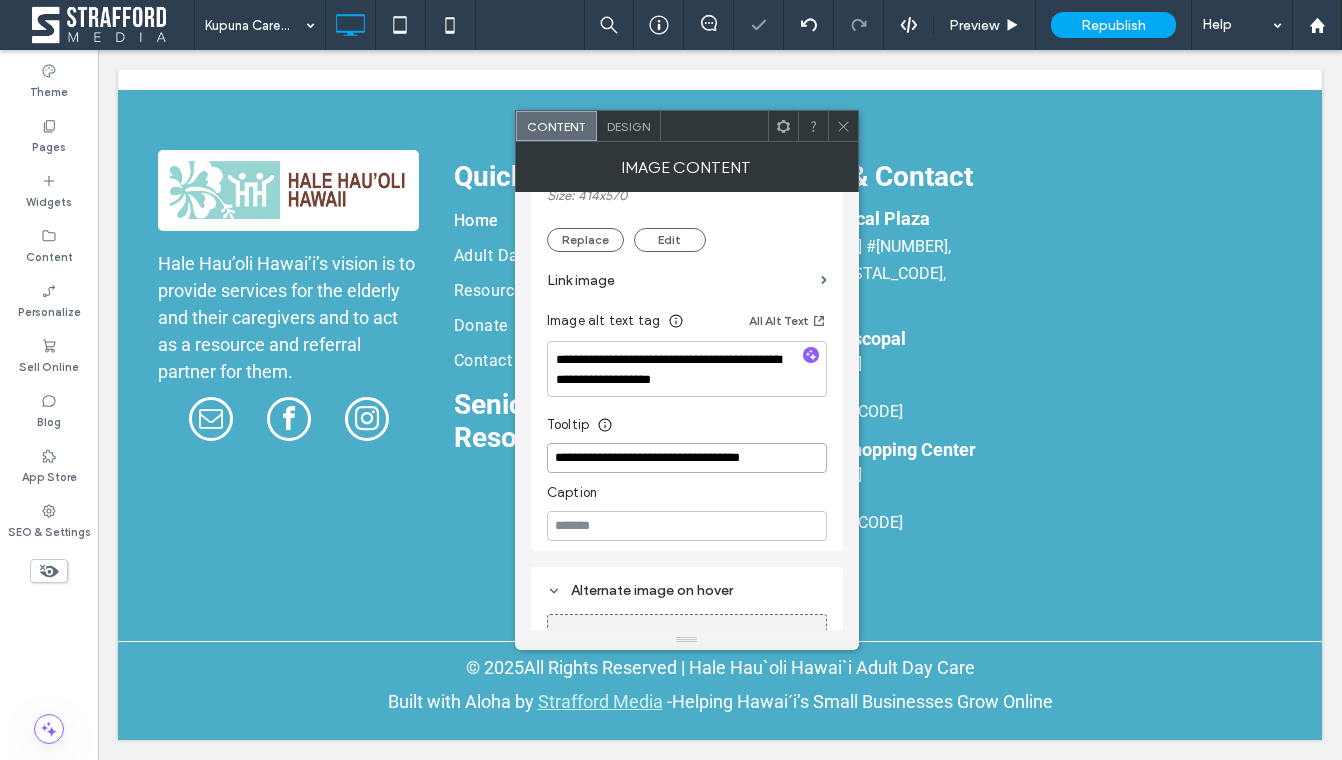 type on "**********" 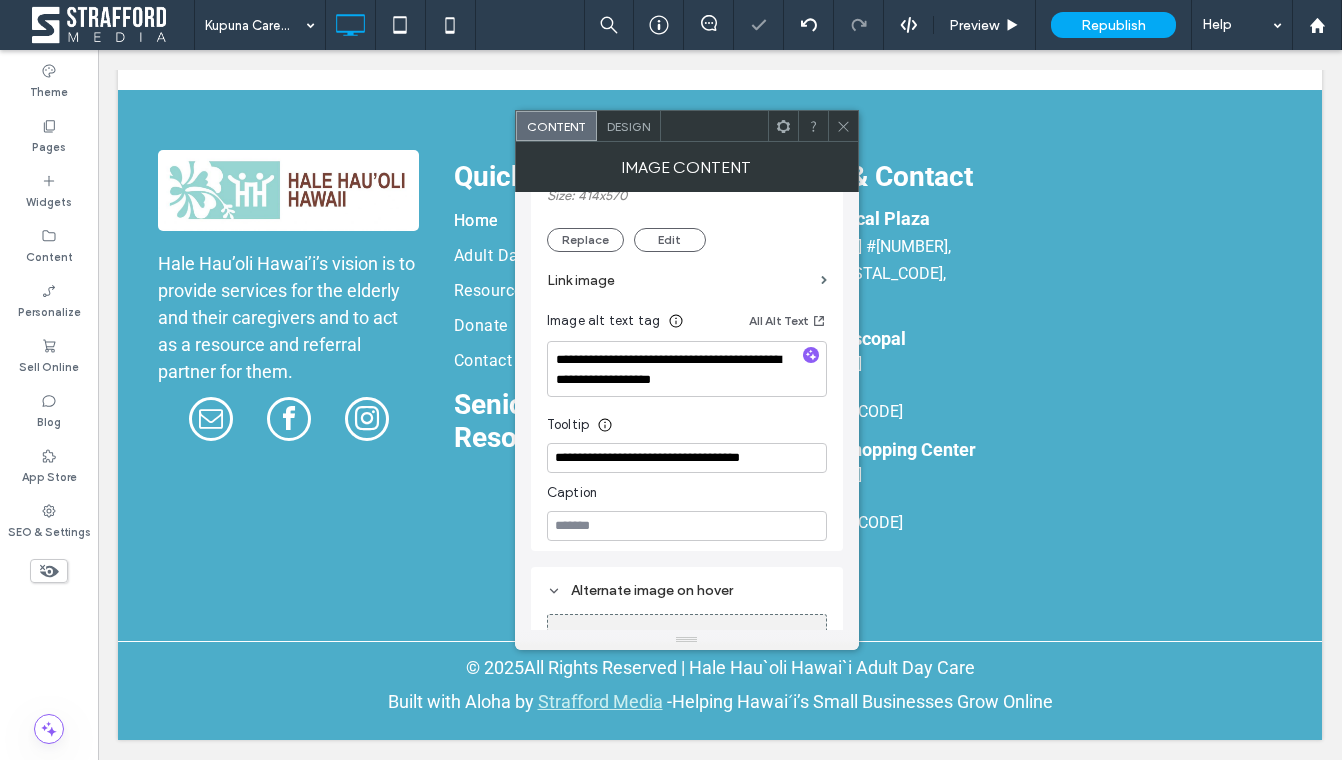 click on "**********" at bounding box center (687, 263) 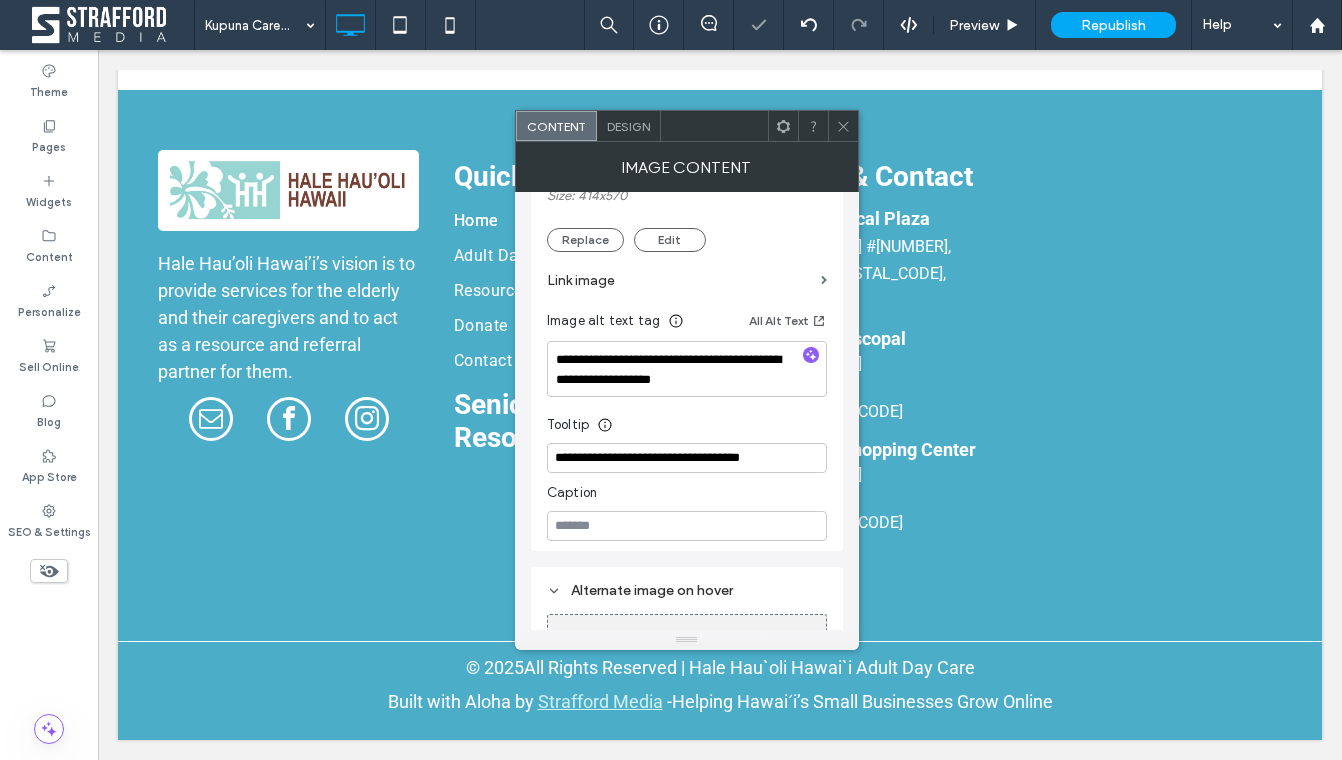 click 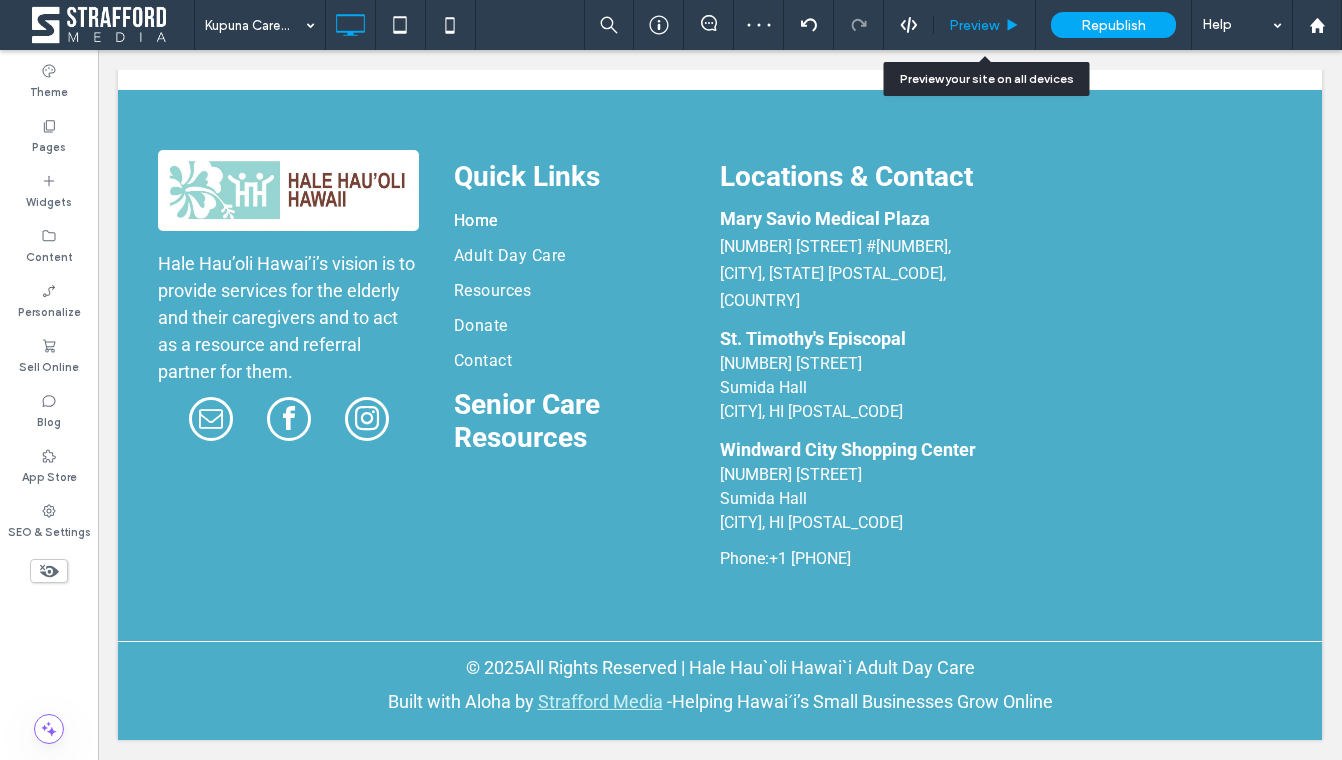 click on "Preview" at bounding box center (974, 25) 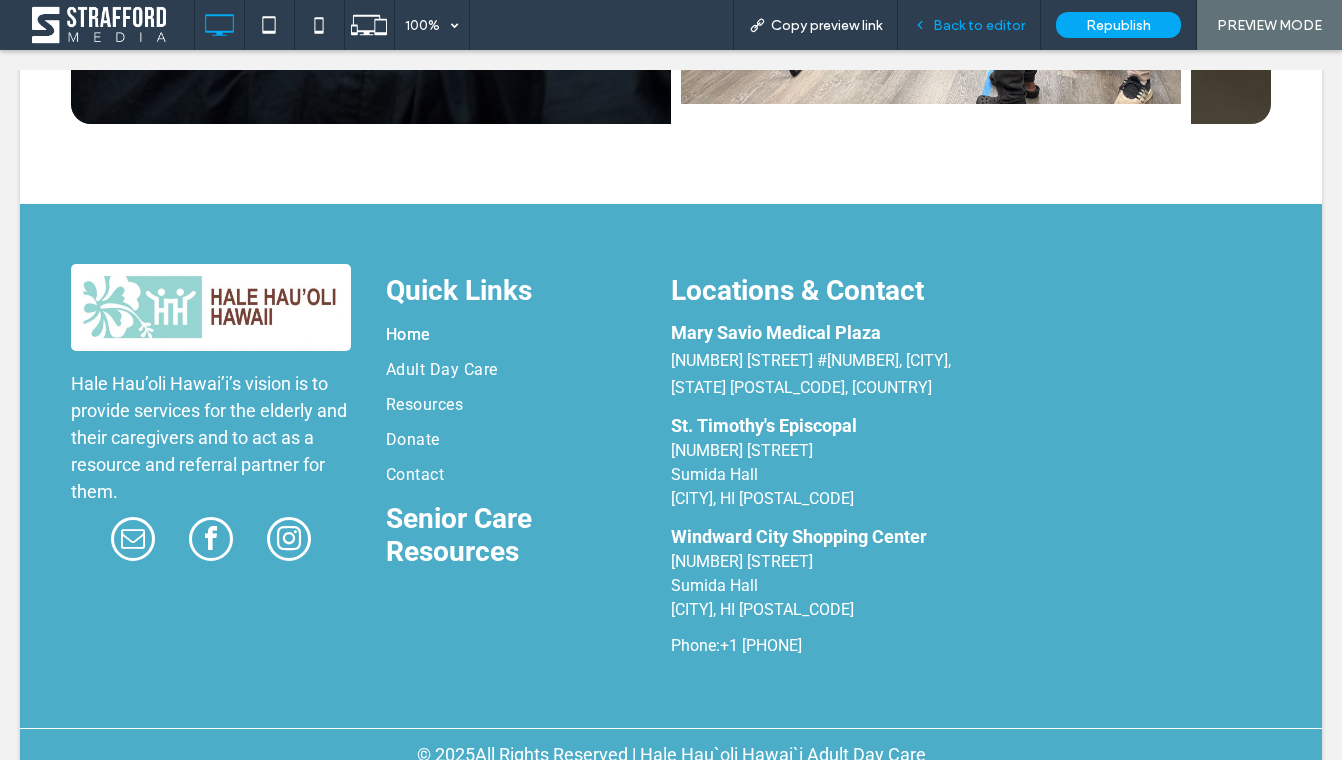 click on "Back to editor" at bounding box center (979, 25) 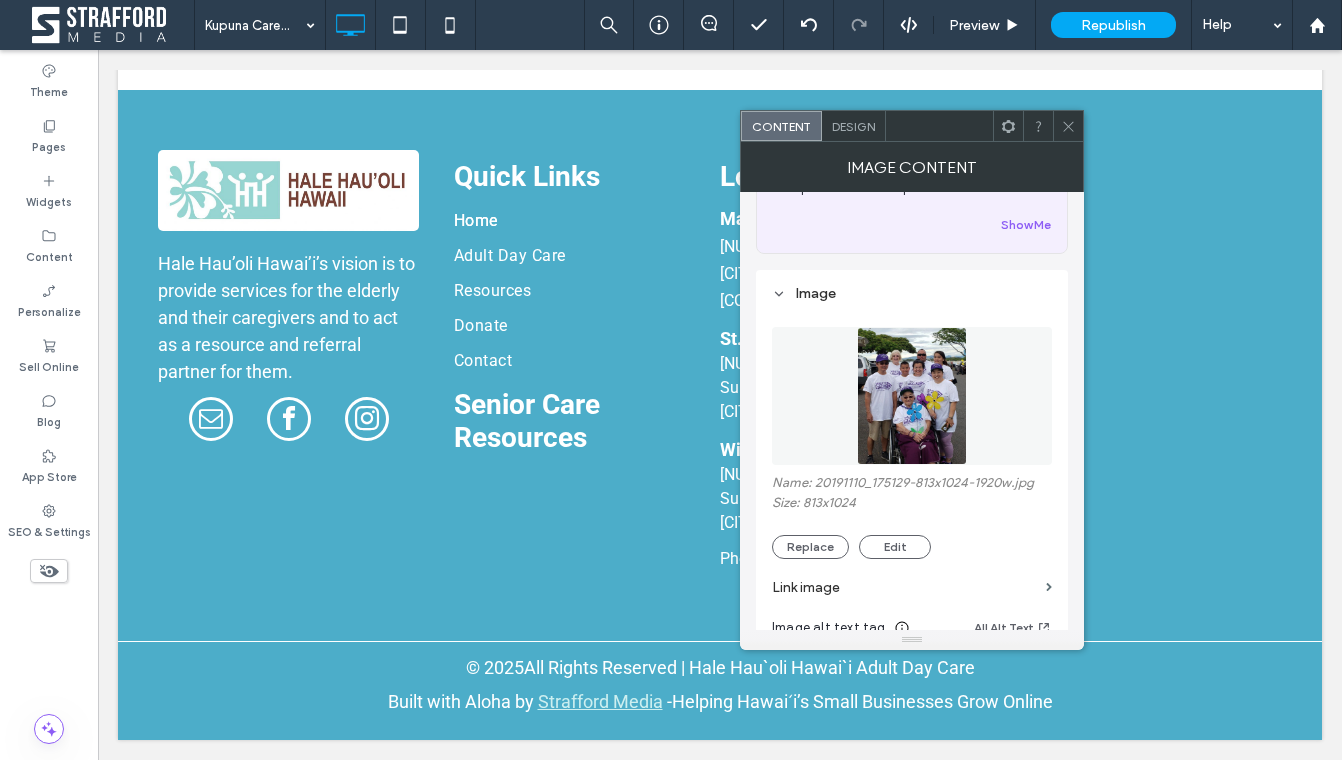 scroll, scrollTop: 167, scrollLeft: 0, axis: vertical 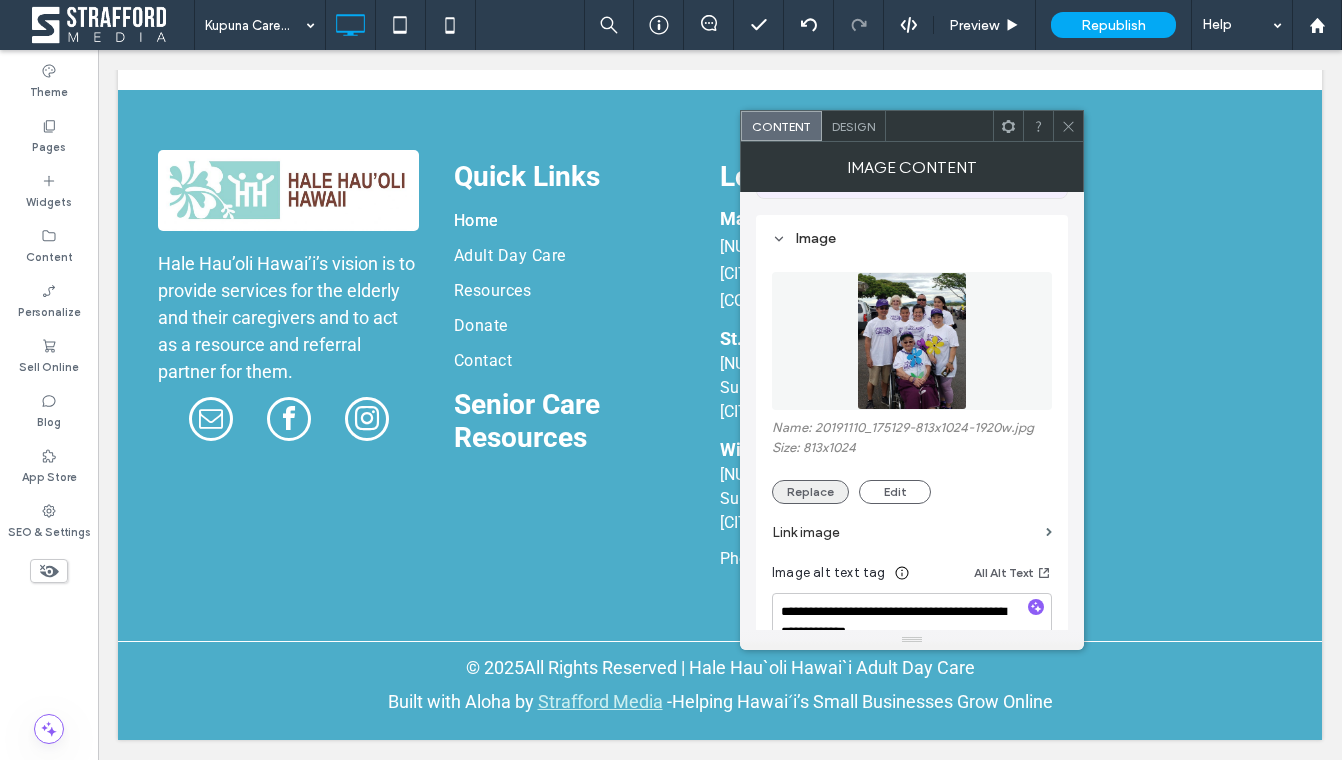 click on "Replace" at bounding box center [810, 492] 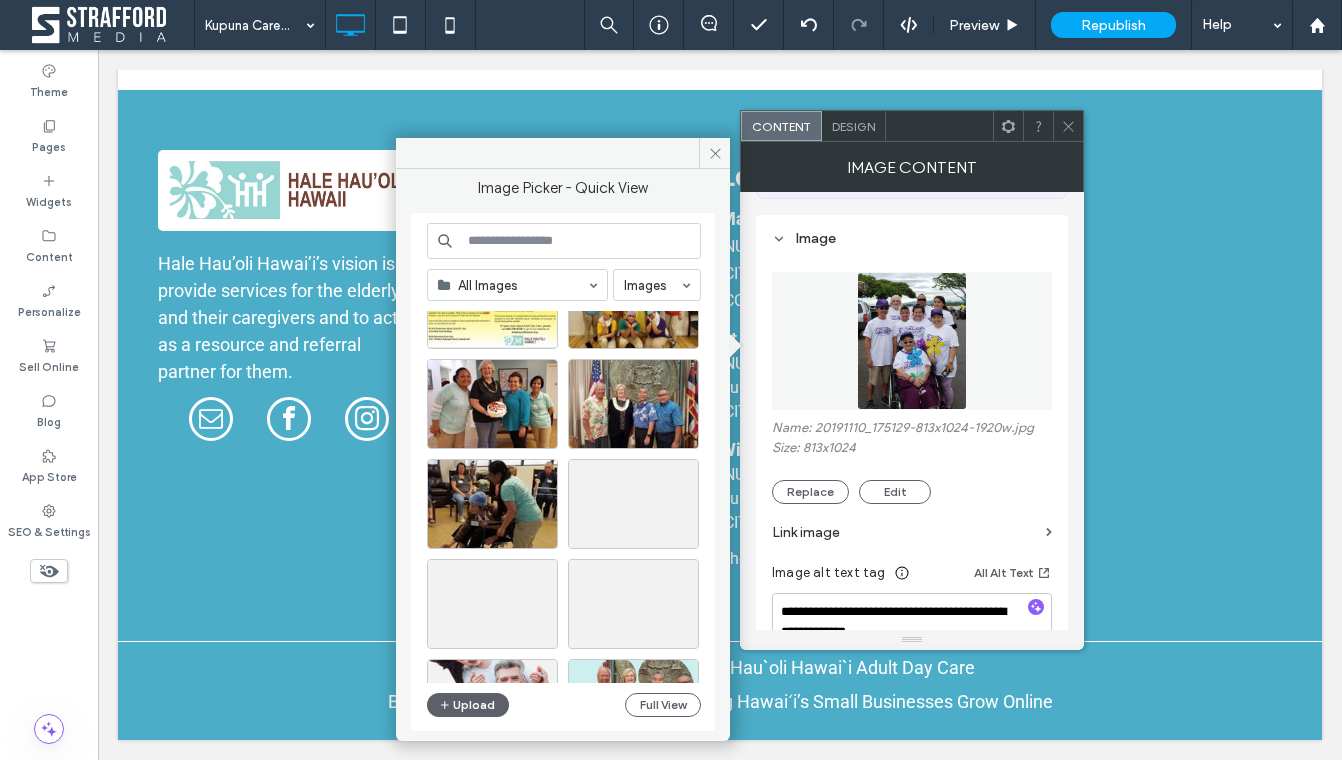 scroll, scrollTop: 1434, scrollLeft: 0, axis: vertical 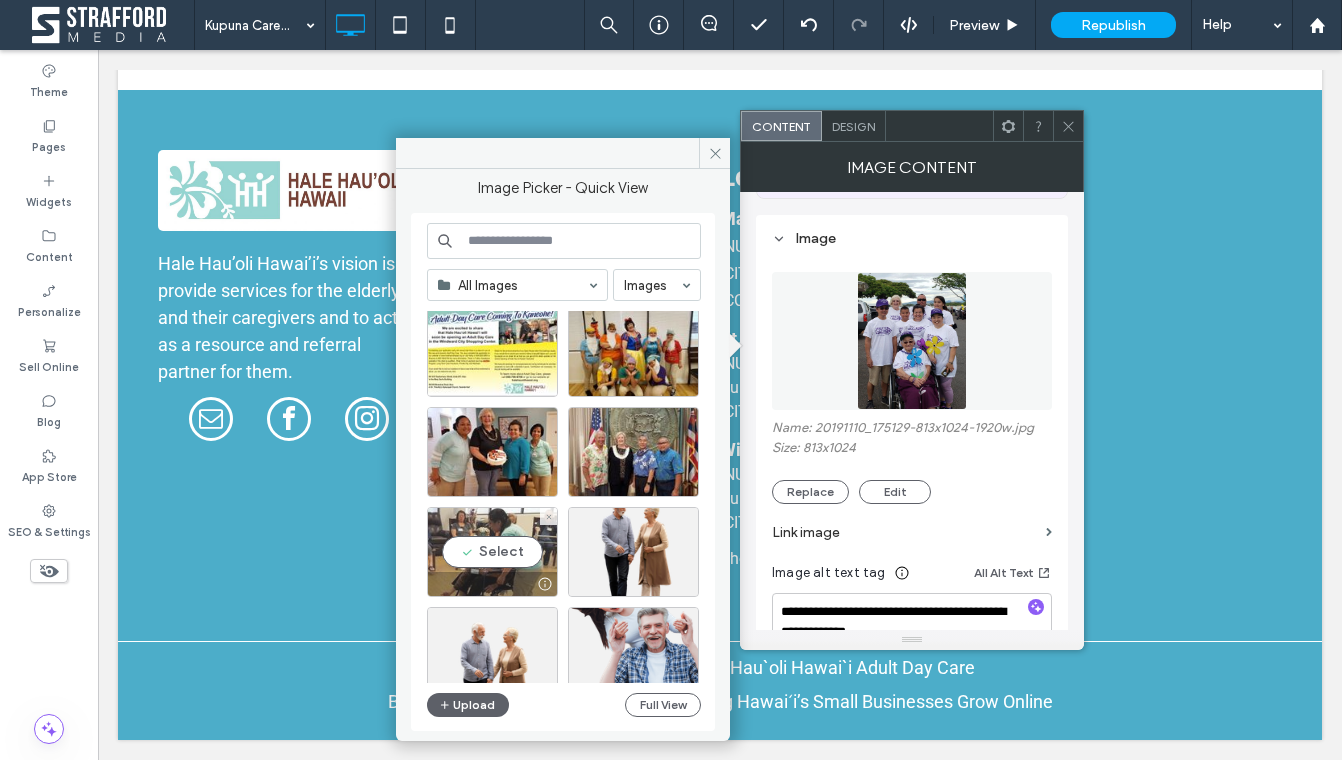 click on "Select" at bounding box center [492, 552] 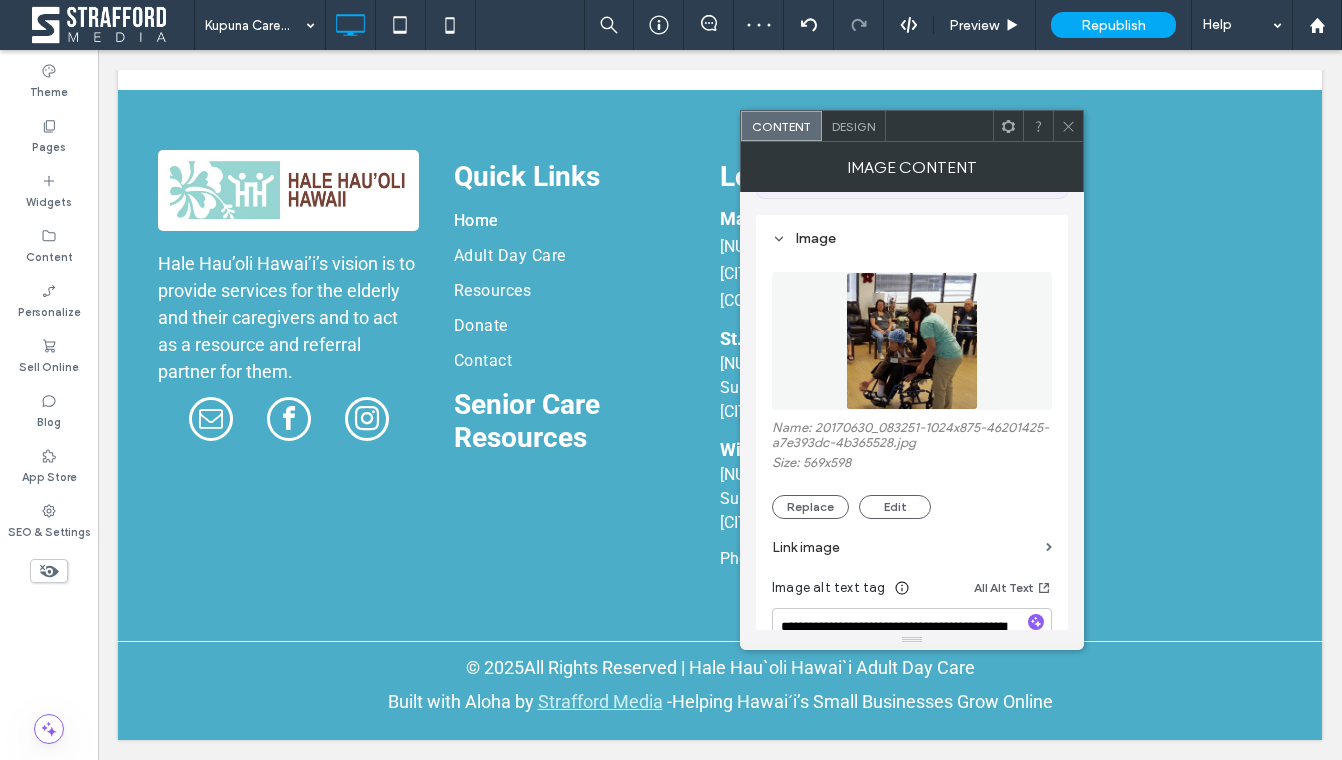 click 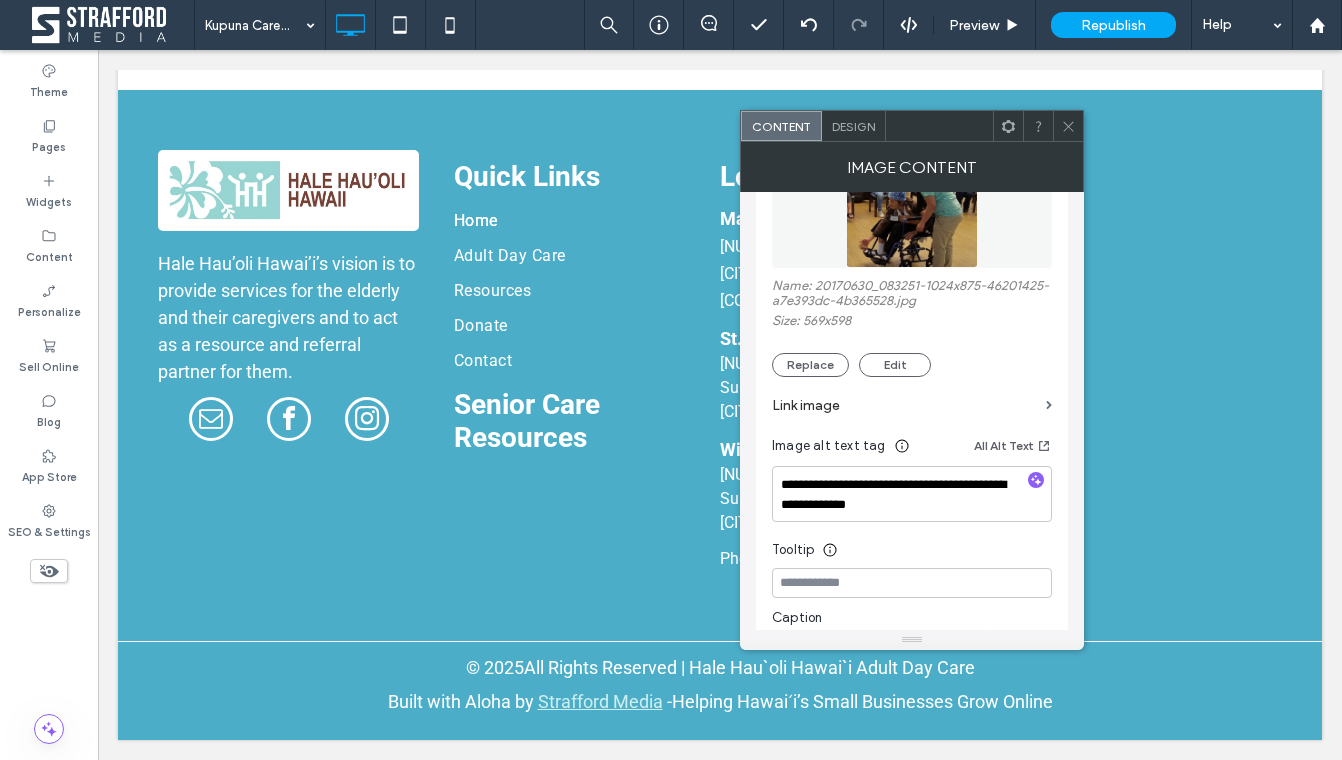 scroll, scrollTop: 313, scrollLeft: 0, axis: vertical 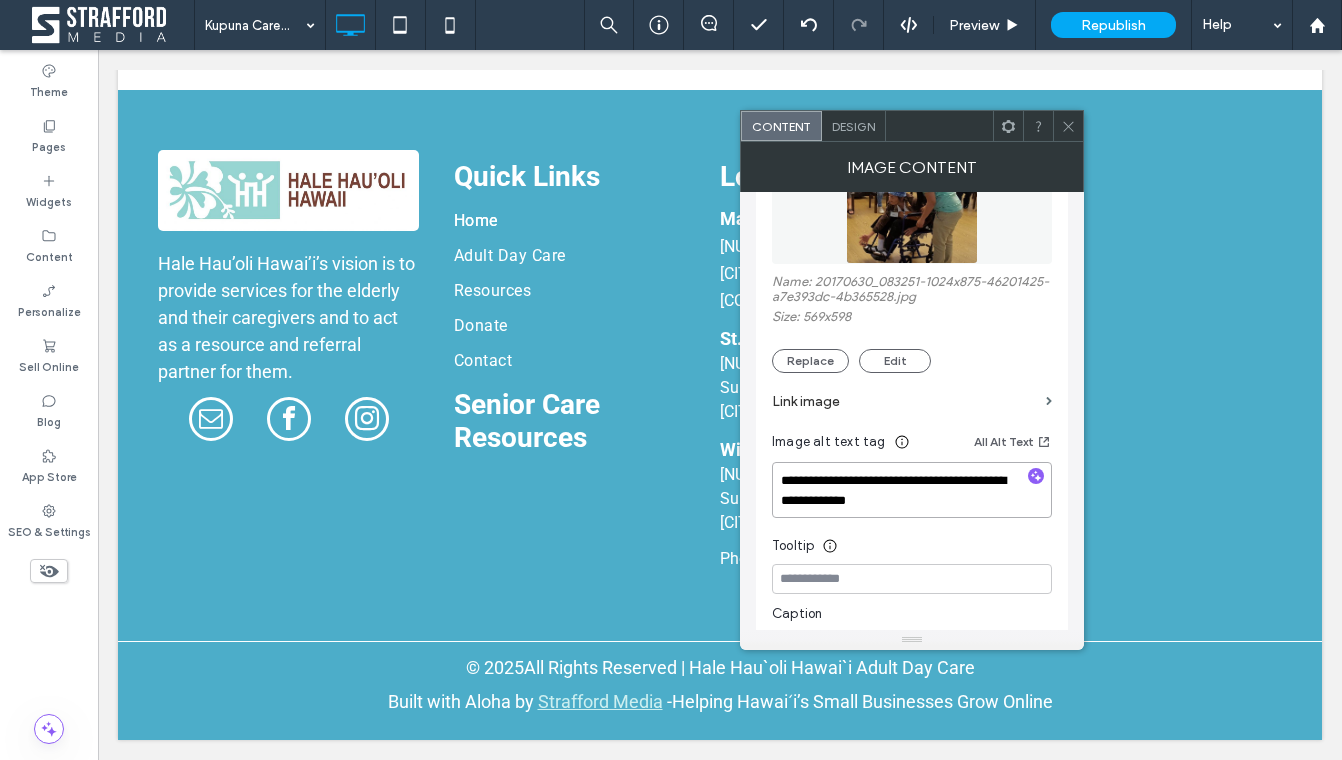 click on "**********" at bounding box center [912, 490] 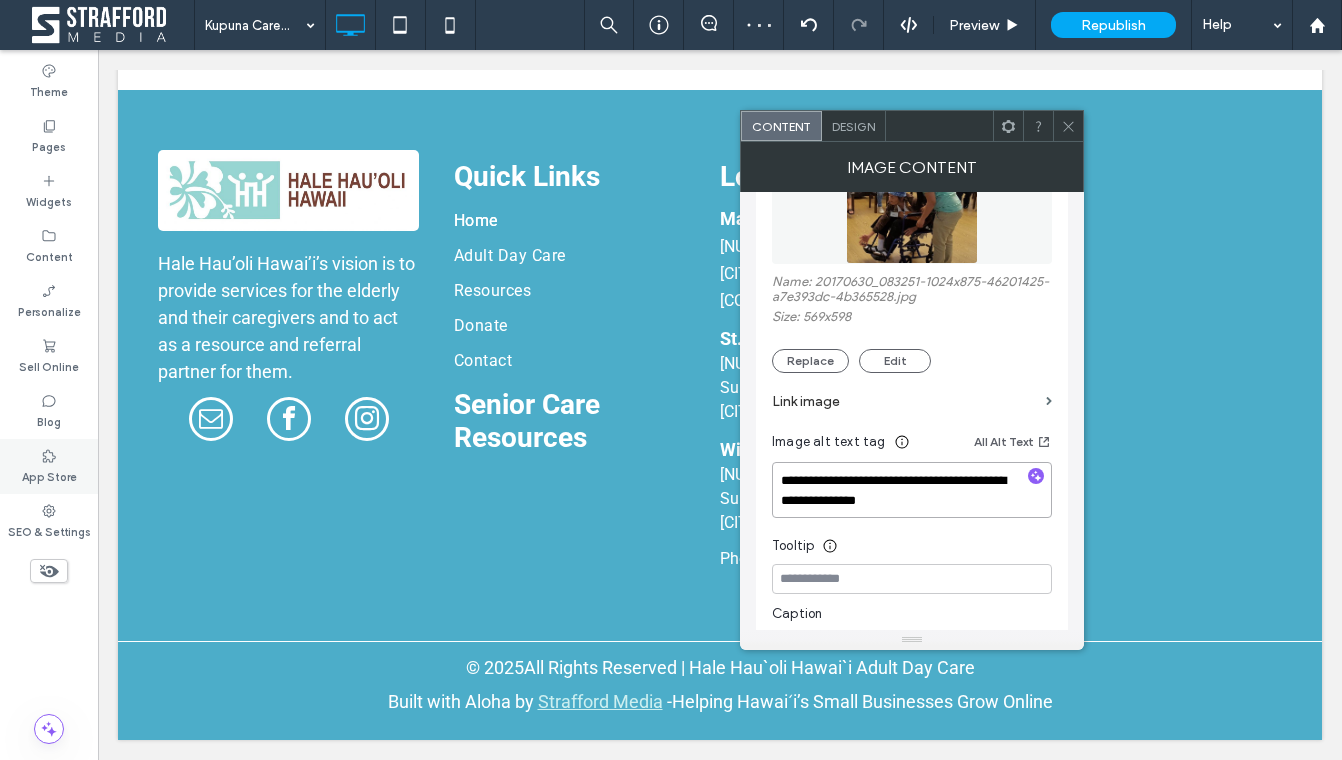 type on "**********" 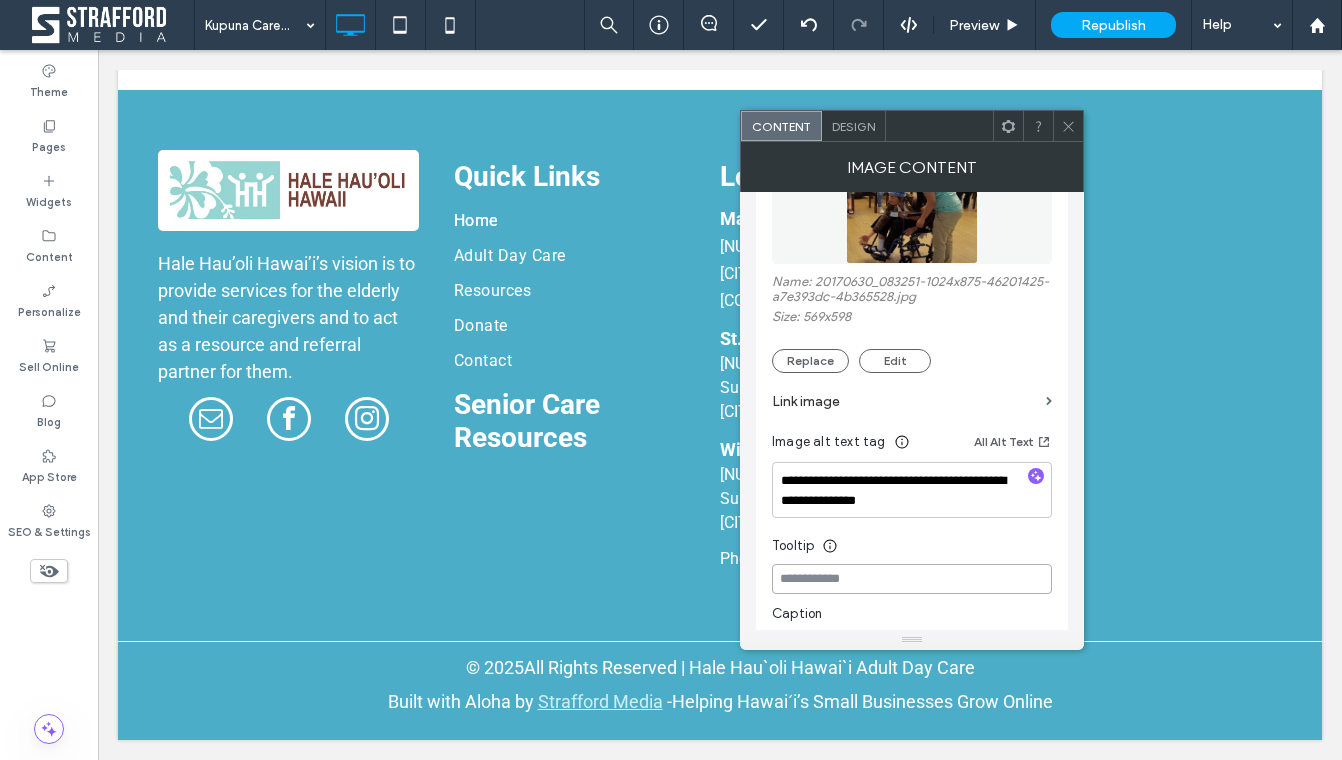 click at bounding box center (912, 579) 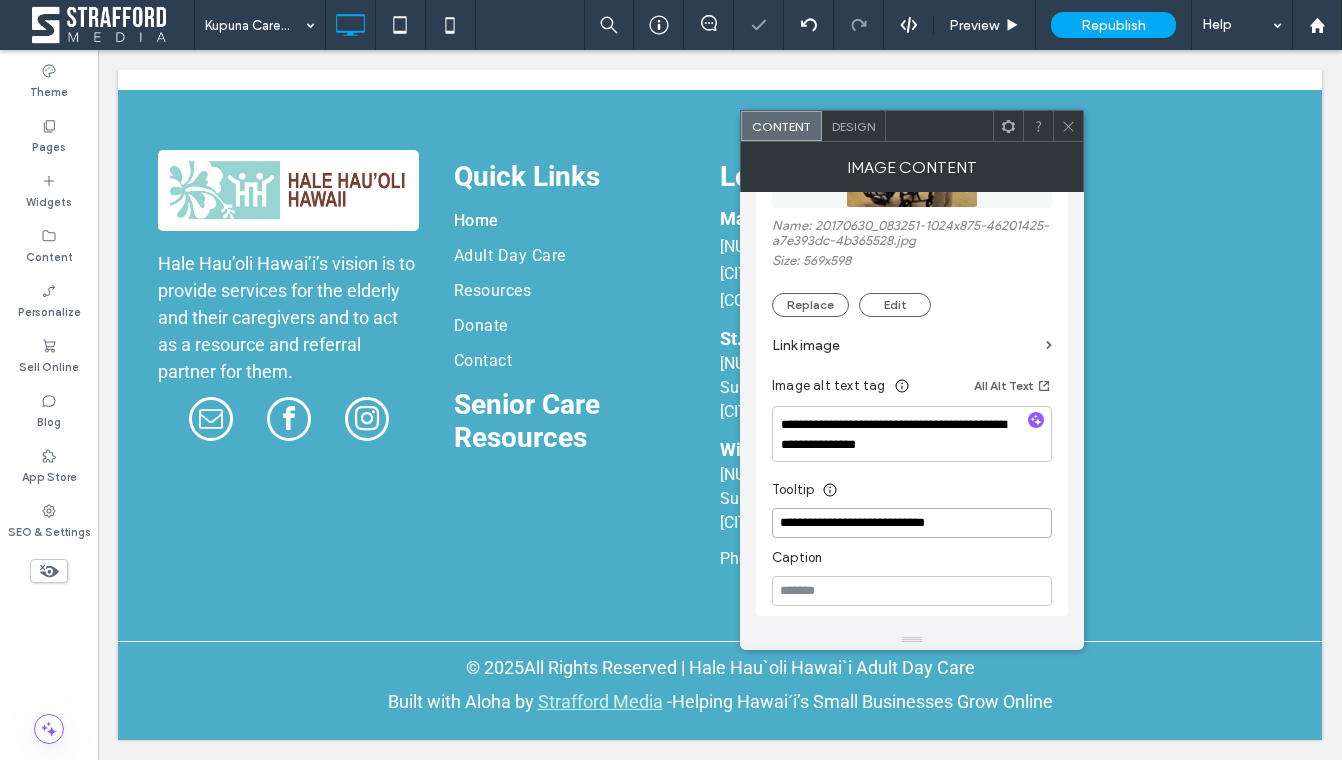 scroll, scrollTop: 367, scrollLeft: 0, axis: vertical 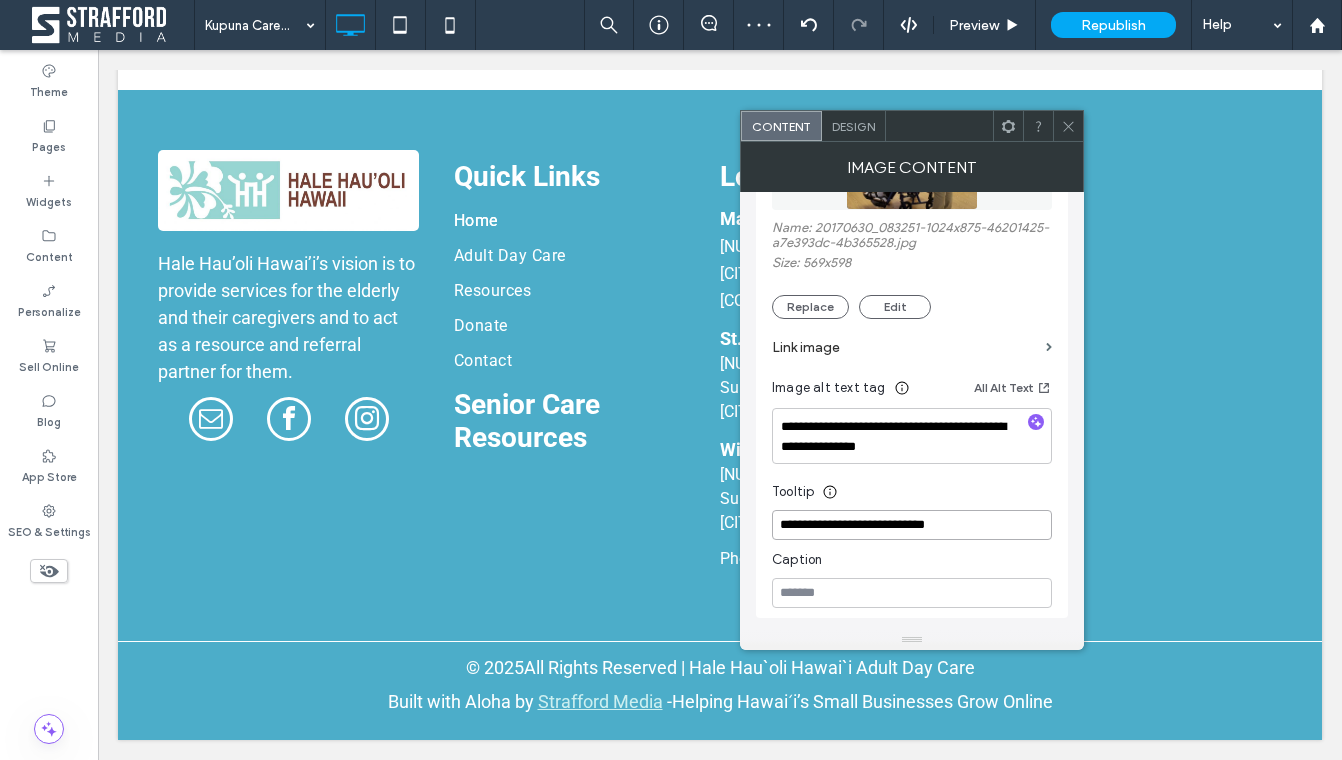type on "**********" 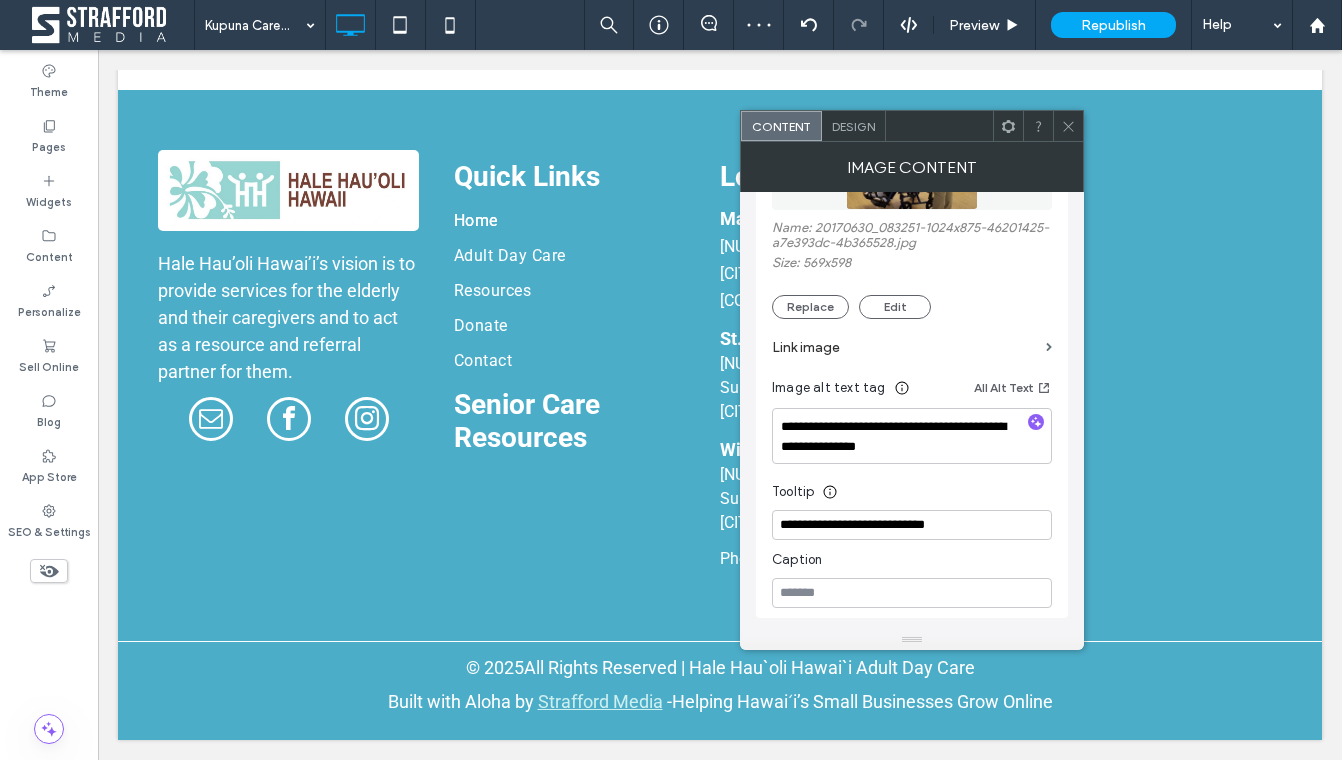 click at bounding box center [1068, 126] 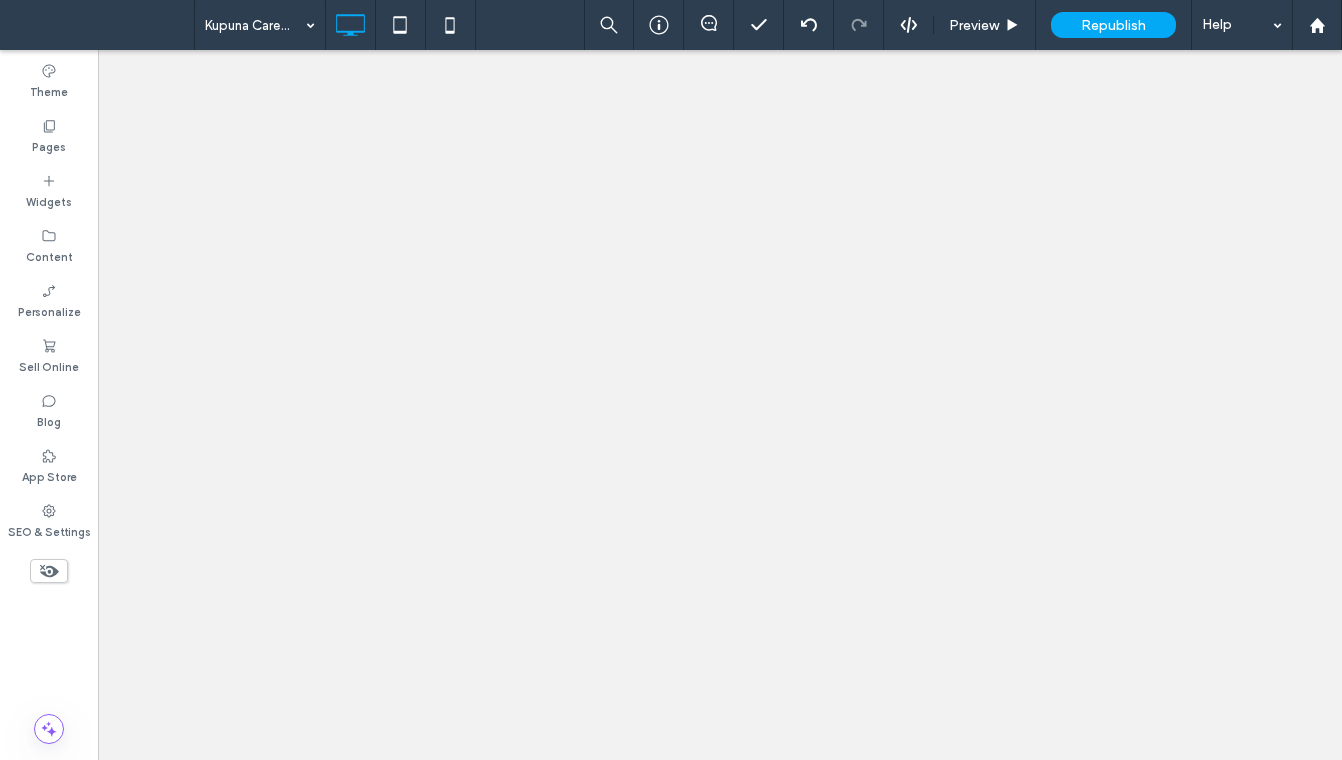 scroll, scrollTop: 0, scrollLeft: 0, axis: both 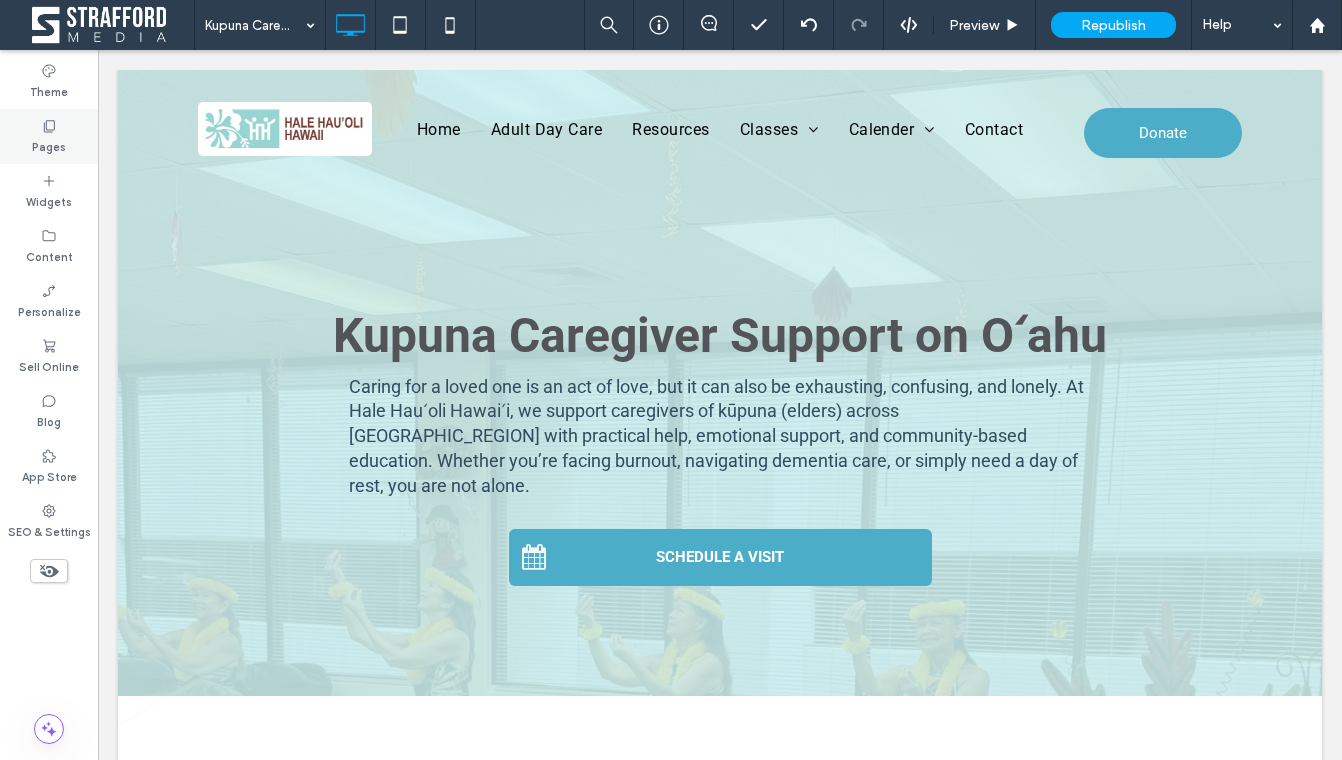 click 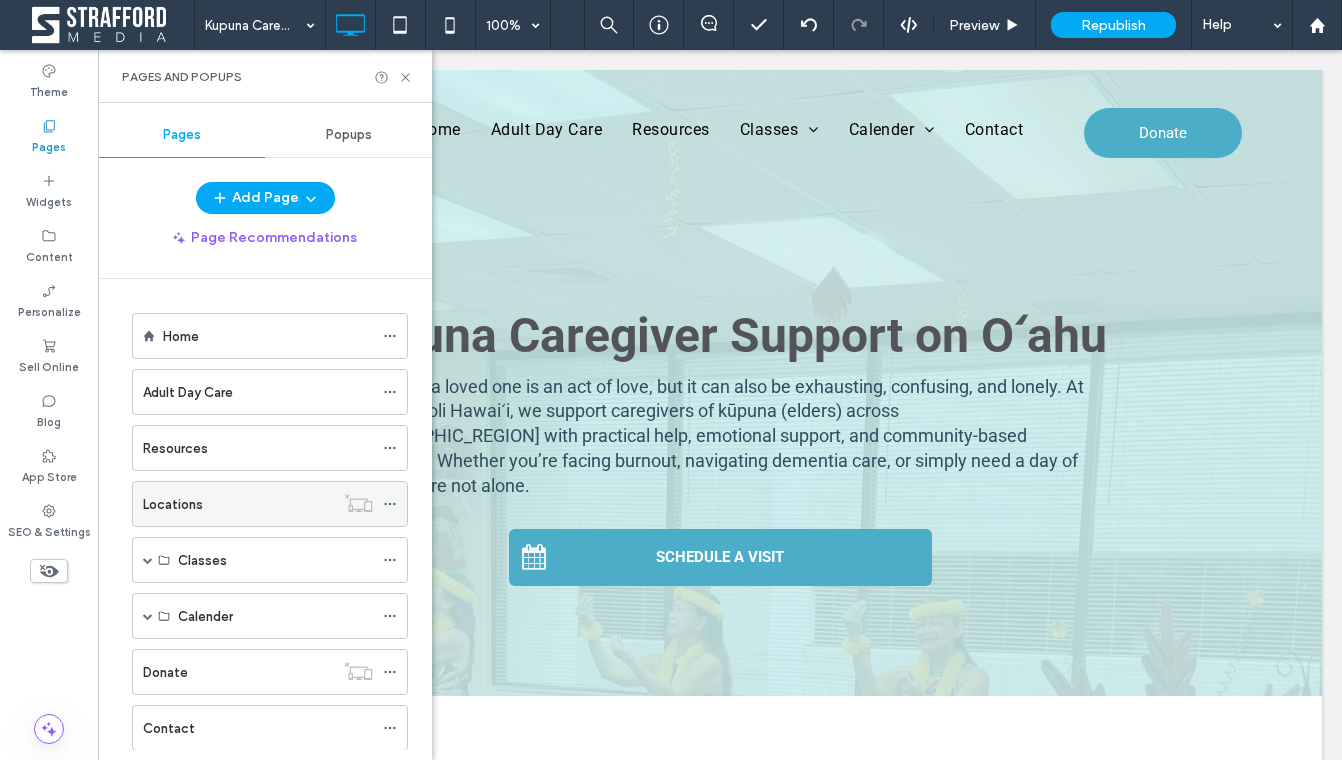 scroll, scrollTop: 311, scrollLeft: 0, axis: vertical 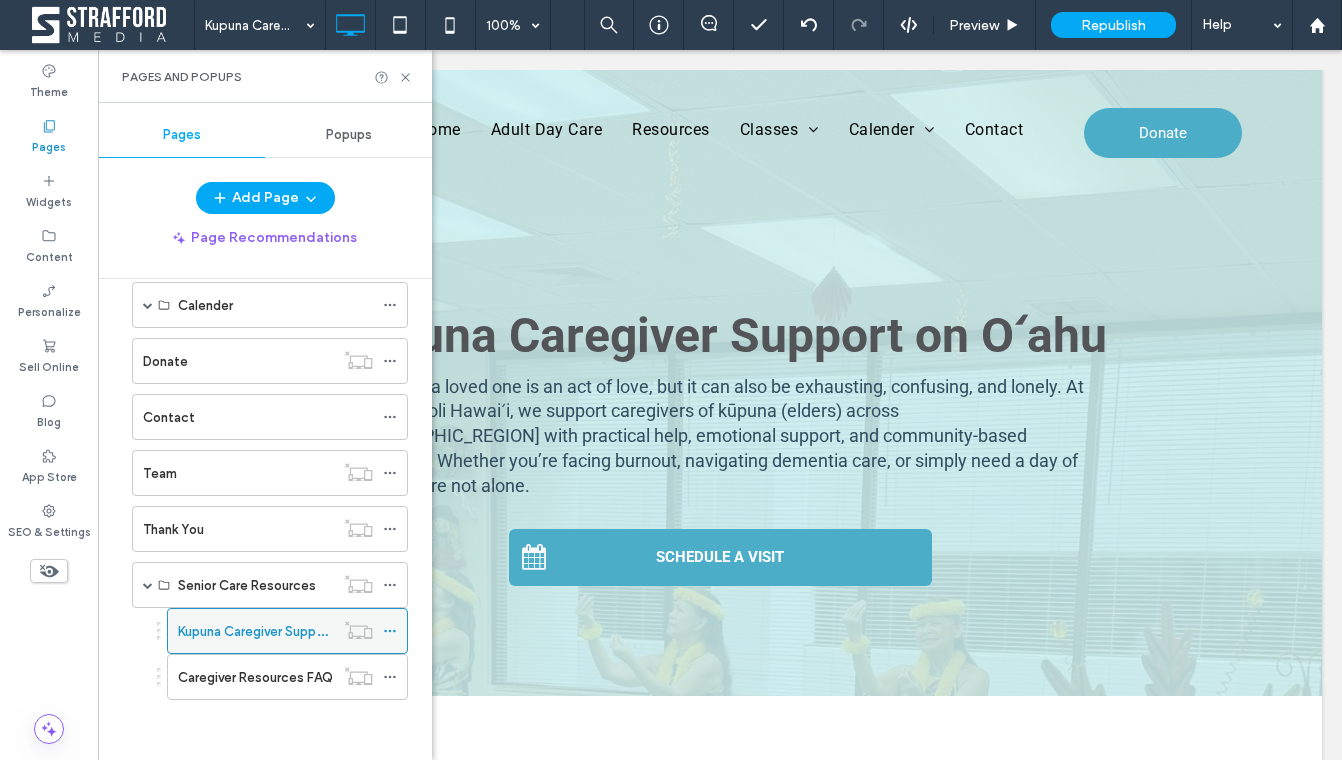 click 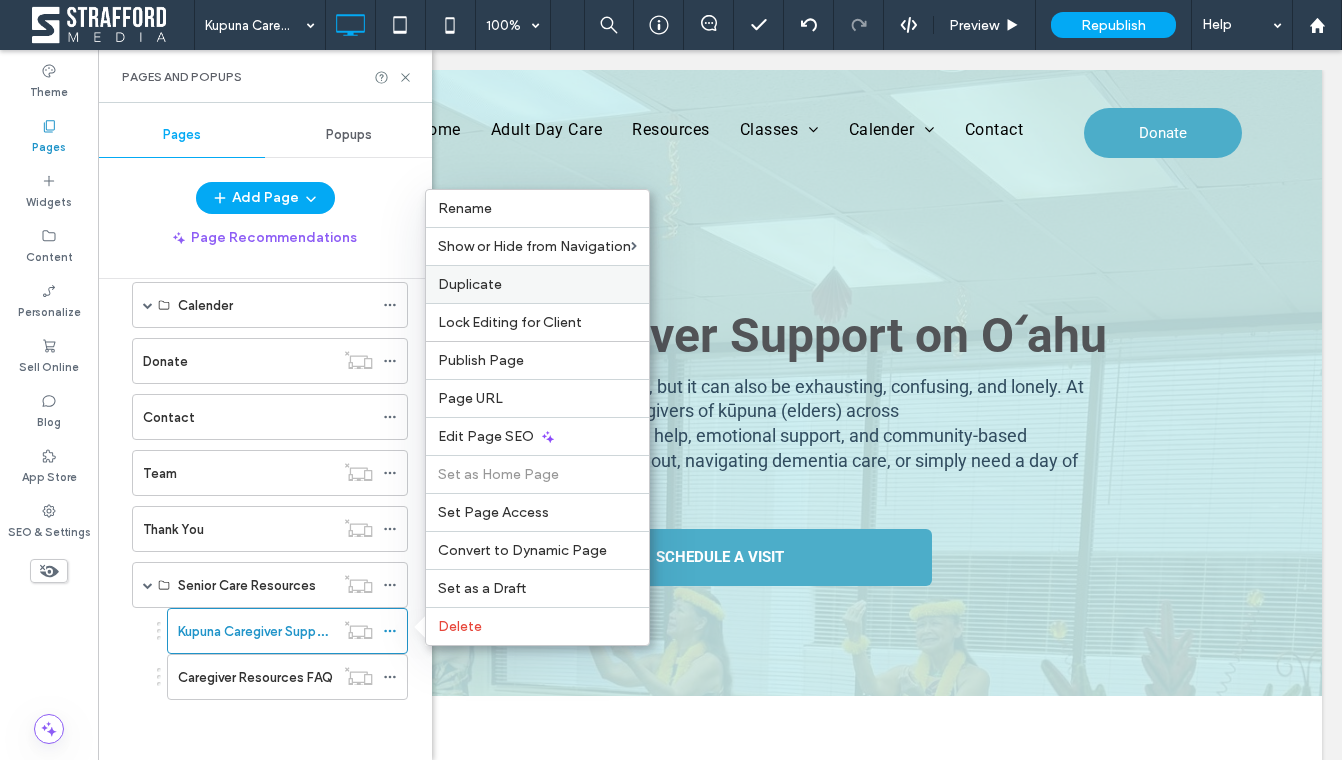 click on "Duplicate" at bounding box center [470, 284] 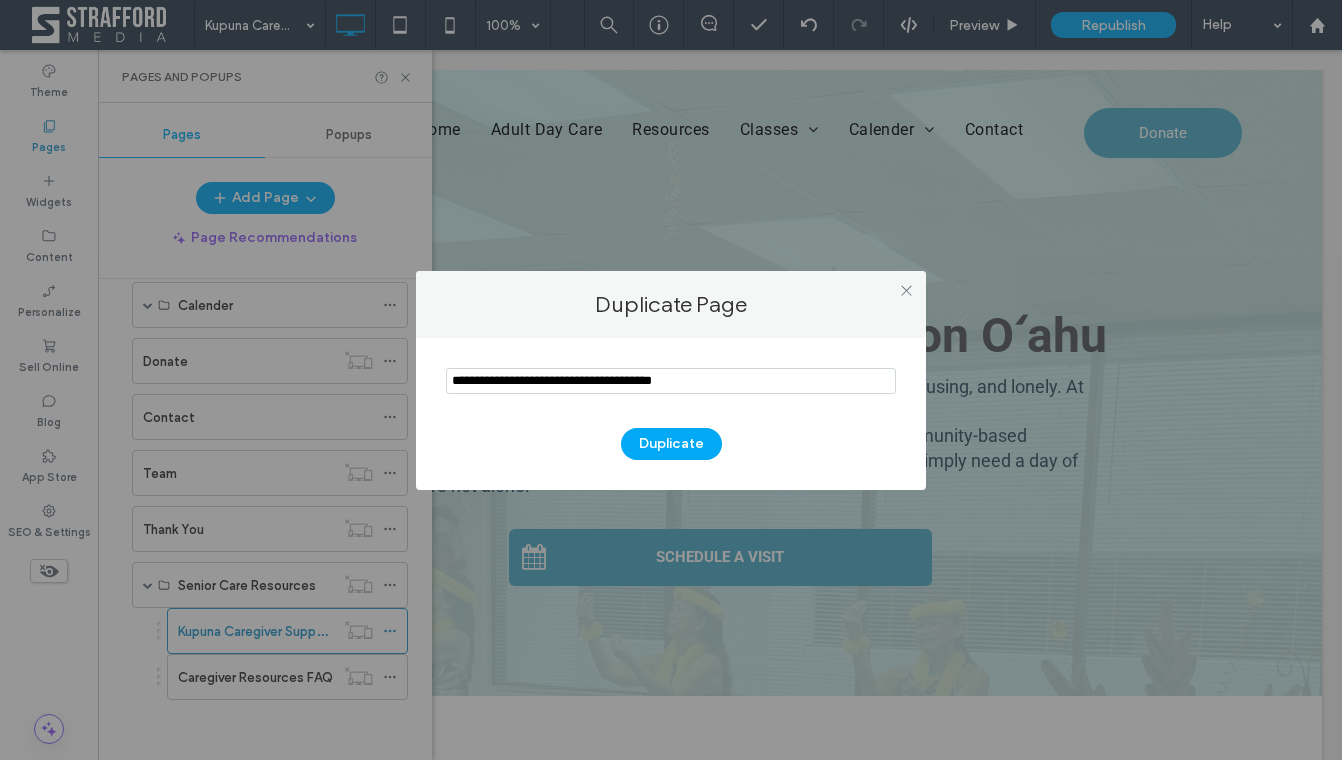 click at bounding box center (671, 381) 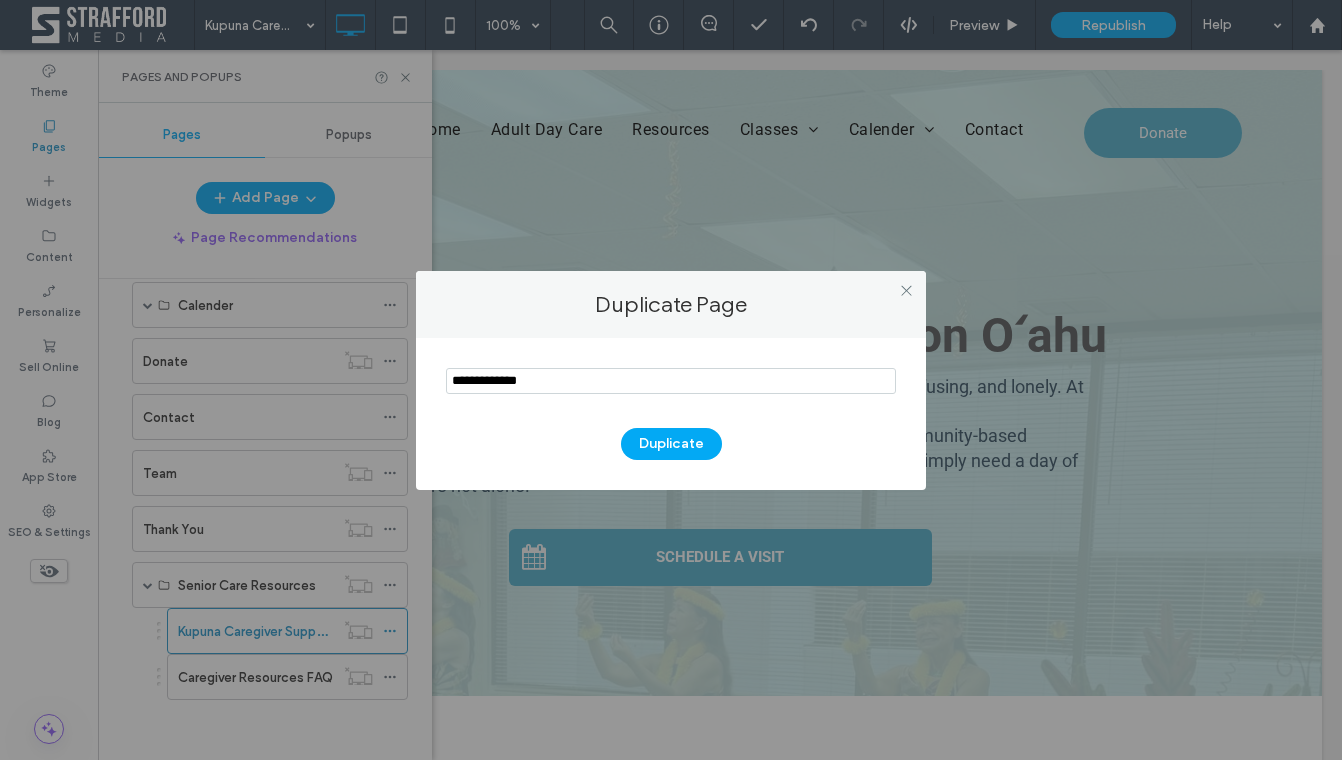 click at bounding box center [671, 381] 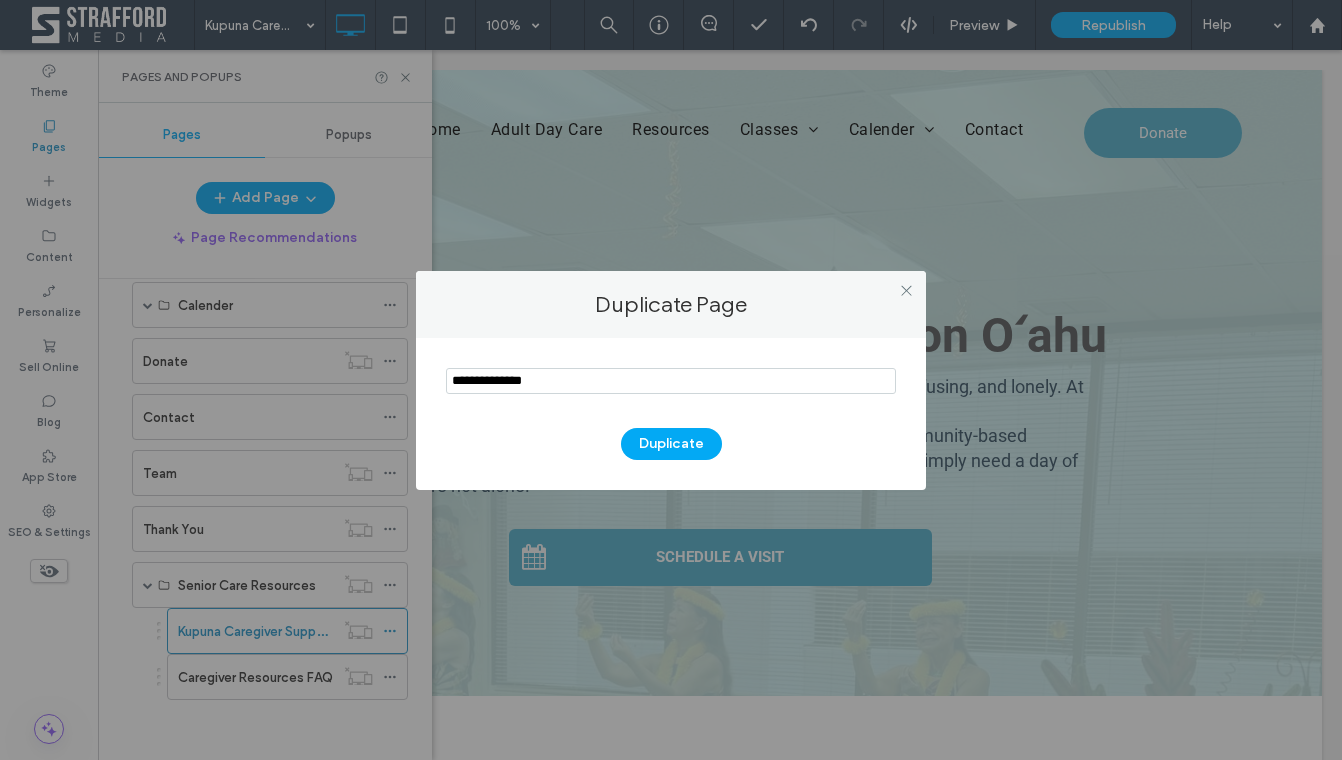 click at bounding box center [671, 381] 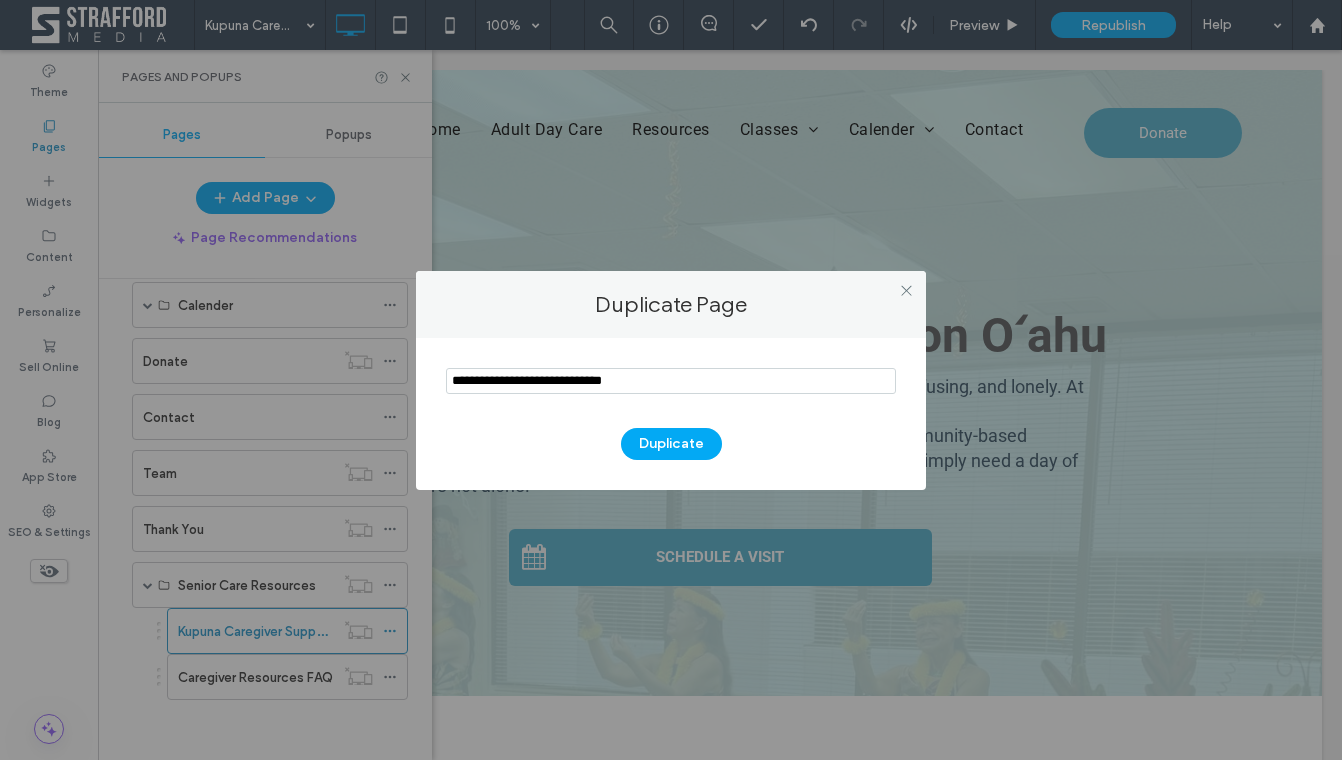 type on "**********" 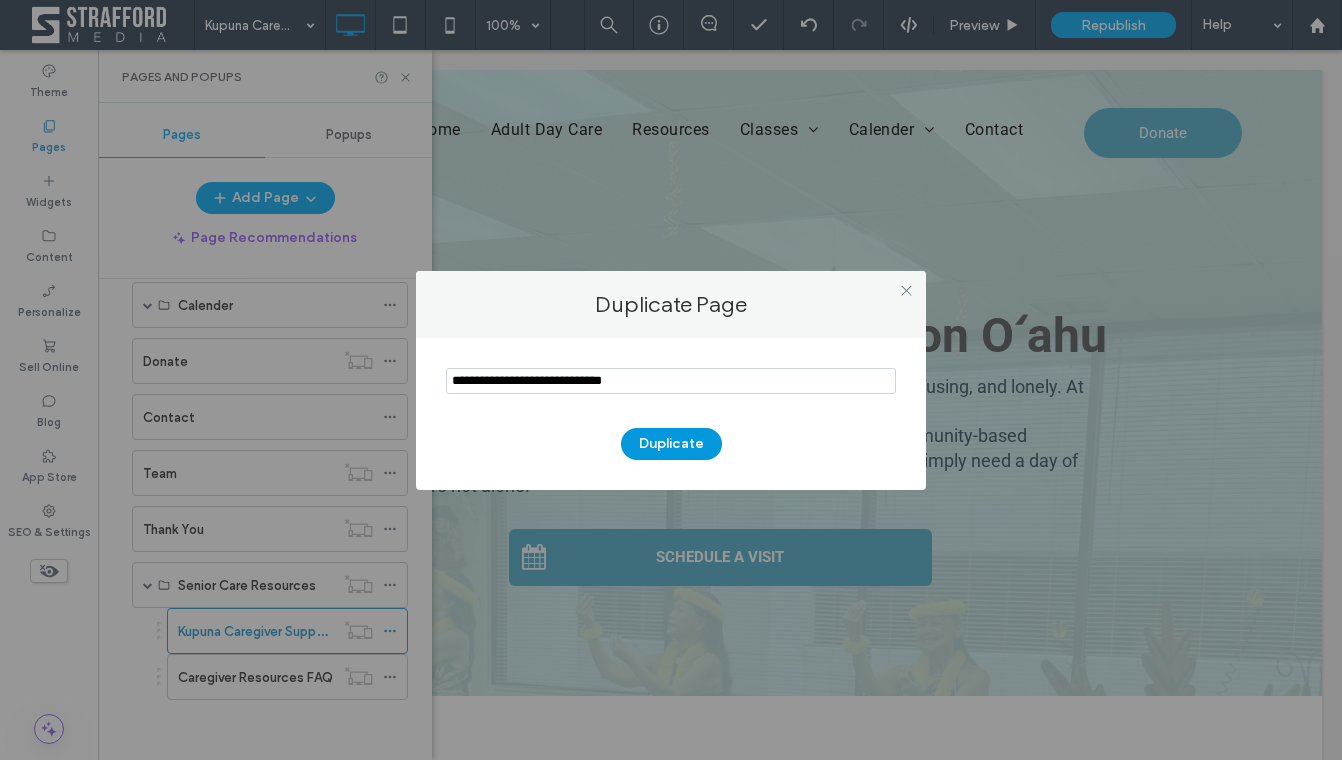click on "Duplicate" at bounding box center [671, 444] 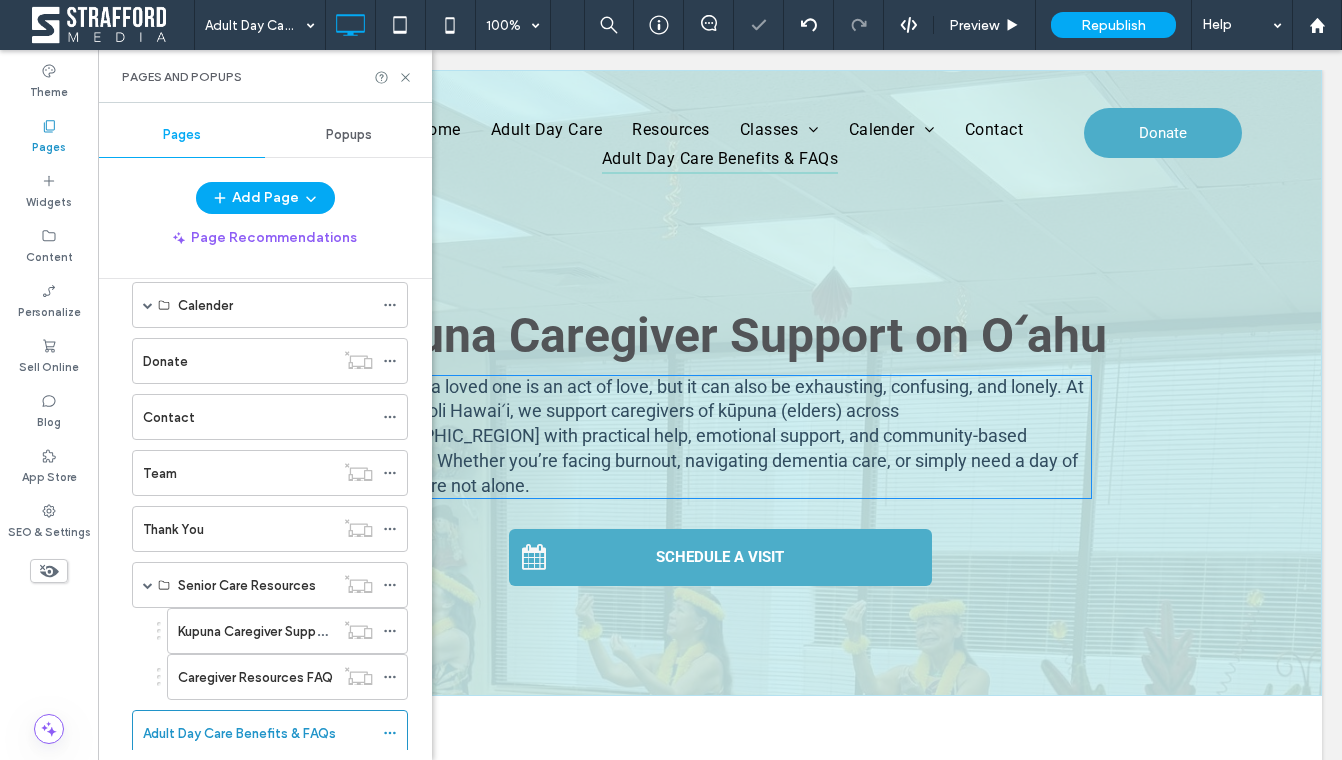scroll, scrollTop: 0, scrollLeft: 0, axis: both 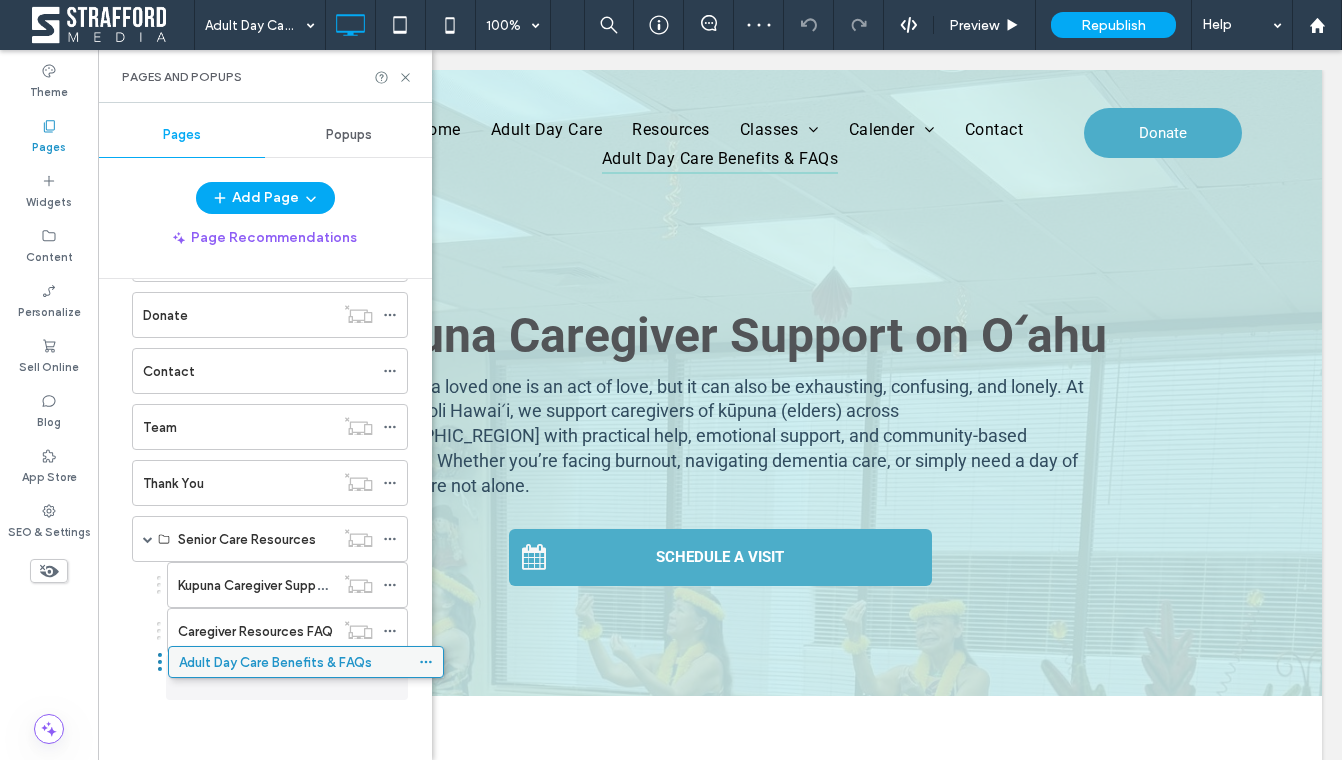 drag, startPoint x: 207, startPoint y: 663, endPoint x: 243, endPoint y: 654, distance: 37.107952 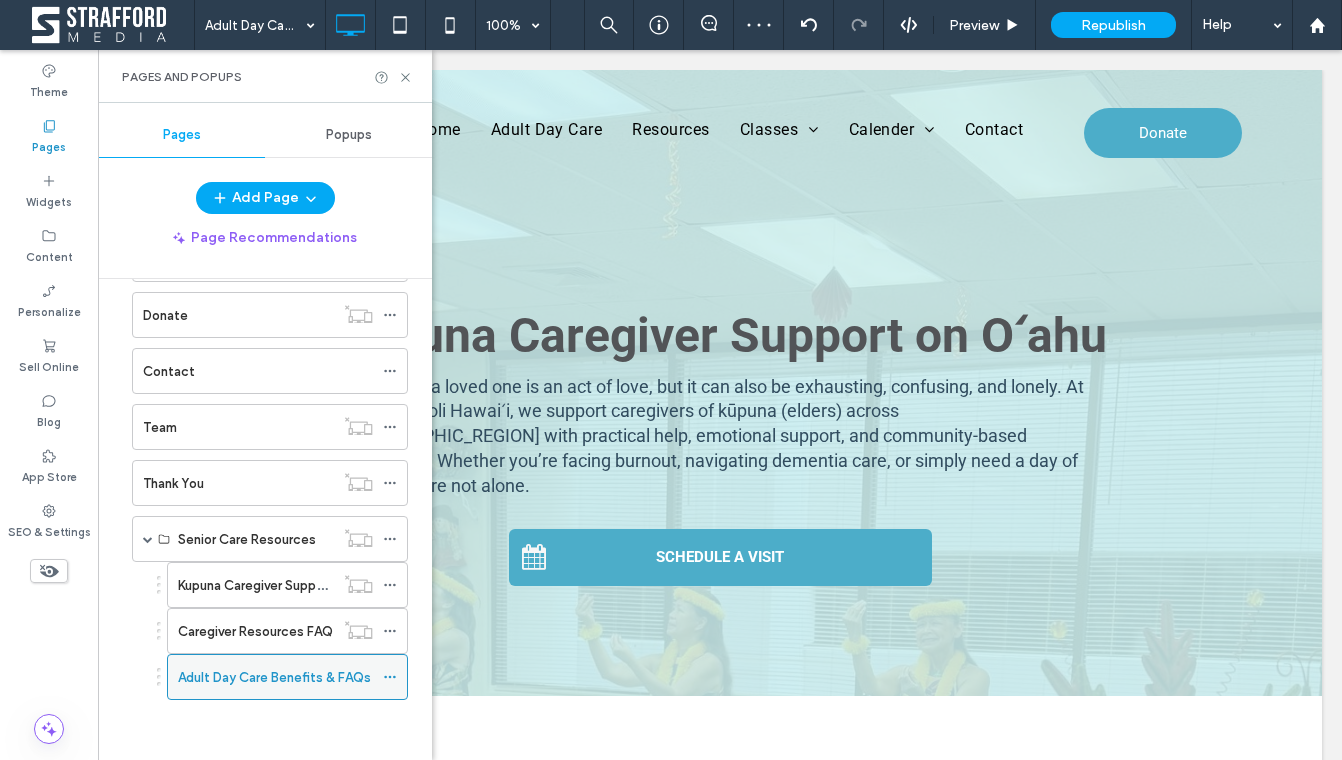 click at bounding box center (395, 677) 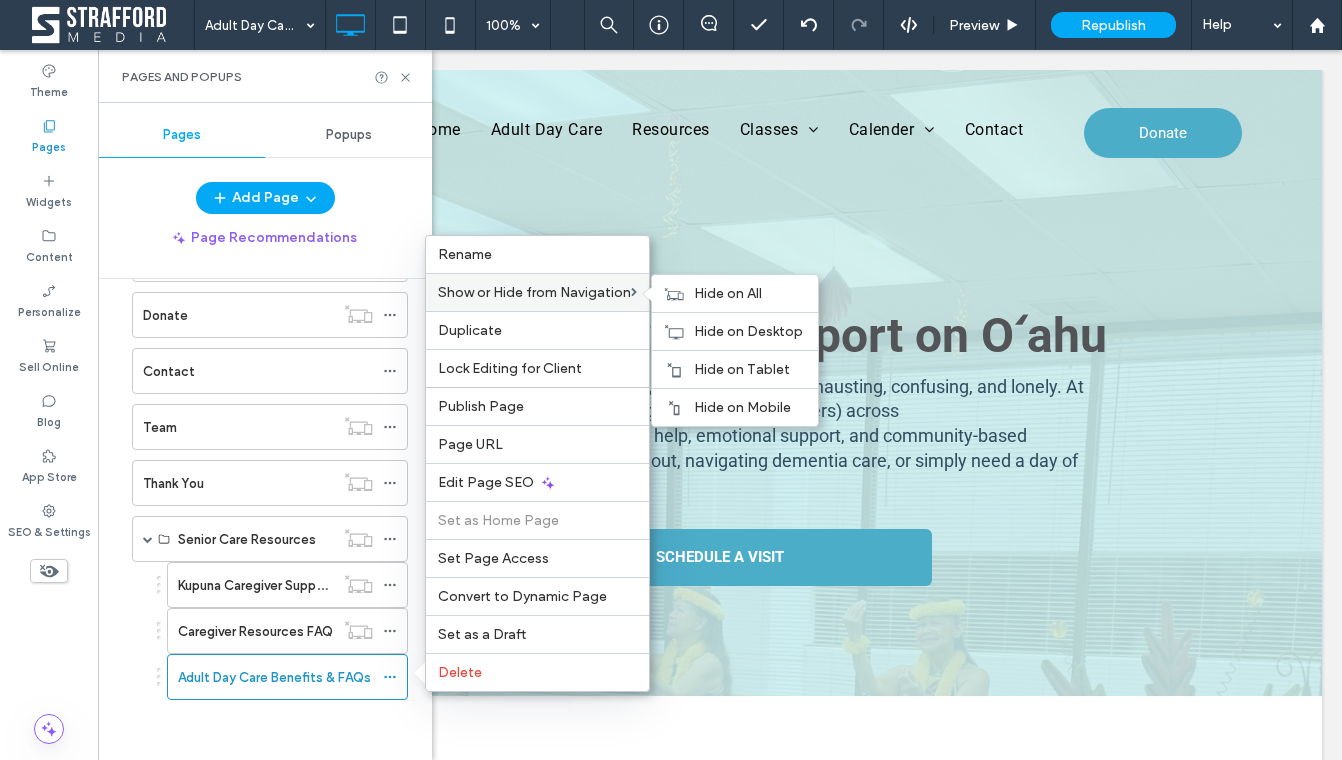 click at bounding box center (652, 294) 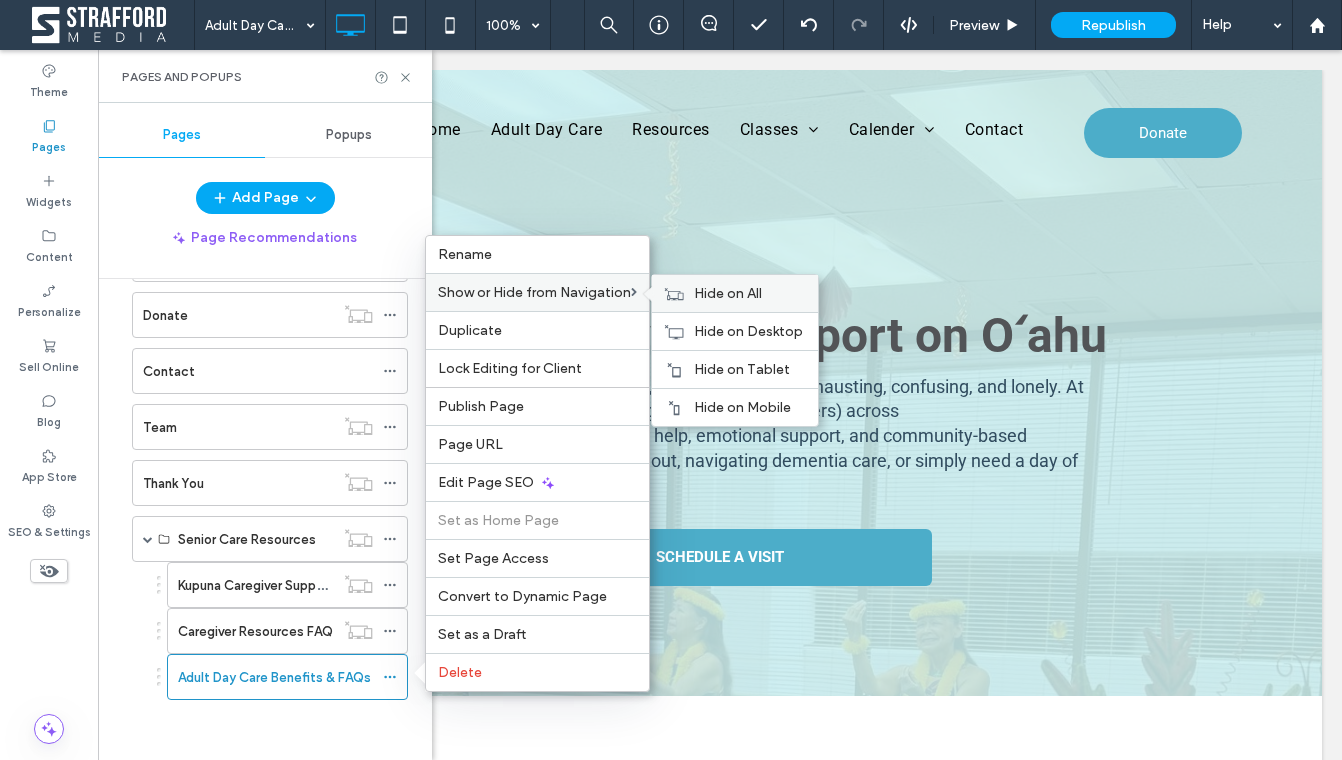 click on "Hide on All" at bounding box center (728, 293) 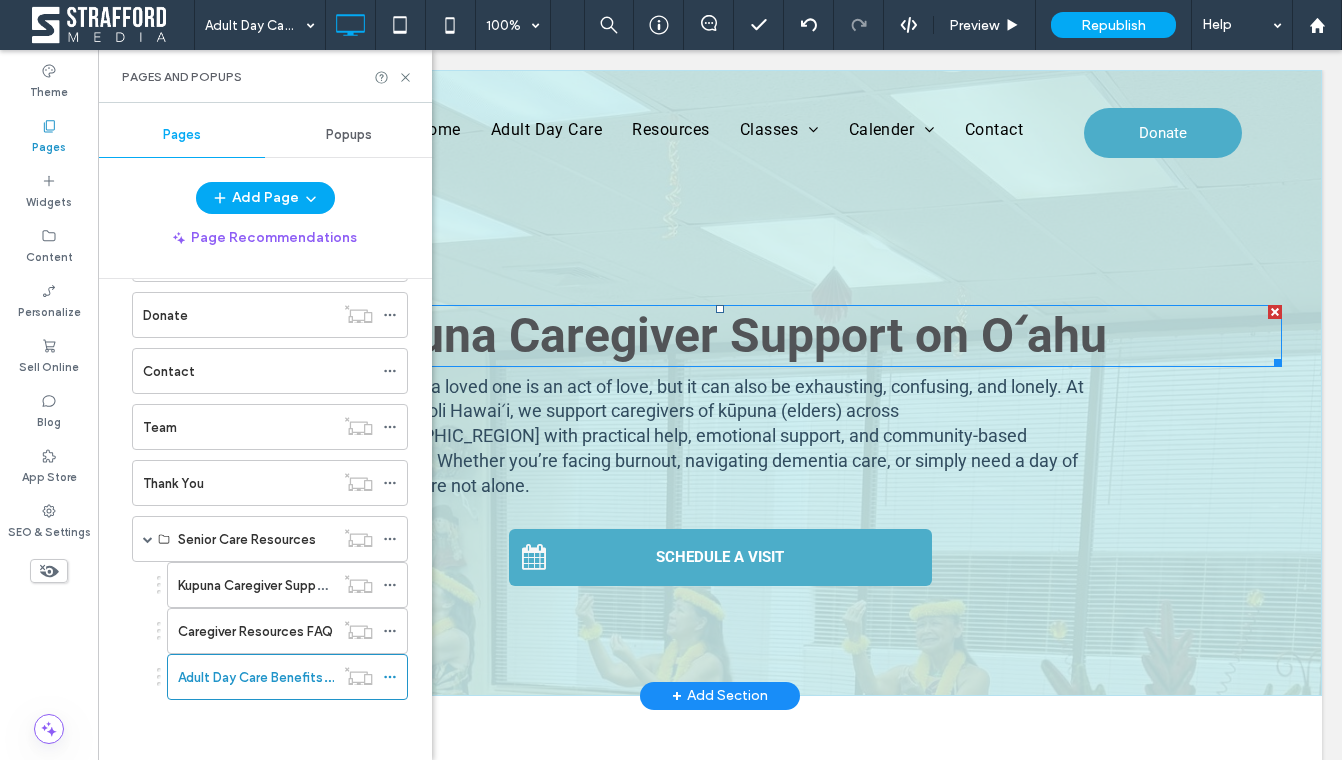 click on "Kupuna Caregiver Support on Oʻahu" at bounding box center [720, 335] 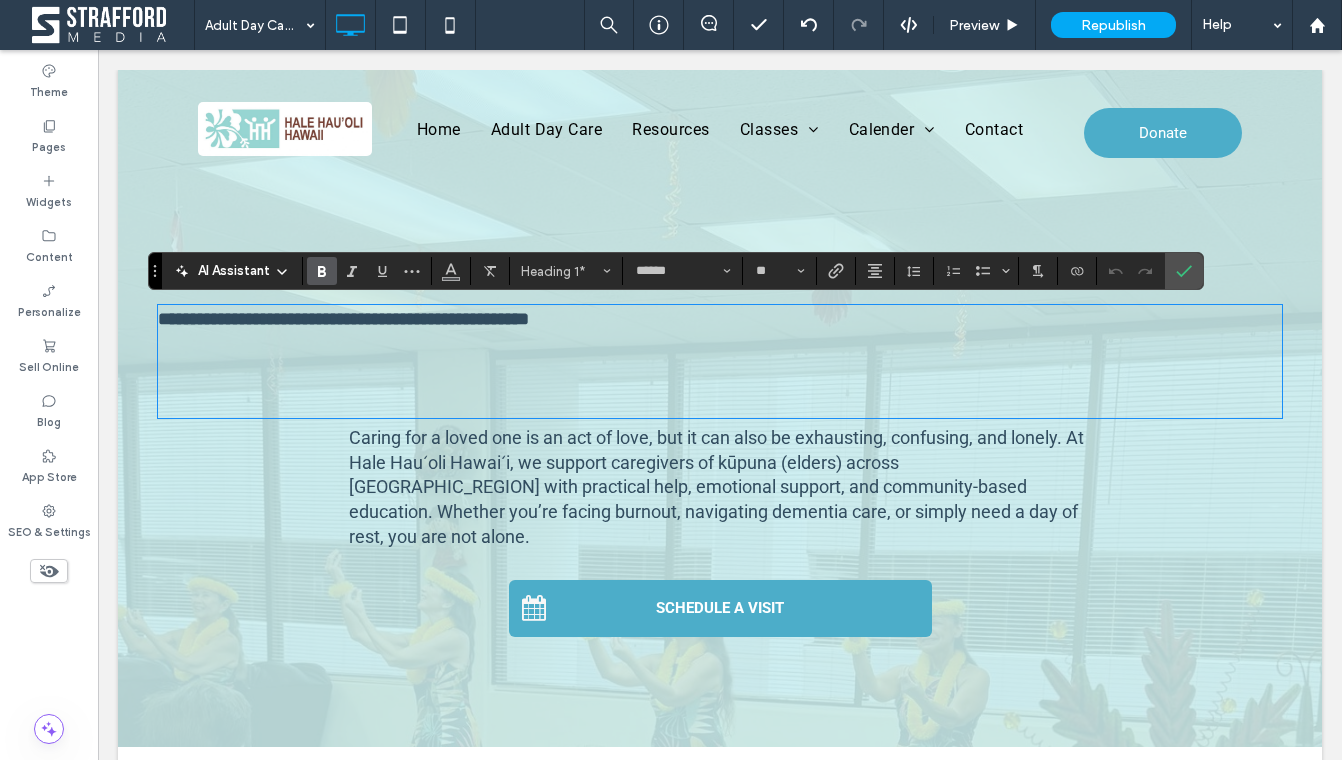 scroll, scrollTop: 0, scrollLeft: 0, axis: both 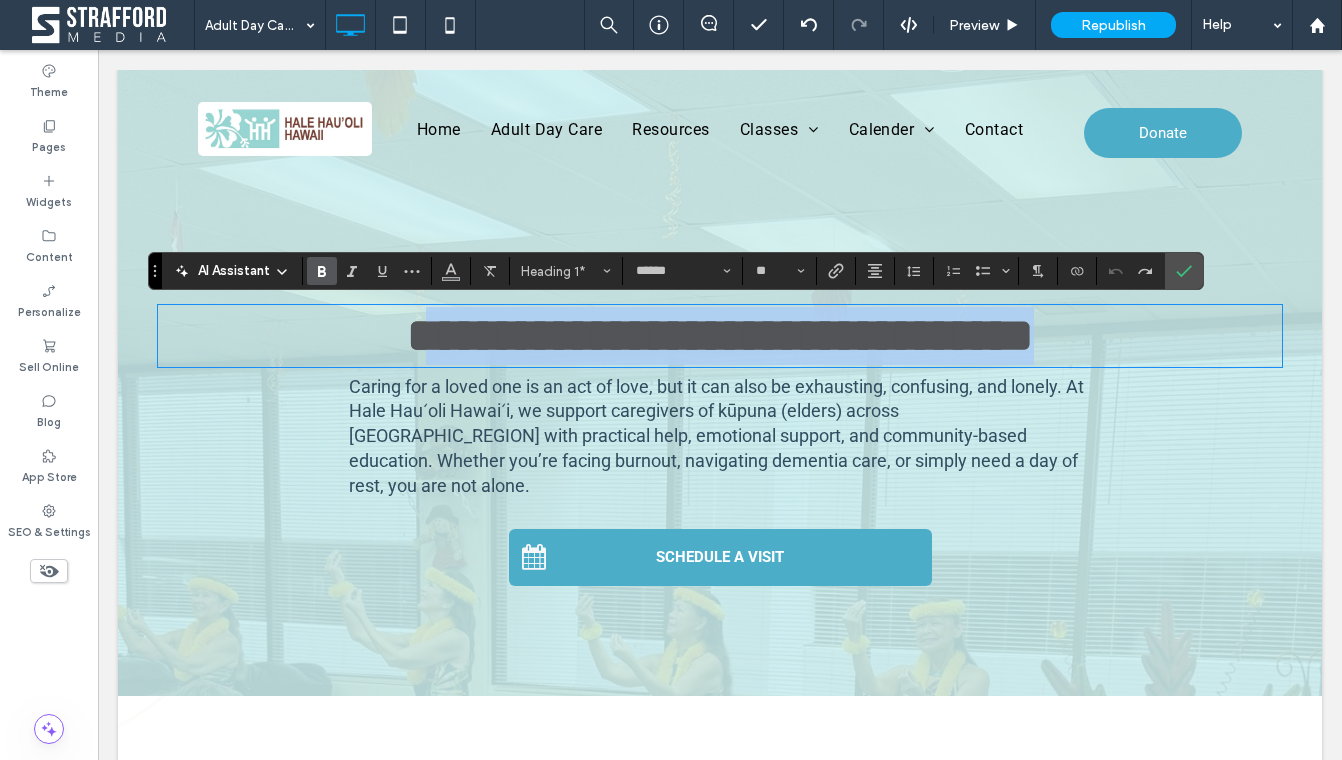 drag, startPoint x: 353, startPoint y: 344, endPoint x: 1101, endPoint y: 342, distance: 748.0027 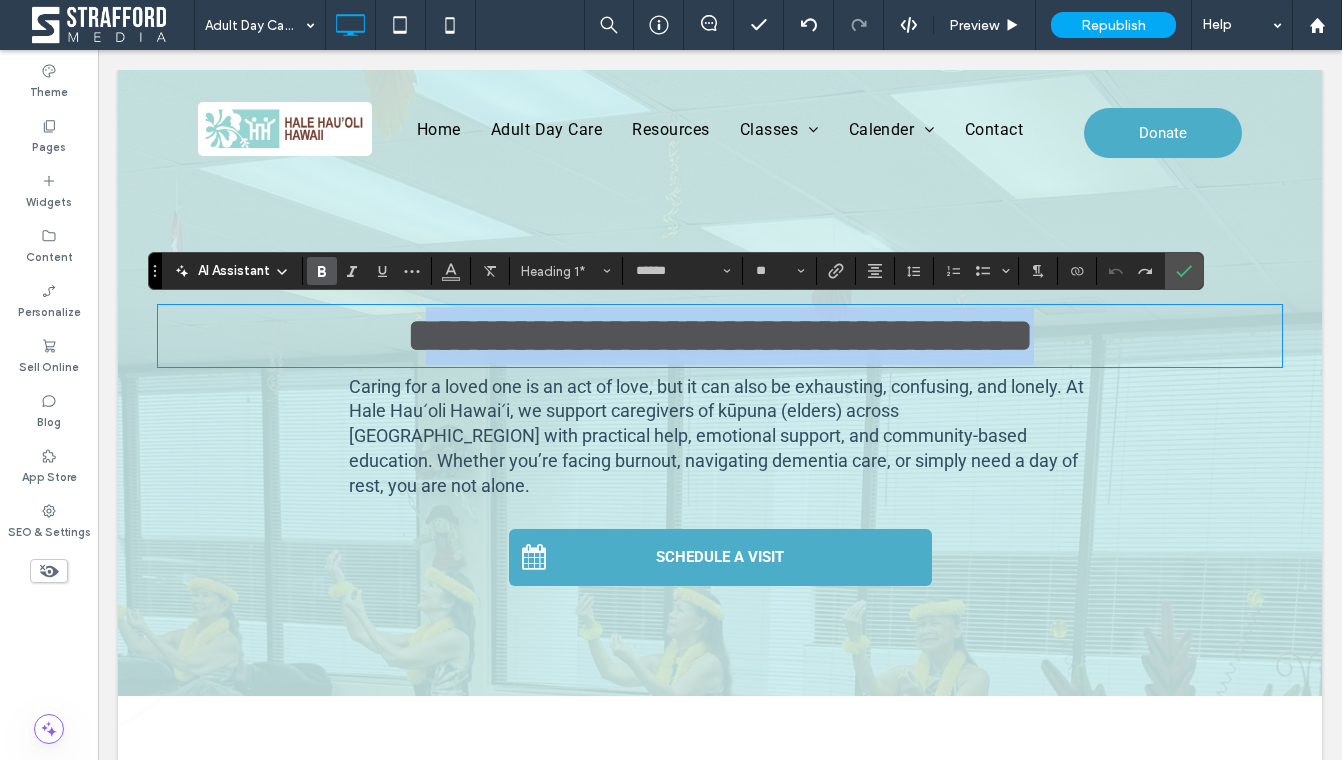 click on "**********" at bounding box center [720, 335] 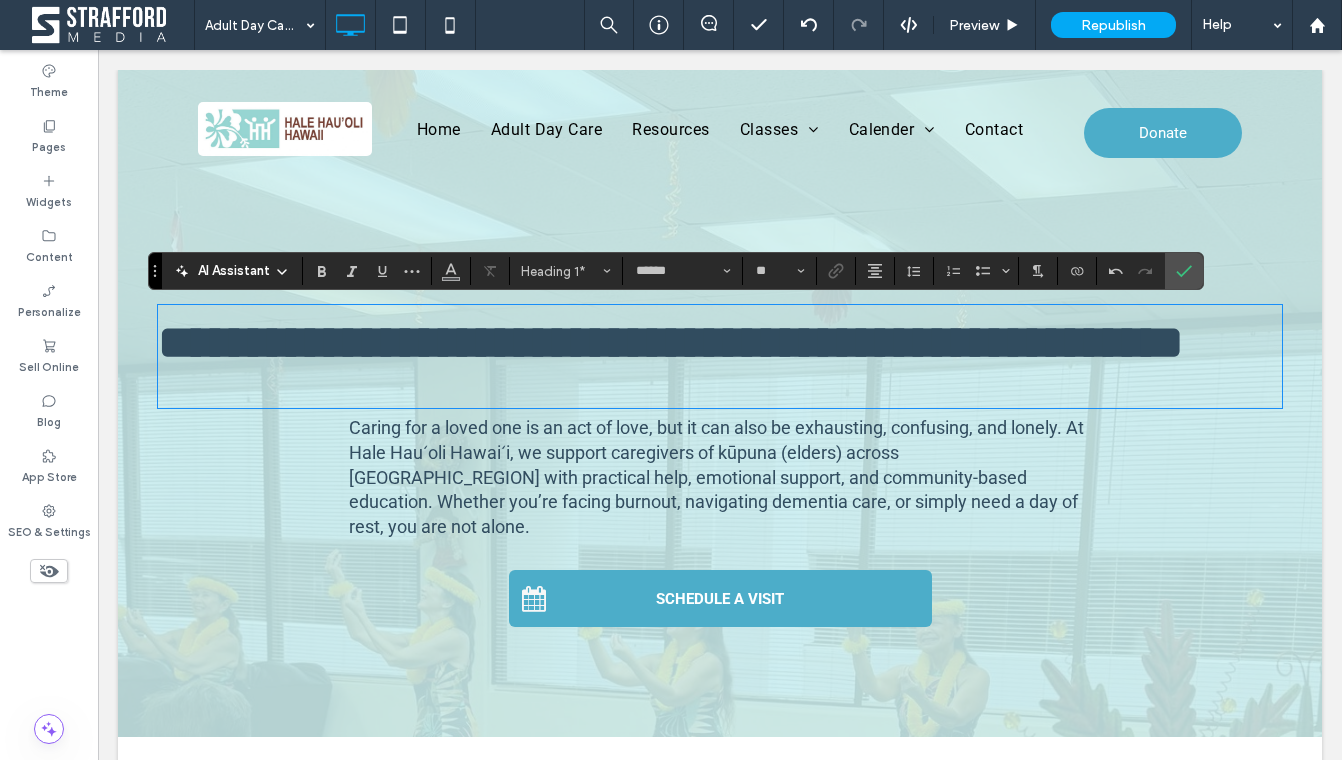 scroll, scrollTop: 0, scrollLeft: 0, axis: both 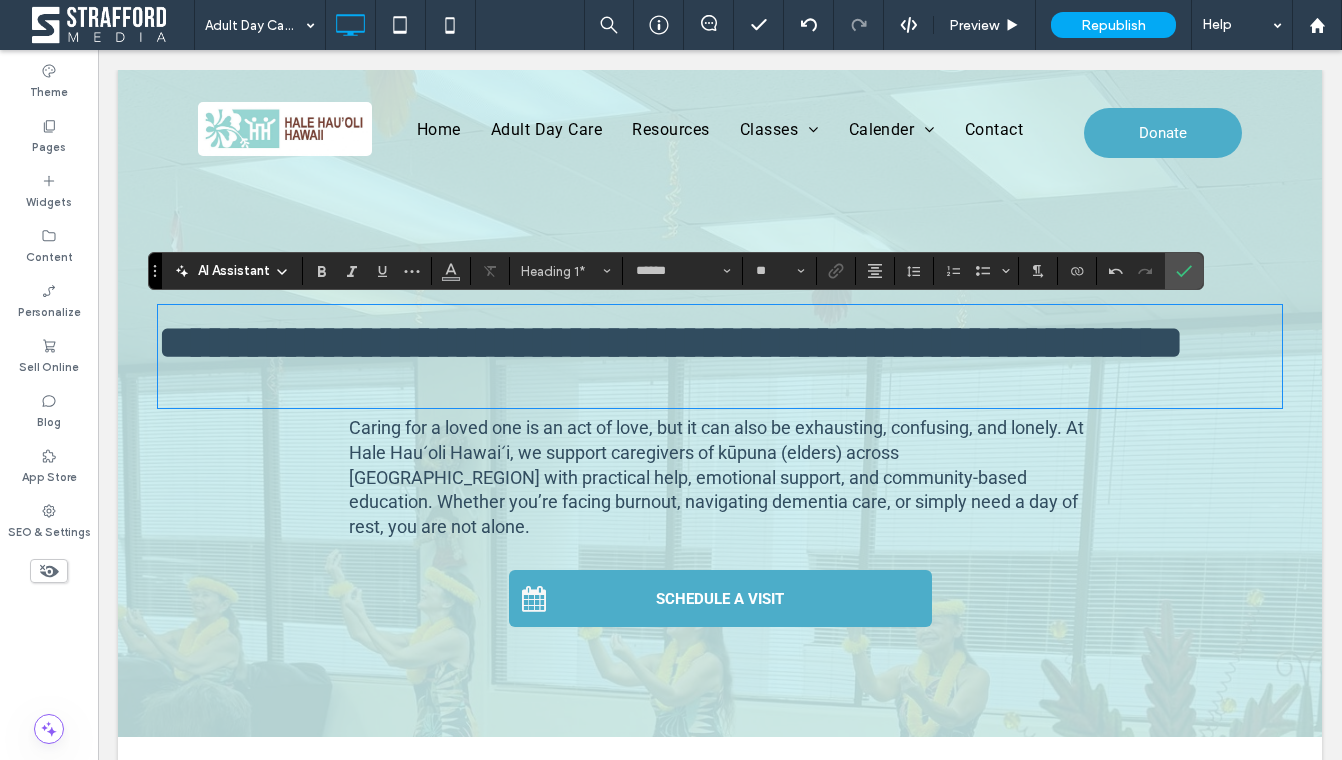 type on "**" 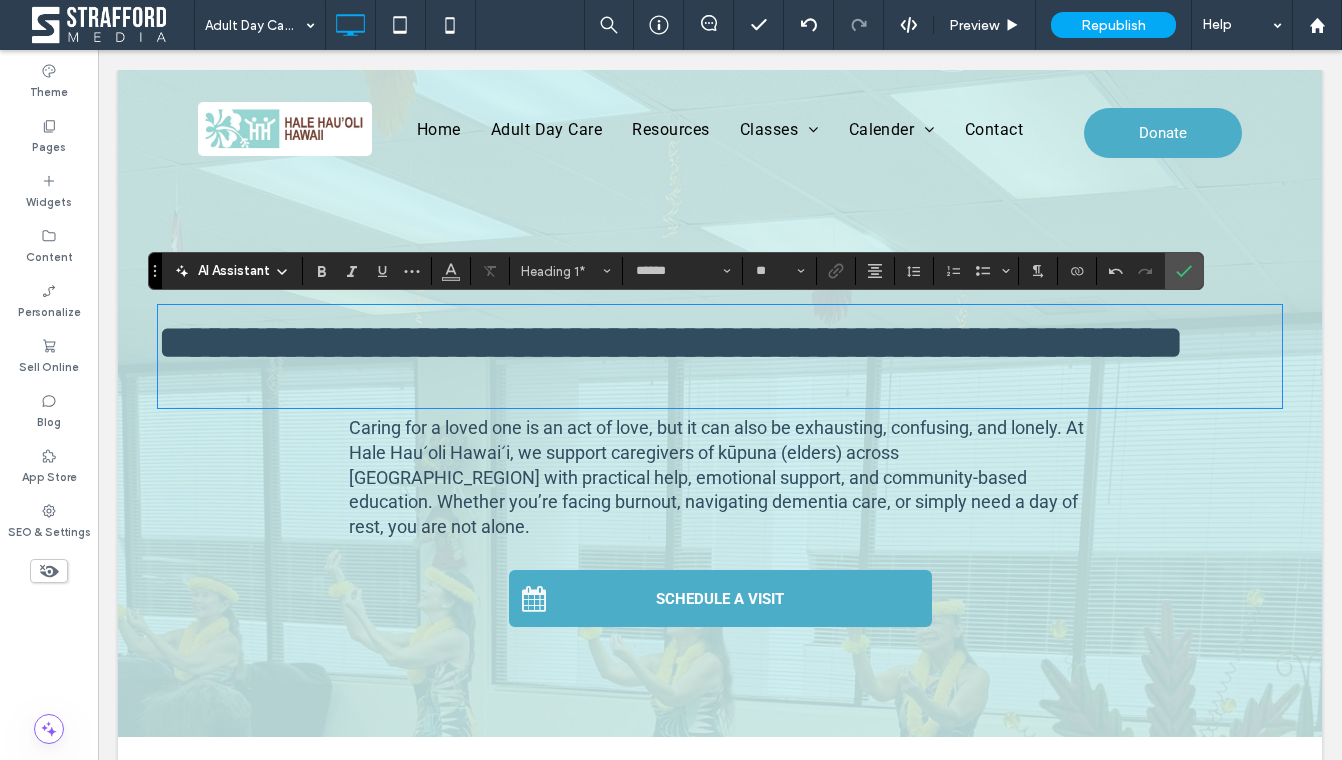 click on "**********" at bounding box center [720, 343] 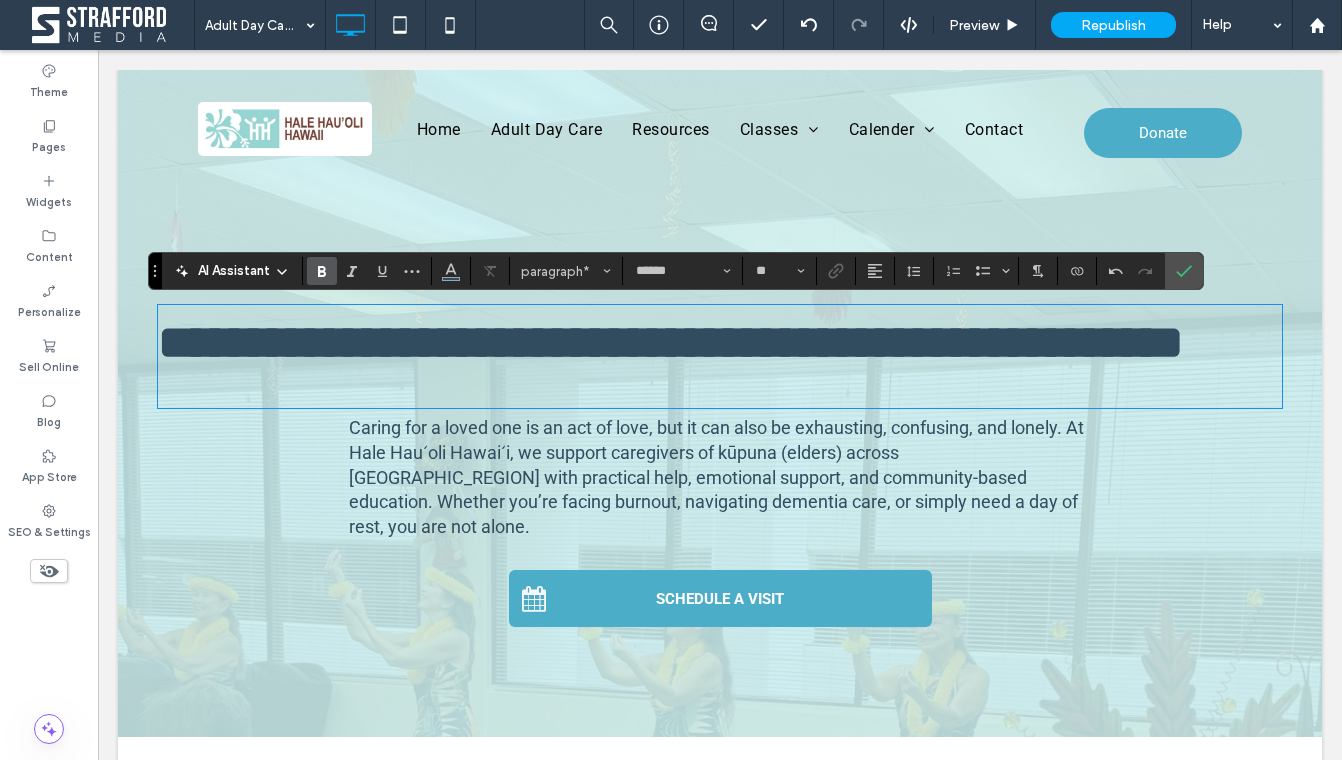 click on "**********" at bounding box center (671, 342) 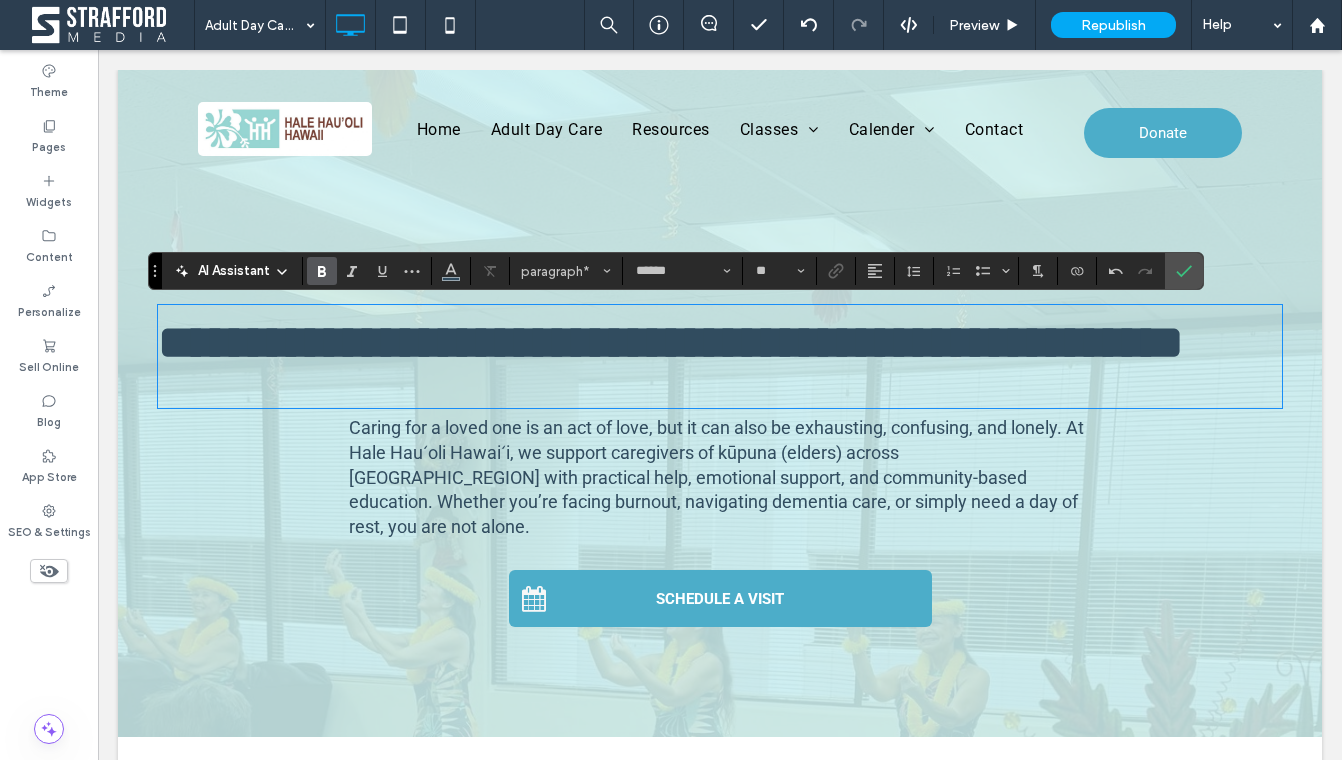 click on "**********" at bounding box center (671, 342) 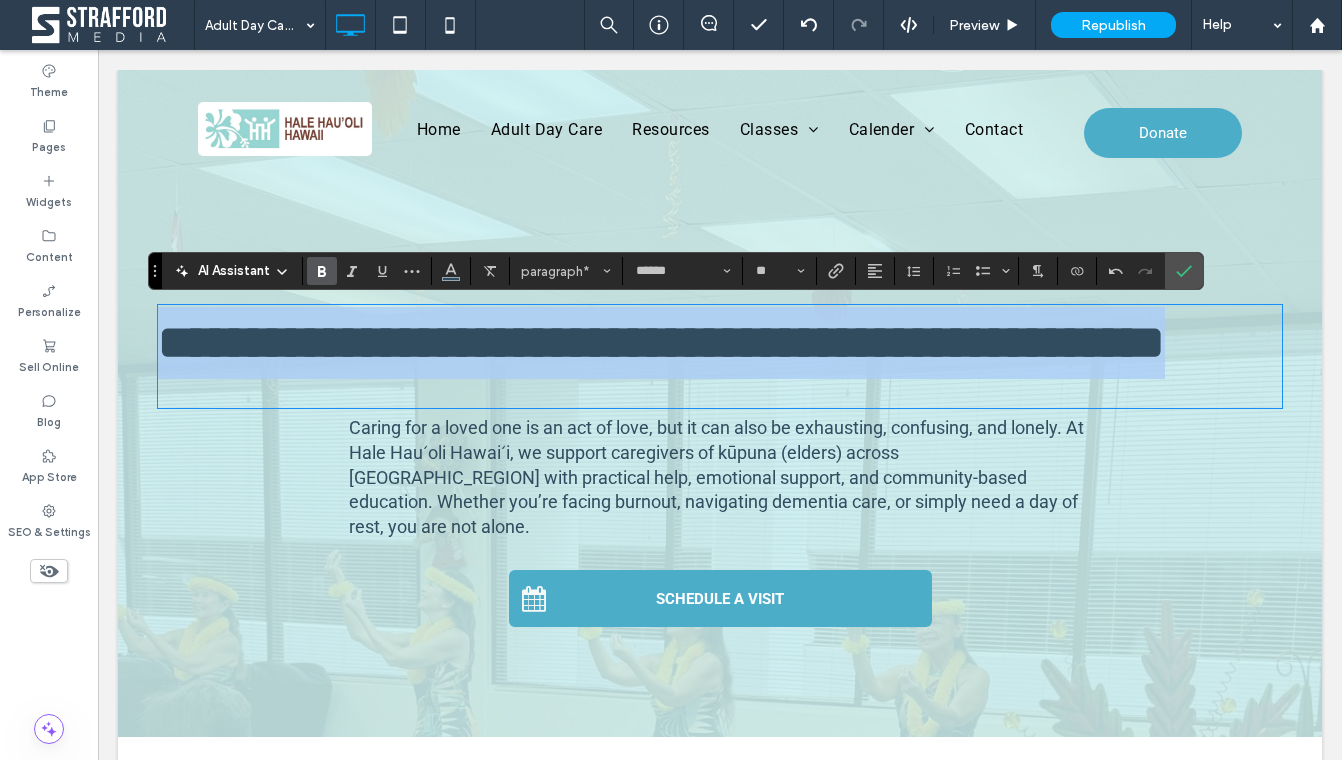 drag, startPoint x: 363, startPoint y: 420, endPoint x: 157, endPoint y: 324, distance: 227.27077 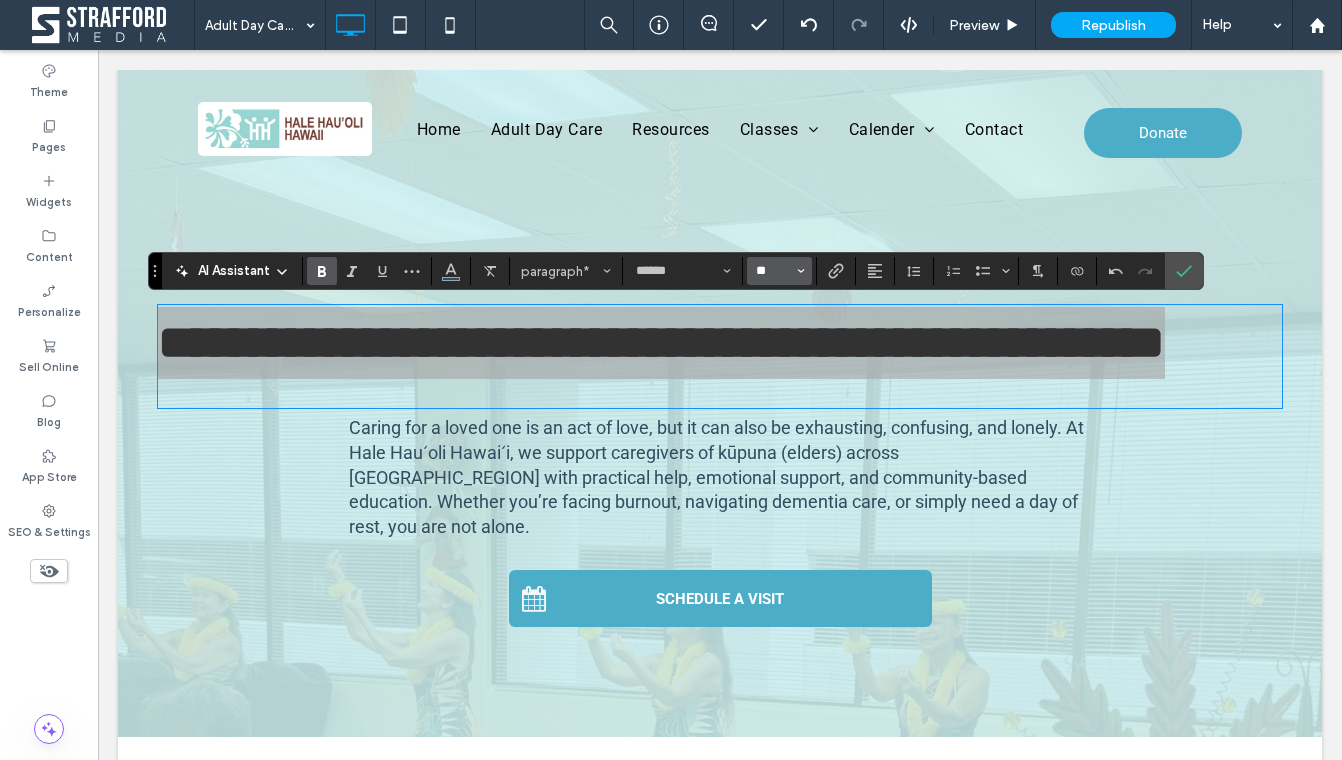 click on "**" at bounding box center (773, 271) 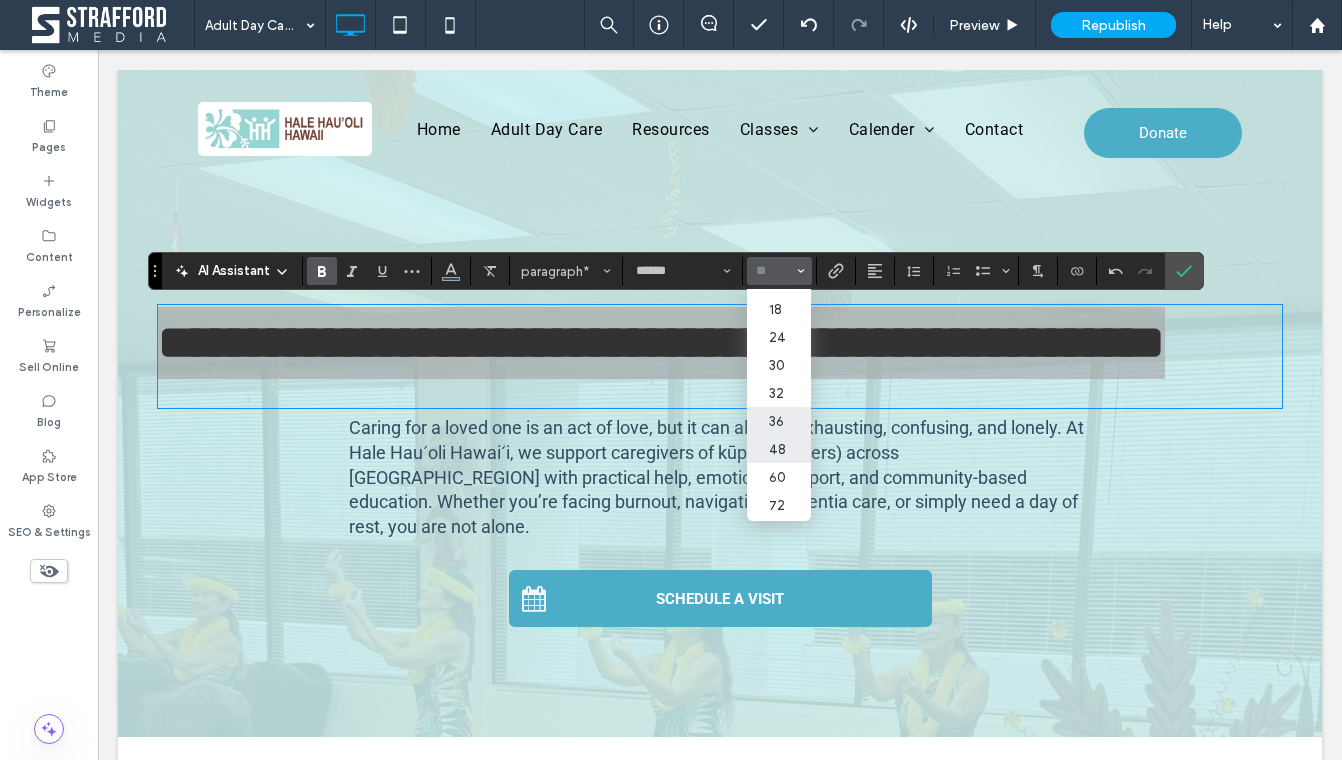 scroll, scrollTop: 192, scrollLeft: 0, axis: vertical 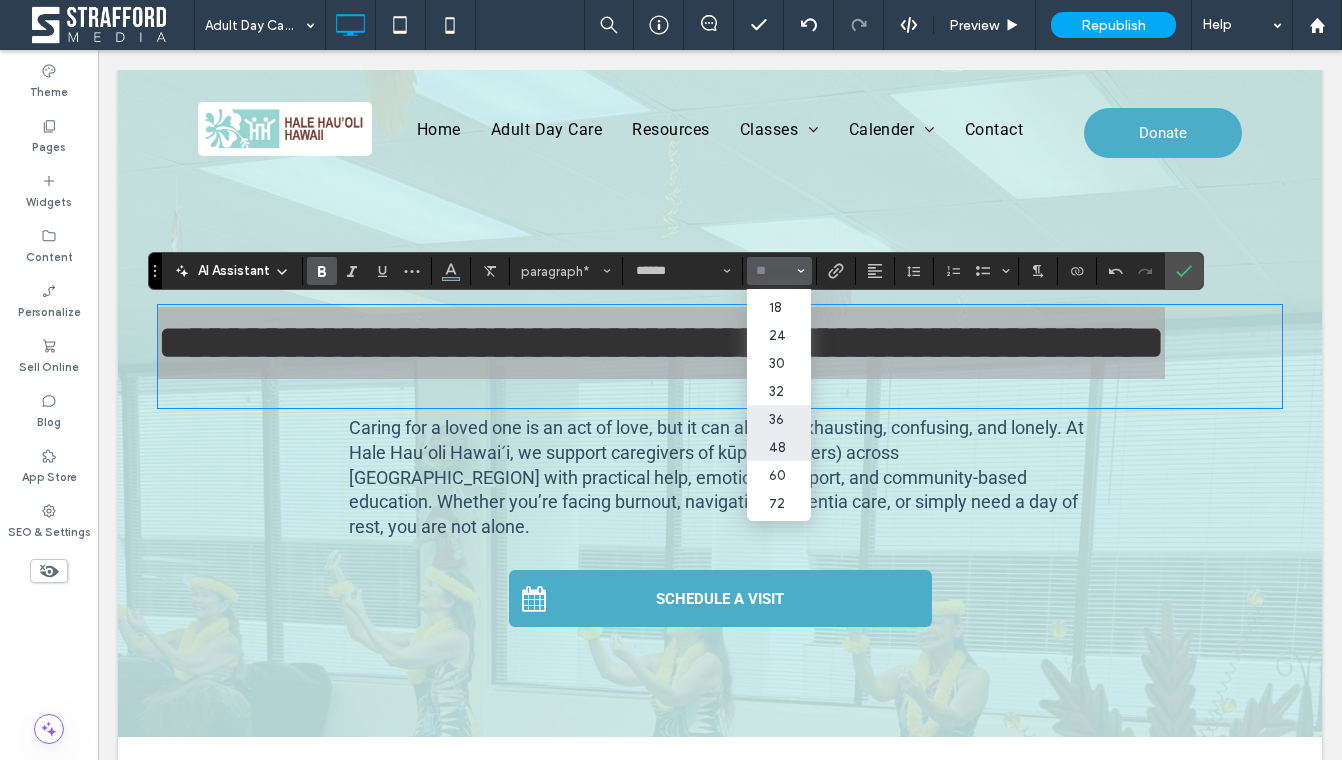 click on "36" at bounding box center [779, 419] 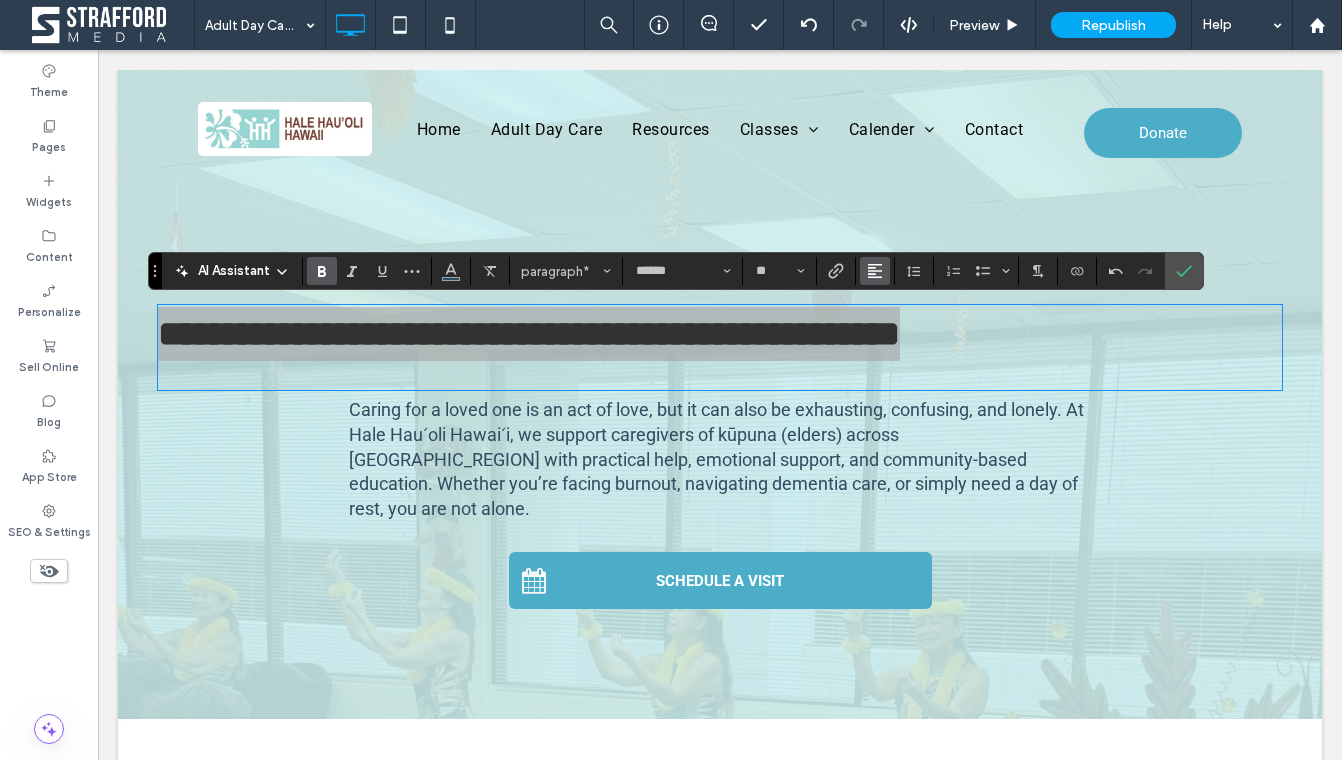 click 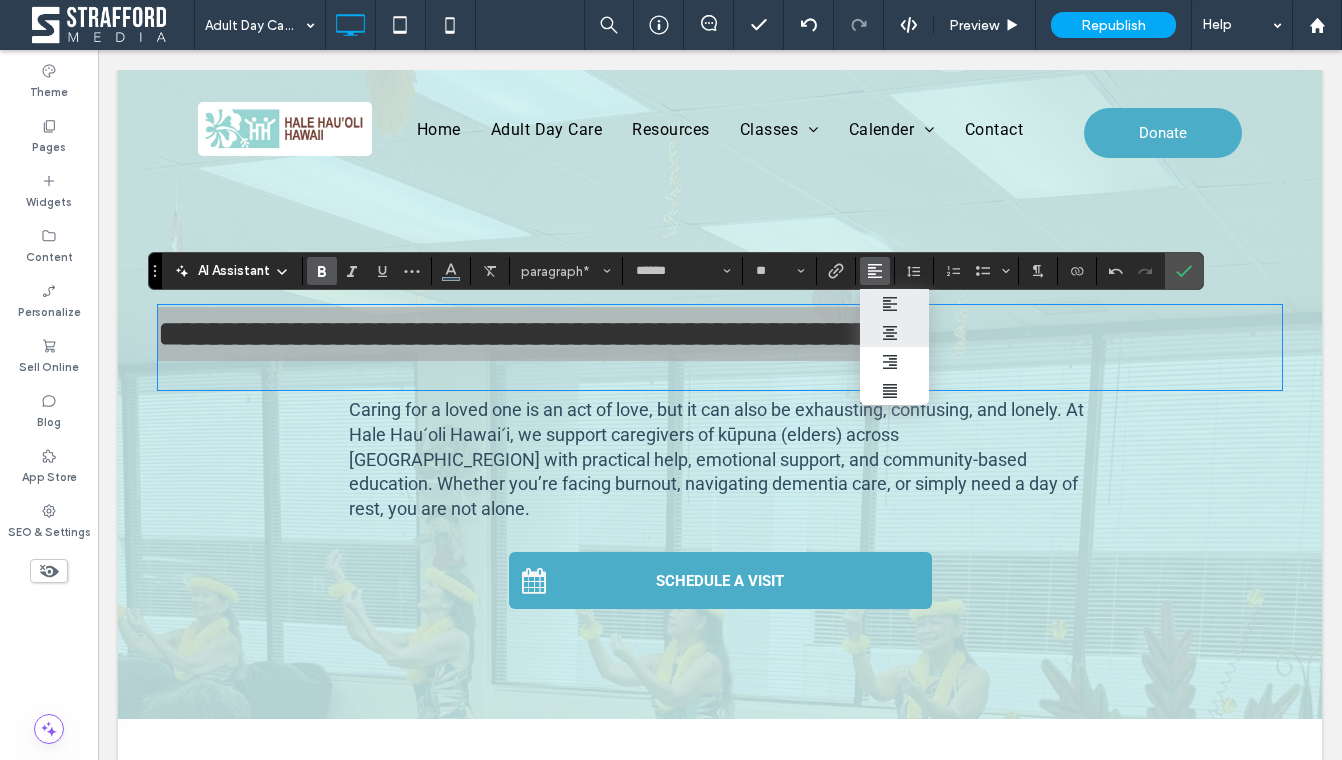 click 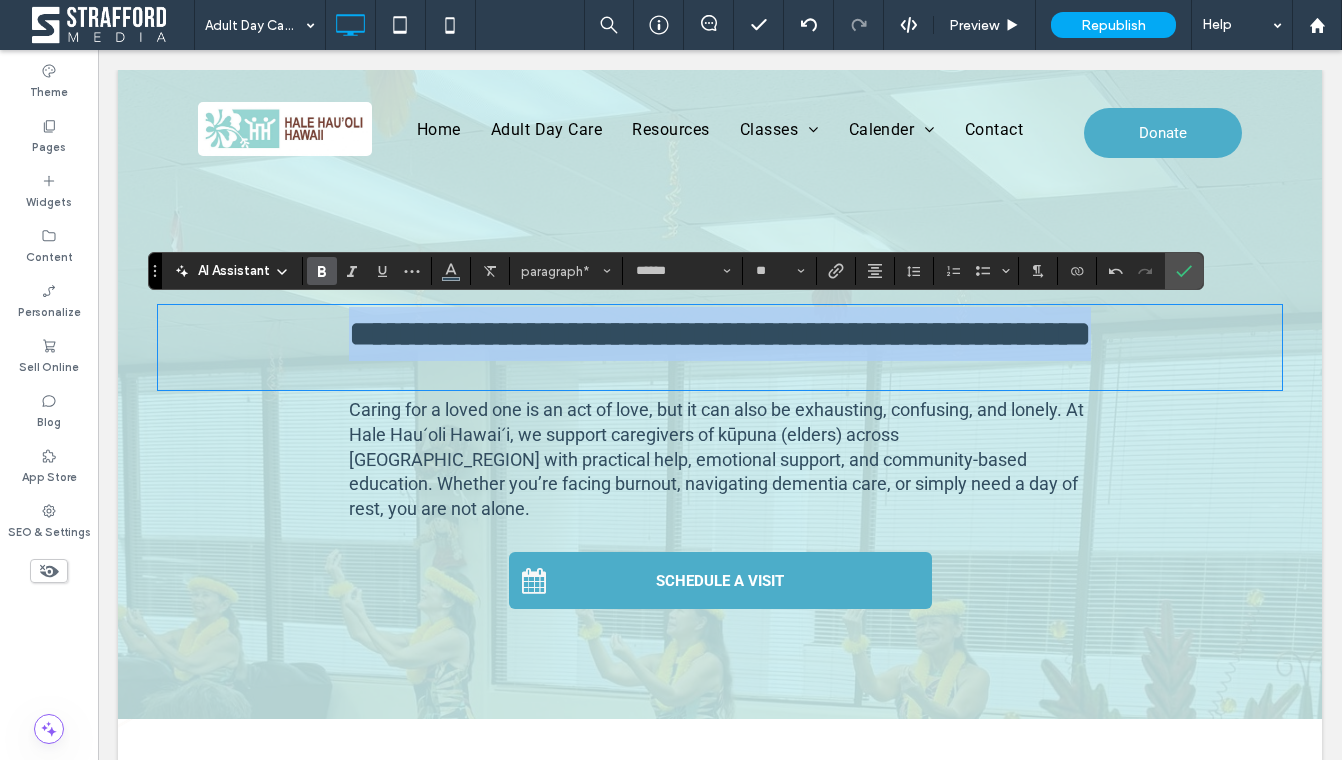 scroll, scrollTop: 0, scrollLeft: 0, axis: both 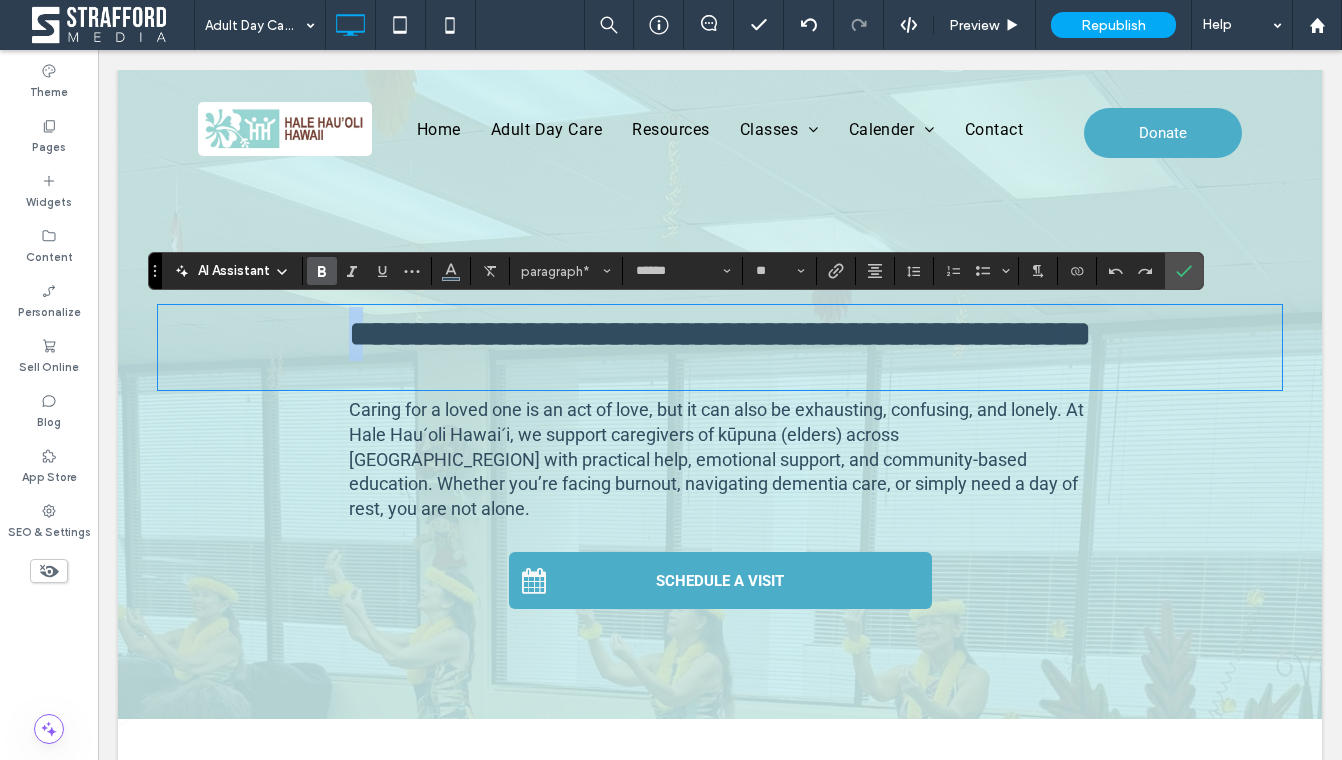 drag, startPoint x: 307, startPoint y: 341, endPoint x: 1194, endPoint y: 303, distance: 887.8136 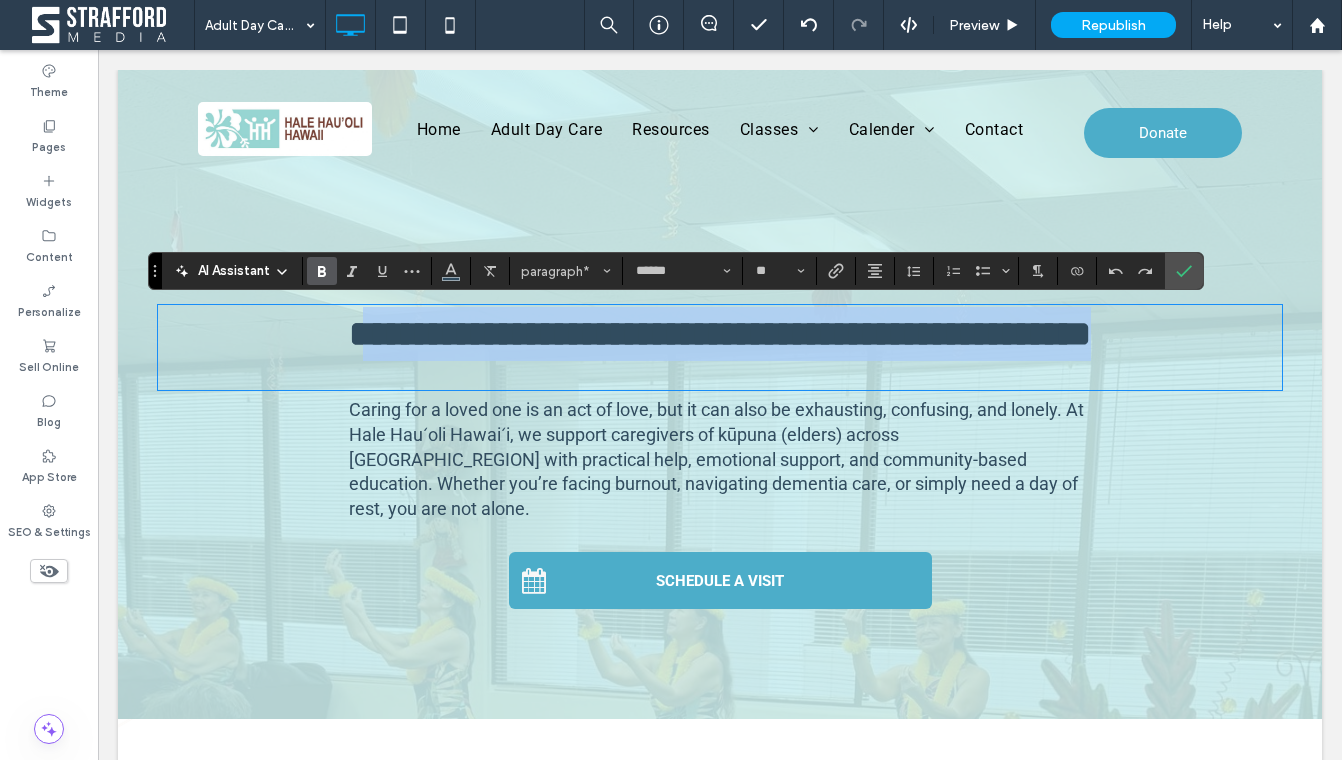 drag, startPoint x: 1162, startPoint y: 329, endPoint x: 313, endPoint y: 340, distance: 849.0712 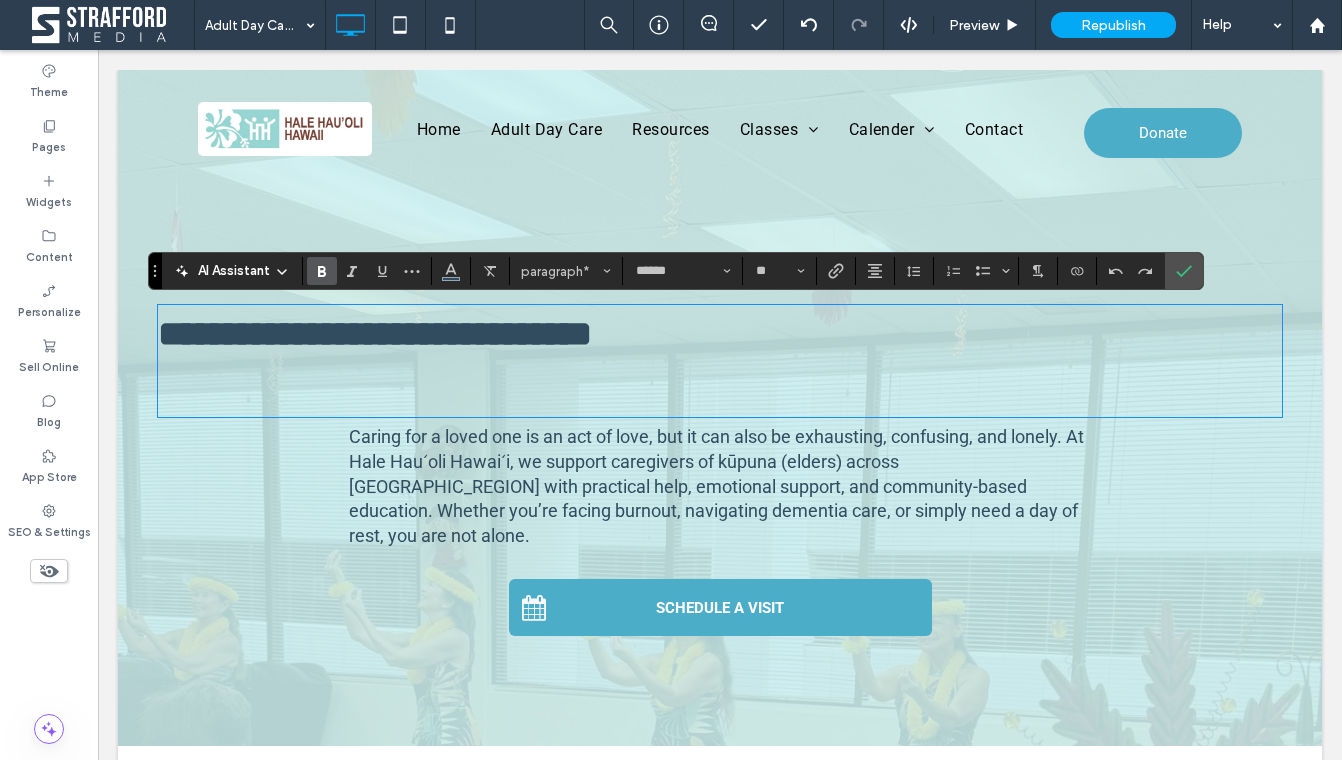 scroll, scrollTop: 0, scrollLeft: 0, axis: both 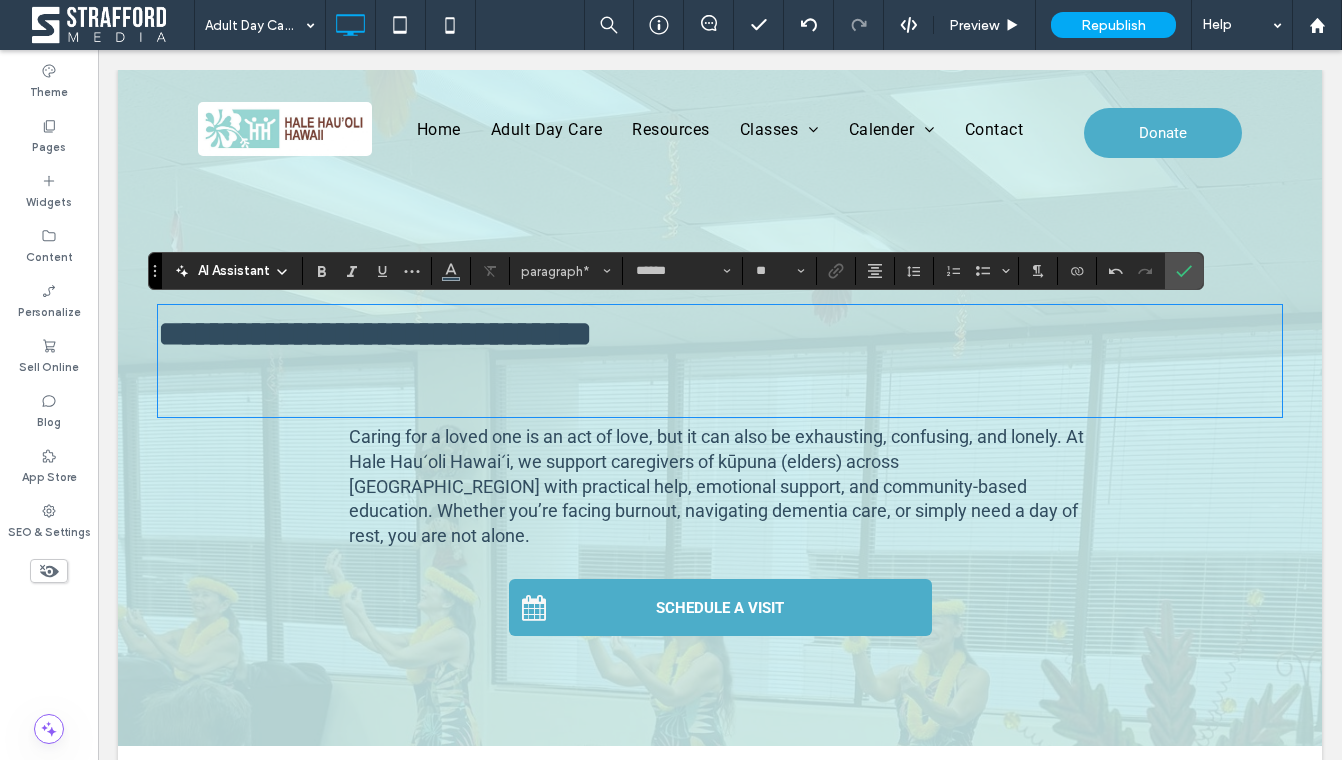 type on "**" 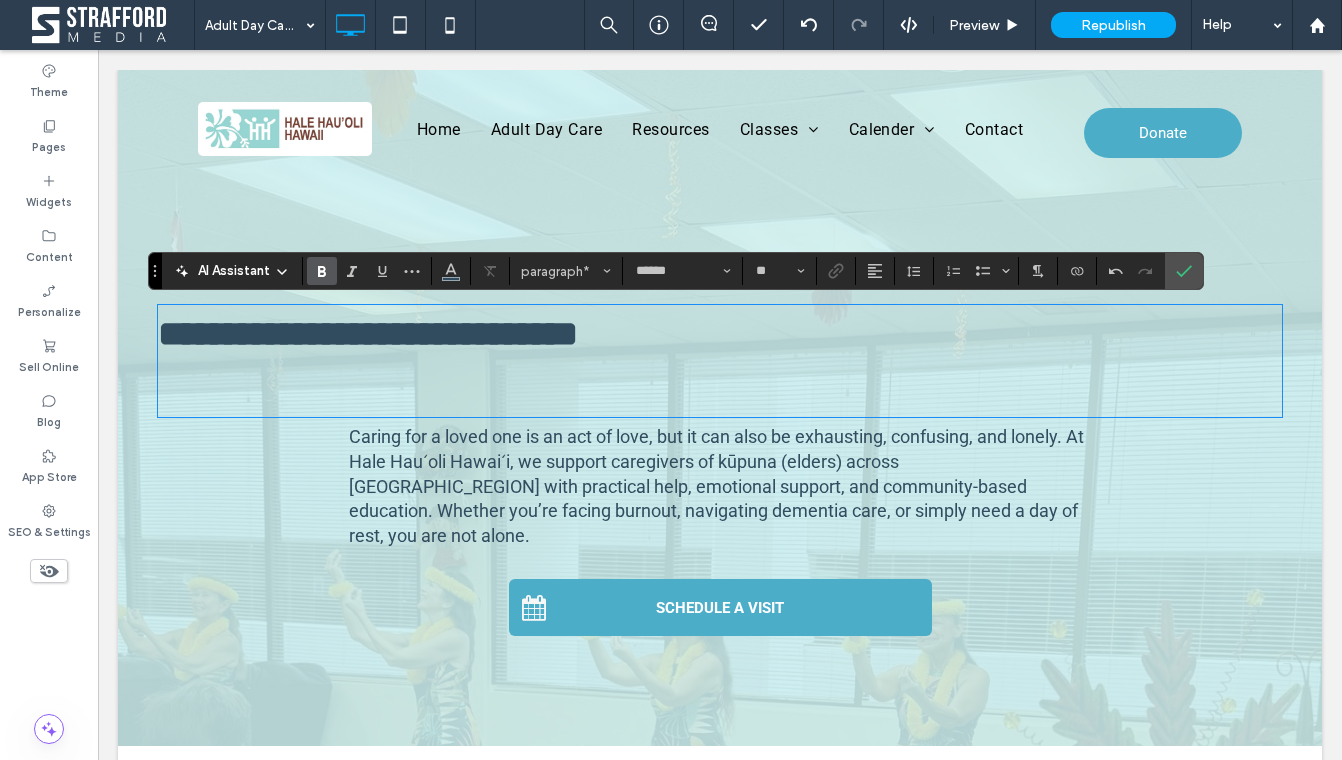 click on "**********" at bounding box center [368, 334] 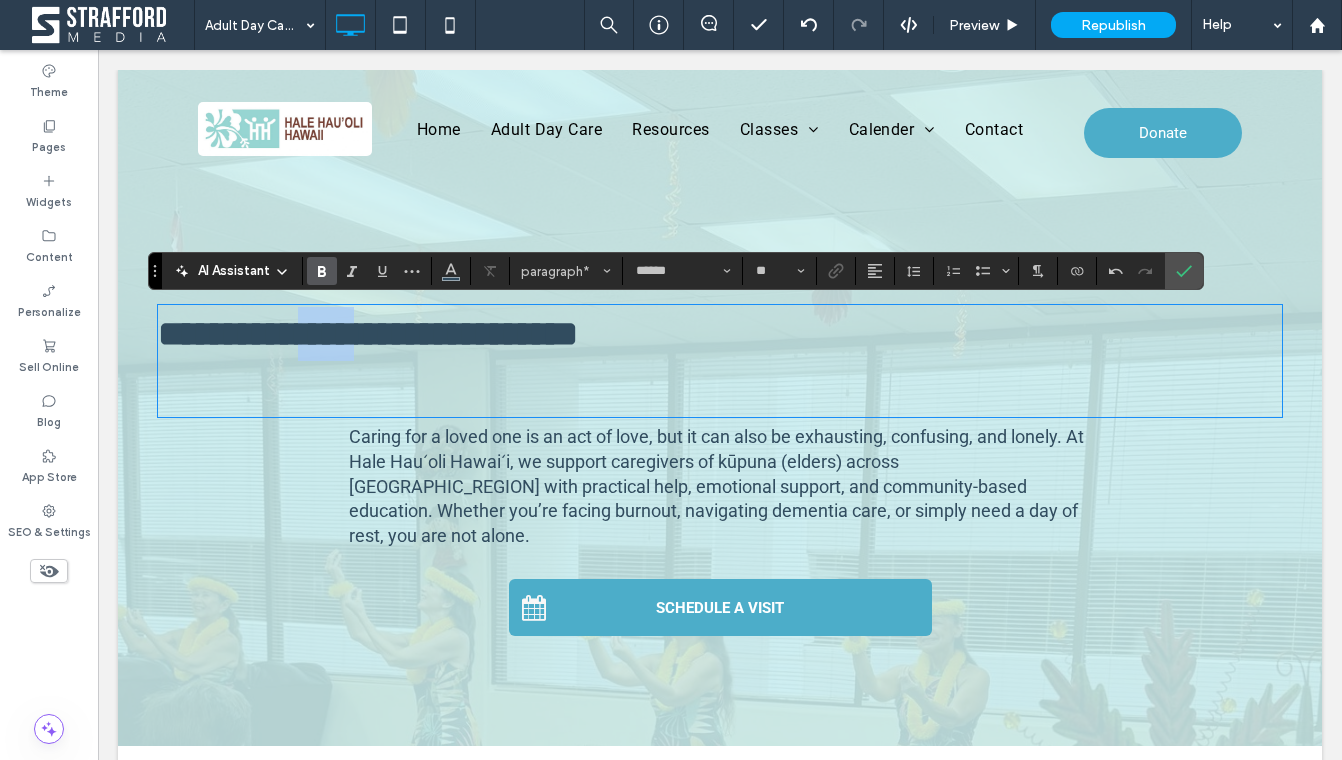 click on "**********" at bounding box center (368, 334) 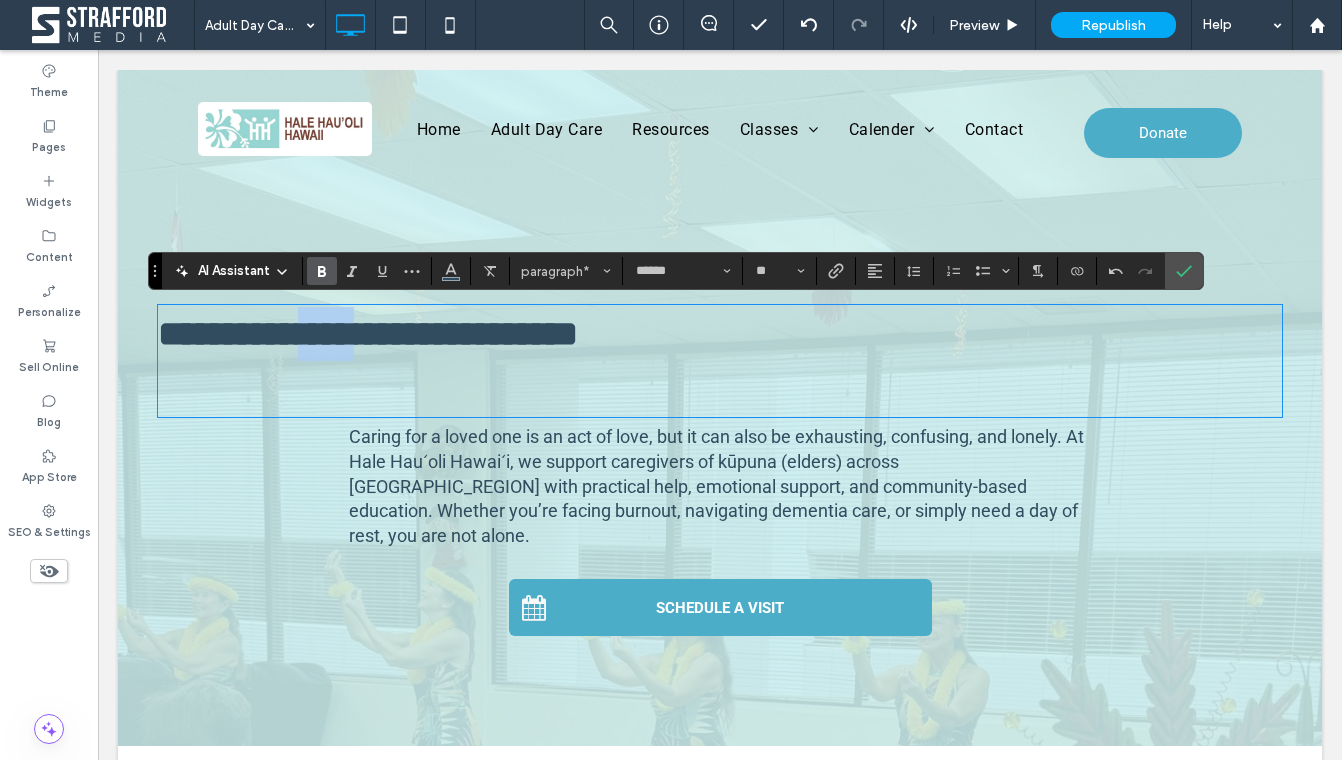 click on "**********" at bounding box center (368, 334) 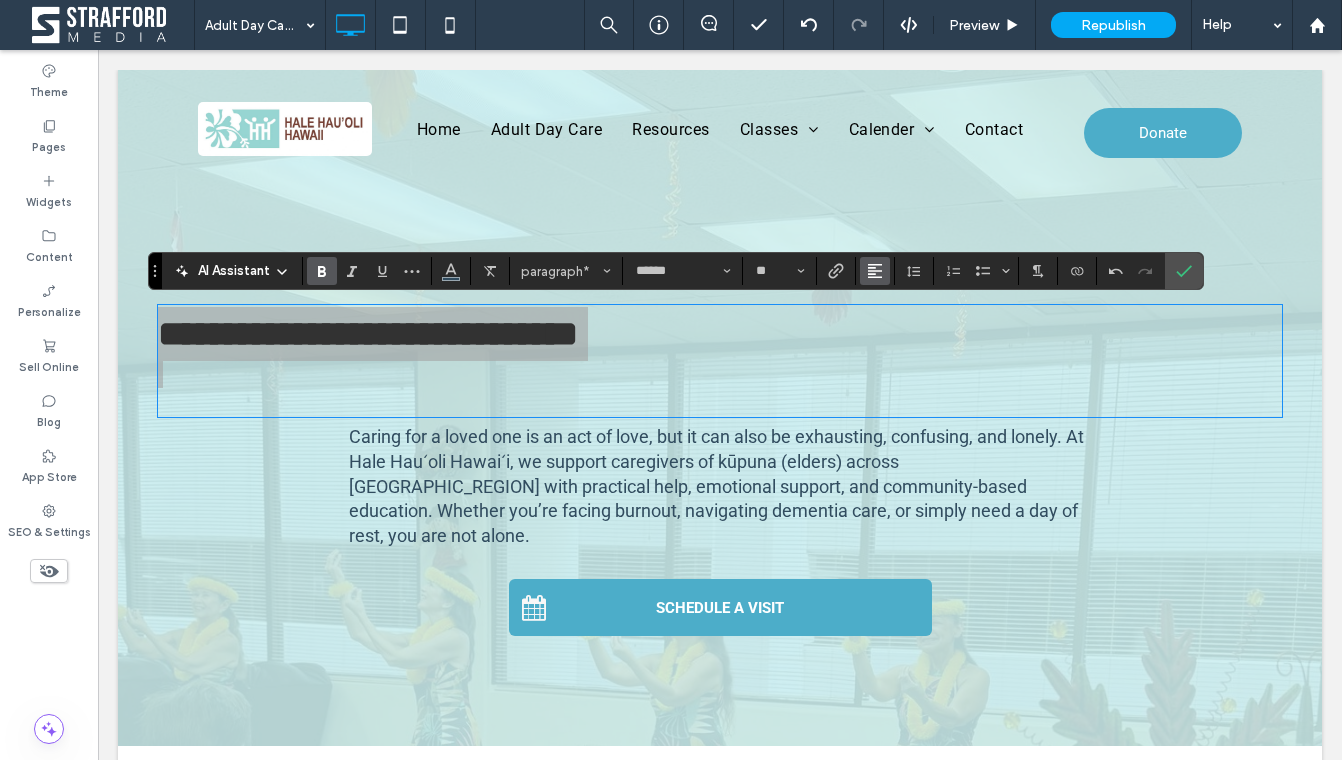 click 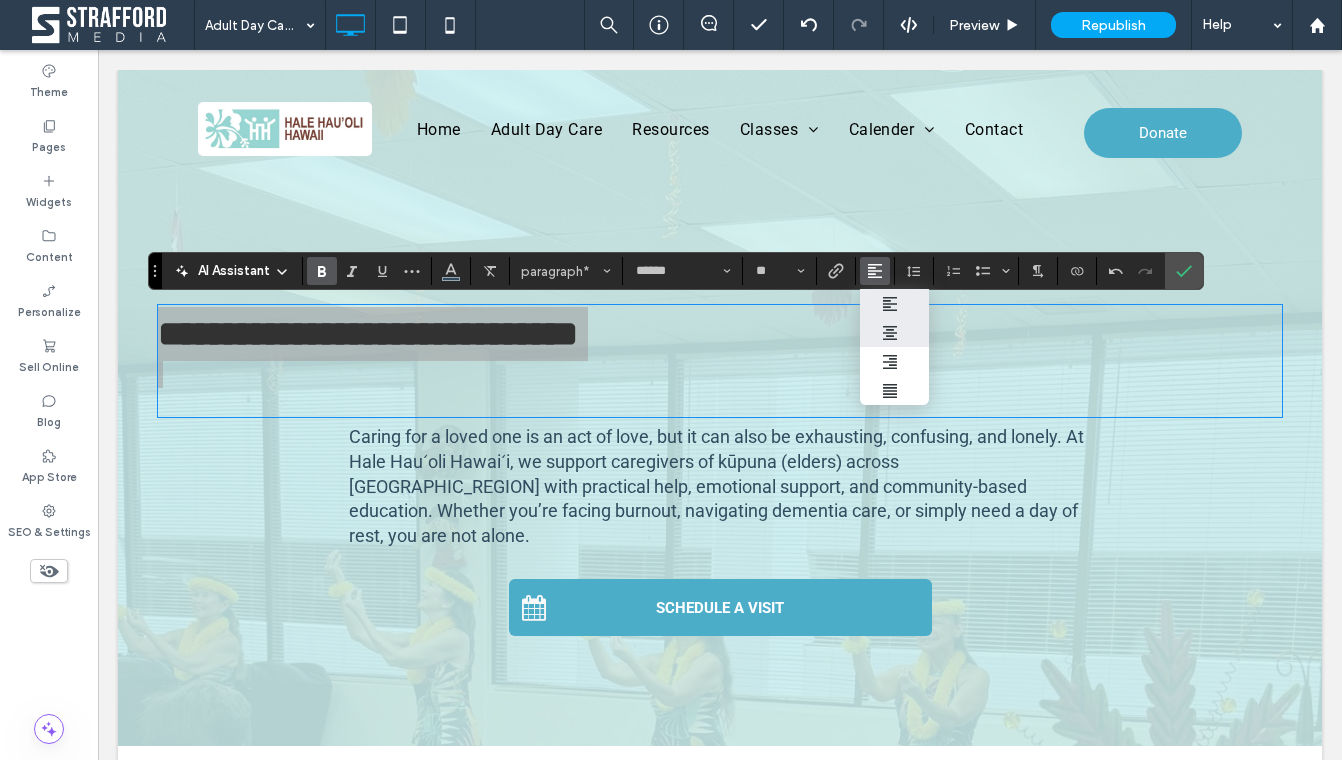 click at bounding box center (895, 332) 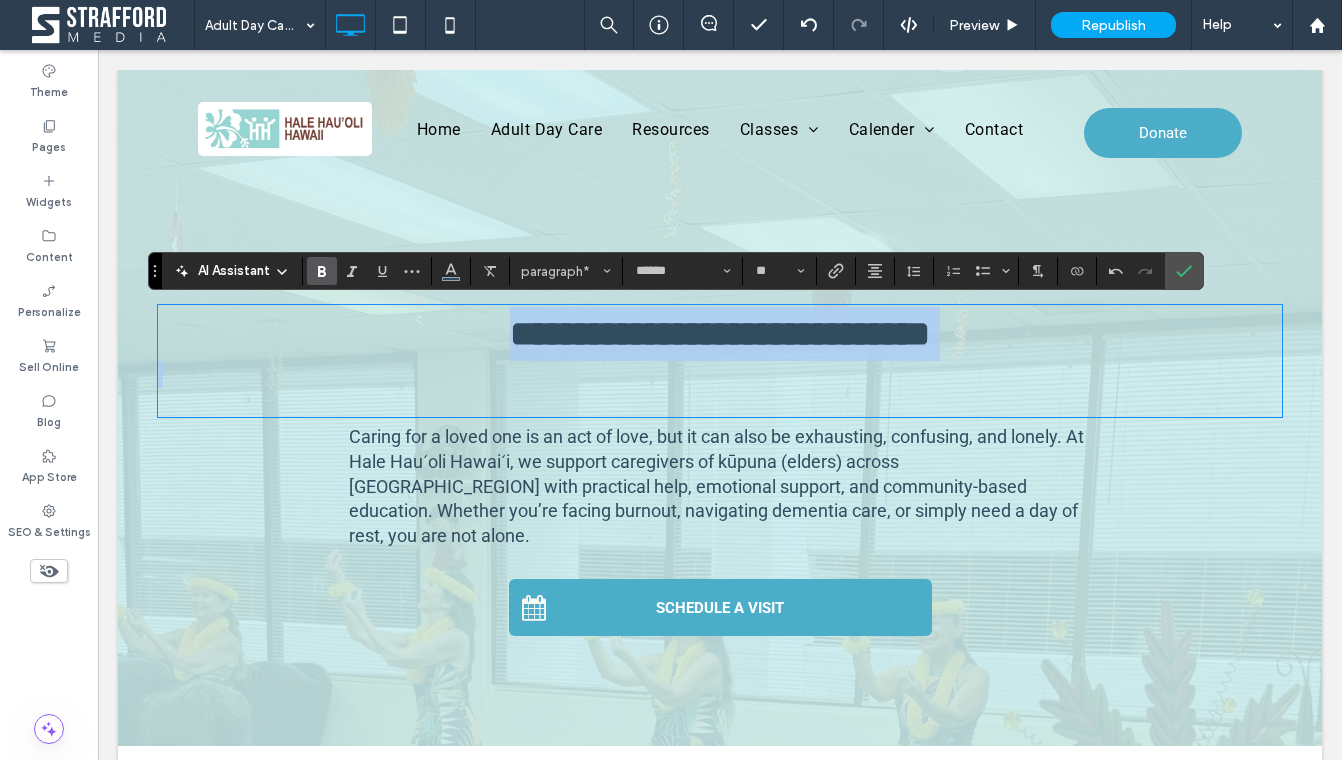 click on "Caring for a loved one is an act of love, but it can also be exhausting, confusing, and lonely. At Hale Hauʻoli Hawaiʻi, we support caregivers of kūpuna (elders) across [GEOGRAPHIC_REGION] with practical help, emotional support, and community-based education. Whether you’re facing burnout, navigating dementia care, or simply need a day of rest, you are not alone." at bounding box center (716, 486) 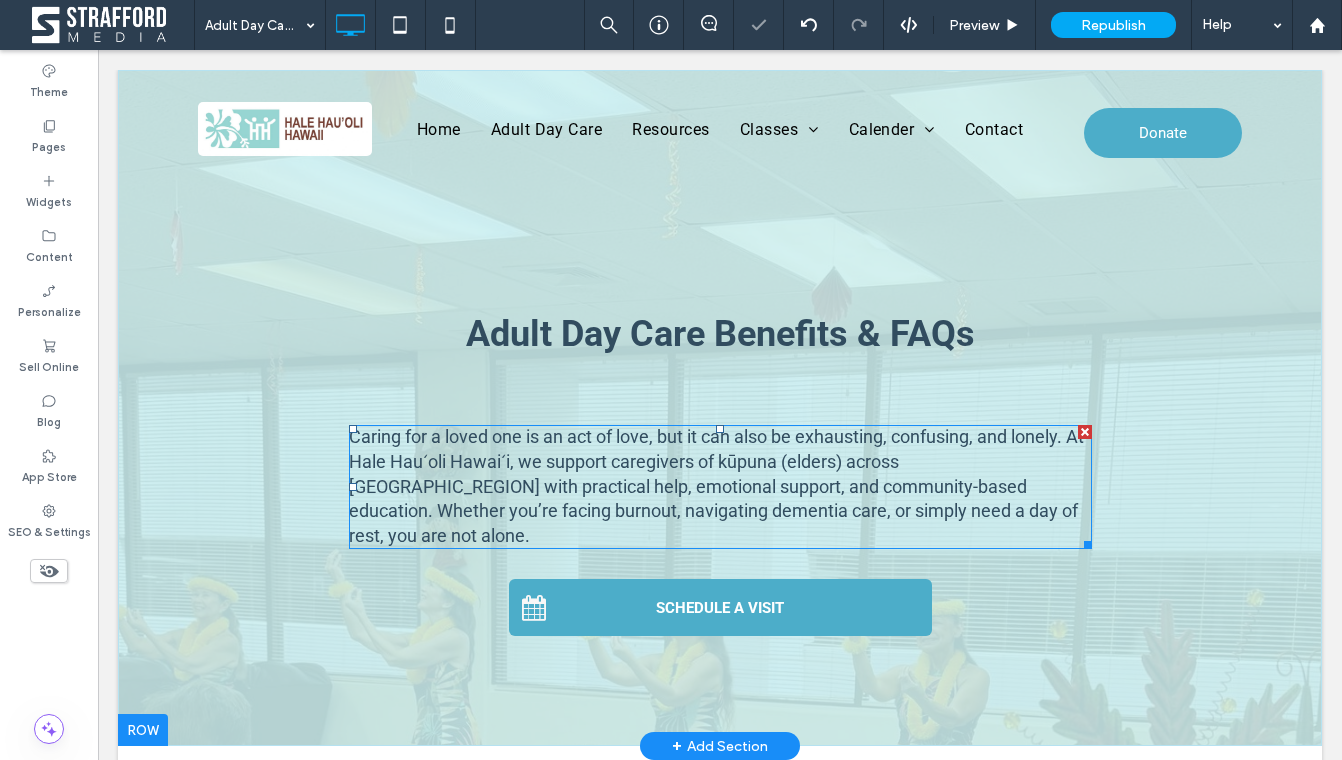 click on "Caring for a loved one is an act of love, but it can also be exhausting, confusing, and lonely. At Hale Hauʻoli Hawaiʻi, we support caregivers of kūpuna (elders) across [GEOGRAPHIC_REGION] with practical help, emotional support, and community-based education. Whether you’re facing burnout, navigating dementia care, or simply need a day of rest, you are not alone." at bounding box center [716, 486] 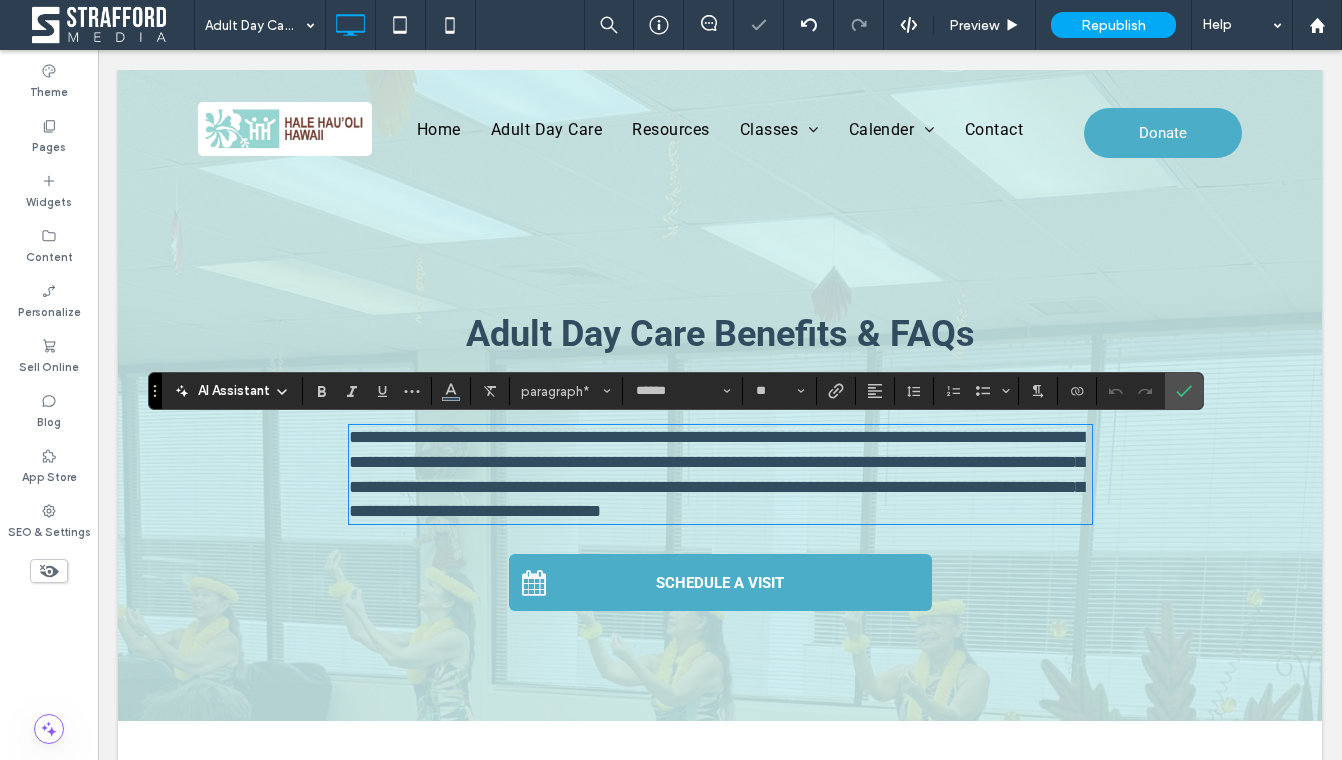 scroll, scrollTop: 0, scrollLeft: 0, axis: both 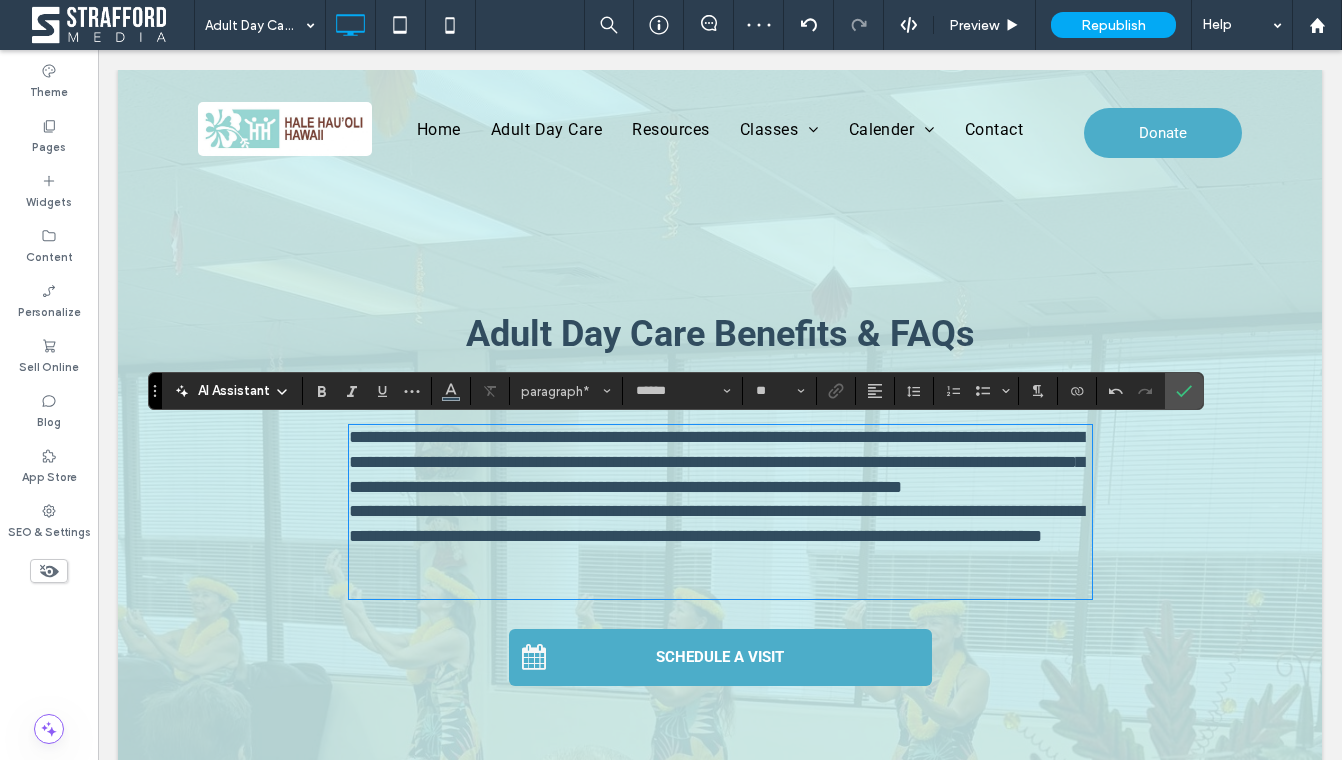 click on "**********" at bounding box center [720, 462] 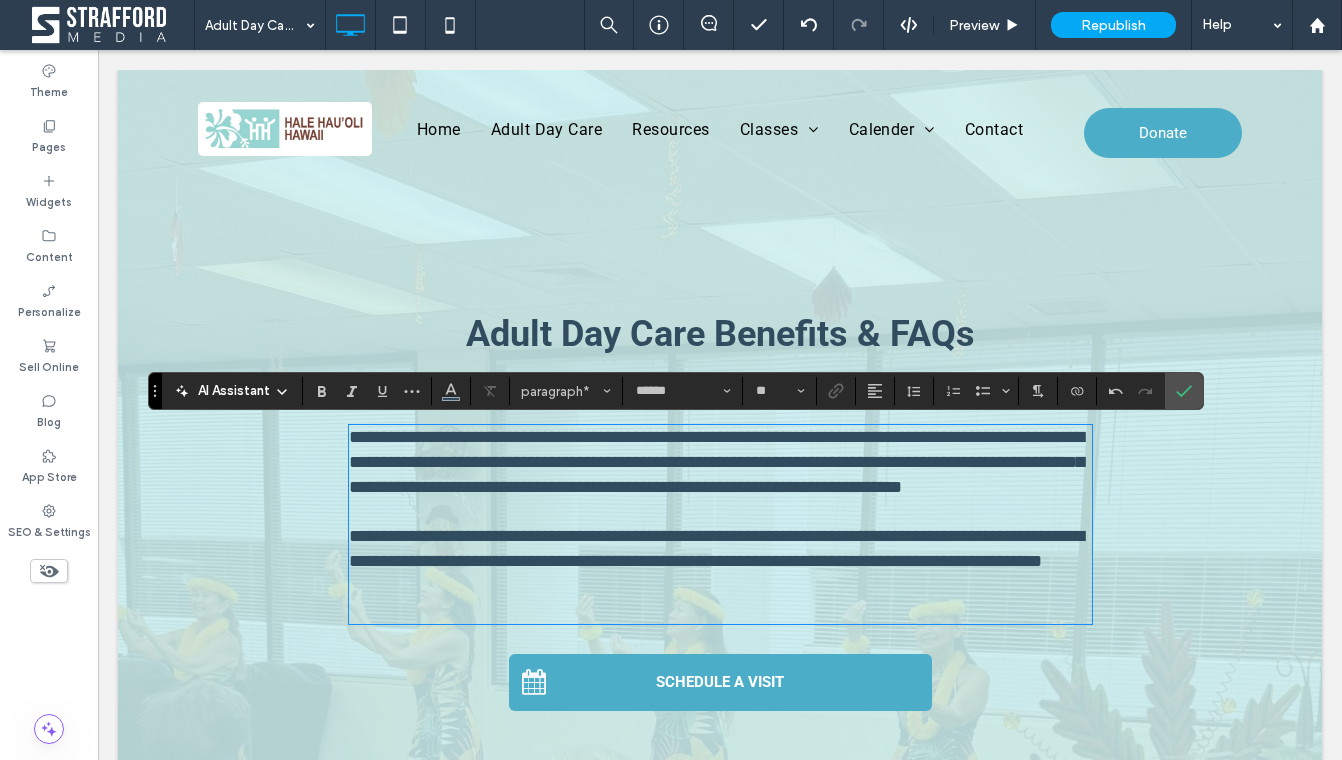 click on "**********" at bounding box center (716, 462) 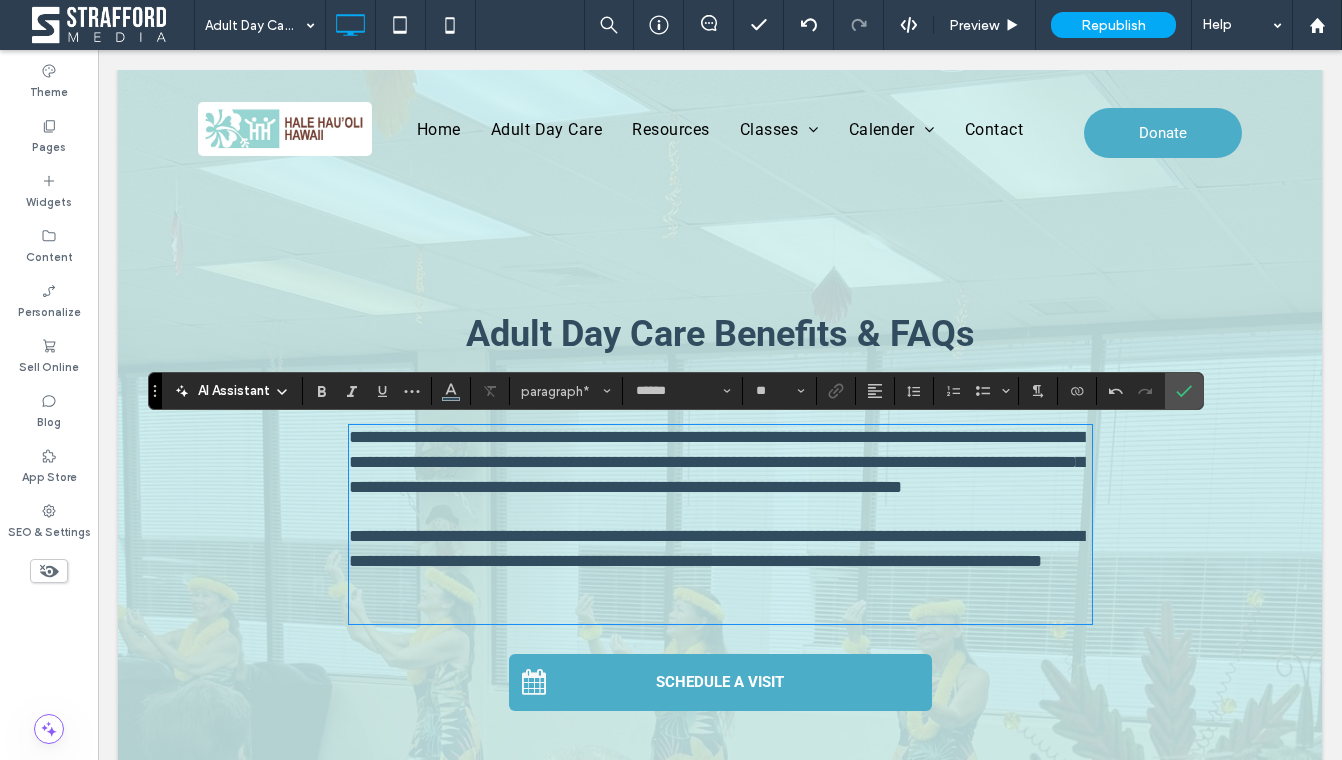 type 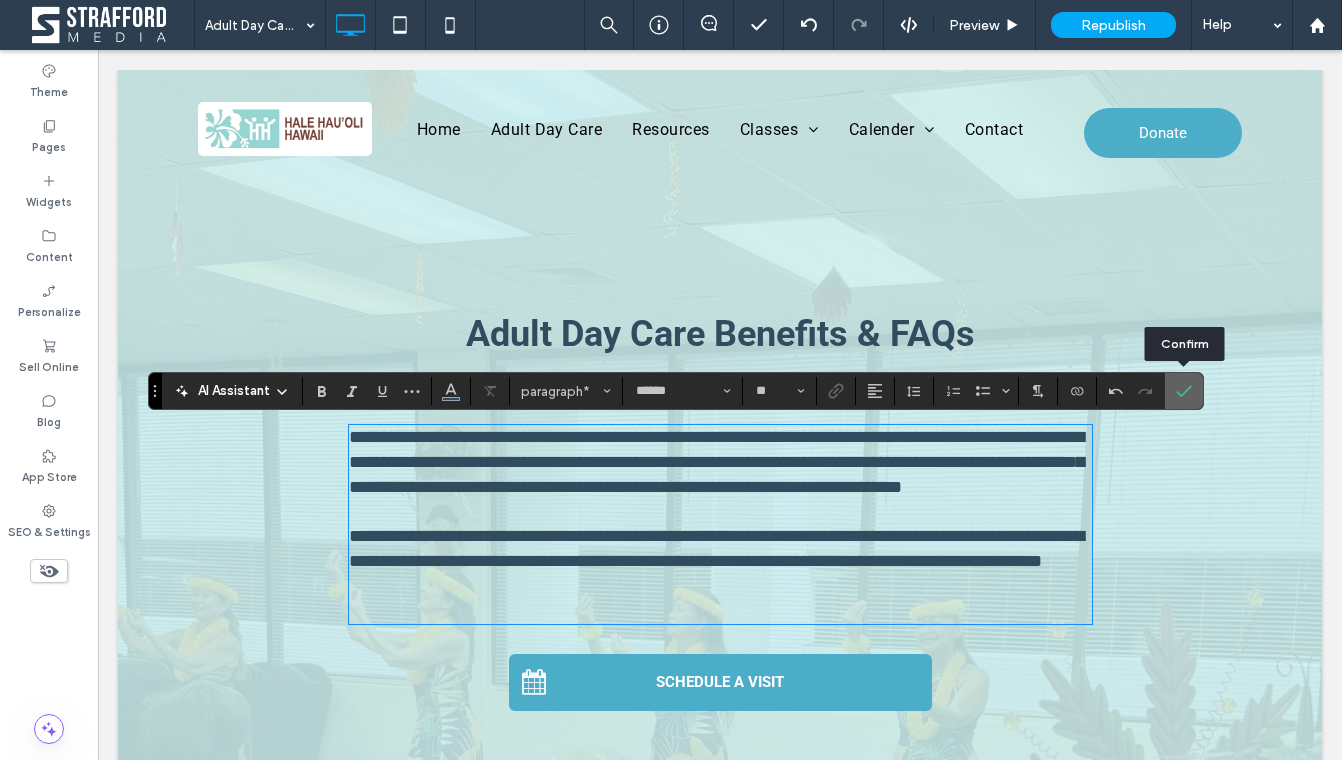 click at bounding box center [1184, 391] 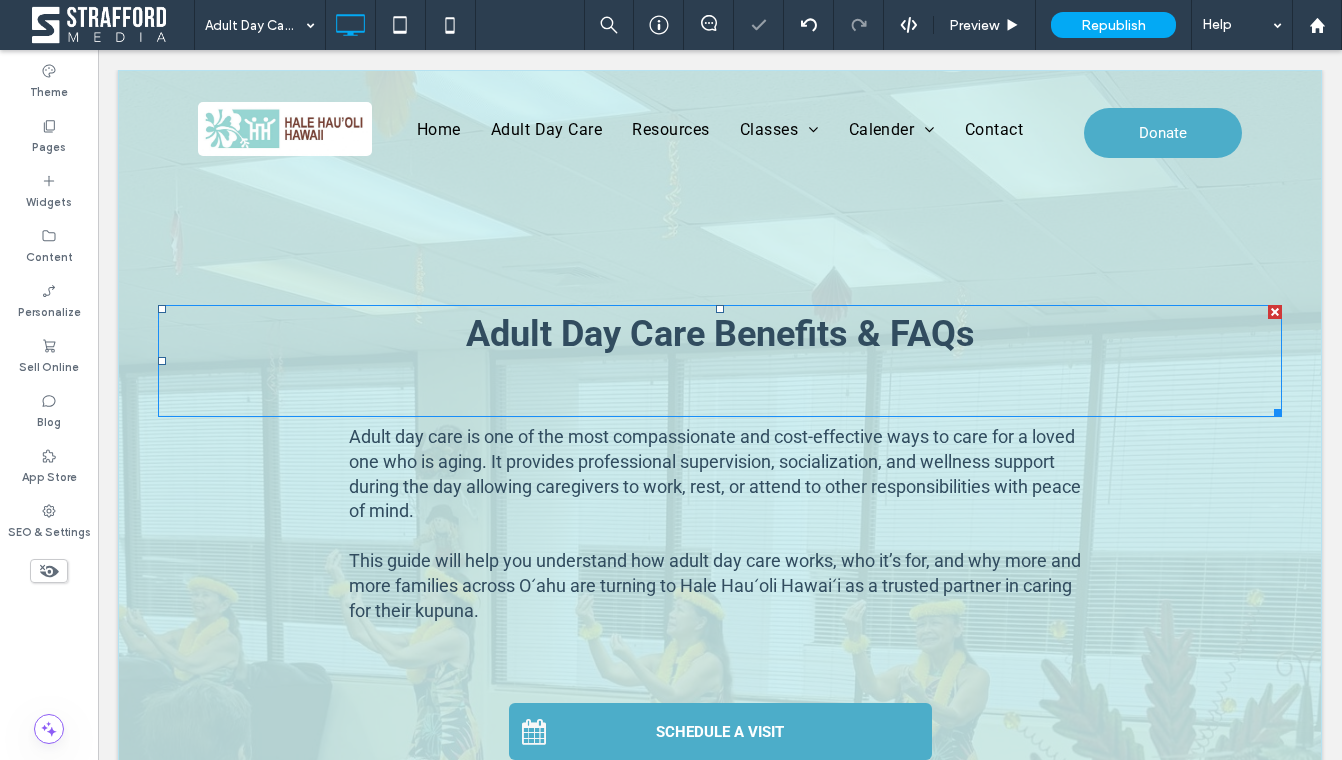 click at bounding box center (720, 401) 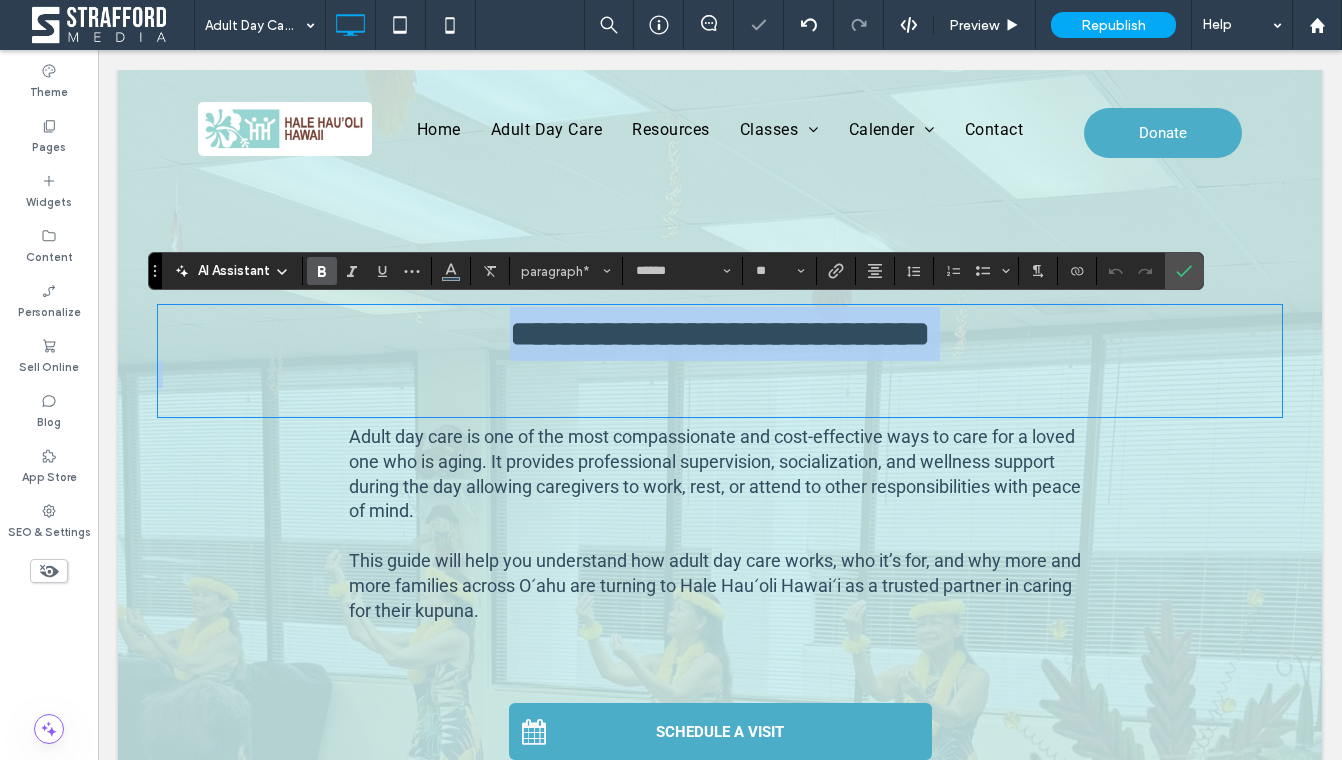 click at bounding box center [720, 401] 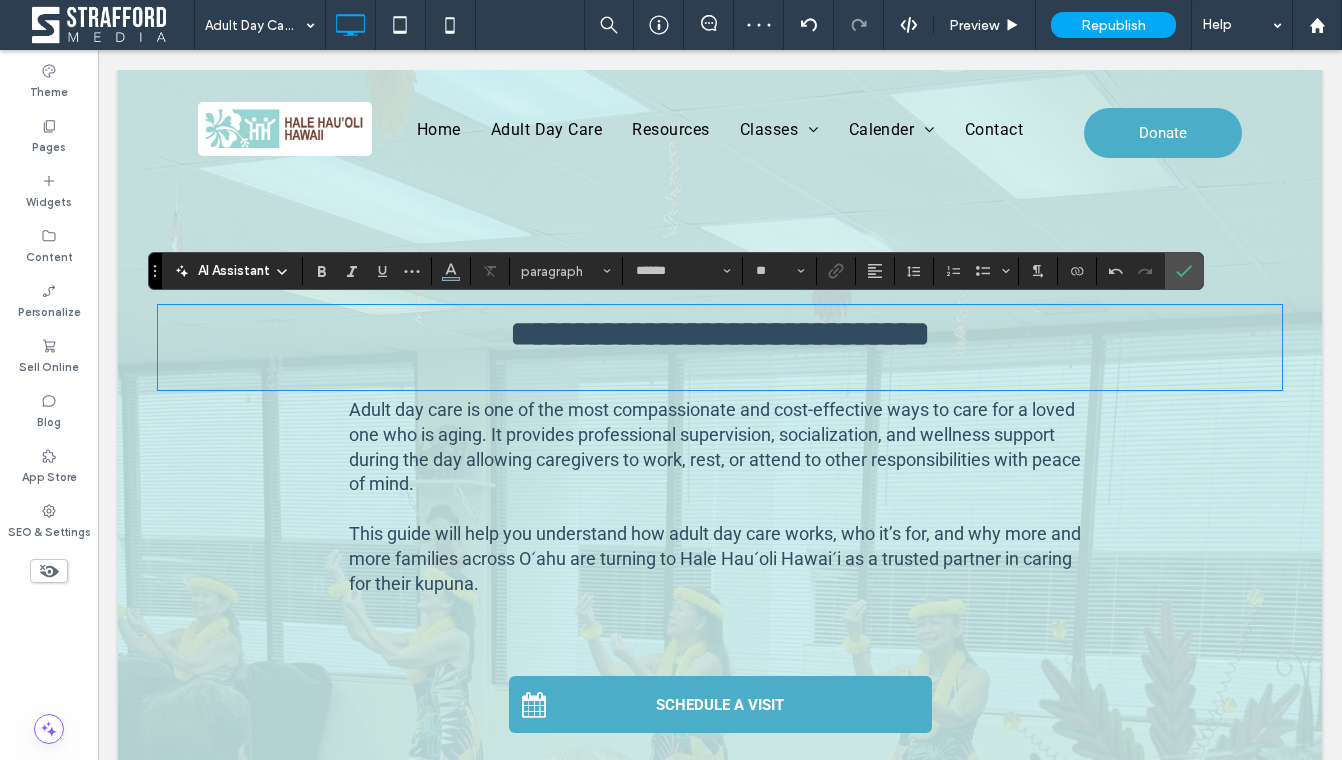 type on "**" 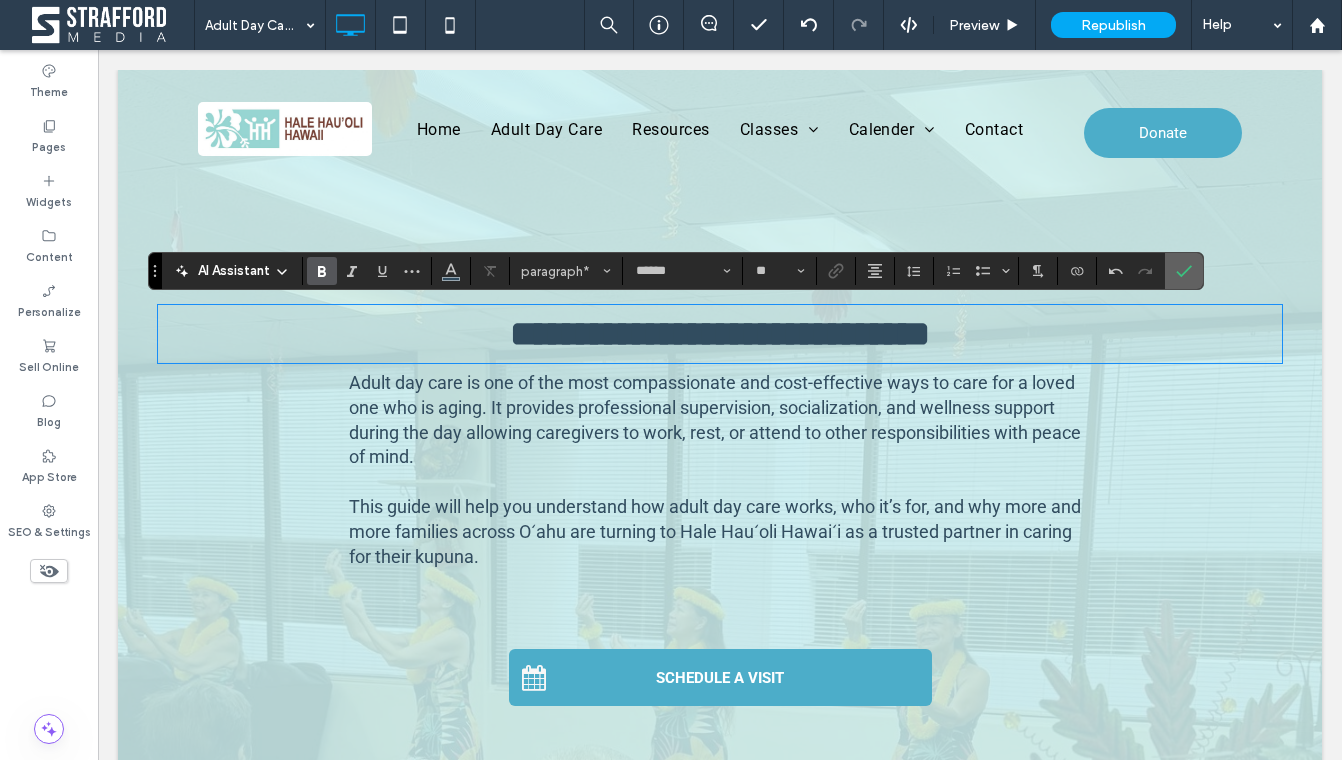 click 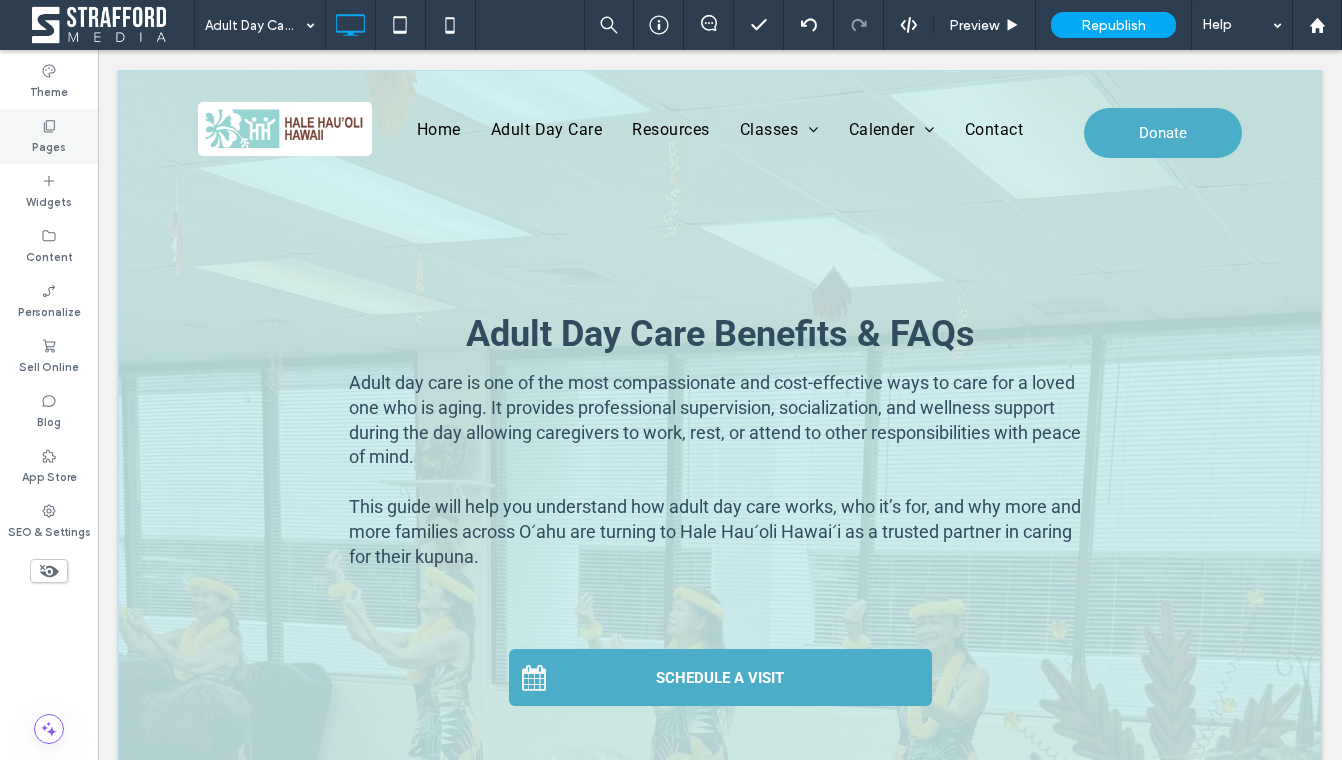 click on "Pages" at bounding box center [49, 145] 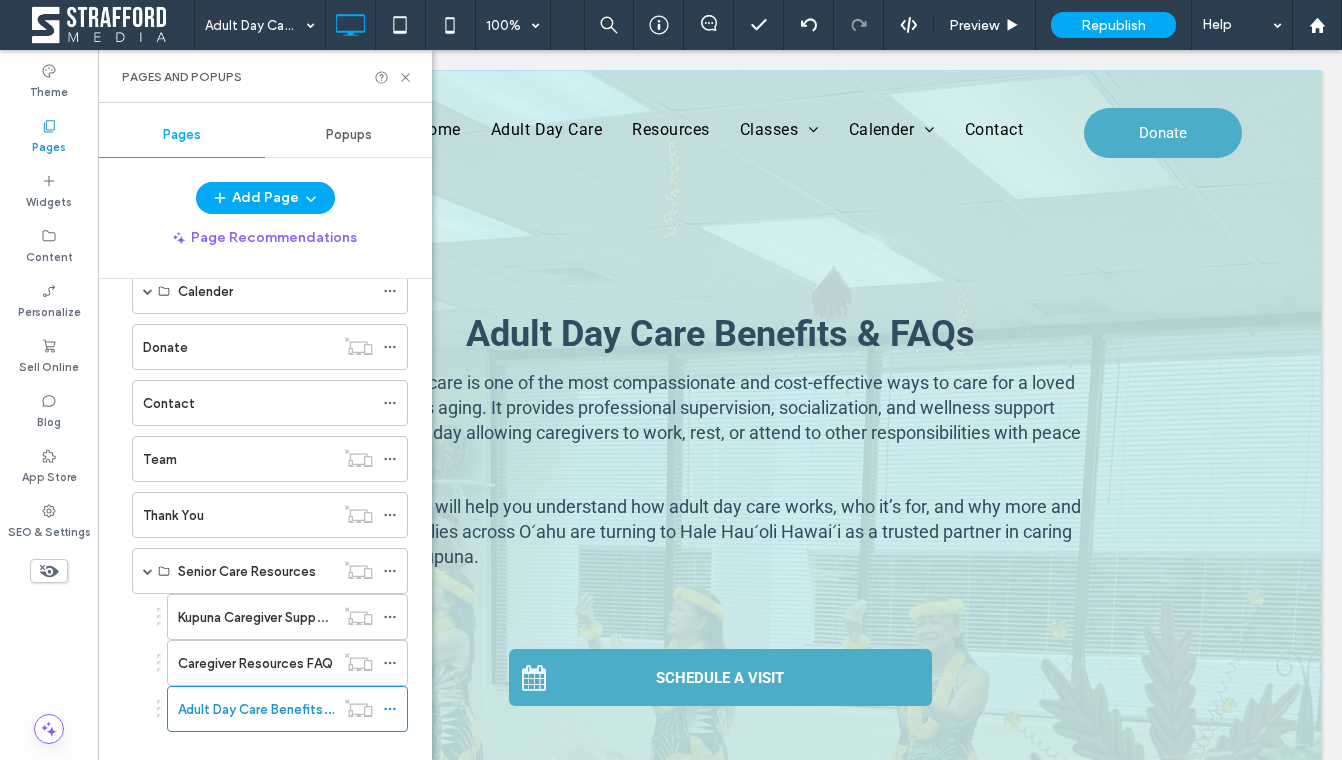 scroll, scrollTop: 357, scrollLeft: 0, axis: vertical 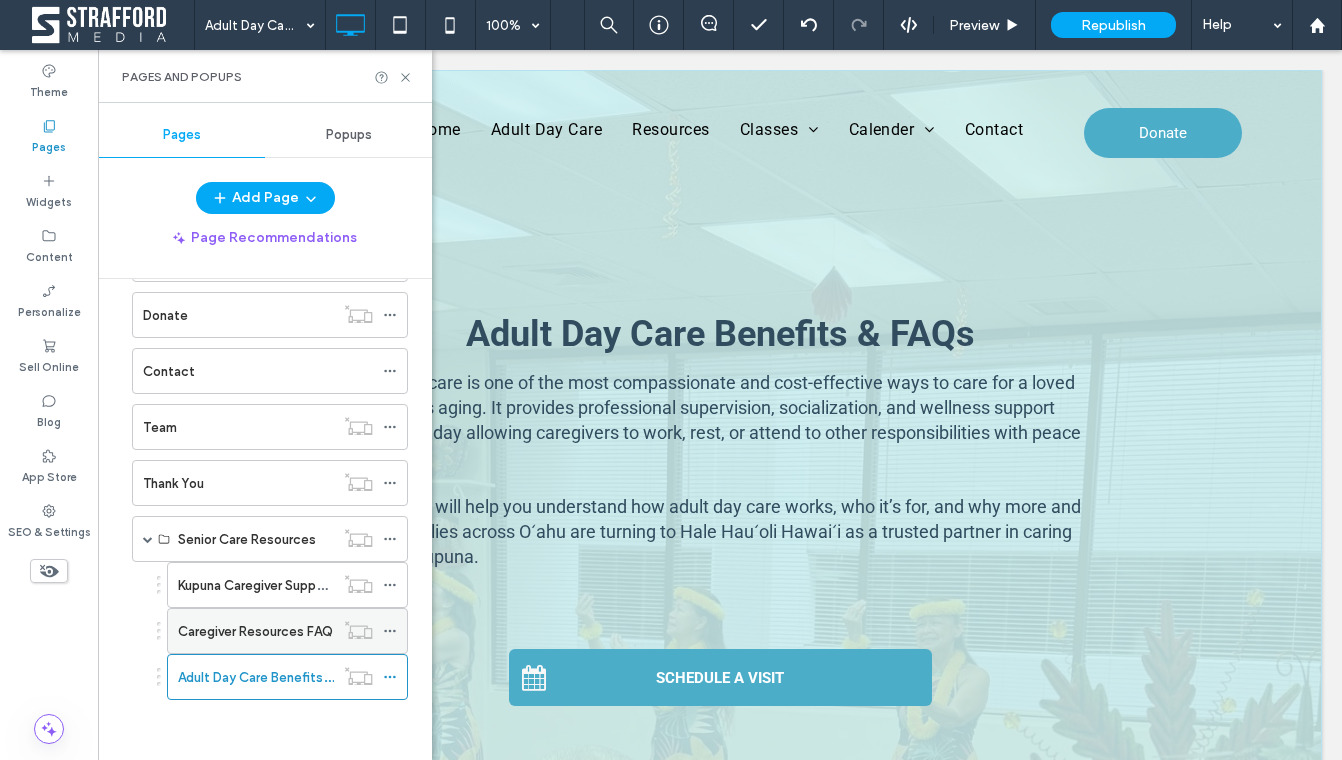 click on "Caregiver Resources FAQ" at bounding box center (255, 631) 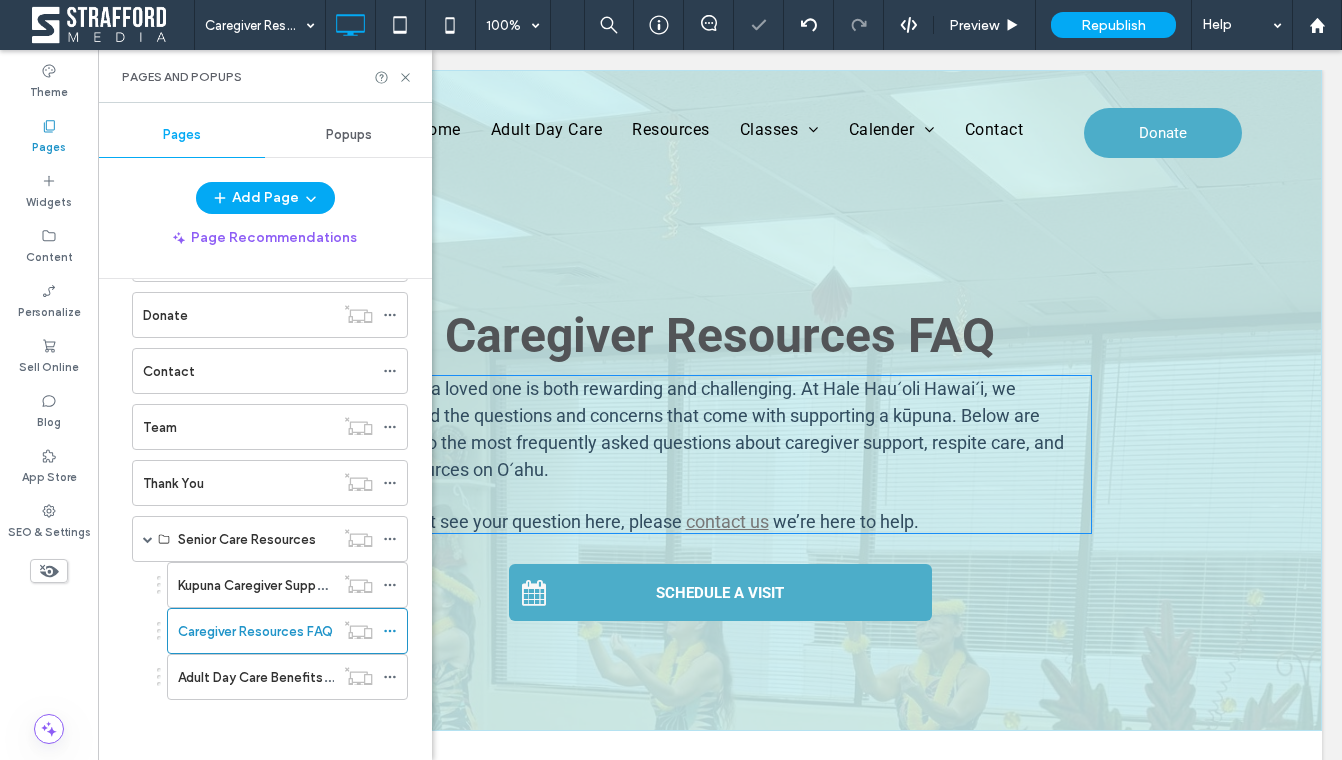 scroll, scrollTop: 0, scrollLeft: 0, axis: both 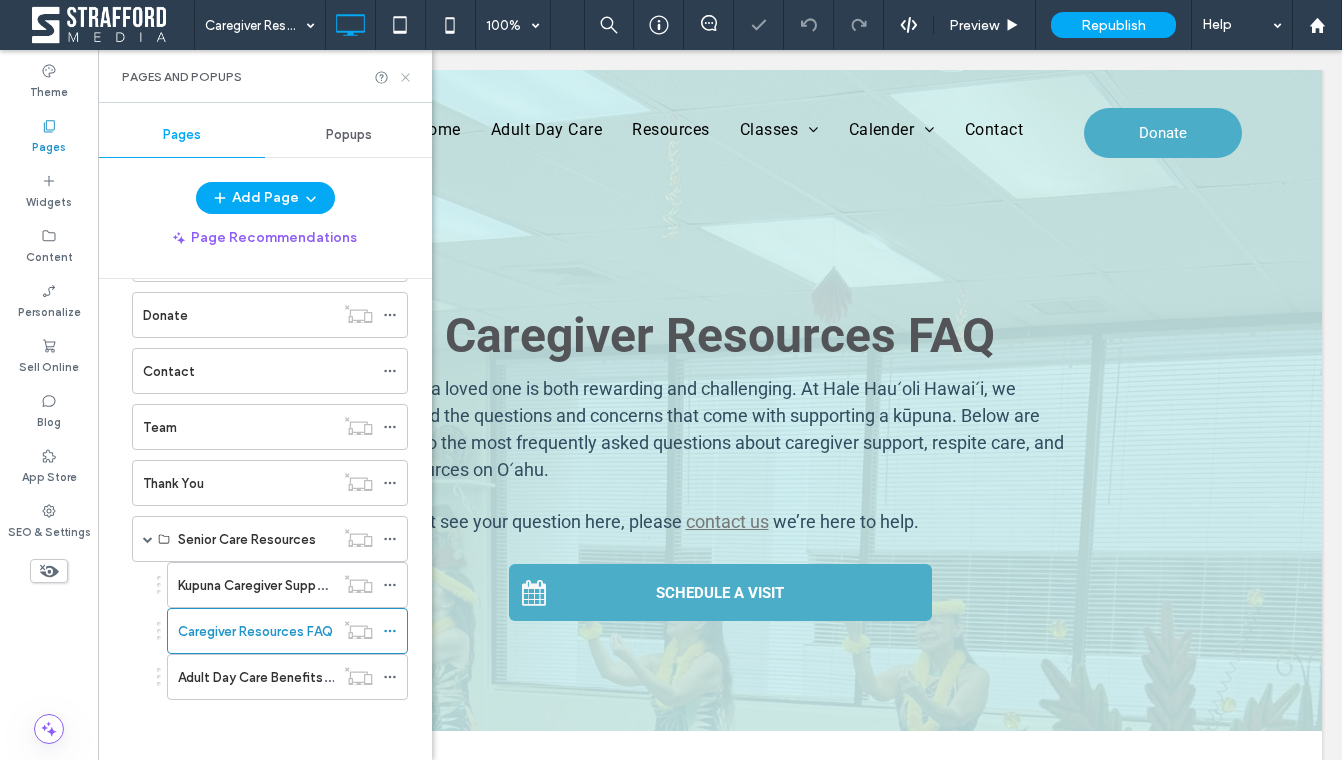 click 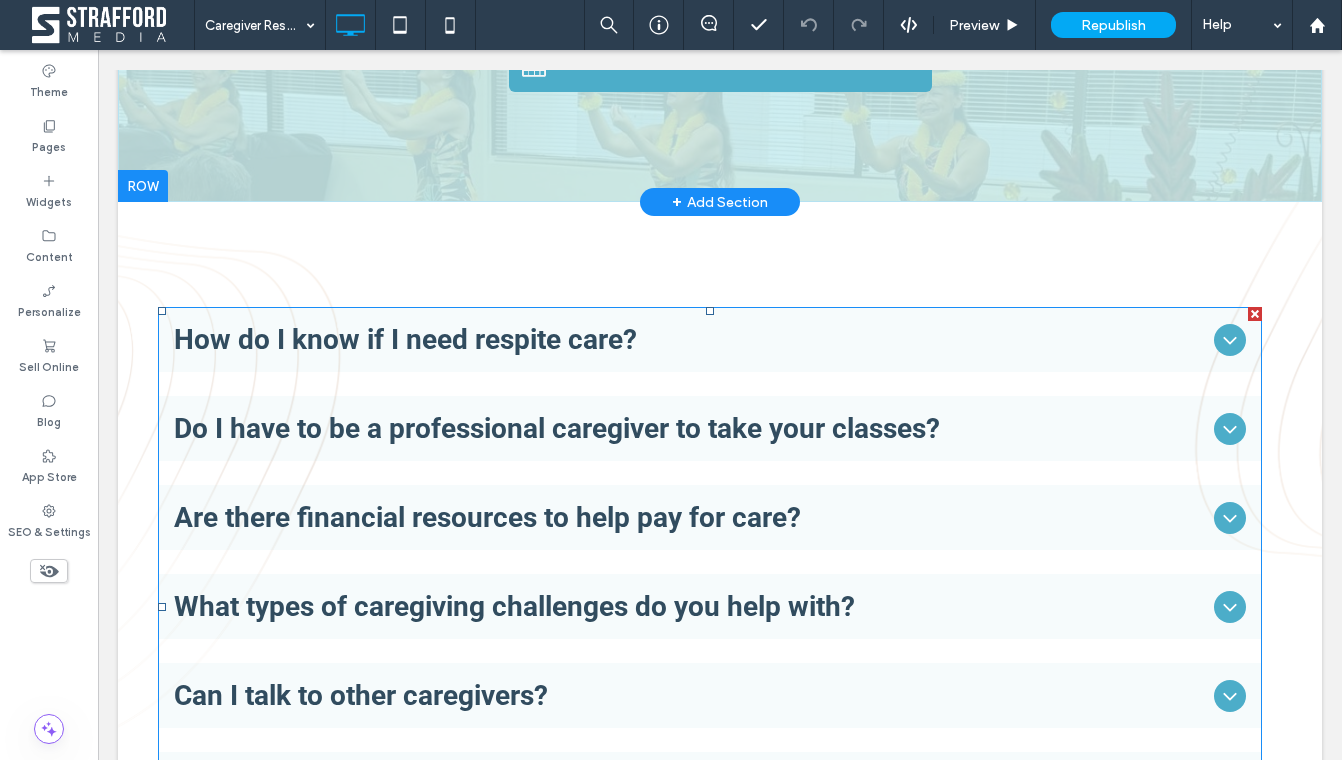 scroll, scrollTop: 531, scrollLeft: 0, axis: vertical 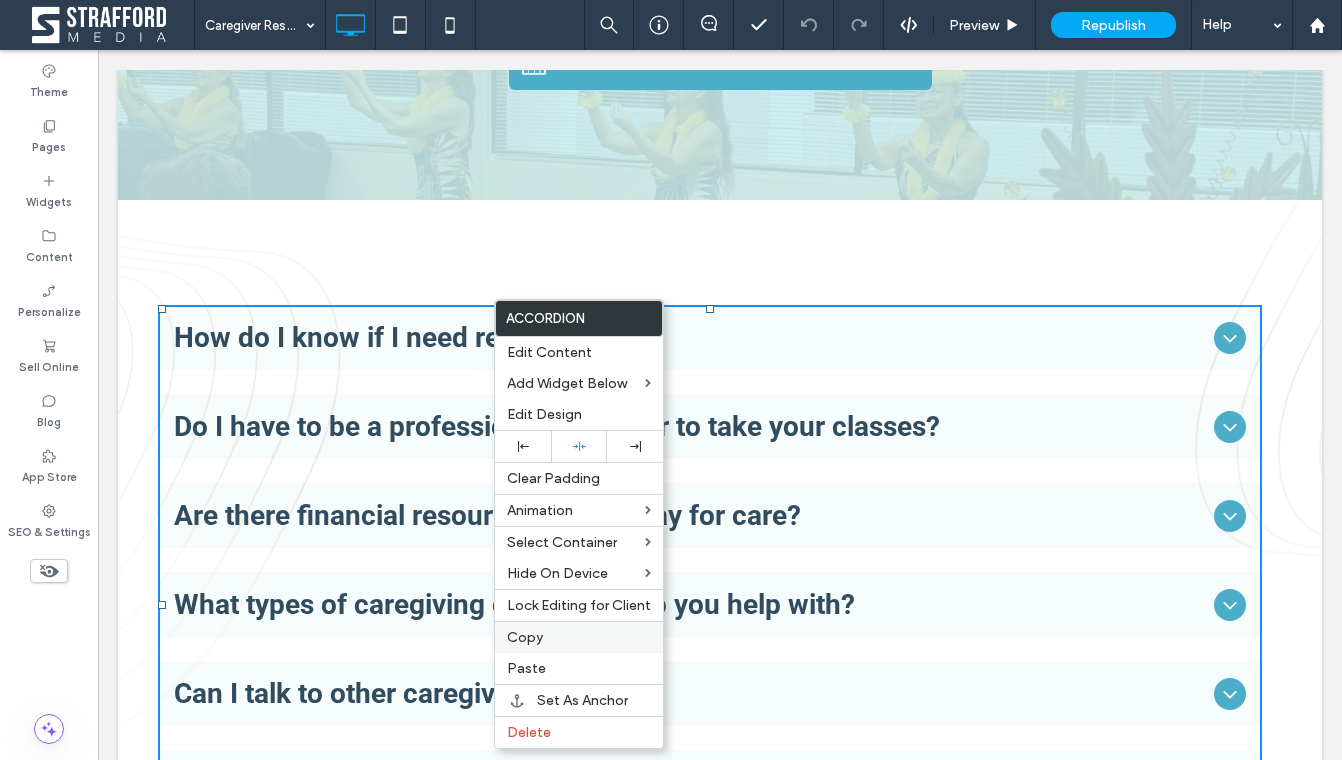 click on "Copy" at bounding box center [579, 637] 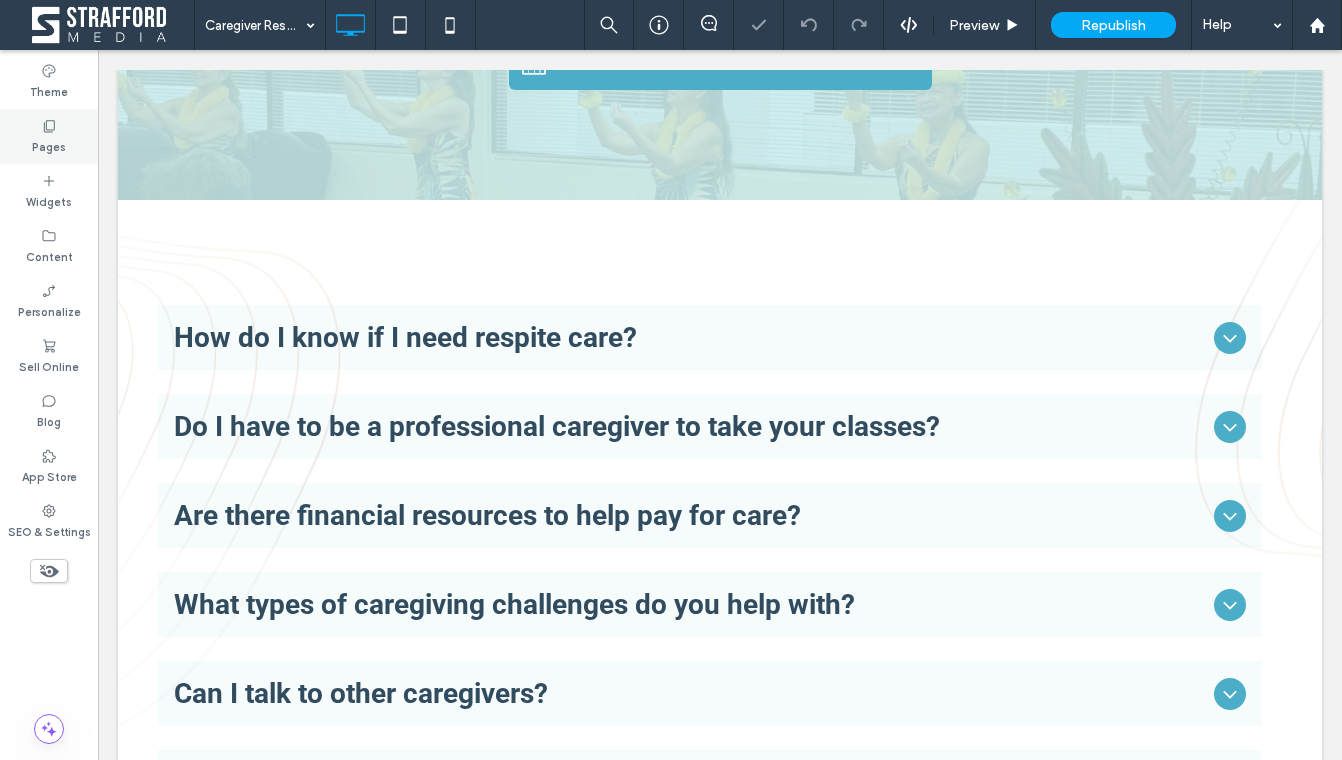 click on "Pages" at bounding box center [49, 136] 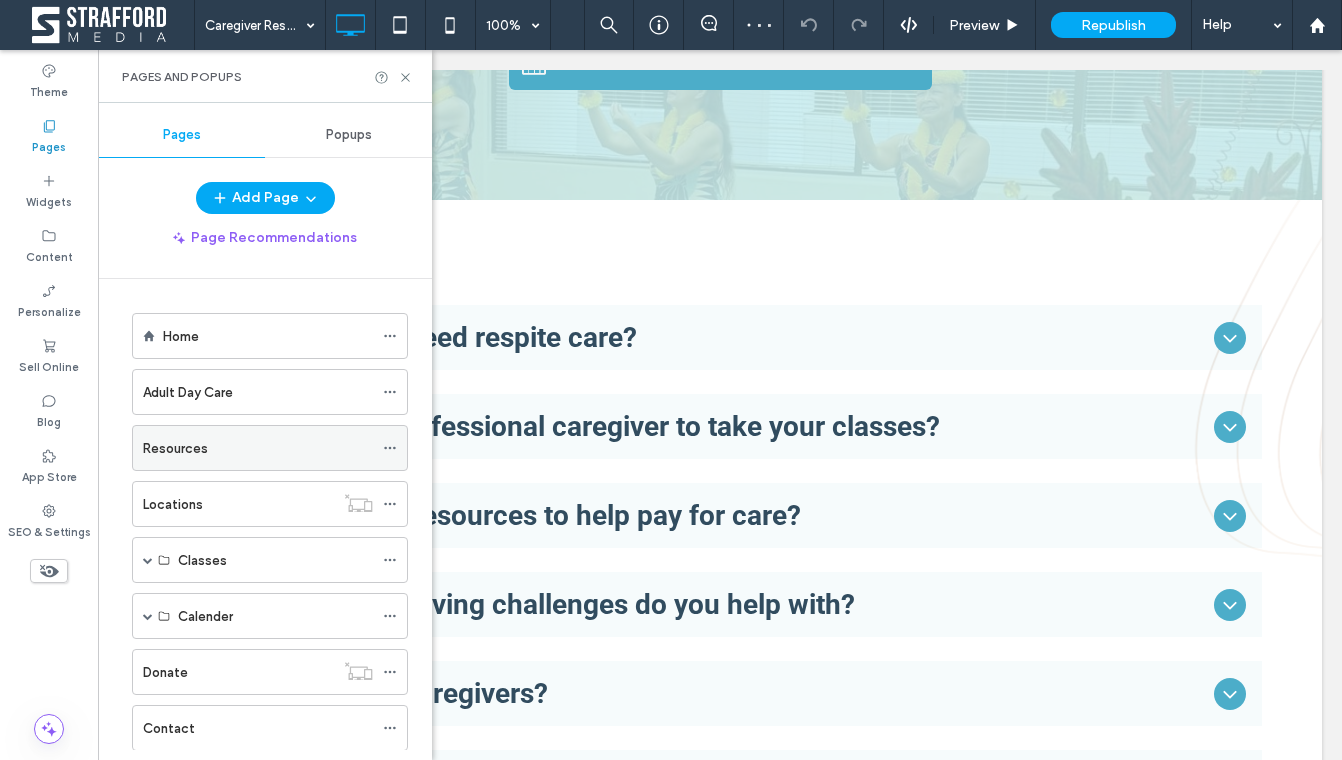 scroll, scrollTop: 357, scrollLeft: 0, axis: vertical 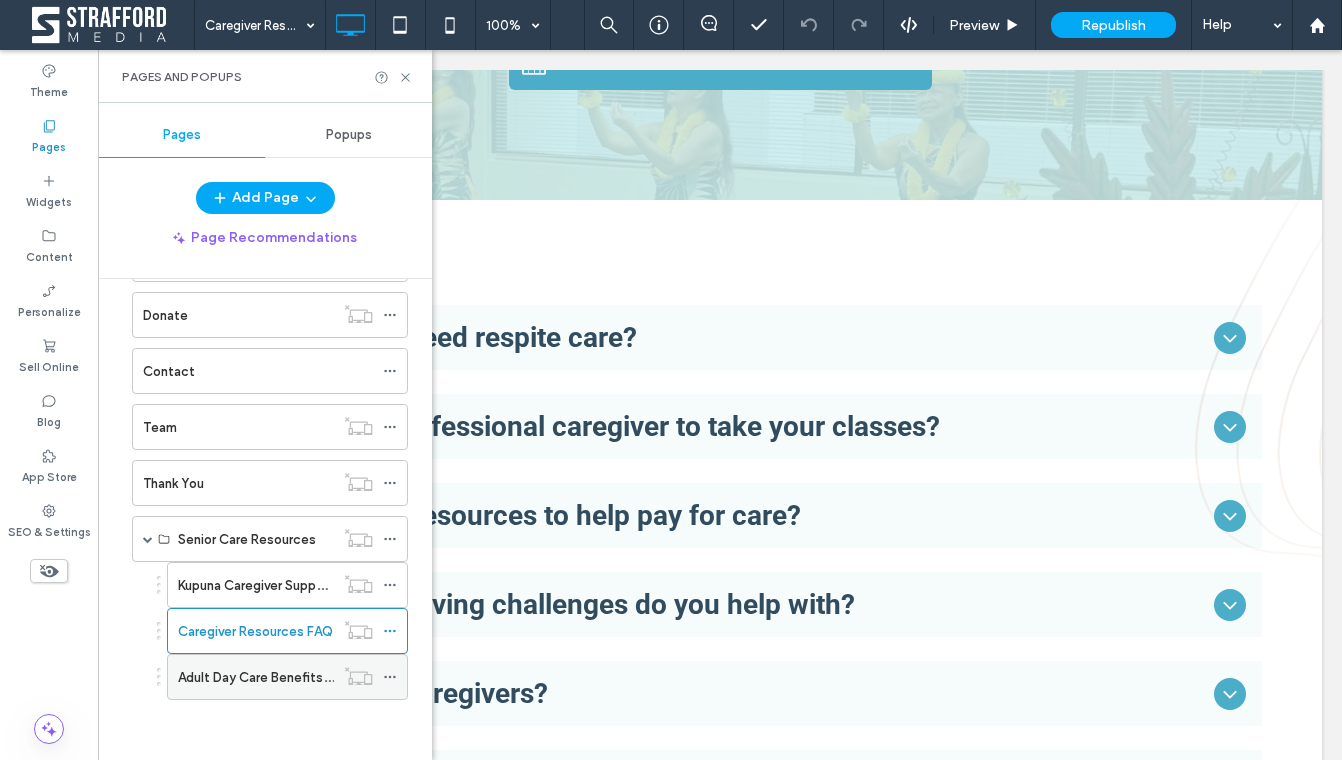 click on "Adult Day Care Benefits & FAQs" at bounding box center [274, 677] 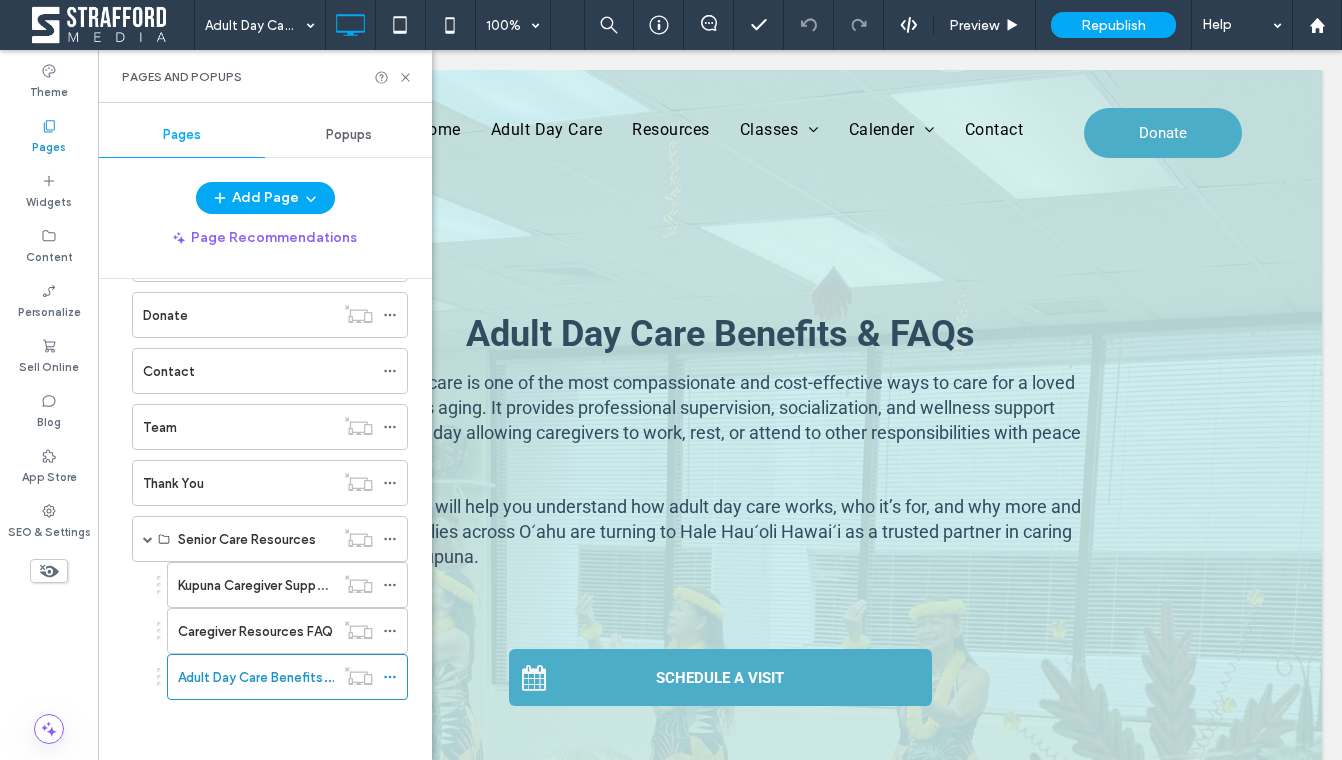 scroll, scrollTop: 0, scrollLeft: 0, axis: both 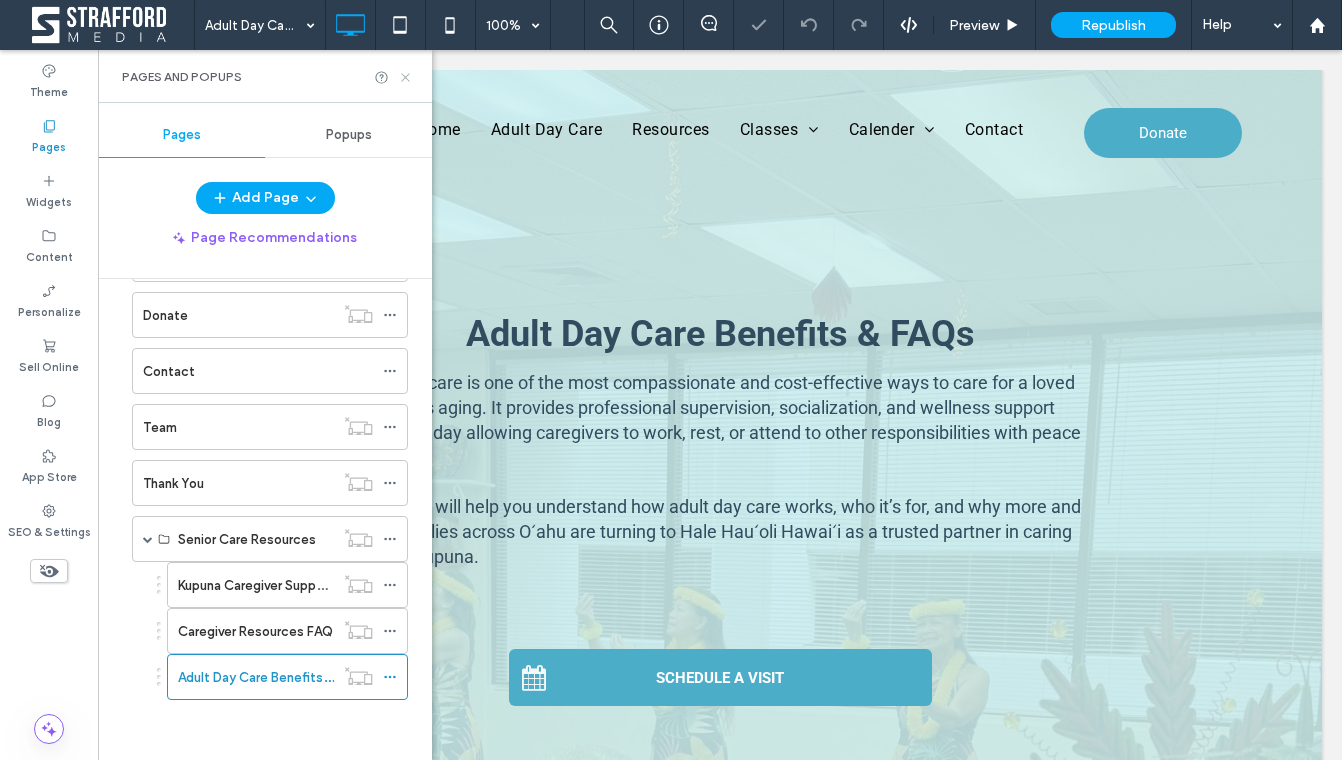 click 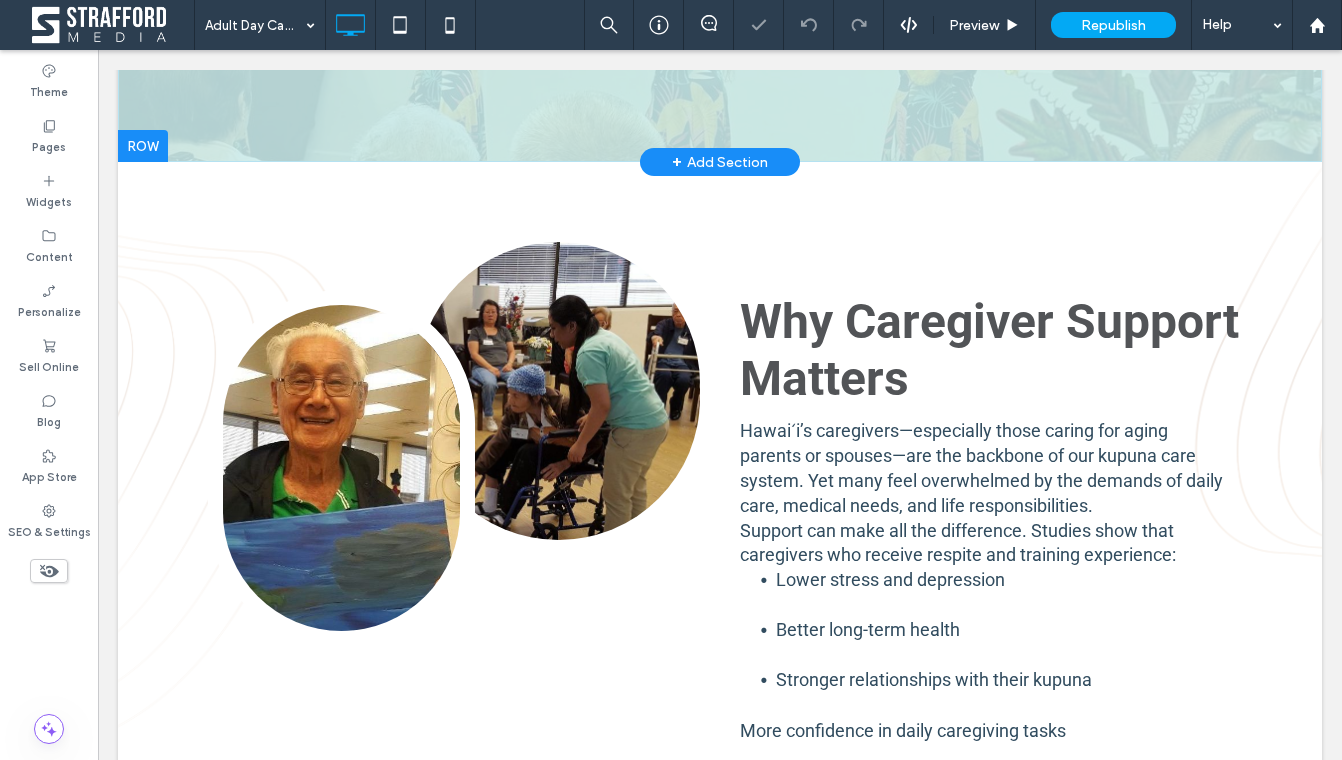 scroll, scrollTop: 696, scrollLeft: 0, axis: vertical 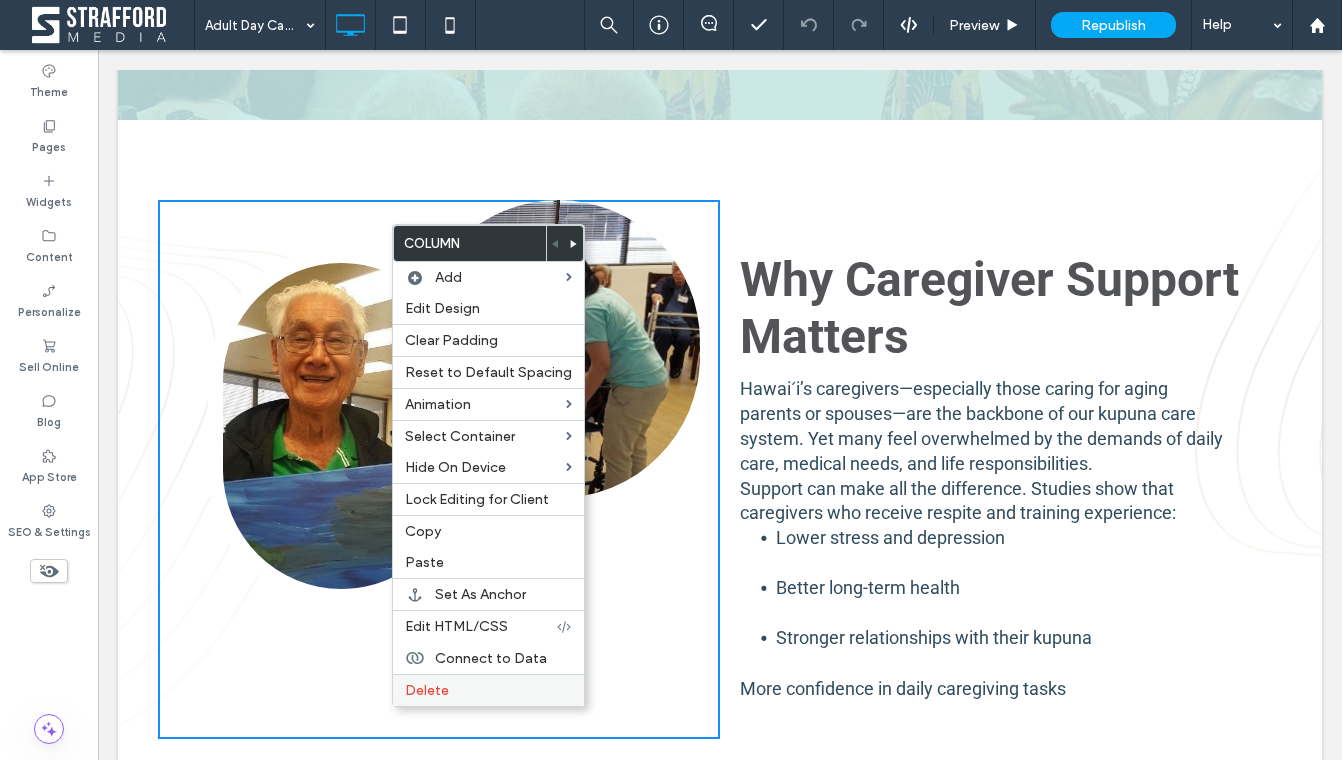 click on "Delete" at bounding box center [427, 690] 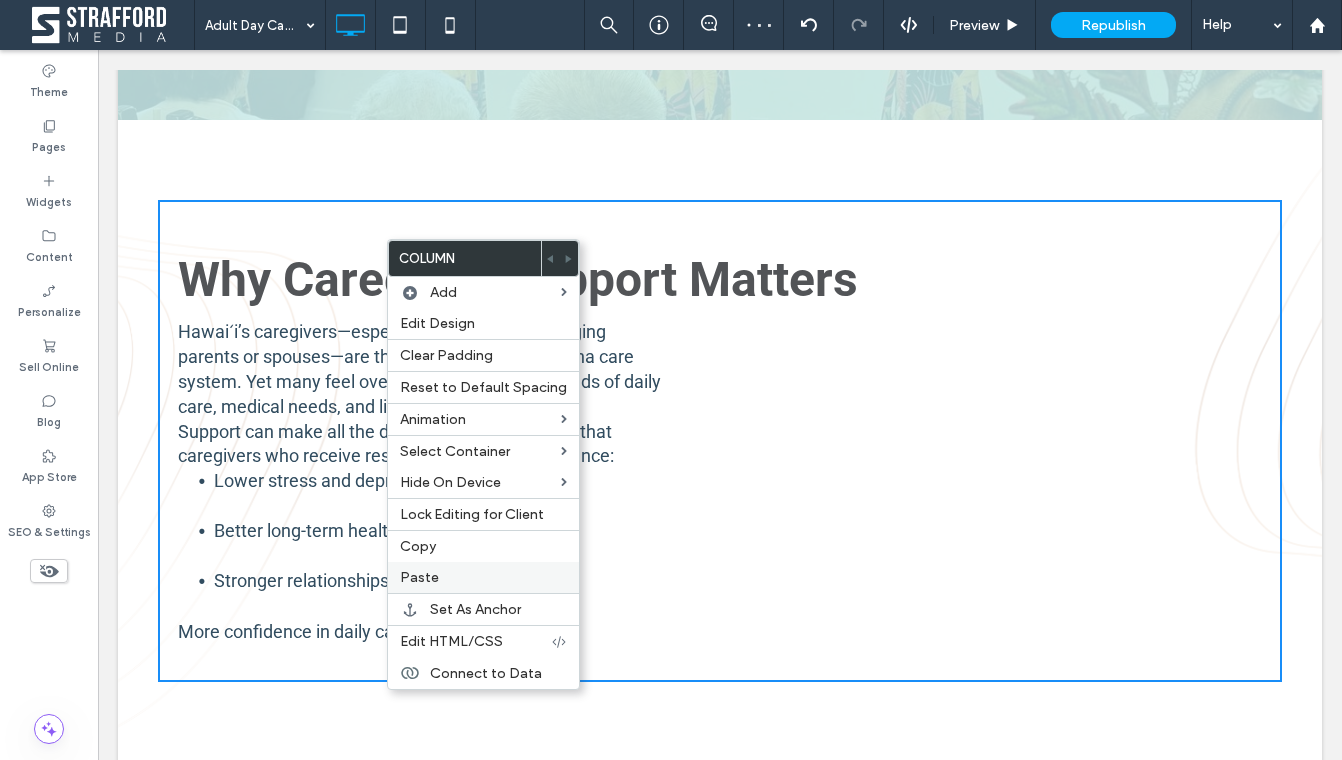 click on "Paste" at bounding box center (419, 577) 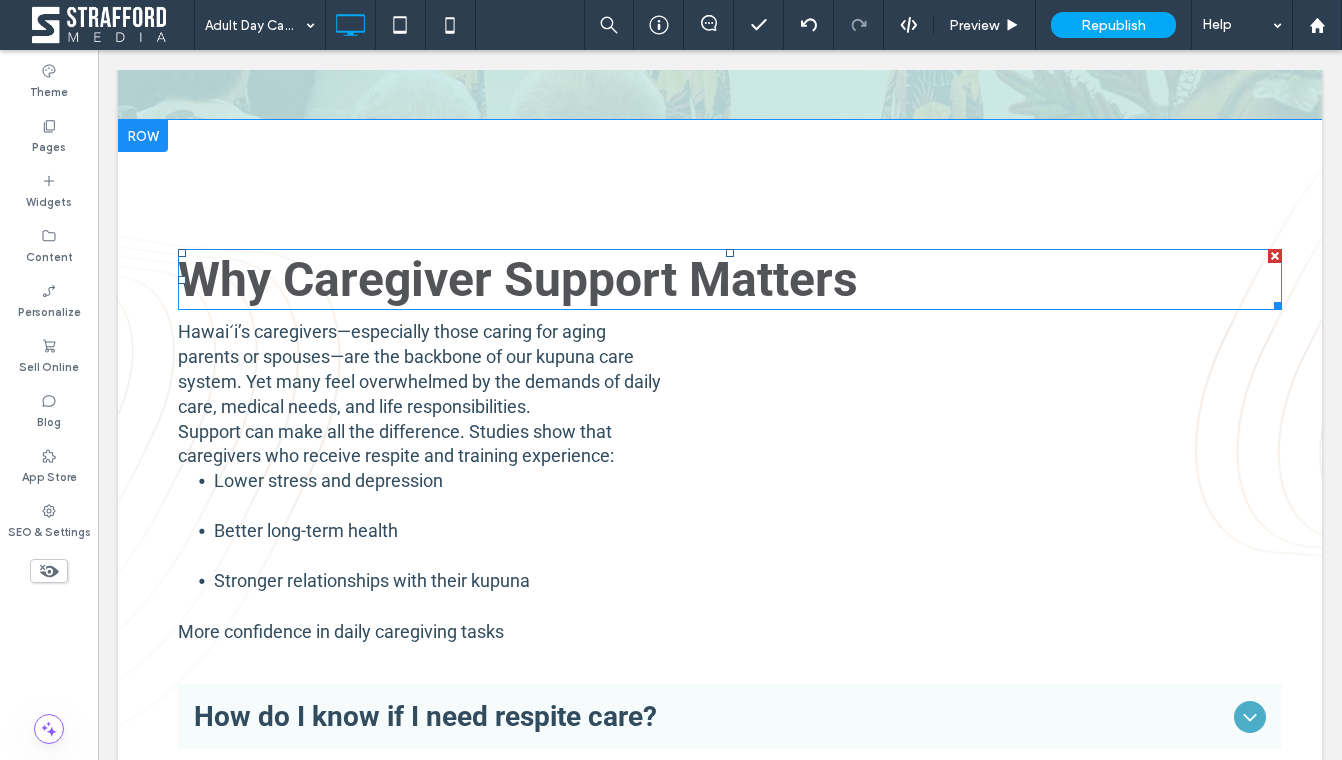 click at bounding box center (1275, 256) 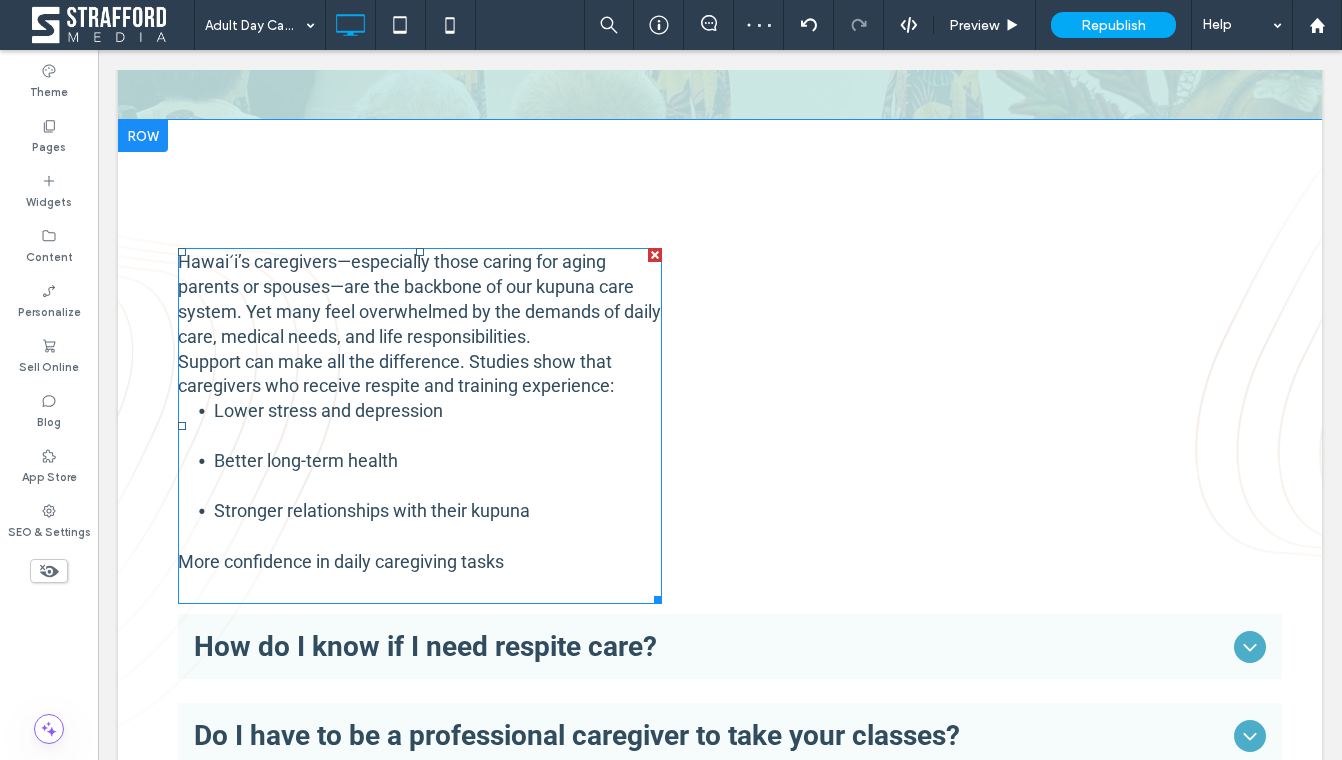 click at bounding box center (655, 255) 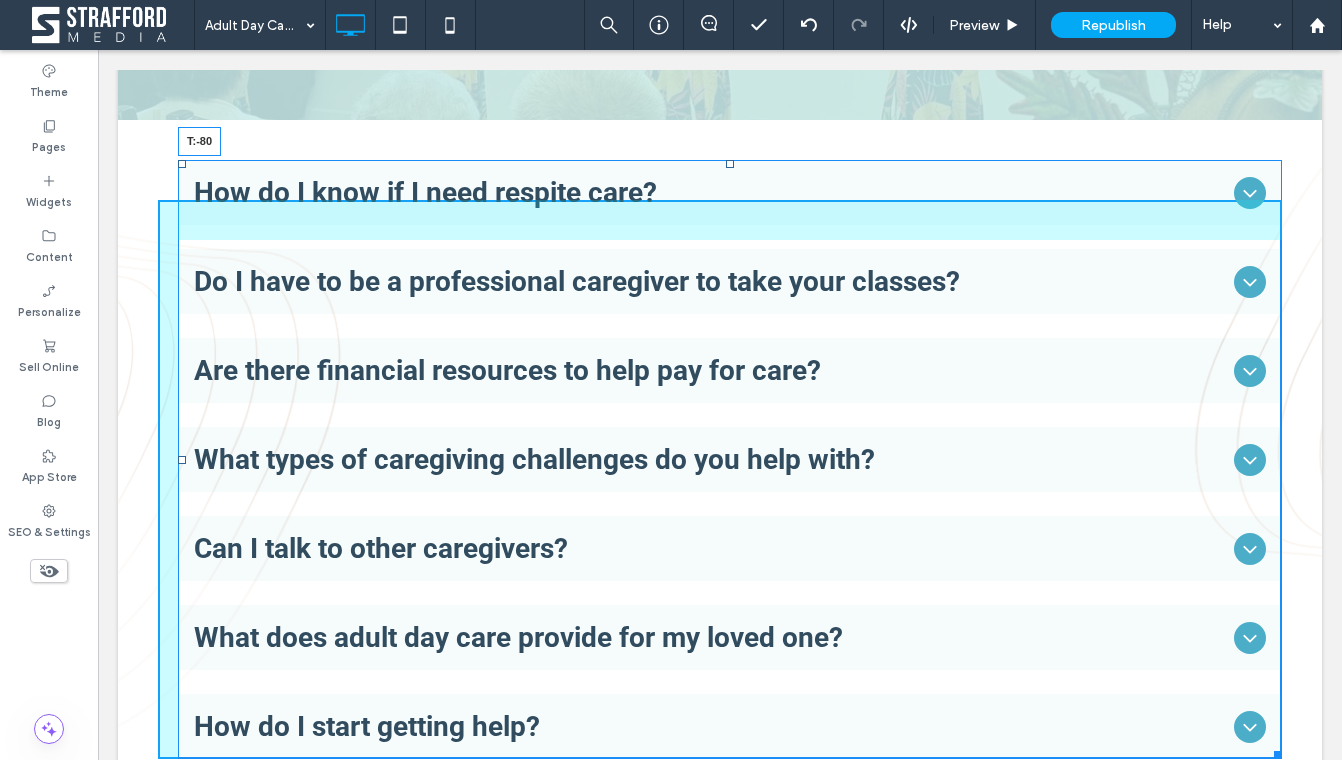 drag, startPoint x: 730, startPoint y: 254, endPoint x: 717, endPoint y: 161, distance: 93.904205 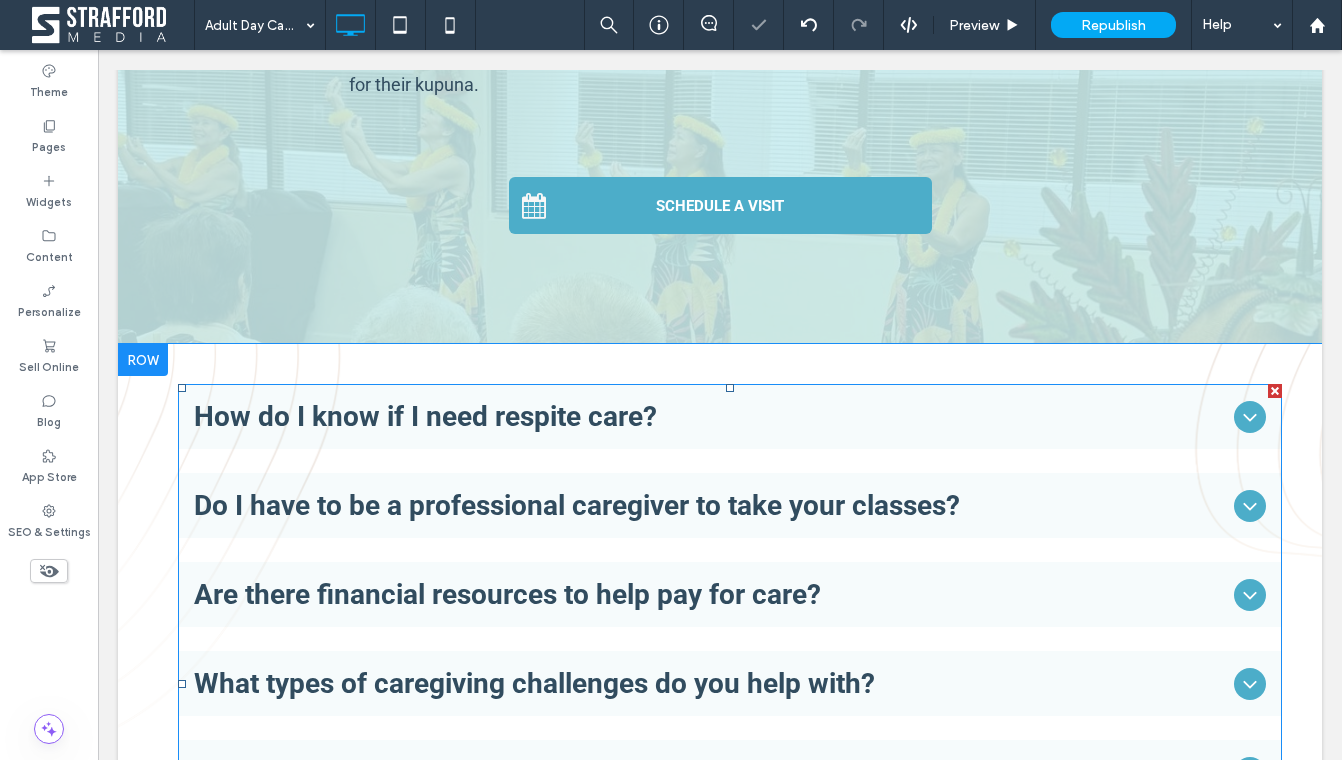 scroll, scrollTop: 450, scrollLeft: 0, axis: vertical 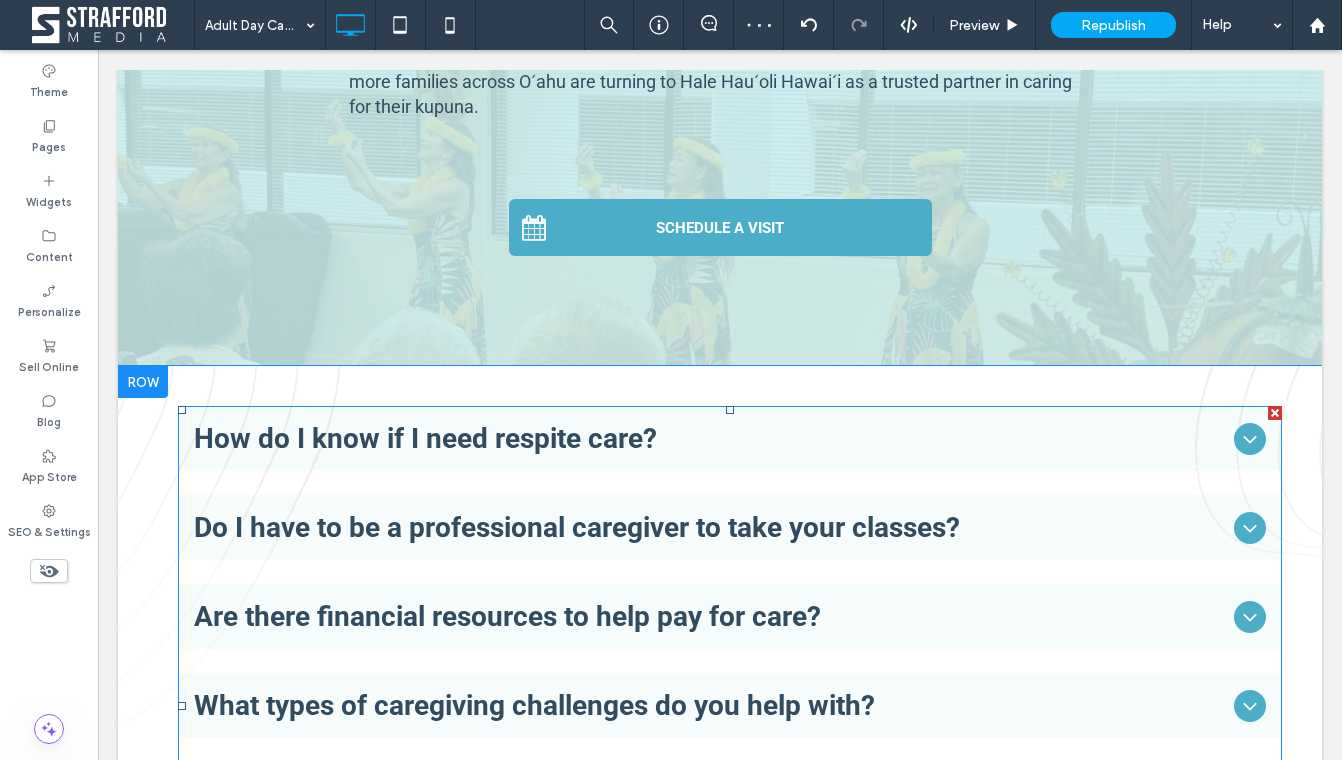click on "Do I have to be a professional caregiver to take your classes?" at bounding box center [730, 527] 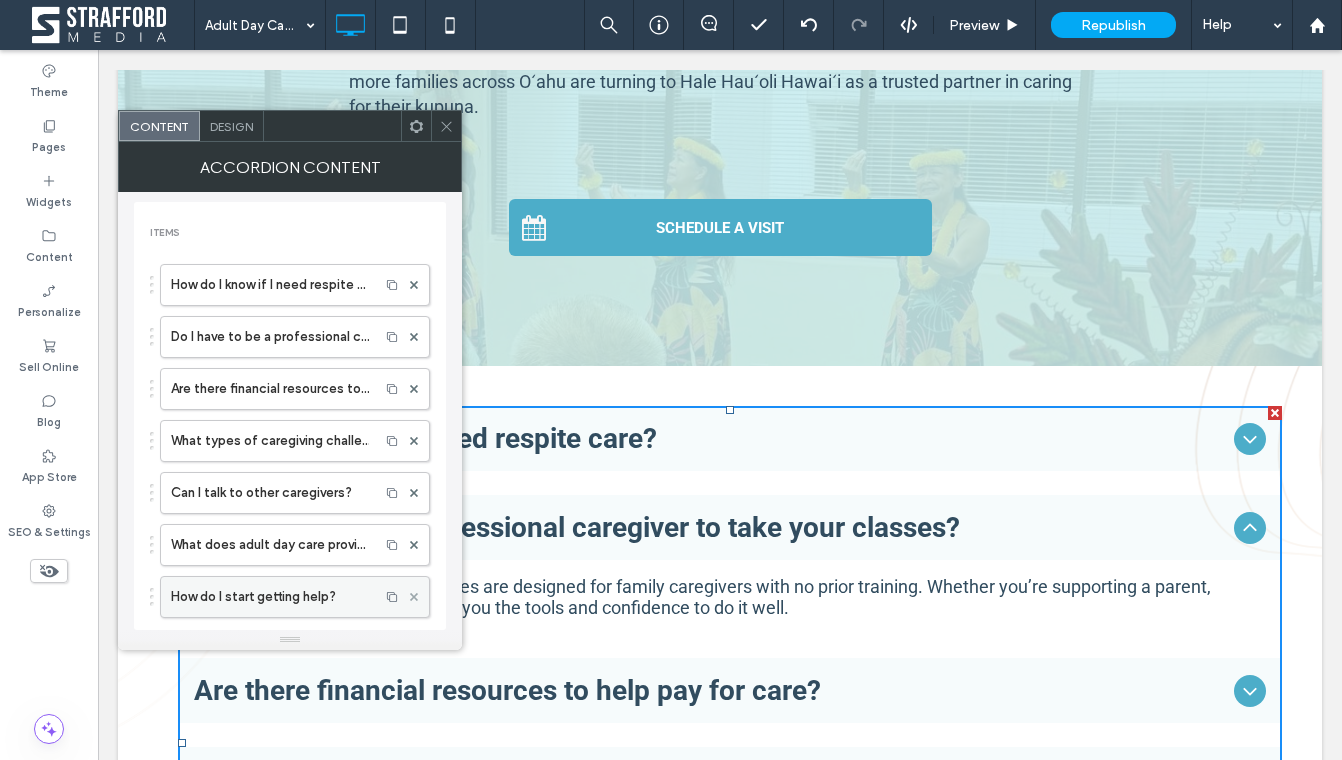 click 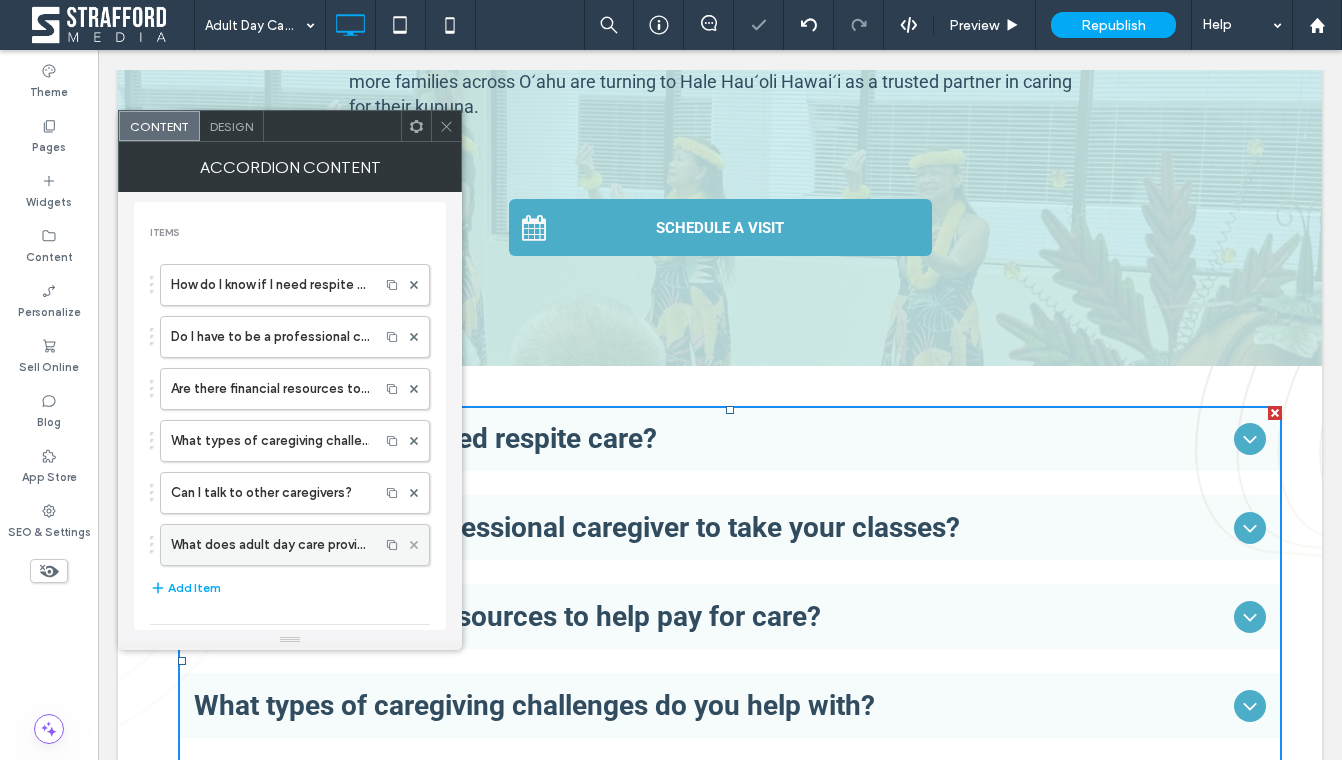 click 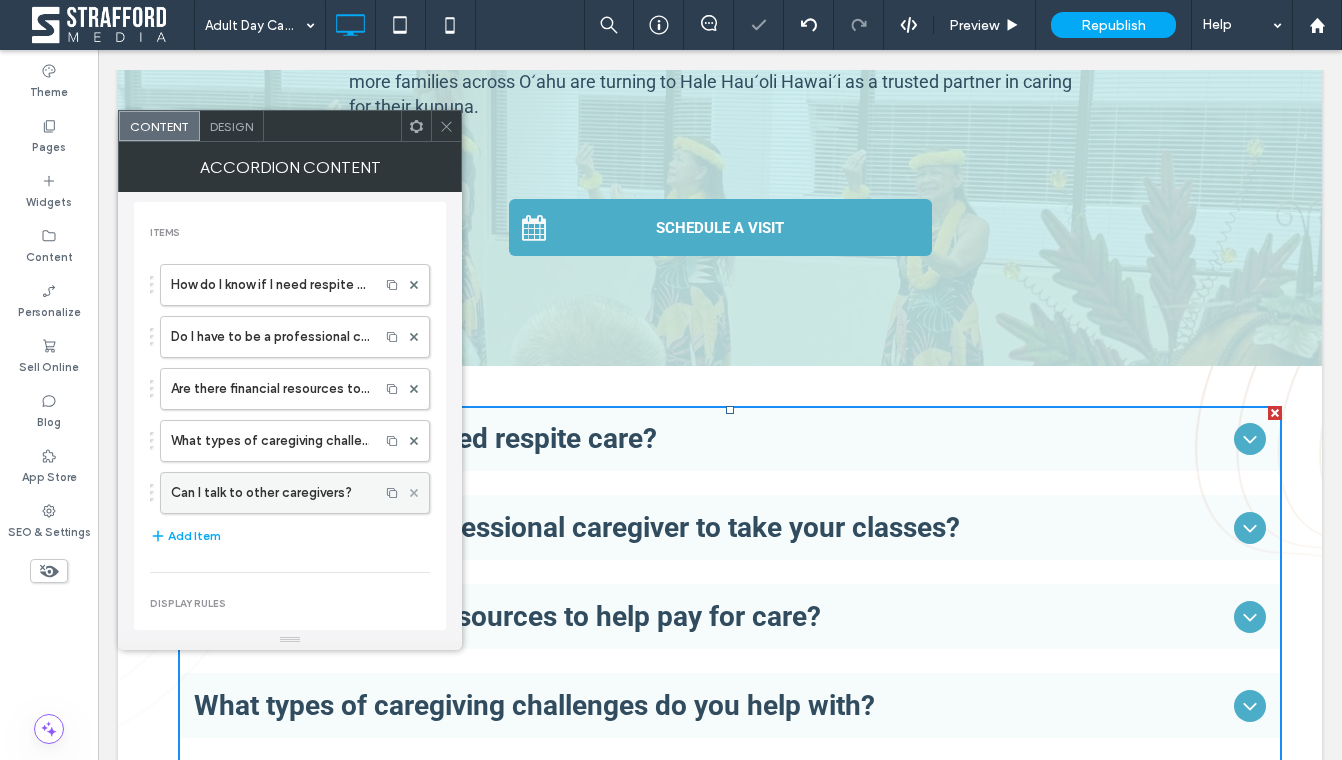 click 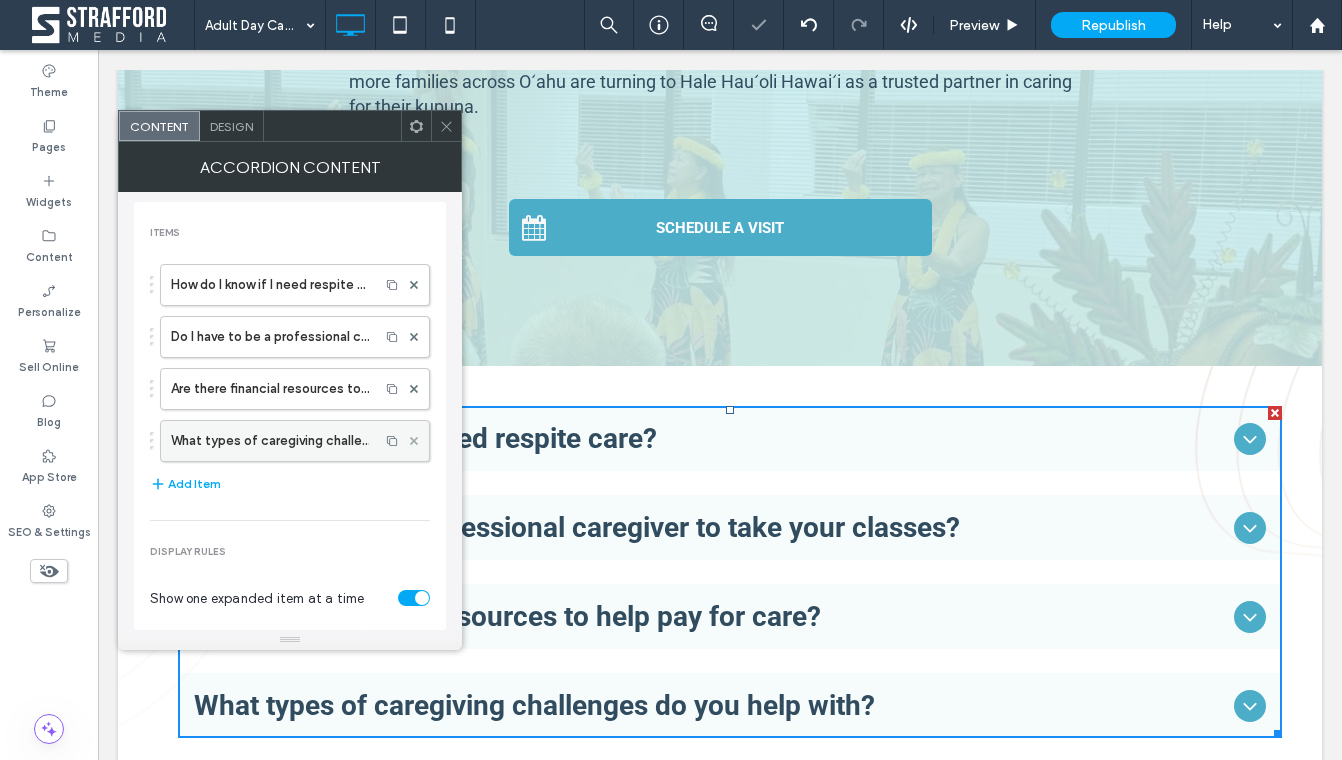 click 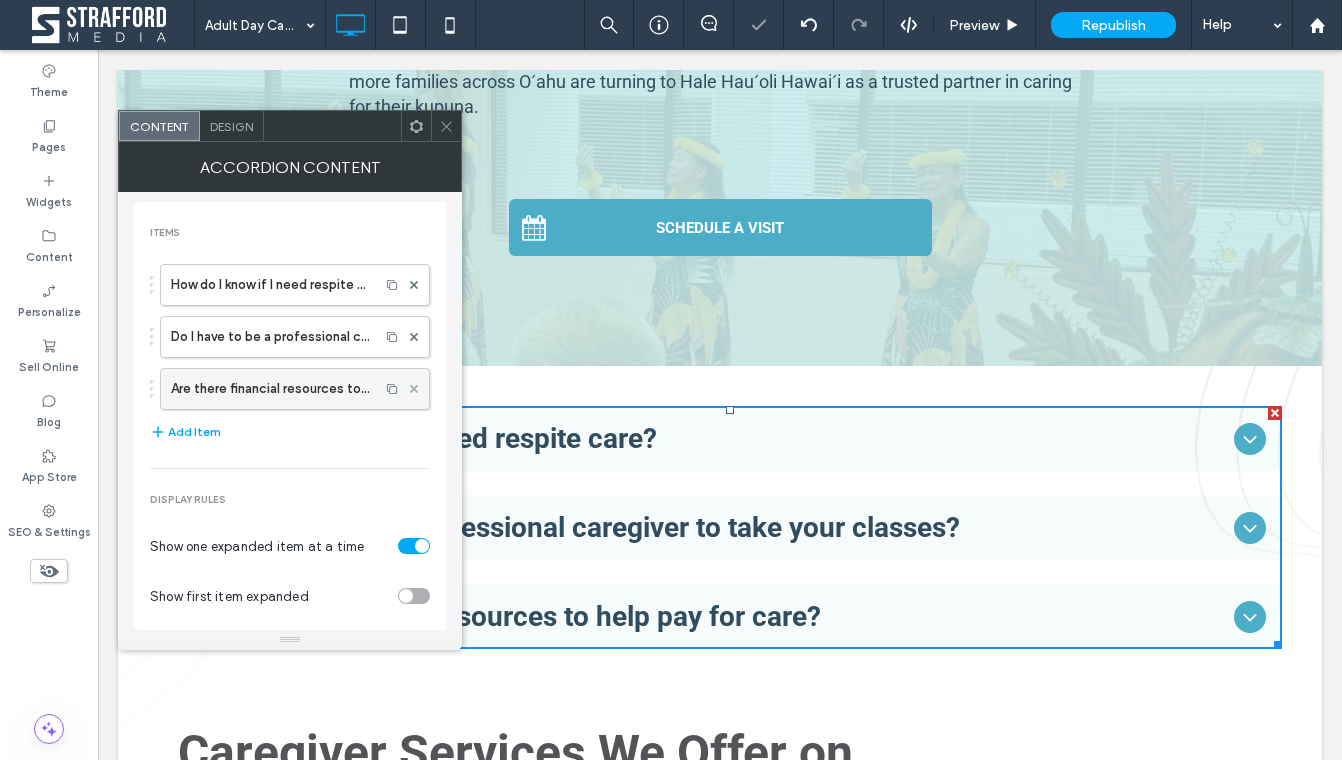 click 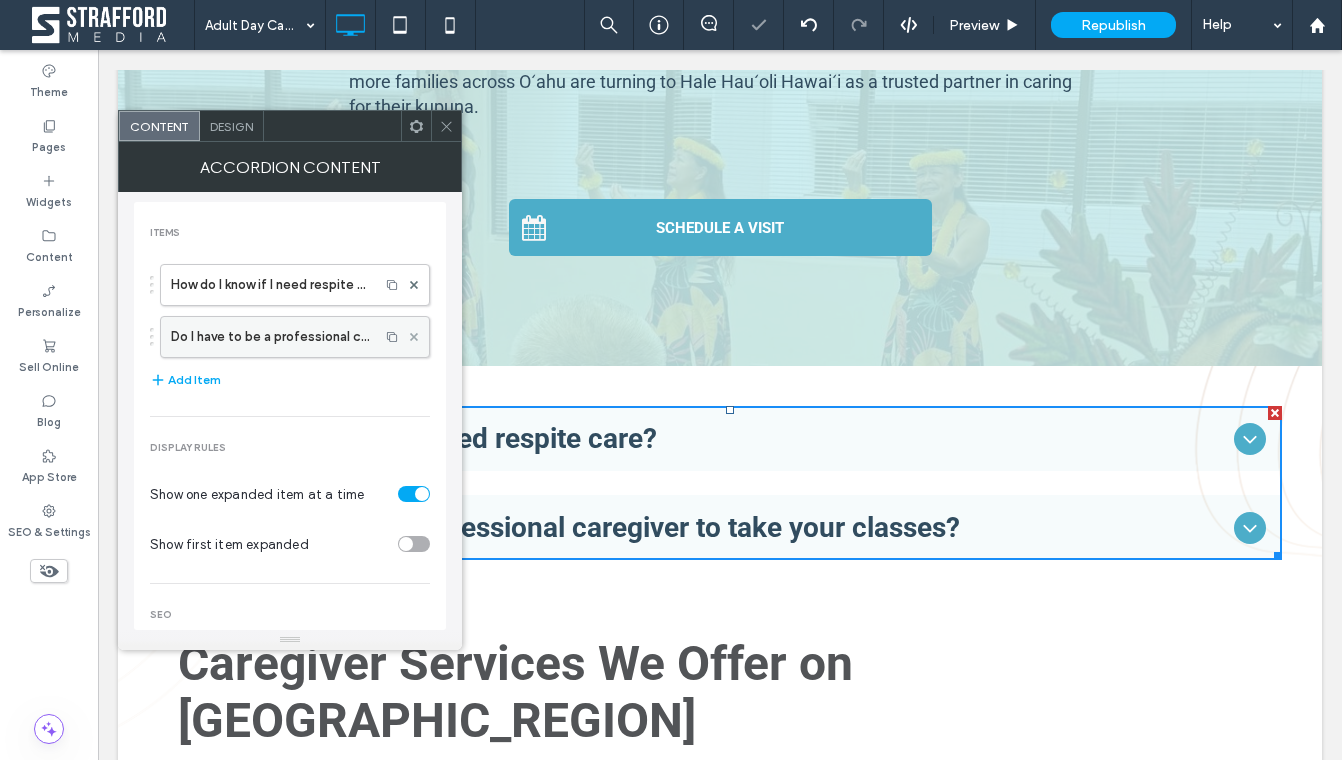 click at bounding box center [414, 337] 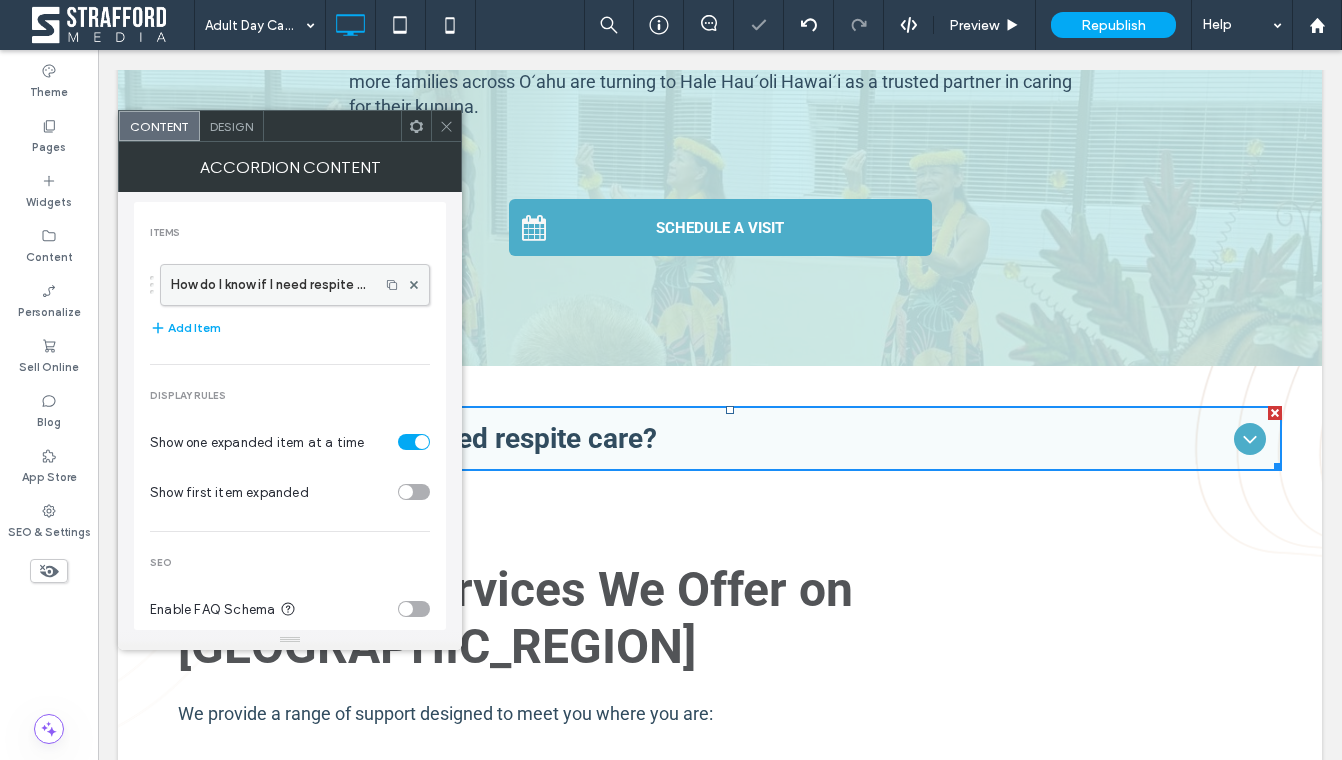 click on "How do I know if I need respite care?" at bounding box center [270, 285] 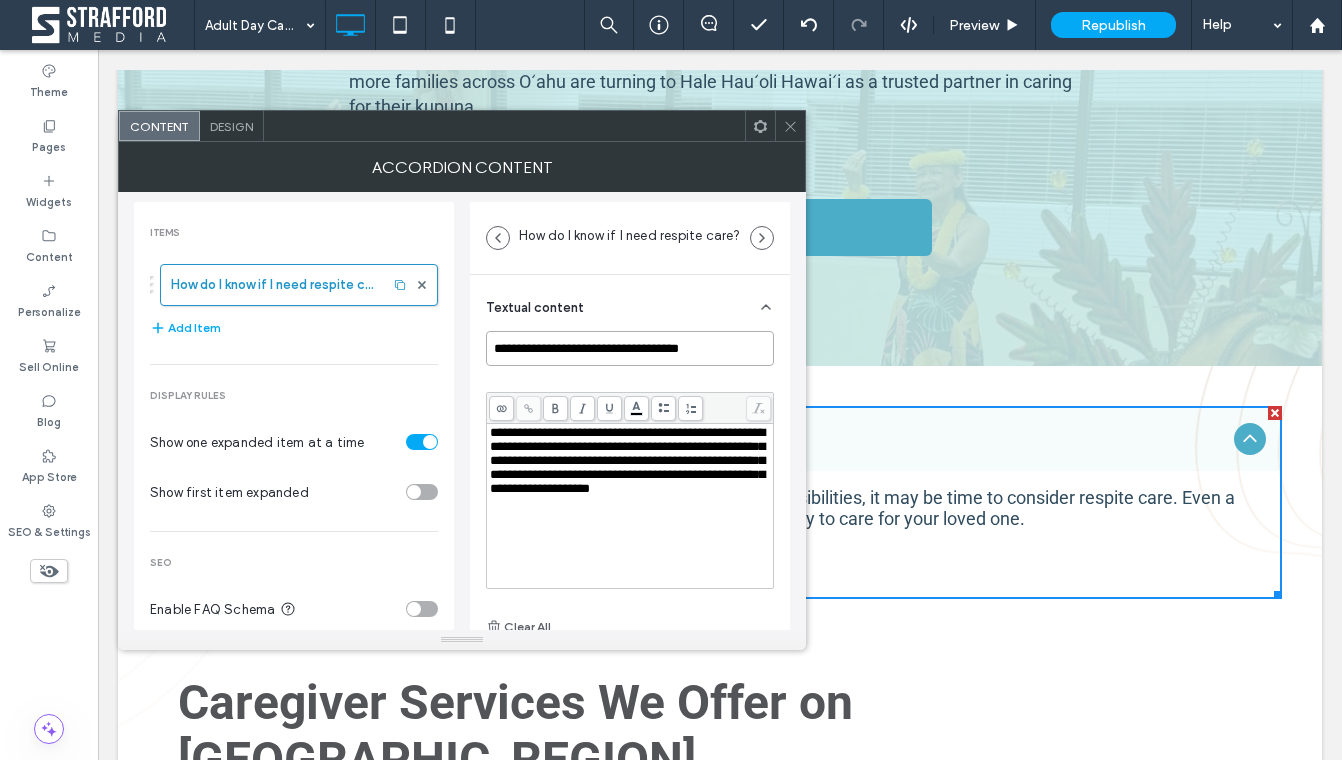 click on "**********" at bounding box center [630, 348] 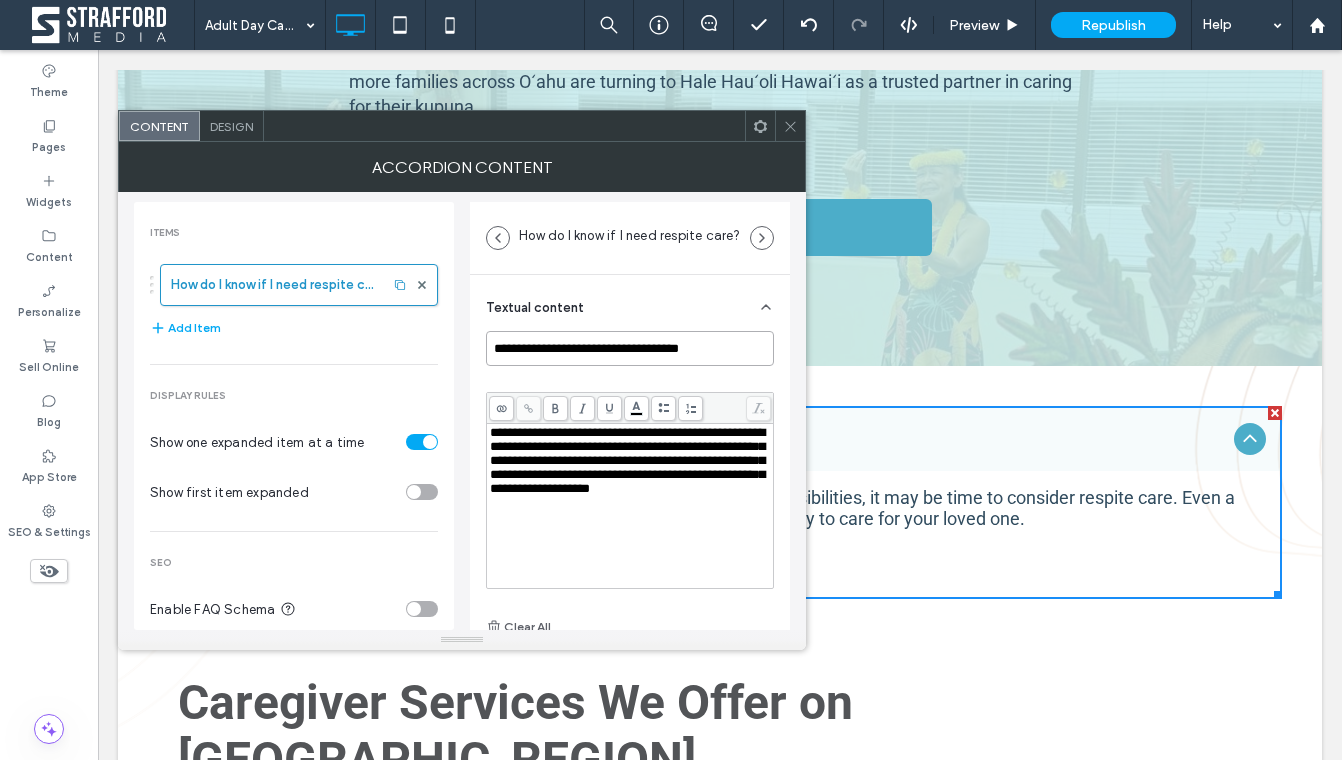 click on "**********" at bounding box center (630, 348) 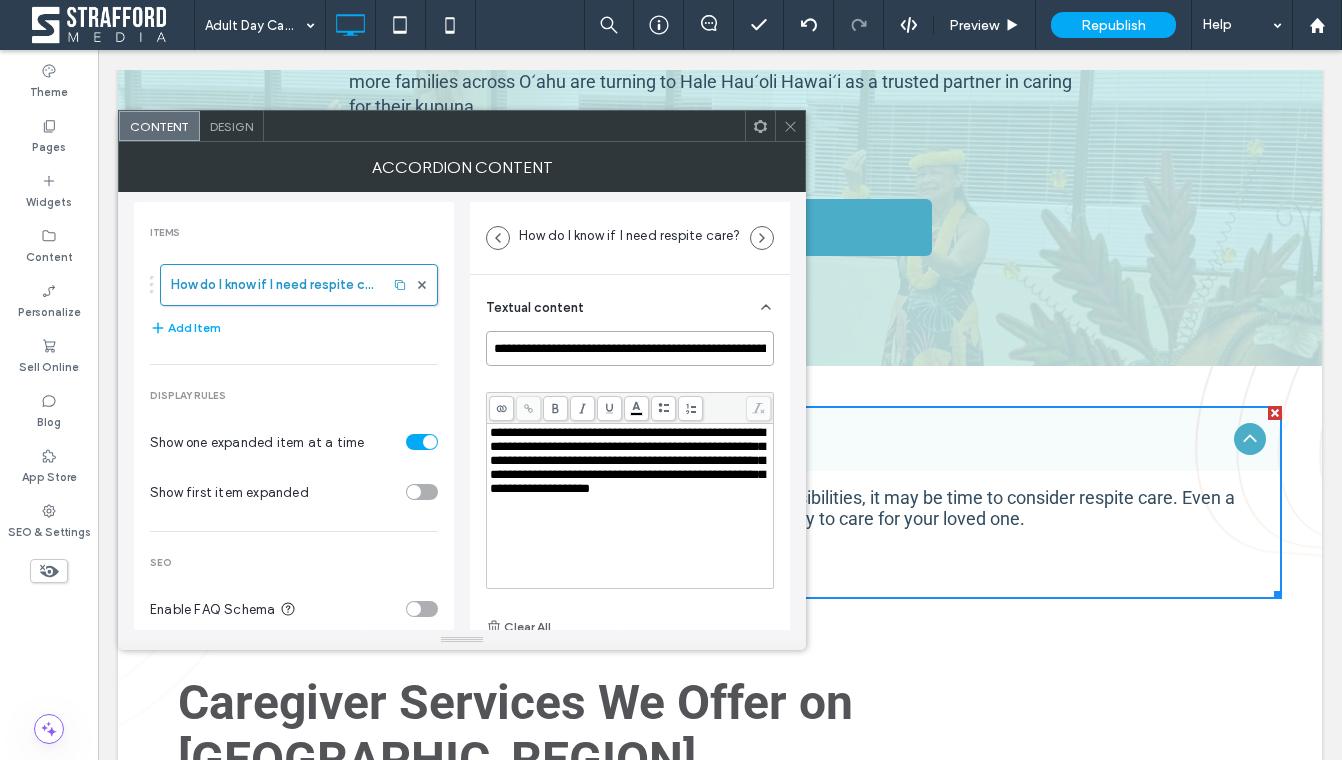 click on "**********" at bounding box center (630, 348) 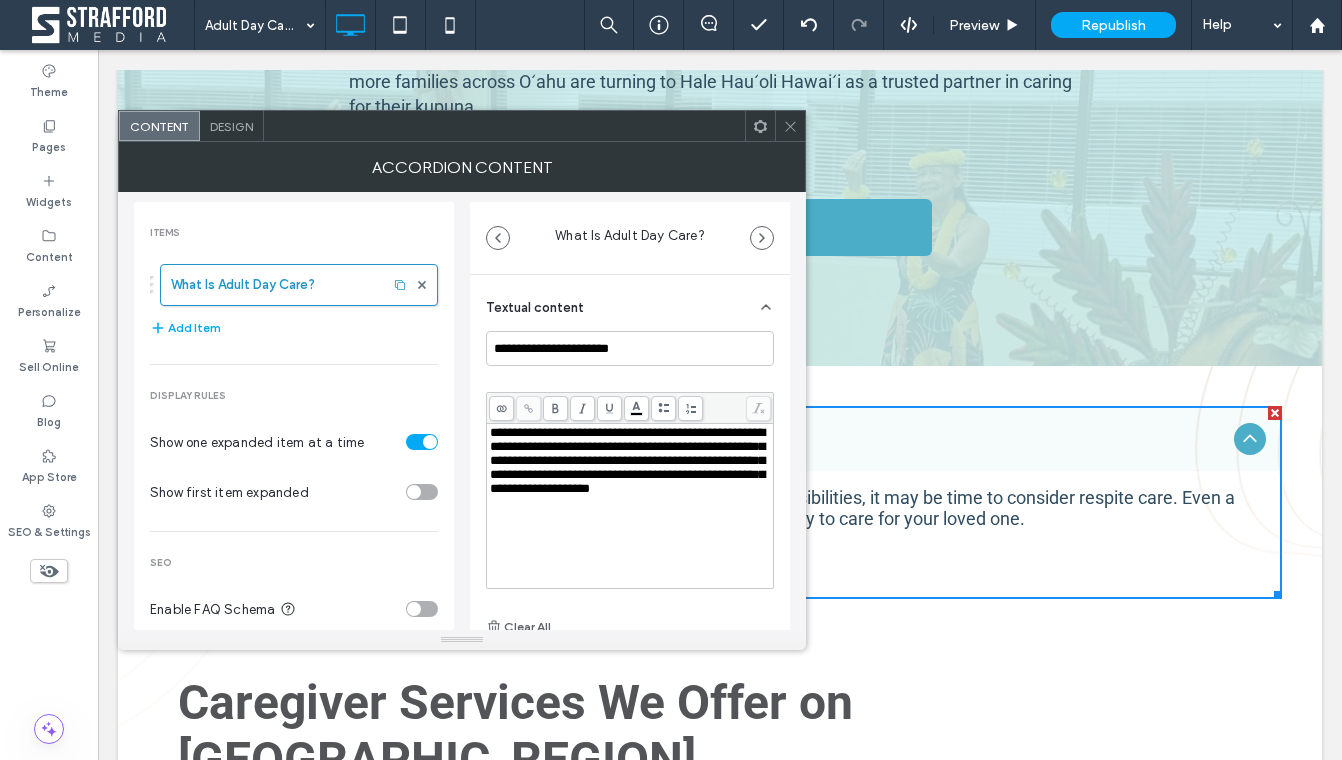 click on "**********" at bounding box center [627, 460] 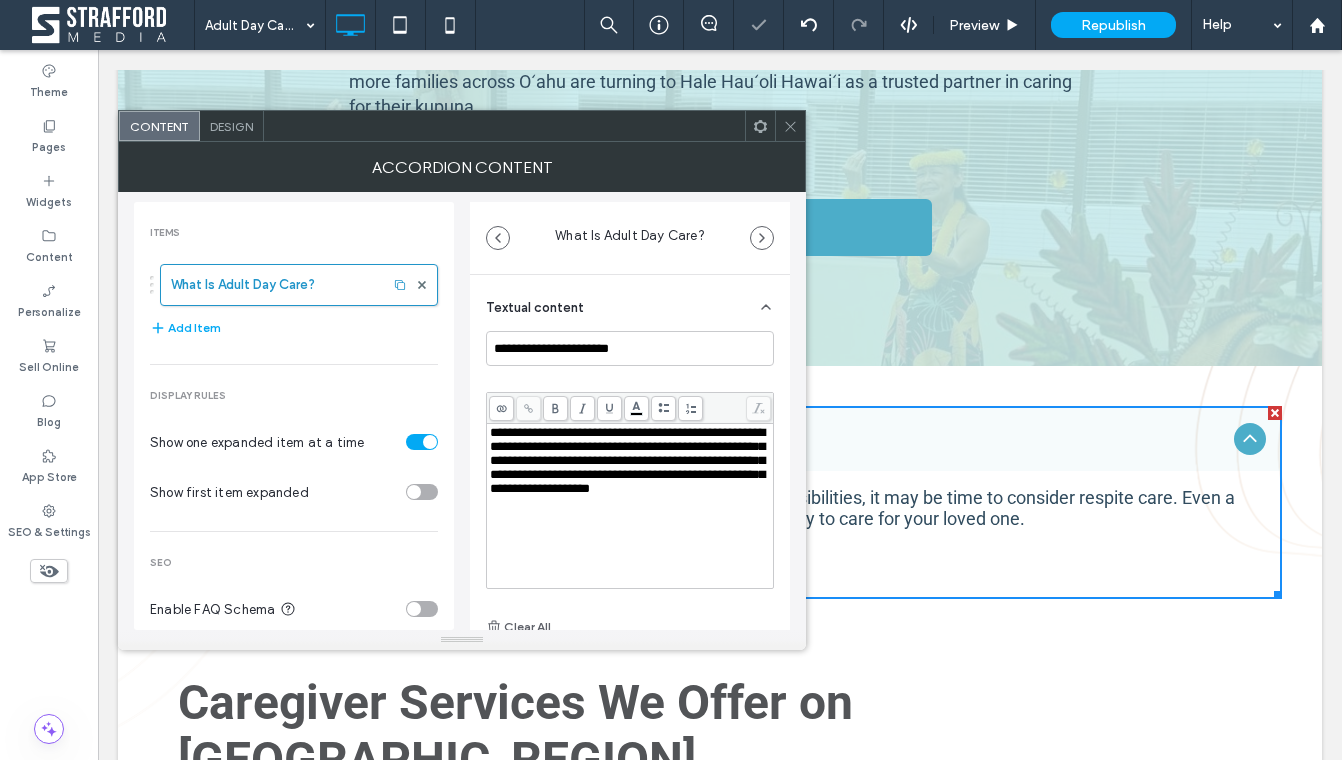 click on "**********" at bounding box center [627, 460] 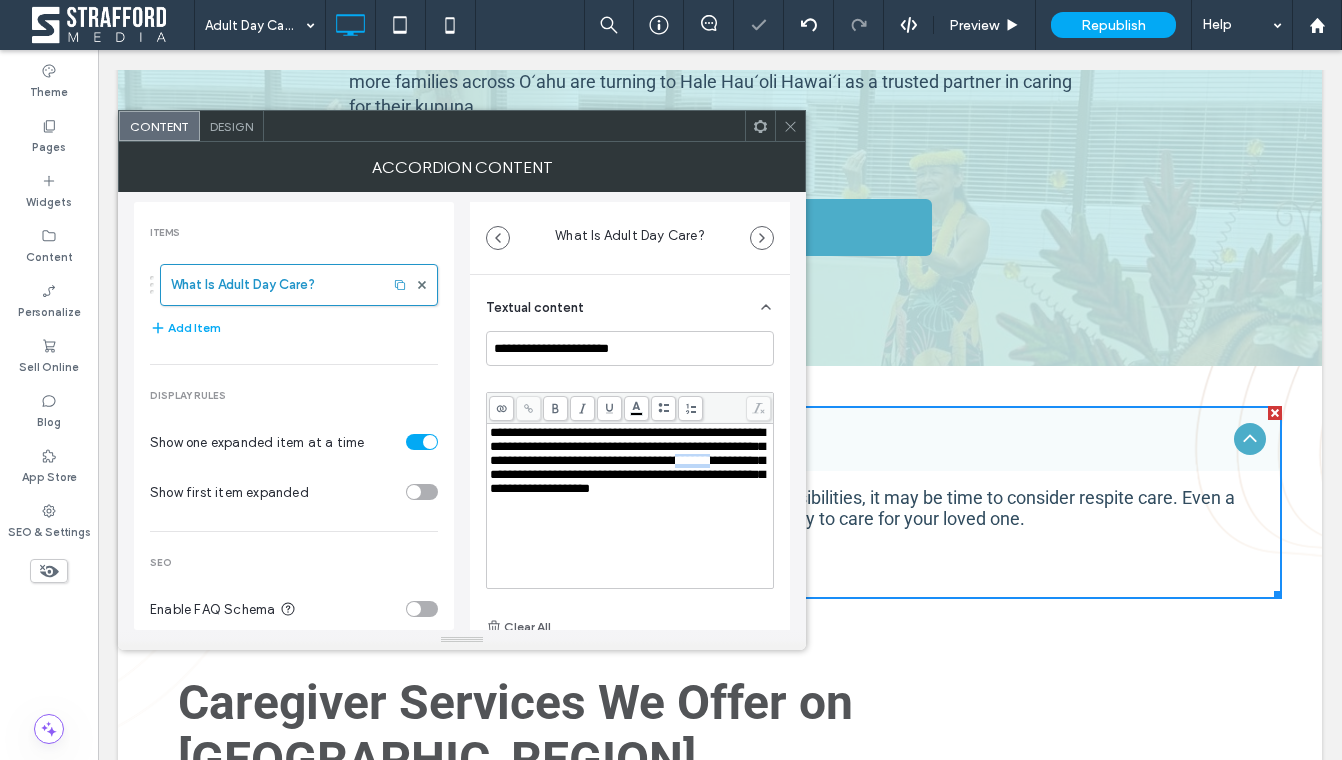click on "**********" at bounding box center [627, 460] 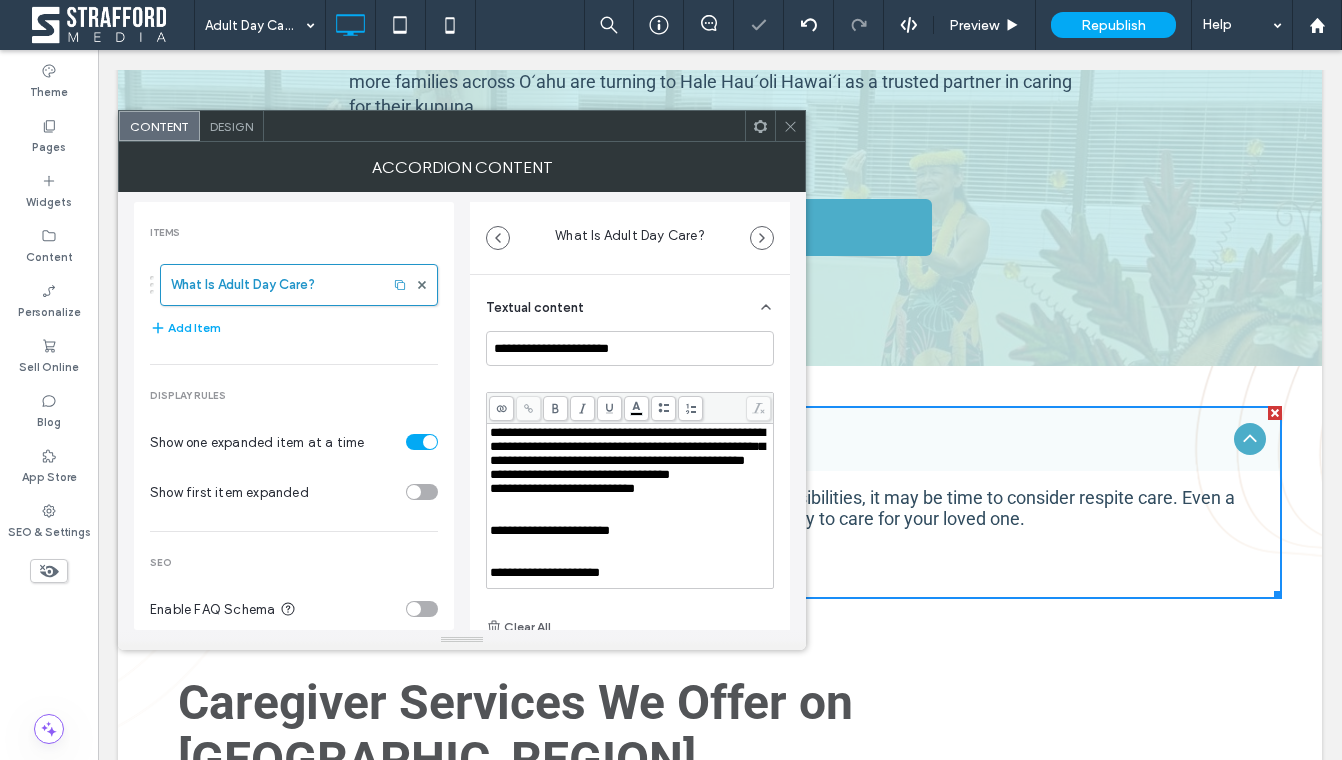 scroll, scrollTop: 318, scrollLeft: 0, axis: vertical 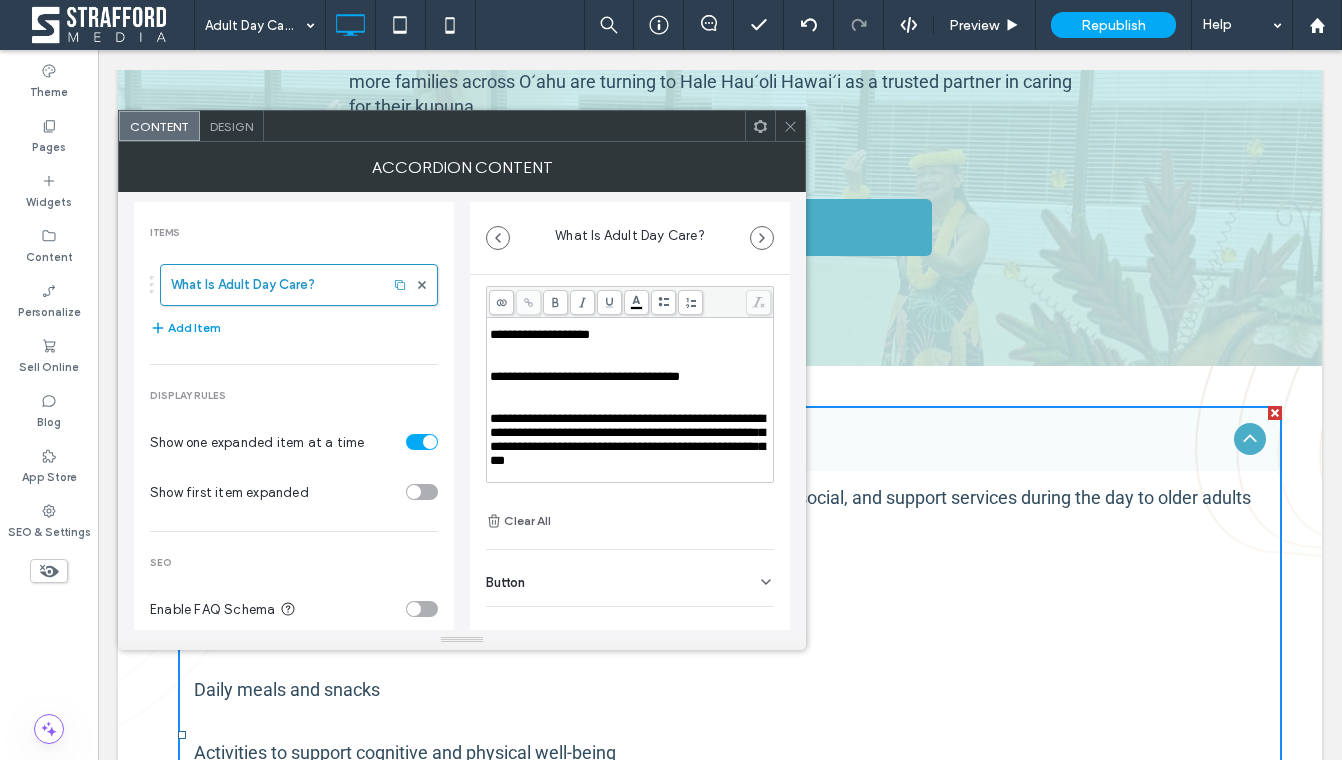 click on "Add Item" at bounding box center [185, 328] 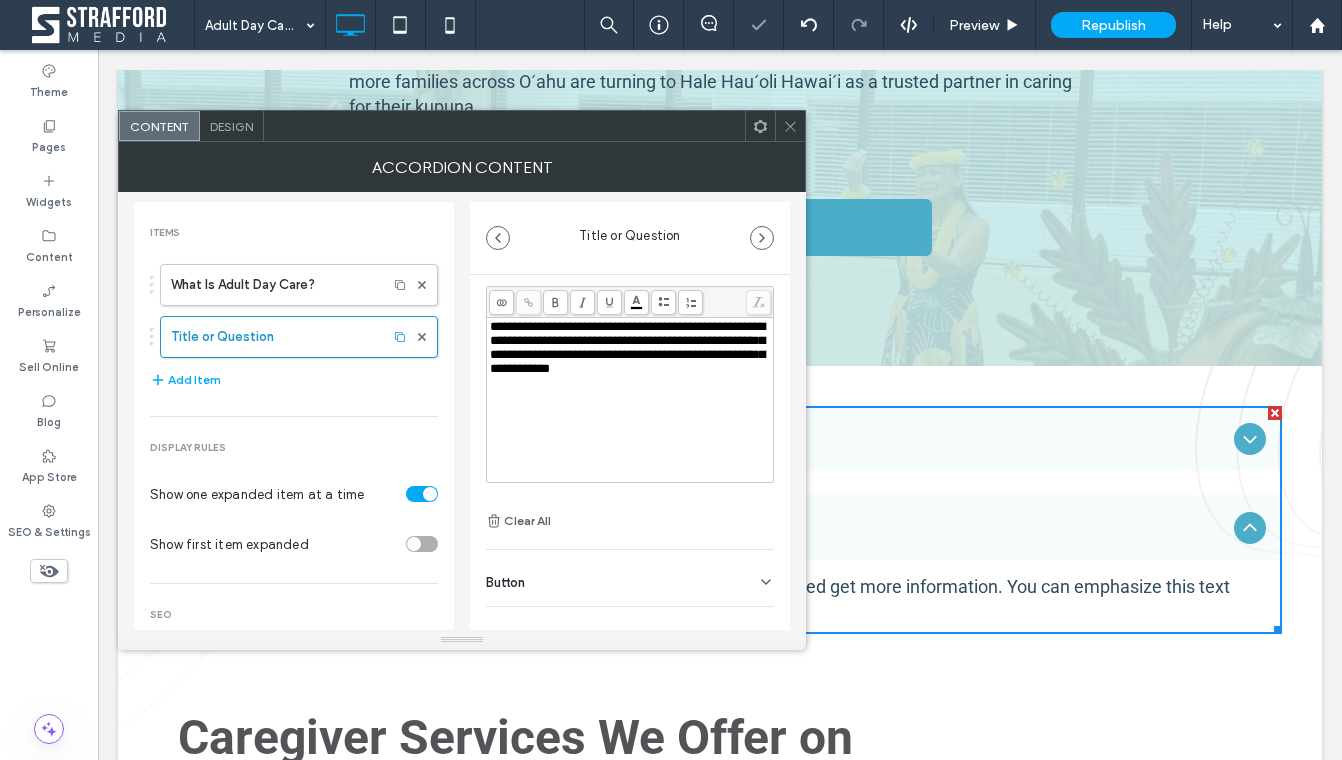 scroll, scrollTop: 0, scrollLeft: 0, axis: both 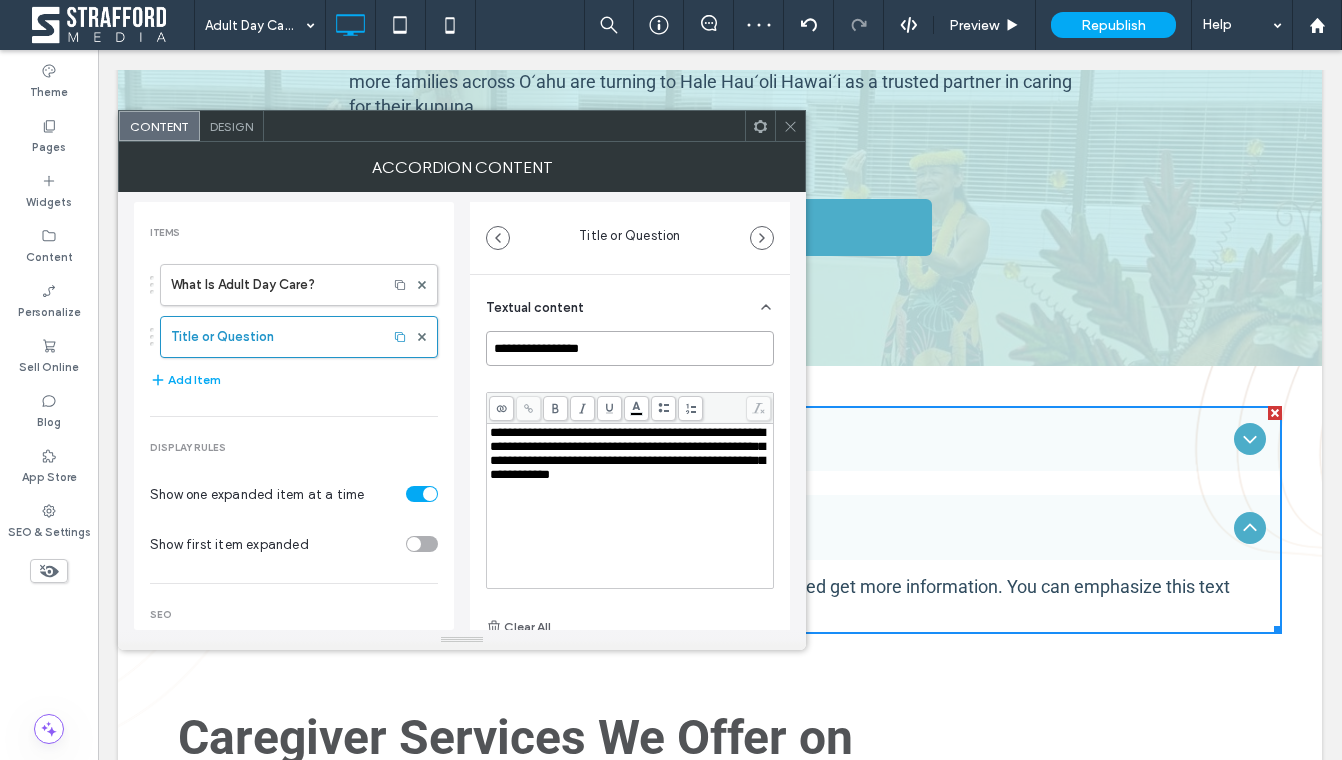 click on "**********" at bounding box center (630, 348) 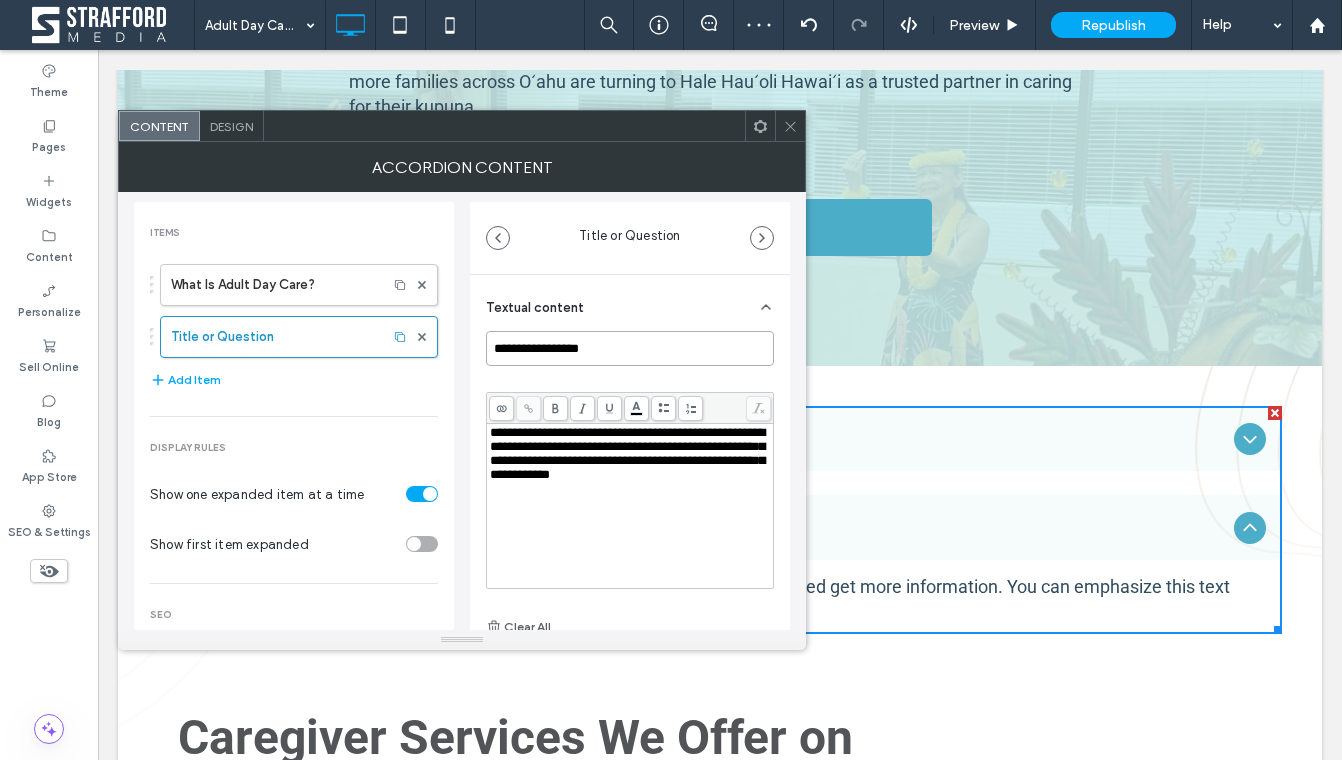 click on "**********" at bounding box center (630, 348) 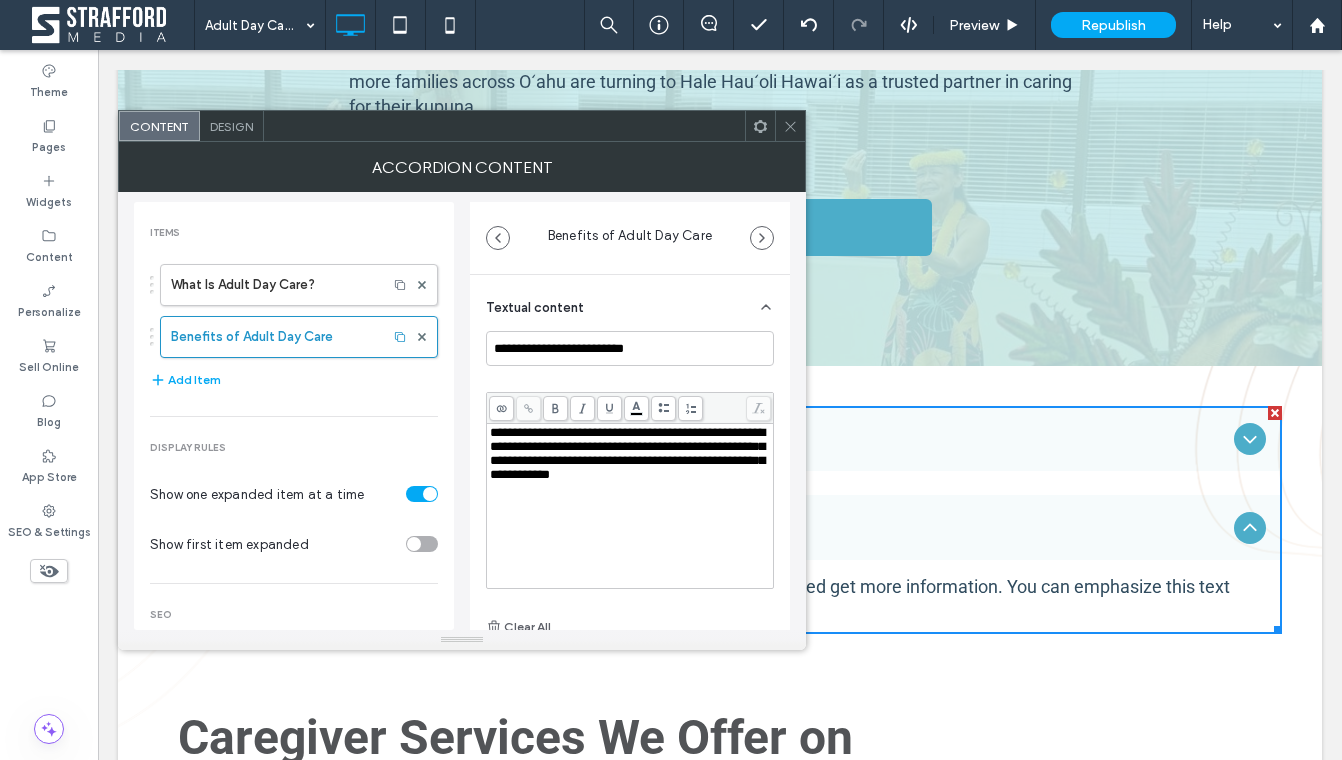 click on "**********" at bounding box center (627, 453) 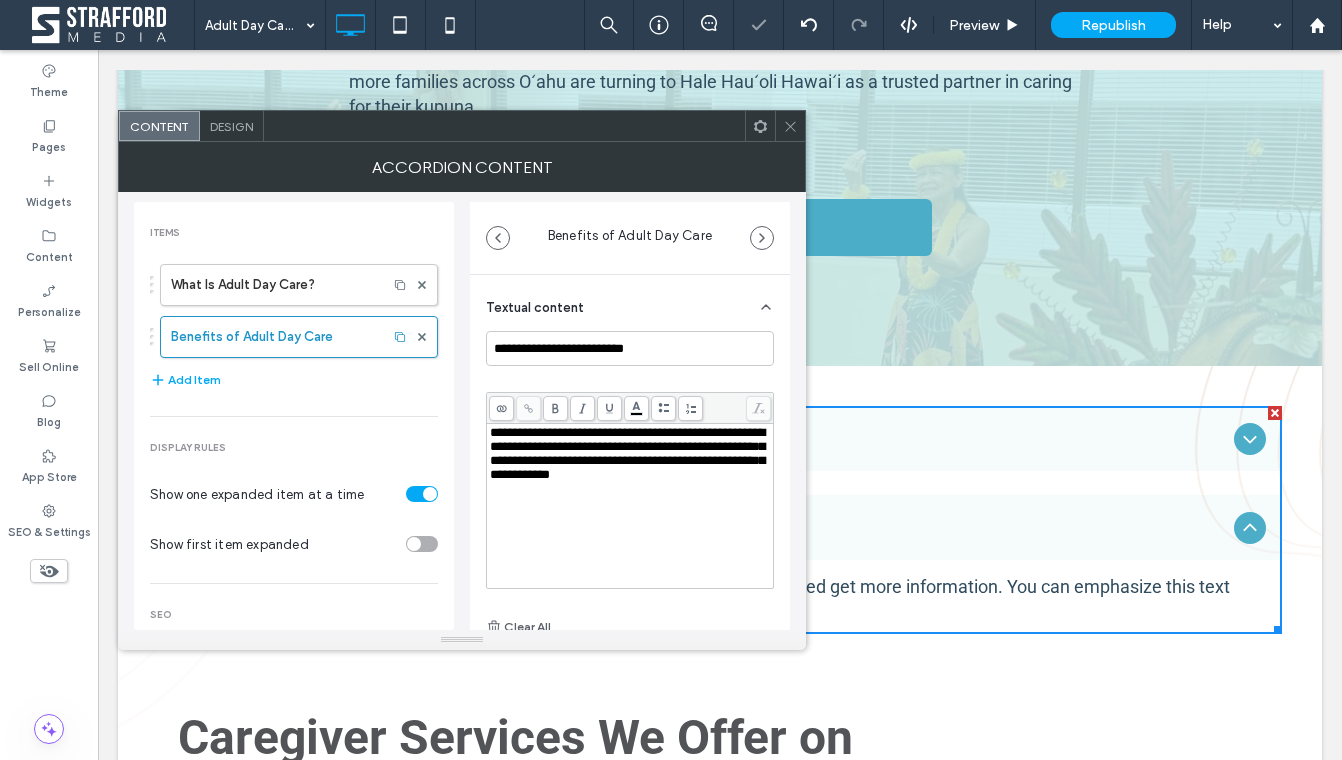 click on "**********" at bounding box center (627, 453) 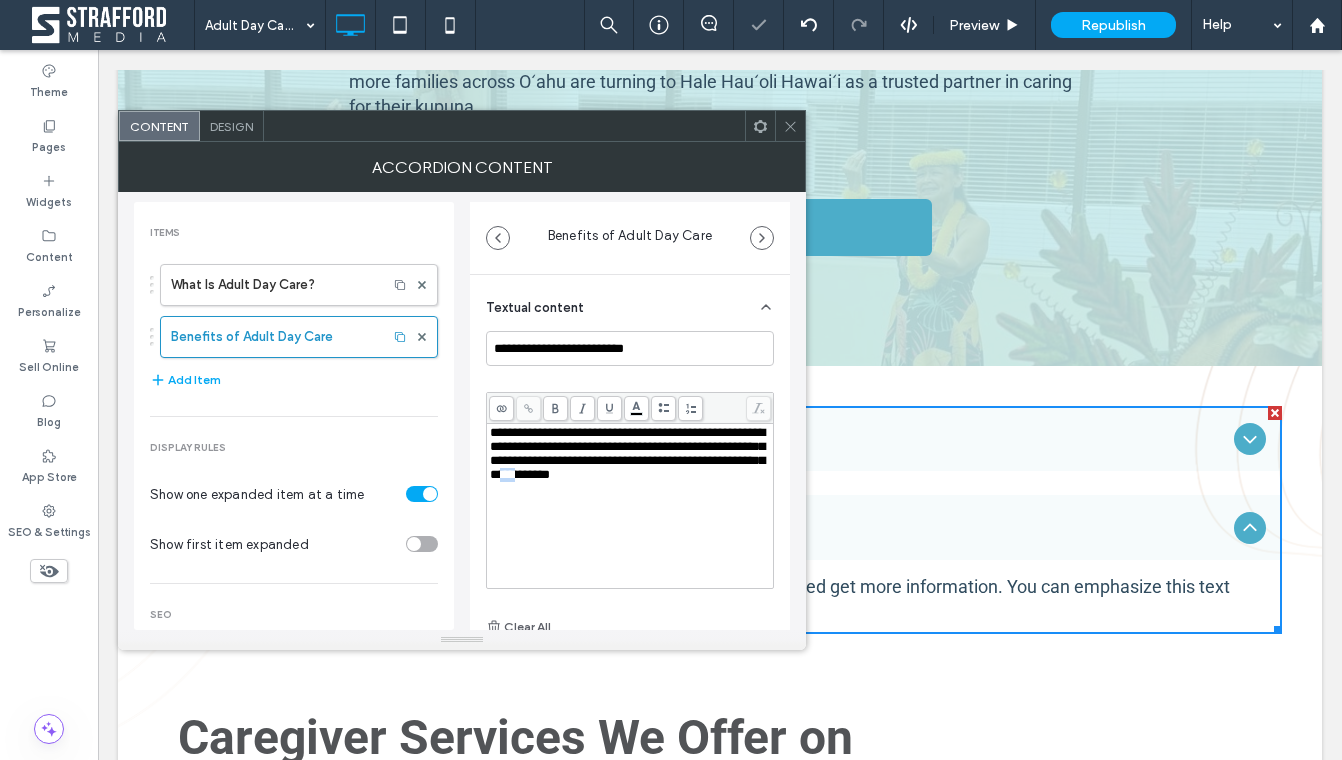 click on "**********" at bounding box center (627, 453) 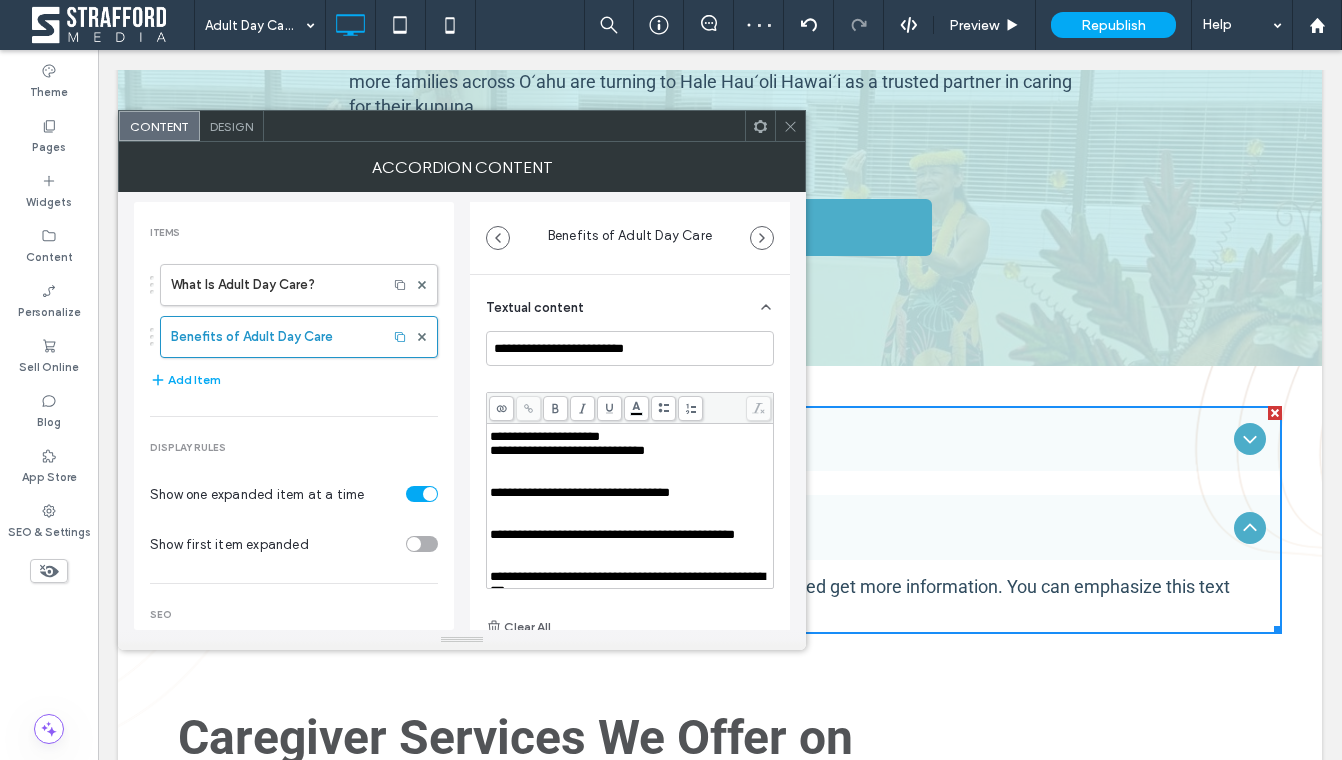 scroll, scrollTop: 157, scrollLeft: 0, axis: vertical 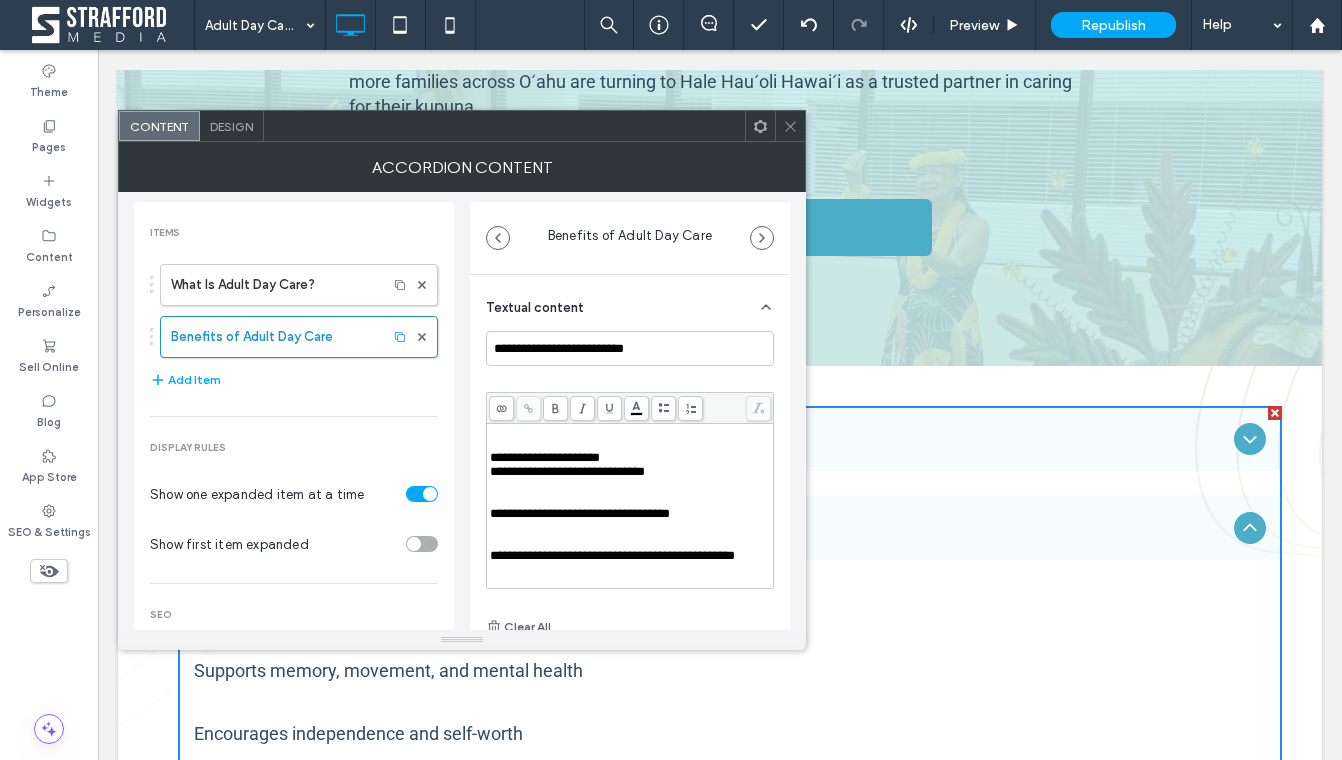 click on "What Is Adult Day Care? Benefits of Adult Day Care Add Item" at bounding box center (294, 328) 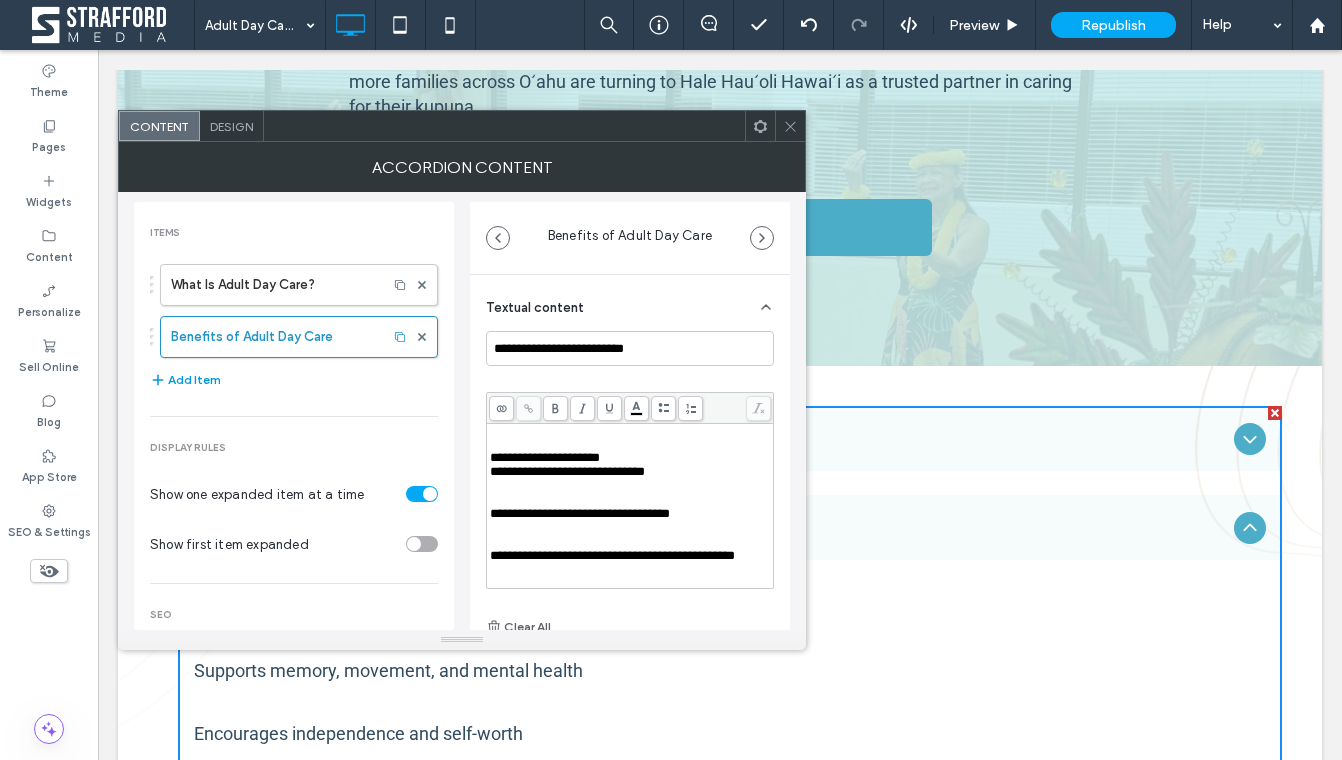 click on "Add Item" at bounding box center [185, 380] 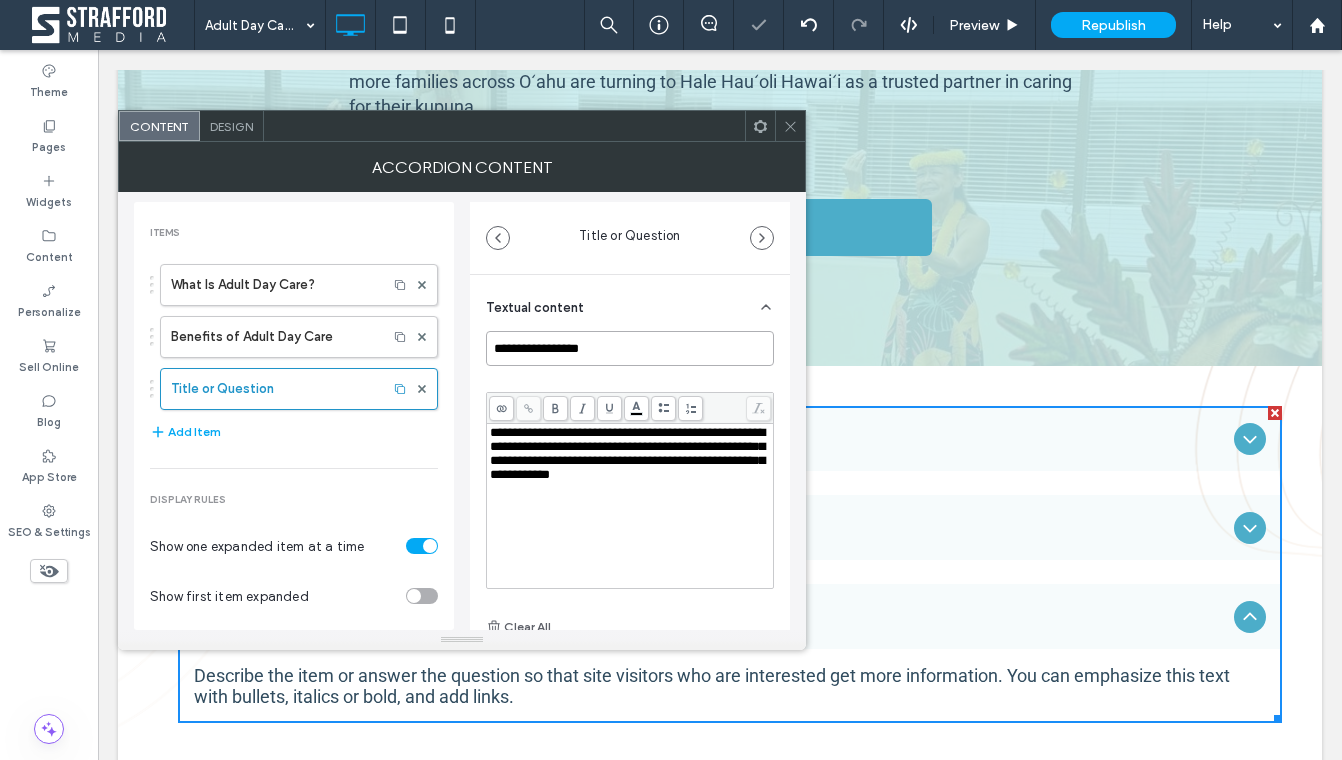 click on "**********" at bounding box center (630, 348) 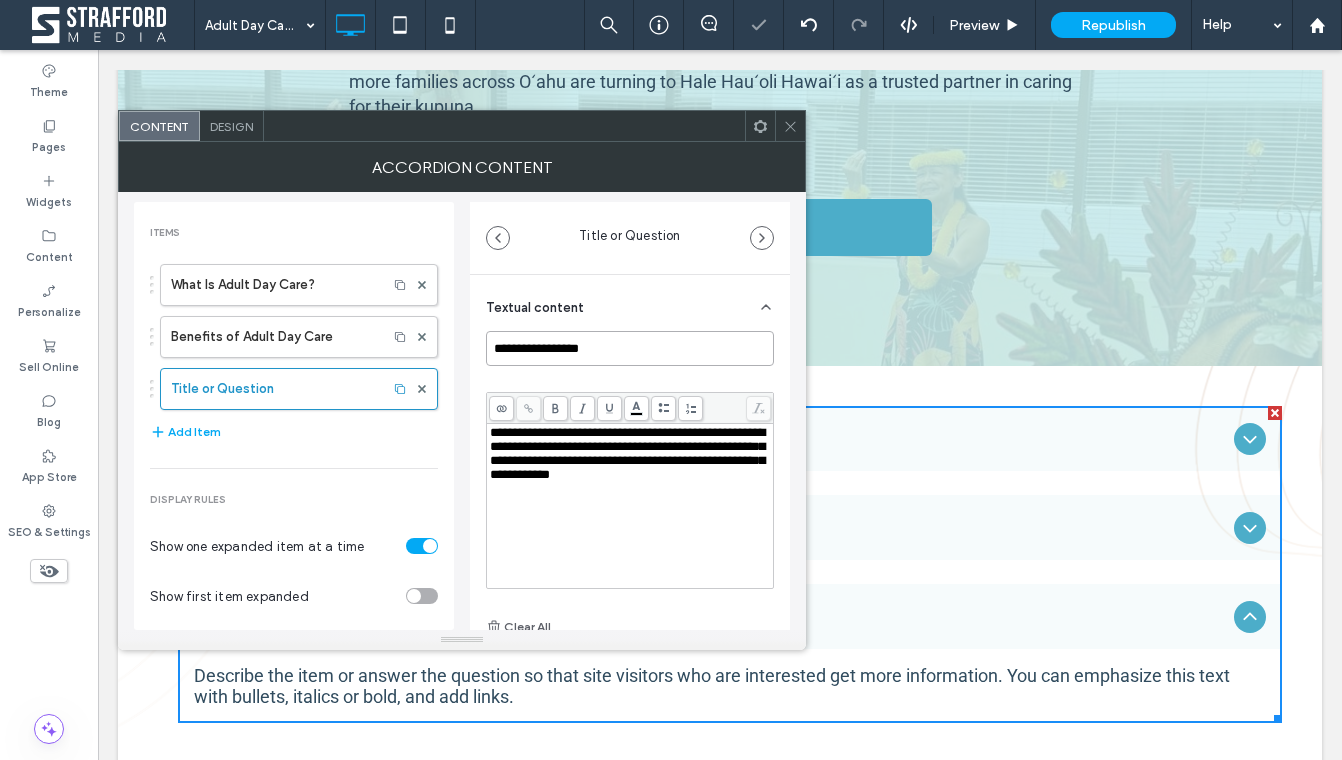 click on "**********" at bounding box center [630, 348] 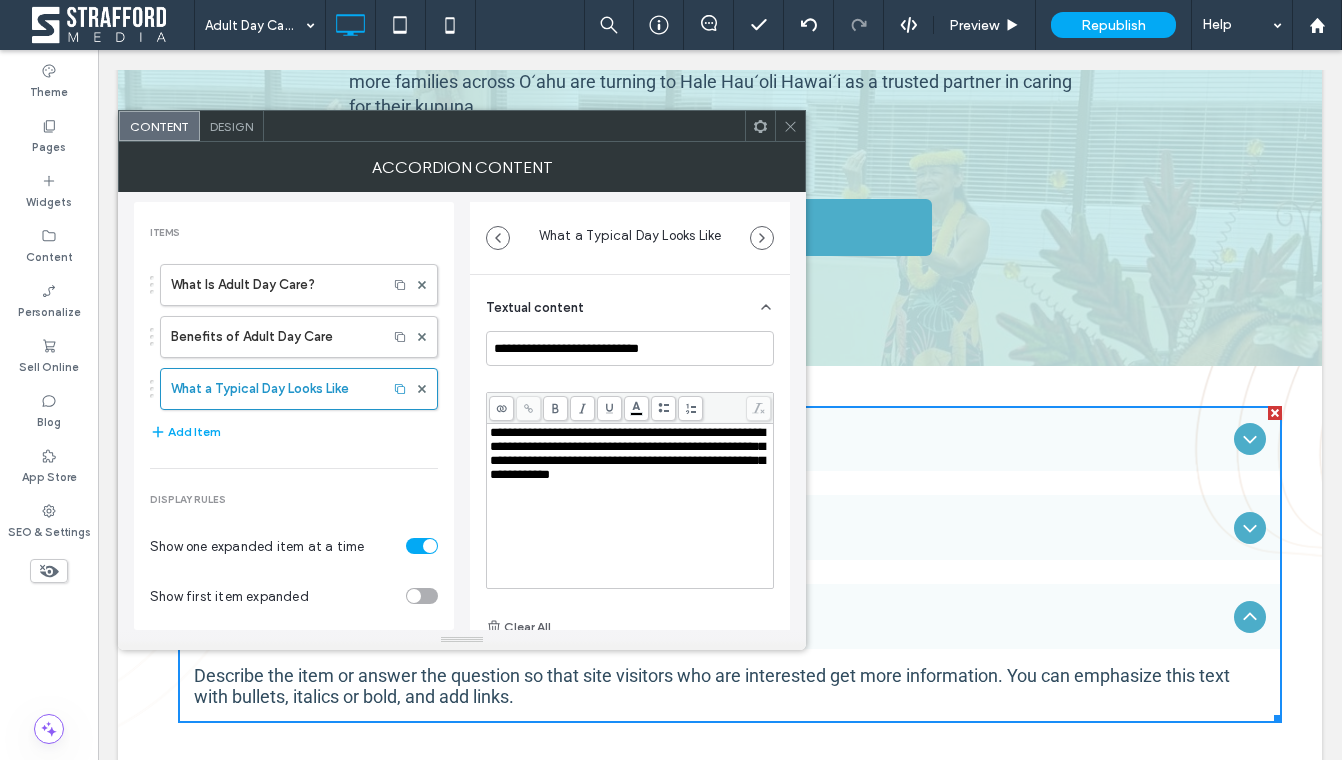click on "**********" at bounding box center [627, 453] 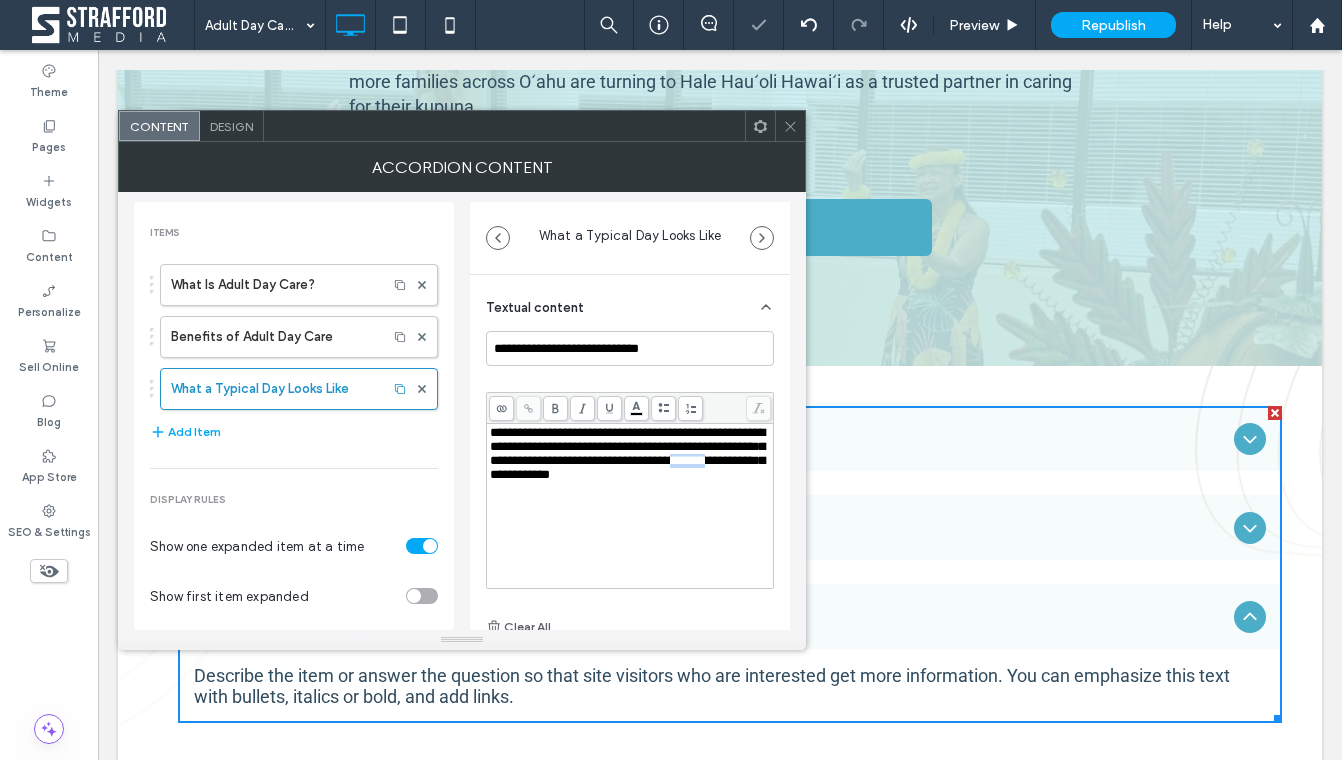 click on "**********" at bounding box center (627, 453) 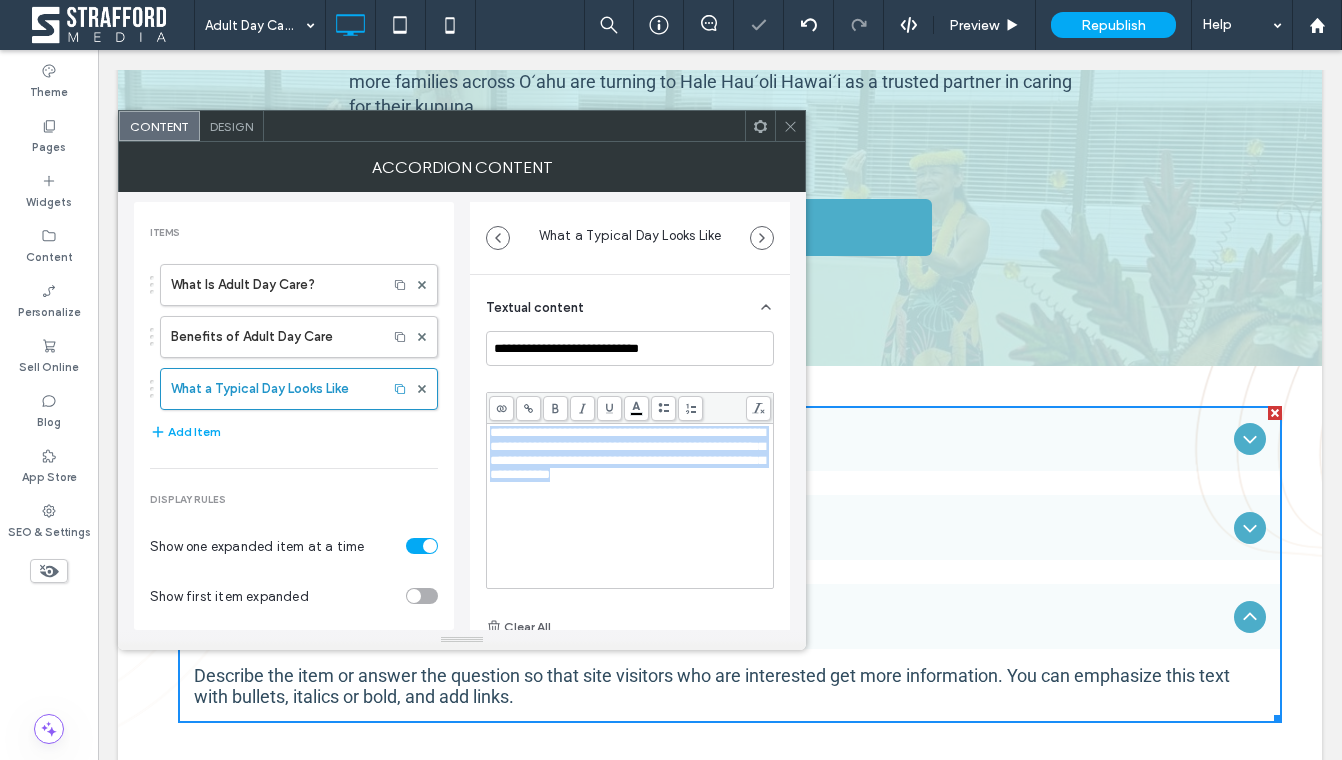 click on "**********" at bounding box center [627, 453] 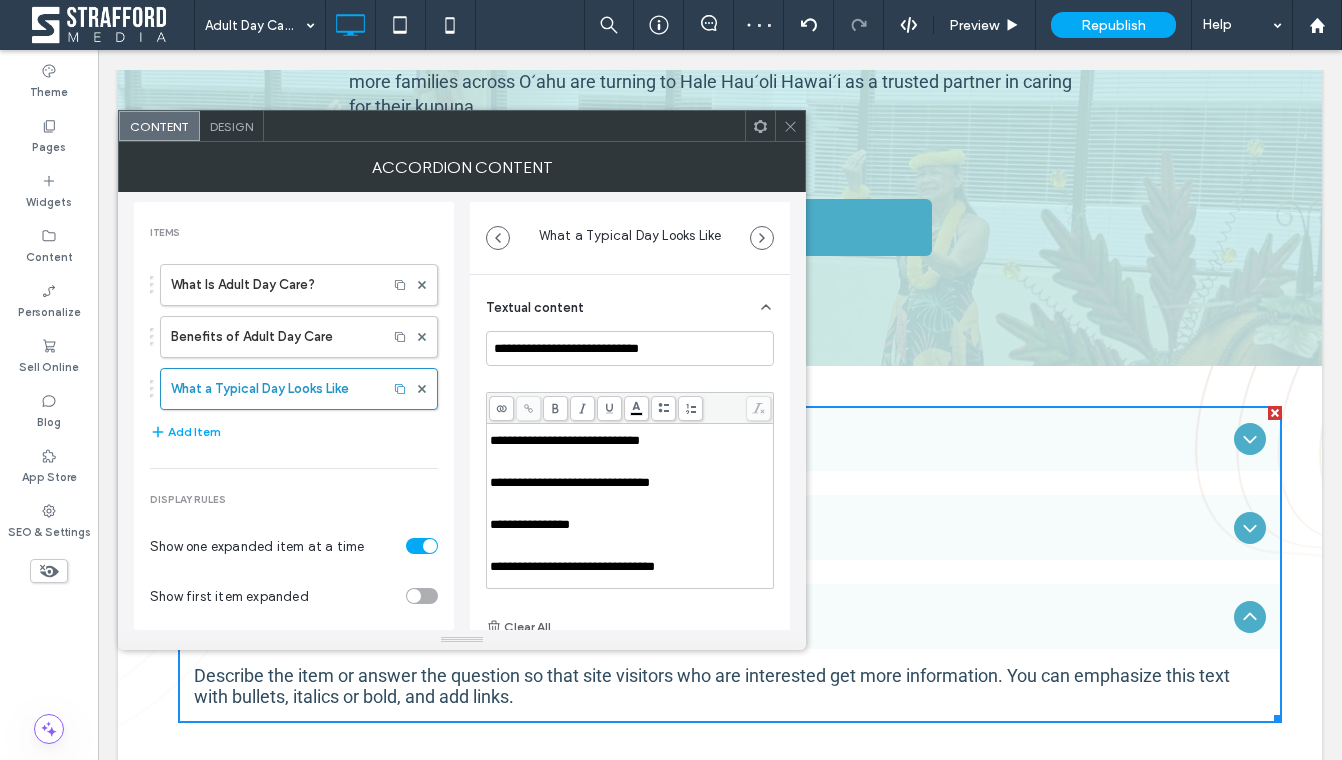scroll, scrollTop: 104, scrollLeft: 0, axis: vertical 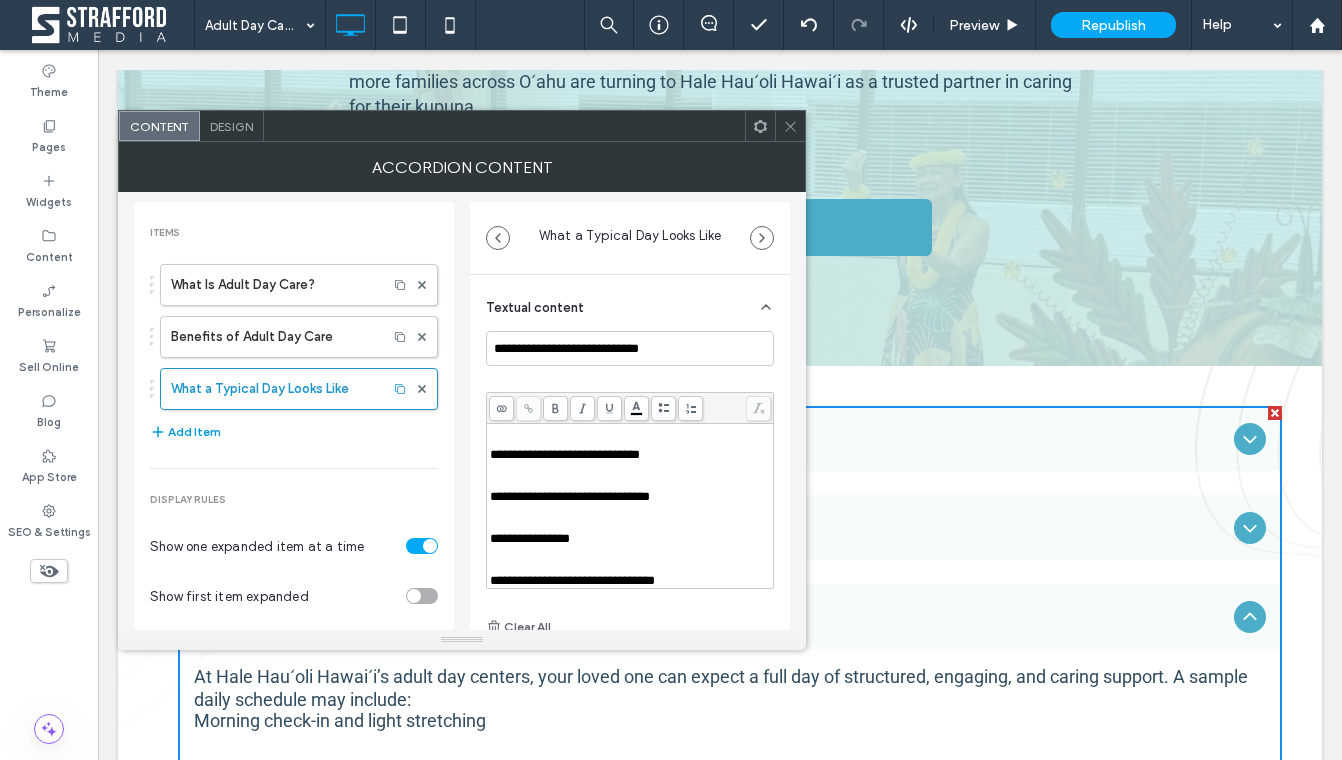 click on "Add Item" at bounding box center (185, 432) 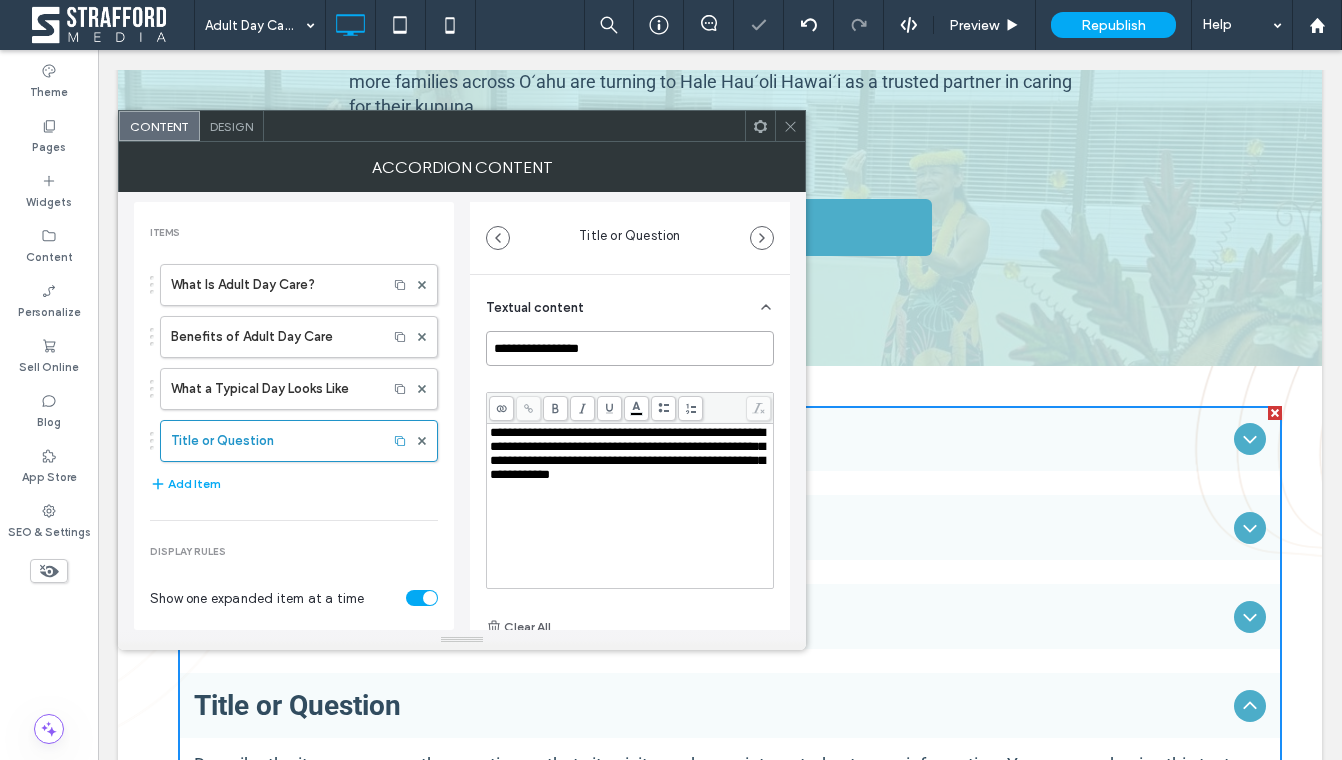 click on "**********" at bounding box center [630, 348] 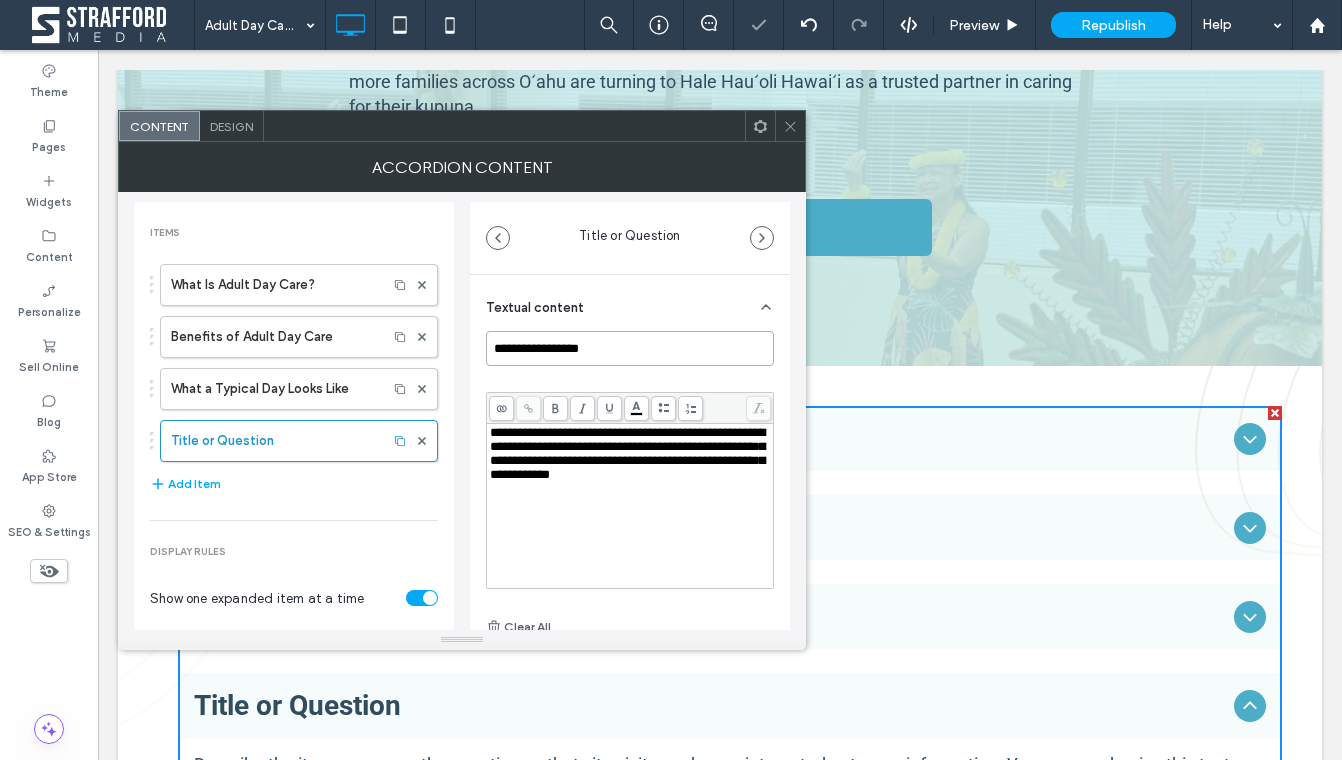 click on "**********" at bounding box center (630, 348) 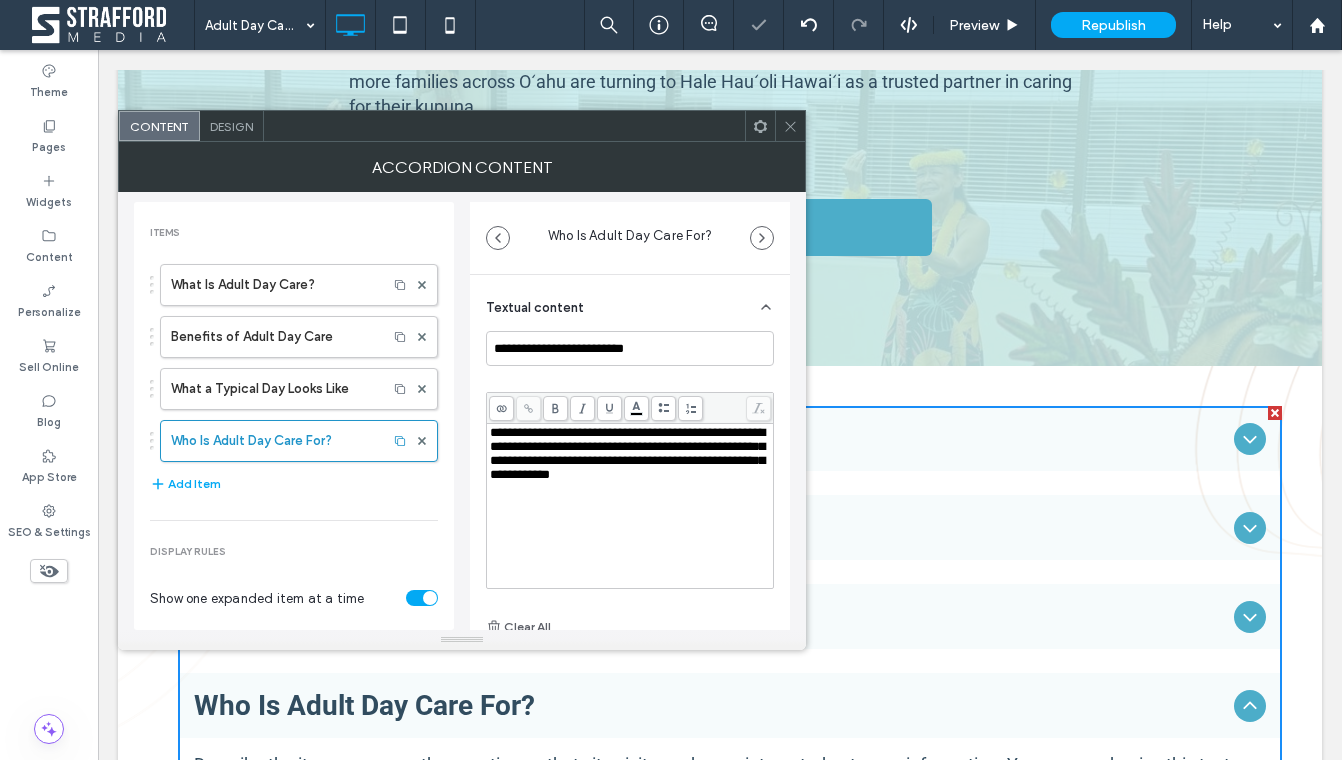 click on "**********" at bounding box center [627, 453] 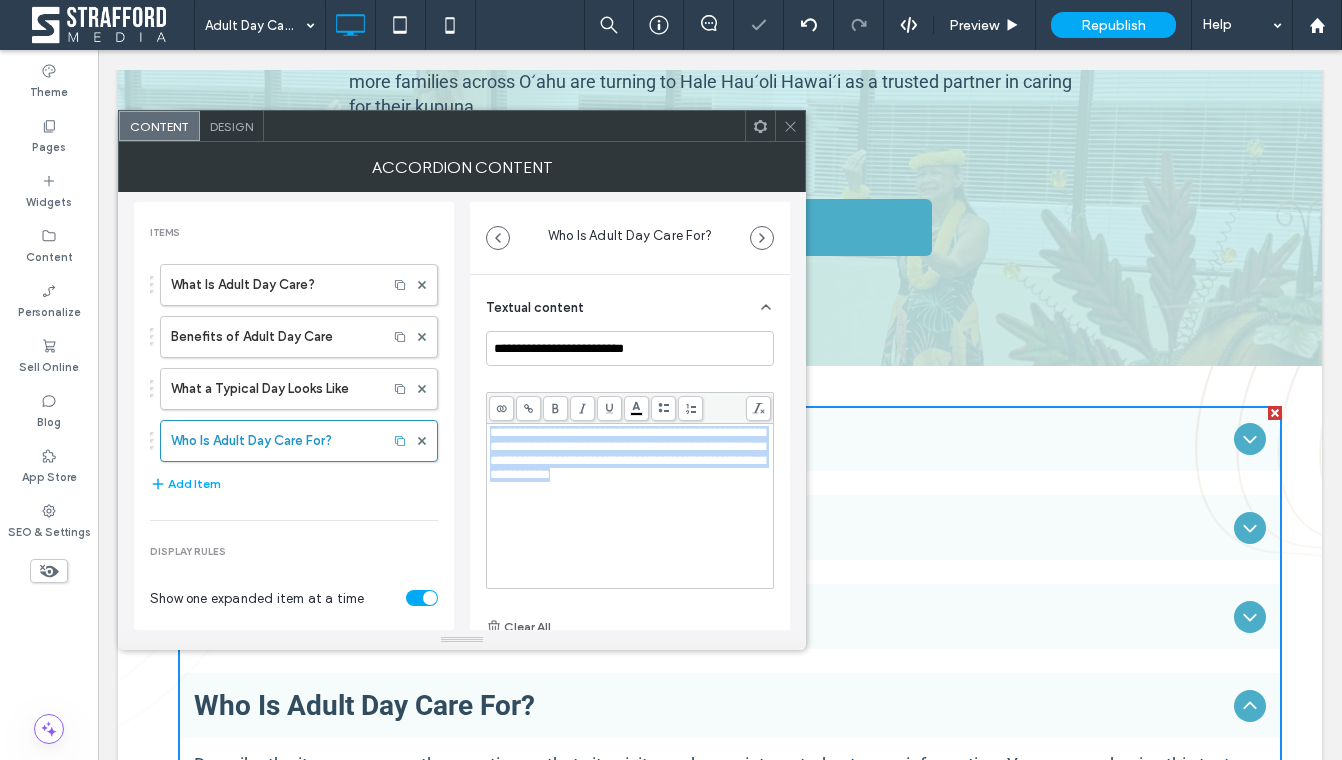 click on "**********" at bounding box center (627, 453) 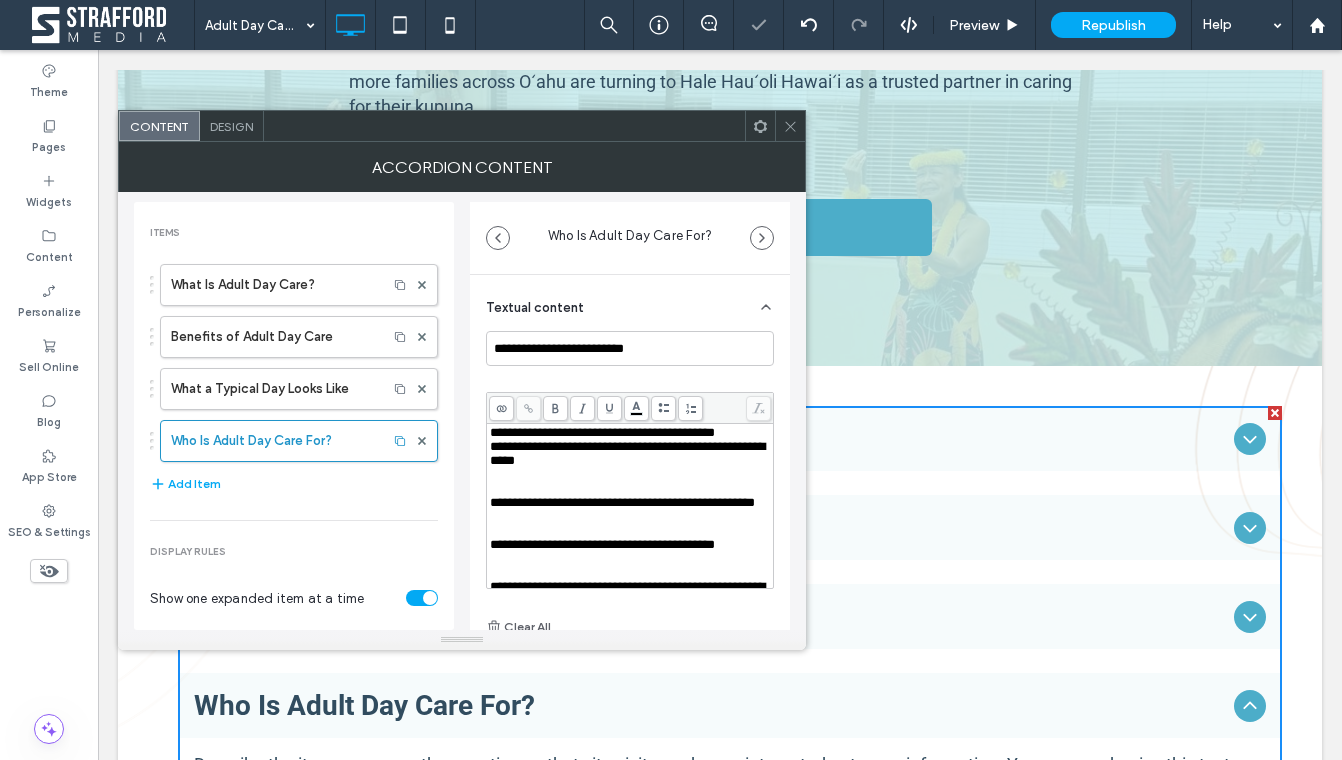 scroll, scrollTop: 158, scrollLeft: 0, axis: vertical 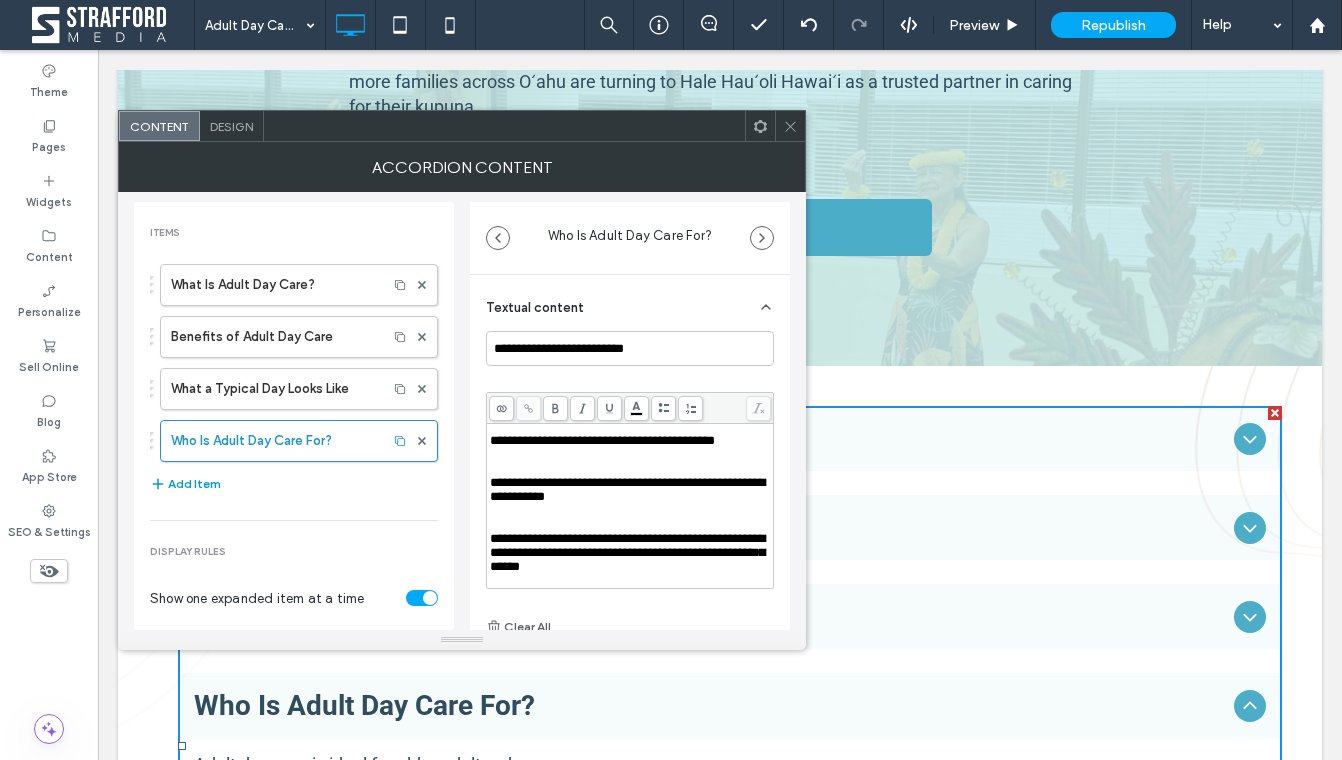 click on "Add Item" at bounding box center [185, 484] 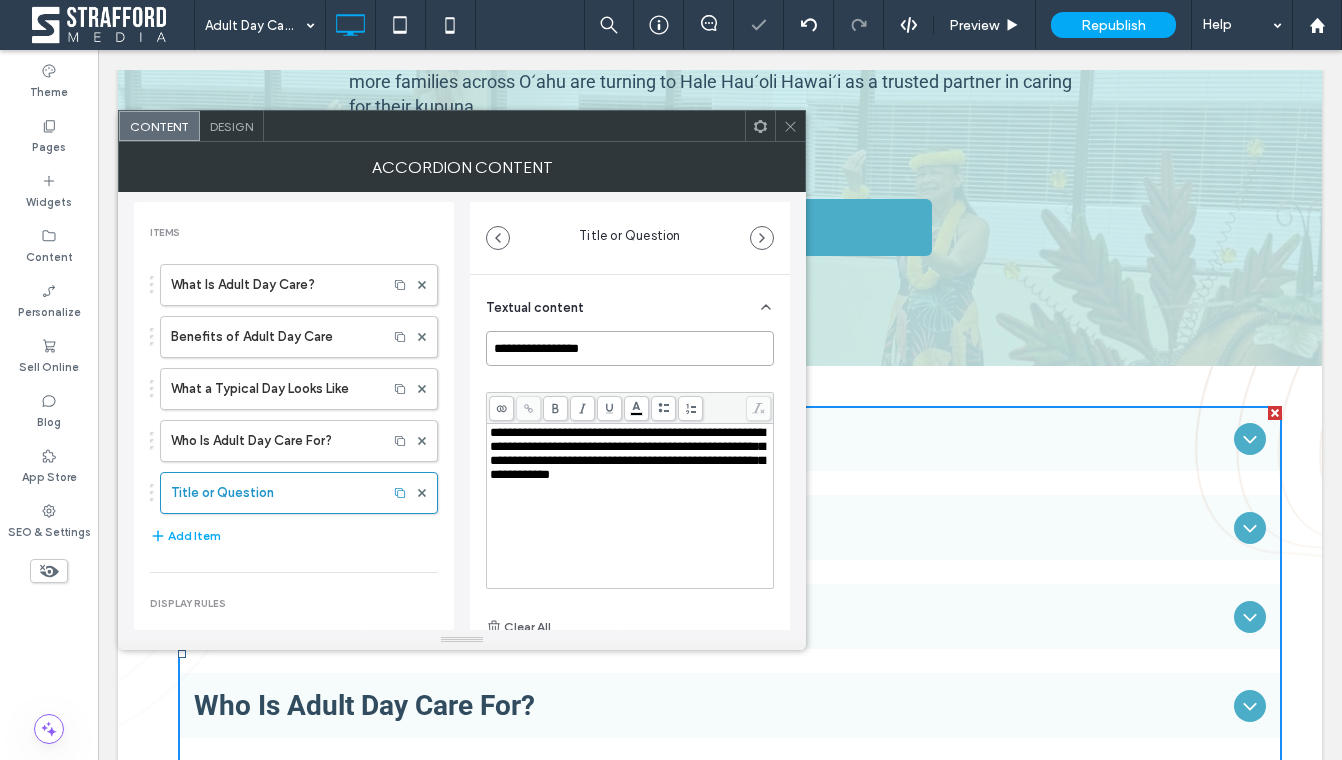 click on "**********" at bounding box center (630, 348) 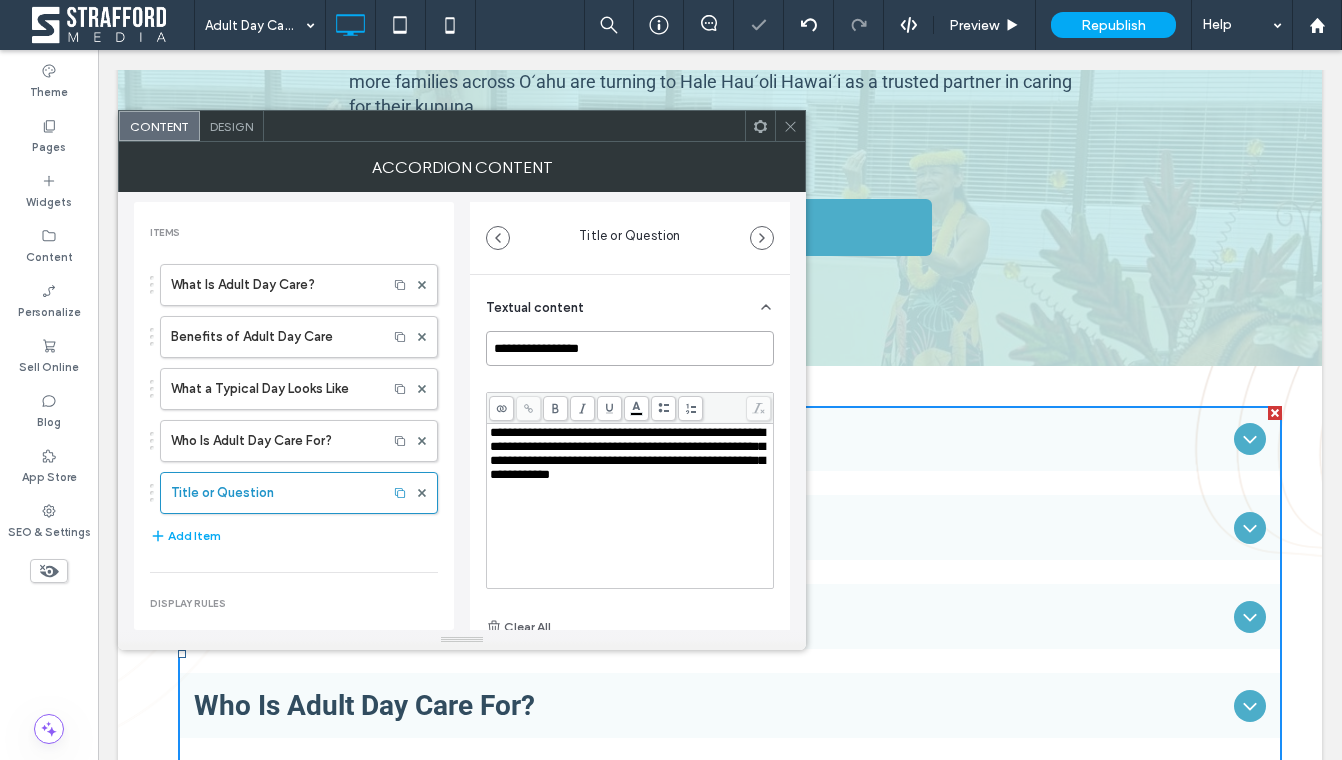 click on "**********" at bounding box center [630, 348] 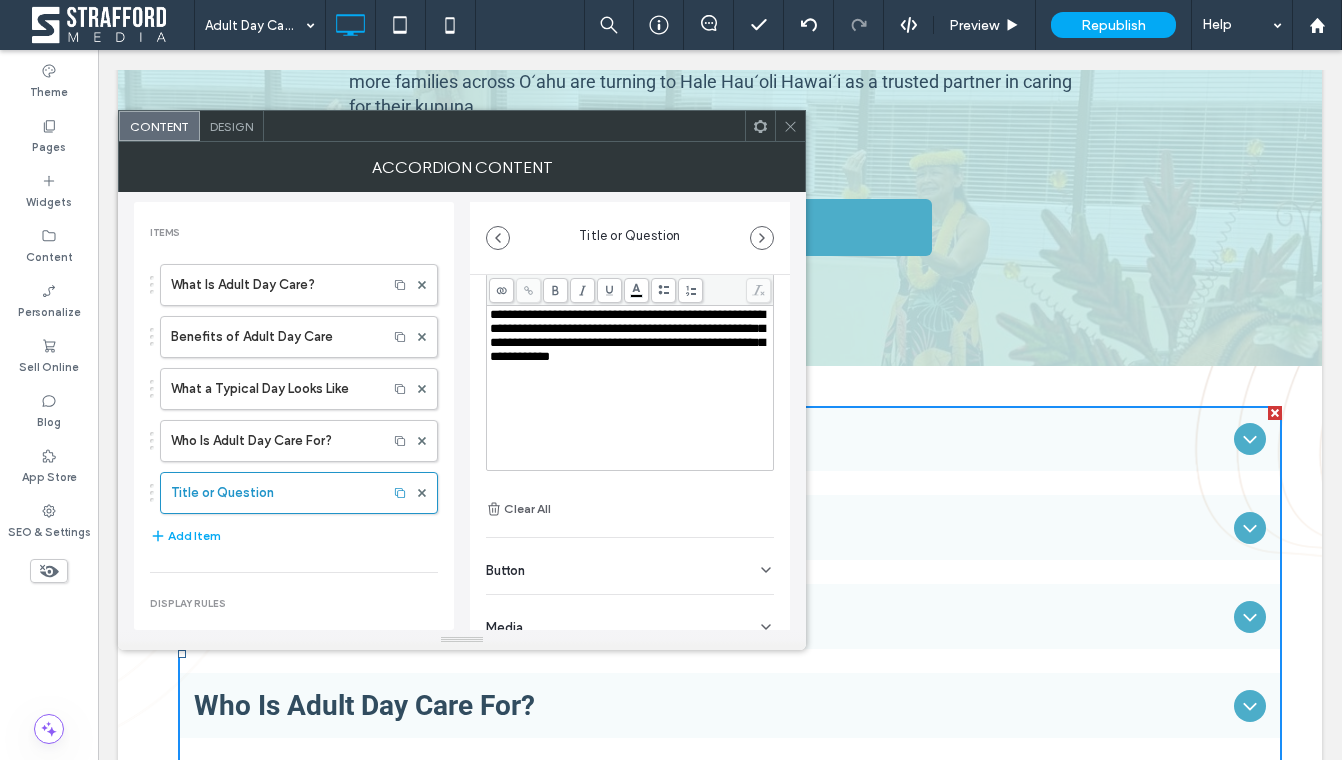 scroll, scrollTop: 140, scrollLeft: 0, axis: vertical 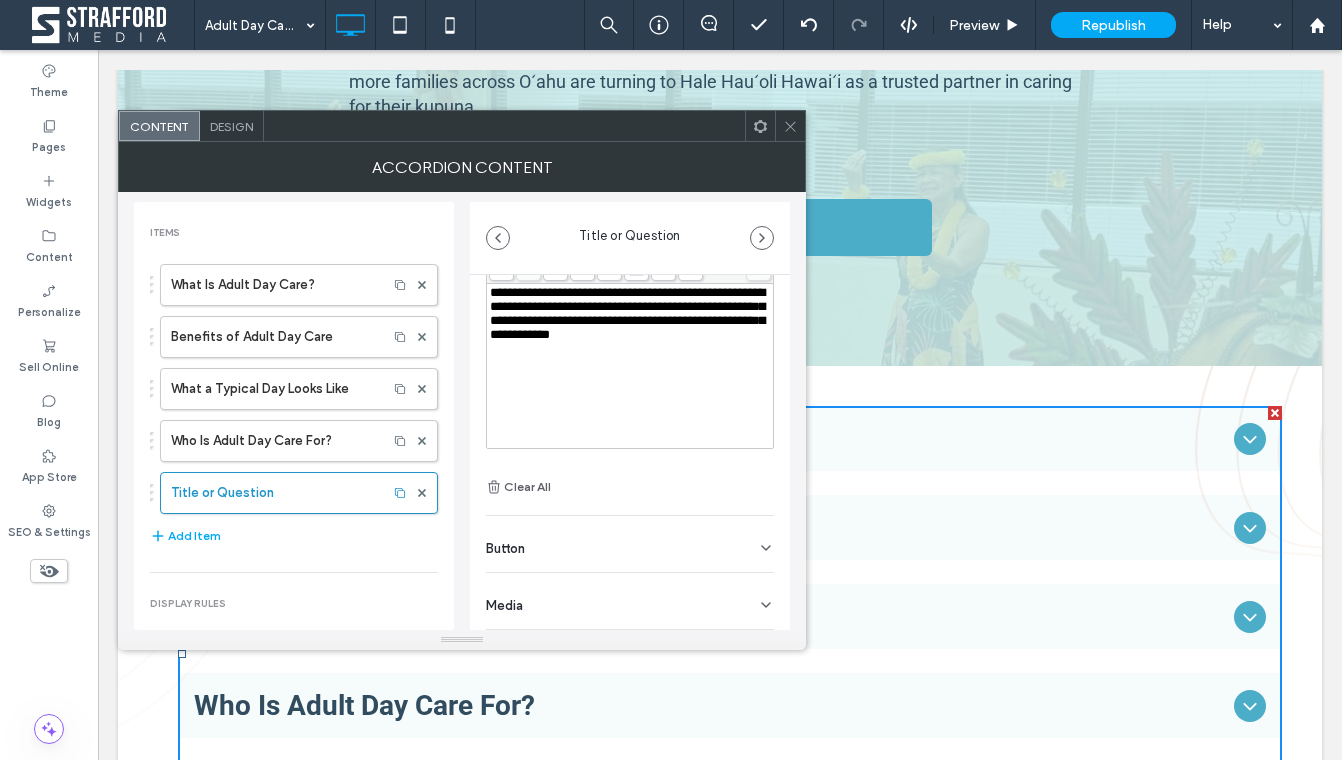 click on "**********" at bounding box center [630, 366] 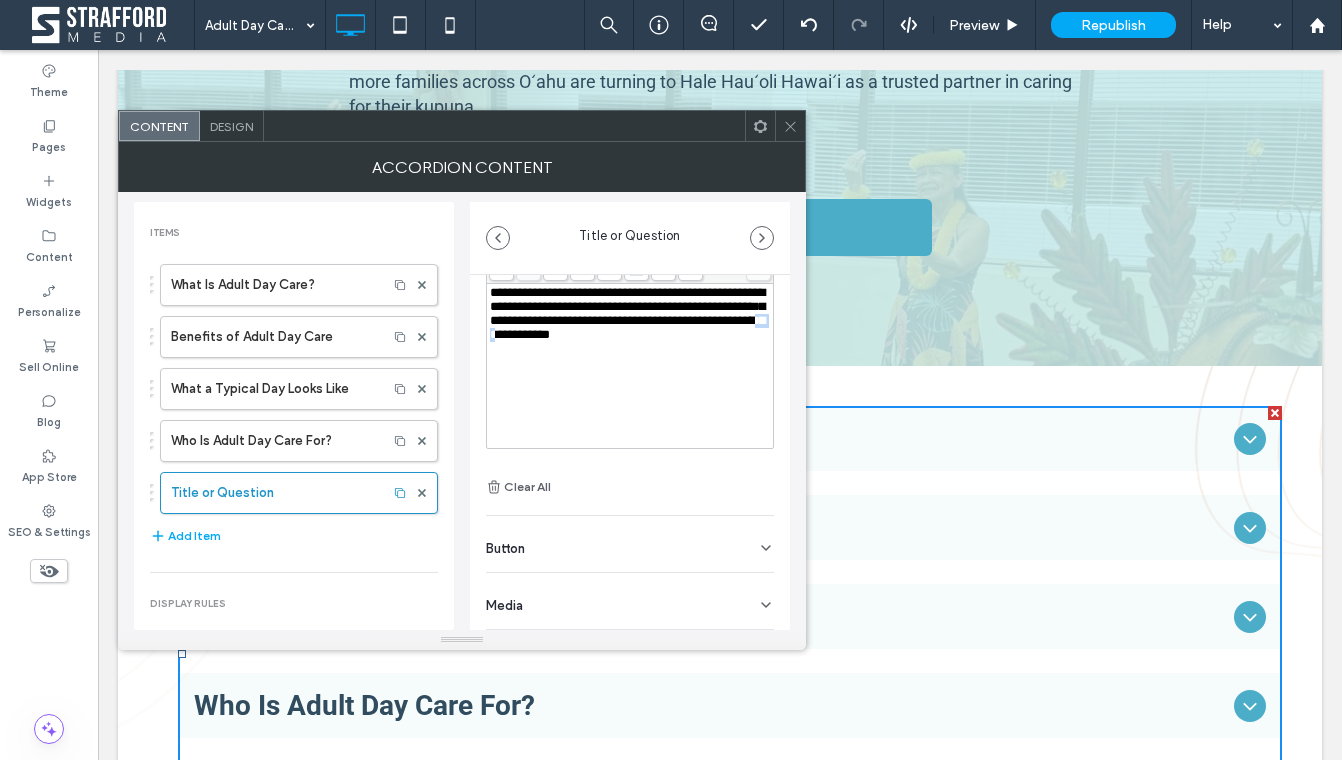 click on "**********" at bounding box center [627, 313] 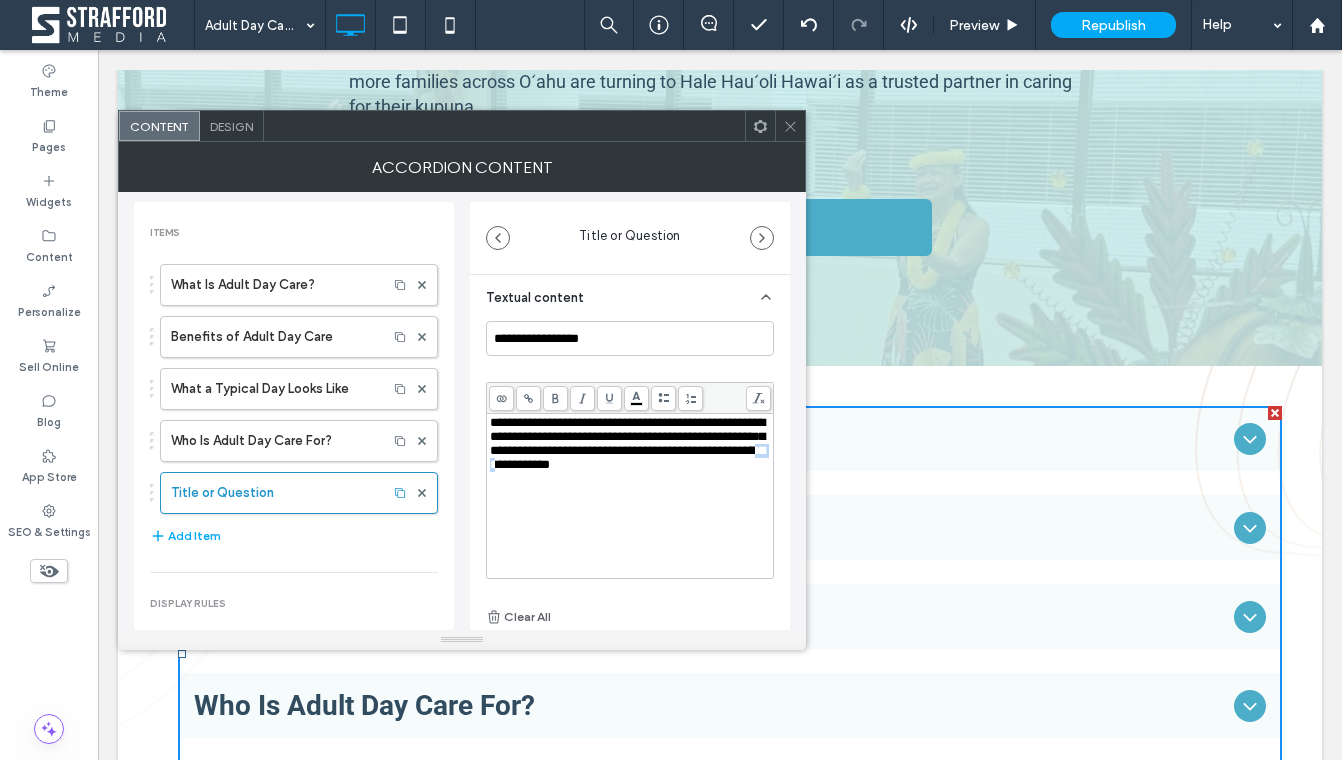 scroll, scrollTop: 5, scrollLeft: 0, axis: vertical 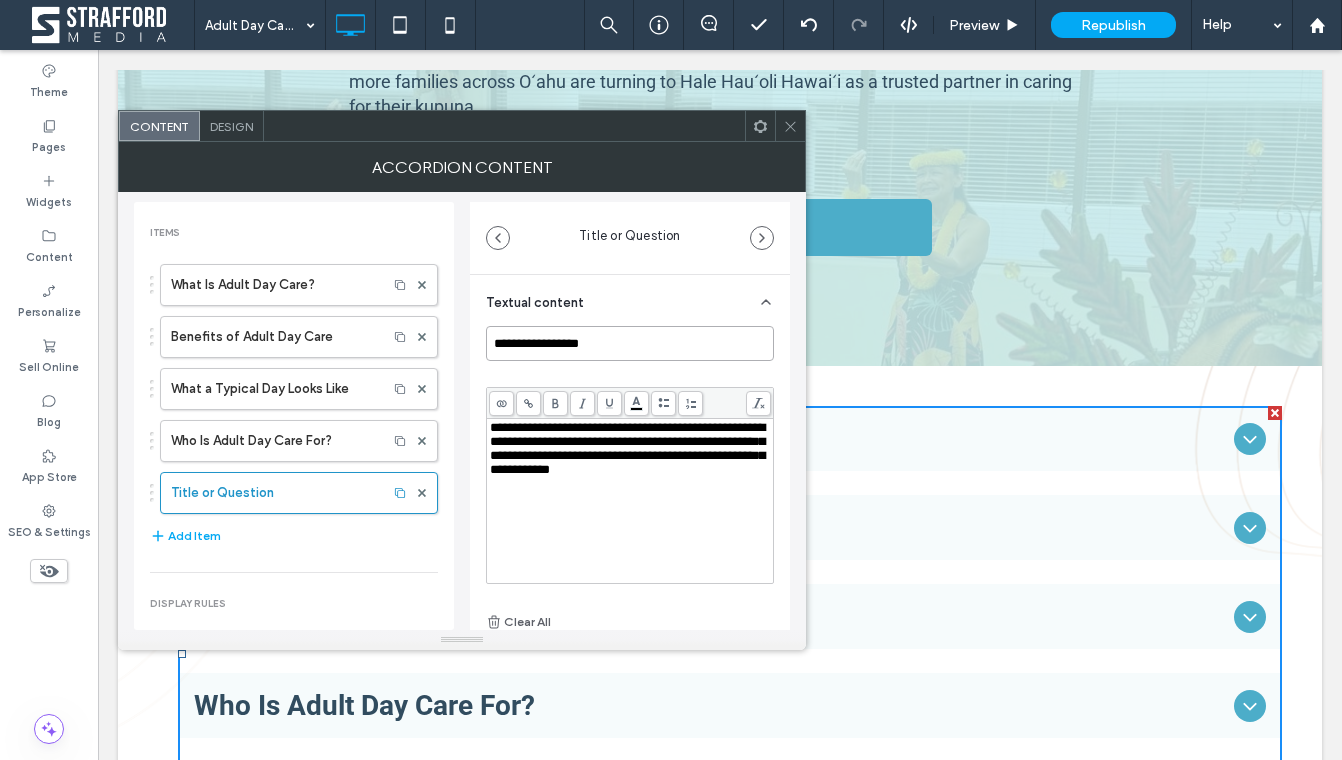 click on "**********" at bounding box center (630, 343) 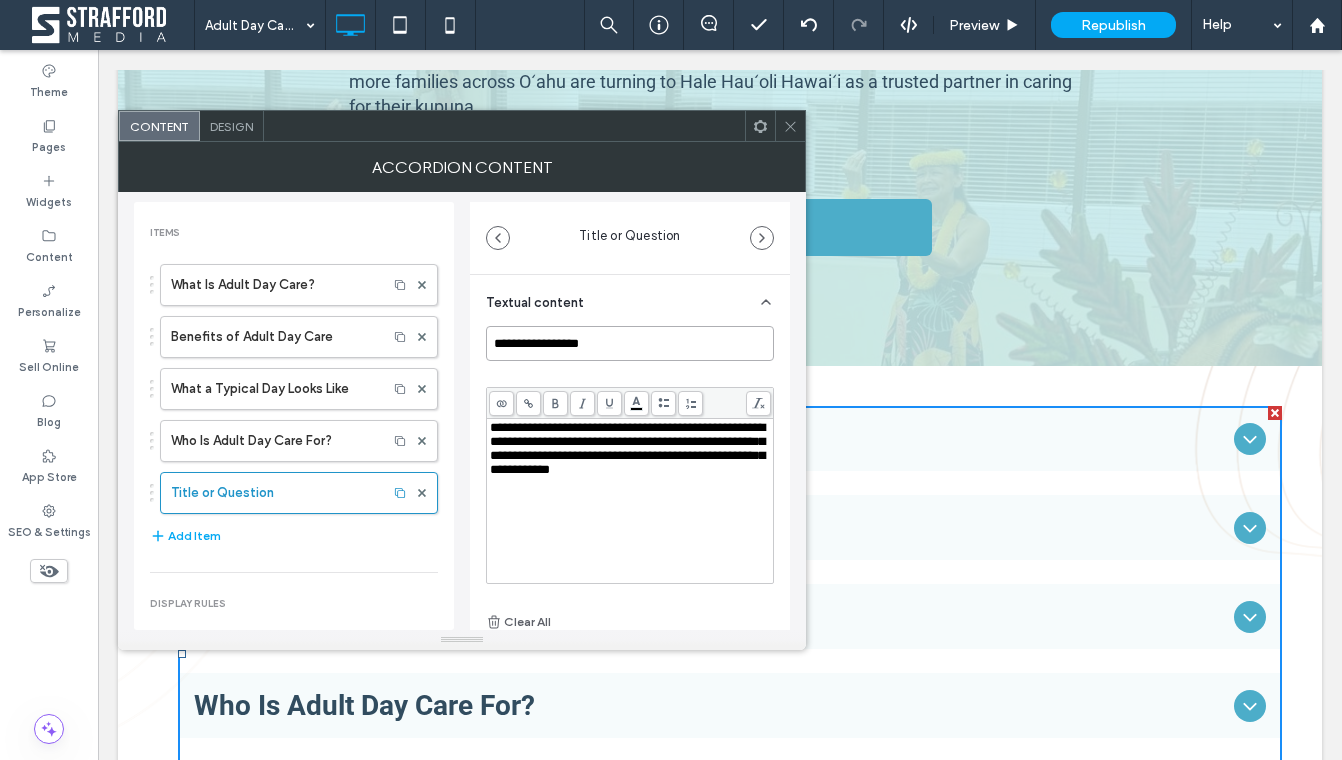 click on "**********" at bounding box center (630, 343) 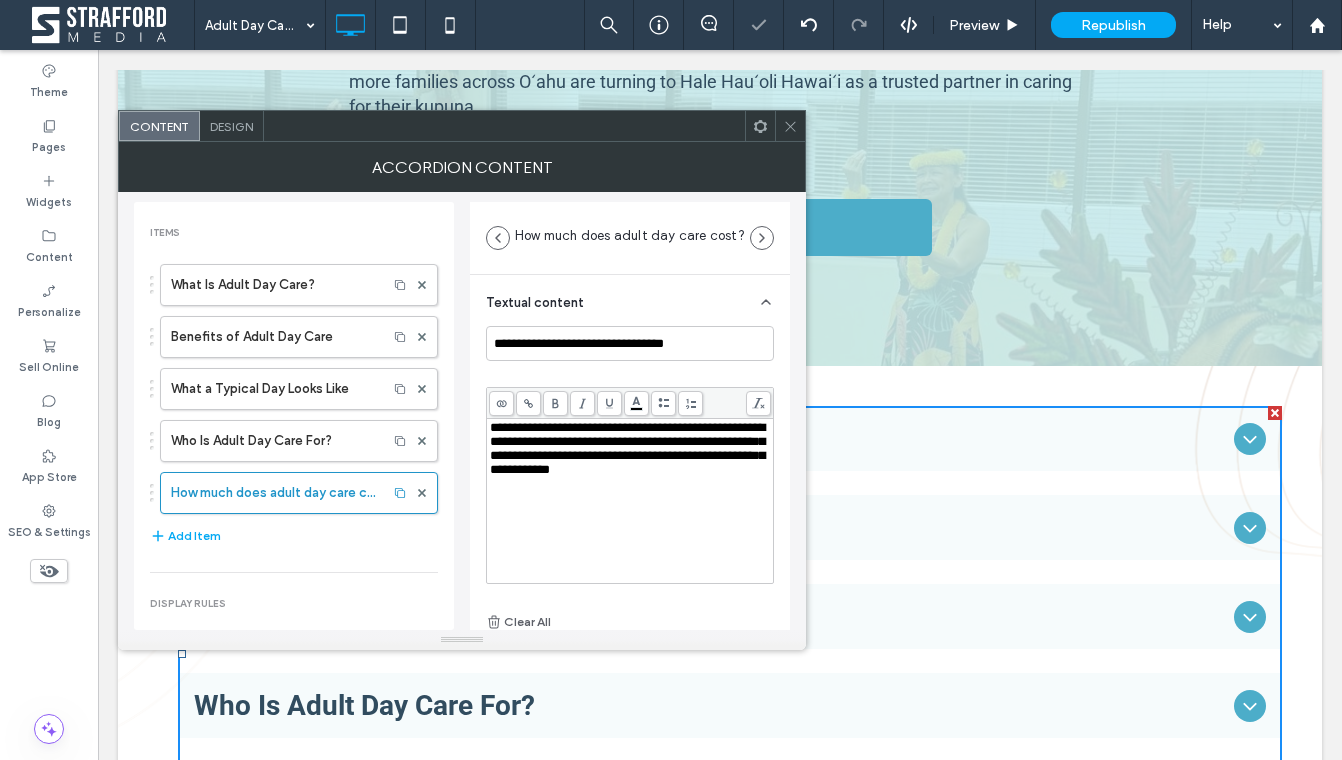 click on "**********" at bounding box center (630, 501) 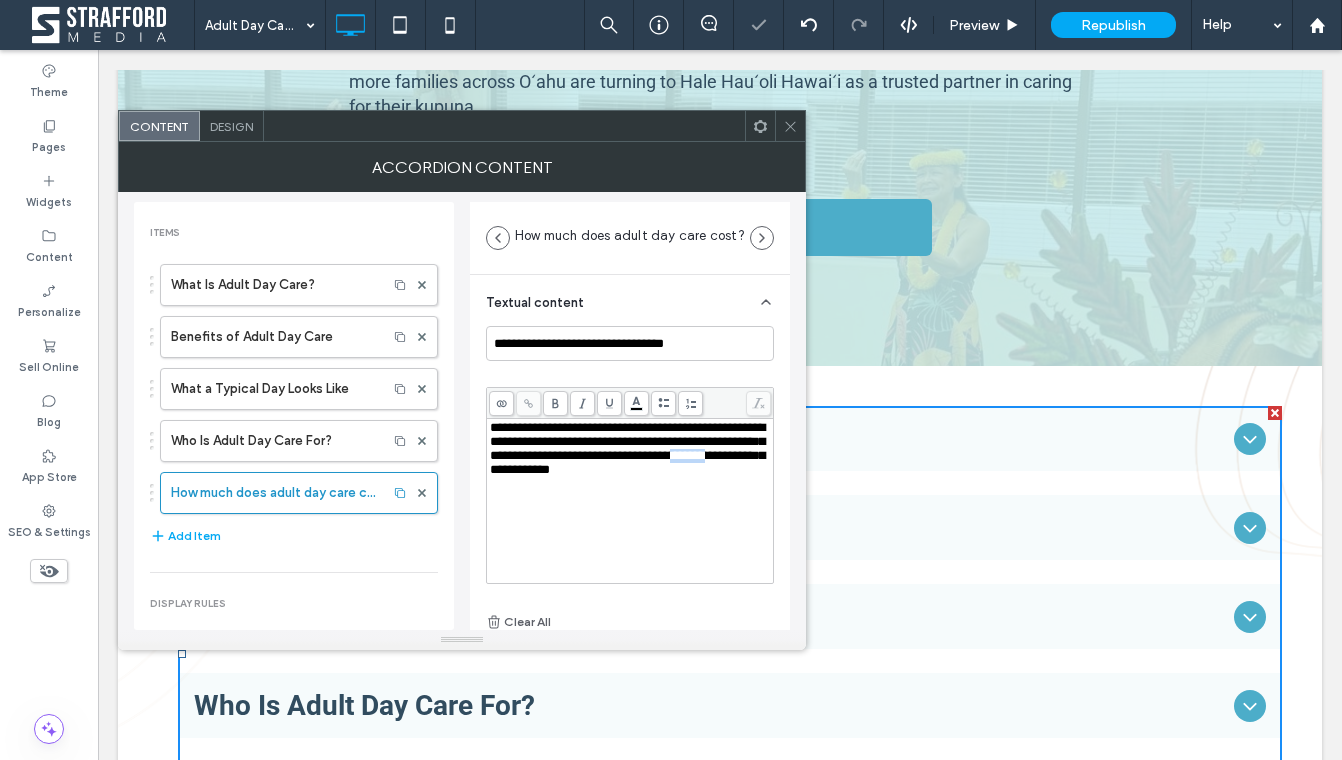 click on "**********" at bounding box center (627, 448) 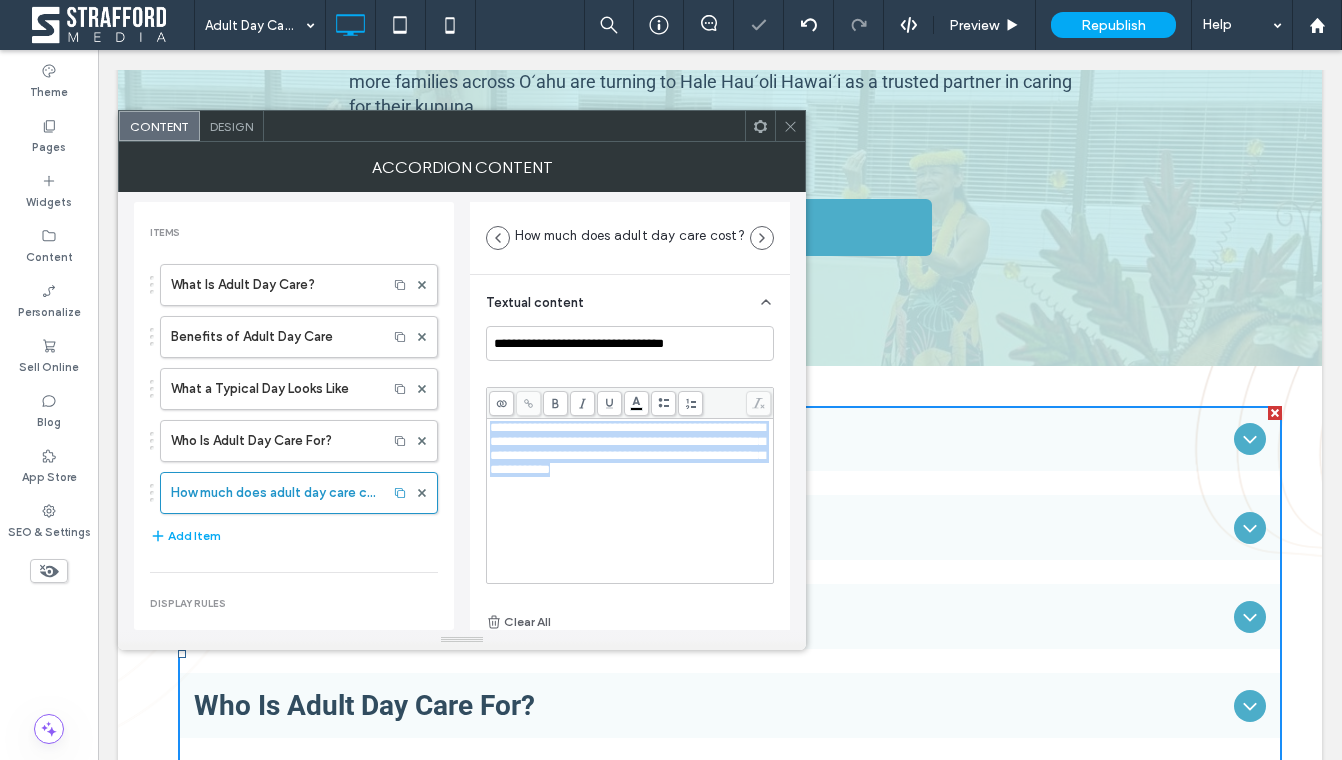 click on "**********" at bounding box center (627, 448) 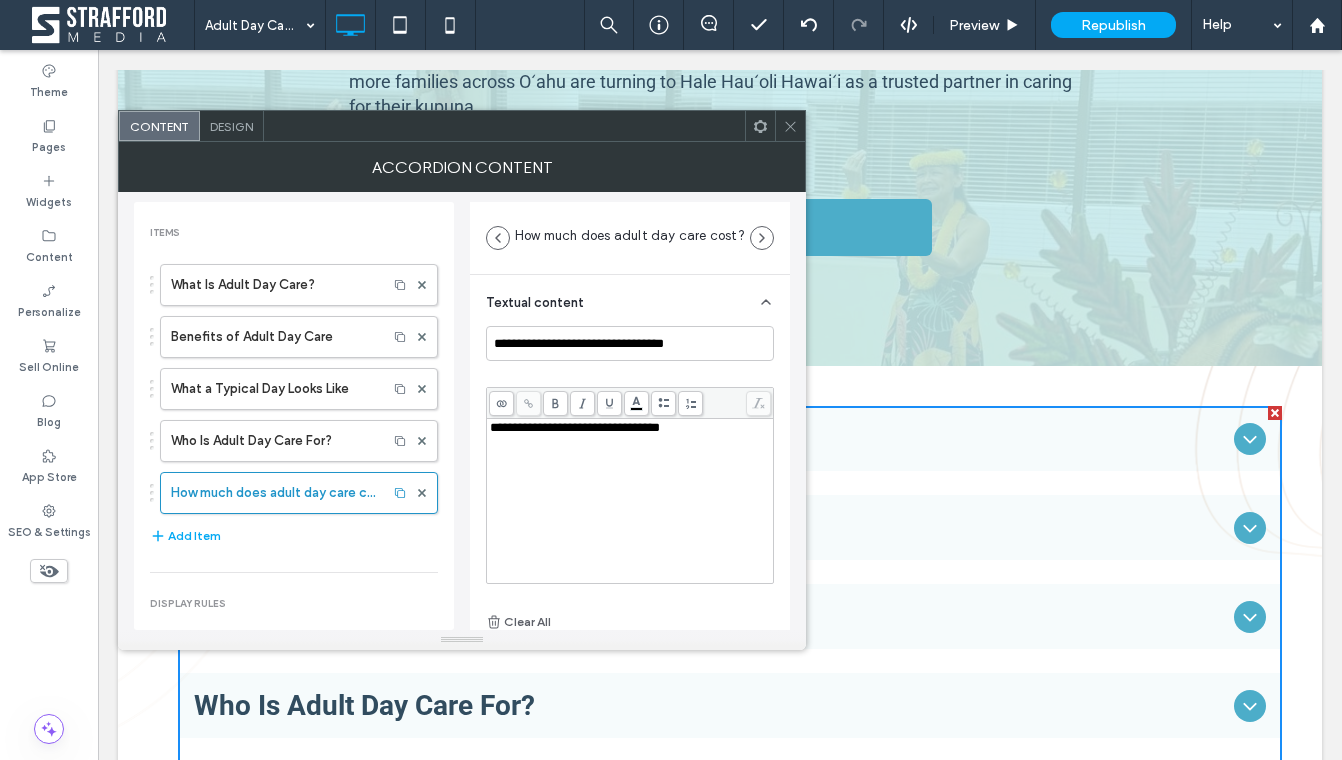 click on "**********" at bounding box center [630, 501] 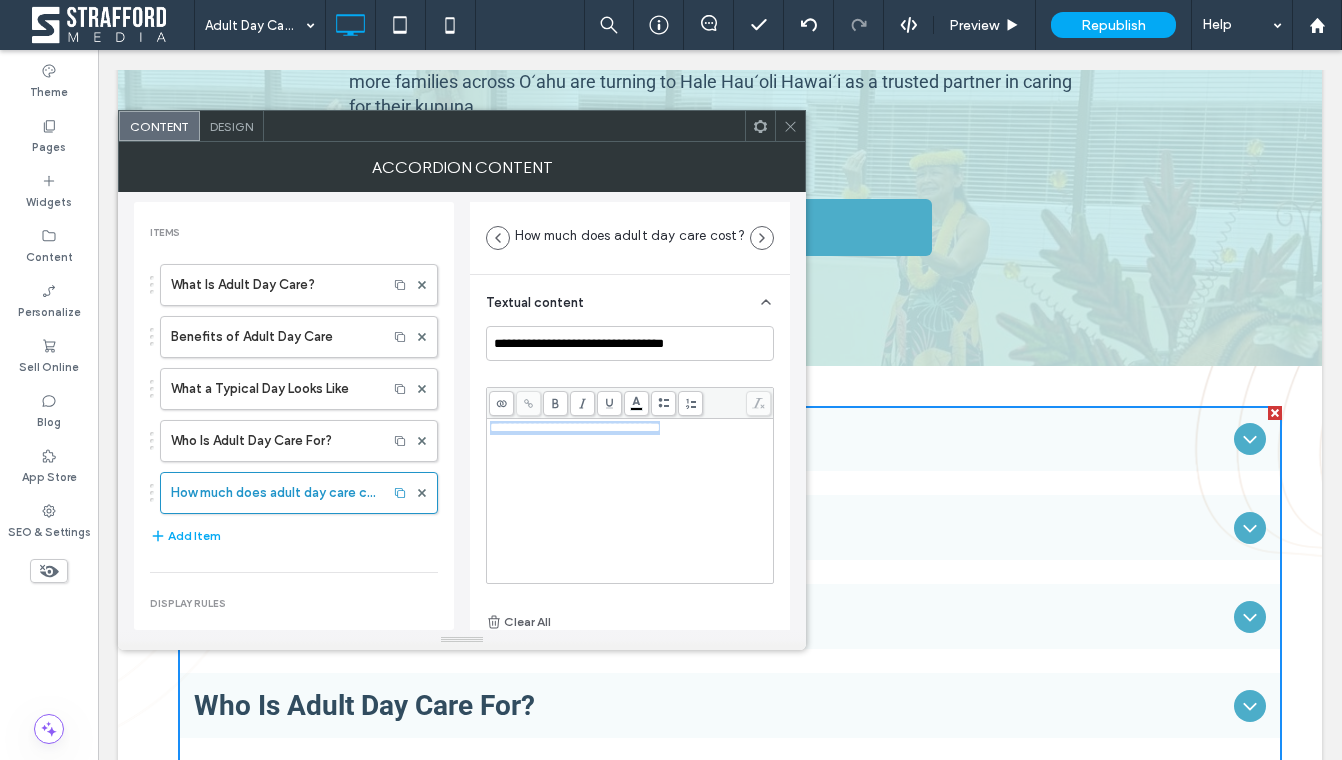 click on "**********" at bounding box center [630, 501] 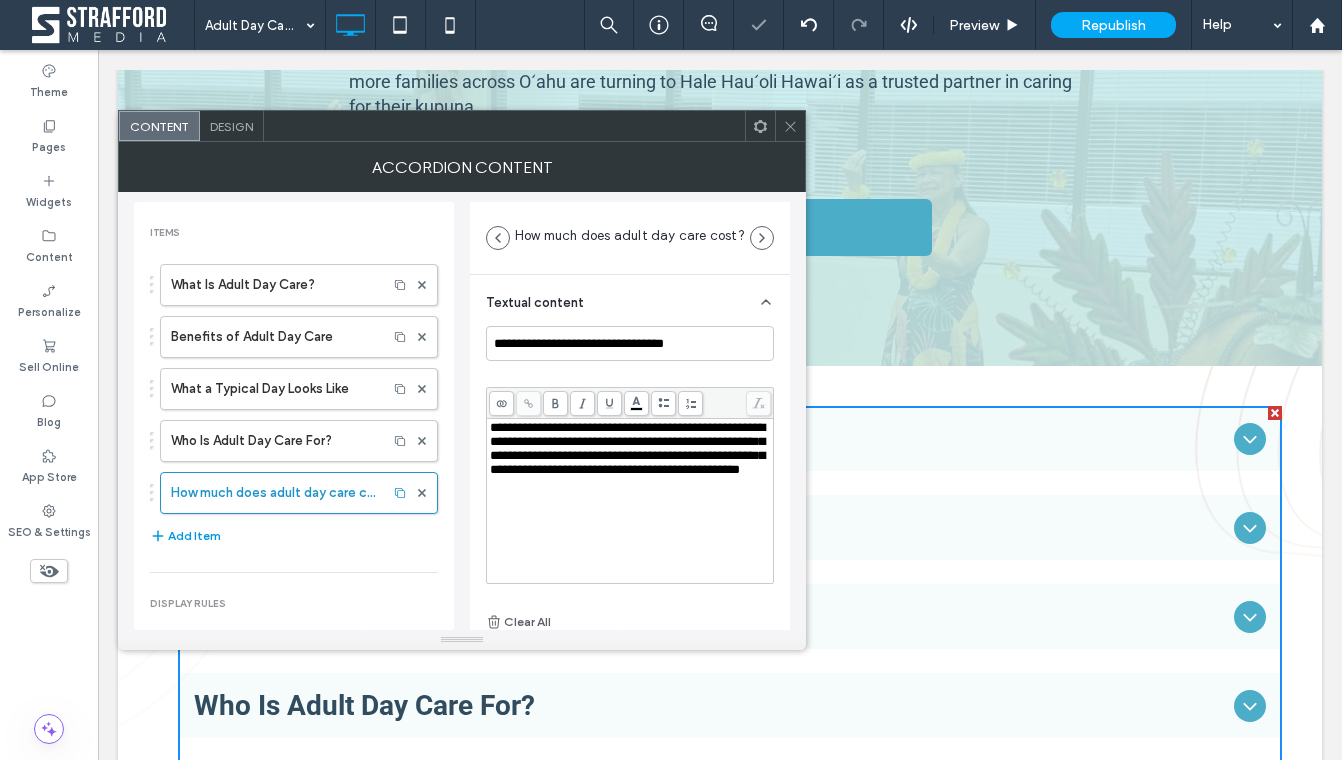 click on "Add Item" at bounding box center (185, 536) 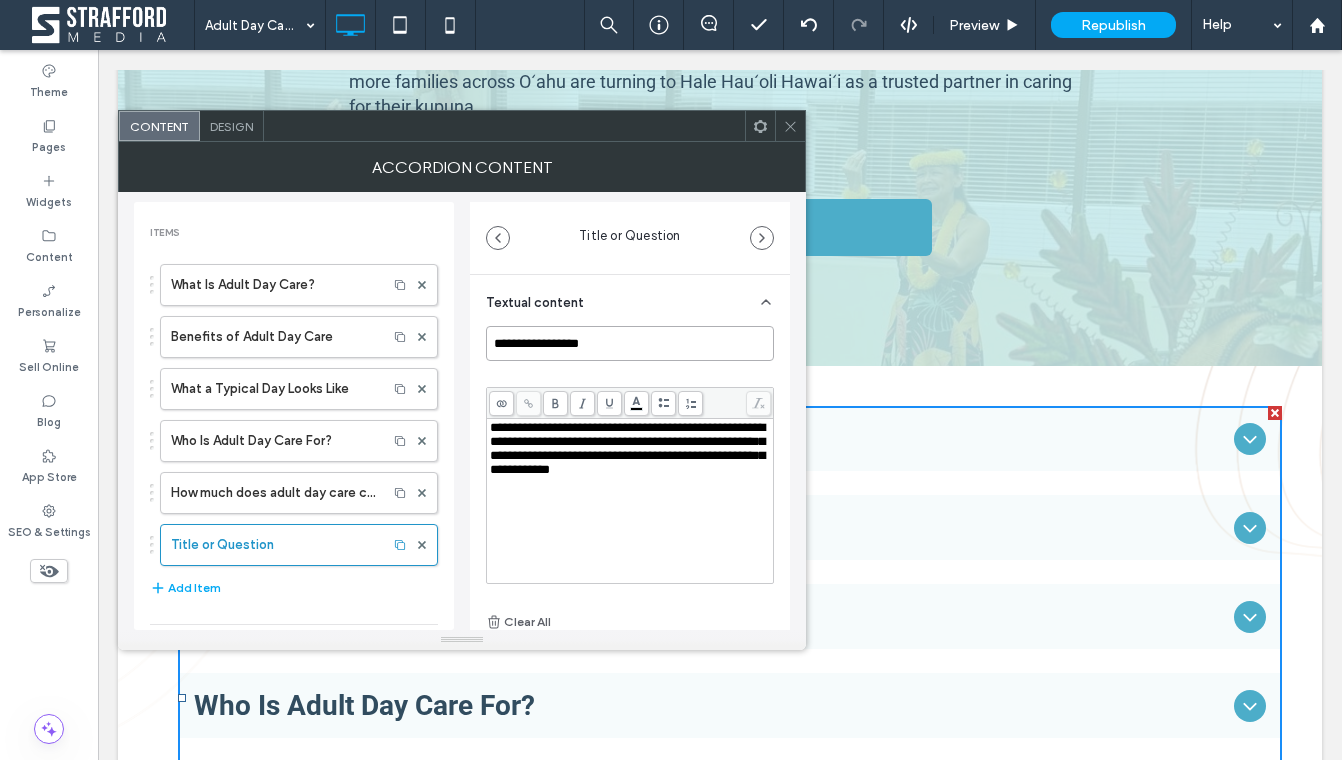click on "**********" at bounding box center [630, 343] 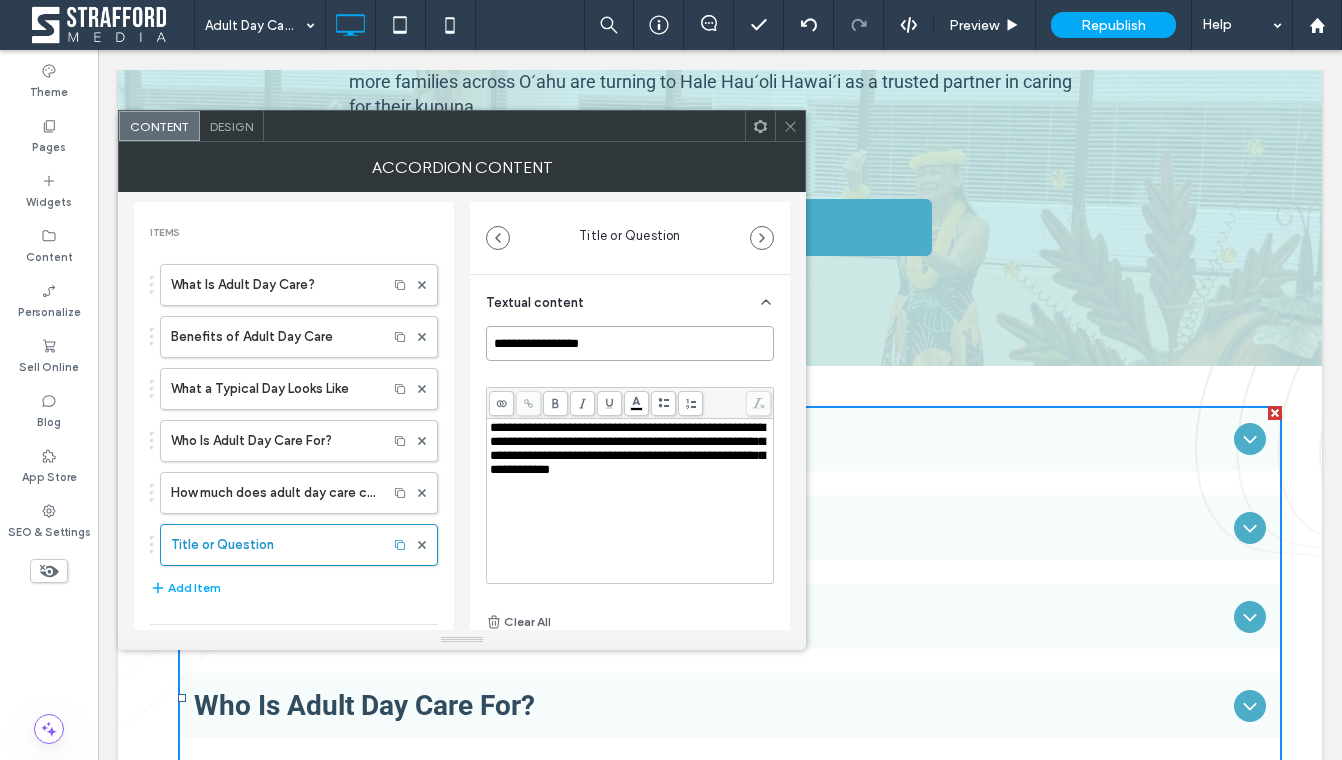 click on "**********" at bounding box center (630, 343) 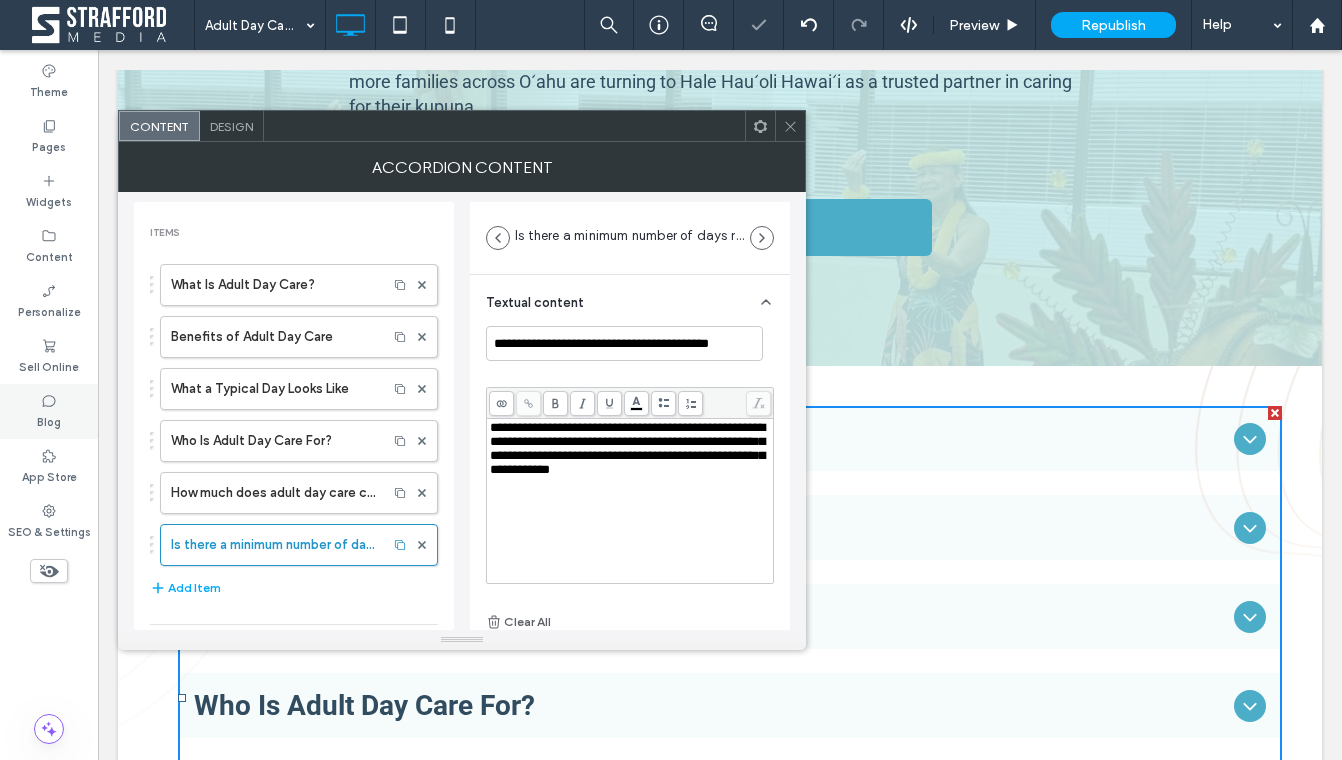 scroll, scrollTop: 0, scrollLeft: 0, axis: both 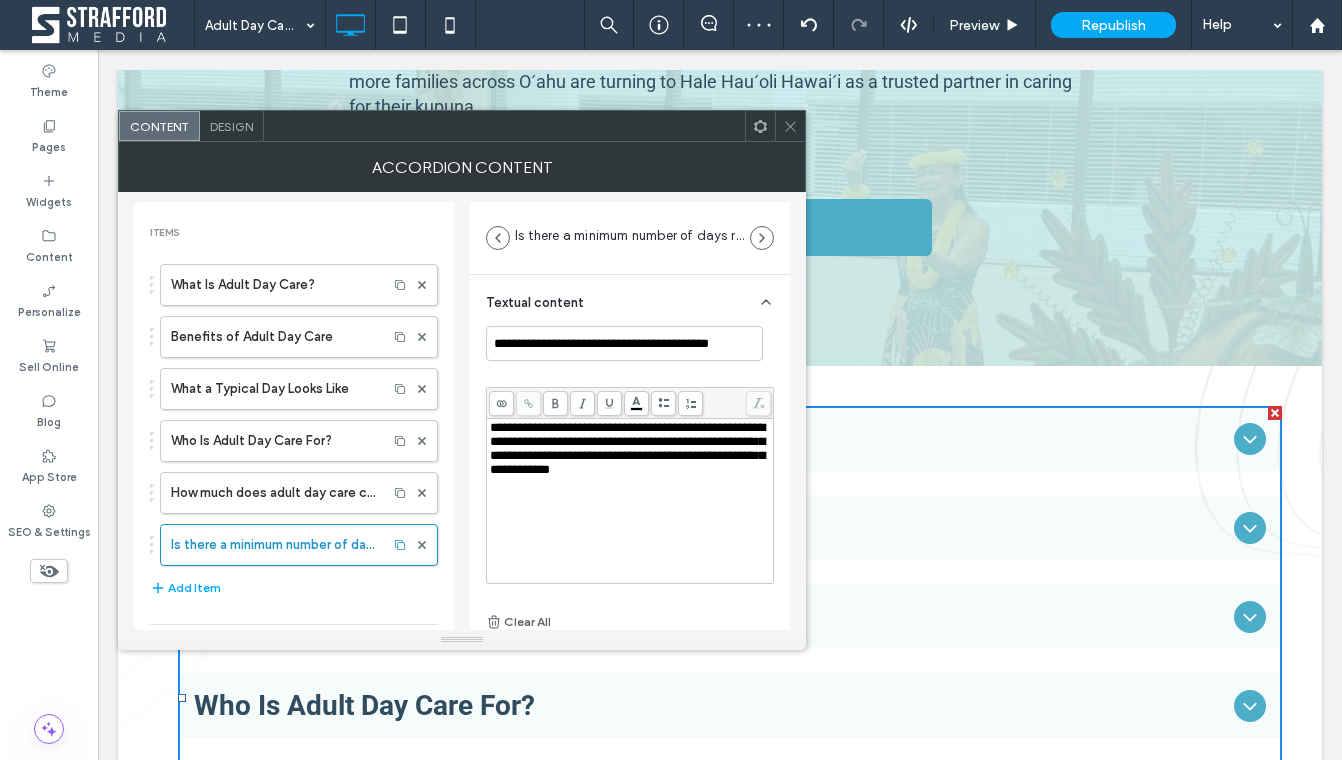 click on "**********" at bounding box center [627, 448] 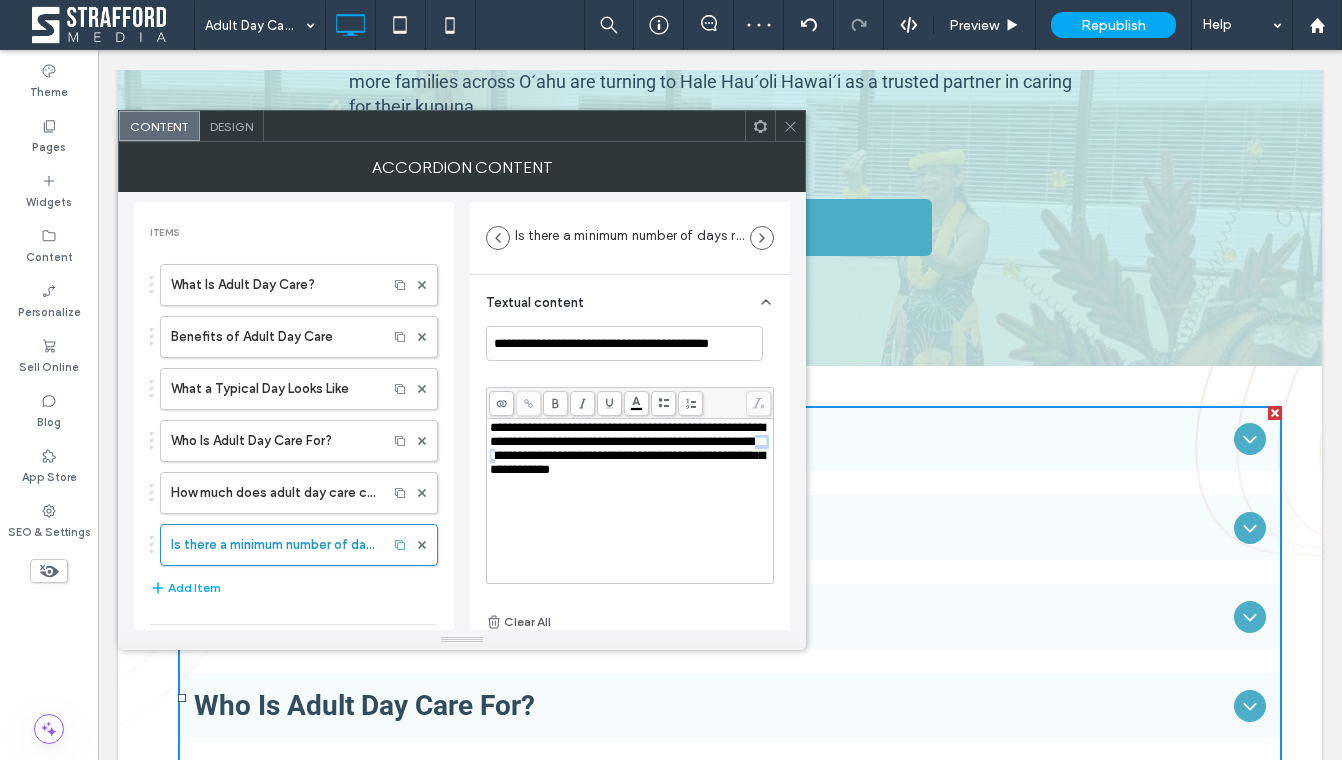 click on "**********" at bounding box center (627, 448) 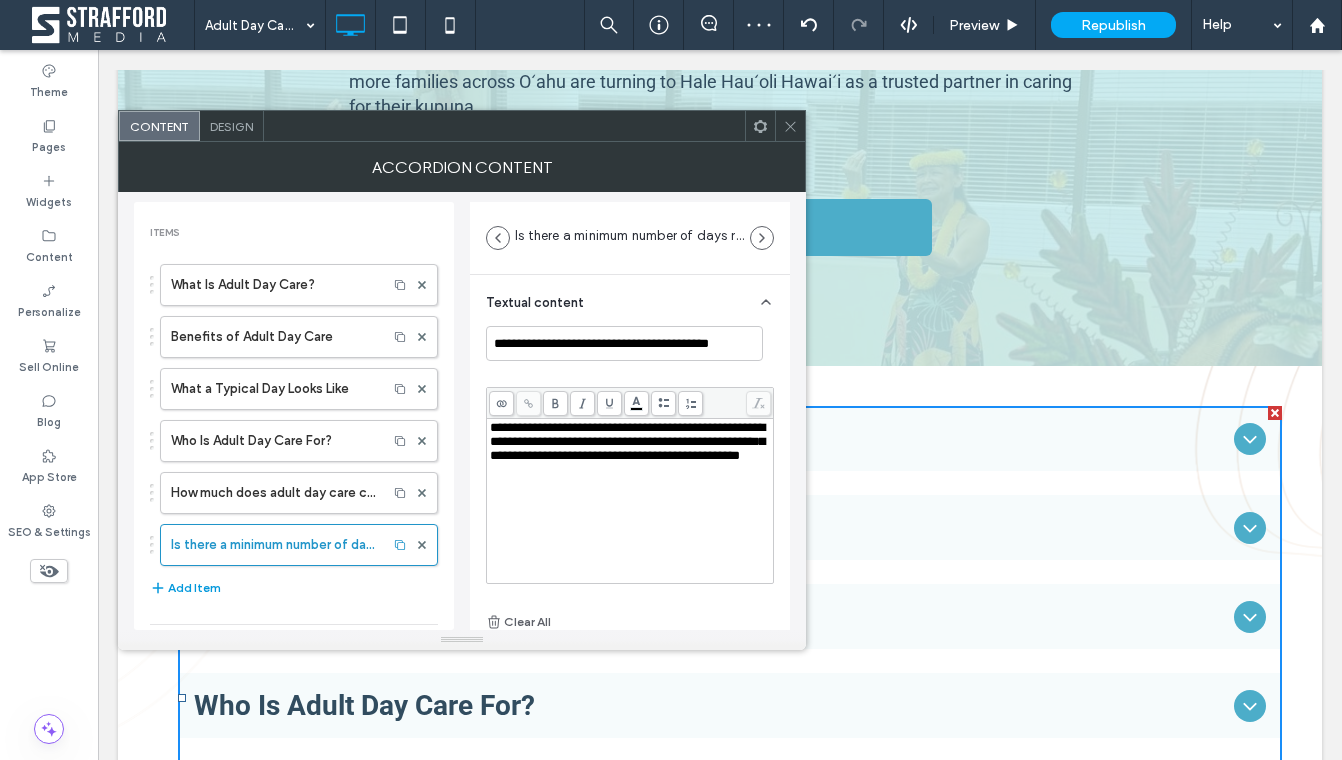 click on "Add Item" at bounding box center [185, 588] 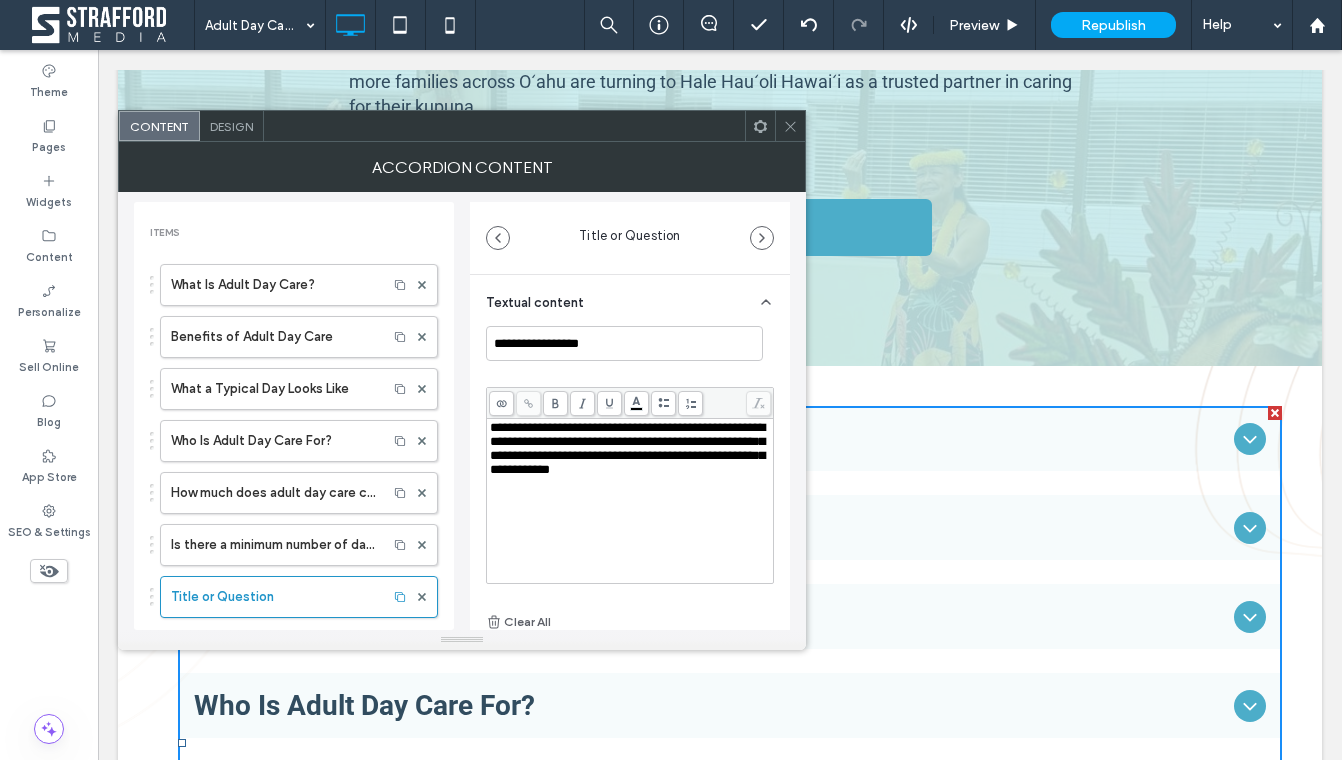click at bounding box center [630, 403] 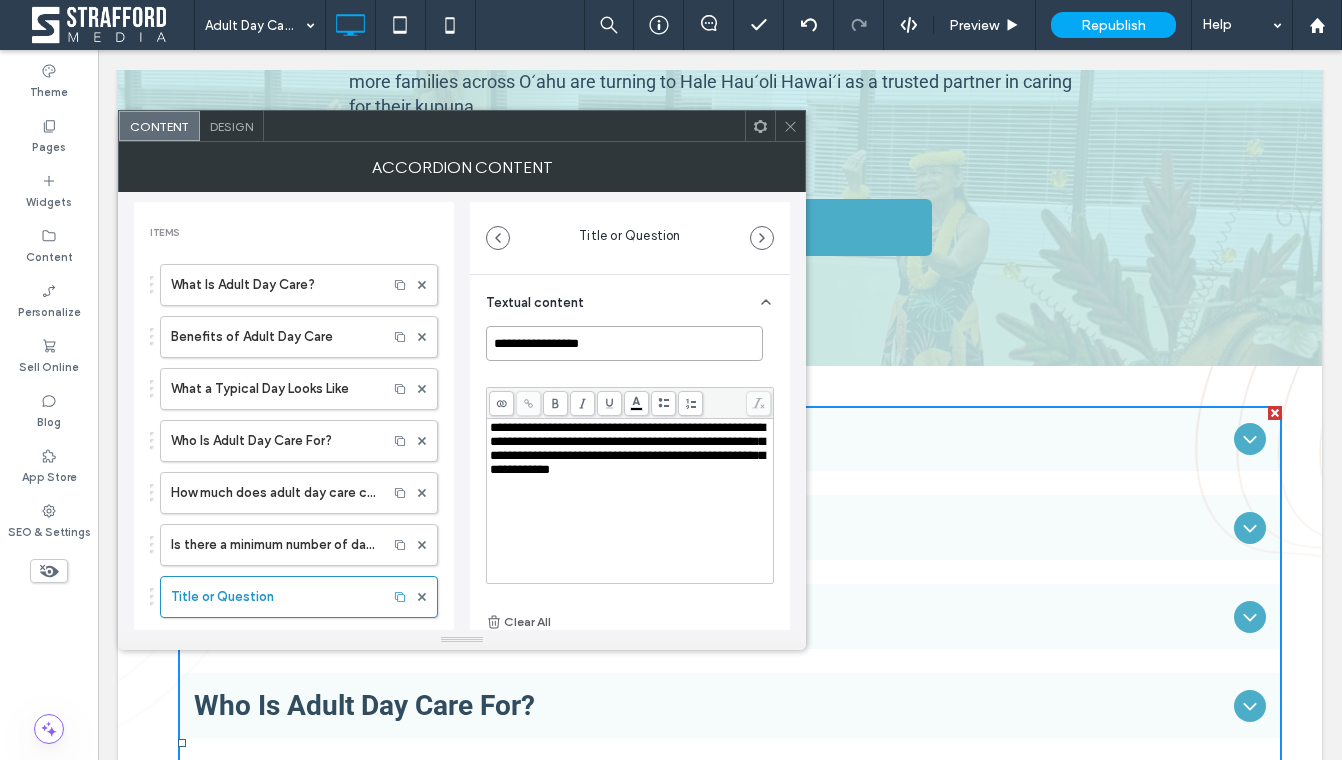 click on "**********" at bounding box center [624, 343] 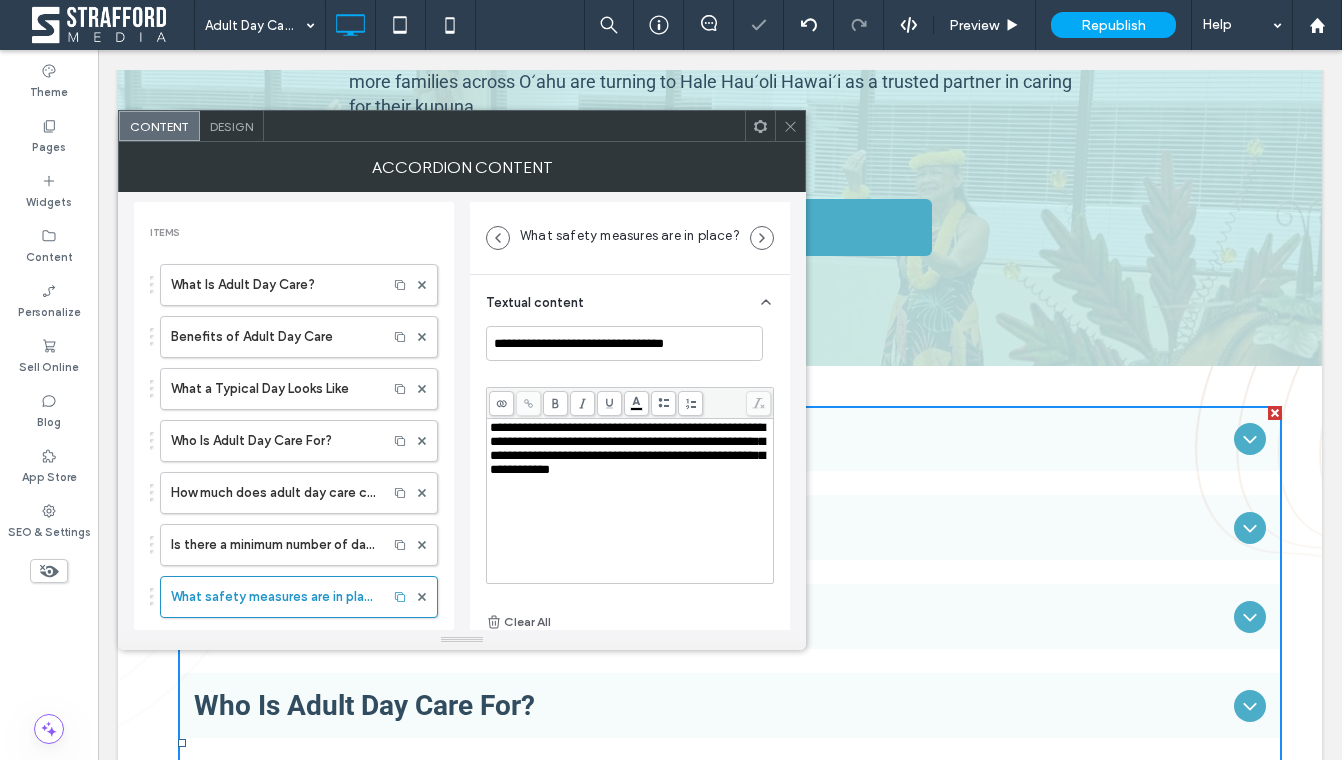 click on "**********" at bounding box center [627, 448] 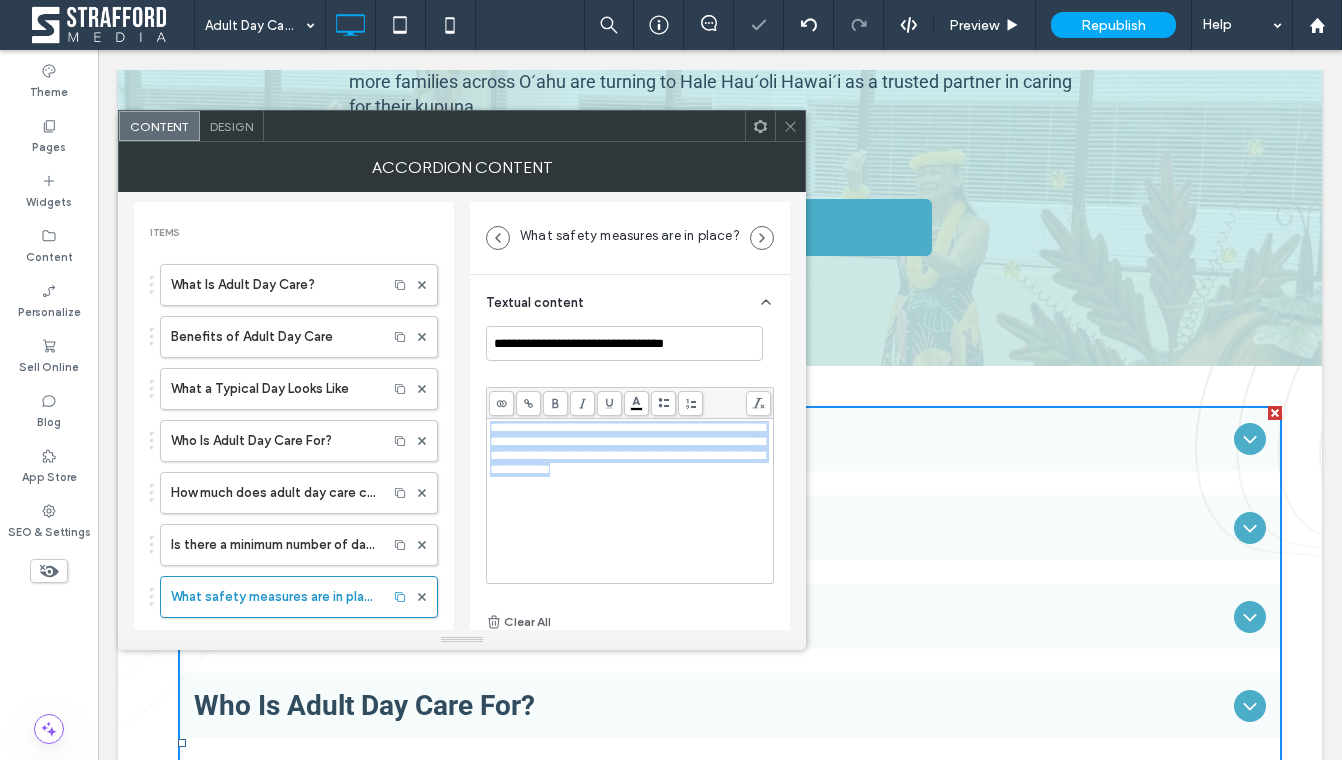 click on "**********" at bounding box center (627, 448) 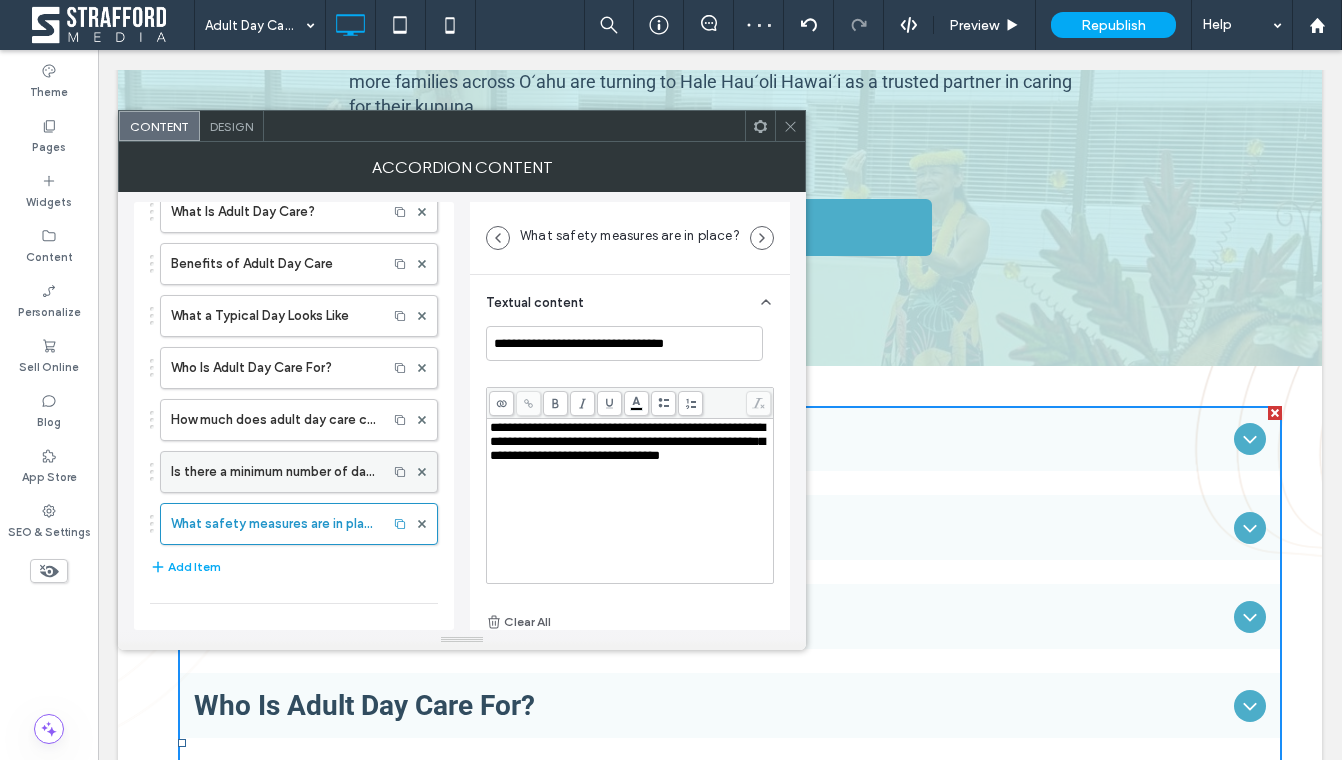 scroll, scrollTop: 78, scrollLeft: 0, axis: vertical 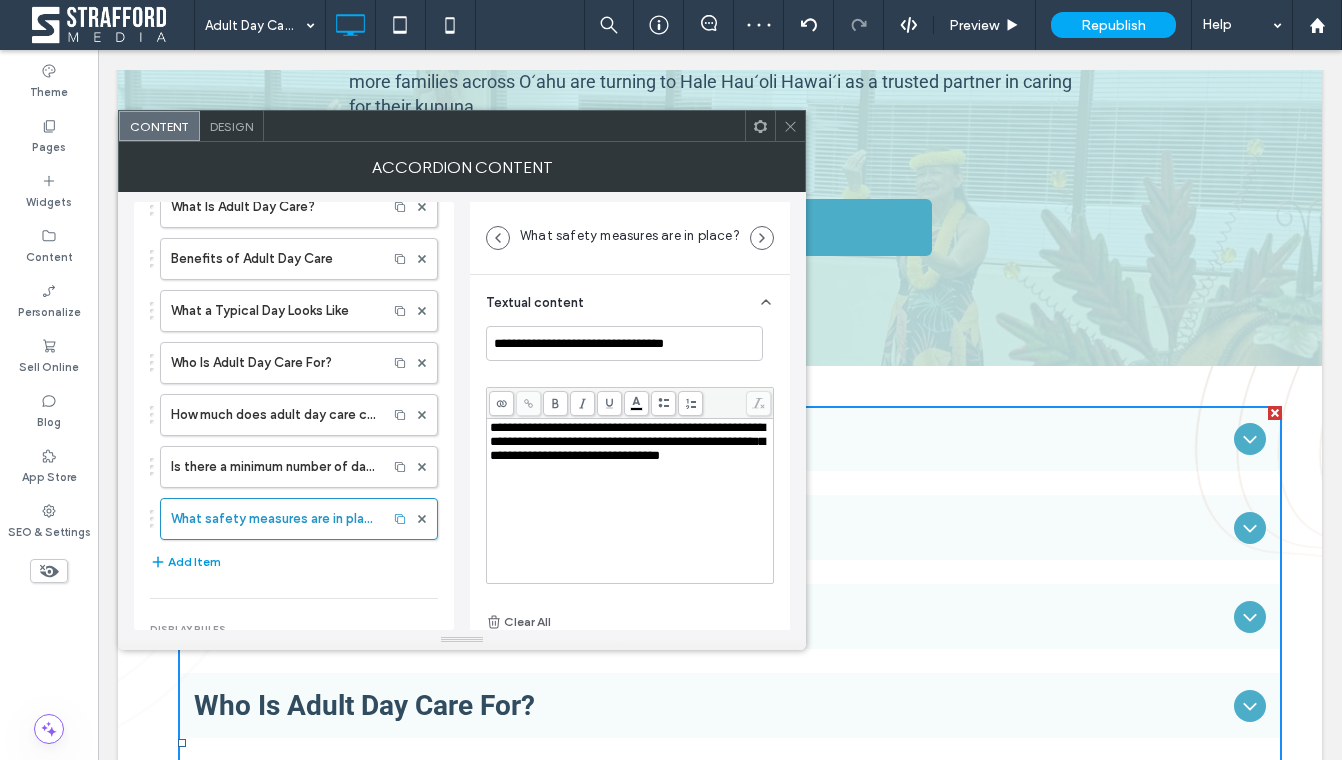 click on "Add Item" at bounding box center (185, 562) 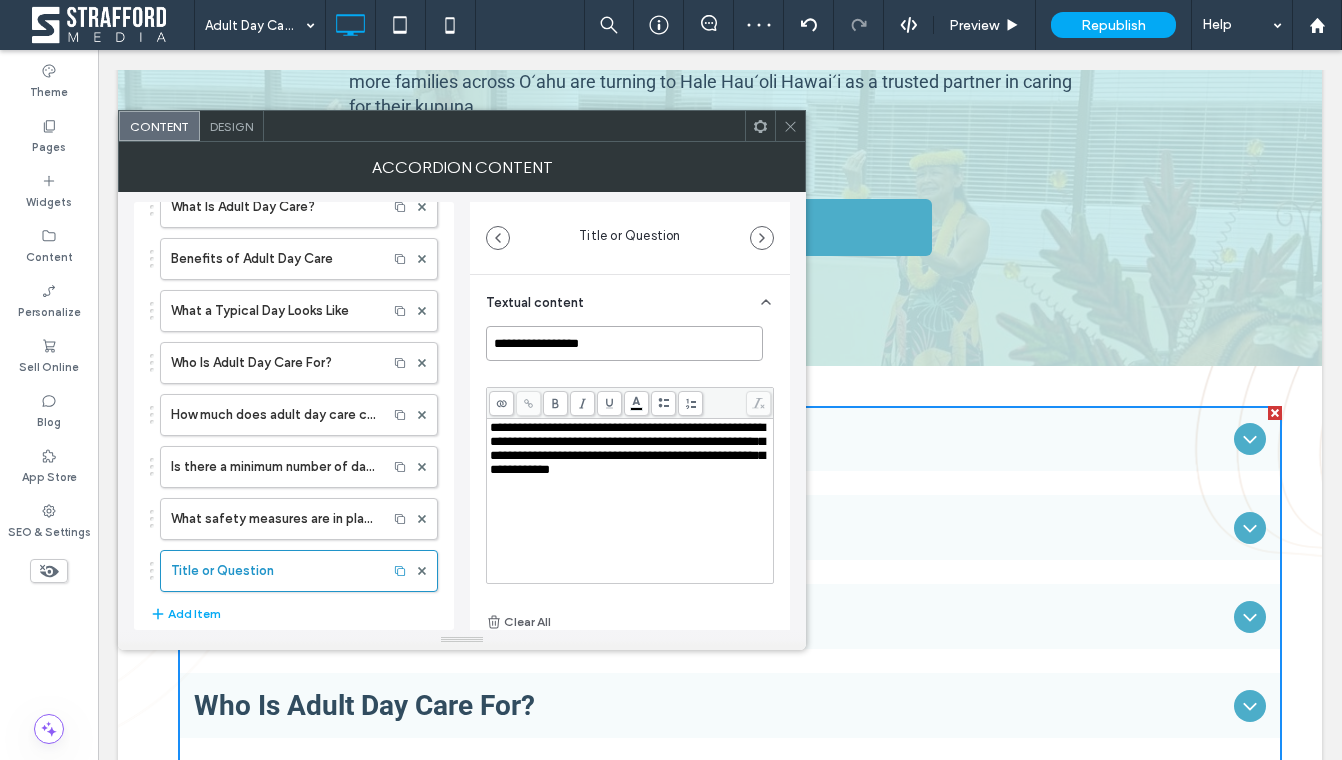 click on "**********" at bounding box center (624, 343) 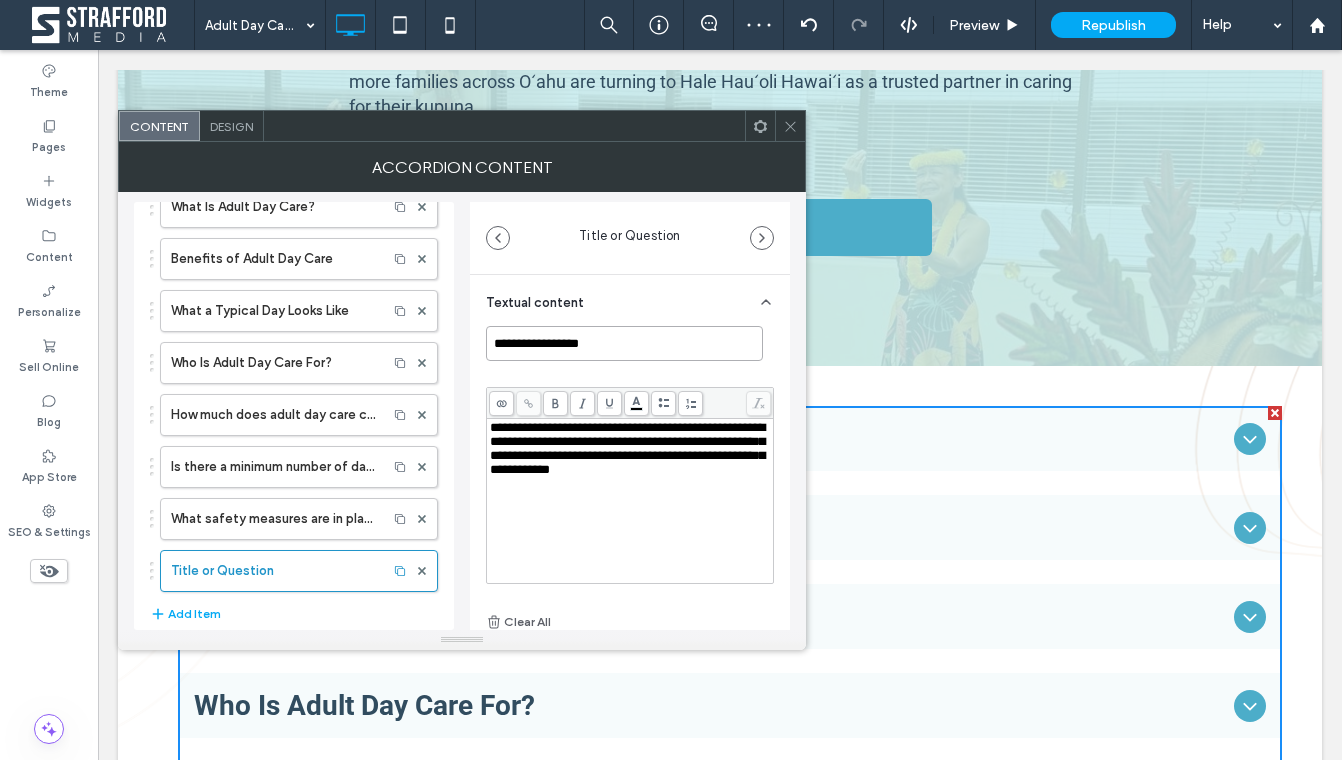 click on "**********" at bounding box center (624, 343) 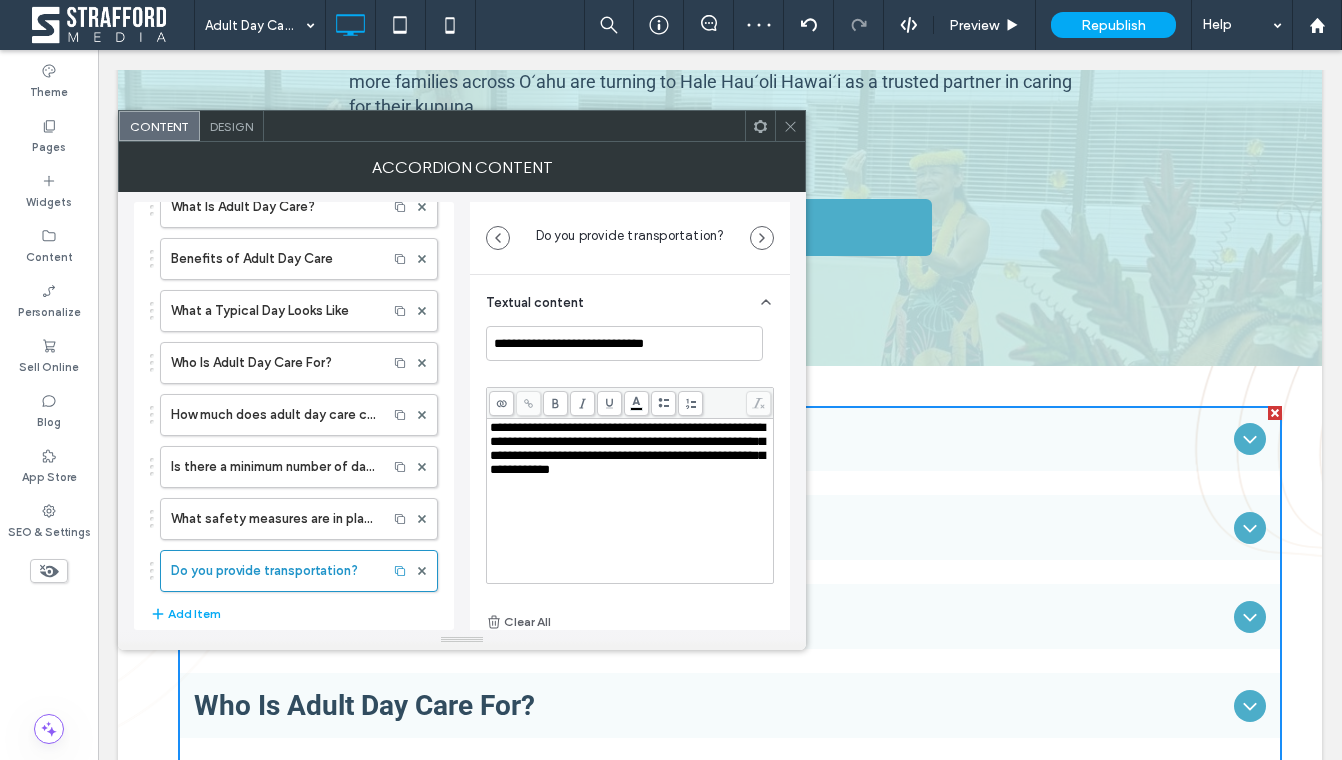 click on "**********" at bounding box center (627, 448) 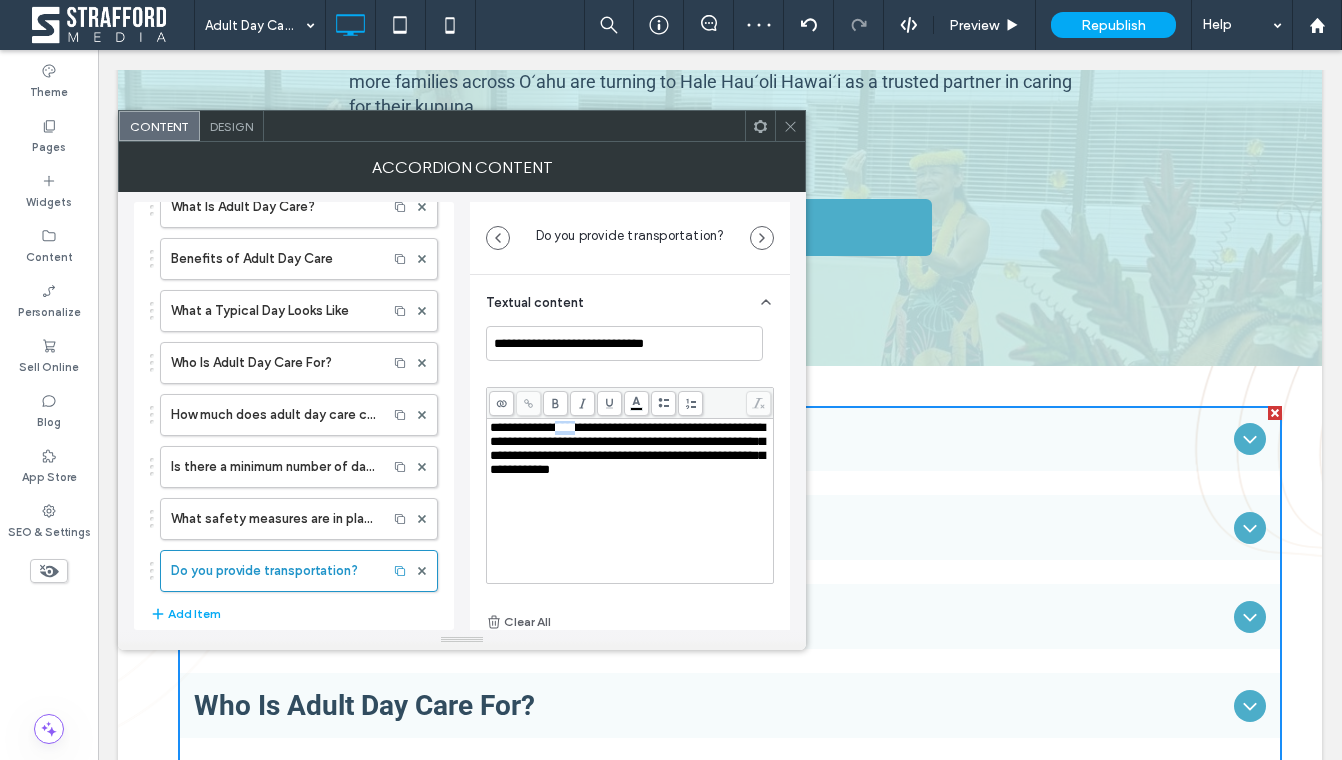 click on "**********" at bounding box center (627, 448) 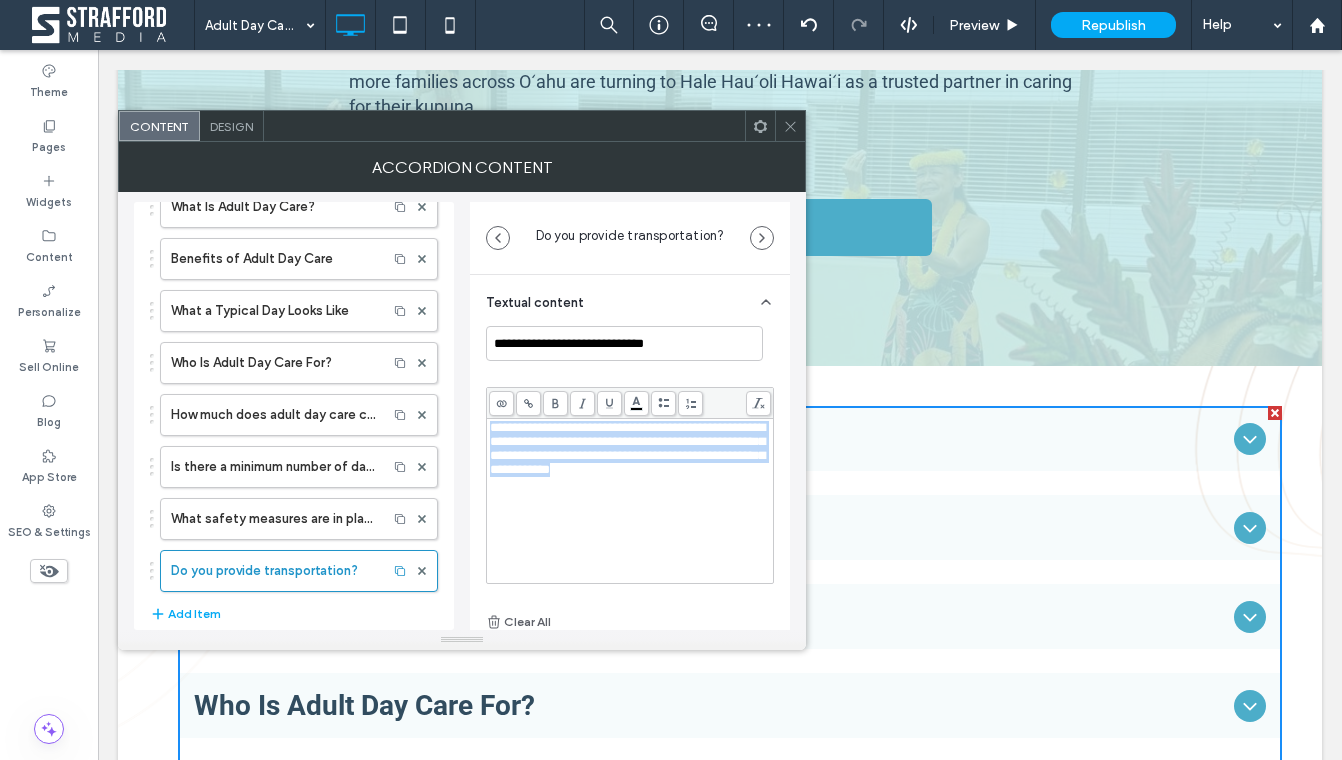 click on "**********" at bounding box center (627, 448) 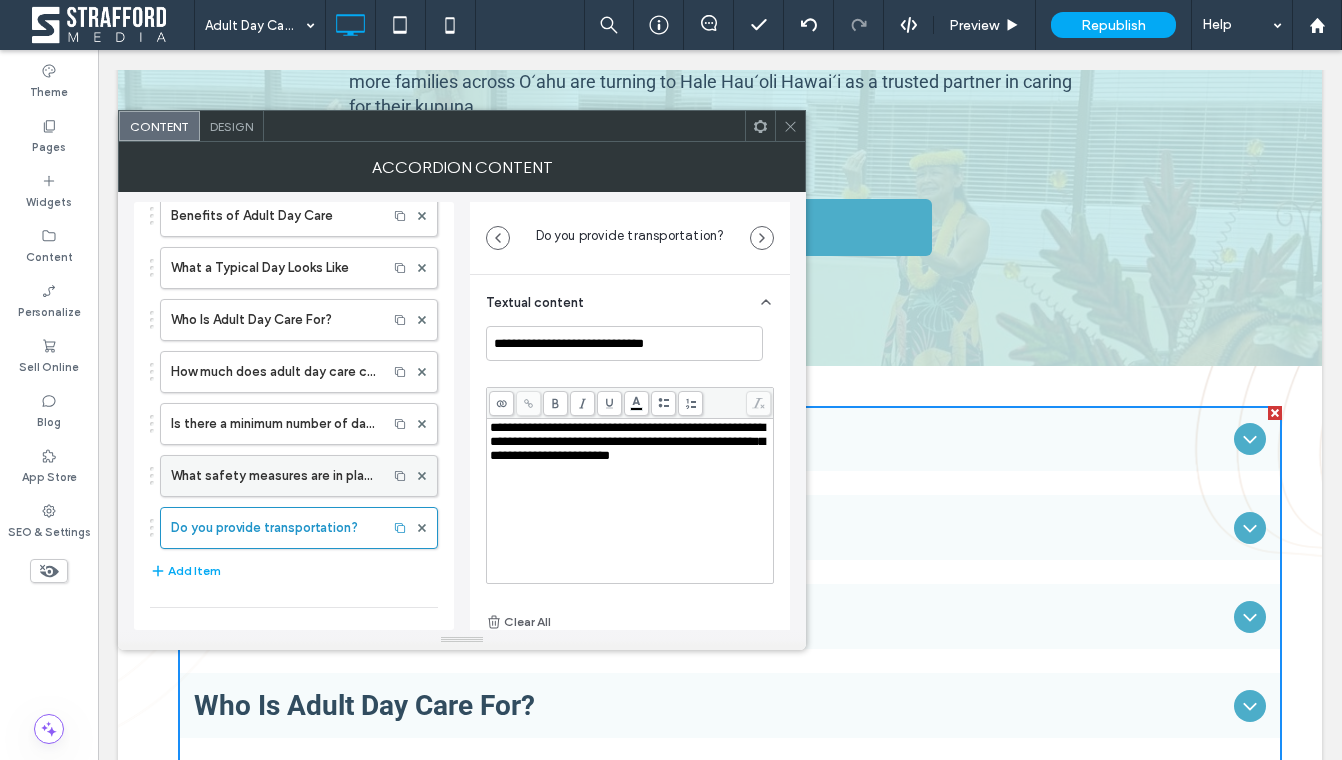 scroll, scrollTop: 133, scrollLeft: 0, axis: vertical 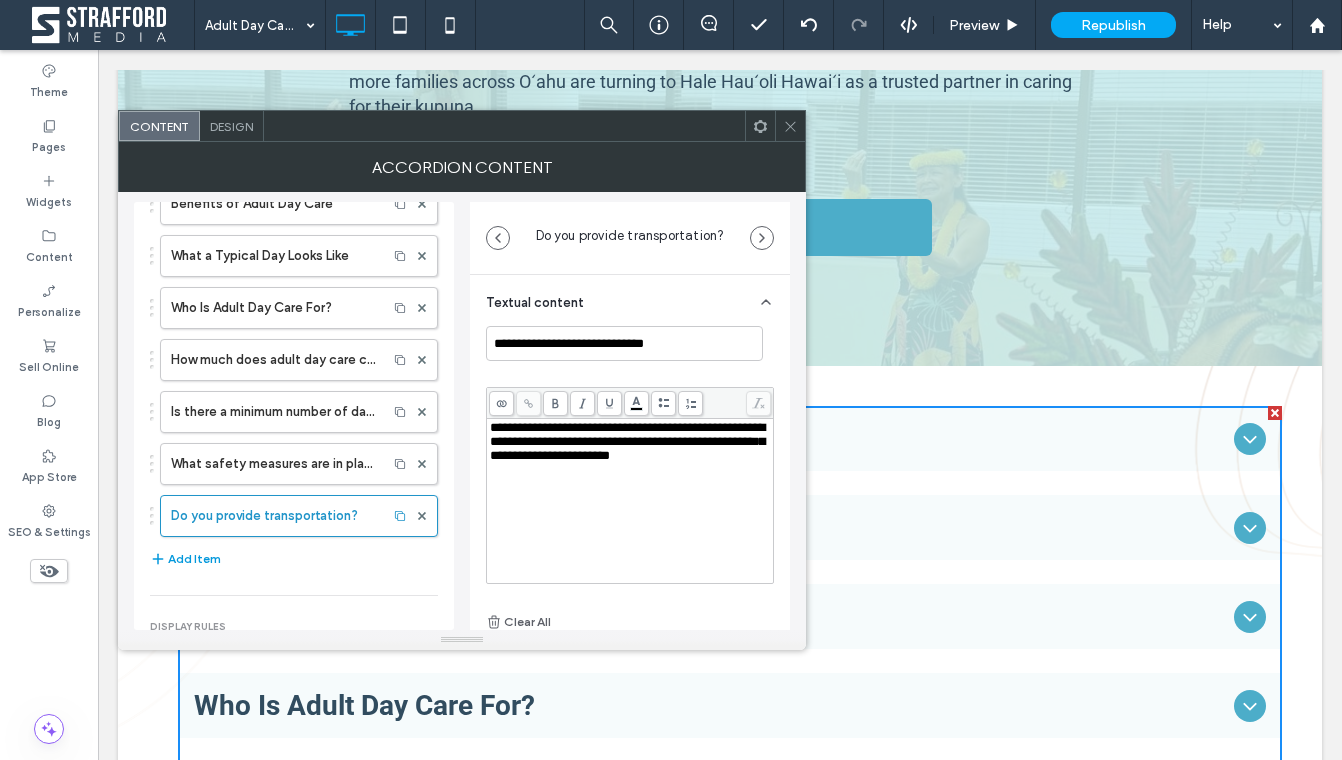 click on "Add Item" at bounding box center (185, 559) 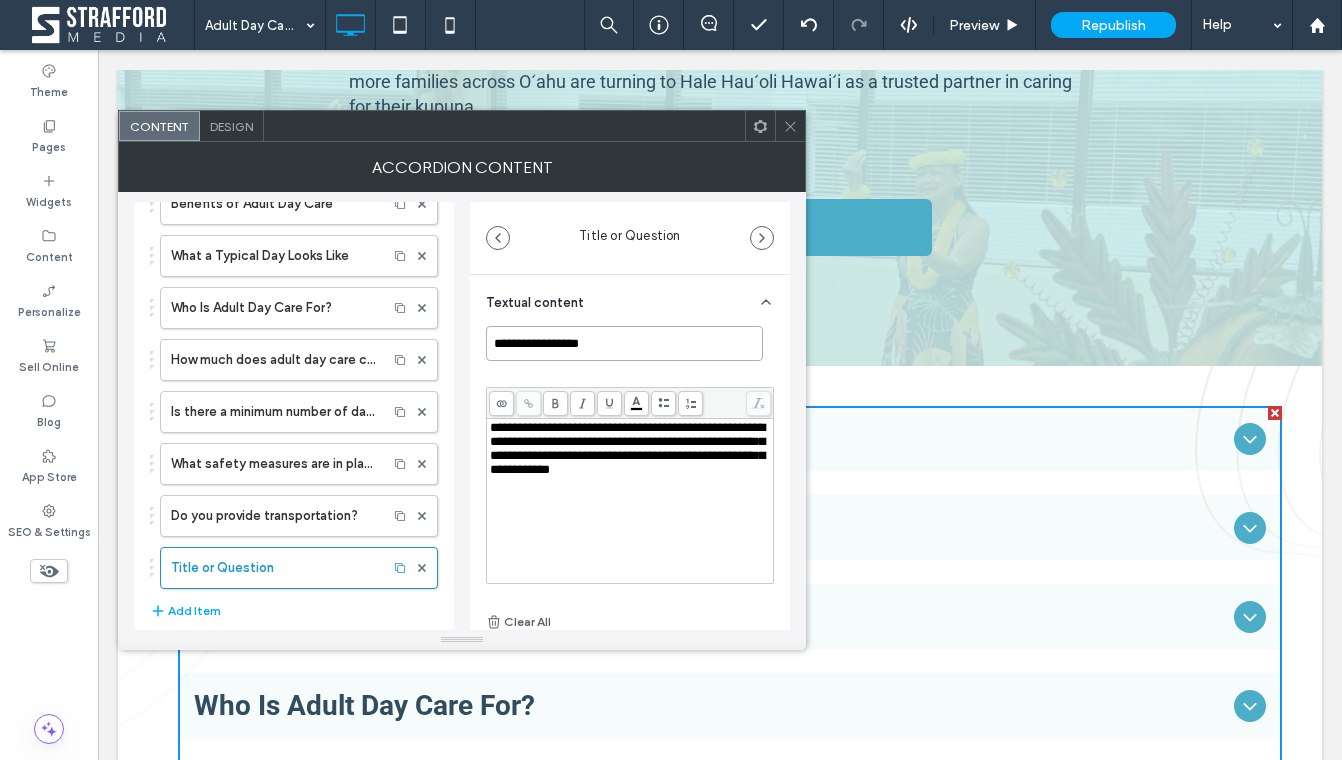 click on "**********" at bounding box center (624, 343) 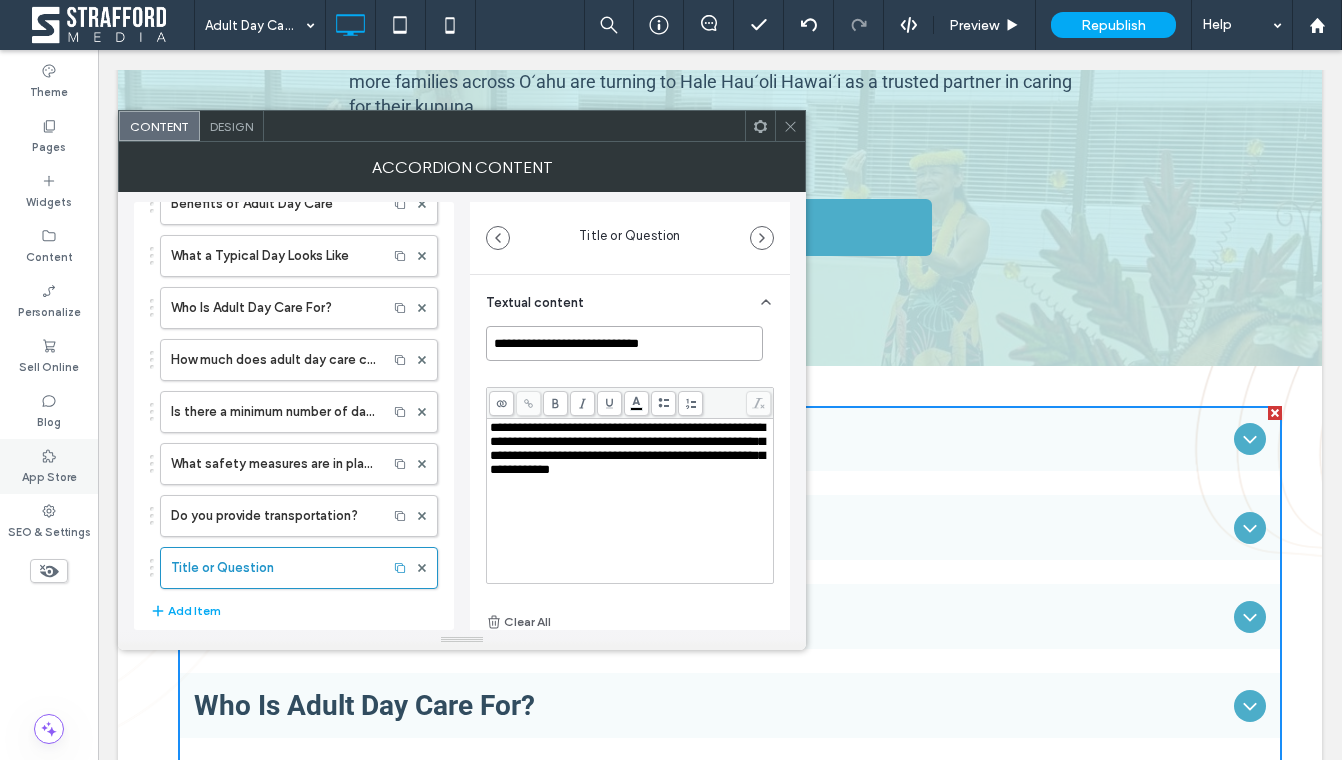 type on "**********" 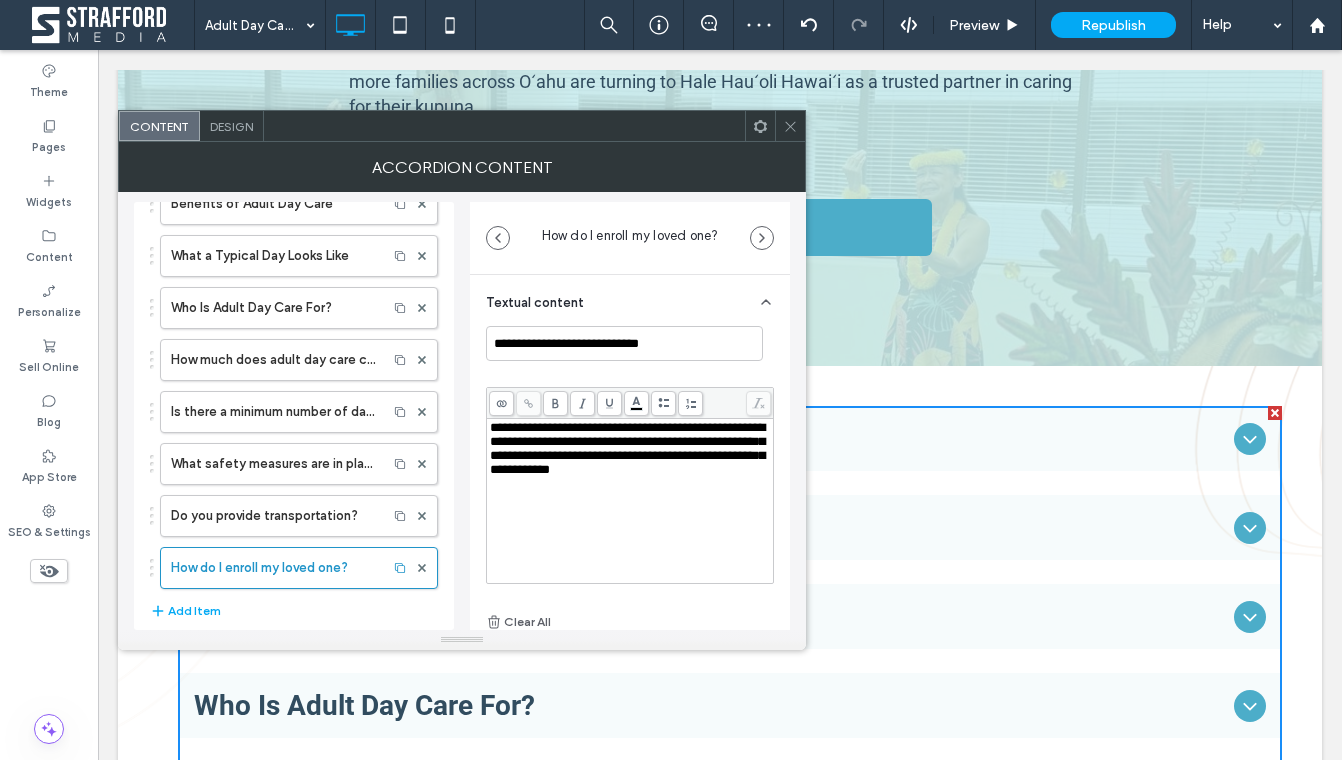 click on "**********" at bounding box center [627, 448] 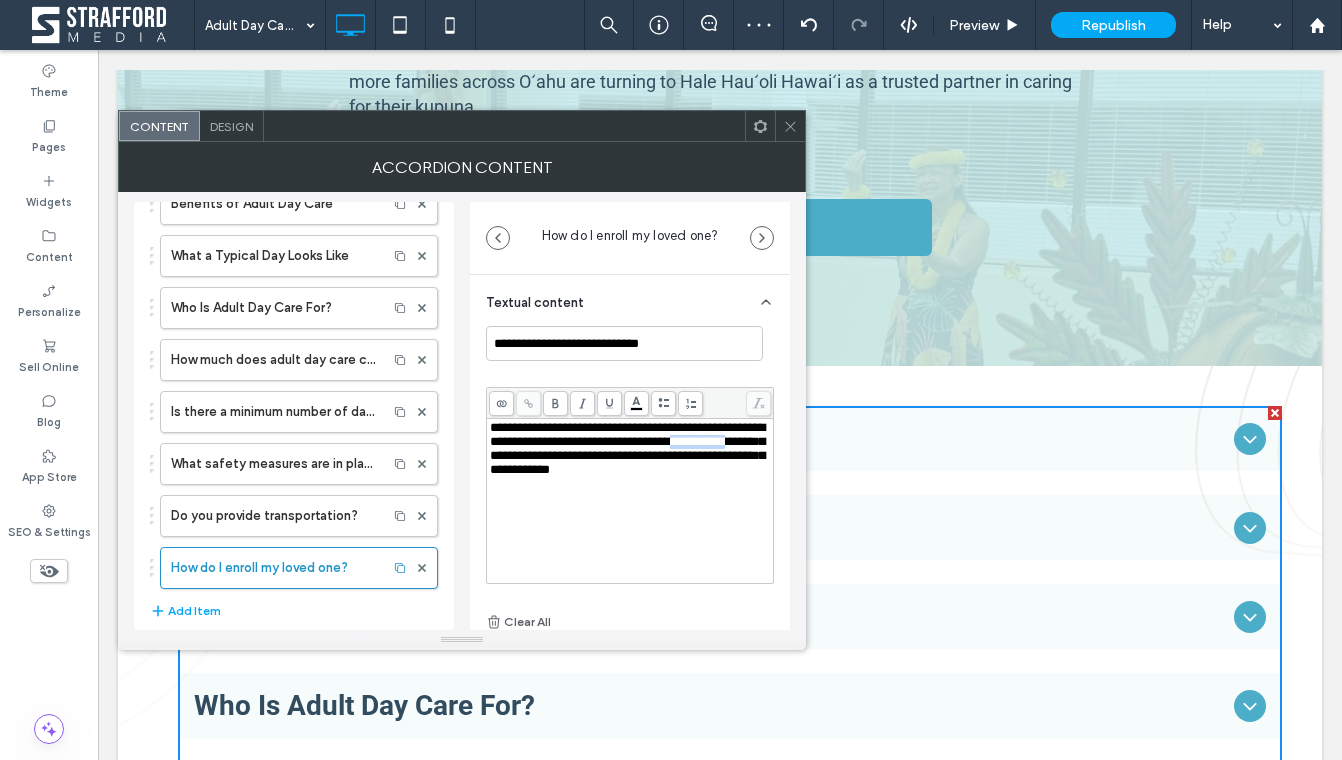 click on "**********" at bounding box center [627, 448] 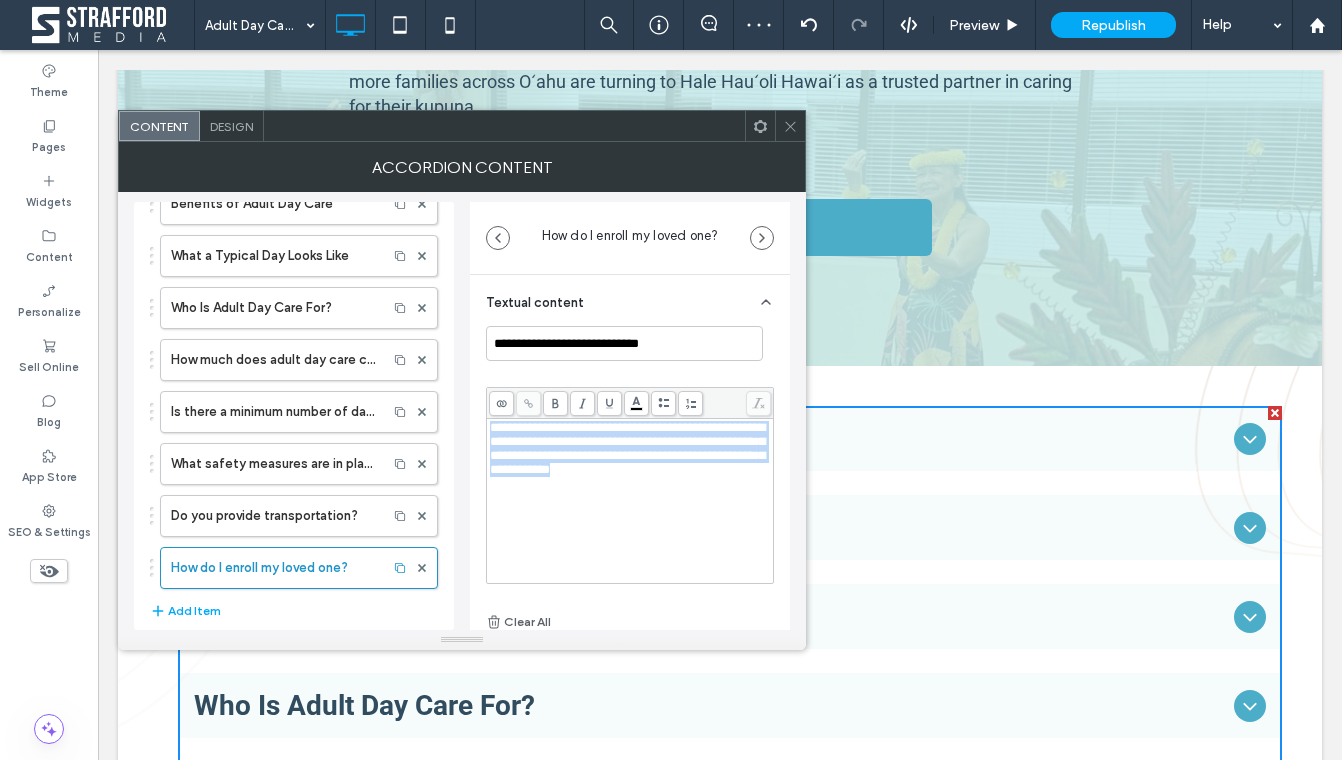 click on "**********" at bounding box center [627, 448] 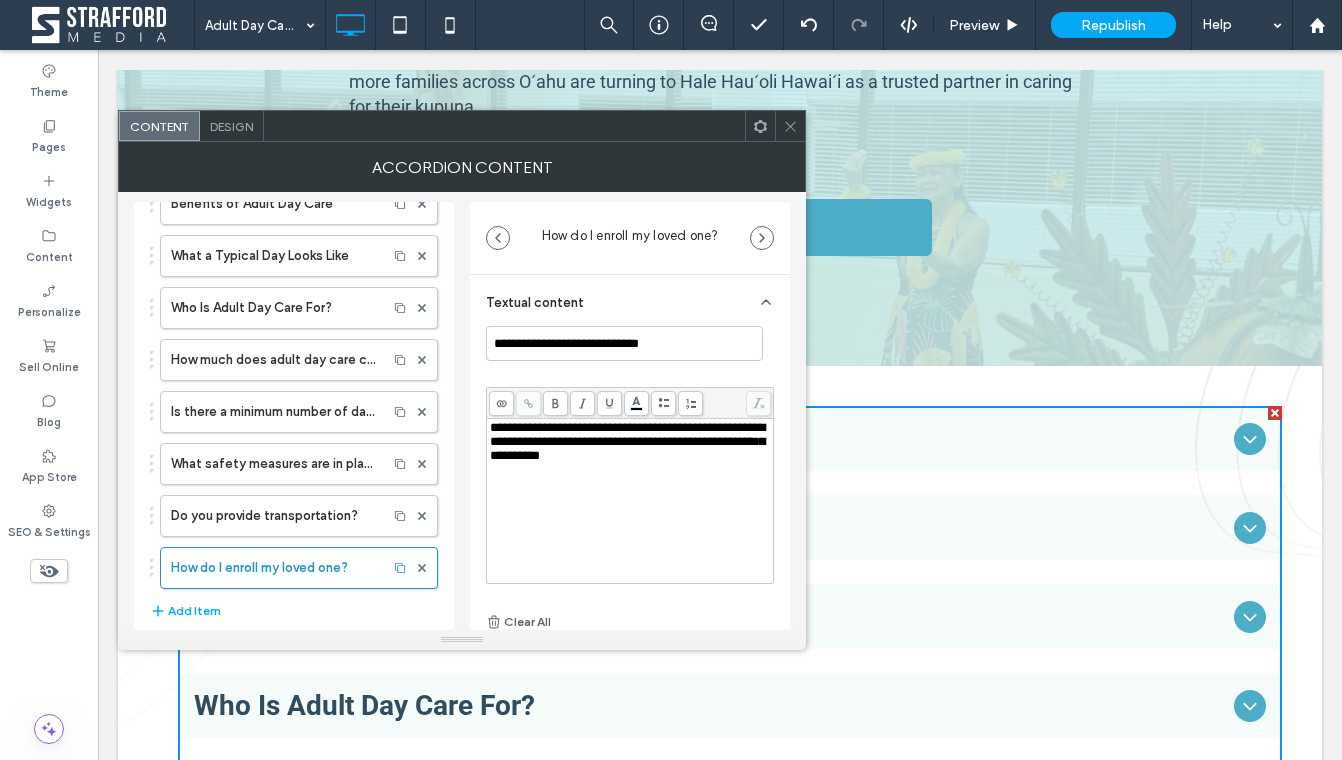 click 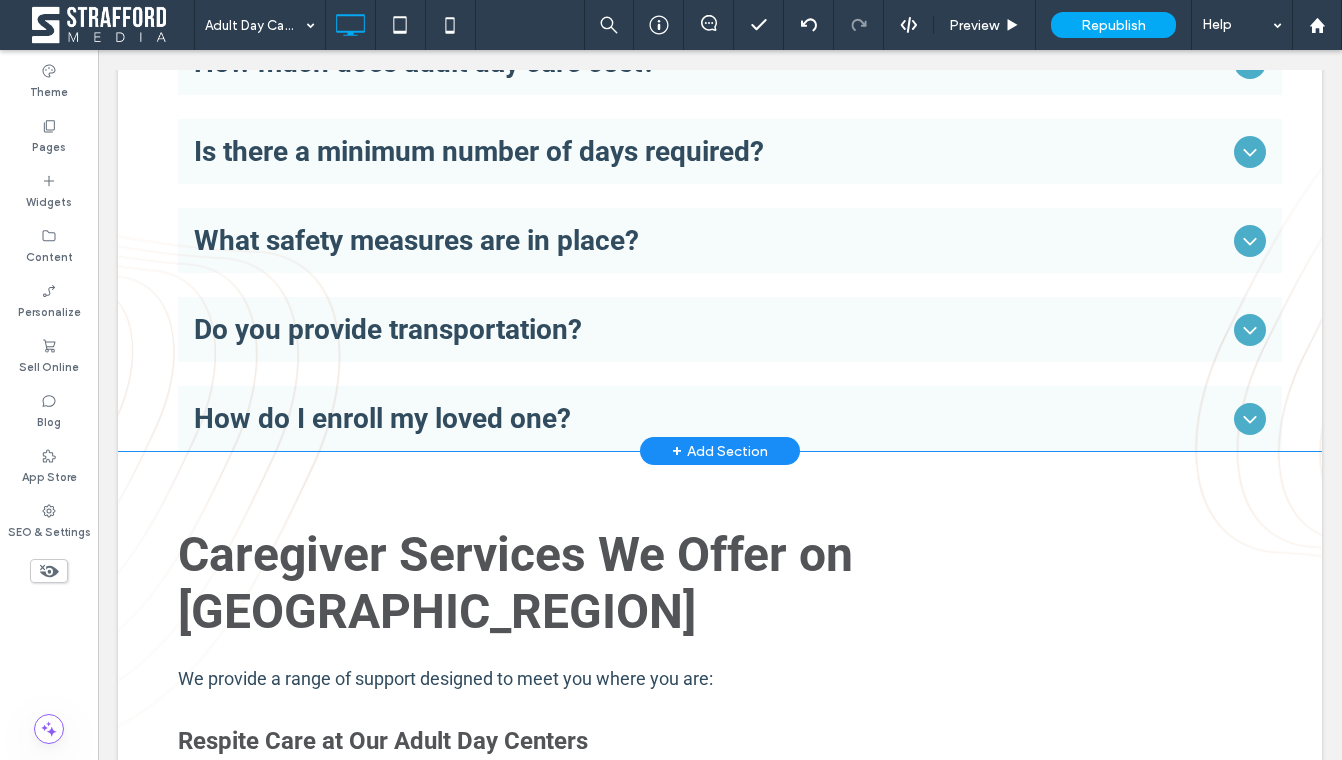 scroll, scrollTop: 1330, scrollLeft: 0, axis: vertical 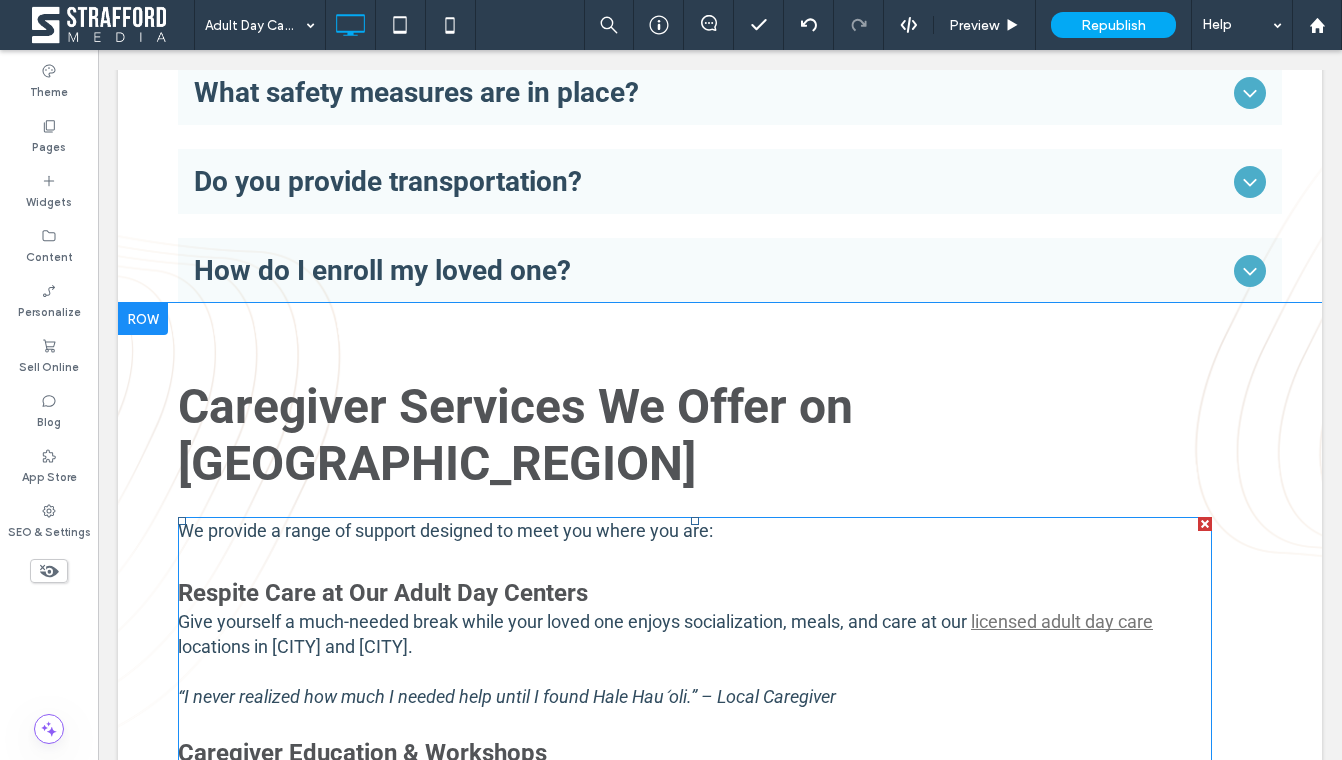 click on "Respite Care at Our Adult Day Centers" at bounding box center [695, 577] 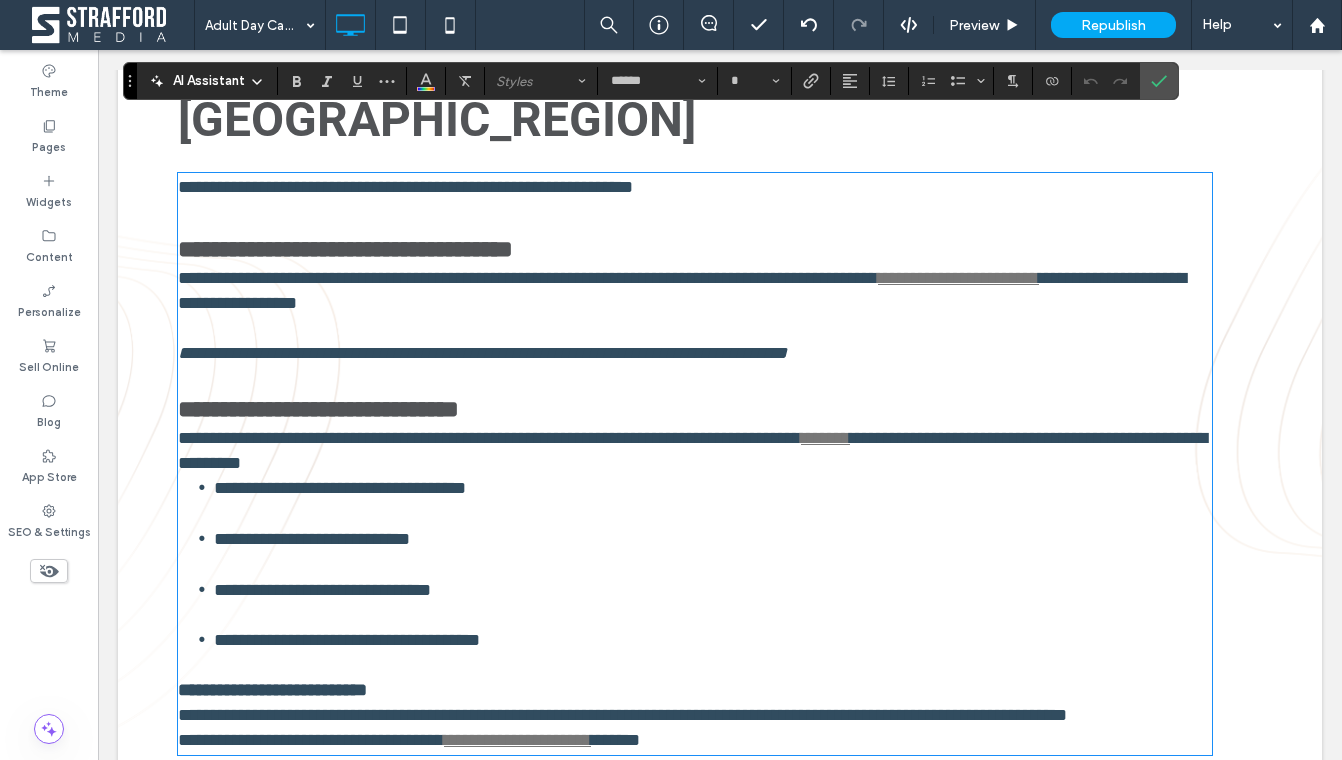 type on "**" 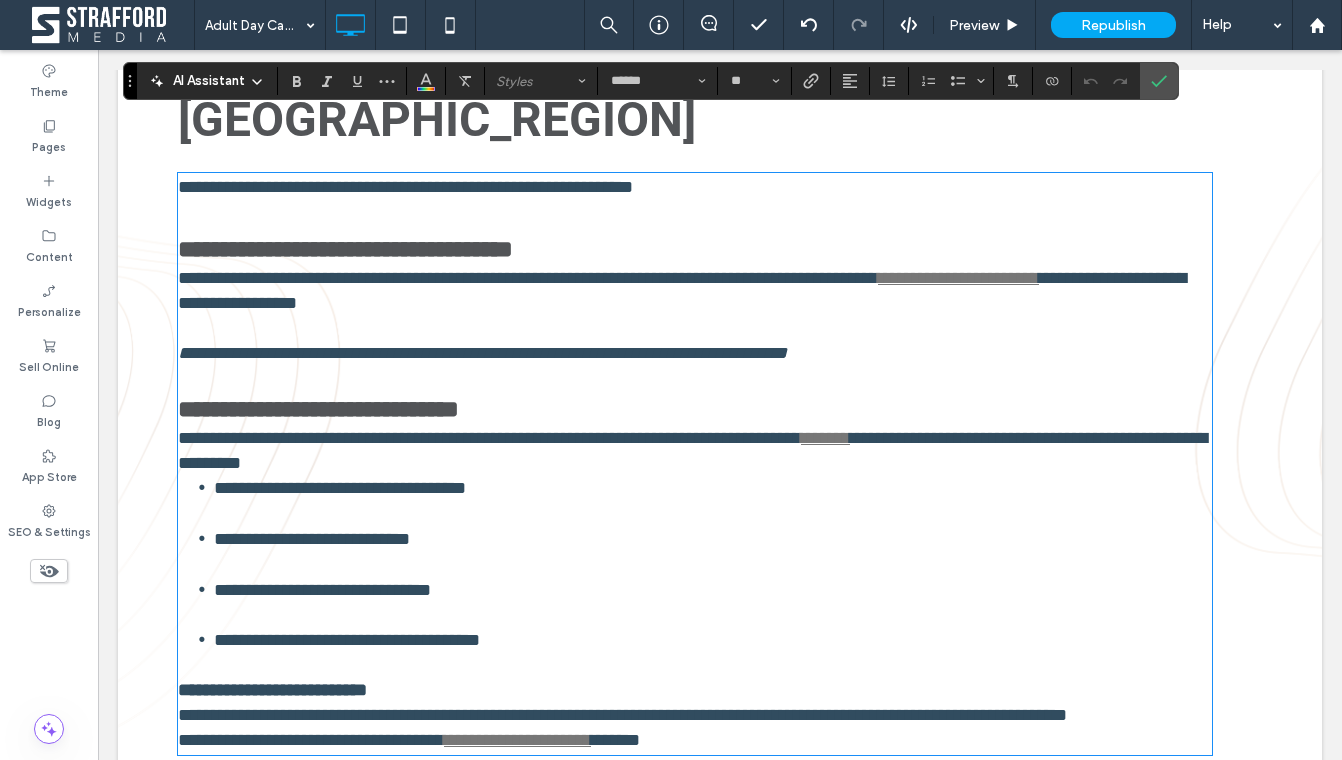 scroll, scrollTop: 0, scrollLeft: 0, axis: both 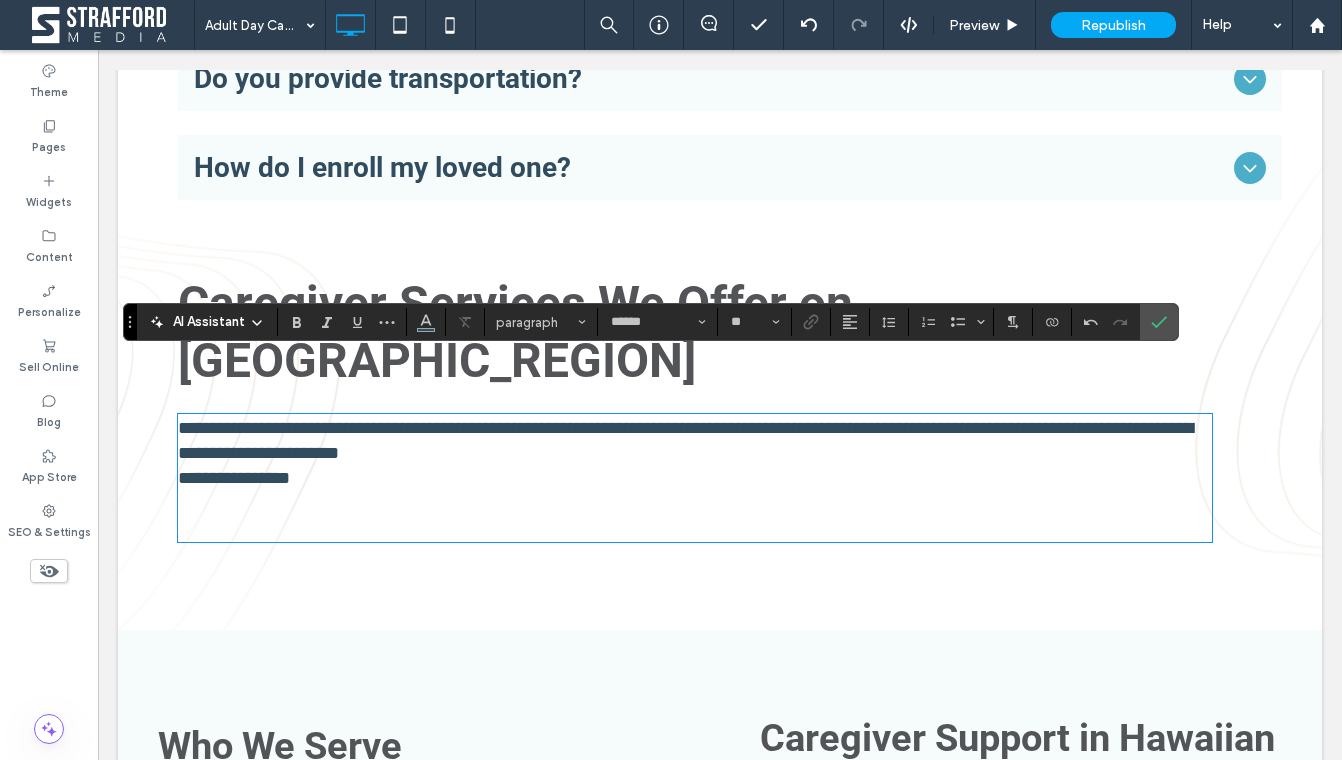 click on "Caregiver Services We Offer on [GEOGRAPHIC_REGION]" at bounding box center [515, 332] 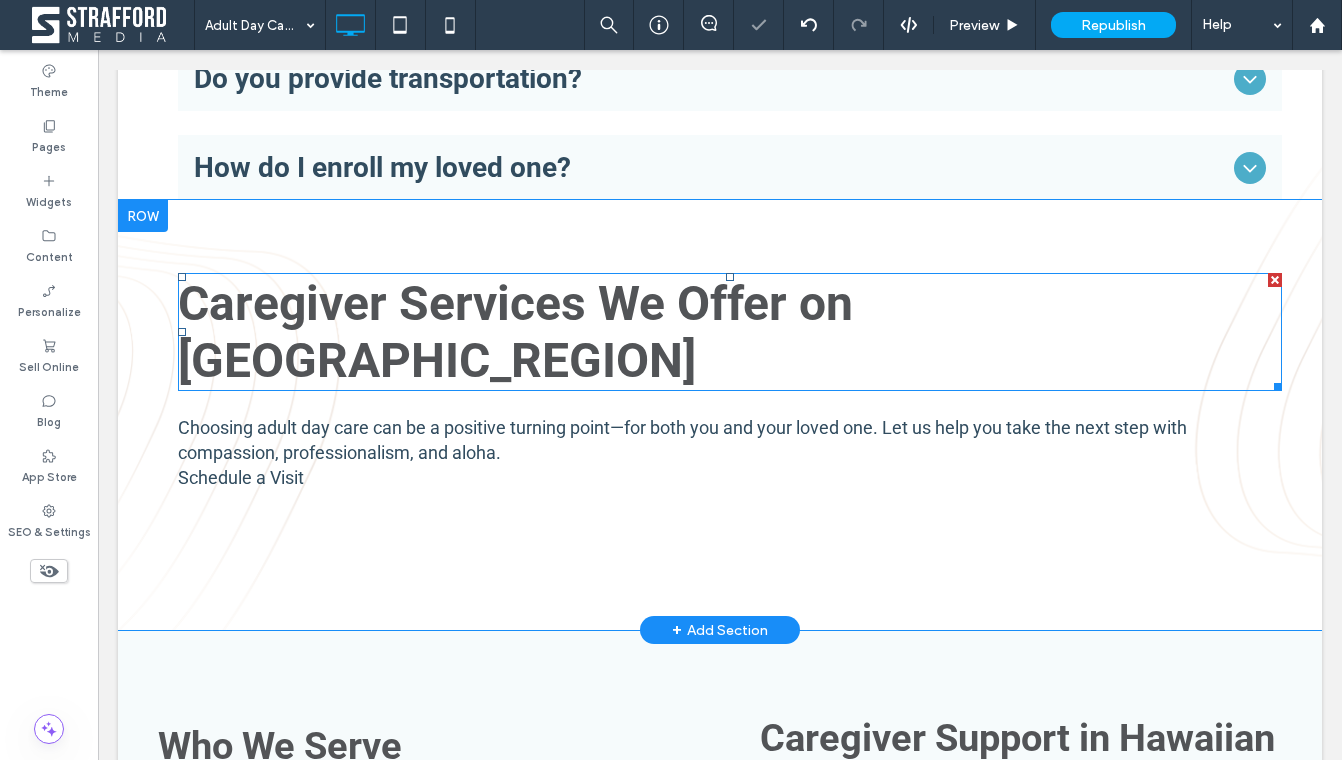 click on "Caregiver Services We Offer on [GEOGRAPHIC_REGION]" at bounding box center [515, 332] 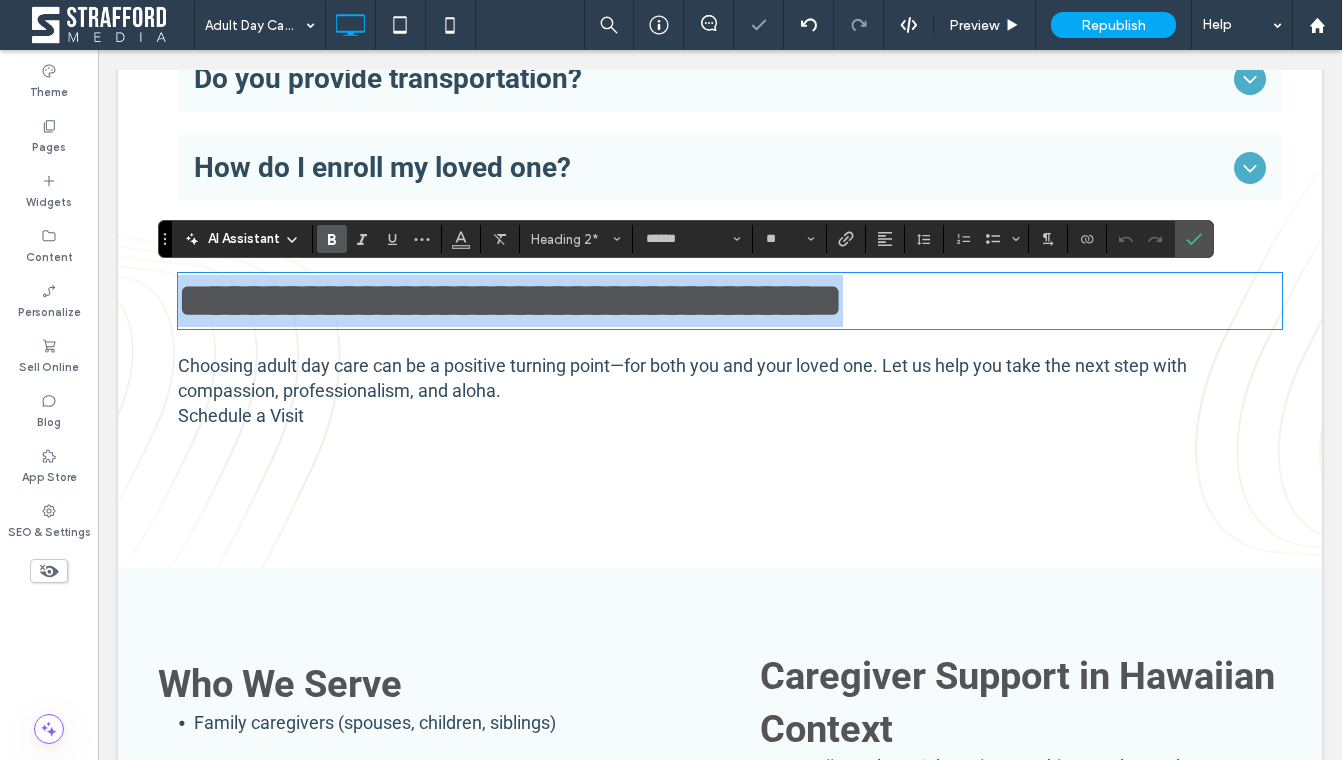 click on "**********" at bounding box center [510, 300] 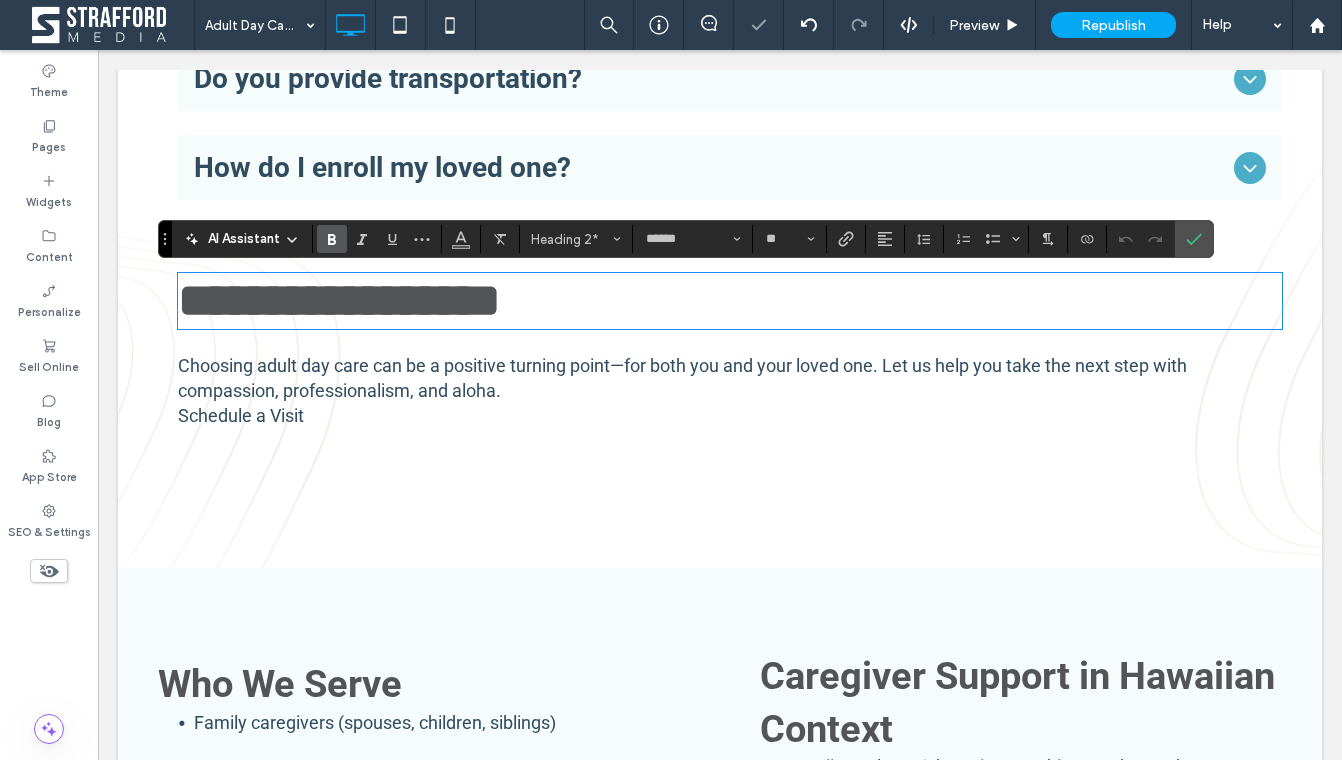 type on "**" 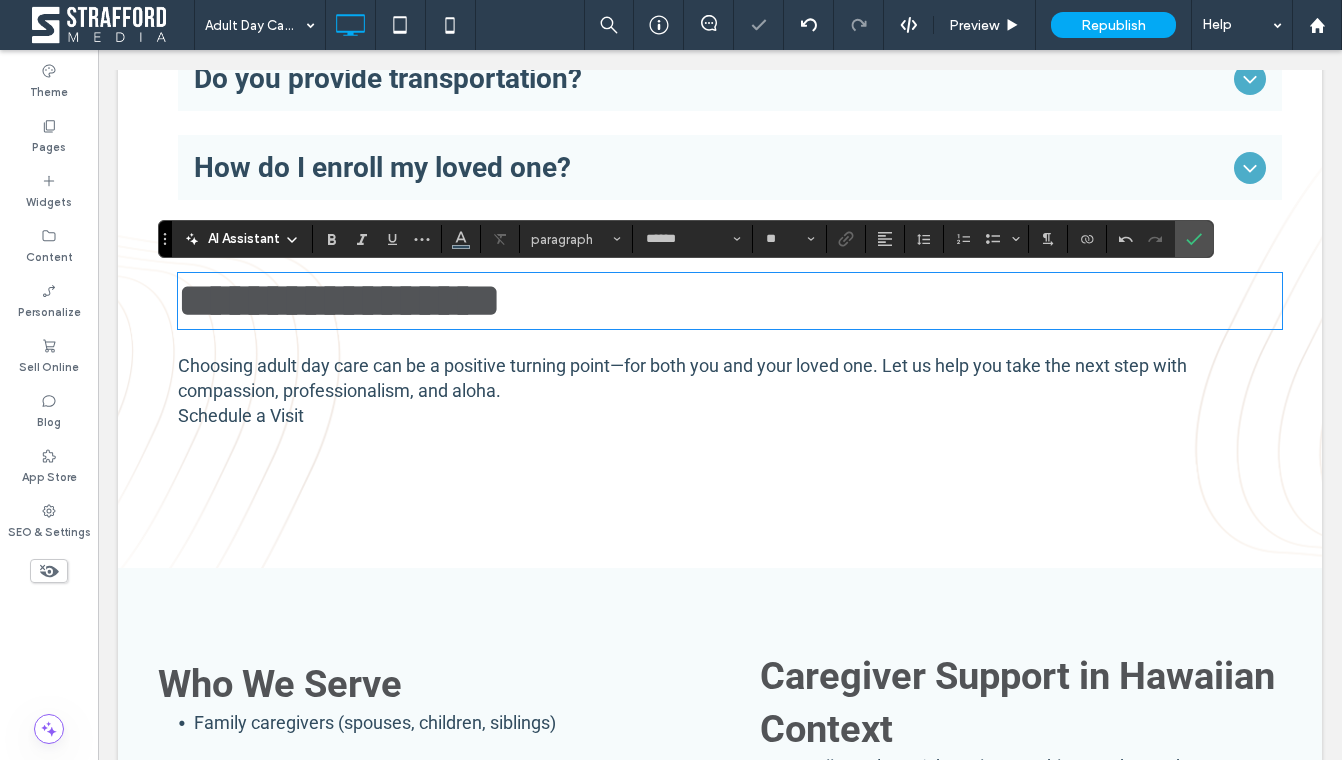 scroll, scrollTop: 0, scrollLeft: 0, axis: both 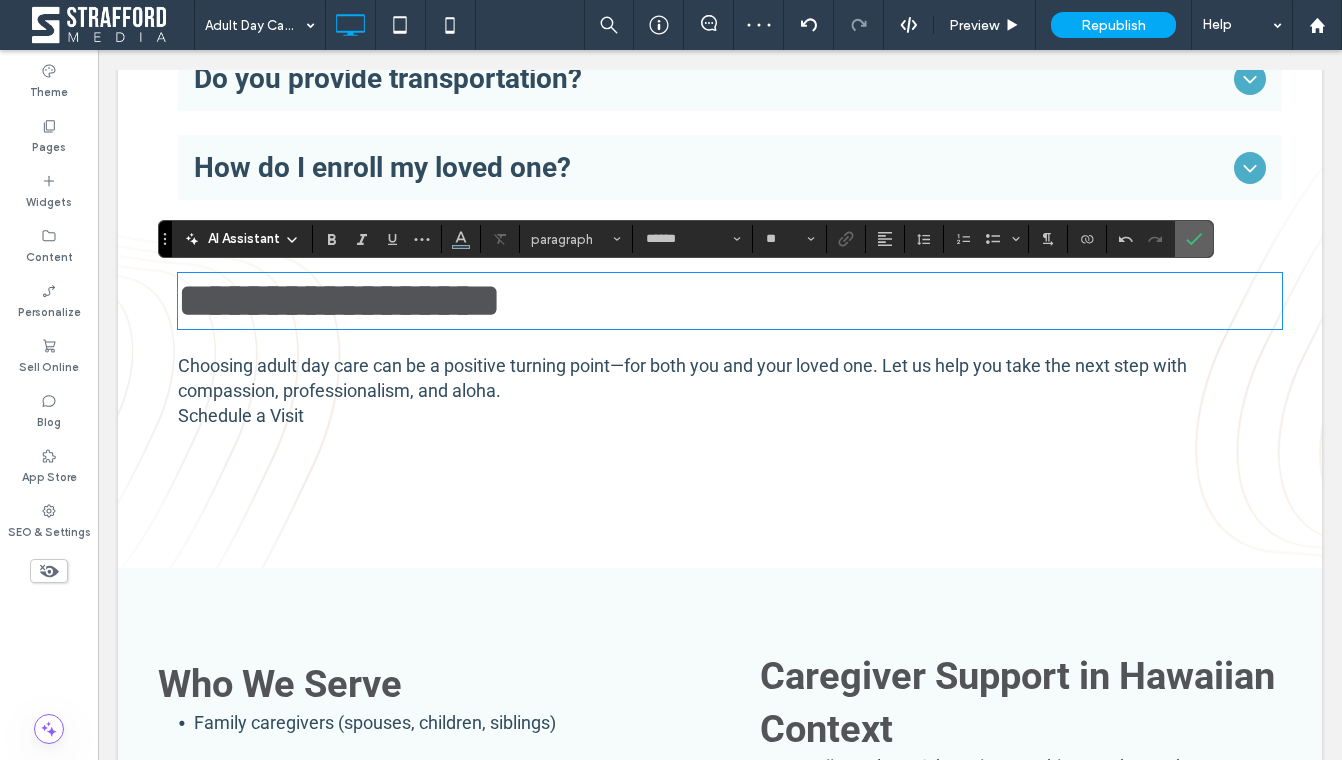click at bounding box center (1194, 239) 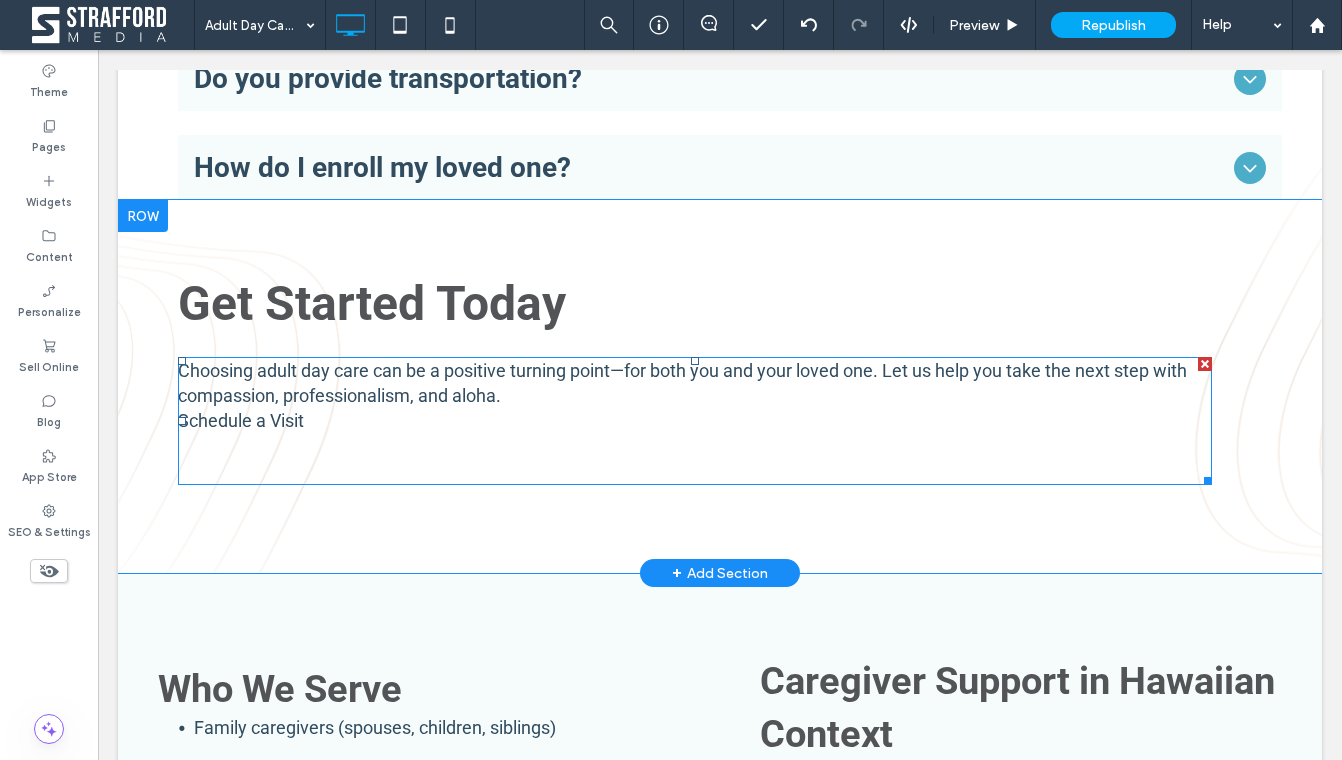 click on "Choosing adult day care can be a positive turning point—for both you and your loved one. Let us help you take the next step with compassion, professionalism, and aloha." at bounding box center (682, 383) 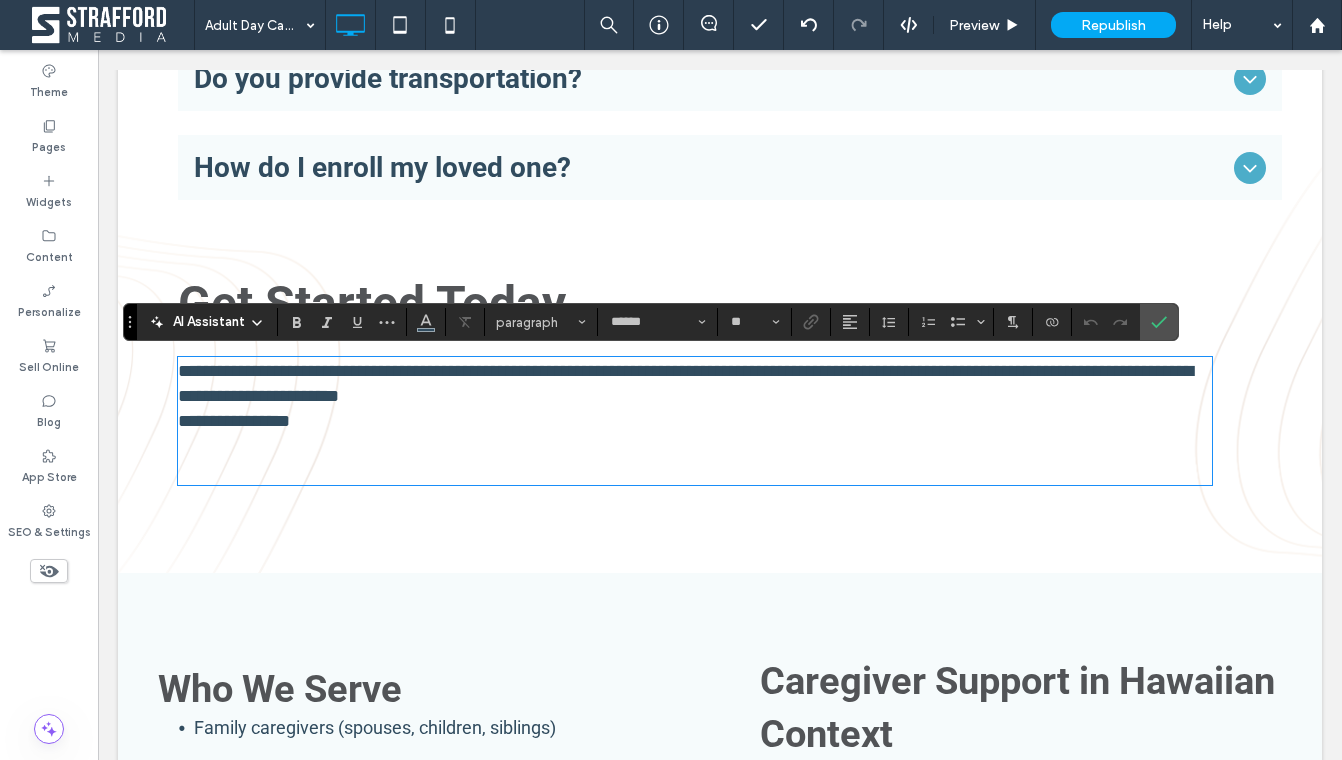 click on "**********" at bounding box center (685, 383) 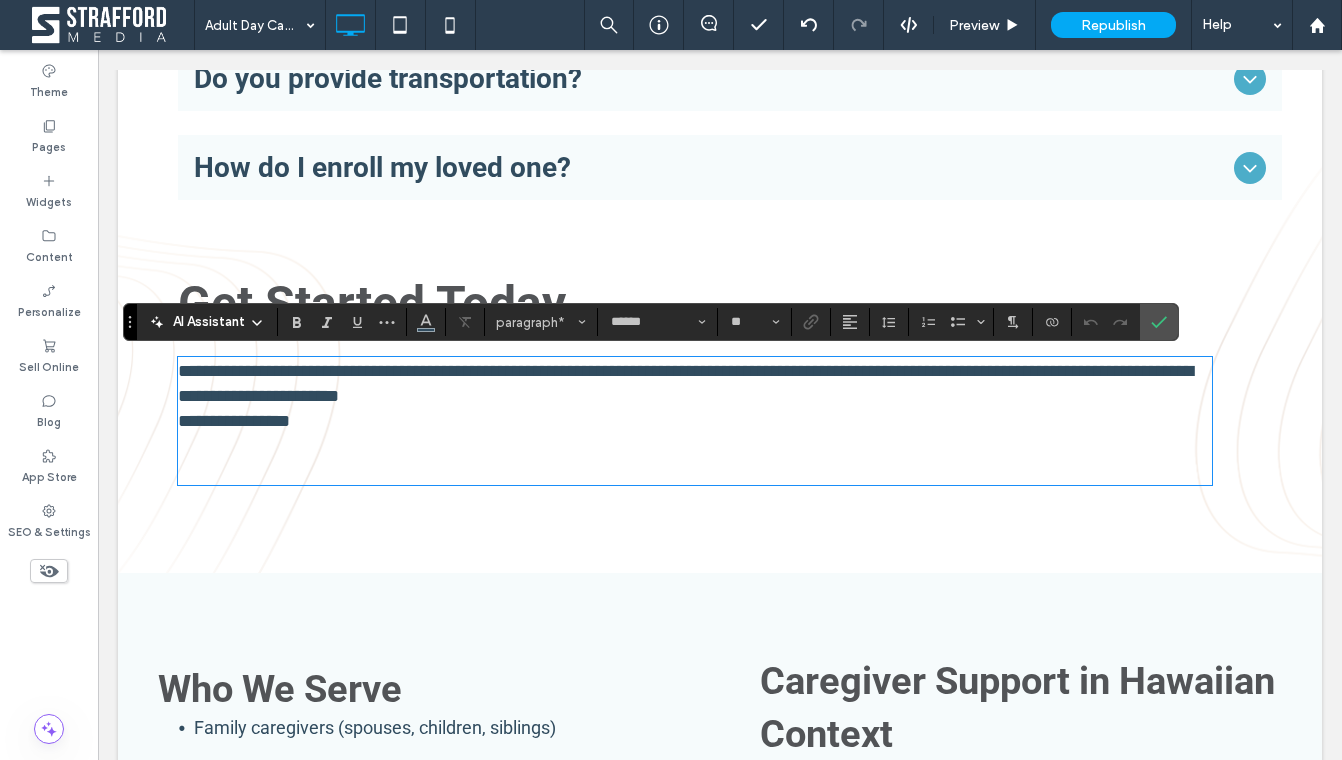 type 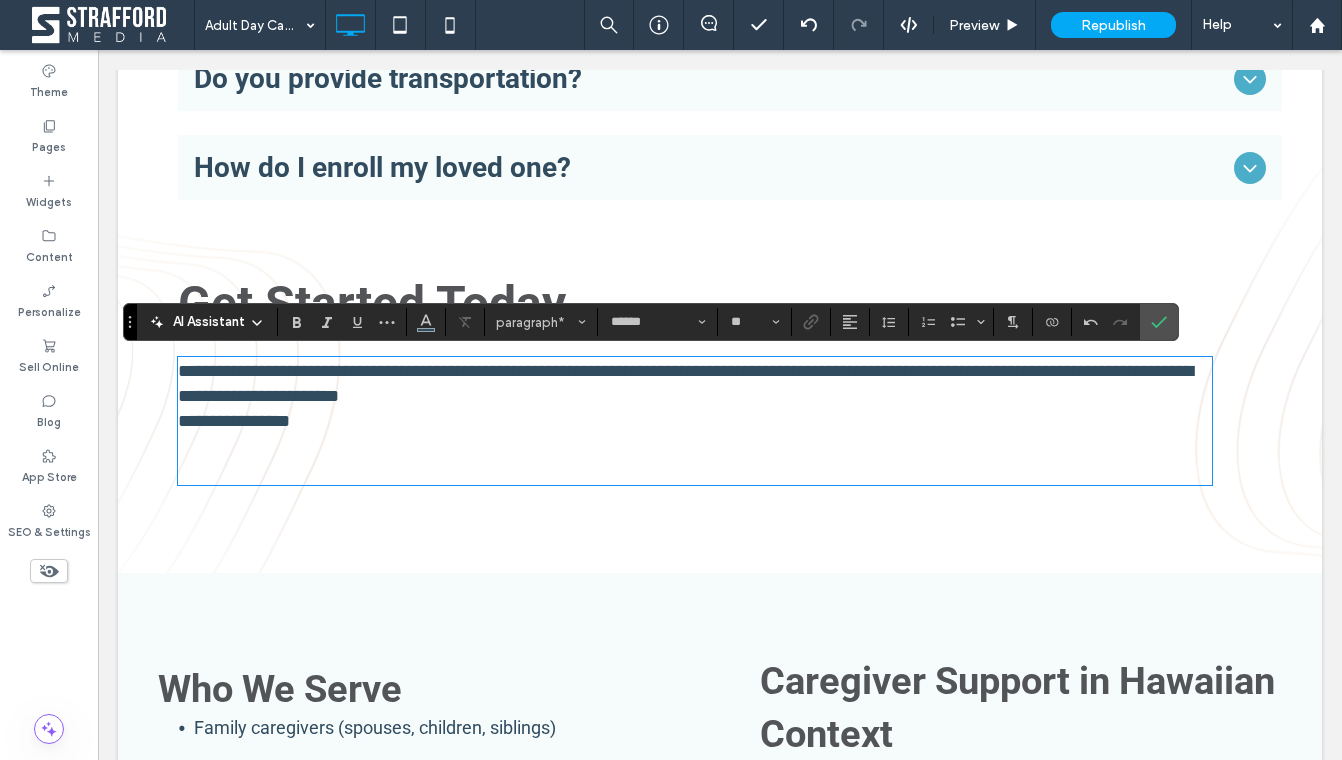 click on "**********" at bounding box center [695, 421] 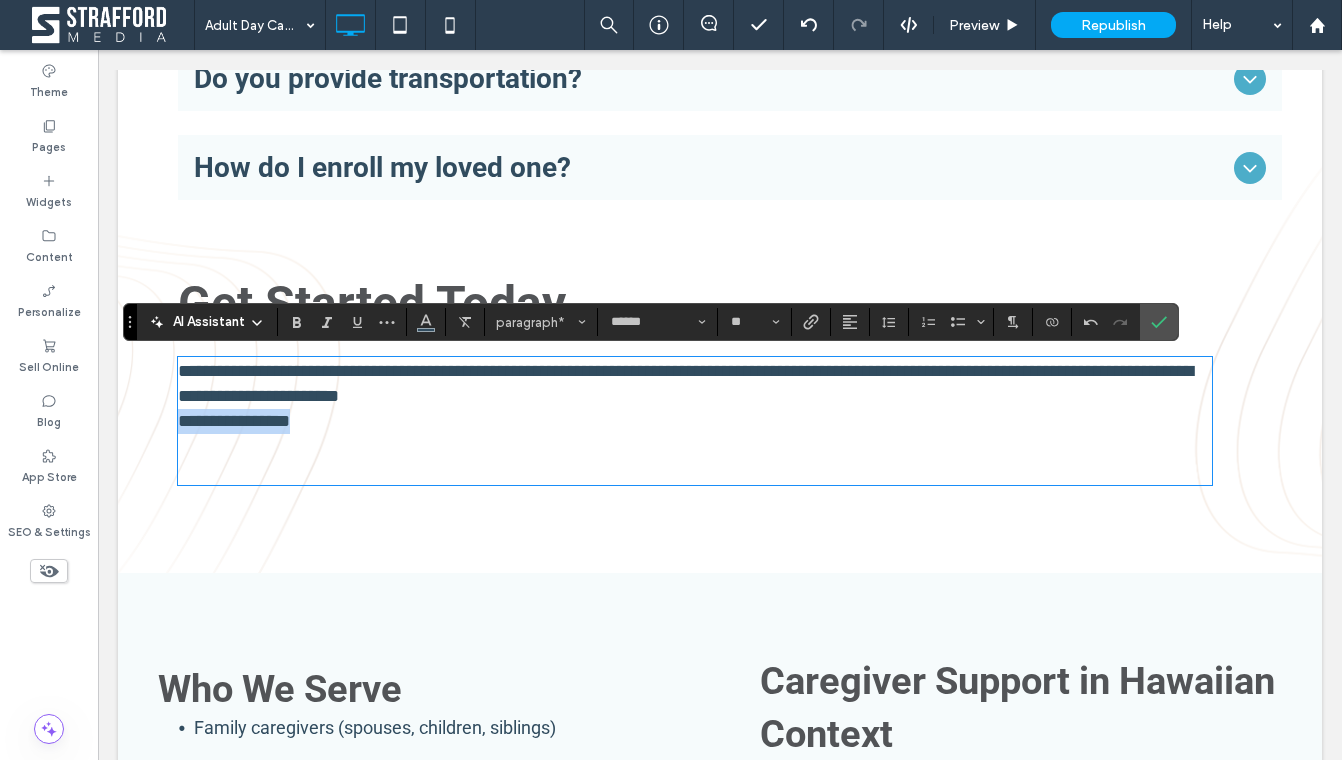 drag, startPoint x: 349, startPoint y: 420, endPoint x: 138, endPoint y: 420, distance: 211 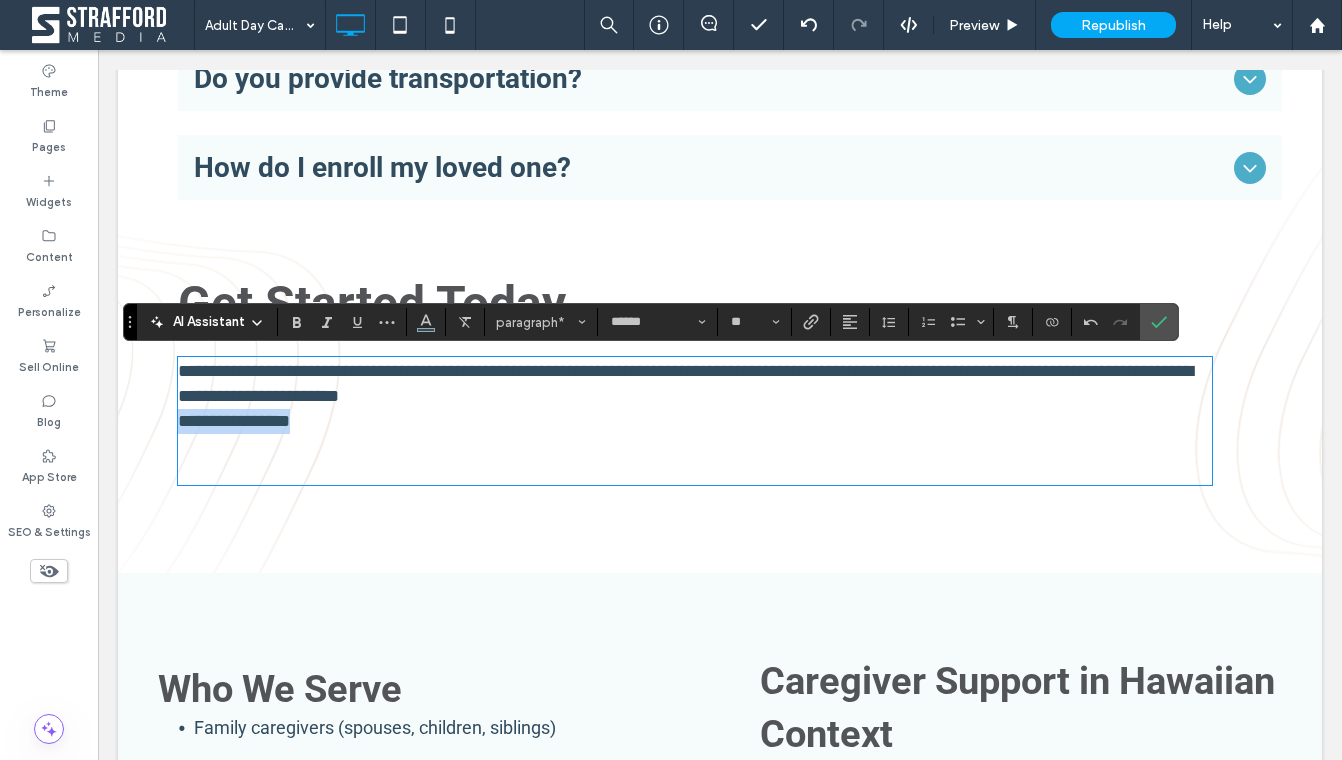 click on "**********" at bounding box center [720, 386] 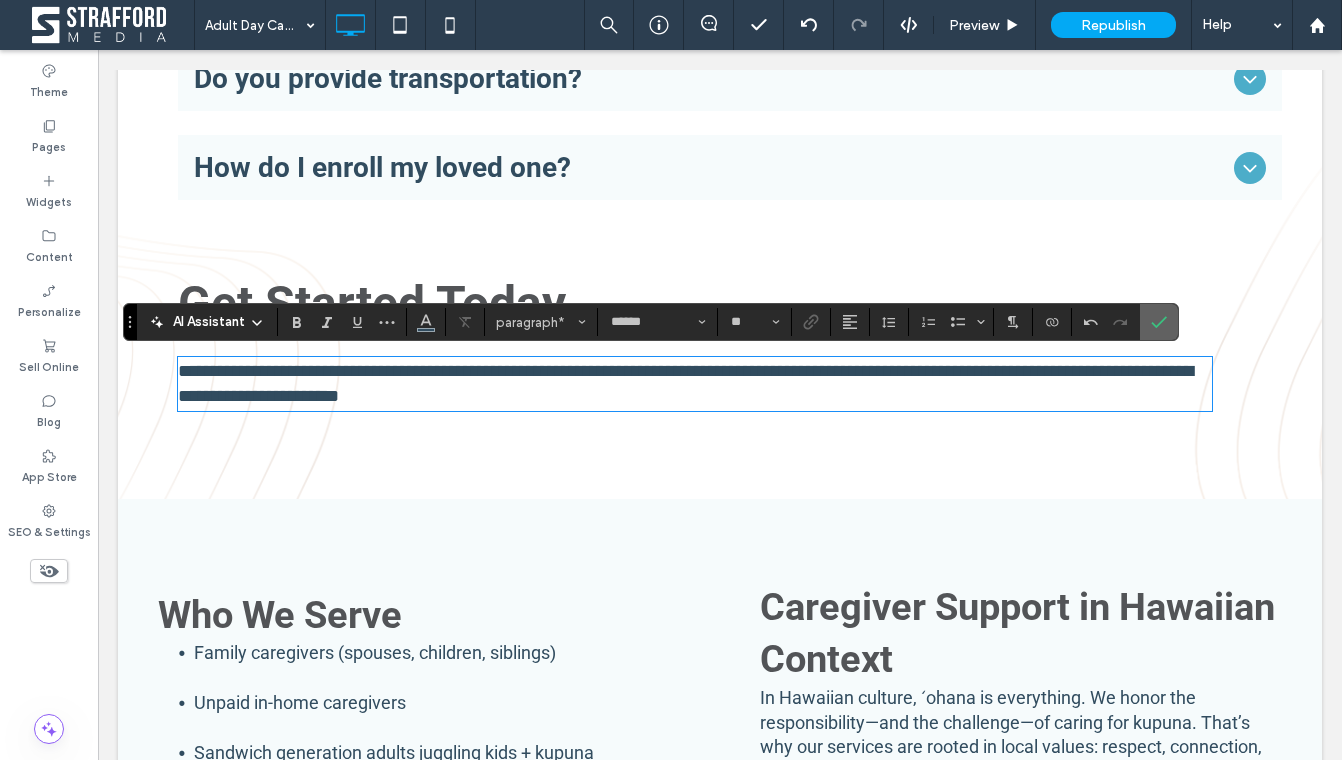 click 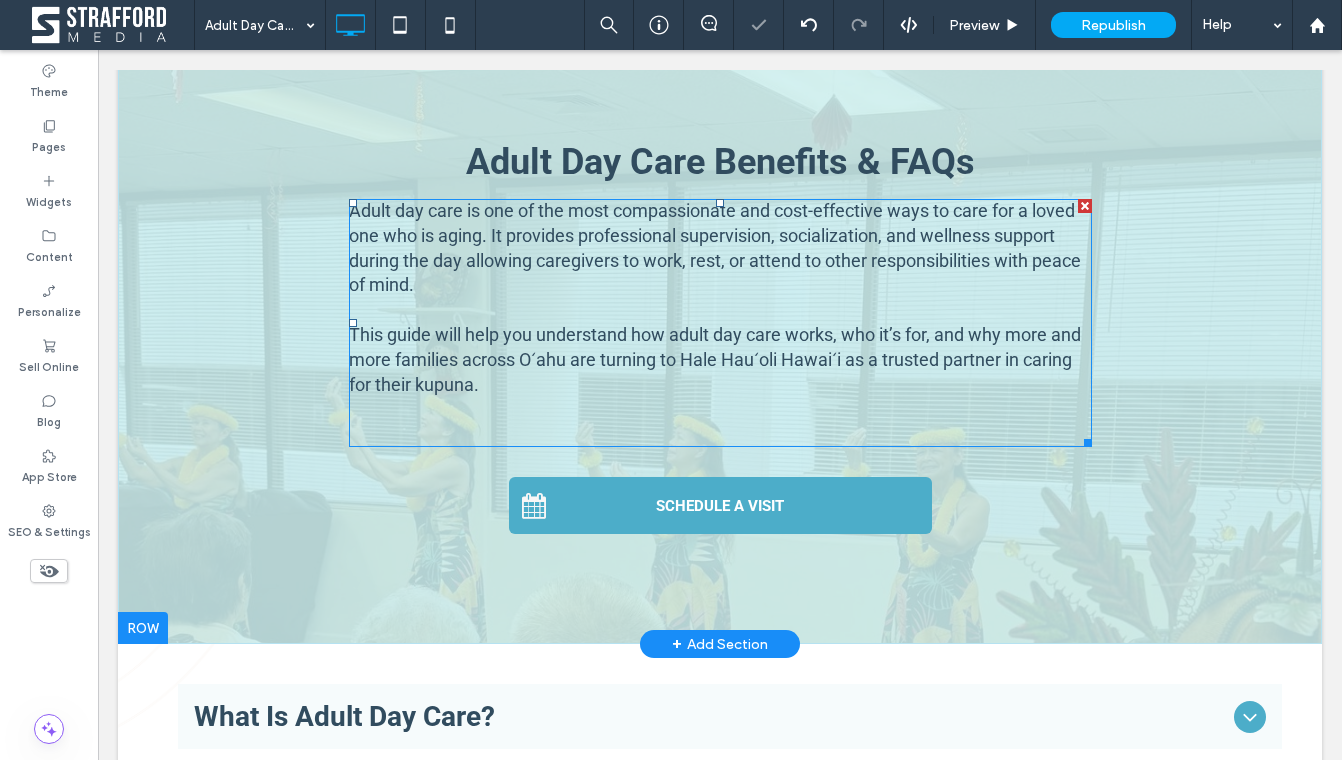 scroll, scrollTop: 187, scrollLeft: 0, axis: vertical 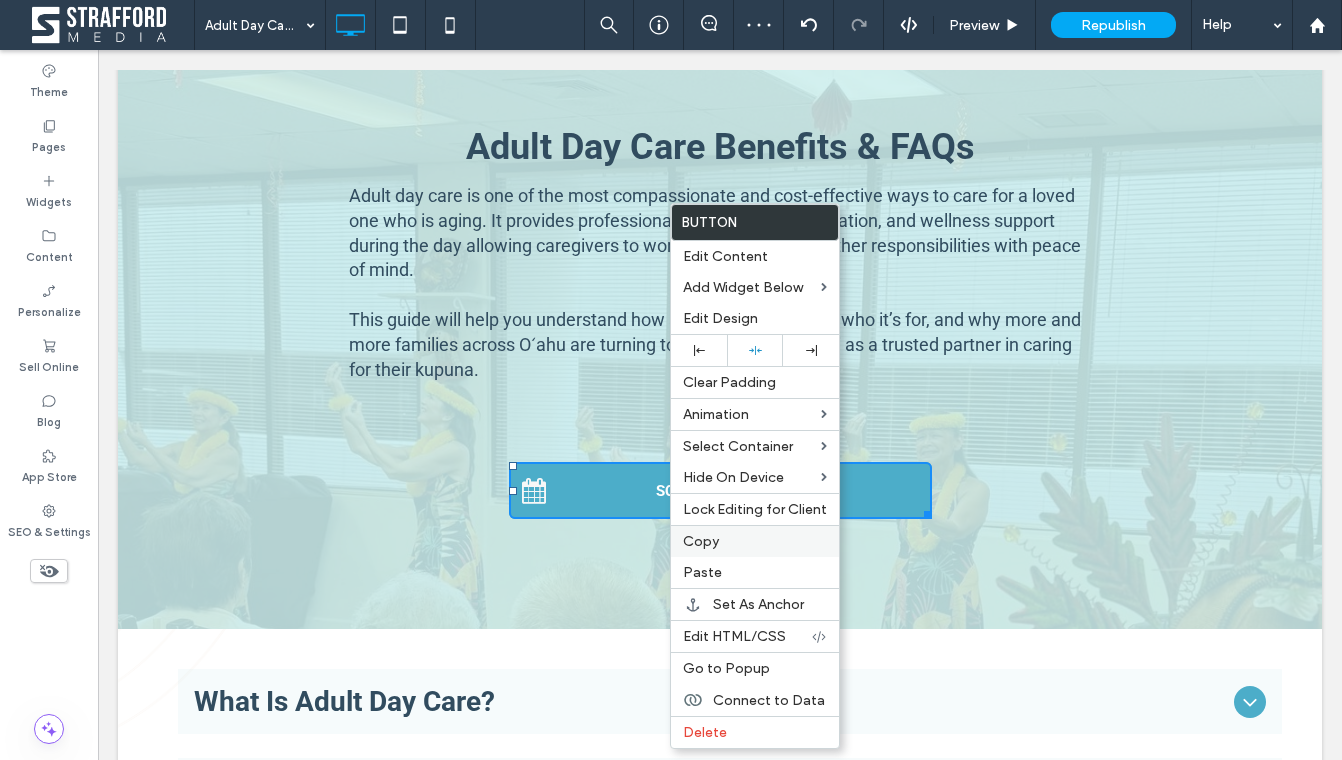 click on "Copy" at bounding box center [701, 541] 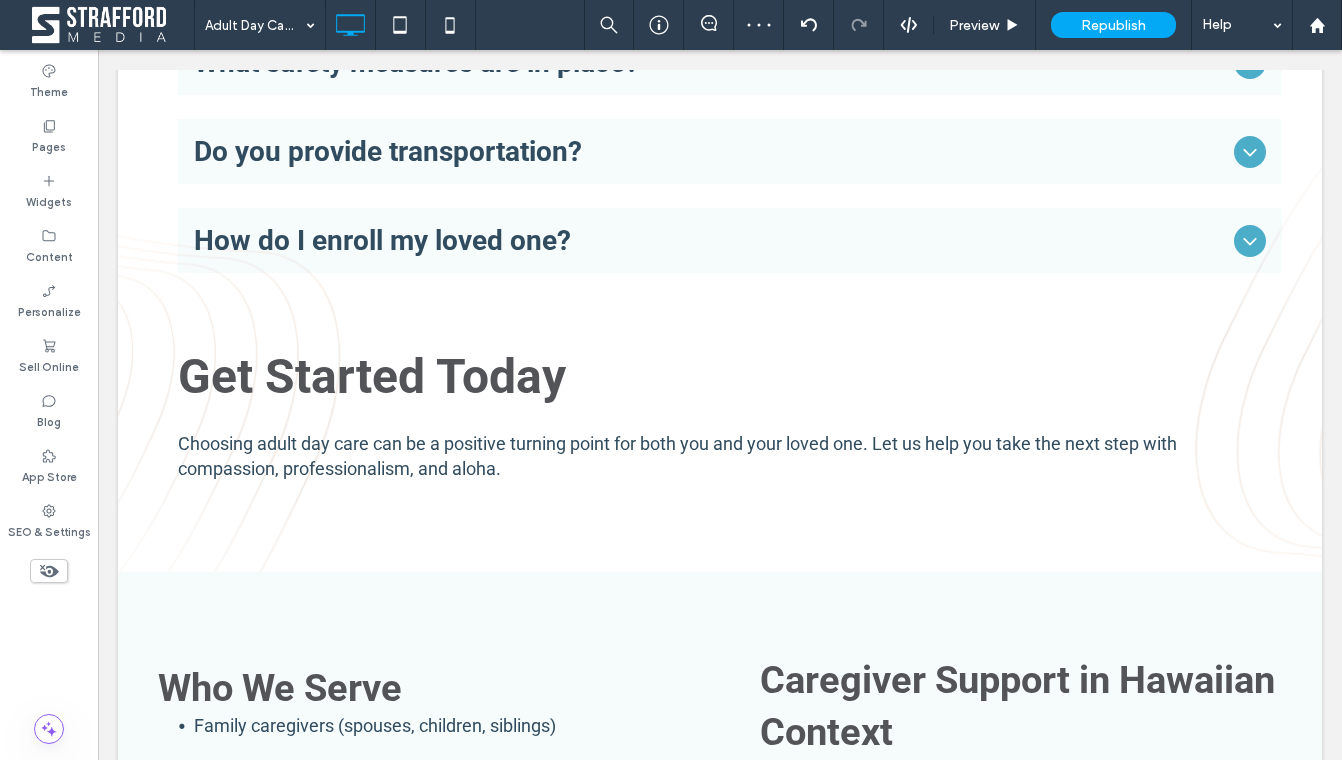 scroll, scrollTop: 1390, scrollLeft: 0, axis: vertical 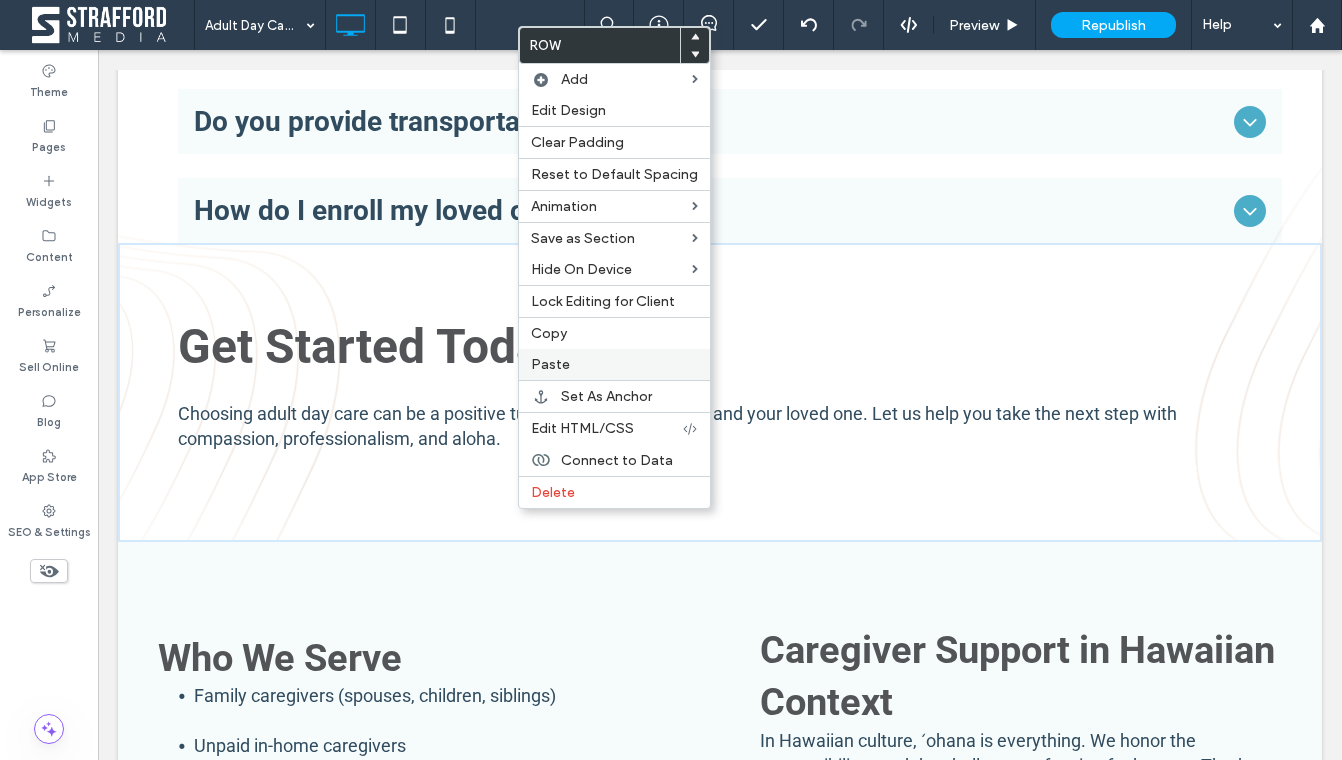 click on "Paste" at bounding box center [550, 364] 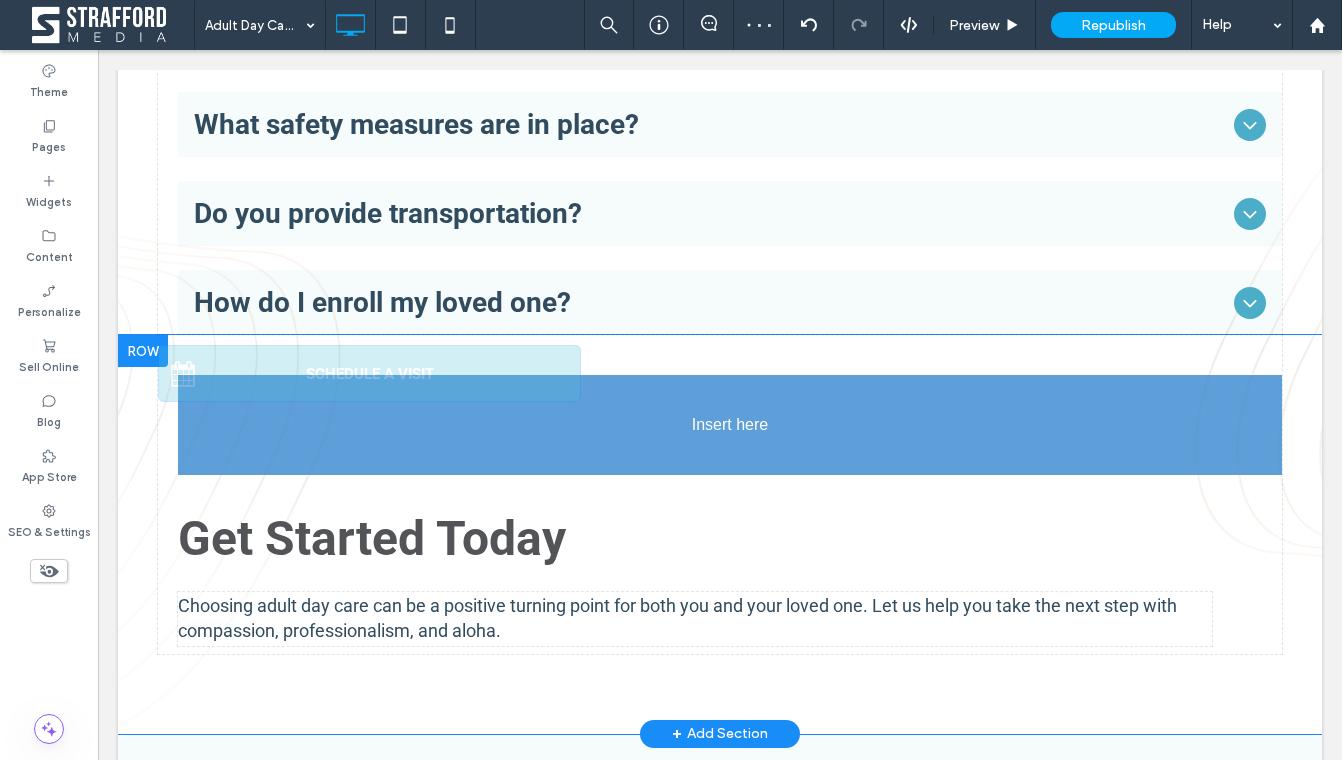 scroll, scrollTop: 1516, scrollLeft: 0, axis: vertical 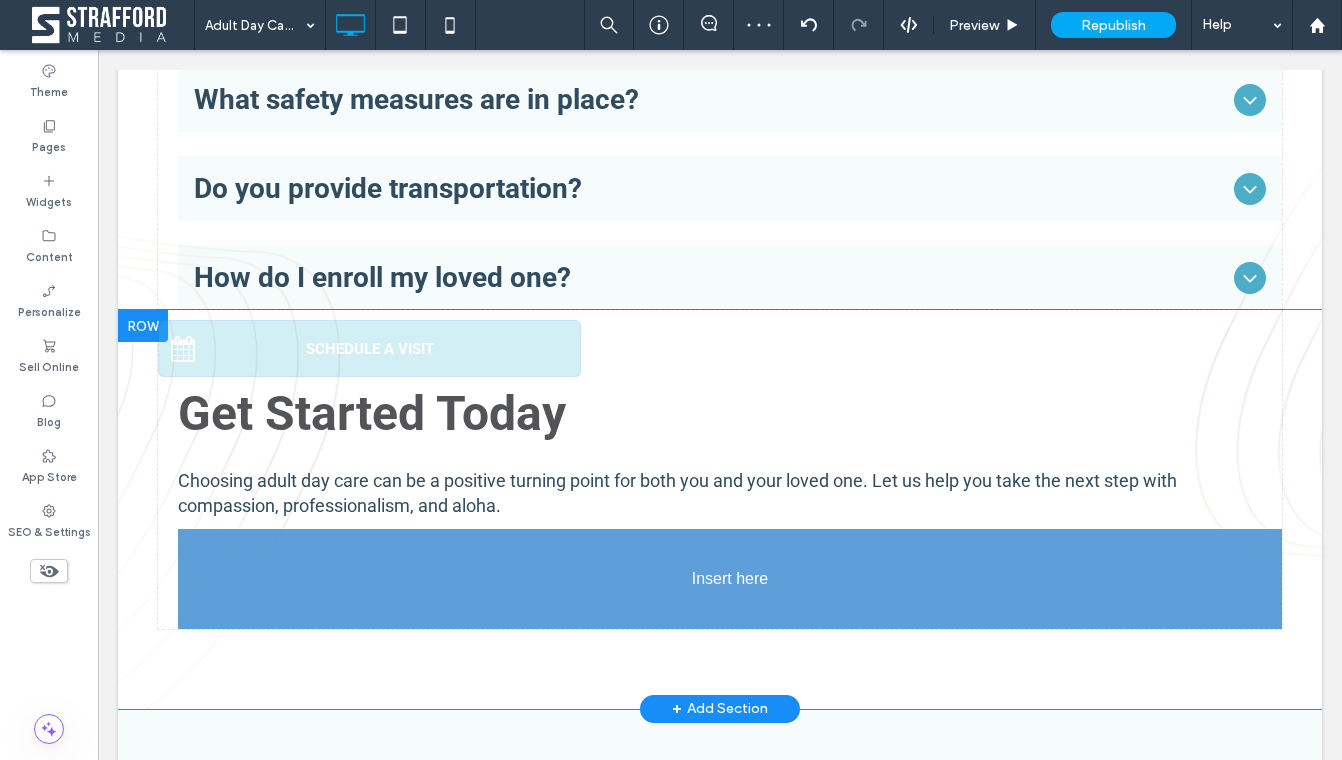 drag, startPoint x: 680, startPoint y: 329, endPoint x: 588, endPoint y: 619, distance: 304.24332 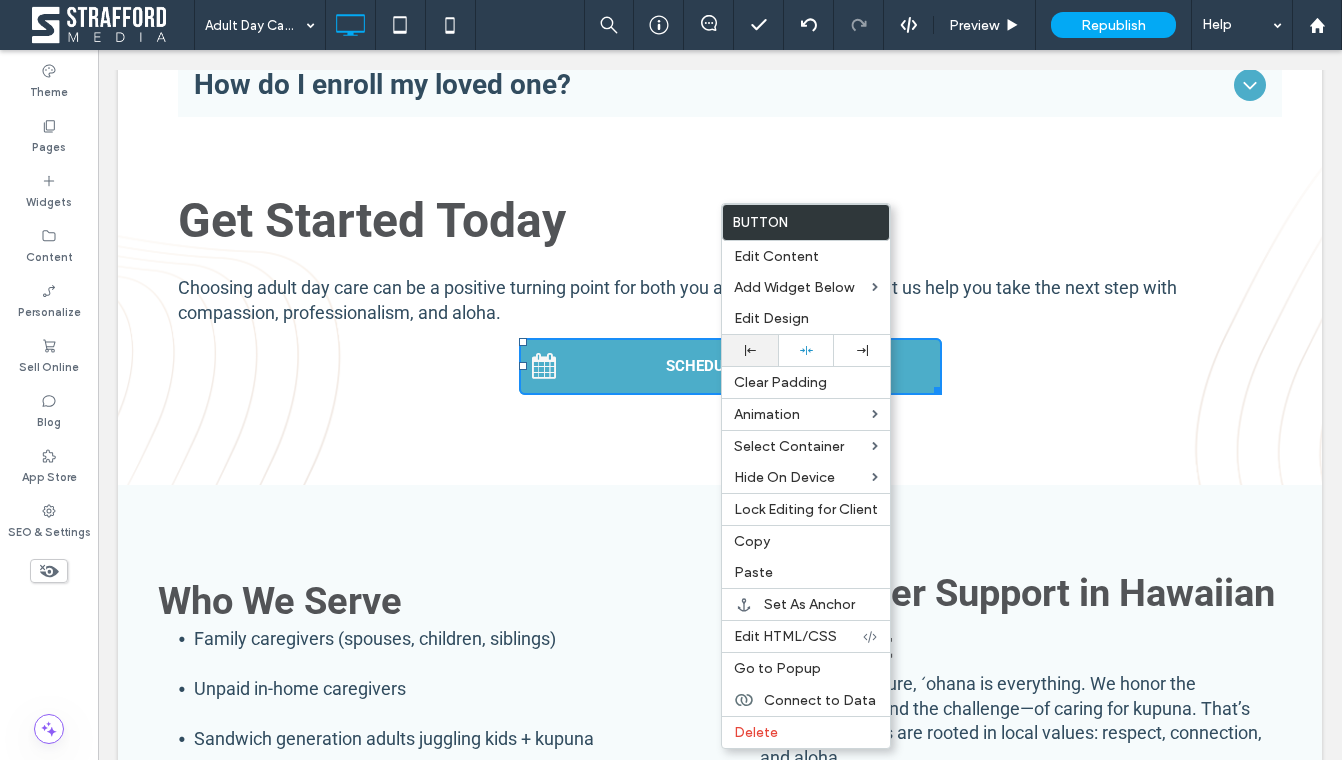 click at bounding box center (750, 350) 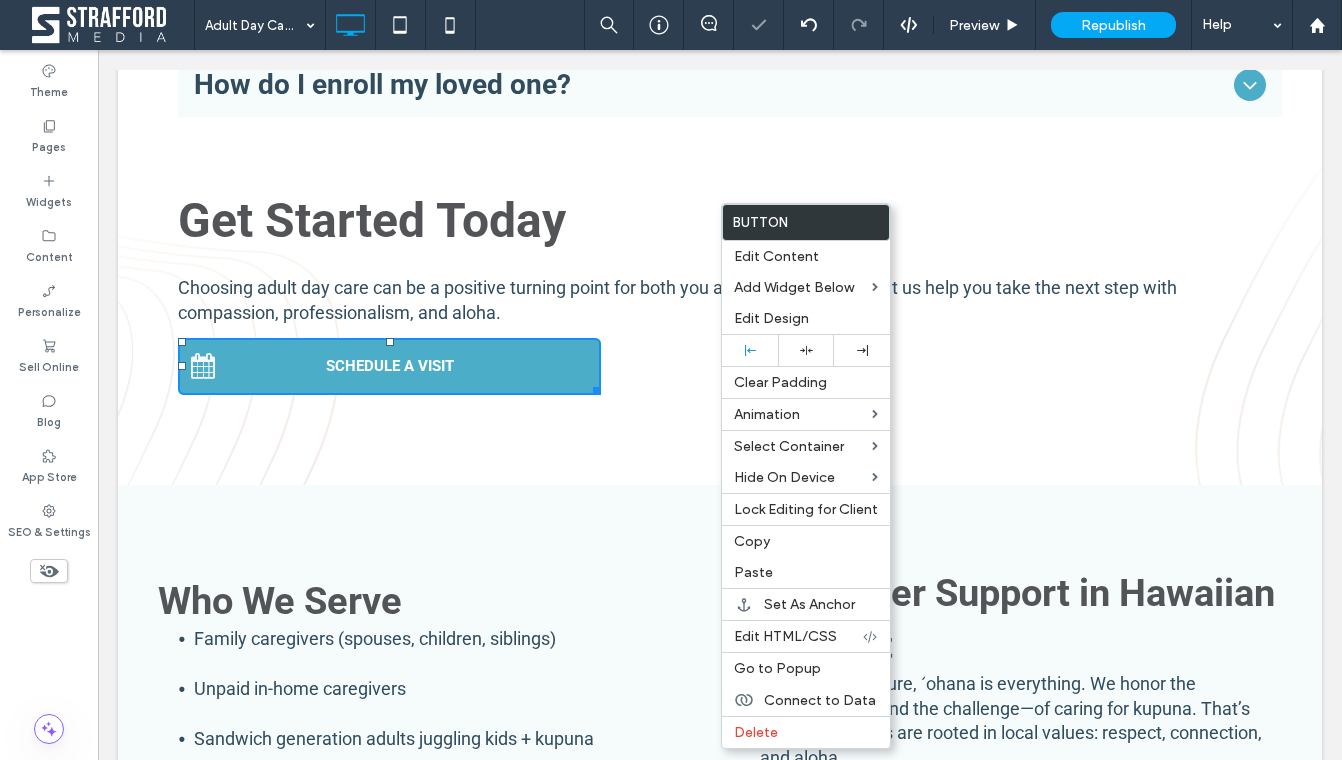 click on "Choosing adult day care can be a positive turning point for both you and your loved one. Let us help you take the next step with compassion, professionalism, and aloha." at bounding box center (695, 301) 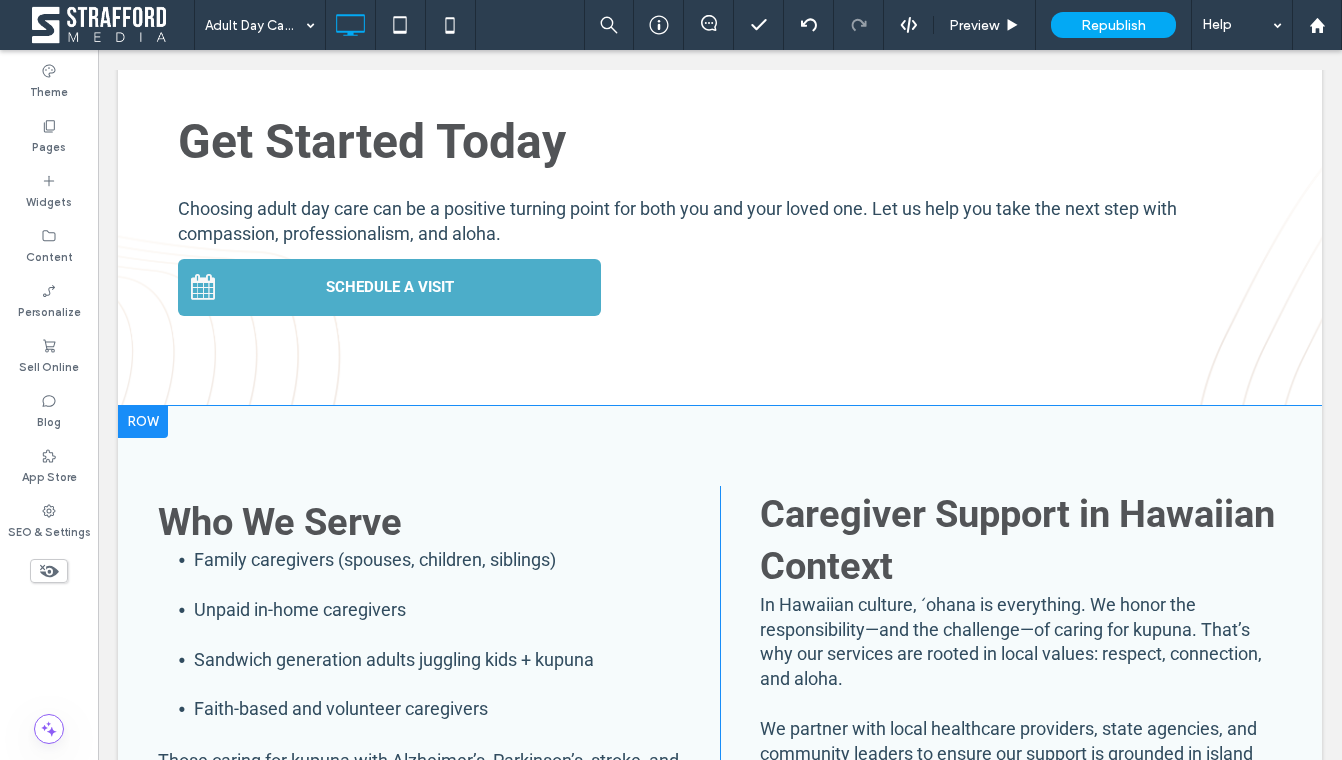 scroll, scrollTop: 1653, scrollLeft: 0, axis: vertical 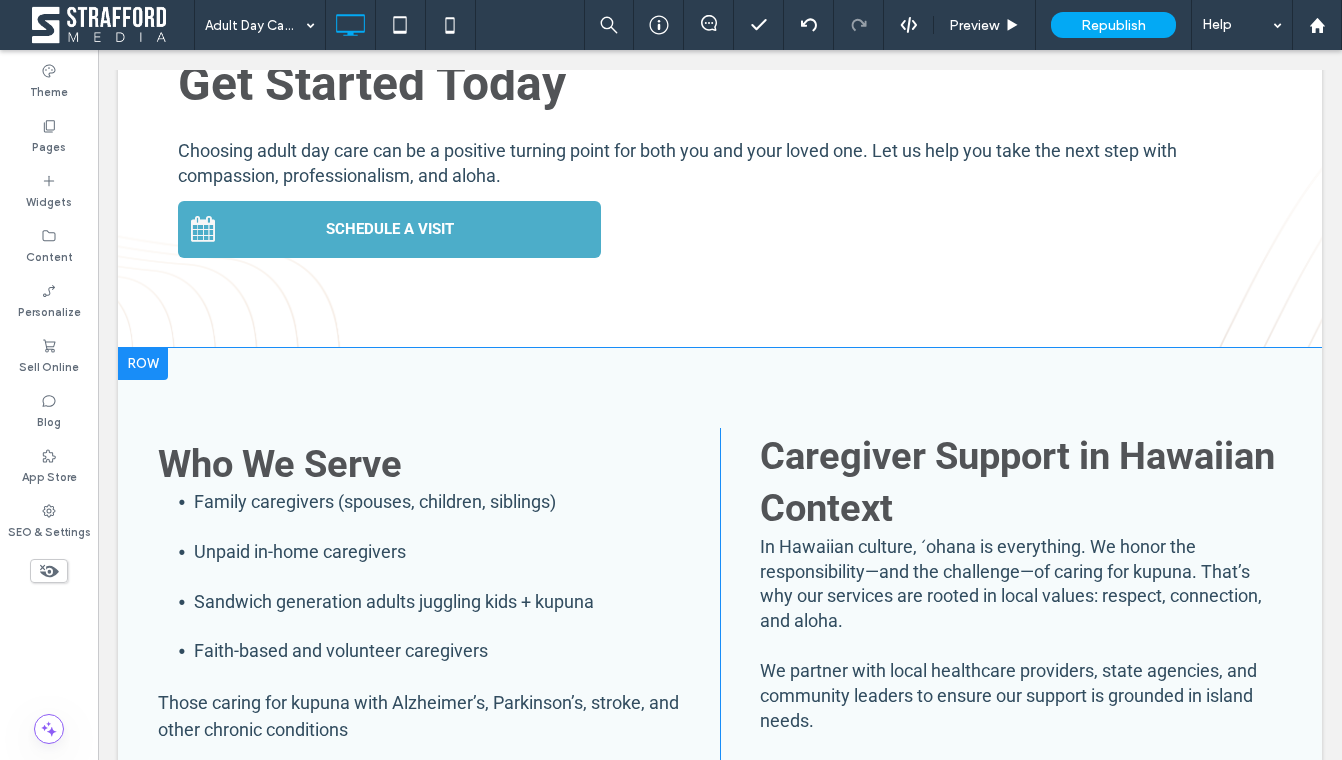 click at bounding box center [143, 364] 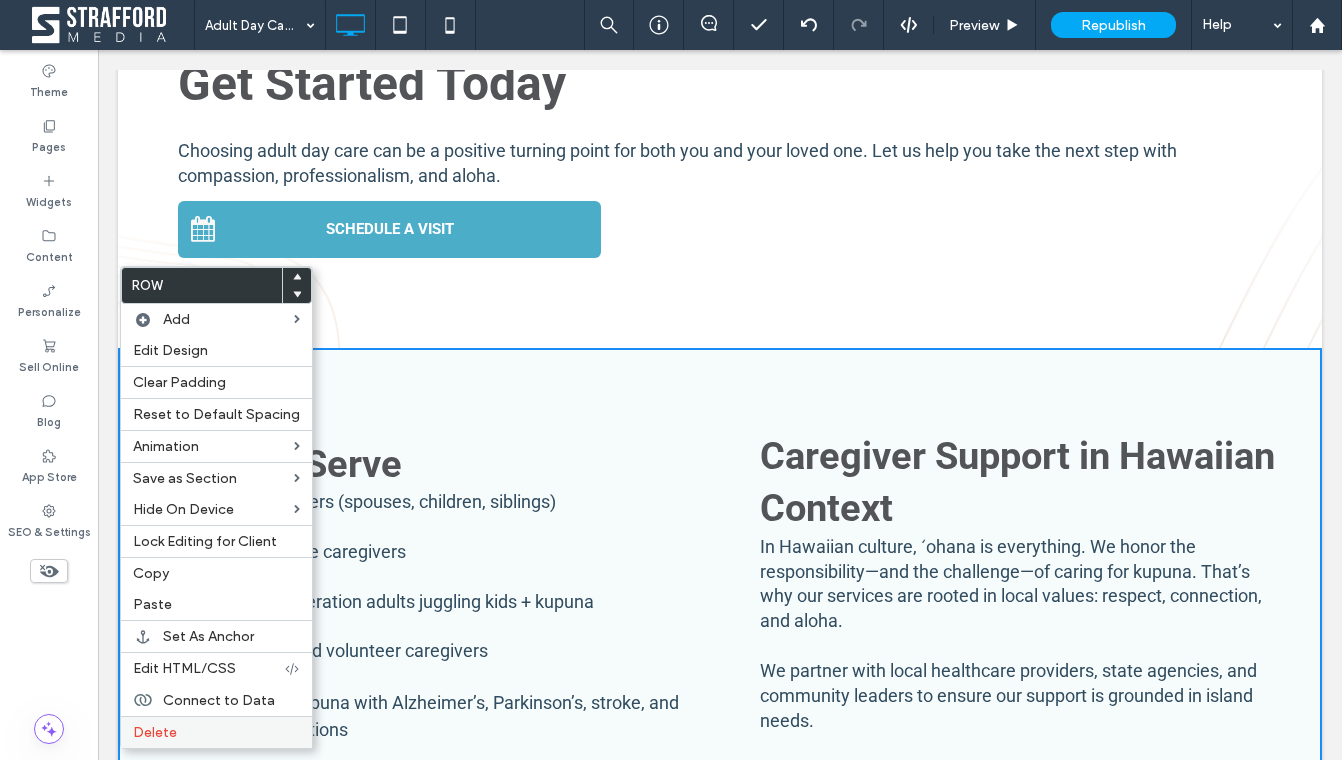 click on "Delete" at bounding box center (155, 732) 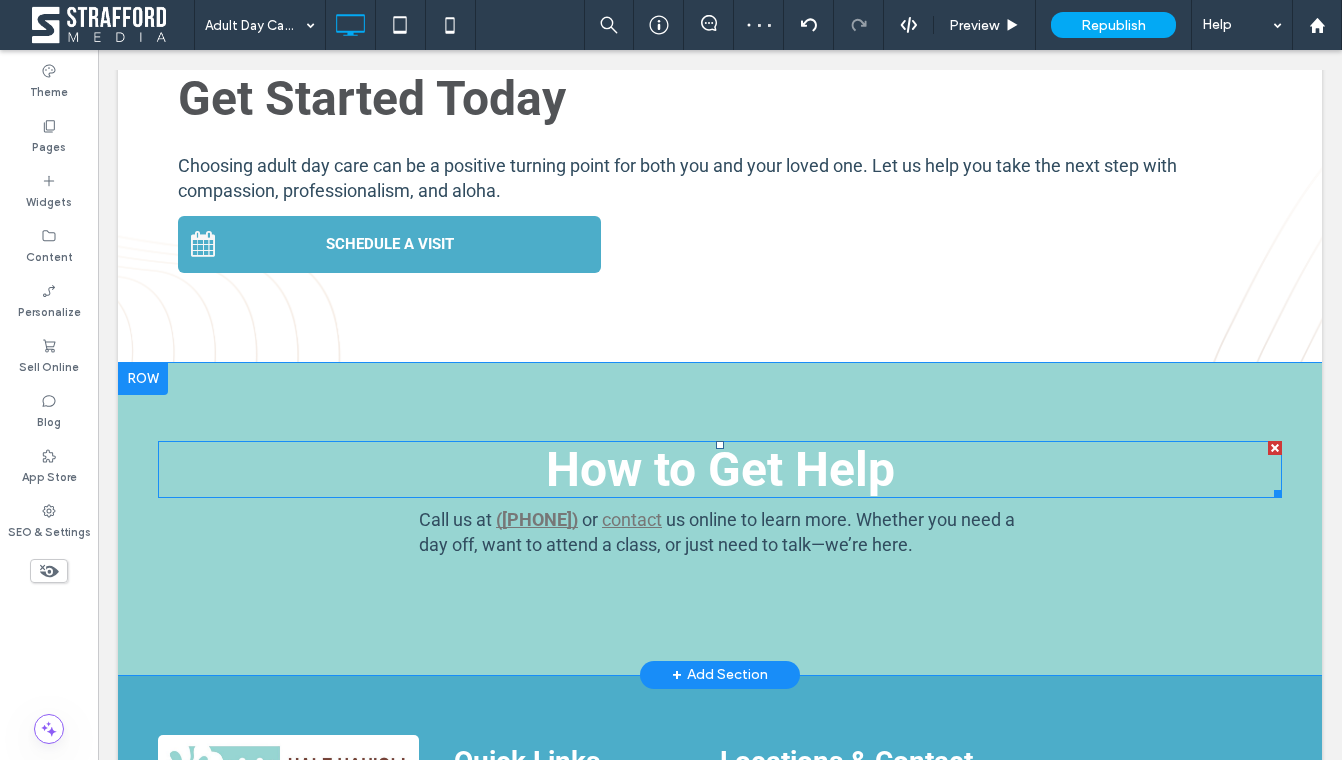 scroll, scrollTop: 1635, scrollLeft: 0, axis: vertical 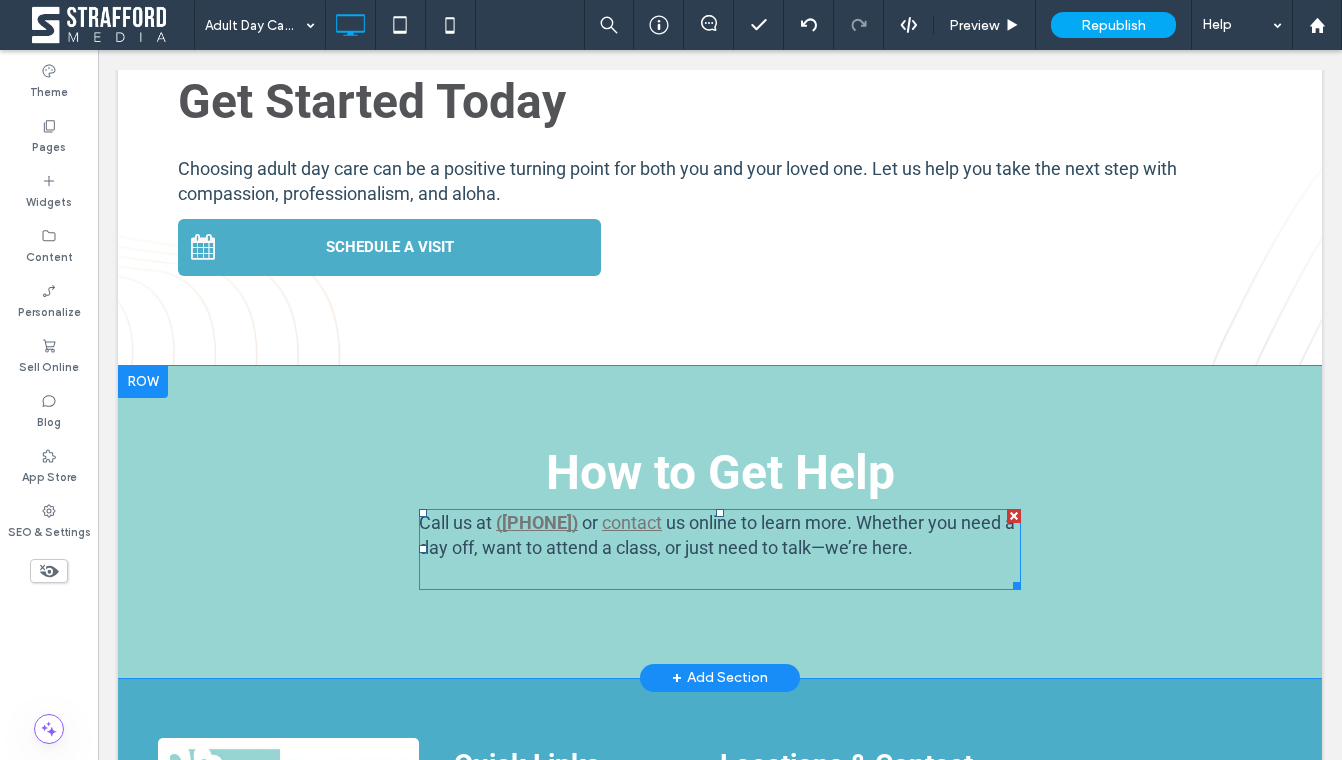 click on "us online to learn more. Whether you need a day off, want to attend a class, or just need to talk—we’re here." at bounding box center [717, 535] 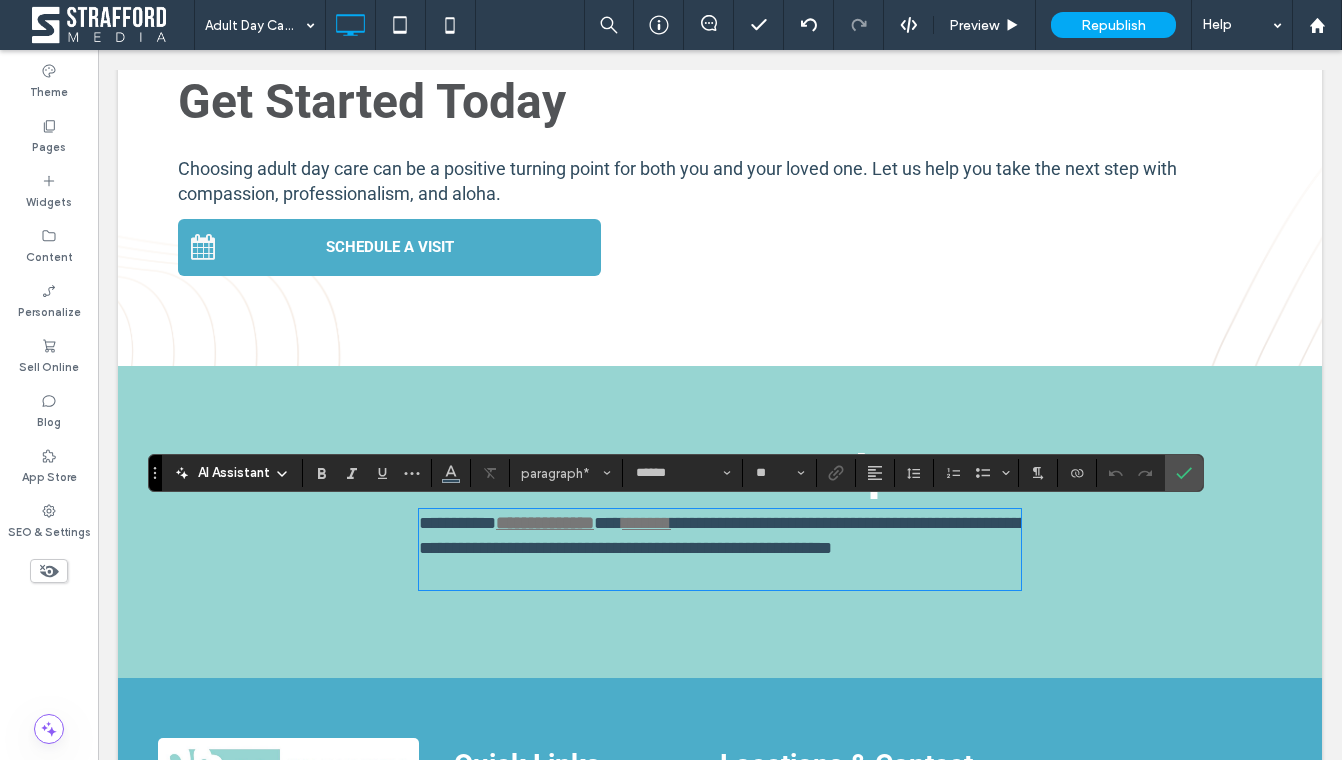 click on "**********" at bounding box center (723, 535) 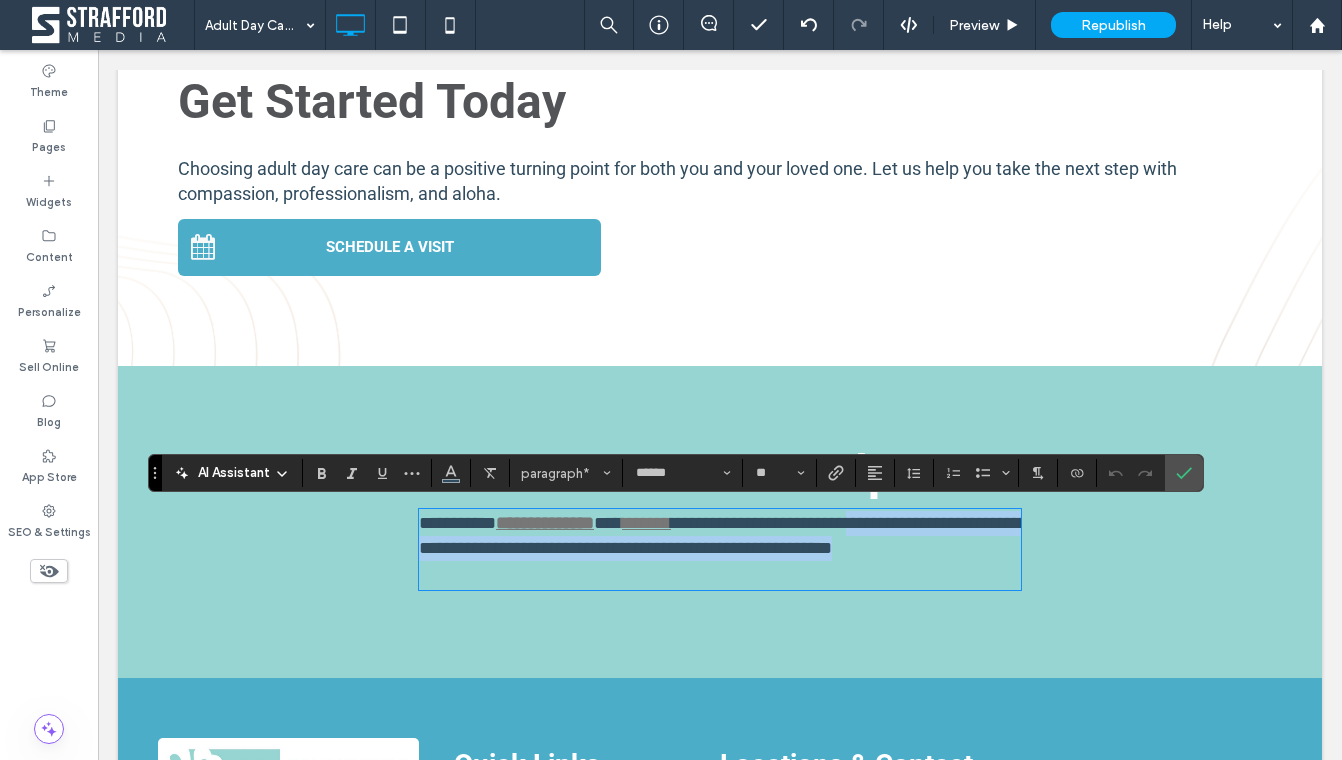 drag, startPoint x: 994, startPoint y: 548, endPoint x: 904, endPoint y: 522, distance: 93.680305 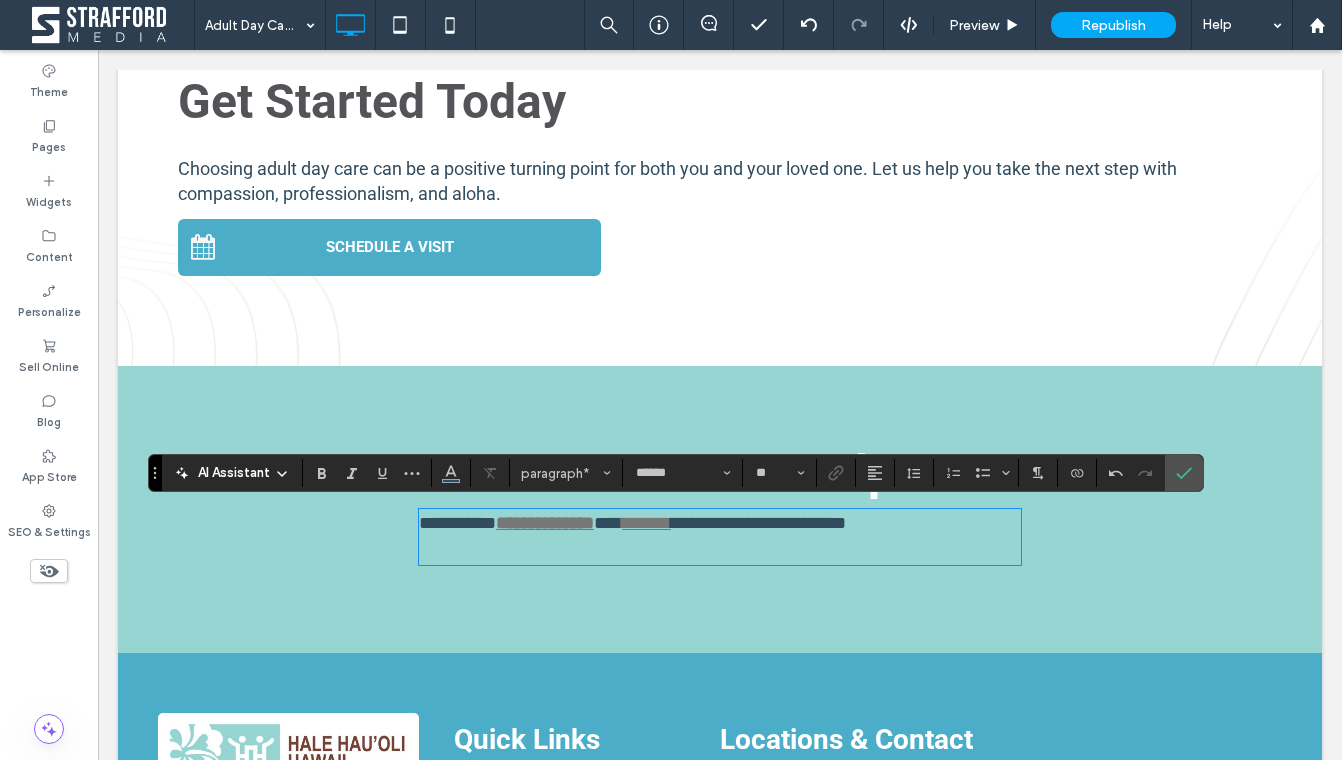 click on "**********" at bounding box center (758, 523) 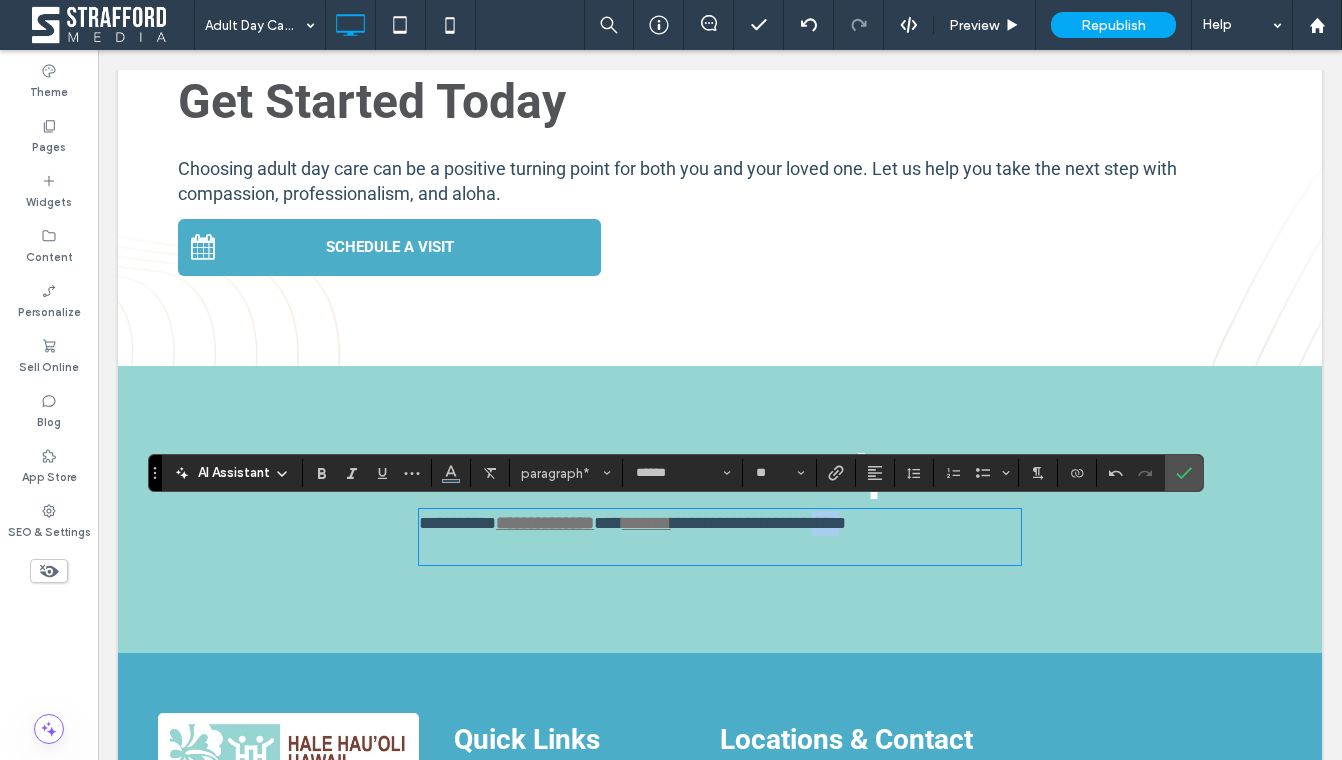 click on "**********" at bounding box center [758, 523] 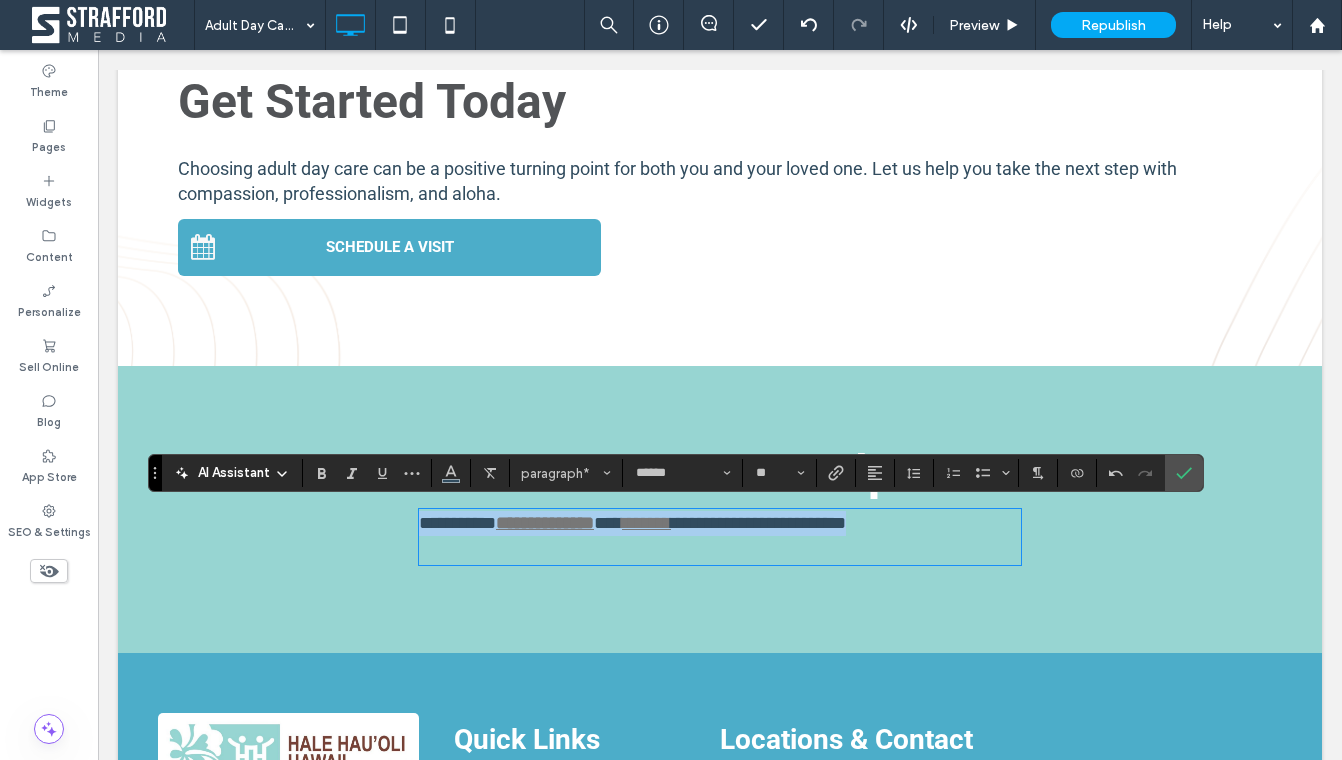 click on "**********" at bounding box center (758, 523) 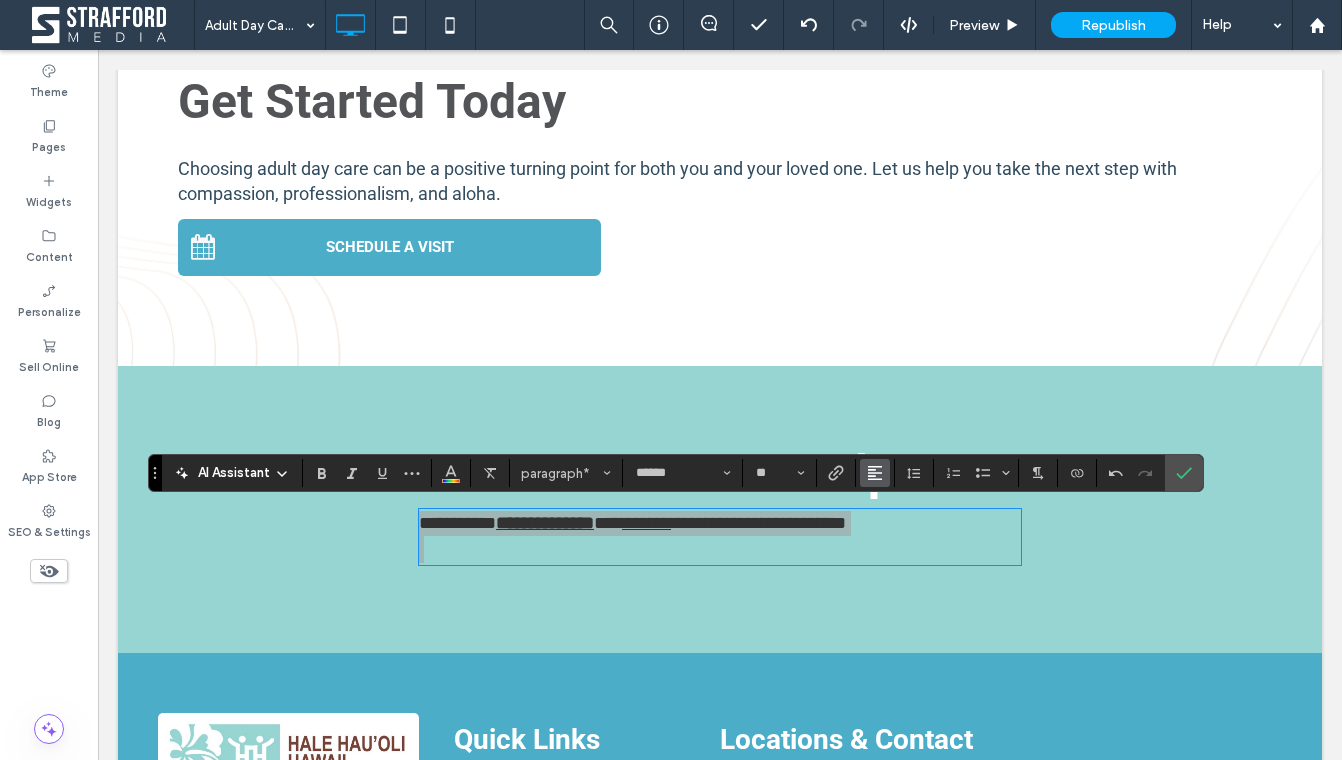 click 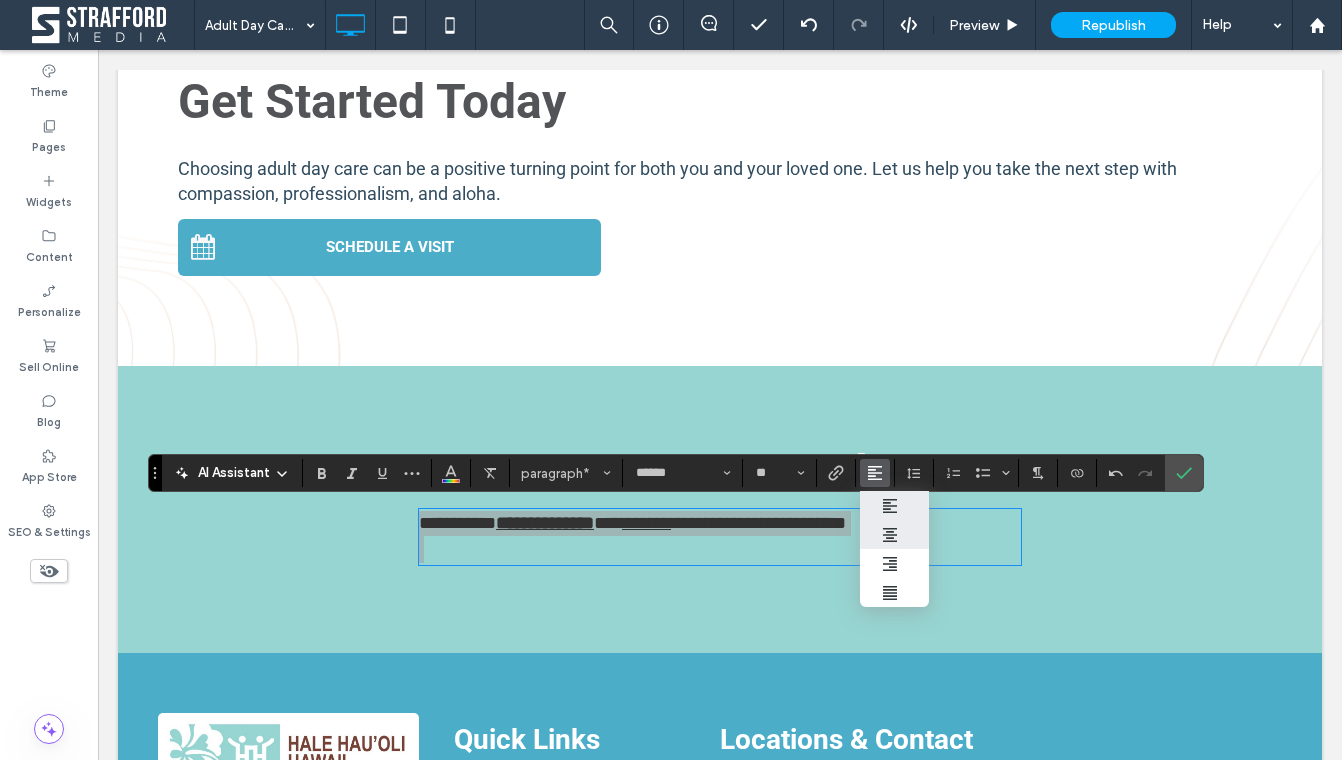 click at bounding box center (895, 534) 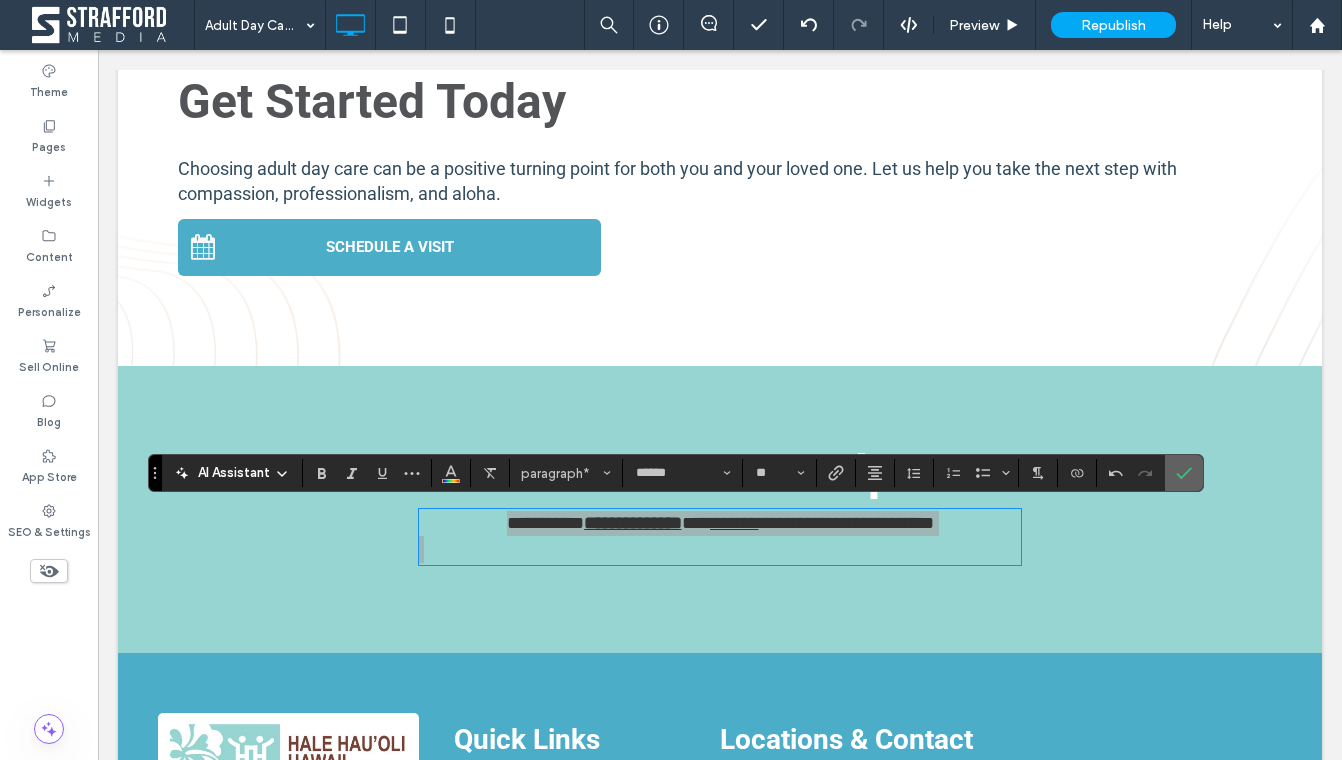click 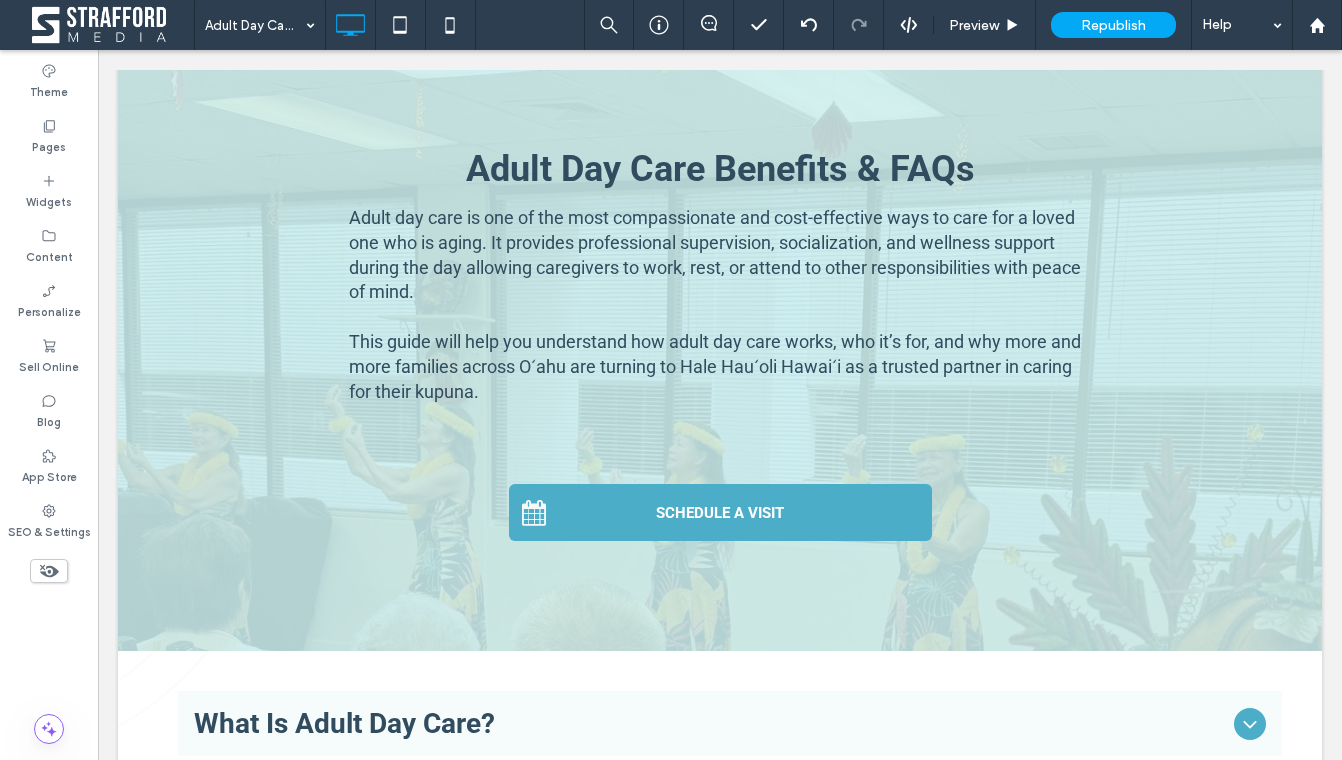 scroll, scrollTop: 123, scrollLeft: 0, axis: vertical 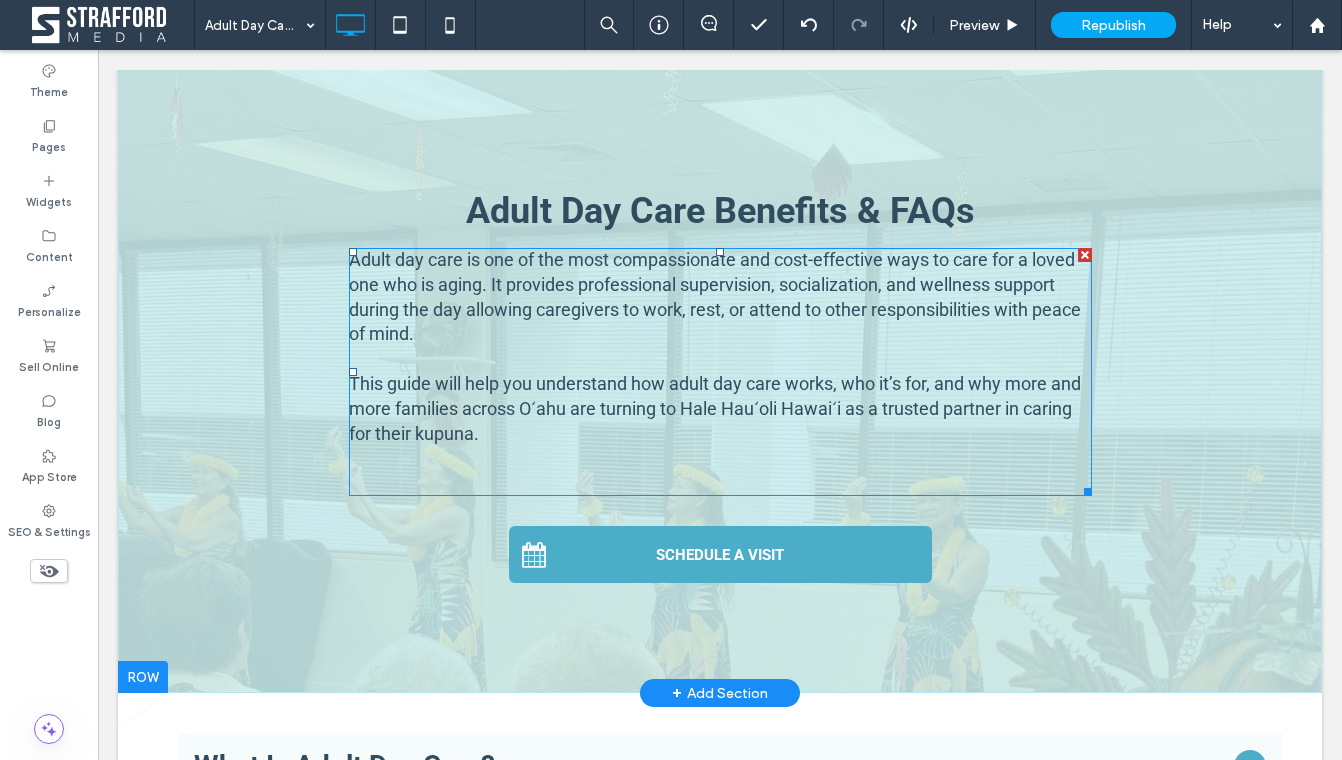 click on "Adult day care is one of the most compassionate and cost-effective ways to care for a loved one who is aging. It provides professional supervision, socialization, and wellness support during the day allowing caregivers to work, rest, or attend to other responsibilities with peace of mind." at bounding box center (715, 296) 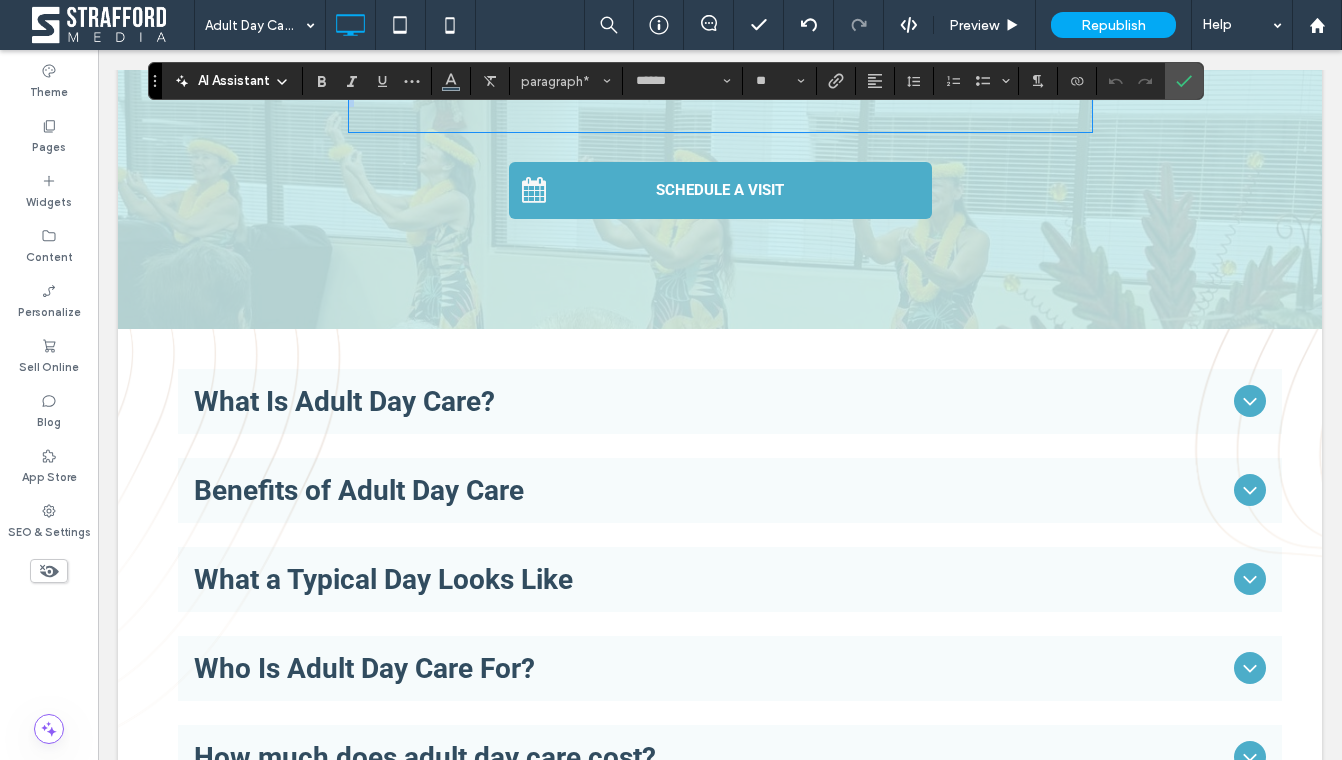 scroll, scrollTop: 453, scrollLeft: 0, axis: vertical 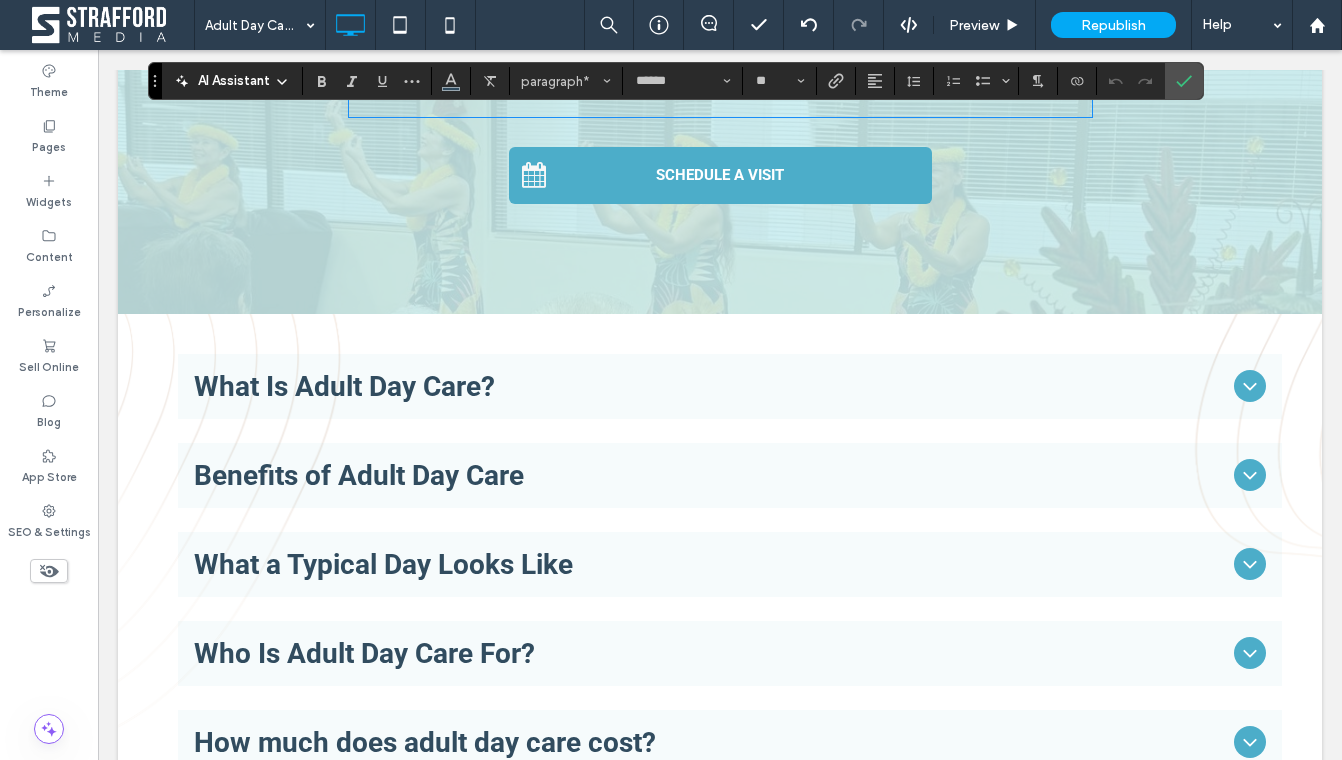 click on "What Is Adult Day Care?" at bounding box center (710, 386) 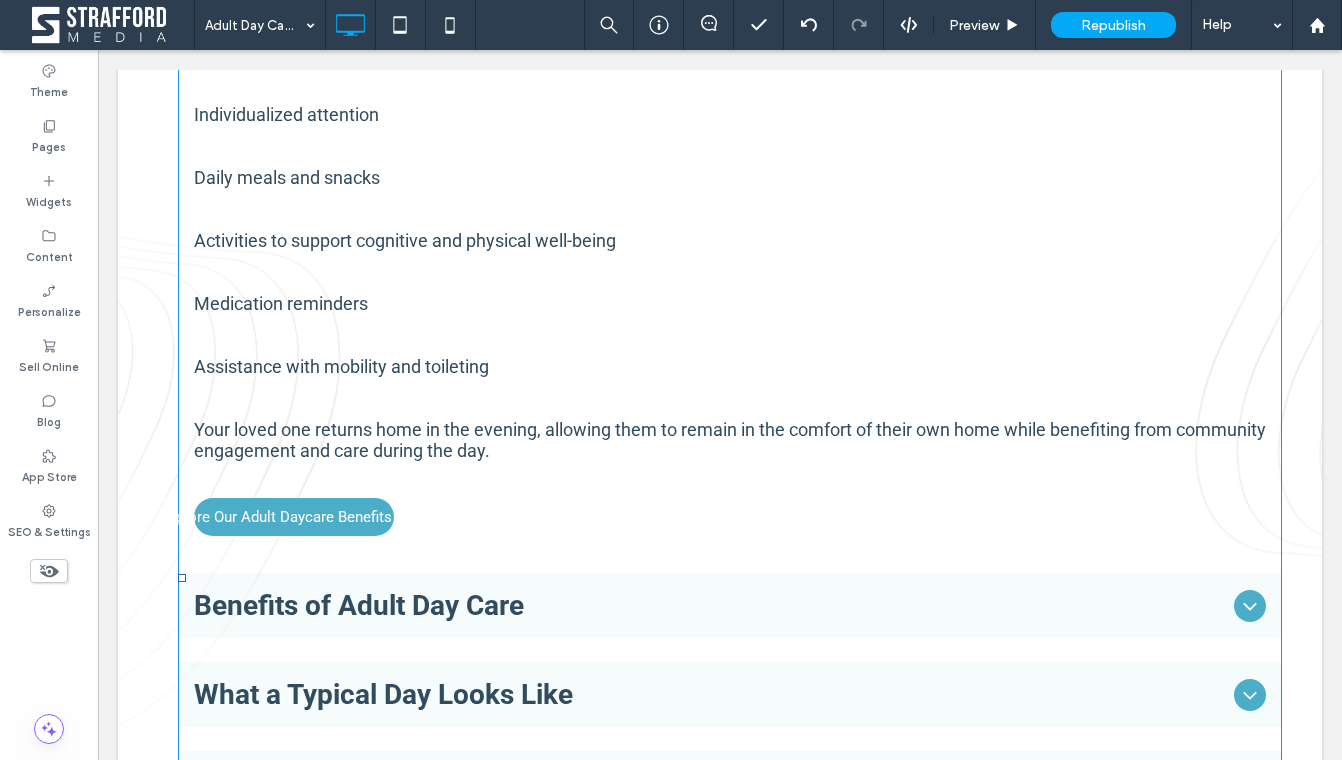scroll, scrollTop: 963, scrollLeft: 0, axis: vertical 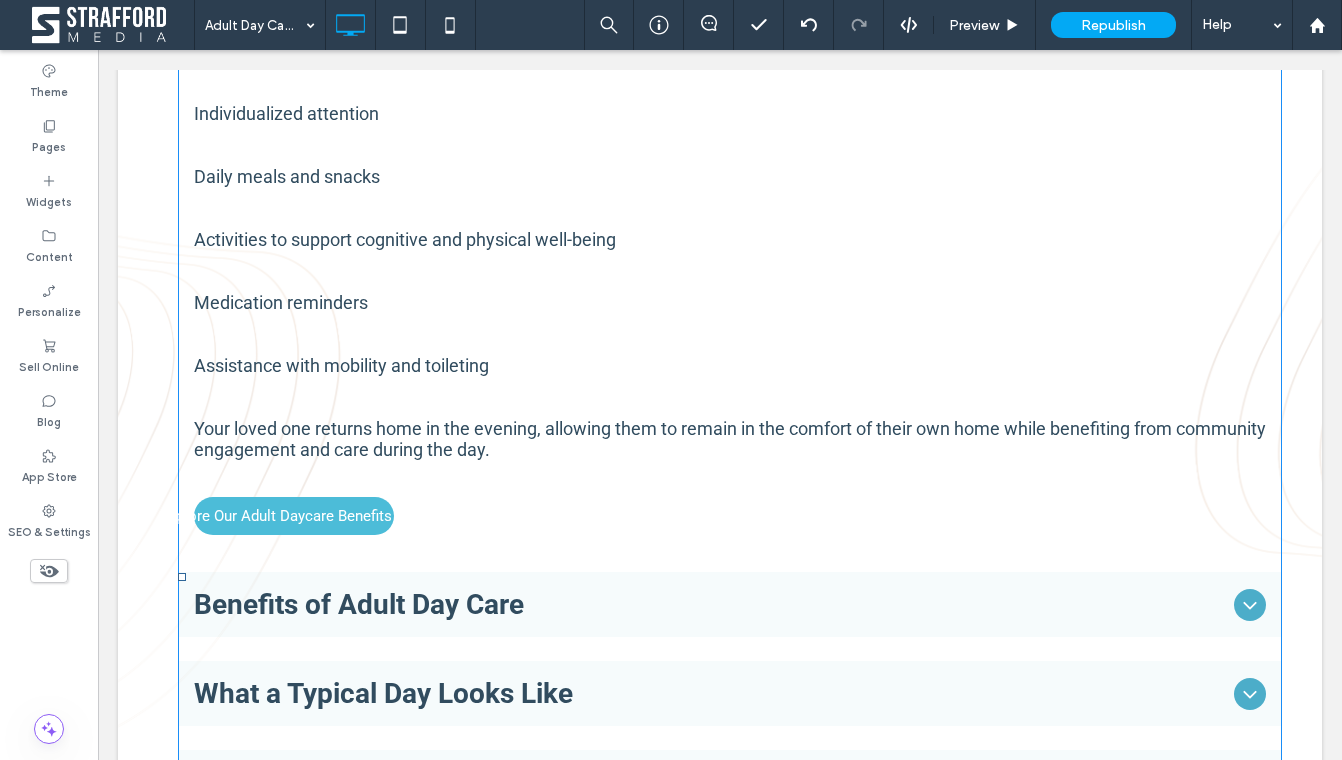 click on "Explore Our Adult Daycare Benefits Here" at bounding box center (294, 516) 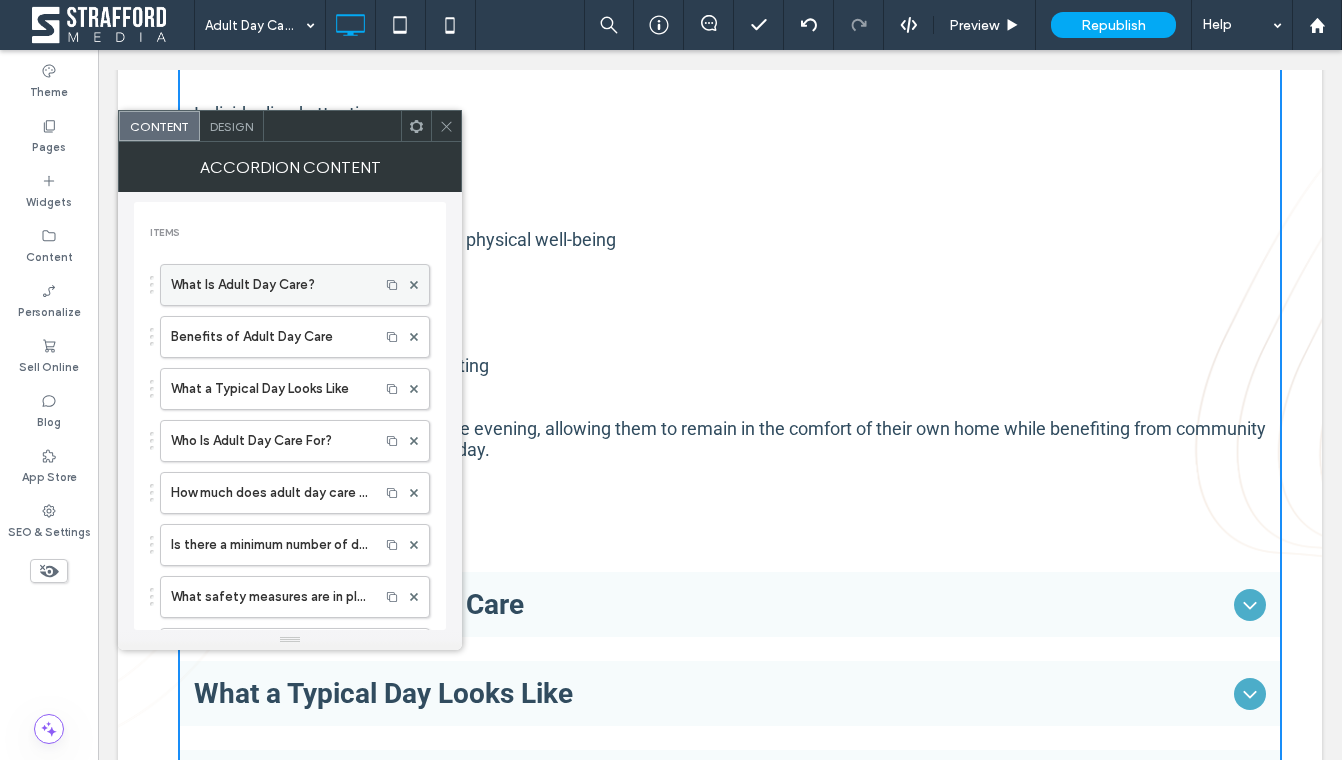 click on "What Is Adult Day Care?" at bounding box center (270, 285) 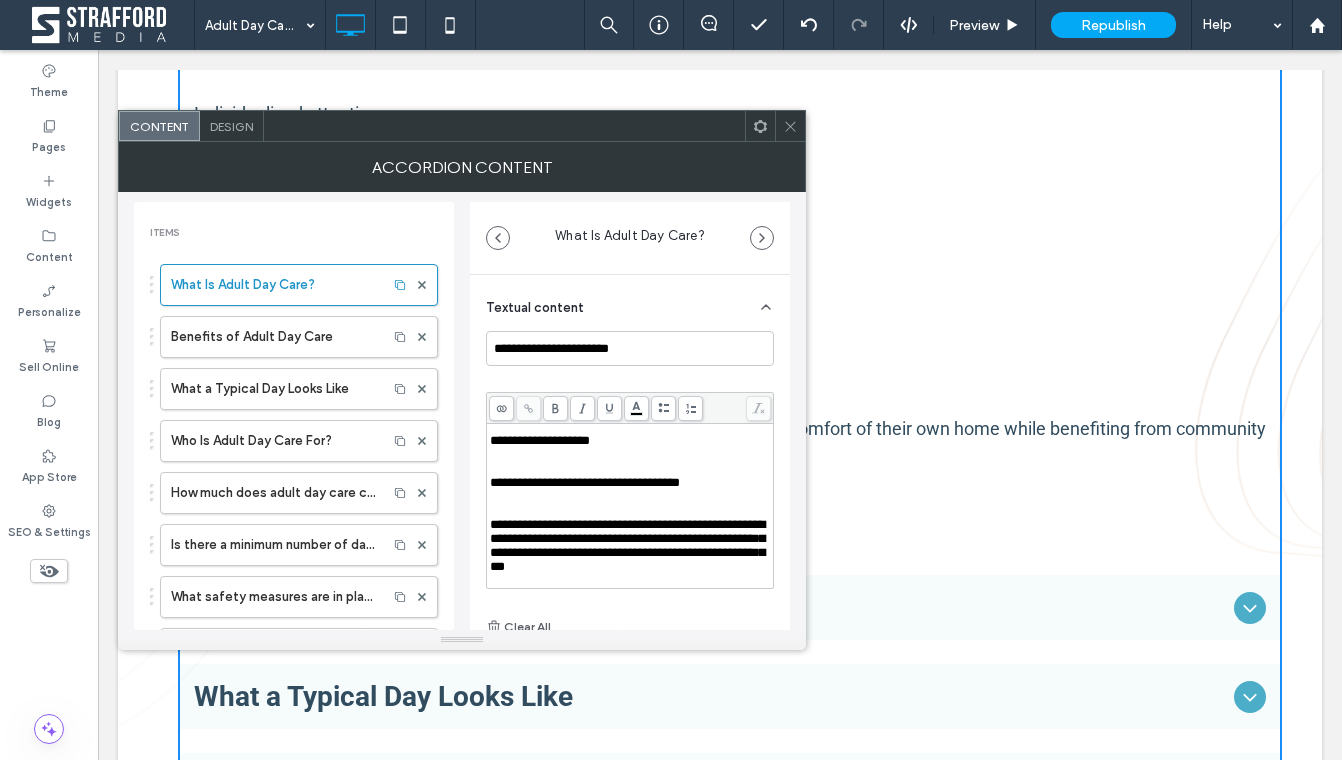 scroll, scrollTop: 318, scrollLeft: 0, axis: vertical 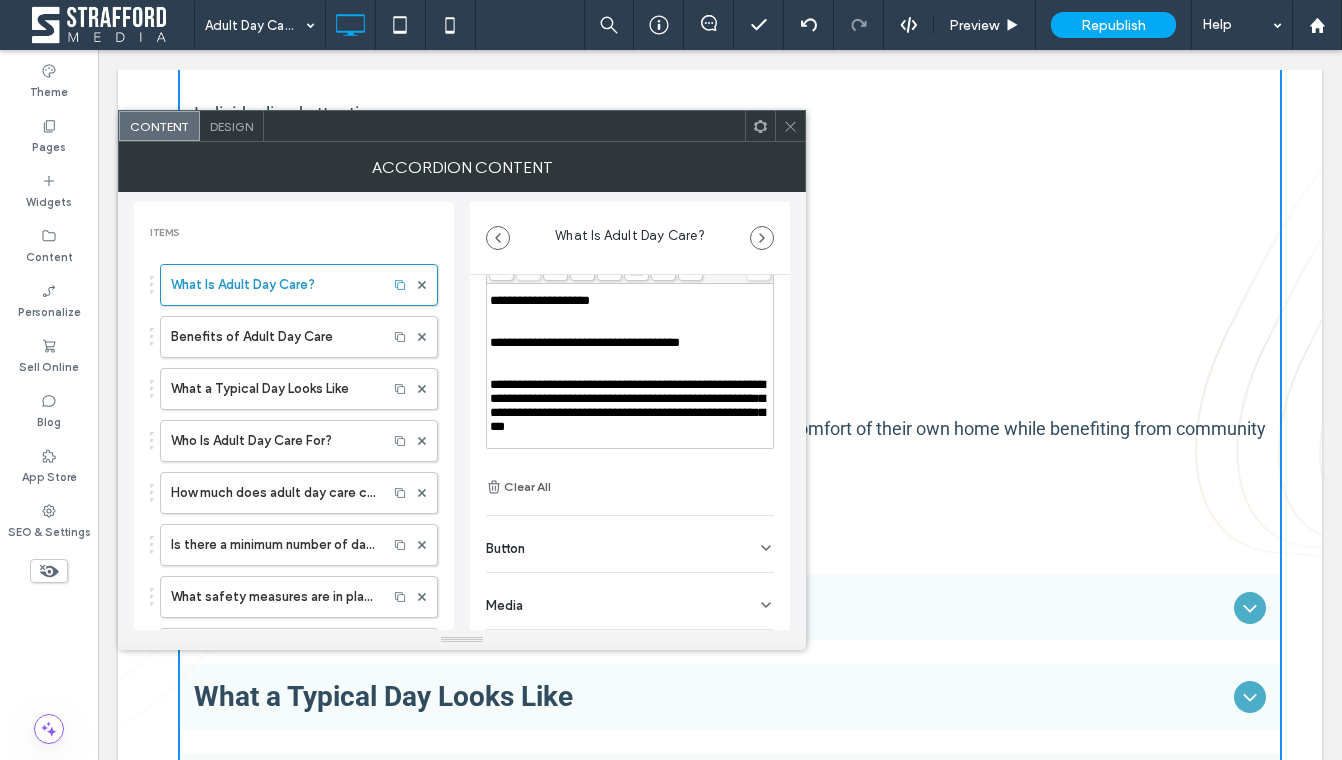 click on "Button" at bounding box center [630, 544] 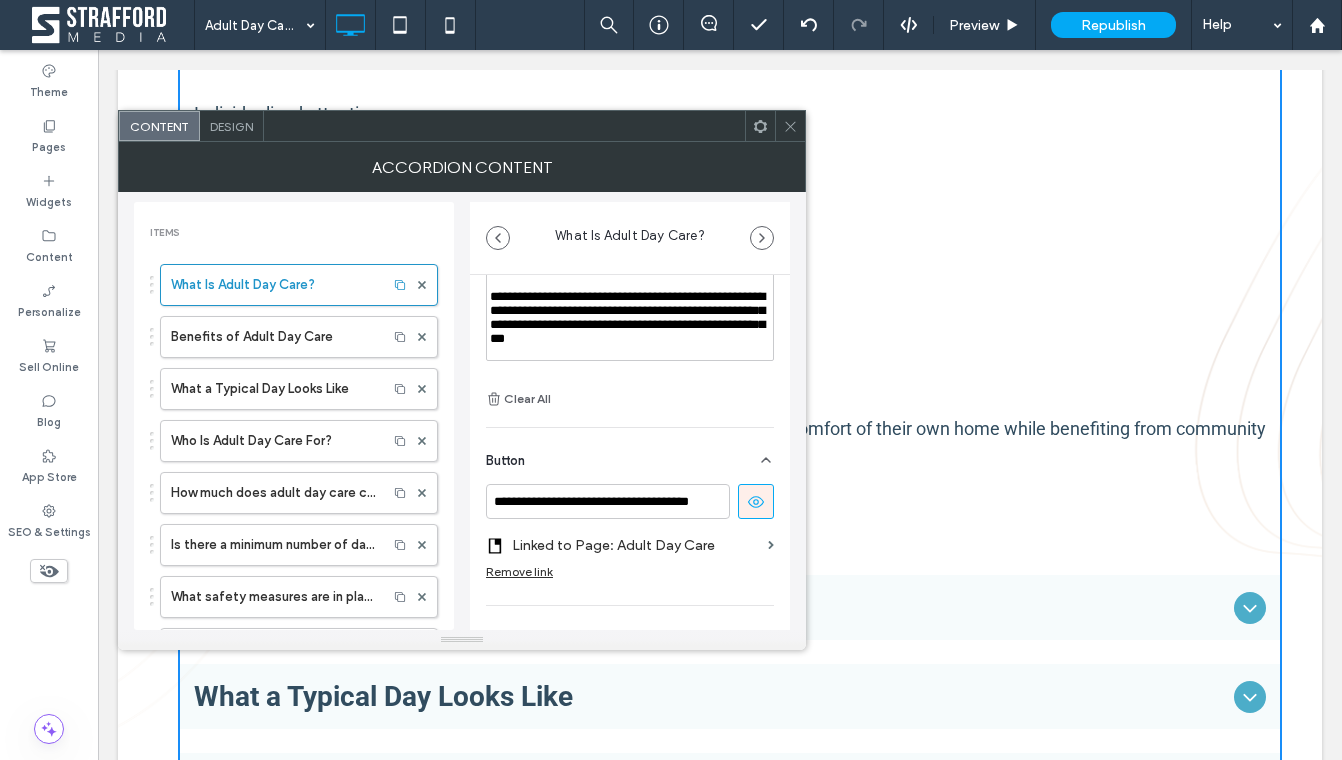 scroll, scrollTop: 260, scrollLeft: 0, axis: vertical 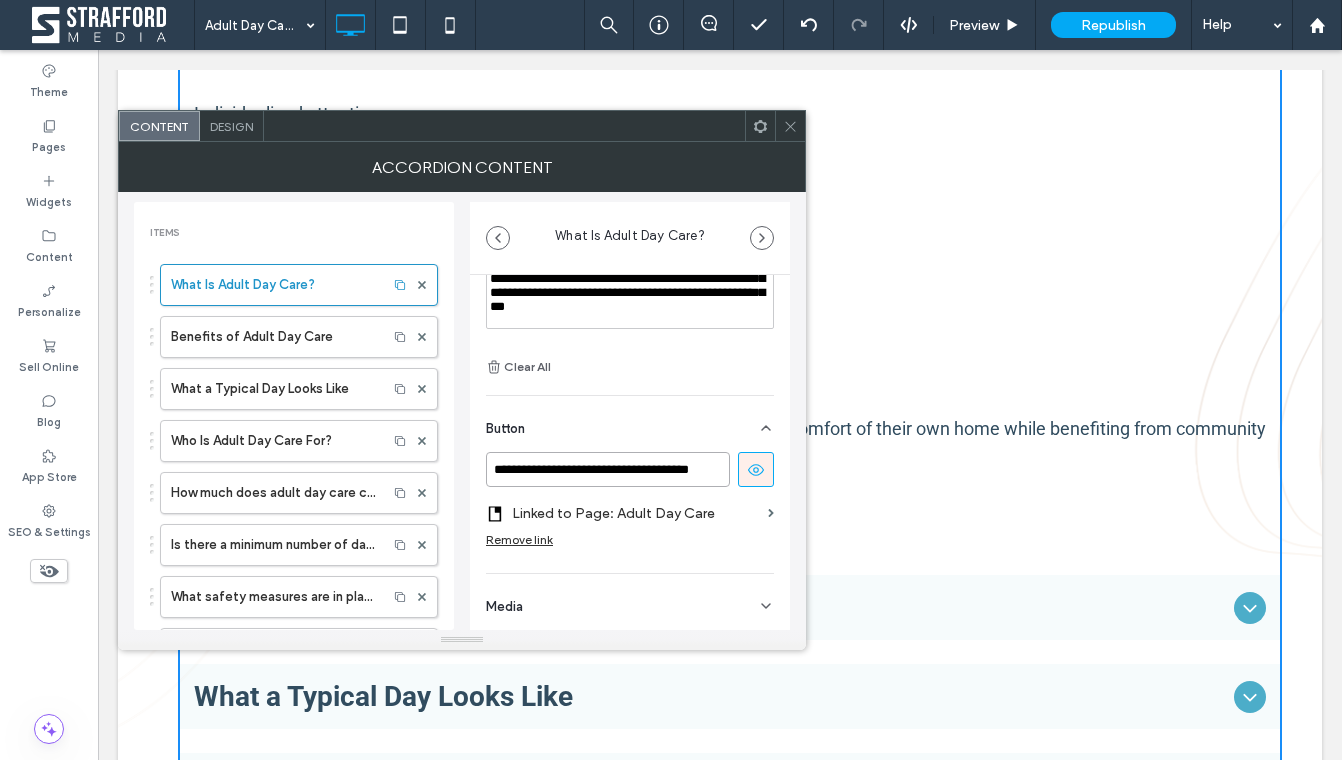 drag, startPoint x: 566, startPoint y: 467, endPoint x: 482, endPoint y: 469, distance: 84.0238 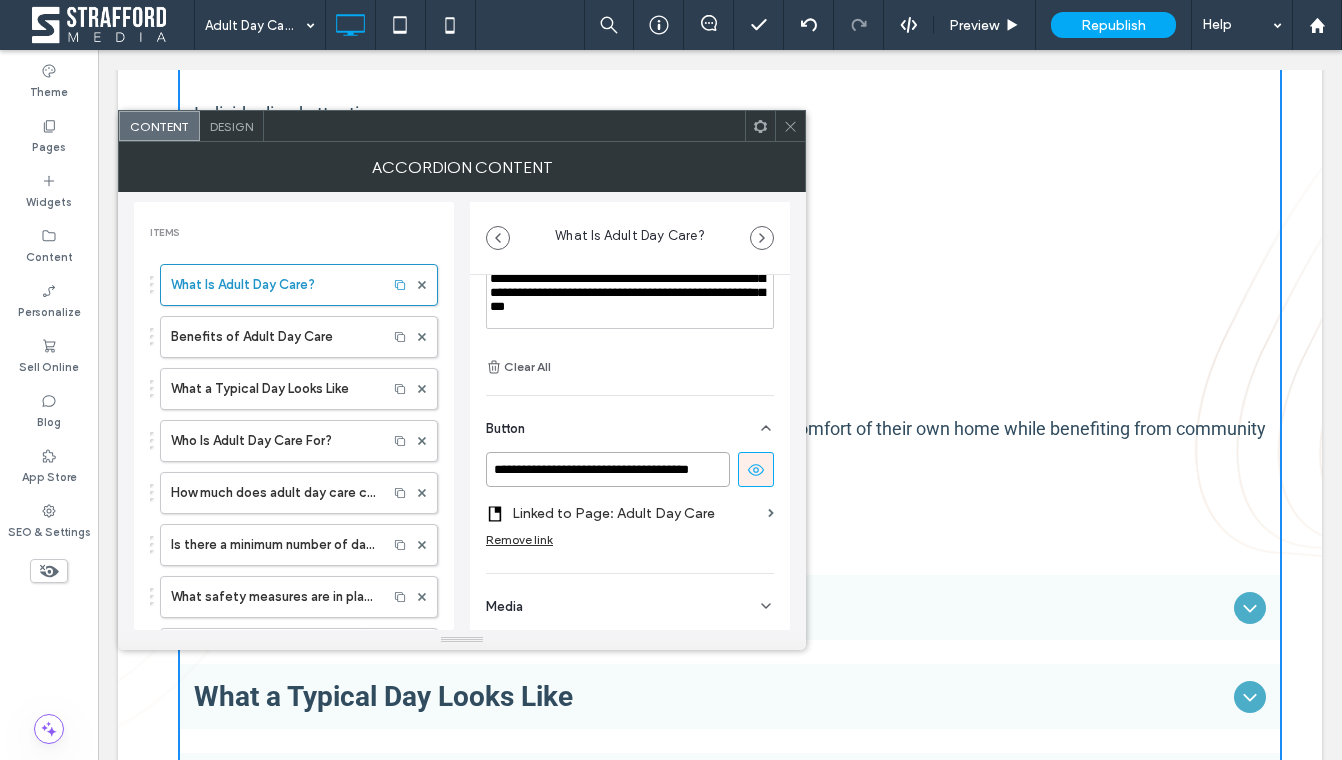 click on "**********" at bounding box center (630, 323) 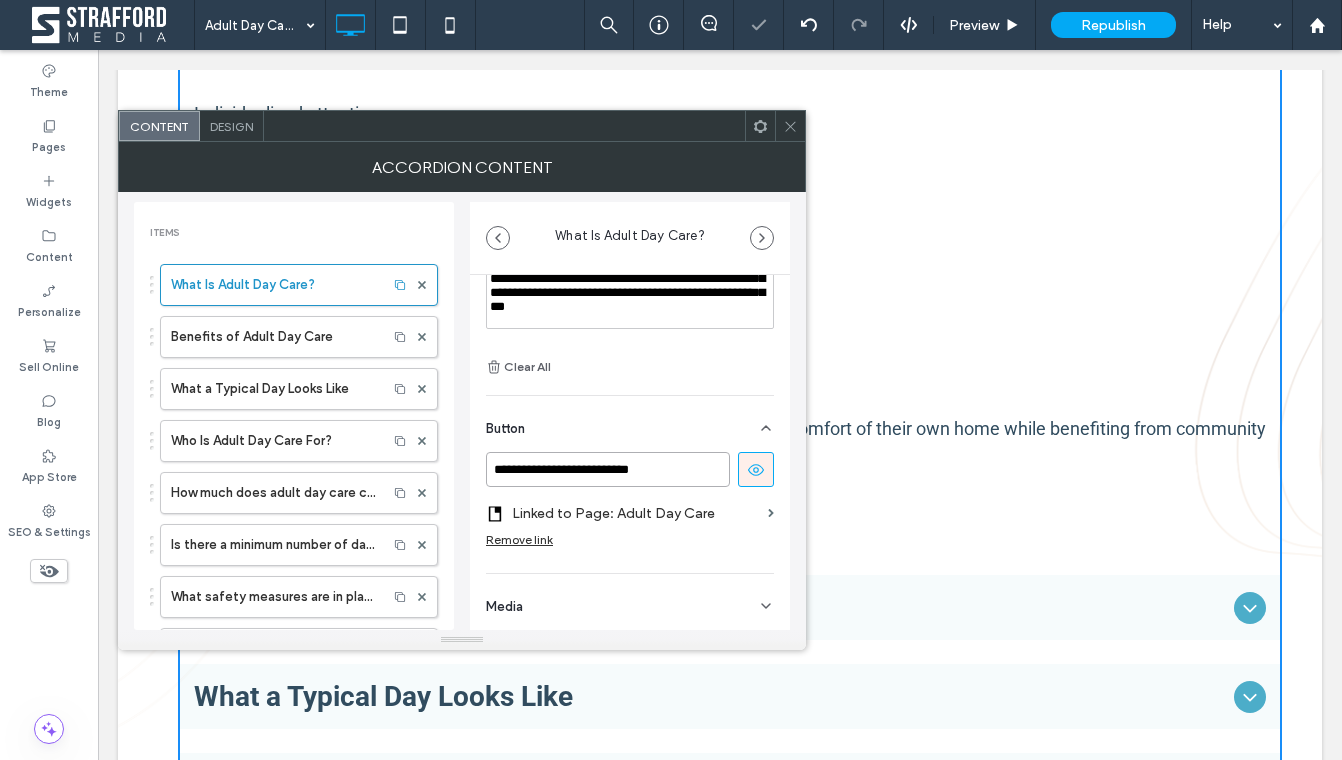 click on "**********" at bounding box center [608, 469] 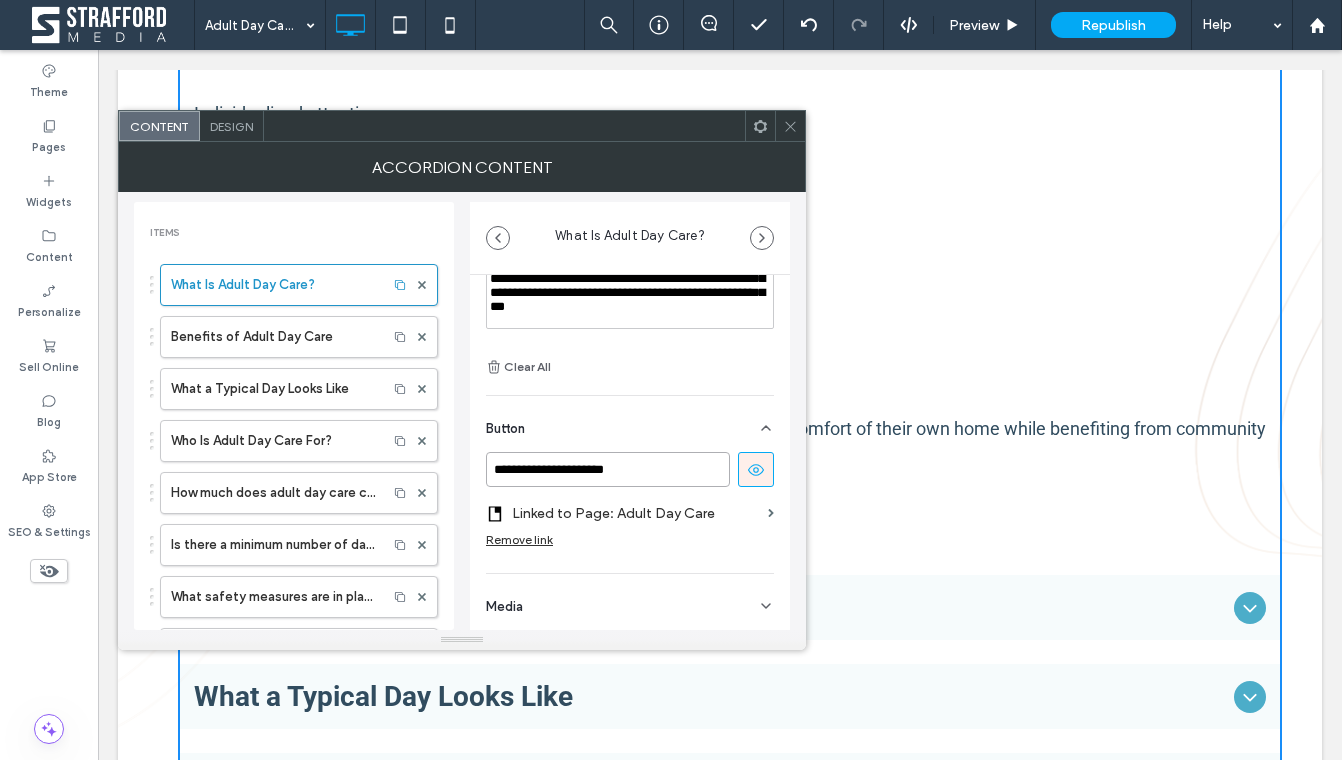 type on "**********" 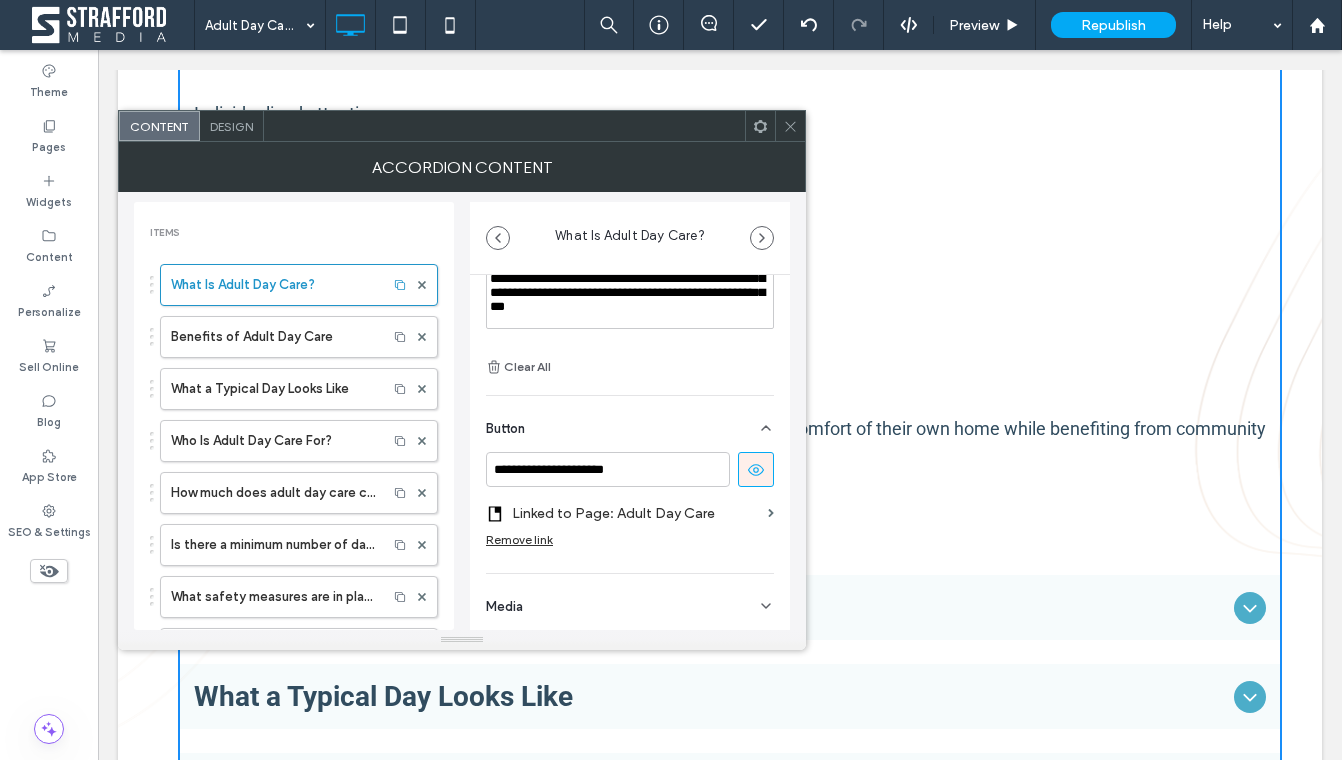click at bounding box center [790, 126] 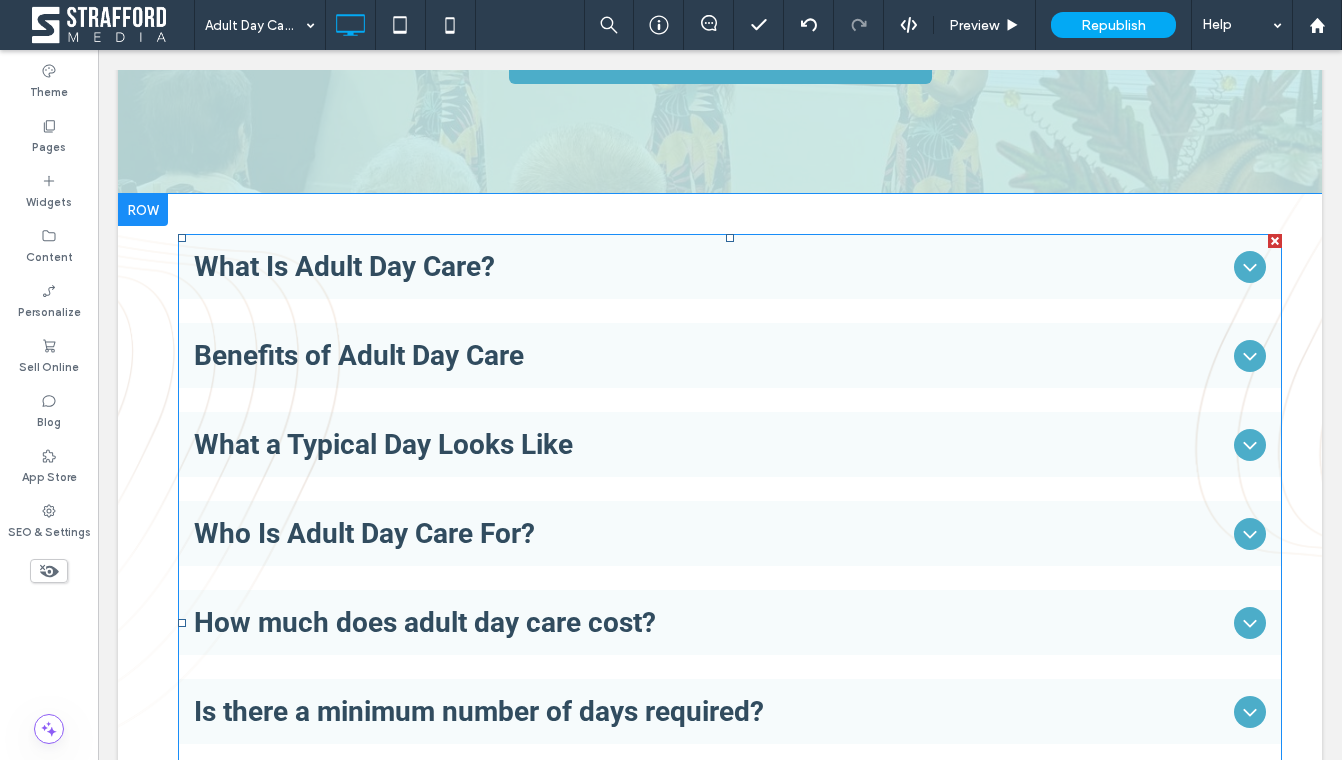 scroll, scrollTop: 617, scrollLeft: 0, axis: vertical 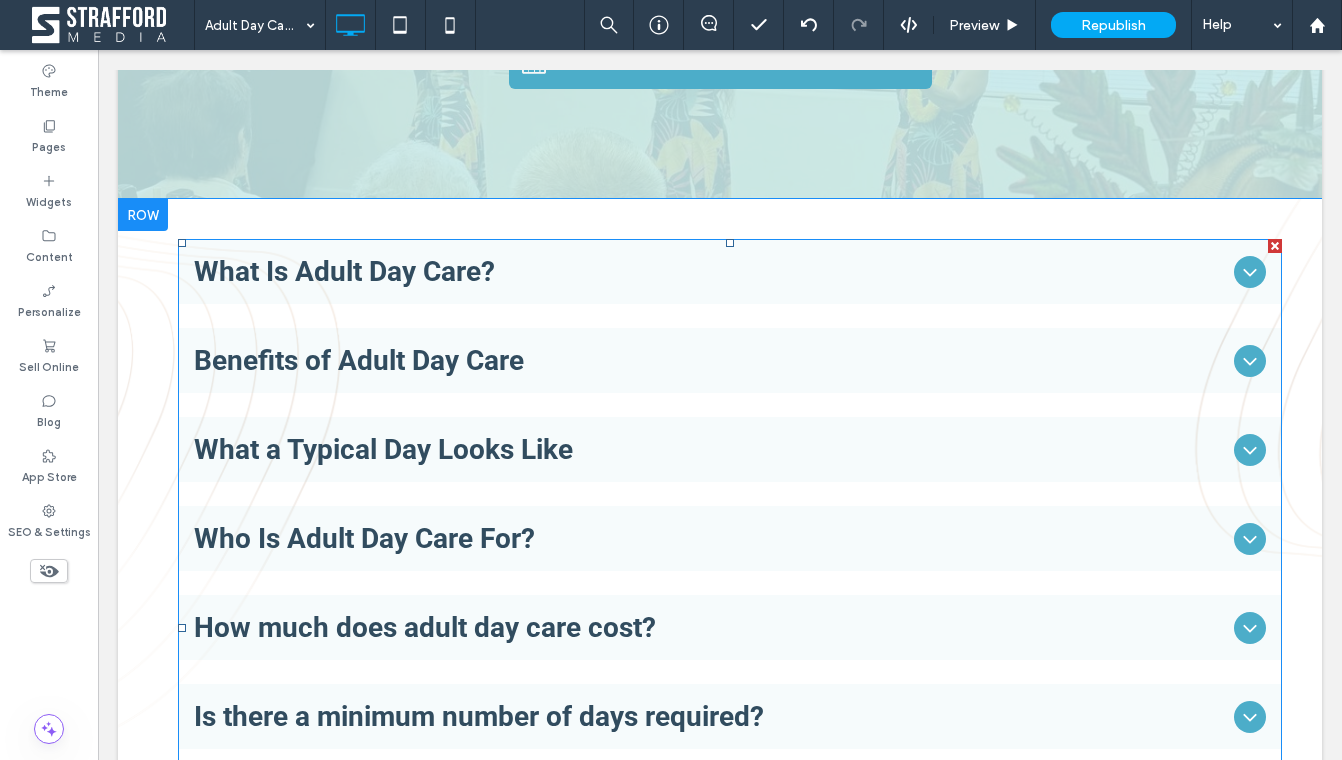 click on "What Is Adult Day Care?" at bounding box center (710, 271) 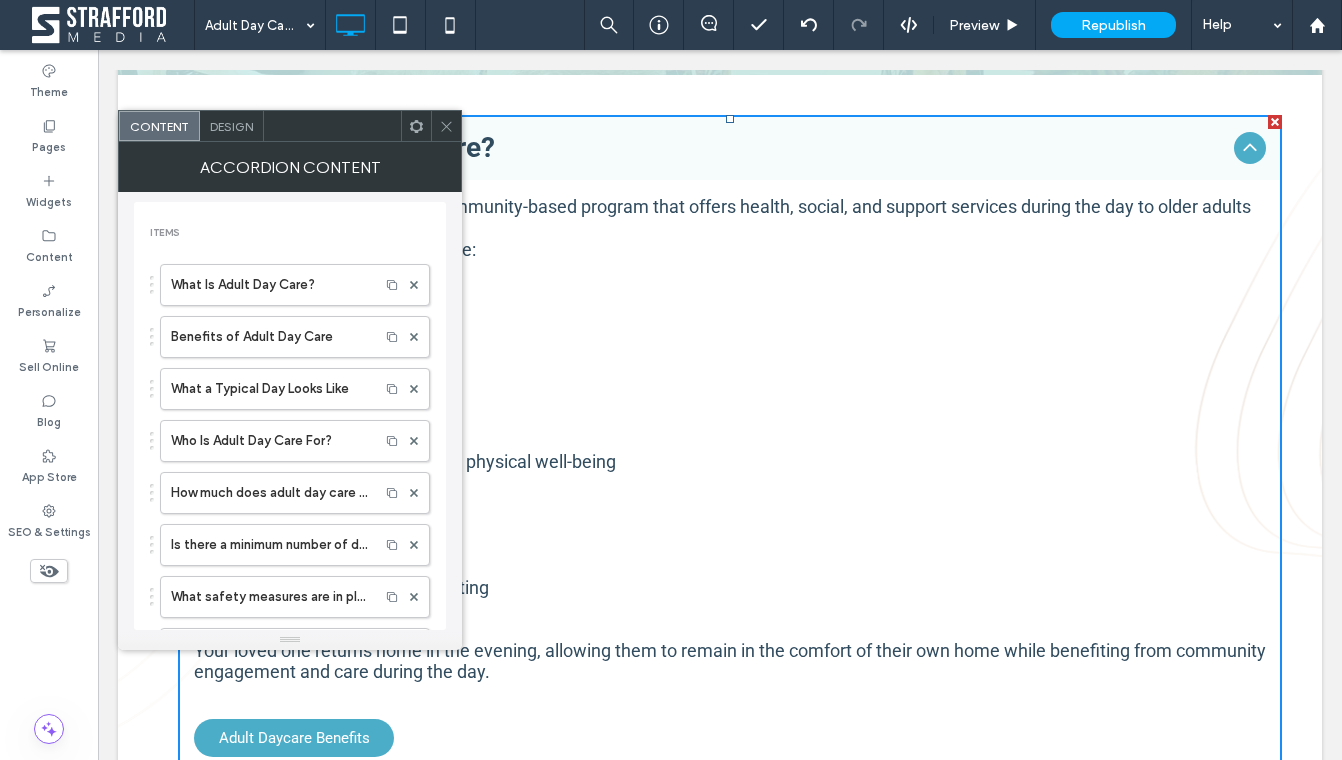 scroll, scrollTop: 742, scrollLeft: 0, axis: vertical 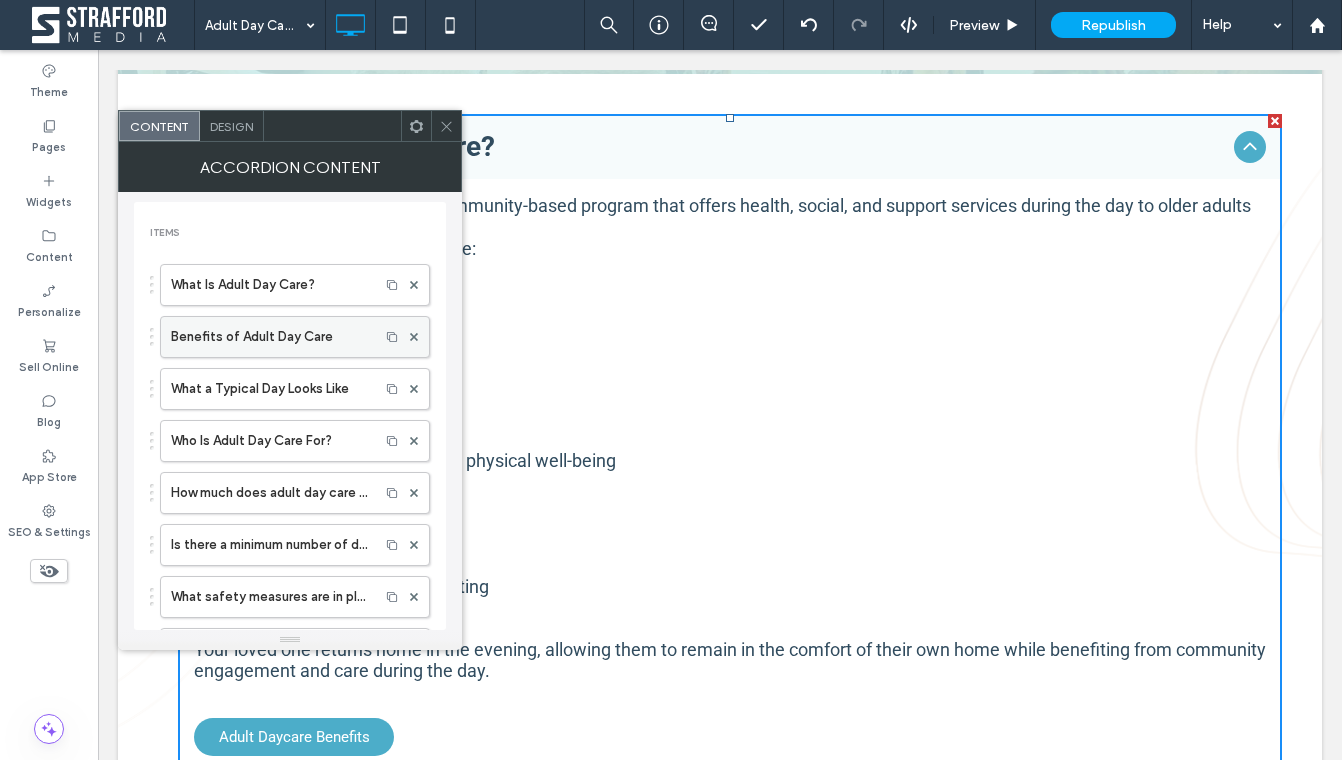 click on "Benefits of Adult Day Care" at bounding box center [270, 337] 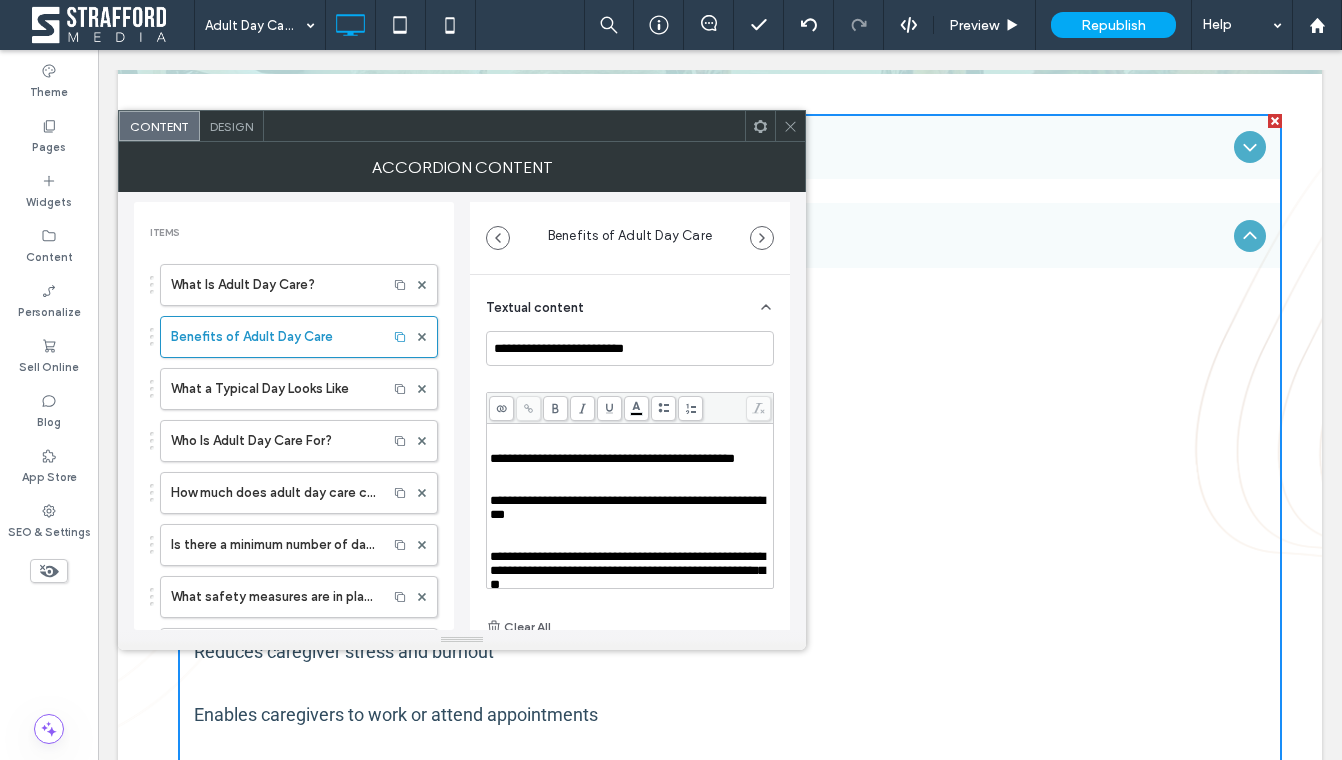 scroll, scrollTop: 382, scrollLeft: 0, axis: vertical 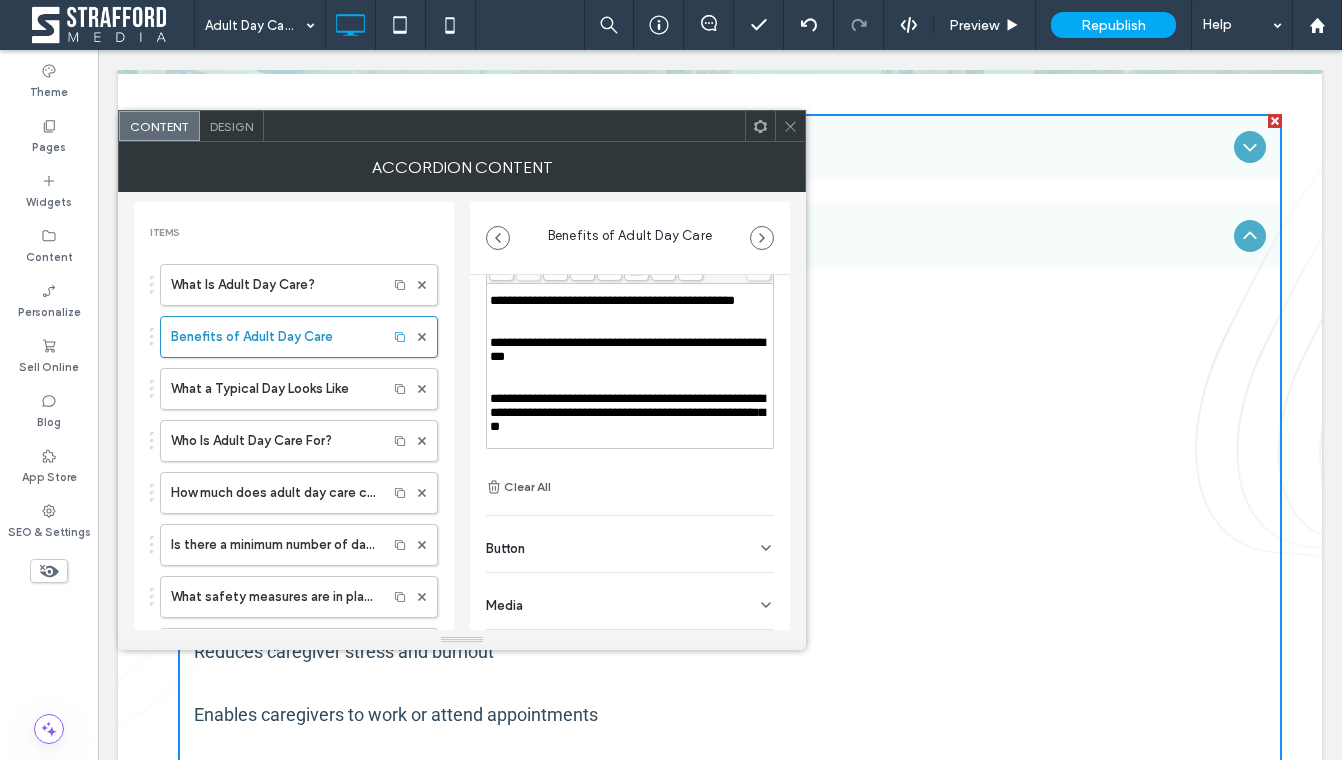 click on "Button" at bounding box center (505, 548) 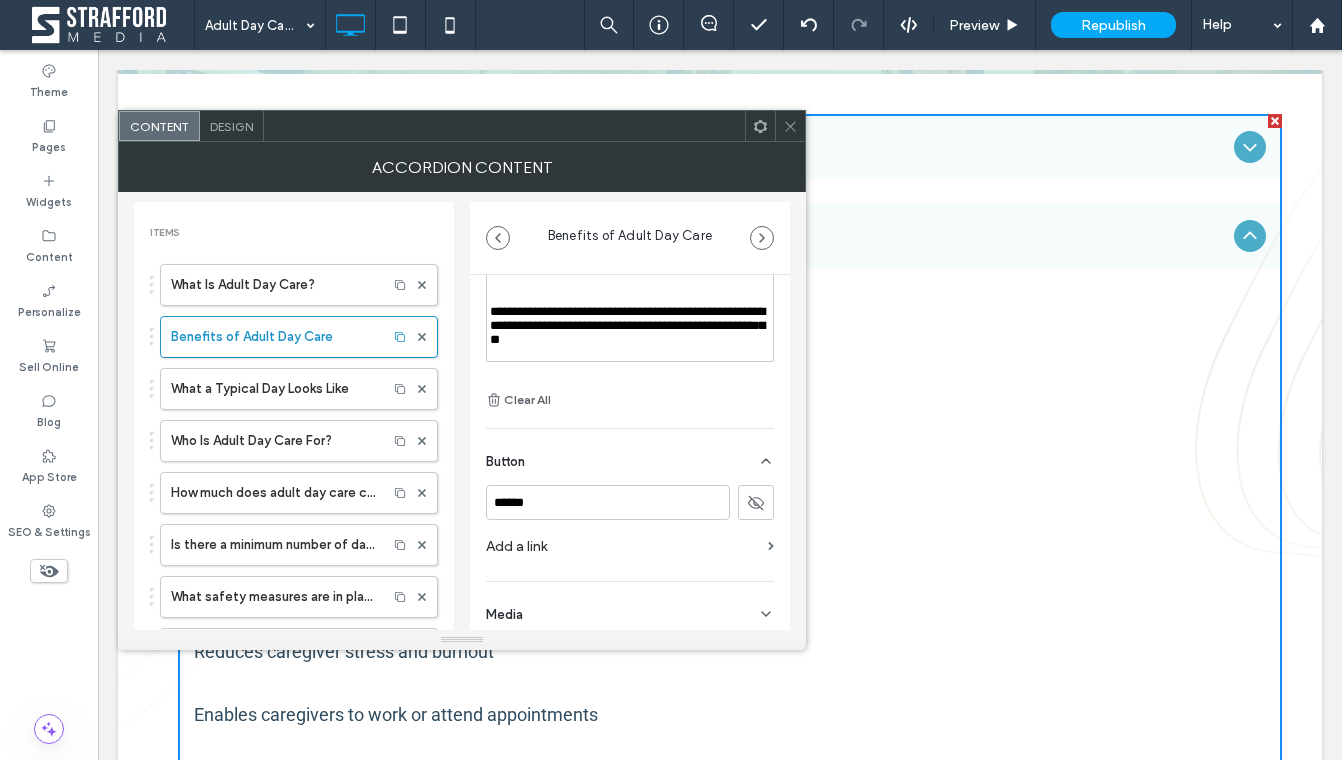 scroll, scrollTop: 236, scrollLeft: 0, axis: vertical 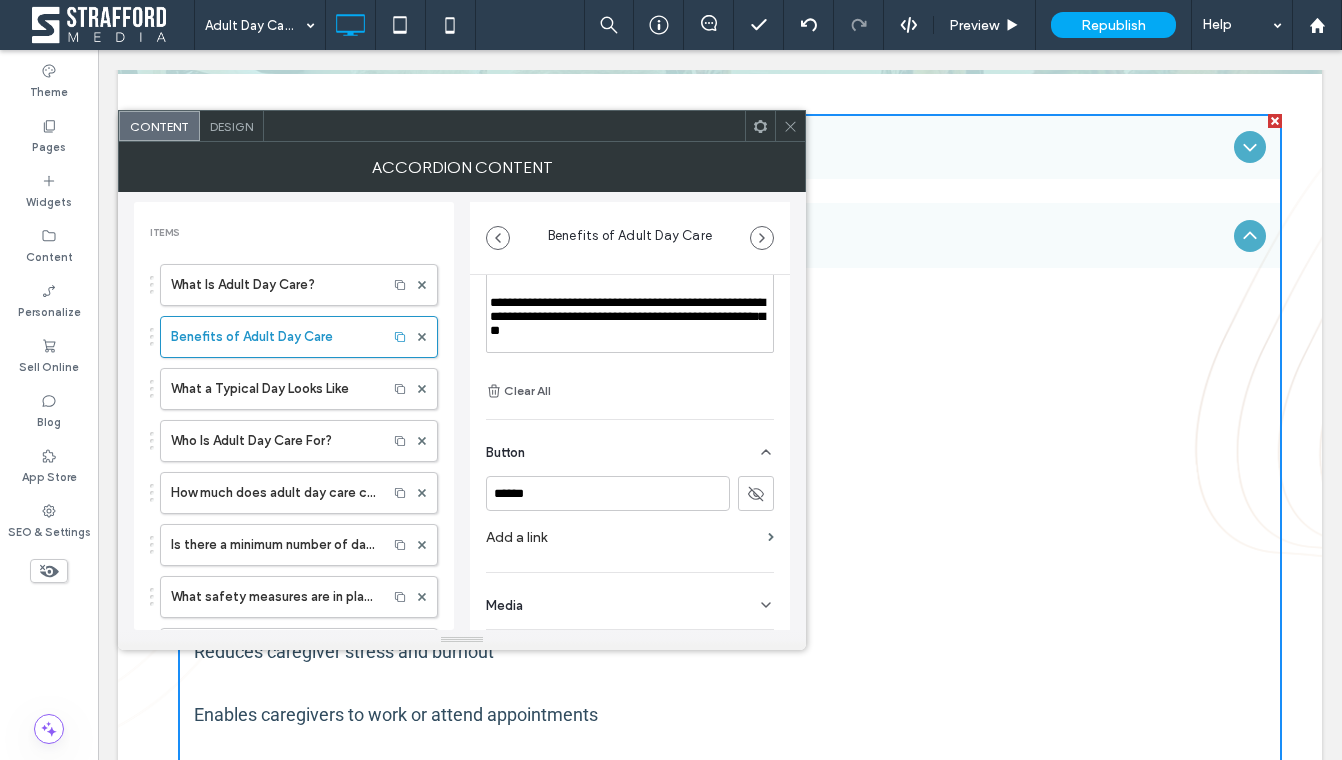 click 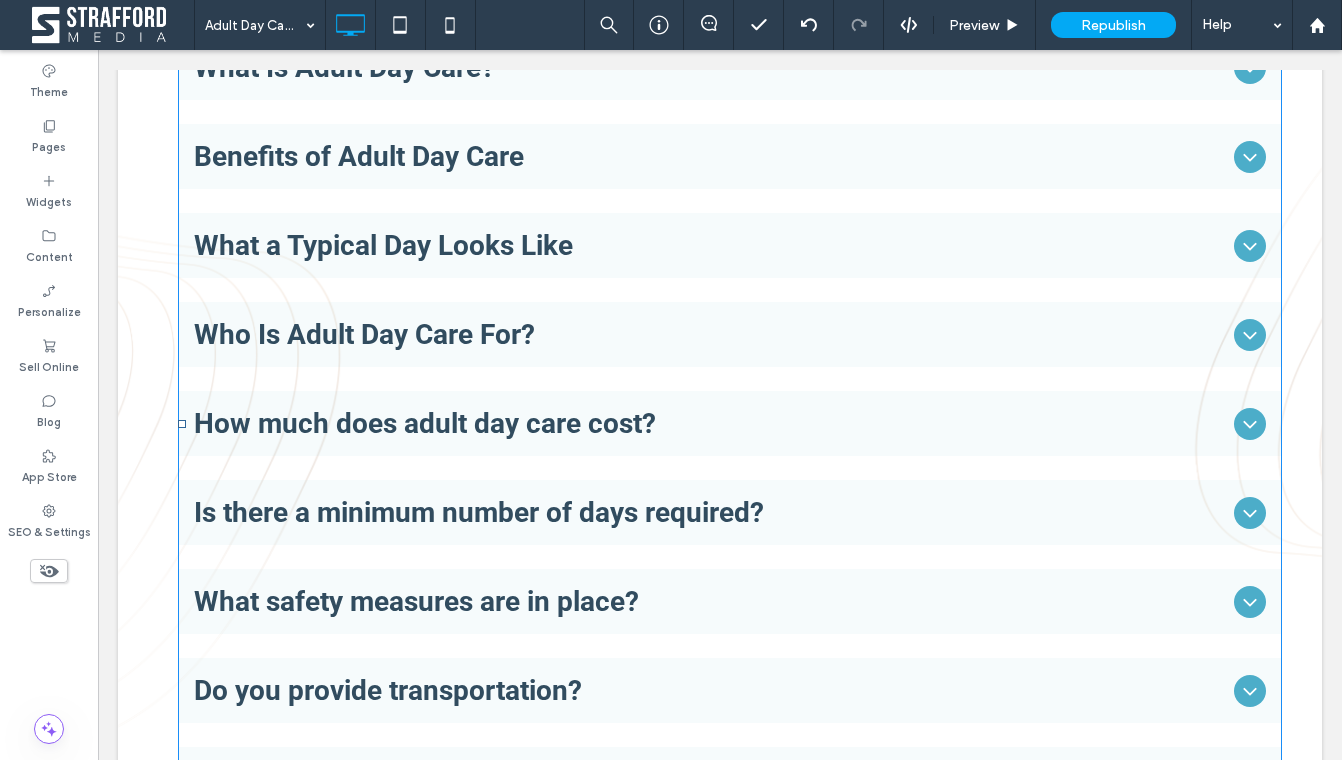 scroll, scrollTop: 805, scrollLeft: 0, axis: vertical 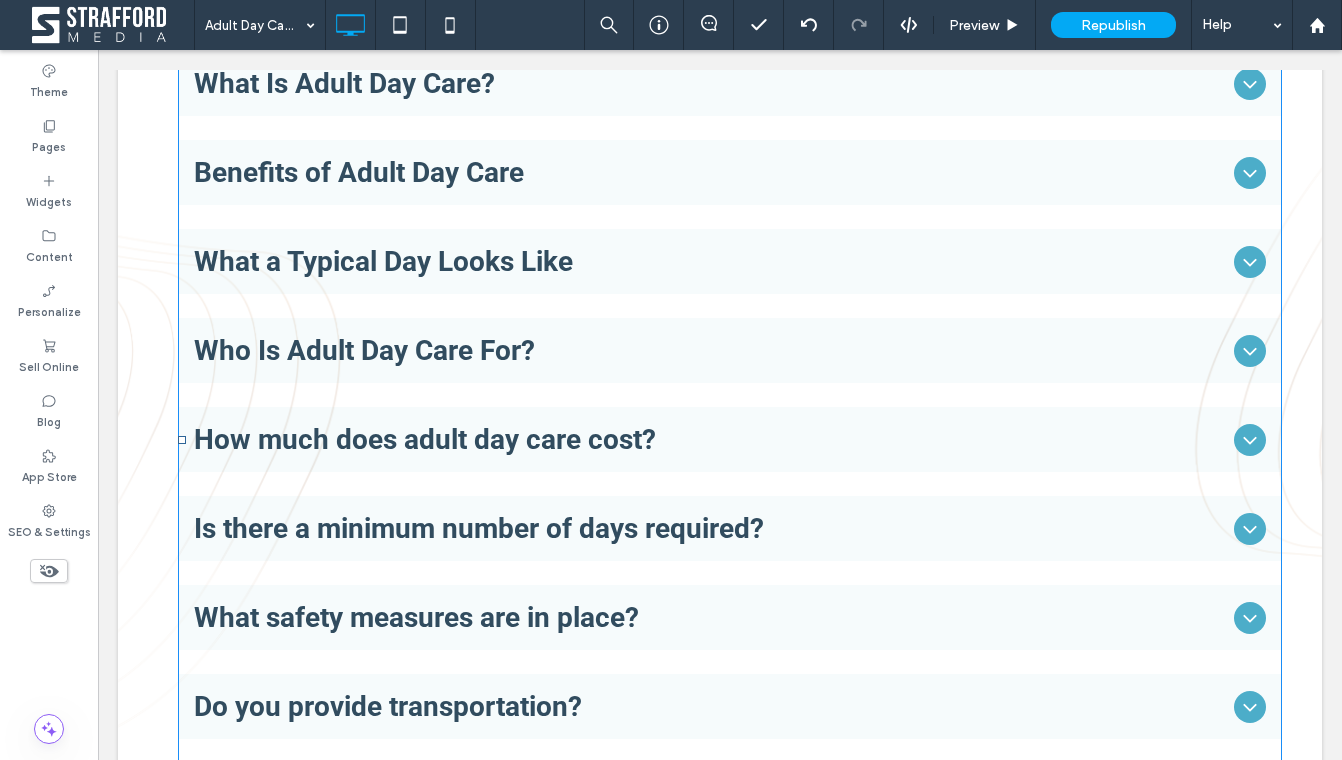 click 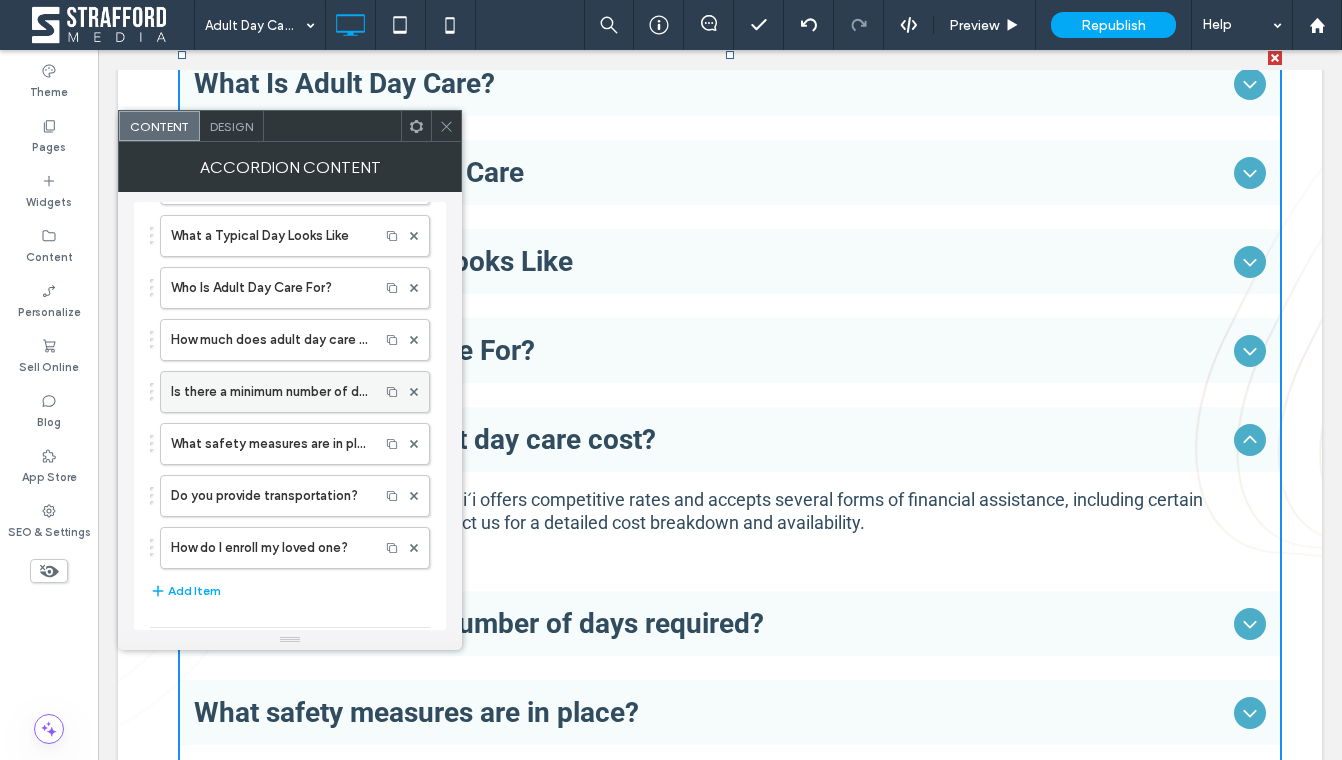scroll, scrollTop: 148, scrollLeft: 0, axis: vertical 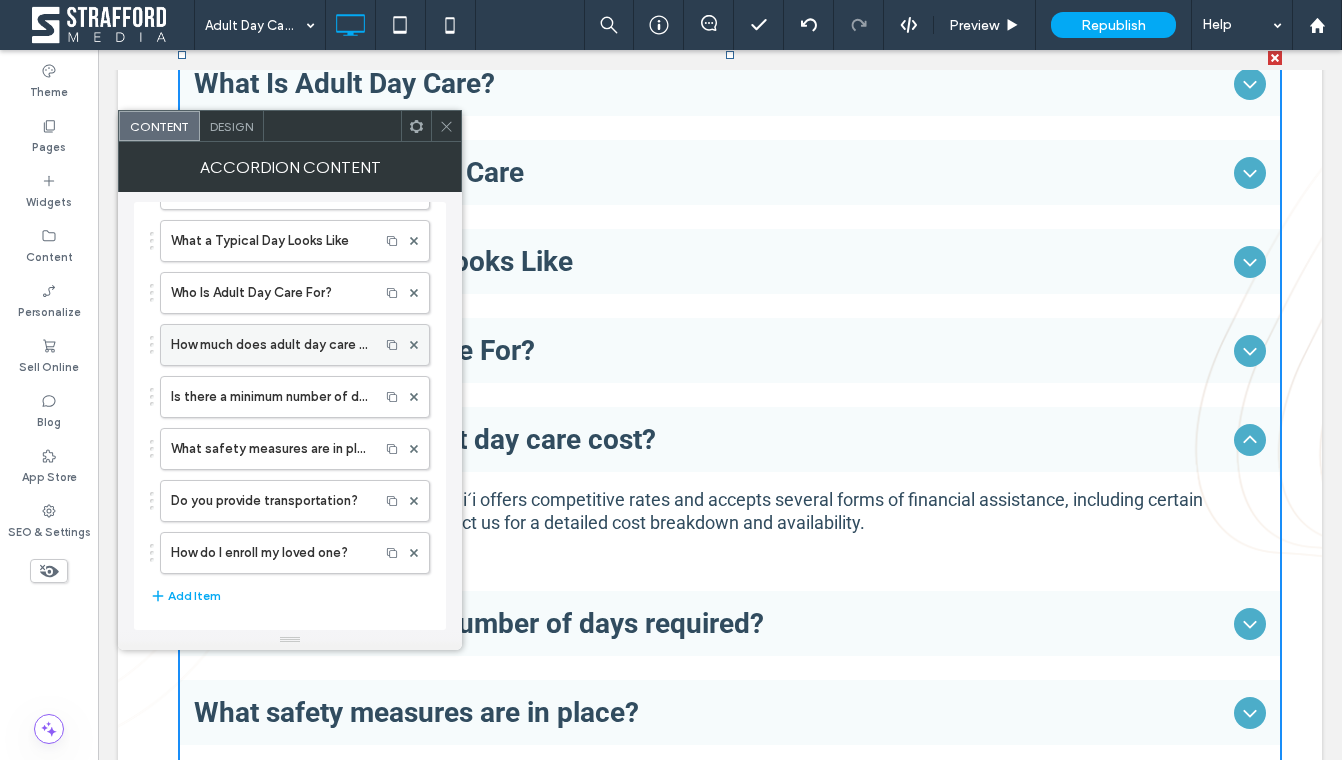 click on "How much does adult day care cost?" at bounding box center [270, 345] 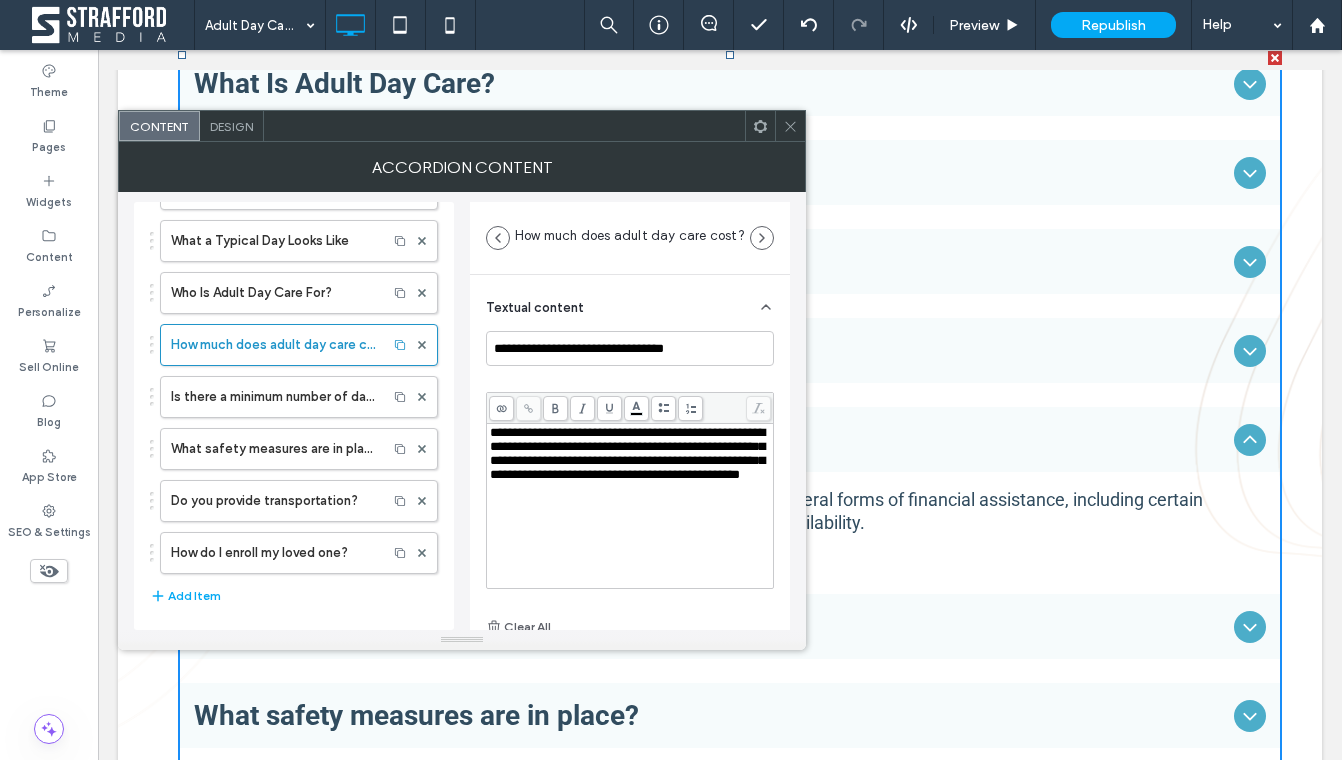 scroll, scrollTop: 140, scrollLeft: 0, axis: vertical 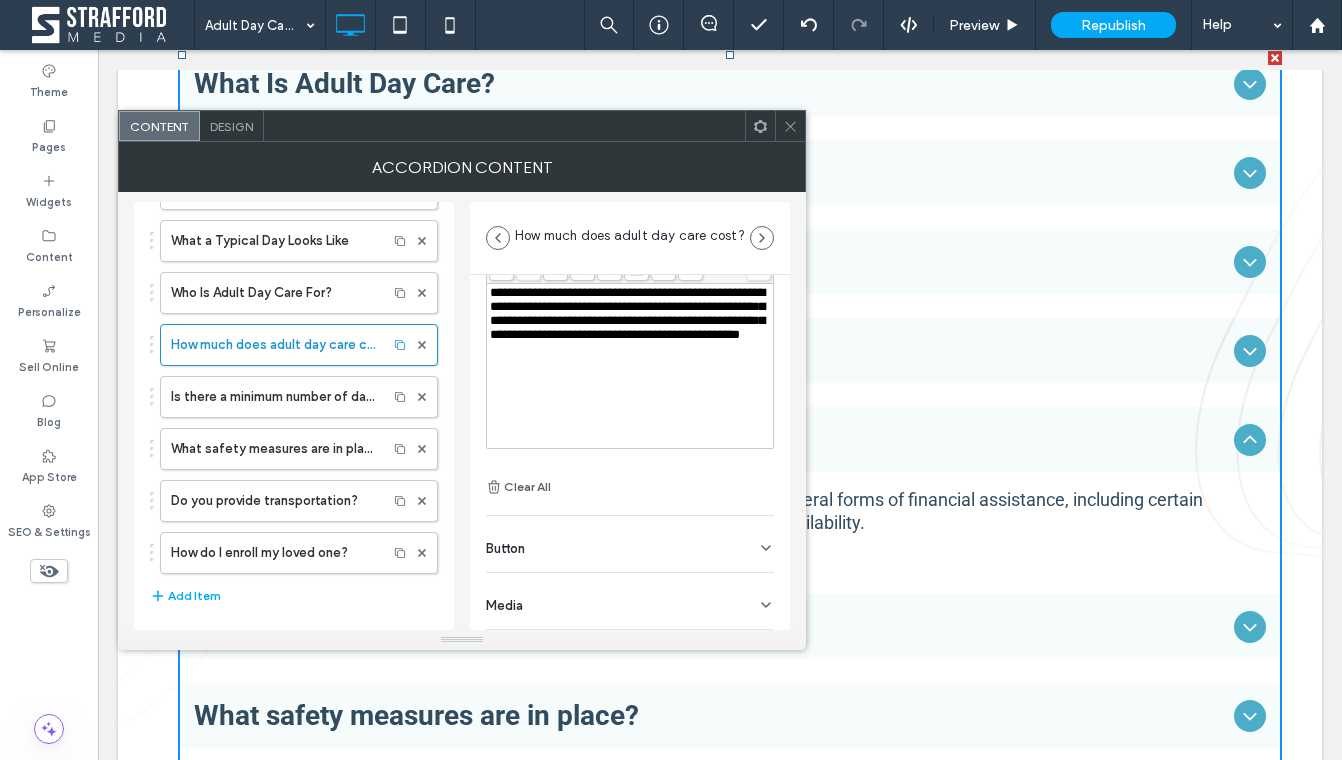 click 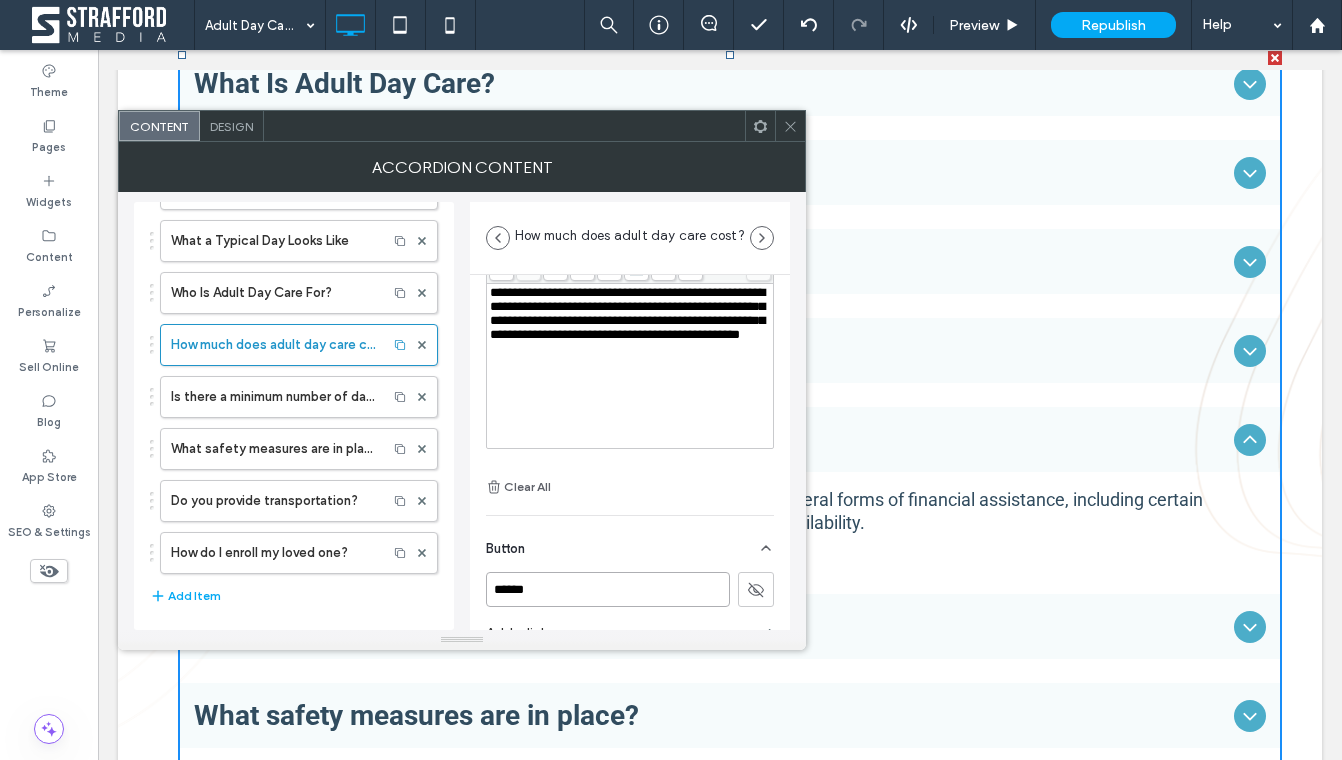click on "******" at bounding box center (608, 589) 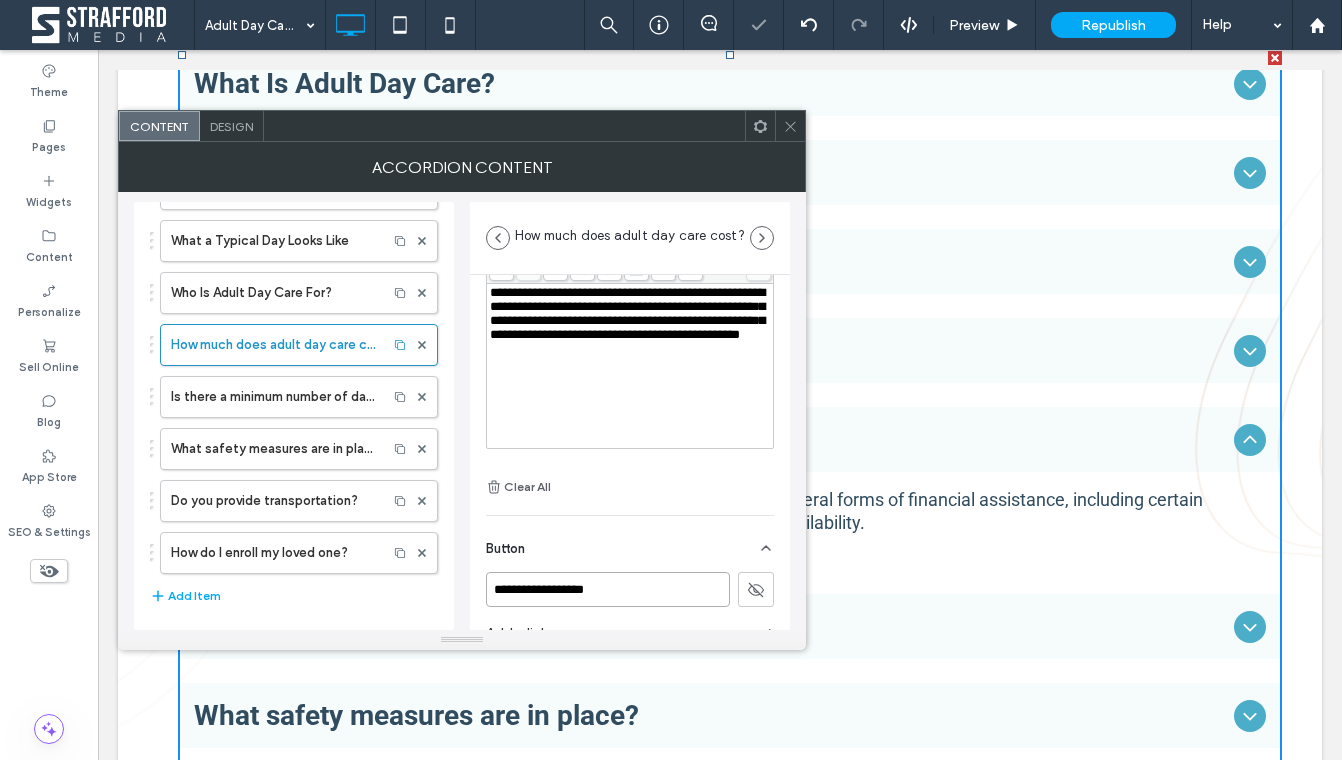 type on "**********" 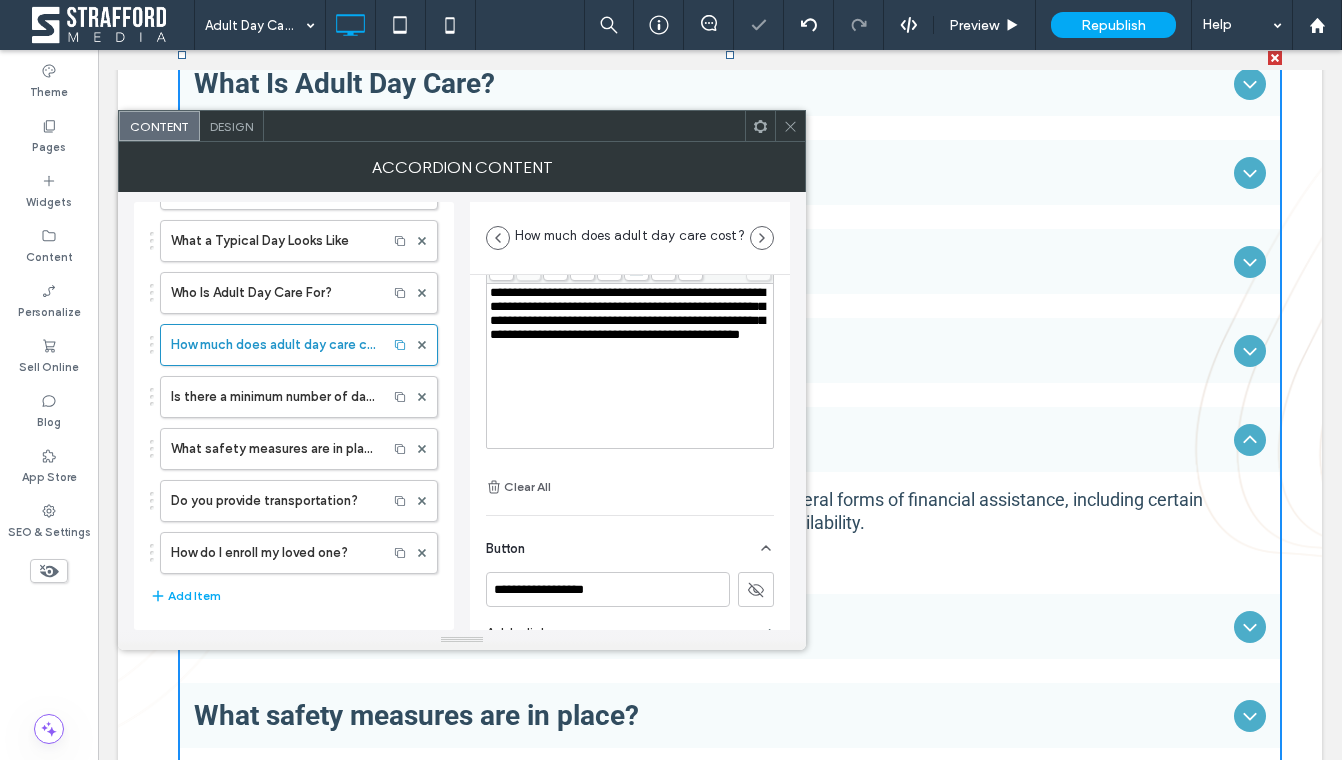 click 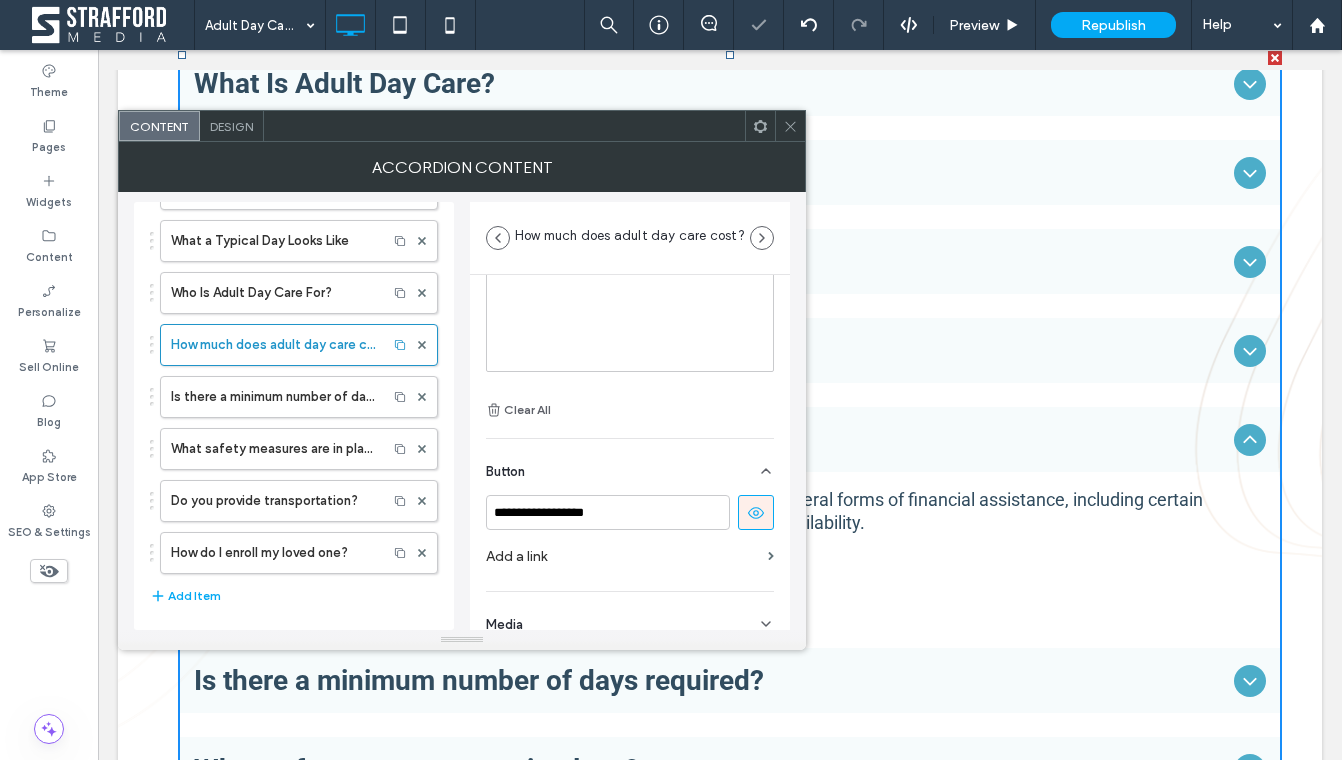 scroll, scrollTop: 236, scrollLeft: 0, axis: vertical 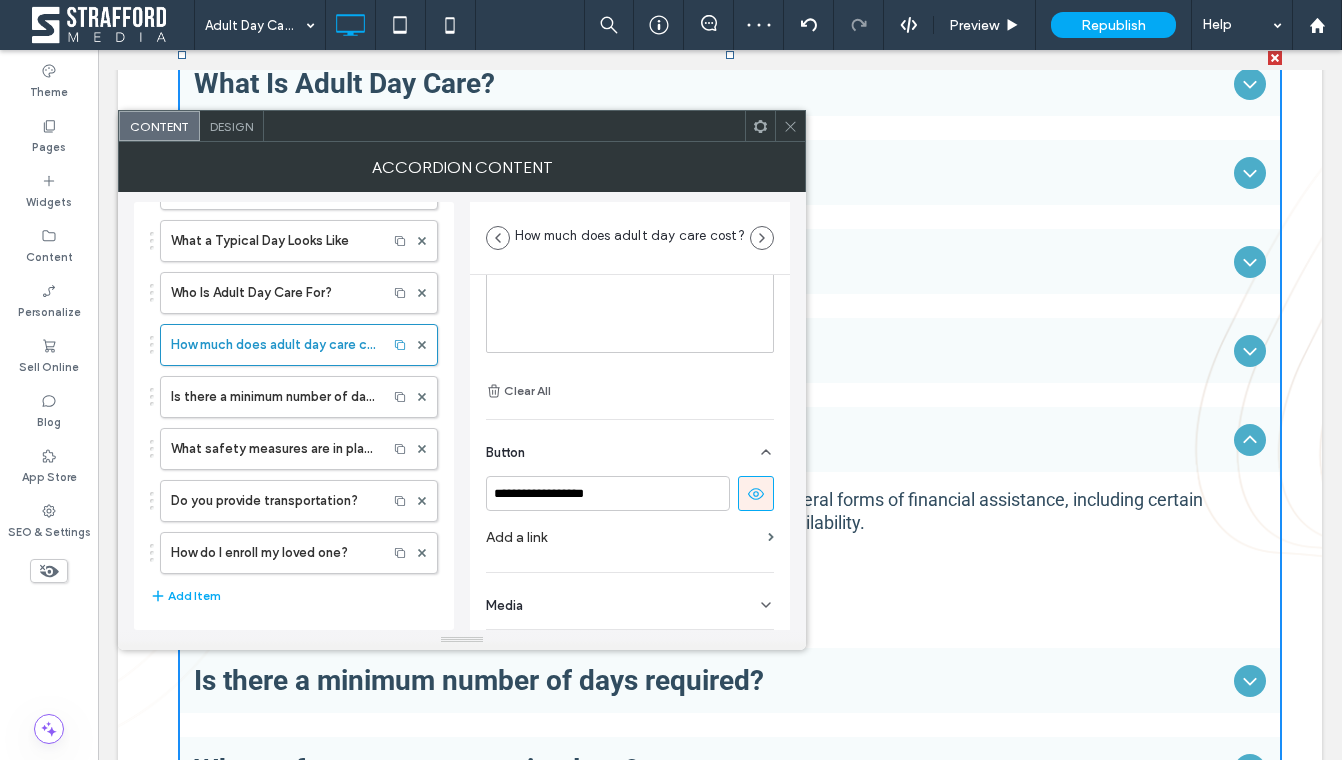 click on "Add a link" at bounding box center (623, 537) 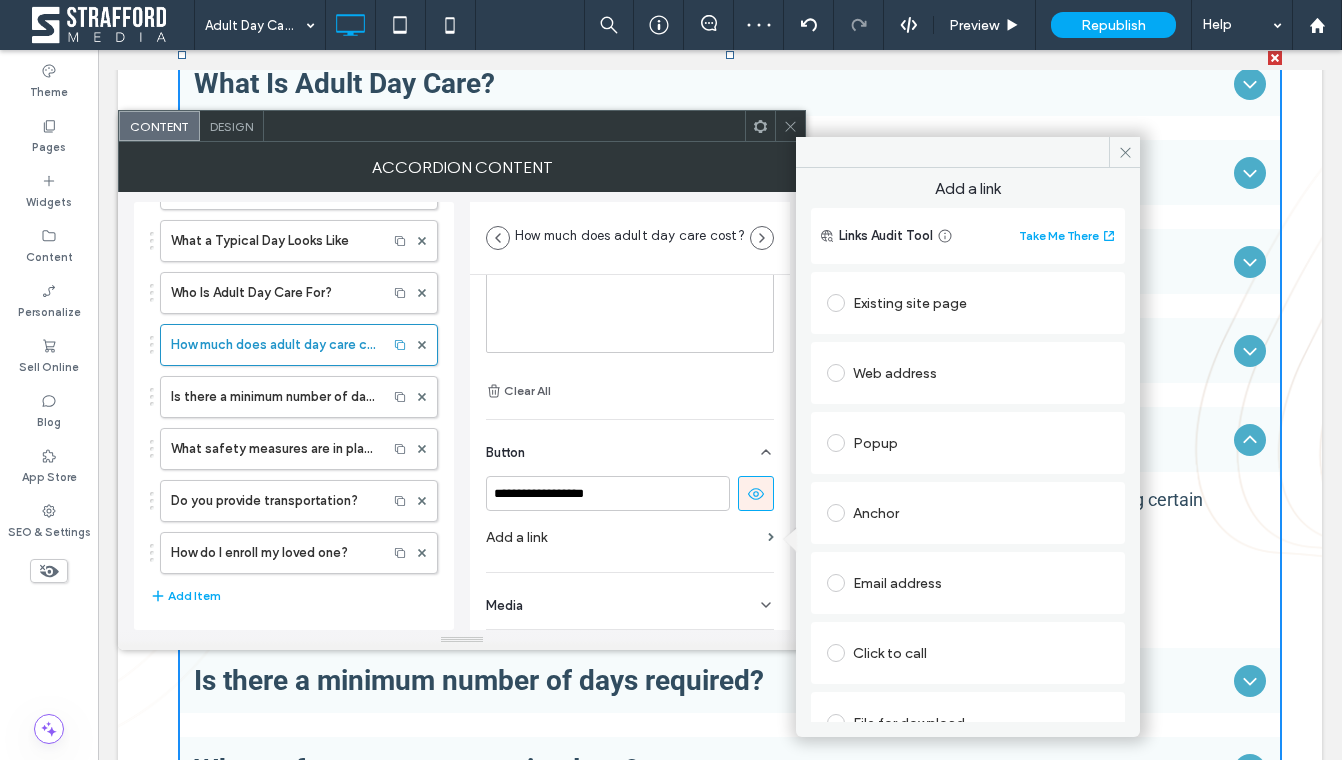 click on "Existing site page" at bounding box center [968, 303] 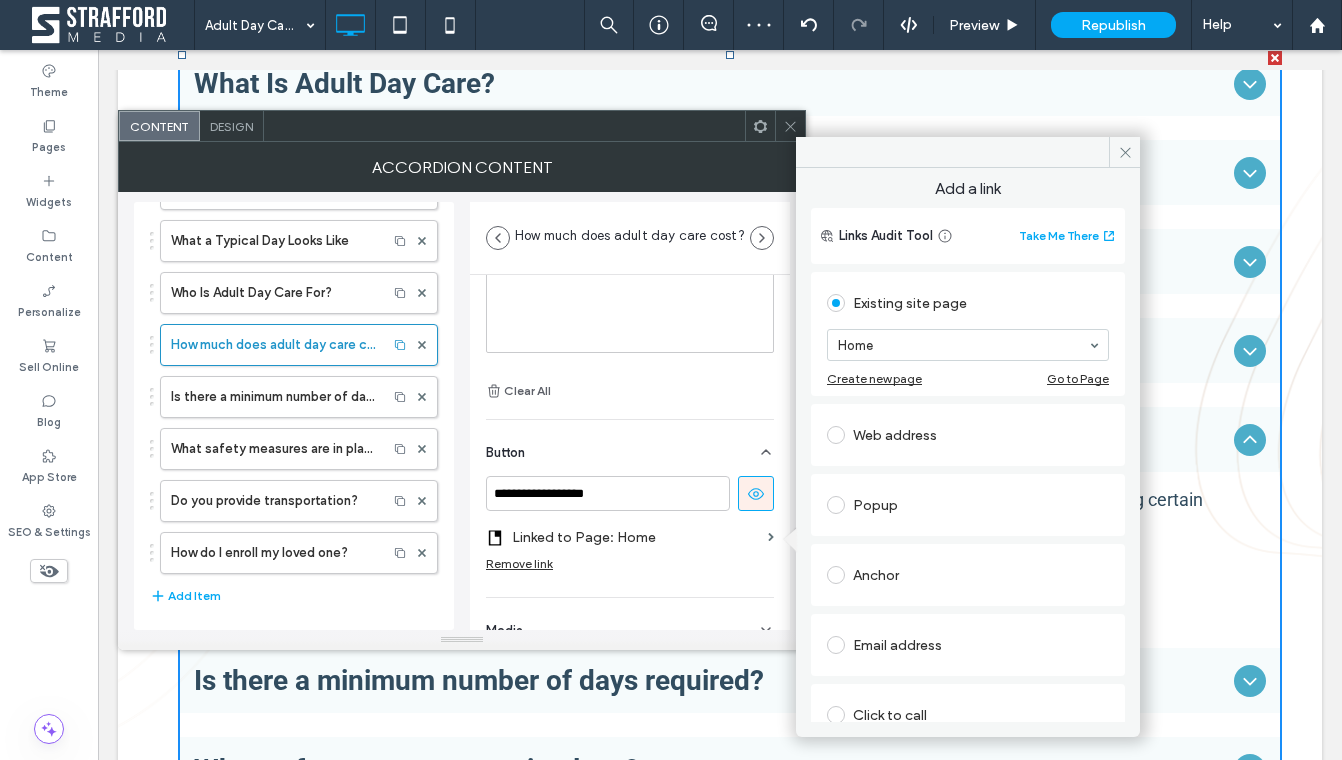 click on "Web address" at bounding box center [968, 435] 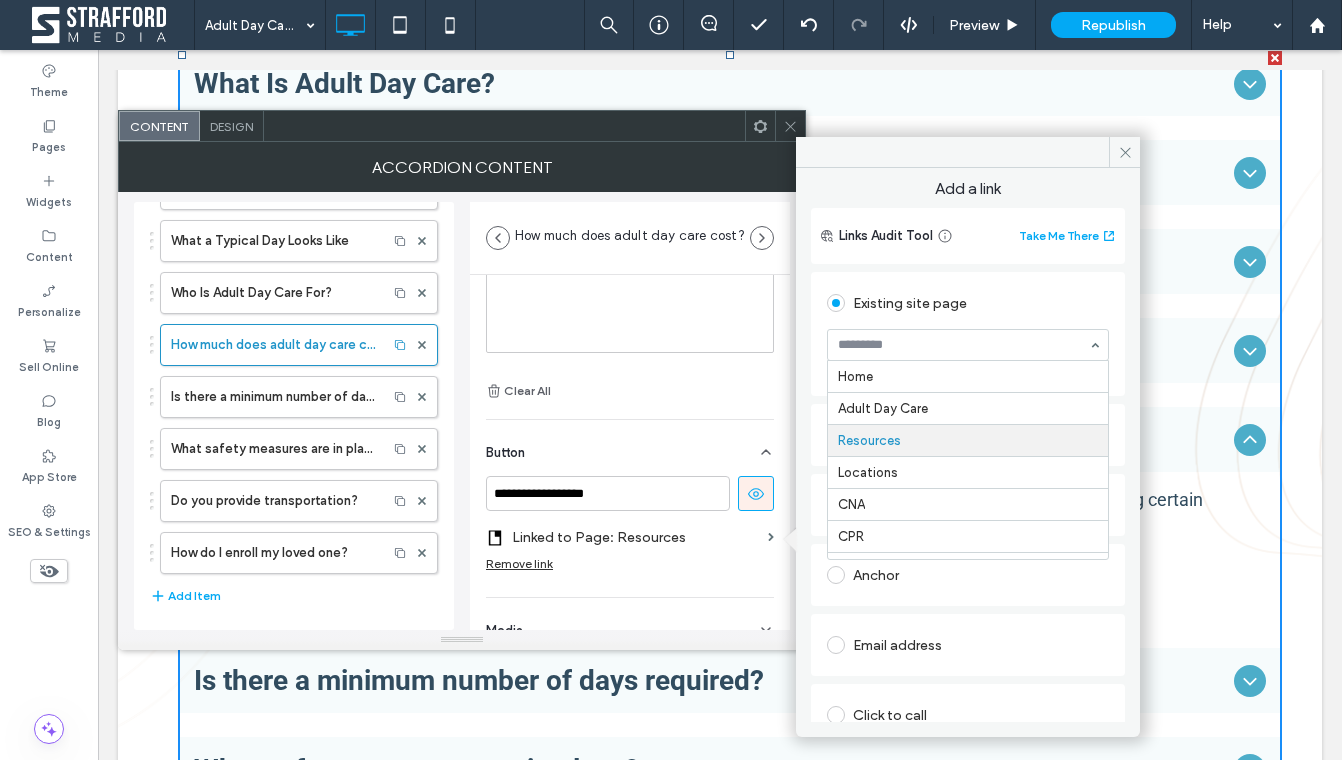 scroll, scrollTop: 66, scrollLeft: 0, axis: vertical 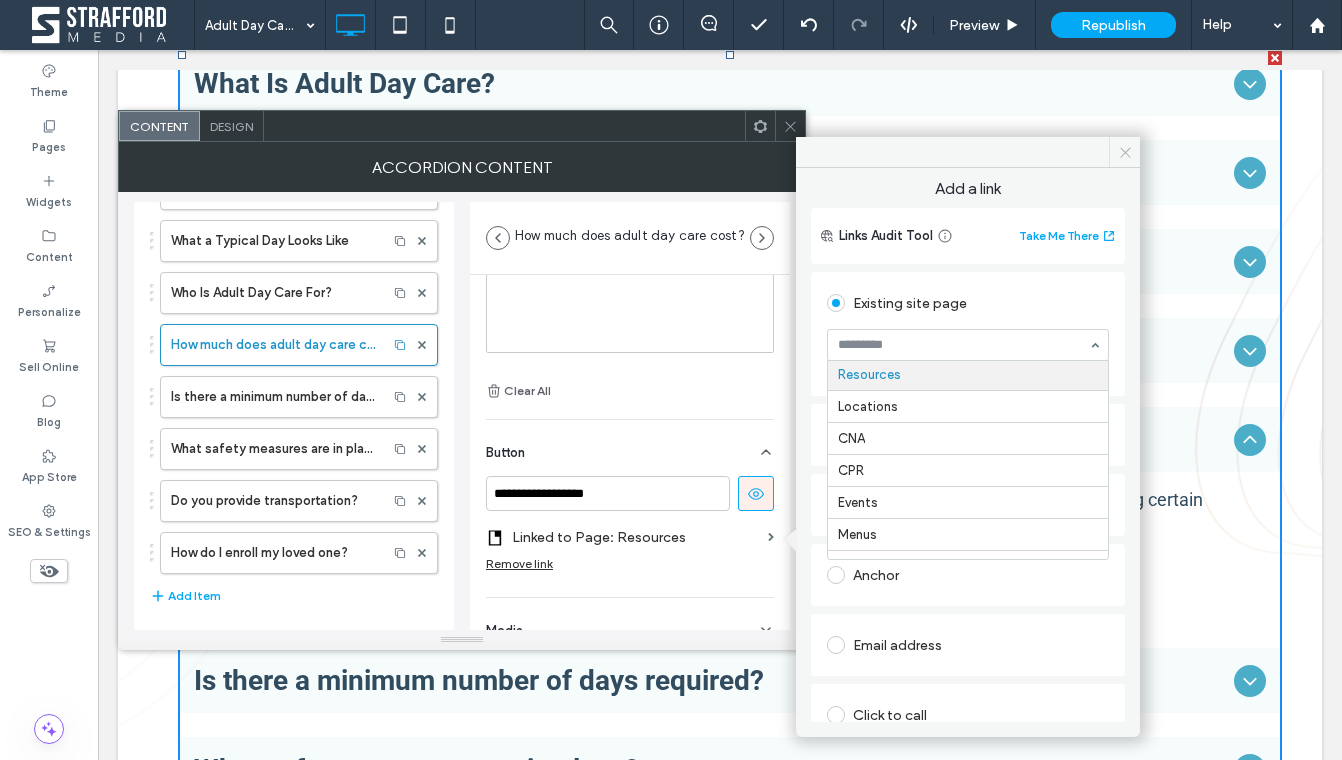 click 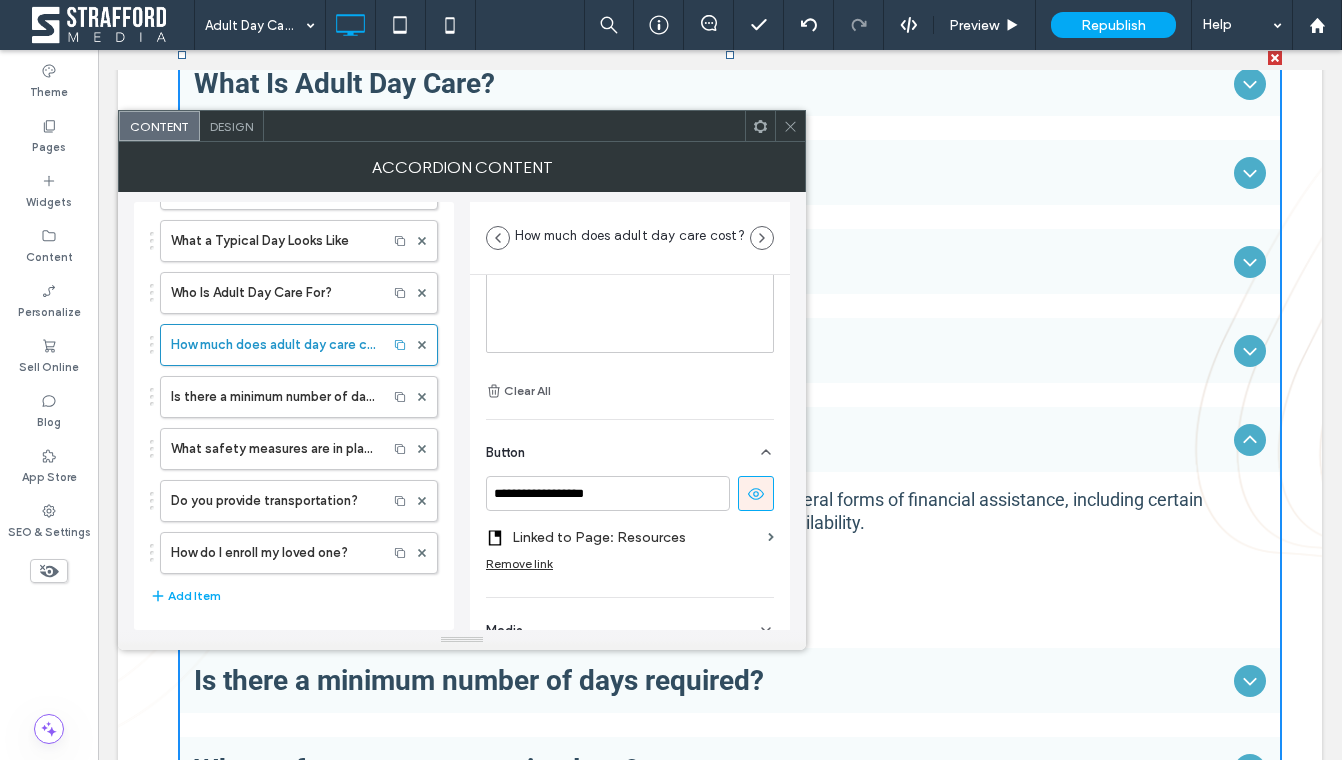 click at bounding box center (790, 126) 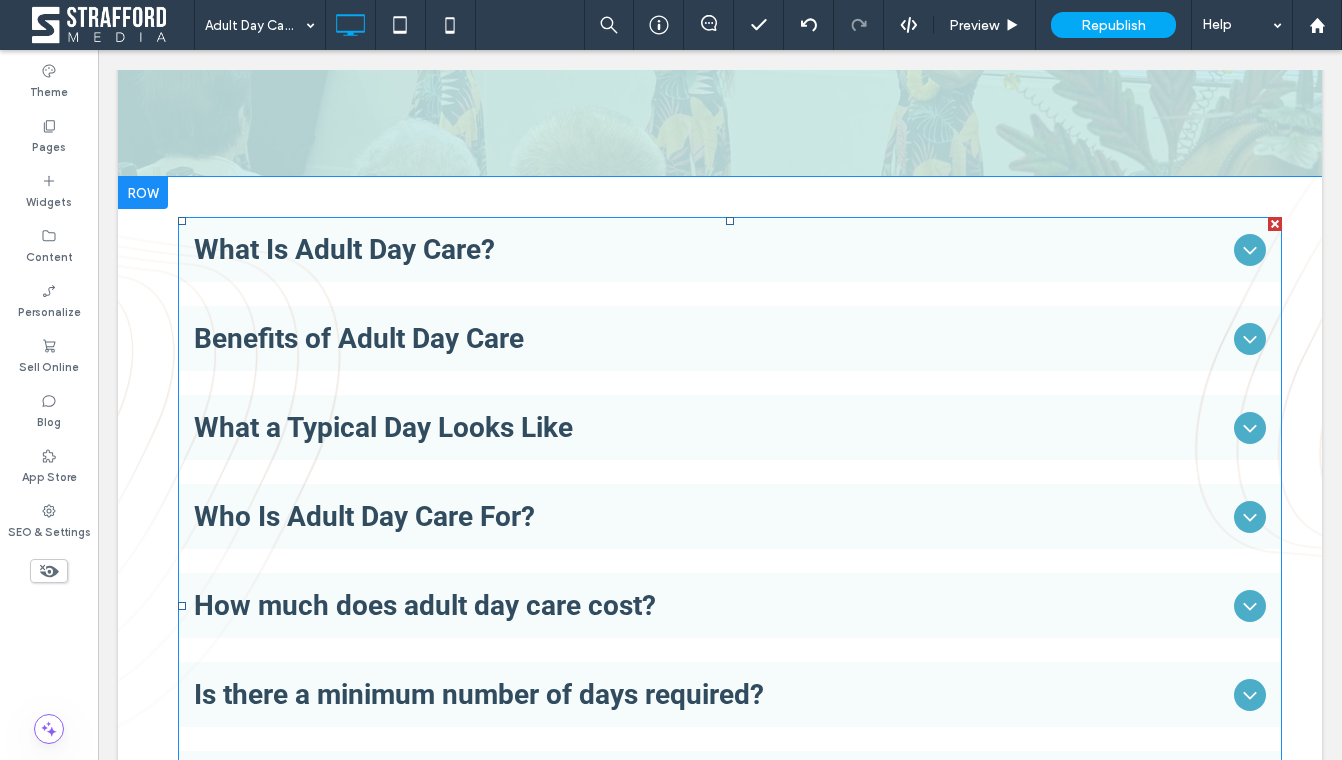 scroll, scrollTop: 648, scrollLeft: 0, axis: vertical 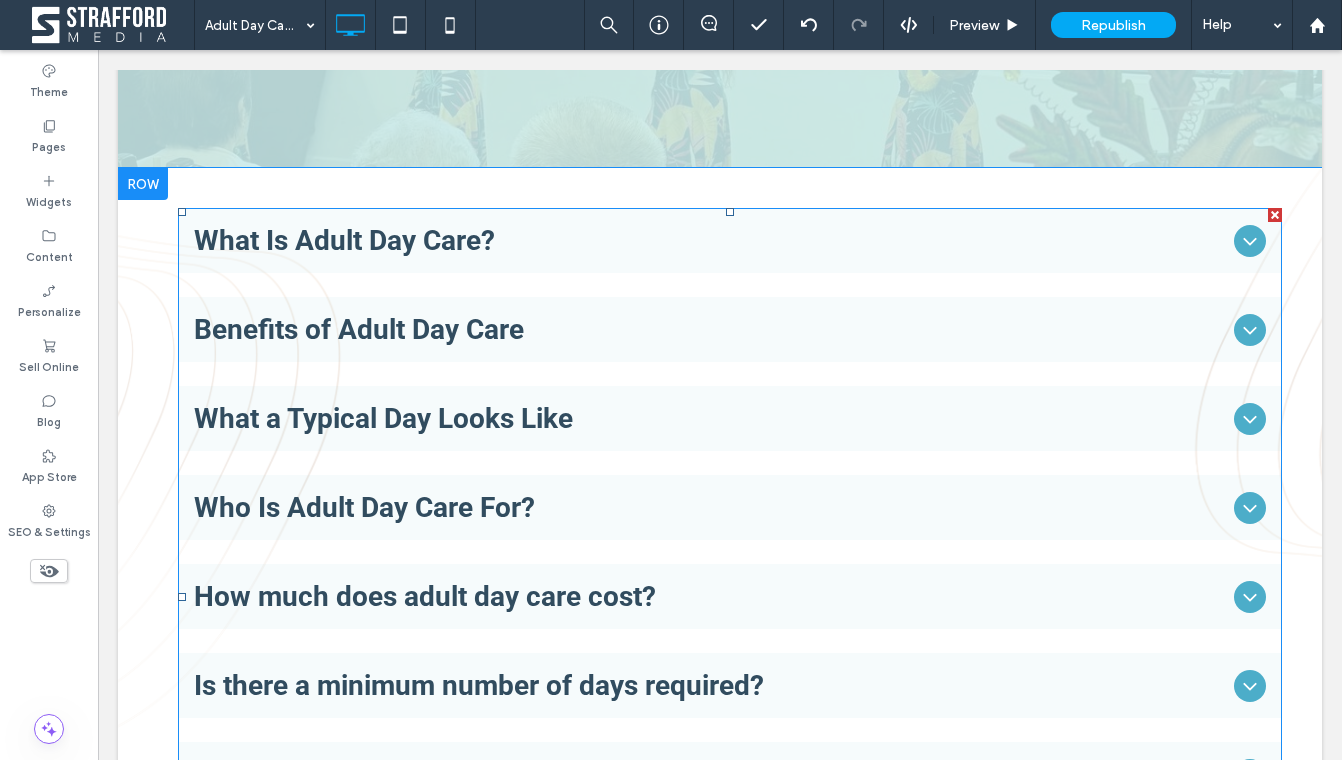 click 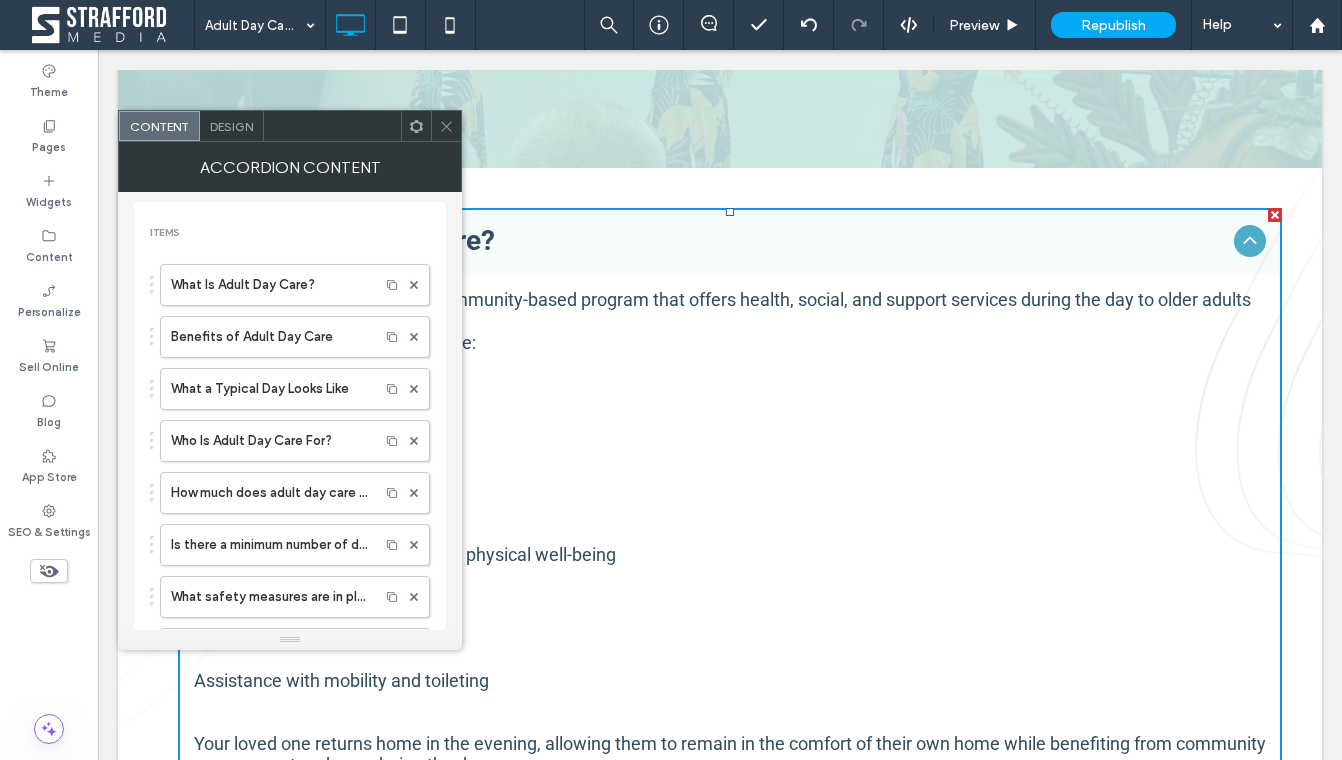 click 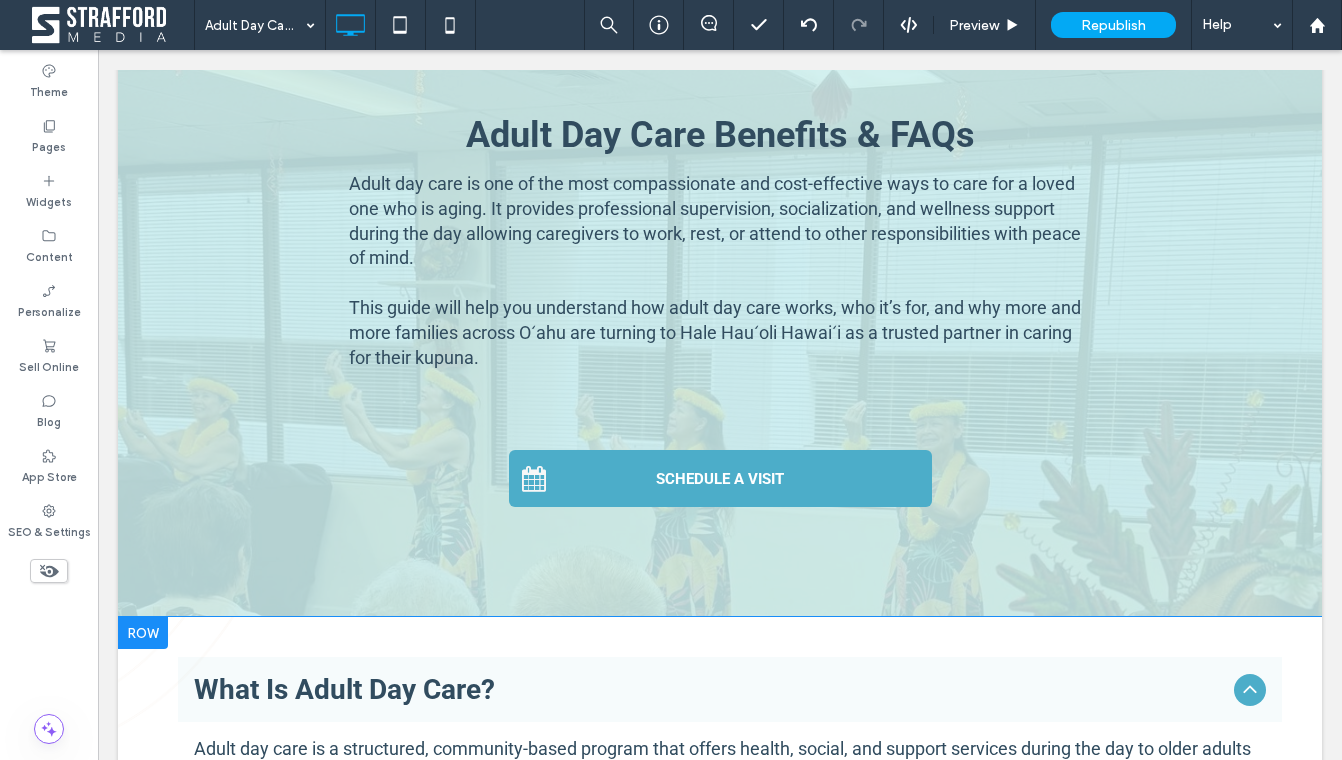 scroll, scrollTop: 0, scrollLeft: 0, axis: both 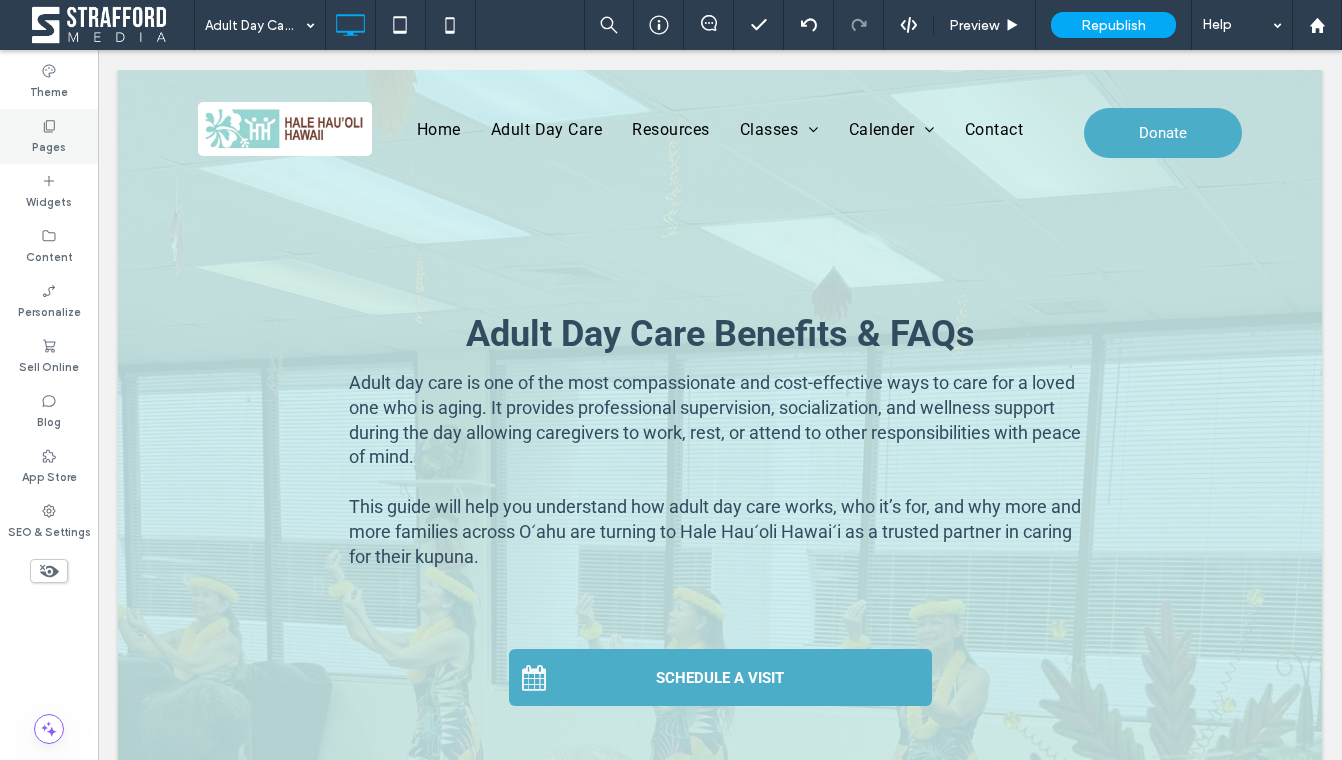 click on "Pages" at bounding box center [49, 145] 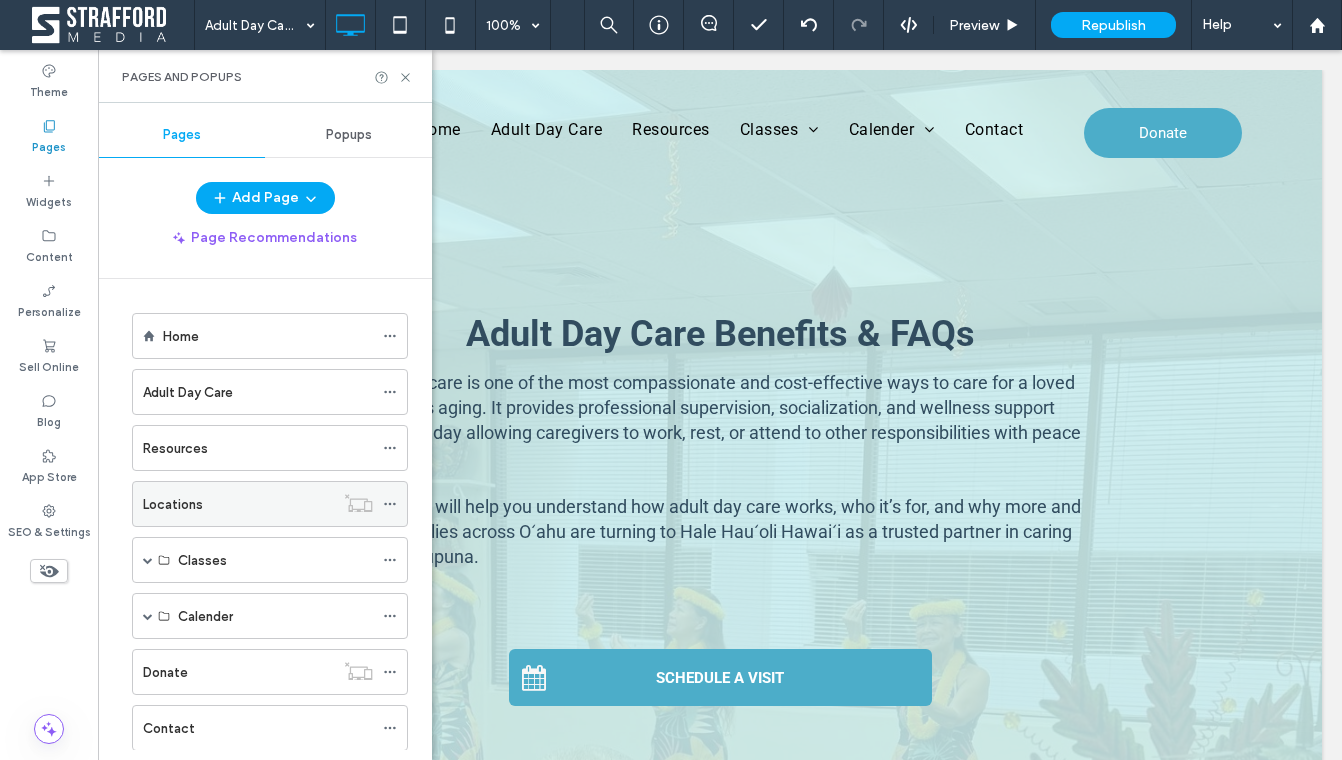 scroll, scrollTop: 357, scrollLeft: 0, axis: vertical 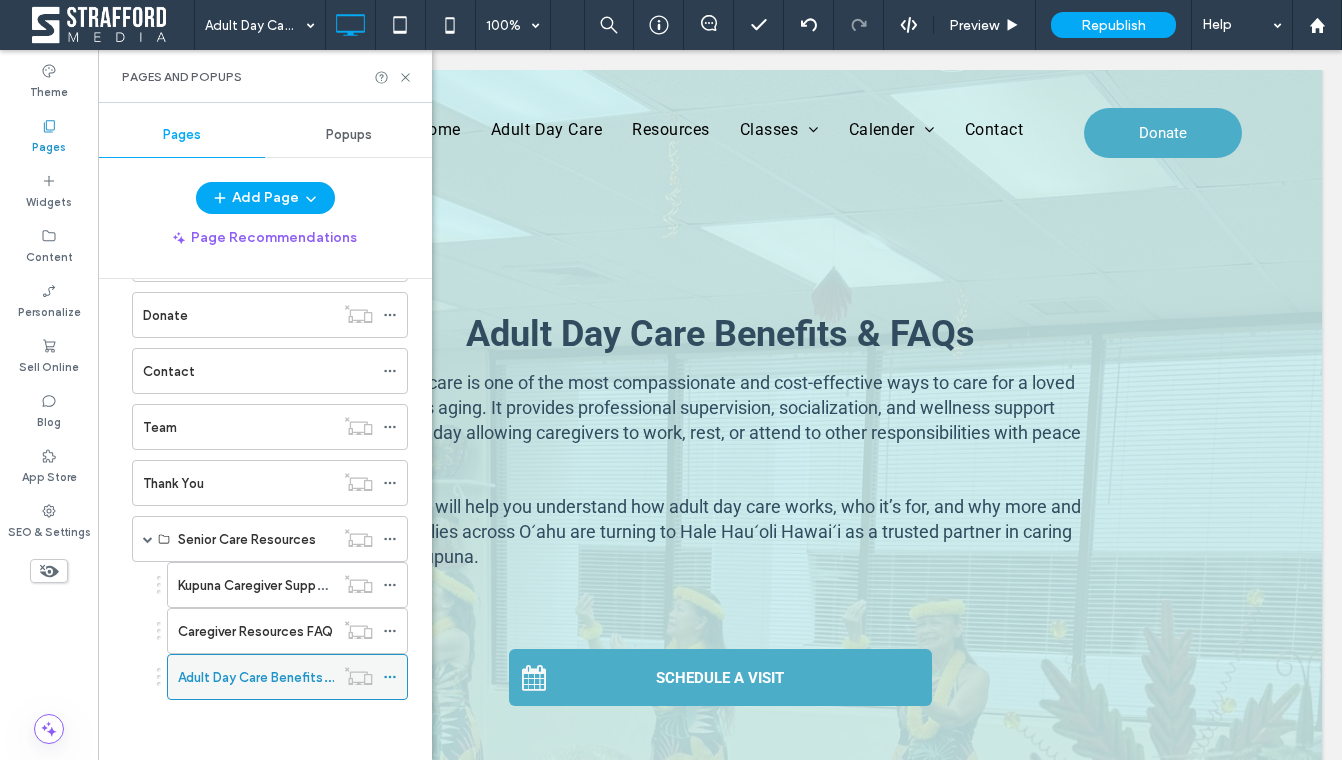 click 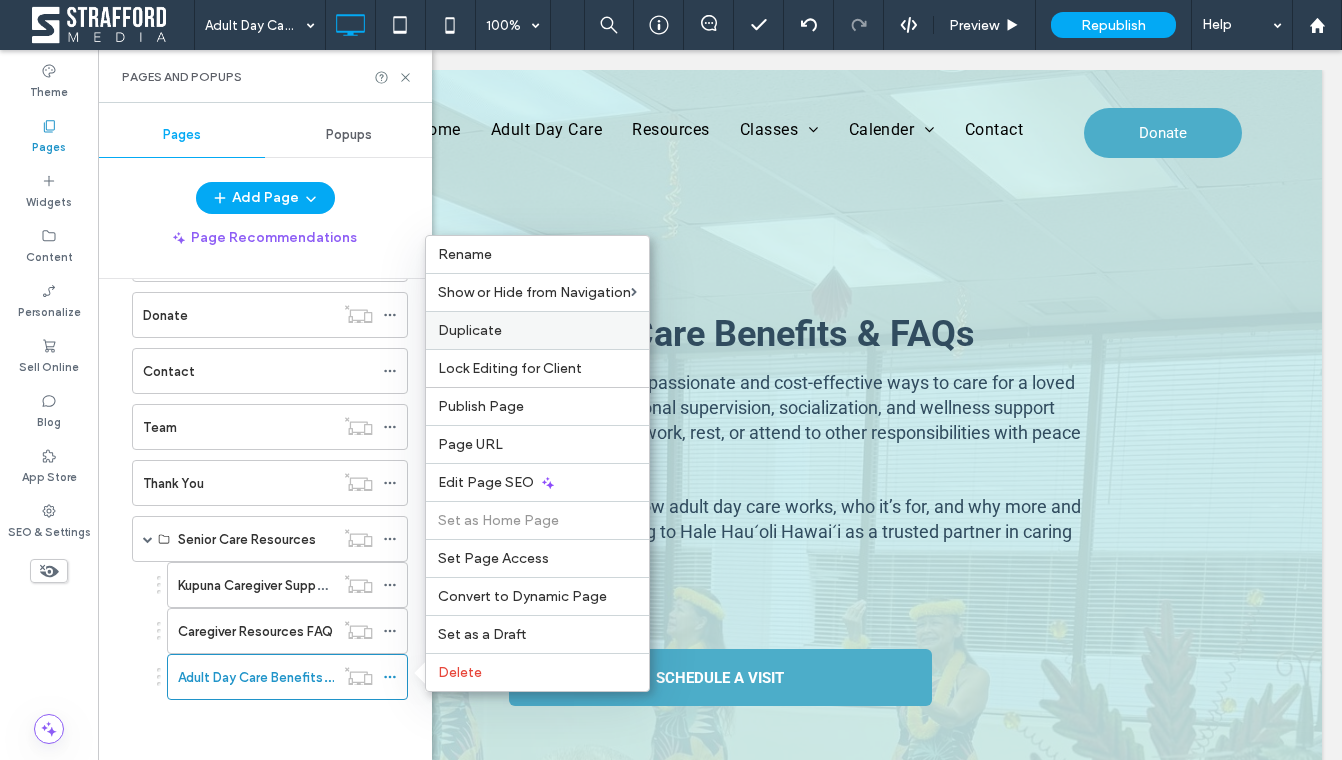 click on "Duplicate" at bounding box center [537, 330] 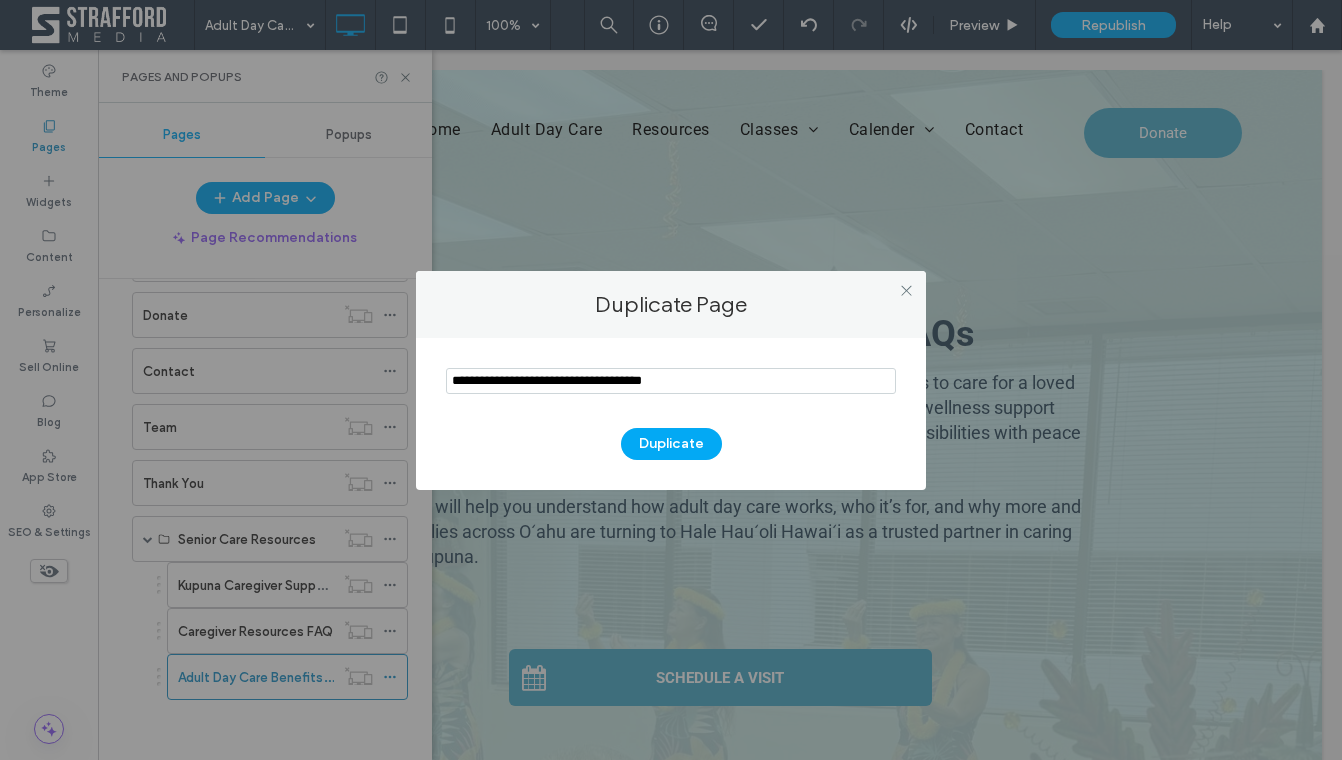 click at bounding box center [671, 381] 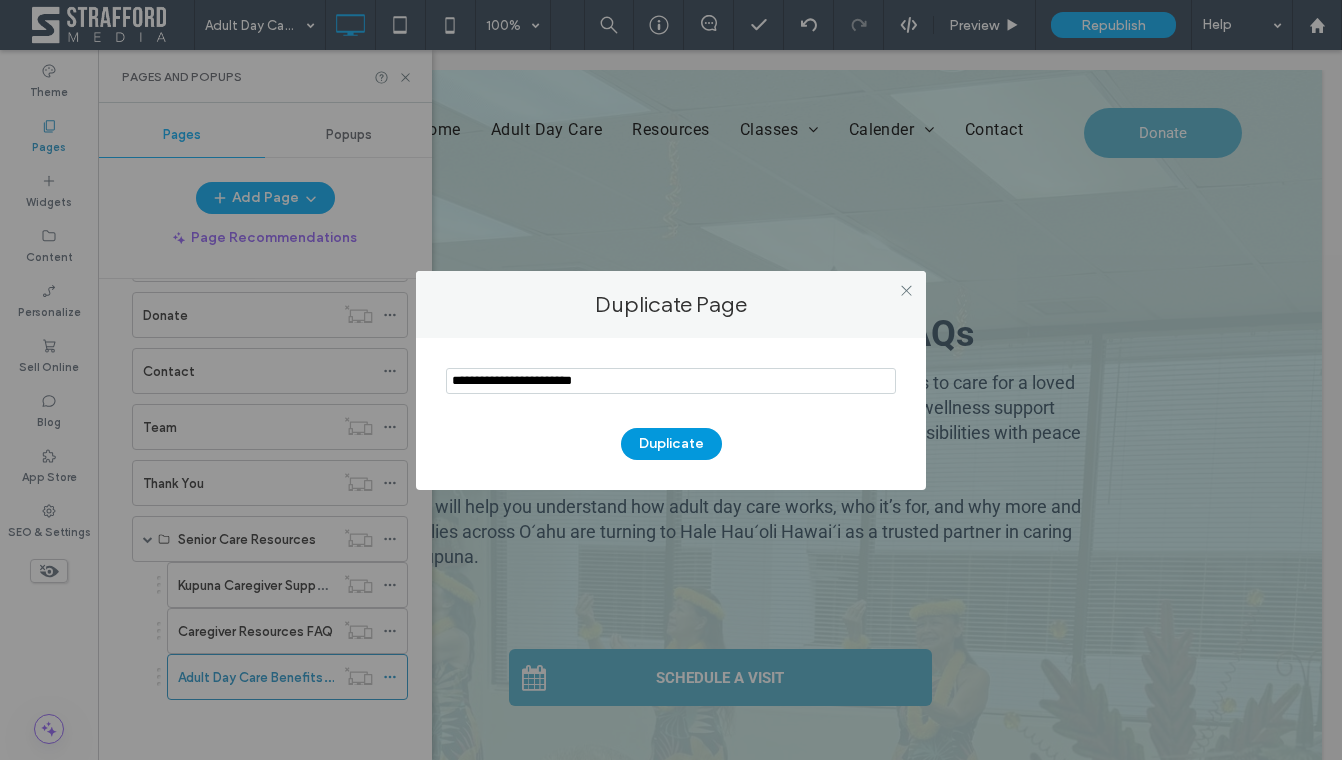 type on "**********" 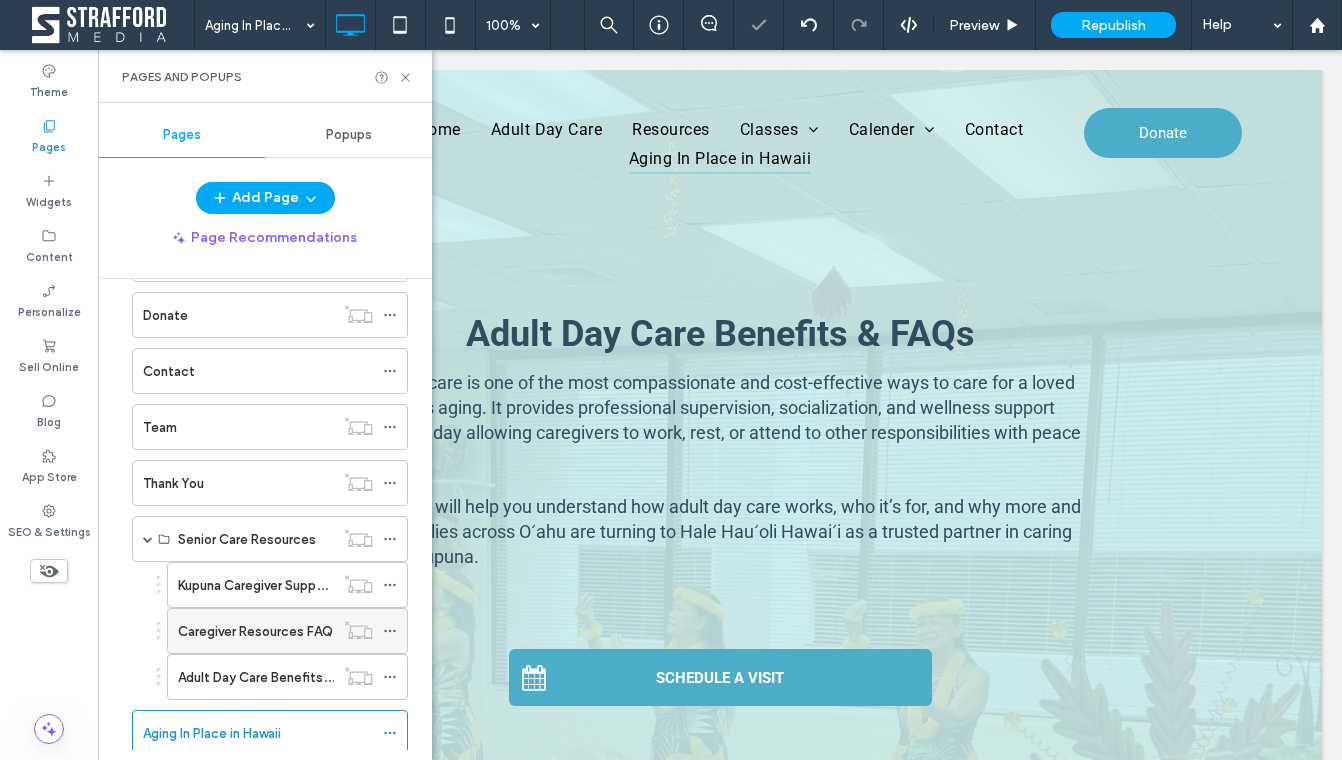 scroll, scrollTop: 0, scrollLeft: 0, axis: both 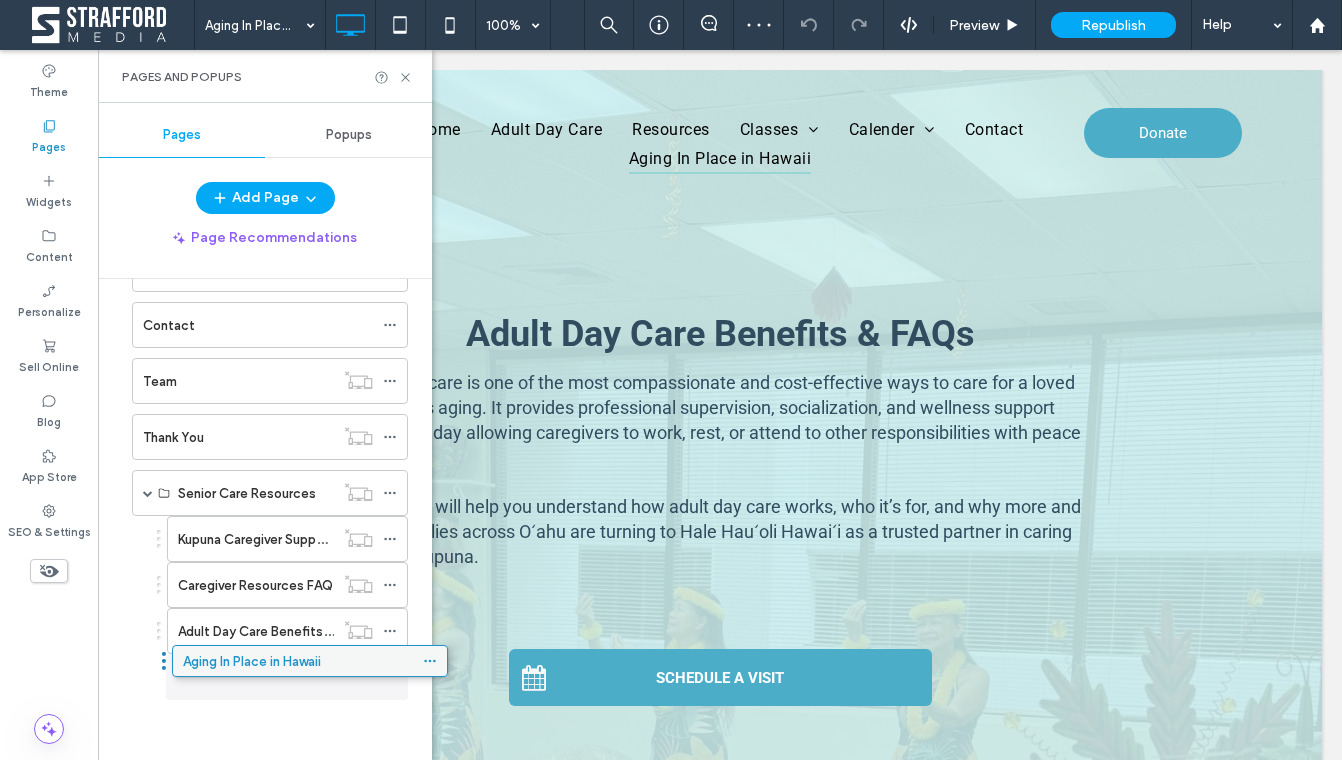 drag, startPoint x: 289, startPoint y: 660, endPoint x: 329, endPoint y: 651, distance: 41 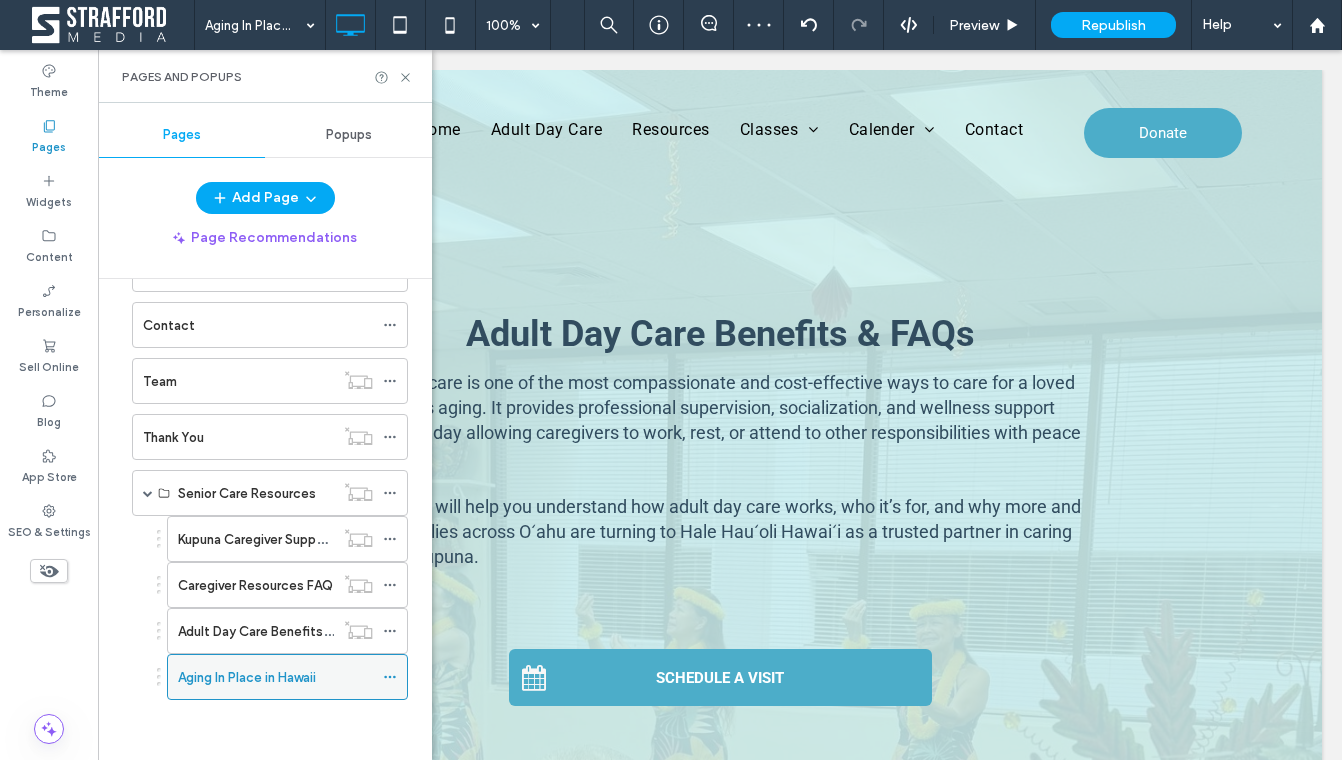 click 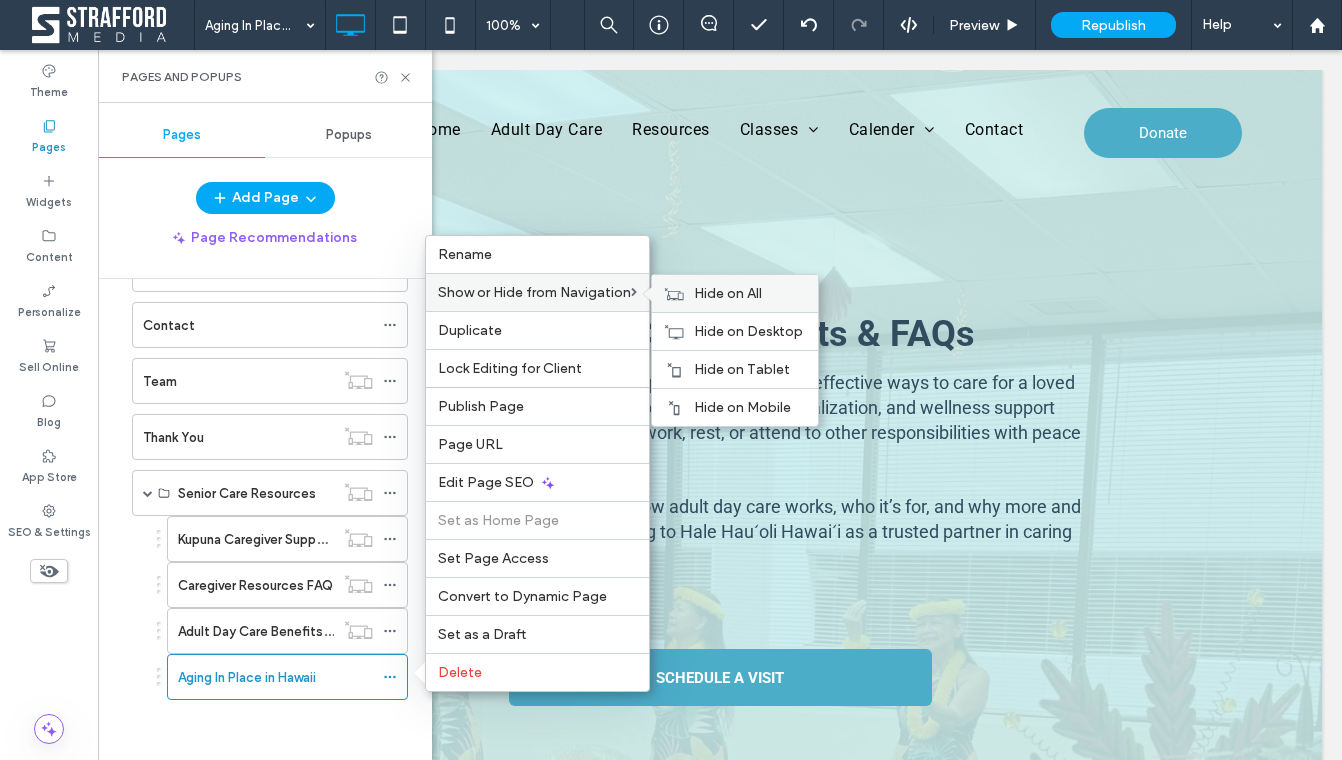 click on "Hide on All" at bounding box center [728, 293] 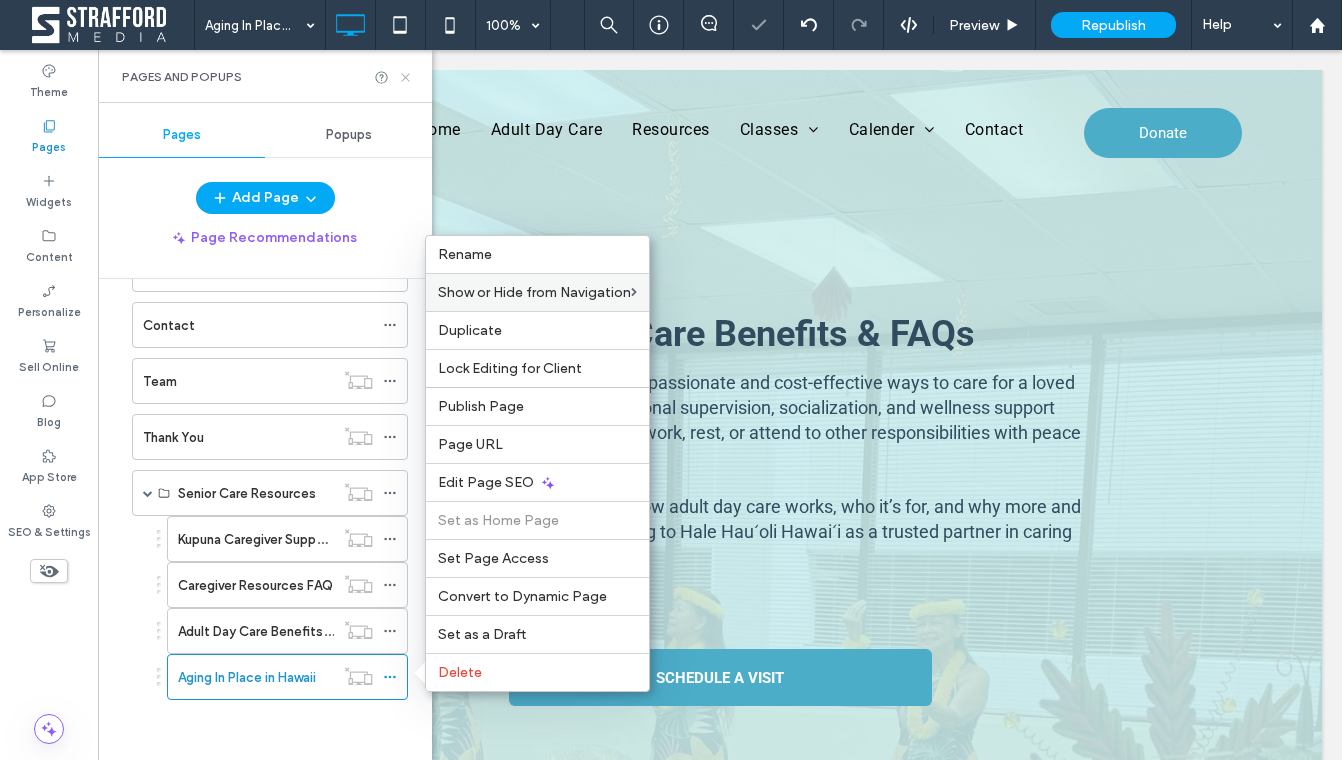 click 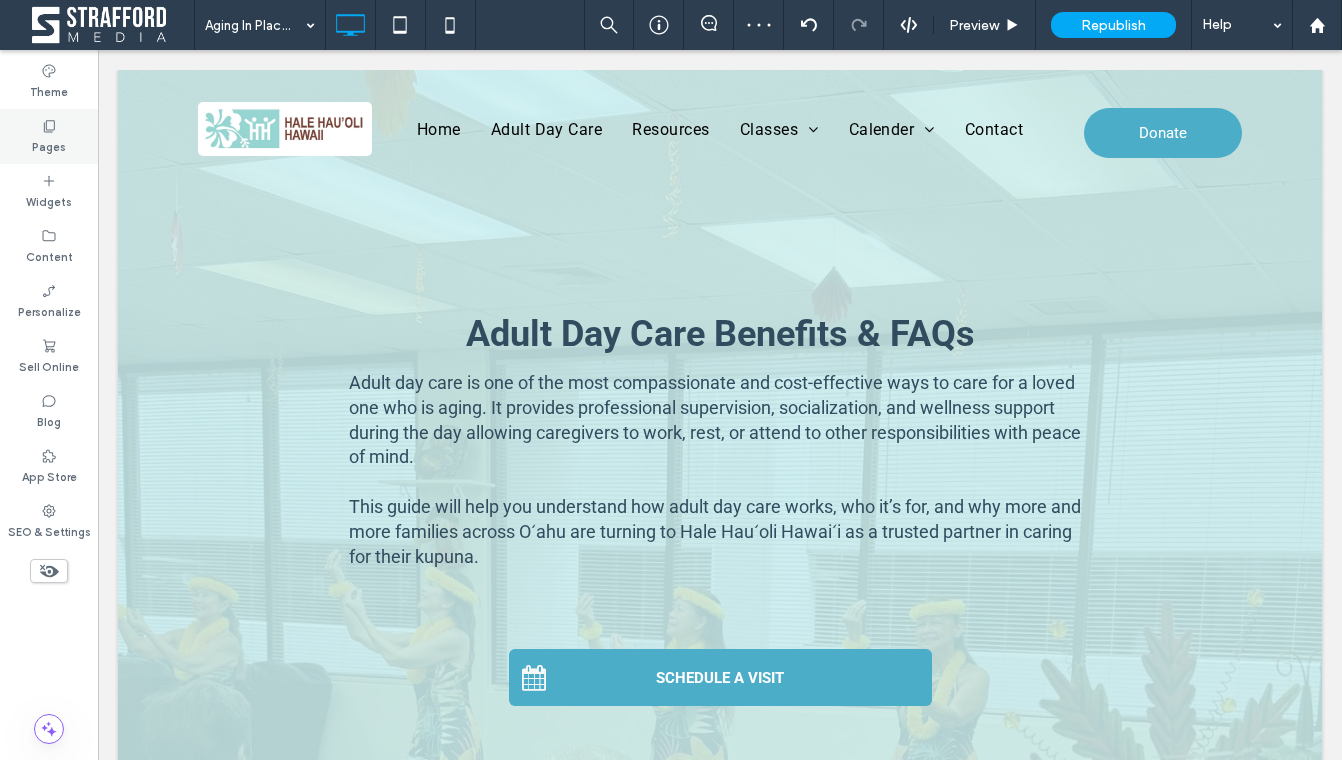 click on "Pages" at bounding box center [49, 145] 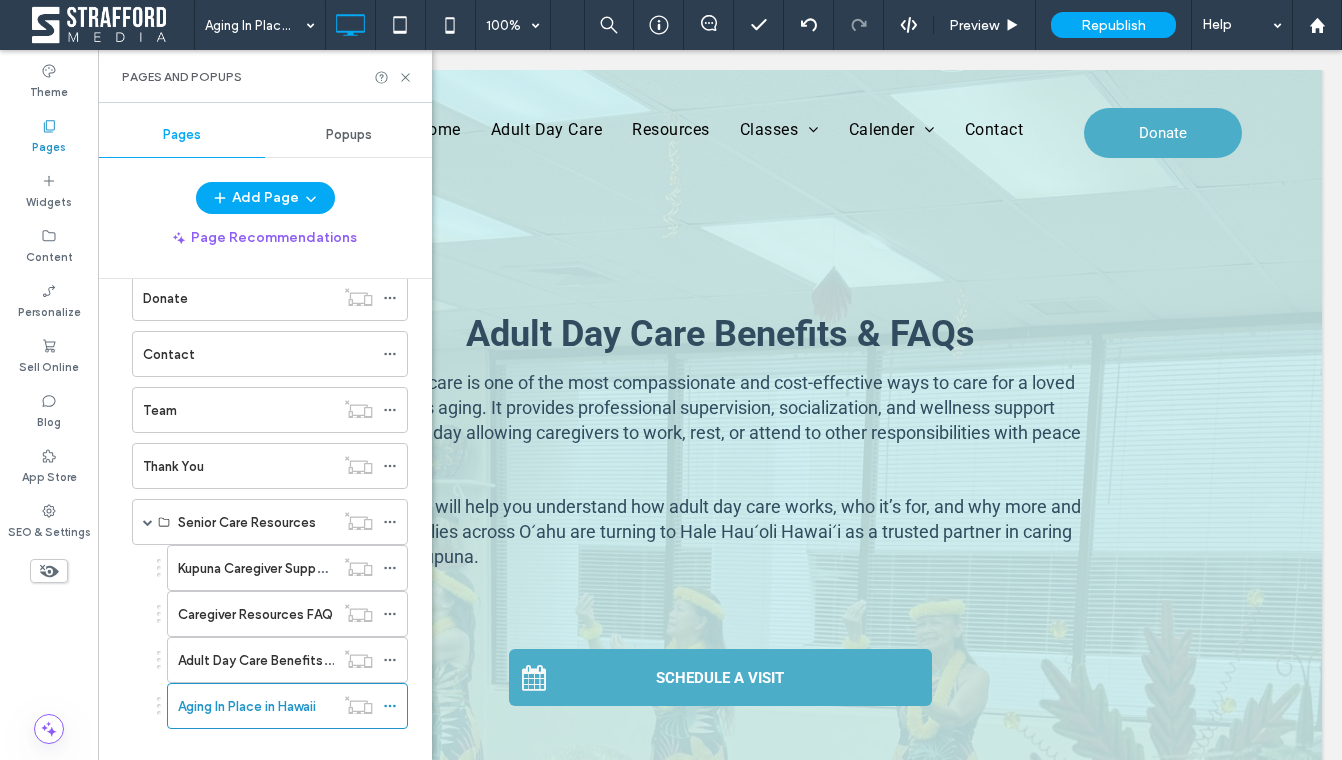scroll, scrollTop: 403, scrollLeft: 0, axis: vertical 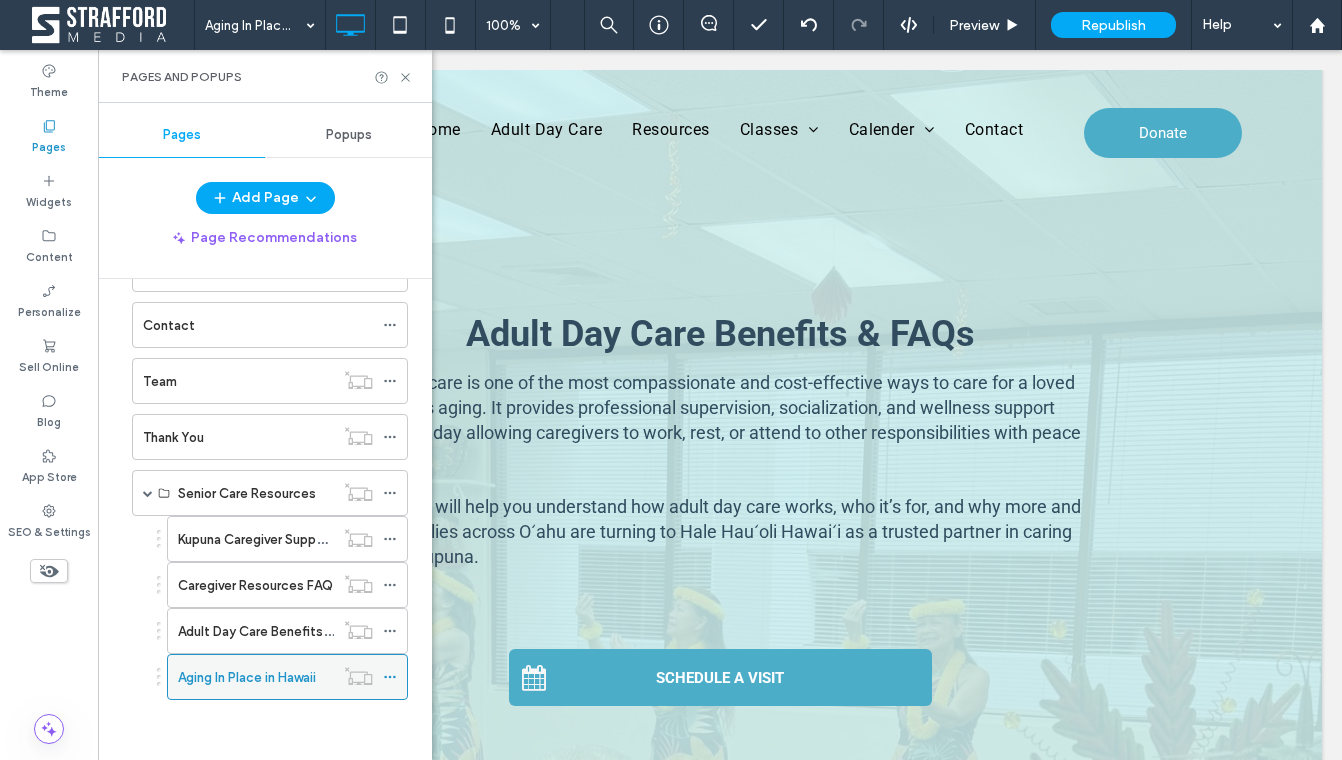 click 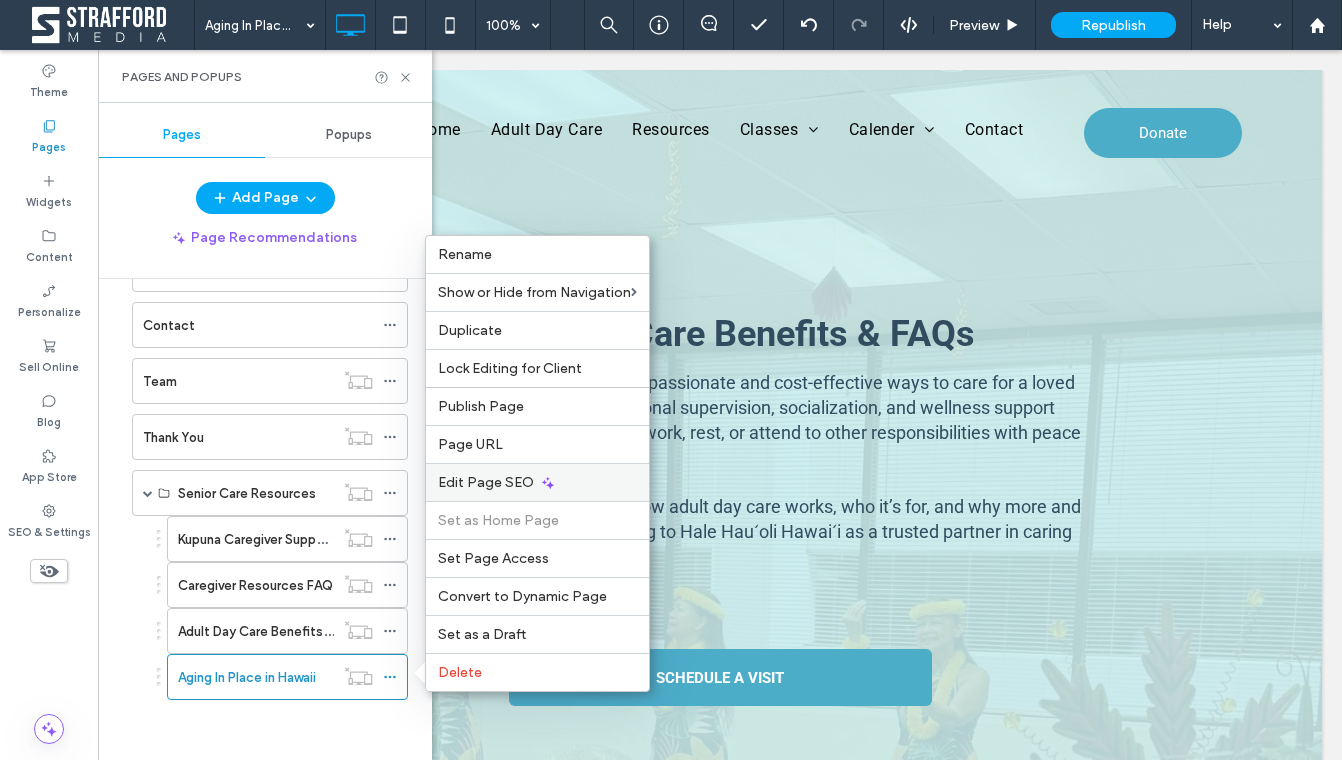 click 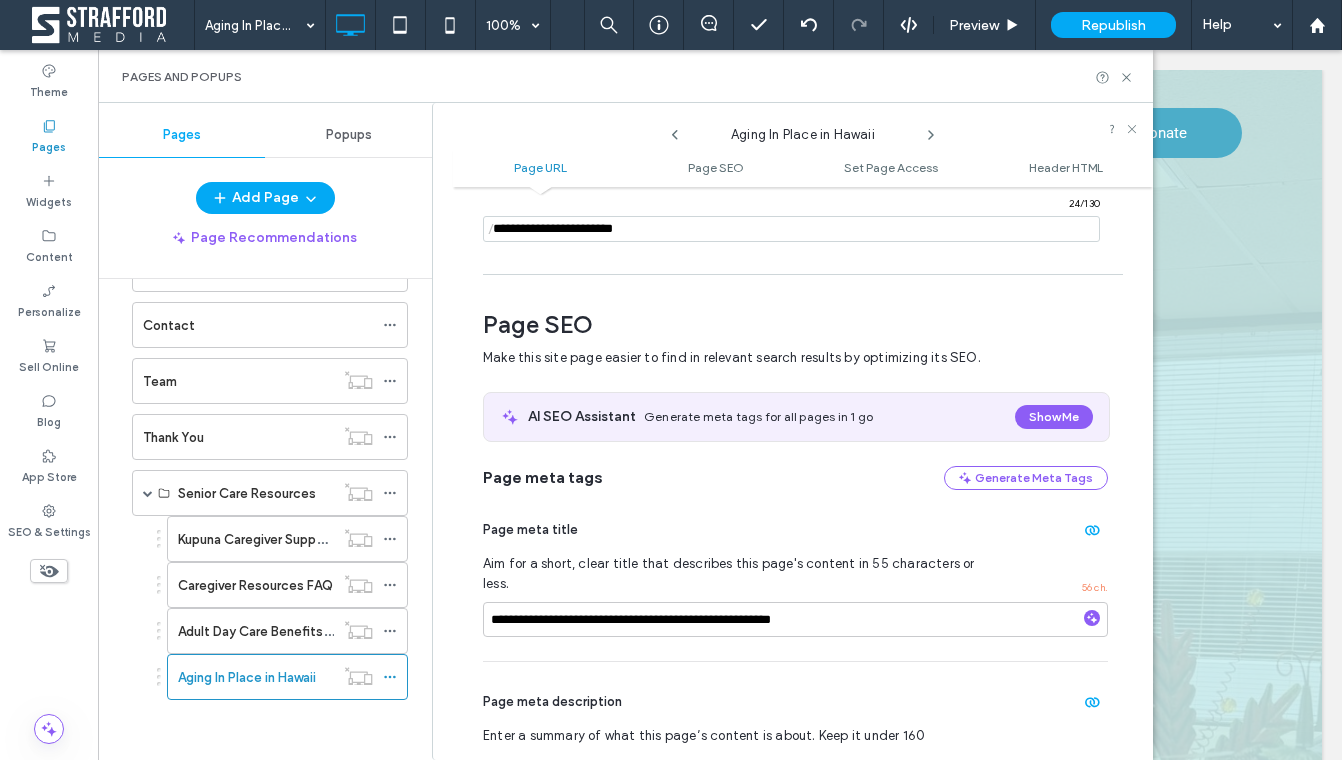 scroll, scrollTop: 0, scrollLeft: 0, axis: both 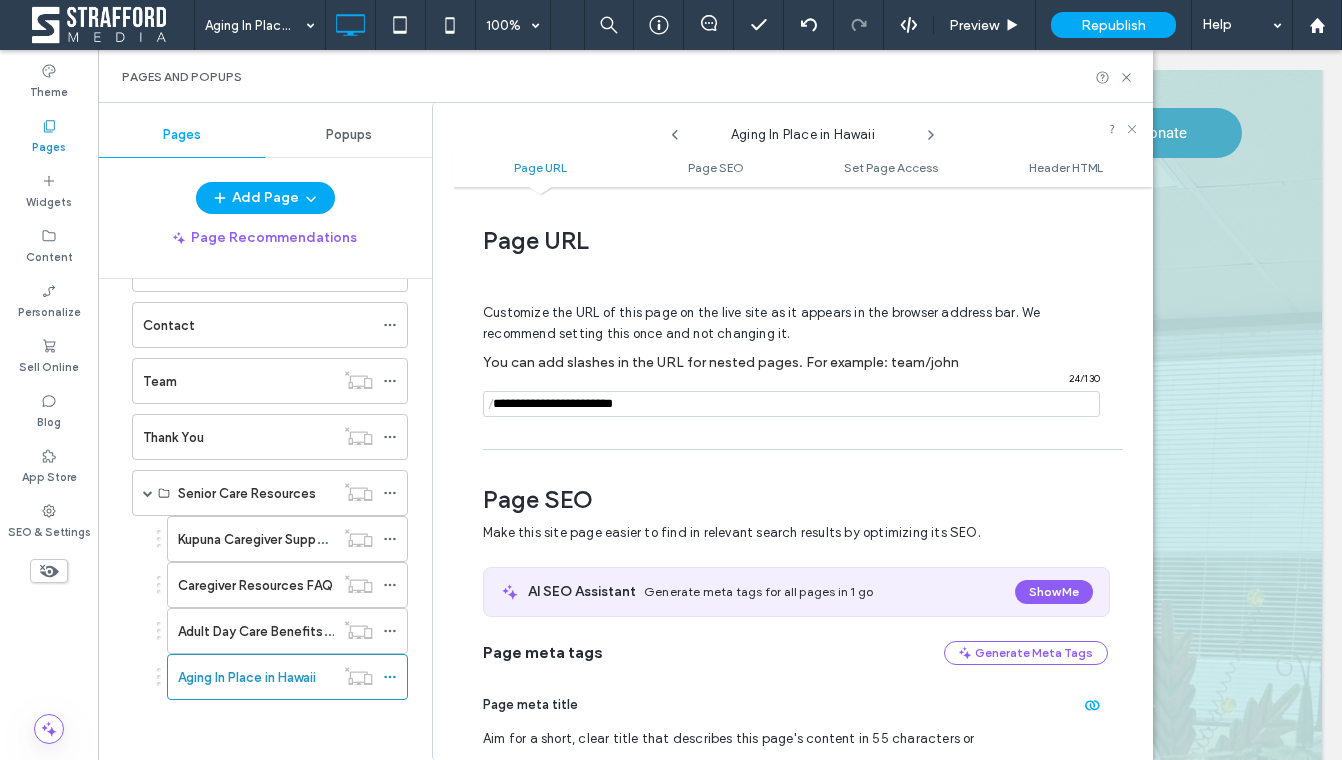 click at bounding box center (791, 404) 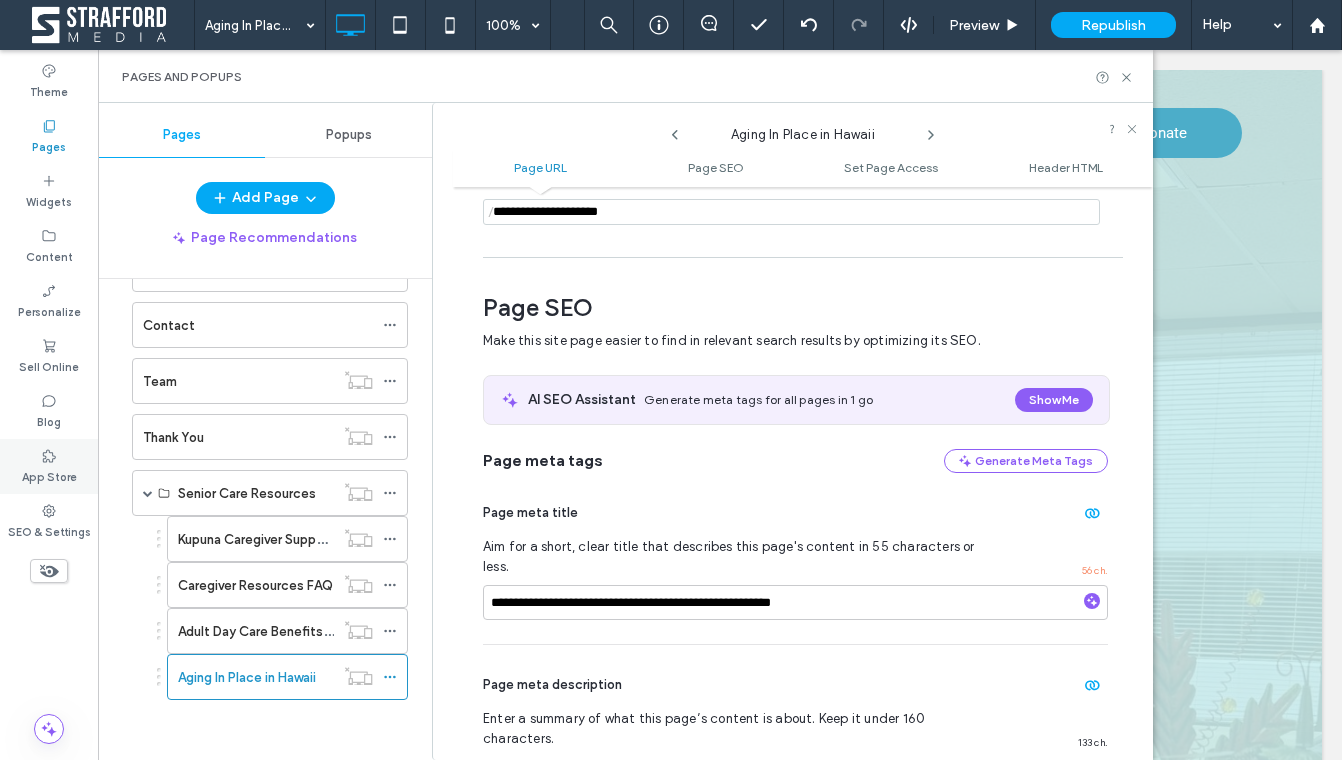scroll, scrollTop: 193, scrollLeft: 0, axis: vertical 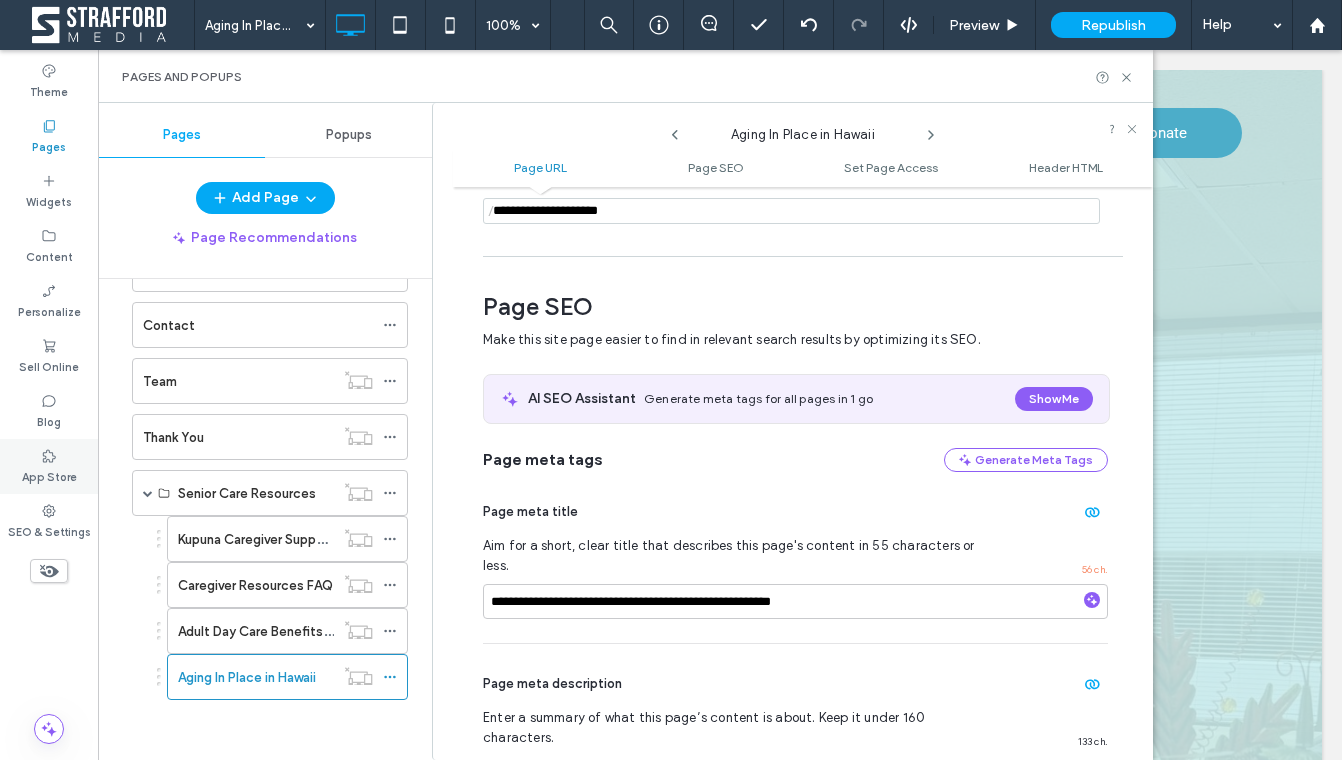 type on "**********" 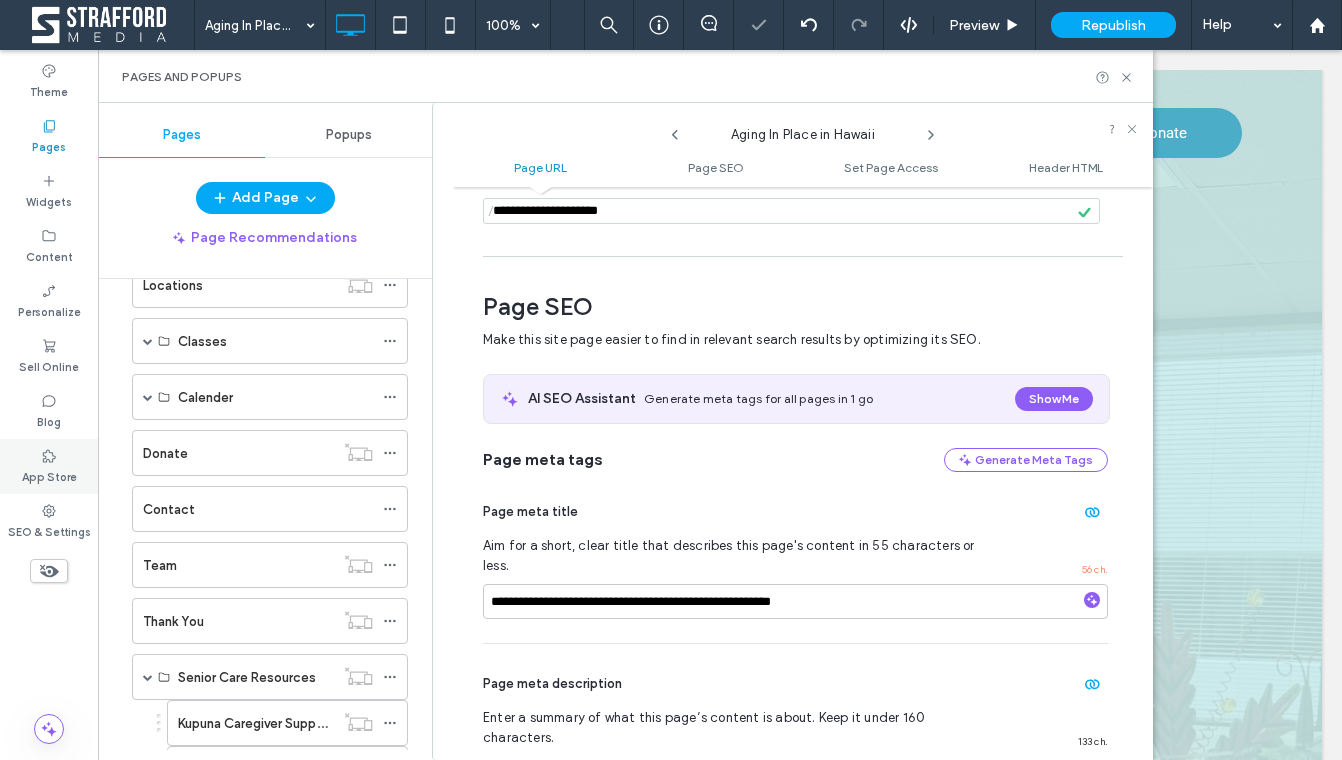 scroll, scrollTop: 403, scrollLeft: 0, axis: vertical 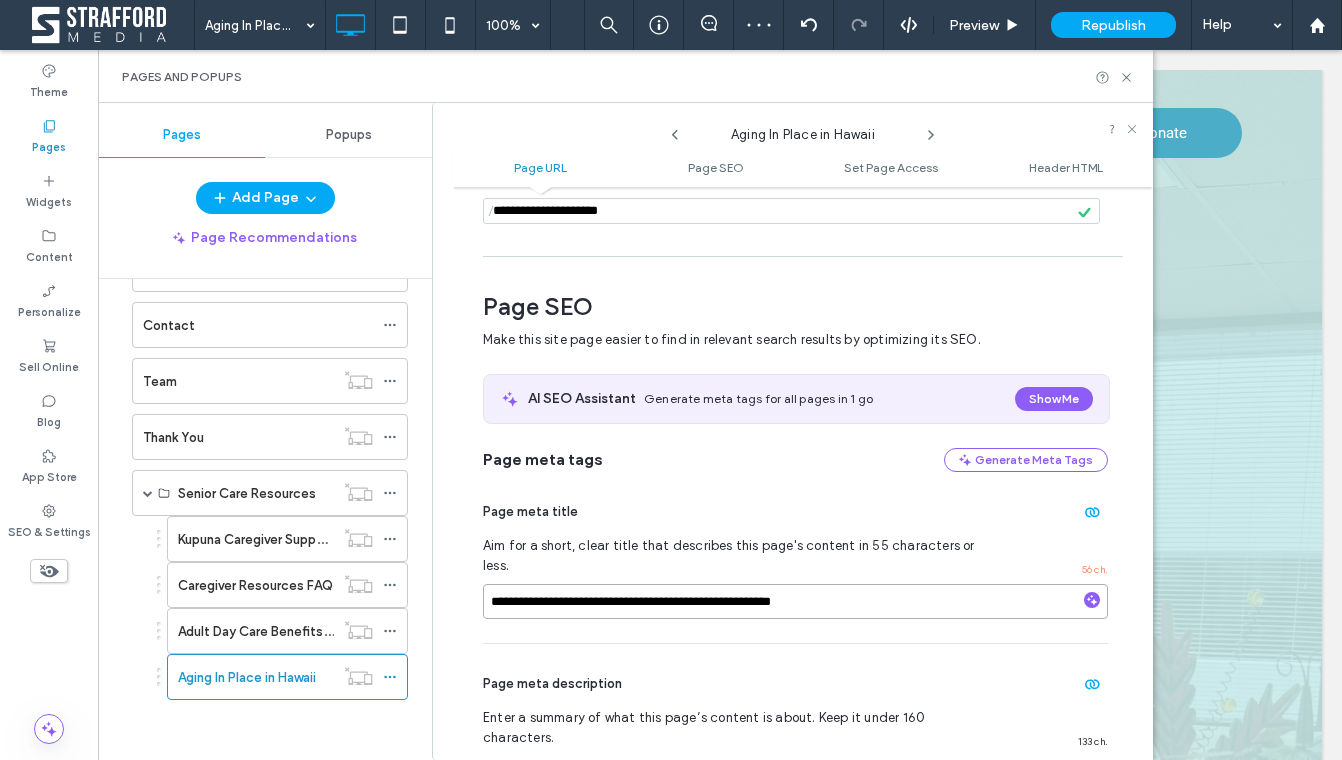 click on "**********" at bounding box center (795, 601) 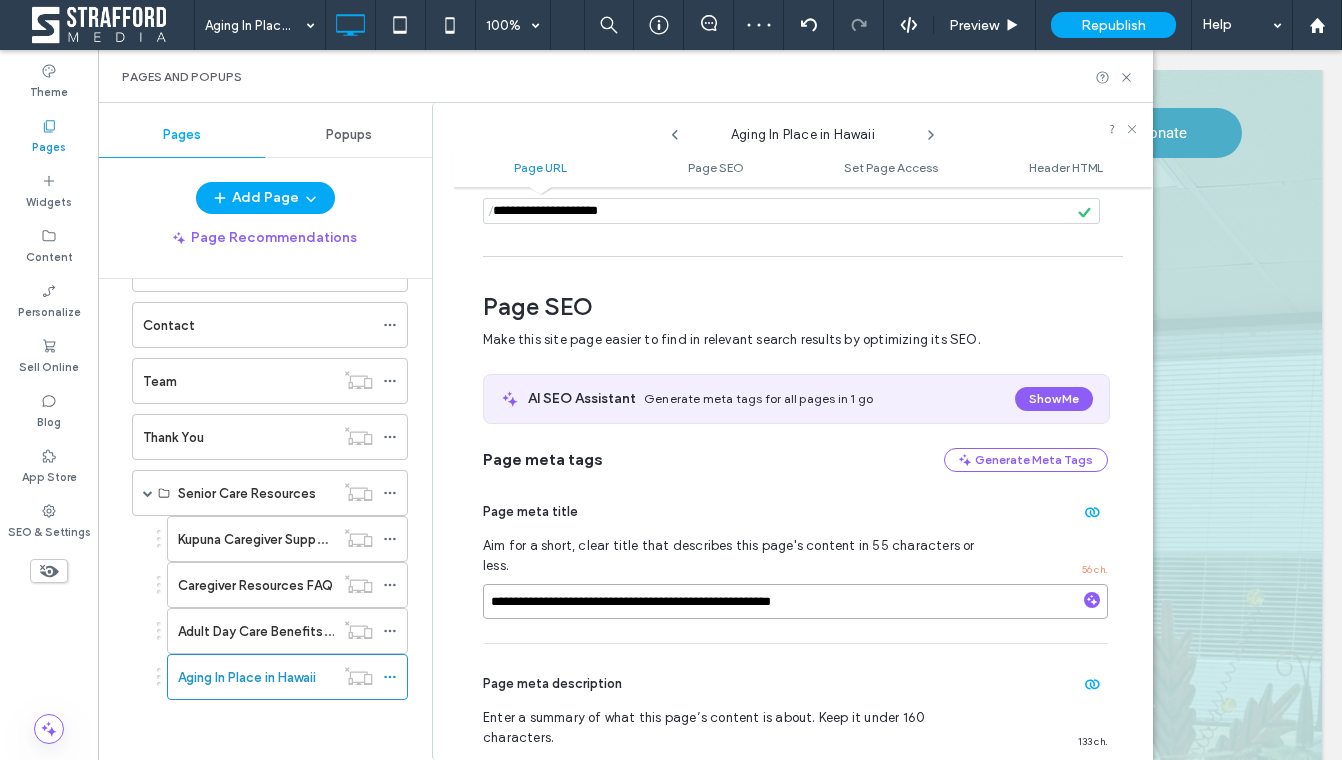 click on "**********" at bounding box center (795, 601) 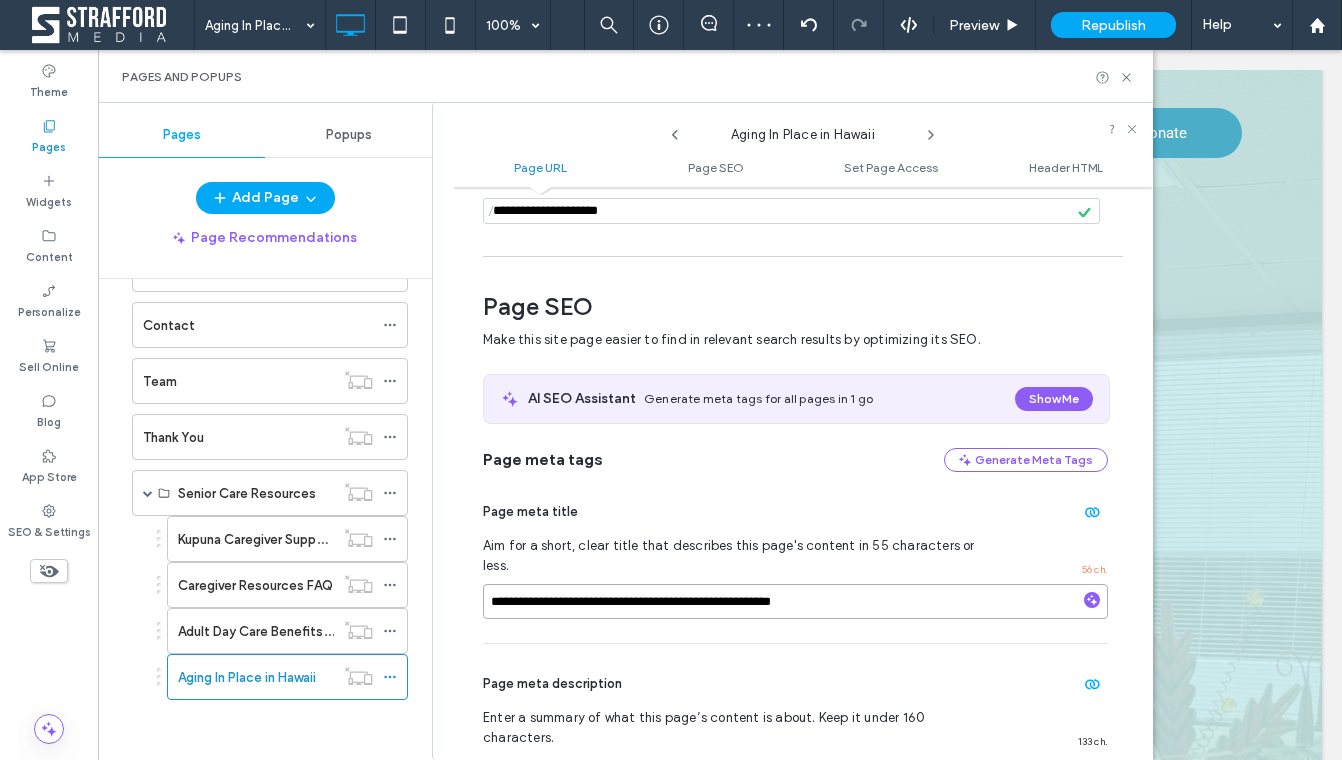 paste on "*******" 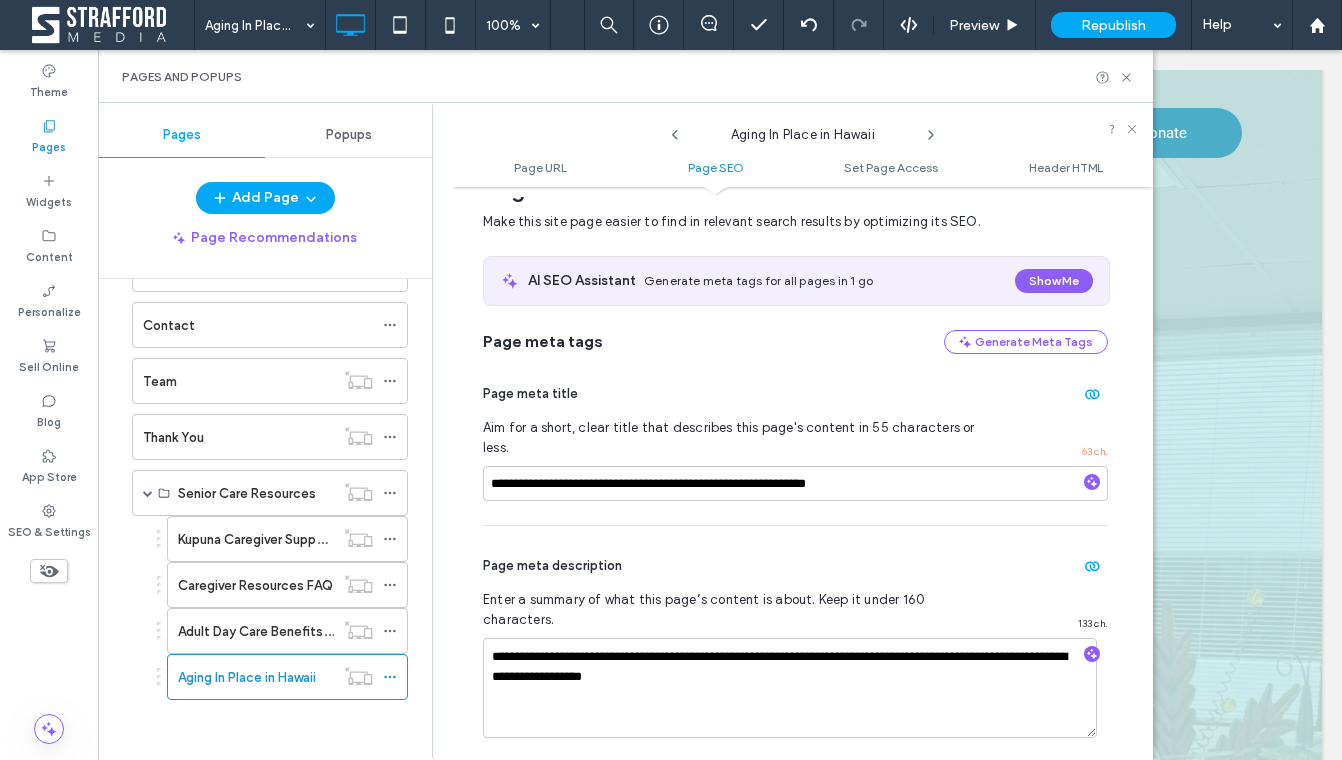 scroll, scrollTop: 346, scrollLeft: 0, axis: vertical 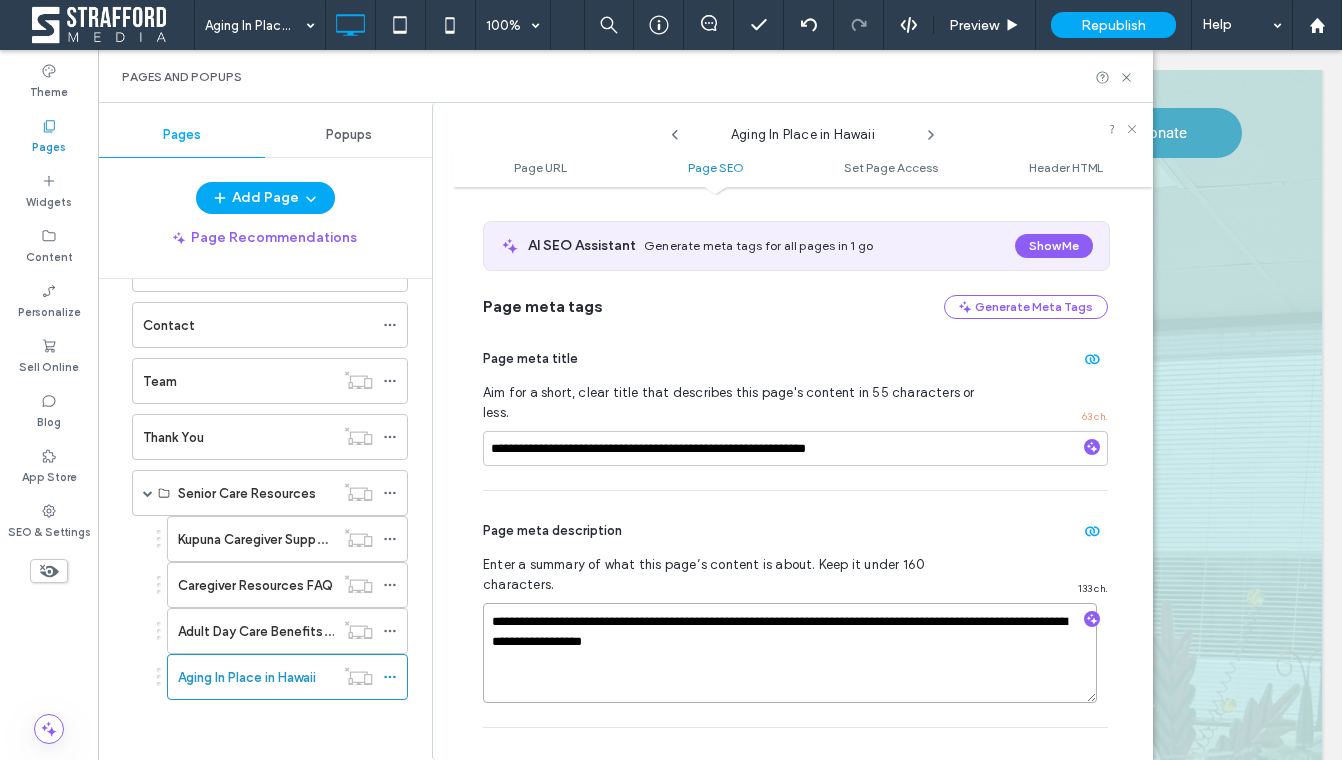 click on "**********" at bounding box center [790, 653] 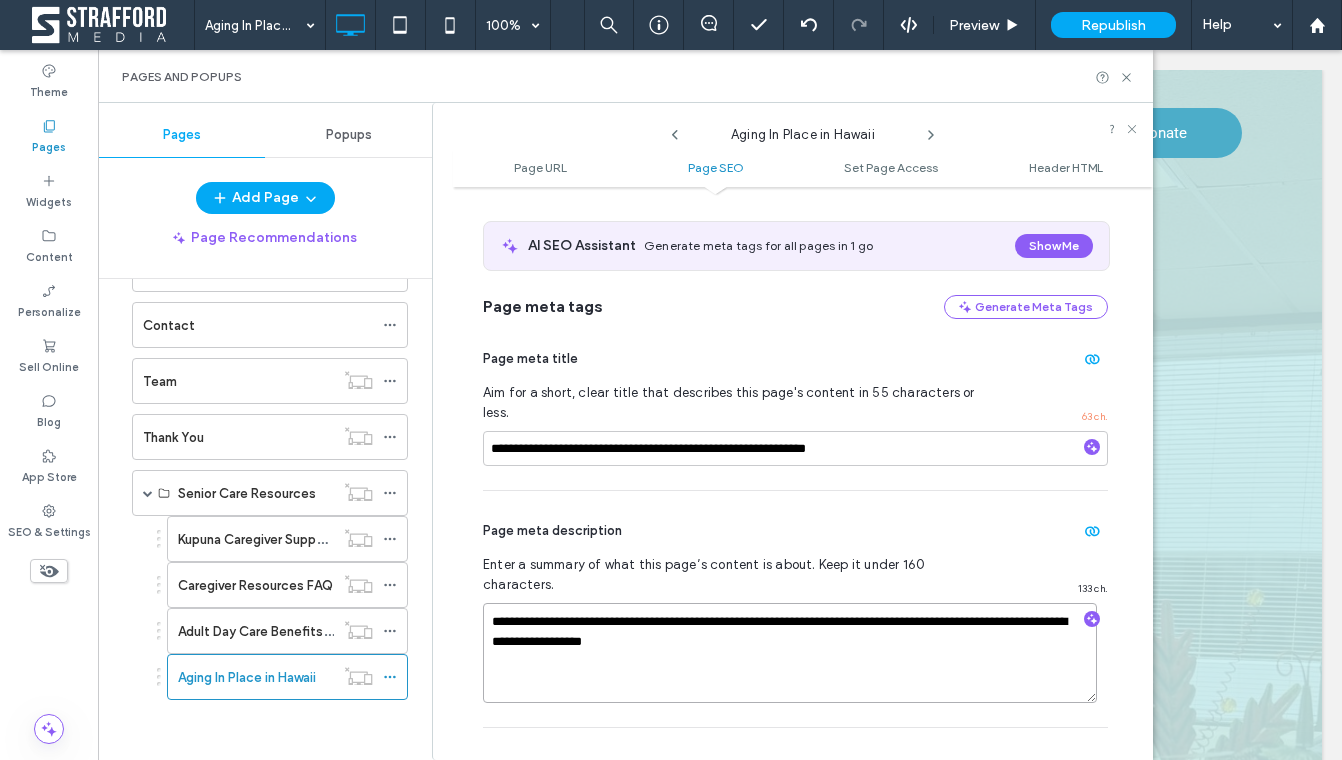 paste on "**********" 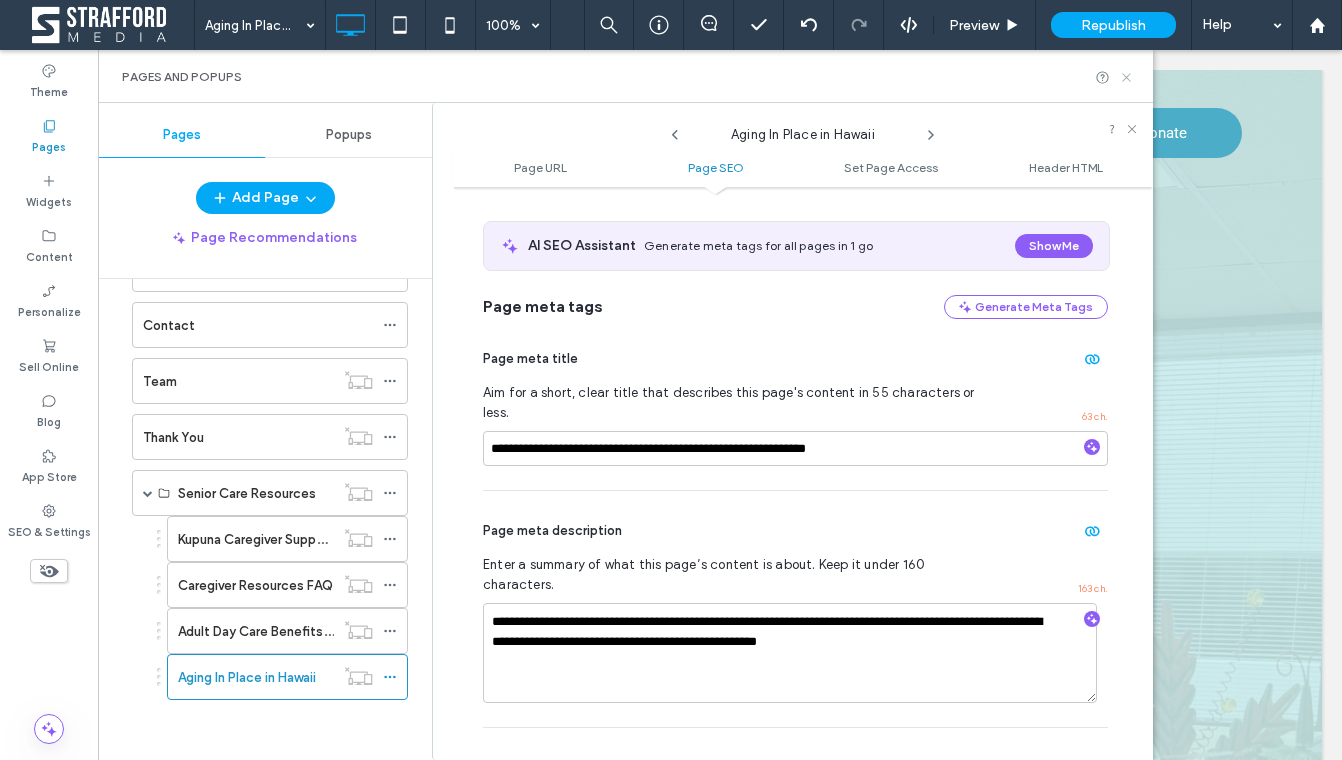 click 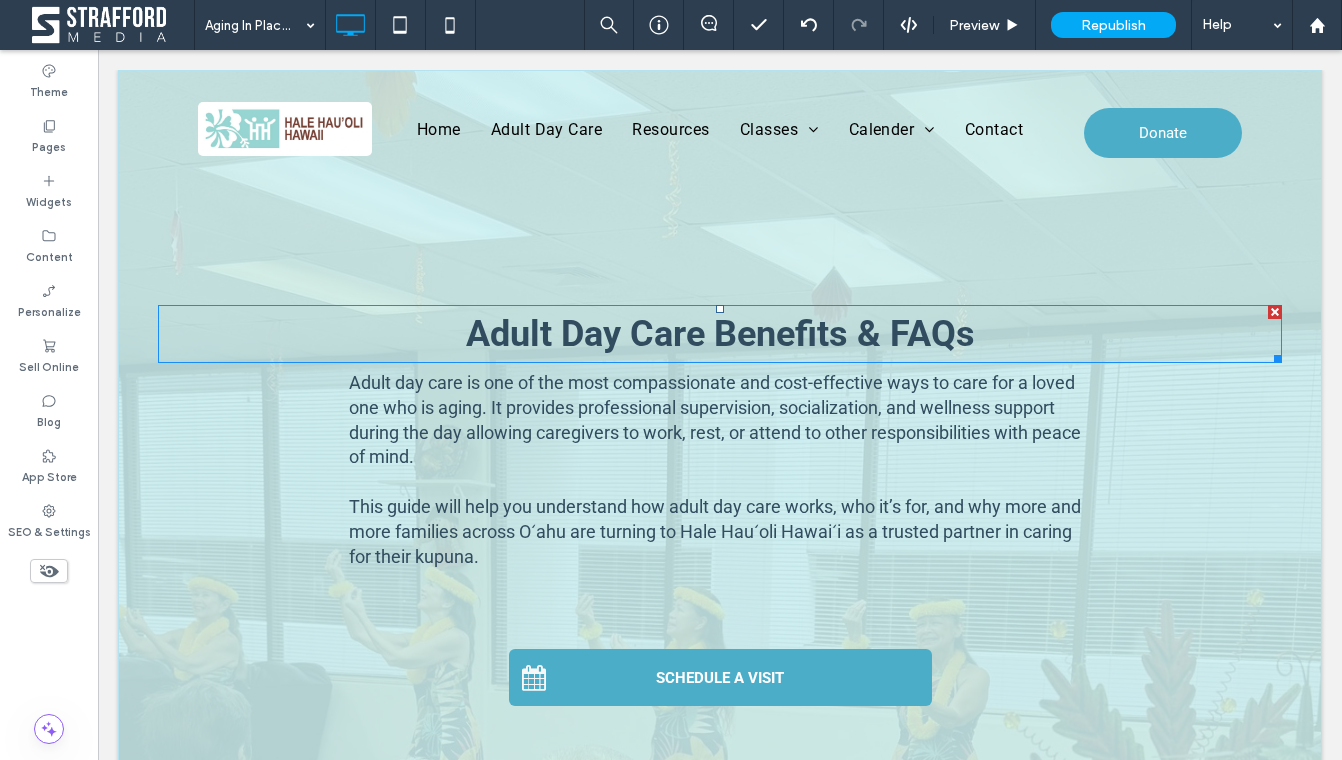click on "Adult Day Care Benefits & FAQs" at bounding box center (720, 334) 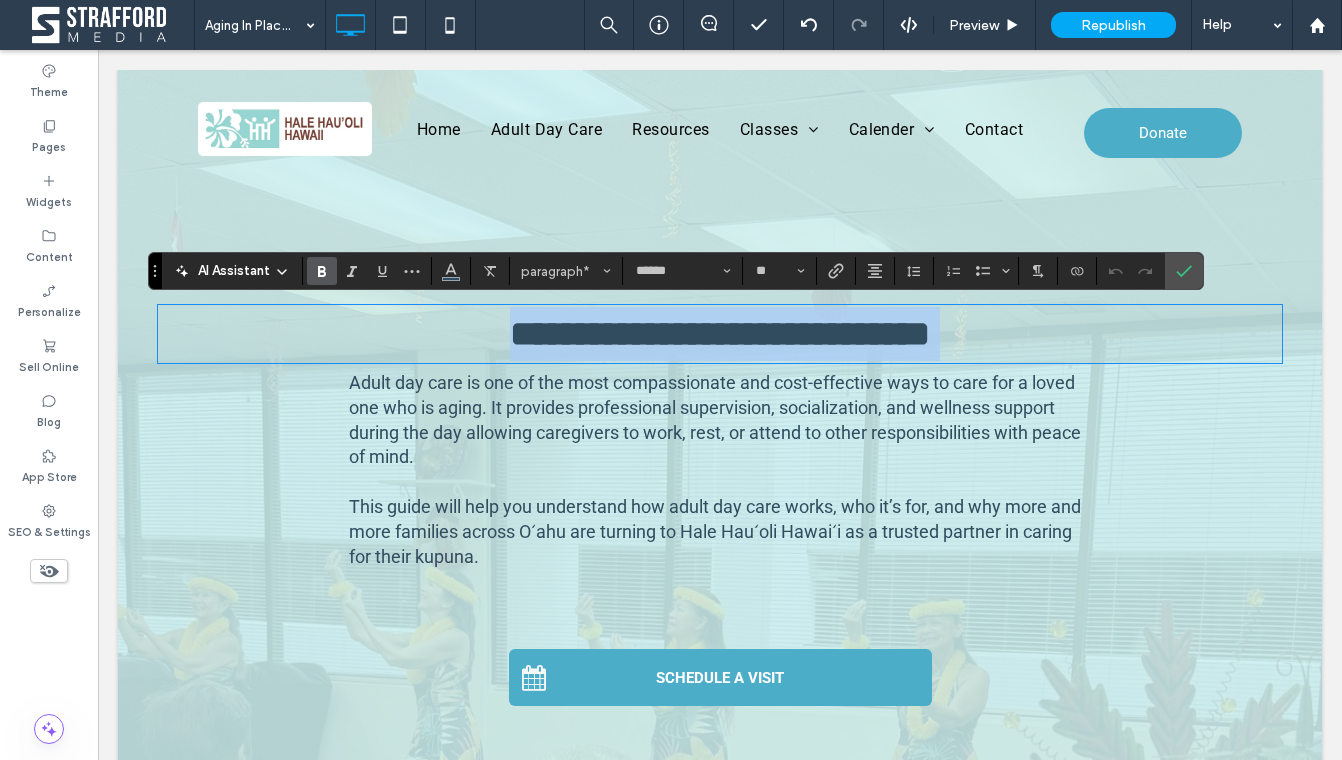 click on "**********" at bounding box center [720, 334] 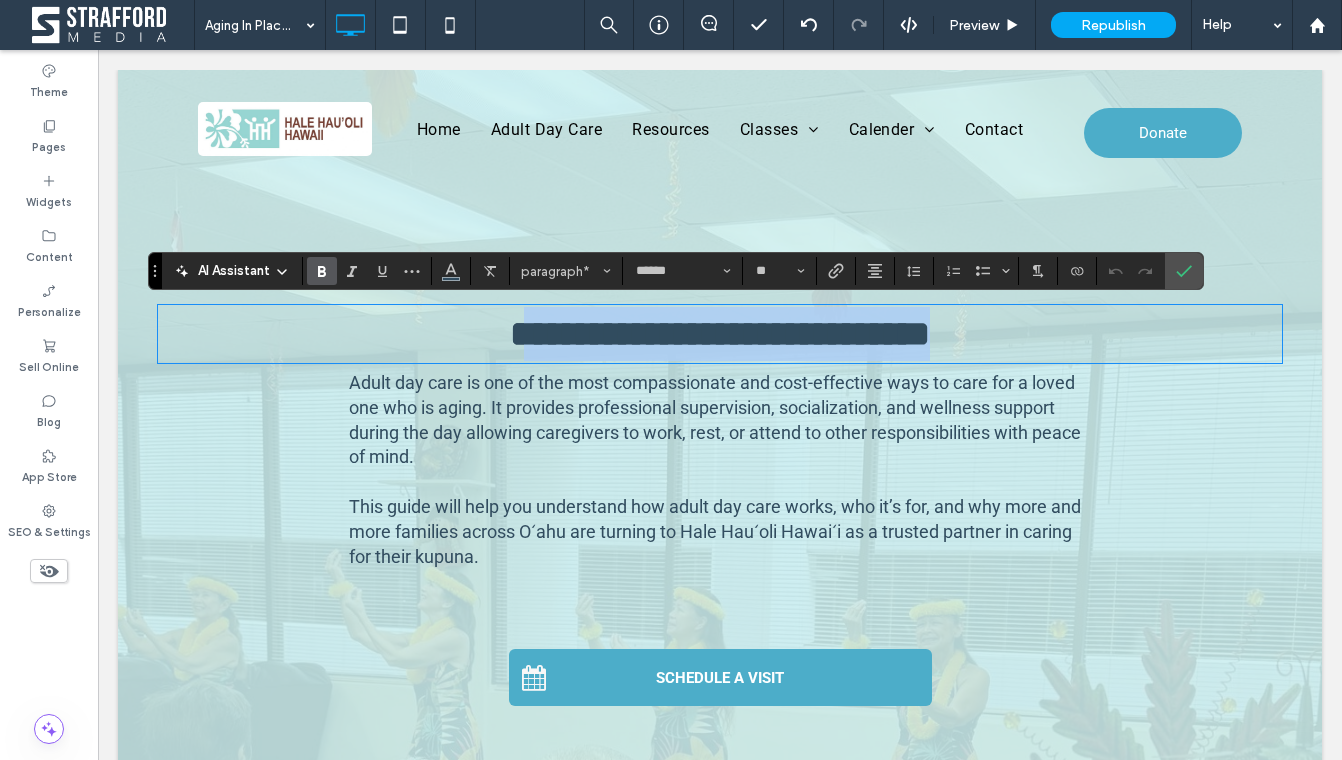drag, startPoint x: 484, startPoint y: 338, endPoint x: 1005, endPoint y: 338, distance: 521 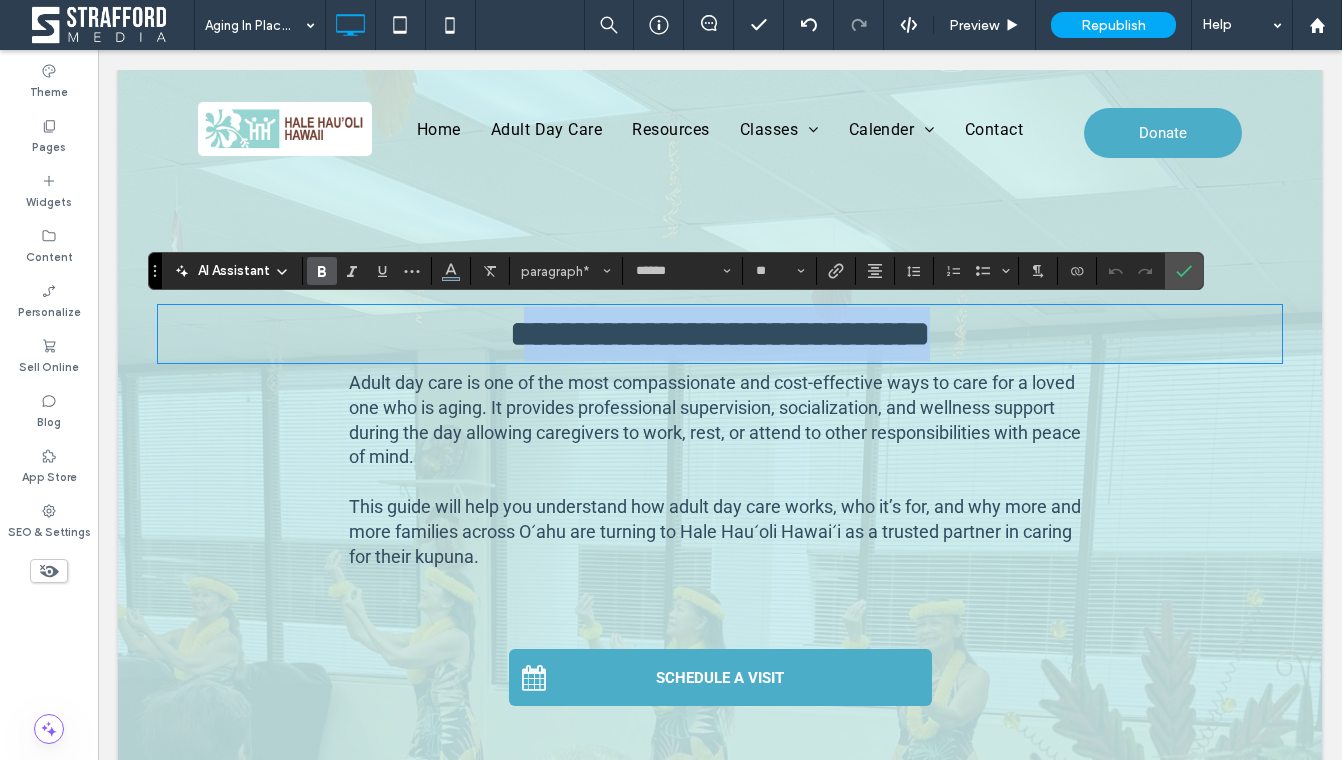 click on "**********" at bounding box center (720, 334) 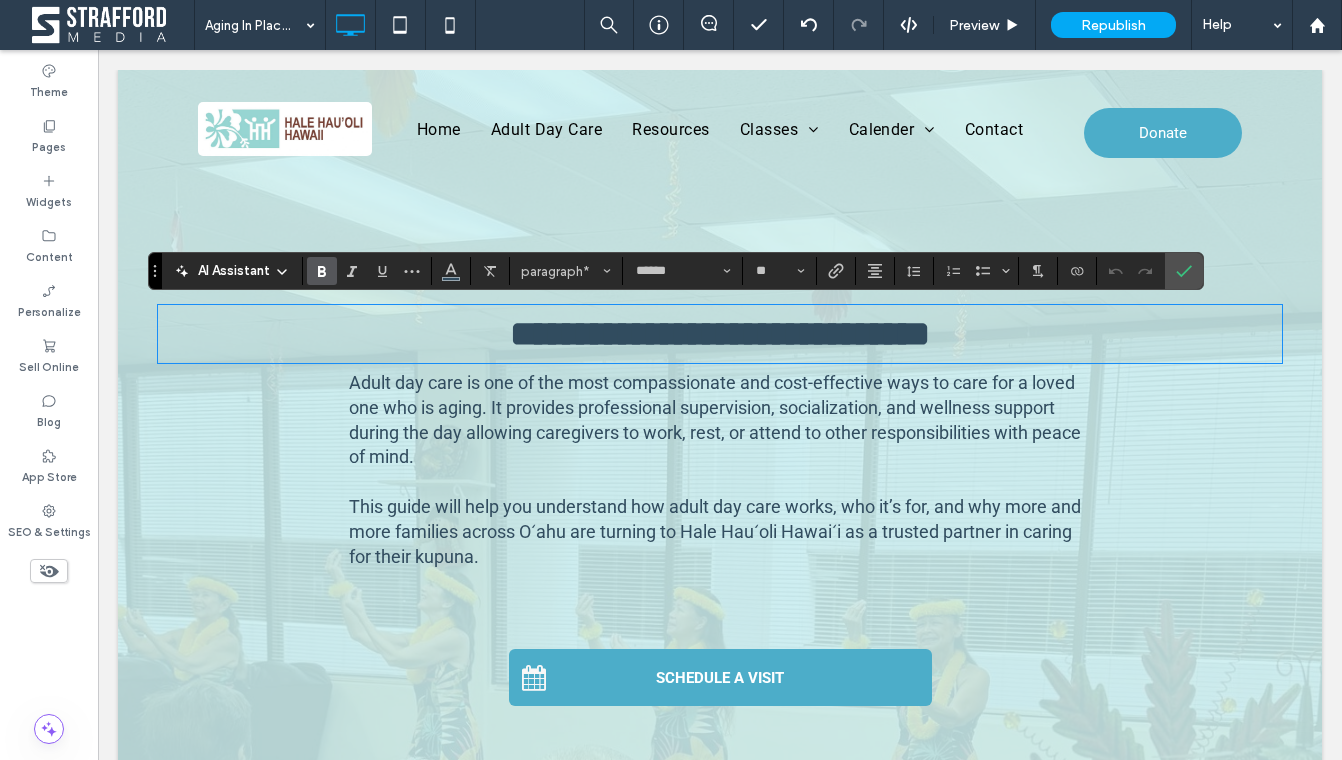 scroll, scrollTop: 0, scrollLeft: 0, axis: both 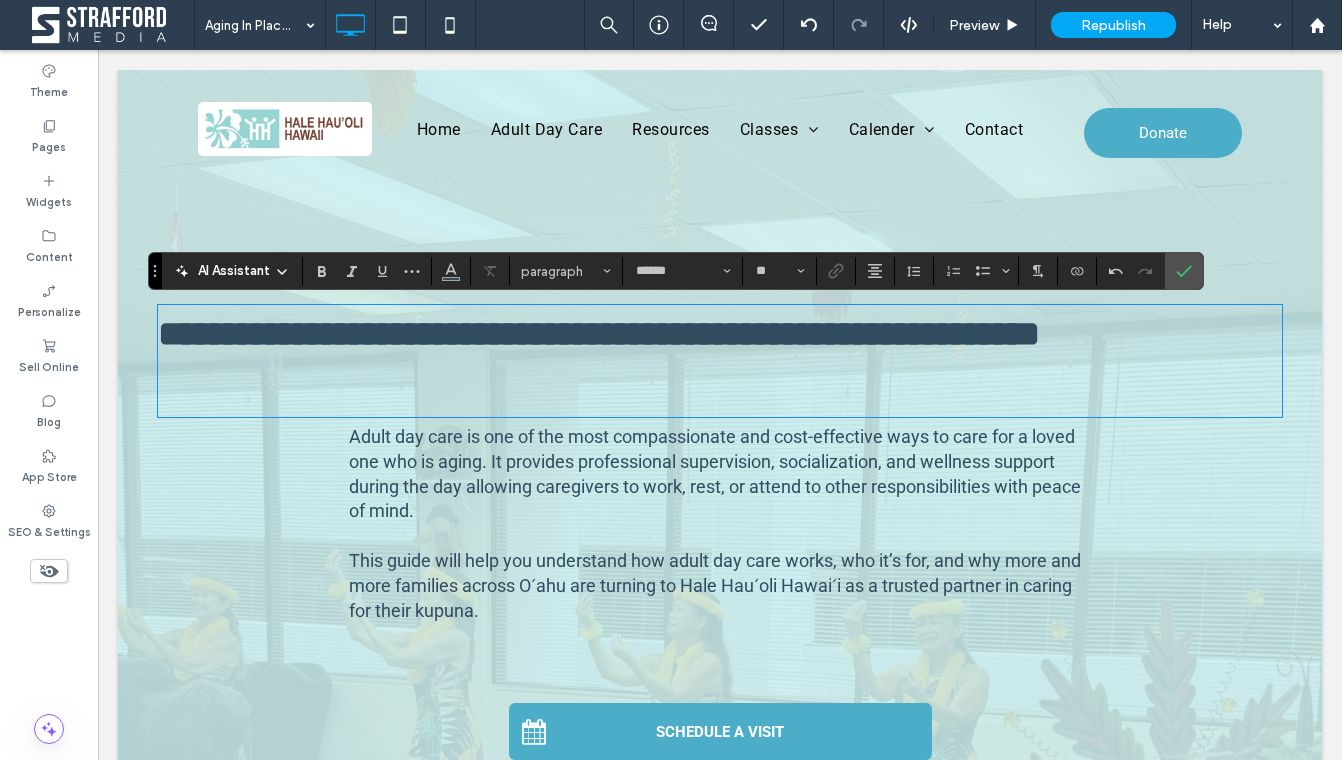 type on "**" 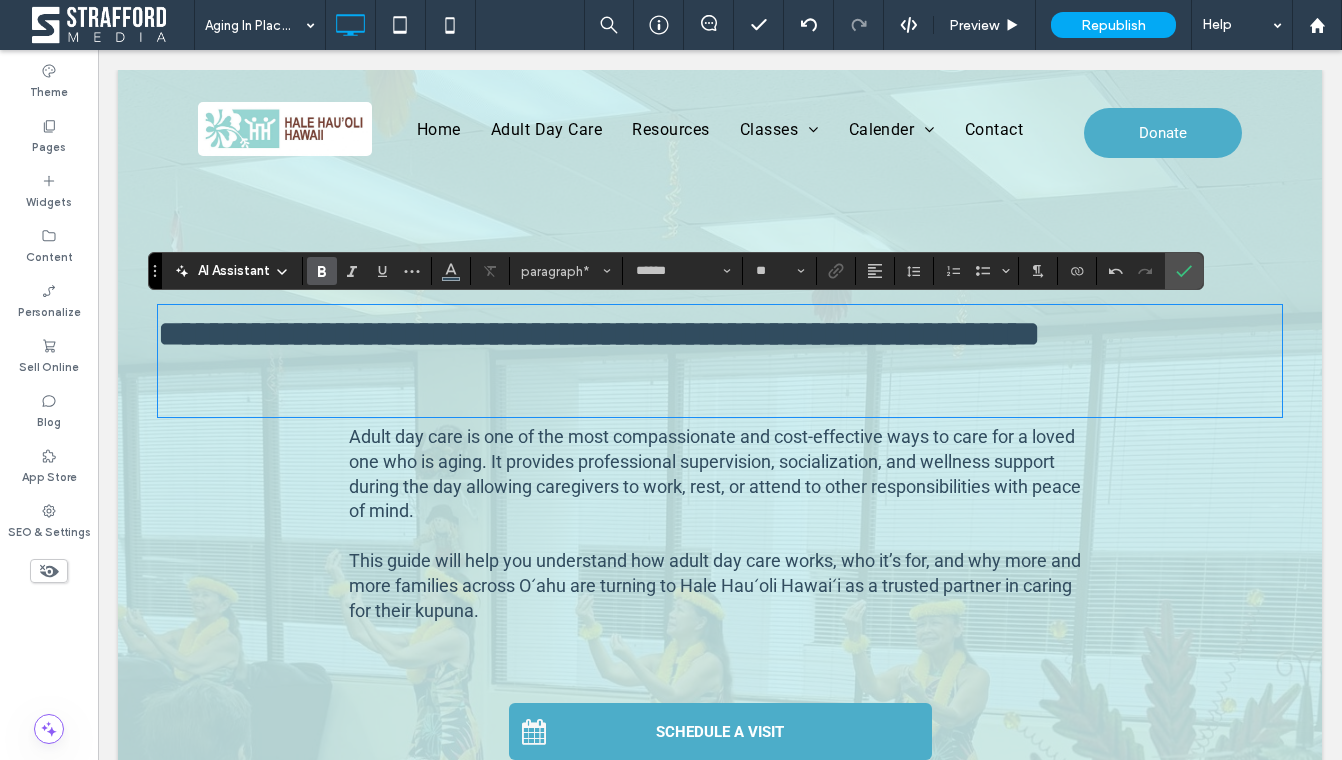 click on "**********" at bounding box center [599, 334] 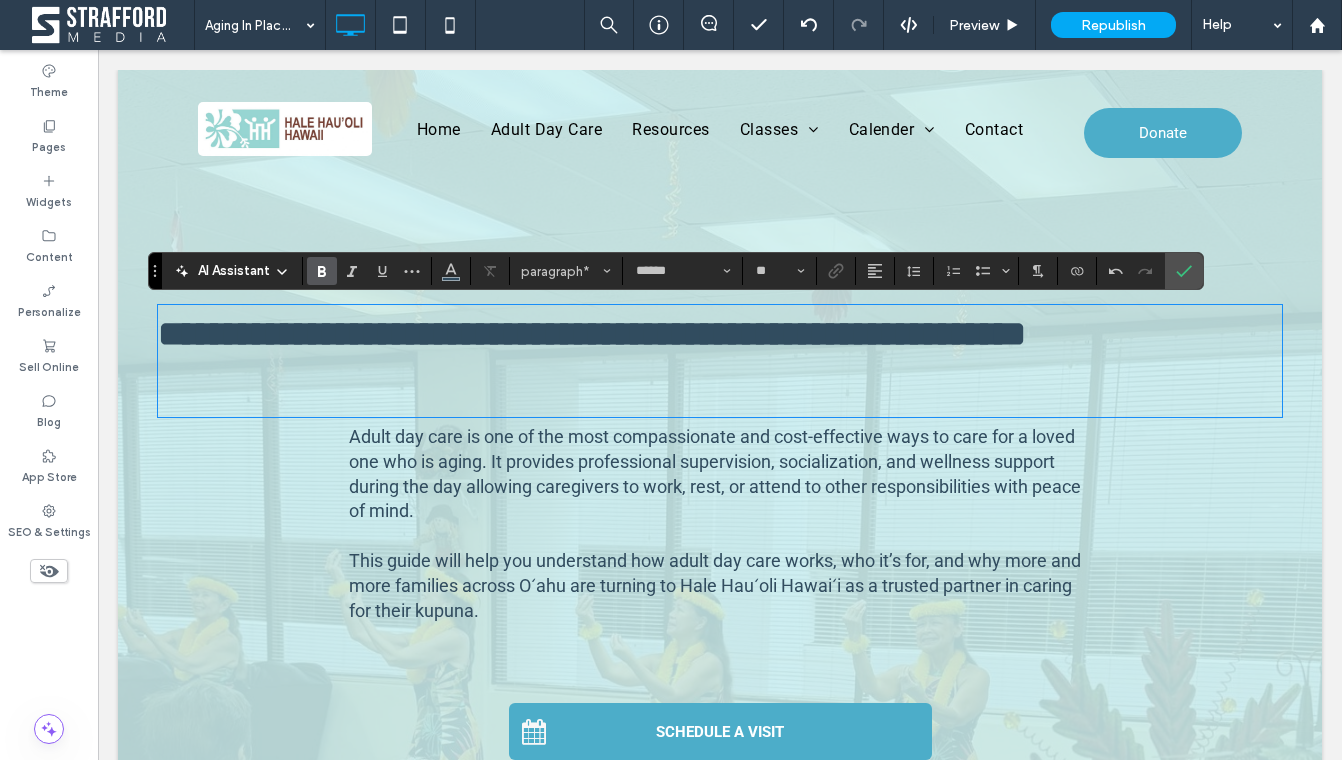 click on "**********" at bounding box center (592, 334) 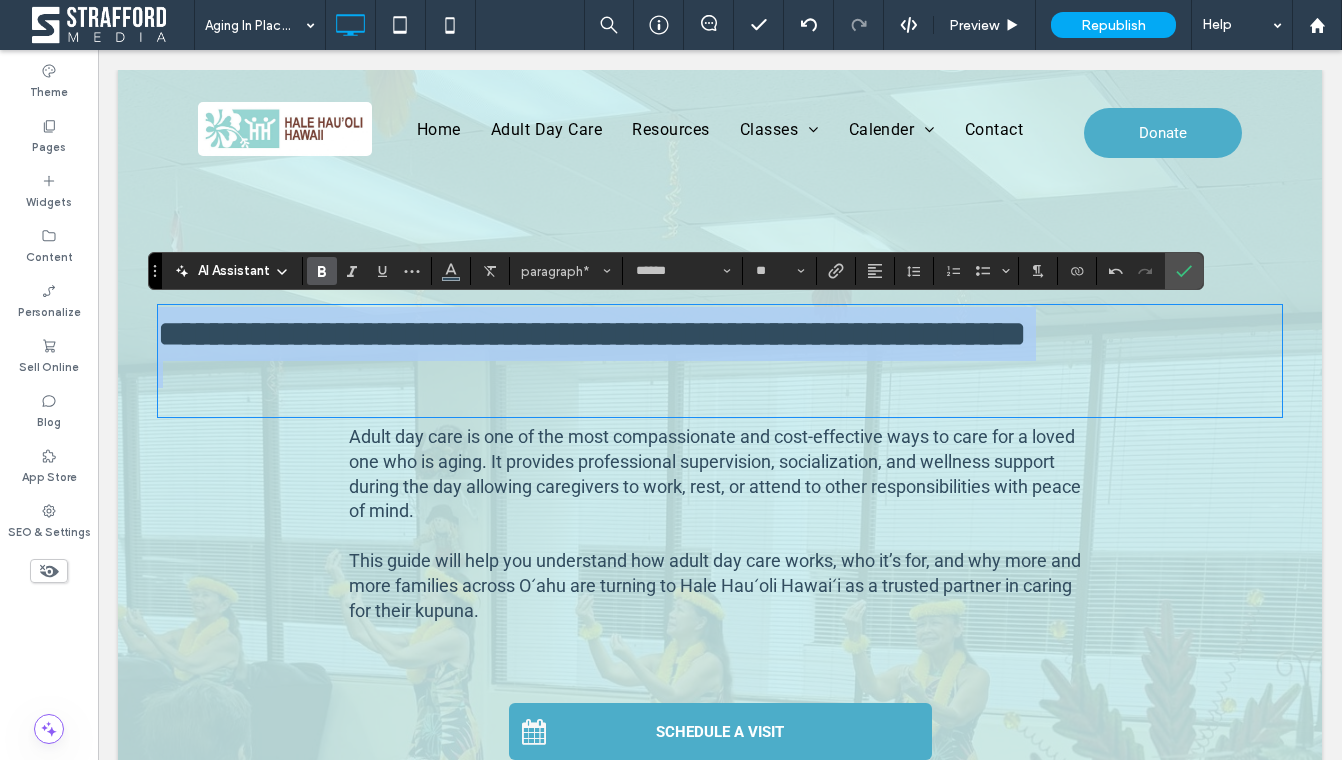 click on "**********" at bounding box center (592, 334) 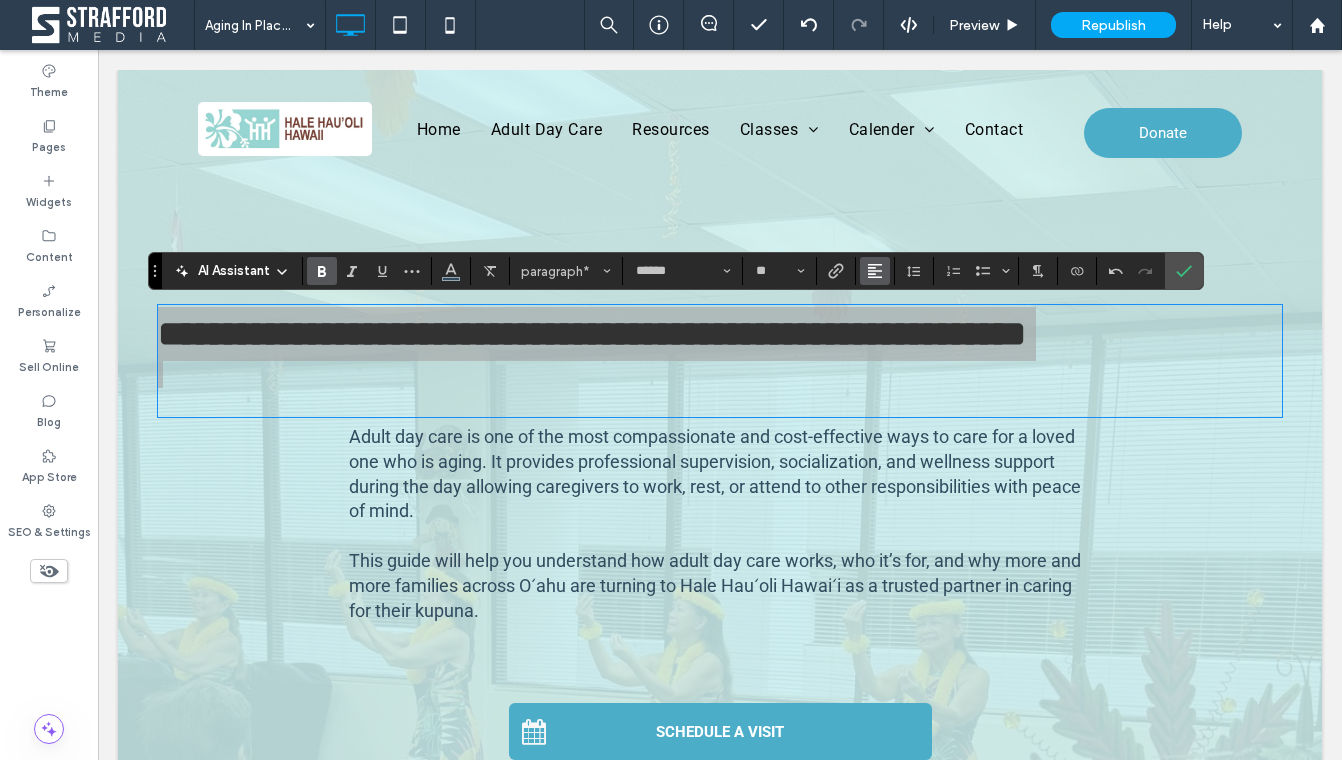 click at bounding box center [875, 271] 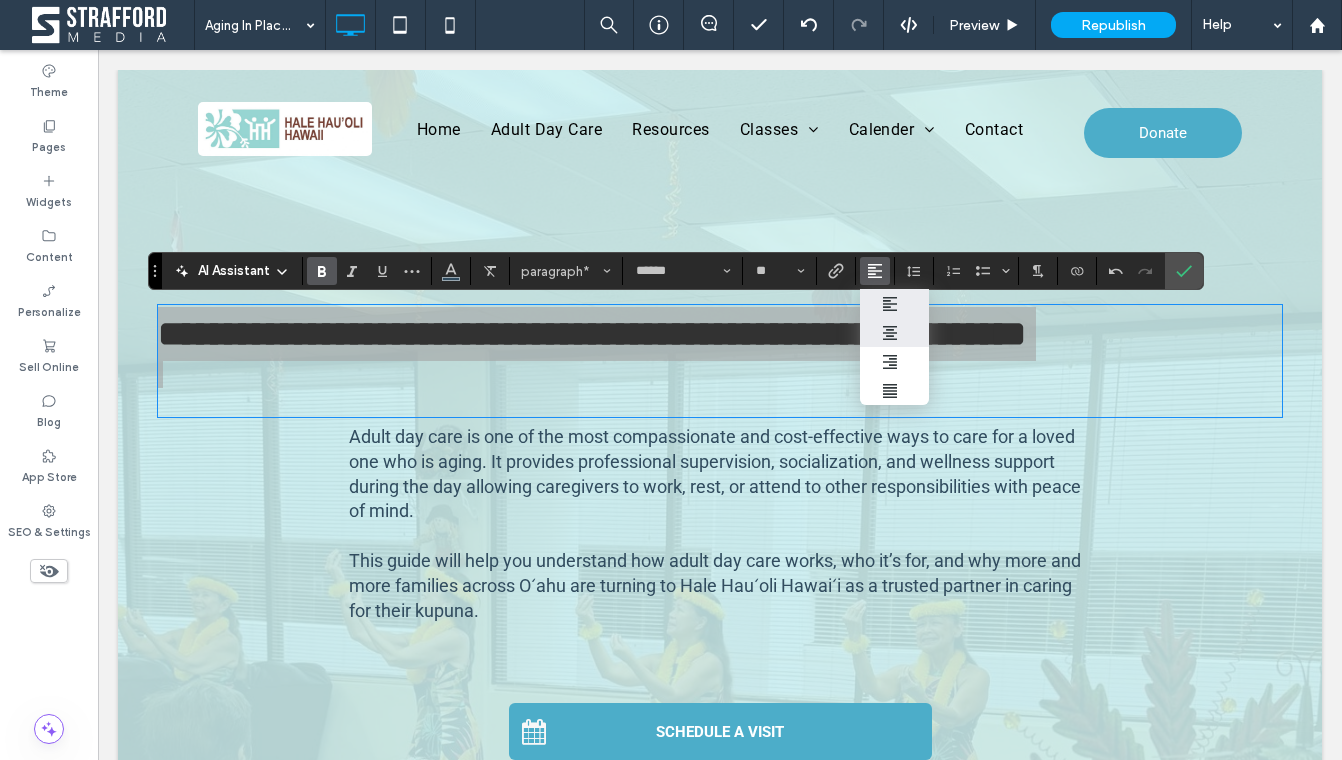 click at bounding box center (895, 332) 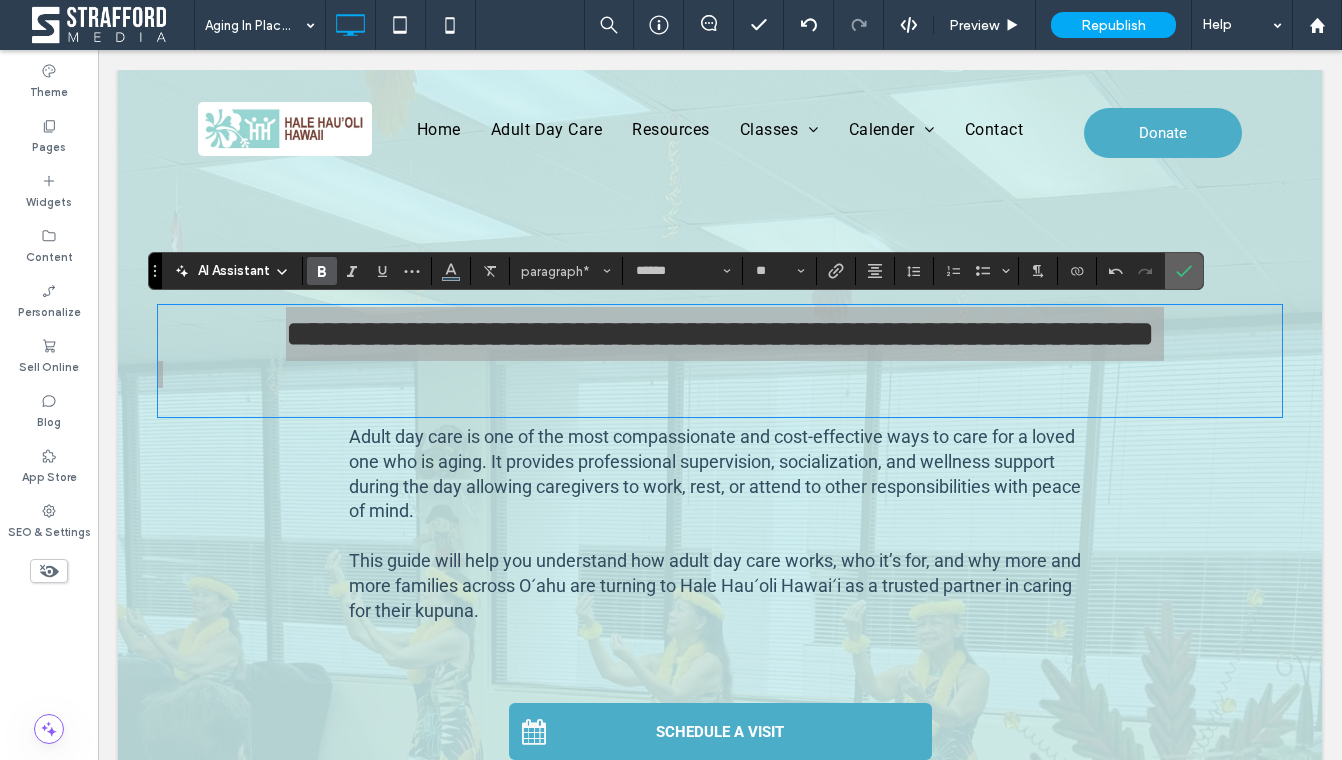 click at bounding box center [1180, 271] 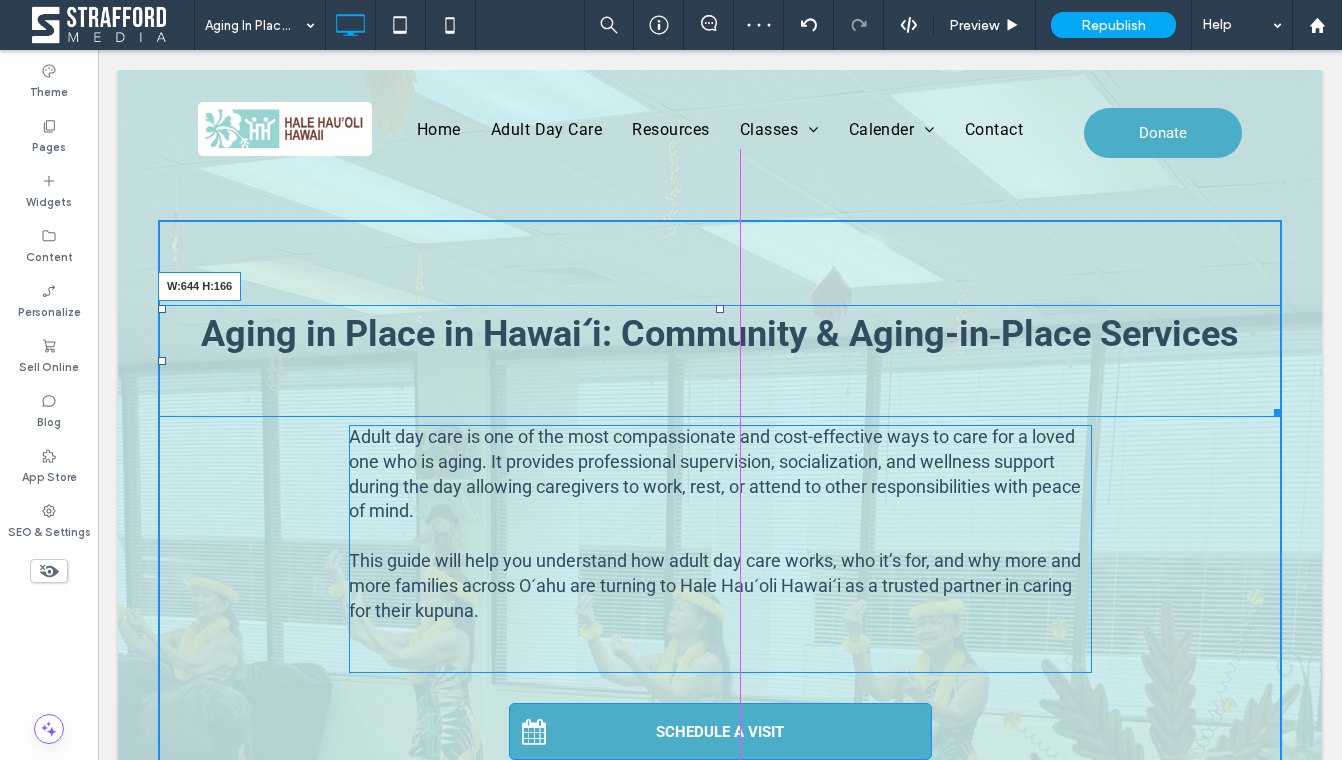 drag, startPoint x: 1278, startPoint y: 411, endPoint x: 1038, endPoint y: 412, distance: 240.00209 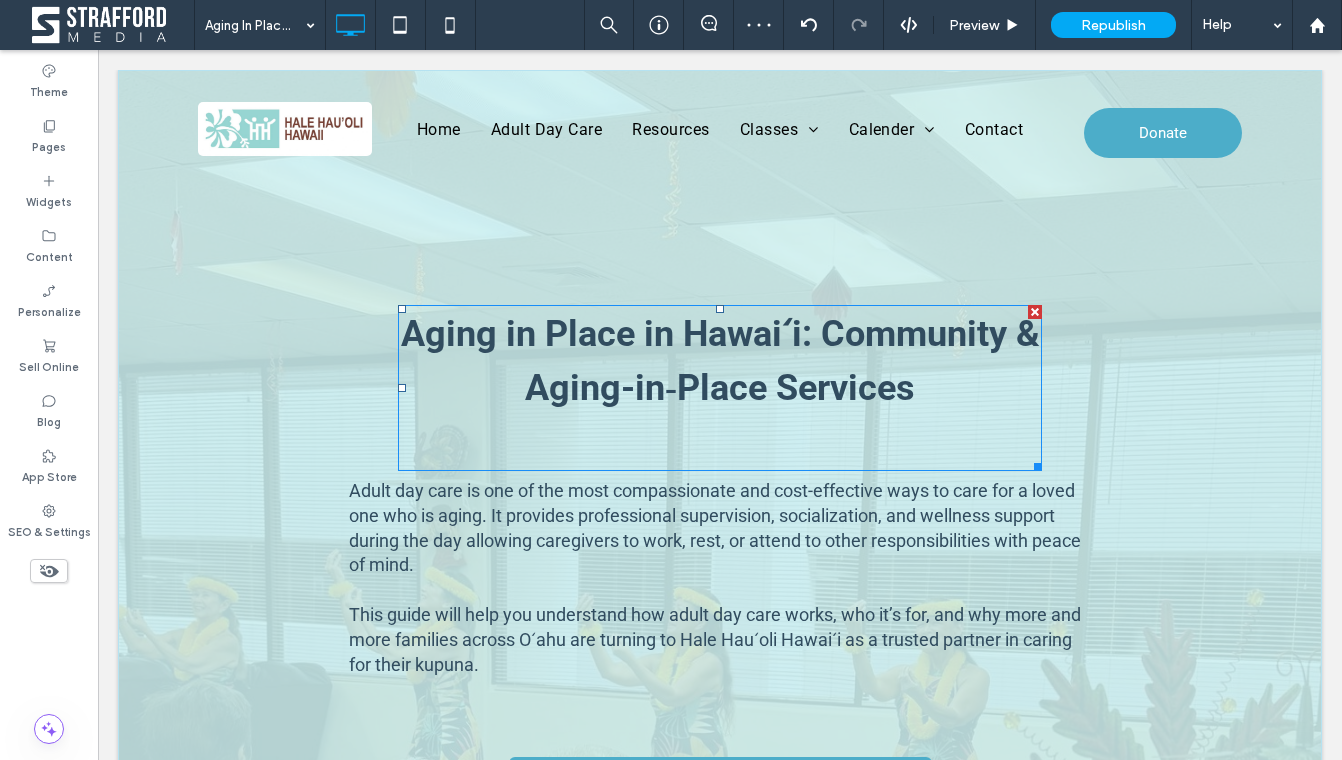 click at bounding box center (720, 428) 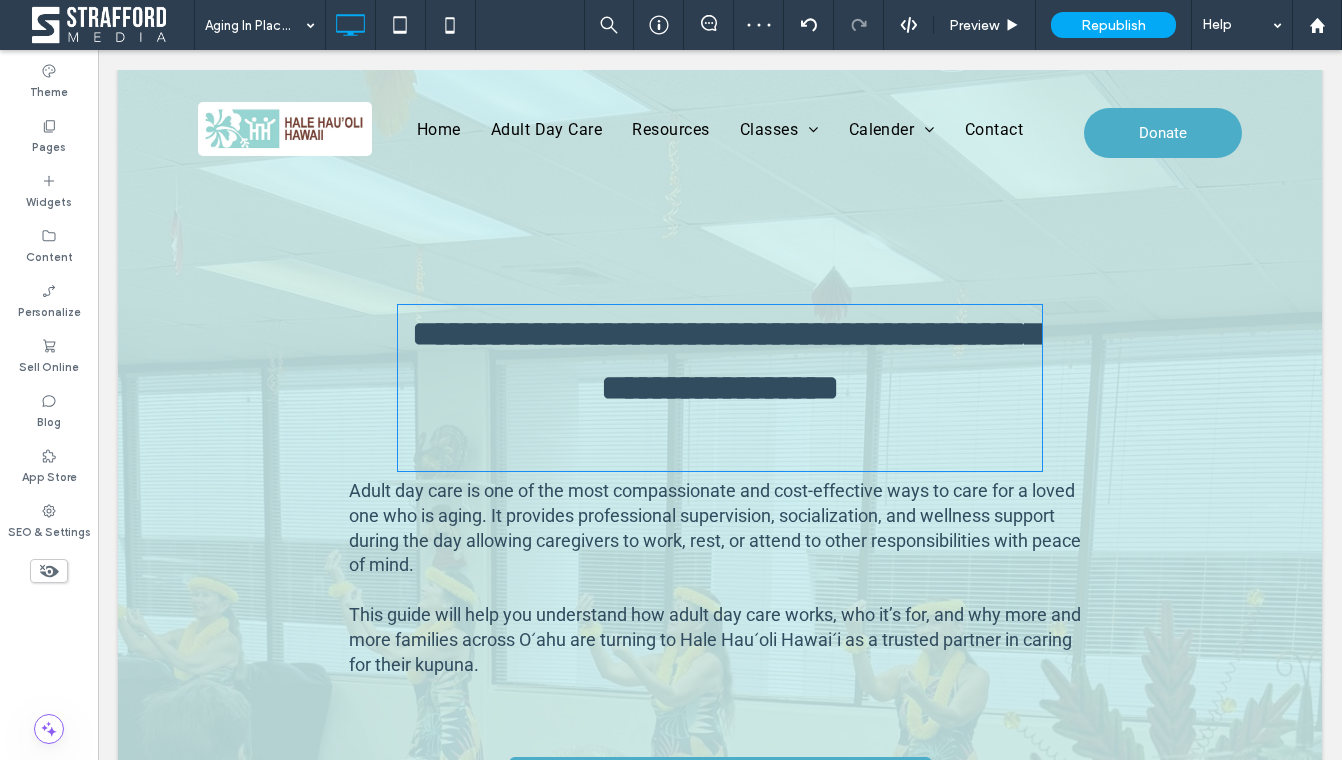 type on "******" 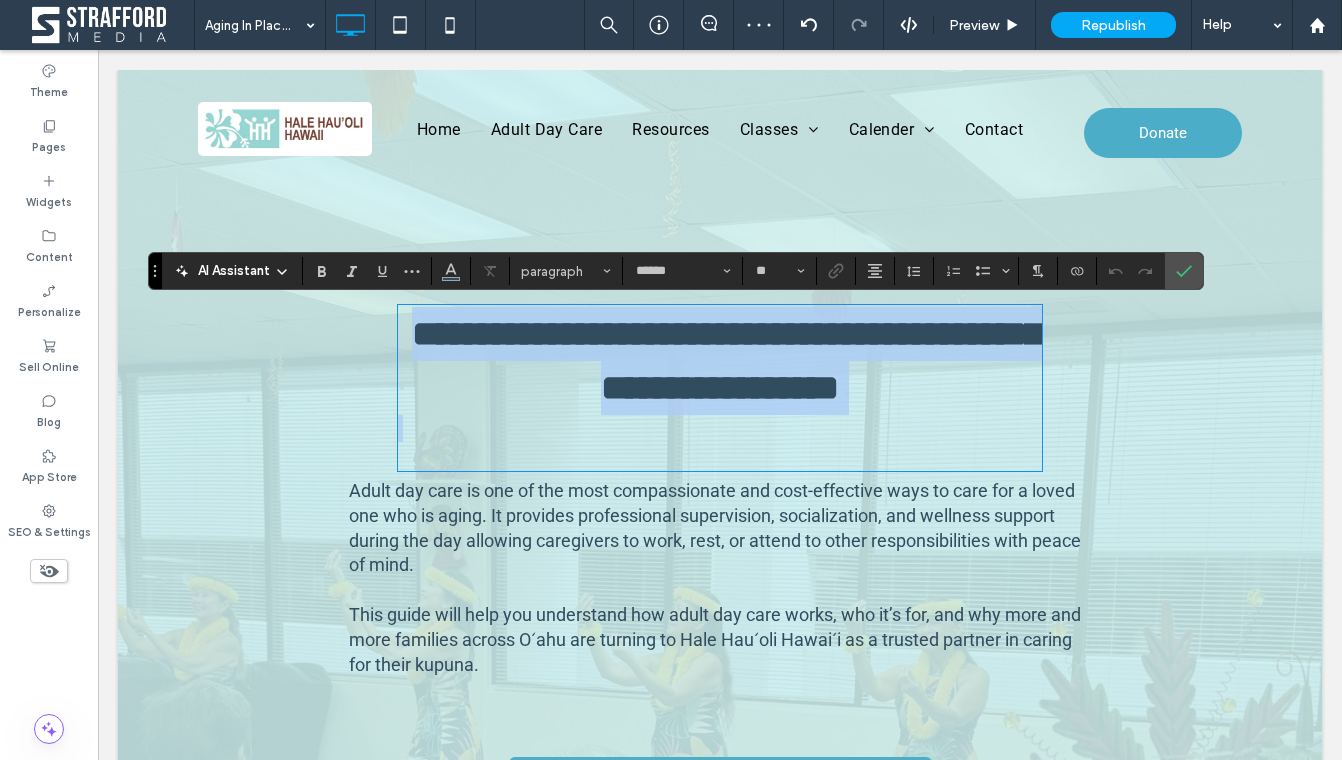 click at bounding box center [720, 455] 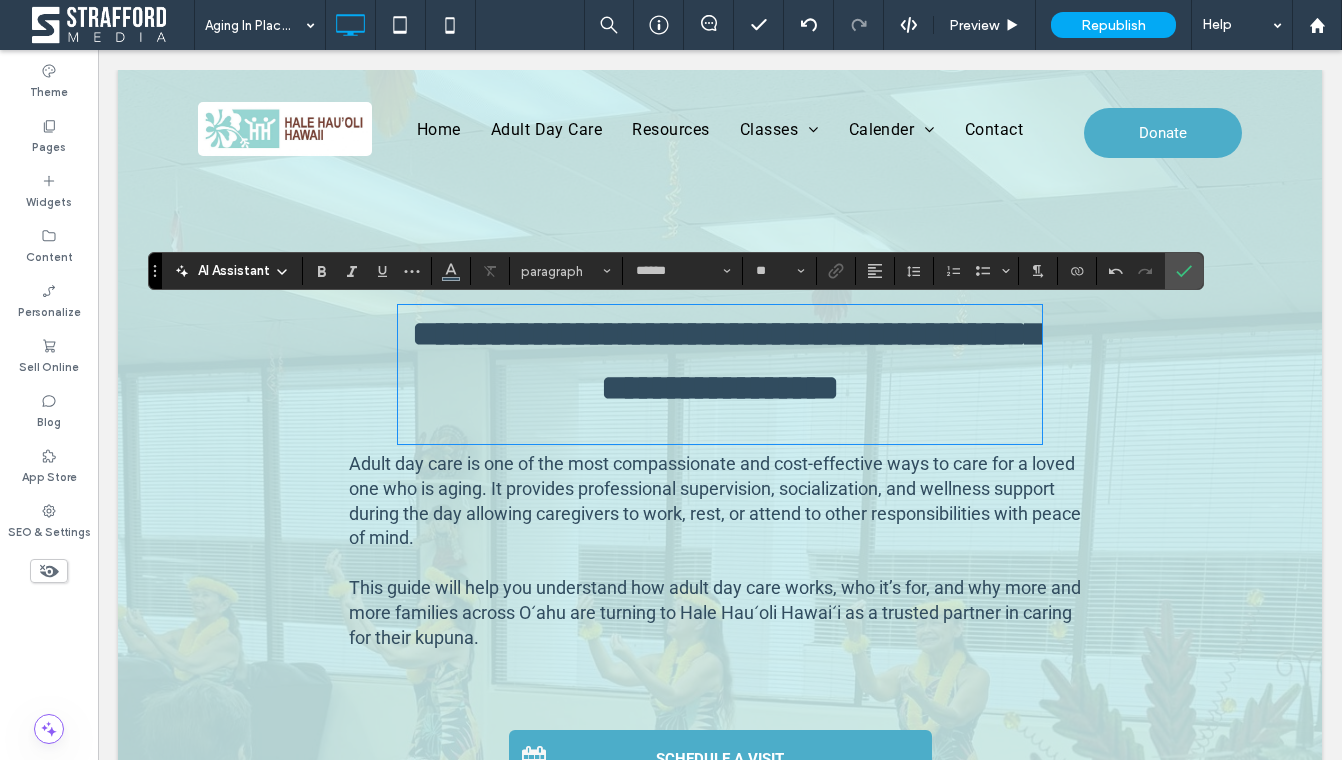 type on "**" 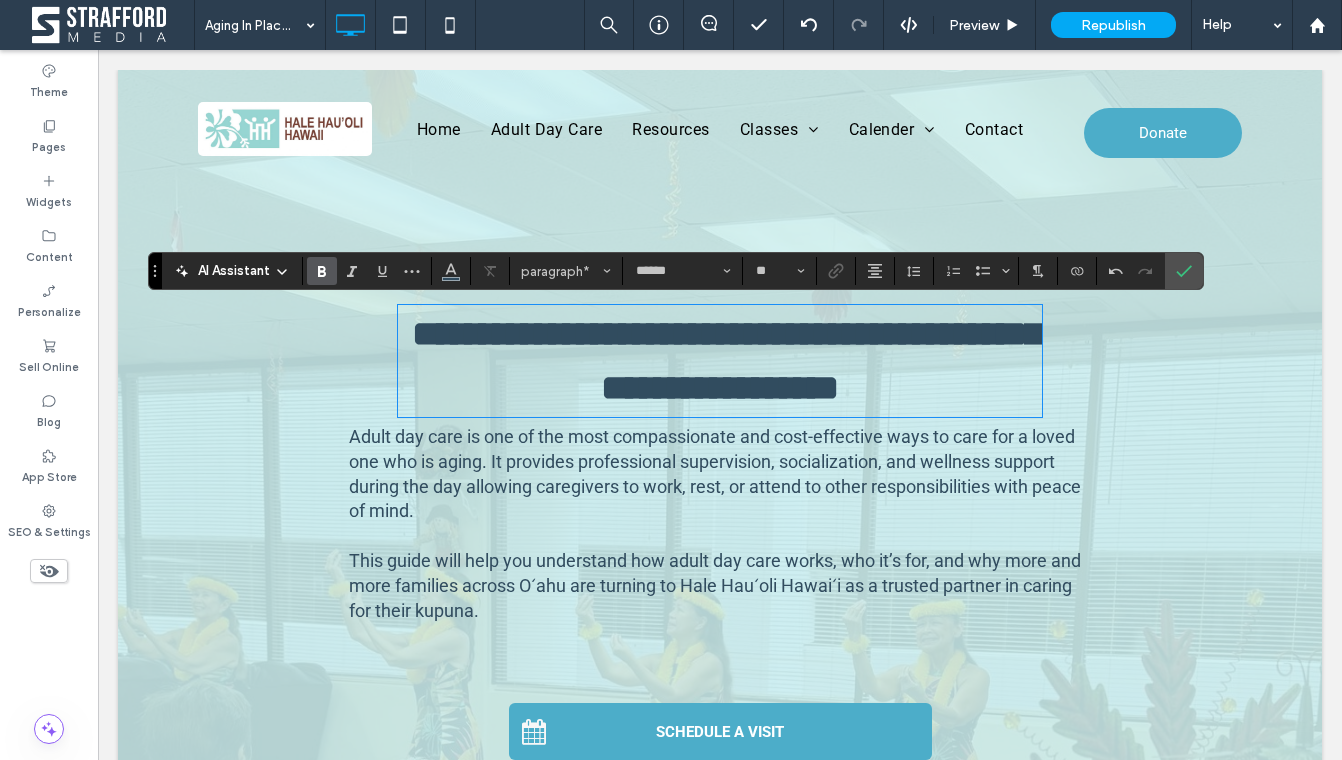 click on "Adult day care is one of the most compassionate and cost-effective ways to care for a loved one who is aging. It provides professional supervision, socialization, and wellness support during the day allowing caregivers to work, rest, or attend to other responsibilities with peace of mind." at bounding box center (720, 474) 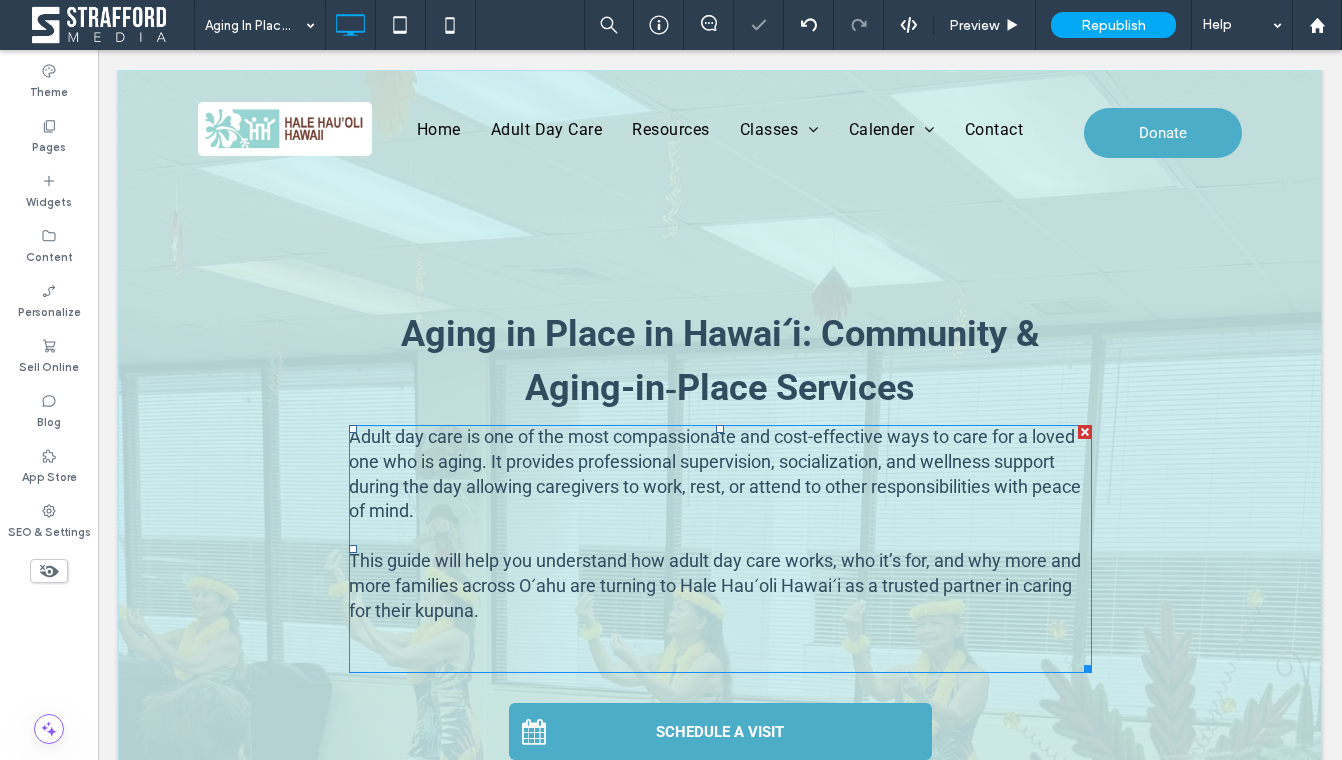 click on "Adult day care is one of the most compassionate and cost-effective ways to care for a loved one who is aging. It provides professional supervision, socialization, and wellness support during the day allowing caregivers to work, rest, or attend to other responsibilities with peace of mind." at bounding box center (720, 474) 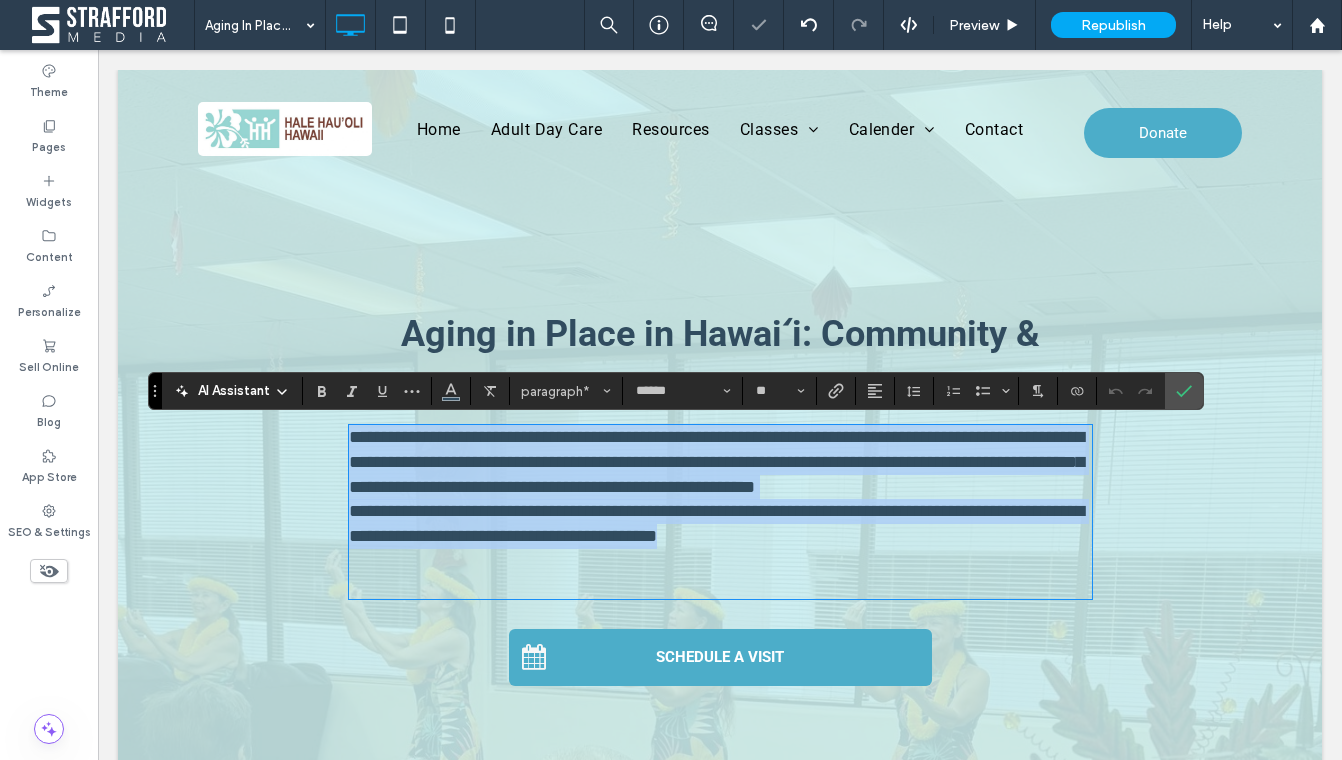 scroll, scrollTop: 0, scrollLeft: 0, axis: both 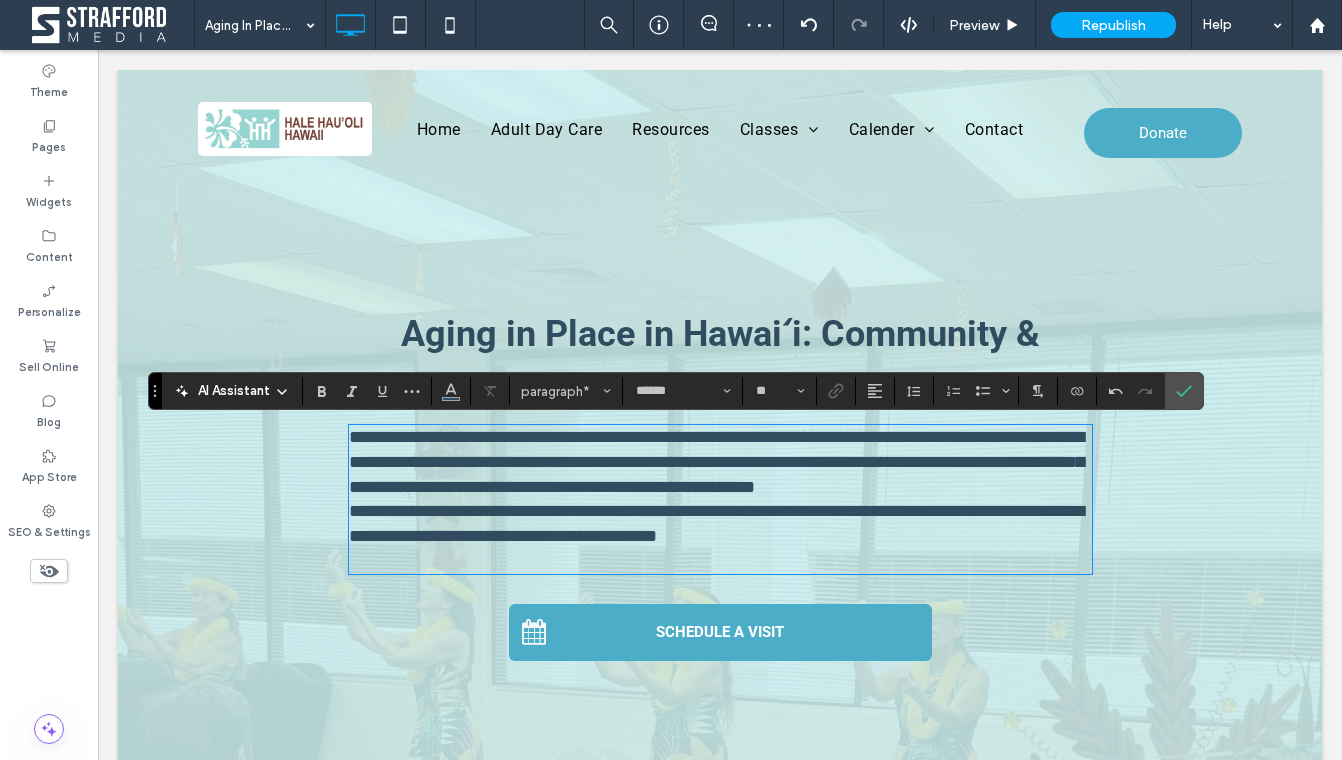 click on "**********" at bounding box center [720, 445] 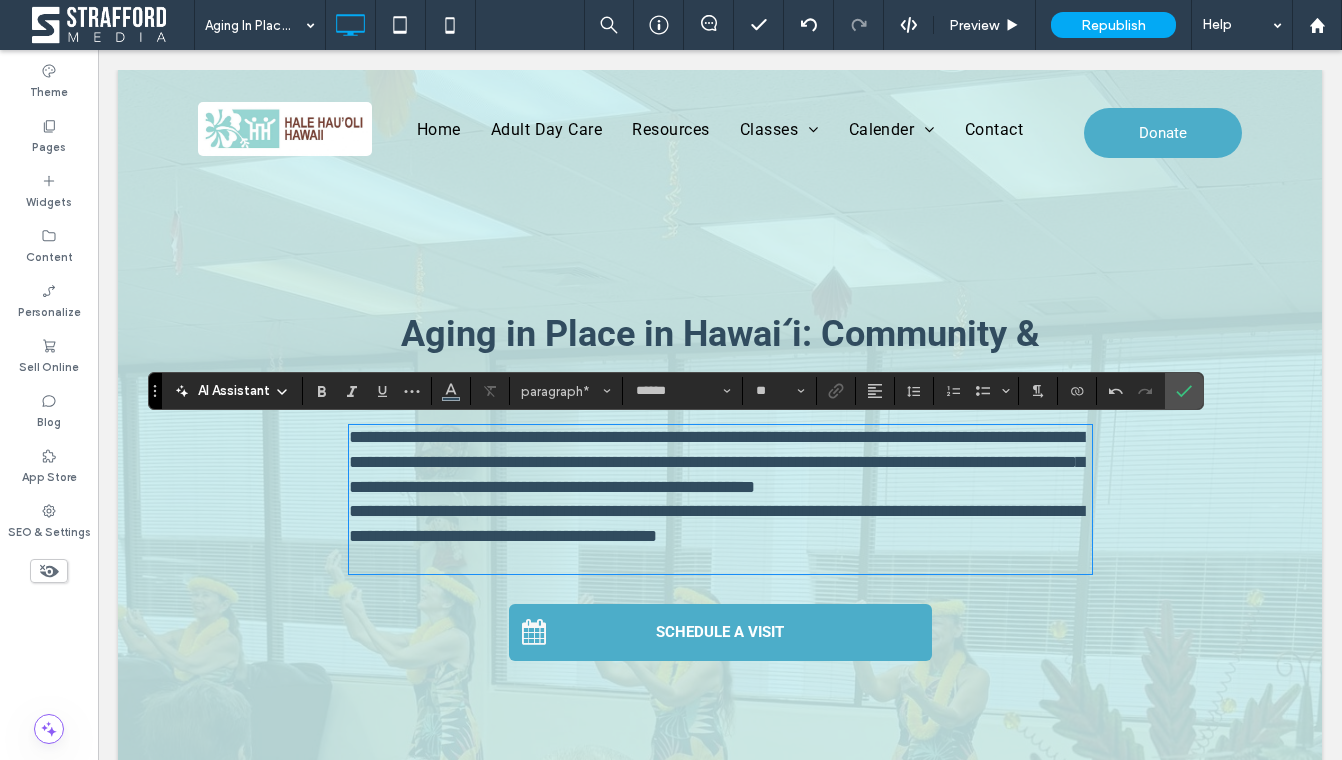 click on "**********" at bounding box center (716, 523) 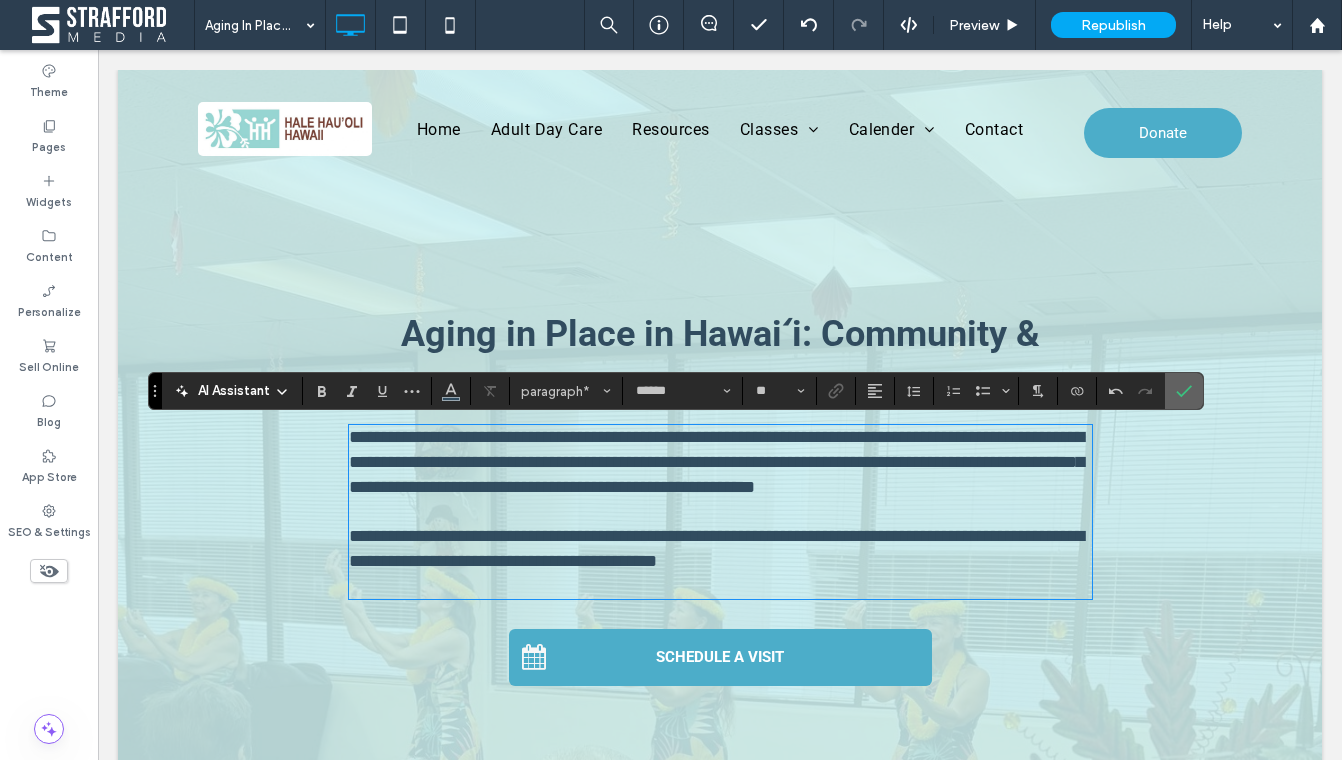 click 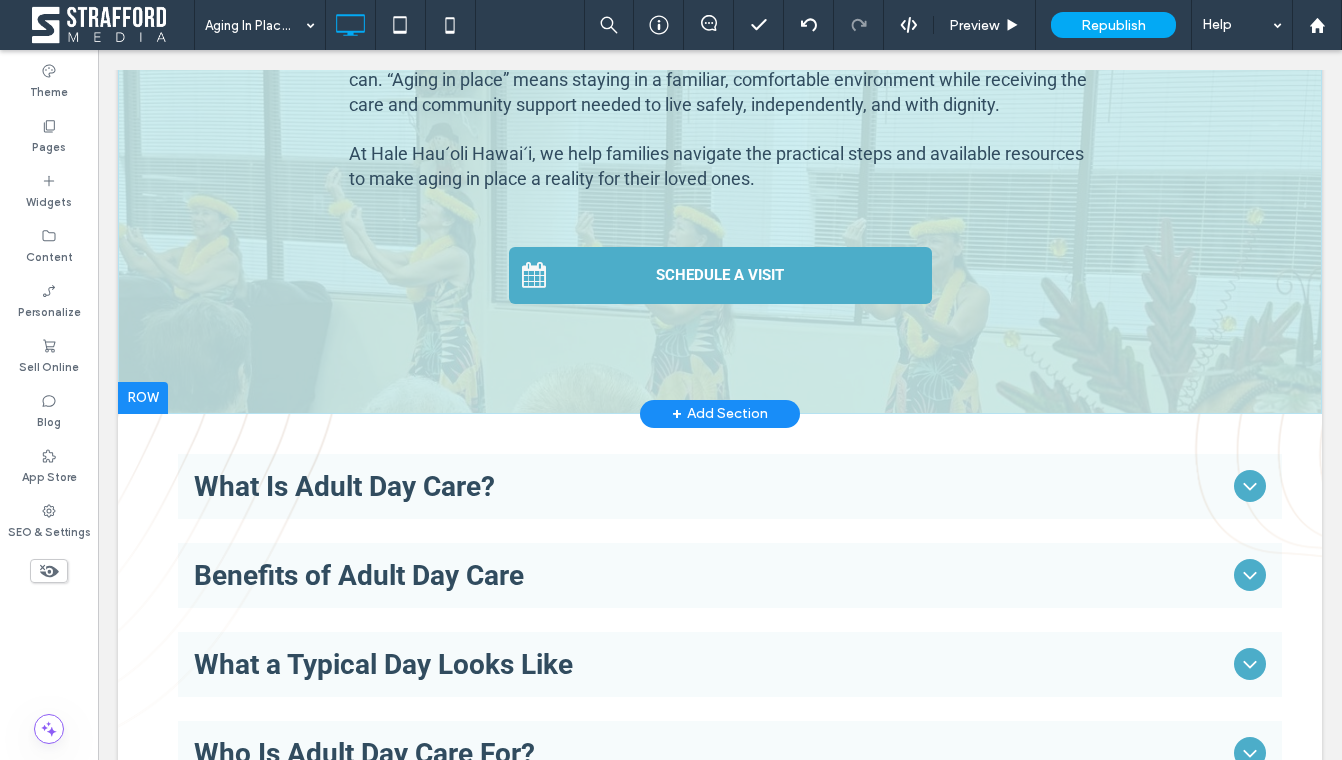 scroll, scrollTop: 396, scrollLeft: 0, axis: vertical 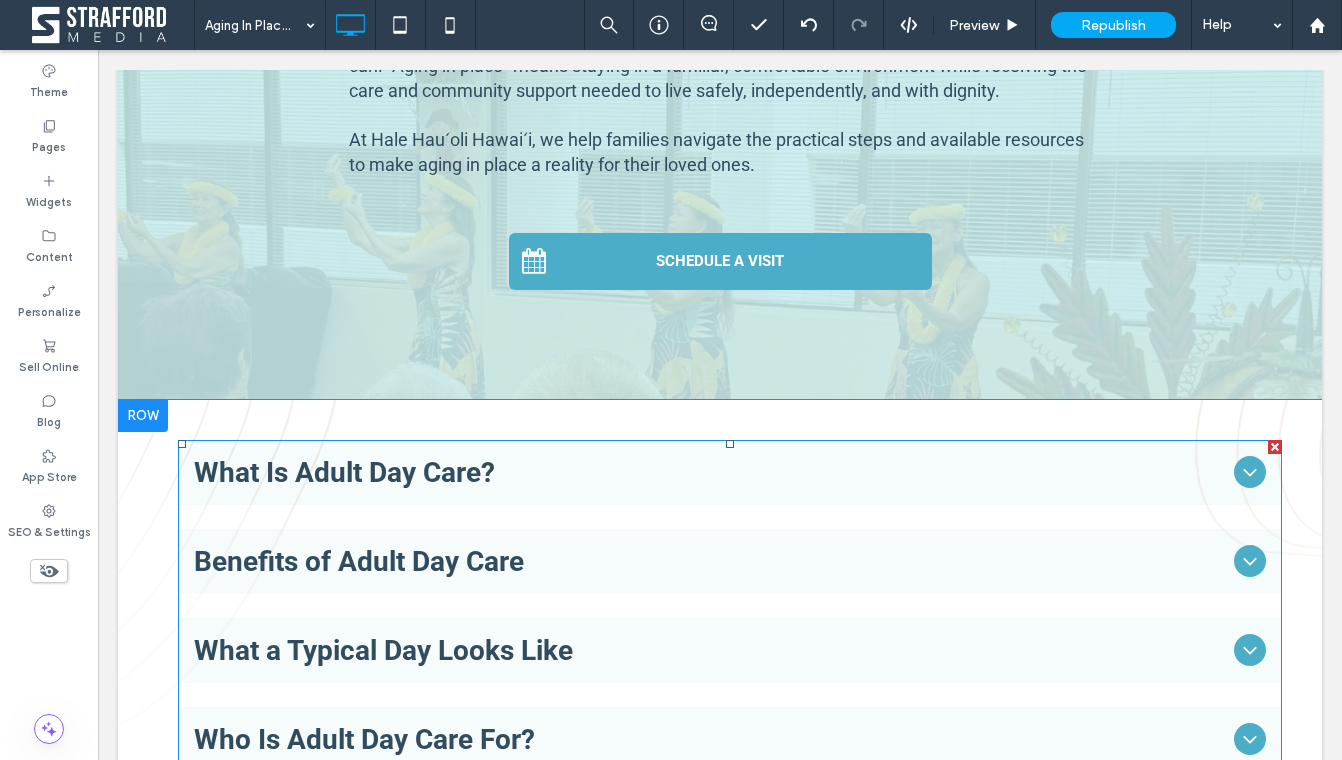 click at bounding box center (1275, 447) 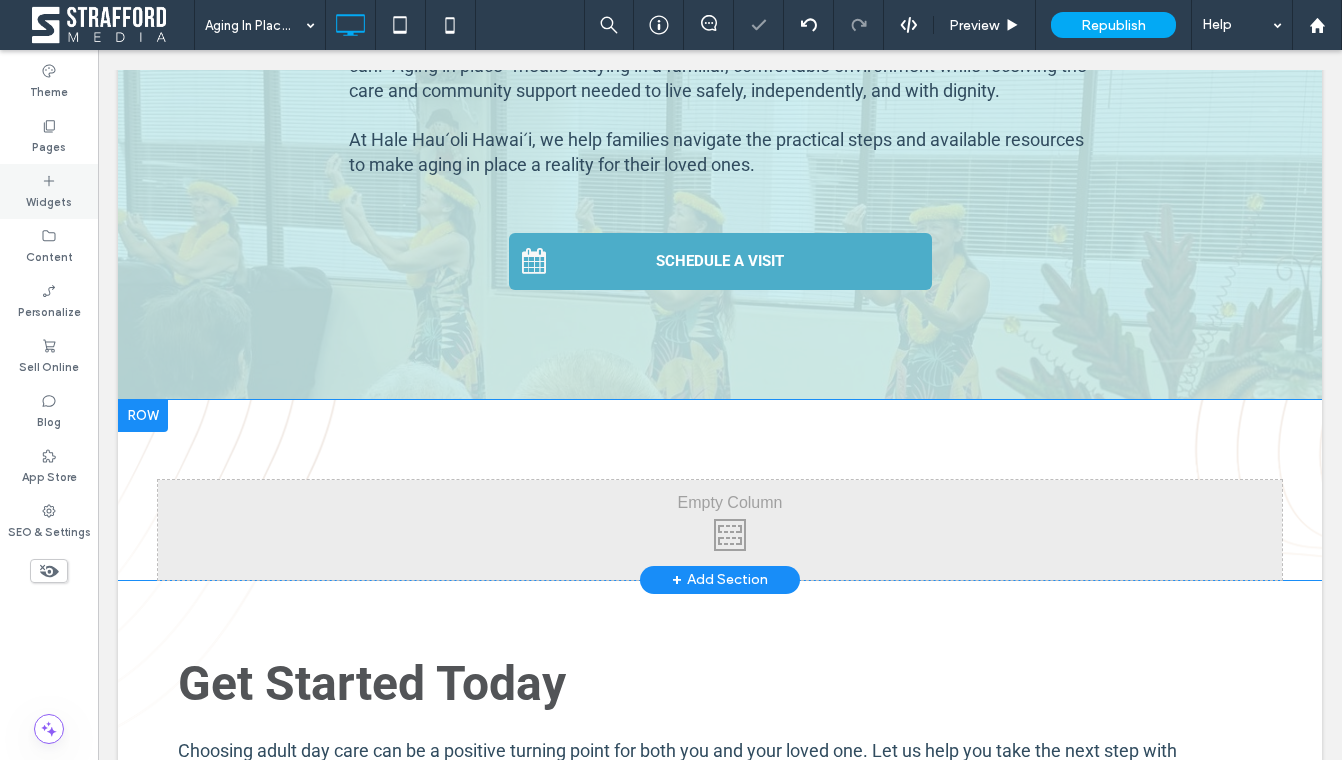 click on "Widgets" at bounding box center [49, 200] 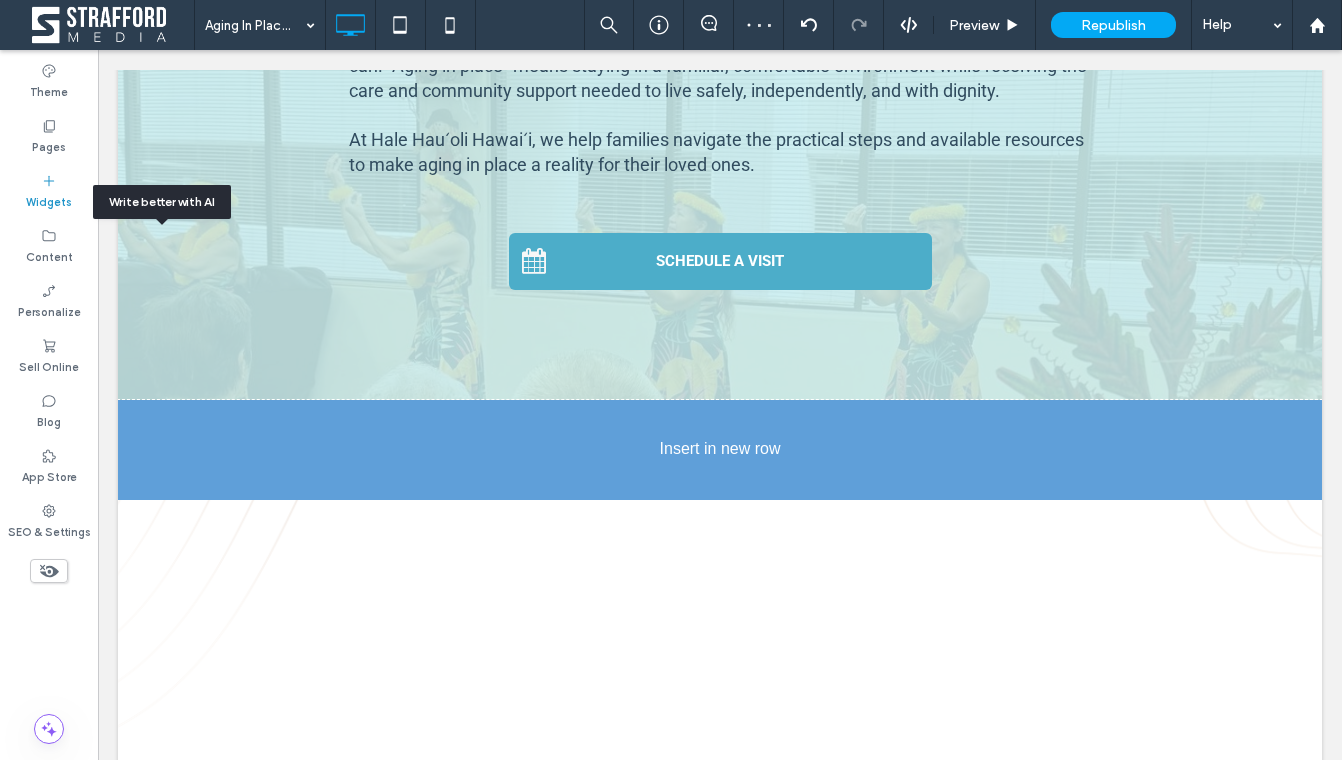 scroll, scrollTop: 416, scrollLeft: 0, axis: vertical 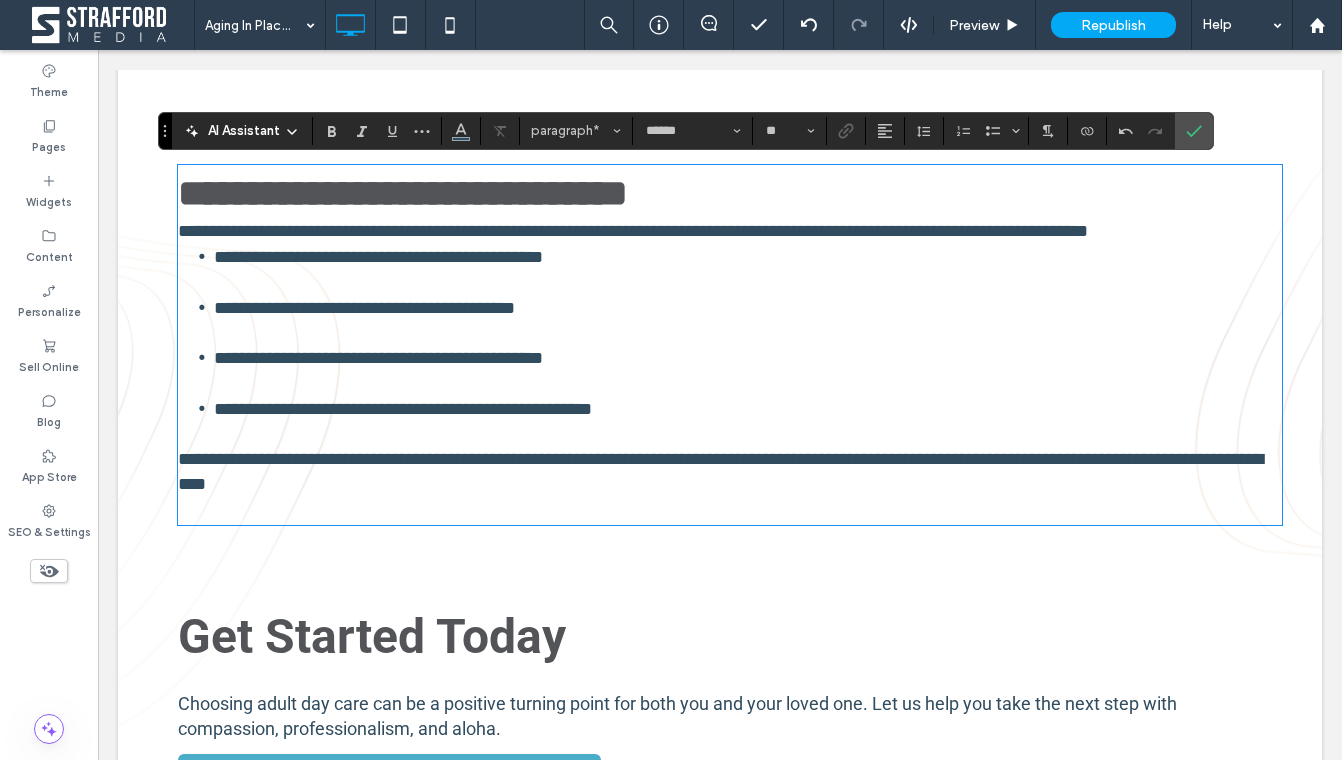 click on "**********" at bounding box center (730, 231) 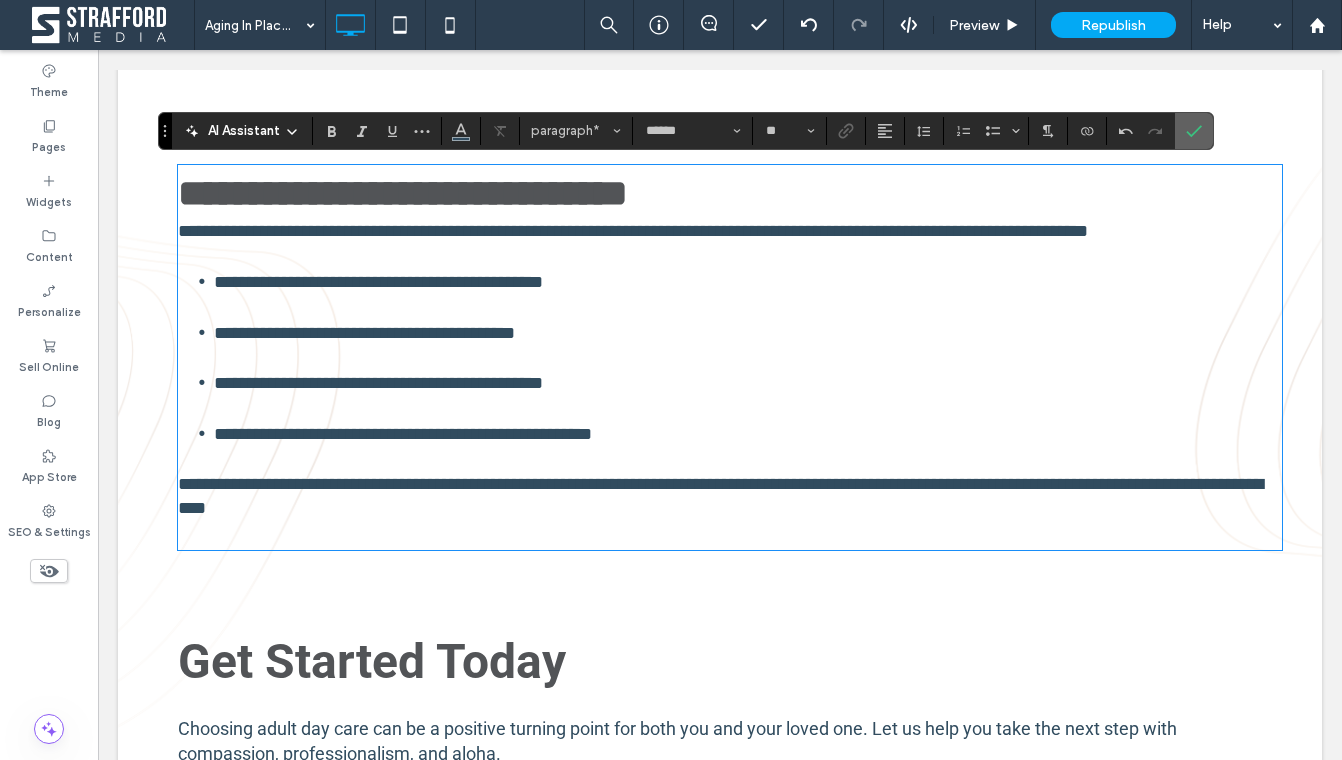 click 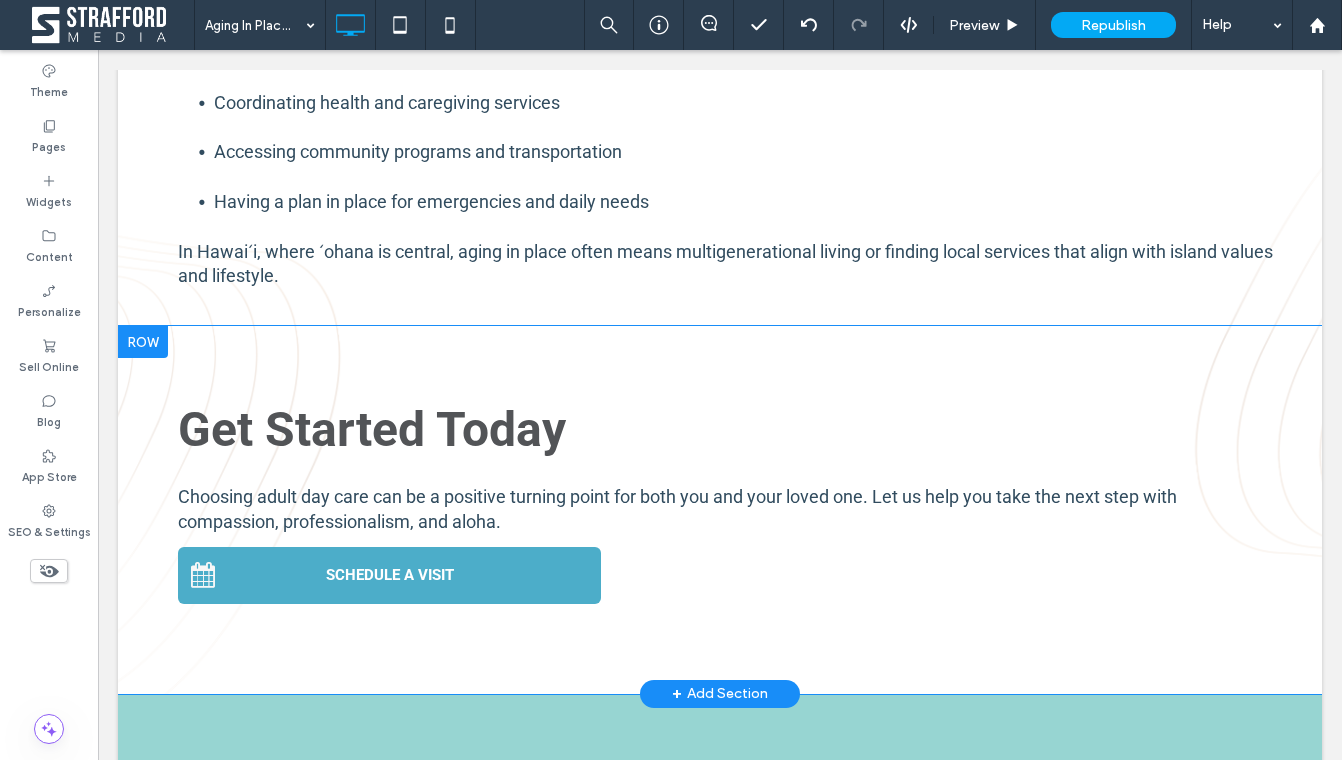 scroll, scrollTop: 998, scrollLeft: 0, axis: vertical 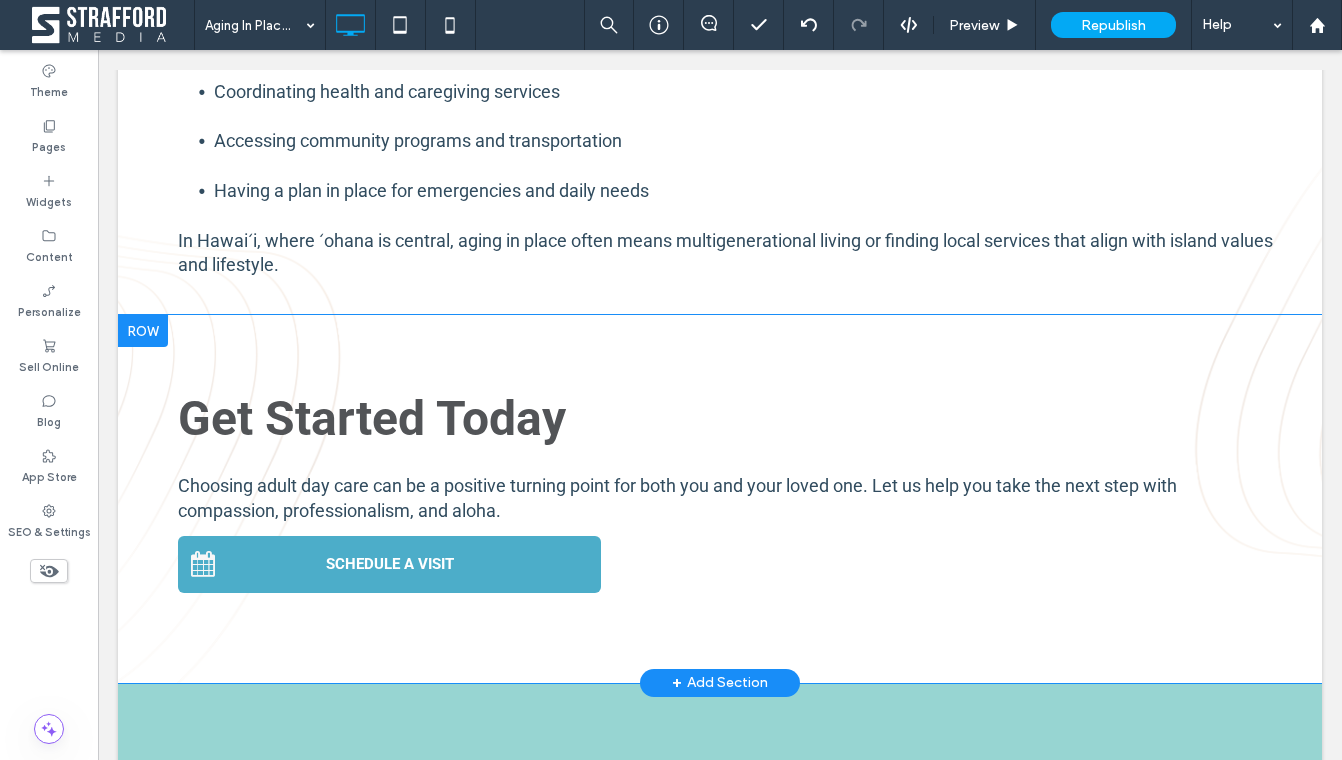 click at bounding box center (143, 331) 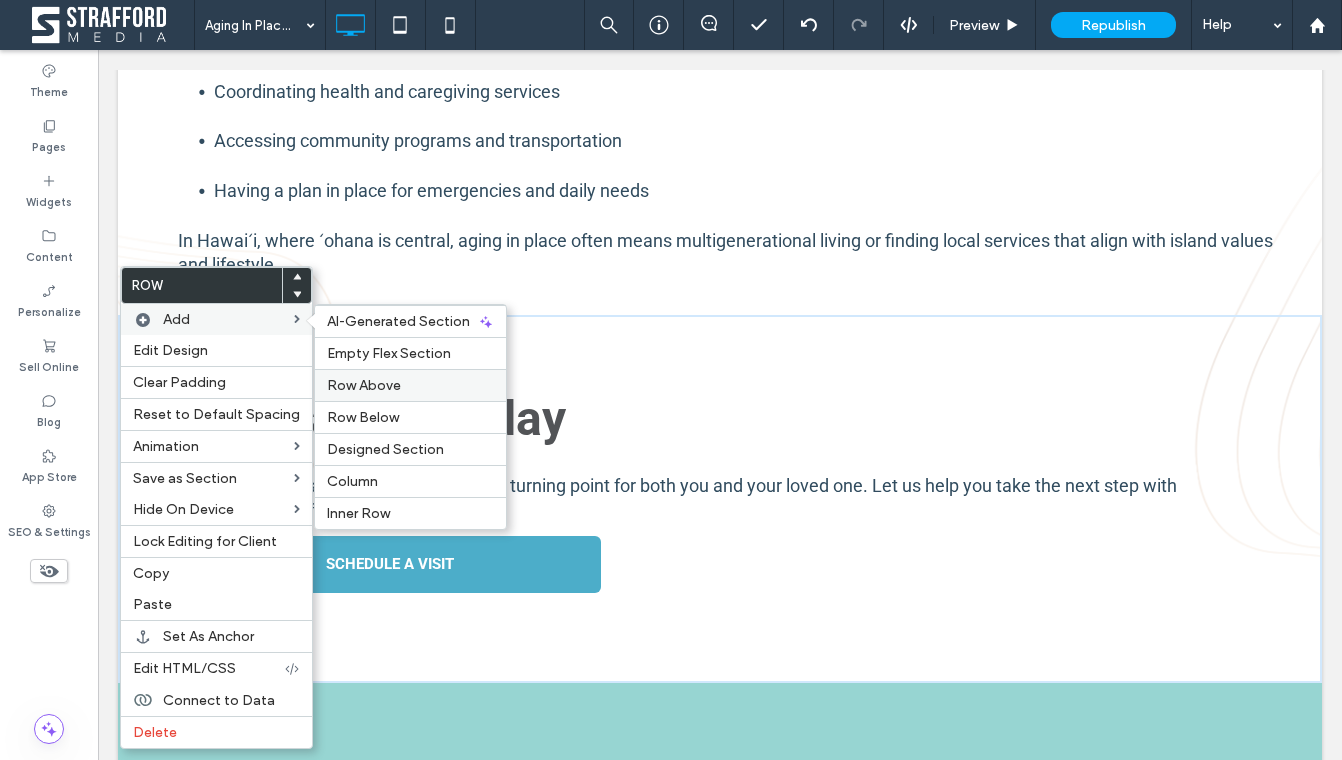 click on "Row Above" at bounding box center (364, 385) 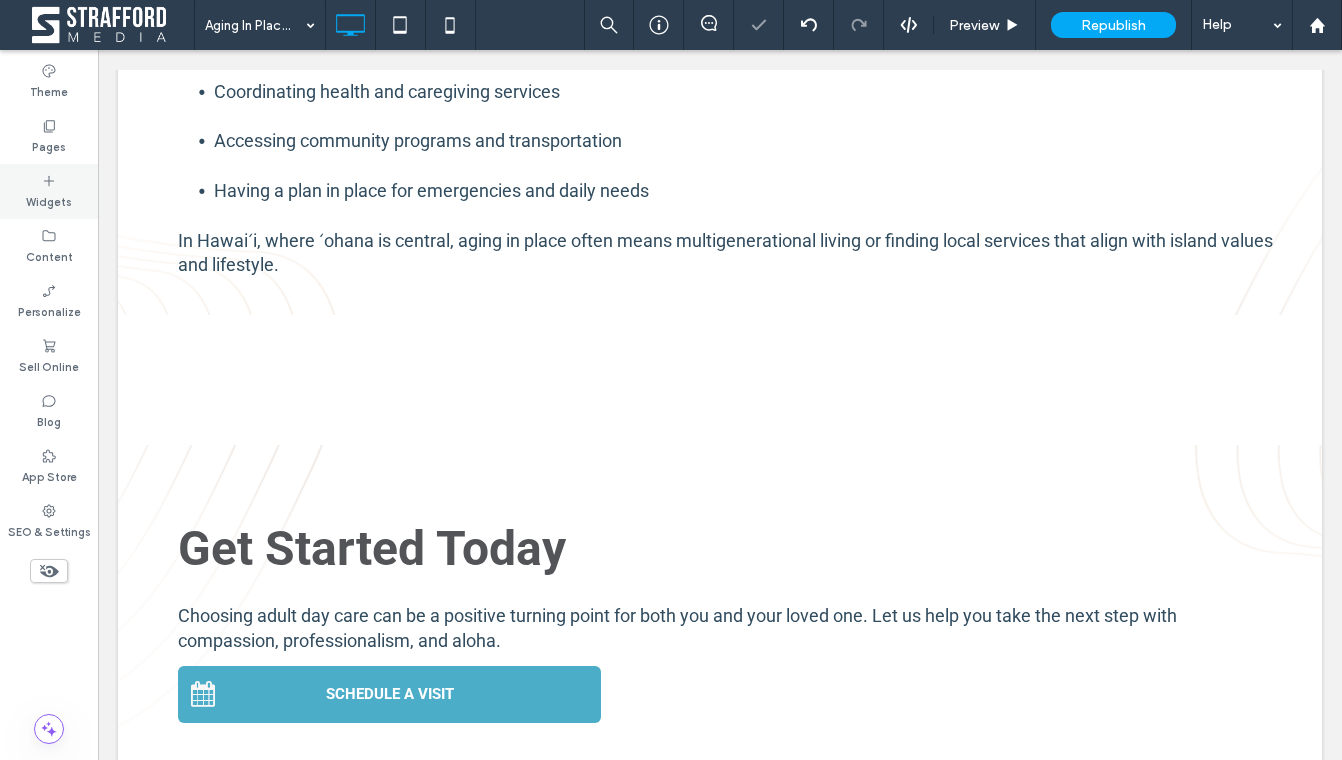 click on "Widgets" at bounding box center (49, 191) 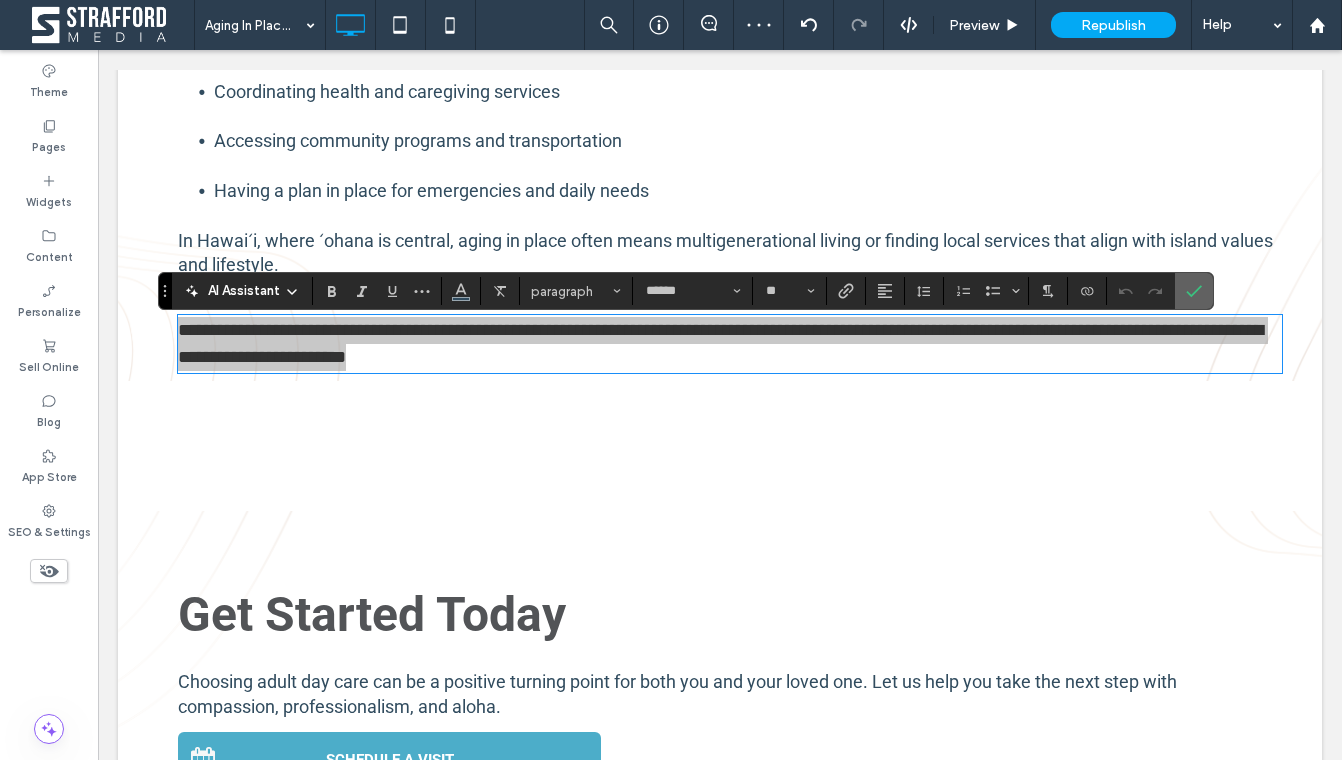 click 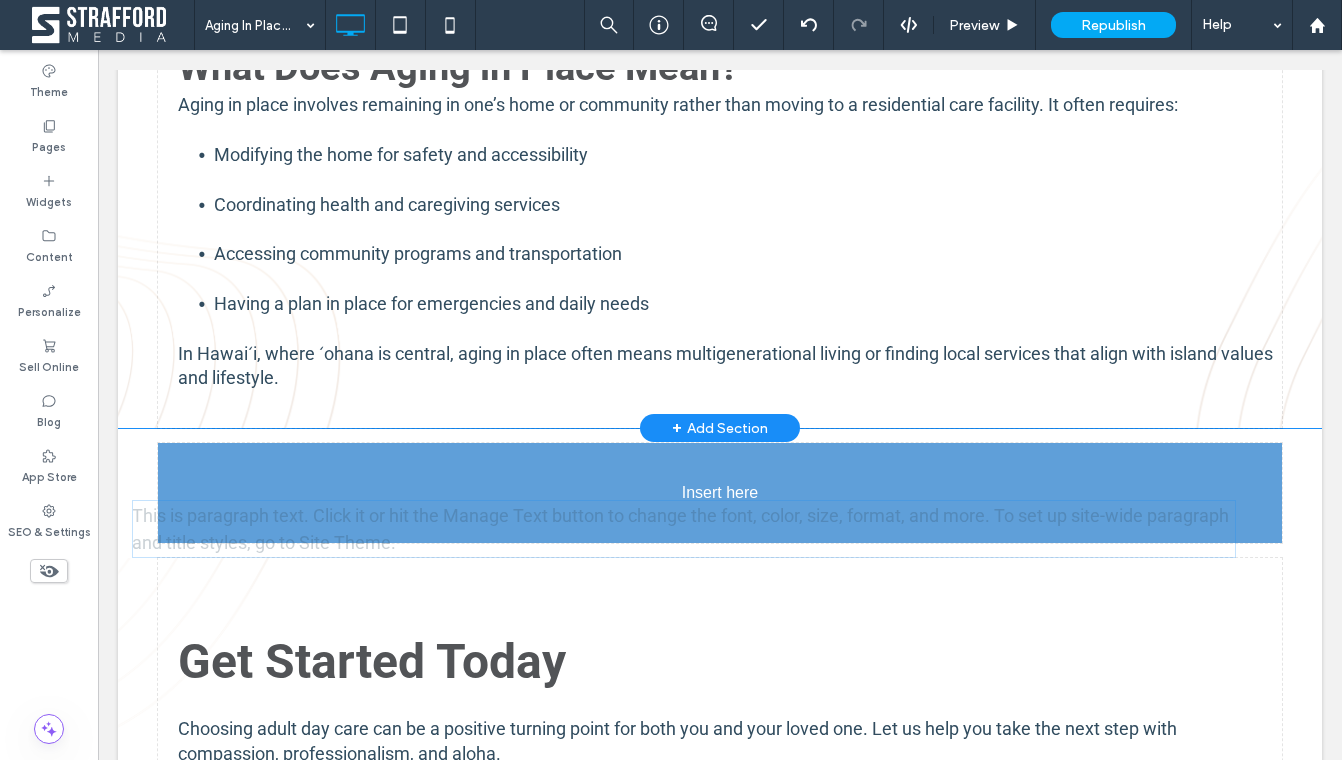 drag, startPoint x: 761, startPoint y: 345, endPoint x: 715, endPoint y: 528, distance: 188.69287 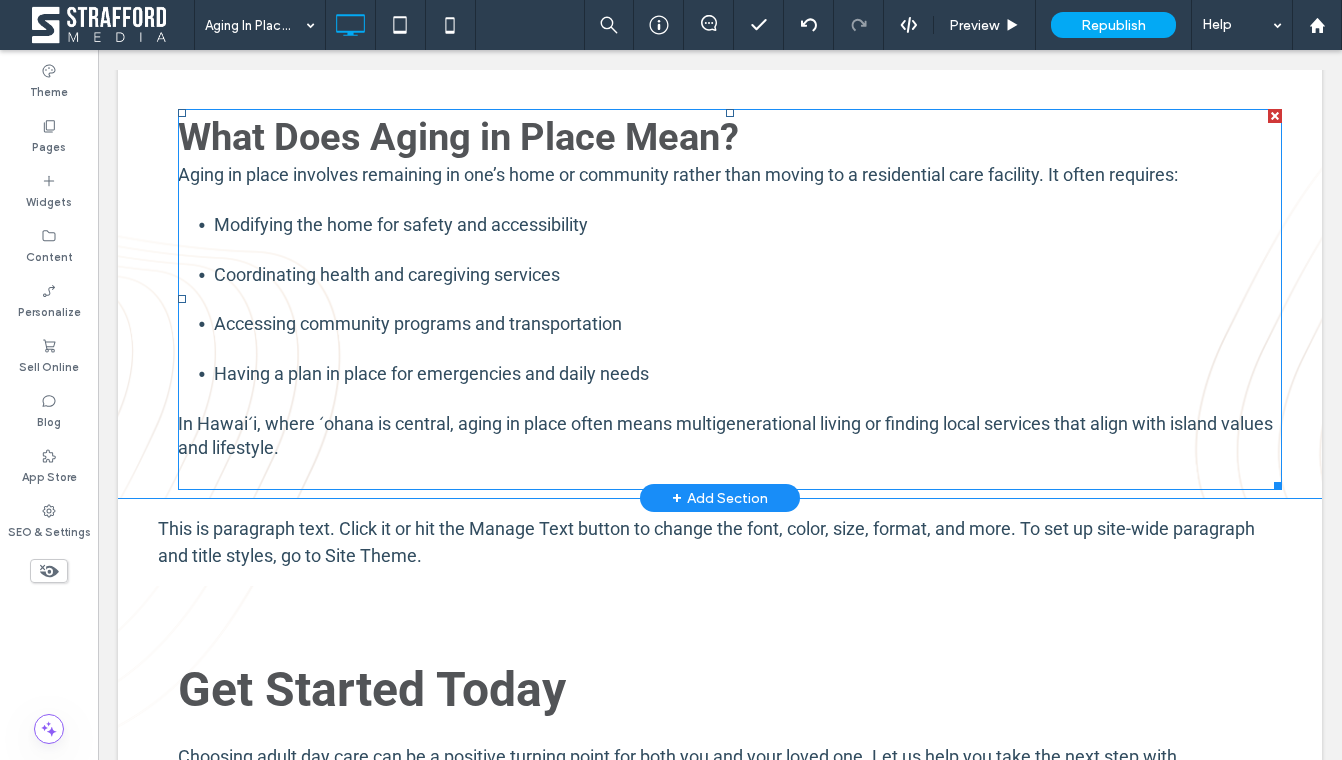 scroll, scrollTop: 871, scrollLeft: 0, axis: vertical 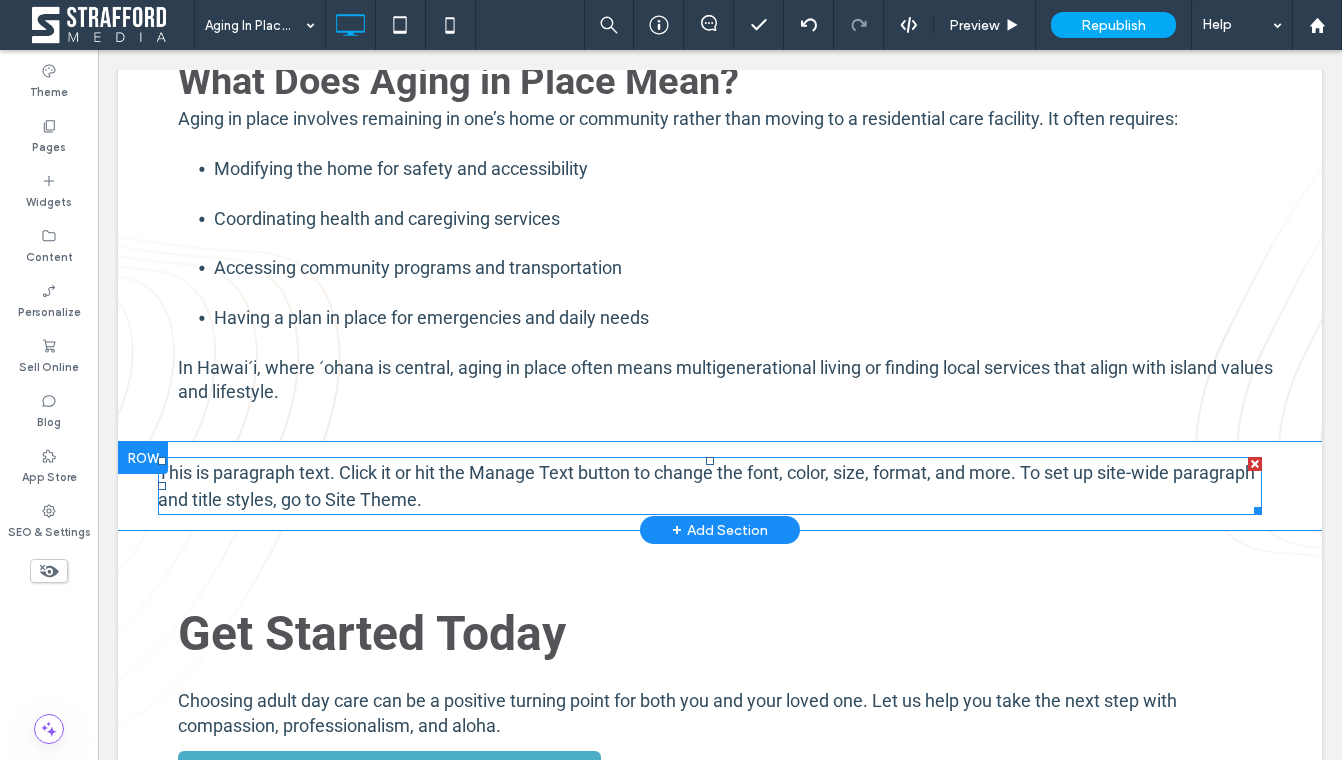 click on "This is paragraph text. Click it or hit the Manage Text button to change the font, color, size, format, and more. To set up site-wide paragraph and title styles, go to Site Theme." at bounding box center [706, 486] 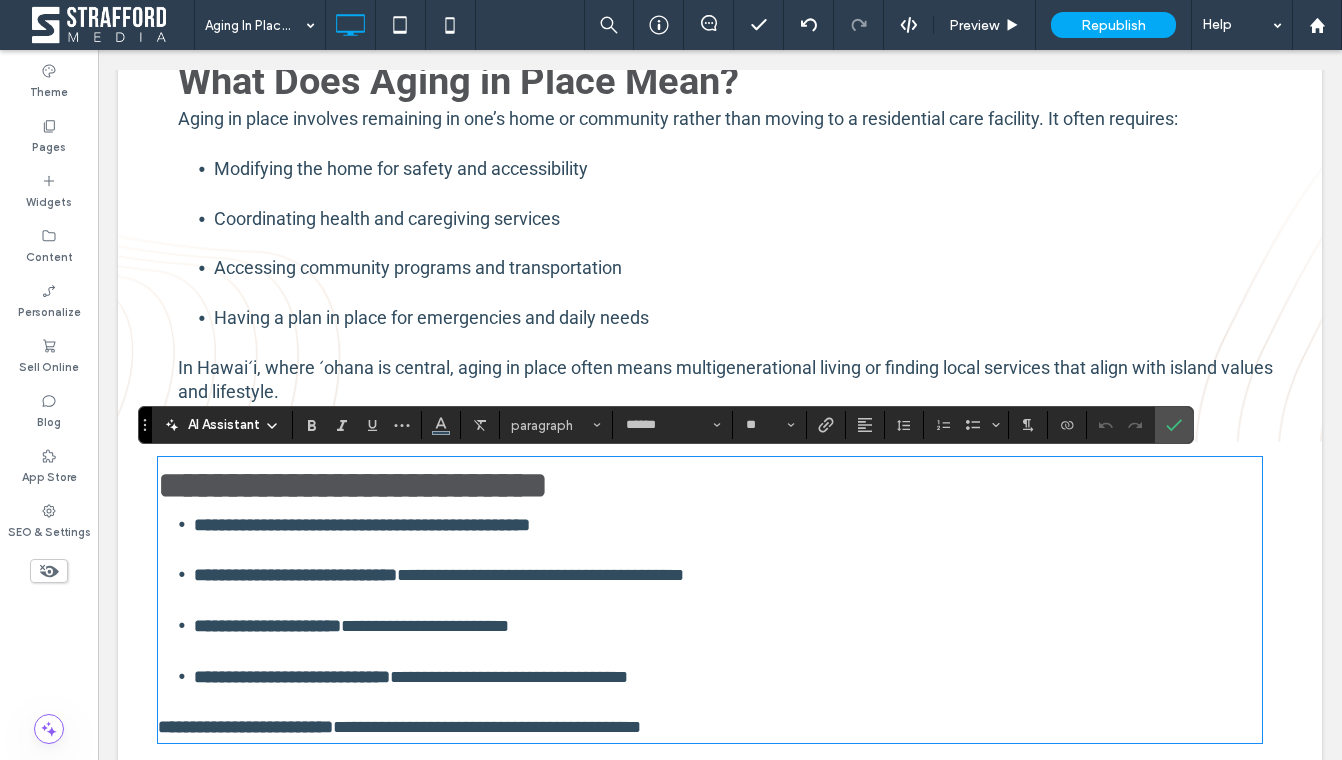scroll, scrollTop: 0, scrollLeft: 0, axis: both 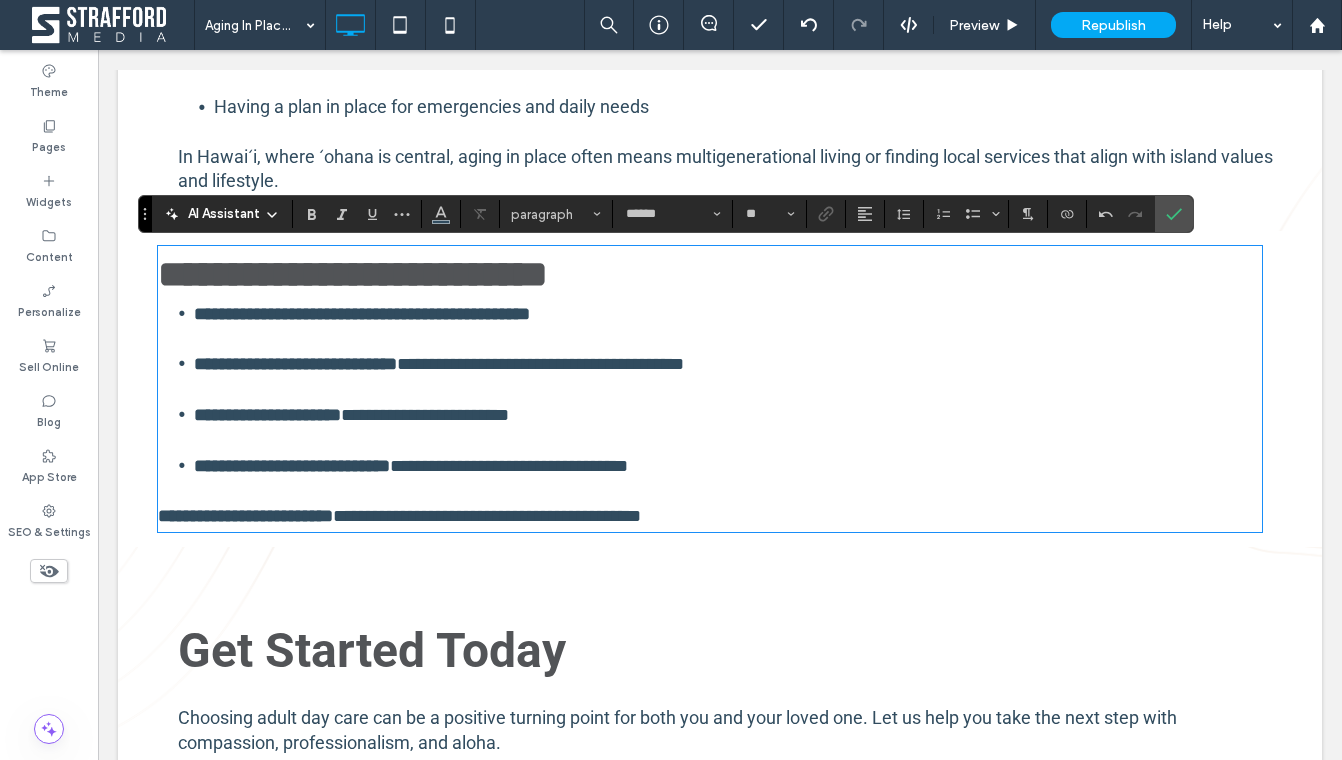 type on "**" 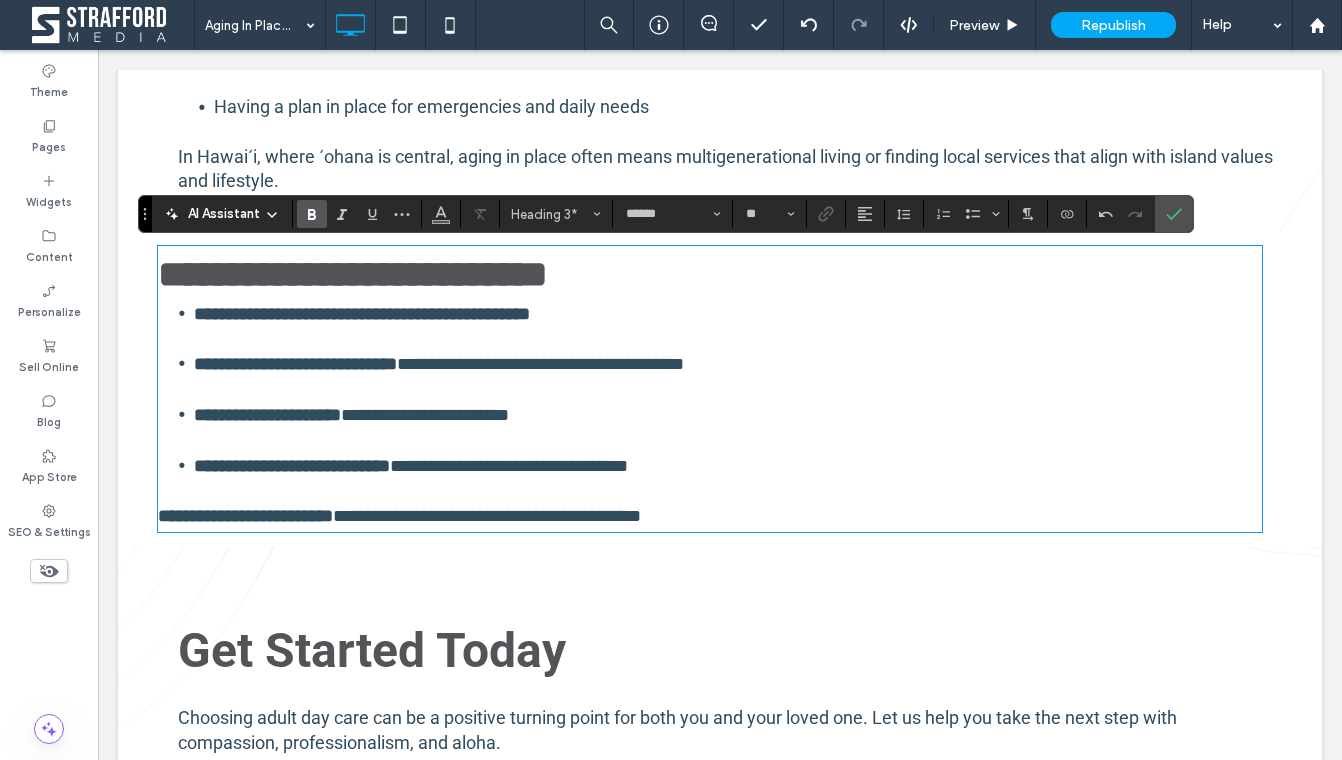 click on "**********" at bounding box center (710, 274) 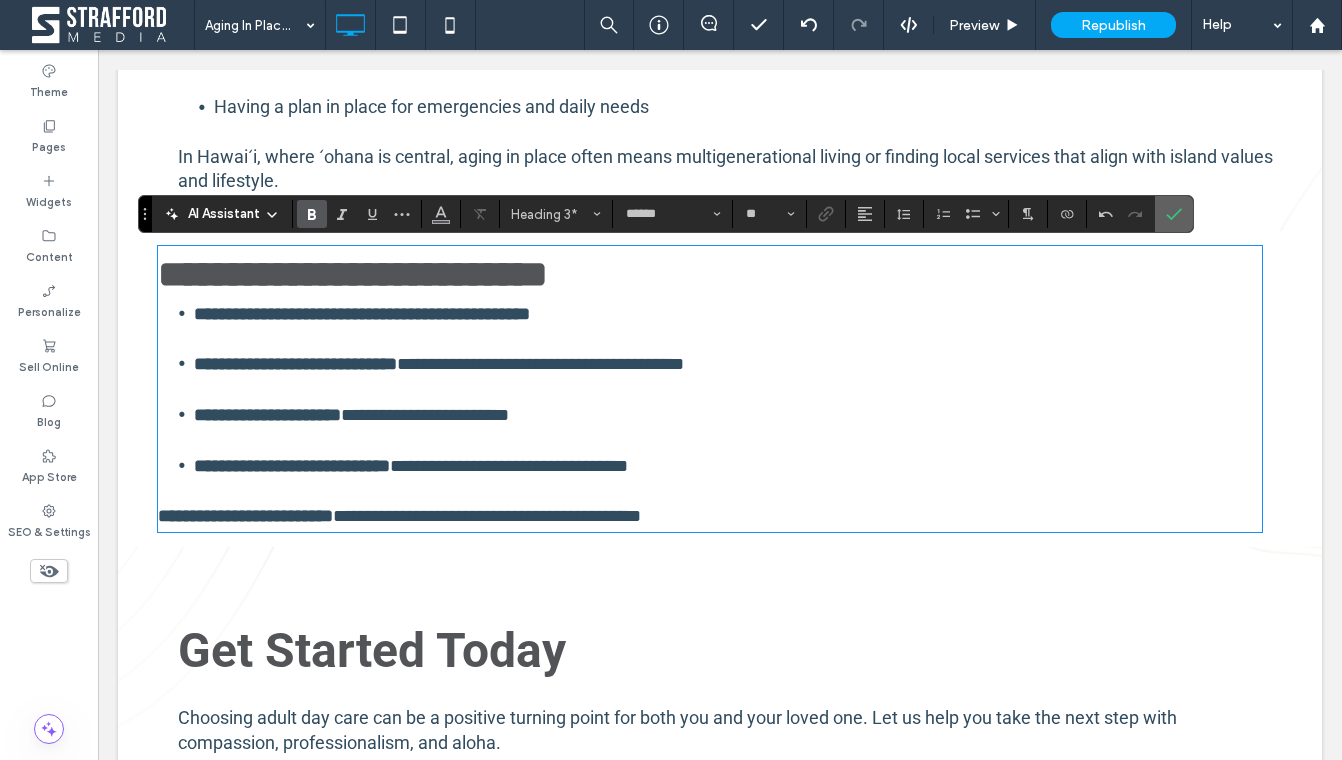 click at bounding box center [1170, 214] 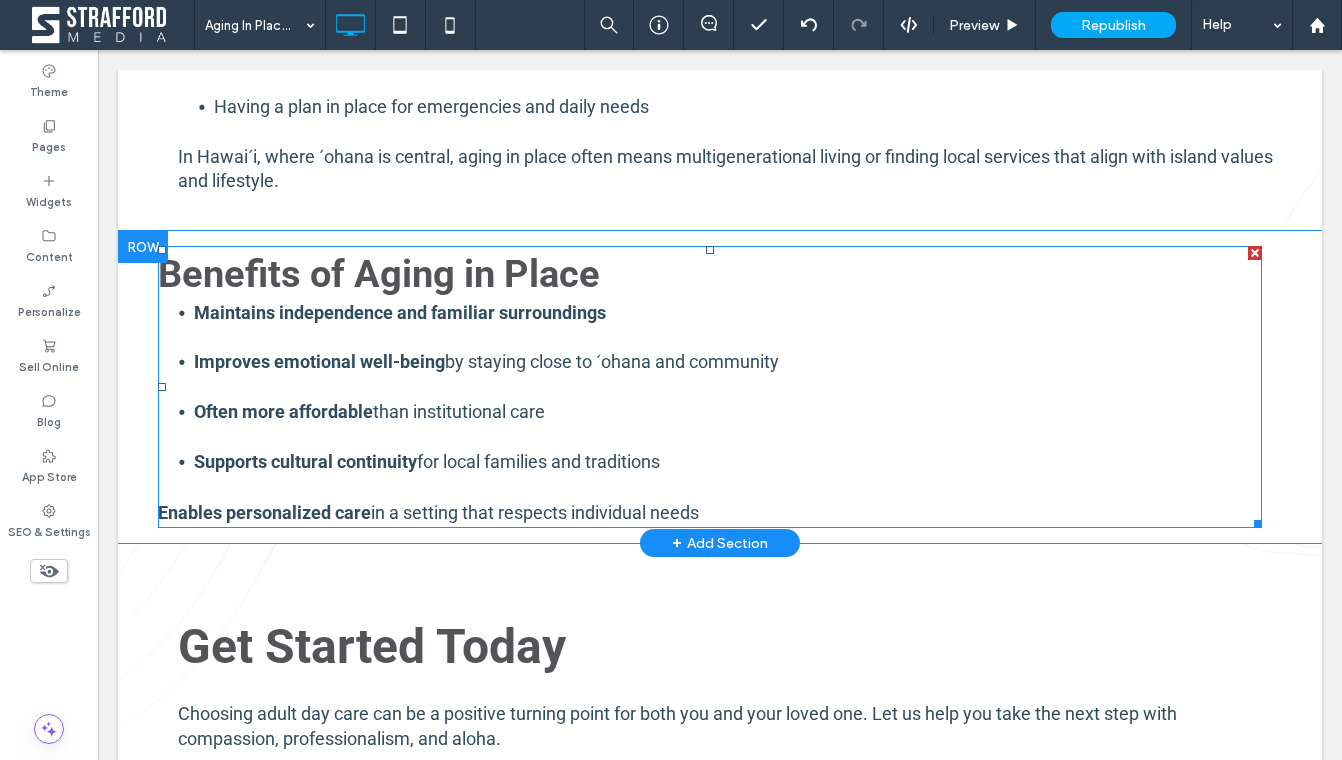 click on "Supports cultural continuity  for local families and traditions" at bounding box center (728, 475) 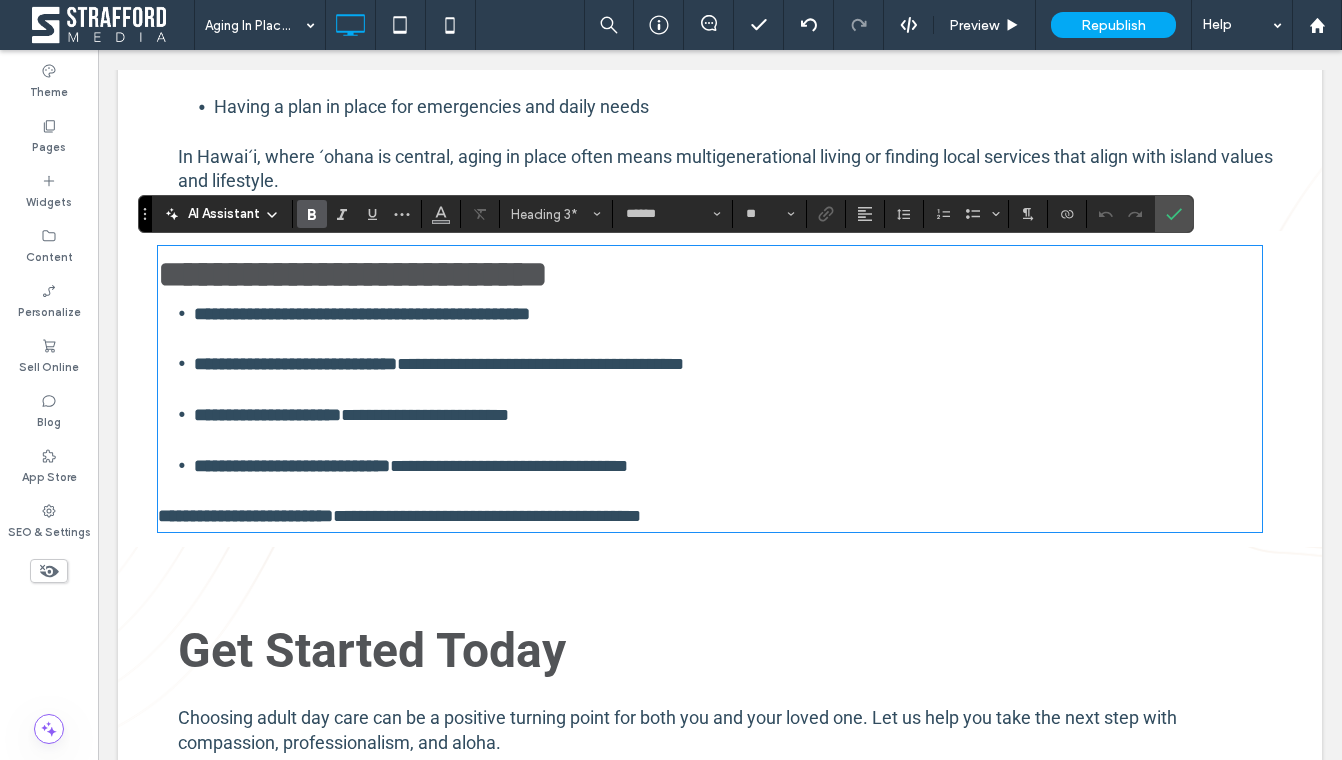 type on "**" 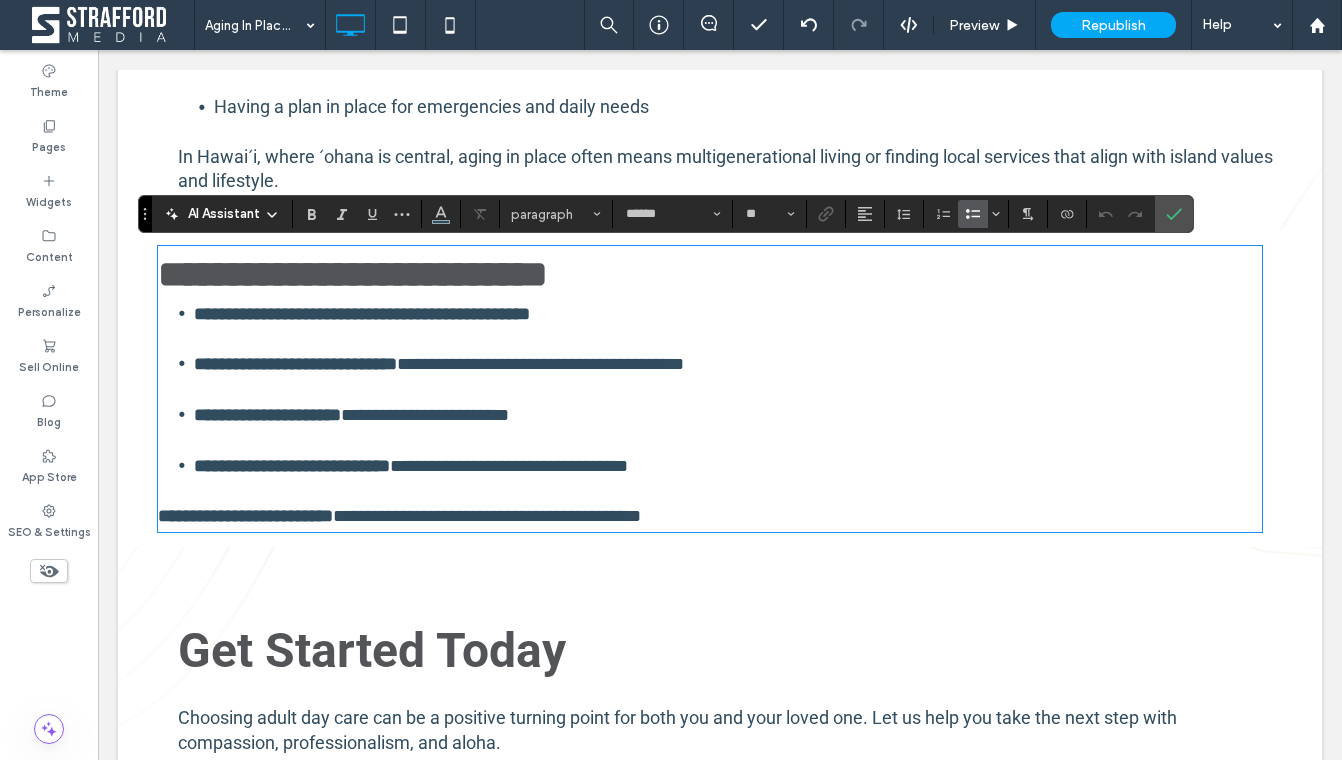 click on "**********" at bounding box center (728, 478) 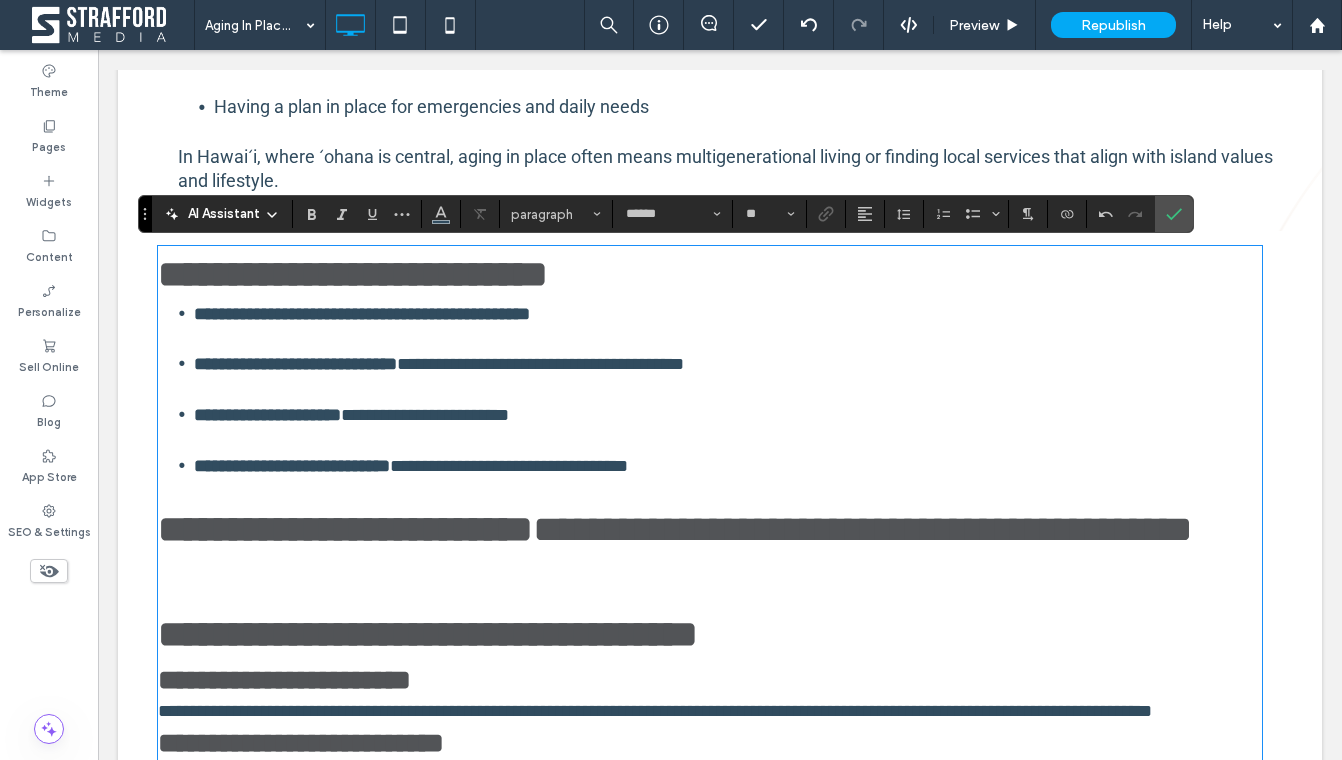 scroll, scrollTop: 2158, scrollLeft: 0, axis: vertical 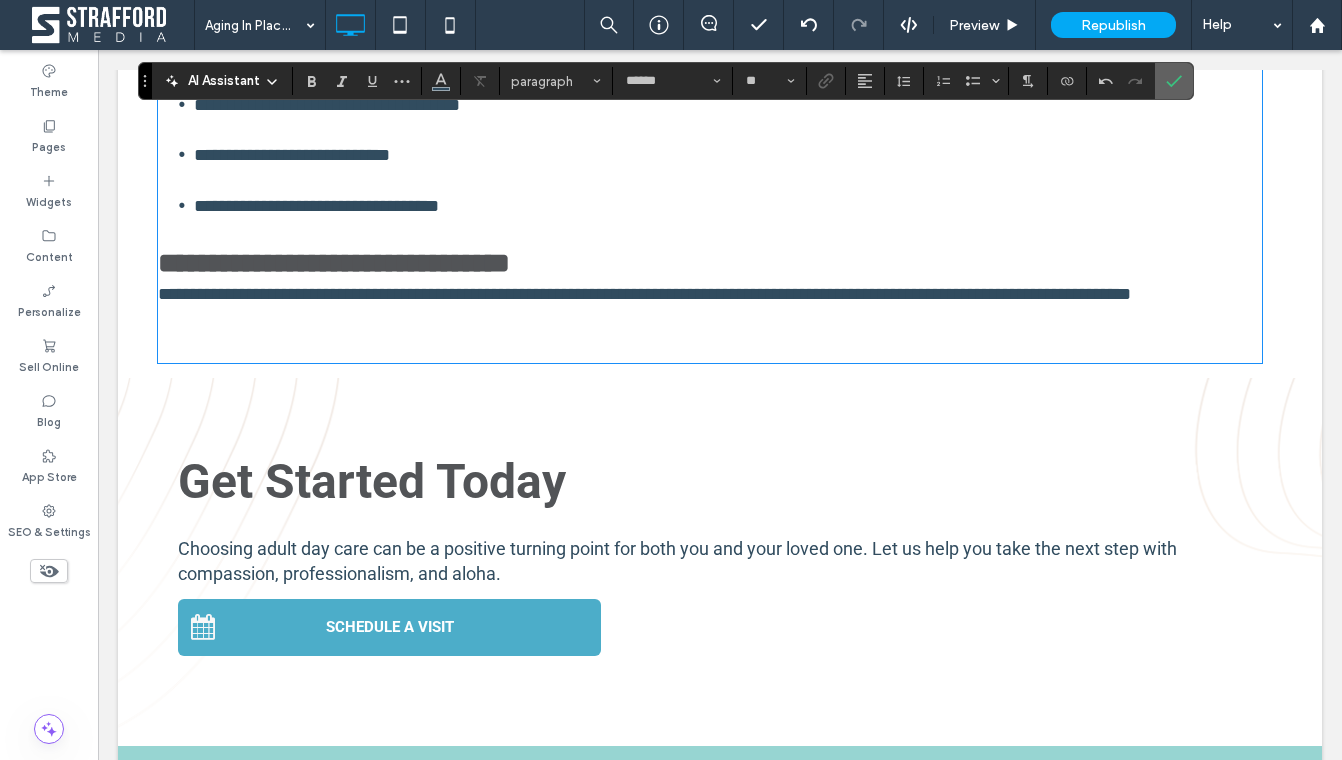 click 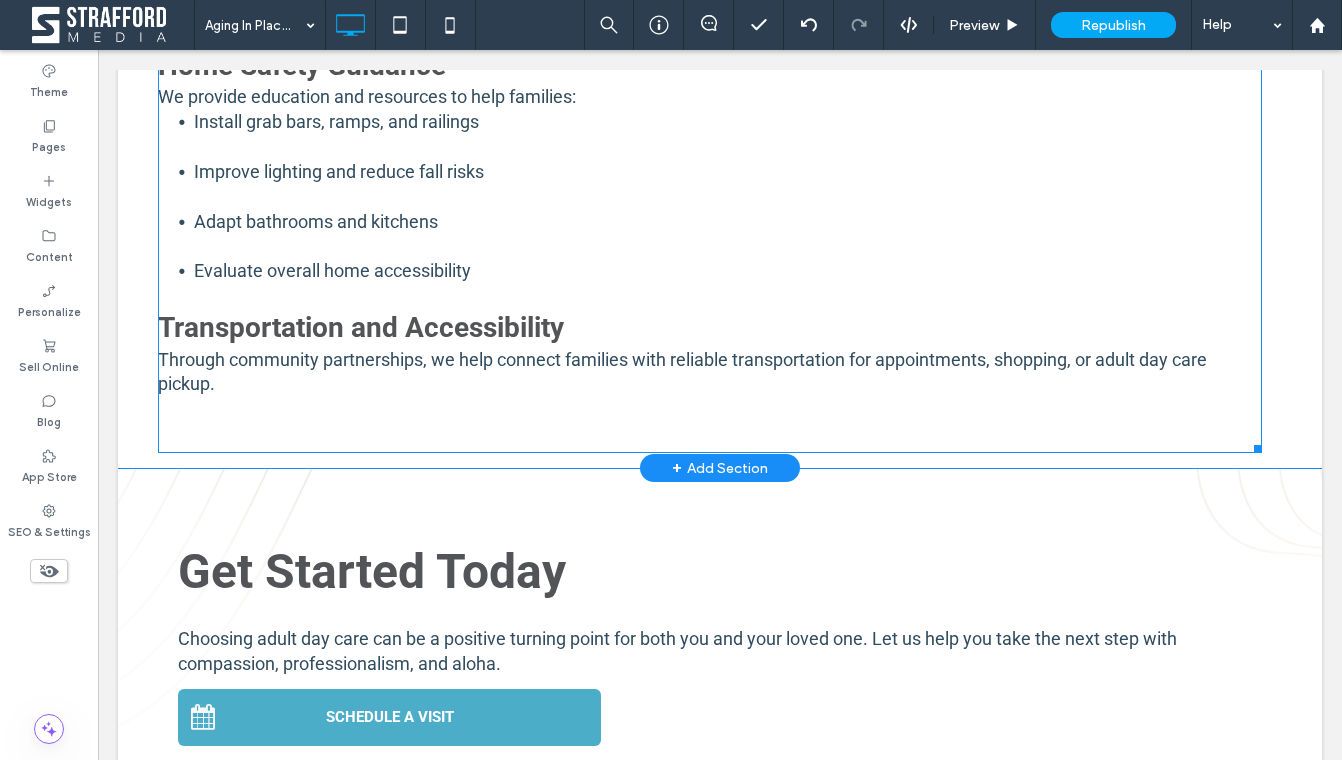 click on "Through community partnerships, we help connect families with reliable transportation for appointments, shopping, or adult day care pickup." at bounding box center (710, 373) 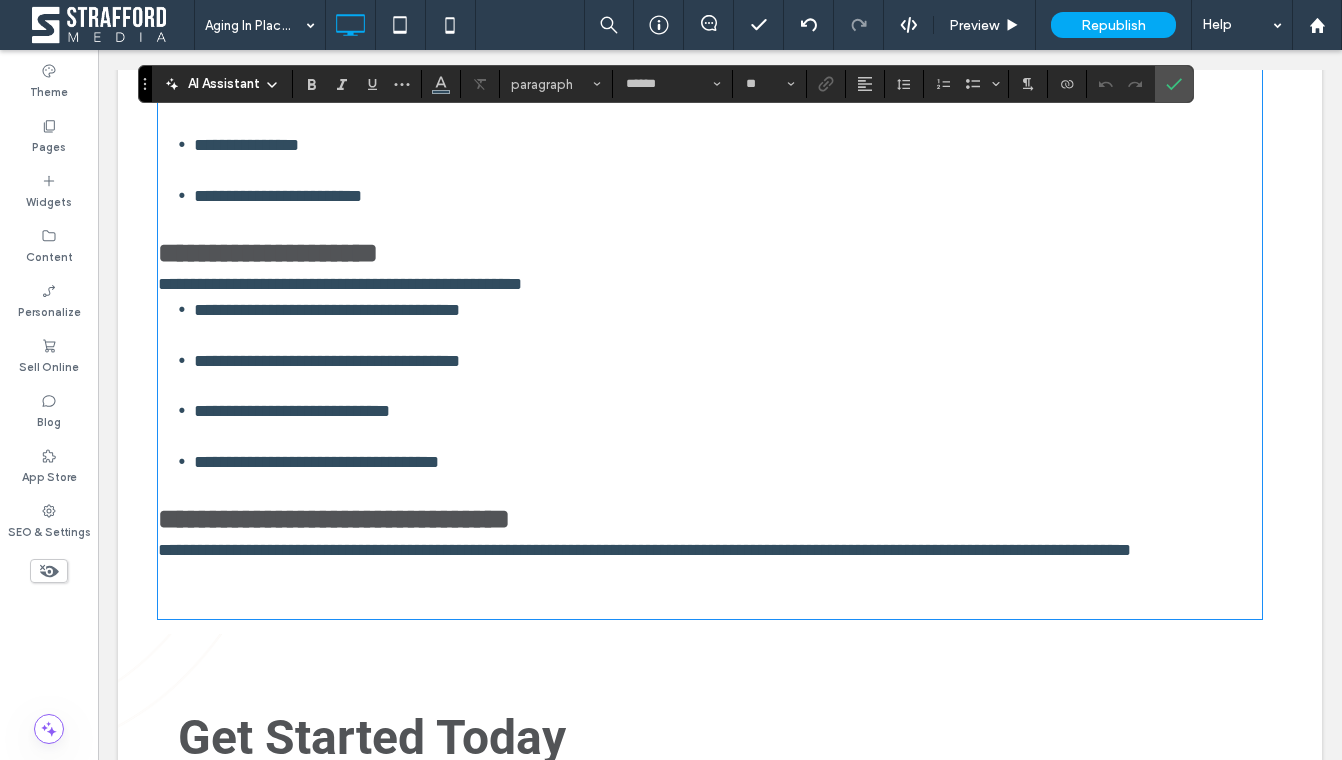 scroll, scrollTop: 2073, scrollLeft: 0, axis: vertical 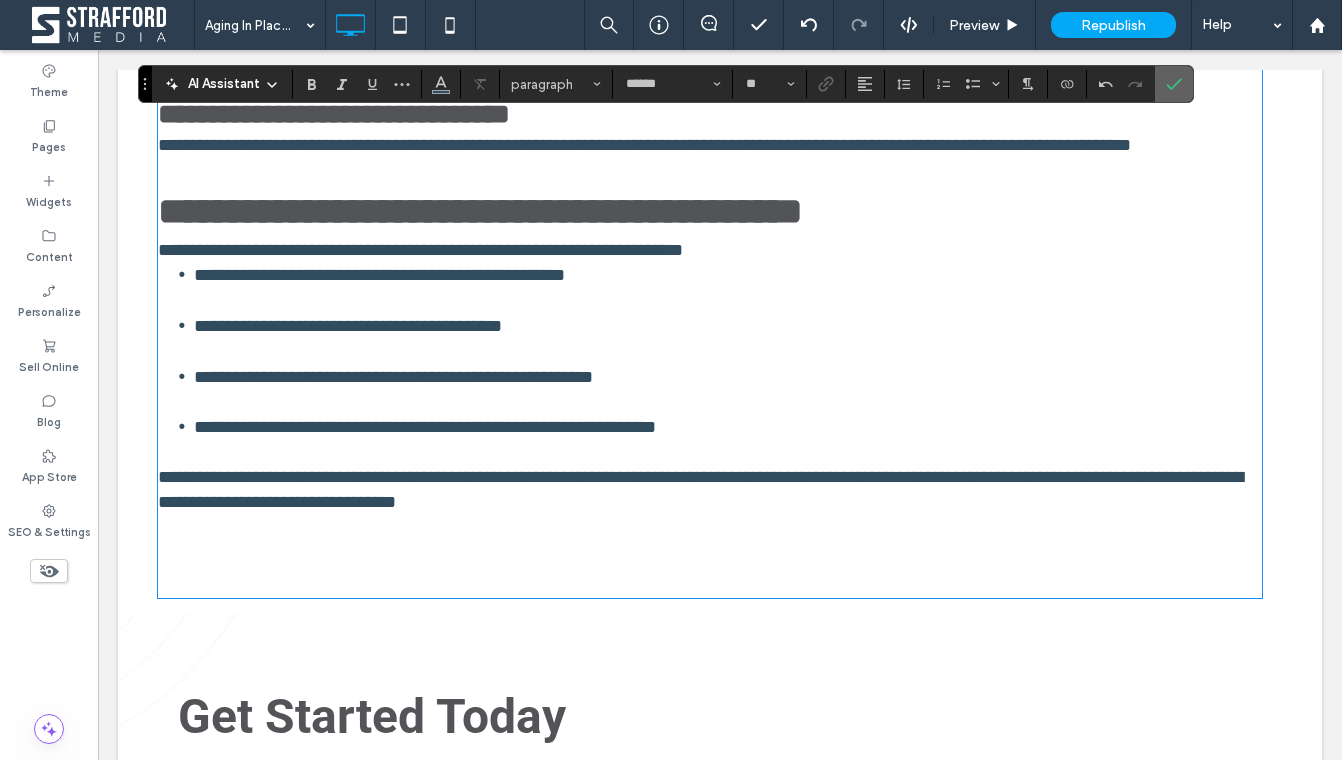 click 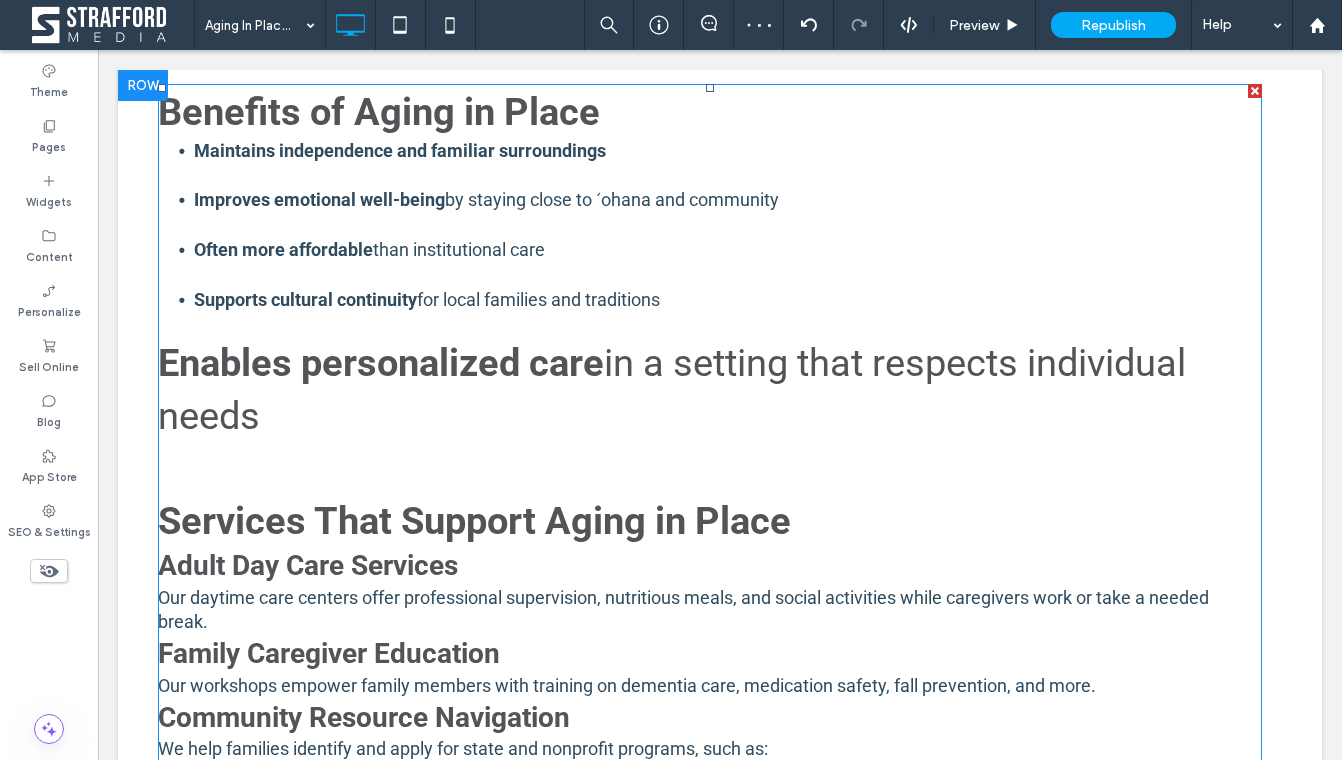 scroll, scrollTop: 1242, scrollLeft: 0, axis: vertical 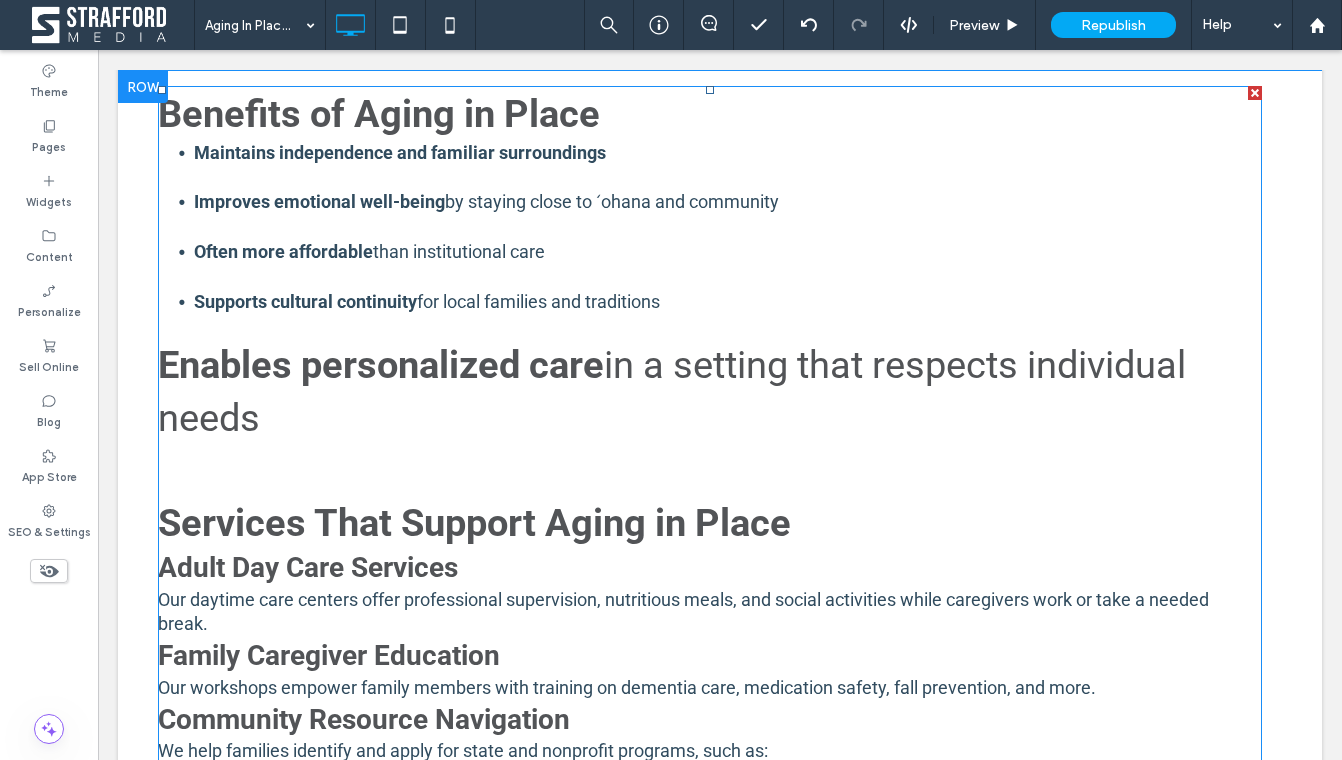 click on "Enables personalized care  in a setting that respects individual needs Services That Support Aging in Place" at bounding box center (710, 444) 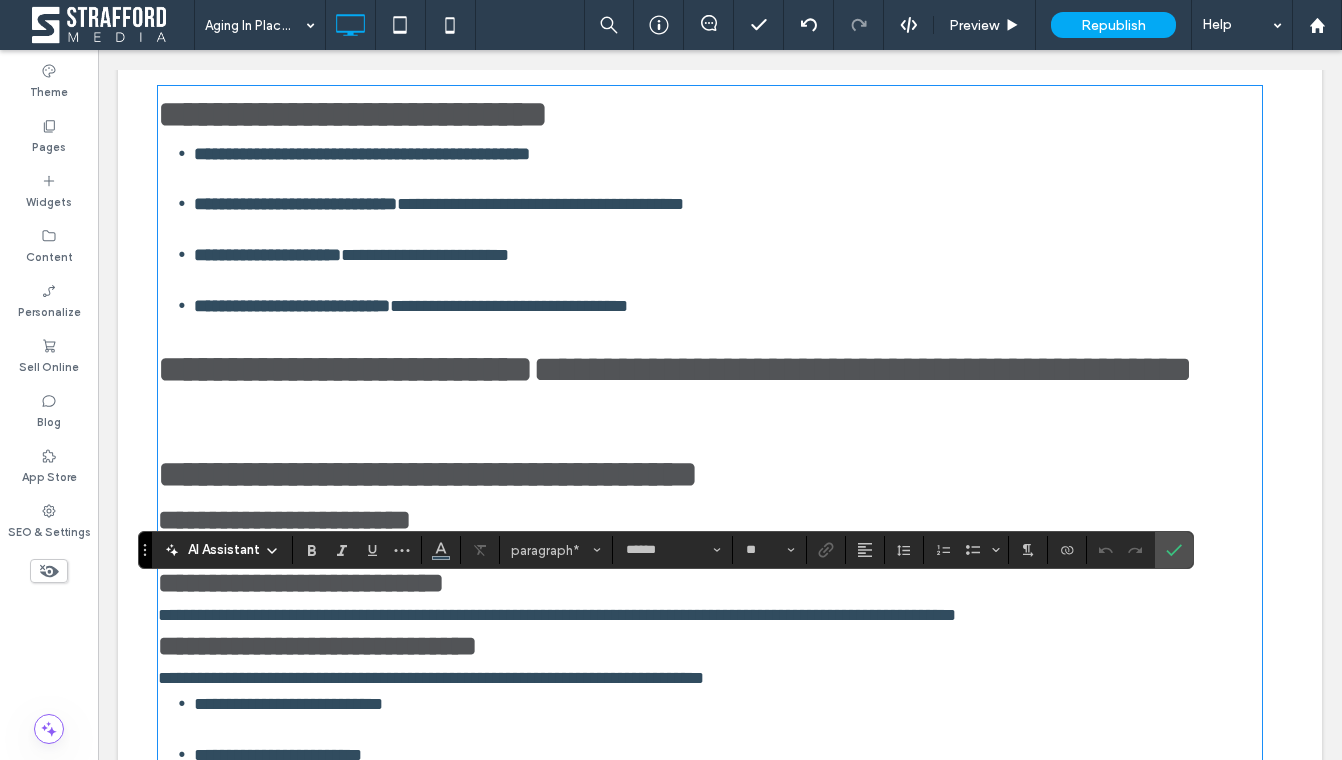 type on "**" 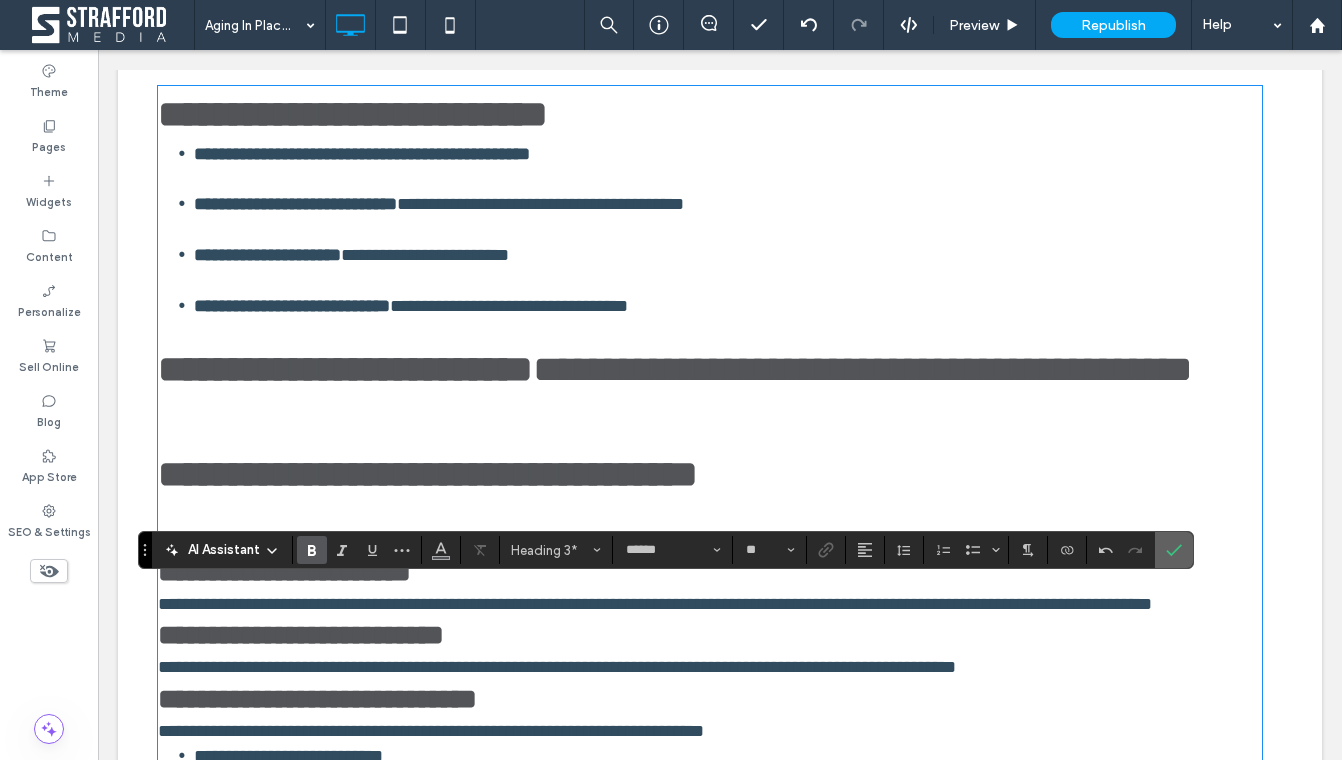 click 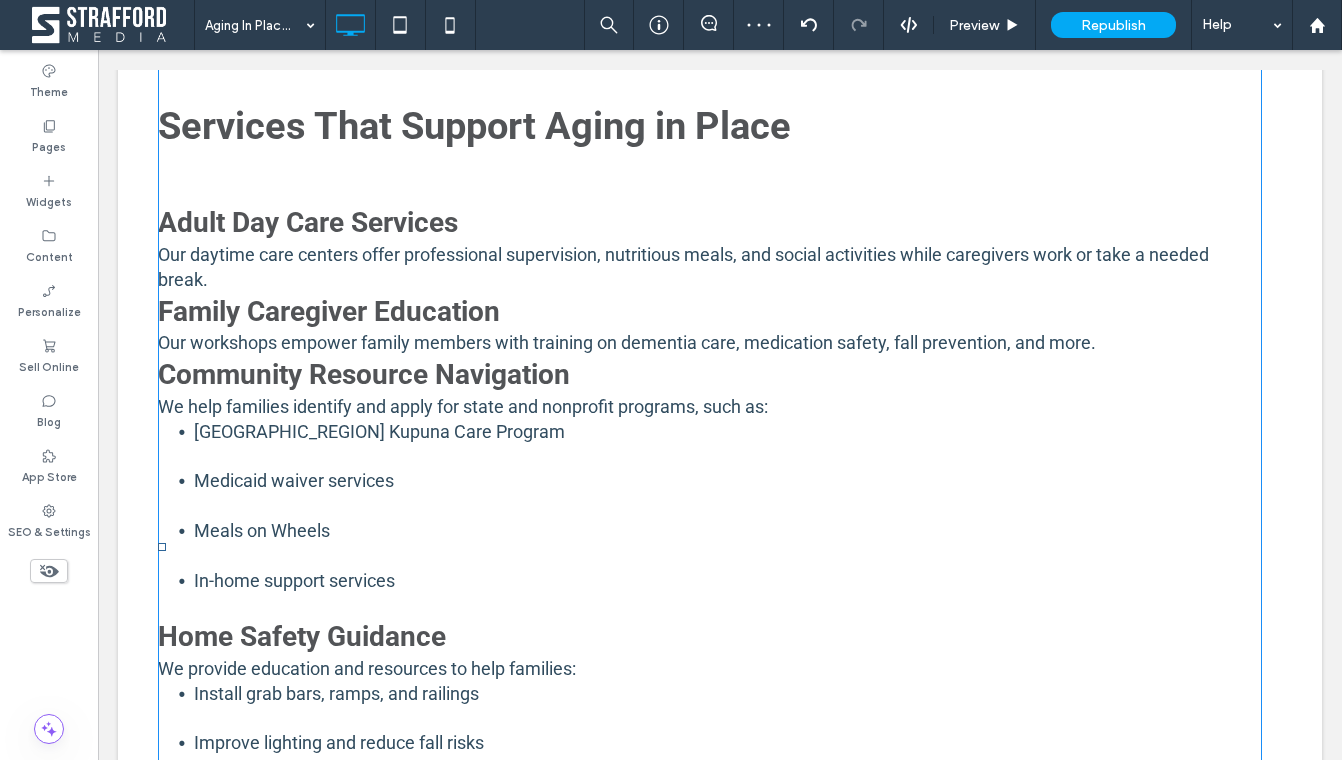 scroll, scrollTop: 1606, scrollLeft: 0, axis: vertical 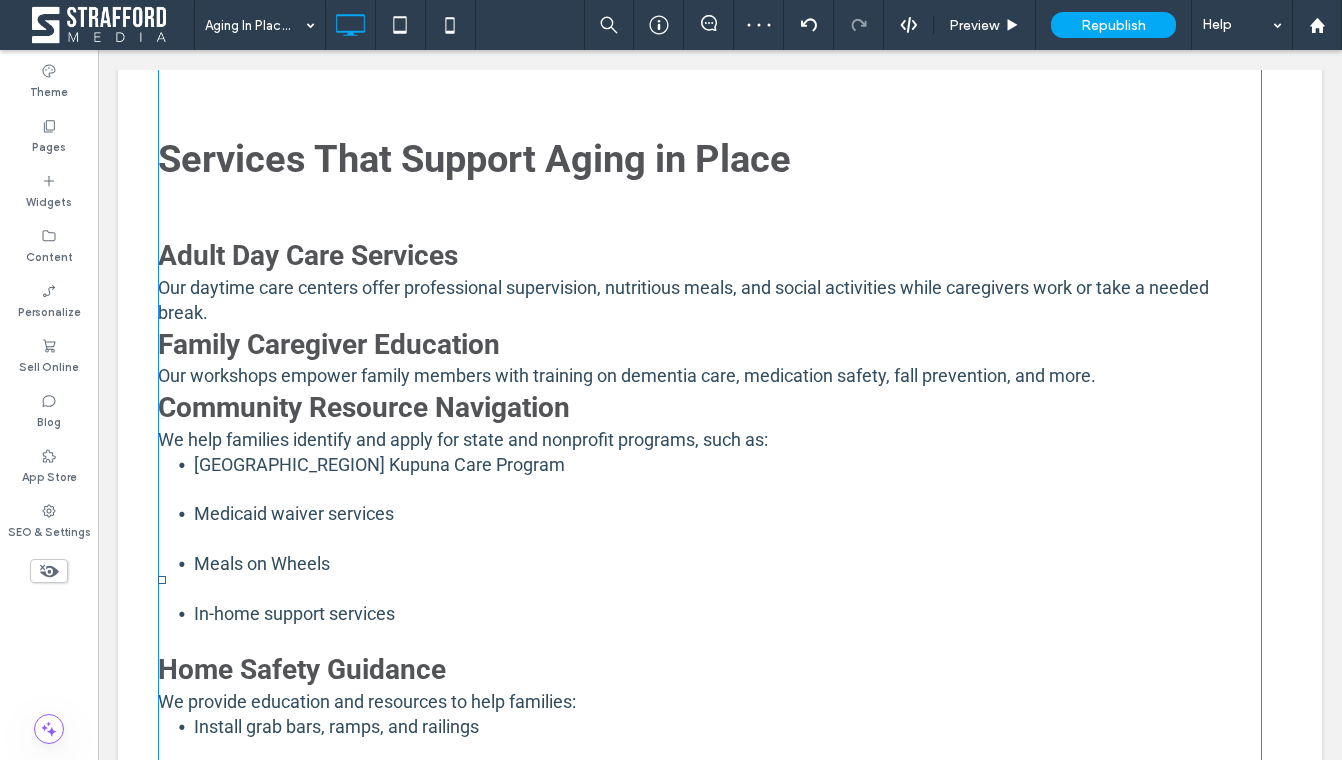 click on "Community Resource Navigation" at bounding box center (364, 407) 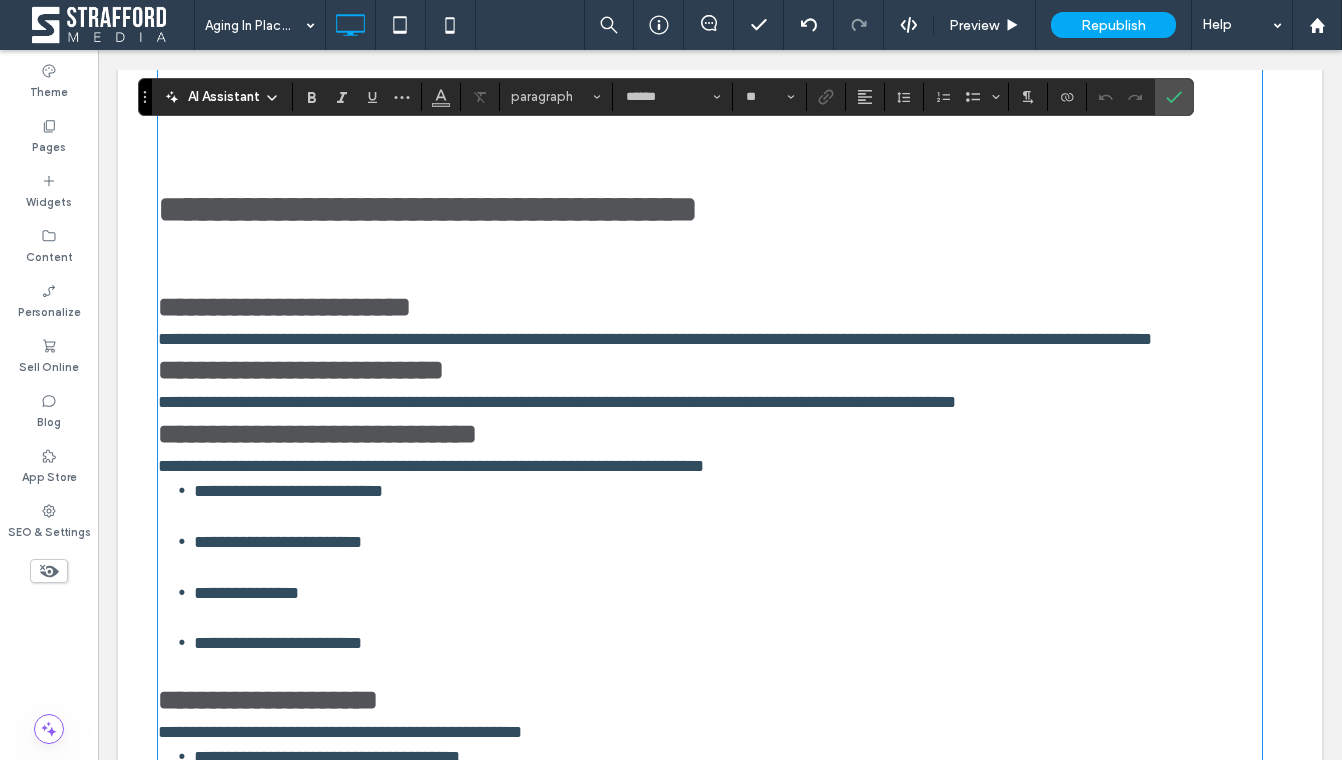 scroll, scrollTop: 1534, scrollLeft: 0, axis: vertical 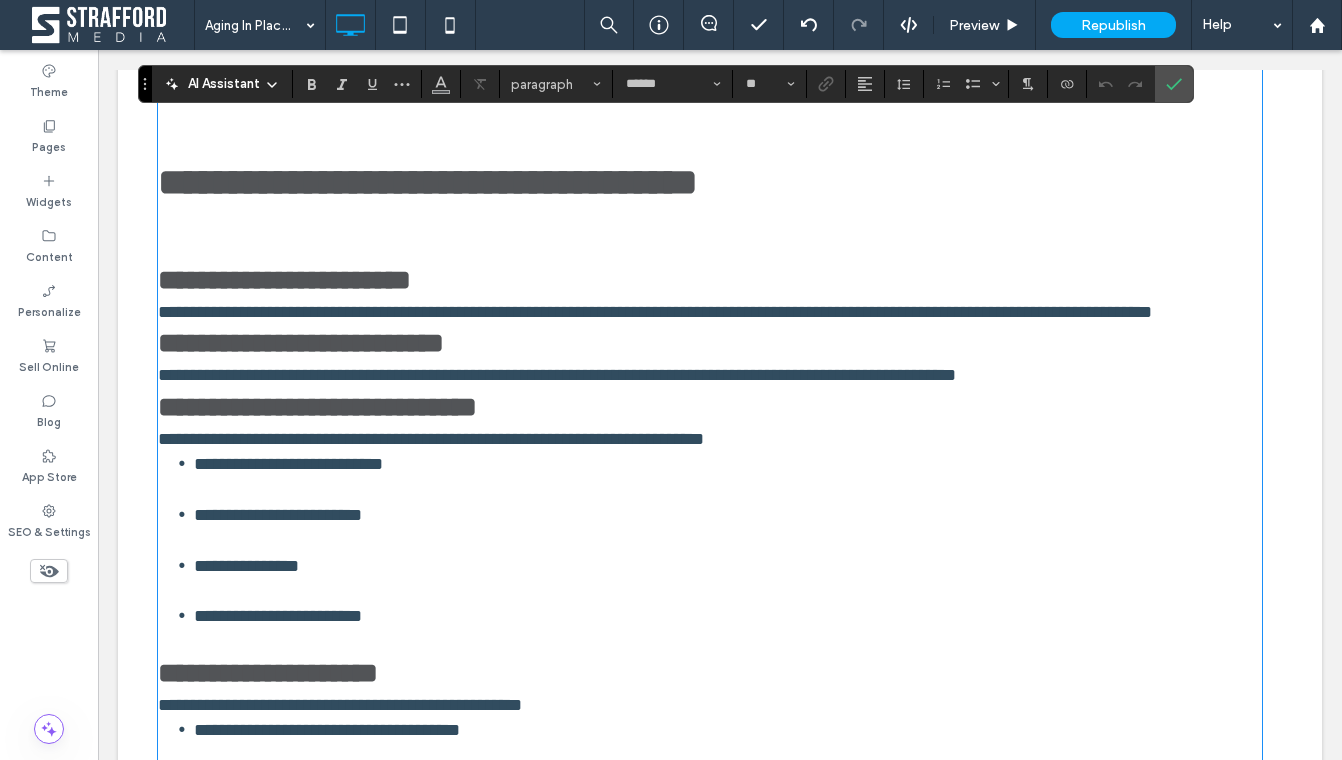 click on "**********" at bounding box center [720, 608] 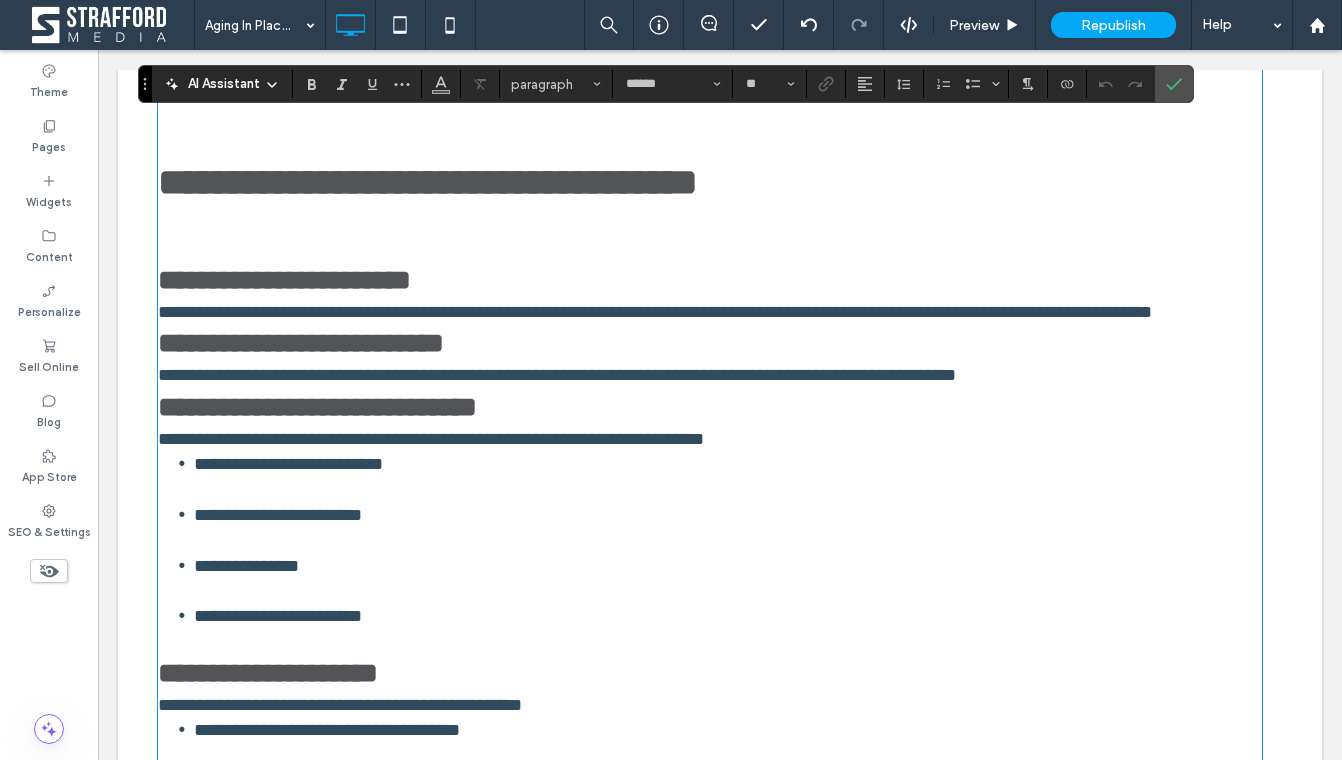 type on "**" 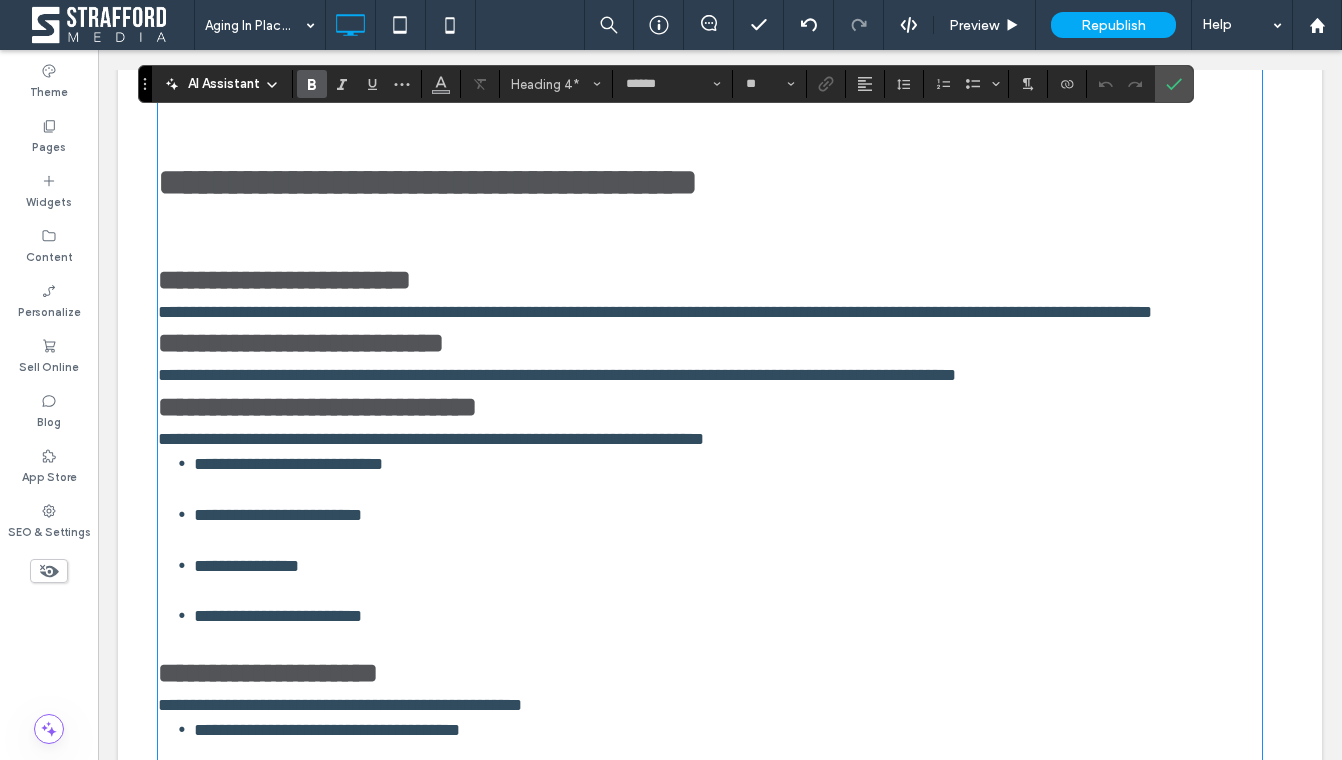 click on "**********" at bounding box center [284, 280] 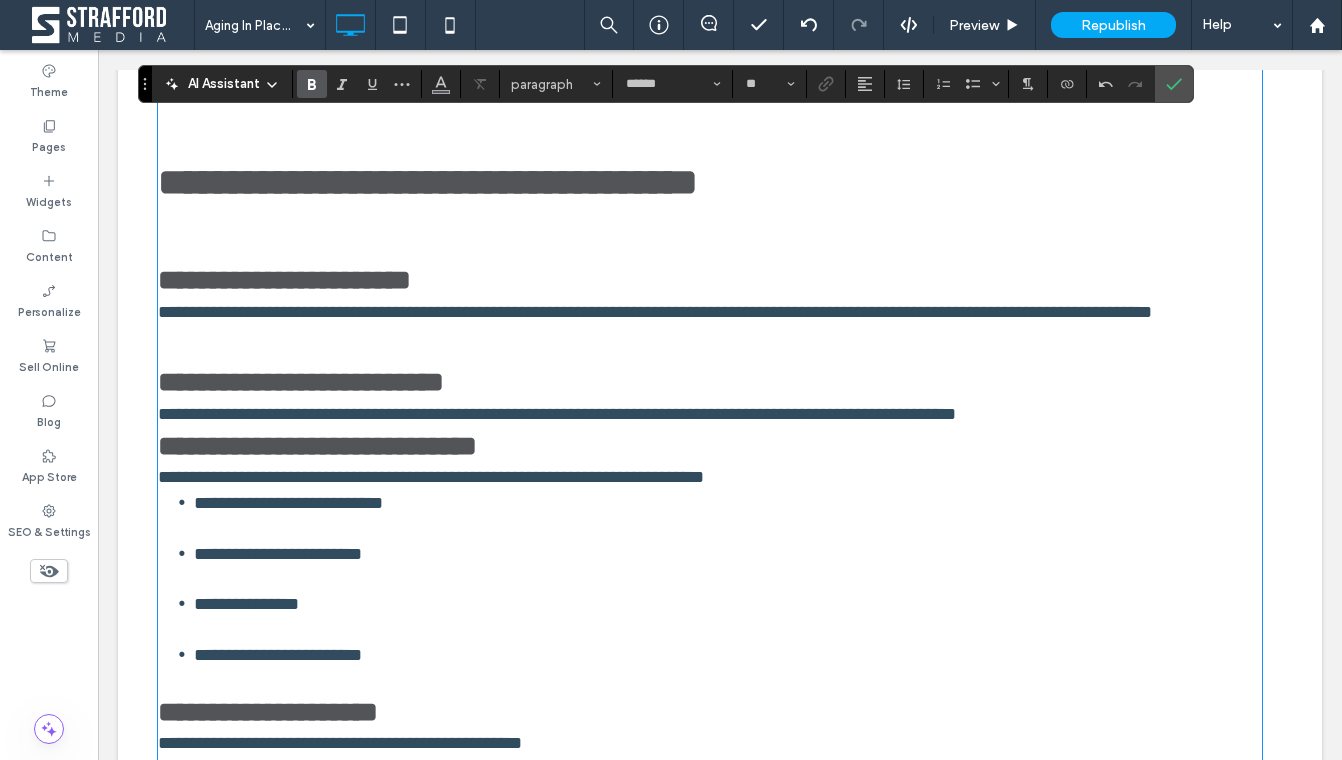 click on "**********" at bounding box center [317, 446] 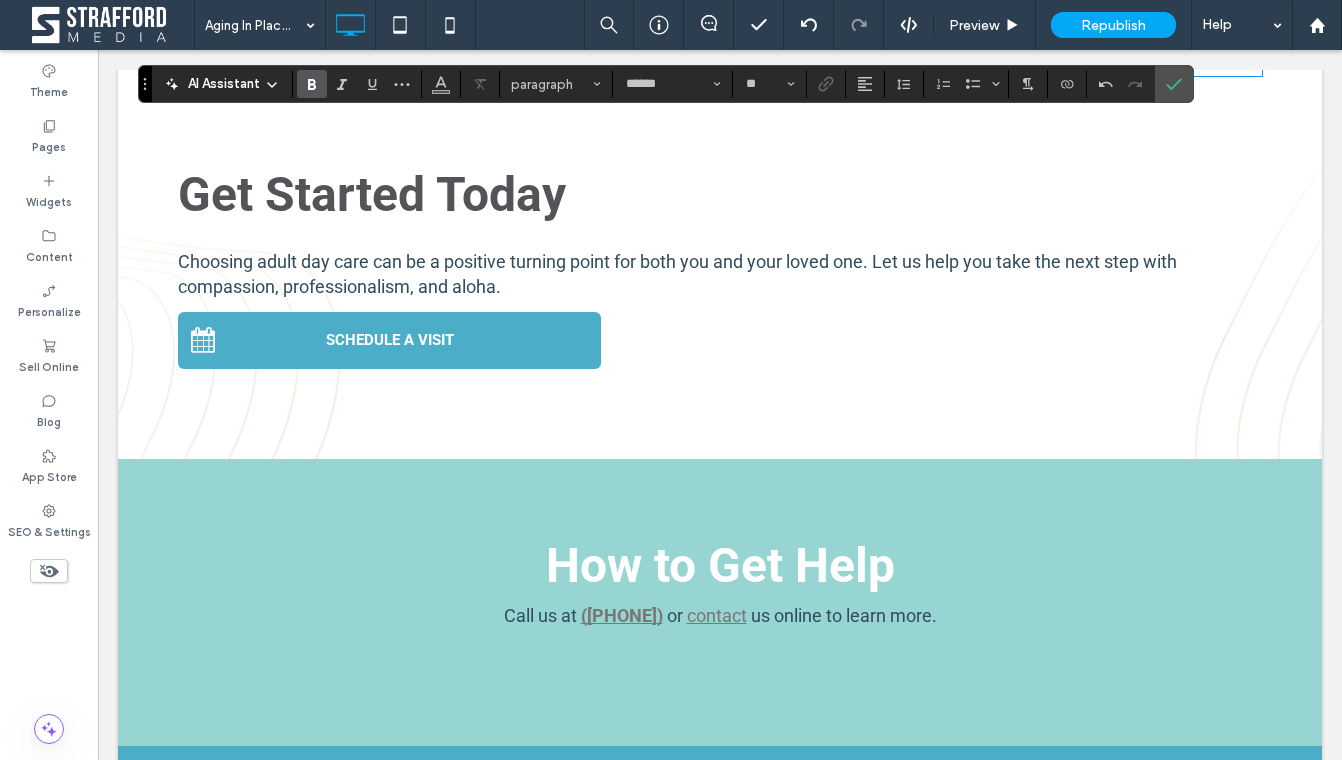 scroll, scrollTop: 2961, scrollLeft: 0, axis: vertical 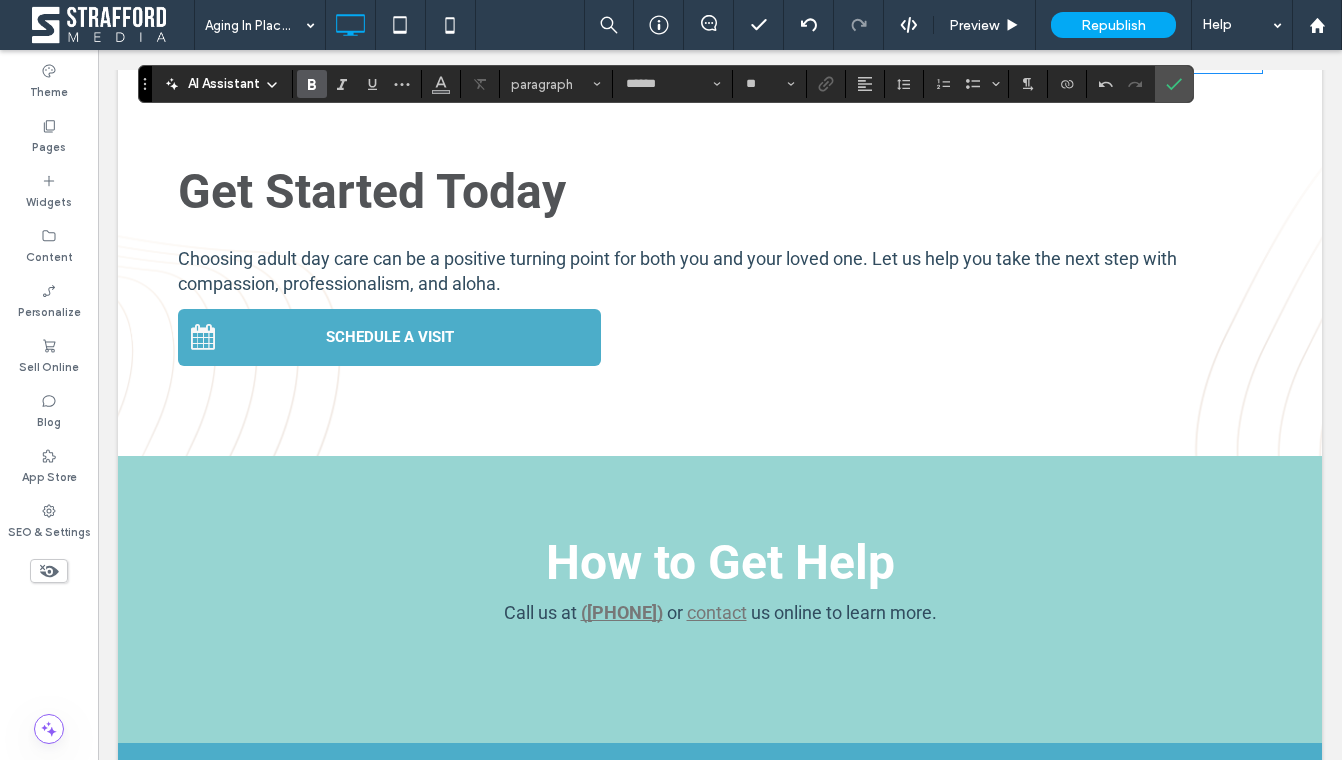 click on "Choosing adult day care can be a positive turning point for both you and your loved one. Let us help you take the next step with compassion, professionalism, and aloha." at bounding box center [677, 271] 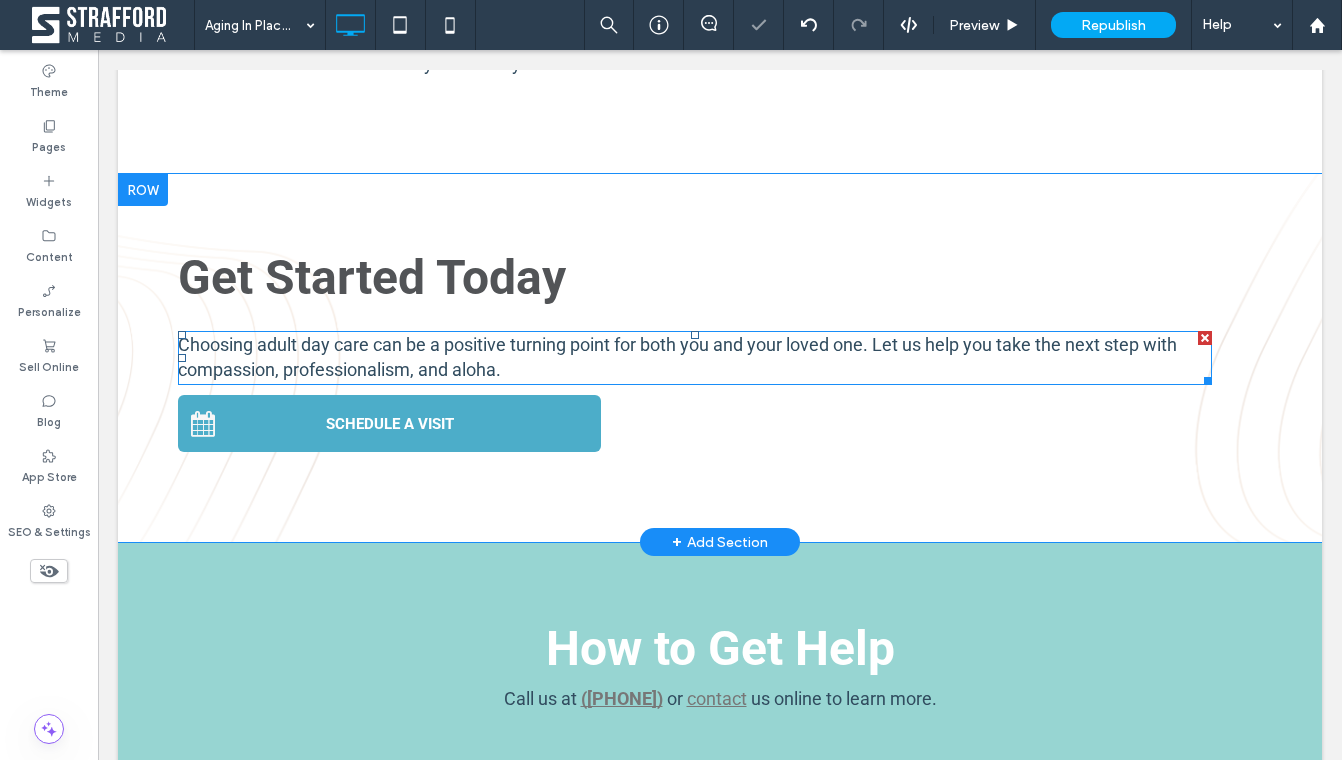 click on "Choosing adult day care can be a positive turning point for both you and your loved one. Let us help you take the next step with compassion, professionalism, and aloha." at bounding box center [695, 358] 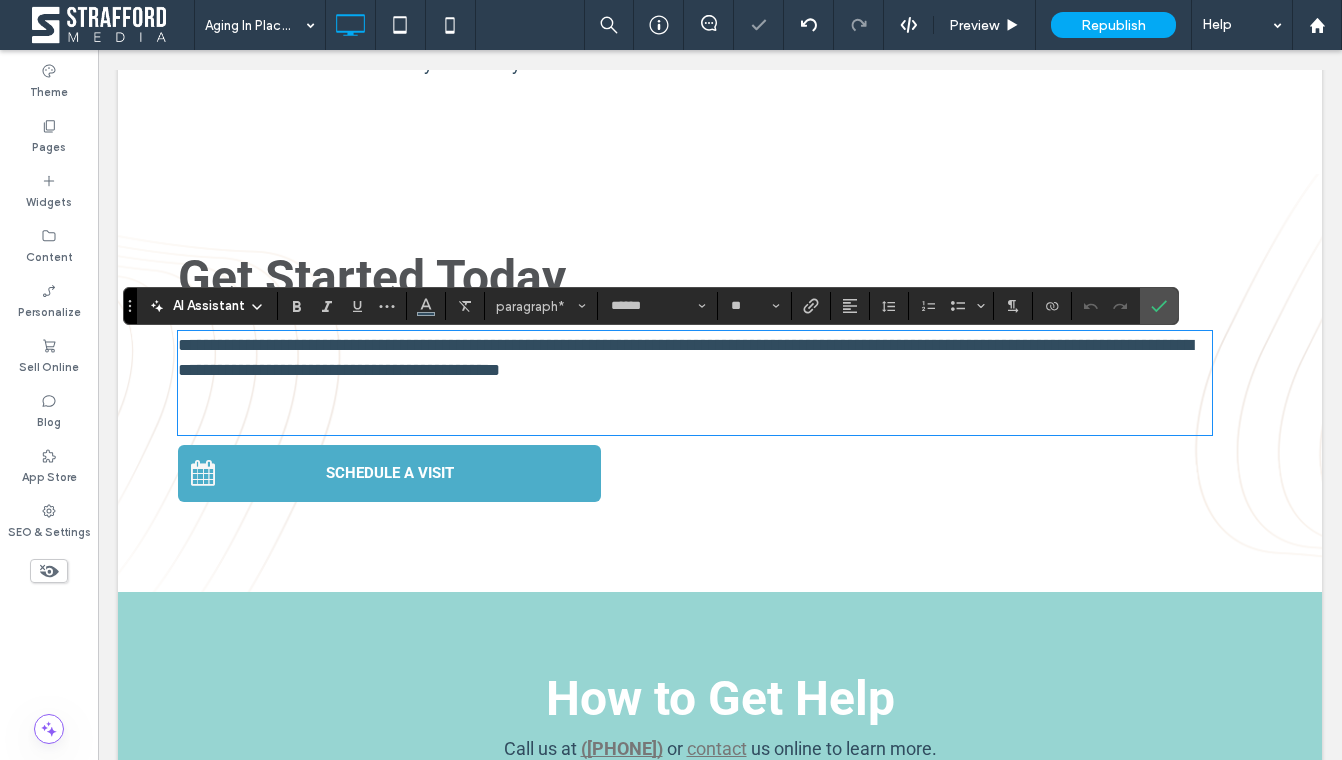scroll, scrollTop: 0, scrollLeft: 0, axis: both 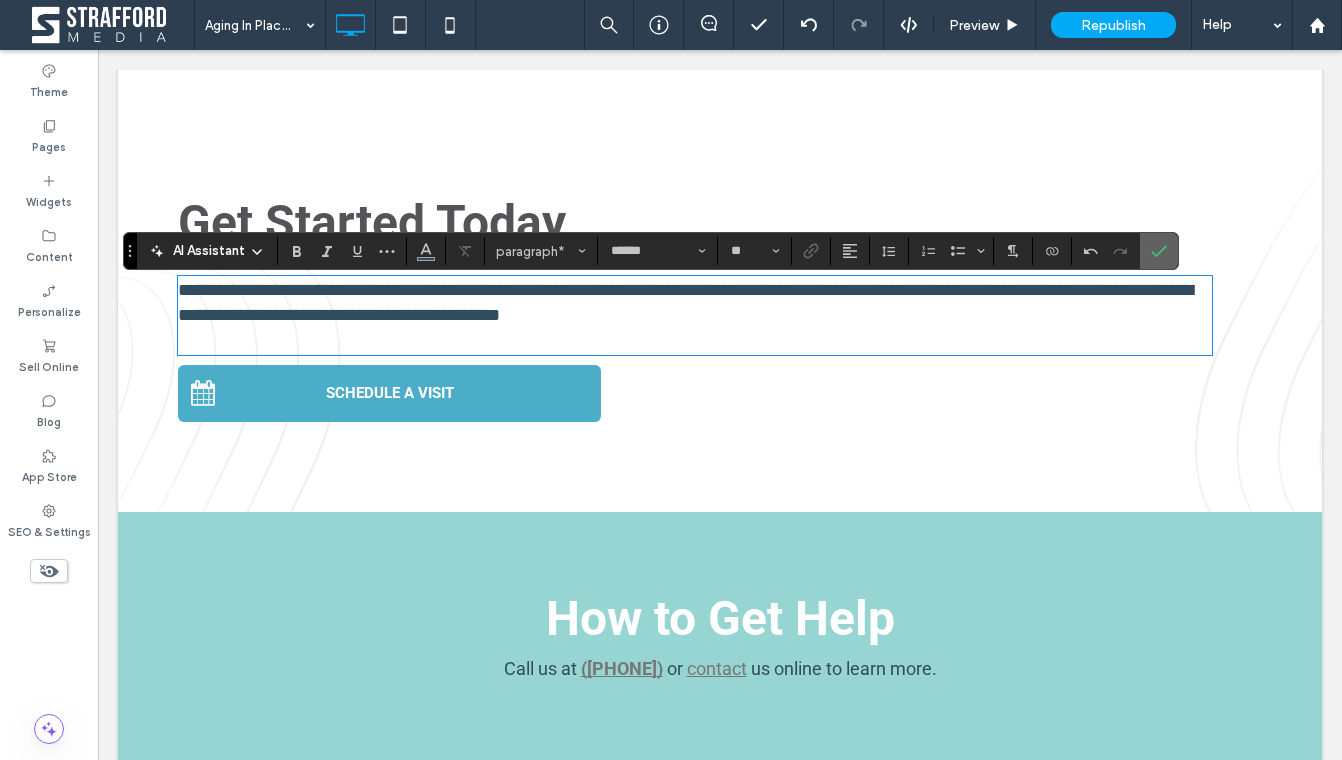 click 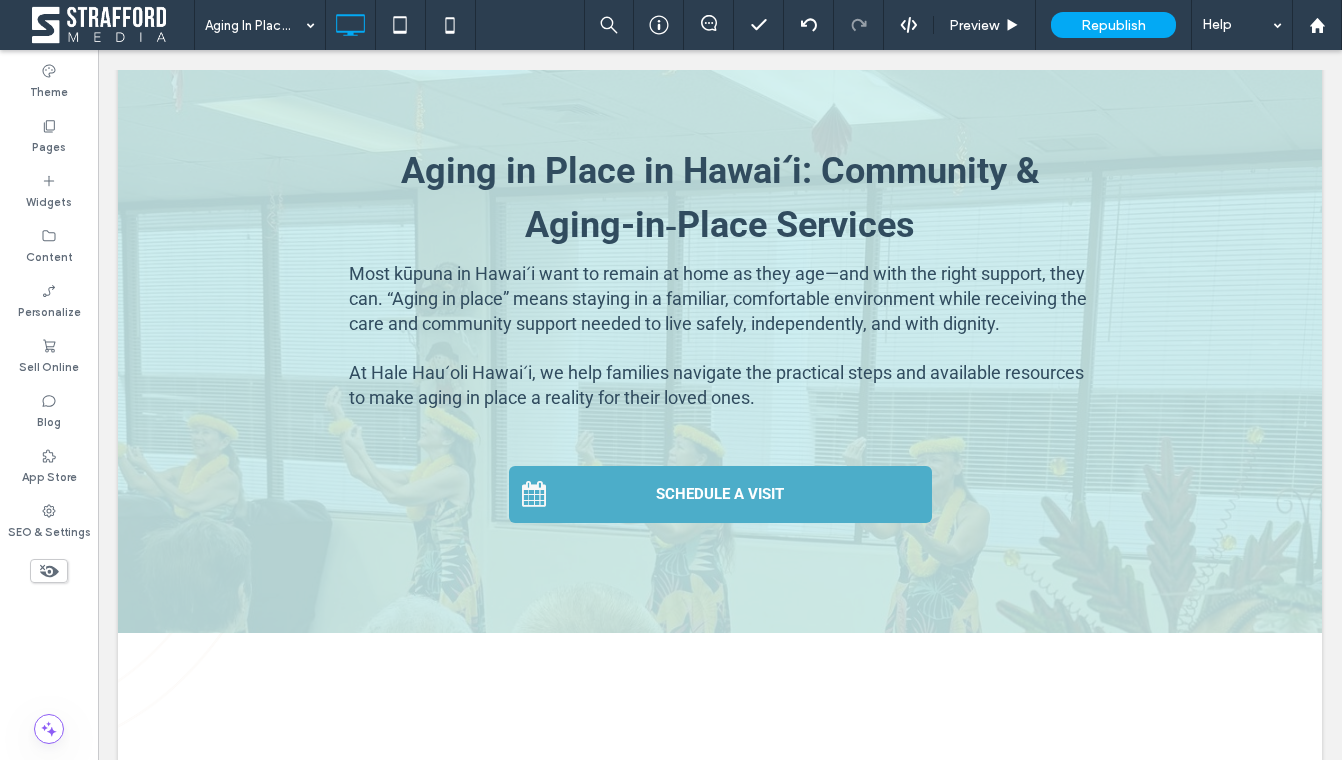 scroll, scrollTop: 160, scrollLeft: 0, axis: vertical 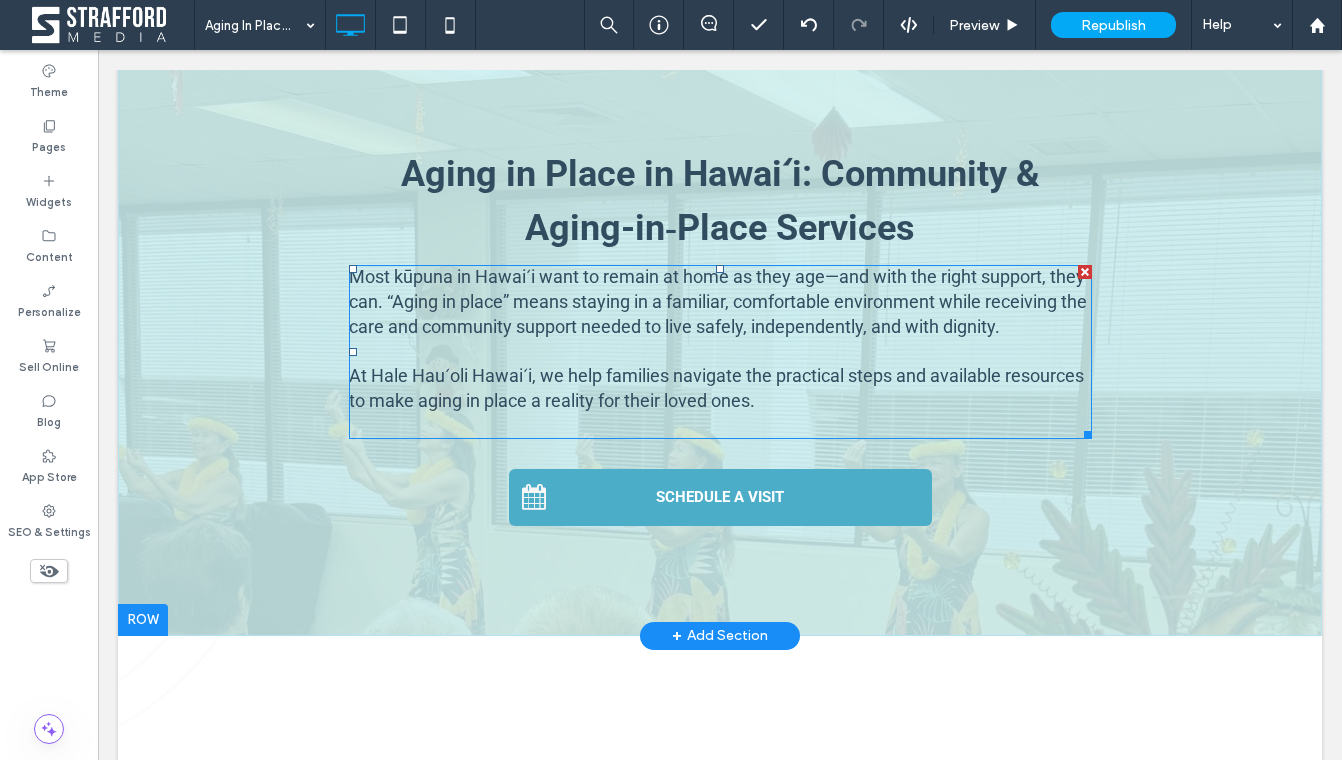 click on "Most kūpuna in Hawaiʻi want to remain at home as they age—and with the right support, they can. “Aging in place” means staying in a familiar, comfortable environment while receiving the care and community support needed to live safely, independently, and with dignity." at bounding box center [718, 301] 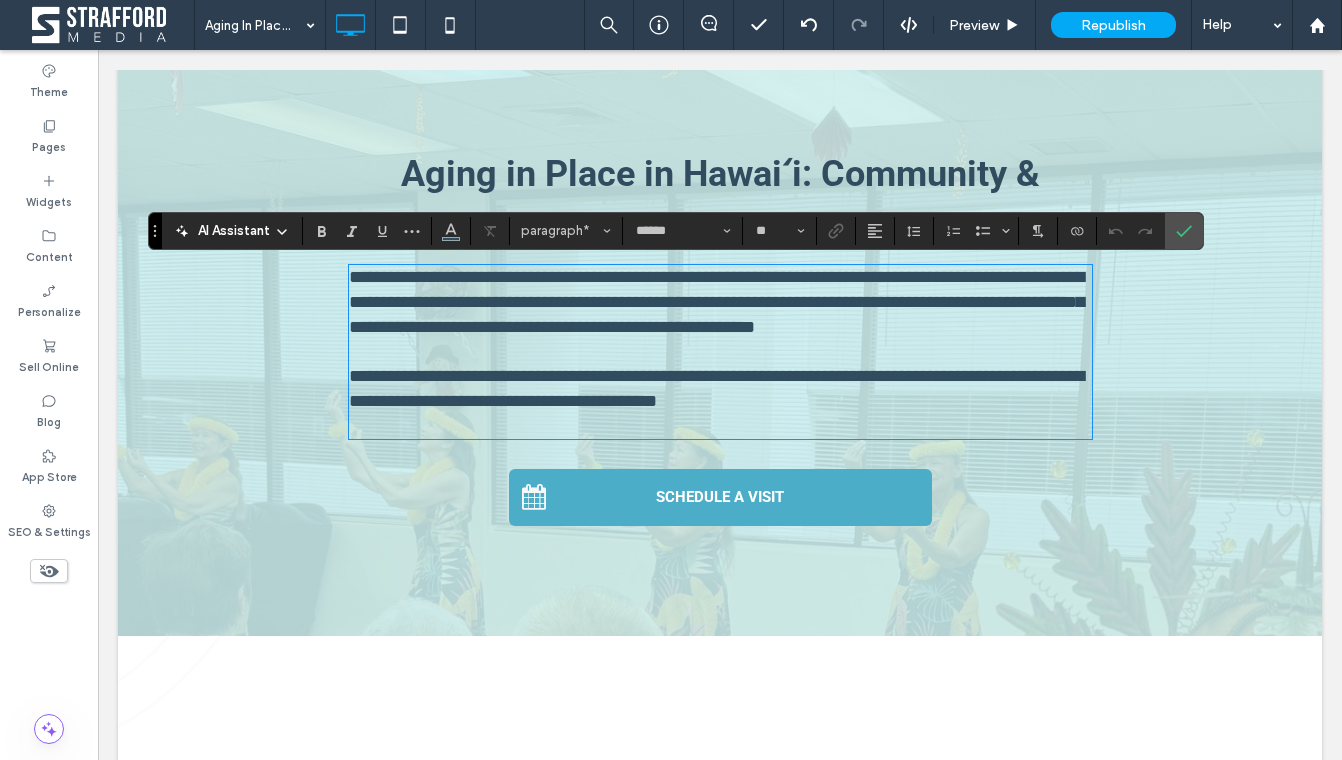 click on "**********" at bounding box center [716, 302] 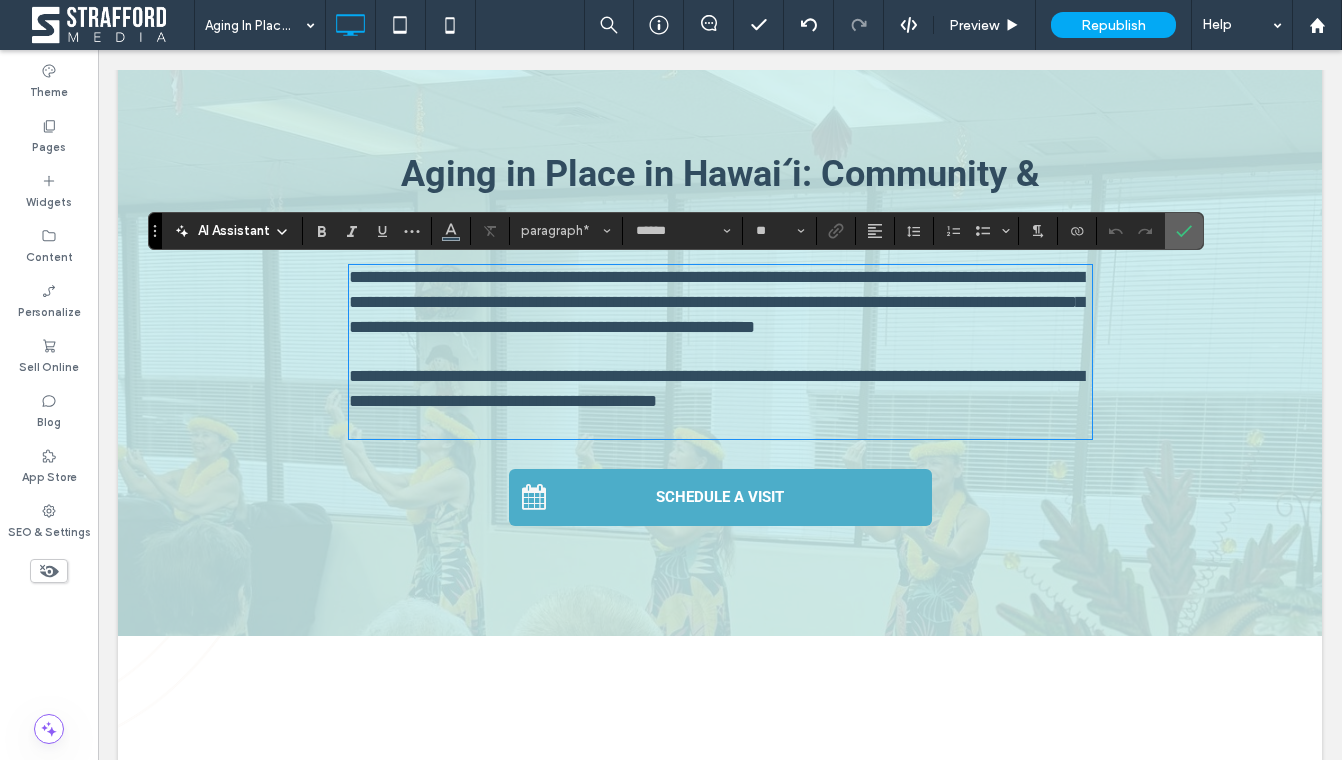 click at bounding box center (1184, 231) 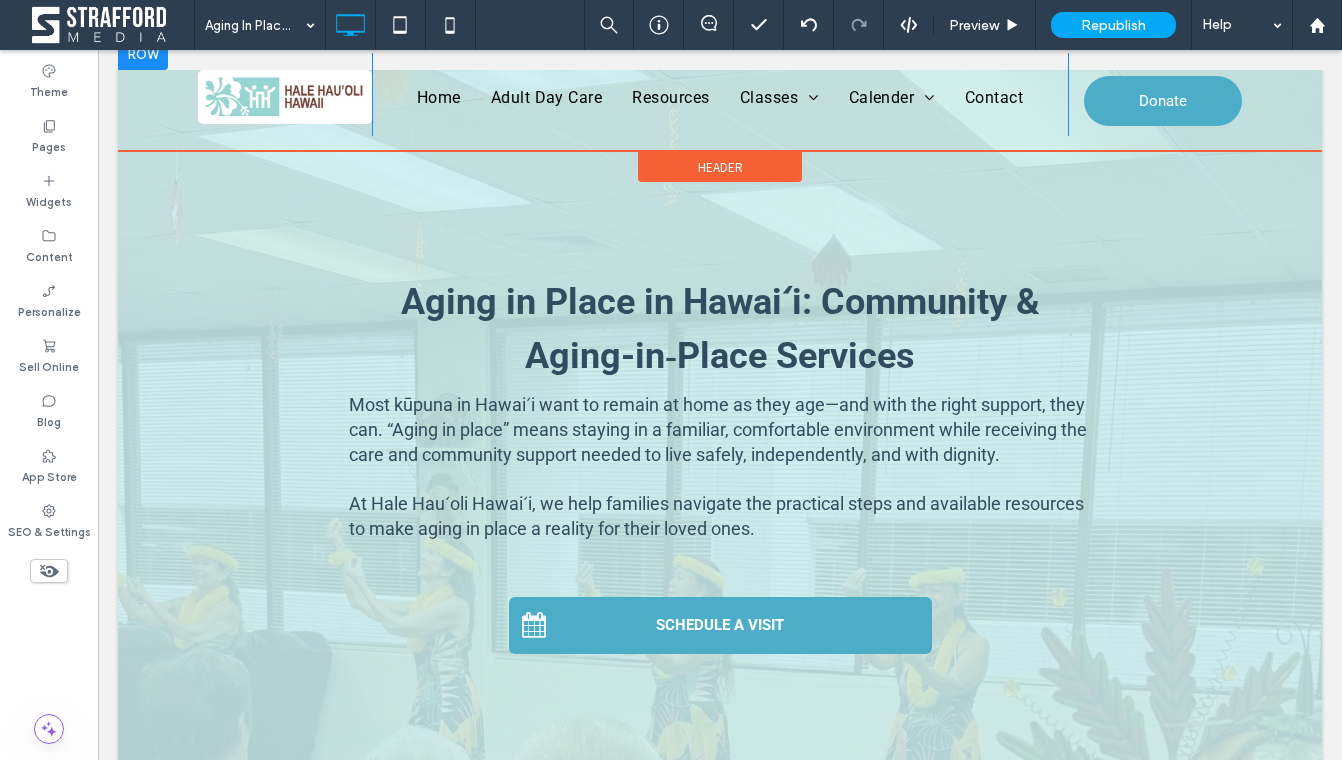 scroll, scrollTop: 1748, scrollLeft: 0, axis: vertical 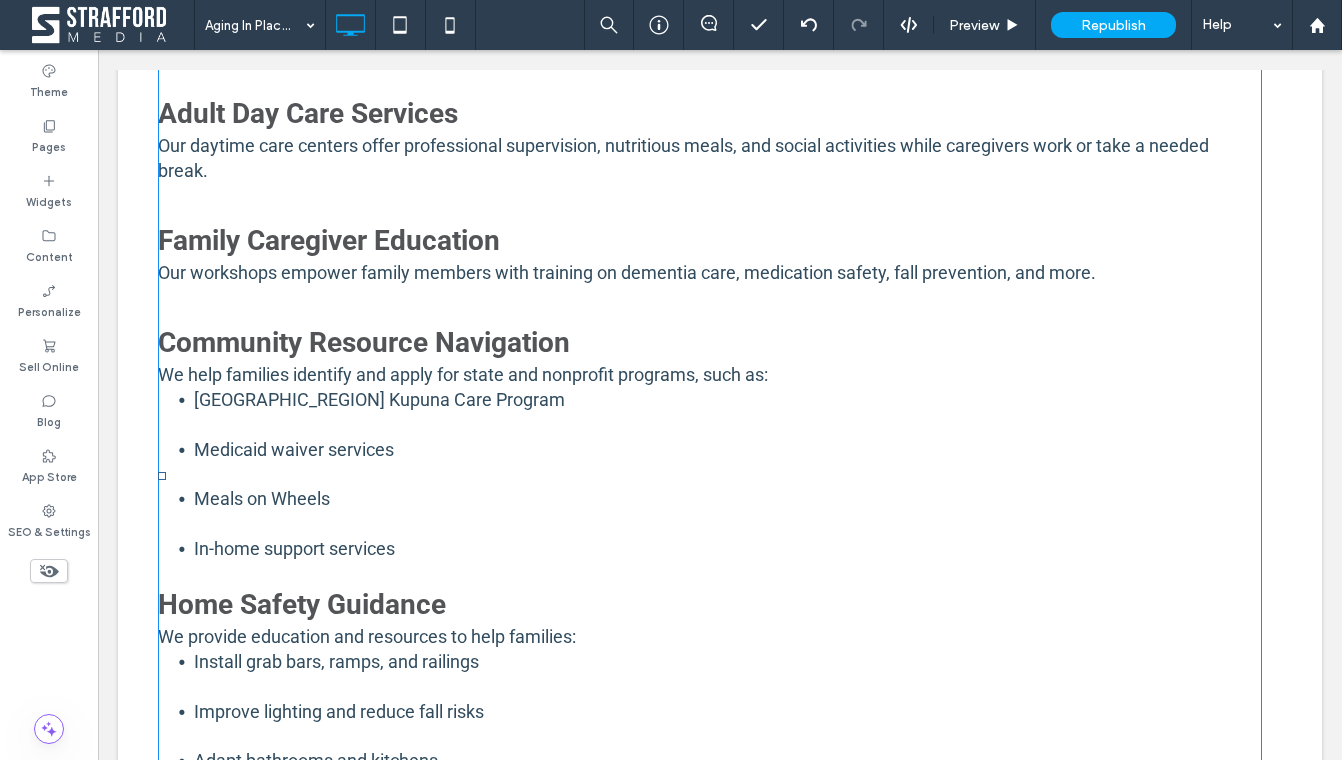 click on "[GEOGRAPHIC_REGION] Kupuna Care Program" at bounding box center (379, 399) 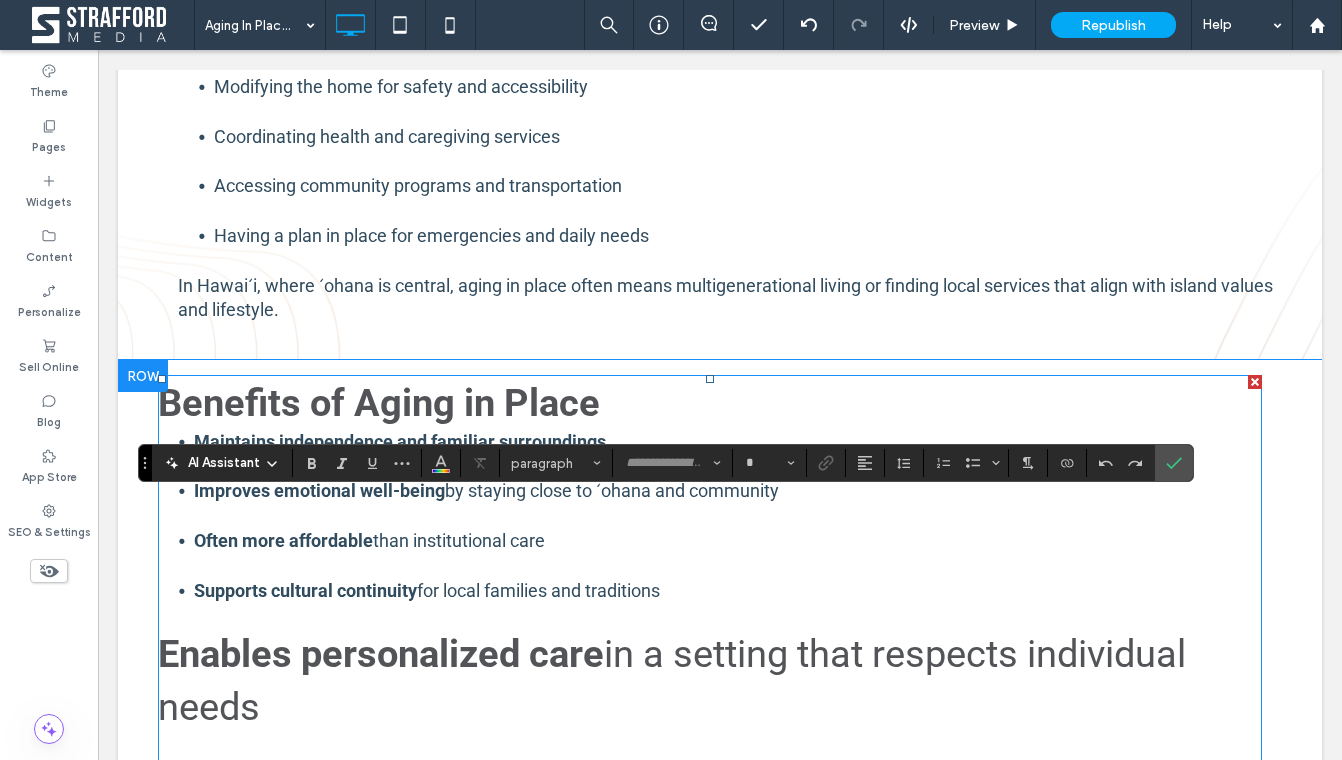type on "******" 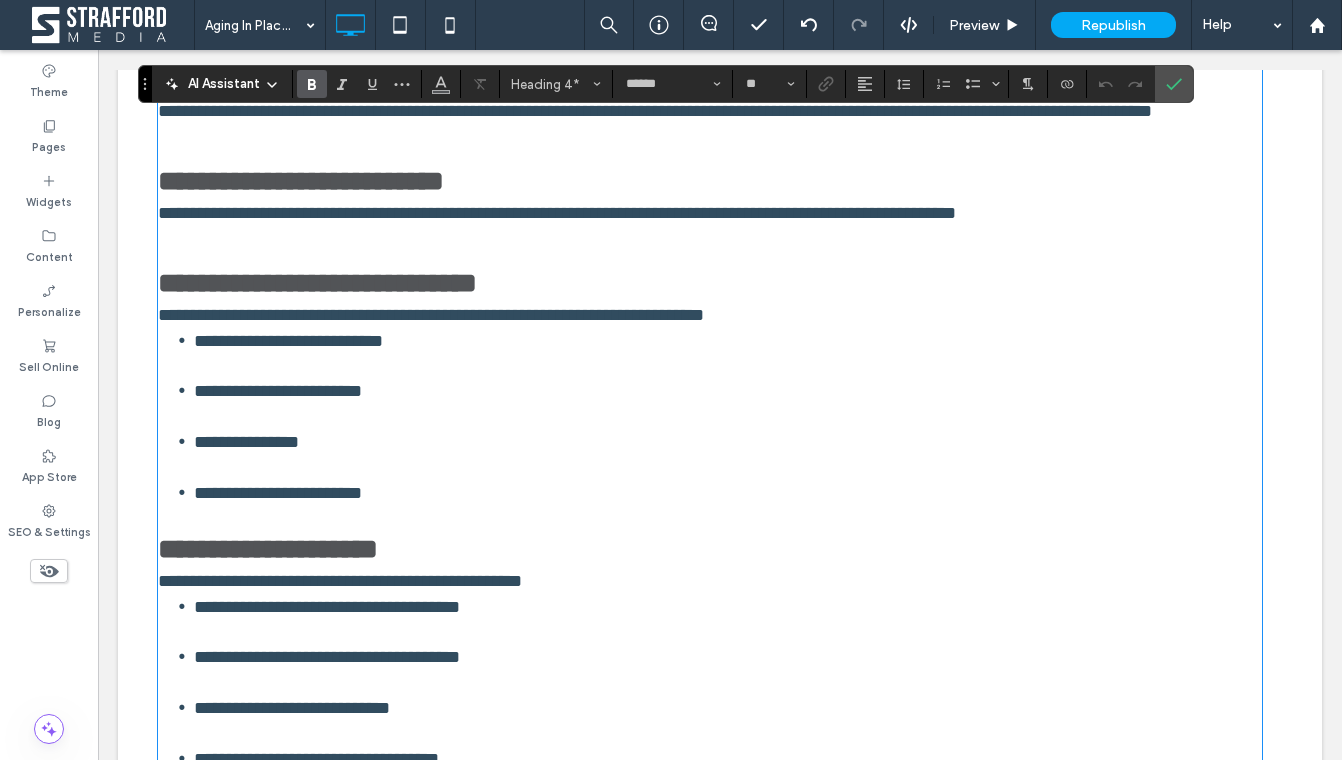 scroll, scrollTop: 1738, scrollLeft: 0, axis: vertical 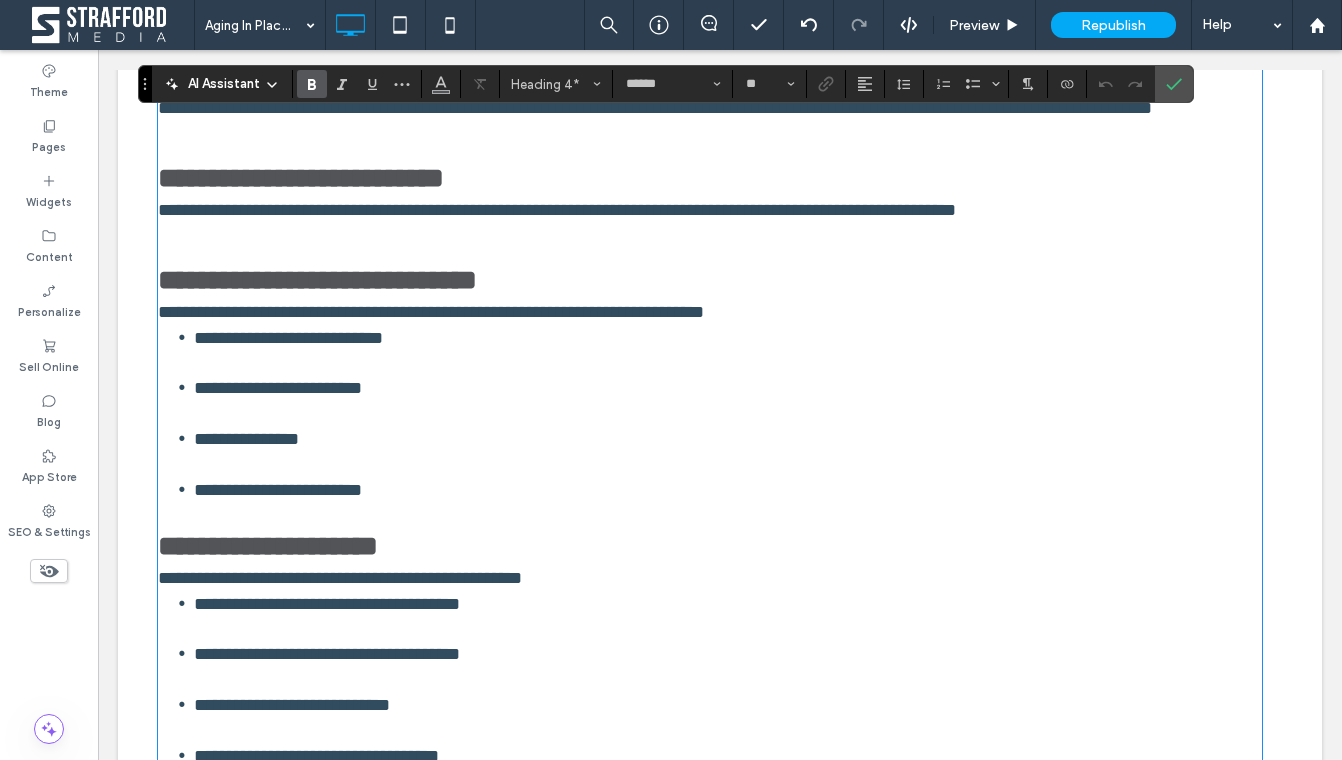 type on "**" 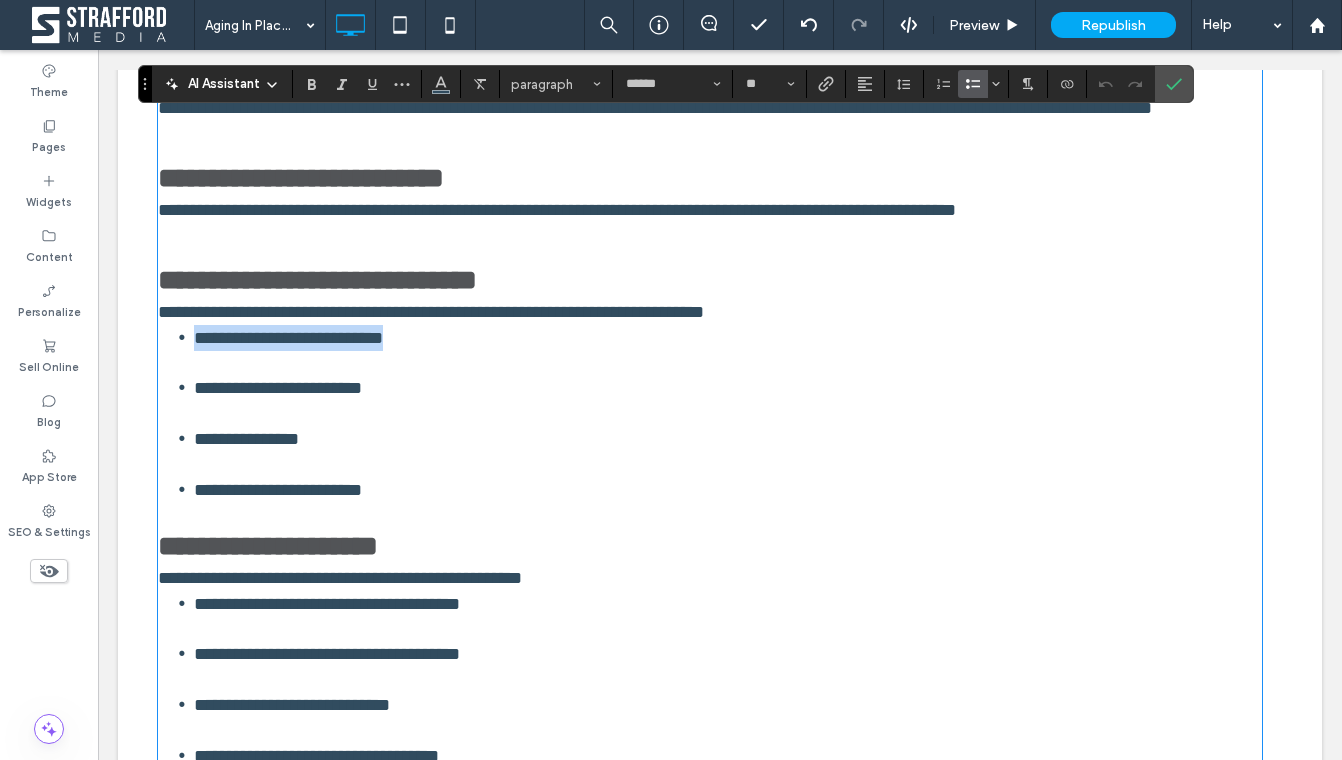 drag, startPoint x: 438, startPoint y: 415, endPoint x: 199, endPoint y: 411, distance: 239.03348 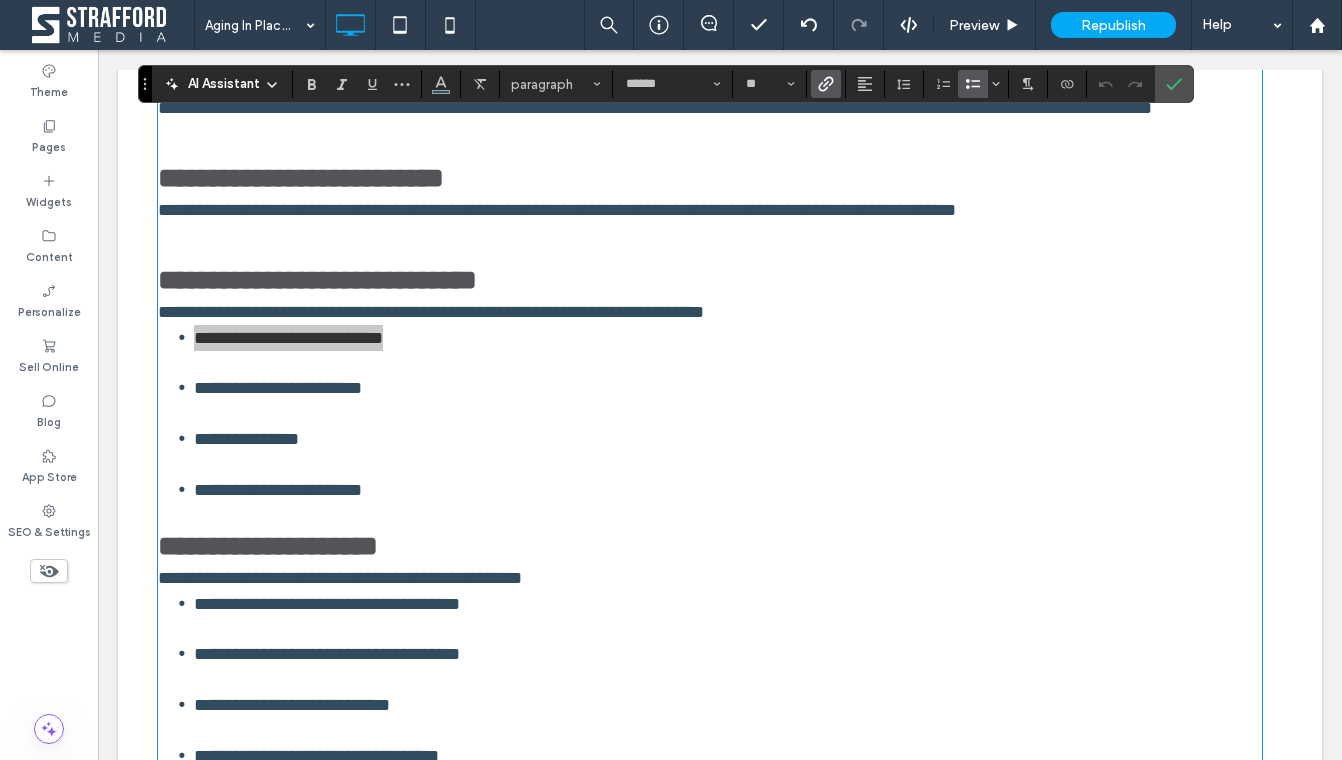 click 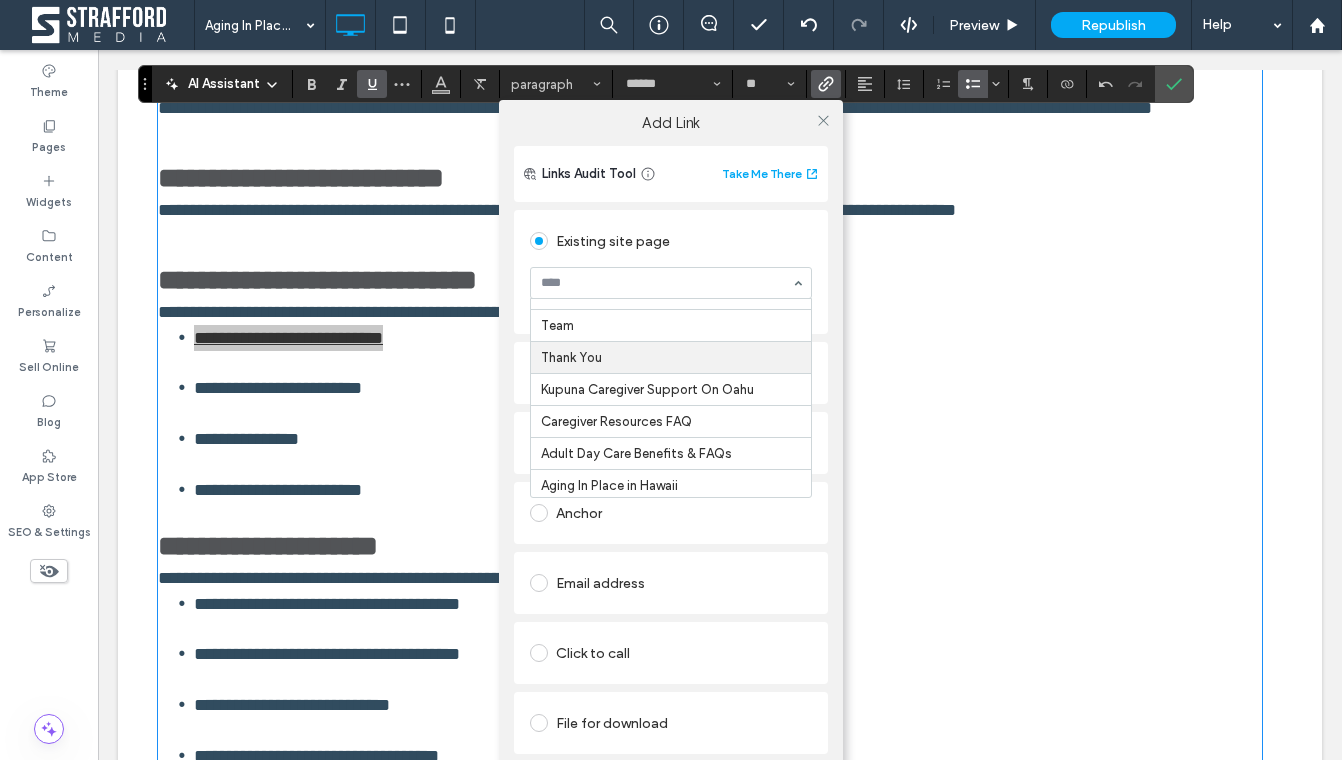 scroll, scrollTop: 311, scrollLeft: 0, axis: vertical 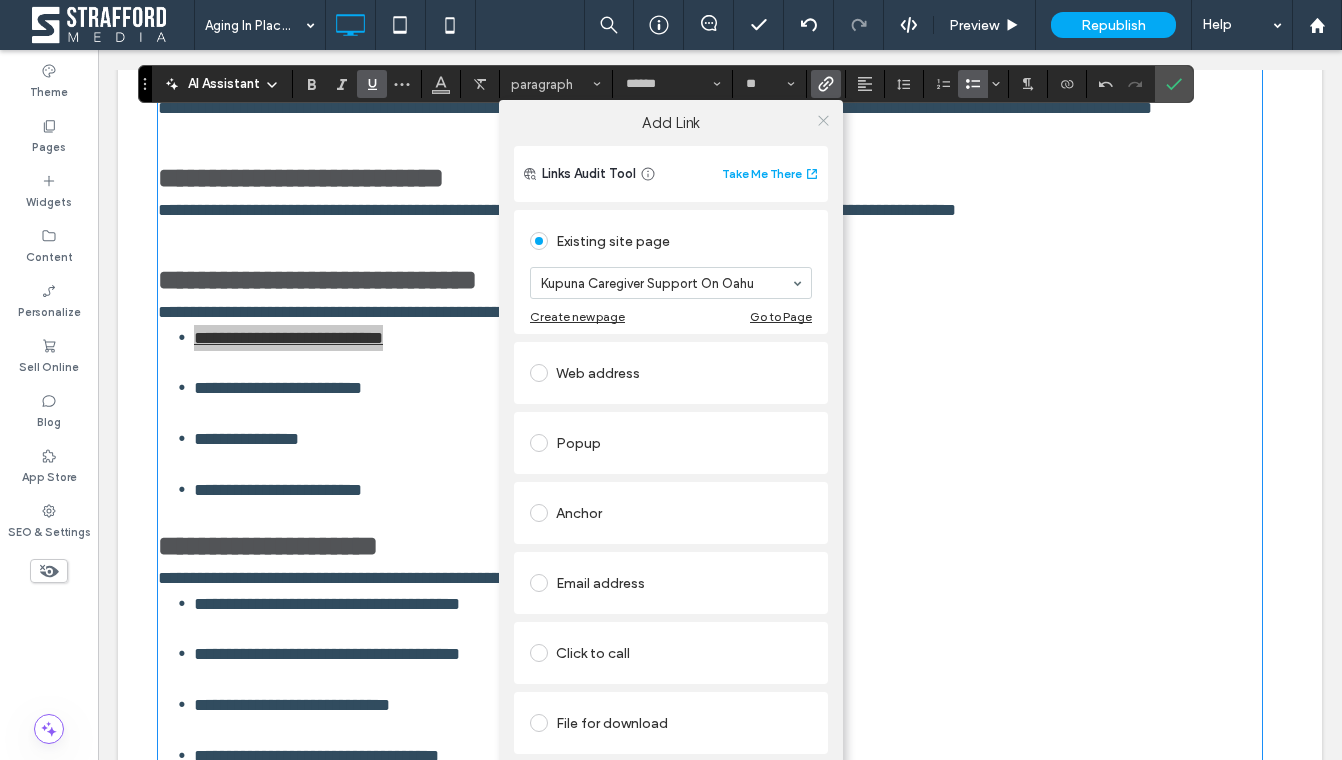 click 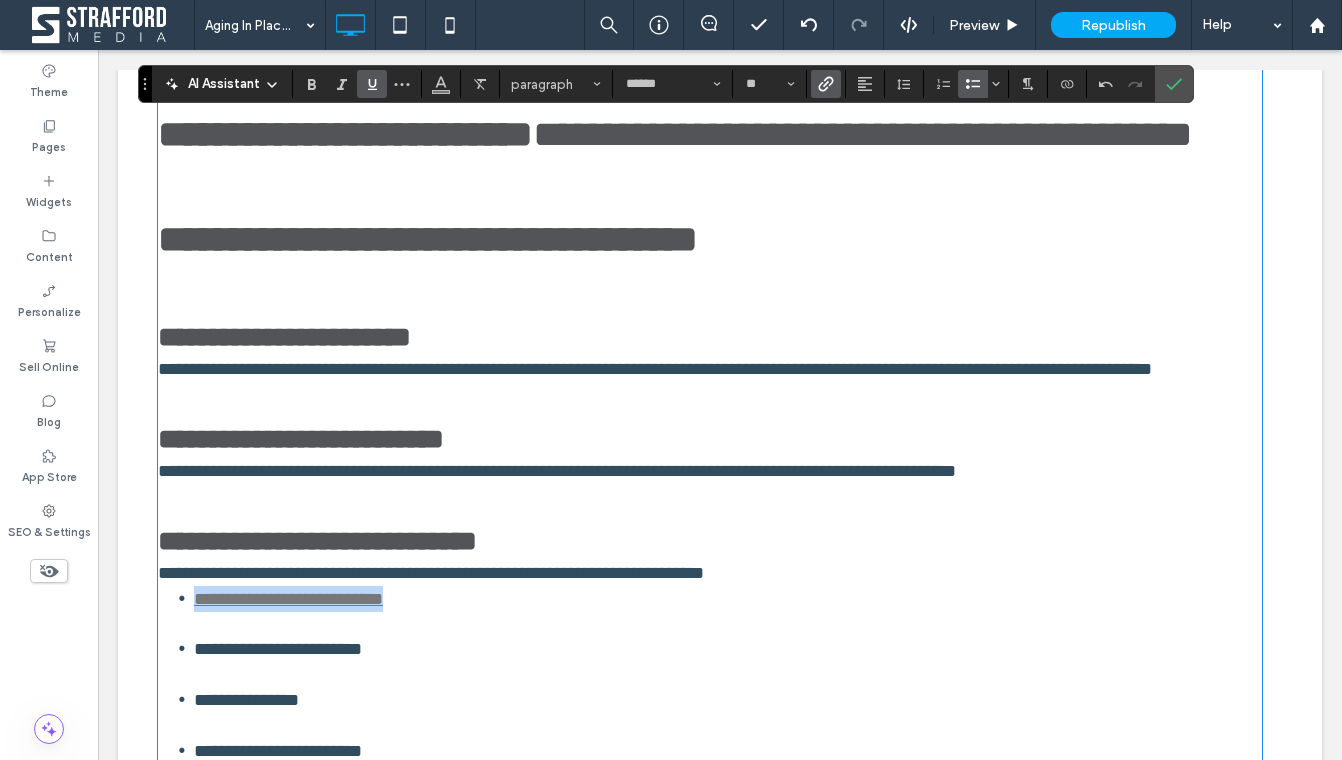 scroll, scrollTop: 1405, scrollLeft: 0, axis: vertical 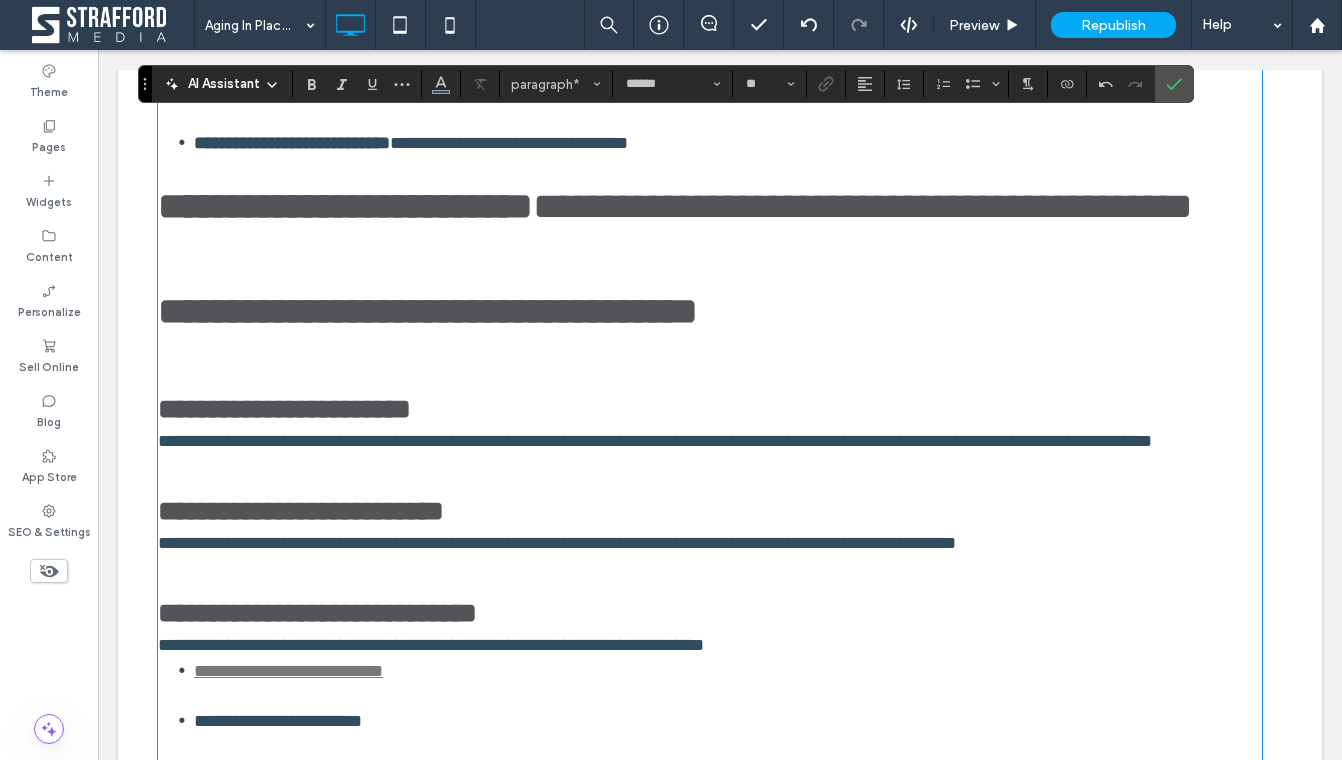 click on "**********" at bounding box center (710, 441) 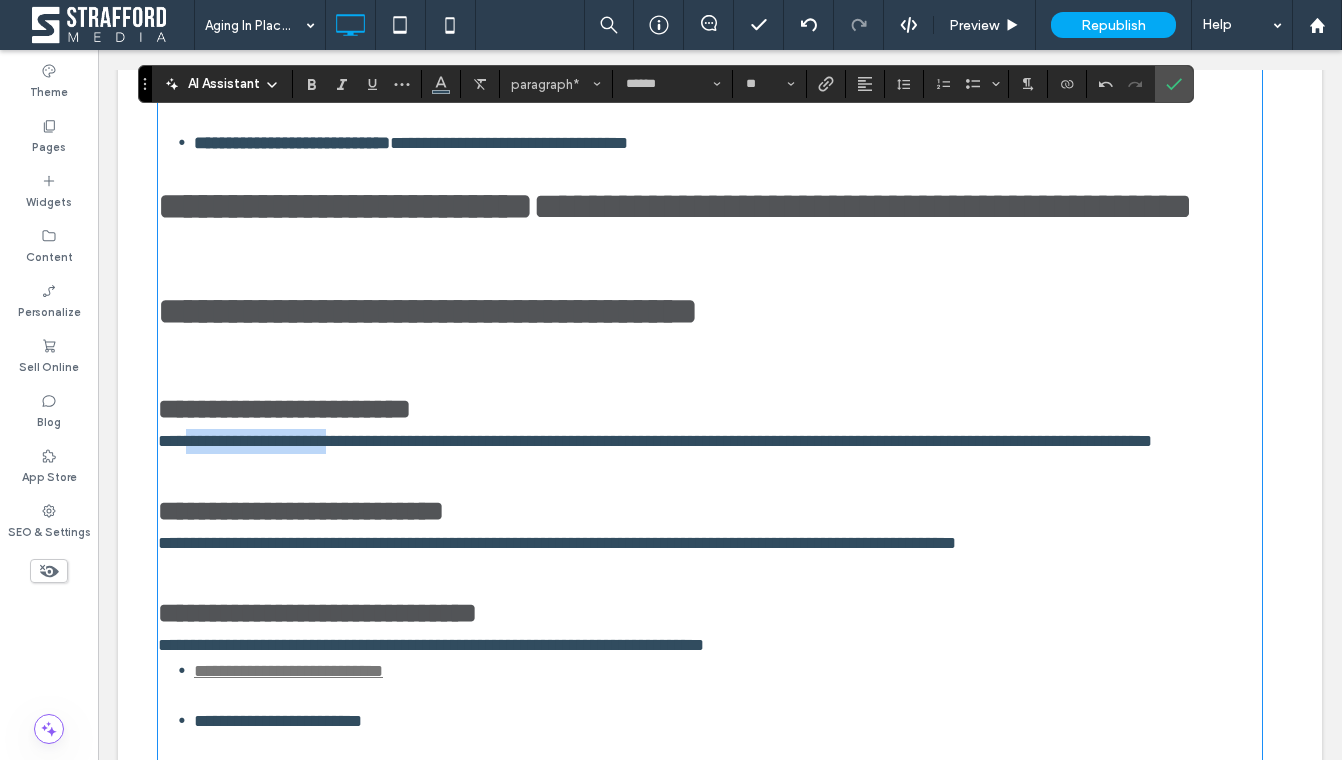 drag, startPoint x: 191, startPoint y: 495, endPoint x: 355, endPoint y: 494, distance: 164.00305 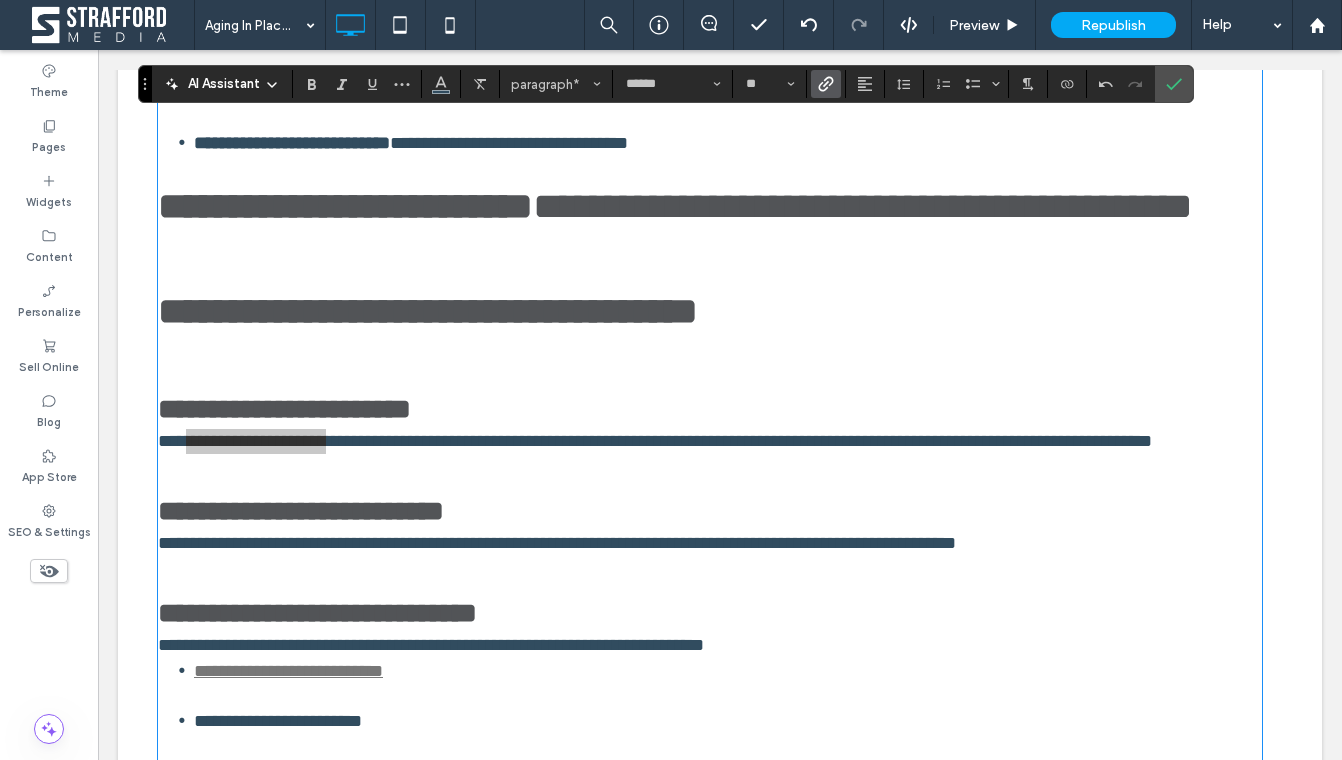click 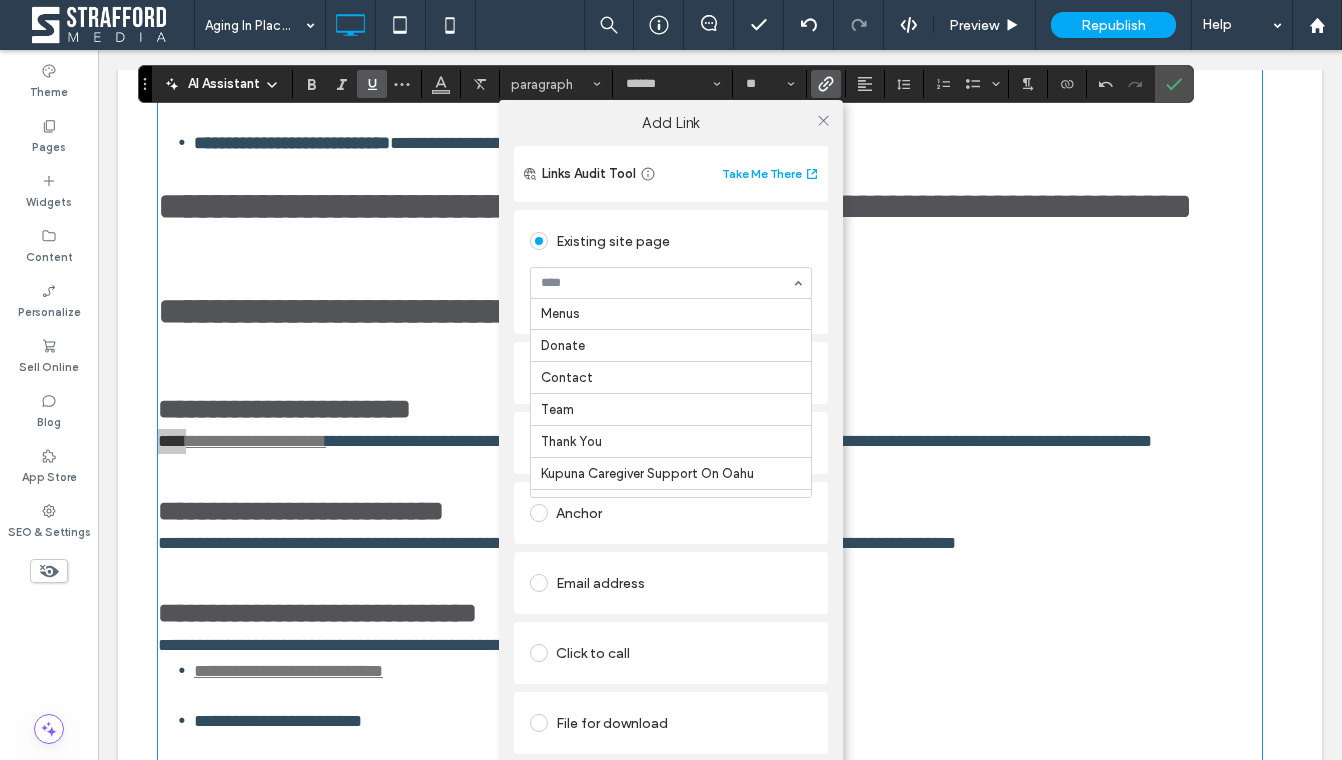 scroll, scrollTop: 329, scrollLeft: 0, axis: vertical 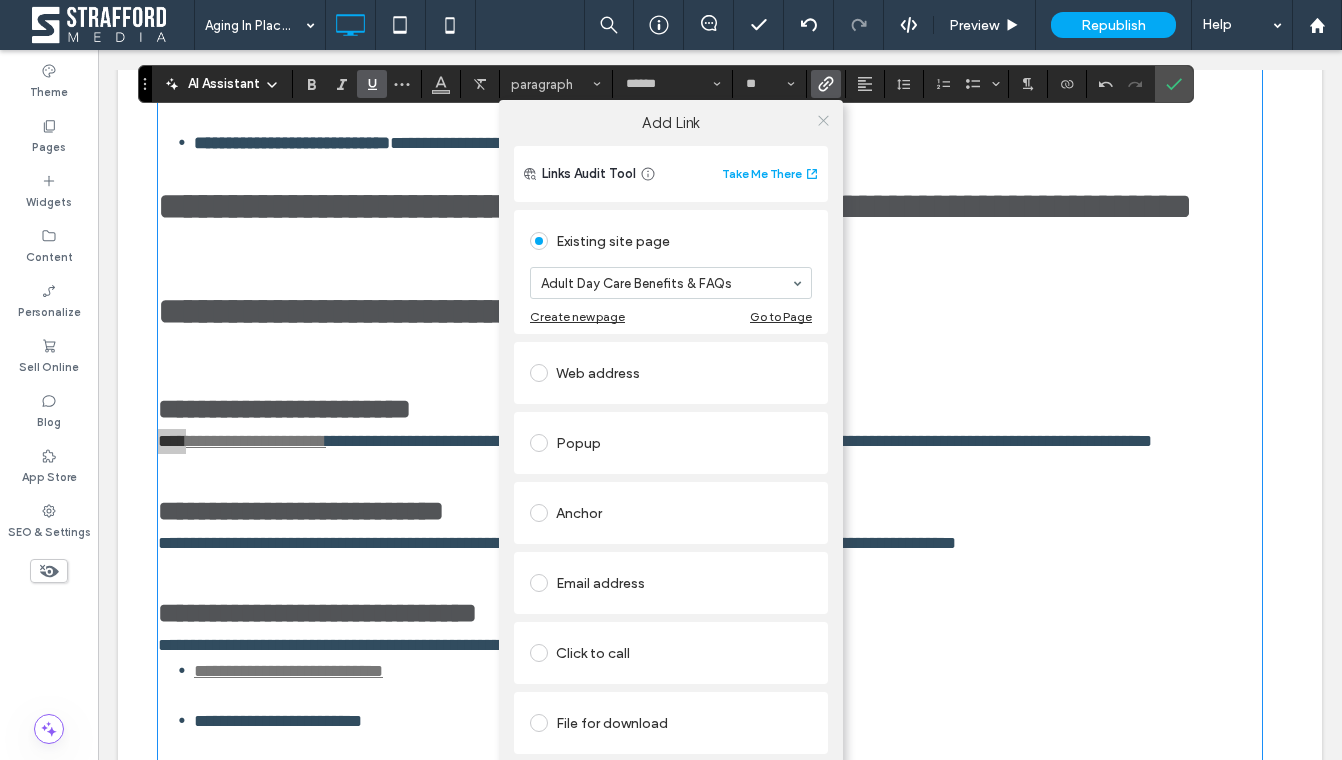 click 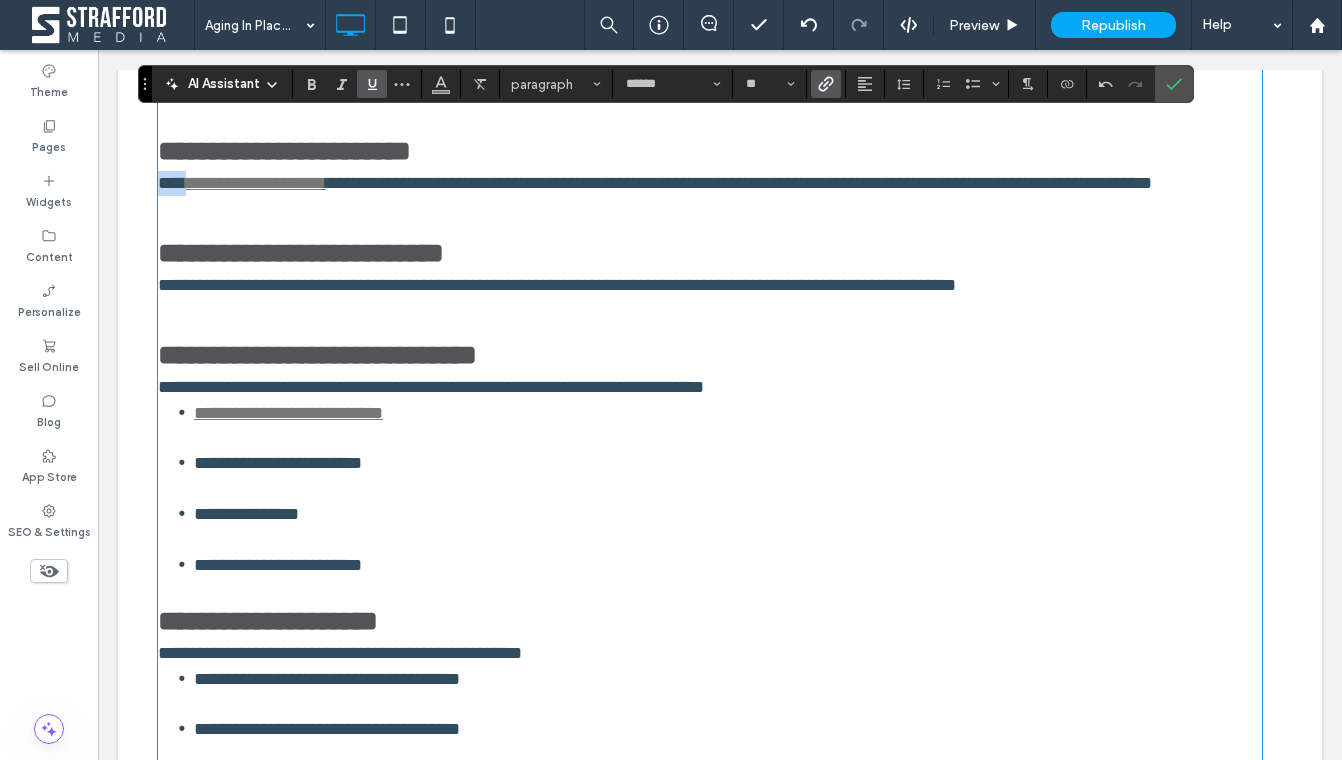 scroll, scrollTop: 1667, scrollLeft: 0, axis: vertical 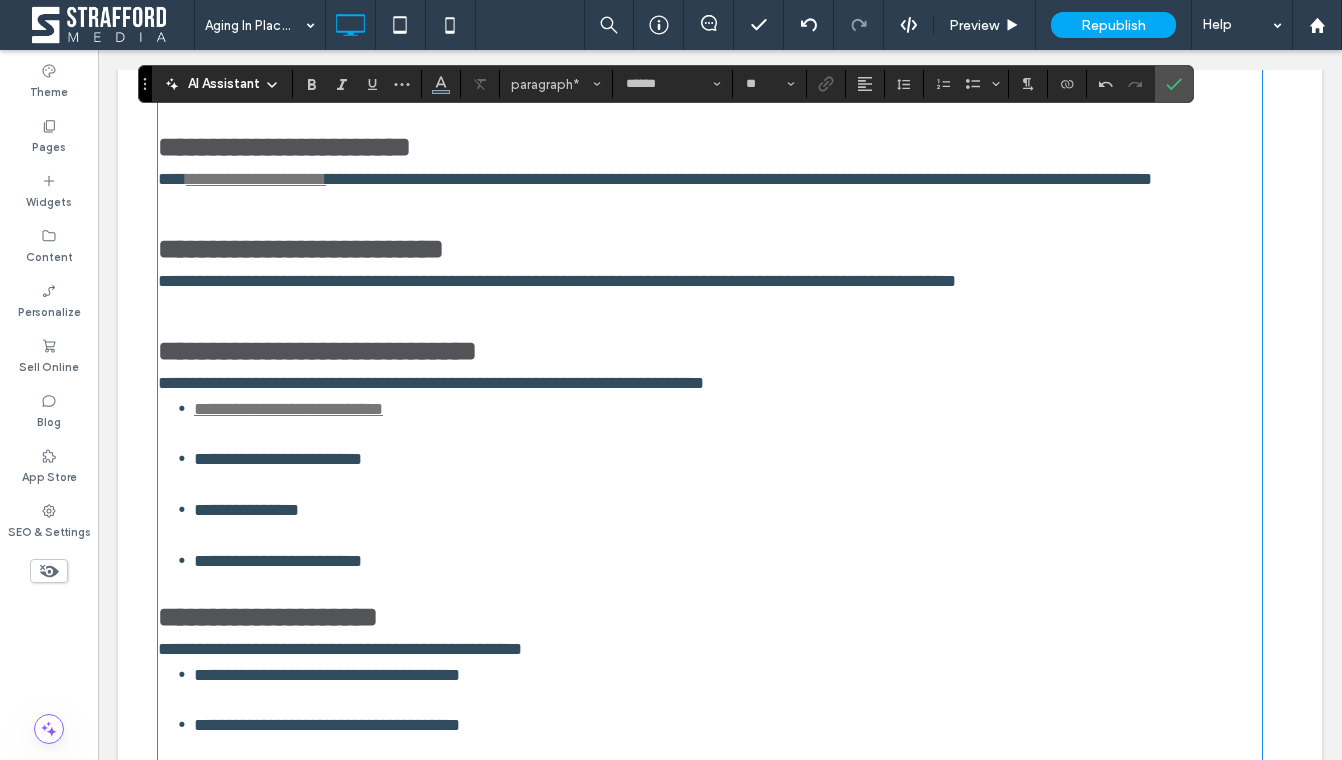click on "**********" at bounding box center (739, 179) 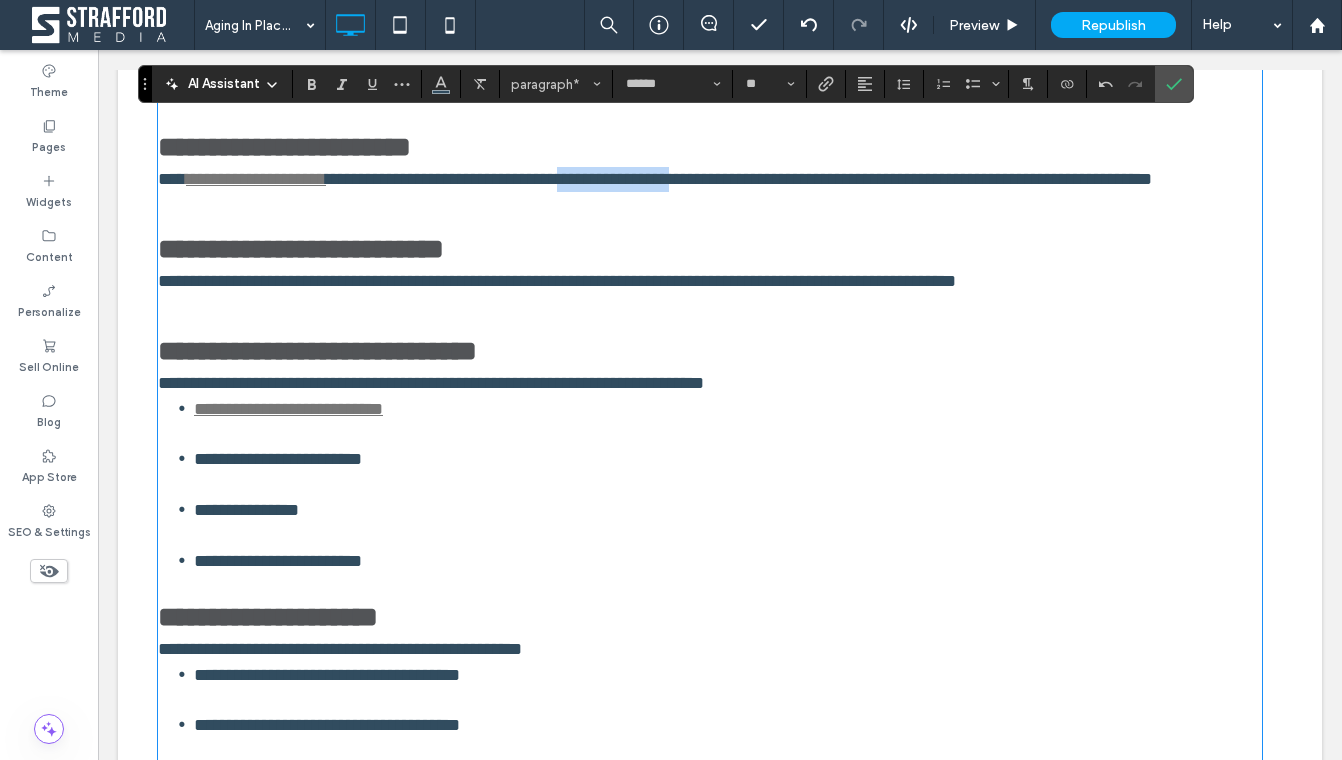 drag, startPoint x: 608, startPoint y: 232, endPoint x: 737, endPoint y: 232, distance: 129 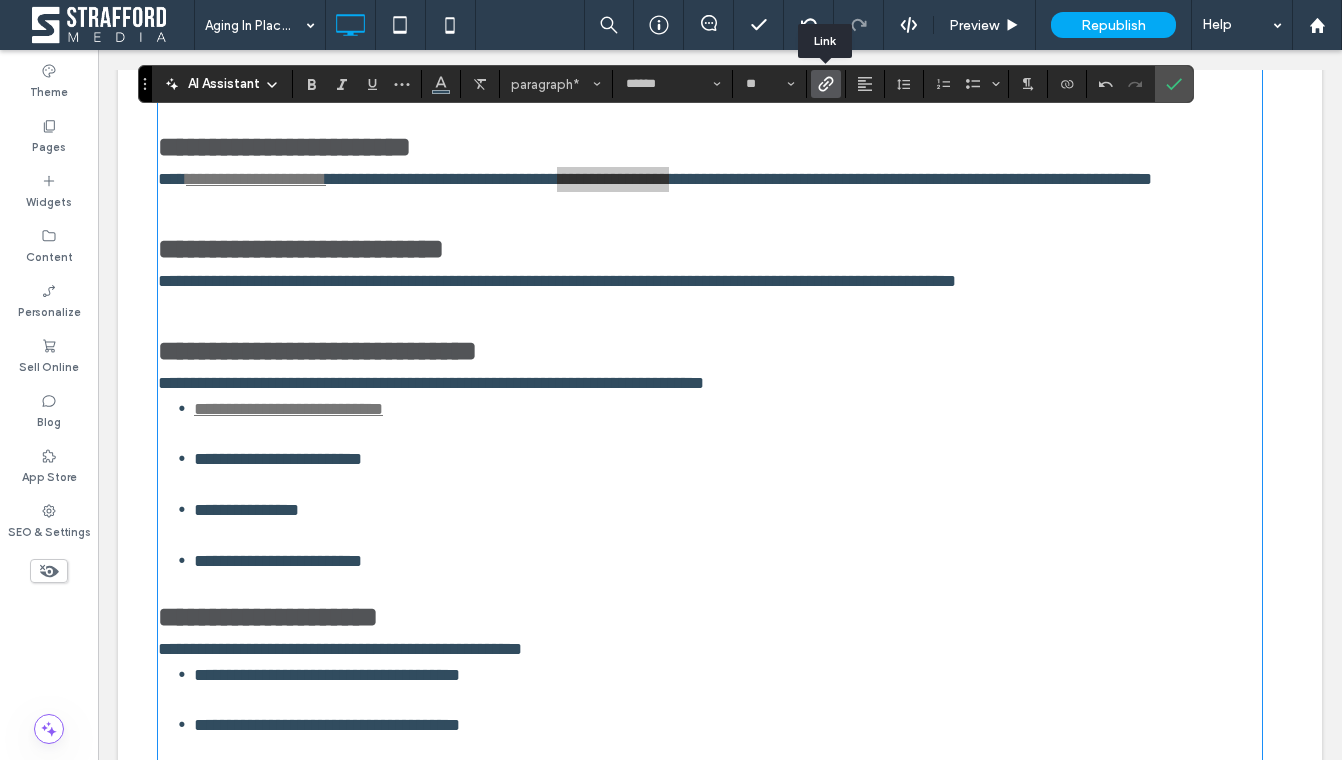 click 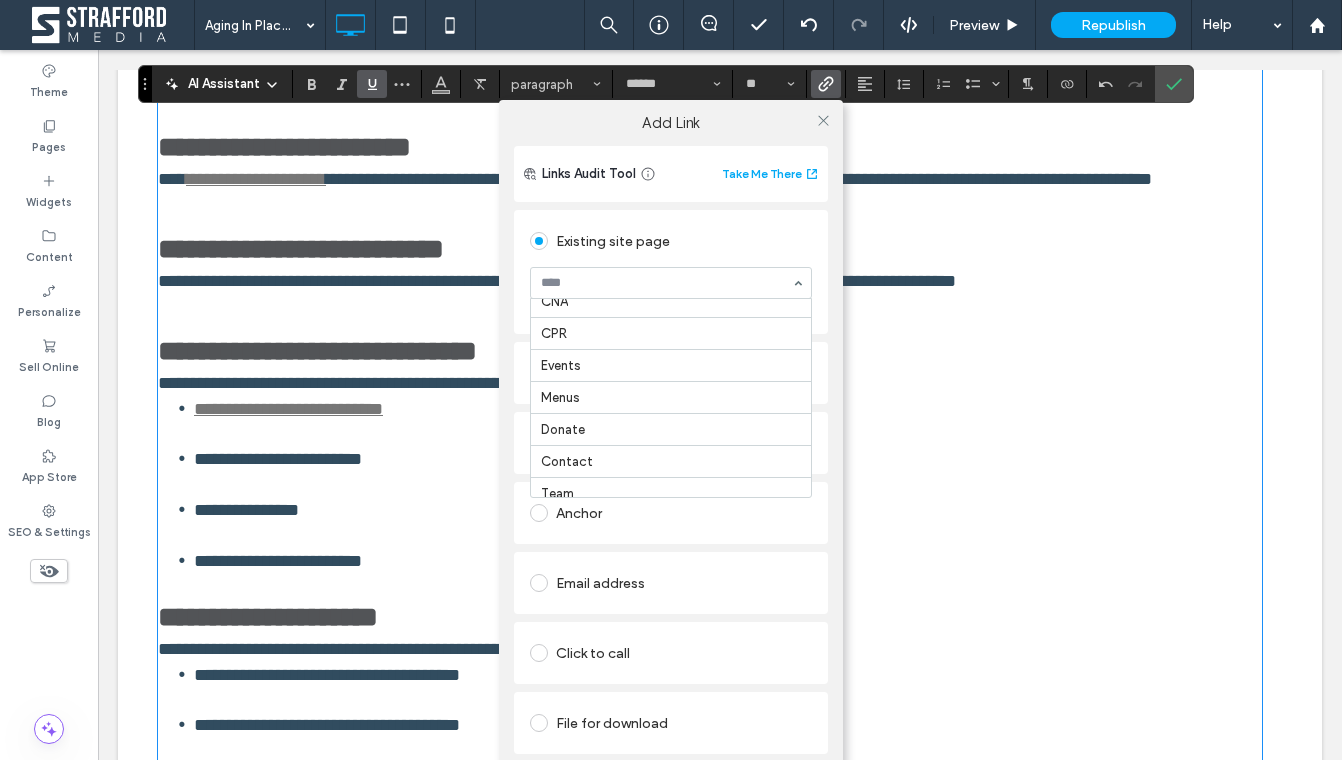 scroll, scrollTop: 143, scrollLeft: 0, axis: vertical 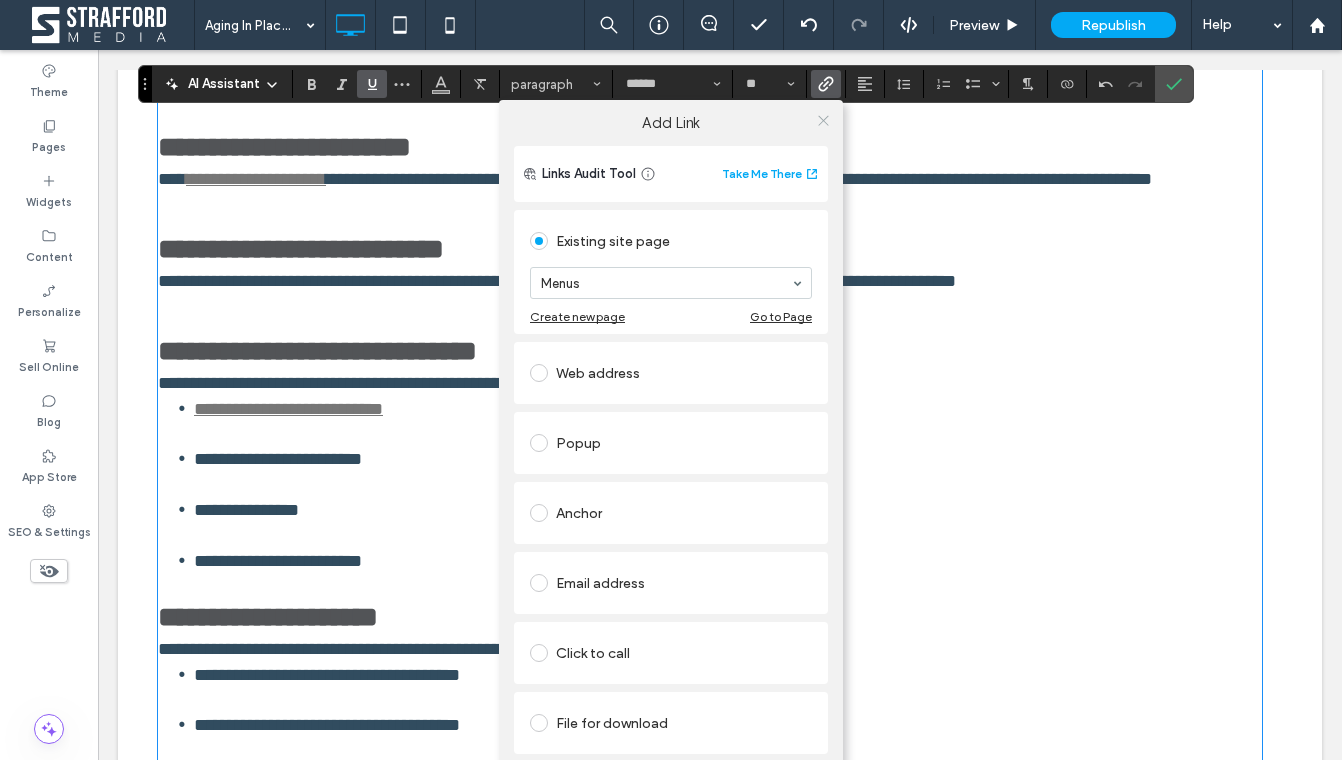 click 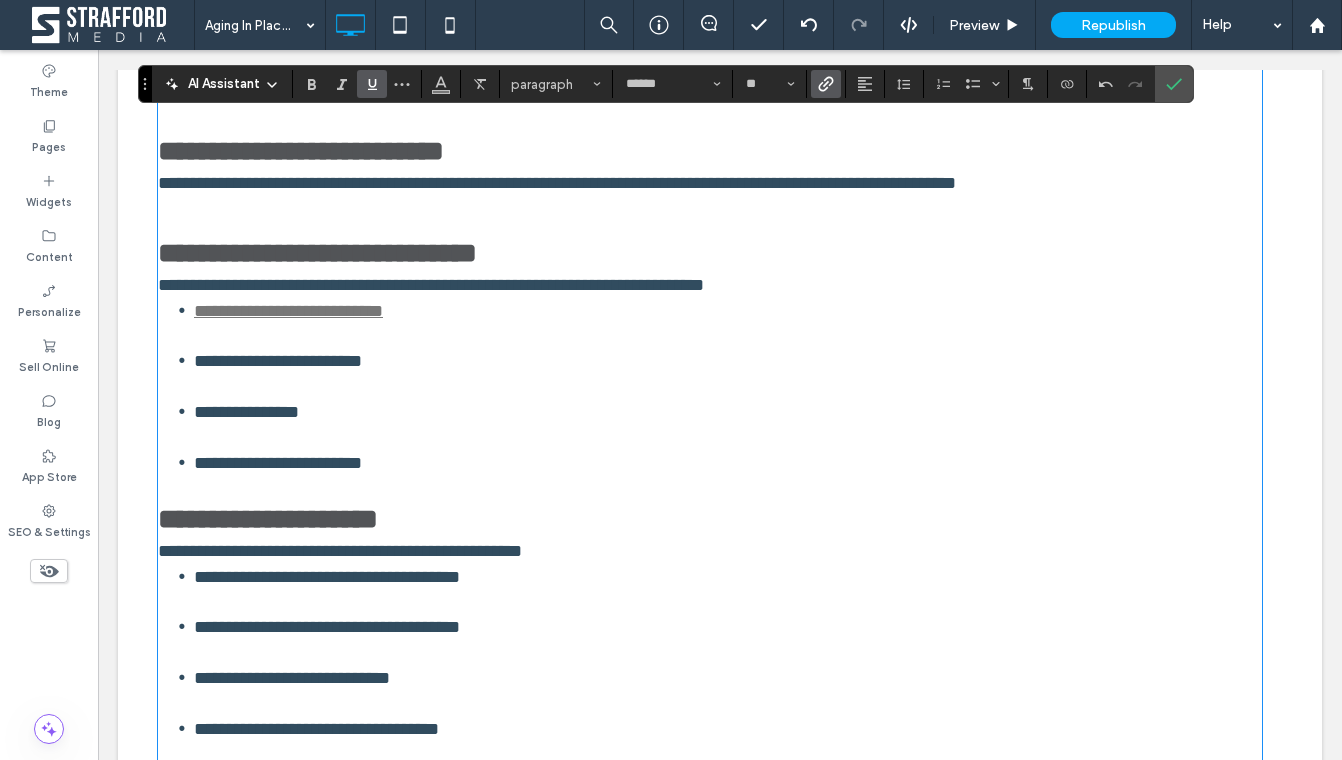 scroll, scrollTop: 1736, scrollLeft: 0, axis: vertical 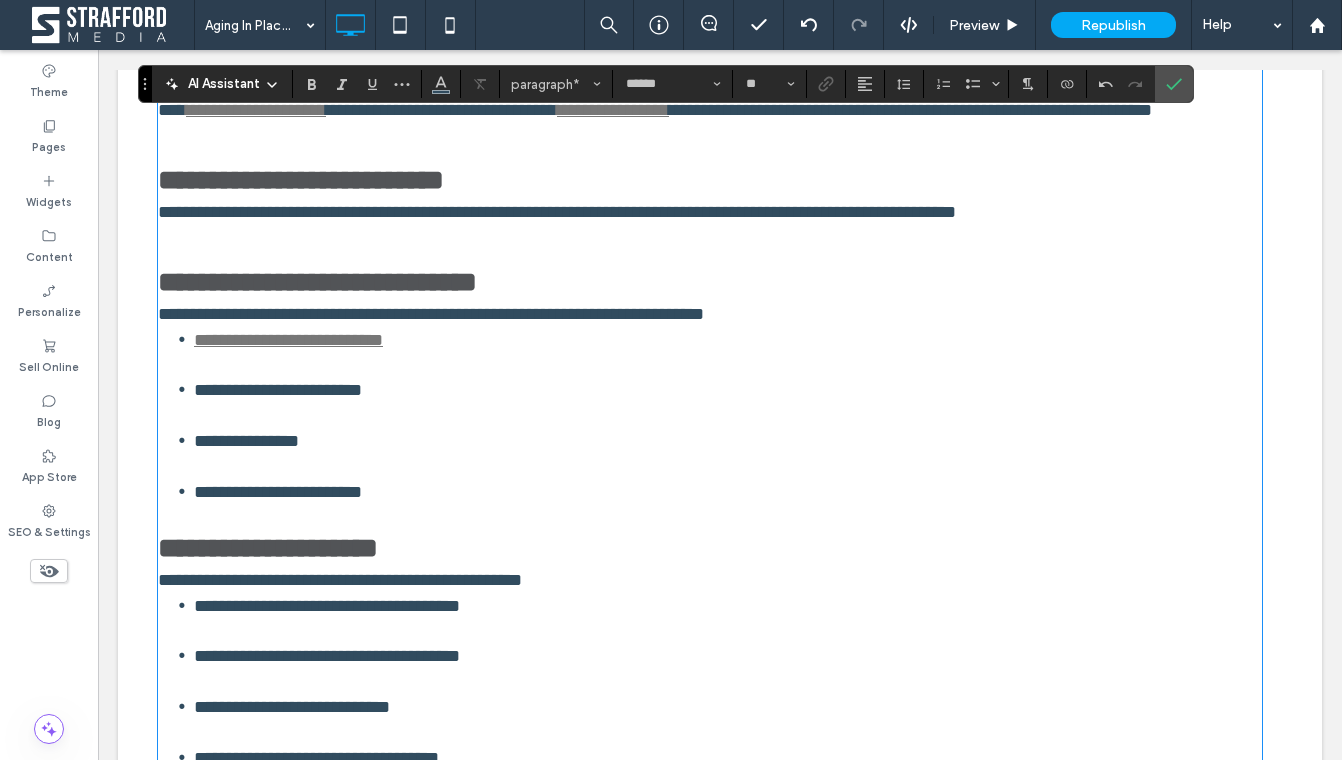 click on "**********" at bounding box center [557, 212] 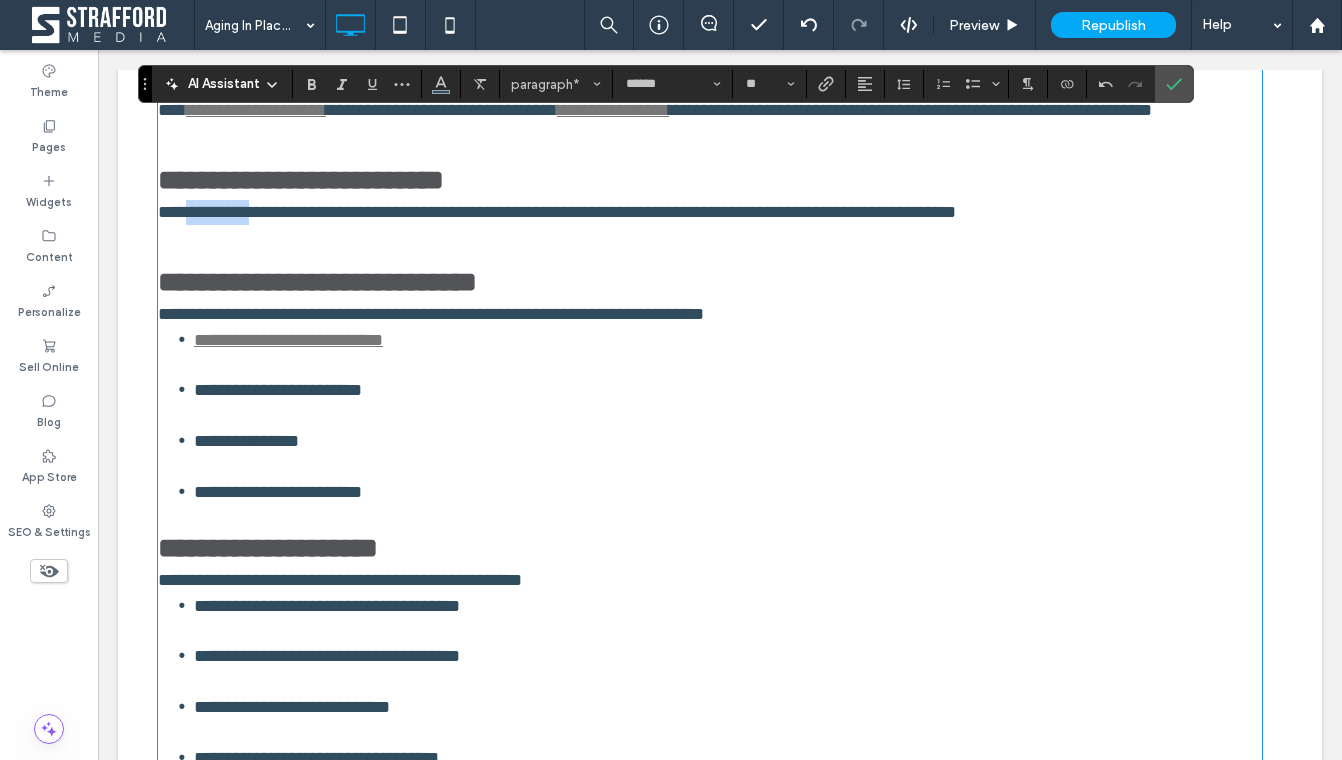 drag, startPoint x: 191, startPoint y: 290, endPoint x: 279, endPoint y: 291, distance: 88.005684 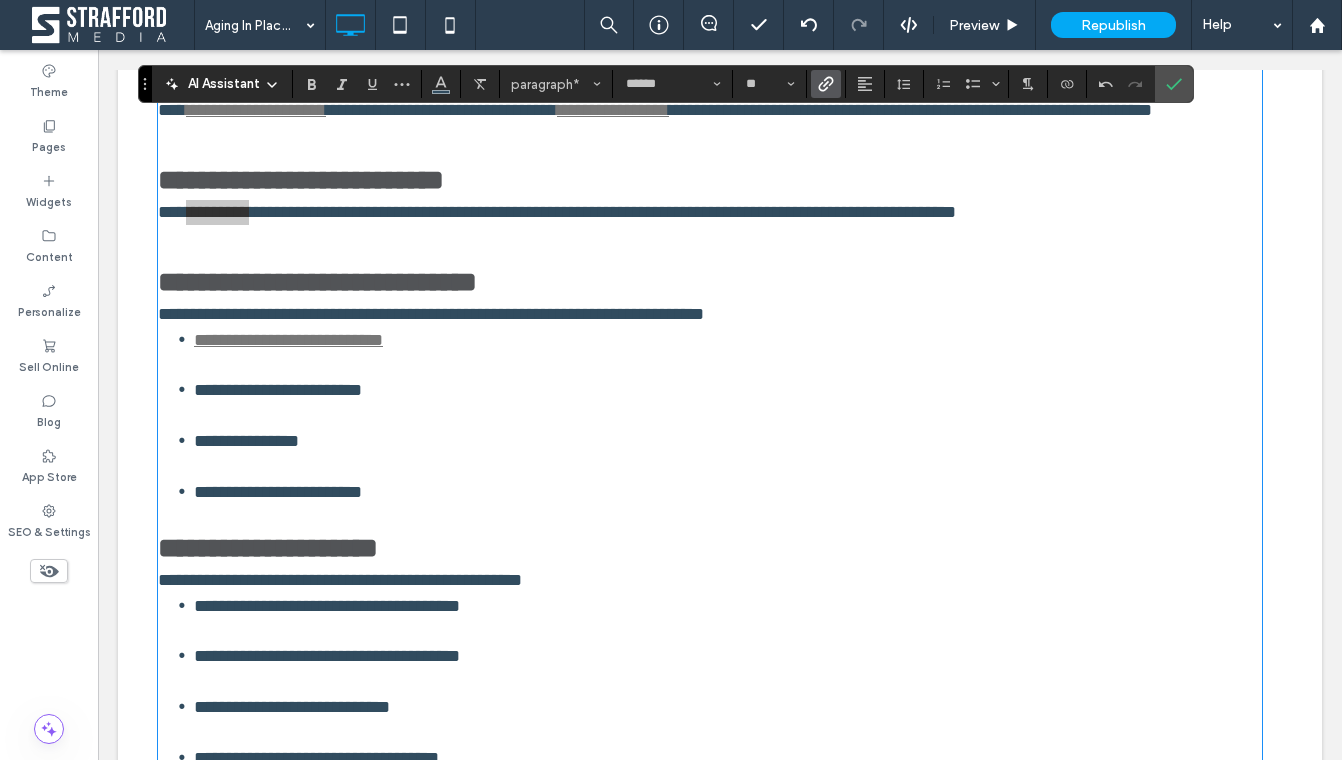 click 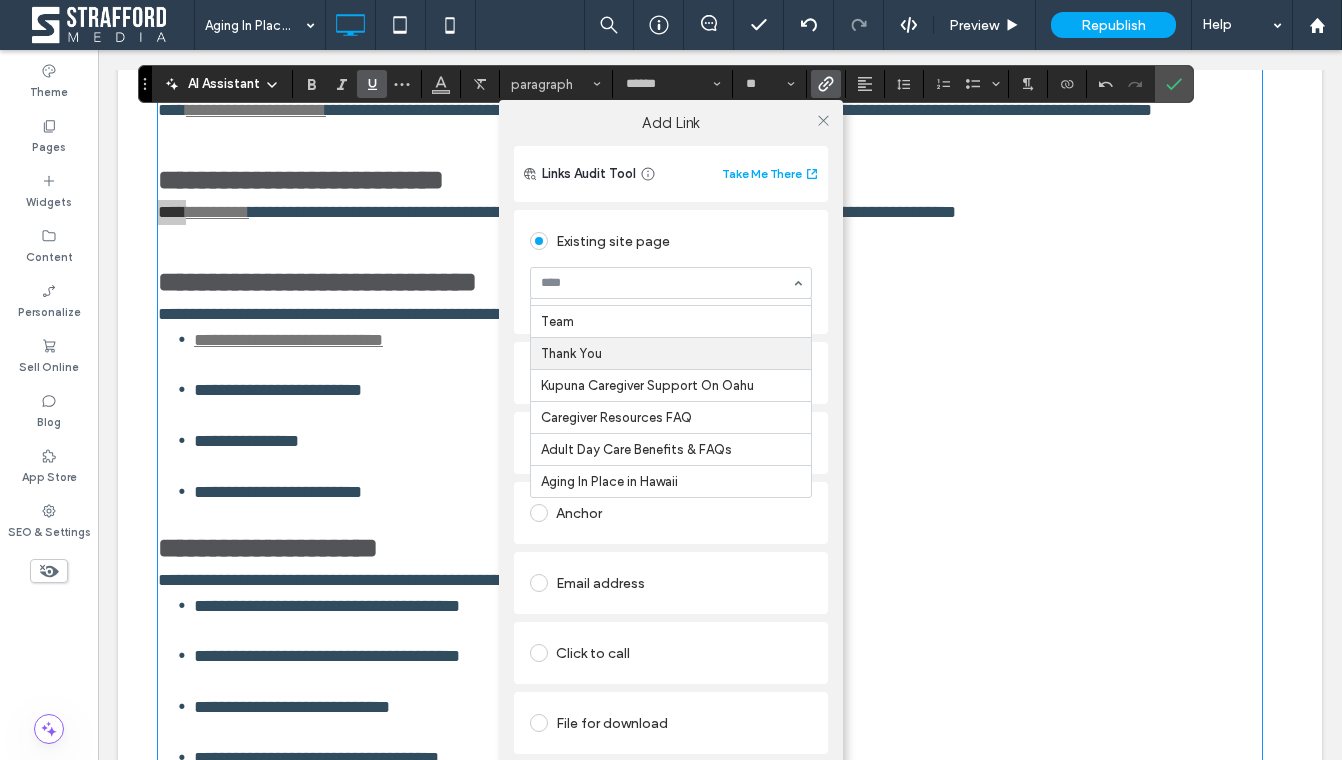 scroll, scrollTop: 329, scrollLeft: 0, axis: vertical 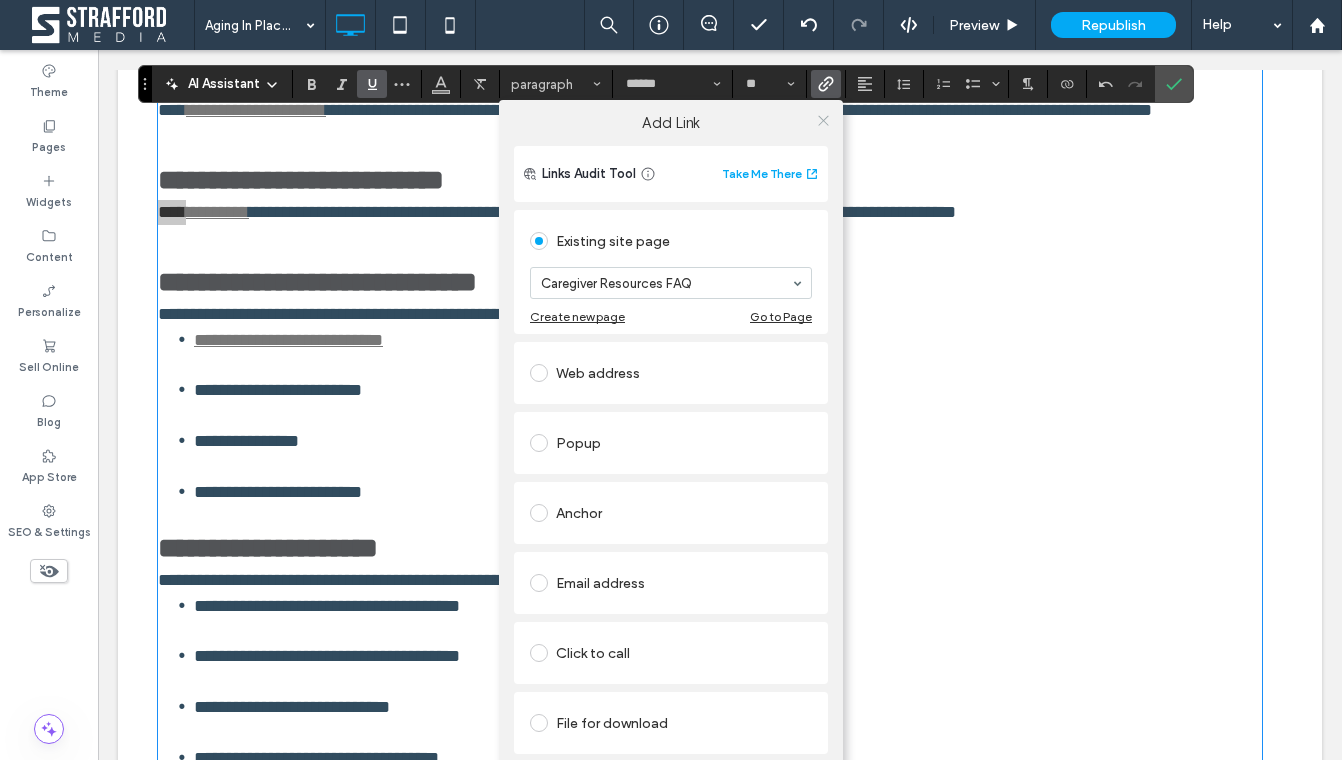 click 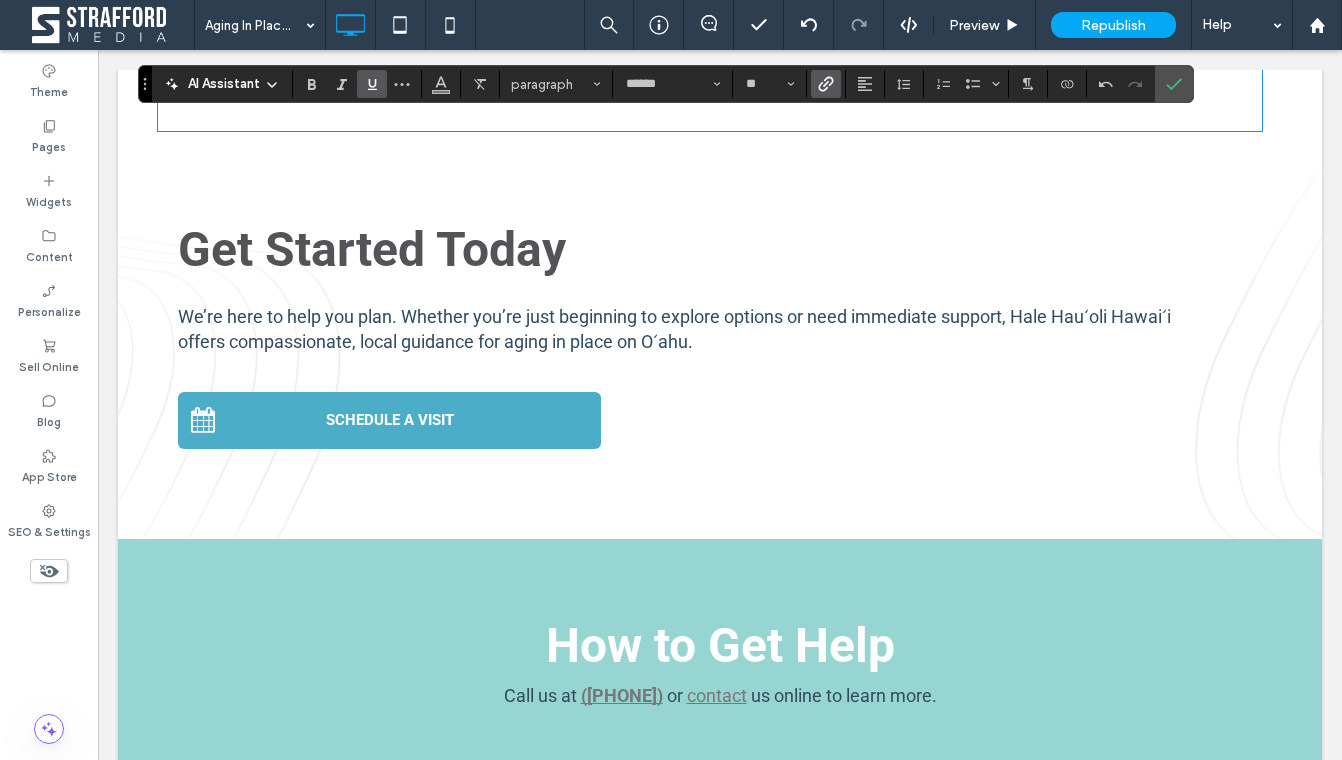 scroll, scrollTop: 2975, scrollLeft: 0, axis: vertical 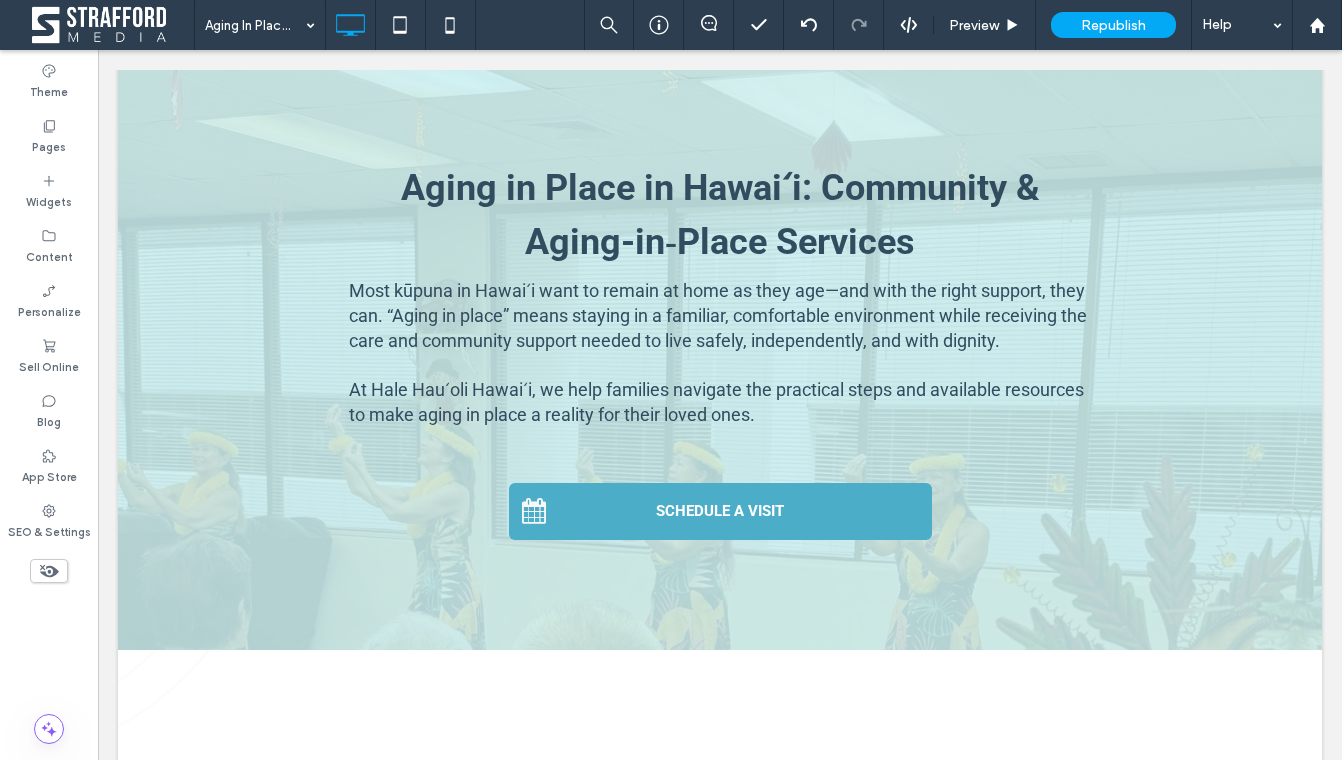 click on "At Hale Hauʻoli Hawaiʻi, we help families navigate the practical steps and available resources to make aging in place a reality for their loved ones." at bounding box center (716, 402) 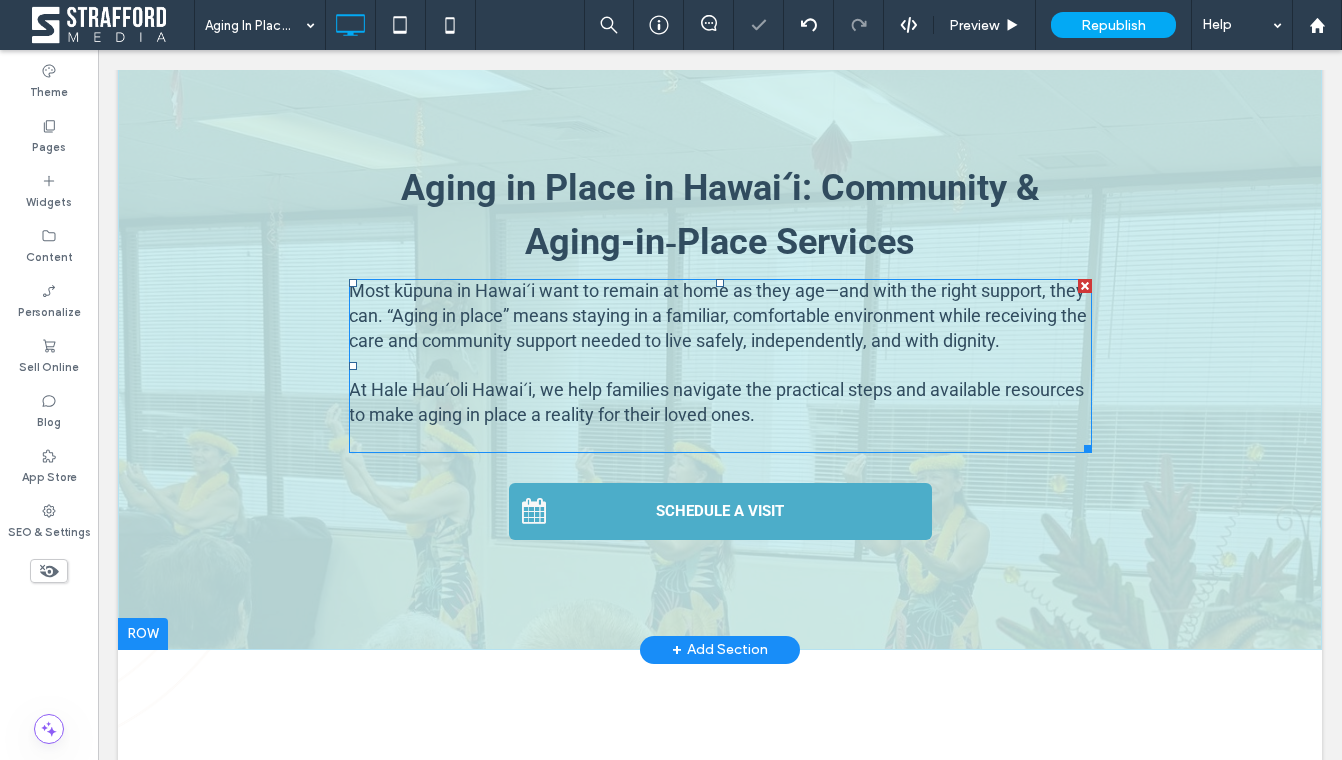 click on "At Hale Hauʻoli Hawaiʻi, we help families navigate the practical steps and available resources to make aging in place a reality for their loved ones." at bounding box center (716, 402) 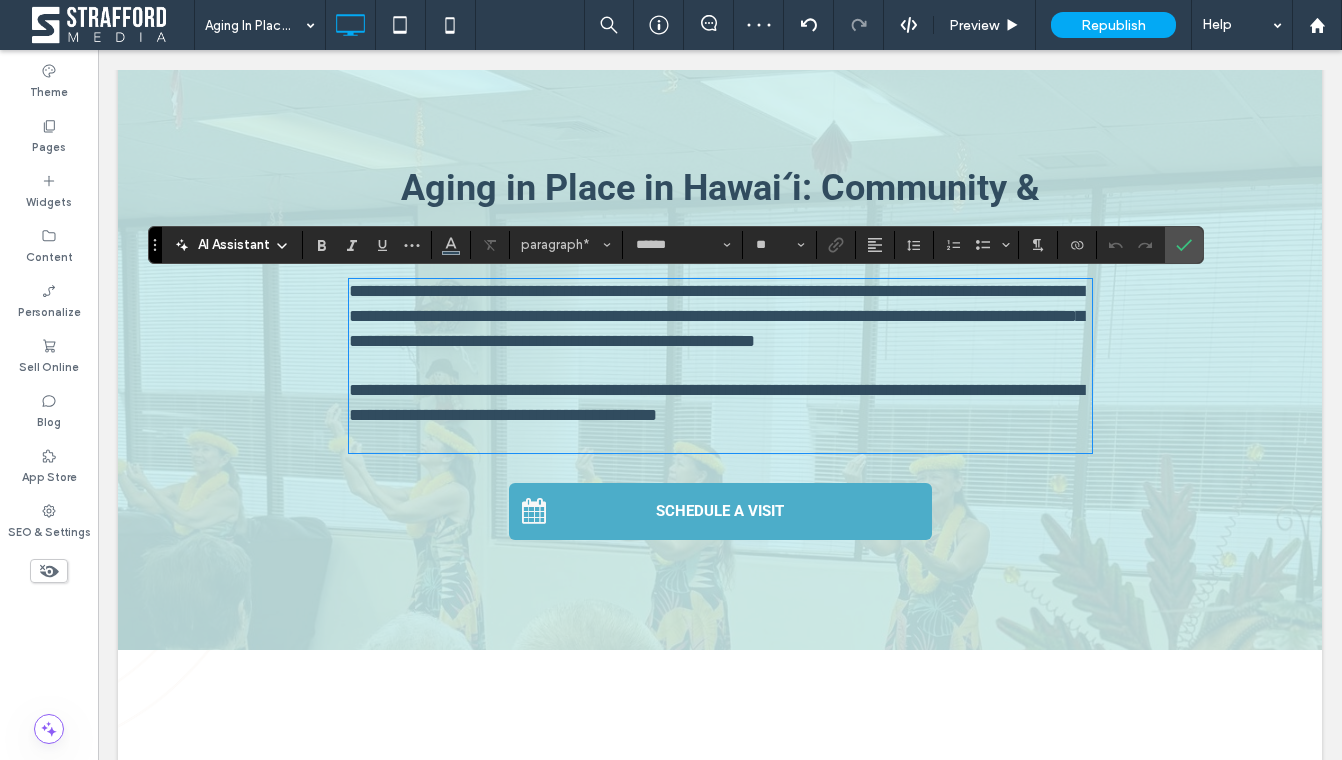 click on "**********" at bounding box center (716, 402) 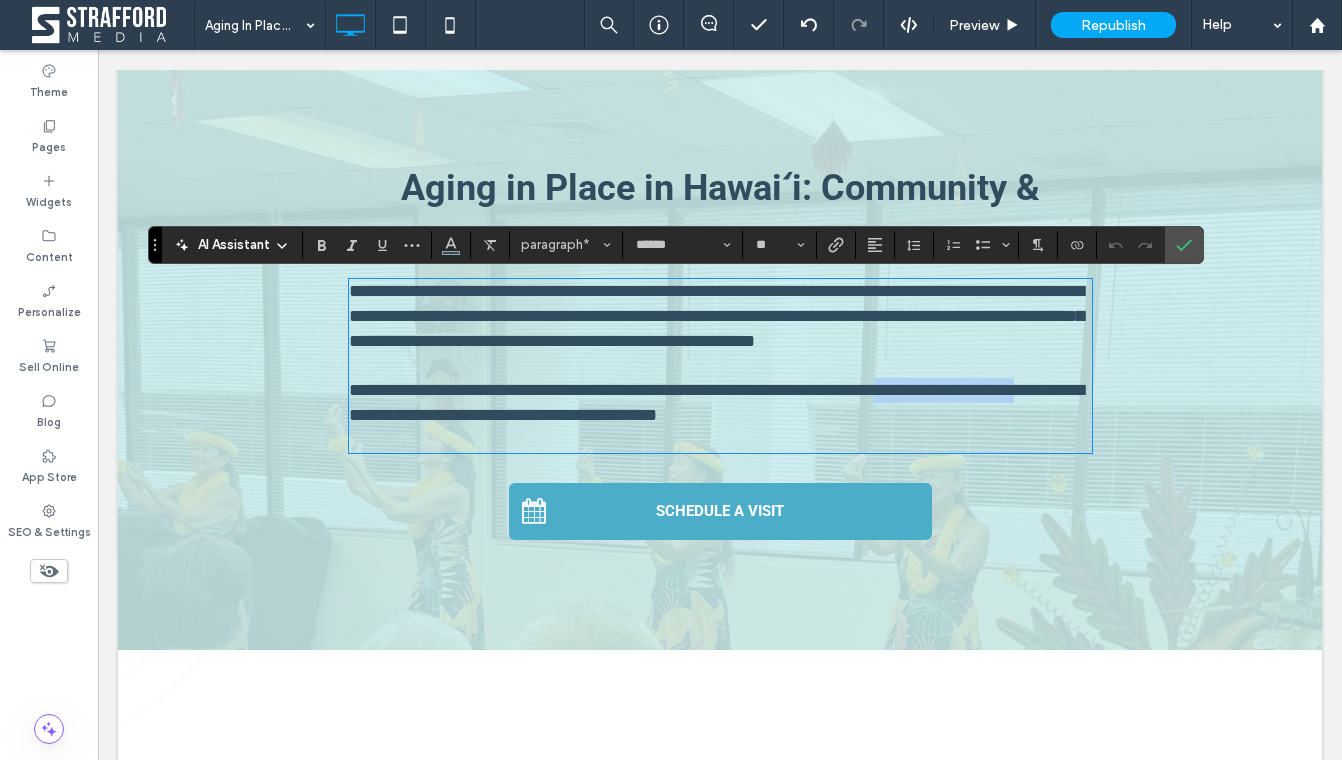 drag, startPoint x: 936, startPoint y: 393, endPoint x: 1092, endPoint y: 397, distance: 156.05127 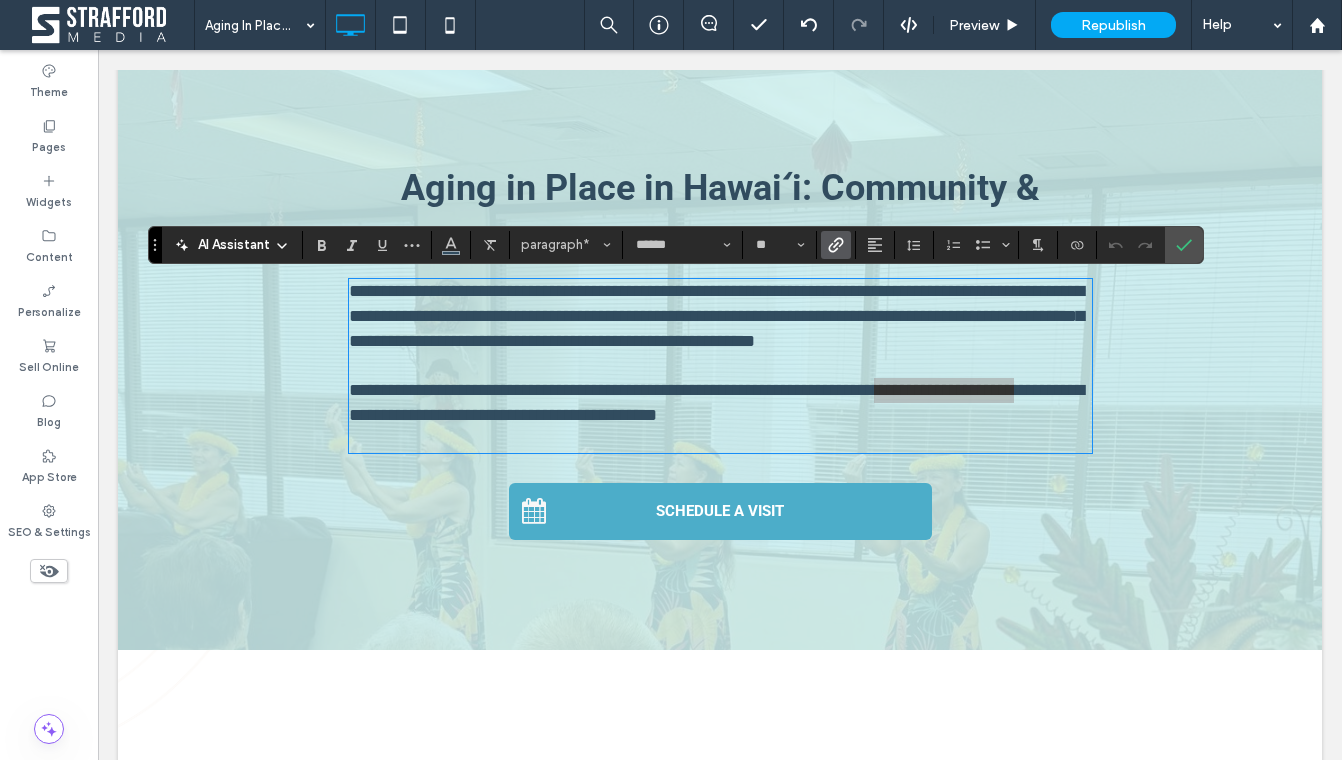 click at bounding box center [836, 245] 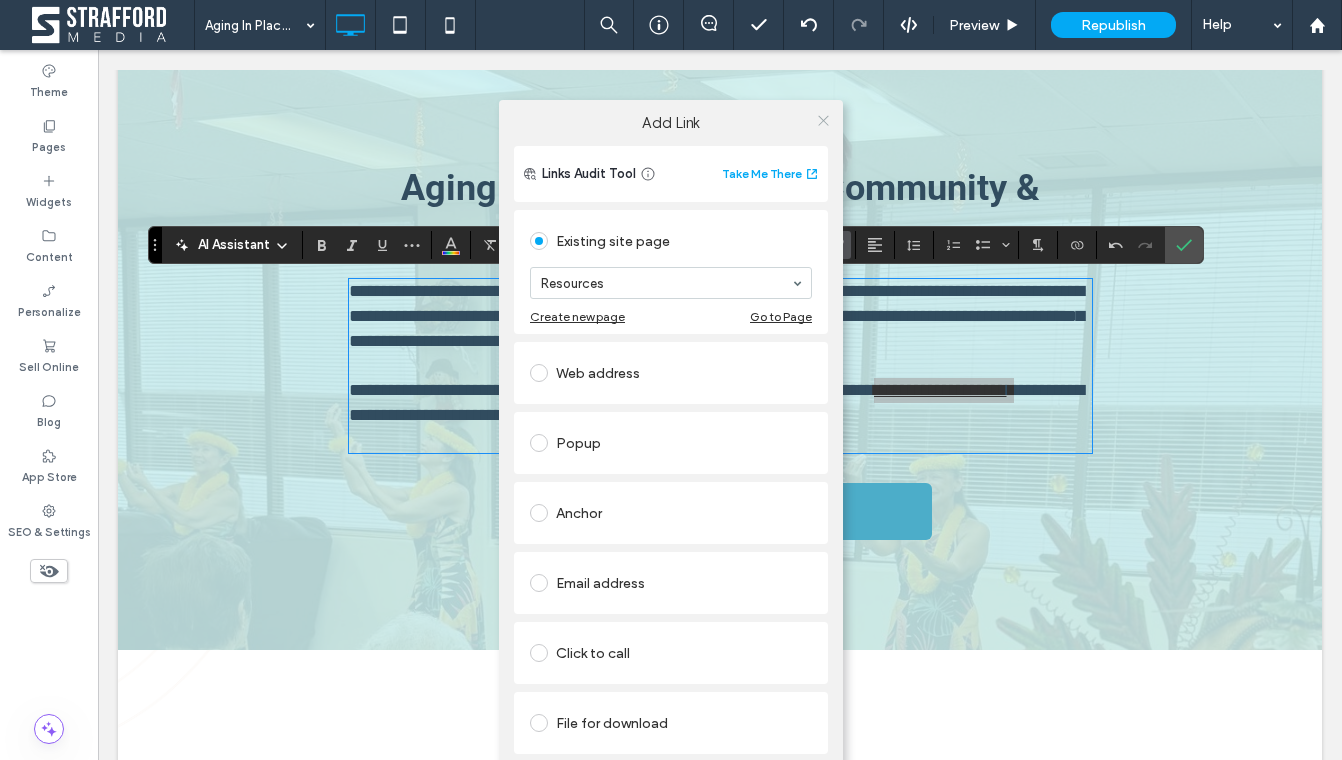 click 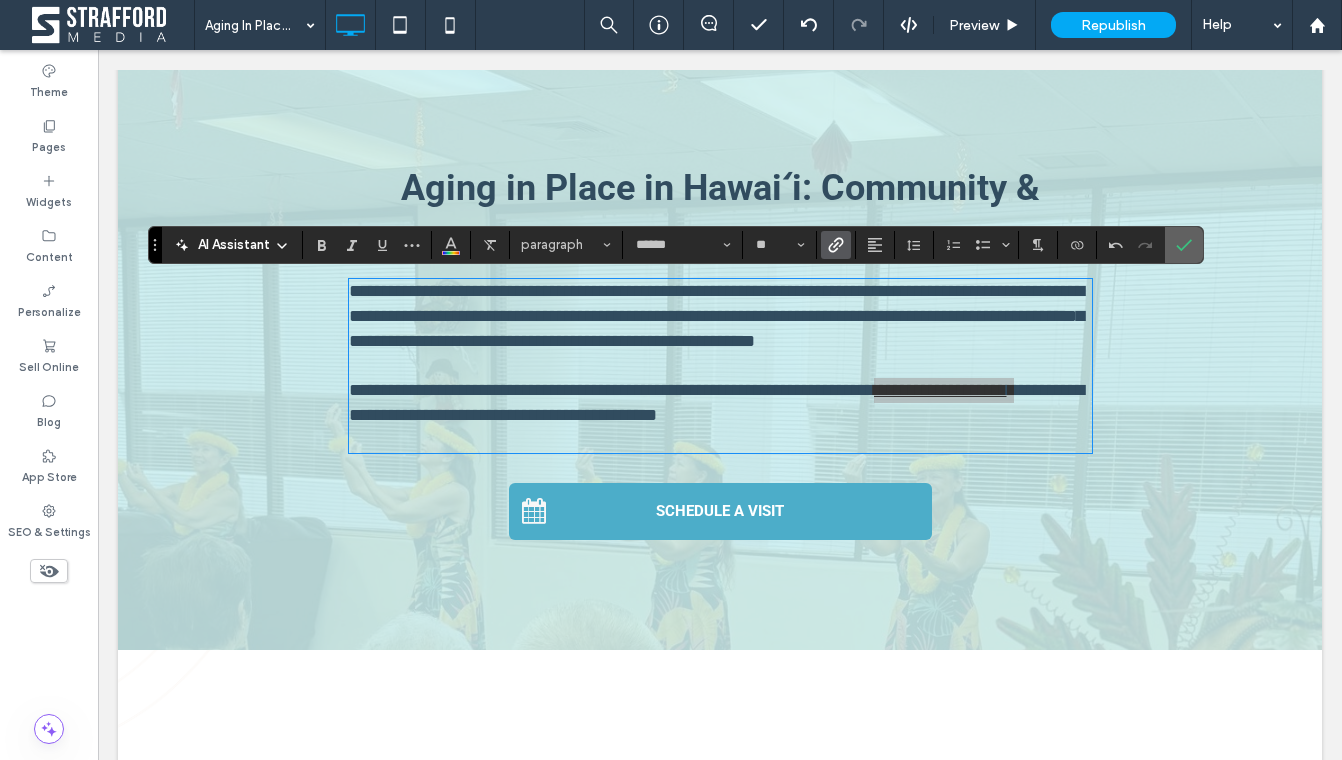 click at bounding box center (1184, 245) 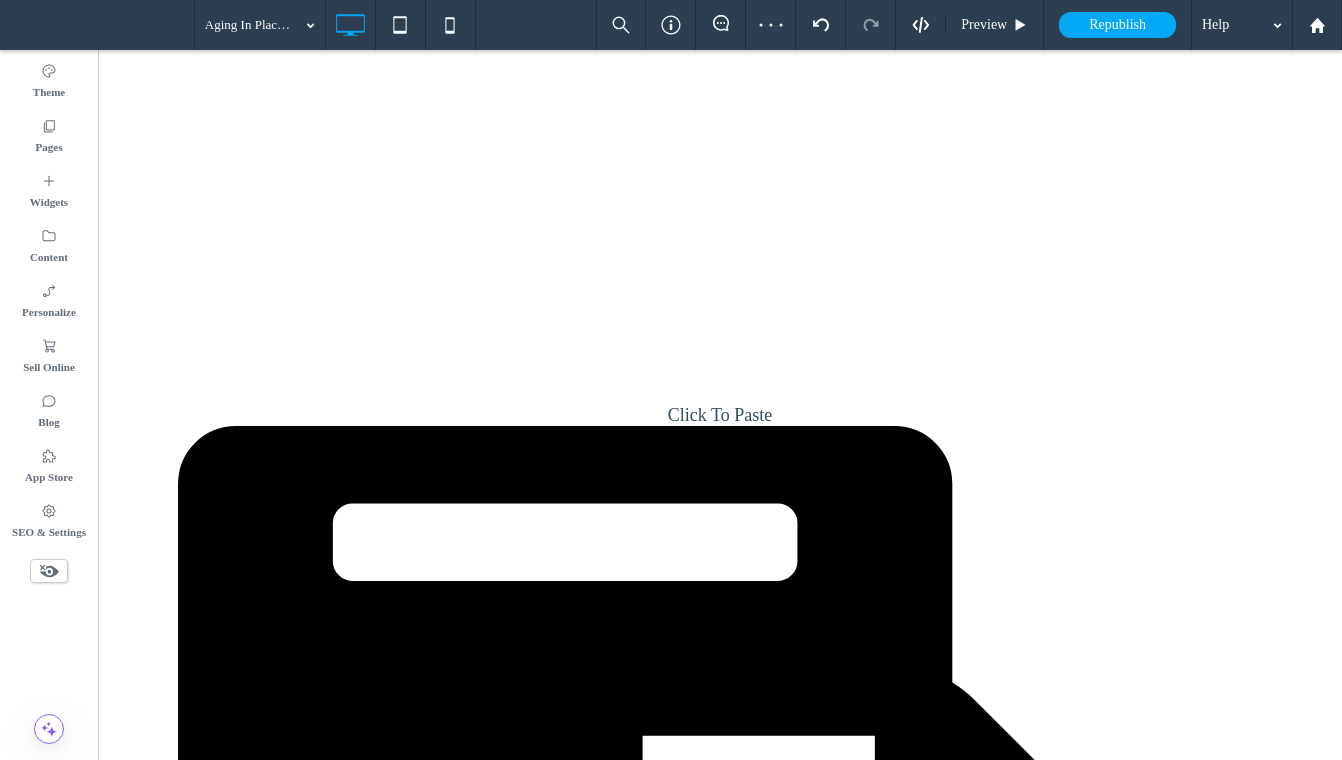 scroll, scrollTop: 146, scrollLeft: 0, axis: vertical 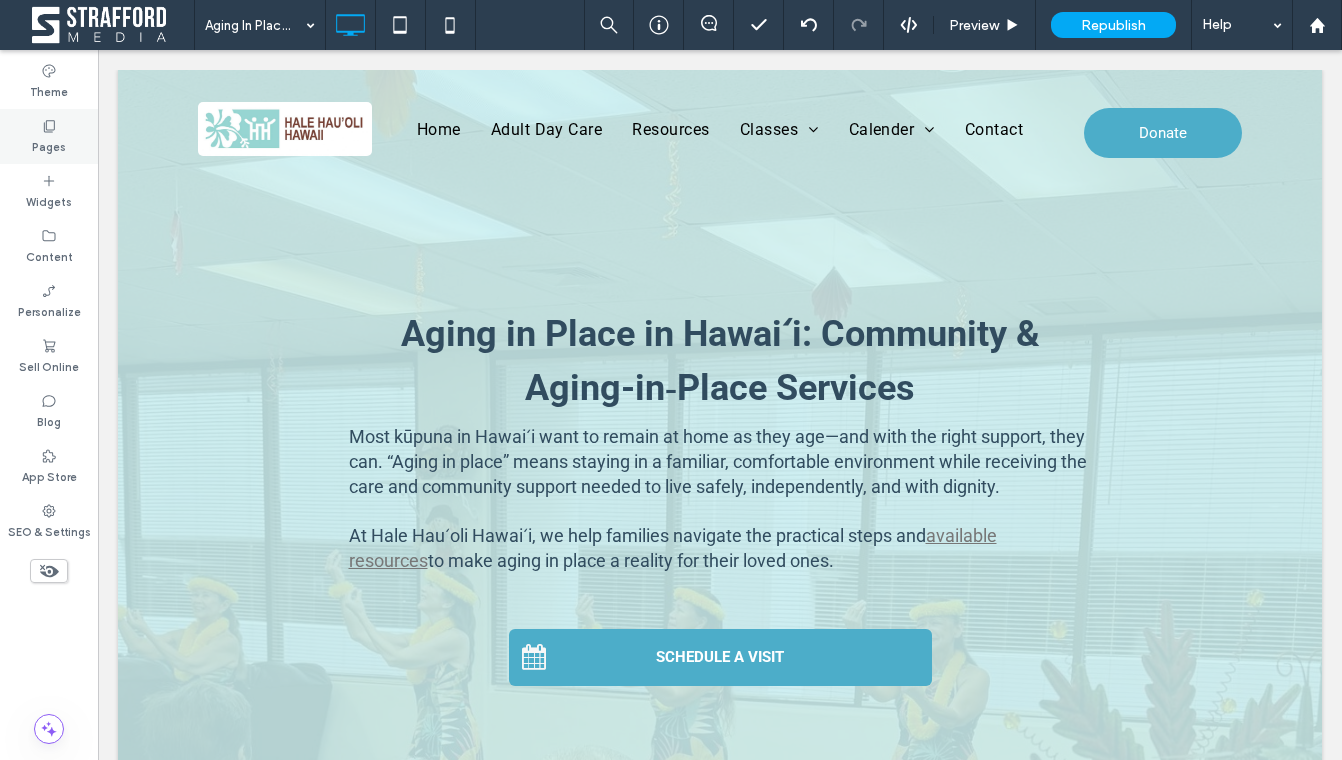 click on "Pages" at bounding box center (49, 145) 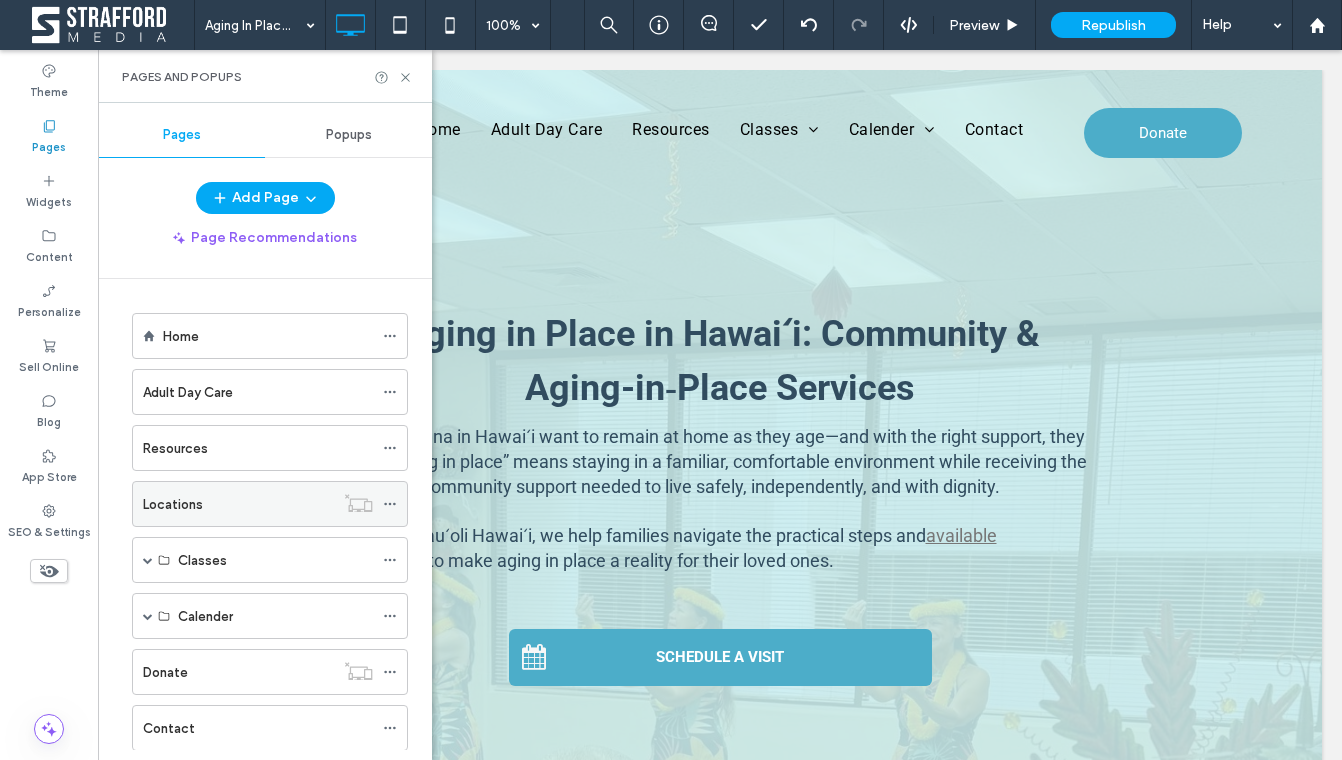 scroll, scrollTop: 403, scrollLeft: 0, axis: vertical 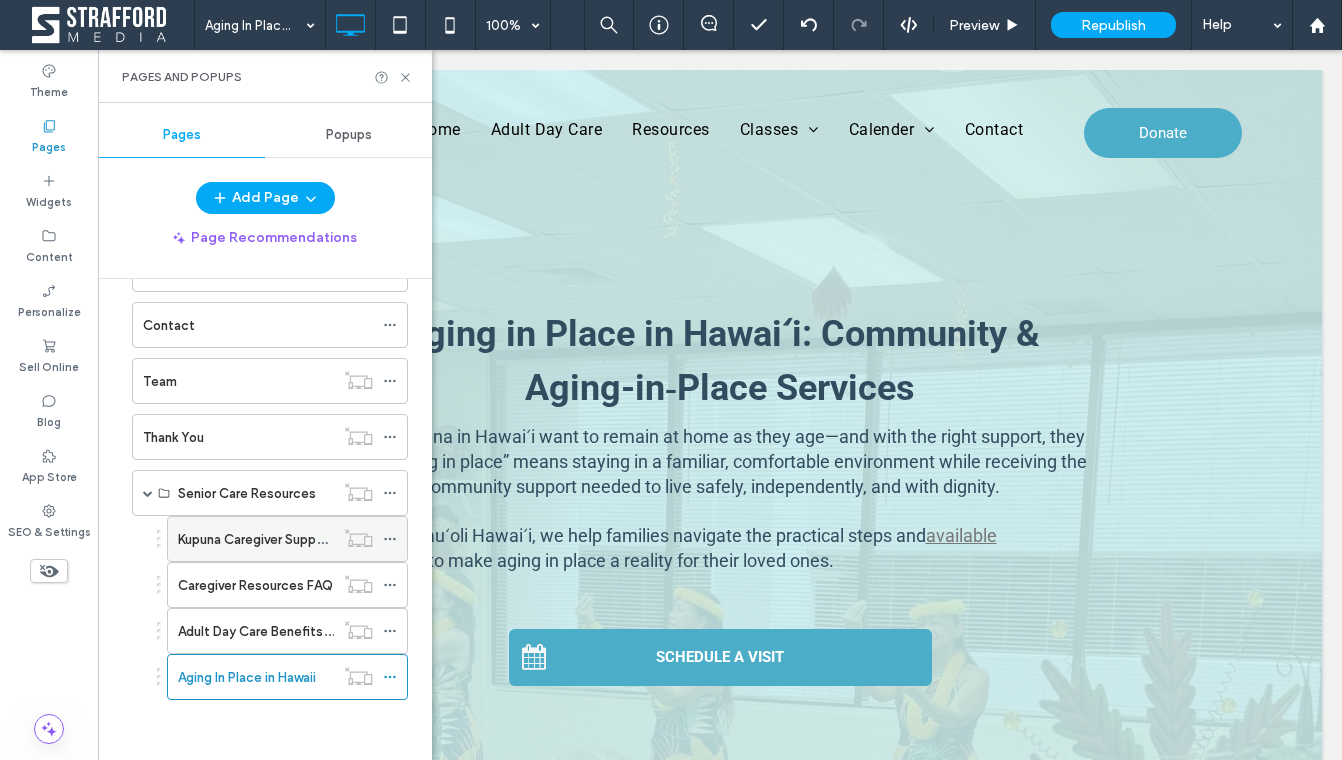 click on "Kupuna Caregiver Support On Oahu" at bounding box center [256, 539] 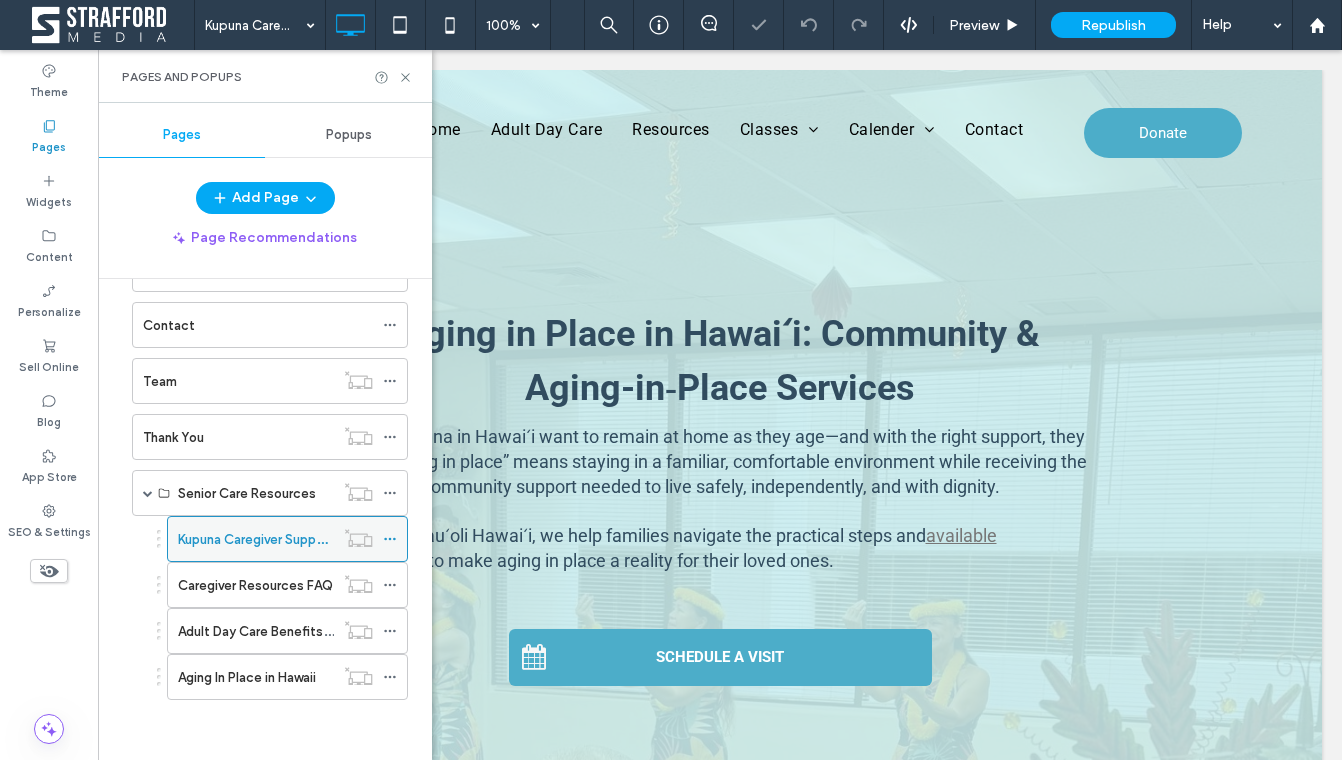 click 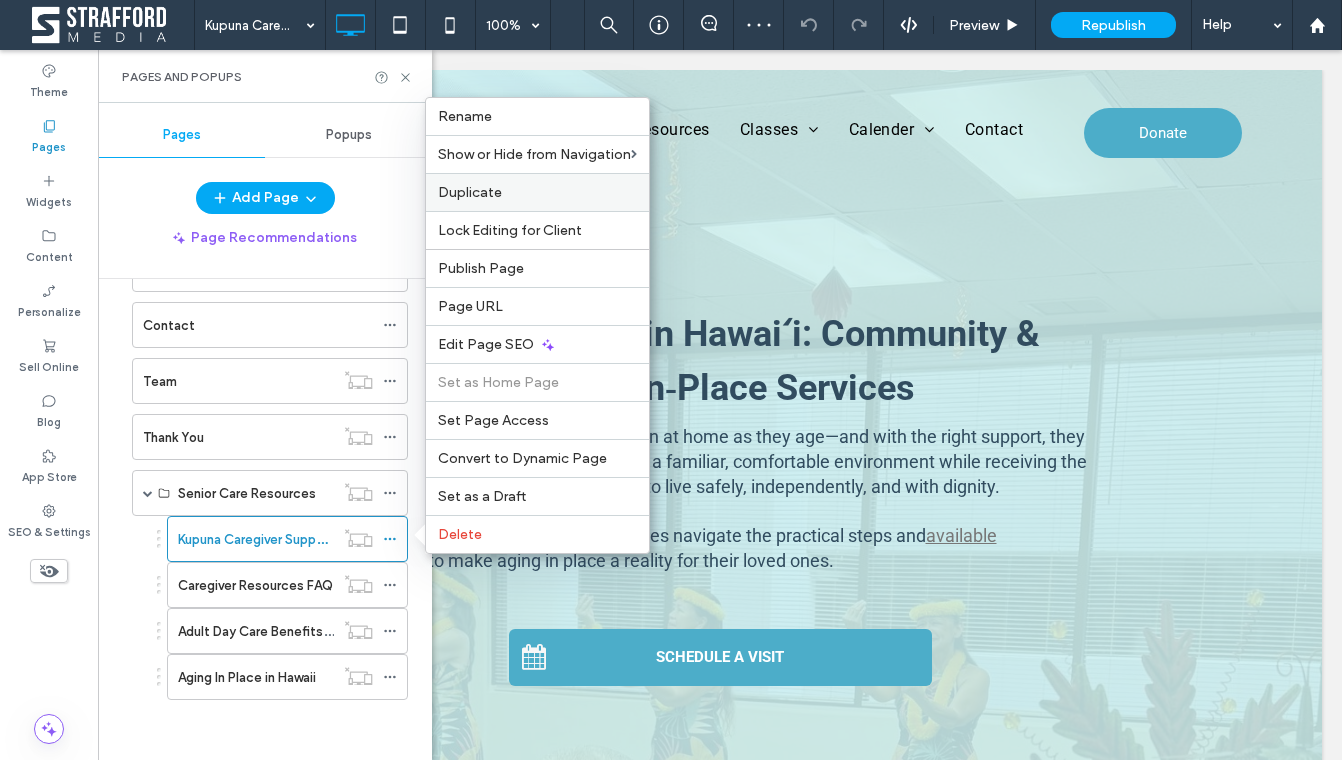 click on "Duplicate" at bounding box center (537, 192) 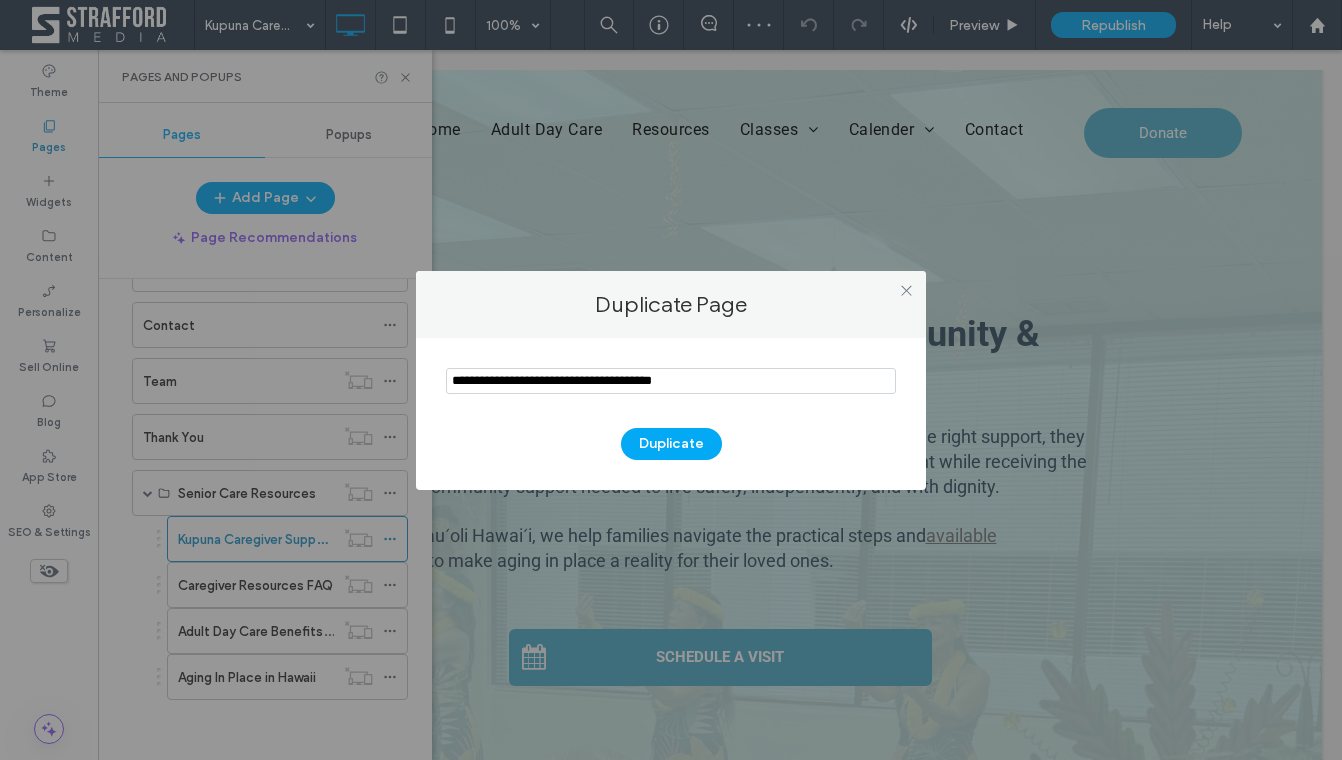 click at bounding box center (671, 381) 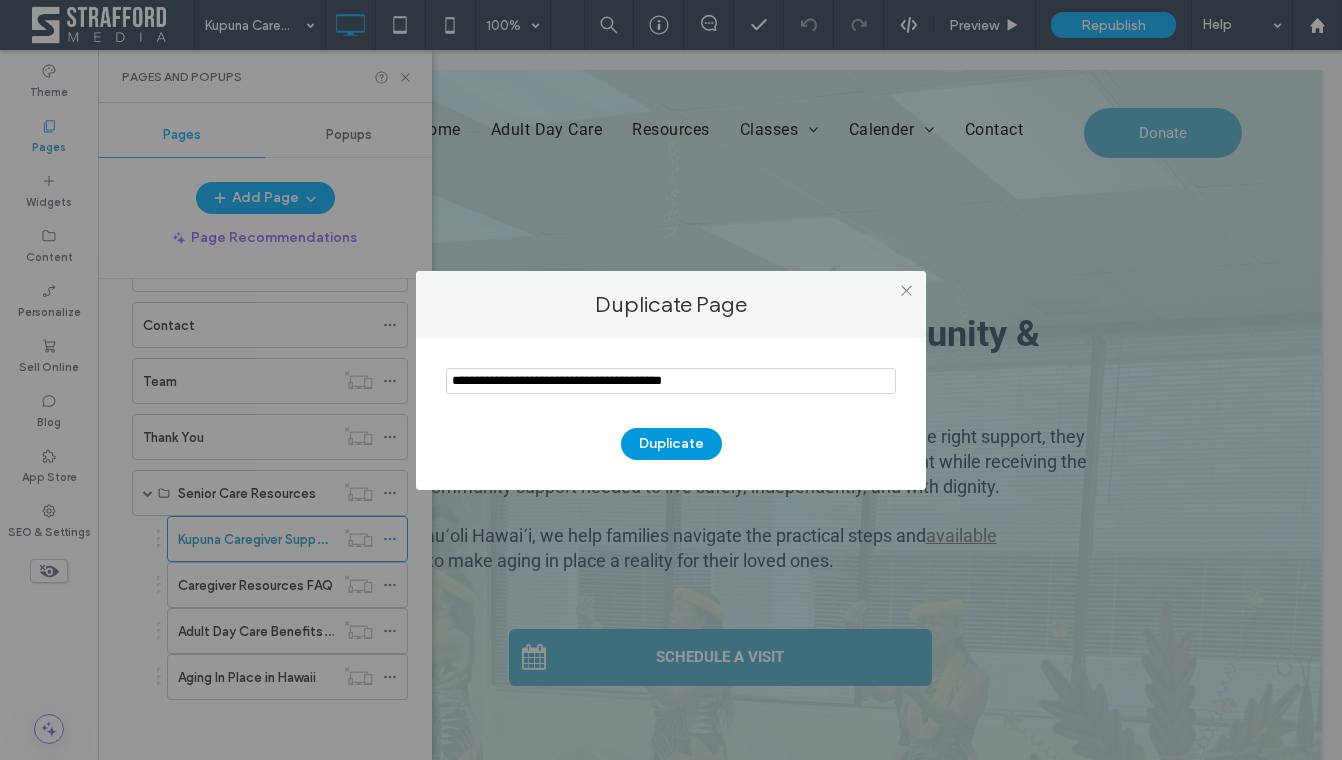 type on "**********" 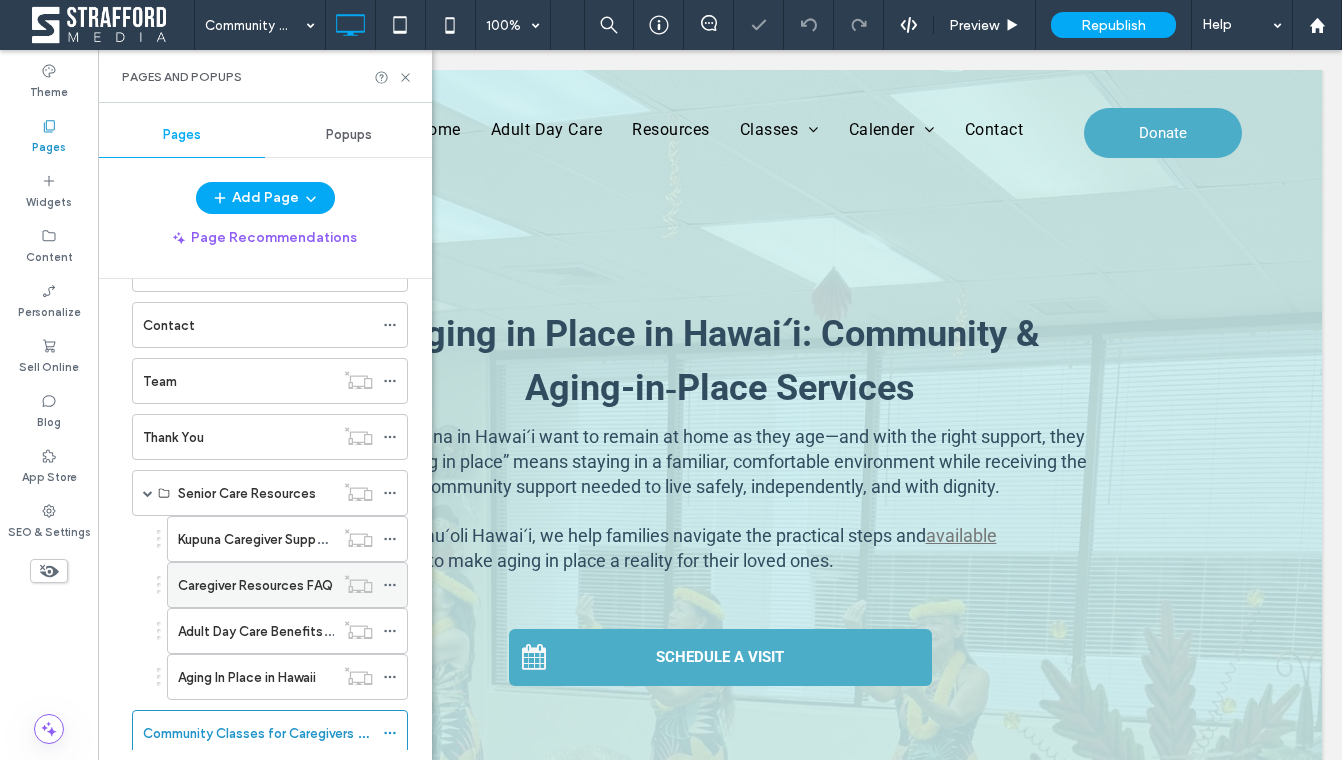 scroll, scrollTop: 459, scrollLeft: 0, axis: vertical 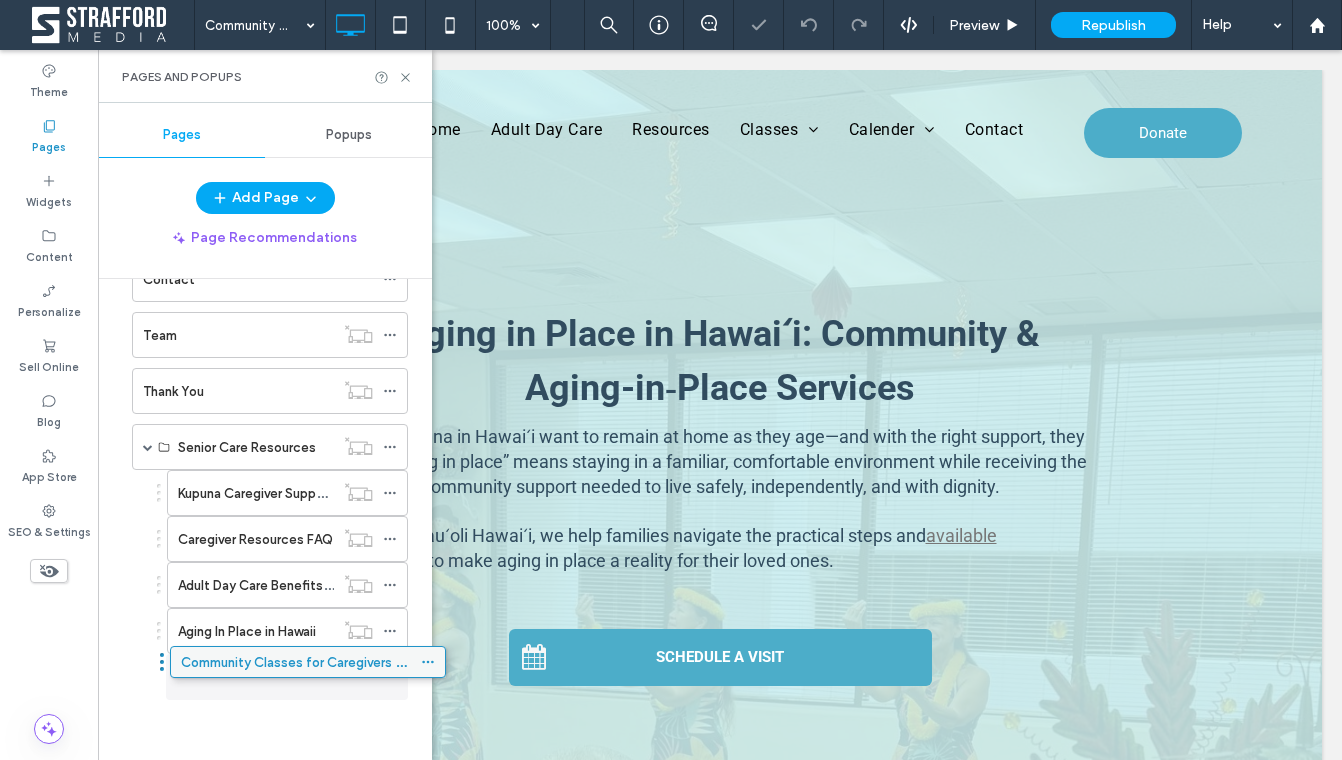 drag, startPoint x: 205, startPoint y: 667, endPoint x: 243, endPoint y: 659, distance: 38.832977 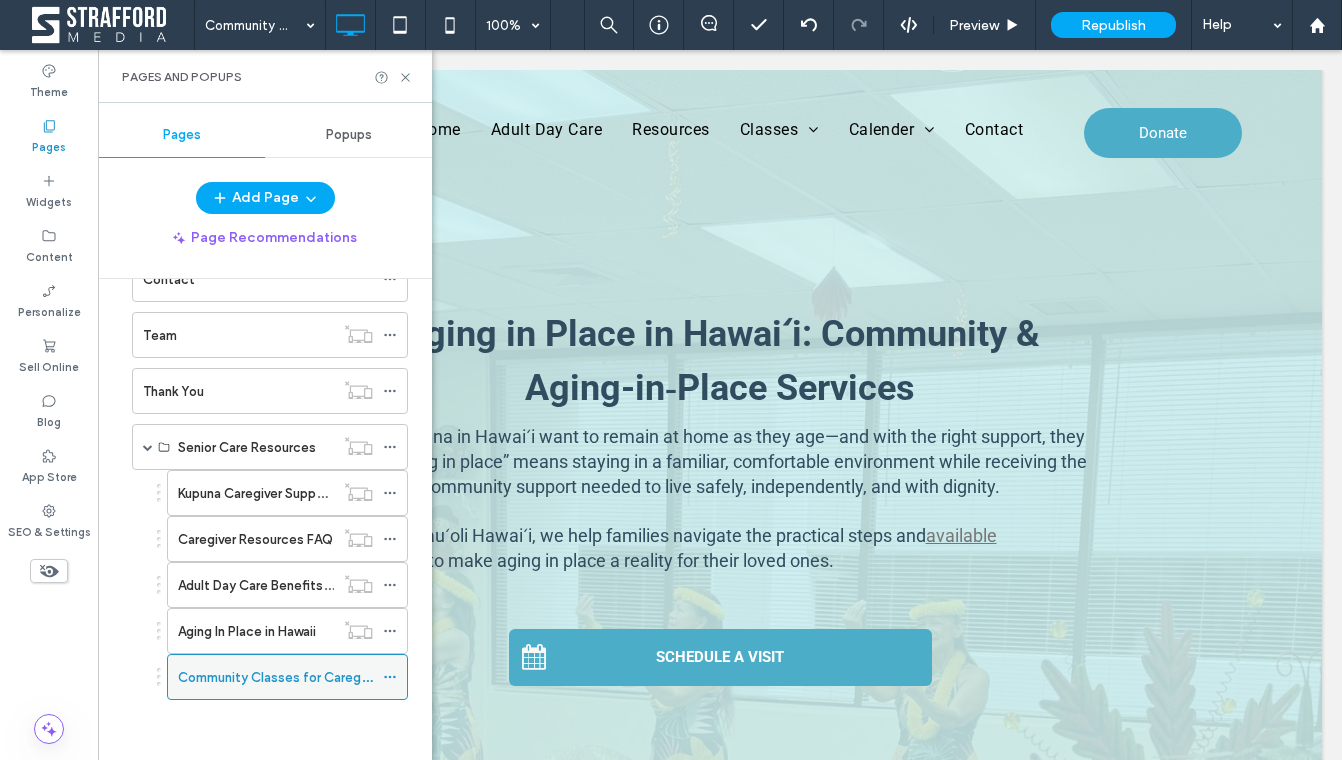 click 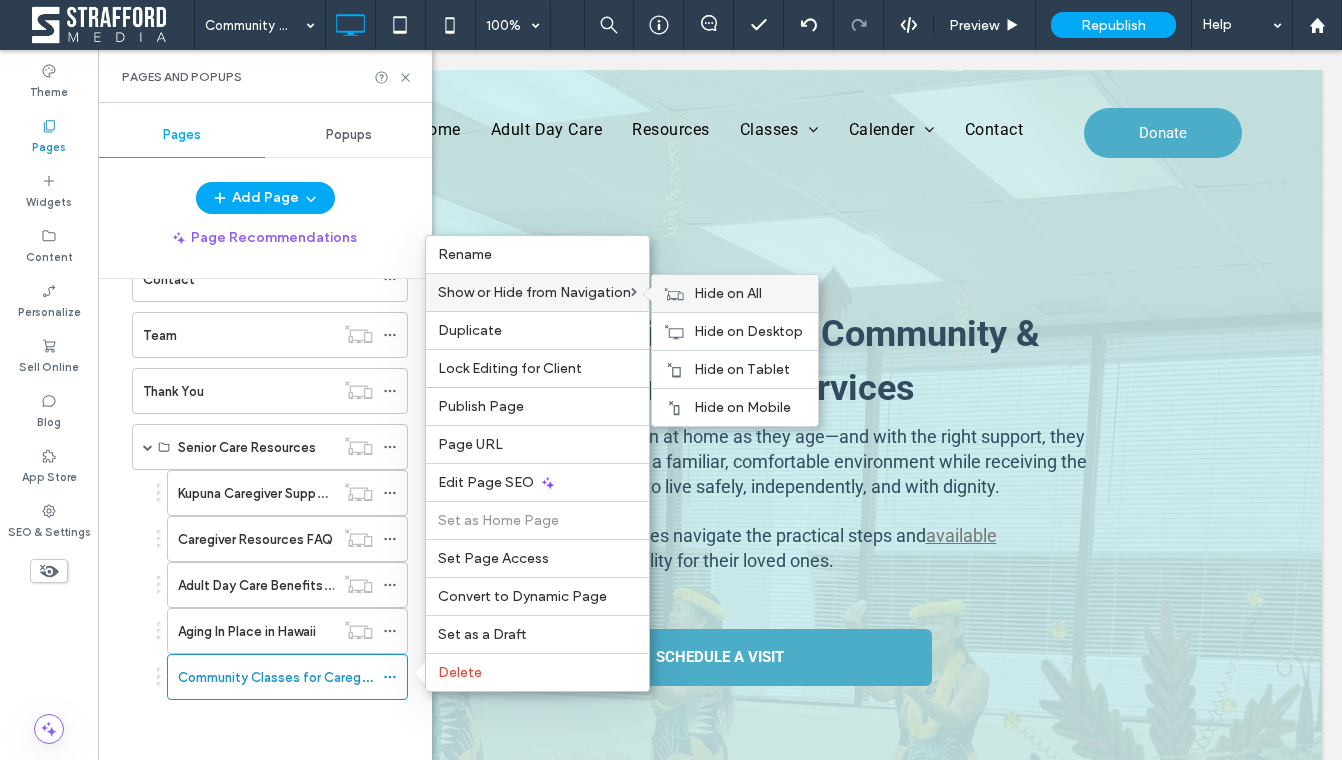 click on "Hide on All" at bounding box center (728, 293) 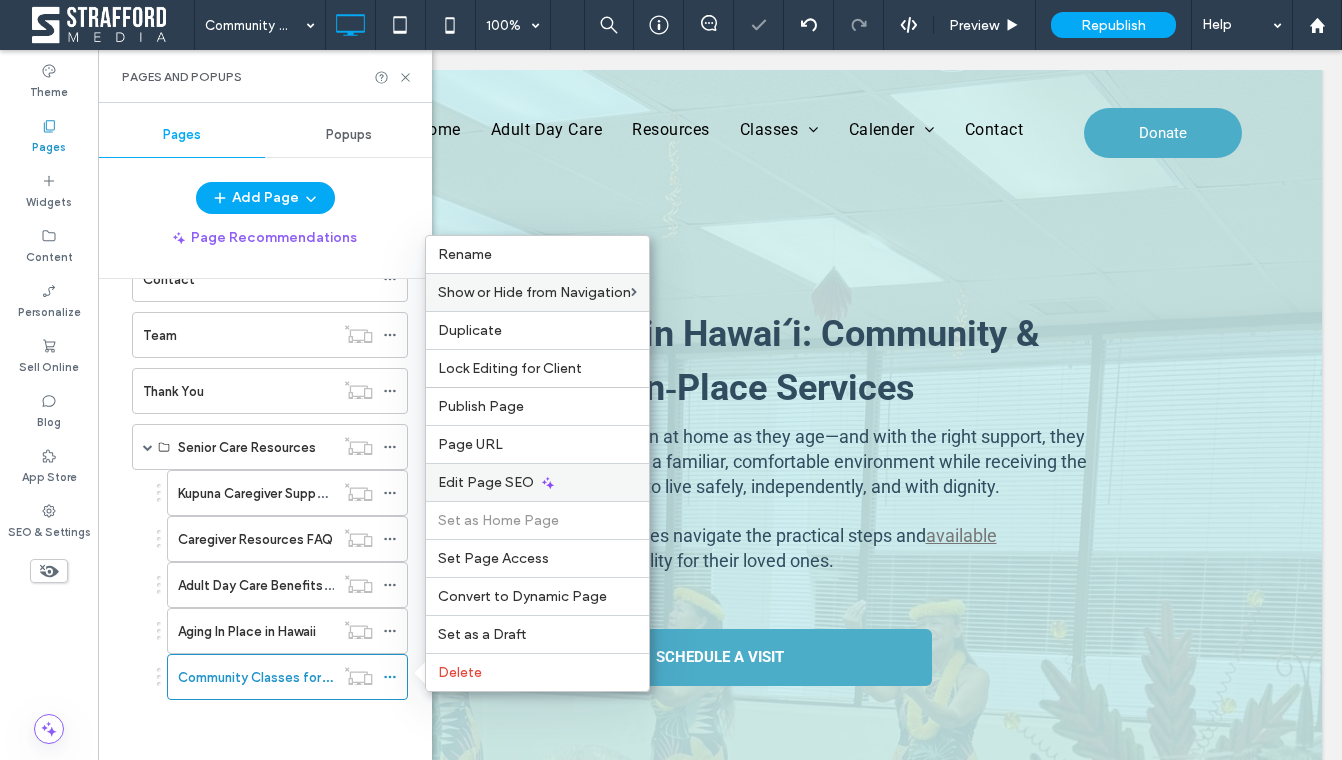 click on "Edit Page SEO" at bounding box center [486, 482] 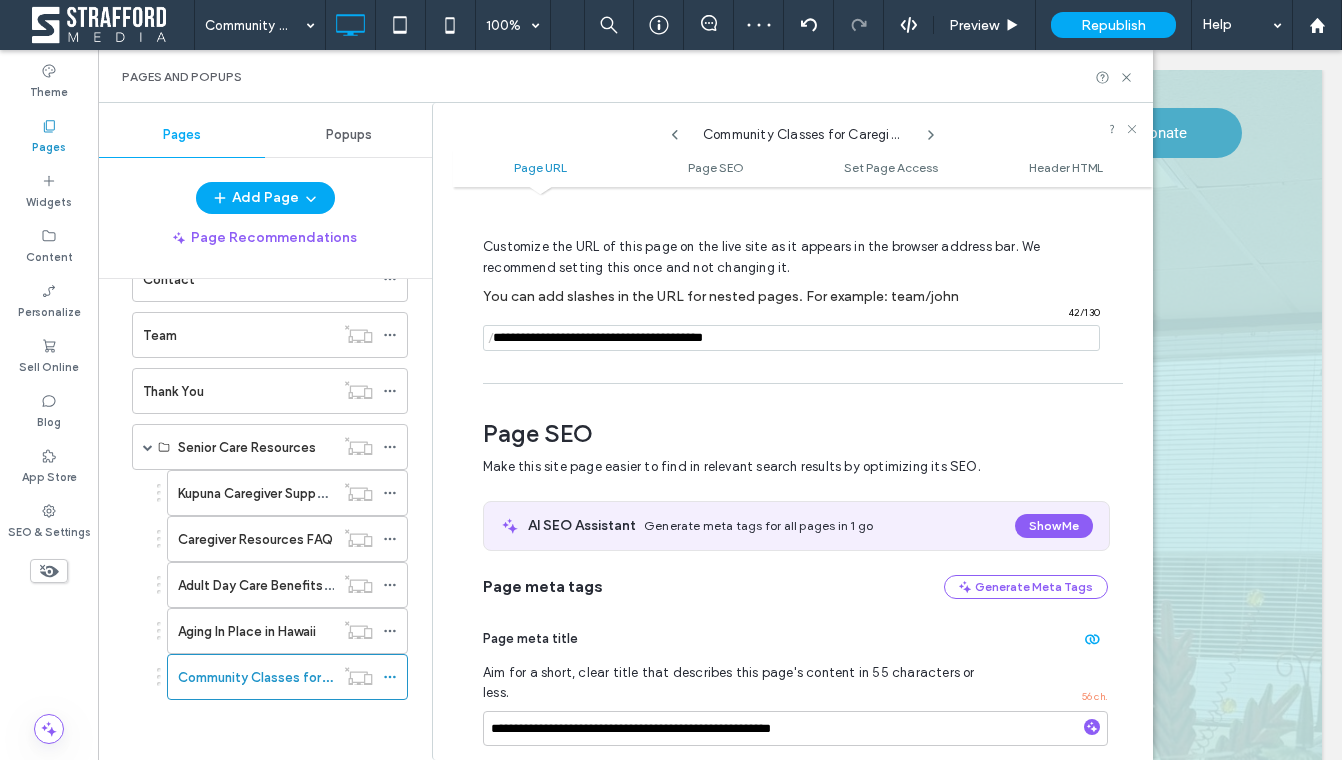 scroll, scrollTop: 47, scrollLeft: 0, axis: vertical 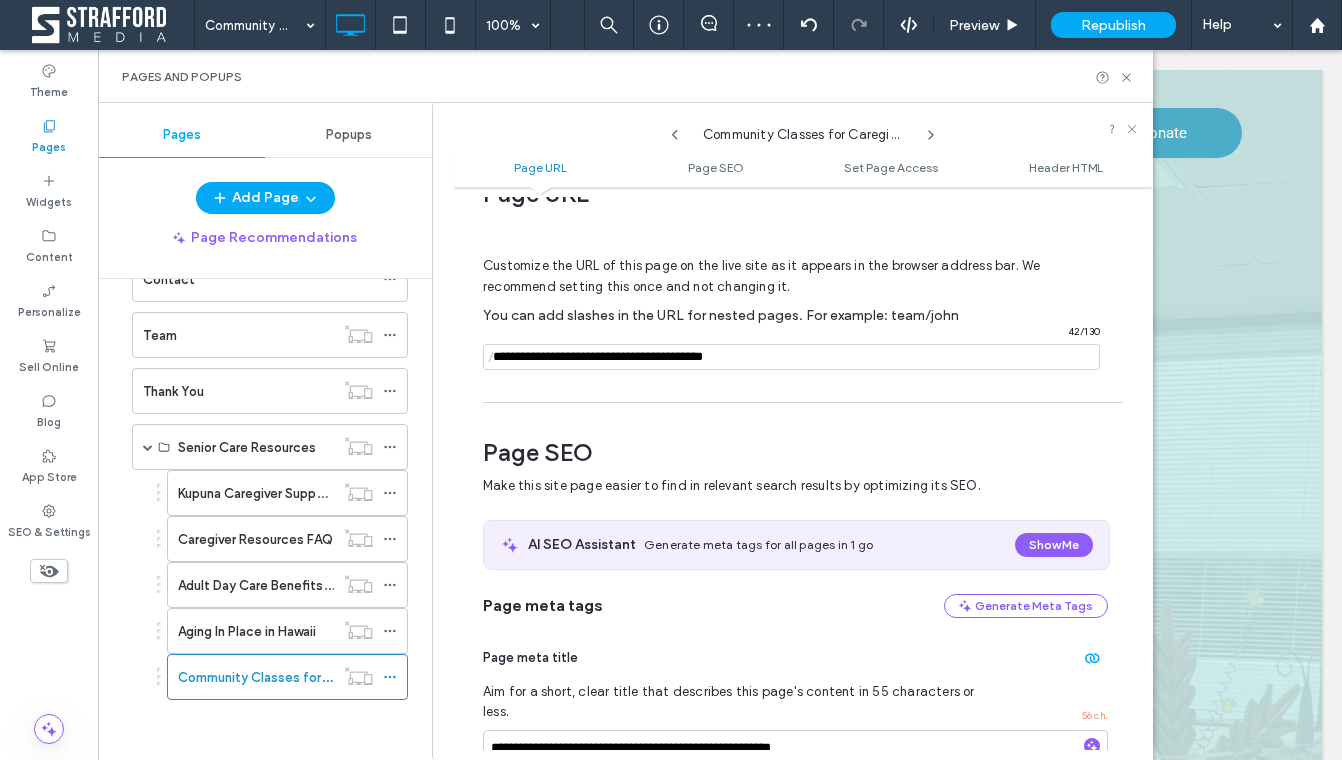 click at bounding box center (791, 357) 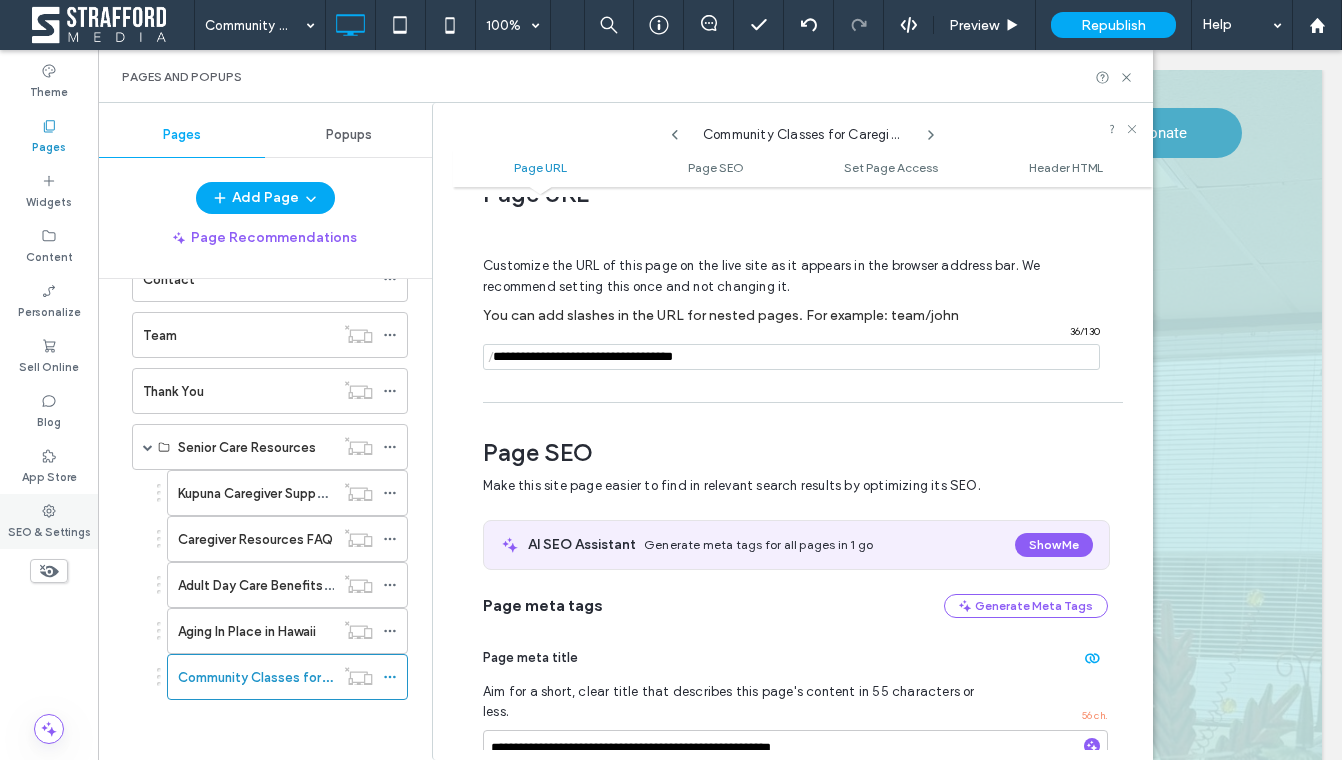 type on "**********" 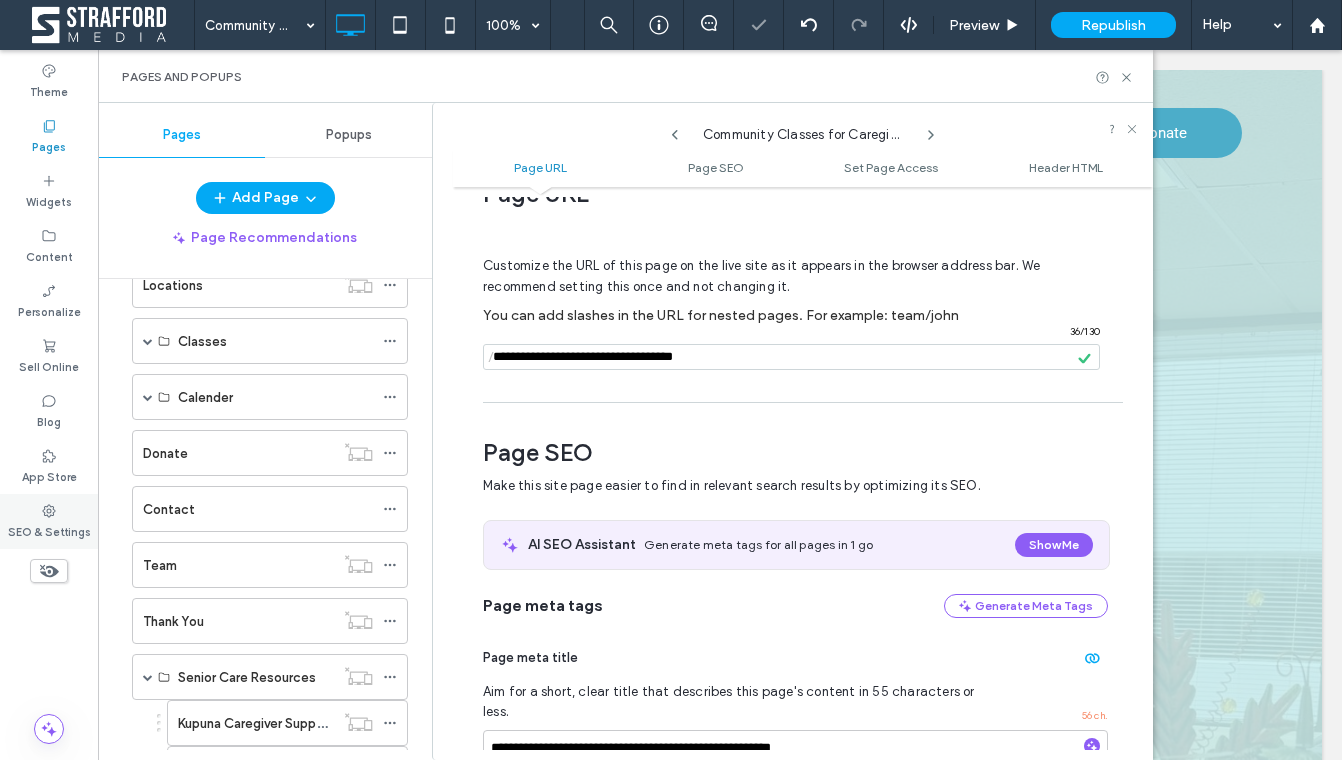 scroll, scrollTop: 449, scrollLeft: 0, axis: vertical 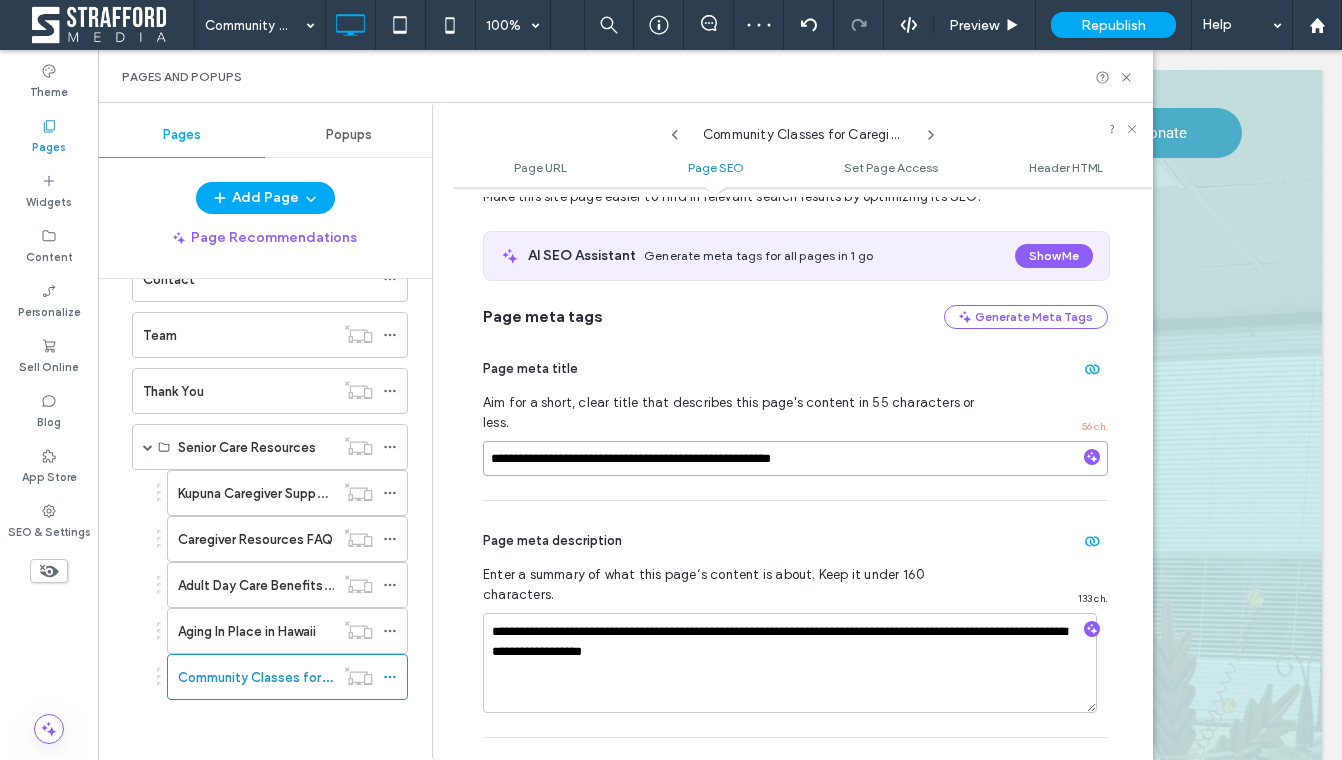 click on "**********" at bounding box center [795, 458] 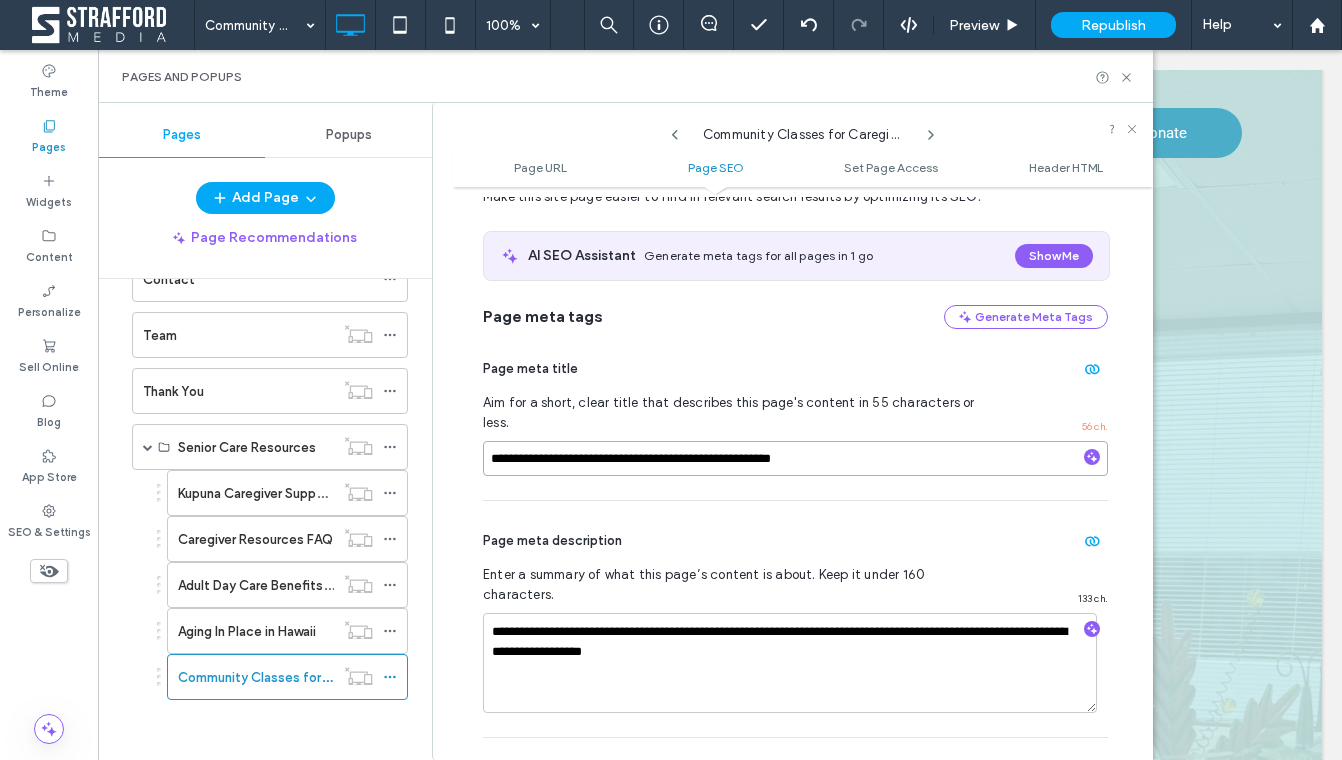 click on "**********" at bounding box center (795, 458) 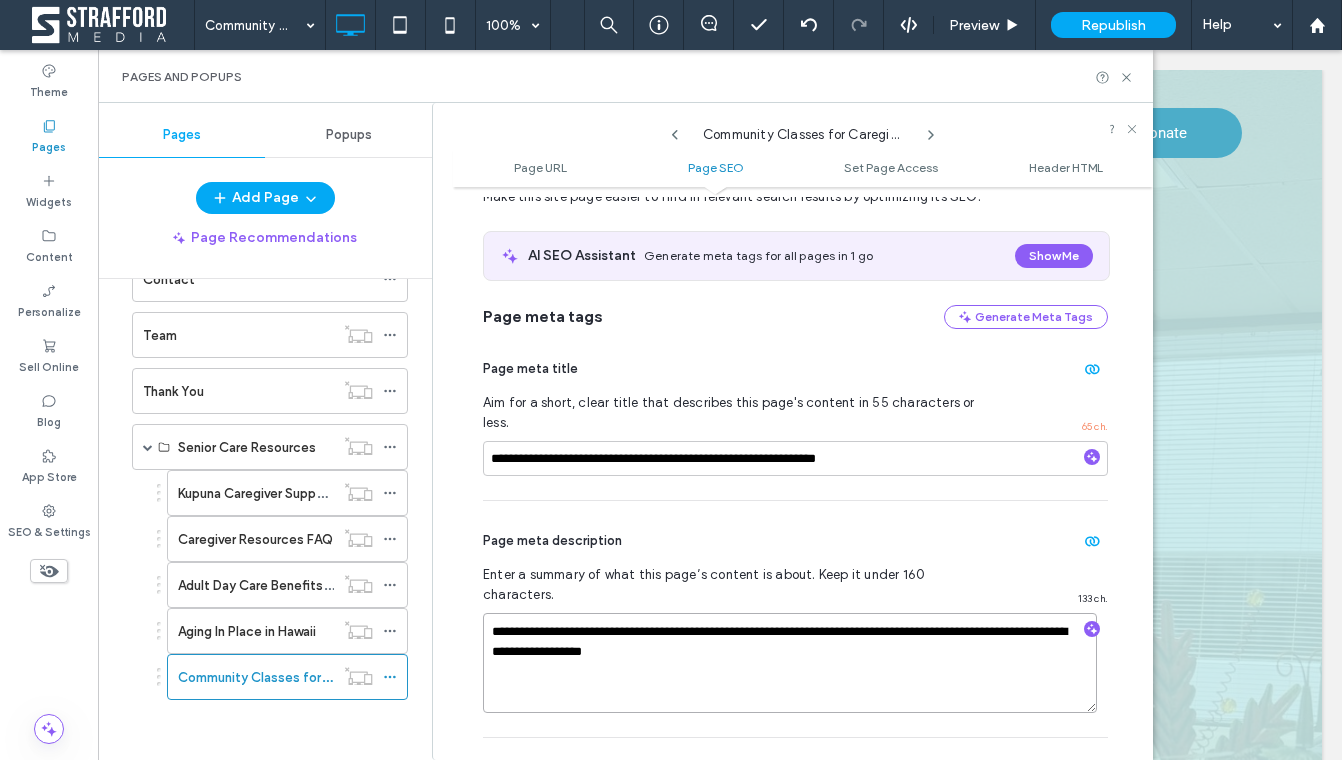 click on "**********" at bounding box center (790, 663) 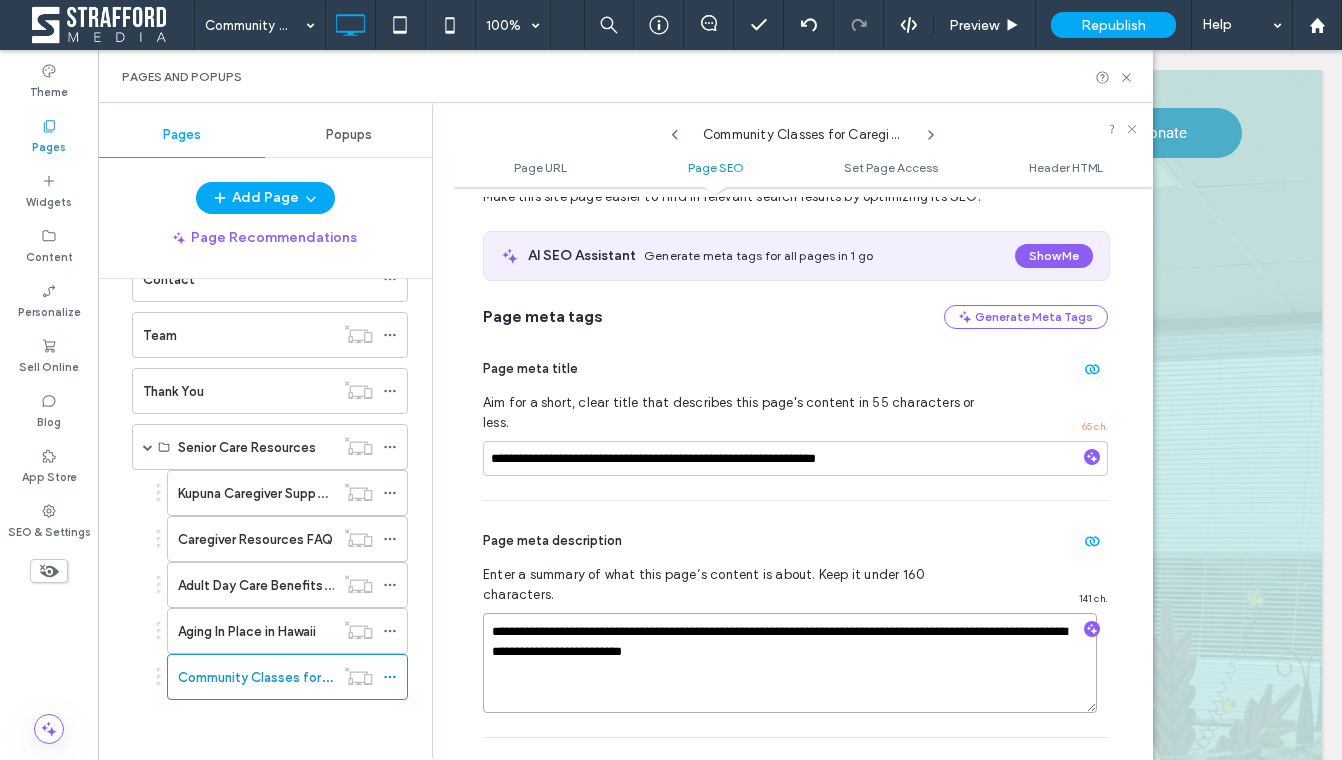 type on "**********" 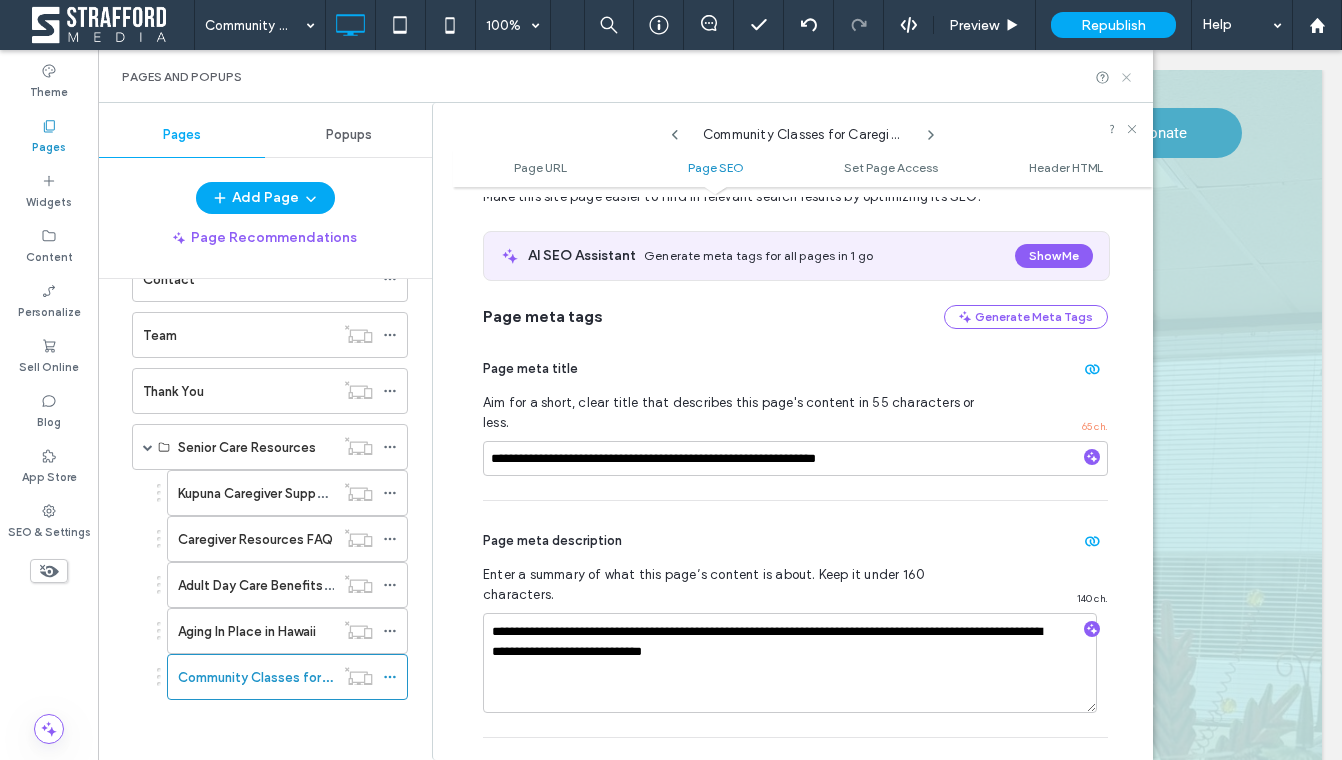 click 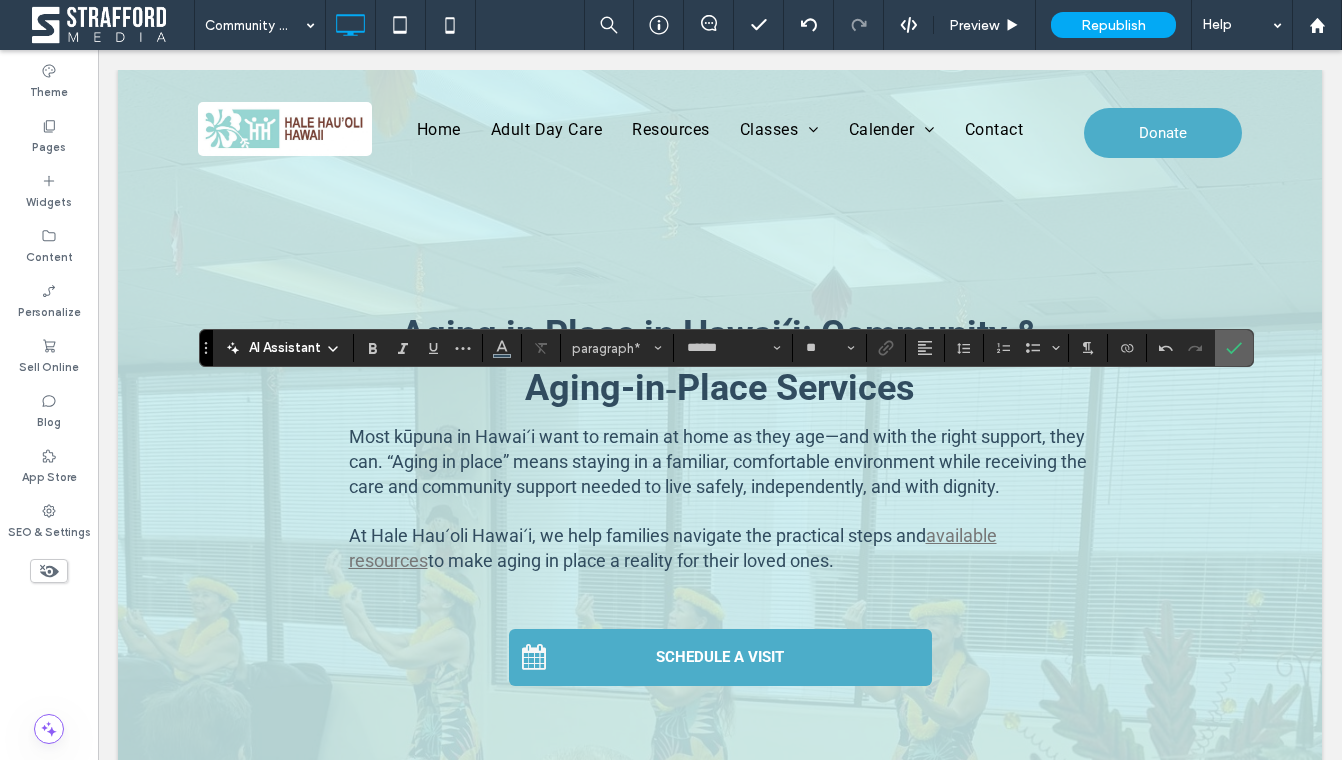 click 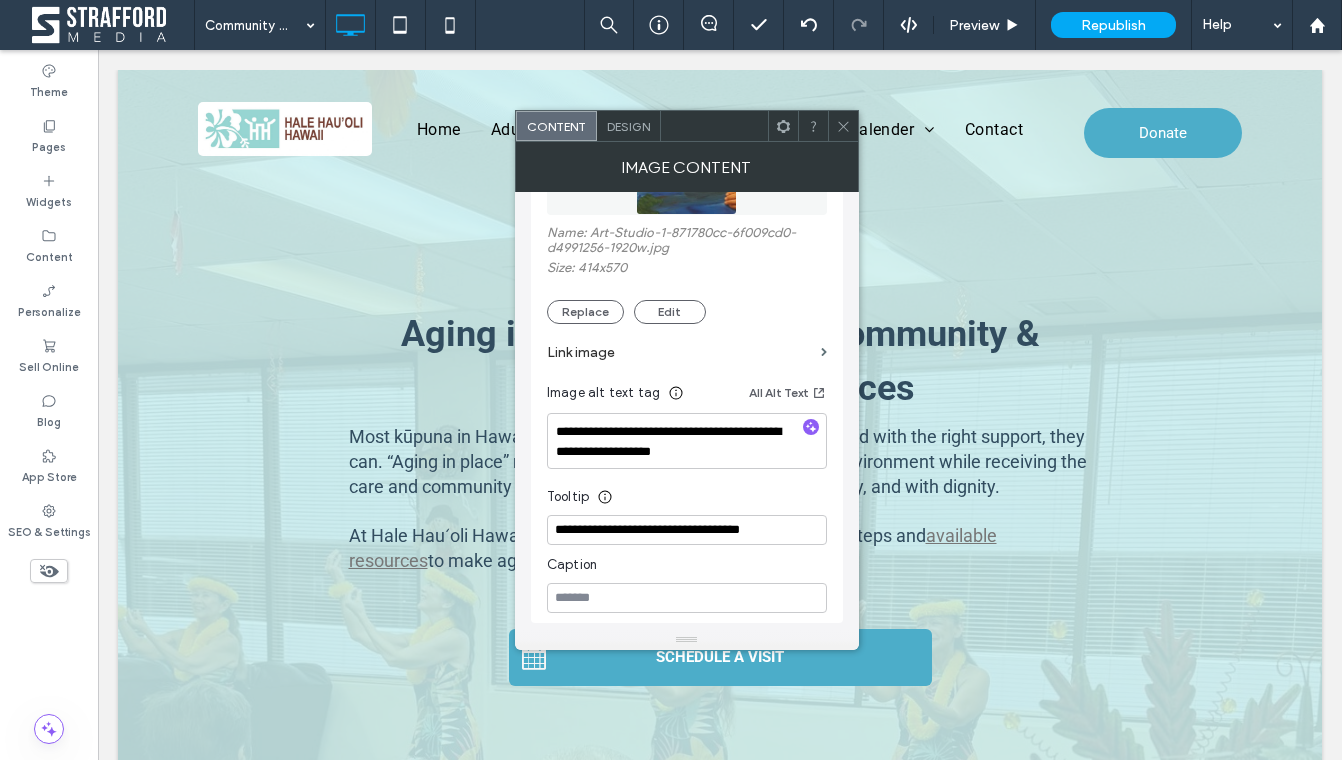 scroll, scrollTop: 366, scrollLeft: 0, axis: vertical 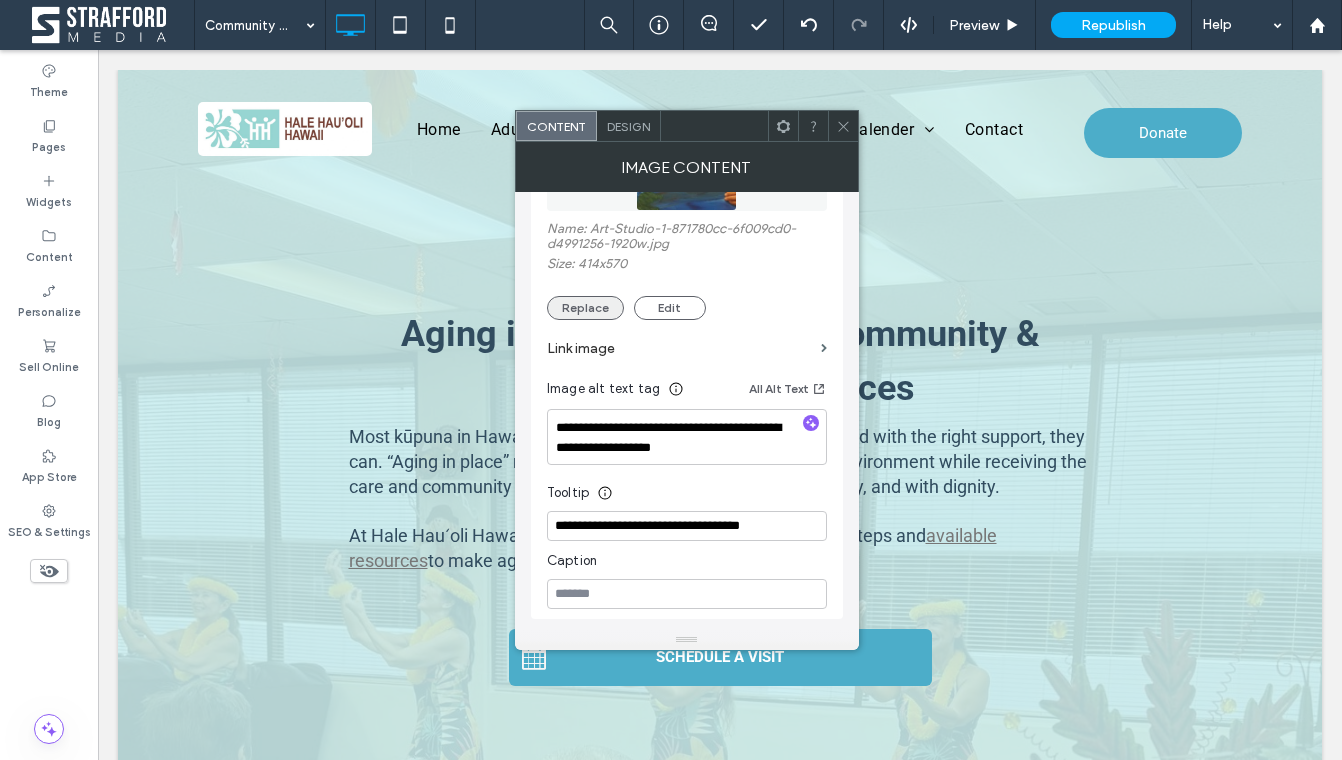 click on "Replace" at bounding box center [585, 308] 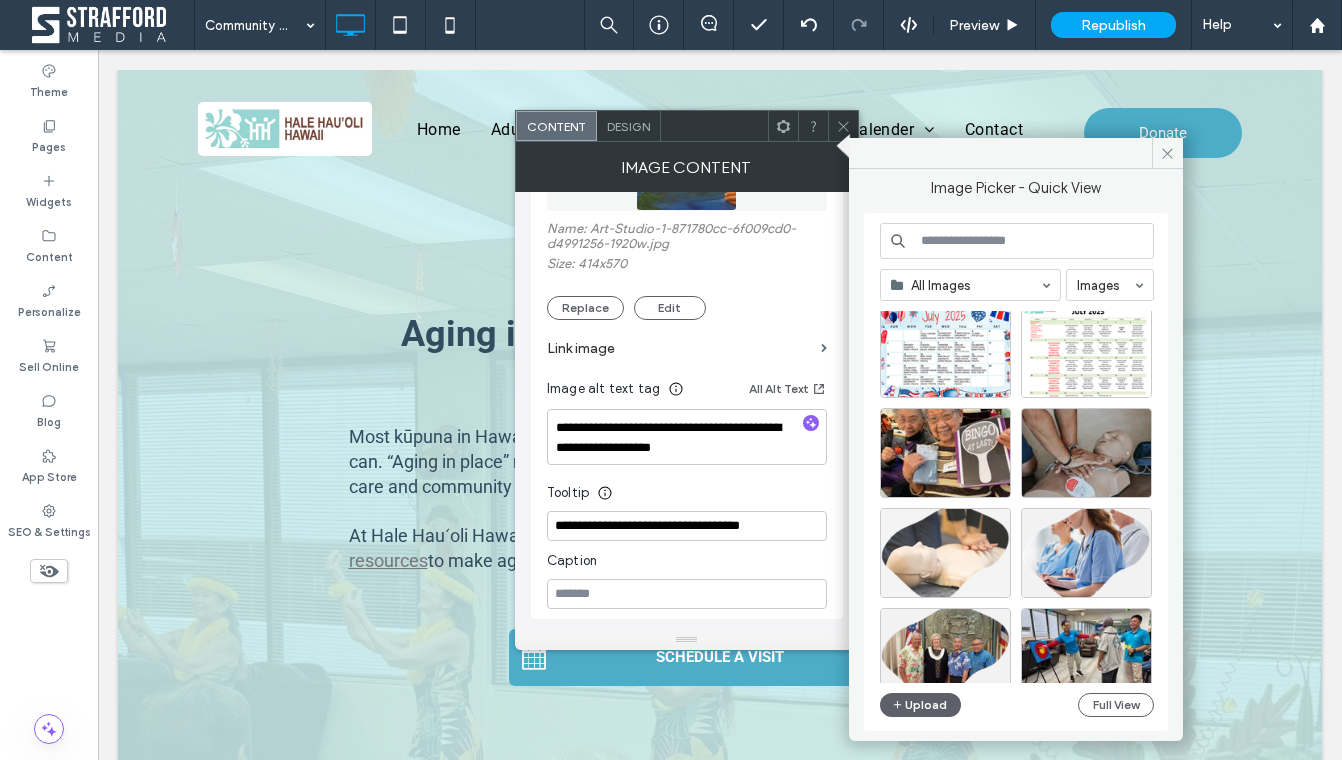 scroll, scrollTop: 34, scrollLeft: 0, axis: vertical 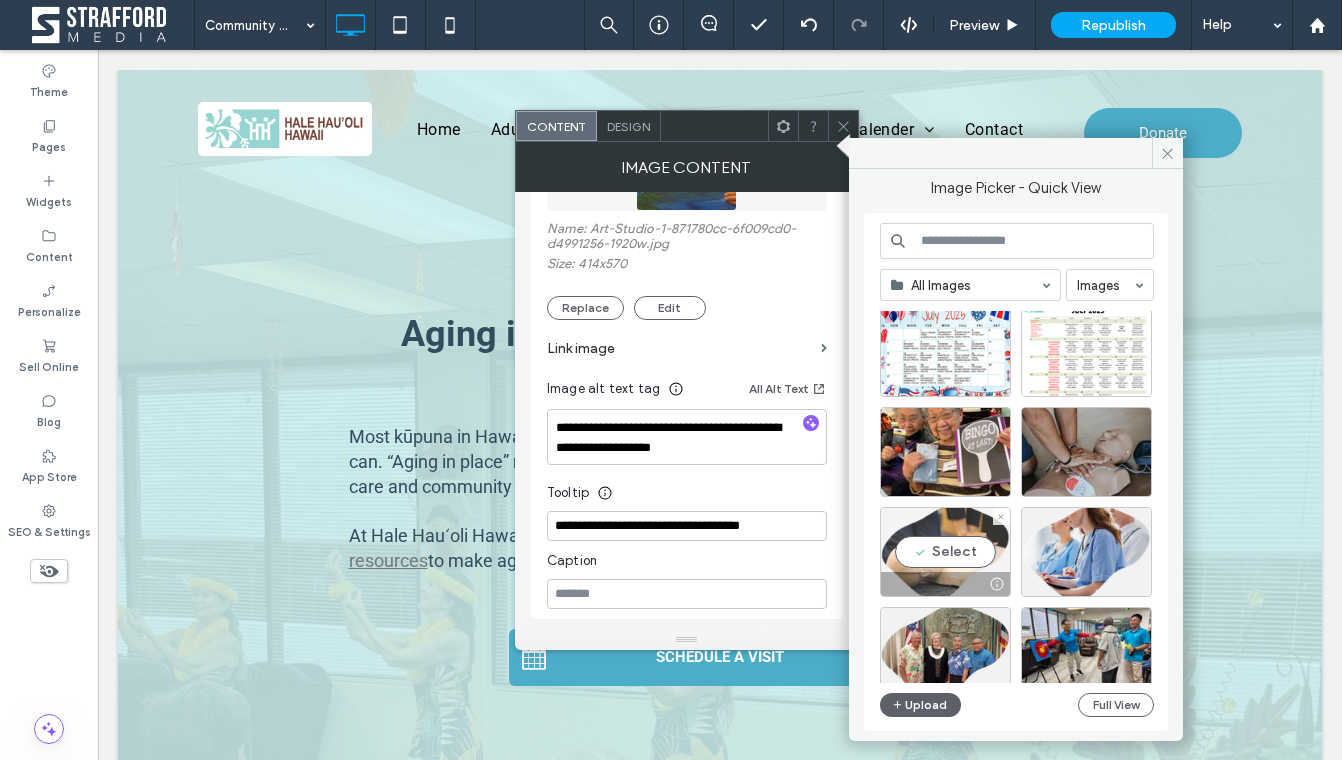 click on "Select" at bounding box center (945, 552) 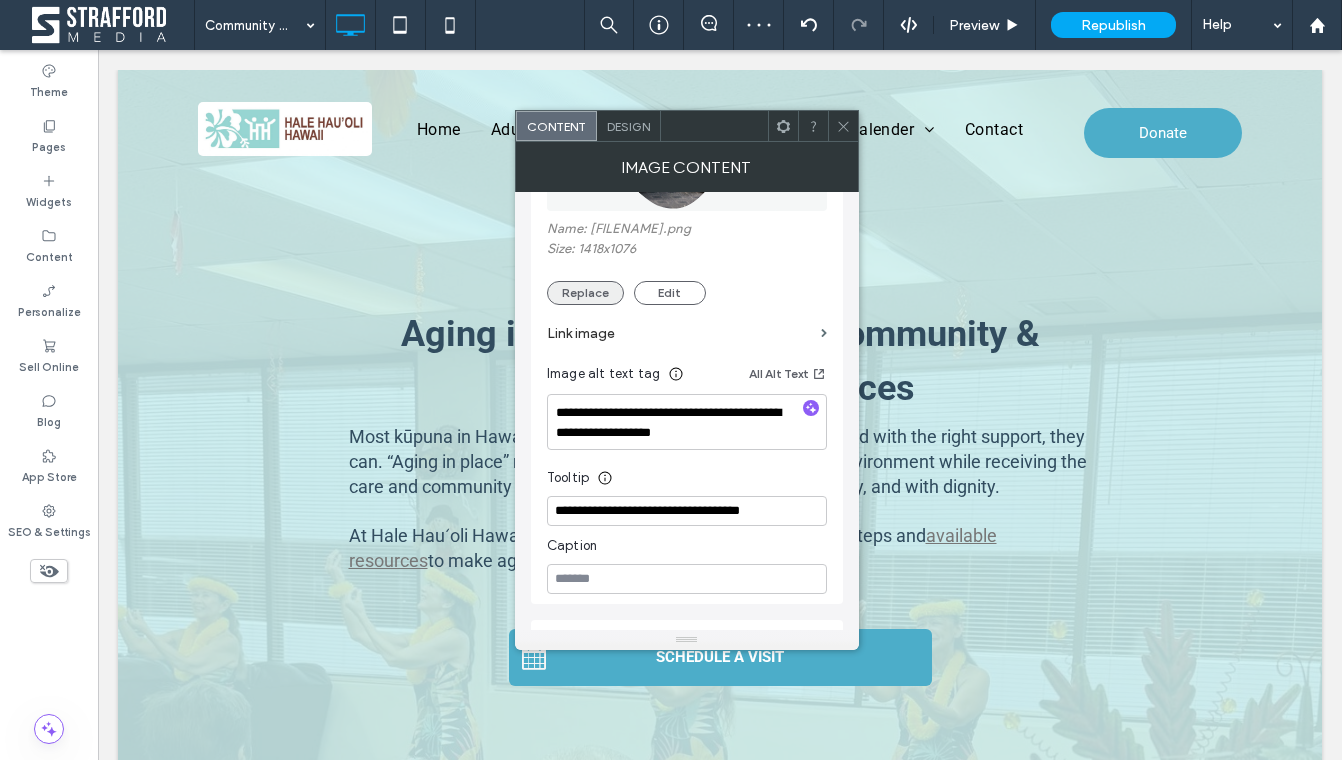 click on "Replace" at bounding box center (585, 293) 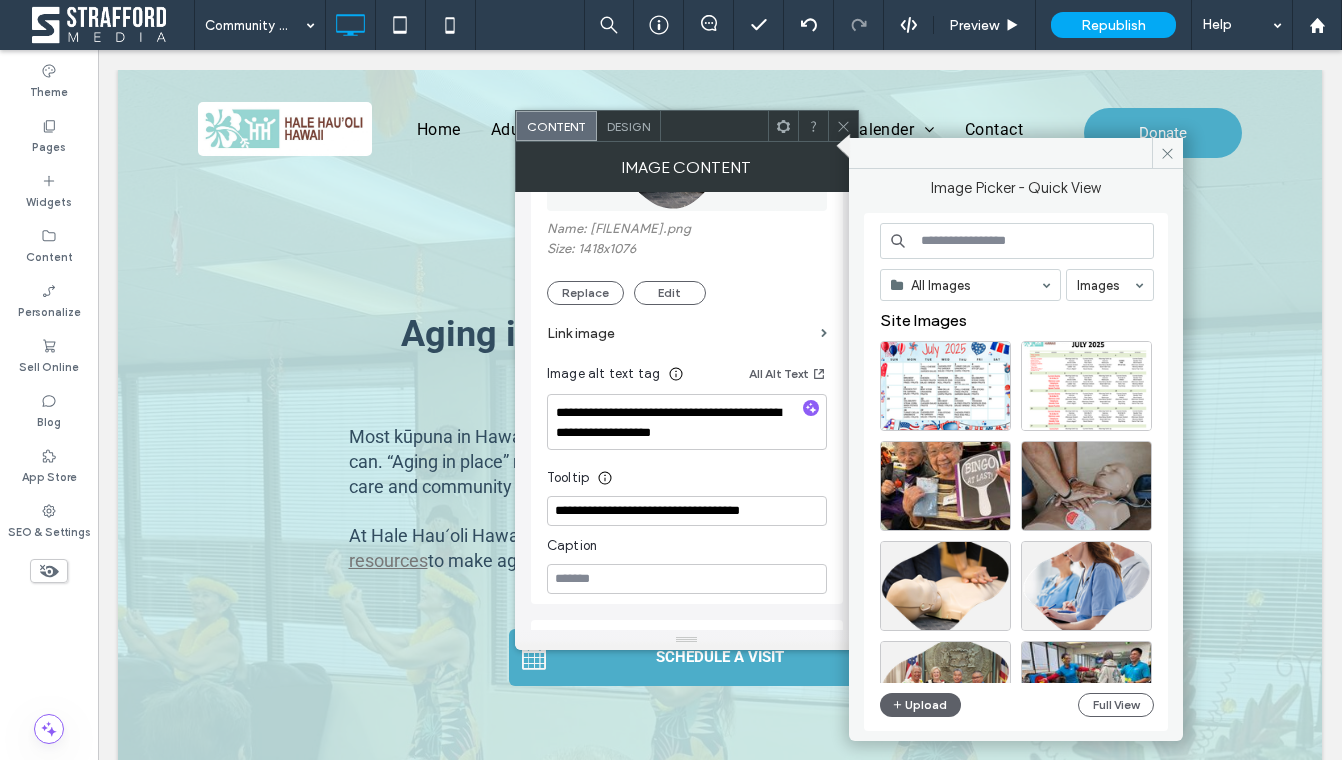 click at bounding box center [1017, 241] 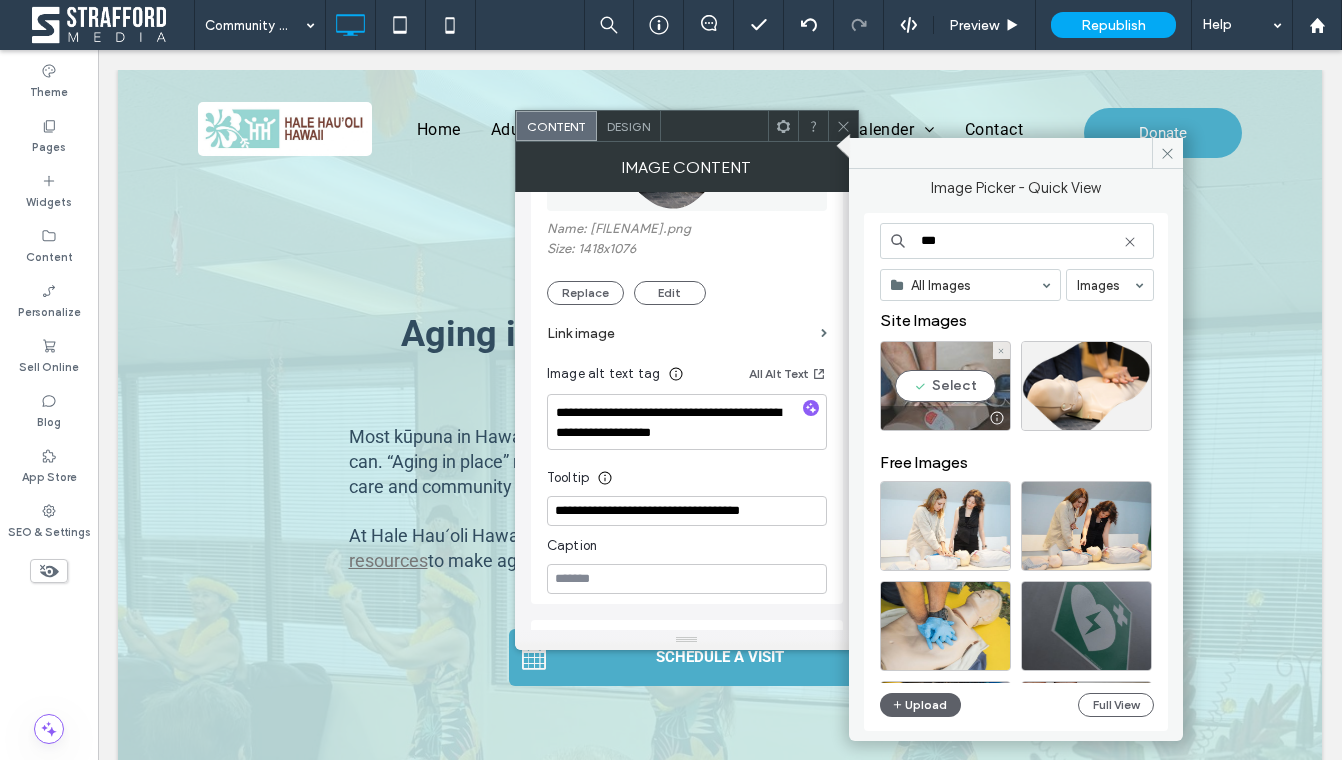 type on "***" 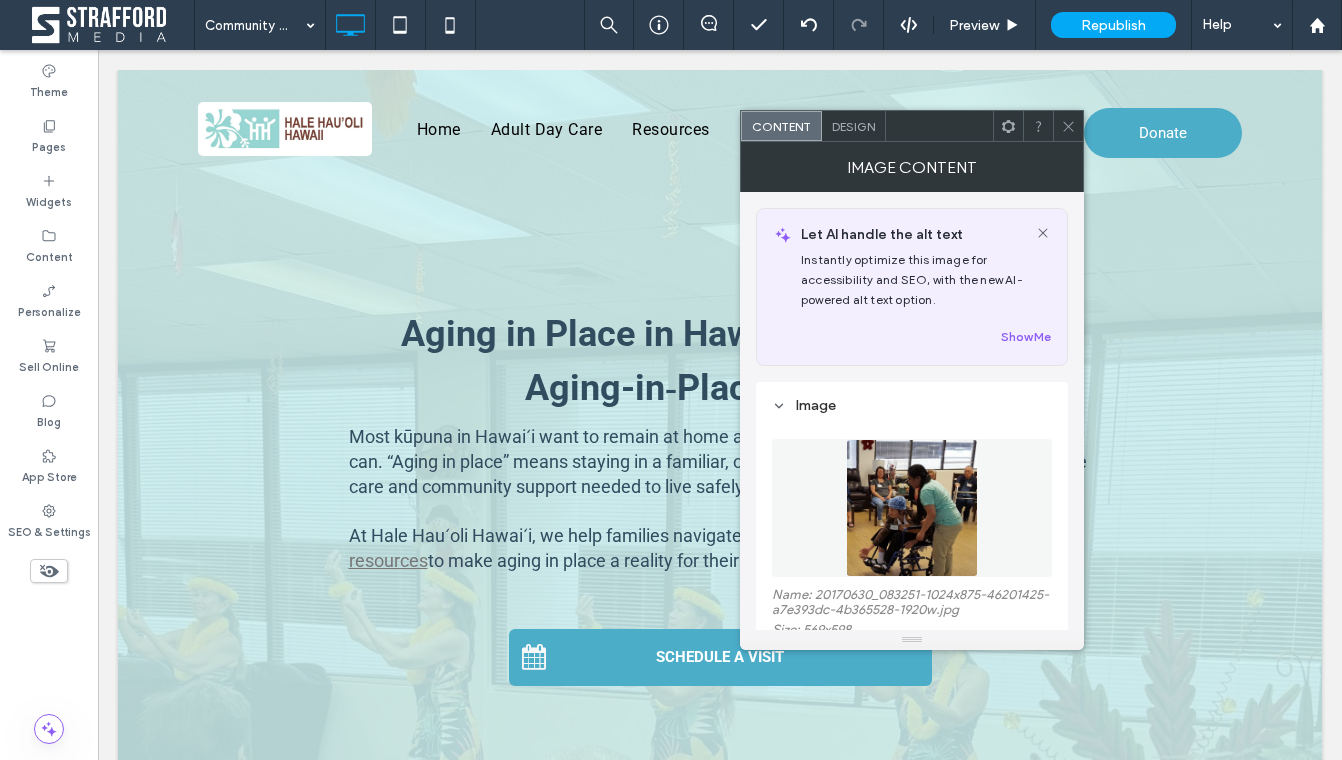 scroll, scrollTop: 69, scrollLeft: 0, axis: vertical 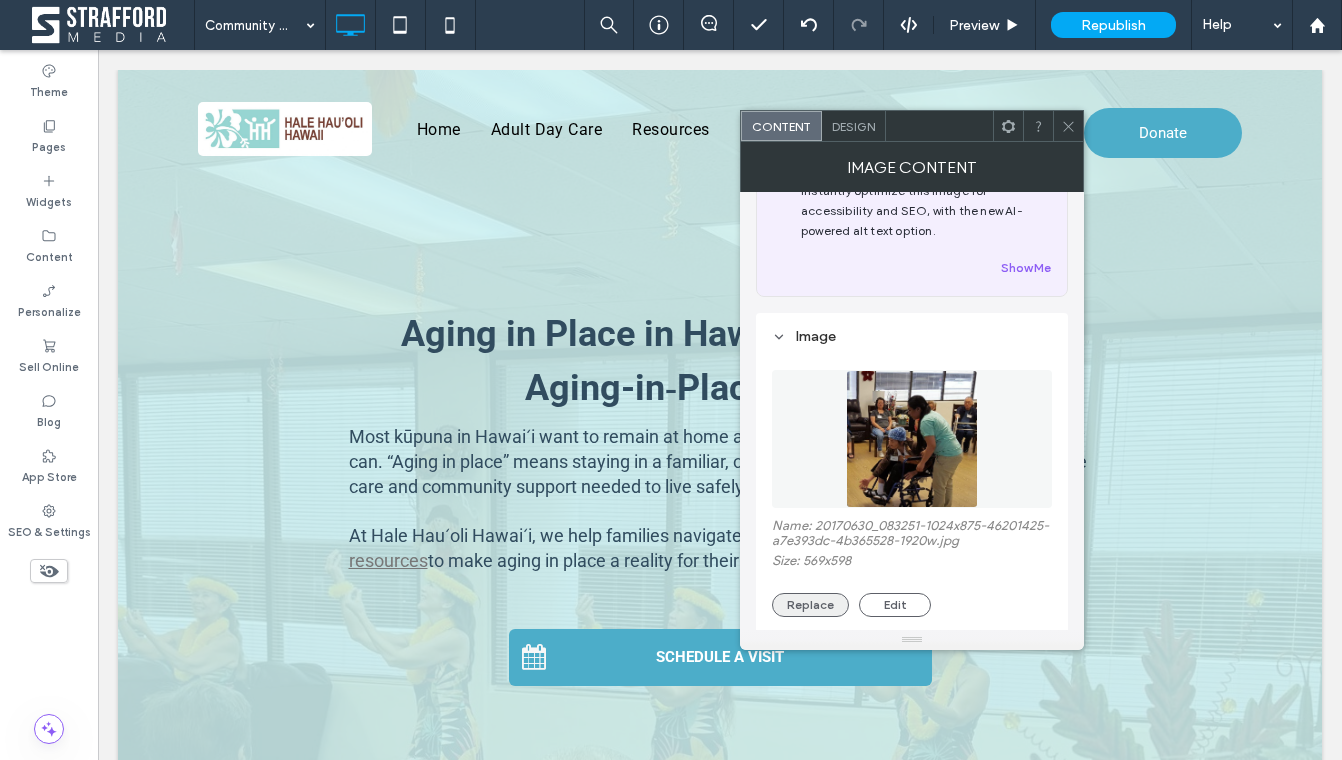 click on "Replace" at bounding box center (810, 605) 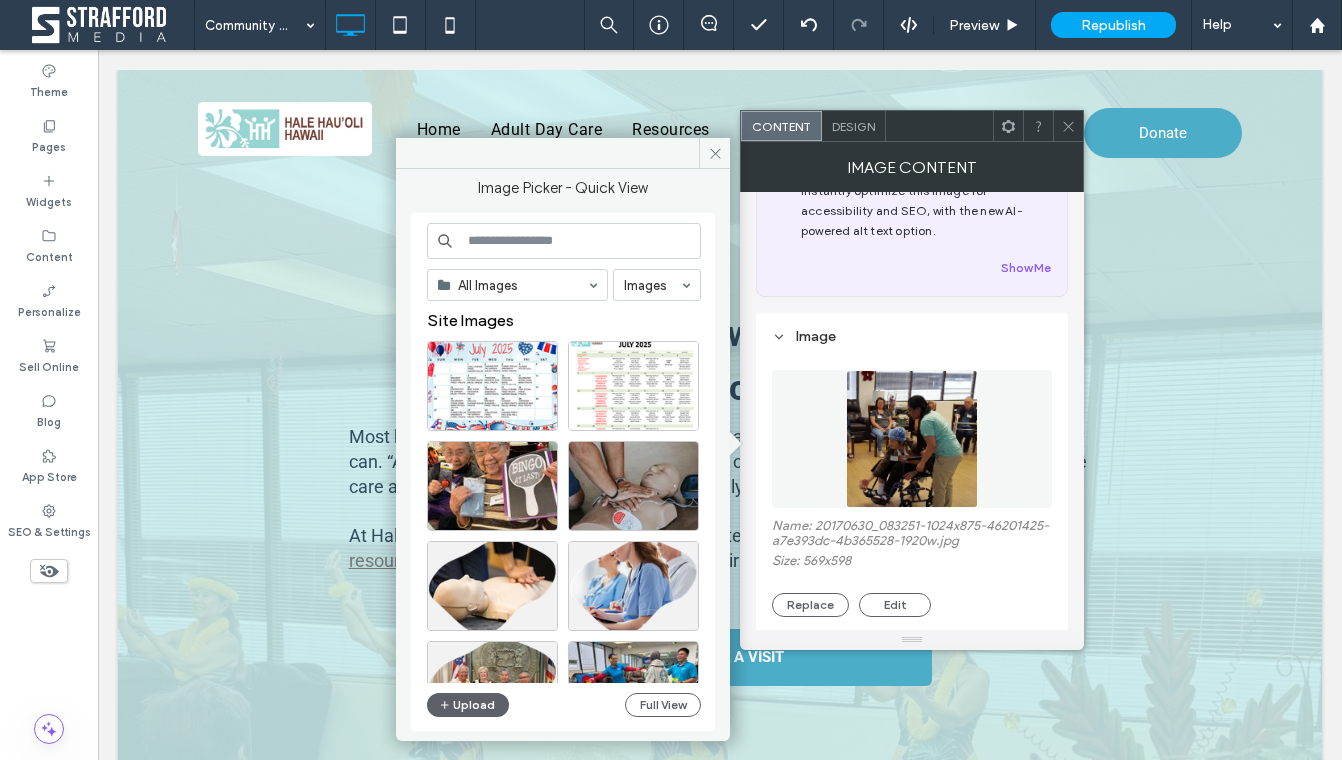 click on "All Images Images Site Images Upload Full View" at bounding box center [564, 472] 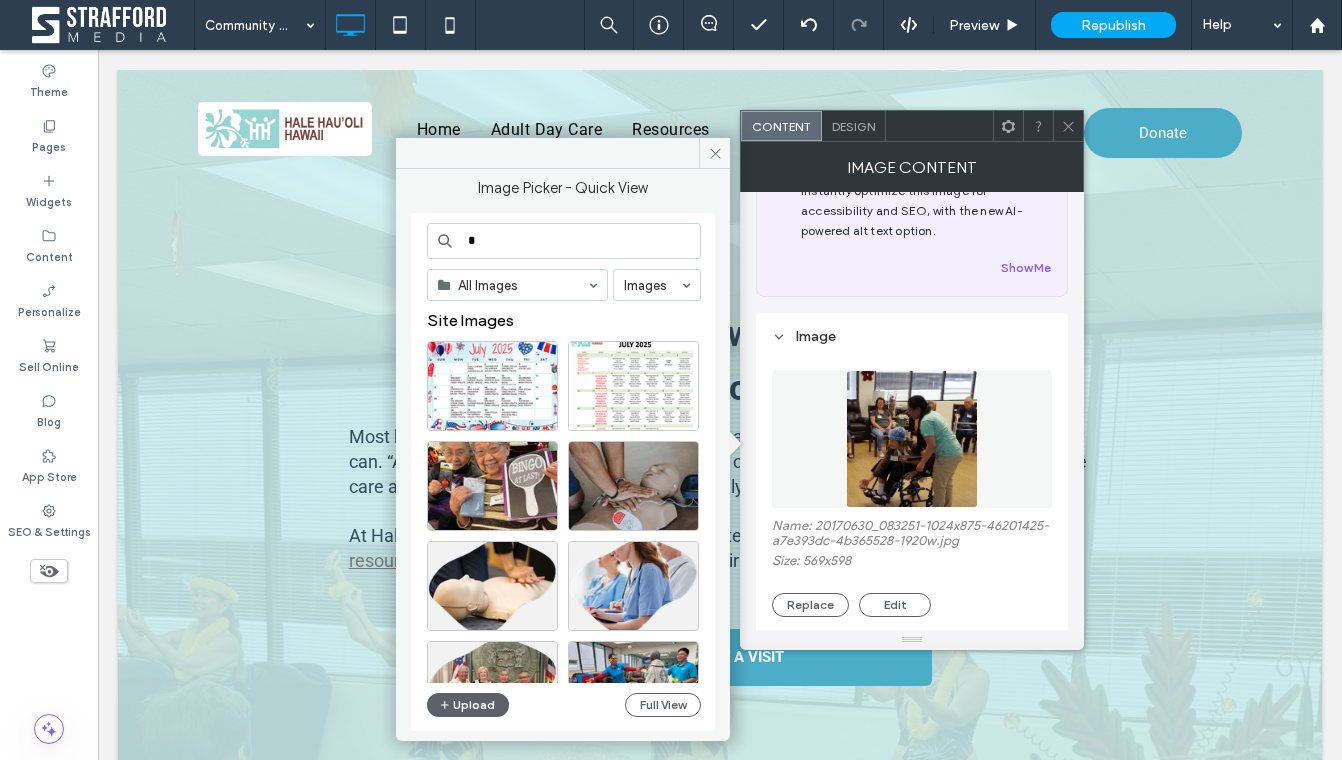 type on "*" 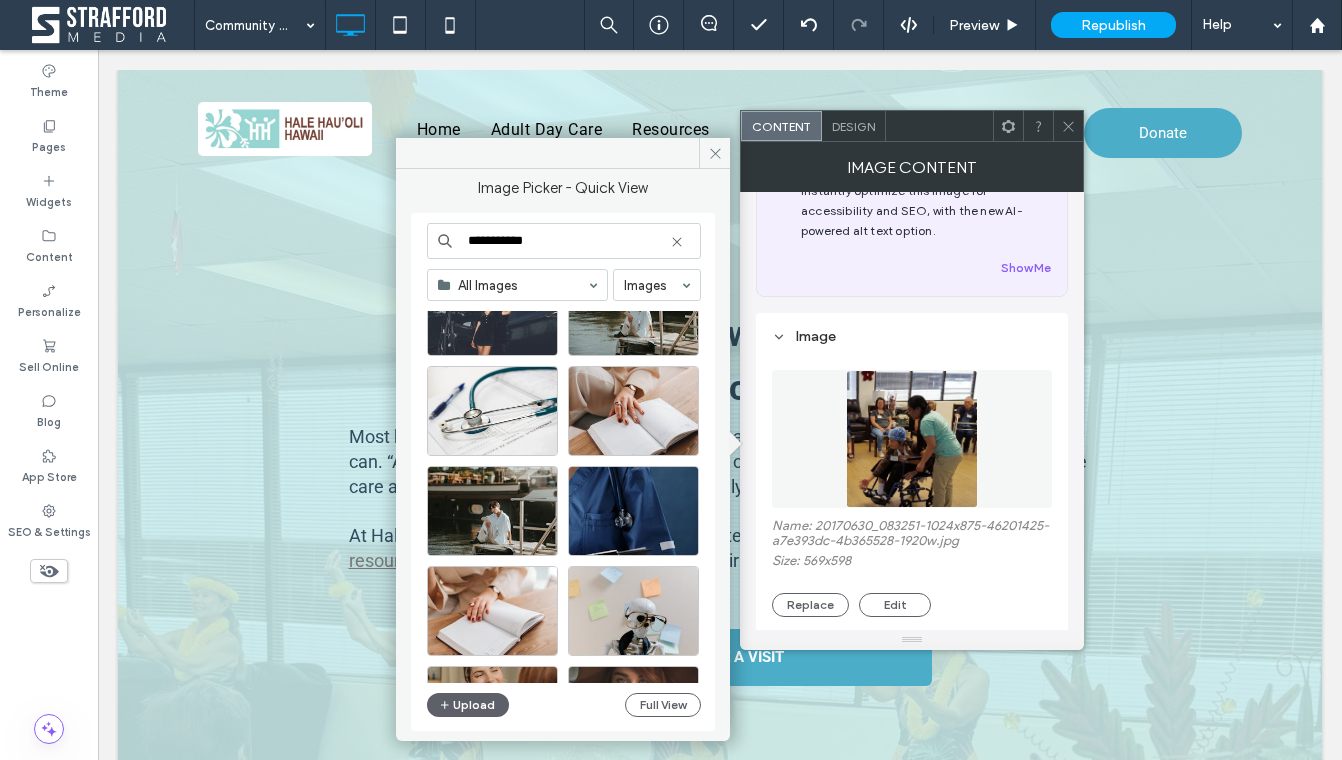 scroll, scrollTop: 1177, scrollLeft: 0, axis: vertical 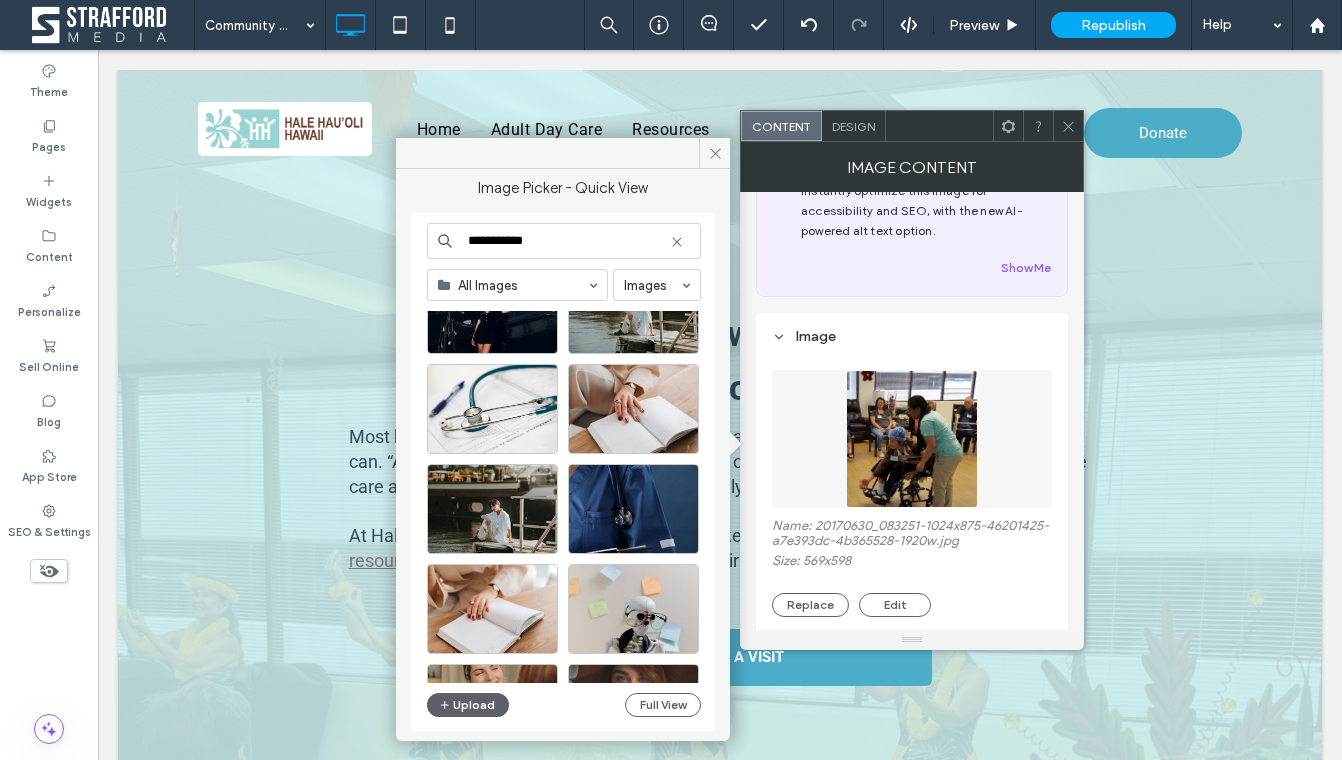 drag, startPoint x: 507, startPoint y: 244, endPoint x: 579, endPoint y: 244, distance: 72 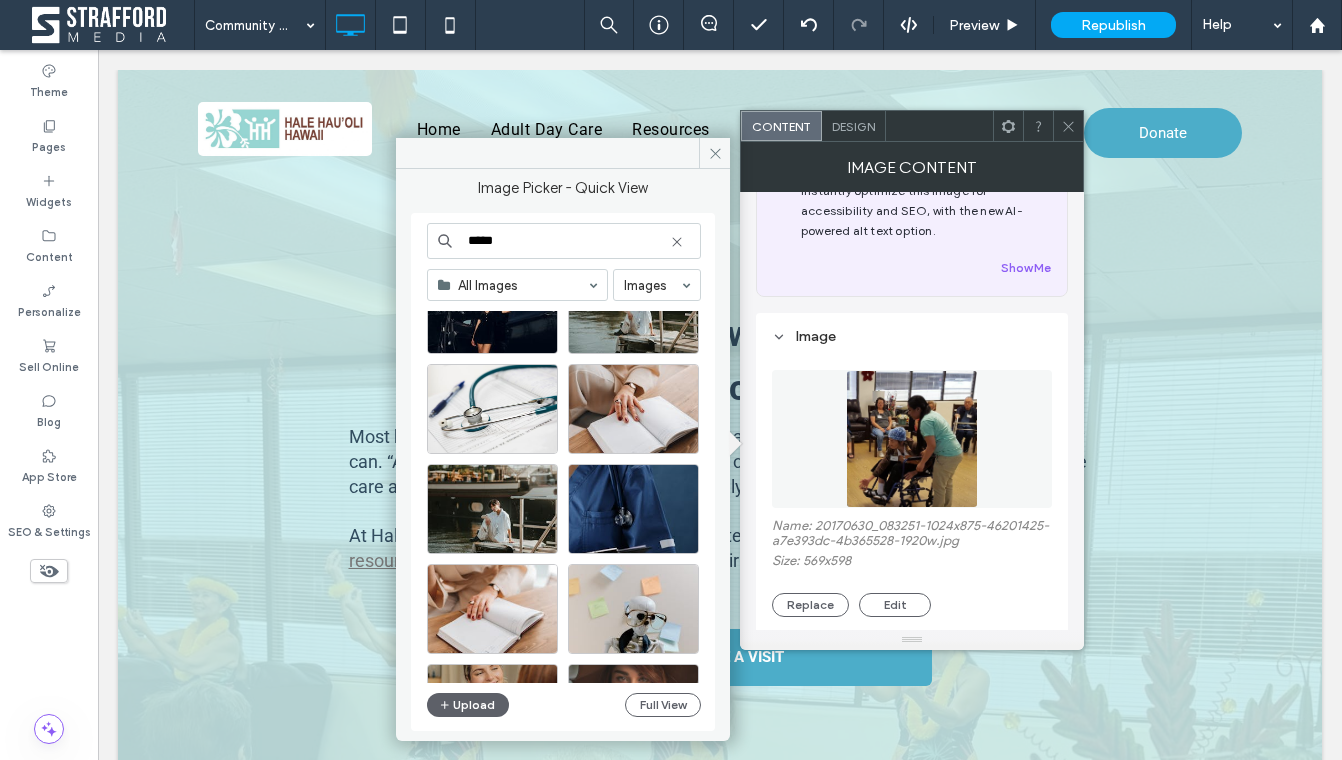 type on "*****" 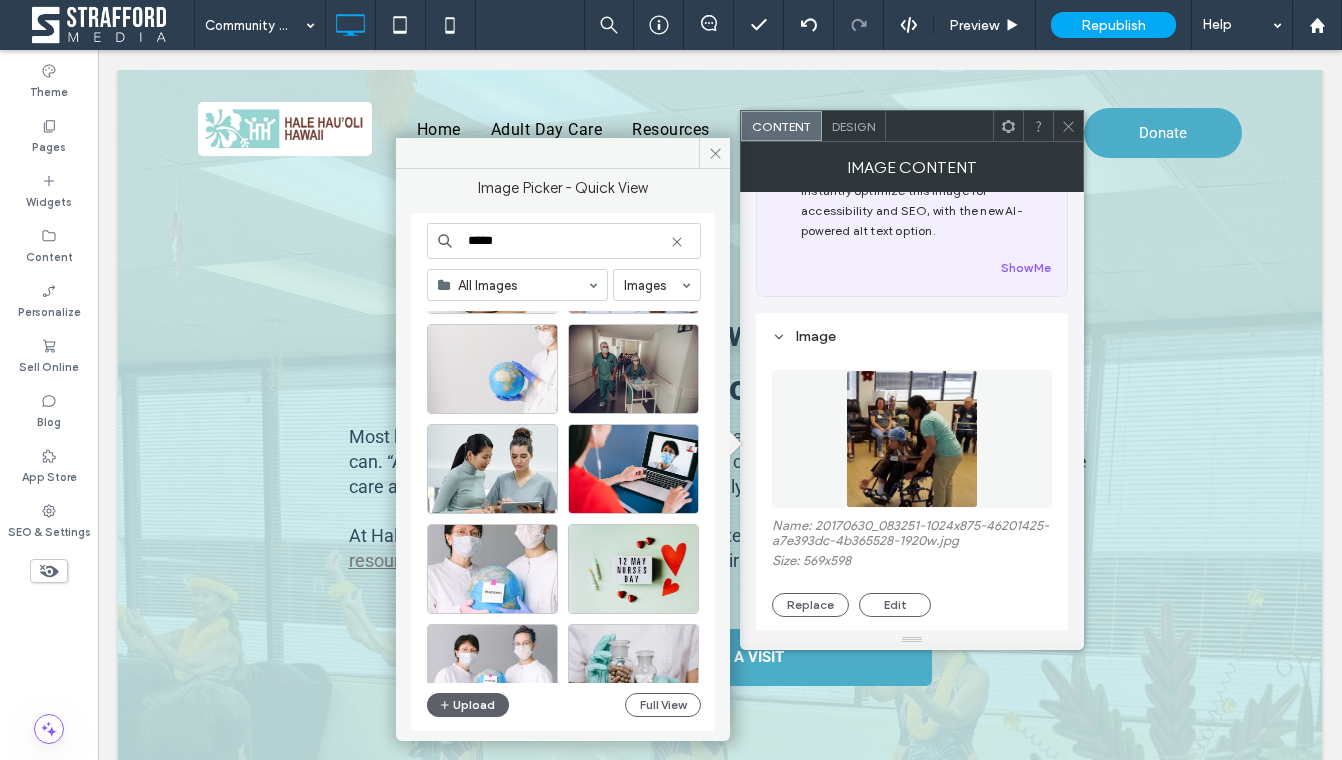 scroll, scrollTop: 1958, scrollLeft: 0, axis: vertical 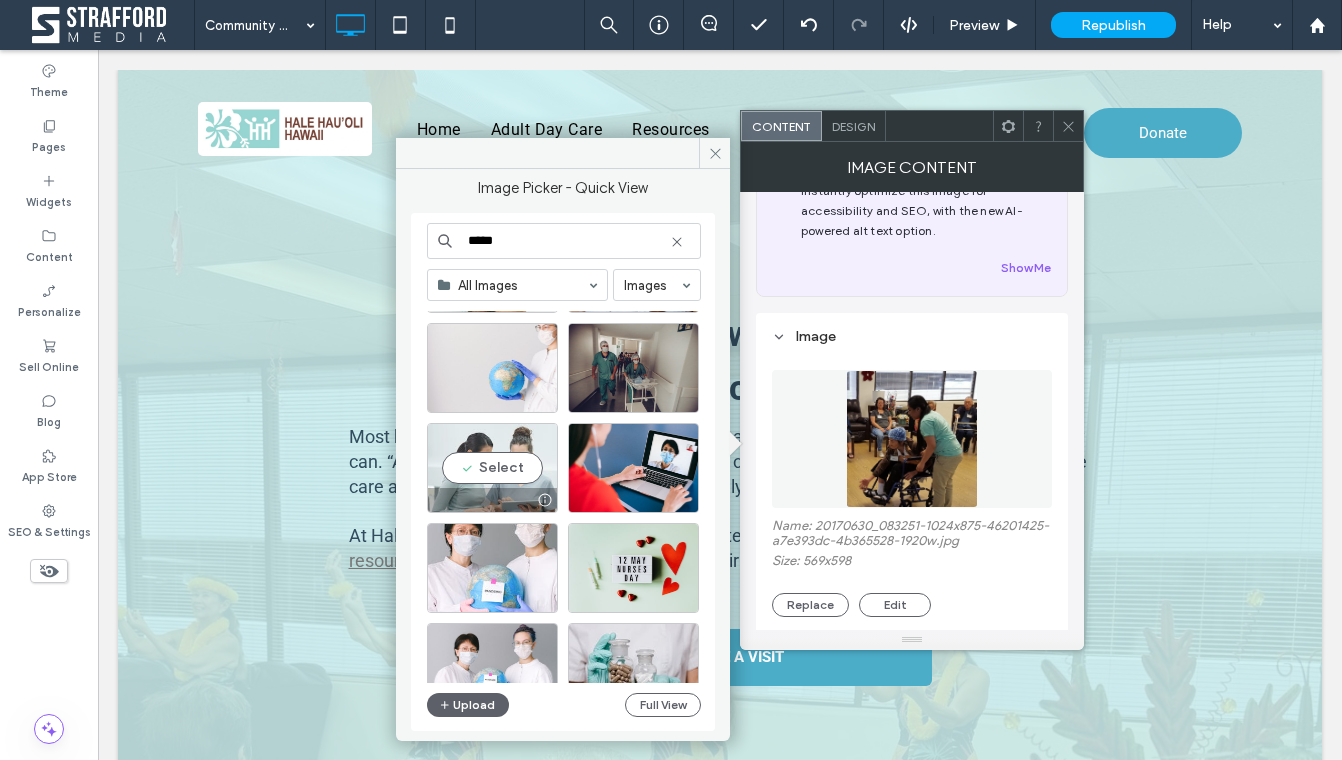 click on "Select" at bounding box center (492, 468) 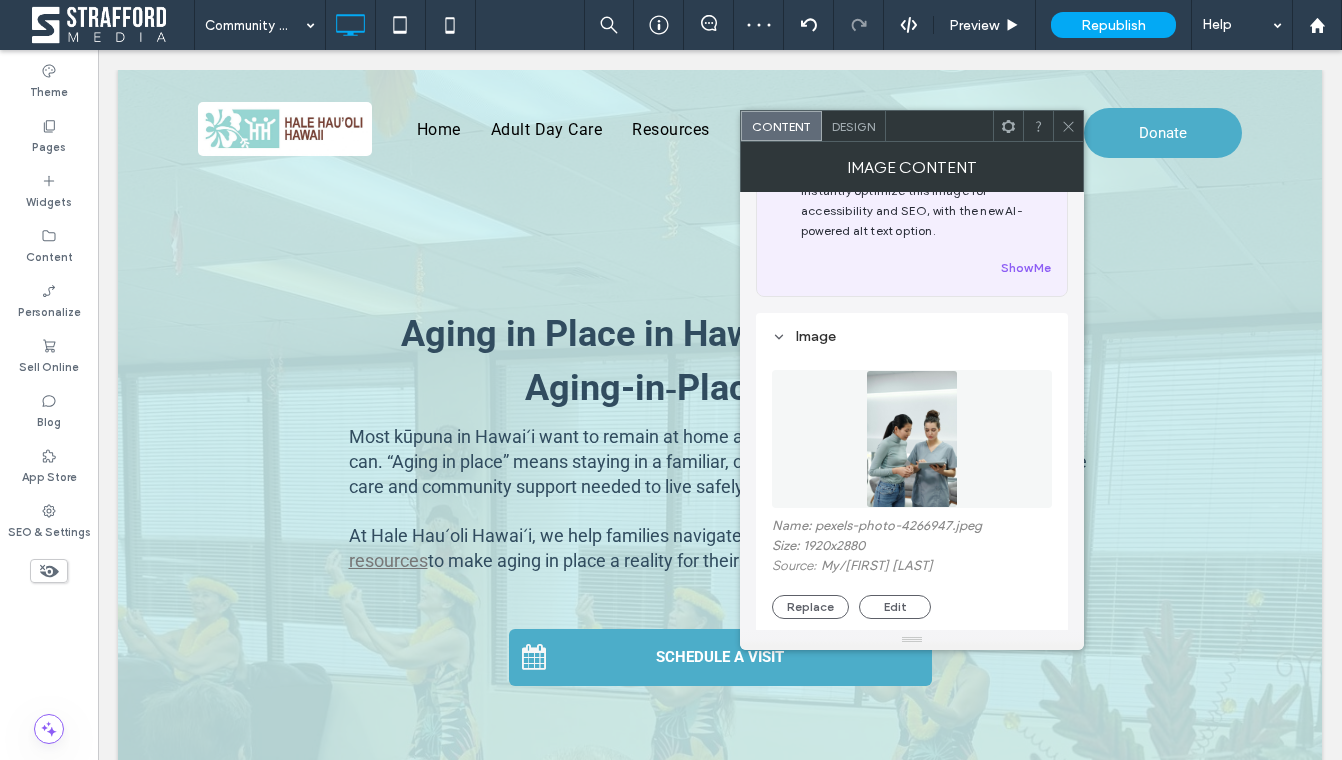 click 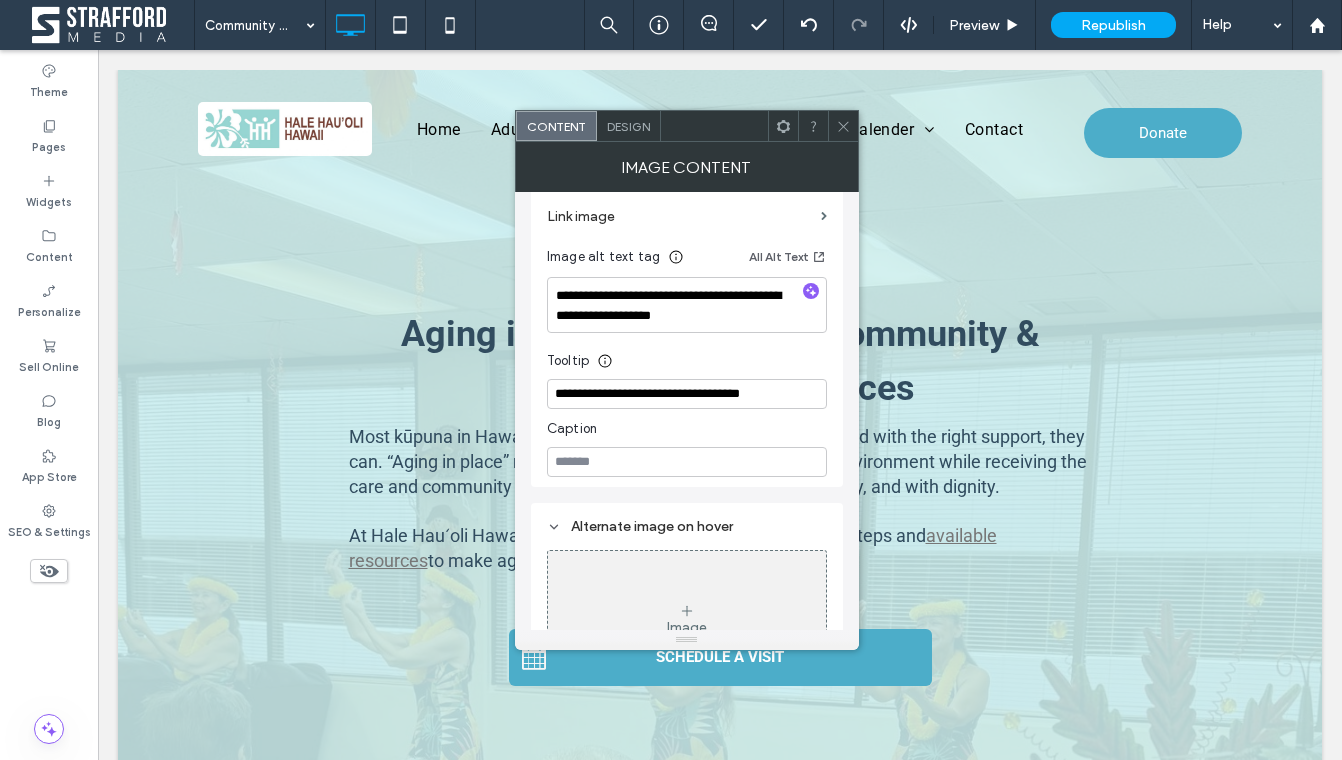 scroll, scrollTop: 572, scrollLeft: 0, axis: vertical 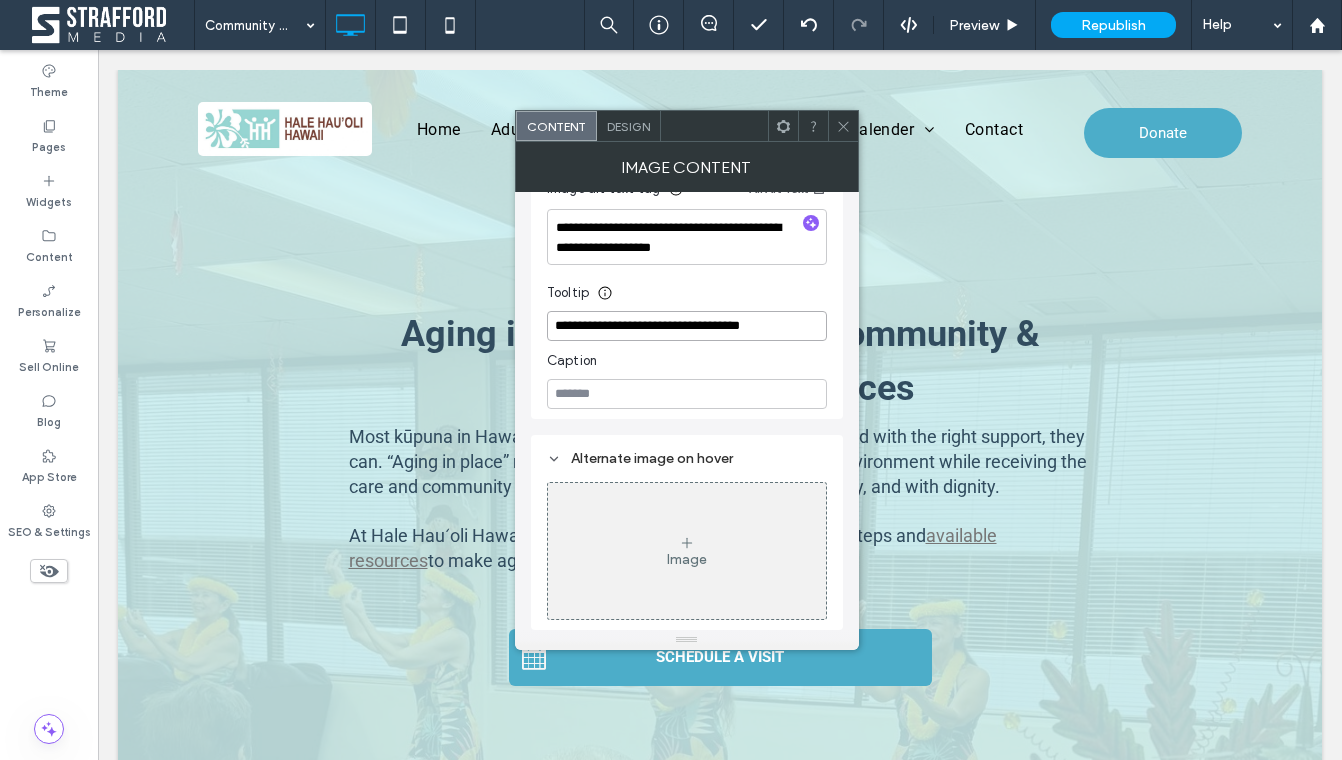 click on "**********" at bounding box center [687, 326] 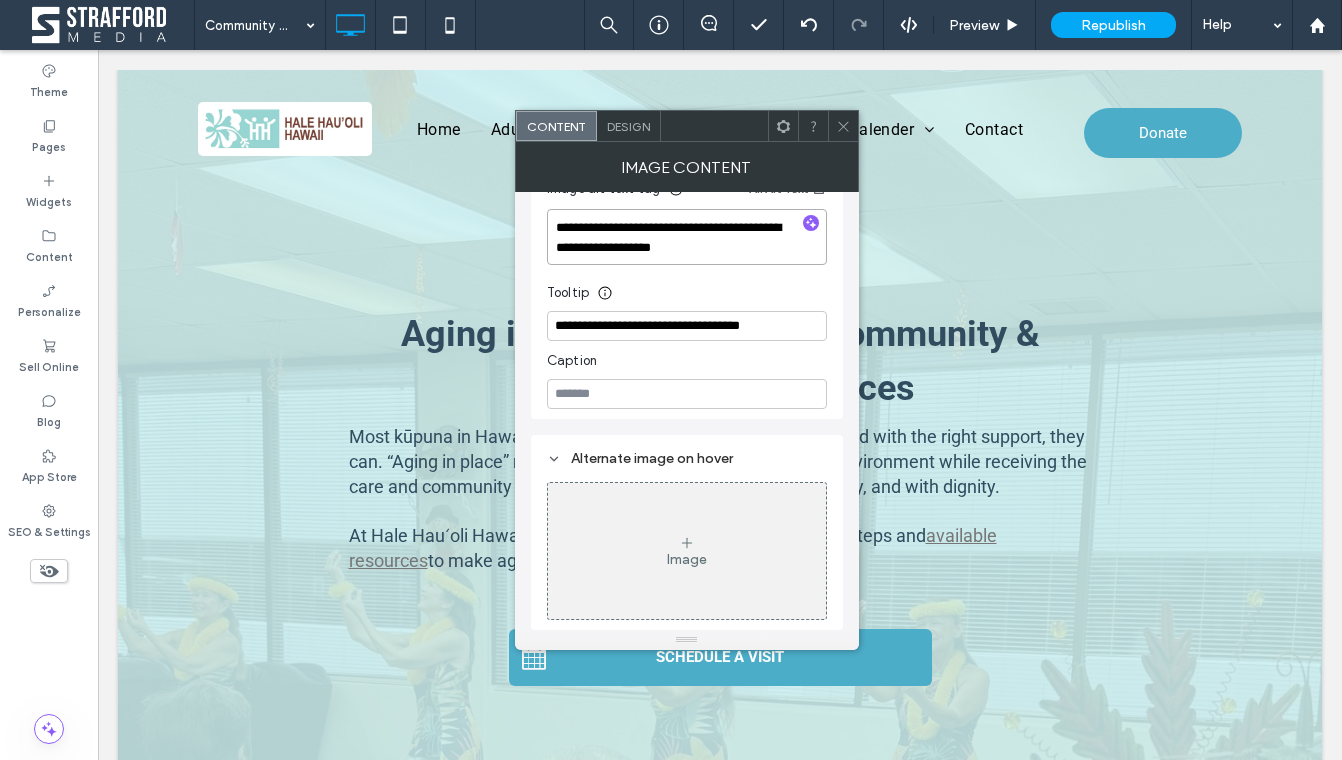 click on "**********" at bounding box center [687, 237] 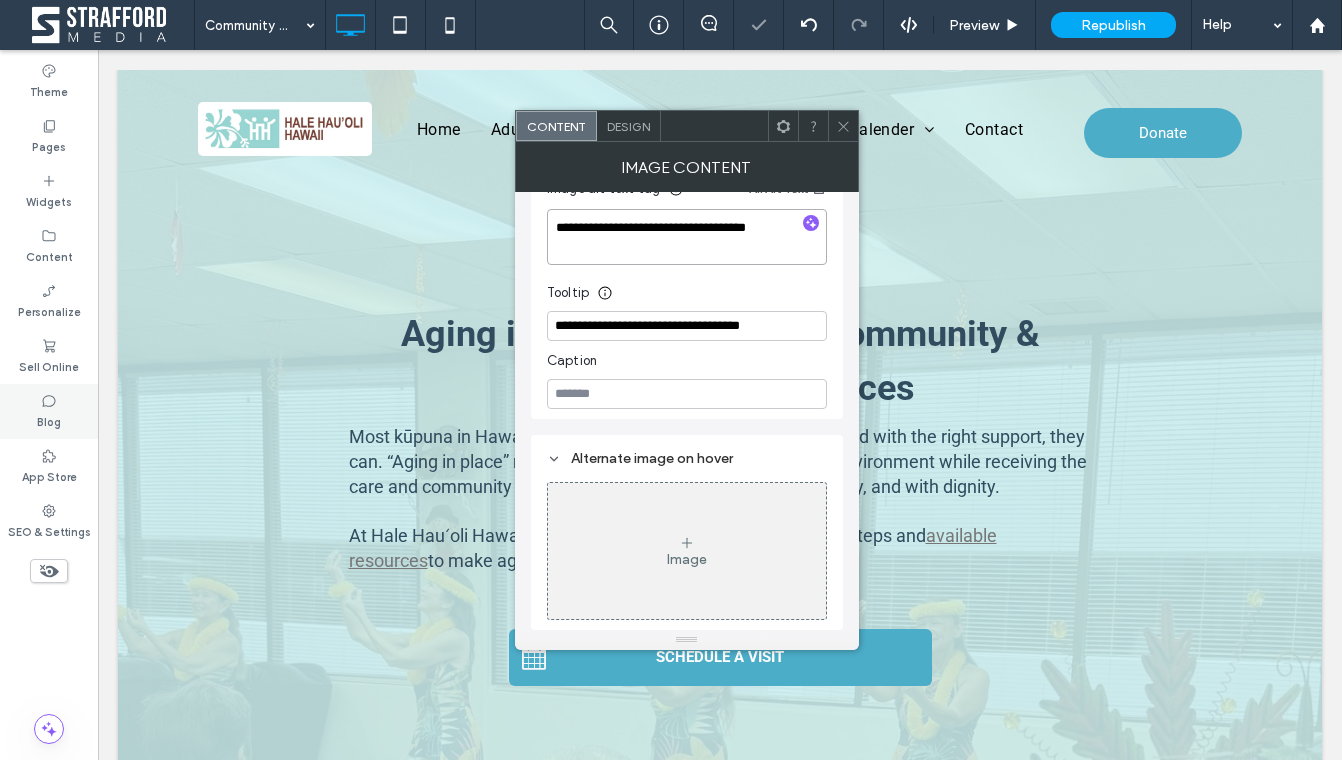type on "**********" 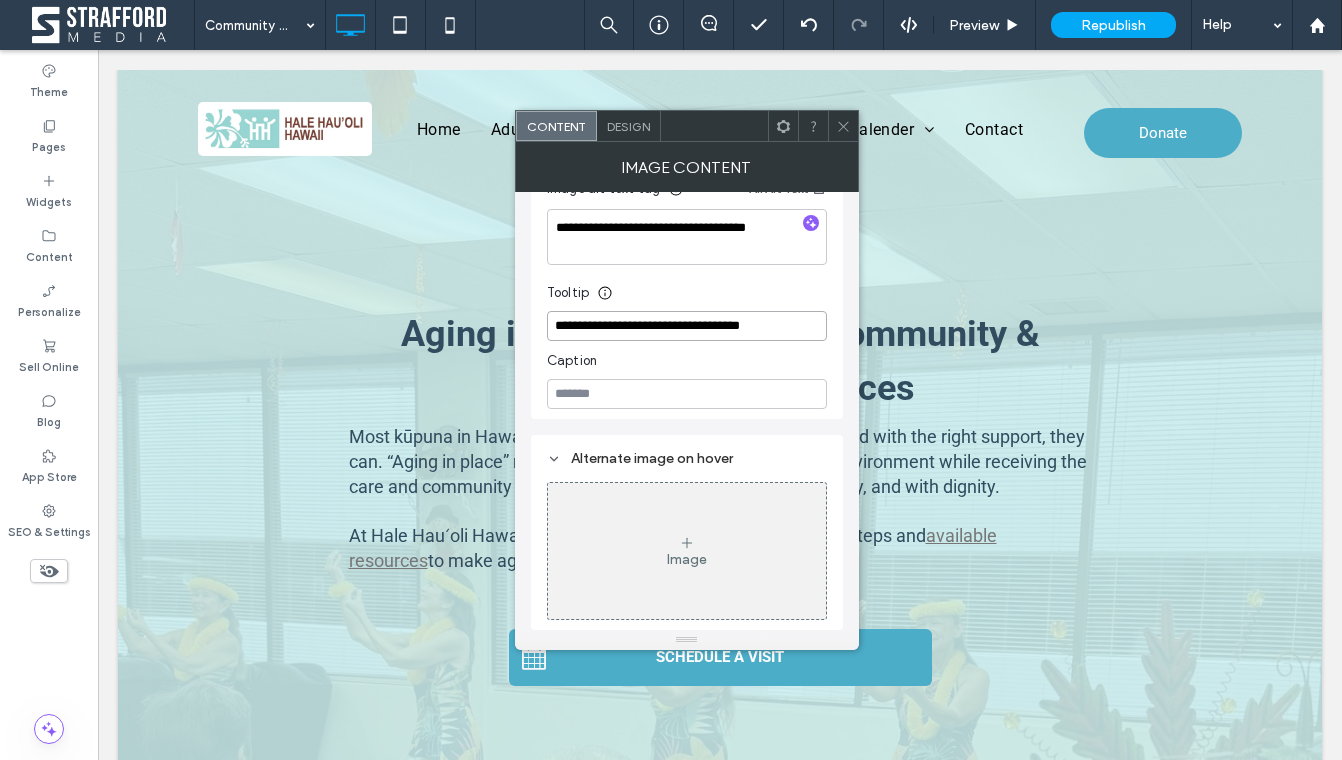 click on "**********" at bounding box center [687, 326] 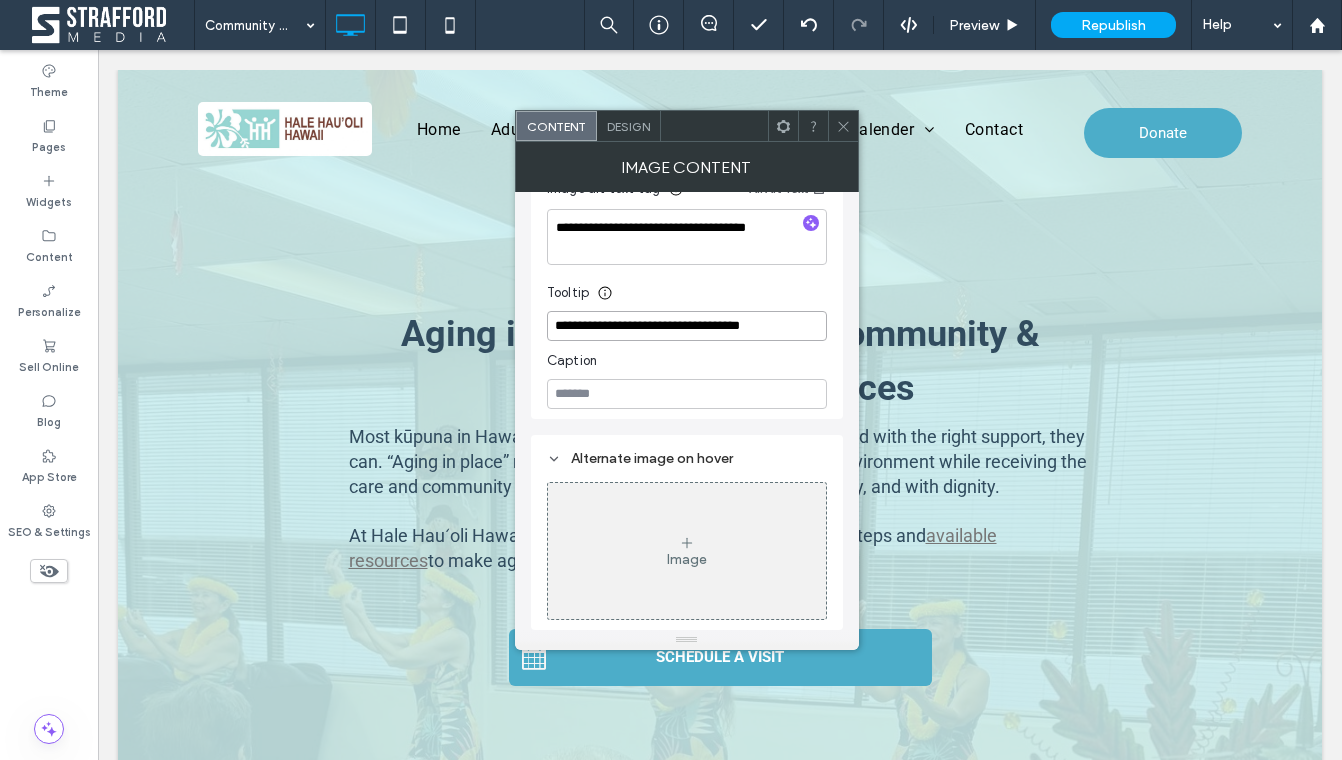 click on "**********" at bounding box center (687, 326) 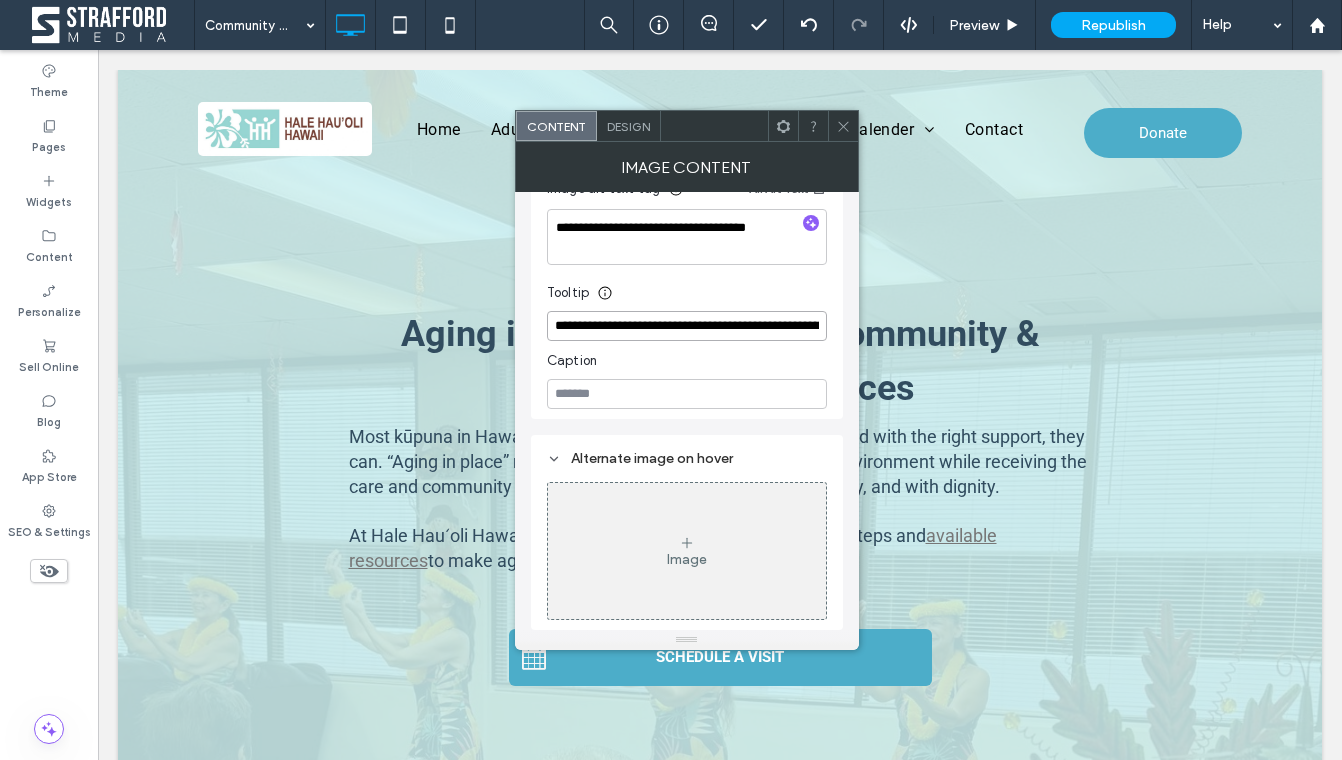 scroll, scrollTop: 0, scrollLeft: 164, axis: horizontal 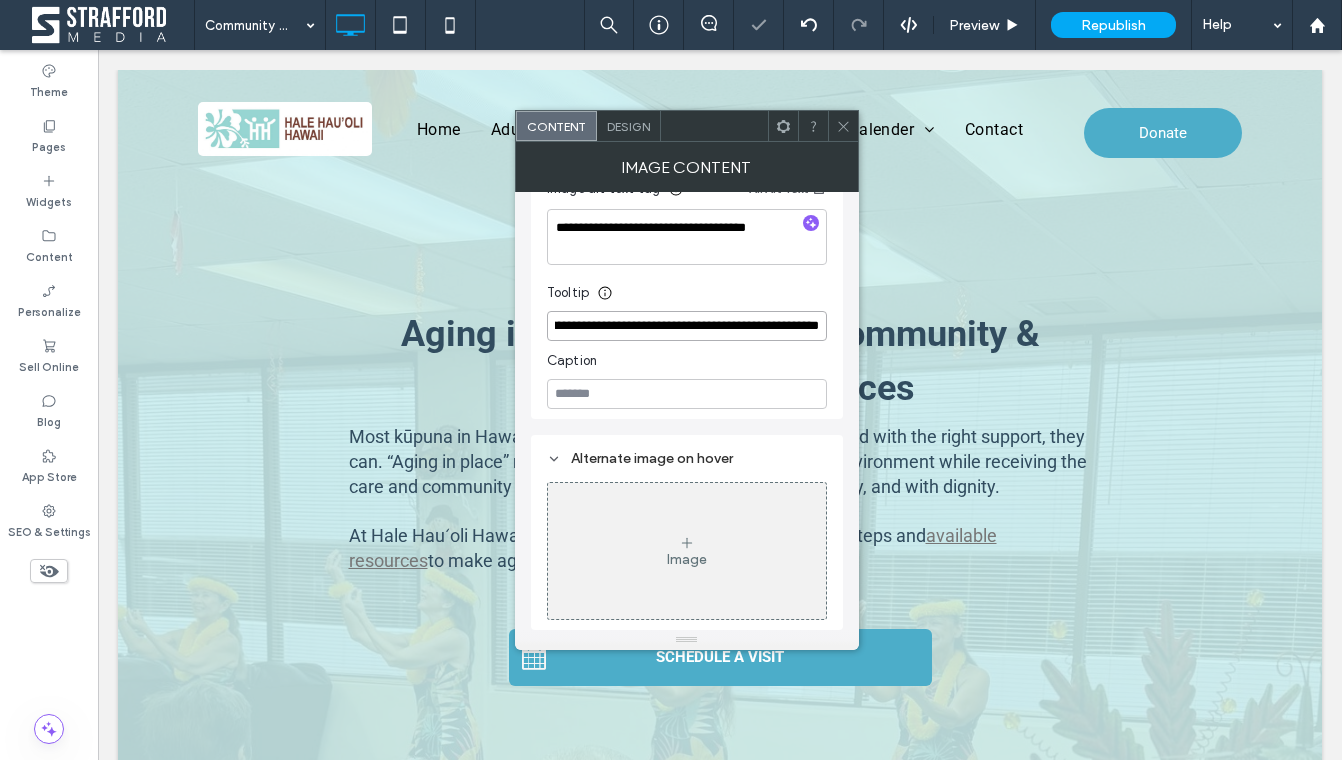 type on "**********" 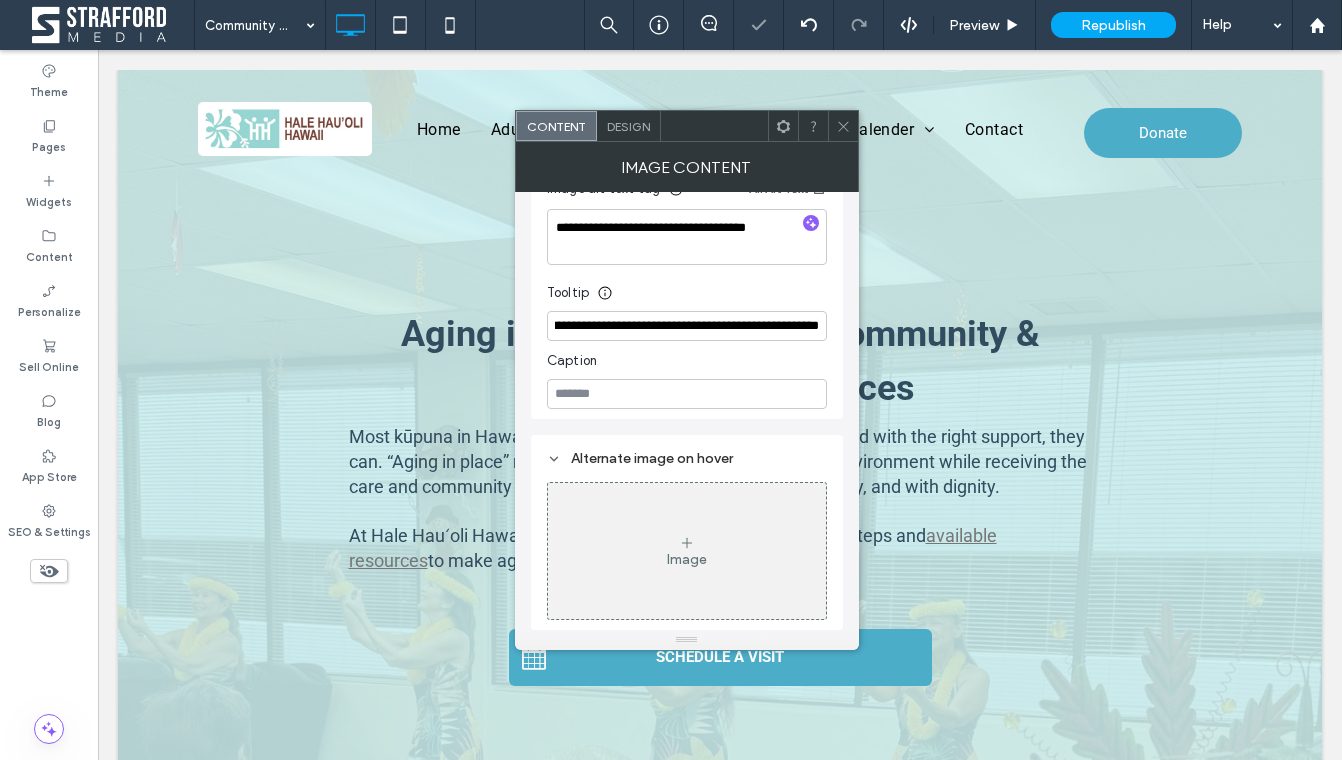 scroll, scrollTop: 0, scrollLeft: 0, axis: both 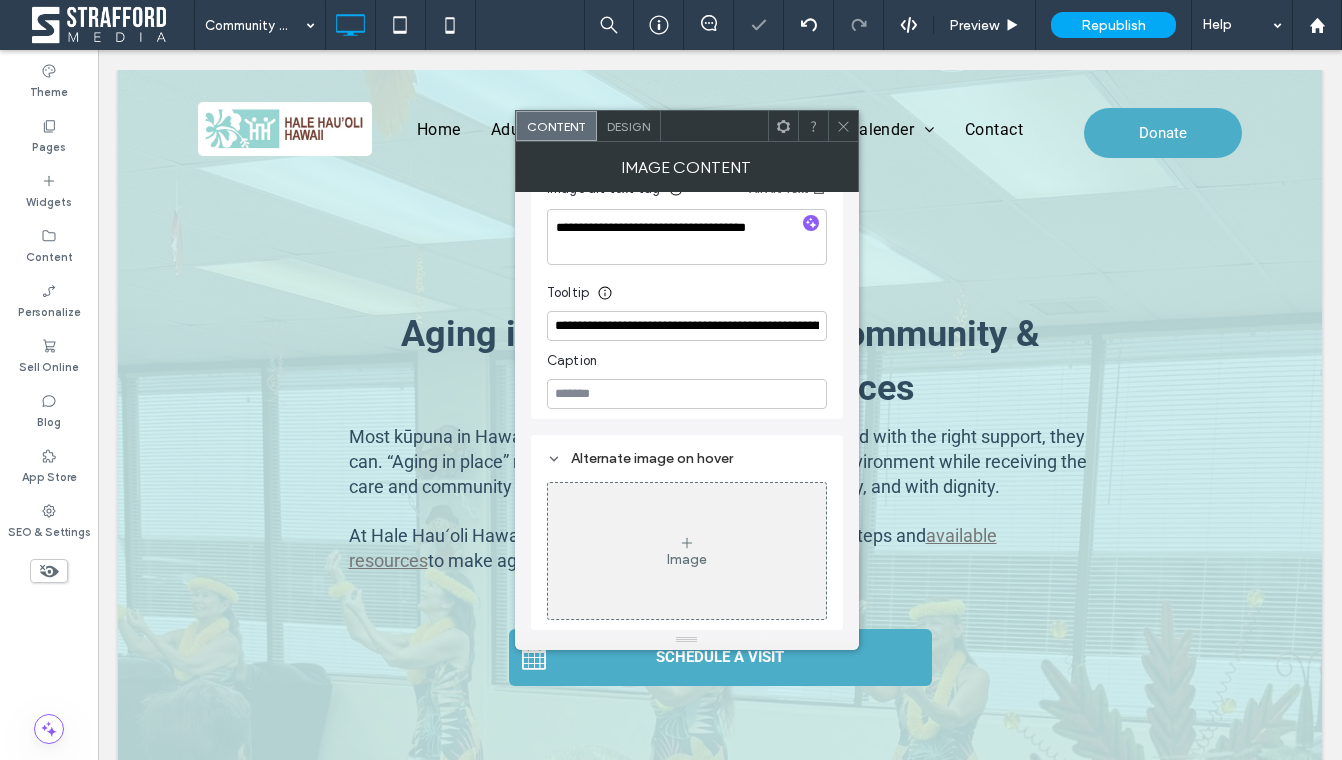 click 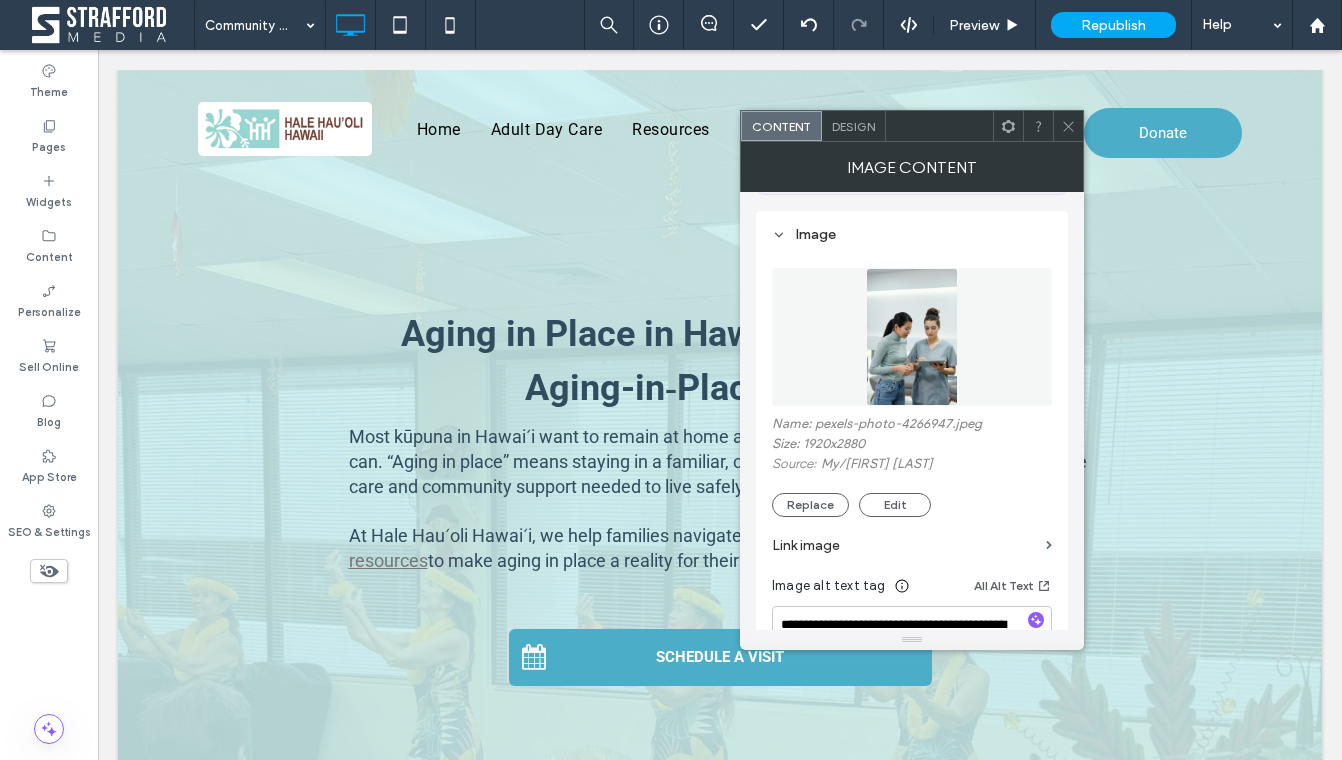 scroll, scrollTop: 272, scrollLeft: 0, axis: vertical 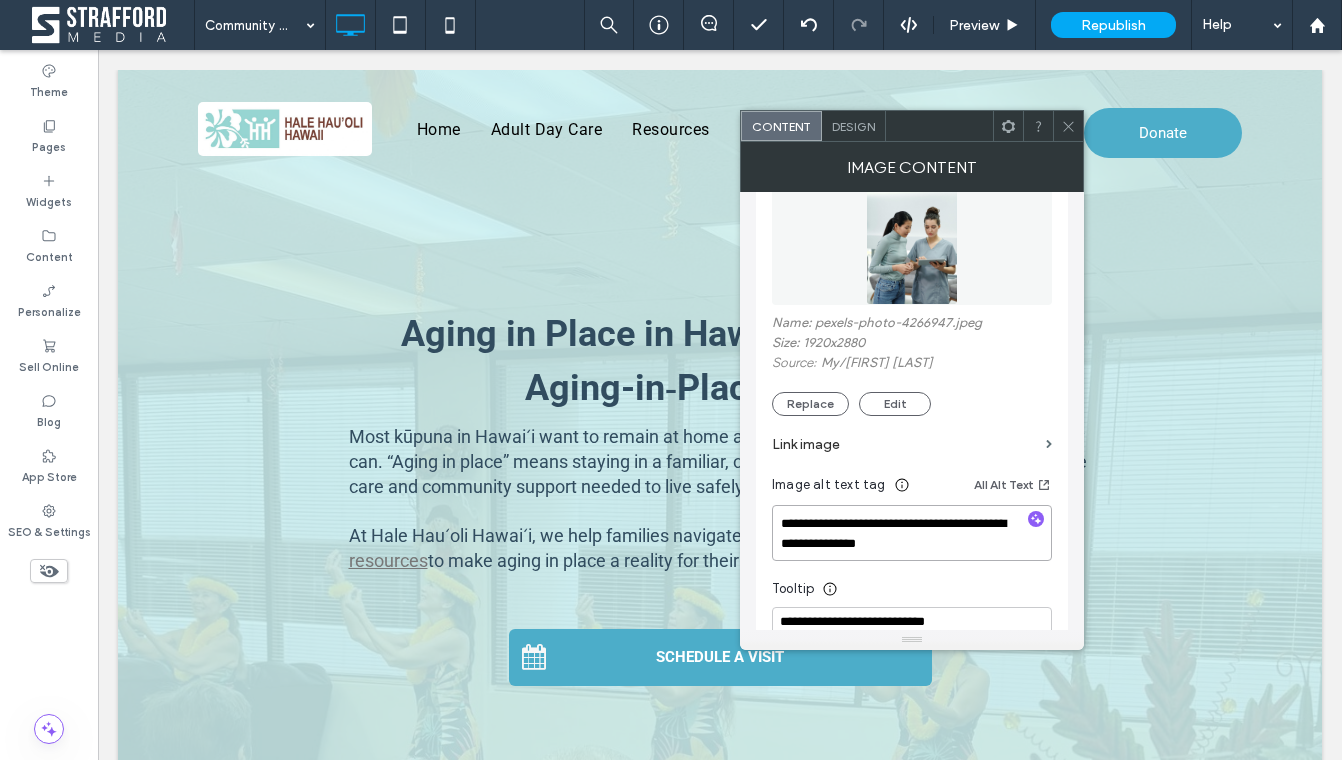 click on "**********" at bounding box center [912, 533] 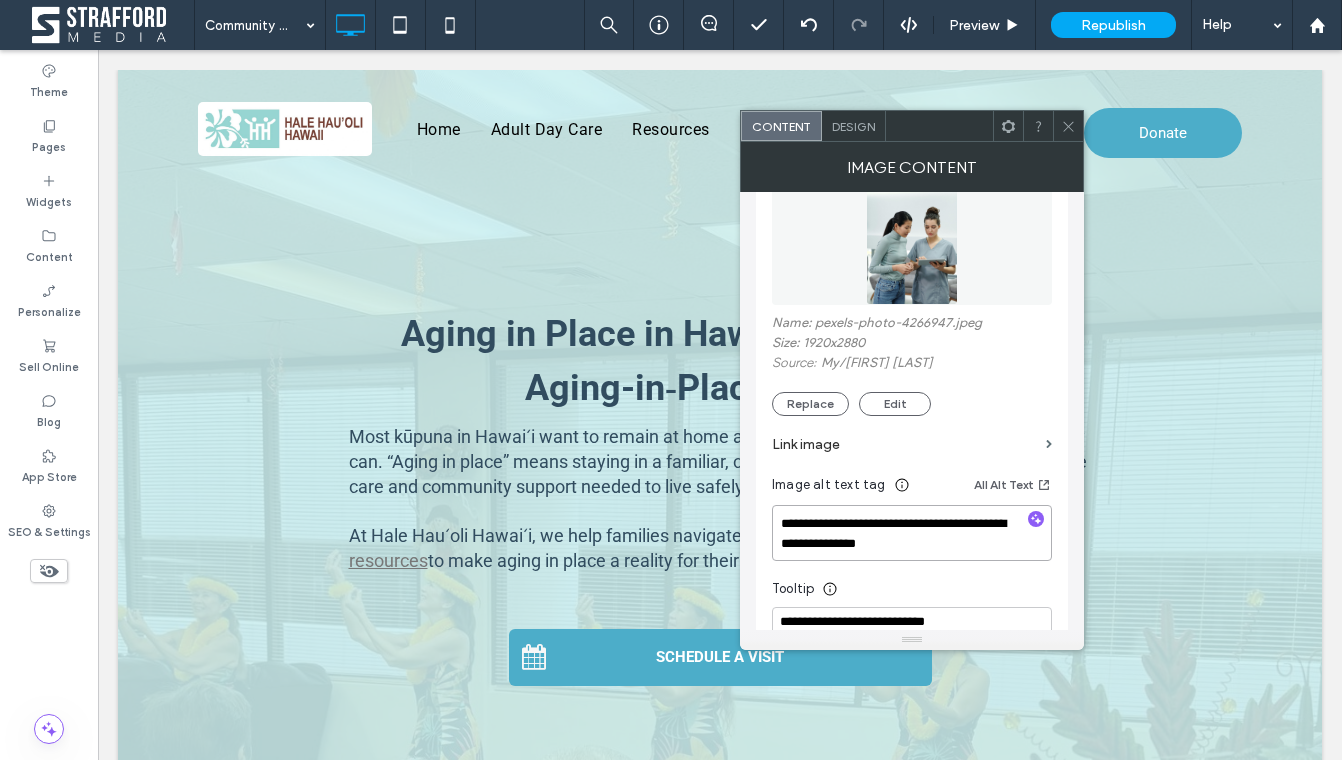 click on "**********" at bounding box center [912, 533] 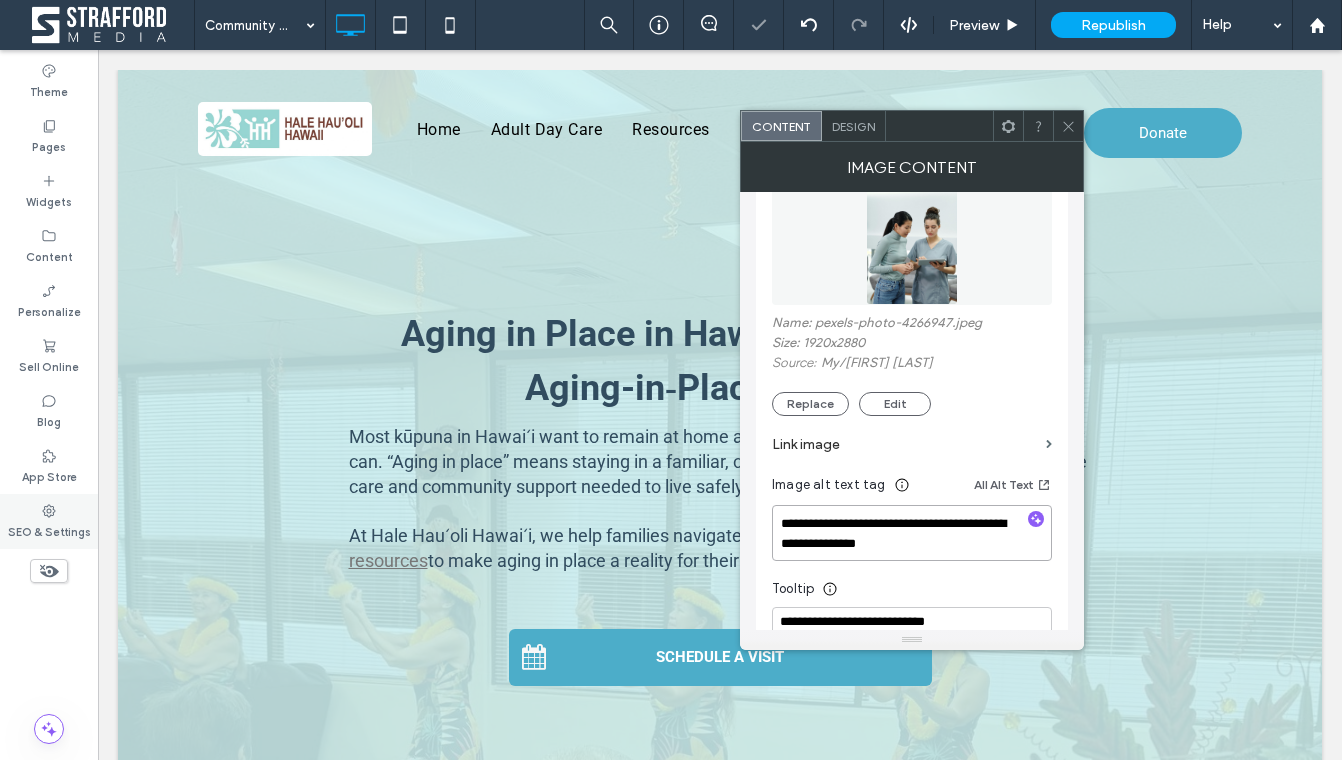 type on "**********" 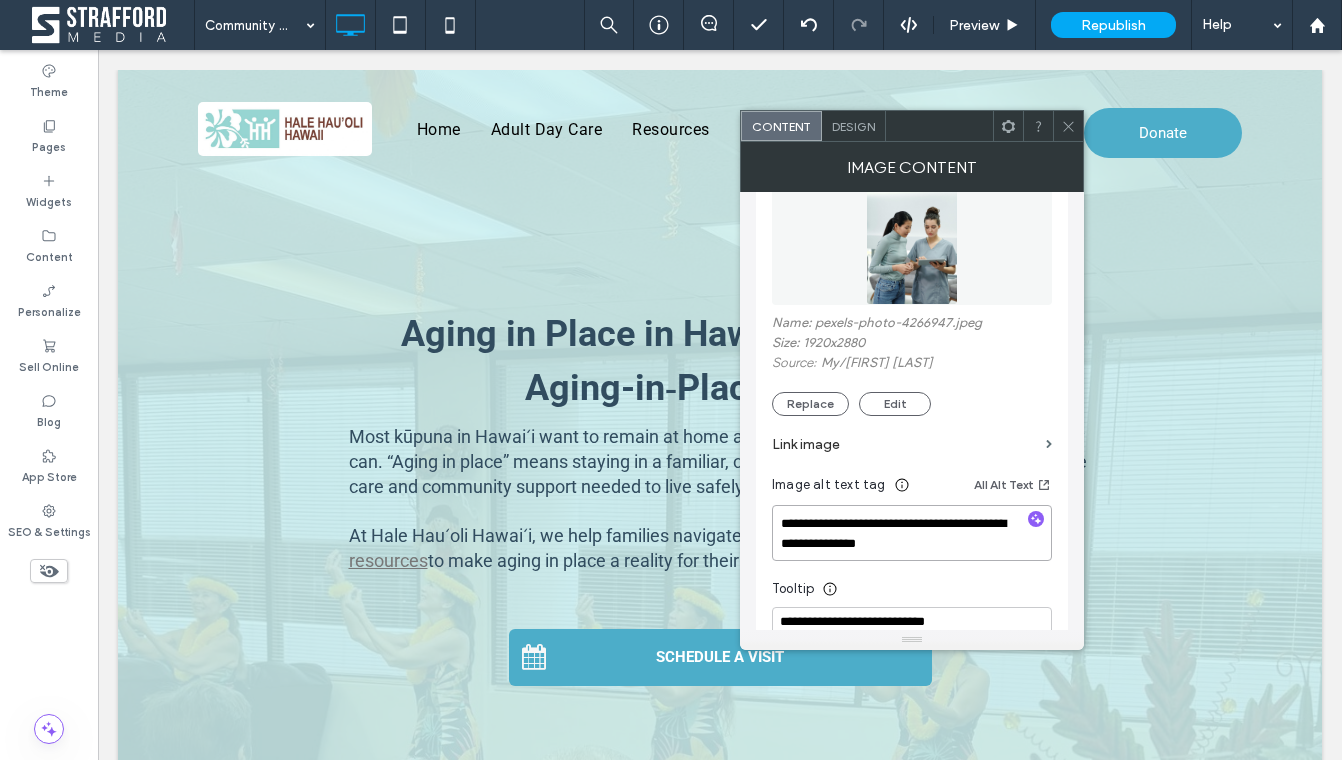 scroll, scrollTop: 312, scrollLeft: 0, axis: vertical 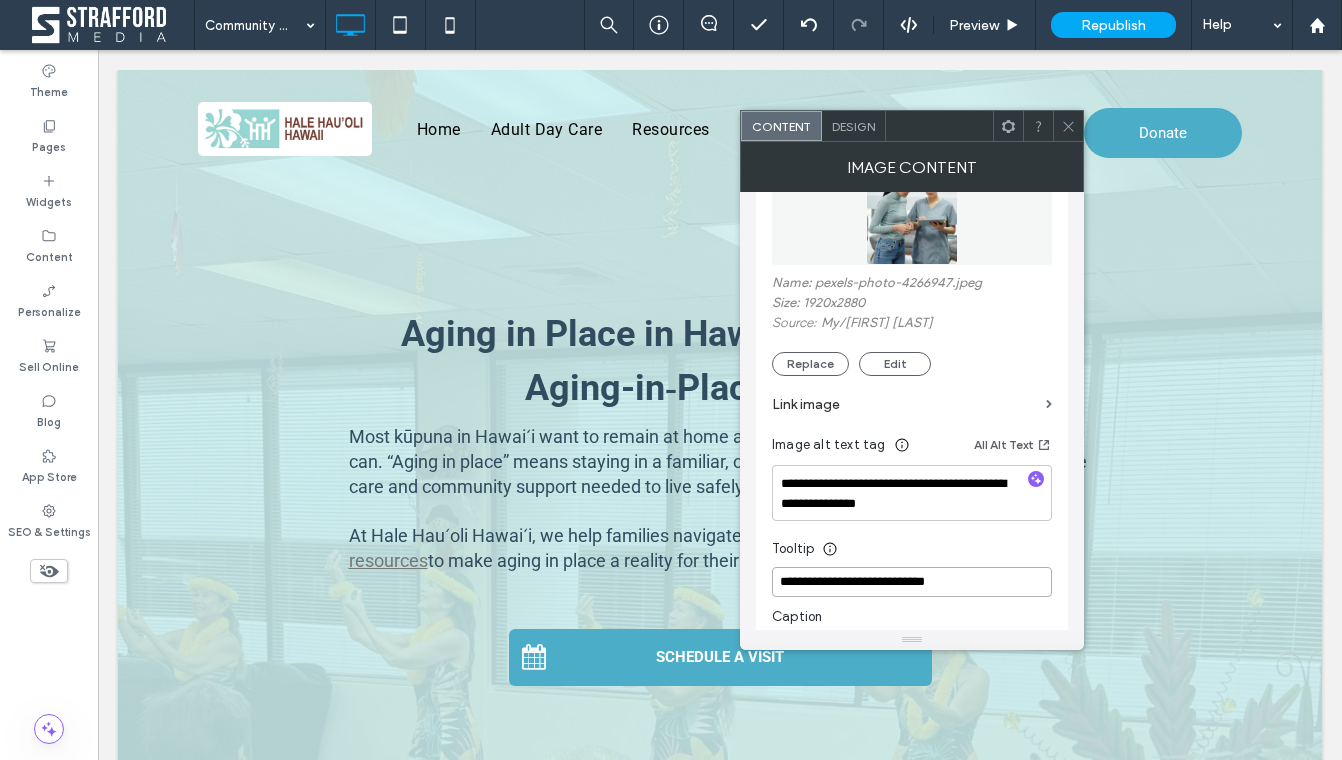 click on "**********" at bounding box center [912, 582] 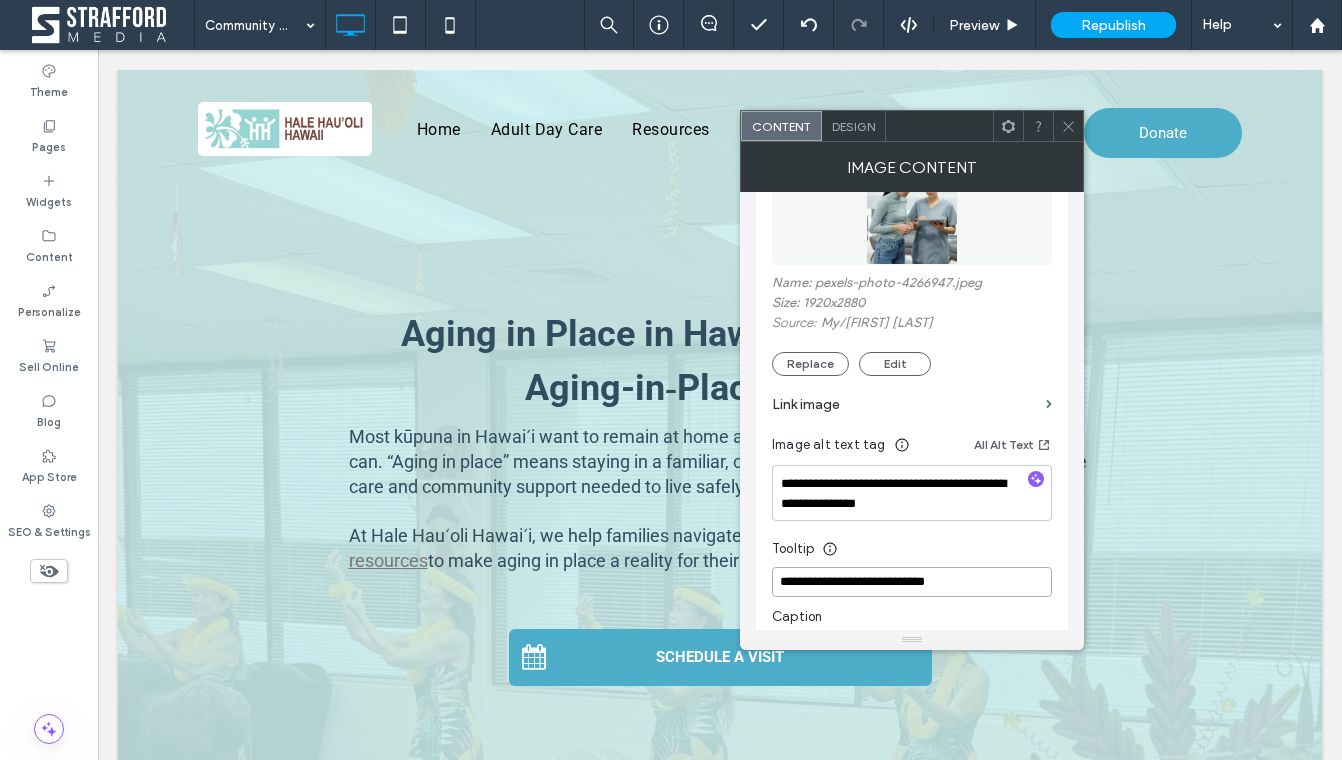 click on "**********" at bounding box center [912, 582] 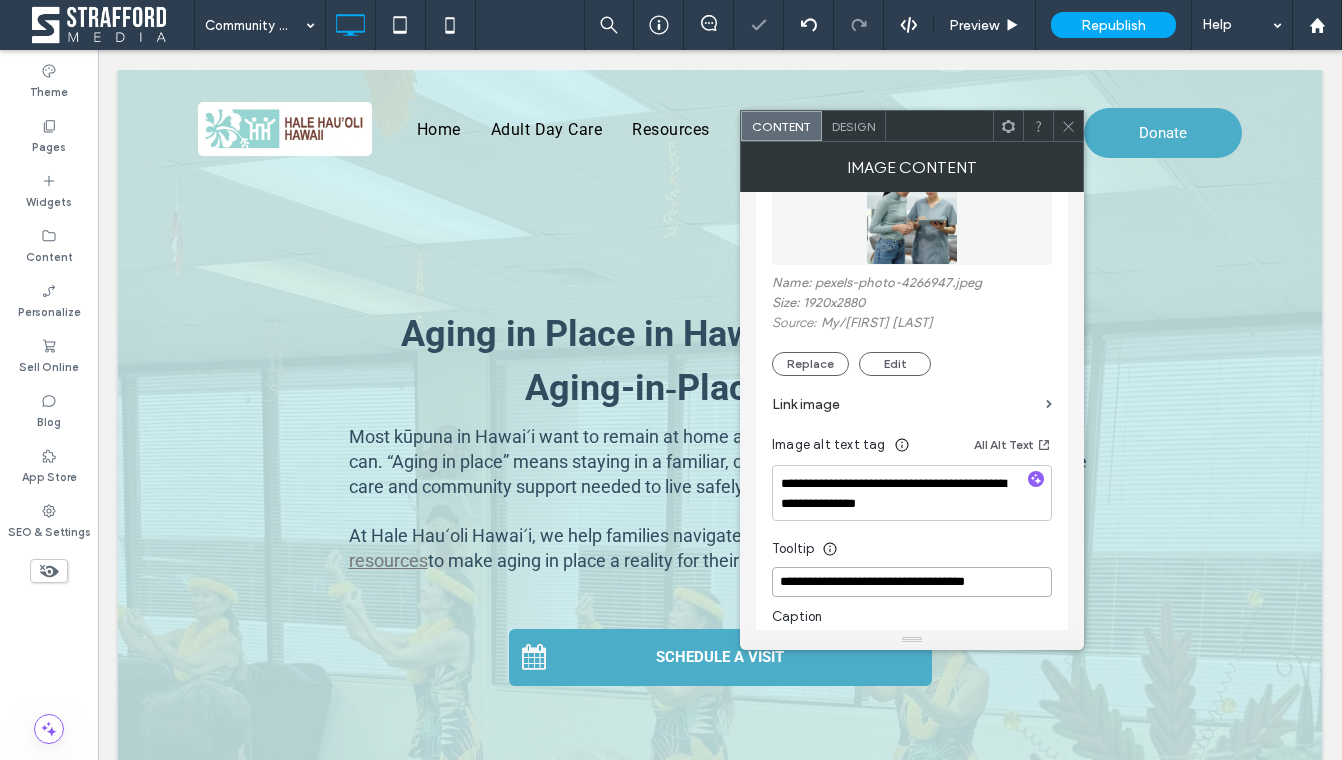 type on "**********" 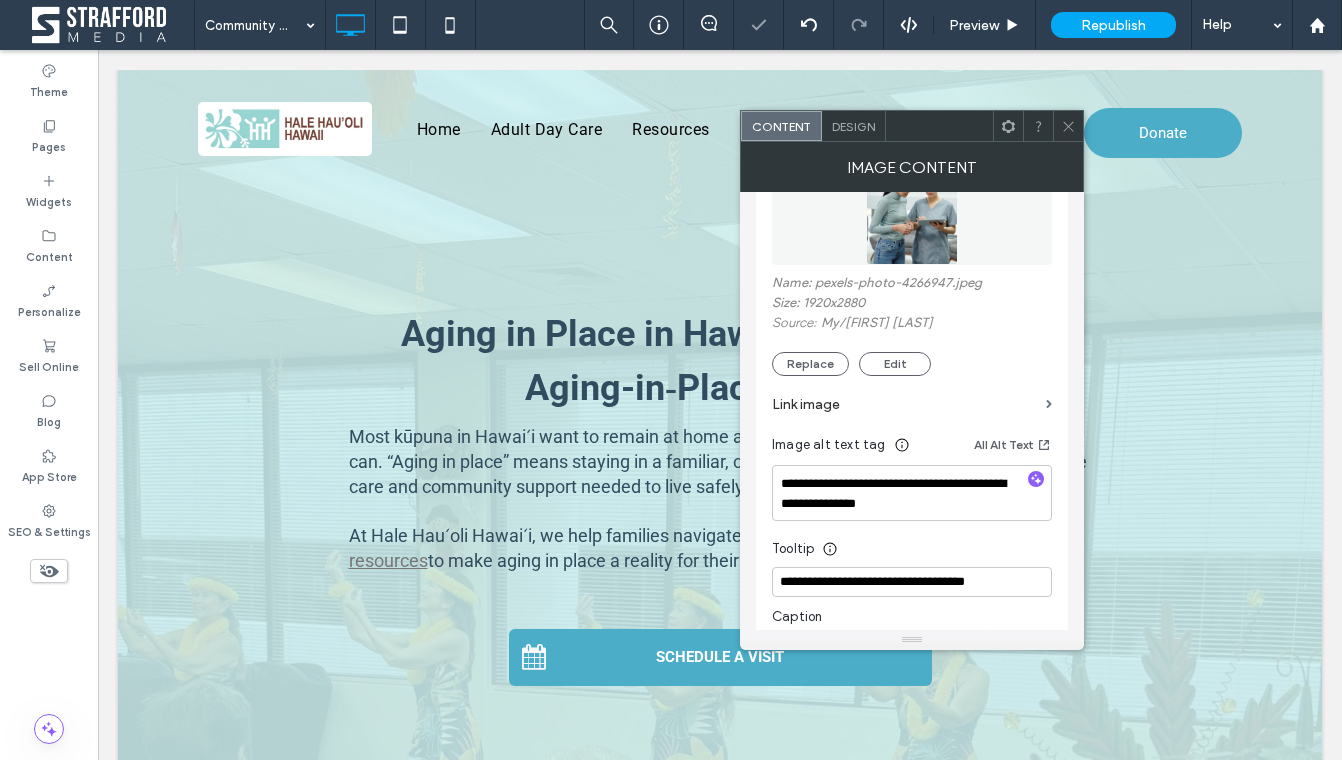 click 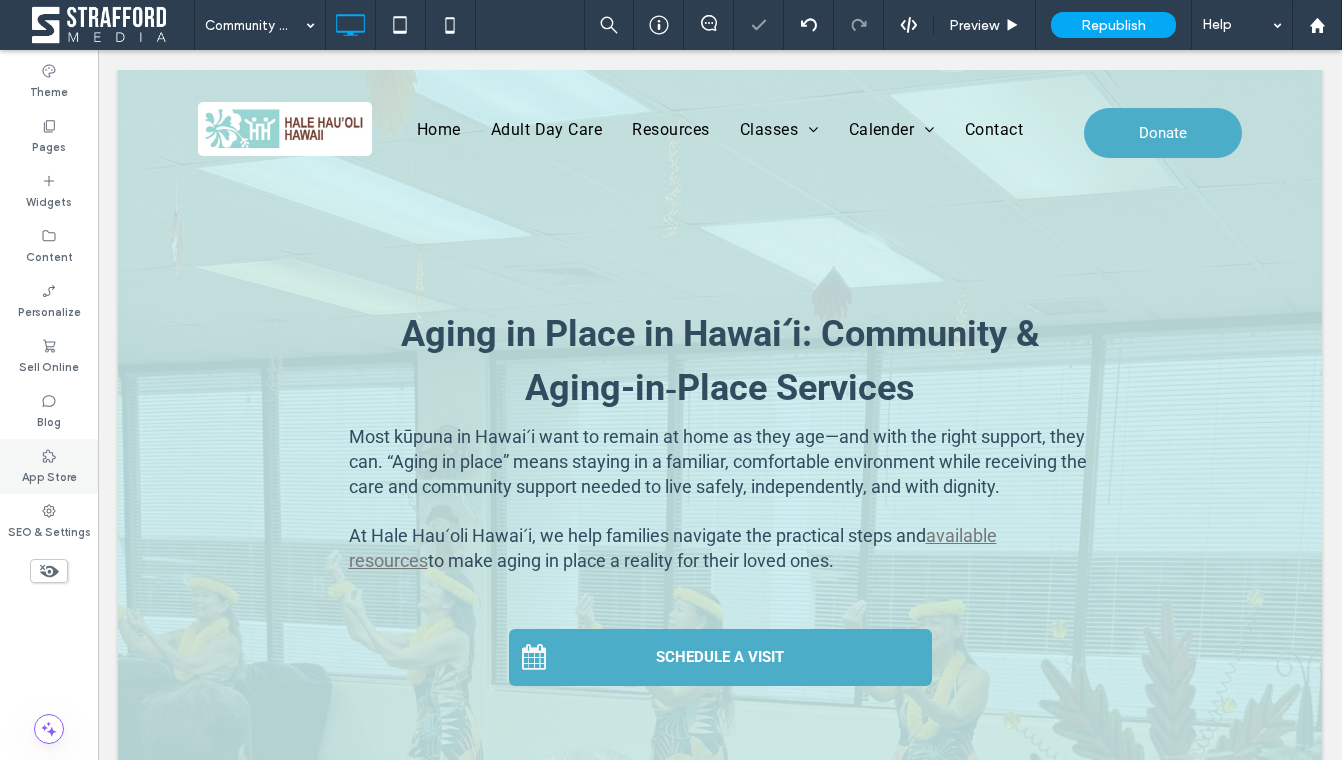 type on "******" 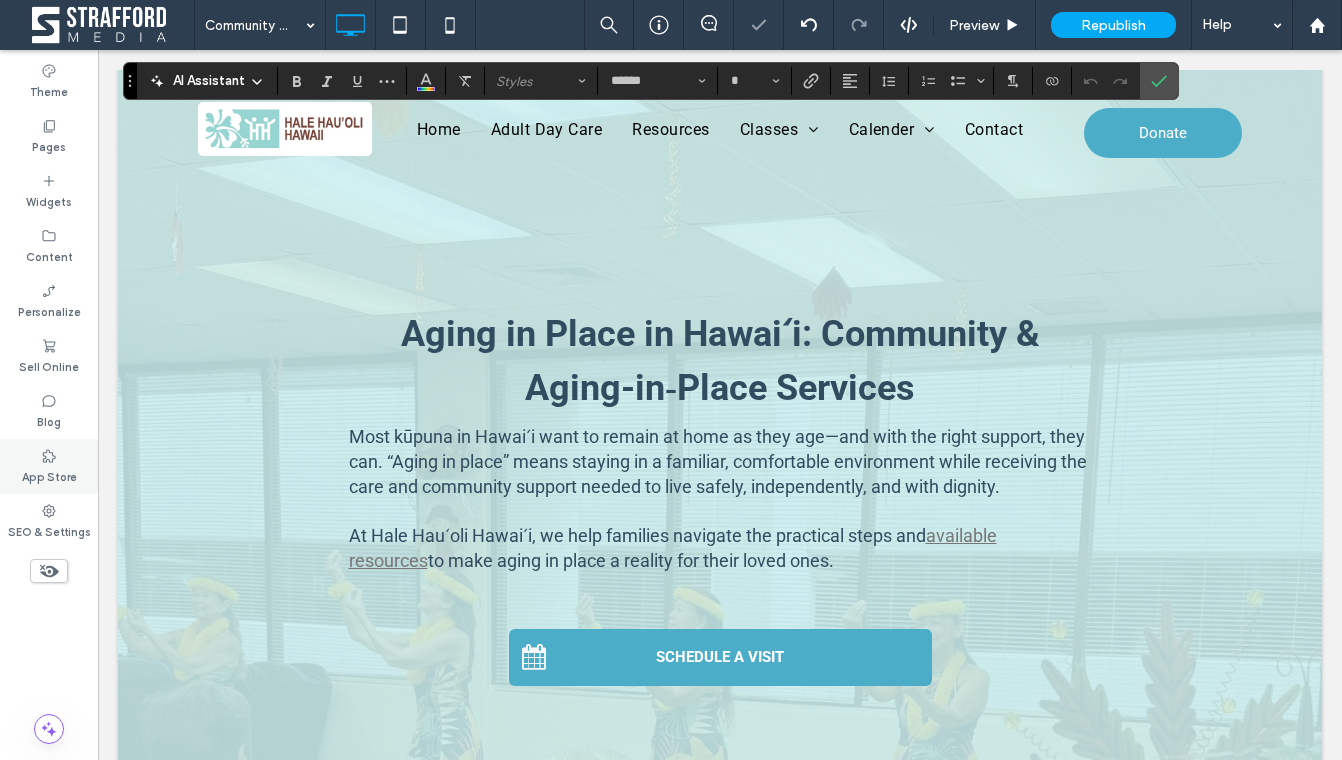type on "**" 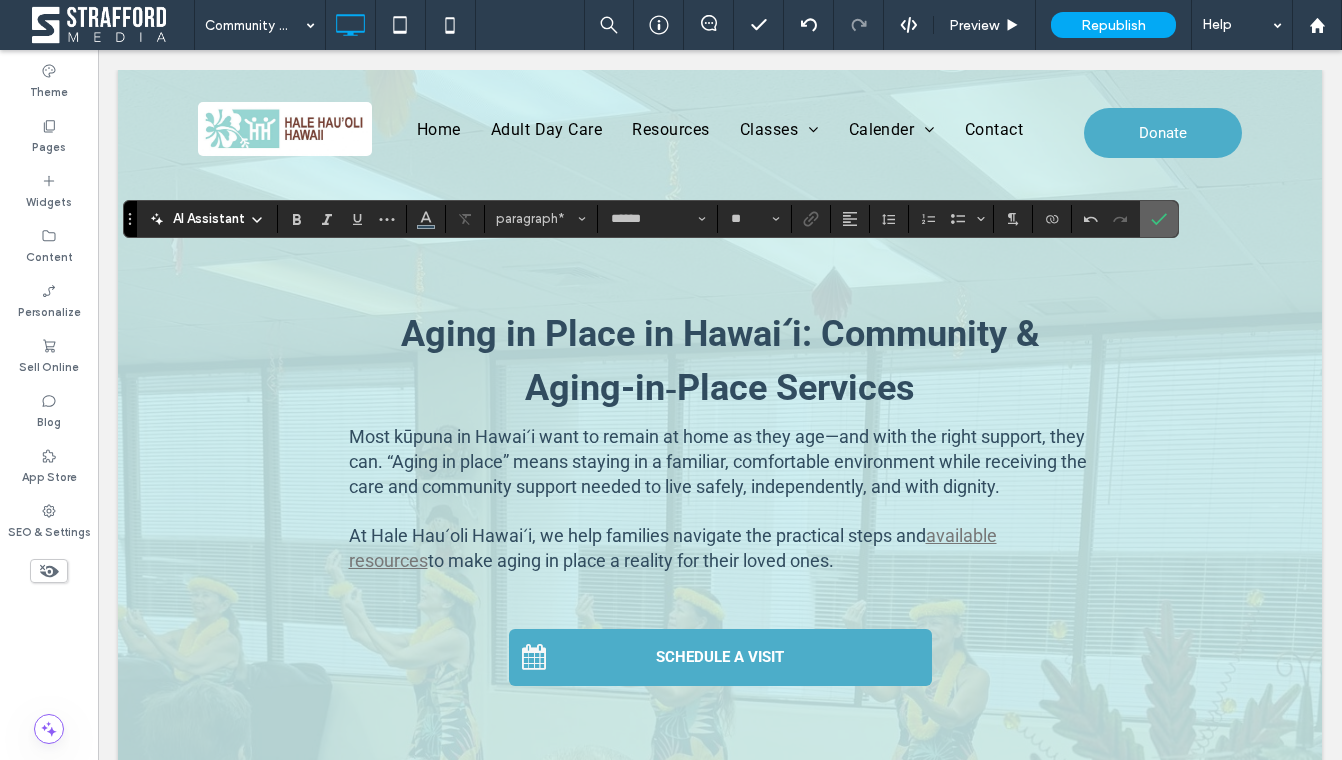 click 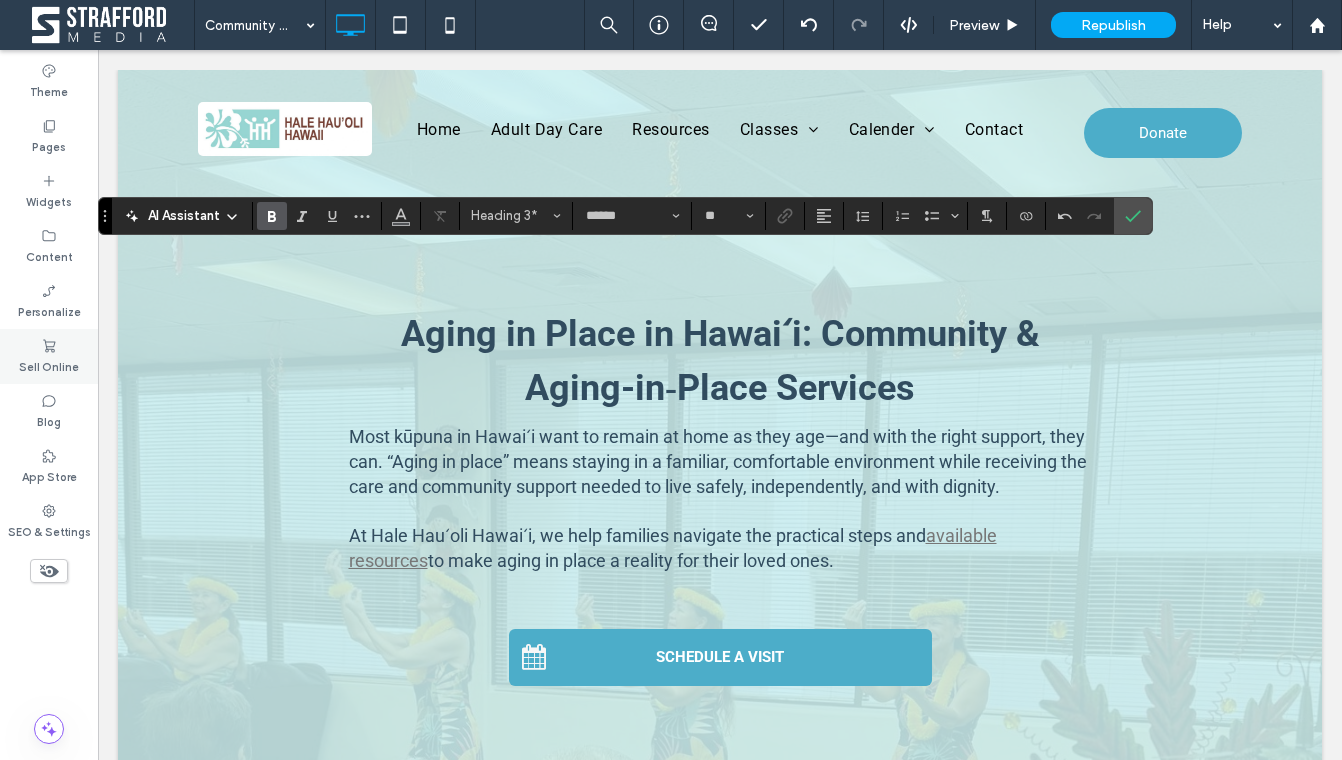 type on "**" 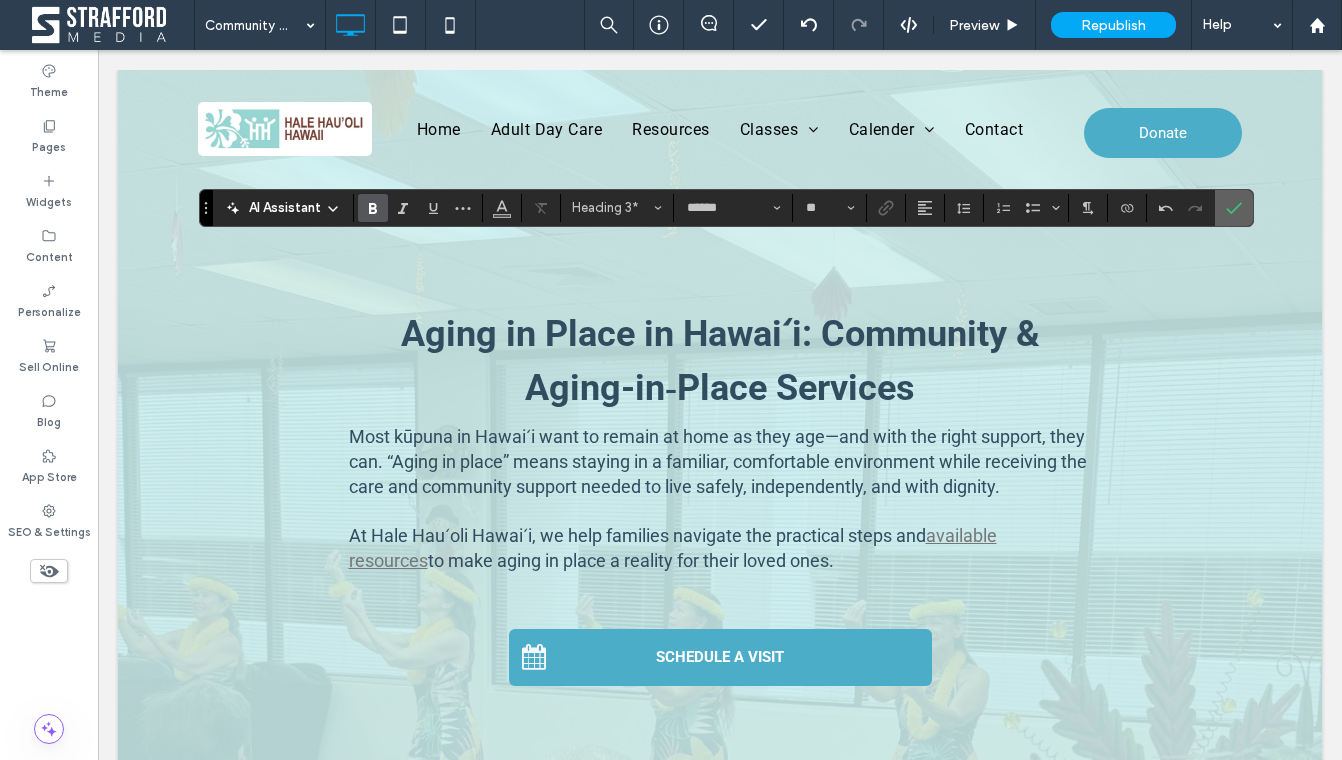 type on "**" 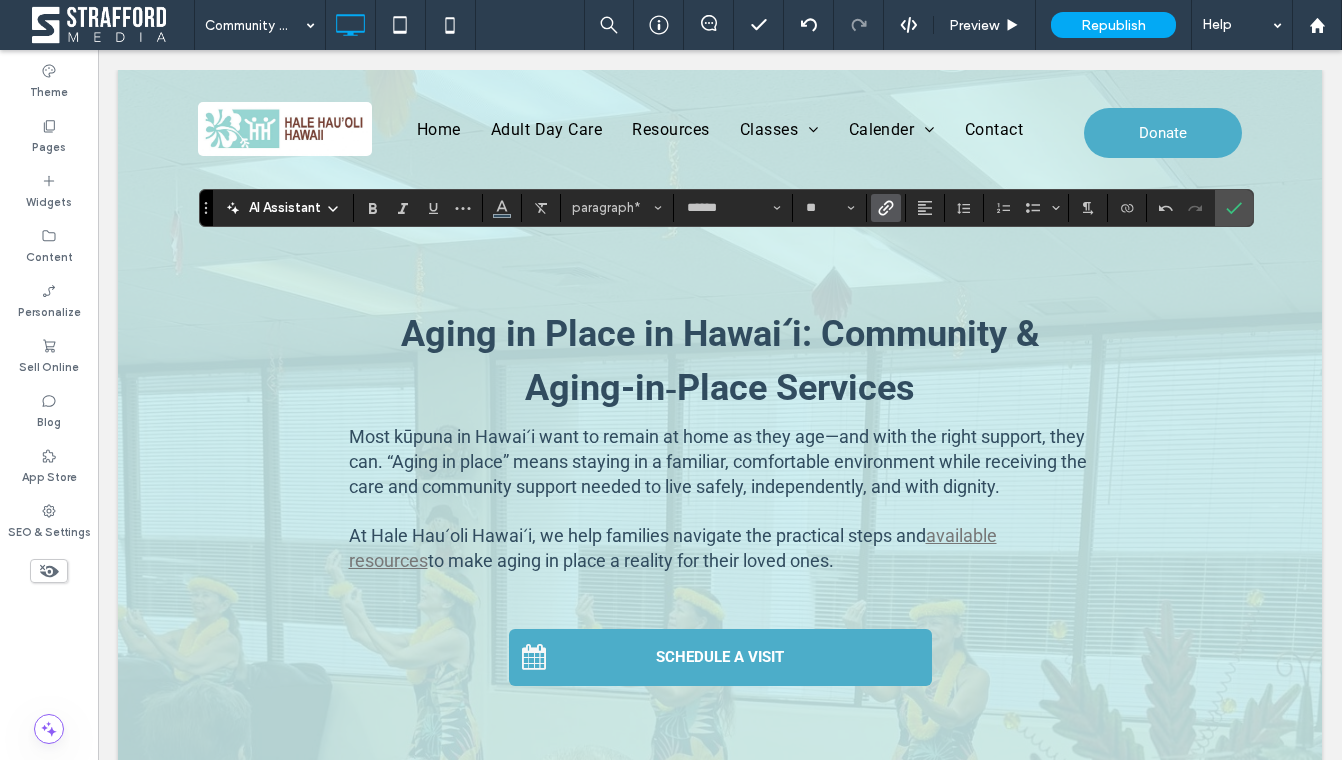 click 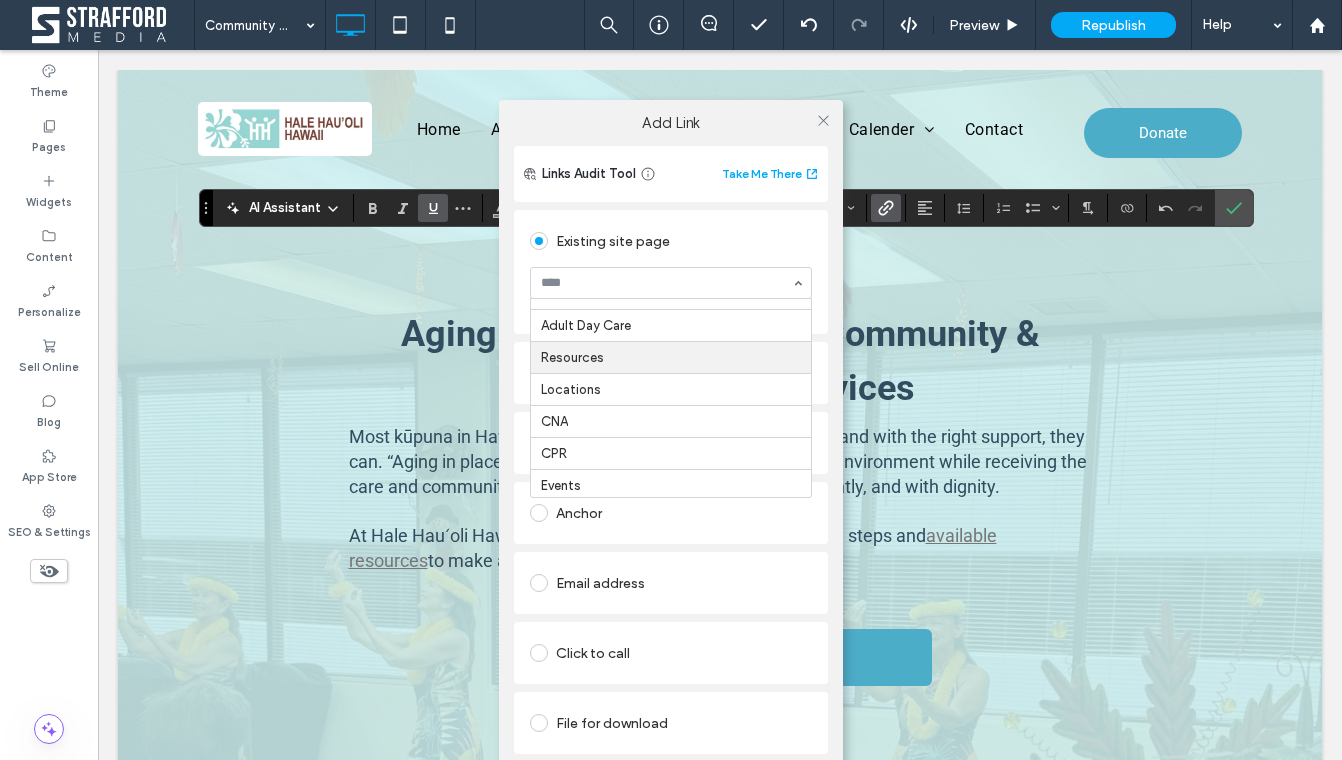 scroll, scrollTop: 27, scrollLeft: 0, axis: vertical 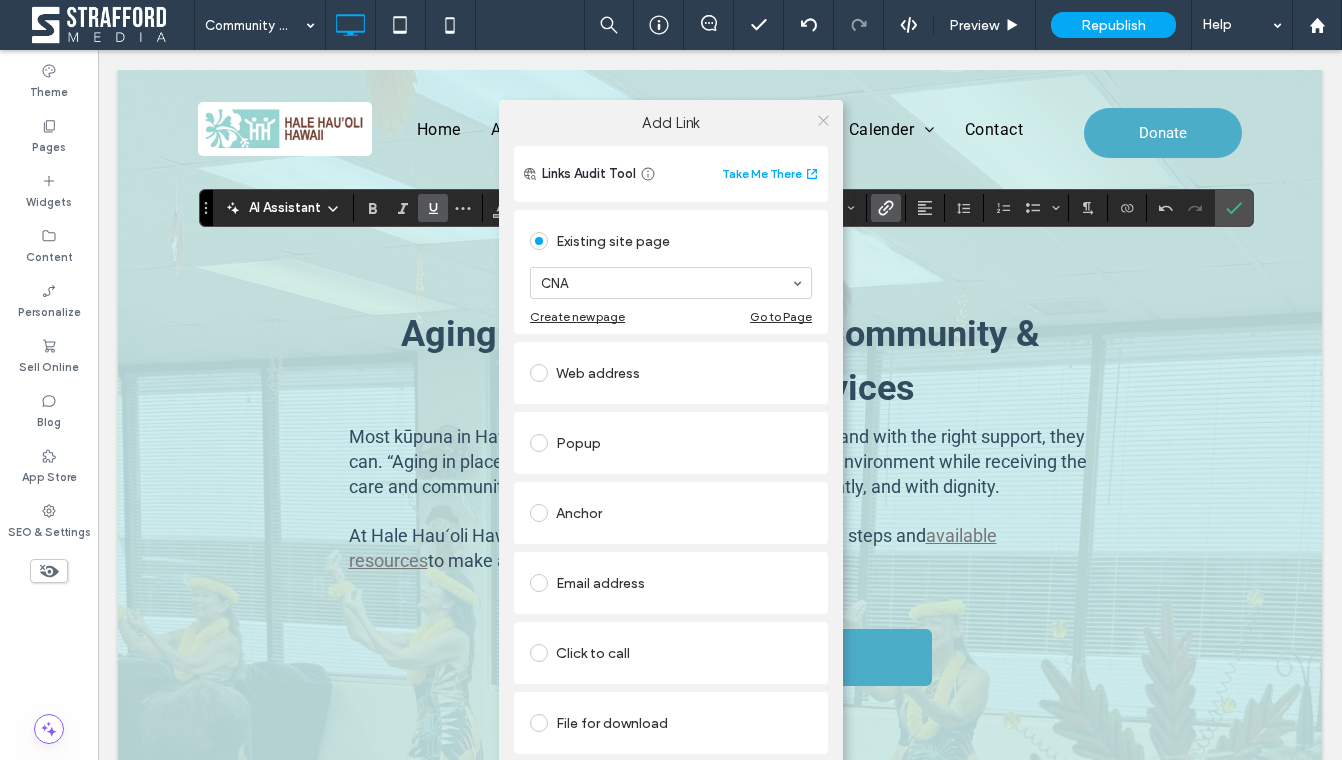 click 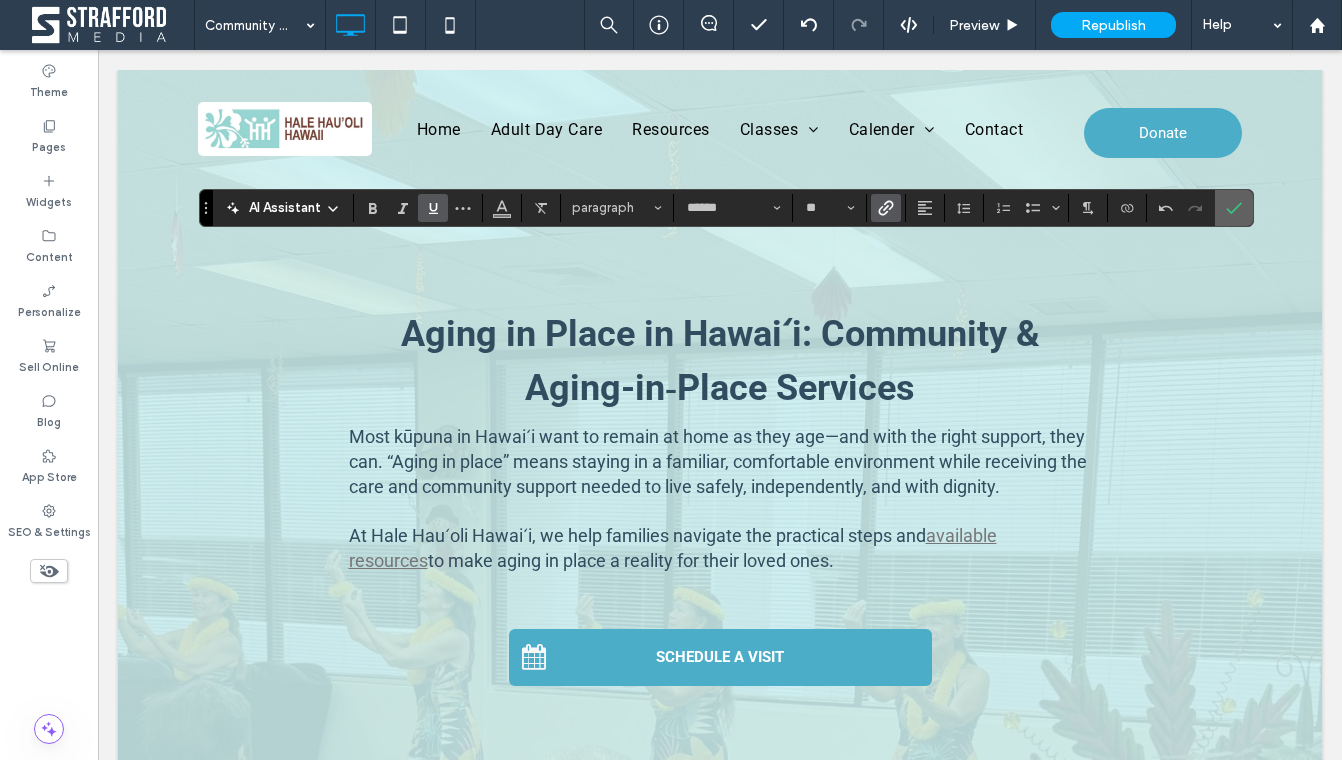click 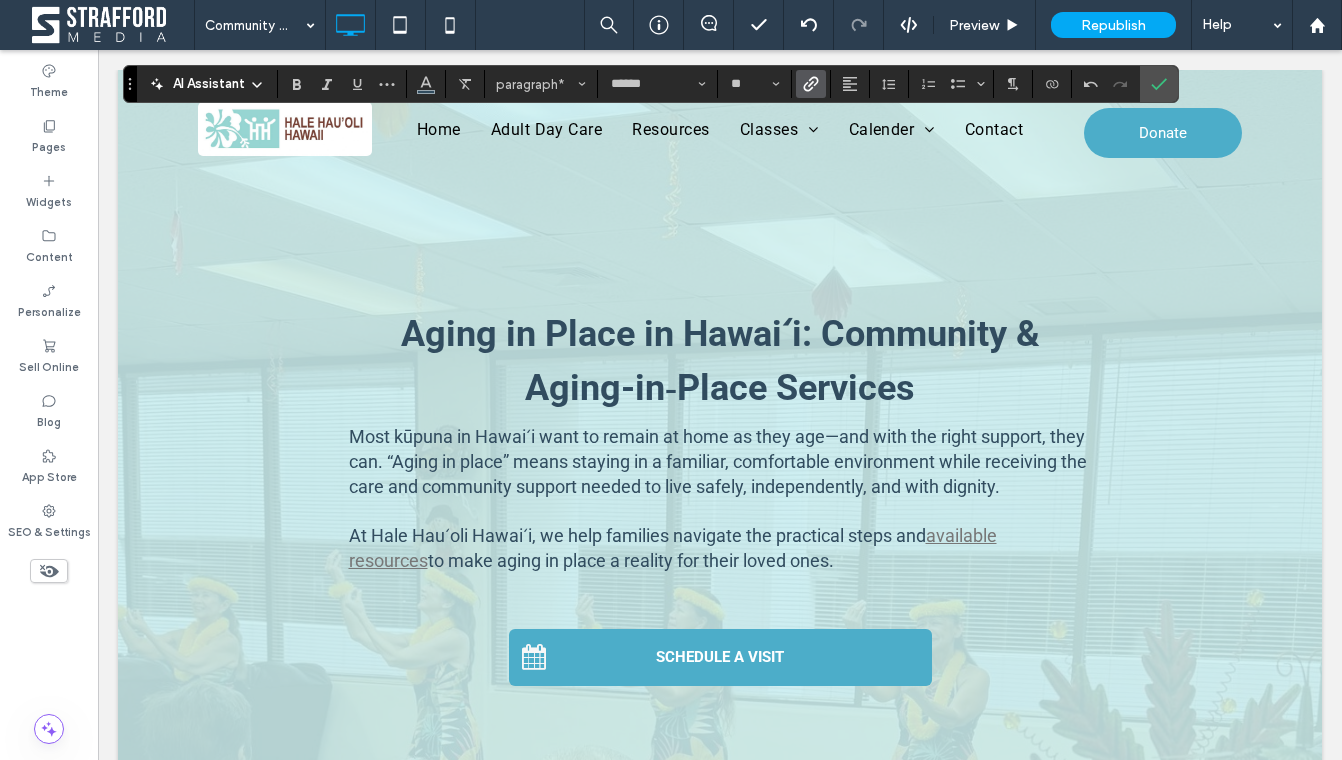 click at bounding box center (811, 84) 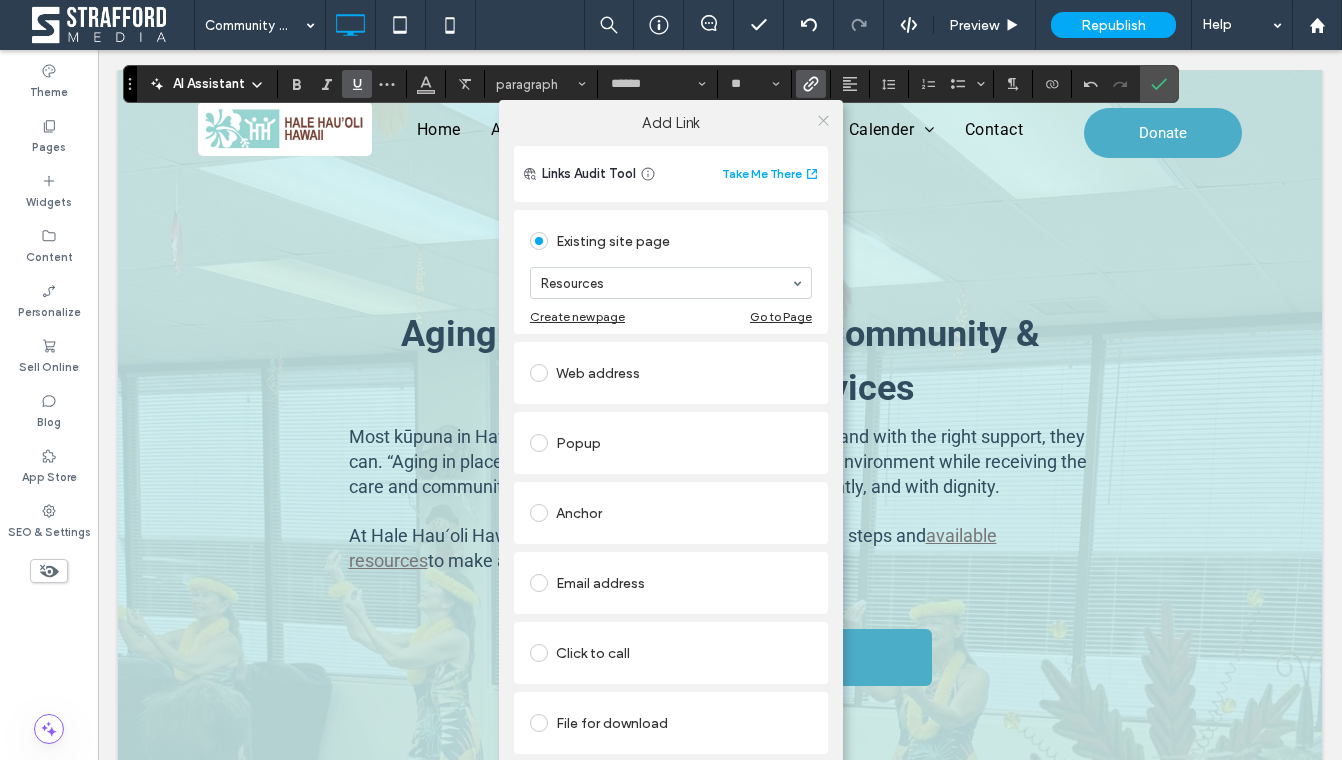 click 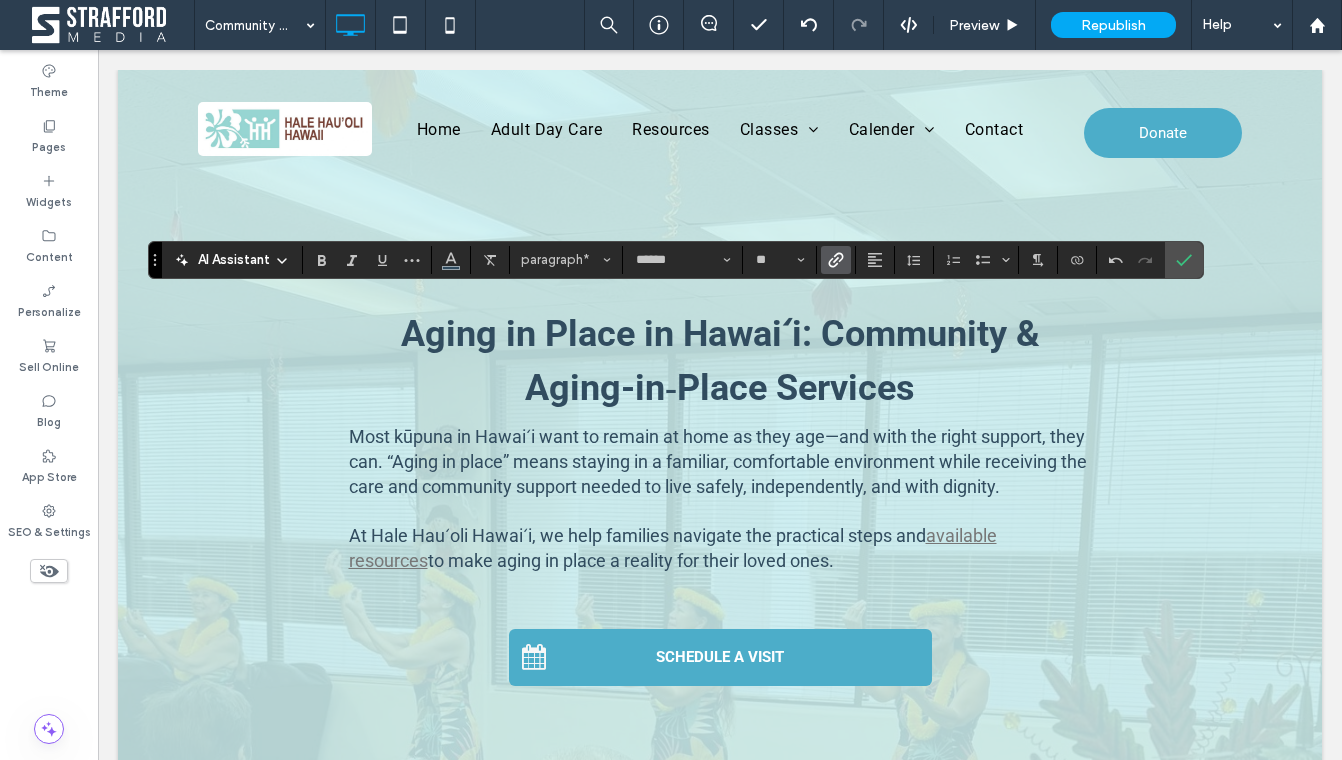 click at bounding box center [832, 260] 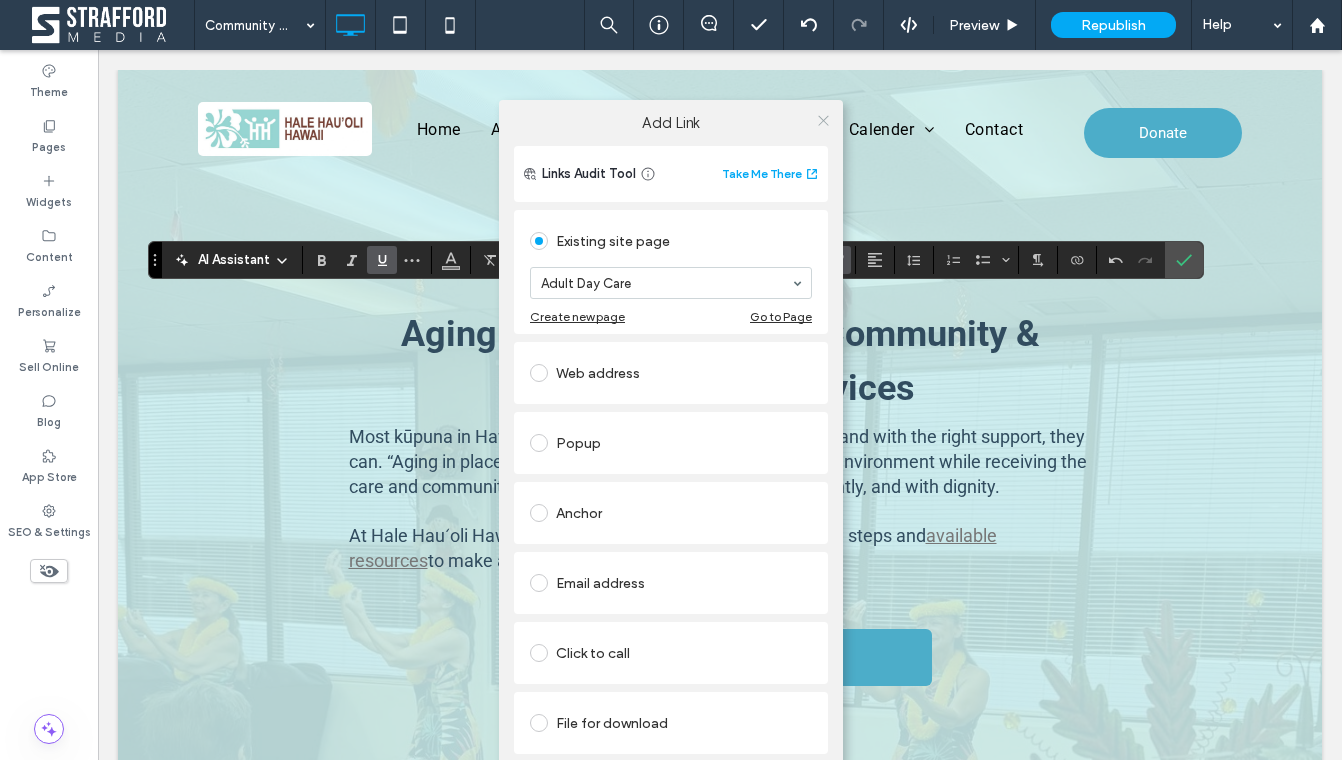 click 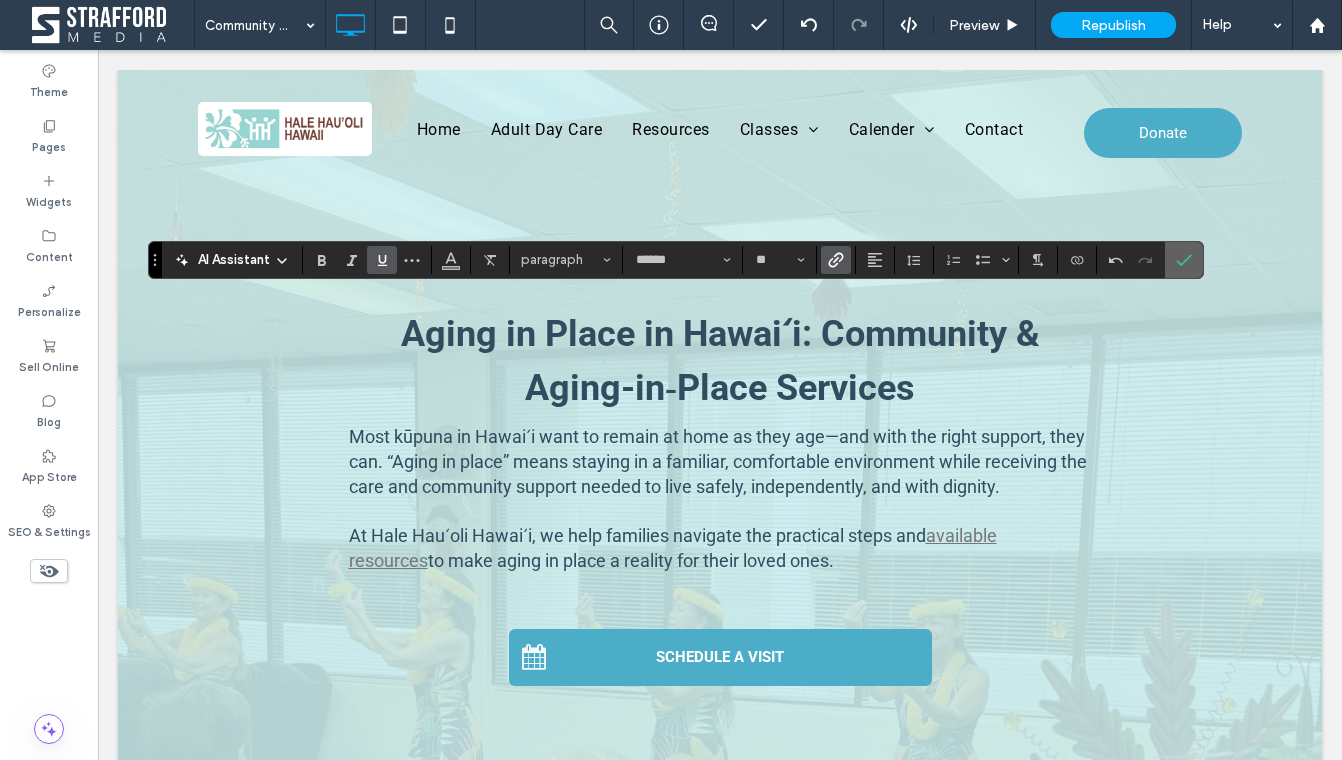 click at bounding box center (1180, 260) 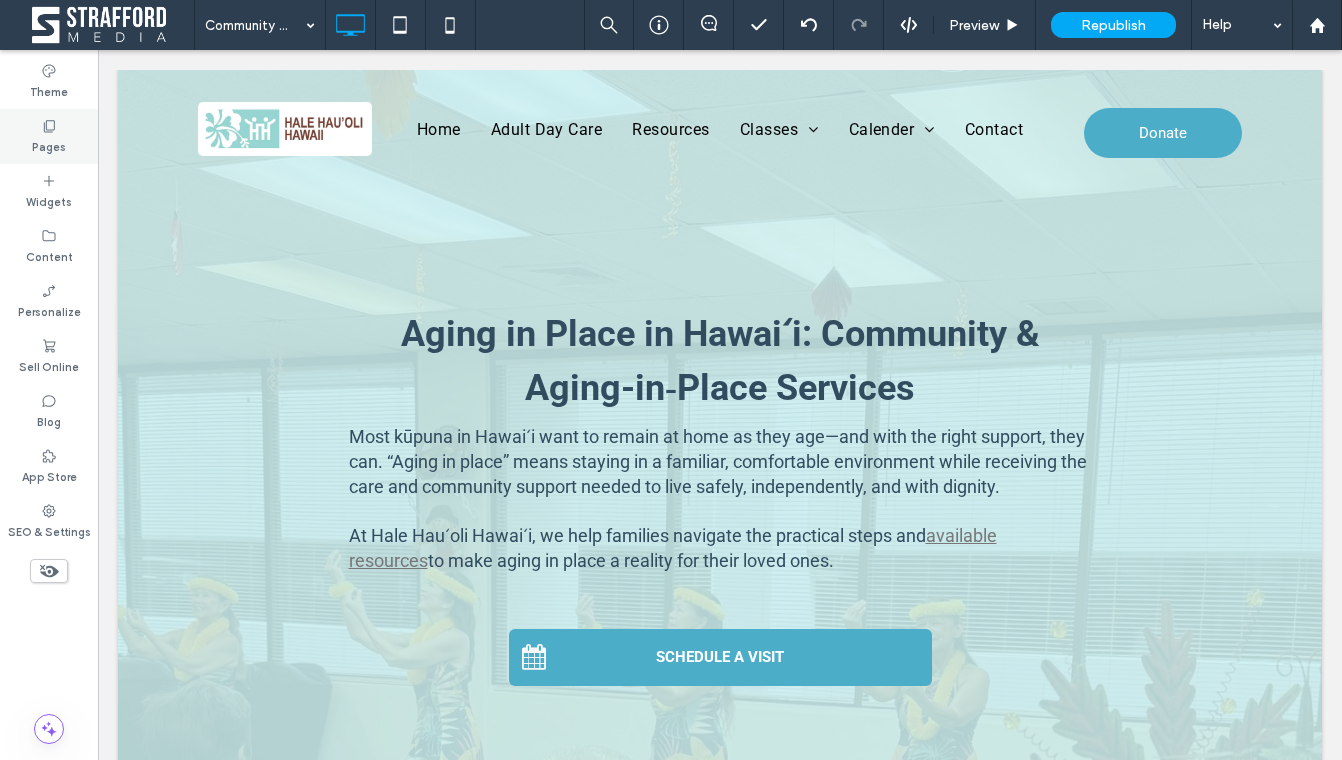 click on "Pages" at bounding box center (49, 145) 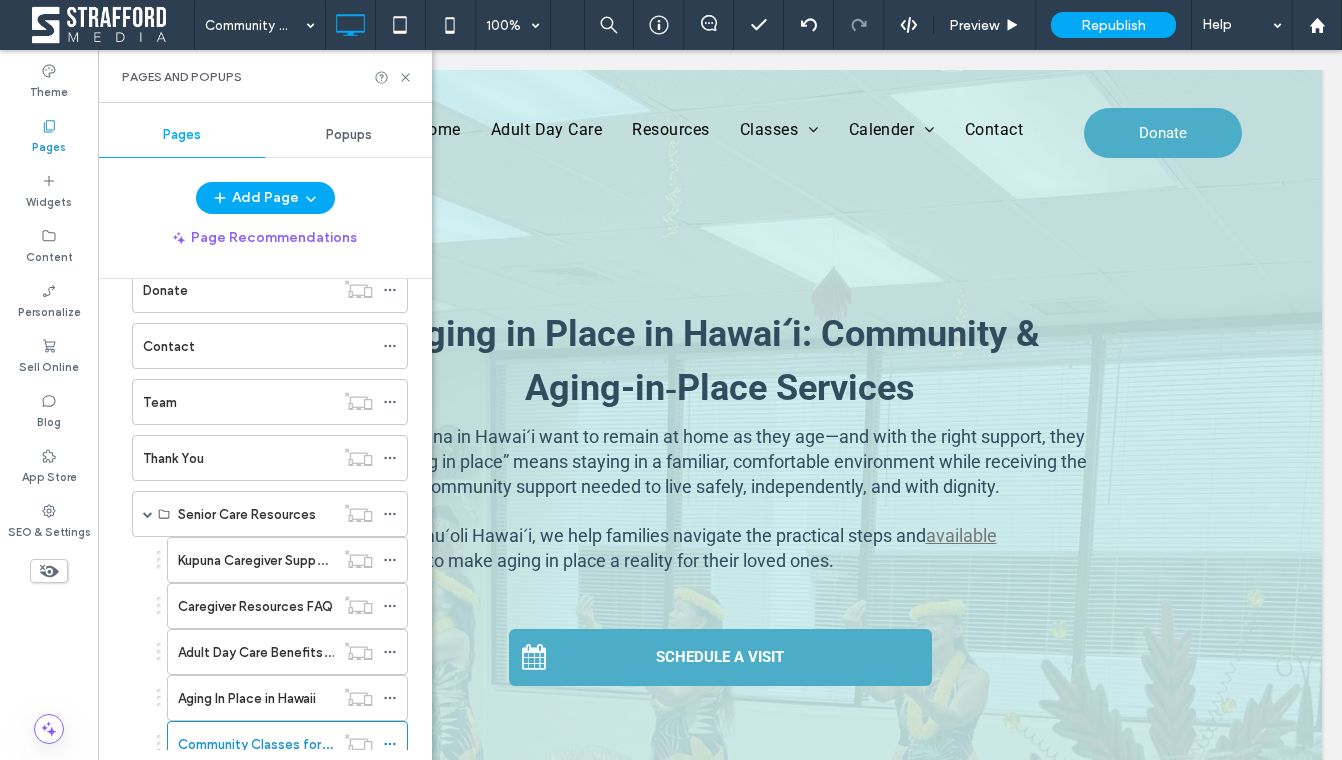 scroll, scrollTop: 449, scrollLeft: 0, axis: vertical 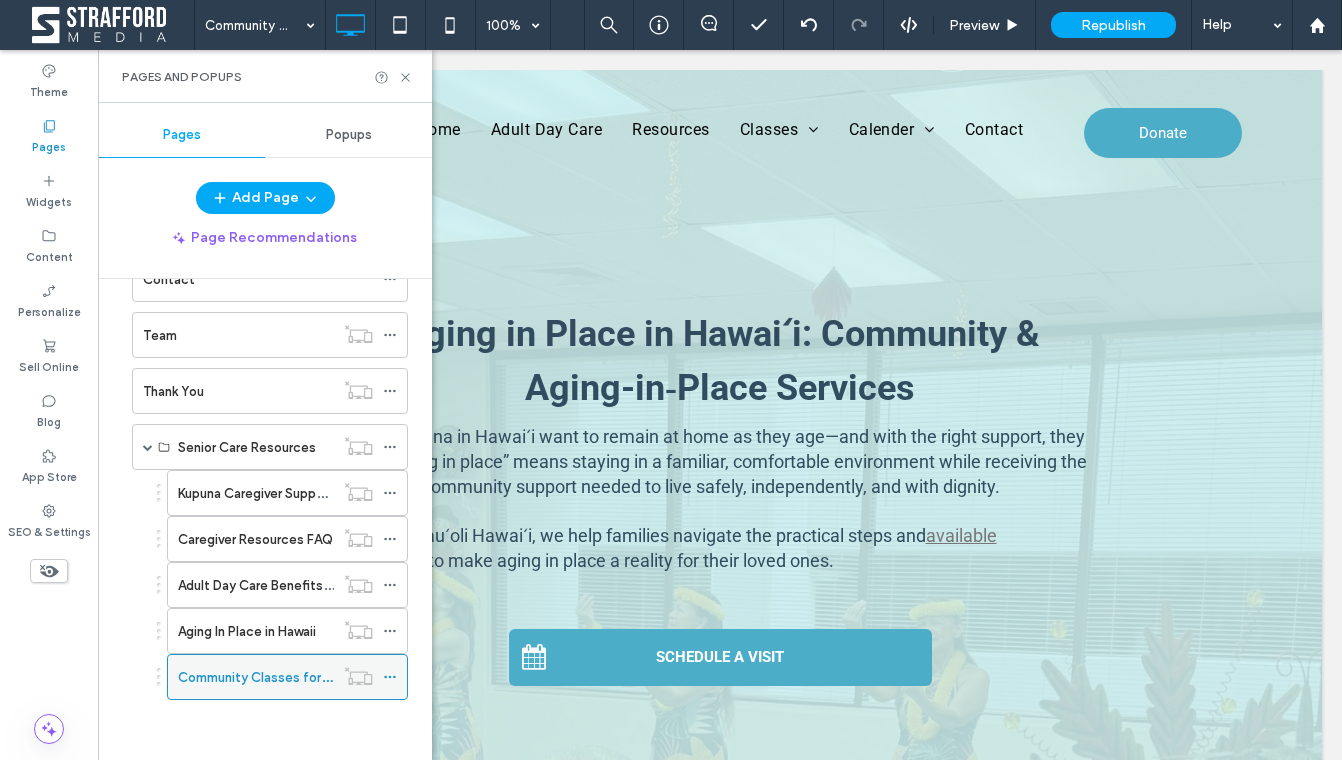 click 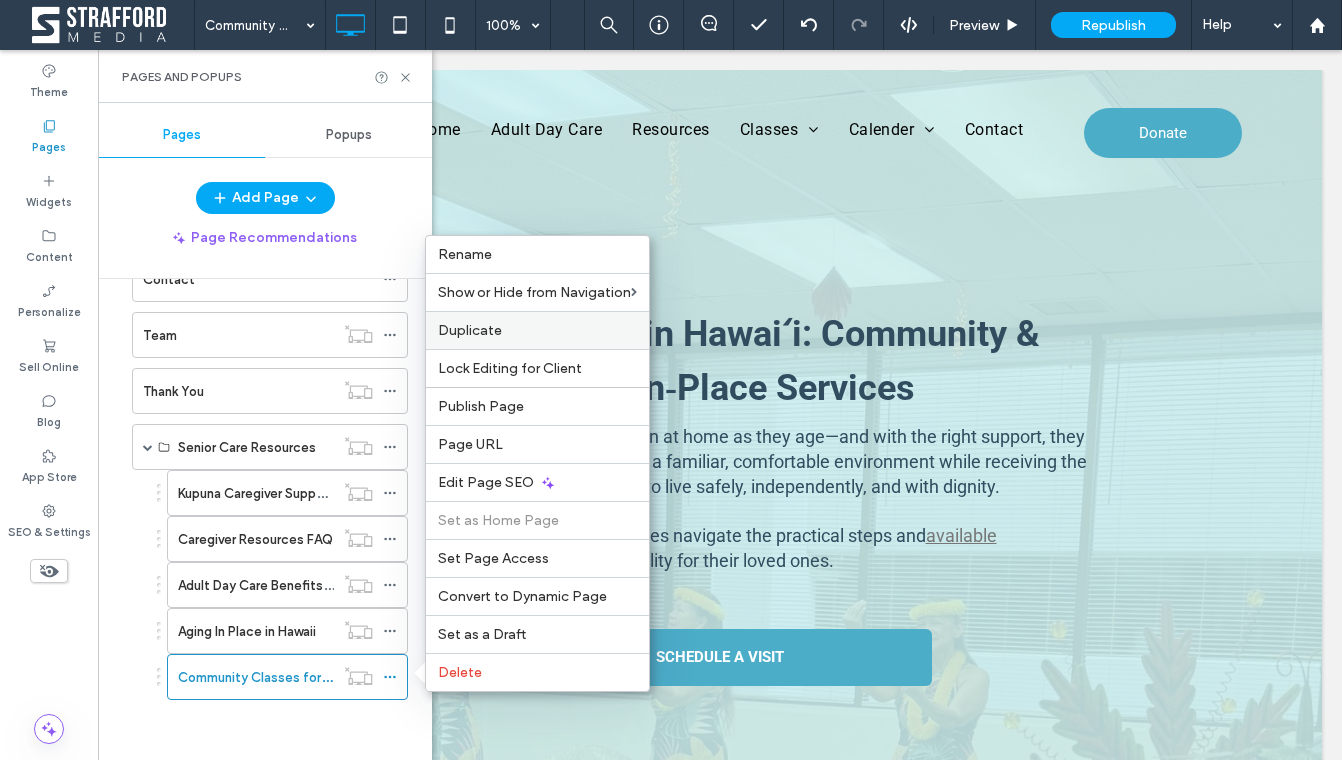 click on "Duplicate" at bounding box center [537, 330] 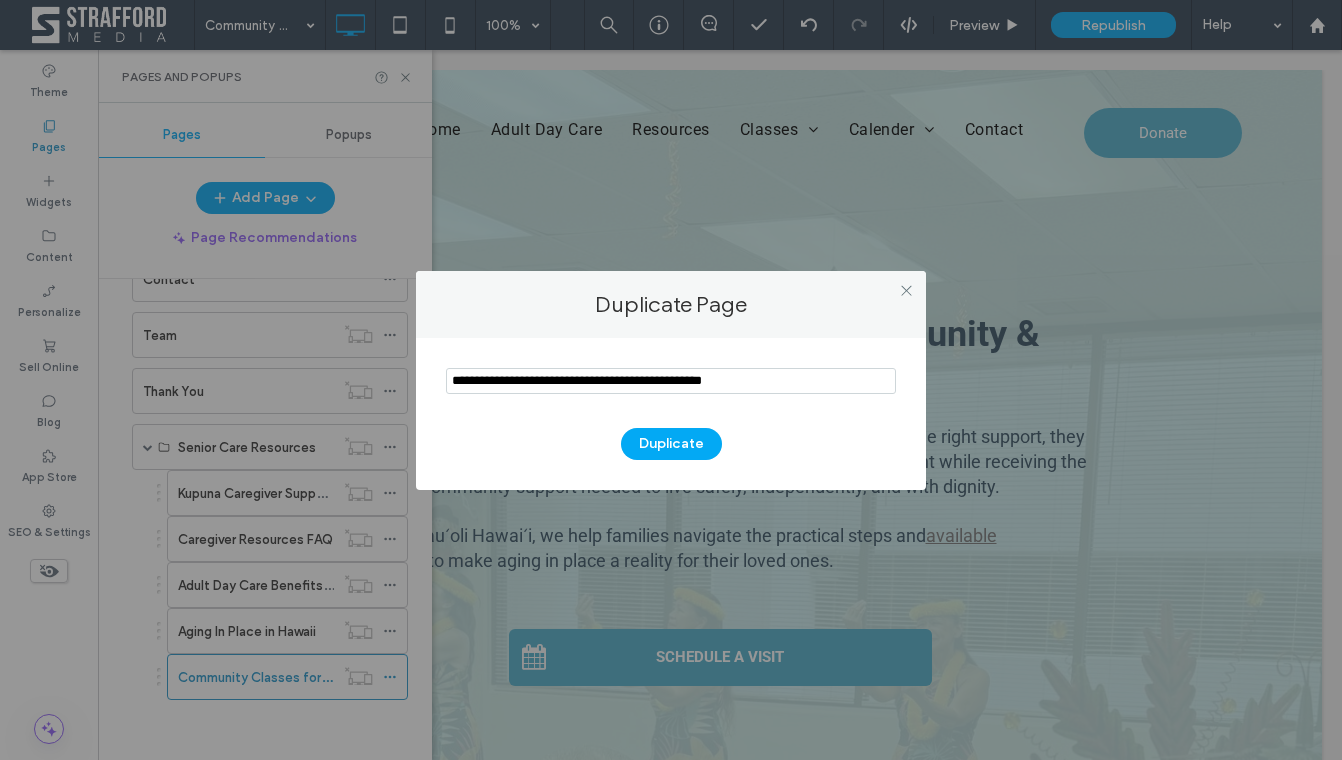 click at bounding box center (671, 381) 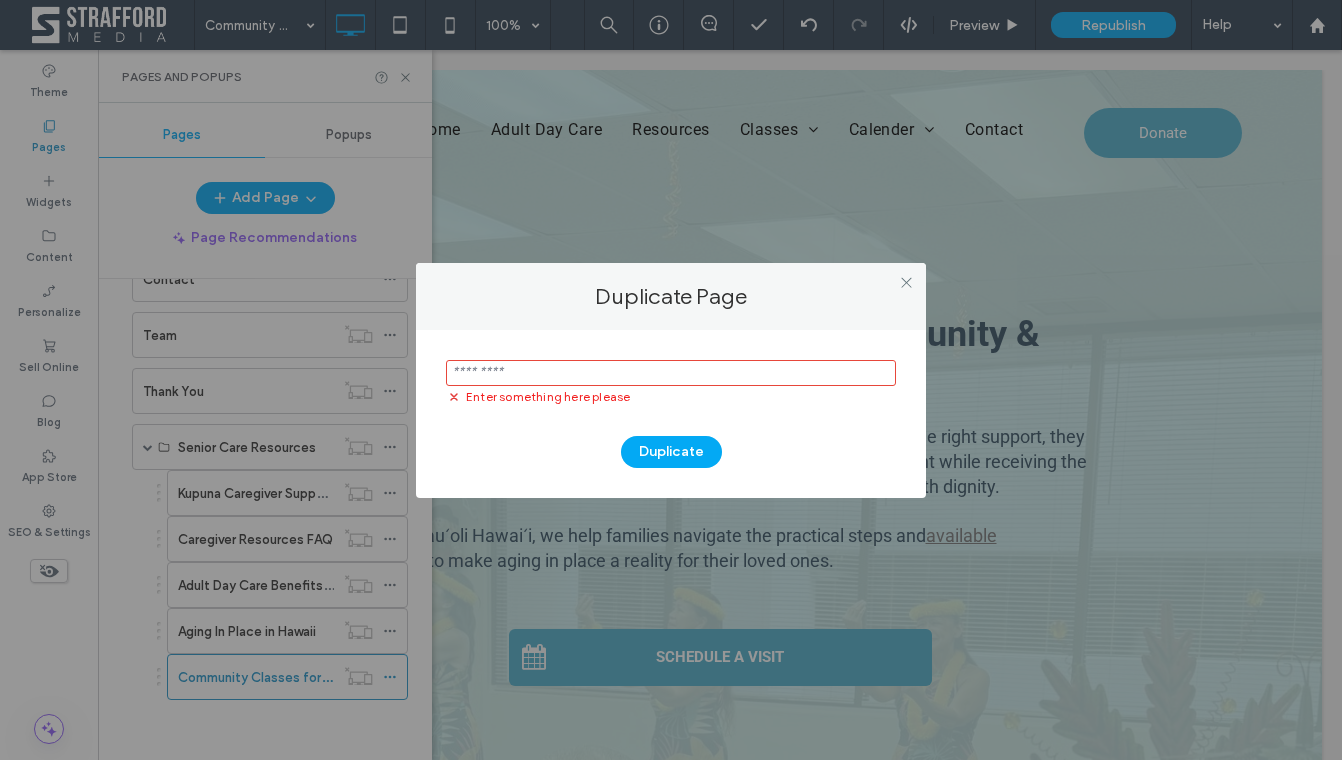 click at bounding box center [671, 373] 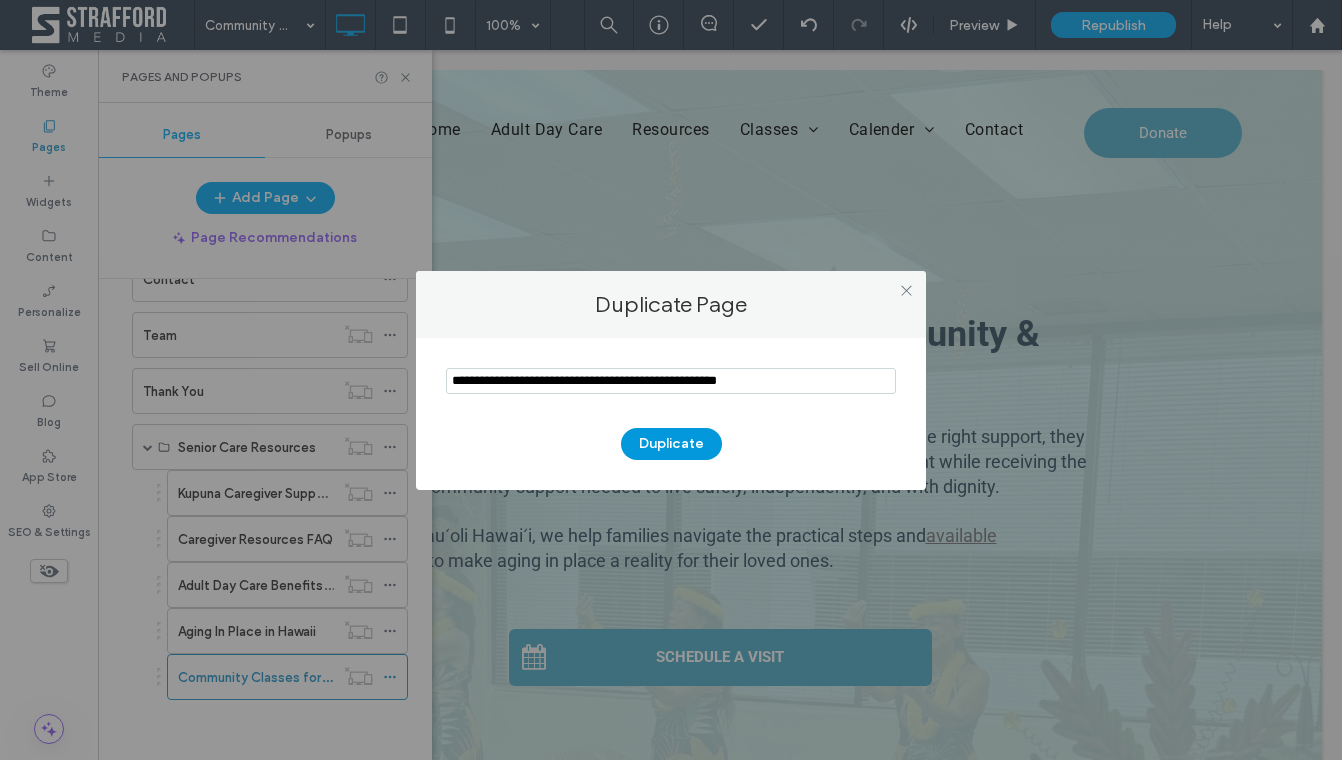 type on "**********" 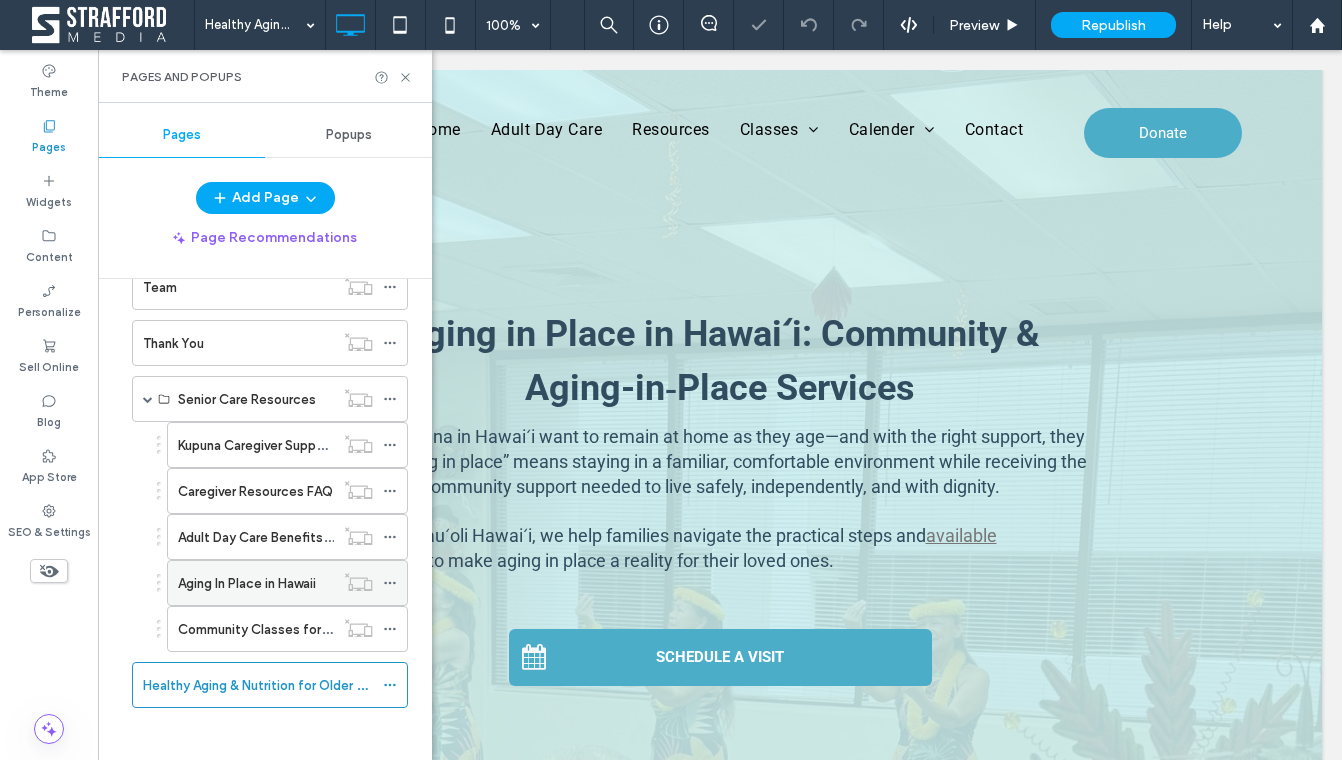 scroll, scrollTop: 505, scrollLeft: 0, axis: vertical 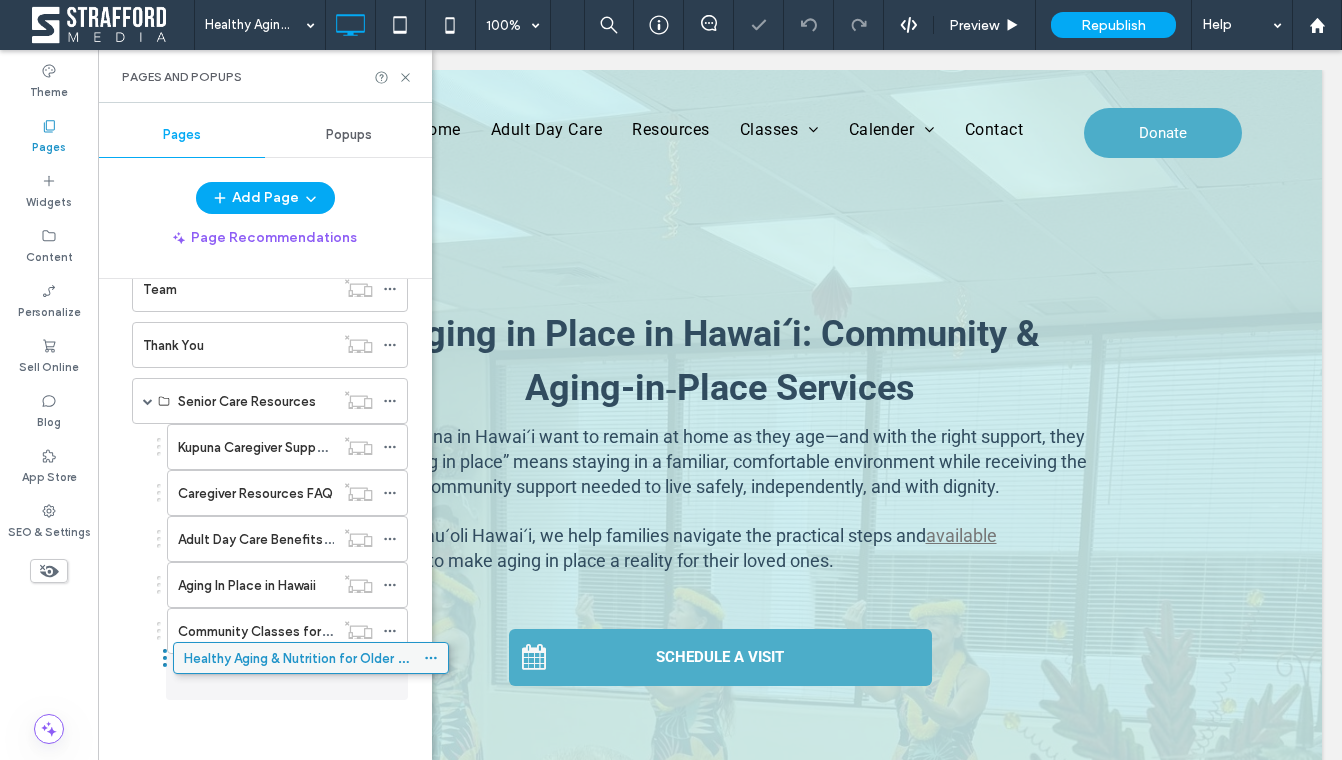 drag, startPoint x: 186, startPoint y: 672, endPoint x: 227, endPoint y: 660, distance: 42.72002 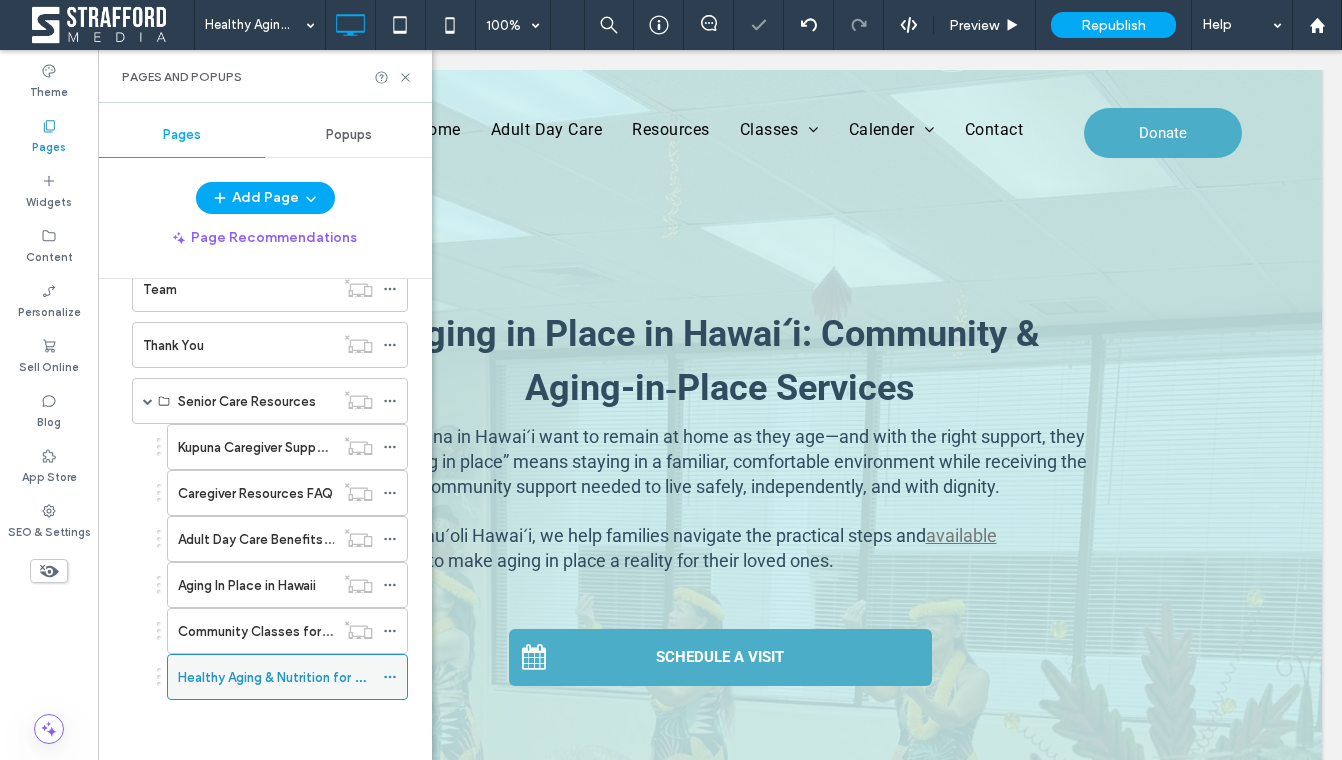 click 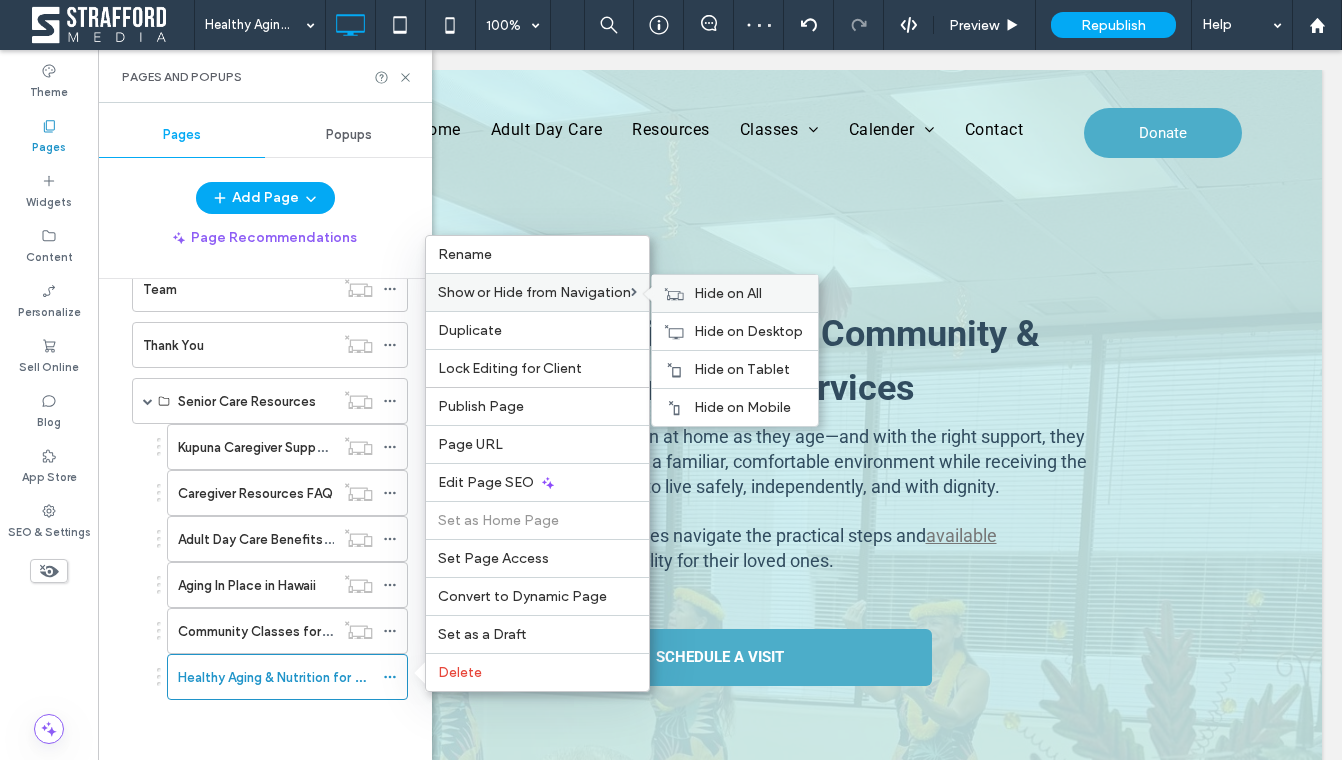 click 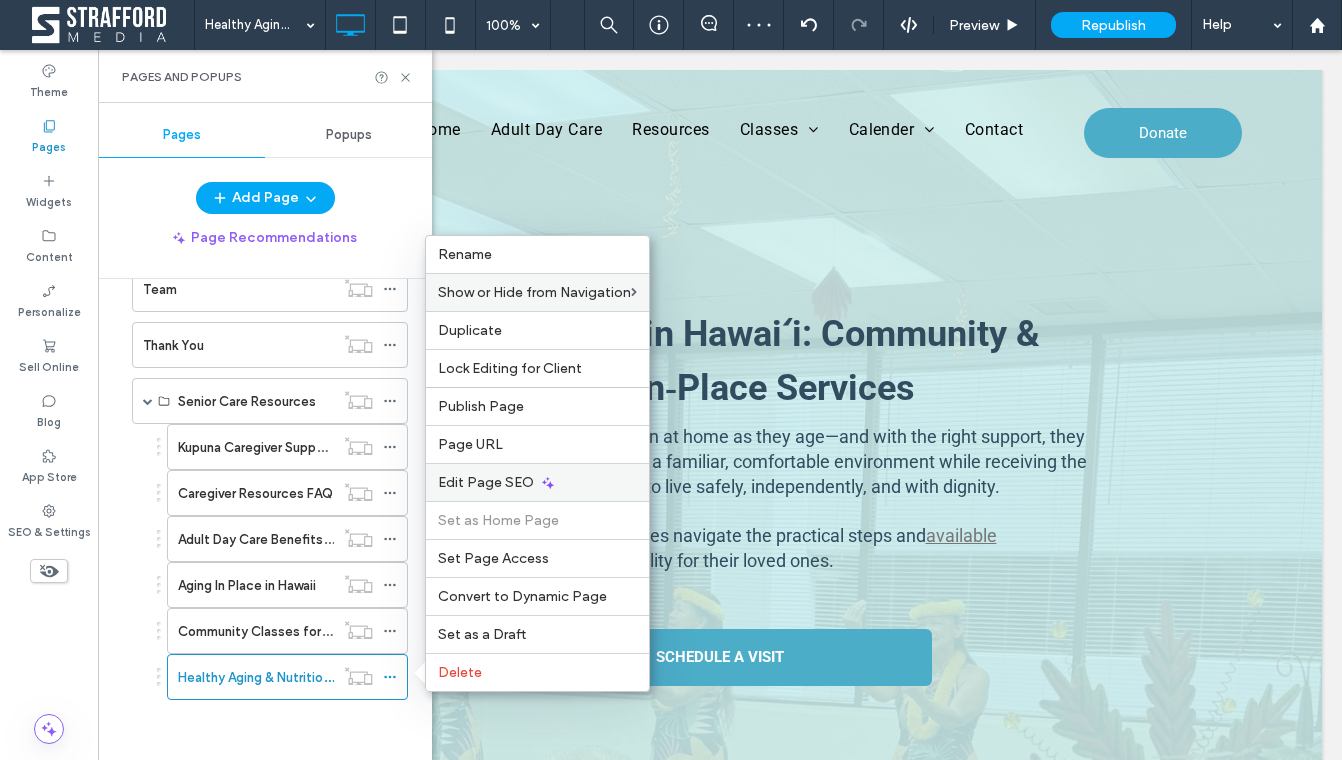 click on "Edit Page SEO" at bounding box center [537, 482] 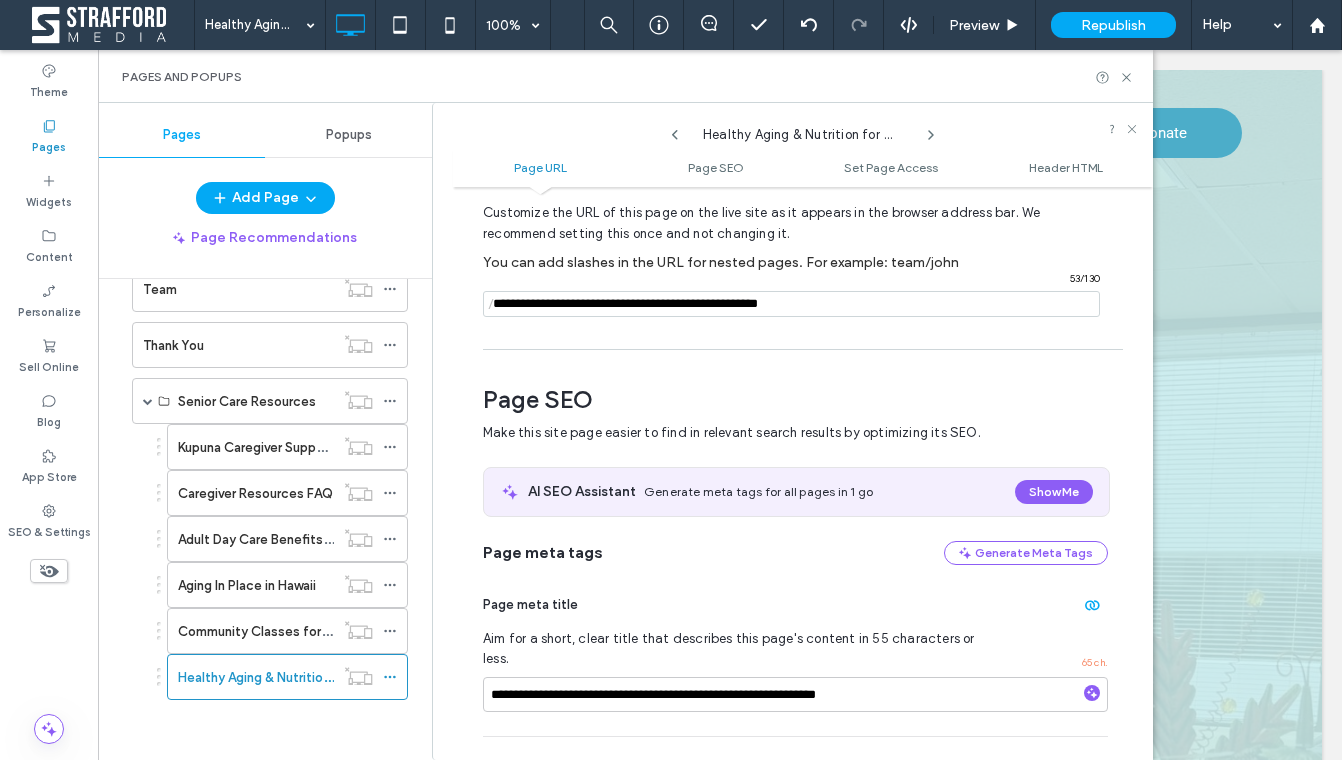 scroll, scrollTop: 76, scrollLeft: 0, axis: vertical 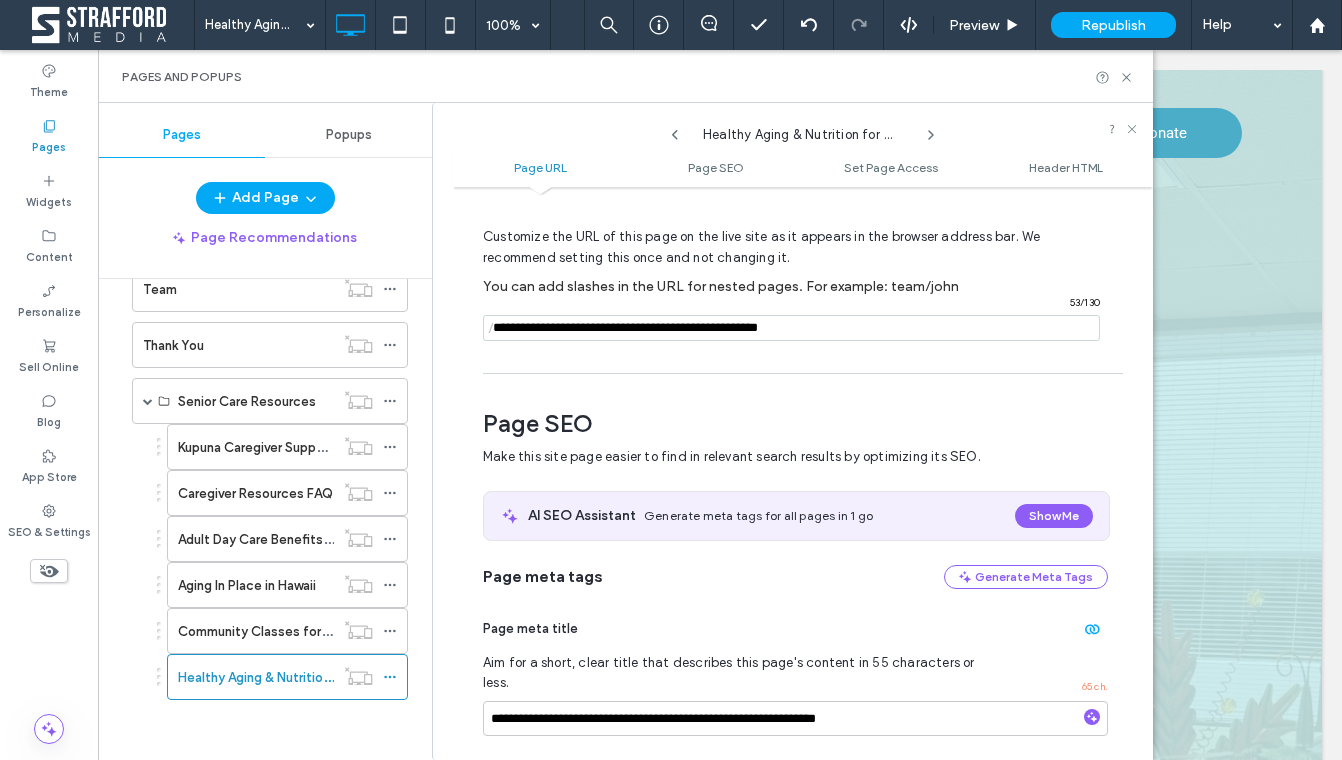 click at bounding box center [791, 328] 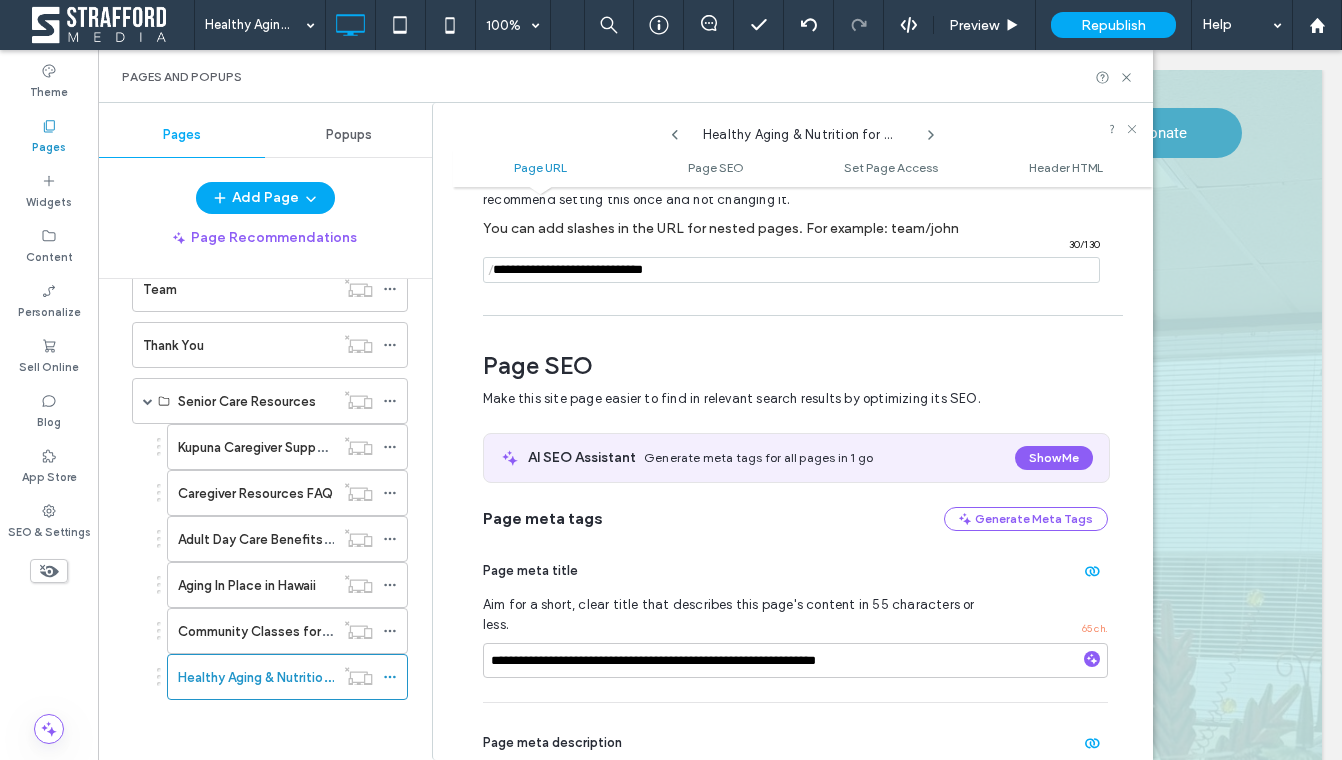 scroll, scrollTop: 175, scrollLeft: 0, axis: vertical 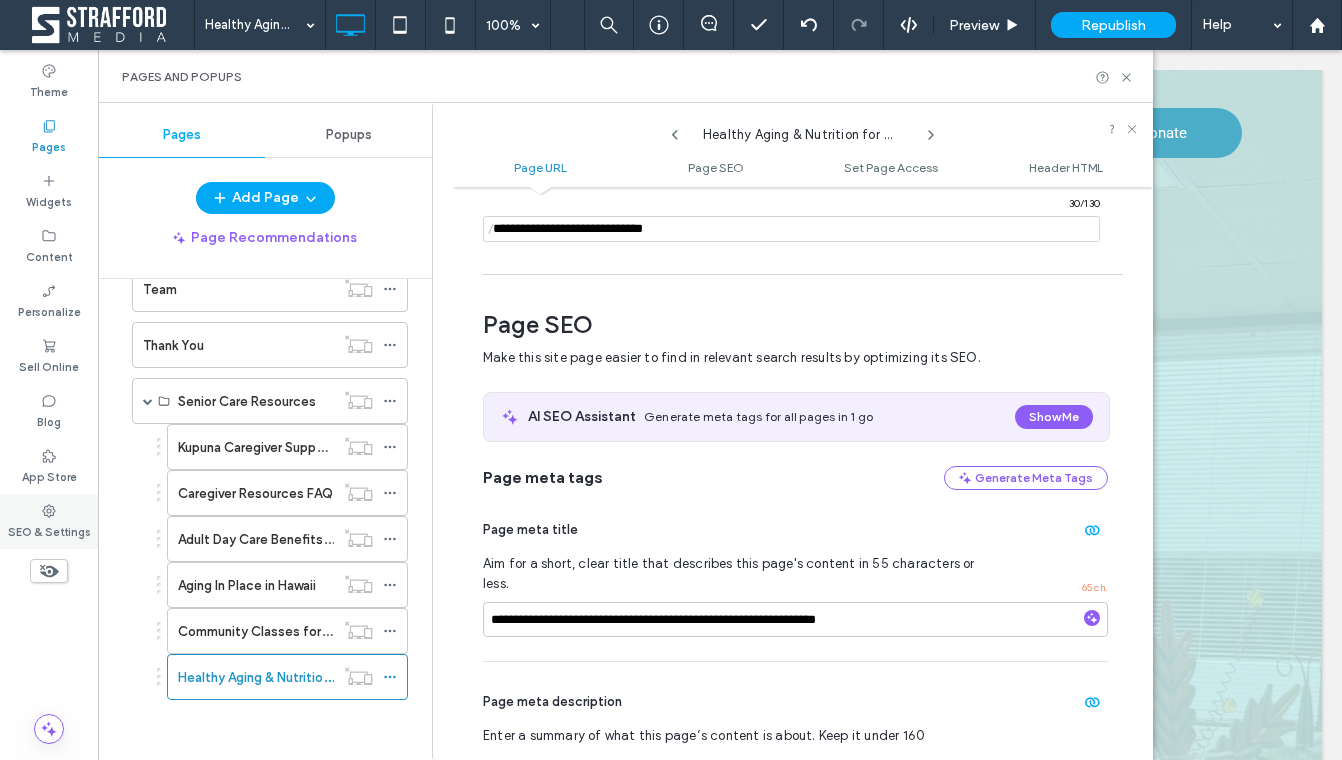 type on "**********" 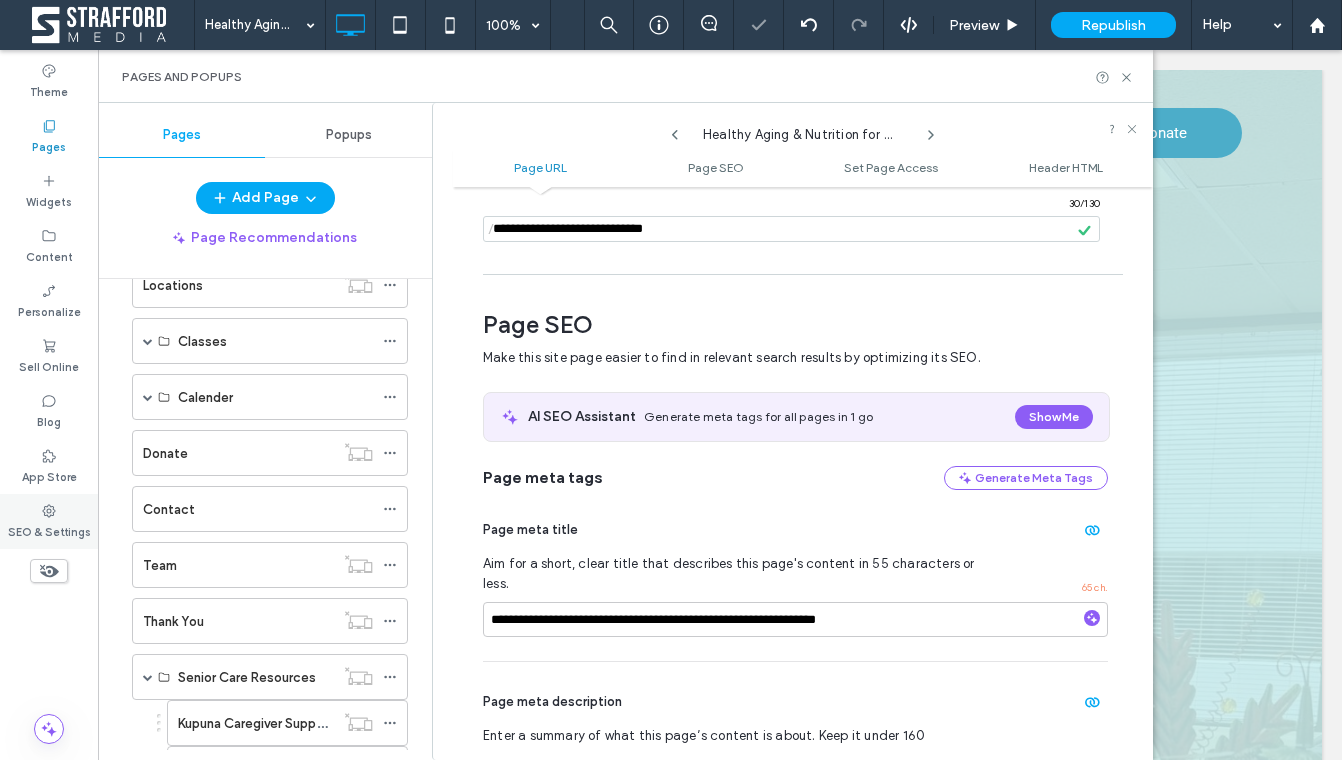 scroll, scrollTop: 495, scrollLeft: 0, axis: vertical 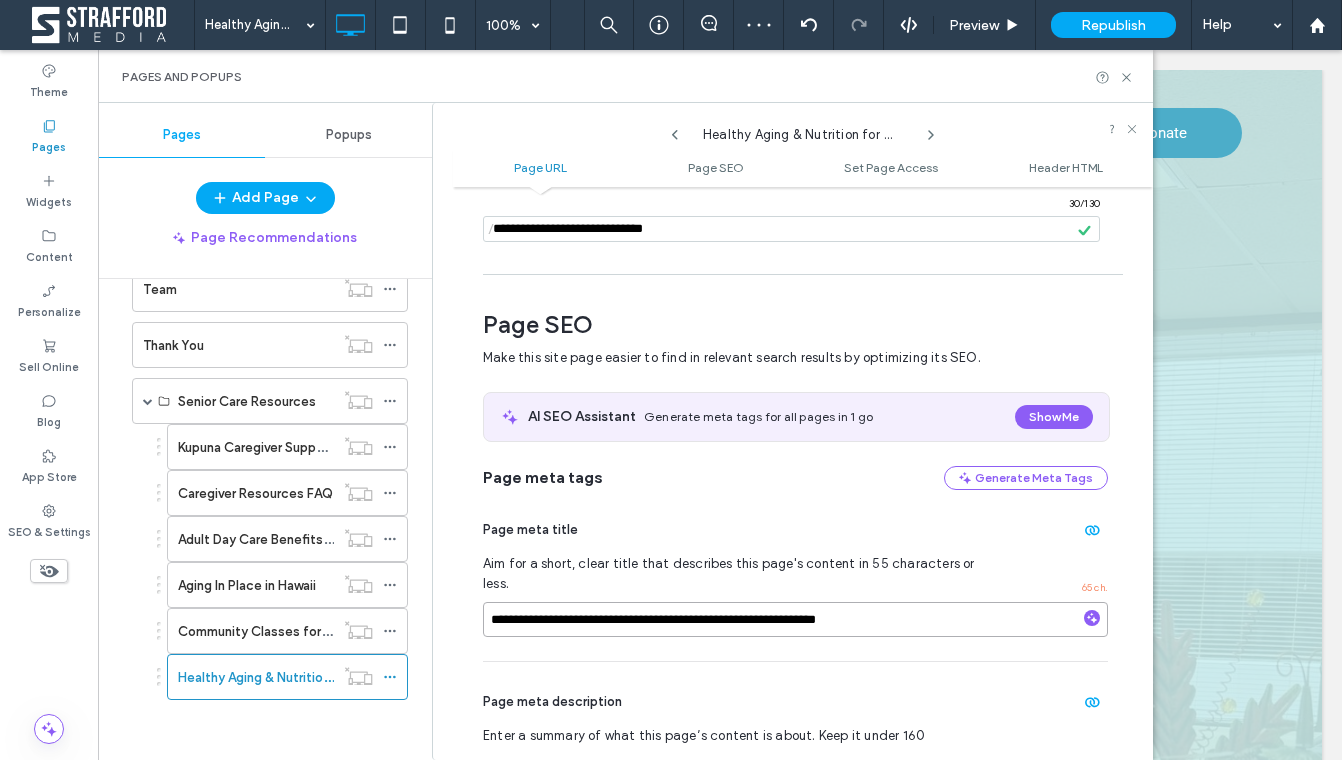 click on "**********" at bounding box center [795, 619] 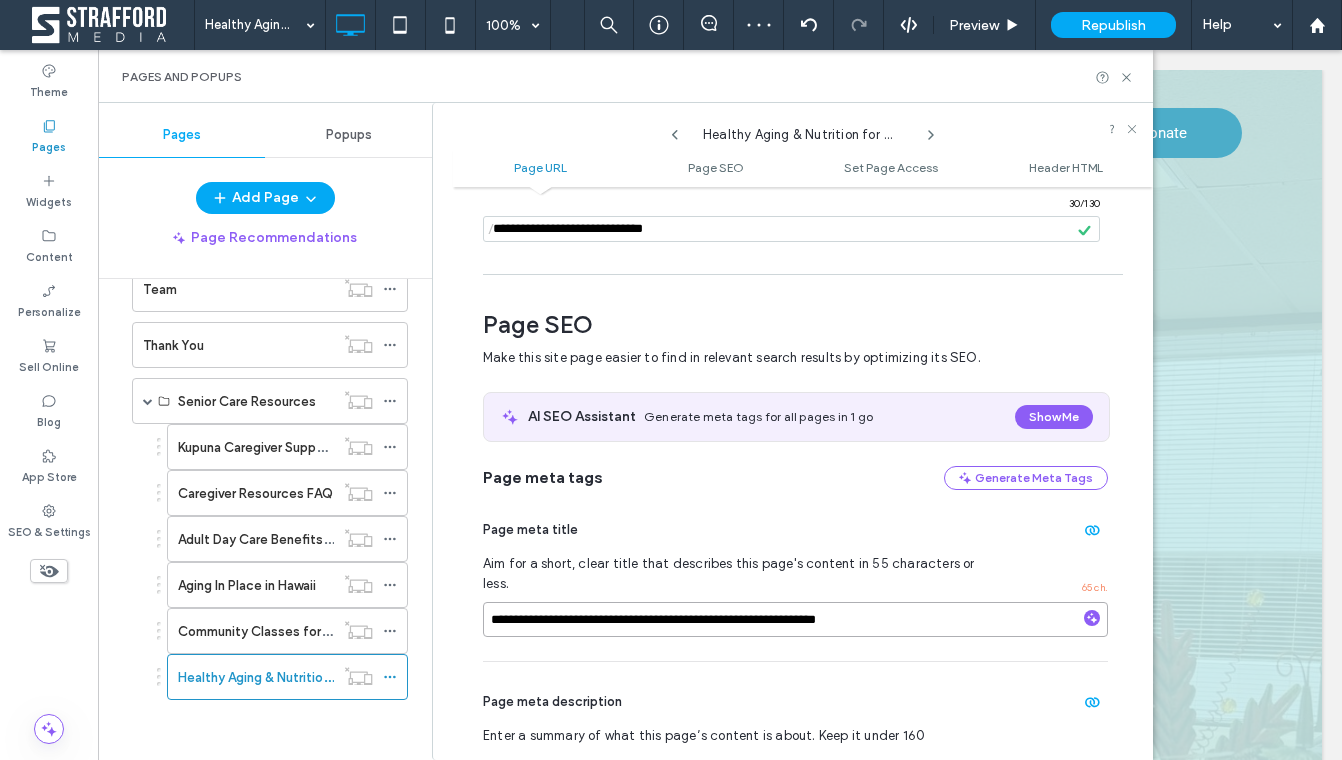 click on "**********" at bounding box center [795, 619] 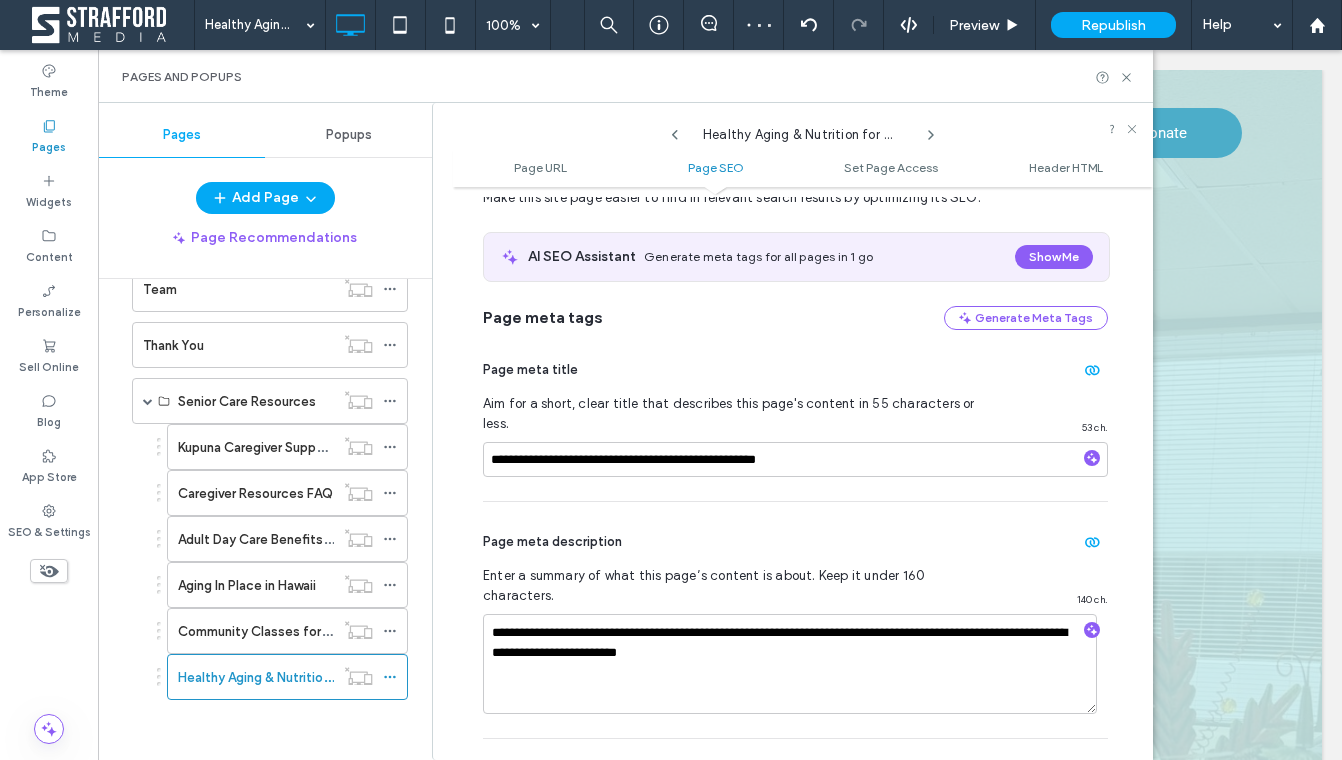 scroll, scrollTop: 354, scrollLeft: 0, axis: vertical 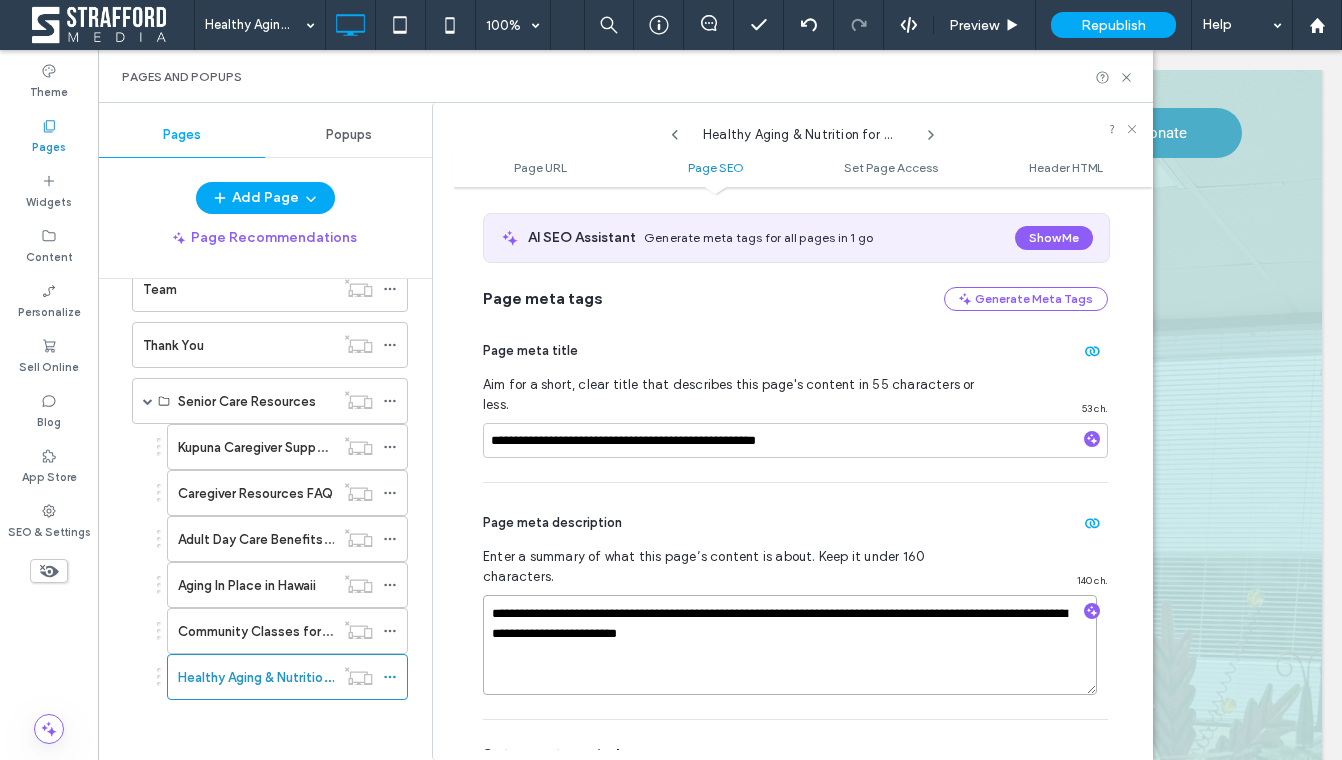 click on "**********" at bounding box center [790, 645] 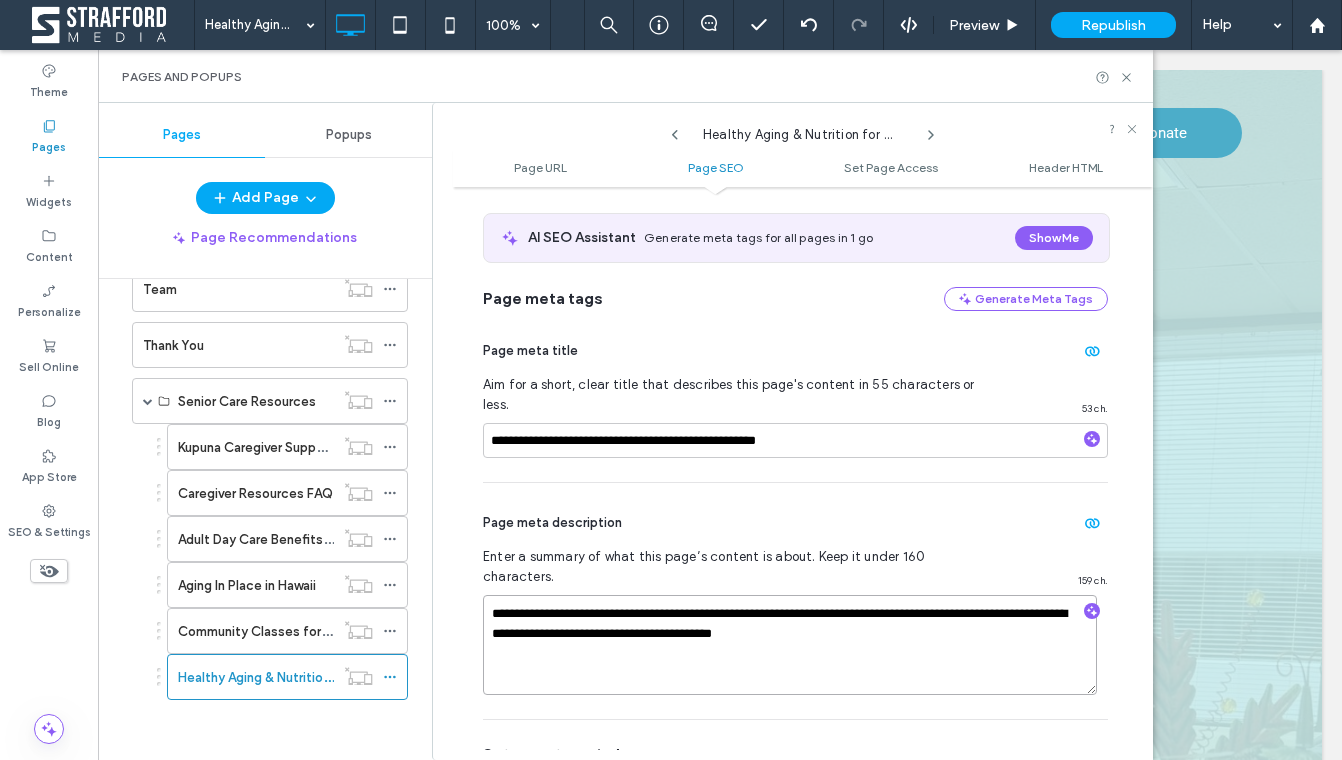 type on "**********" 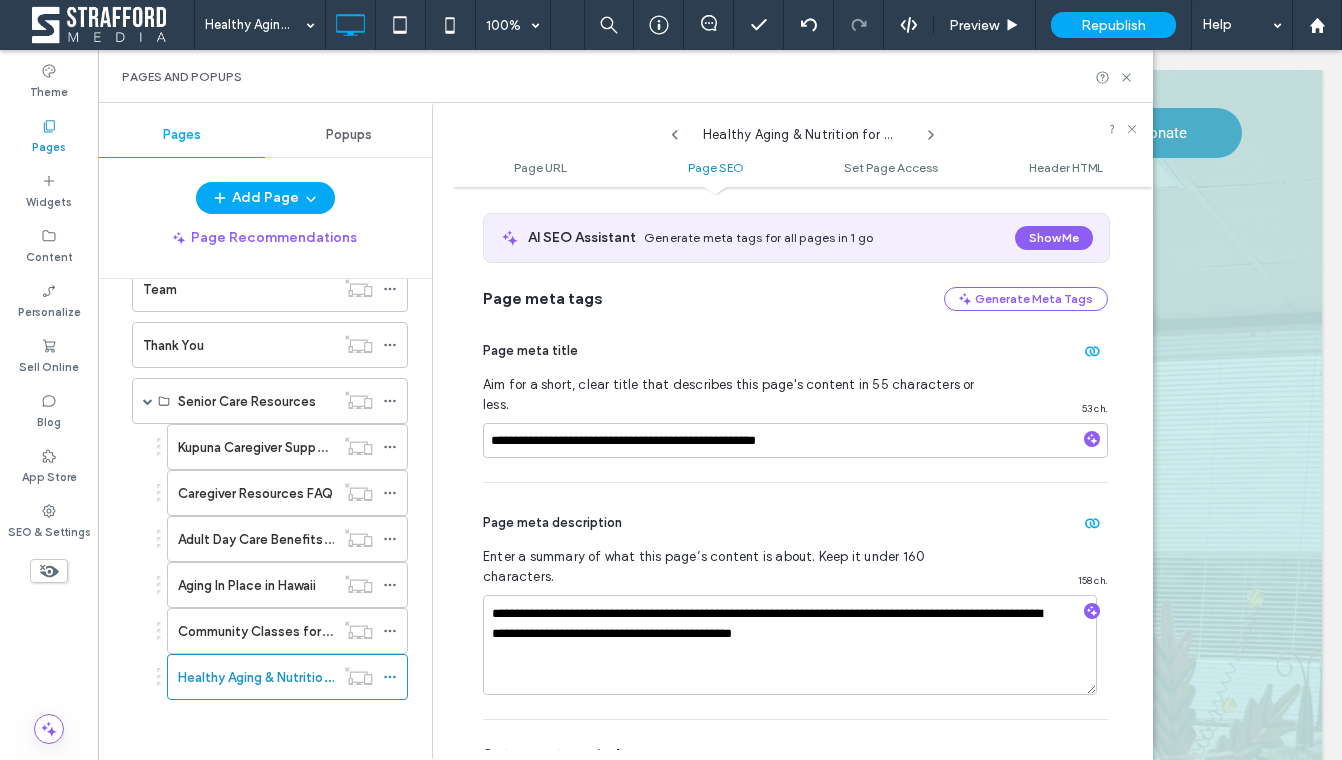 click on "Enter a summary of what this page’s content is about. Keep it under 160 characters." at bounding box center (740, 567) 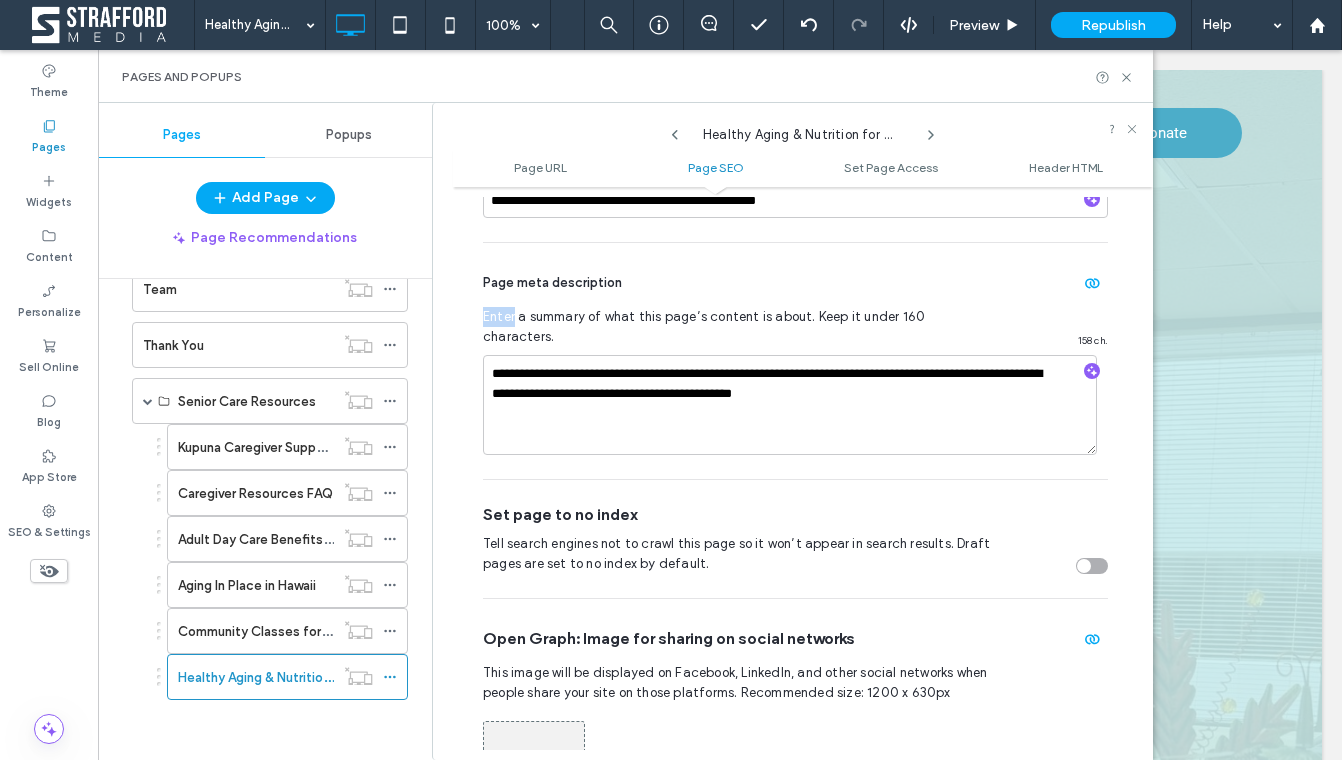 scroll, scrollTop: 596, scrollLeft: 0, axis: vertical 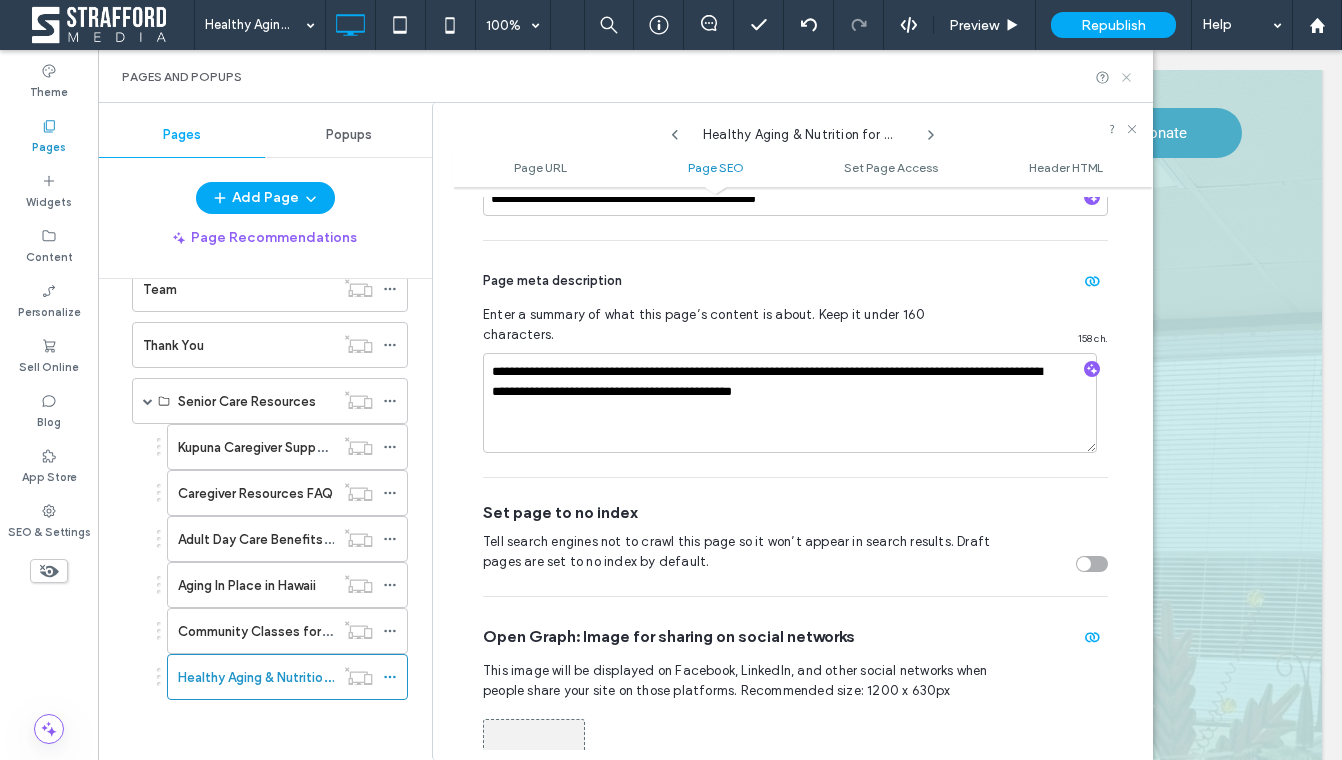click 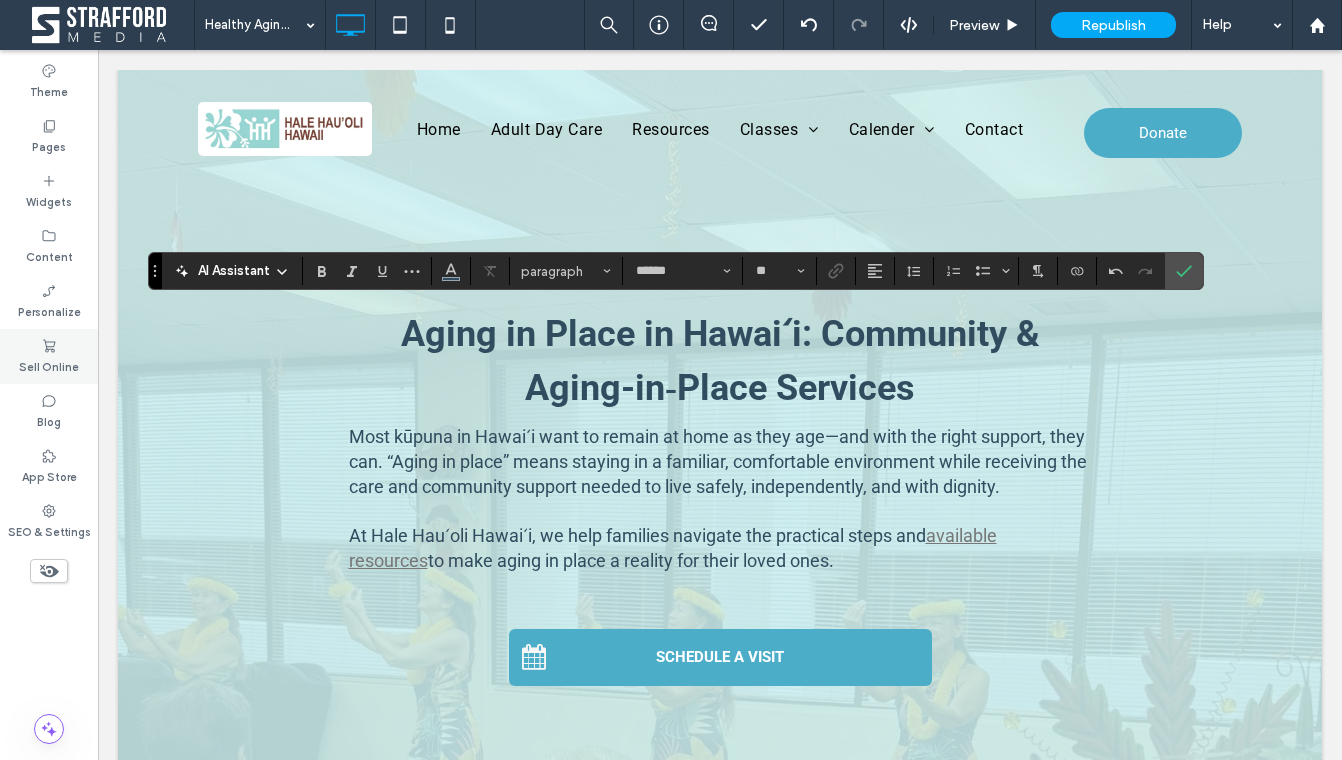 type on "**" 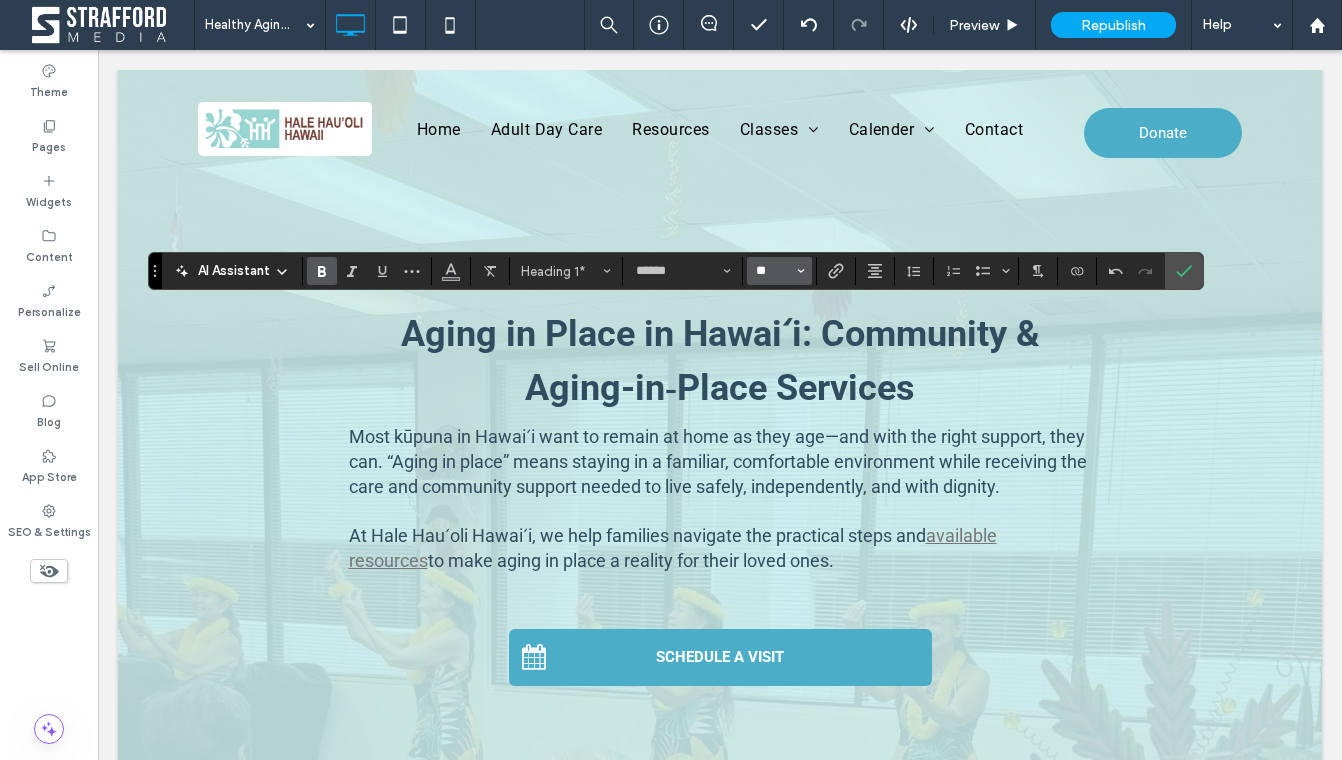 click on "**" at bounding box center [773, 271] 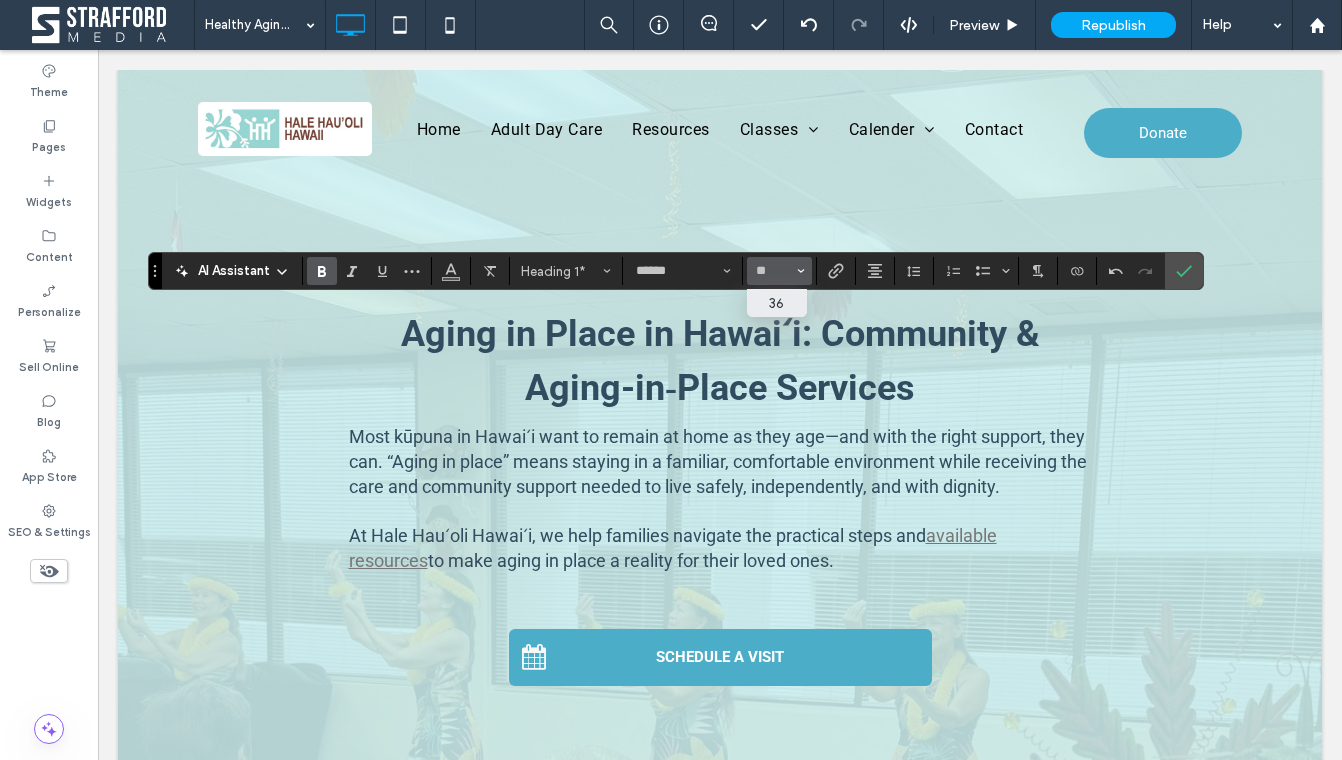 type on "**" 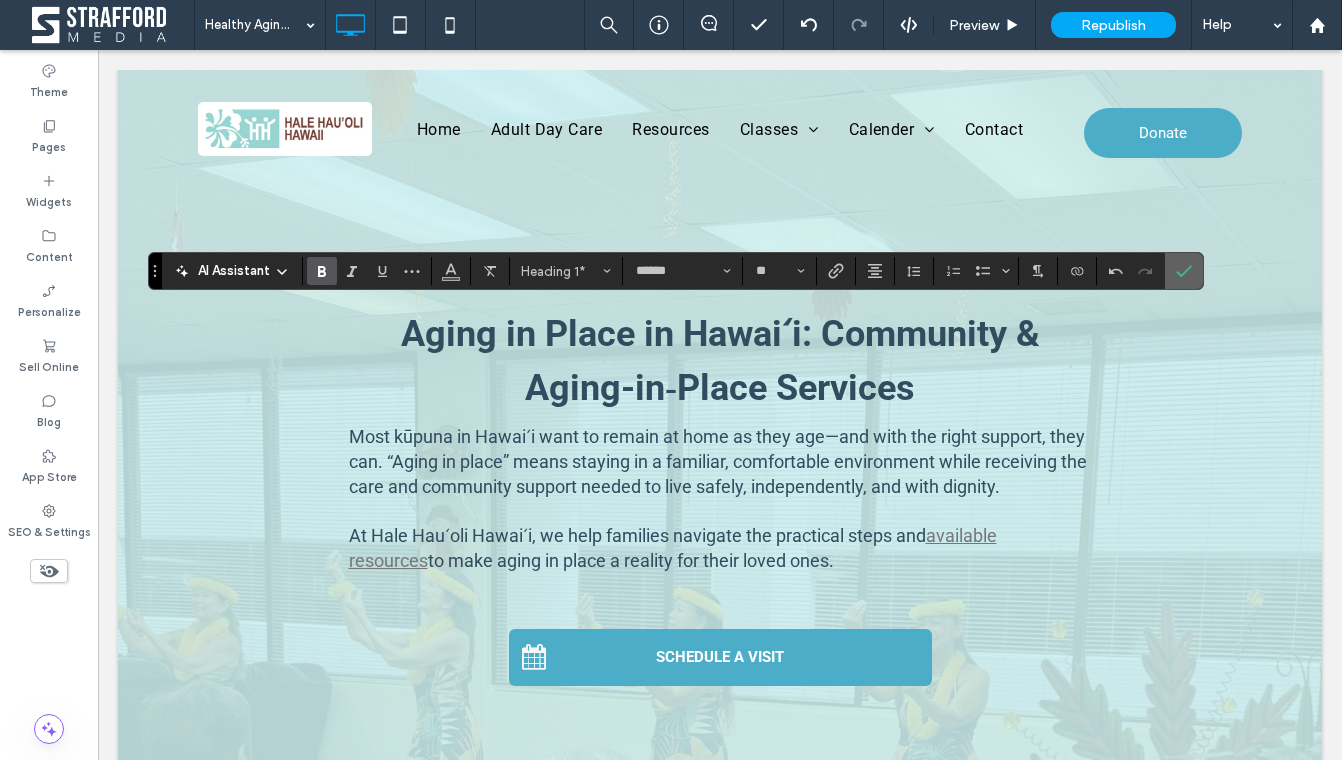 click 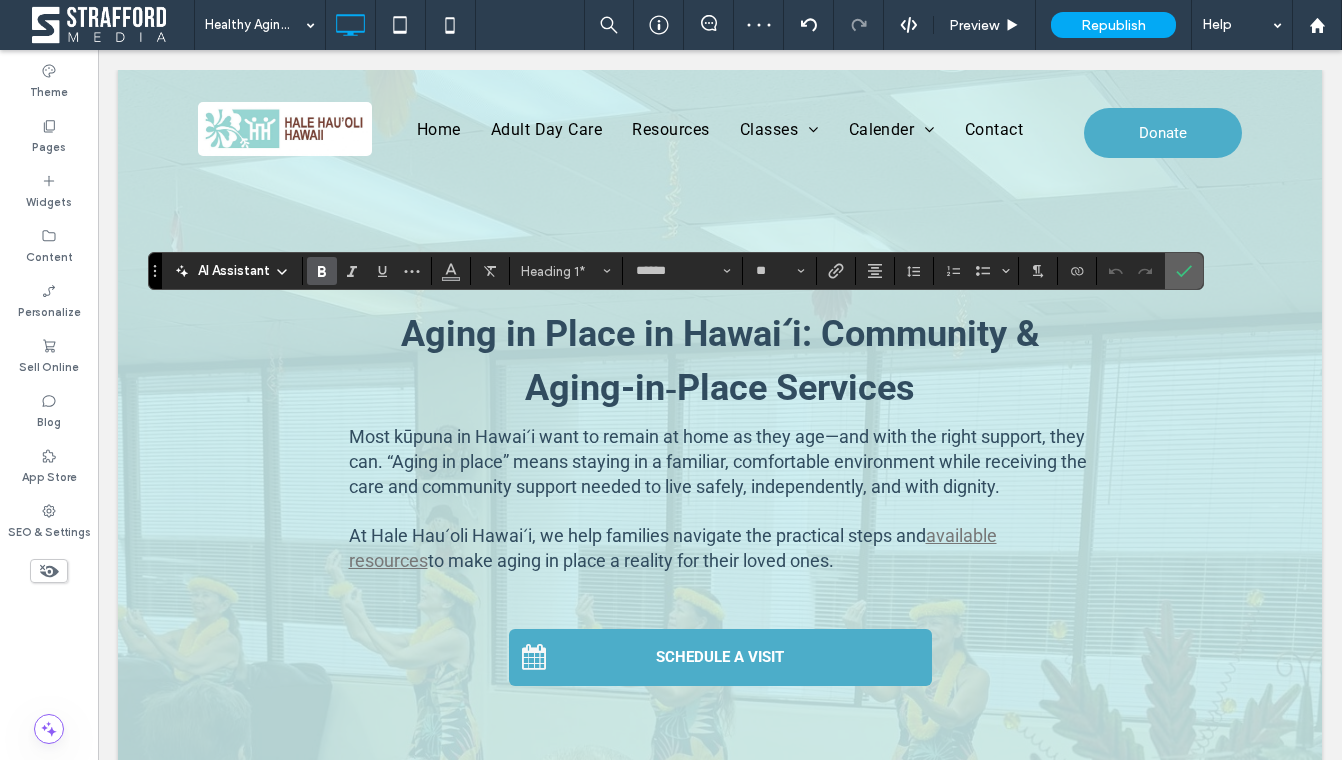 click at bounding box center (1180, 271) 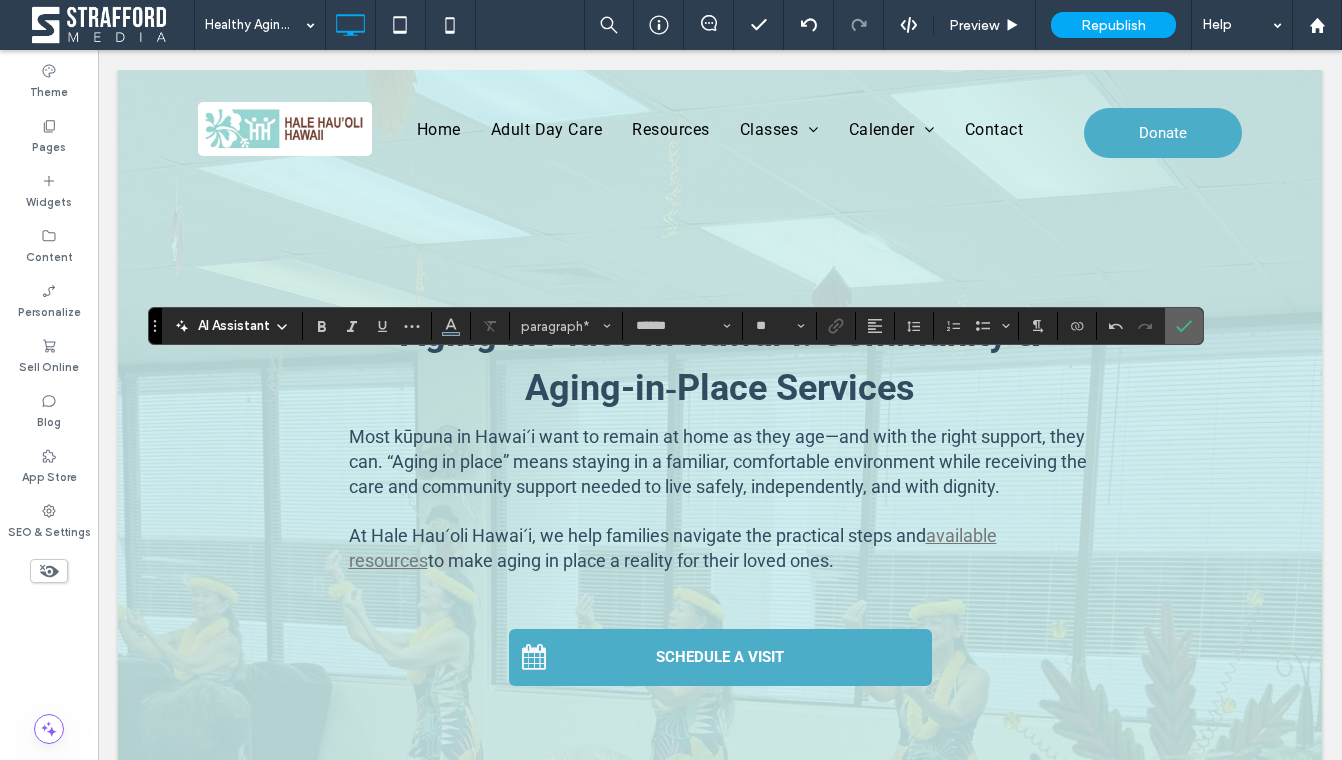 click 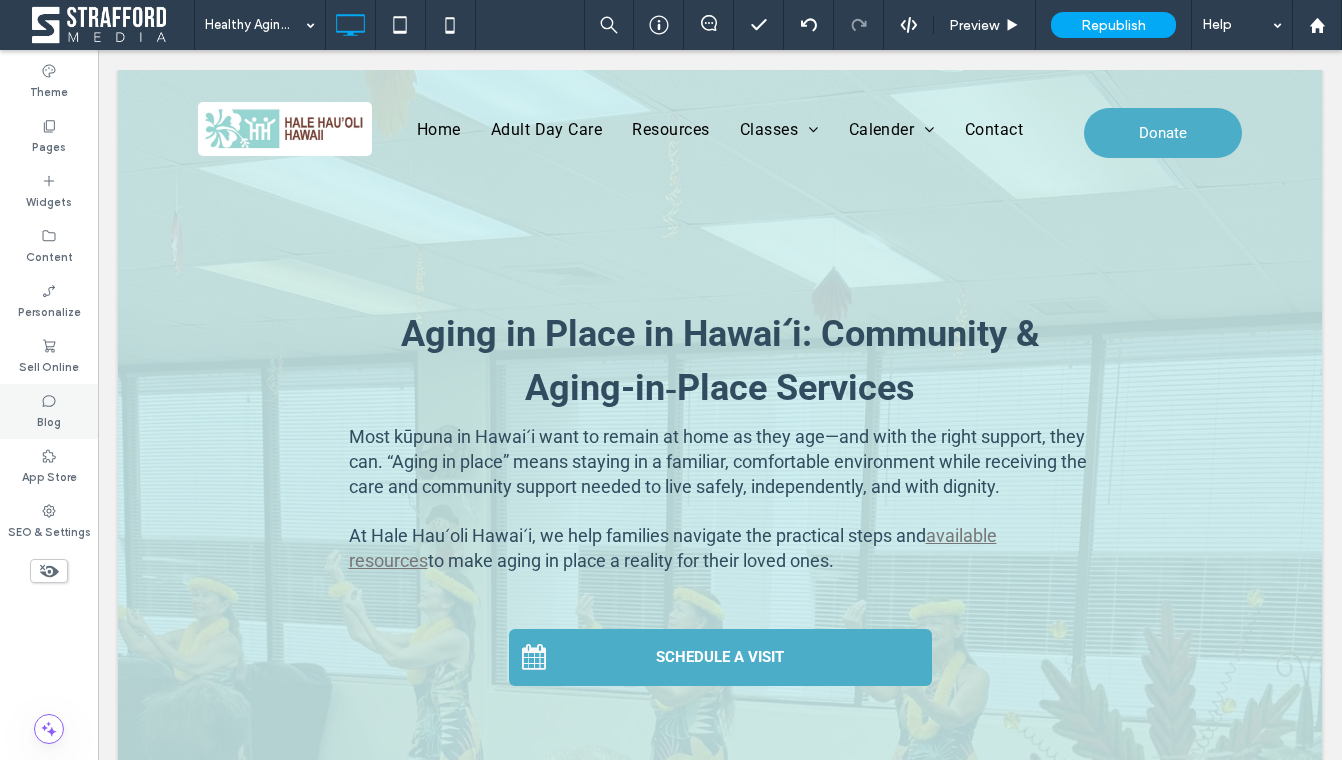 type on "******" 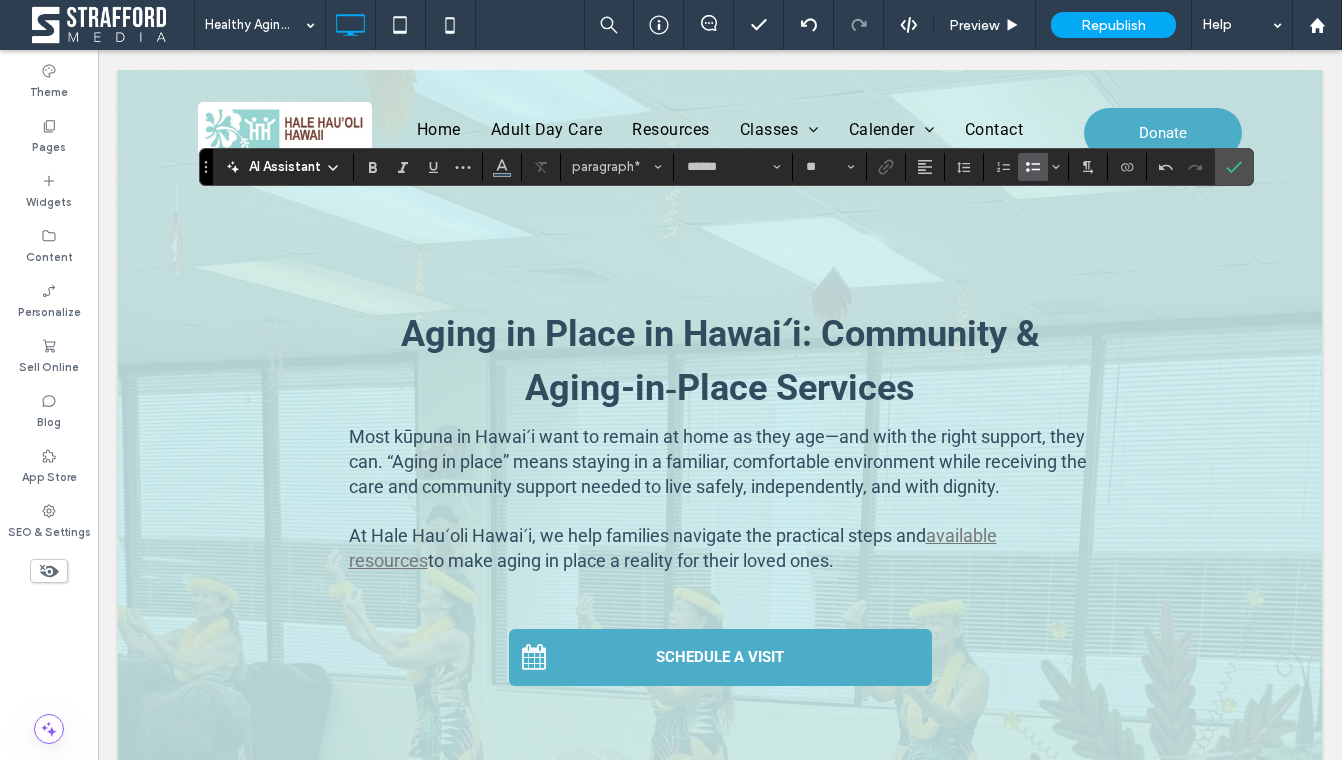 click 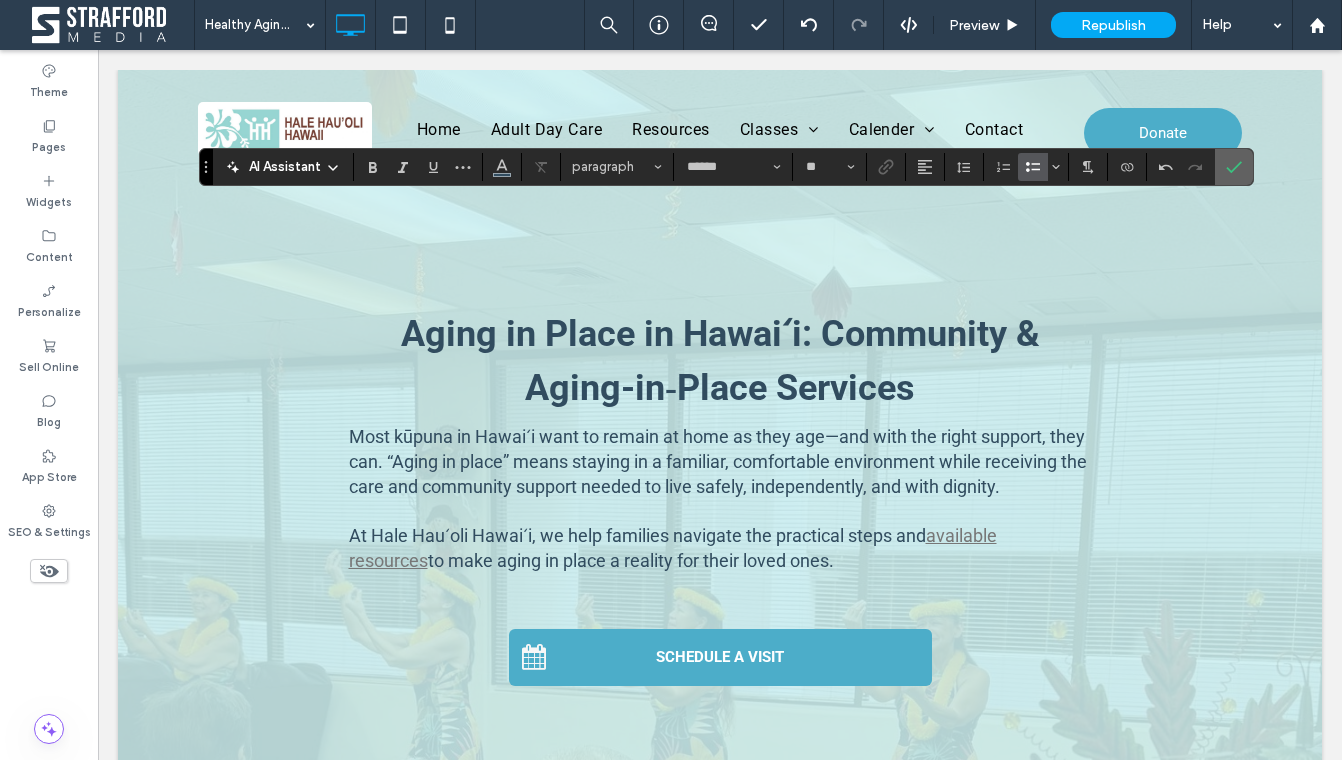 click at bounding box center (1234, 167) 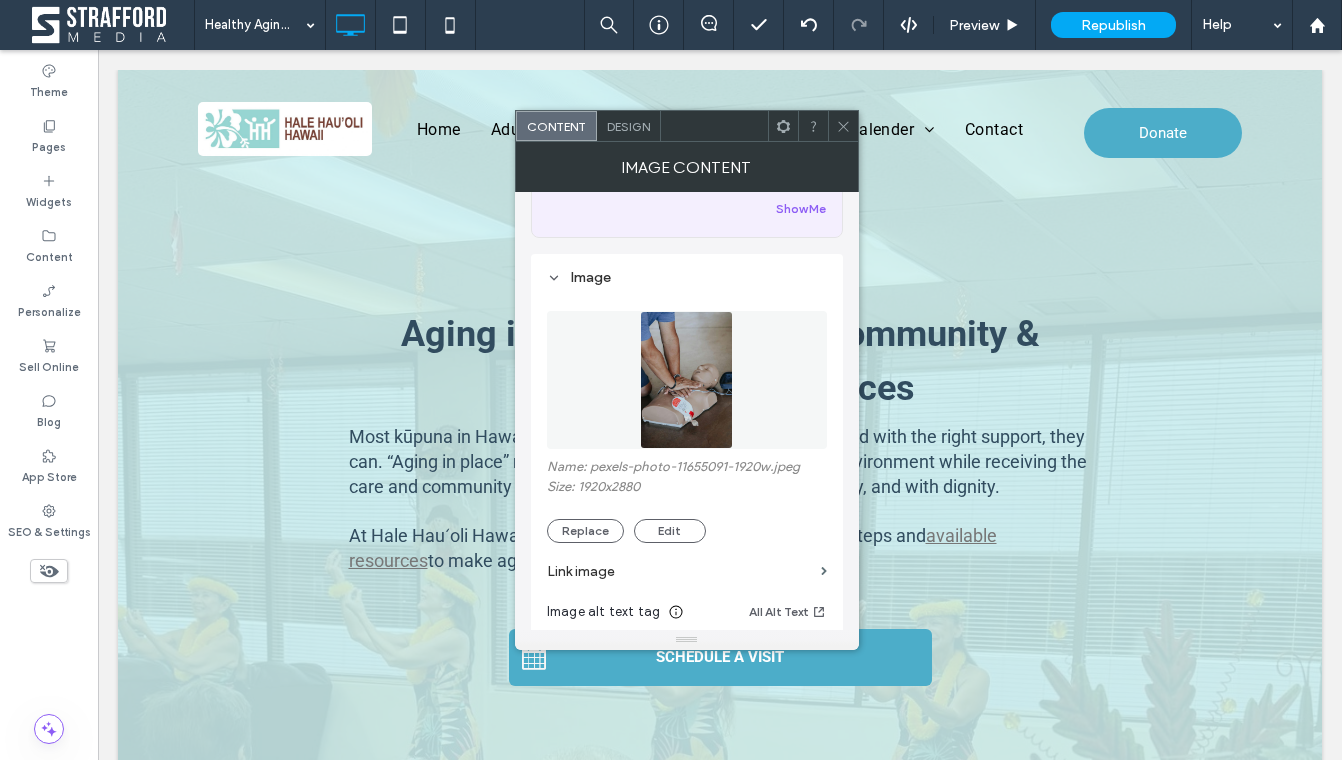 scroll, scrollTop: 209, scrollLeft: 0, axis: vertical 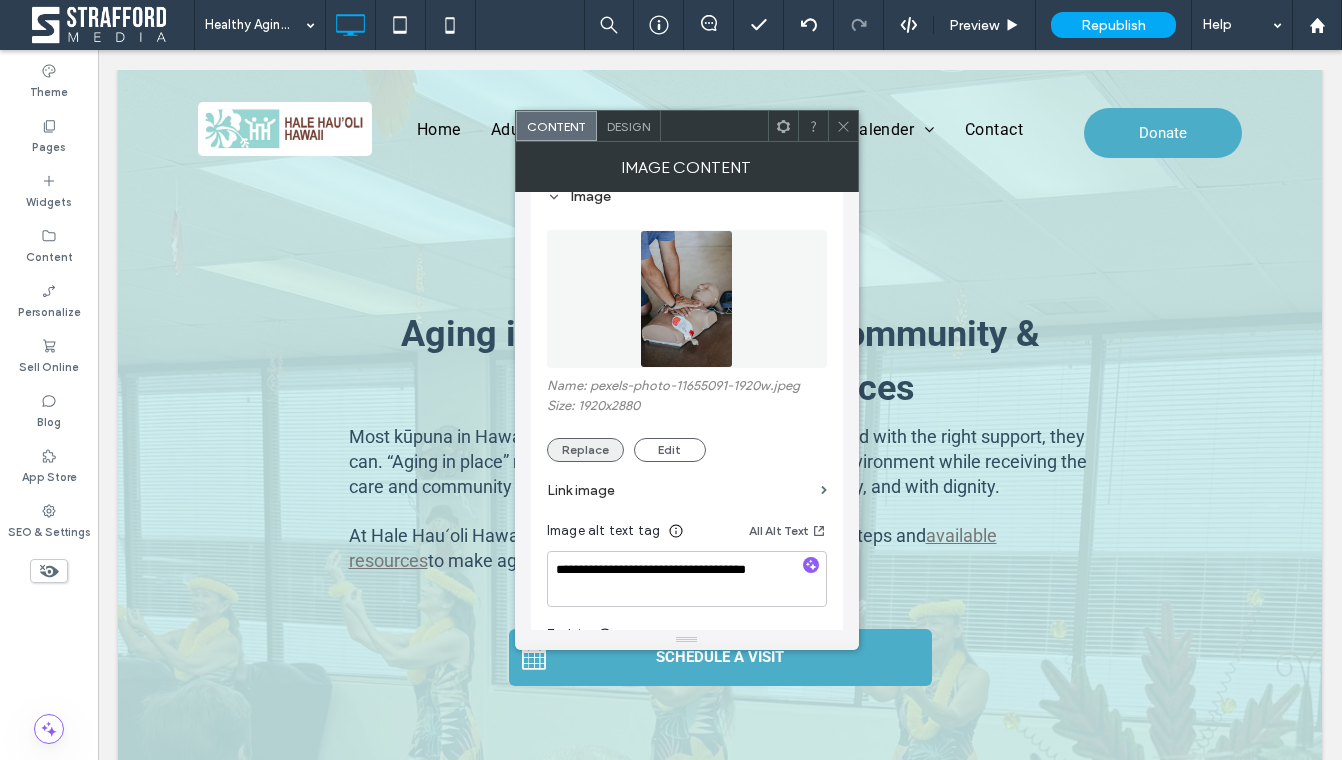click on "Replace" at bounding box center (585, 450) 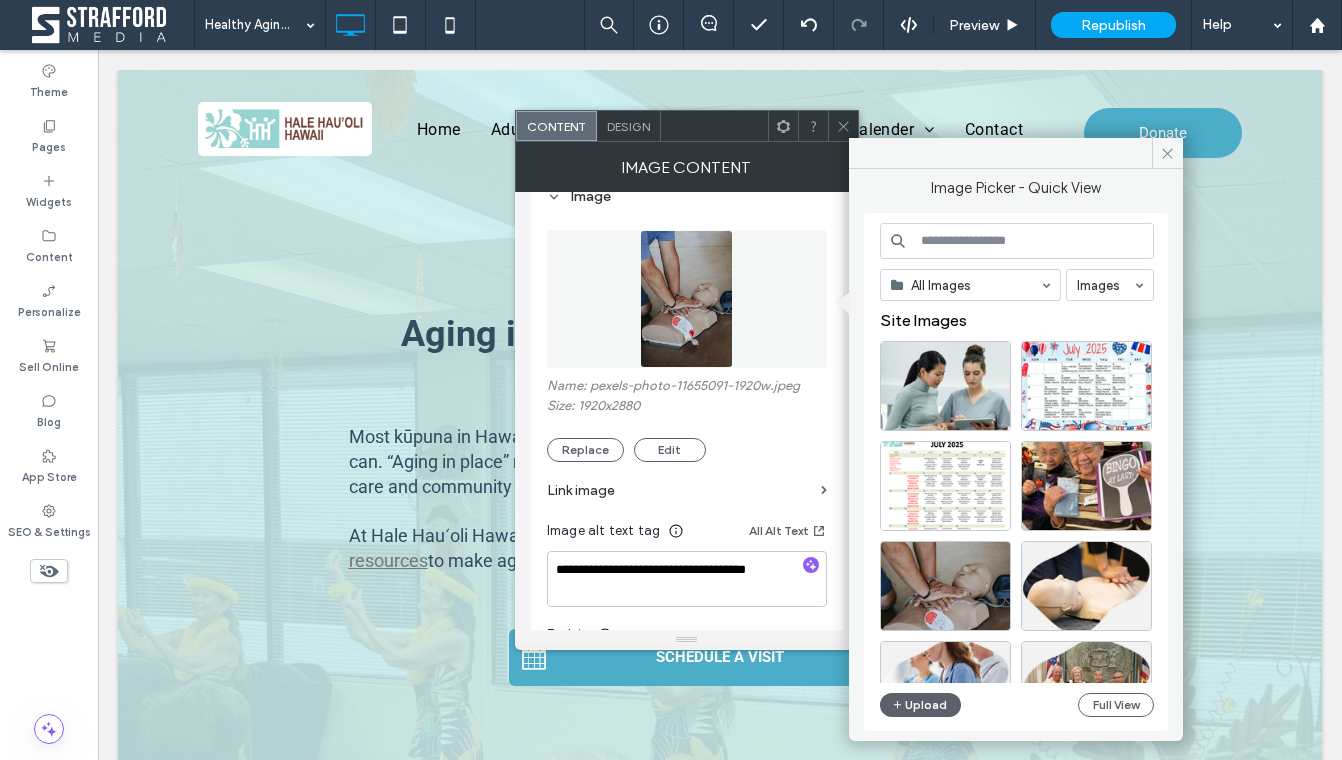 click at bounding box center (1017, 241) 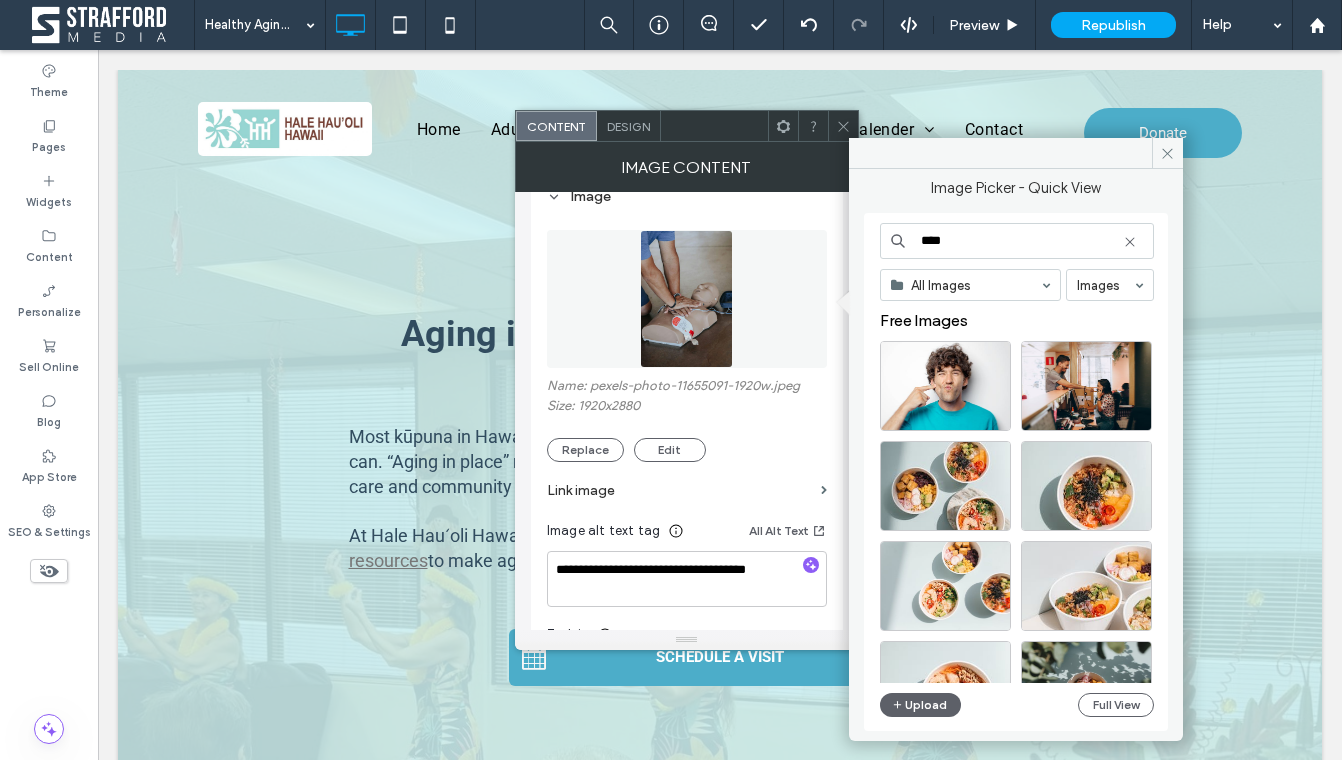 click on "****" at bounding box center (1017, 241) 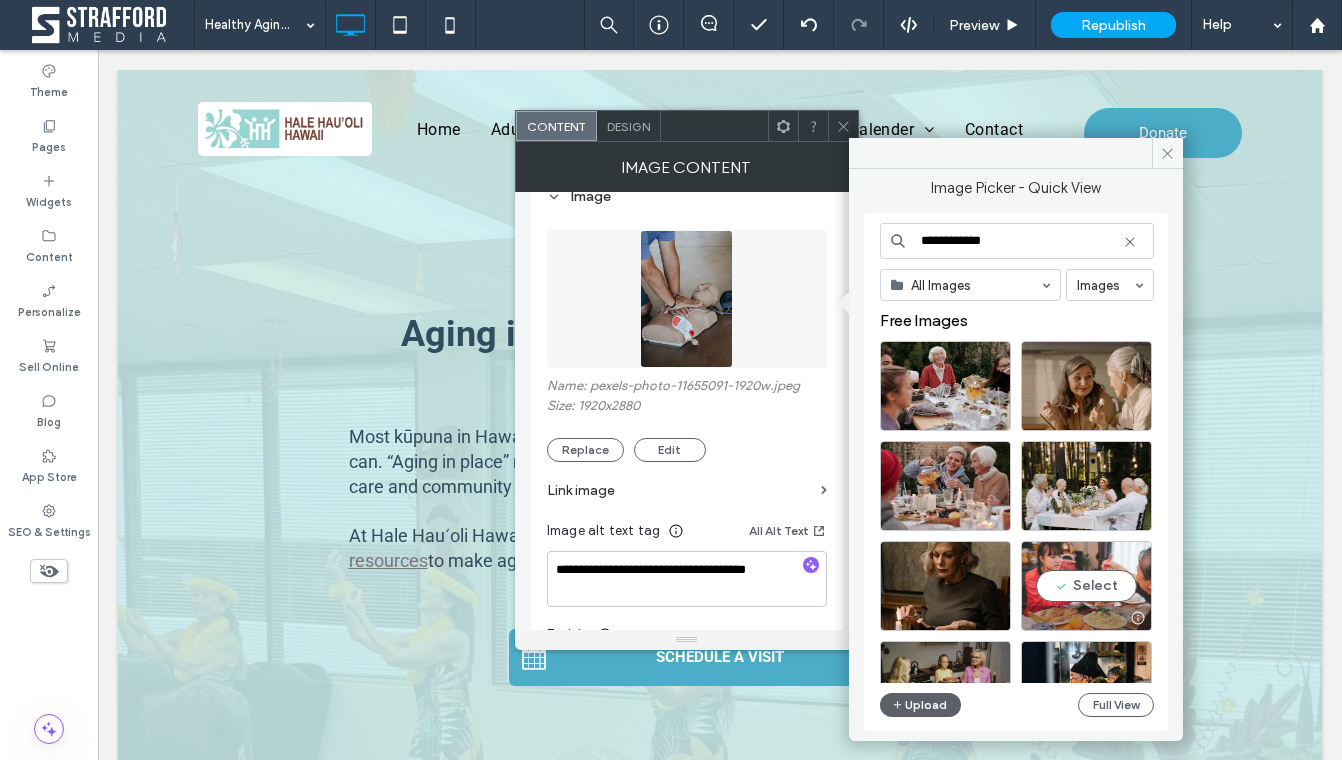 type on "**********" 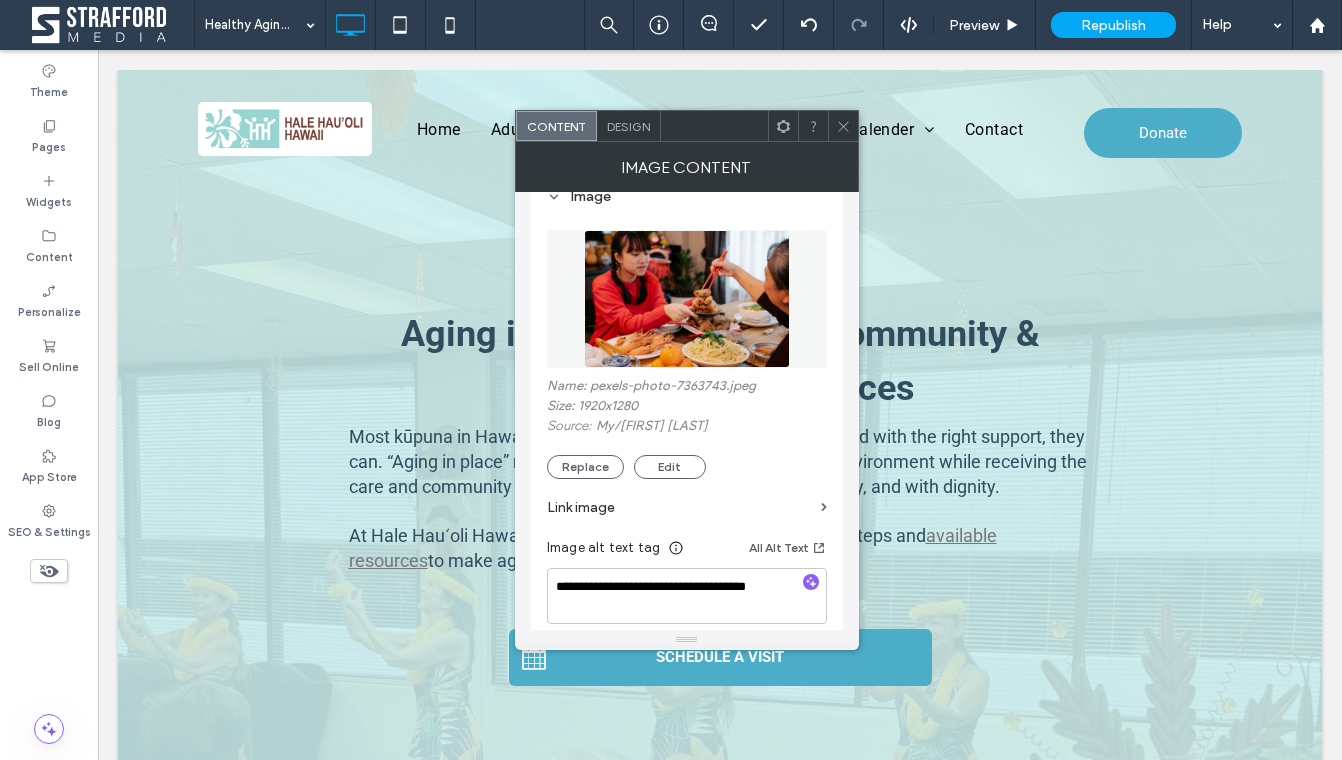 drag, startPoint x: 9, startPoint y: 384, endPoint x: -24, endPoint y: 388, distance: 33.24154 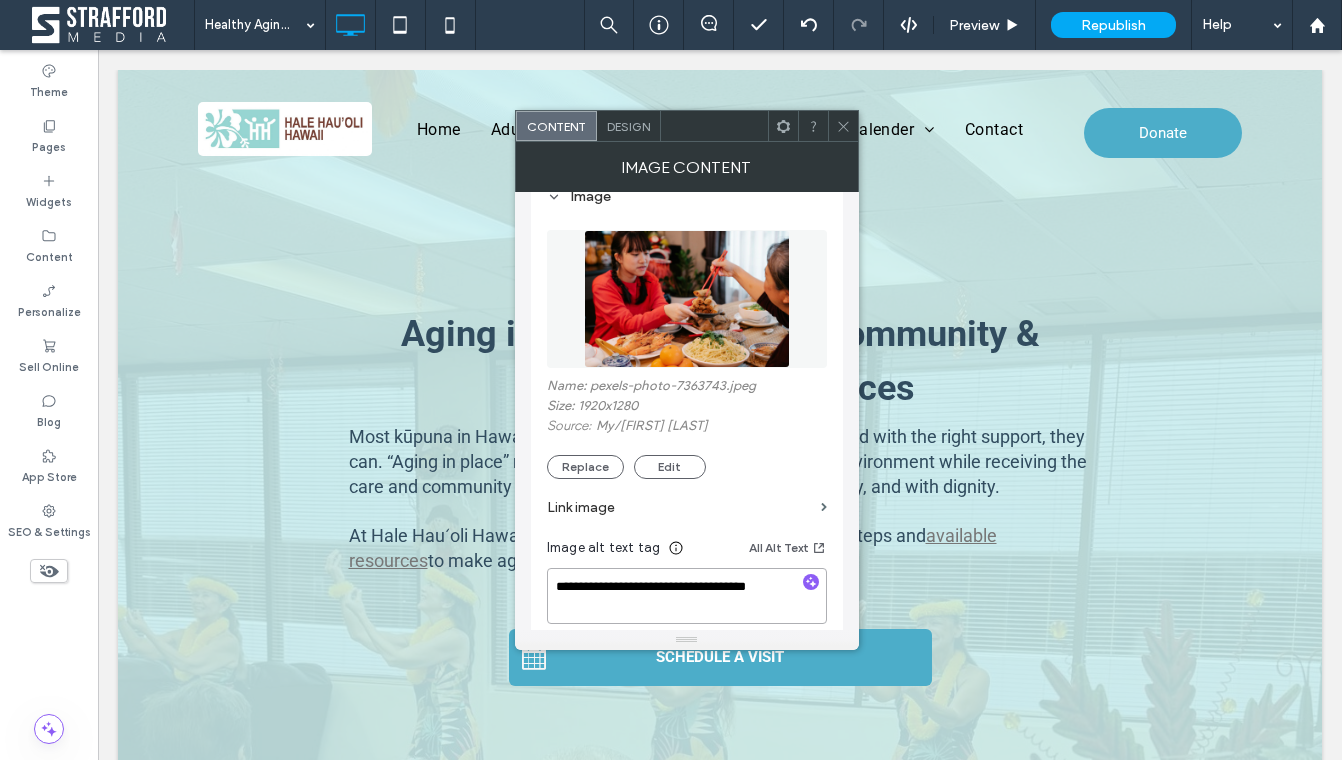 click on "**********" at bounding box center (687, 596) 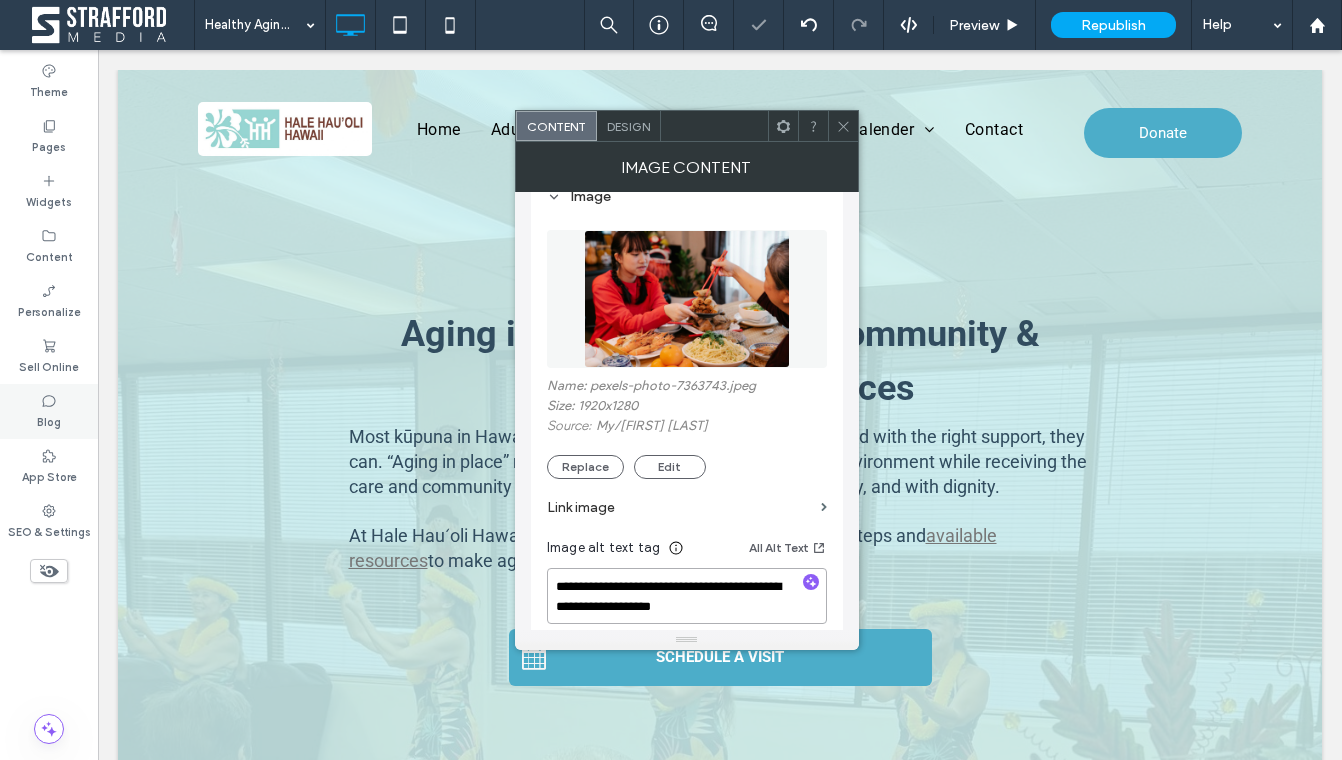 type on "**********" 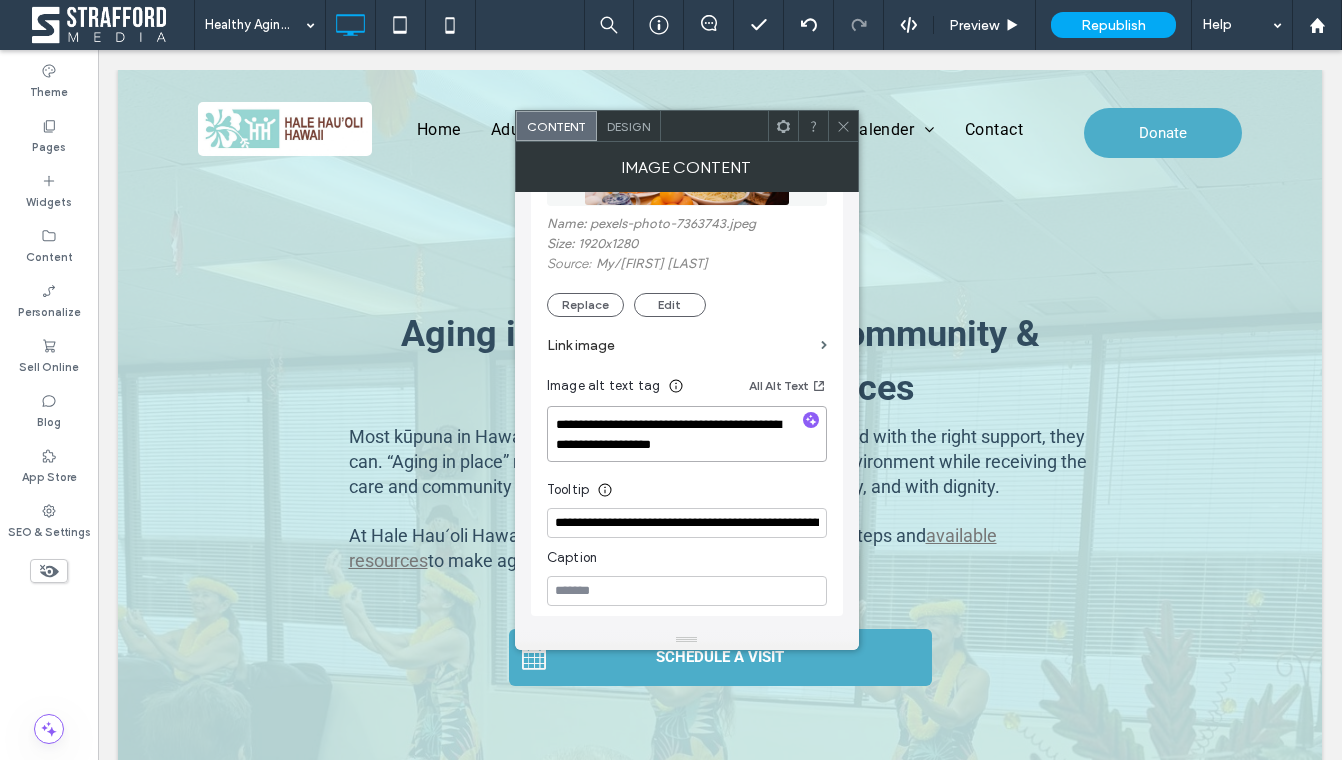 scroll, scrollTop: 403, scrollLeft: 0, axis: vertical 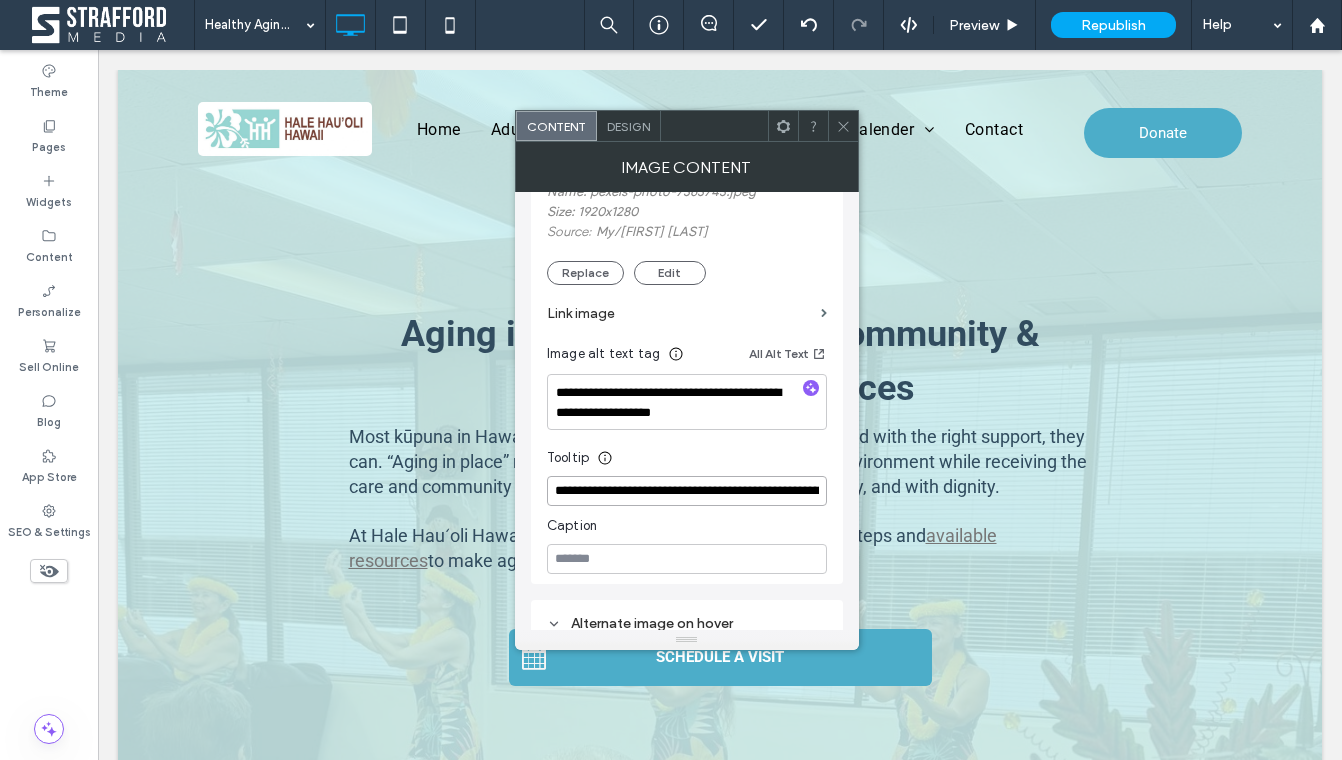 click on "**********" at bounding box center (687, 491) 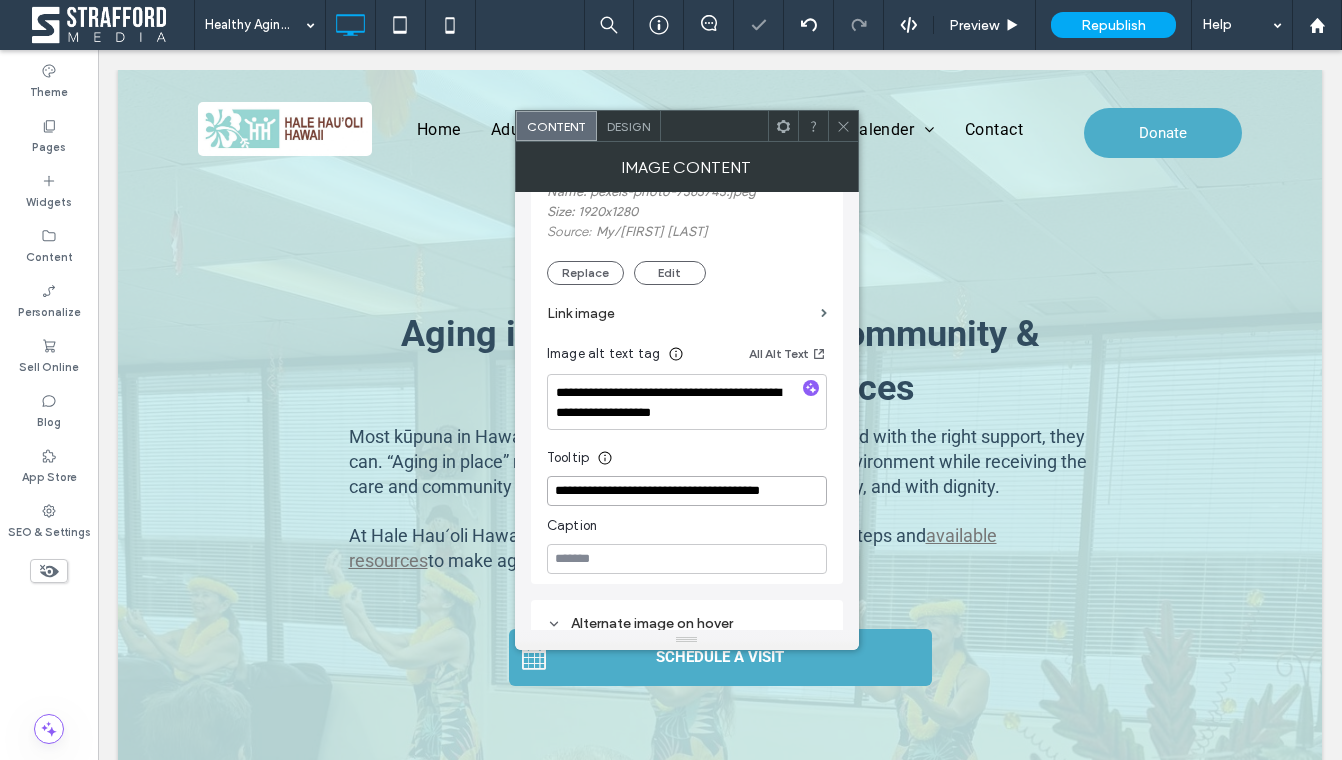 type on "**********" 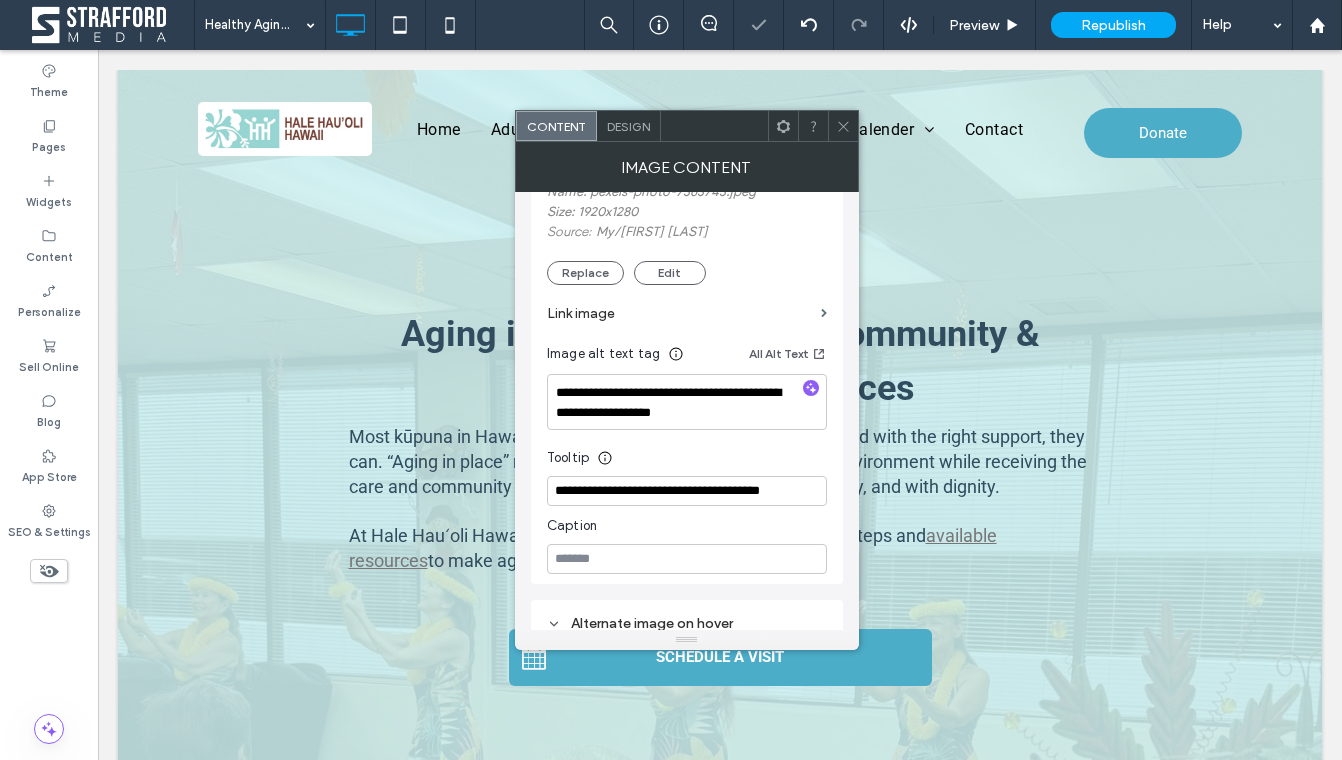 click 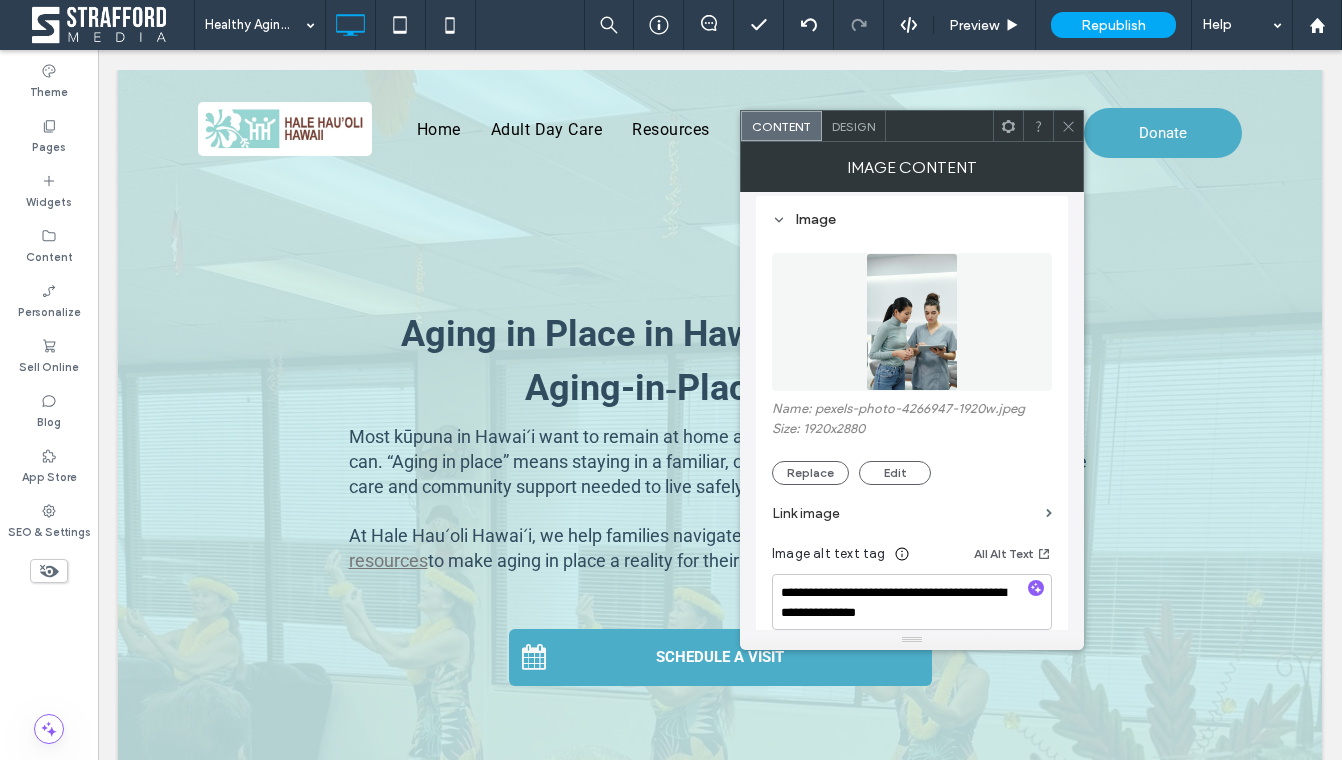 scroll, scrollTop: 199, scrollLeft: 0, axis: vertical 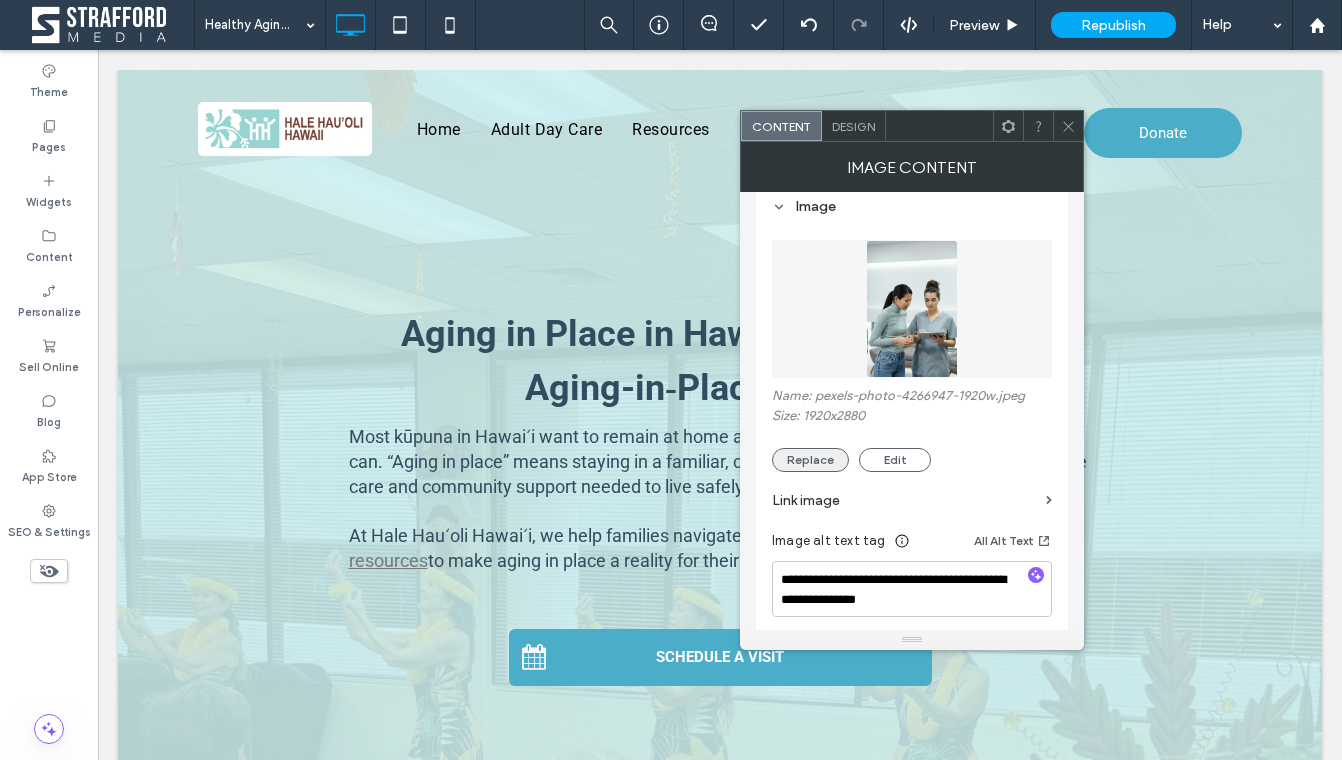 click on "Replace" at bounding box center (810, 460) 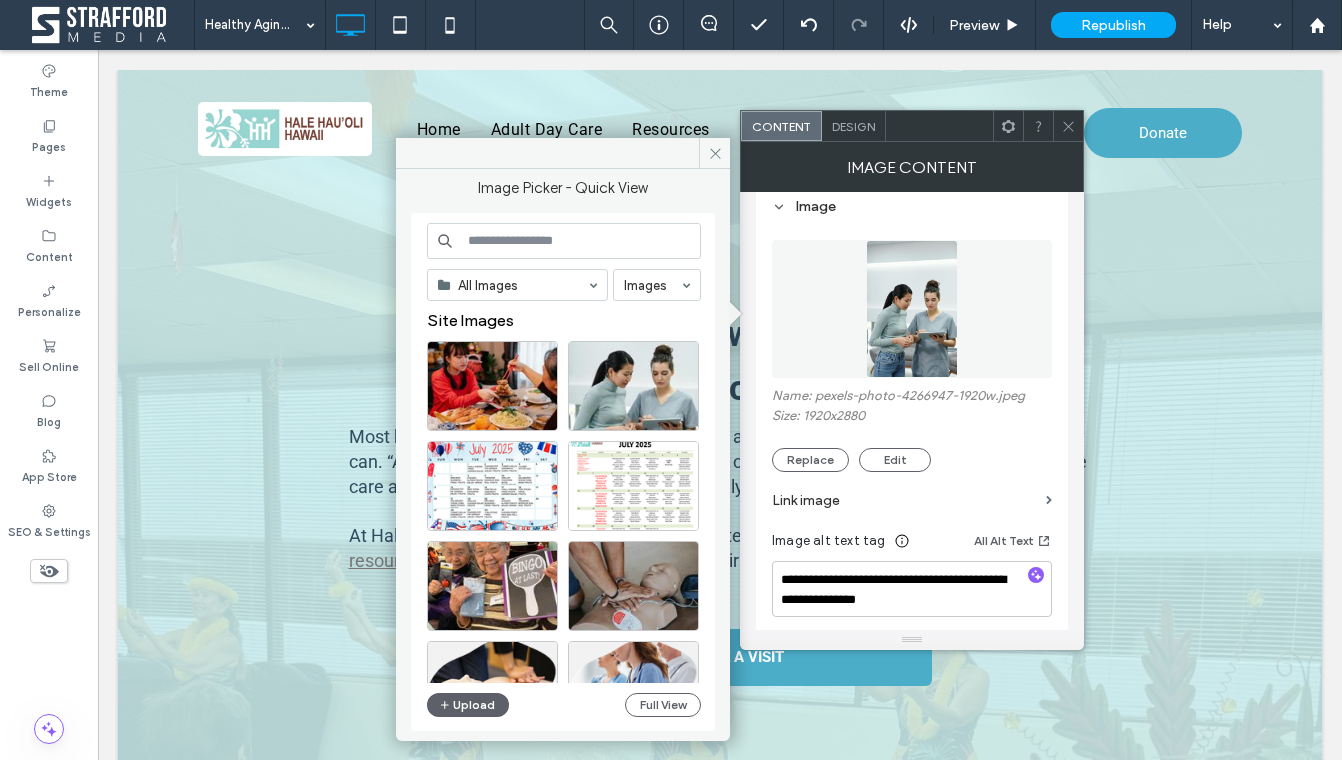 click at bounding box center [564, 241] 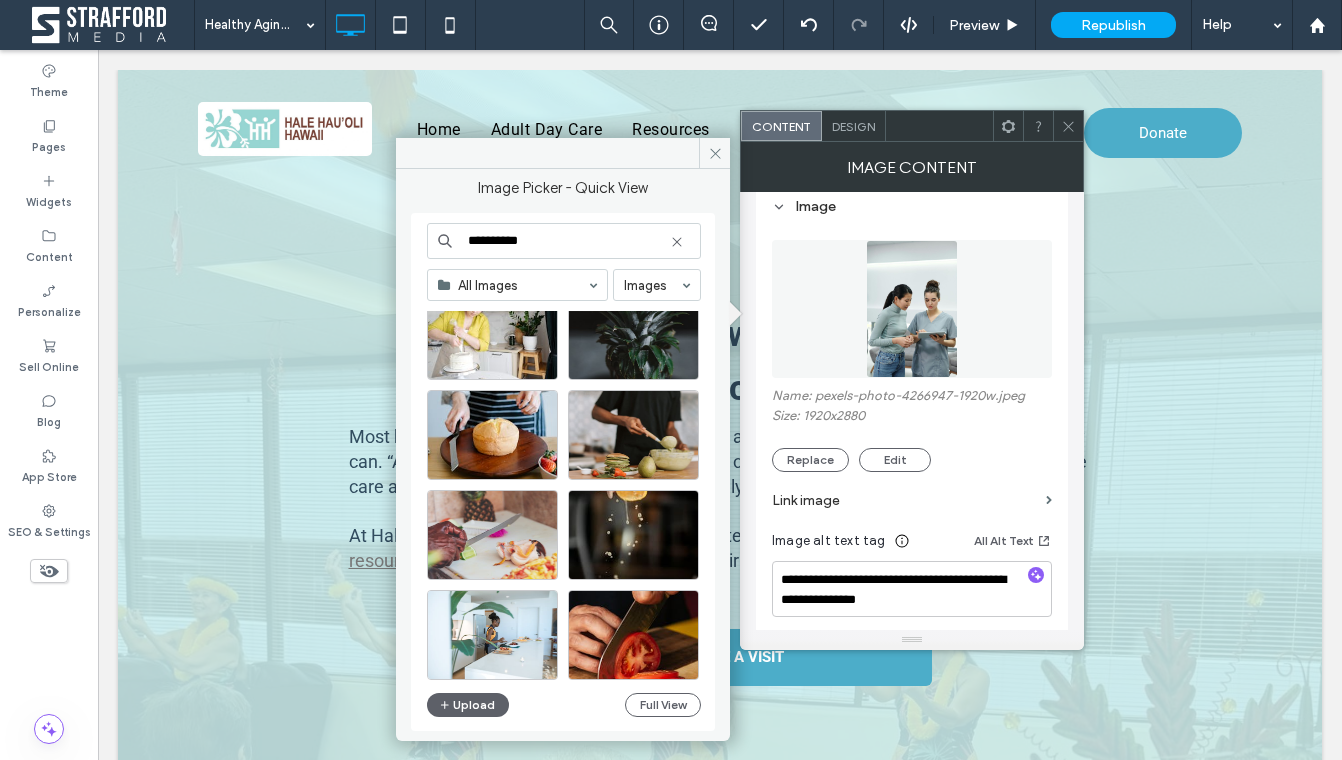 scroll, scrollTop: 852, scrollLeft: 0, axis: vertical 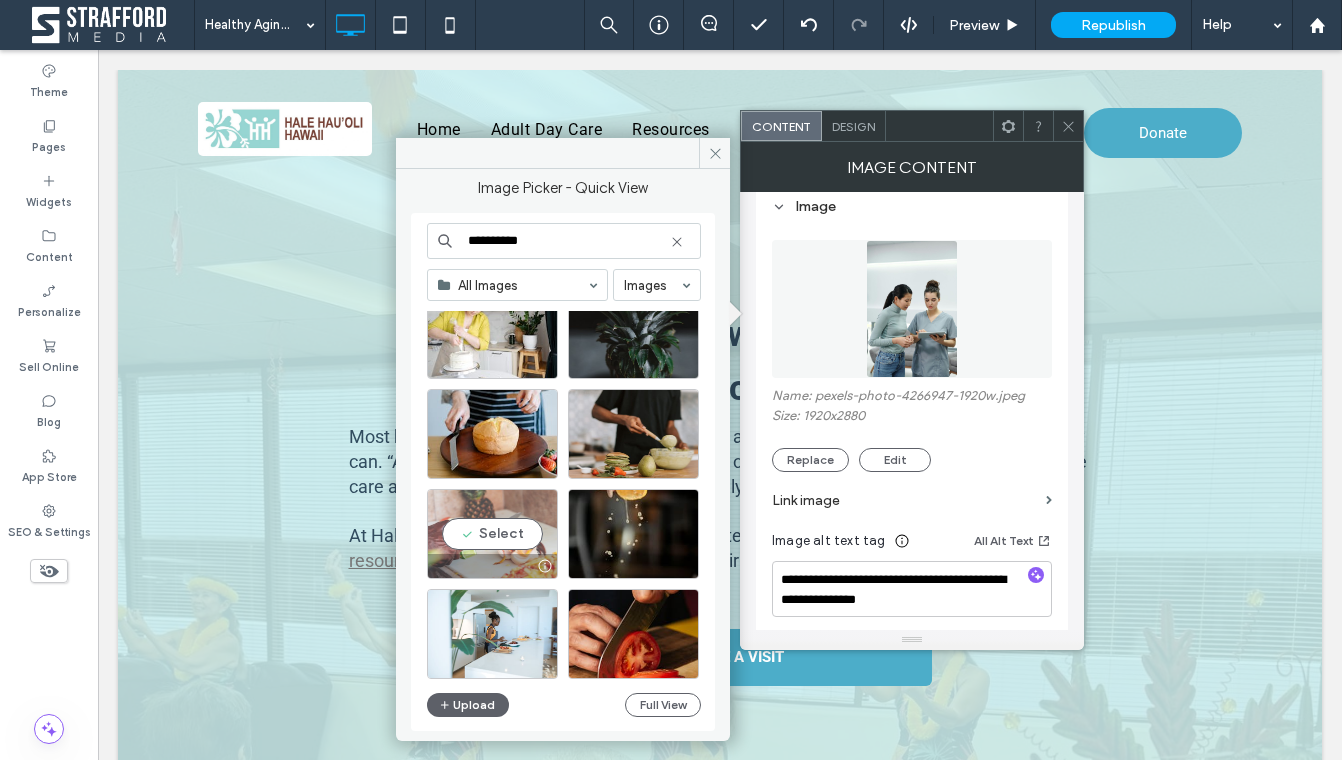 type on "**********" 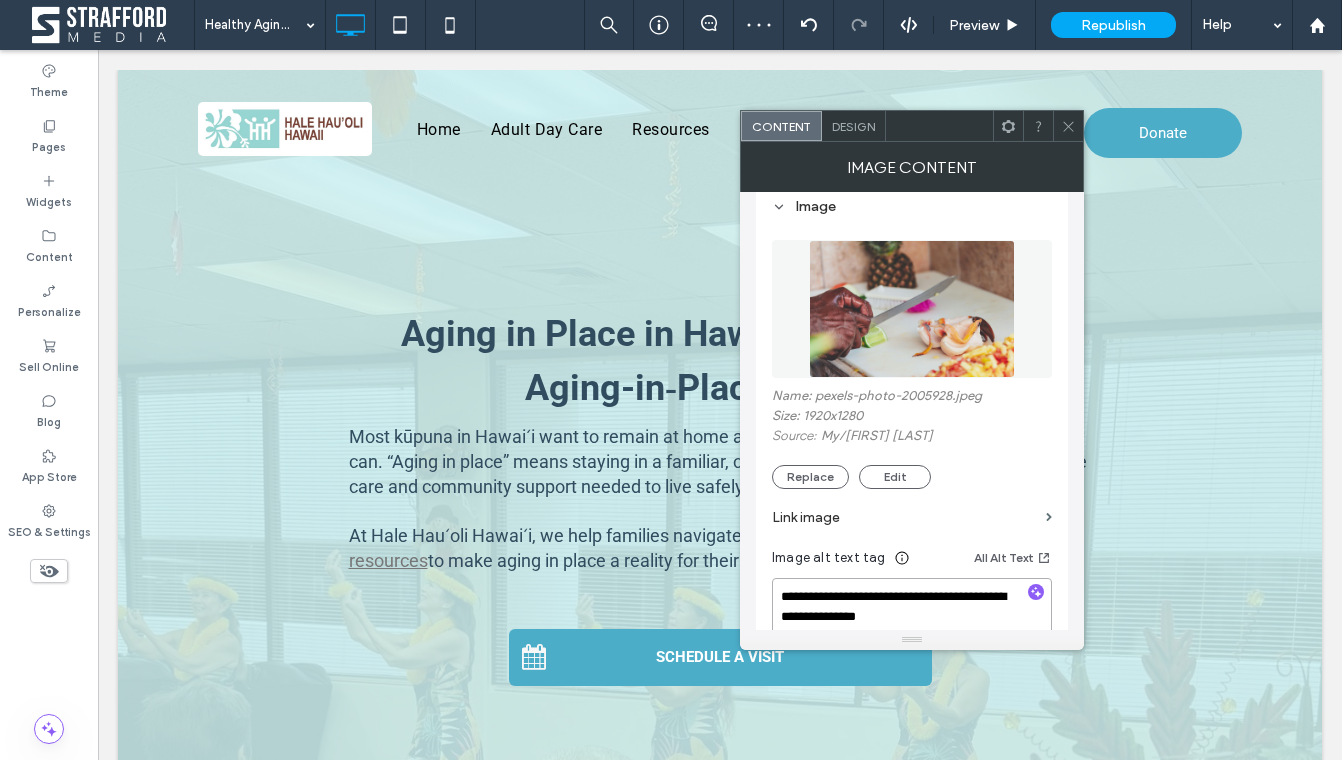 click on "**********" at bounding box center (912, 606) 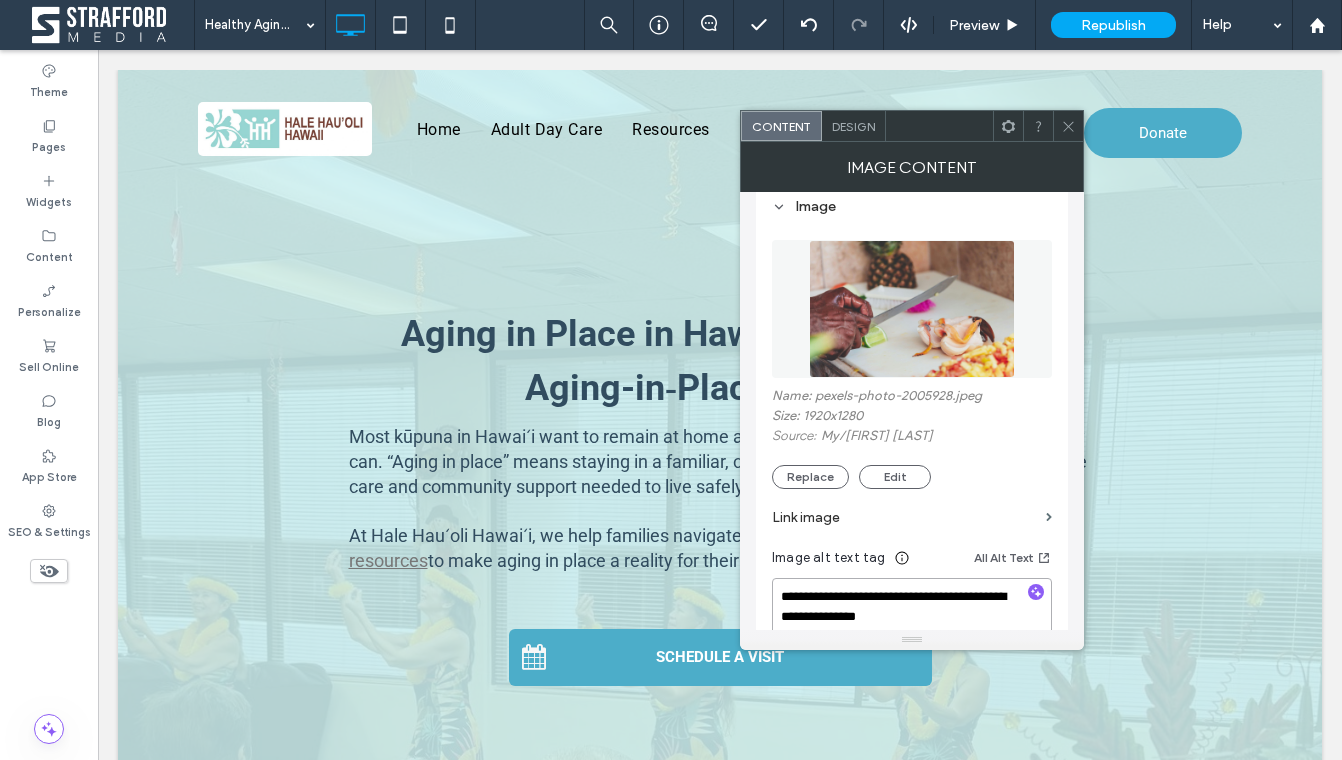 paste 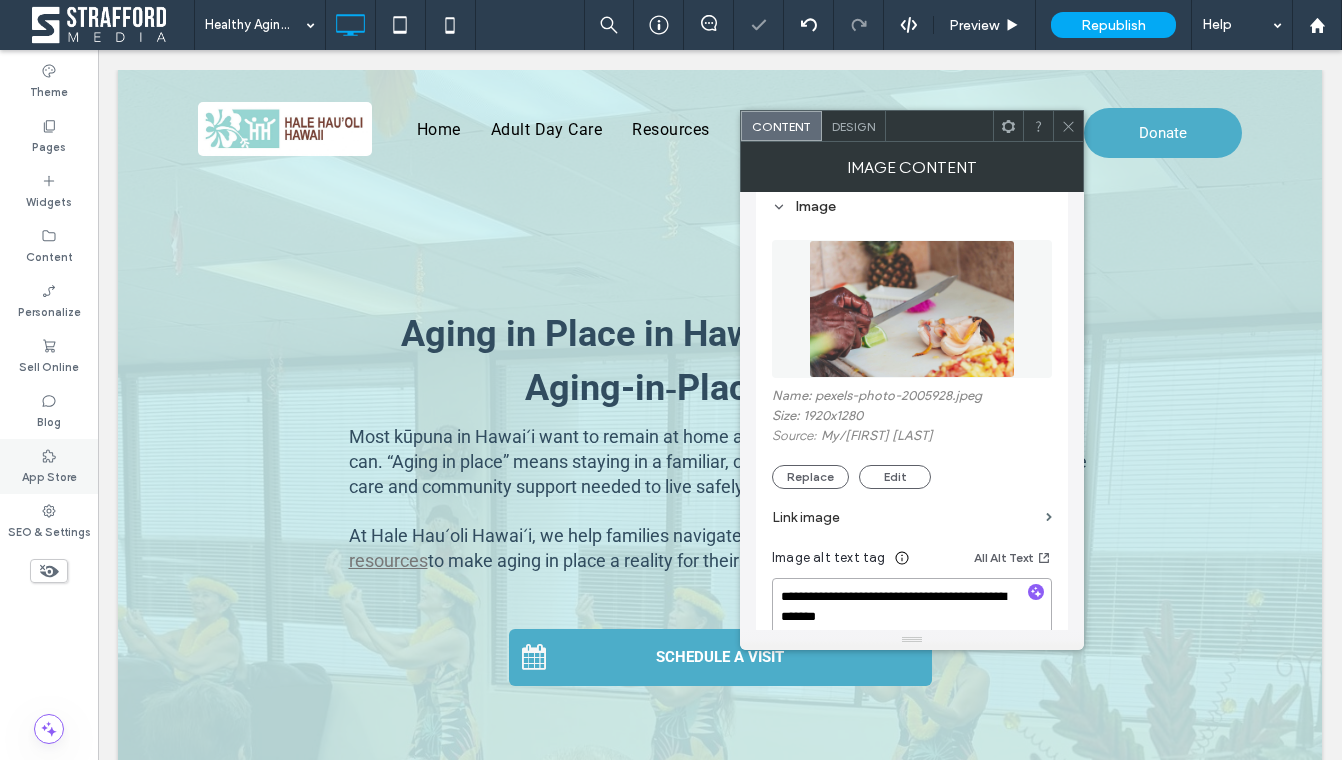 type on "**********" 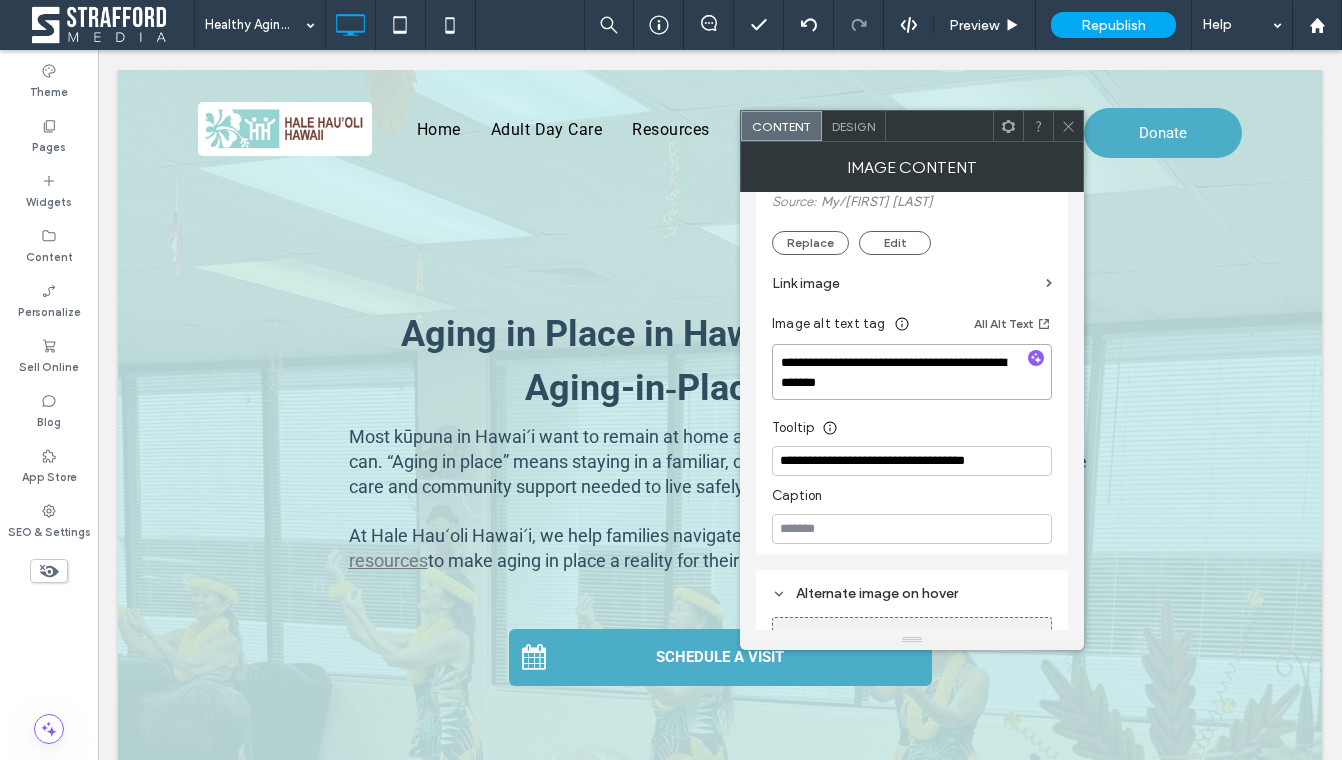 scroll, scrollTop: 438, scrollLeft: 0, axis: vertical 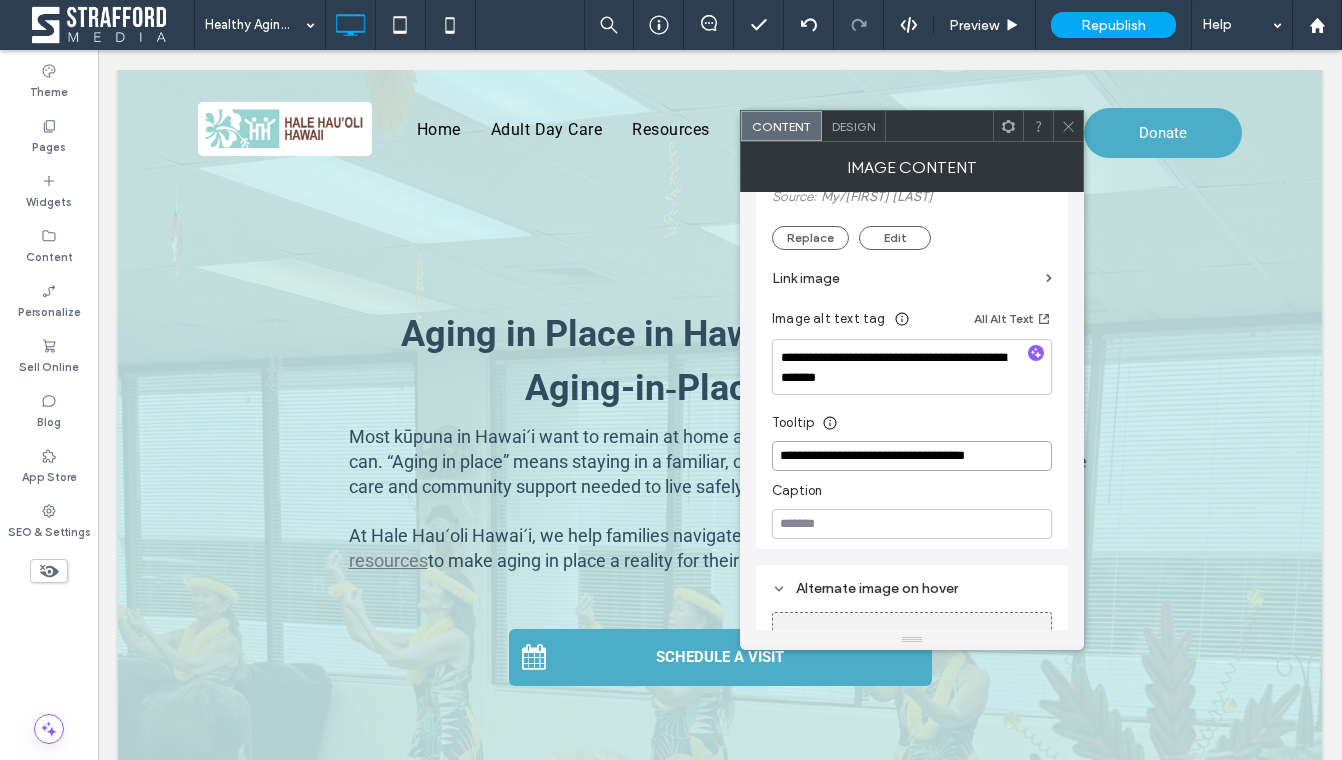 click on "**********" at bounding box center (912, 456) 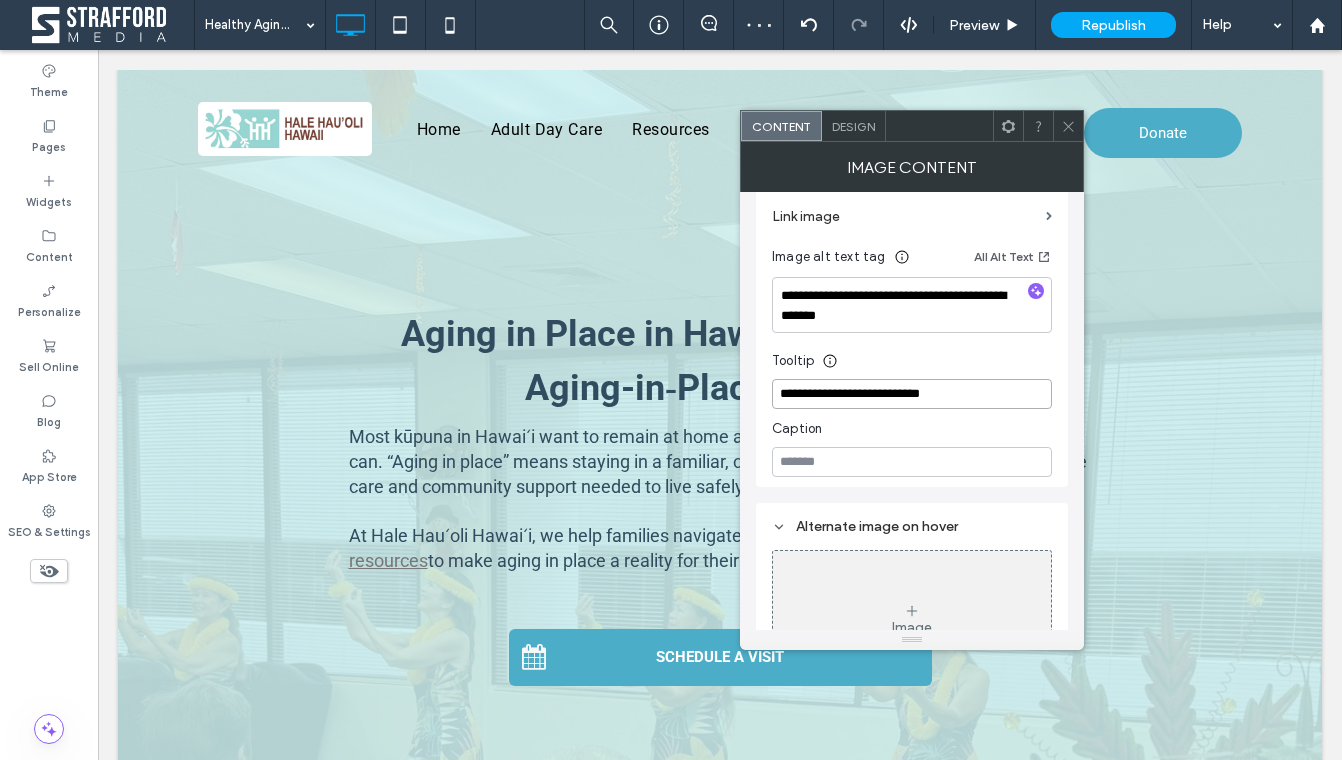 scroll, scrollTop: 572, scrollLeft: 0, axis: vertical 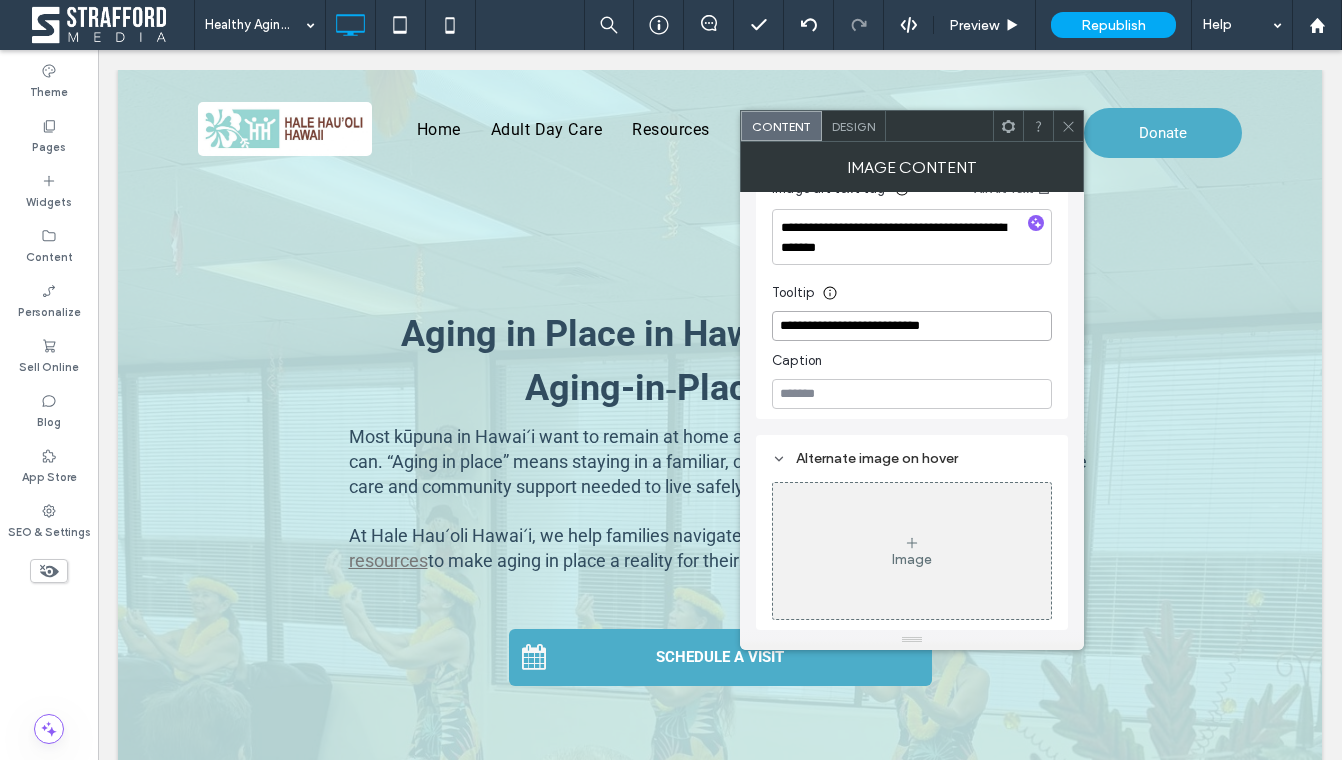 type on "**********" 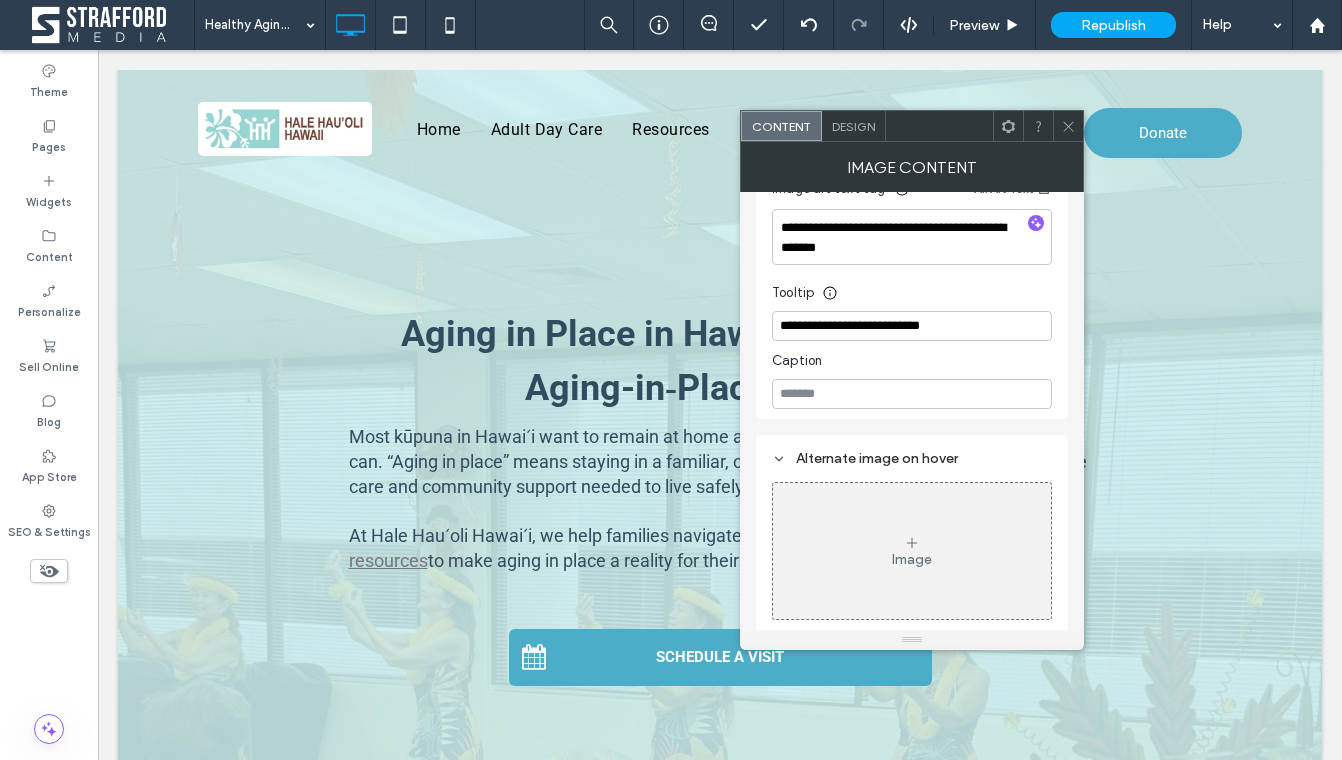 click 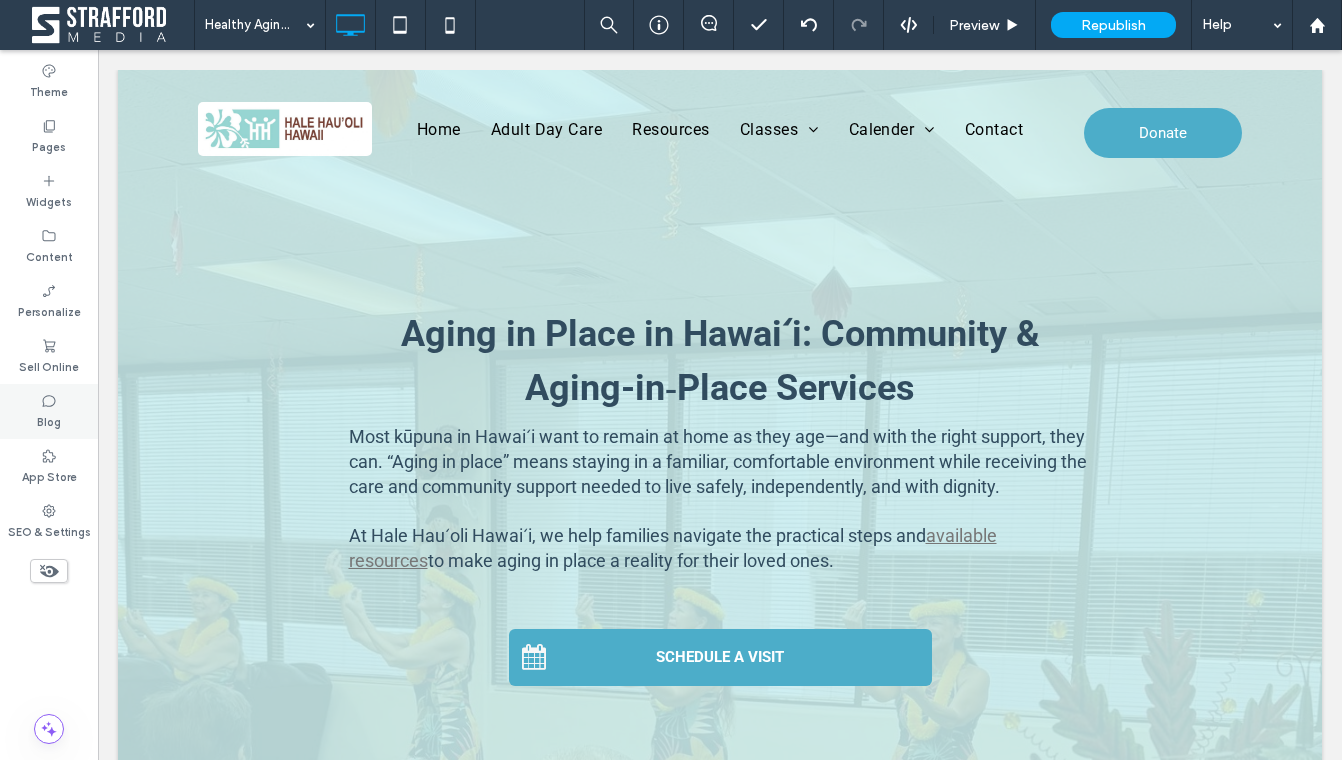 type on "******" 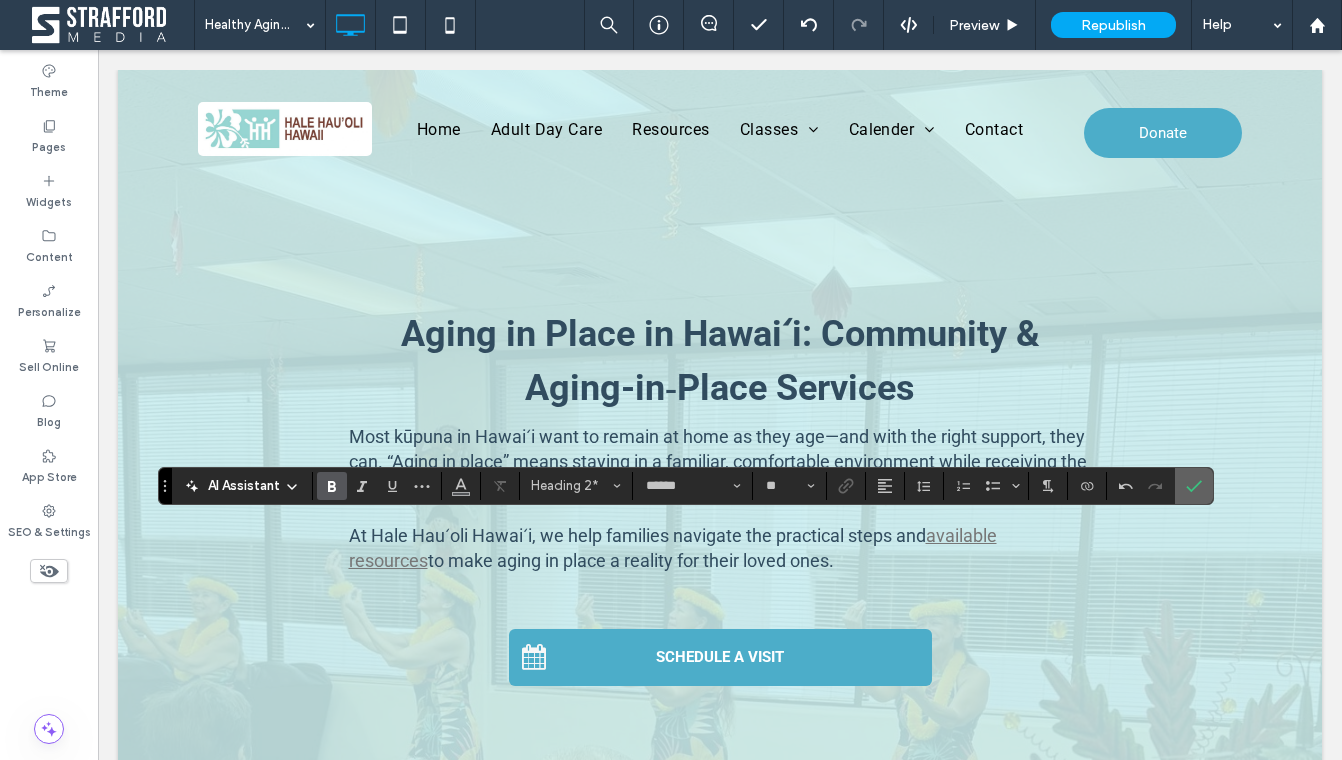 click at bounding box center [1194, 486] 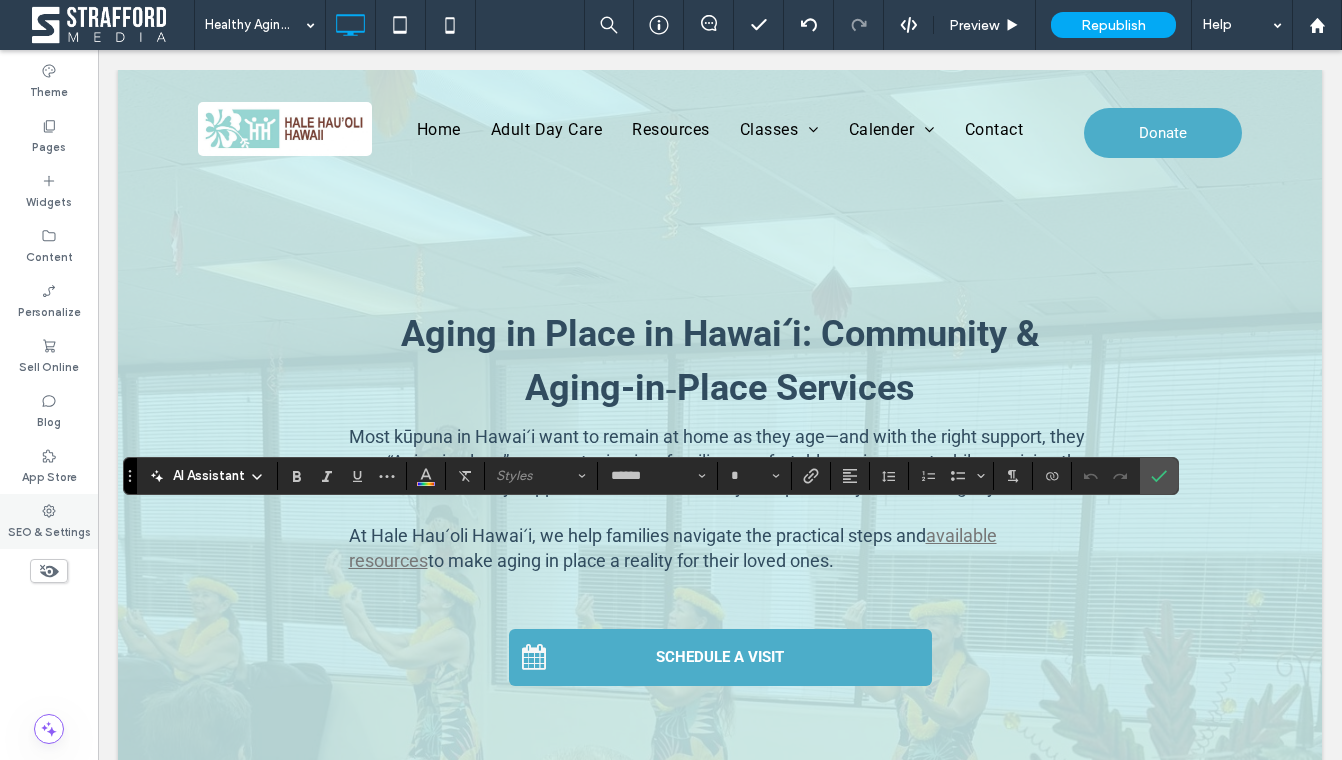 type on "**" 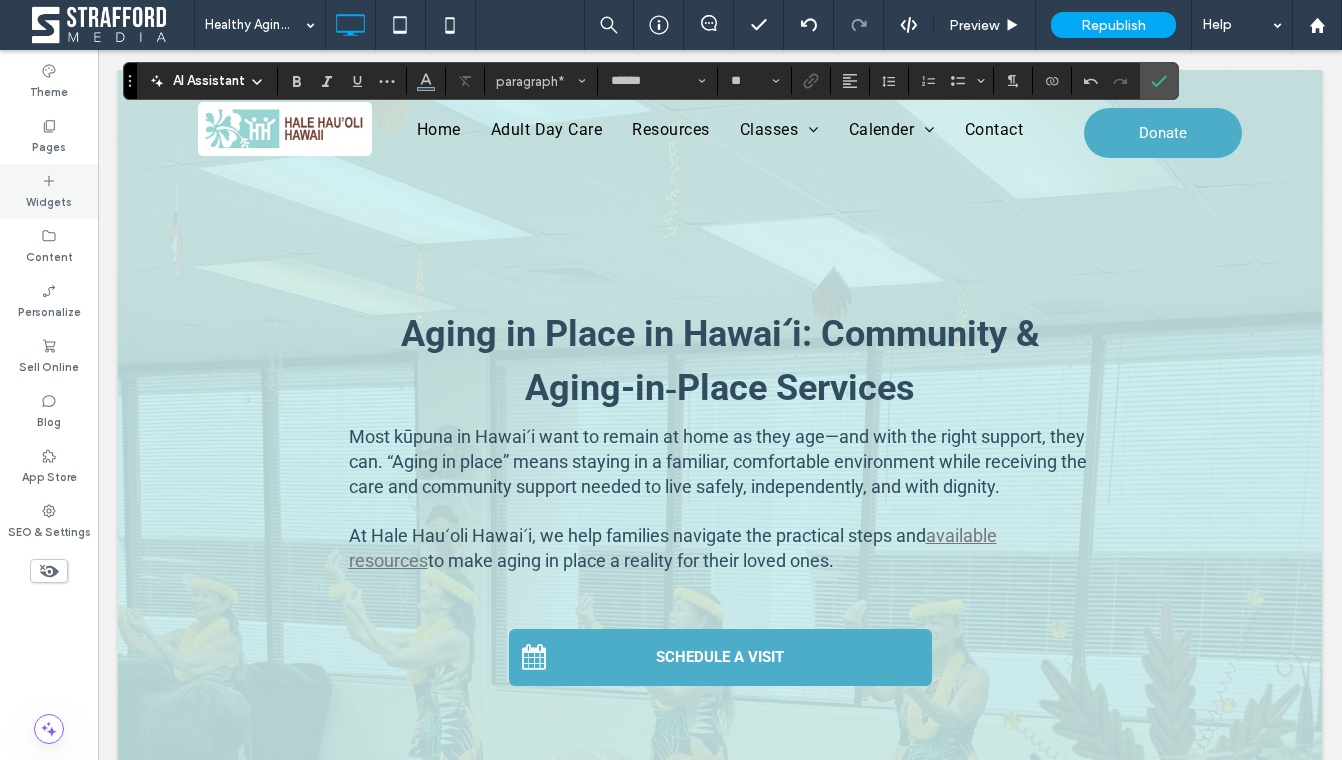 click on "Widgets" at bounding box center [49, 200] 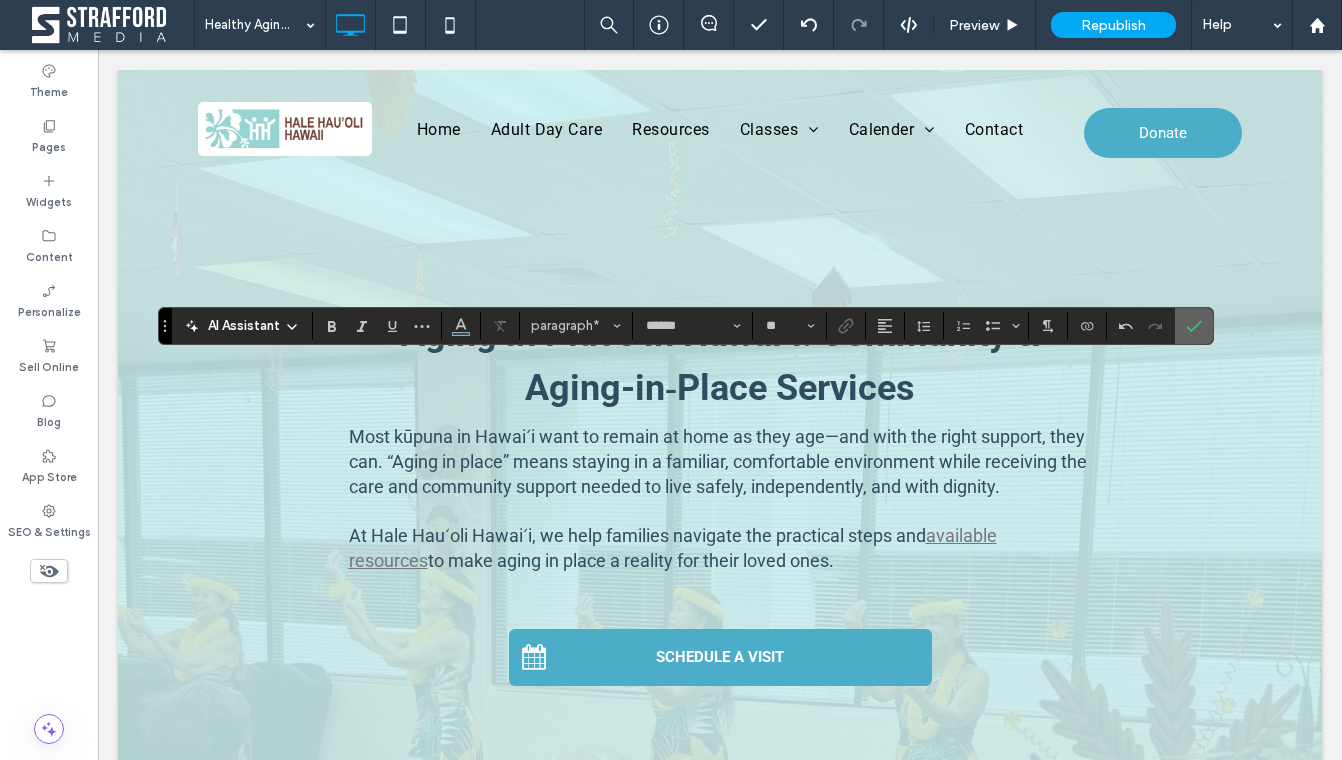 click at bounding box center [1194, 326] 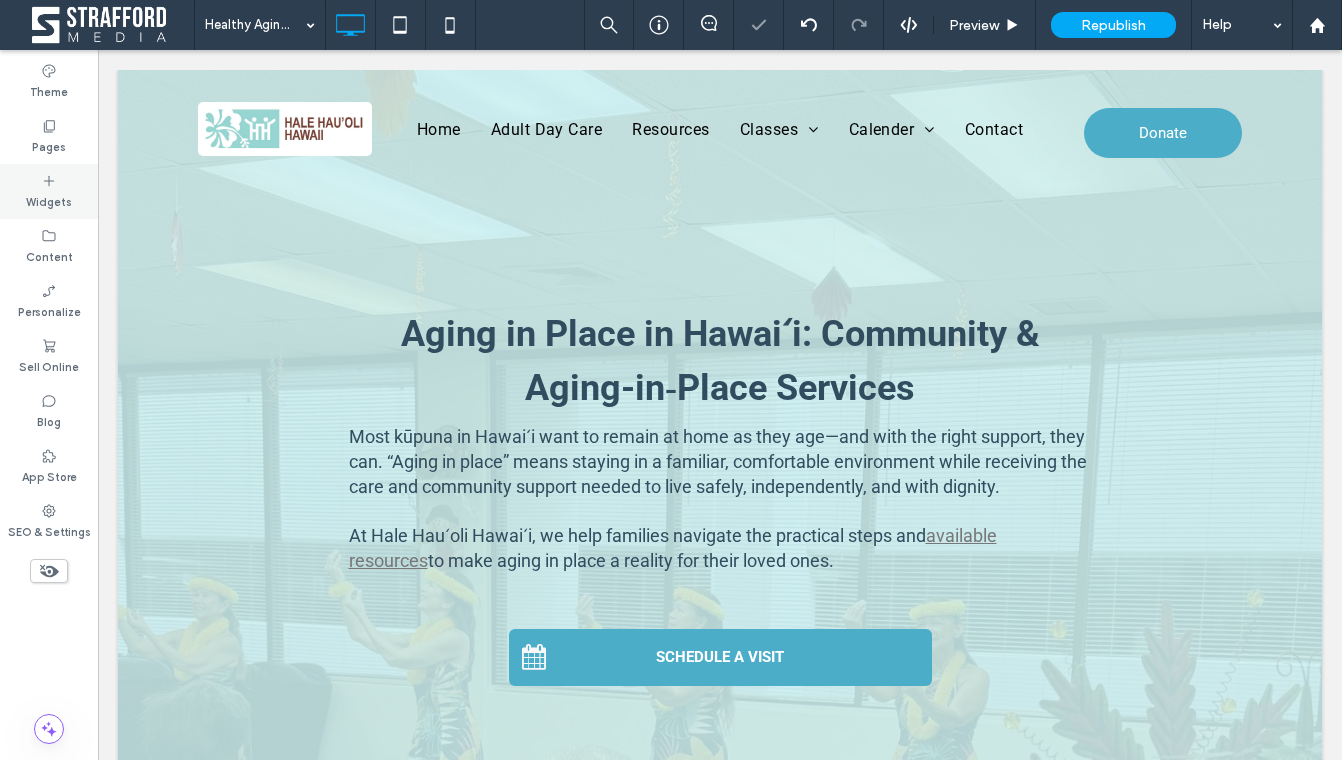 click on "Widgets" at bounding box center [49, 191] 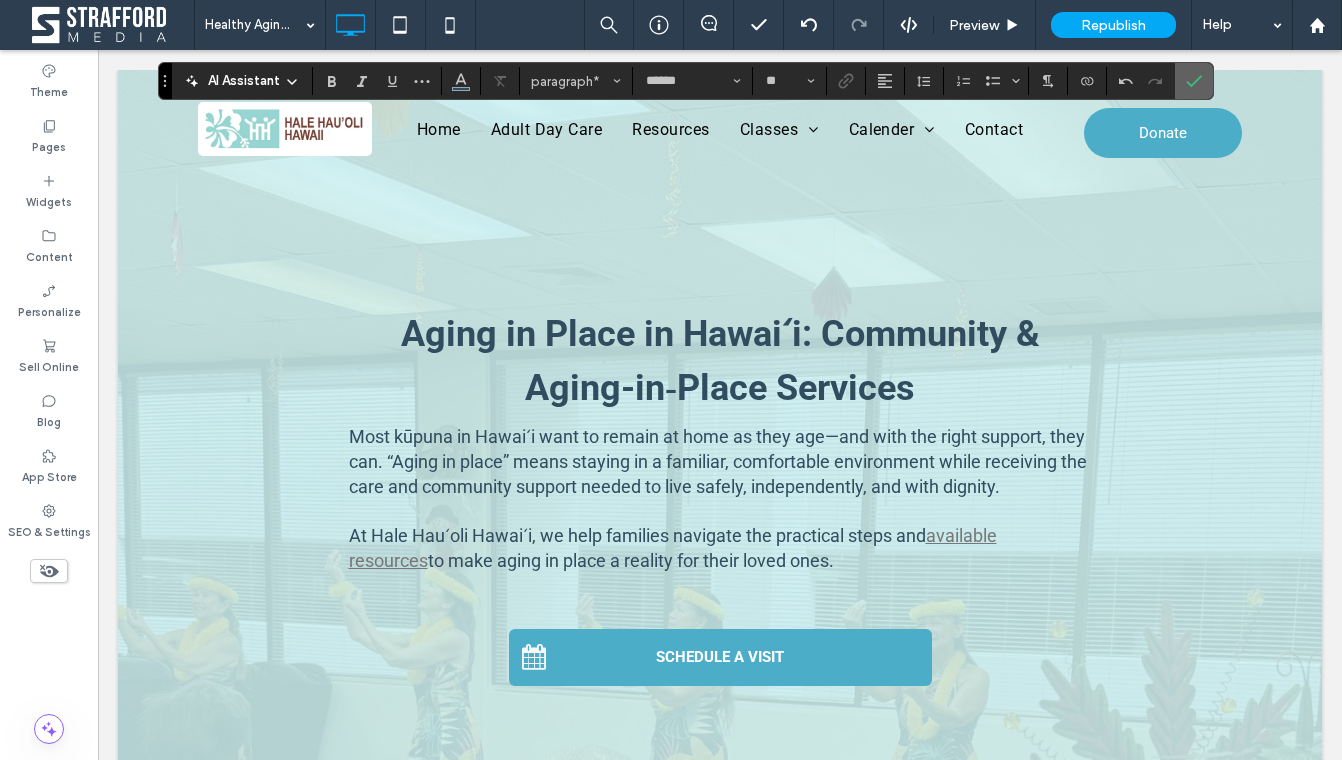 click 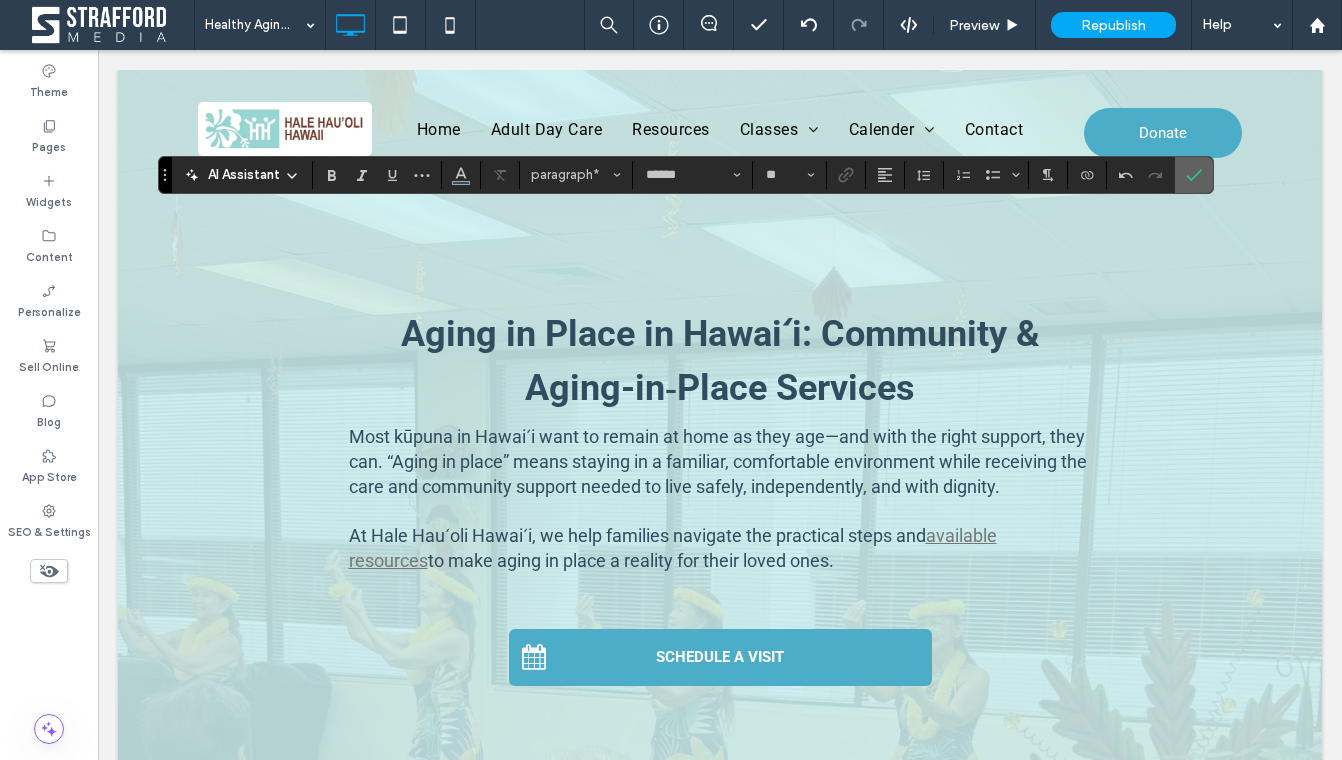 click at bounding box center [1194, 175] 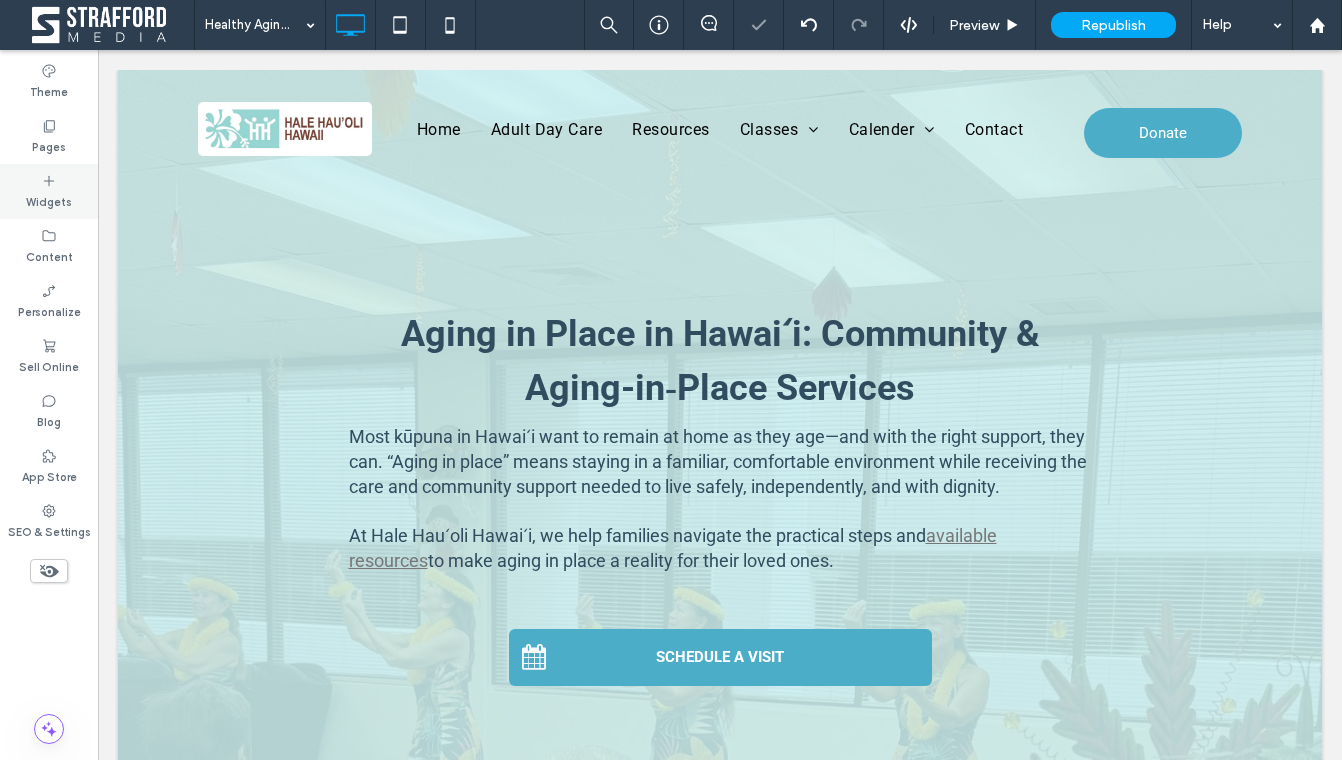 click on "Widgets" at bounding box center (49, 200) 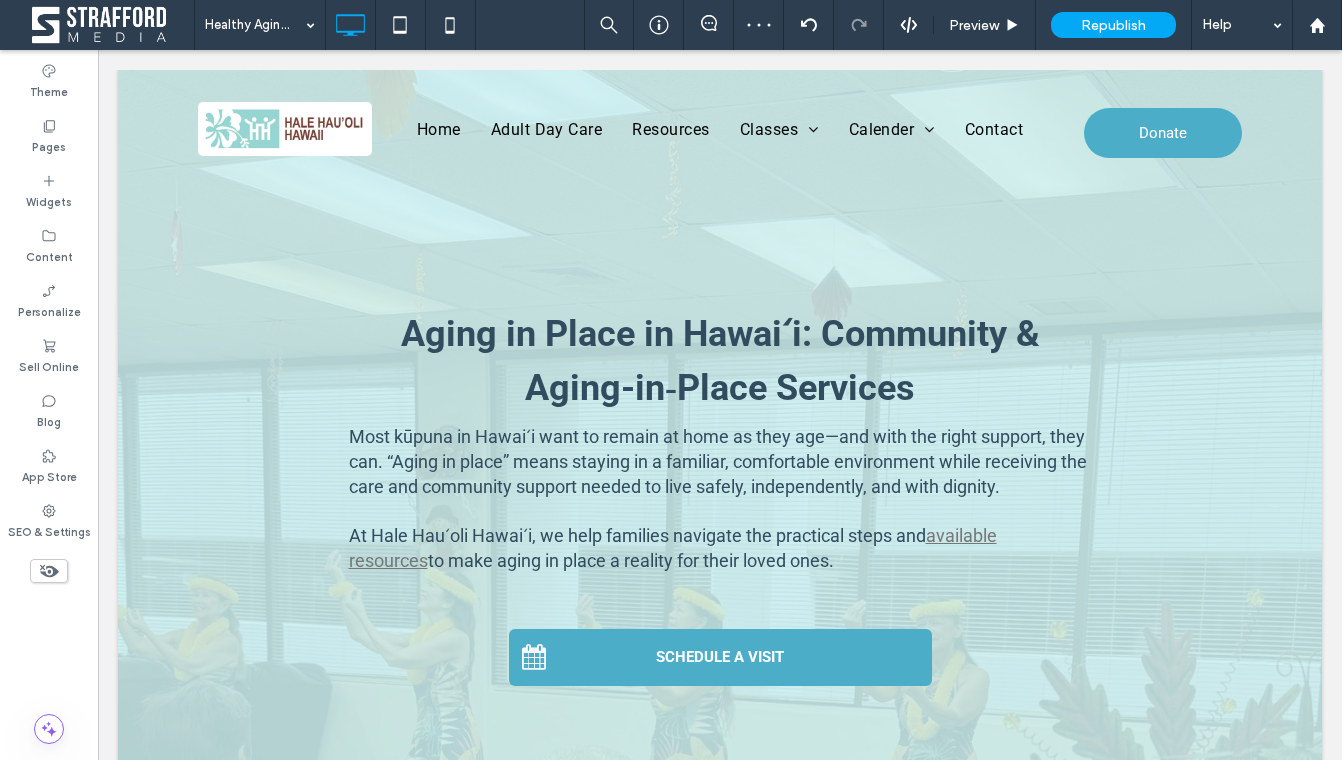 type on "******" 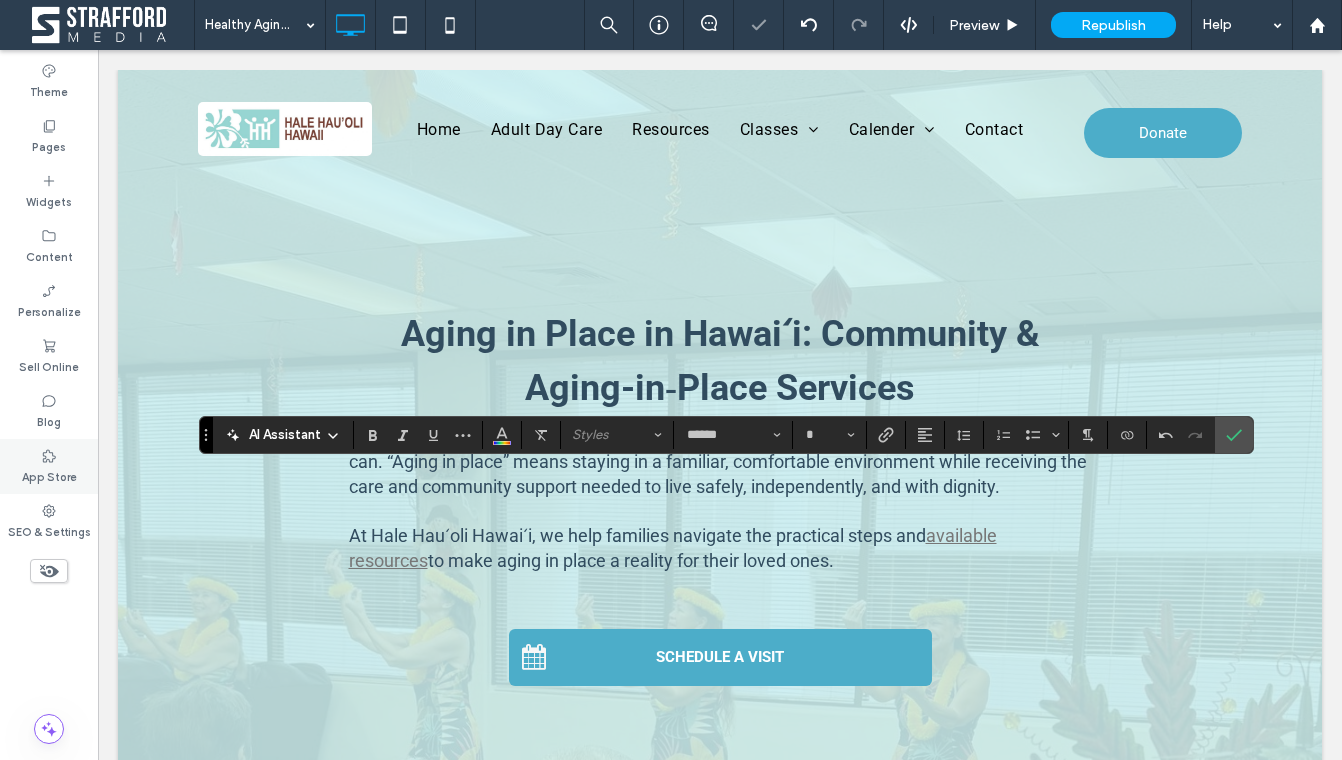 type on "**" 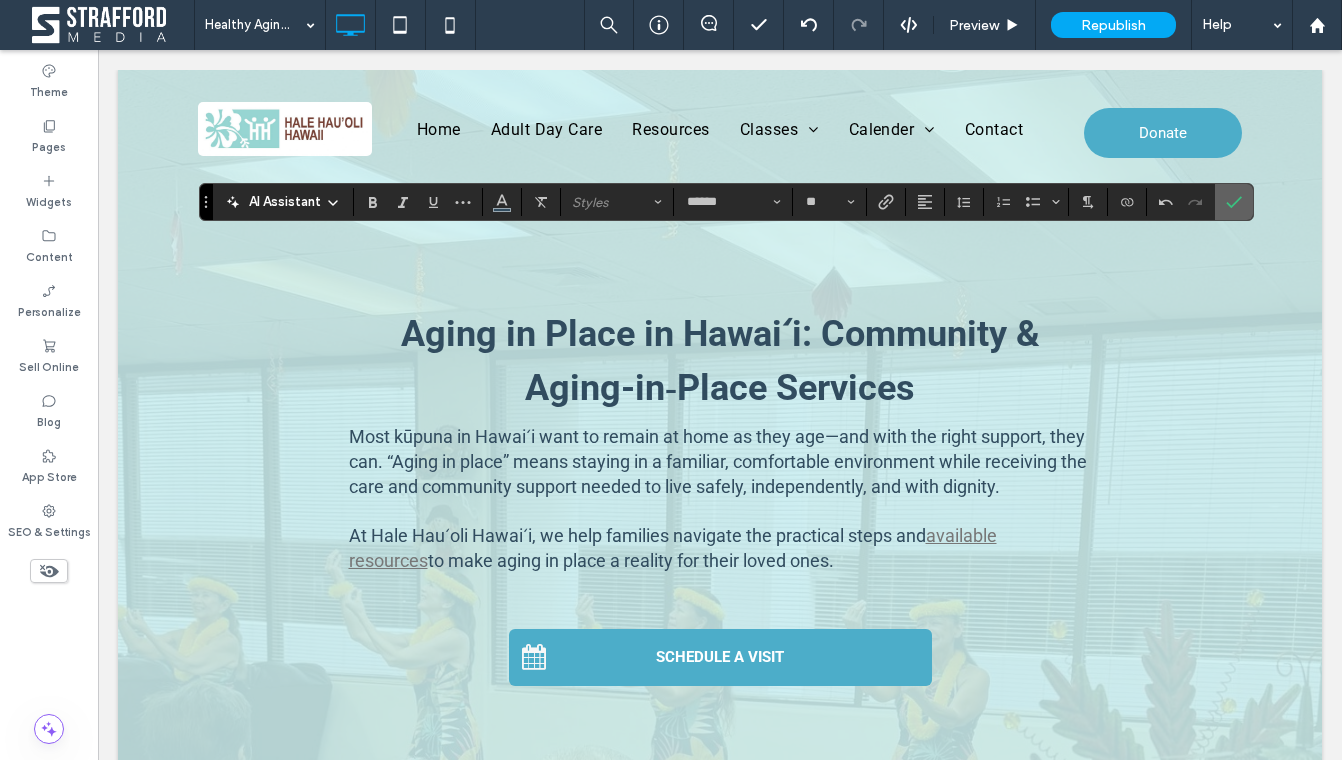 click at bounding box center (1234, 202) 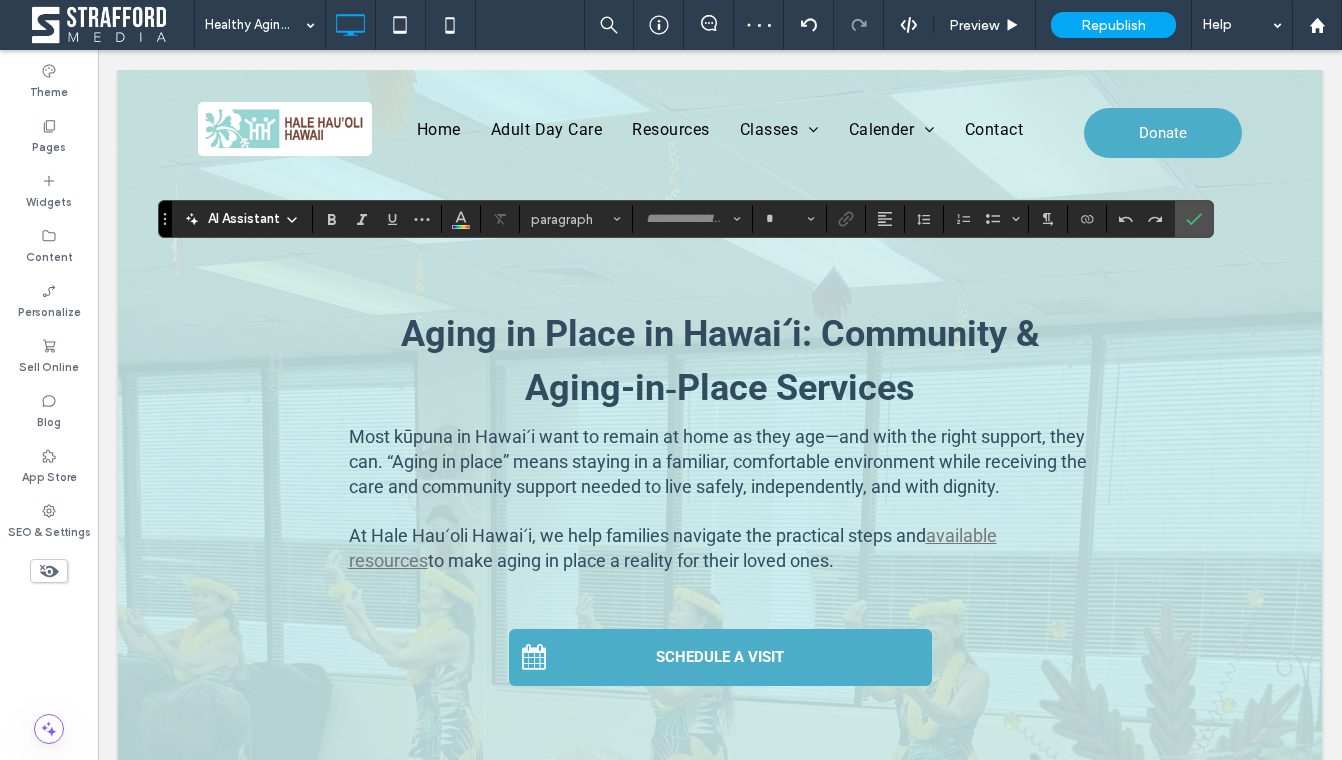 type on "******" 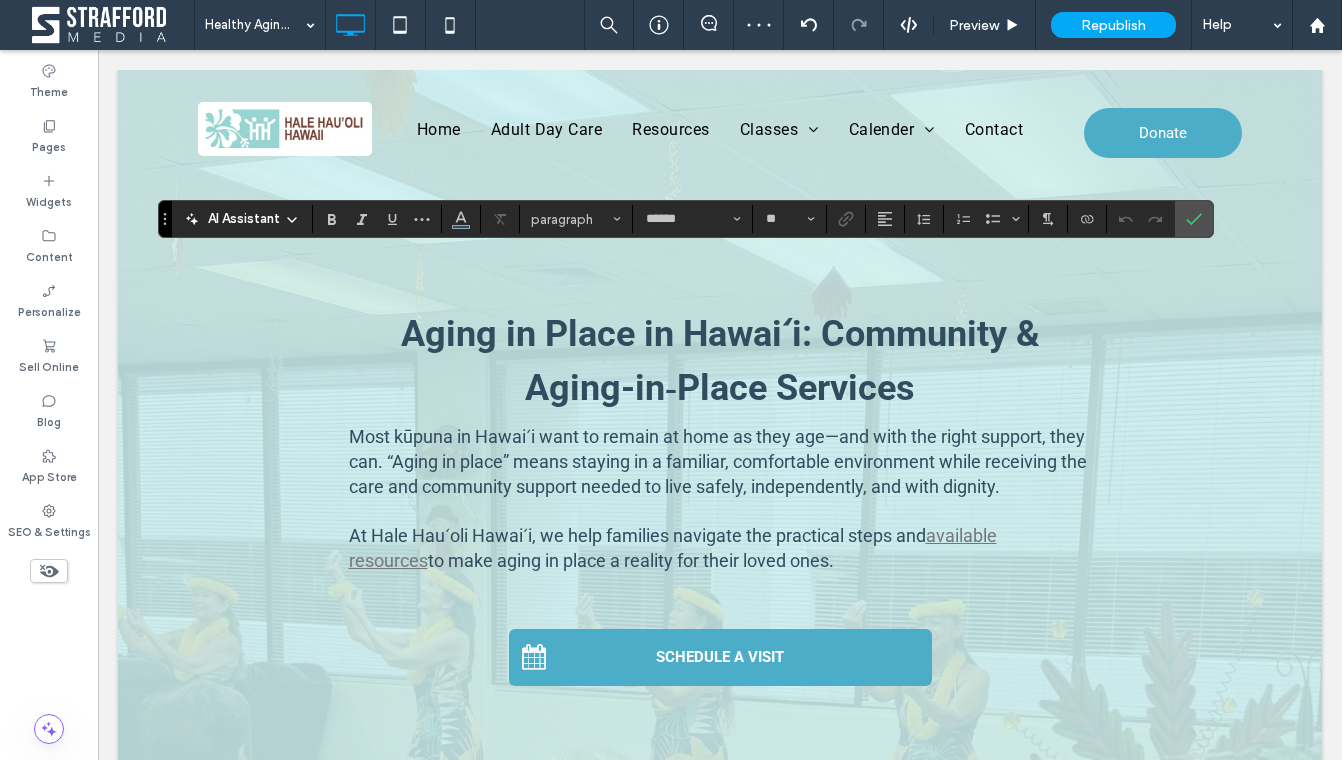 type on "*" 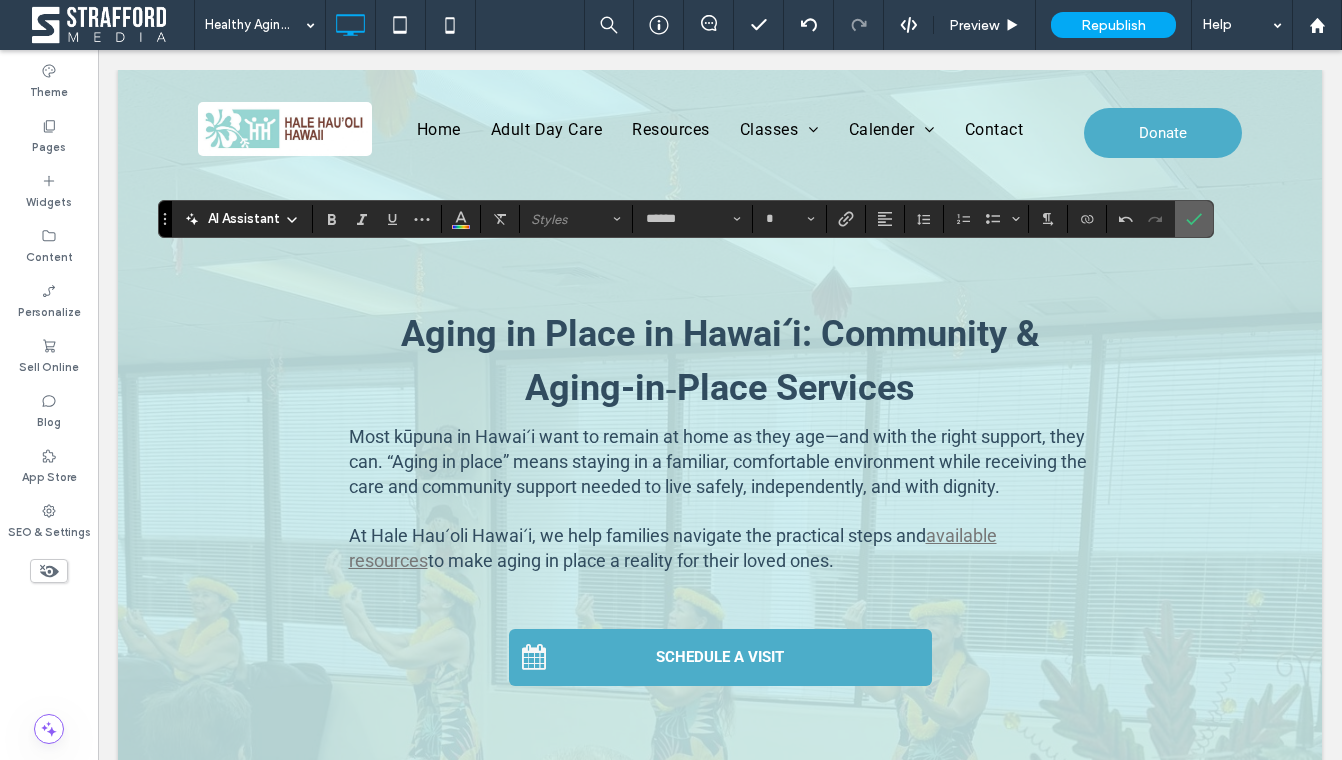click at bounding box center [1194, 219] 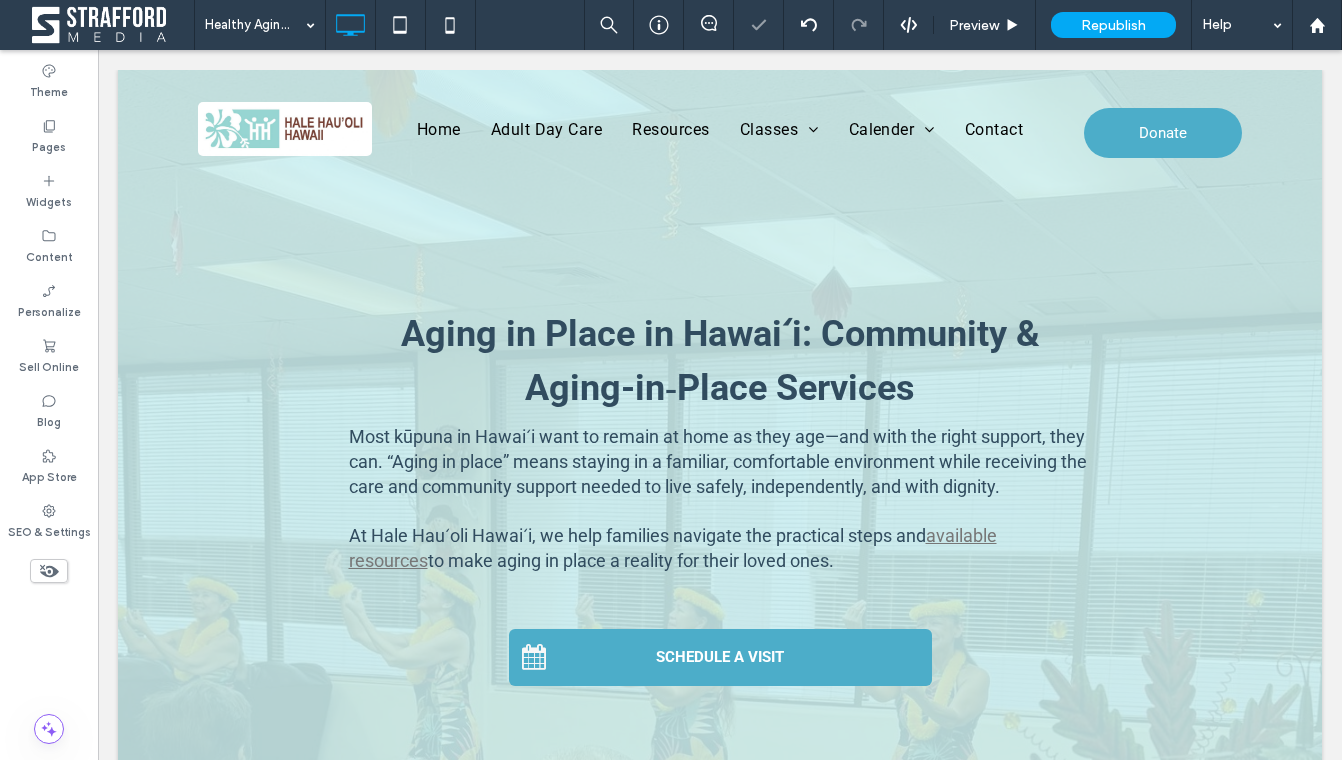type on "******" 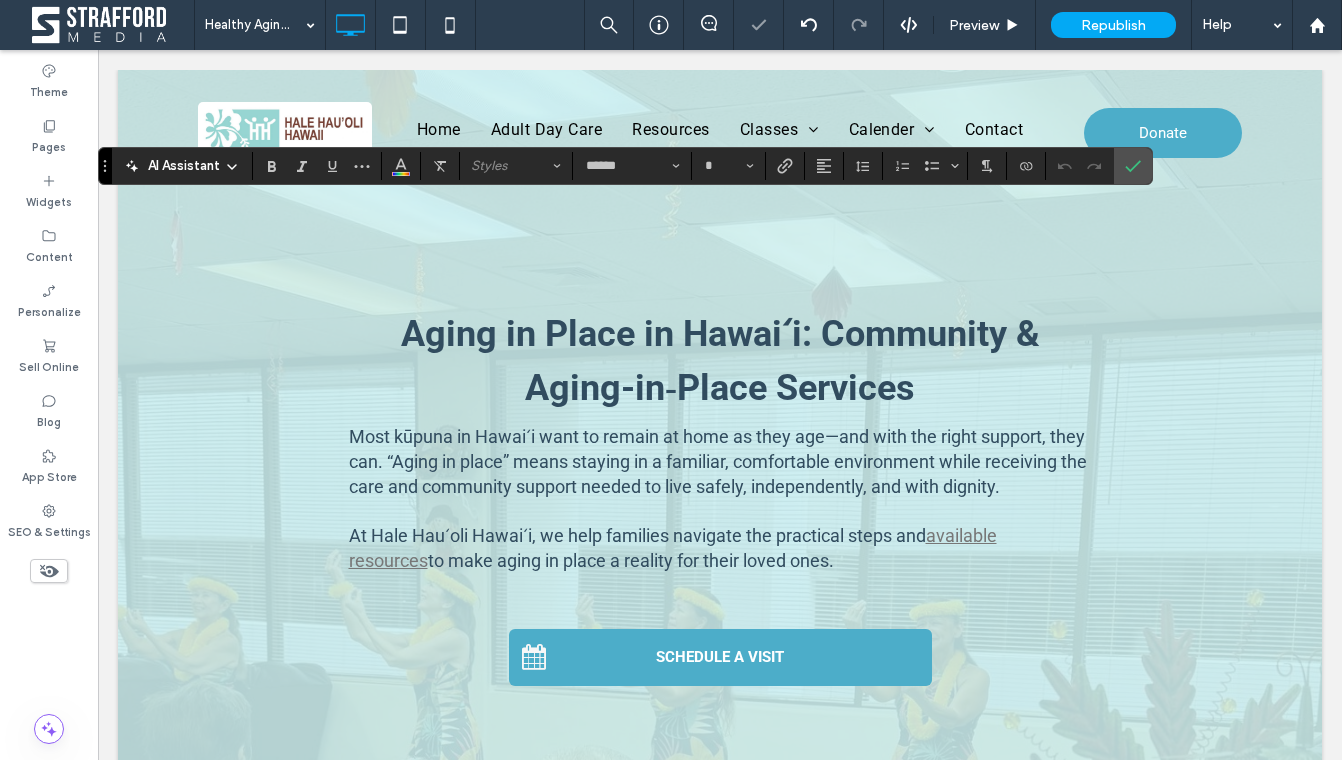 type on "**" 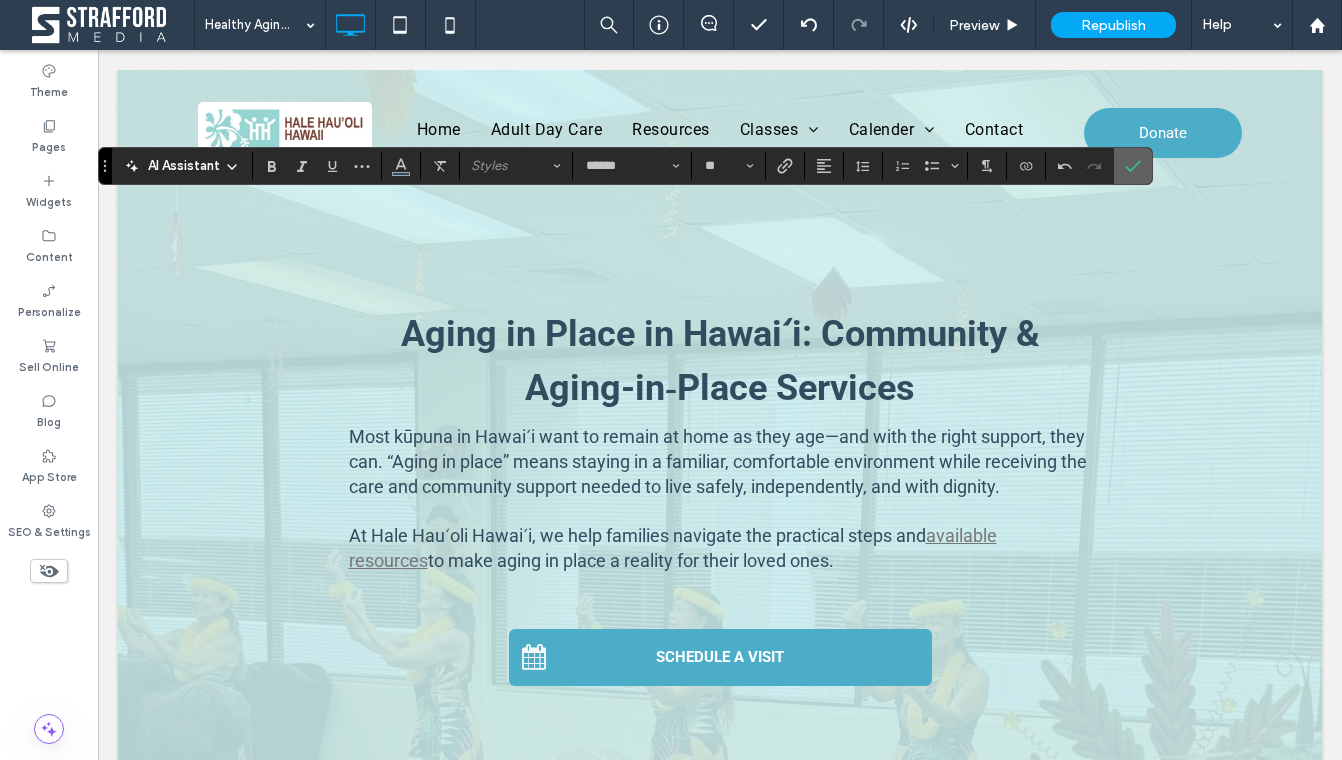 click at bounding box center [1133, 166] 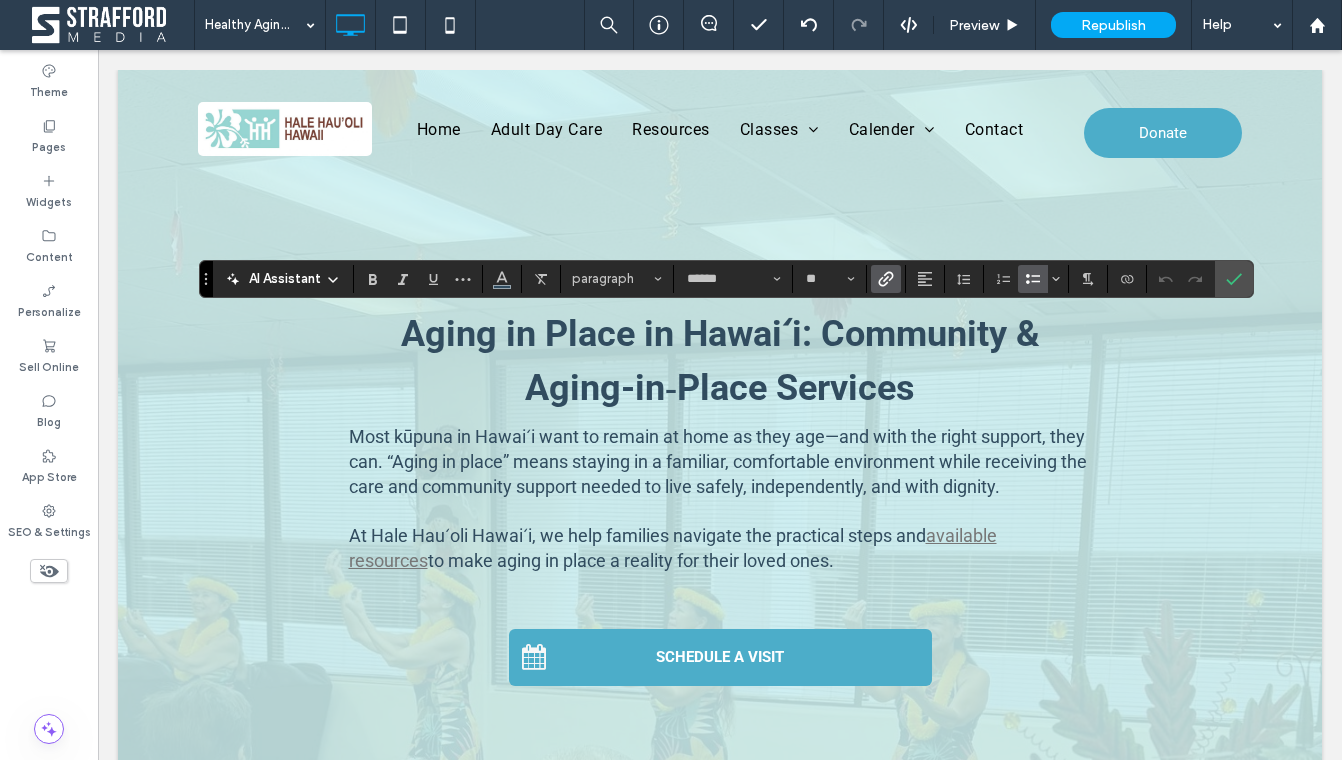 click 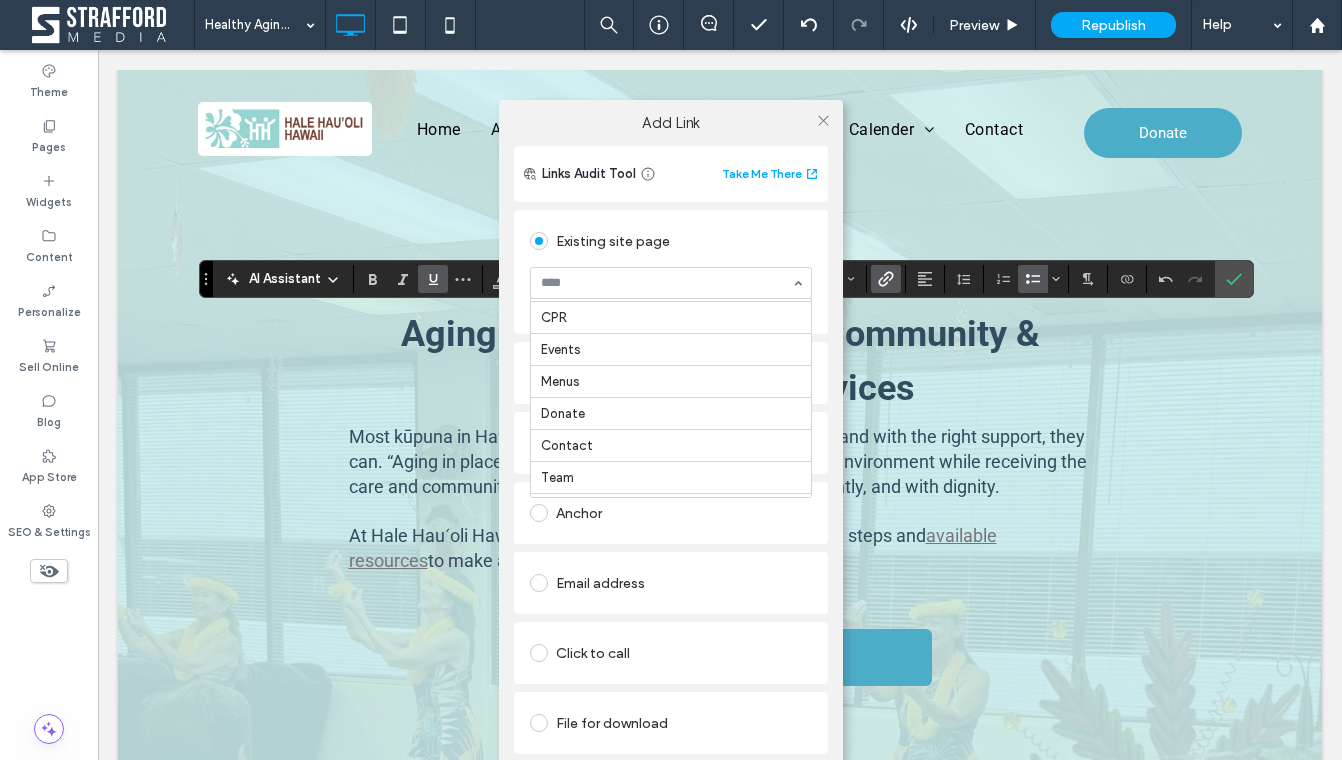 scroll, scrollTop: 163, scrollLeft: 0, axis: vertical 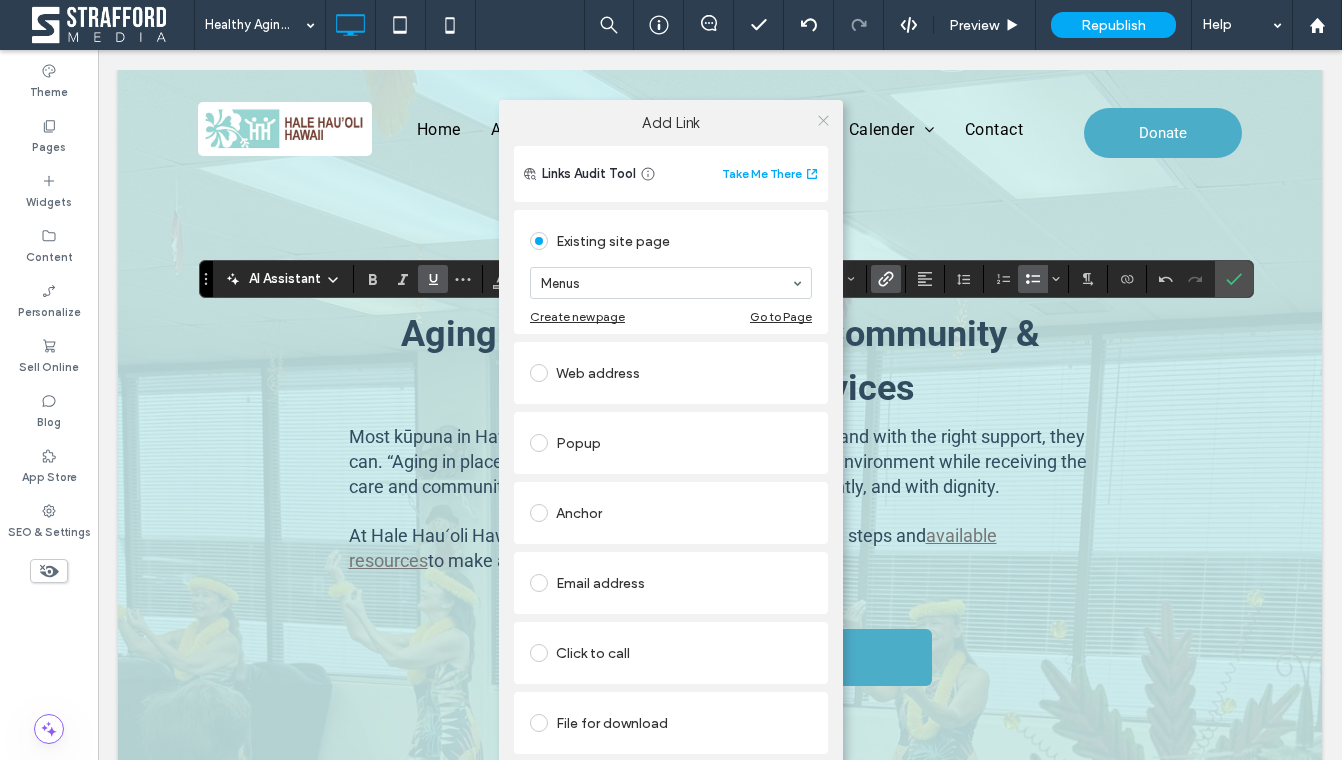 click 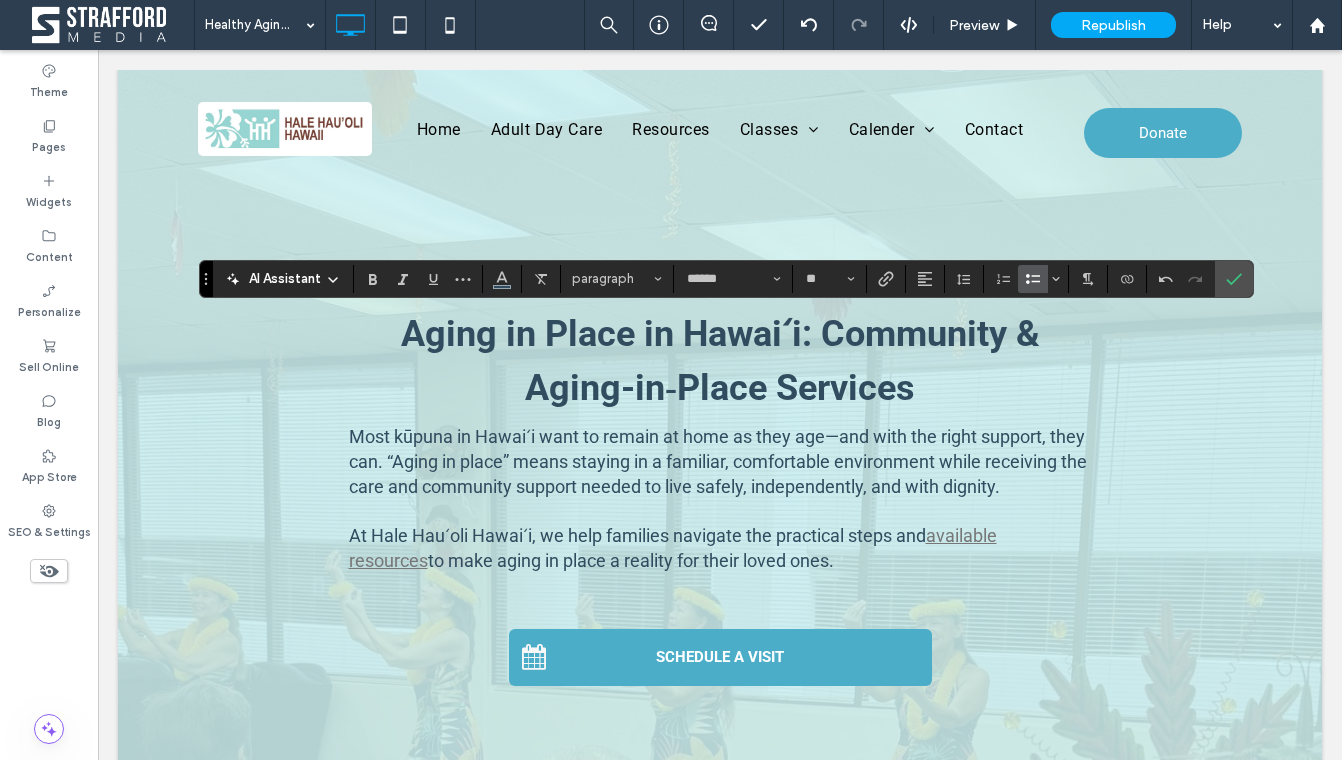 click at bounding box center (886, 279) 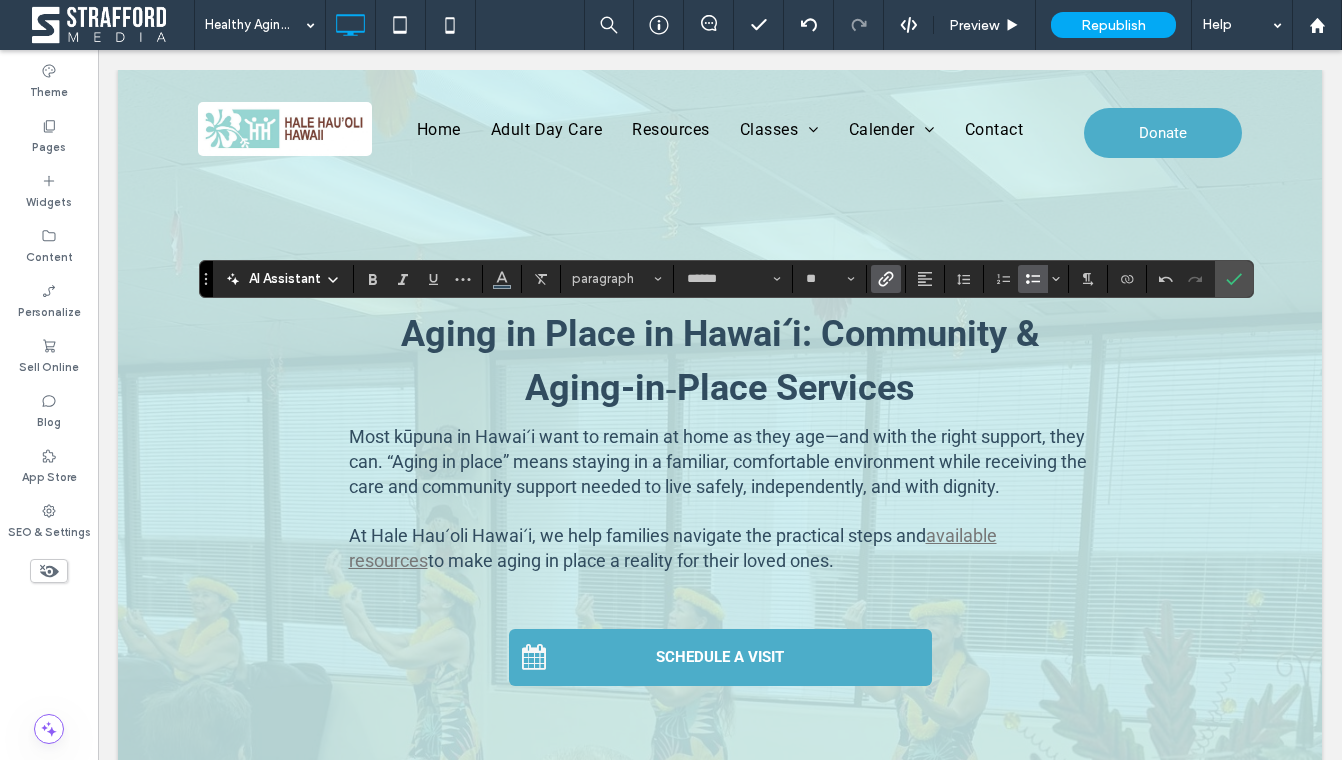 click at bounding box center [886, 279] 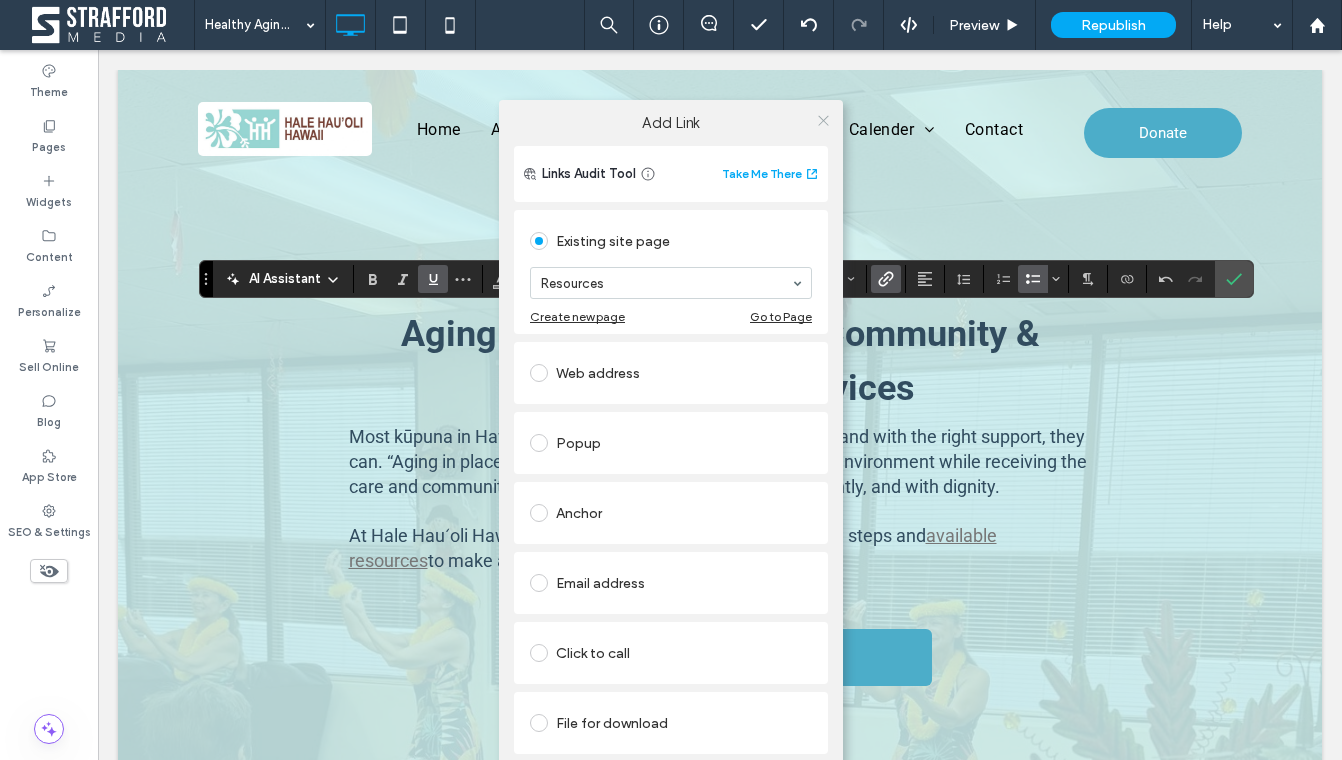 click 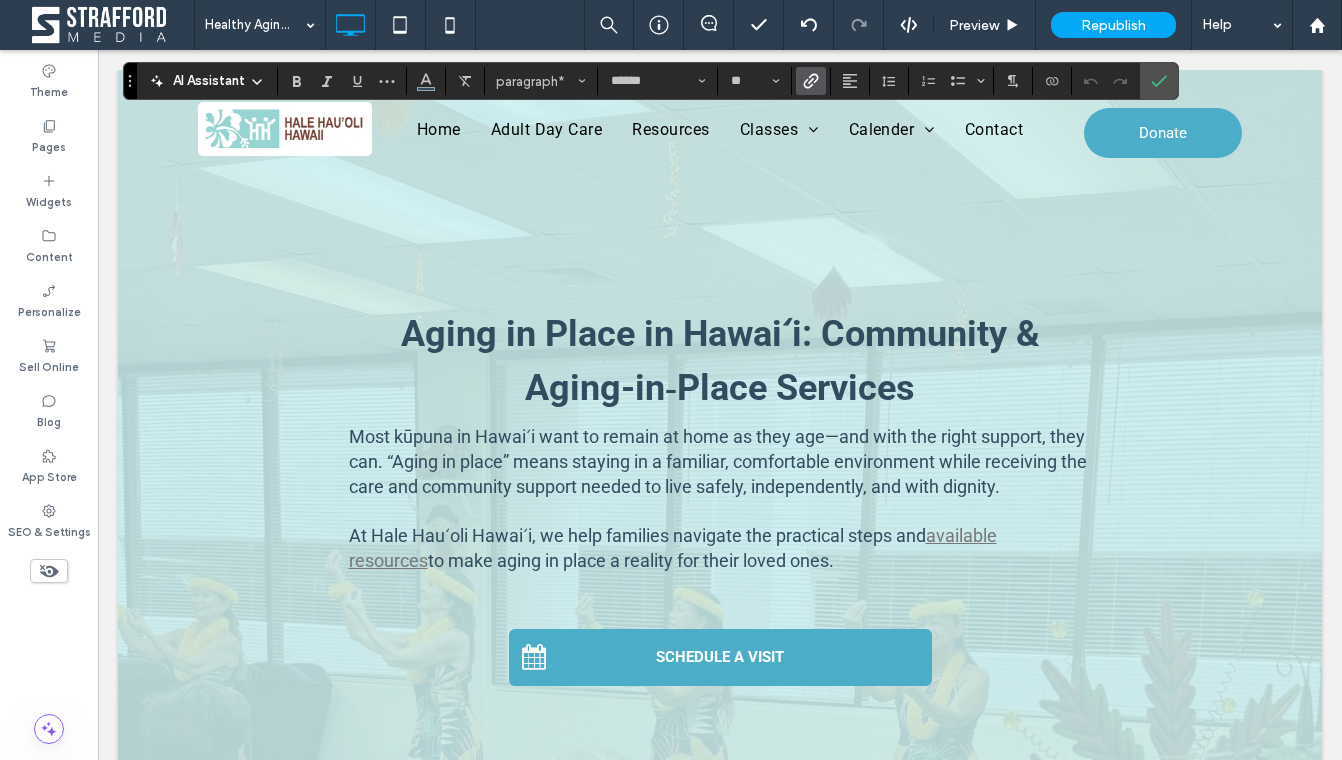 click 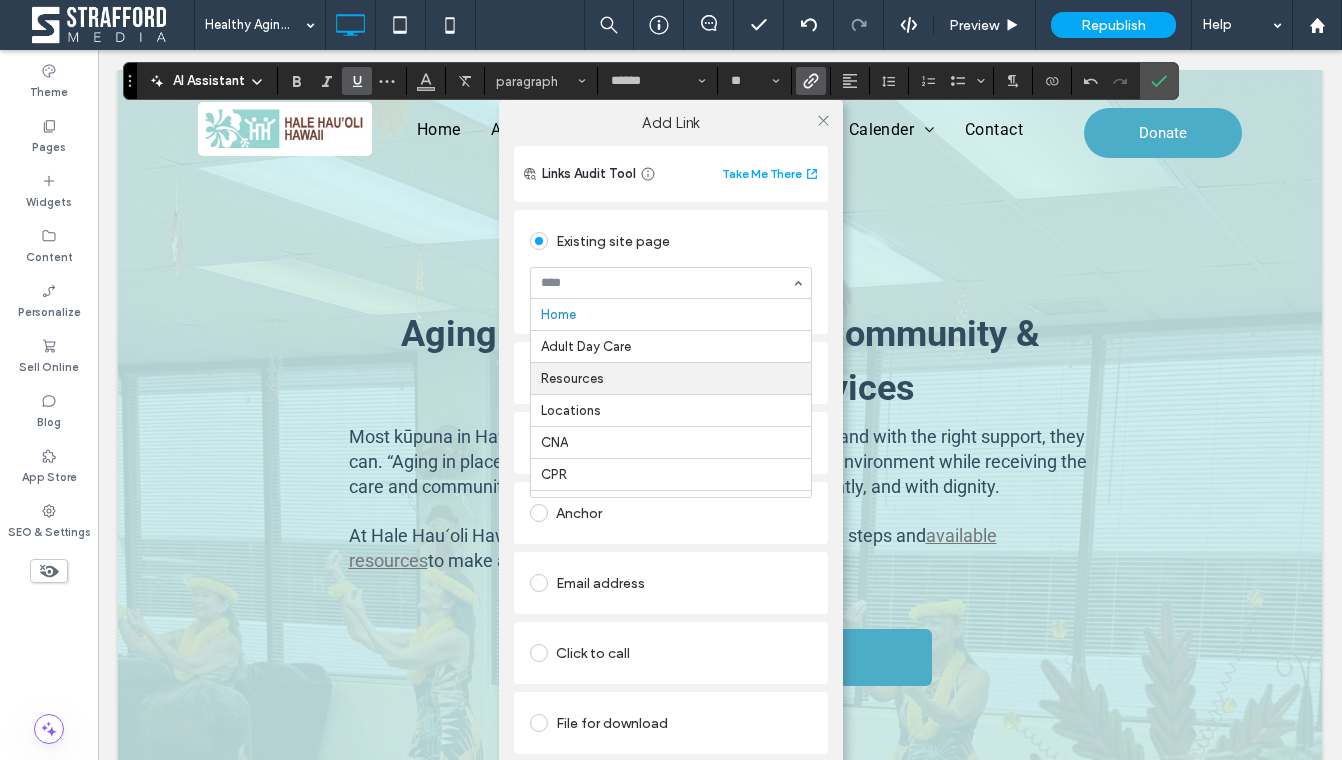 scroll, scrollTop: 395, scrollLeft: 0, axis: vertical 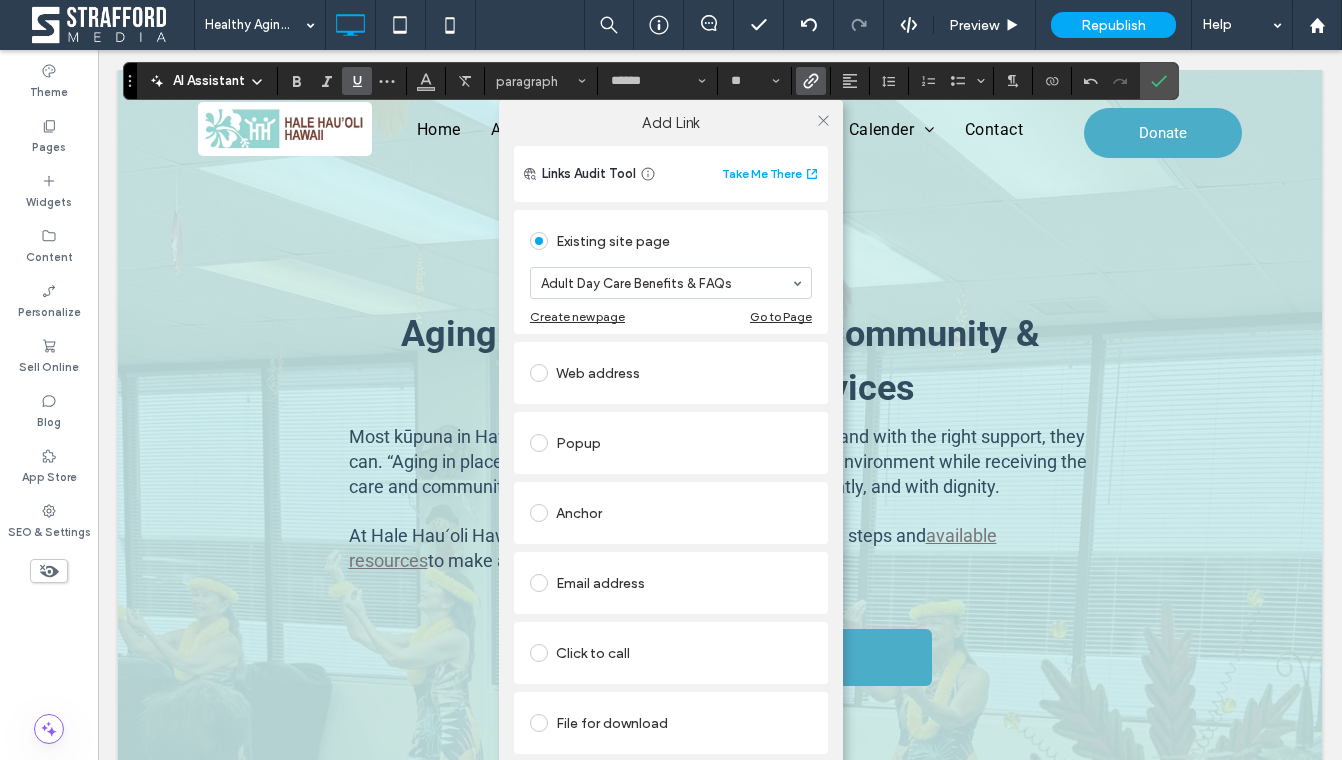 click on "Add Link Links Audit Tool Take Me There Existing site page Adult Day Care Benefits & FAQs Create new page Go to Page Web address Popup Anchor Email address Click to call File for download Remove link" at bounding box center (671, 455) 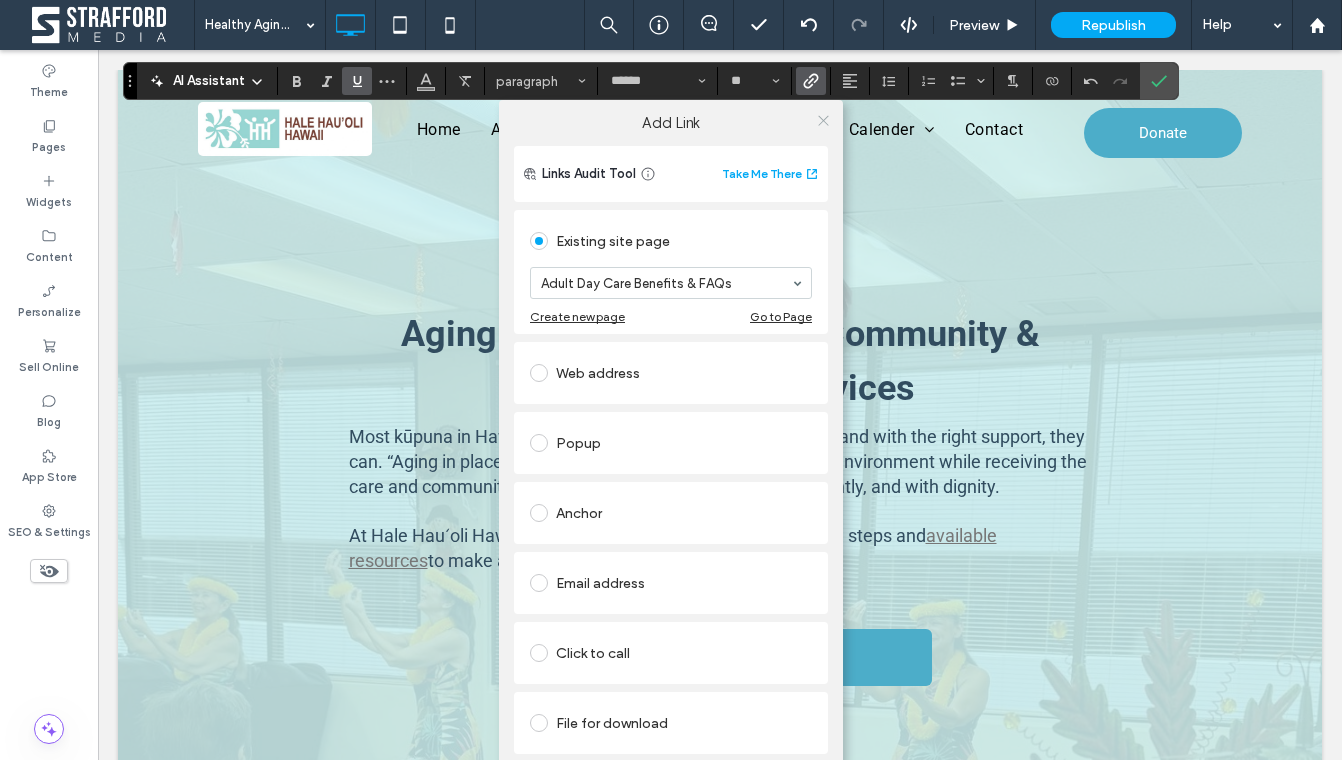 click 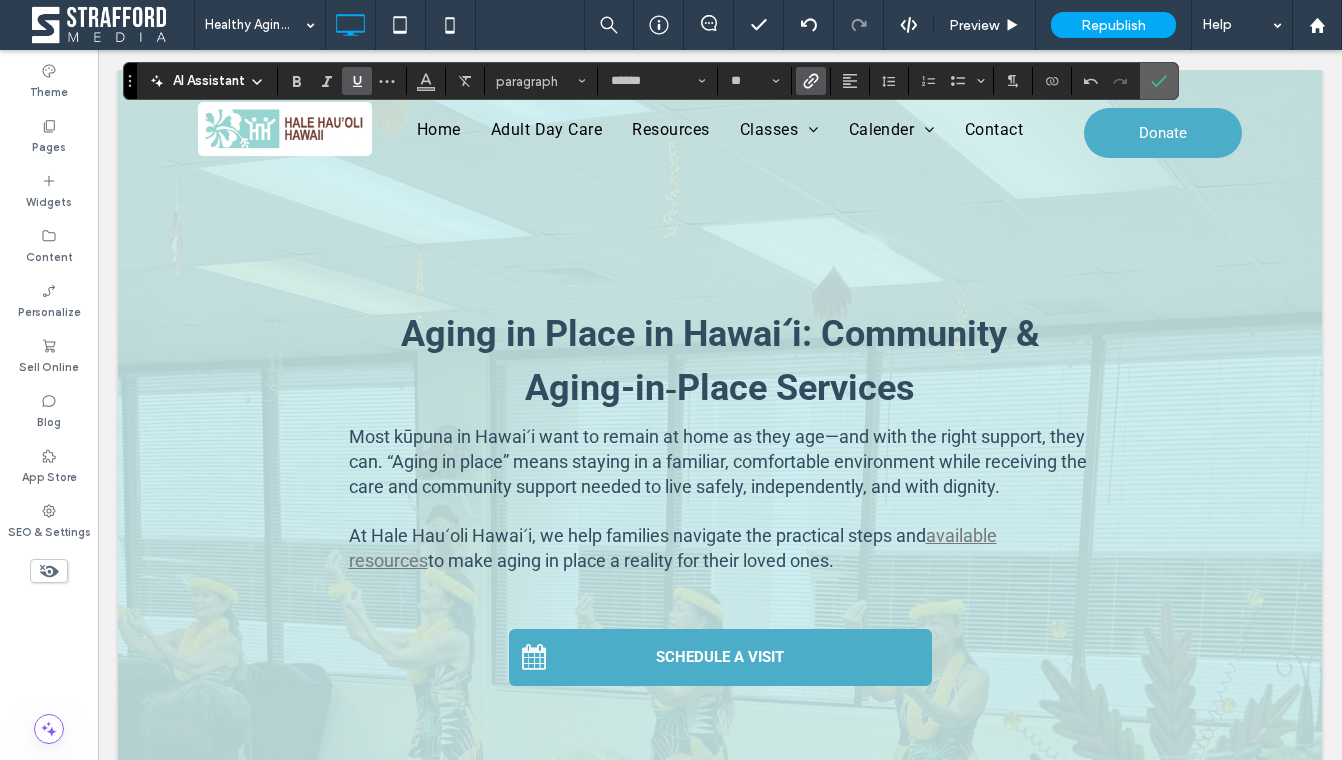 click at bounding box center [1155, 81] 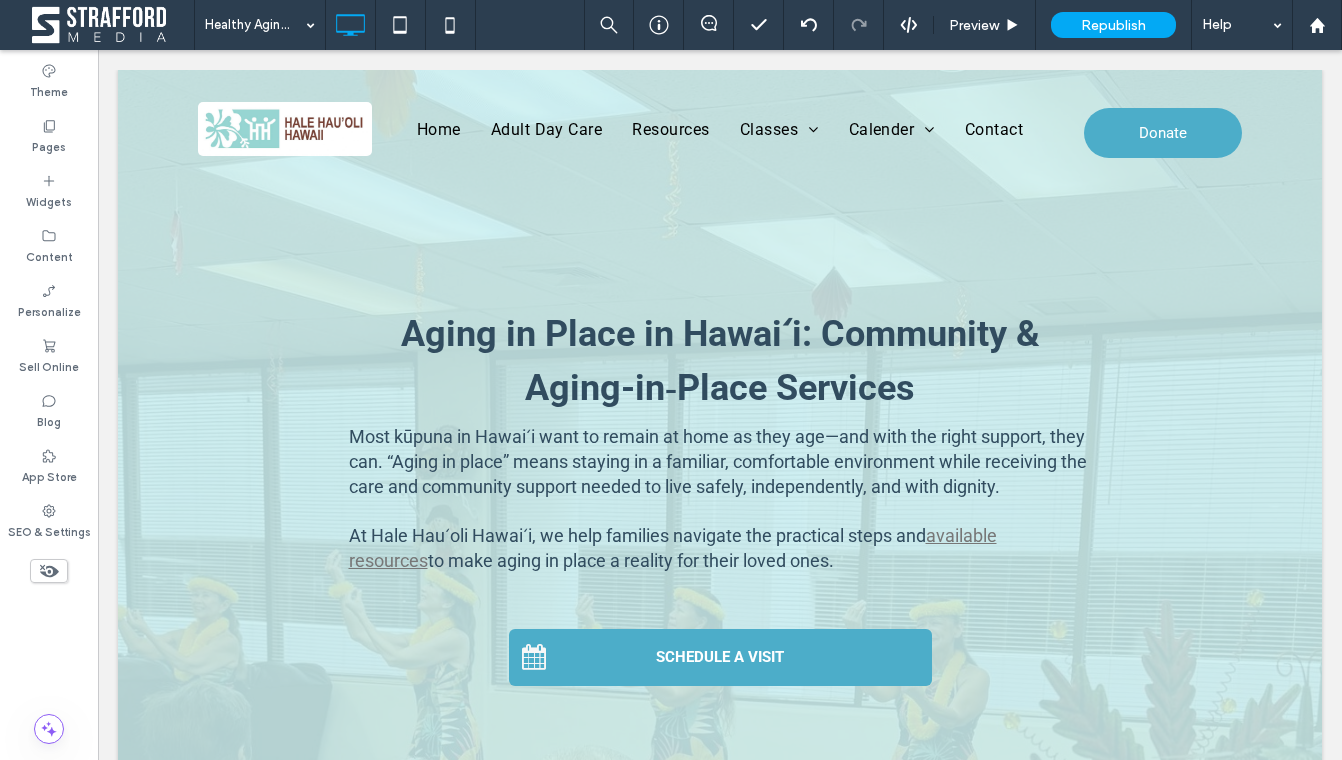 type on "******" 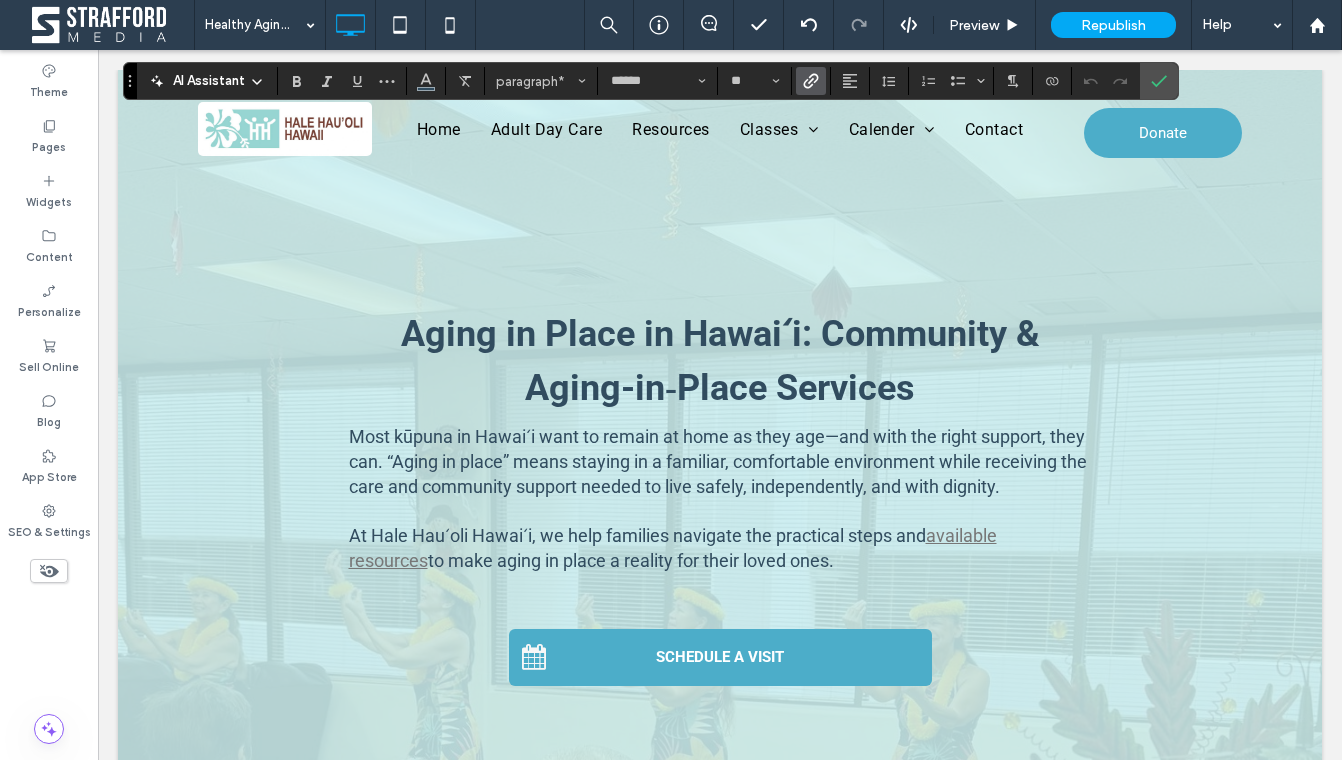 click 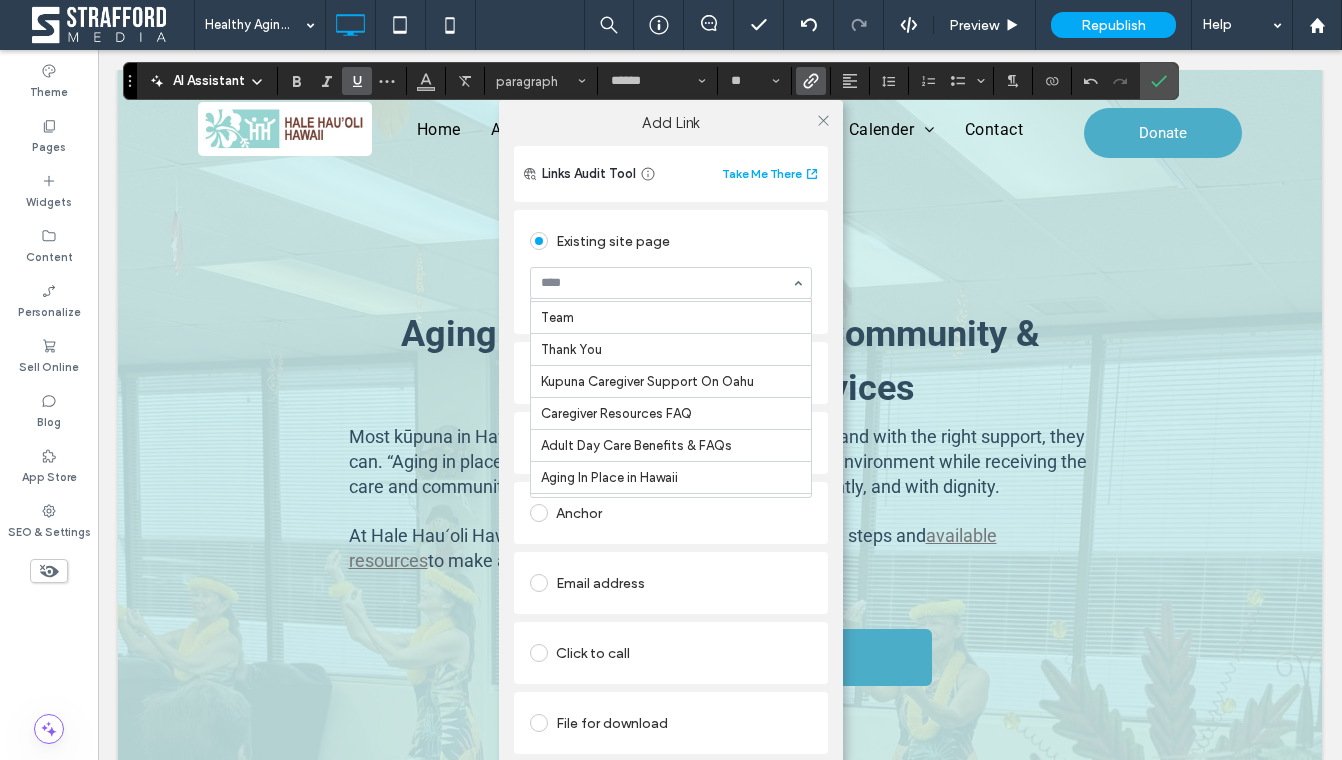 scroll, scrollTop: 319, scrollLeft: 0, axis: vertical 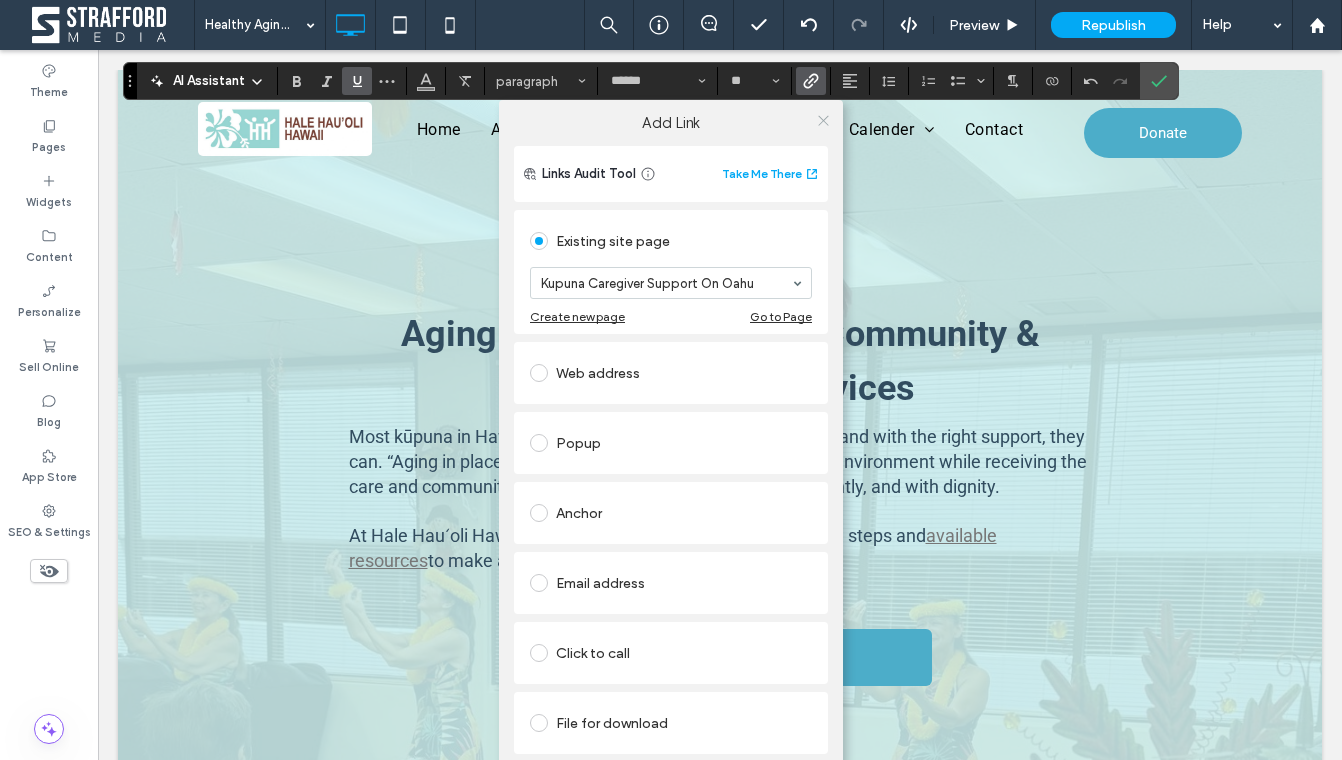 click at bounding box center (823, 120) 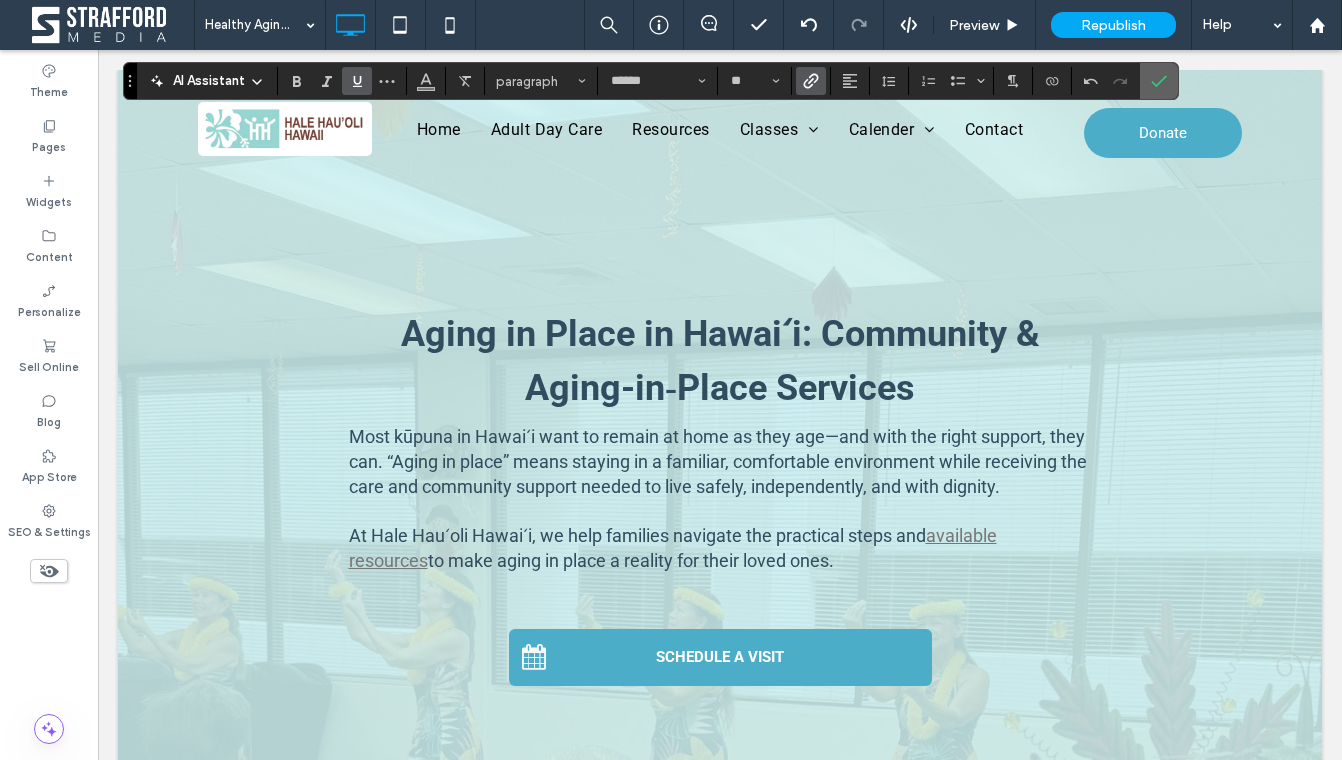 click at bounding box center [1155, 81] 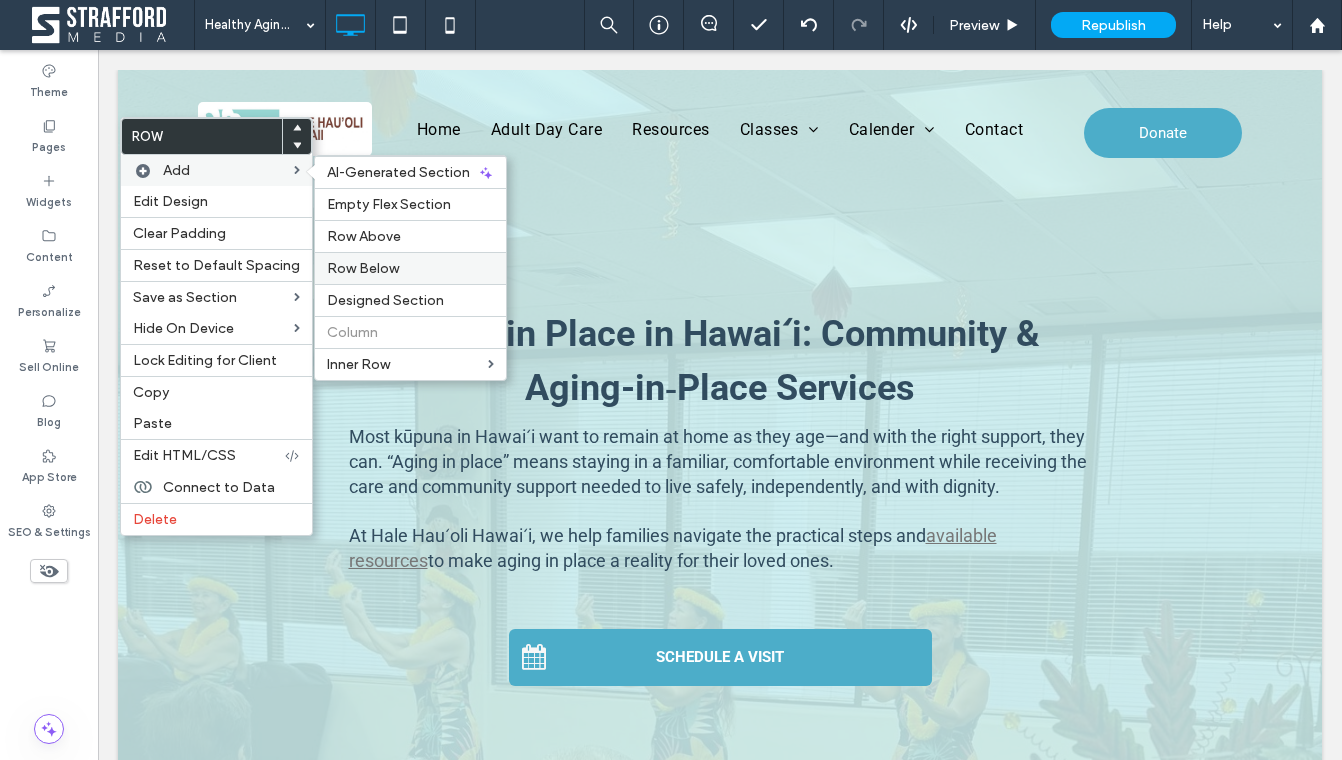 click on "Row Below" at bounding box center (363, 268) 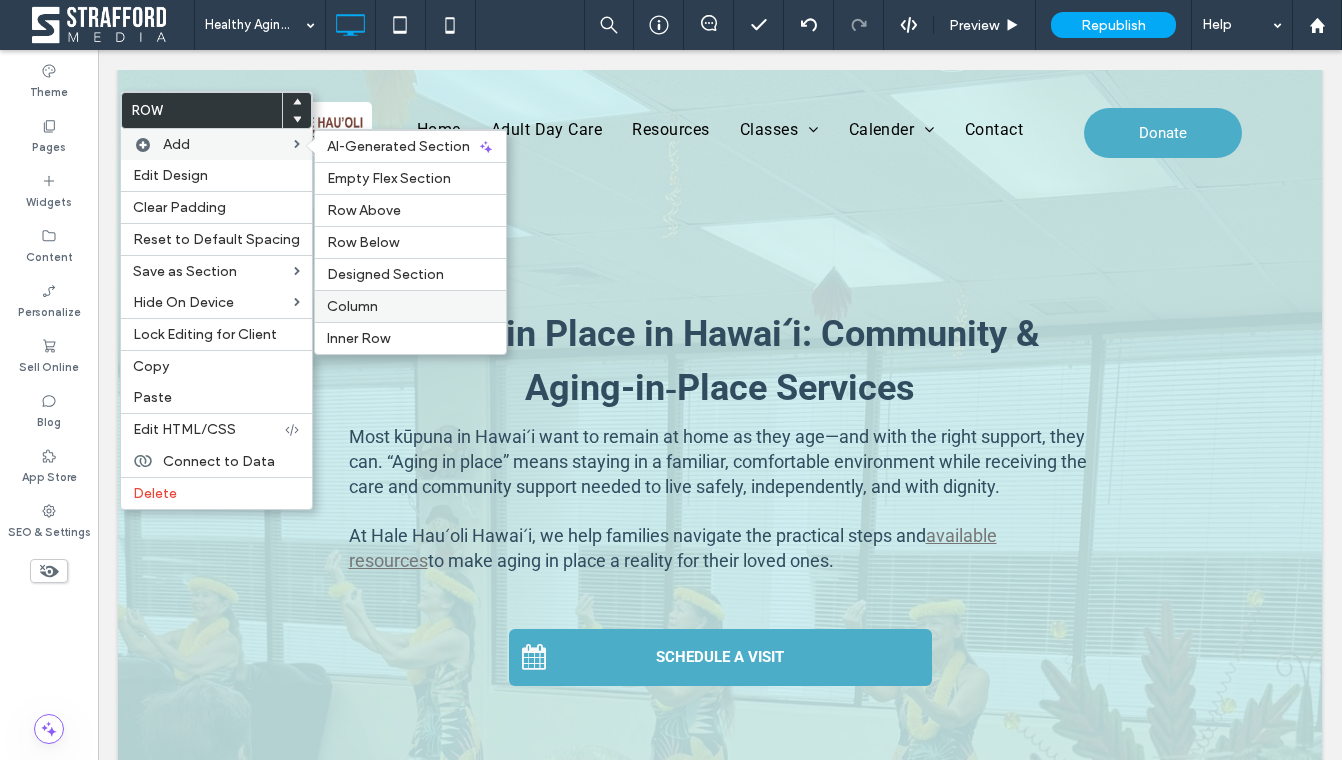 click on "Column" at bounding box center (352, 306) 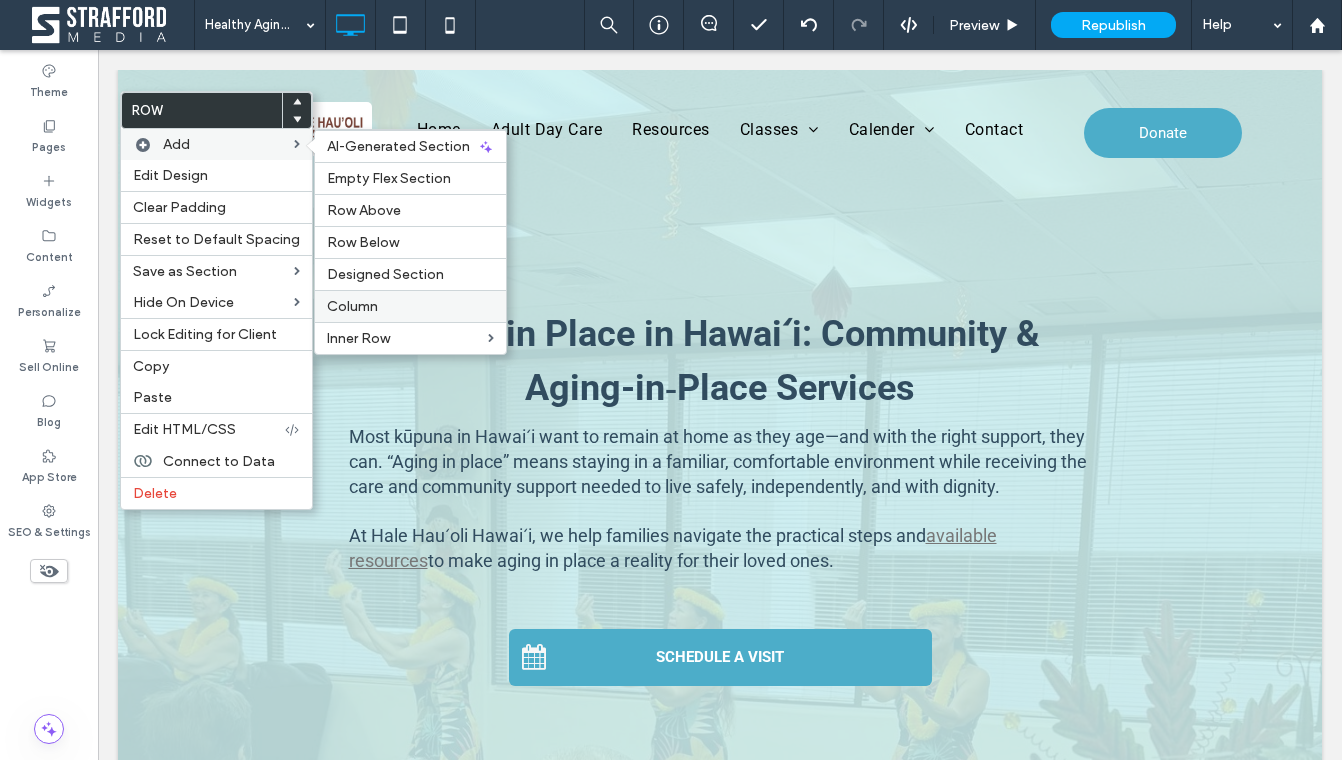click on "Column" at bounding box center (352, 306) 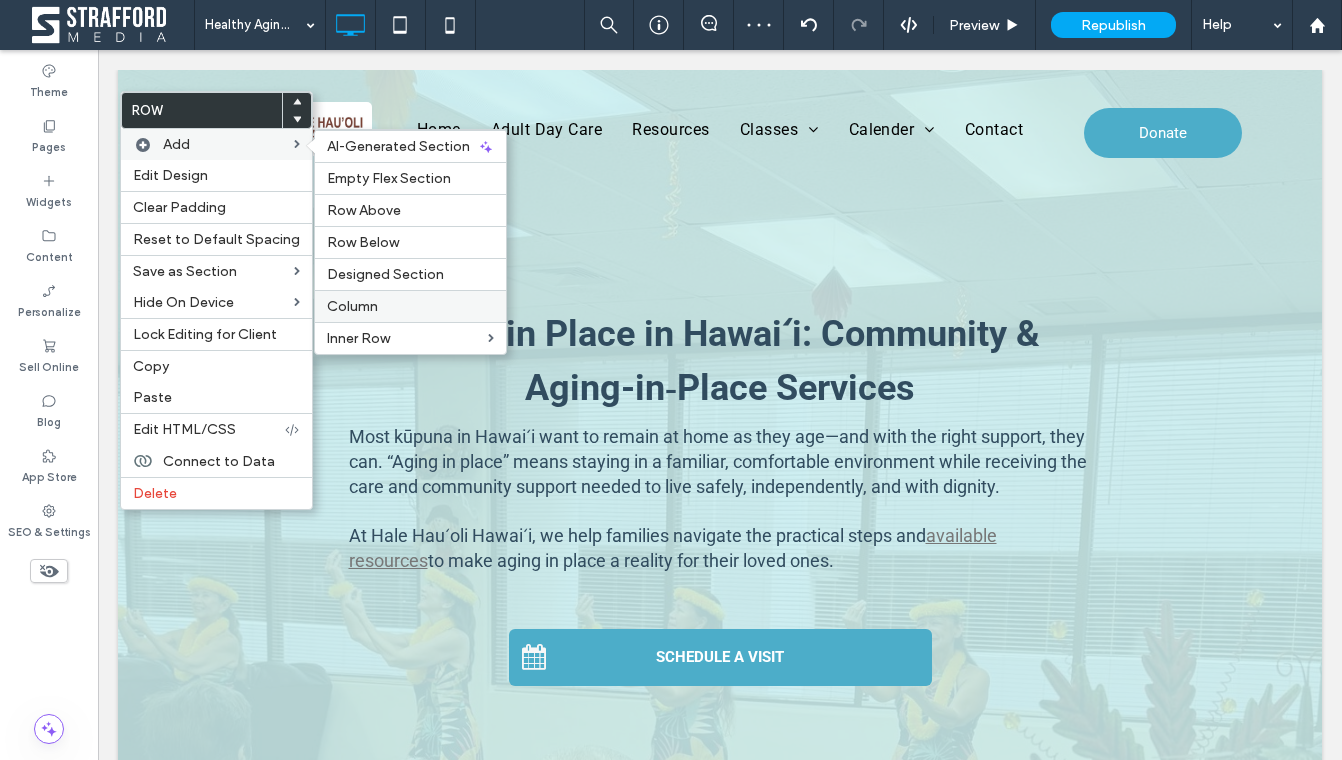 click on "Column" at bounding box center (352, 306) 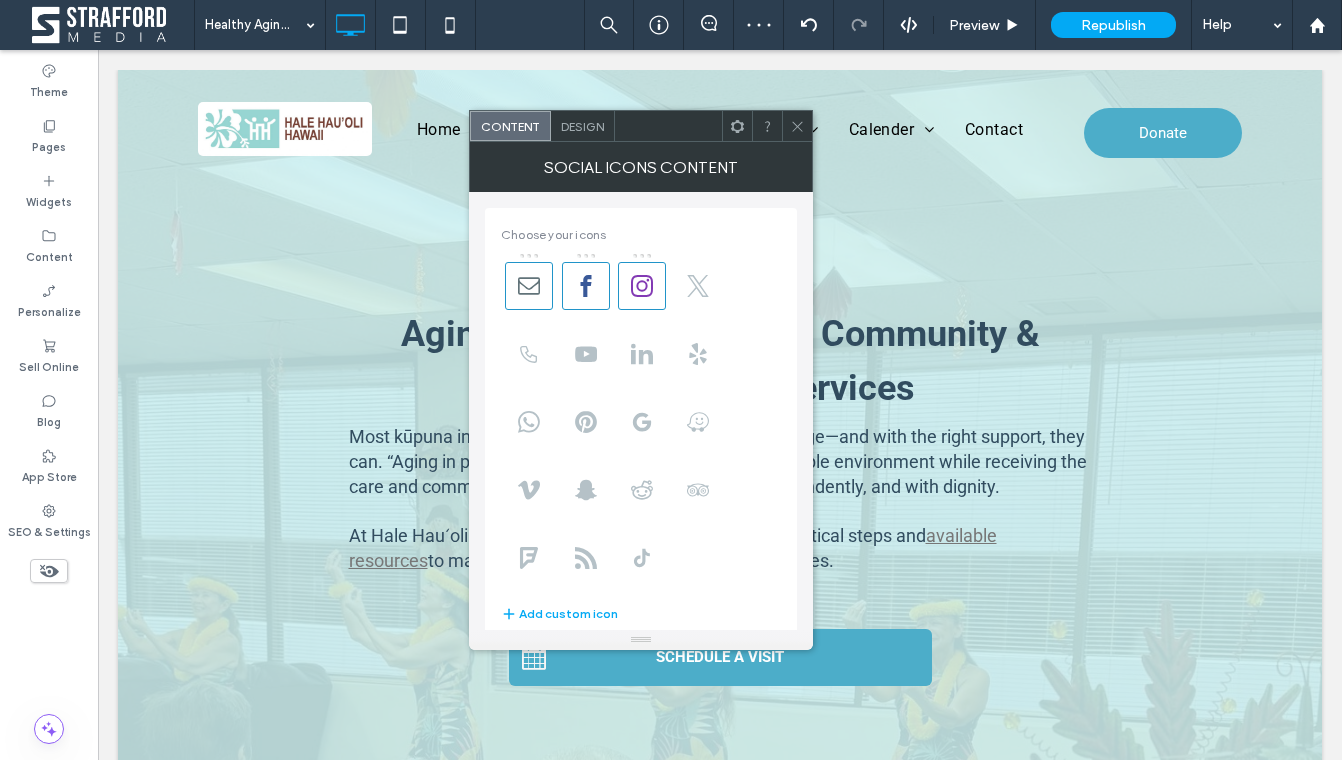 click on "Design" at bounding box center [583, 126] 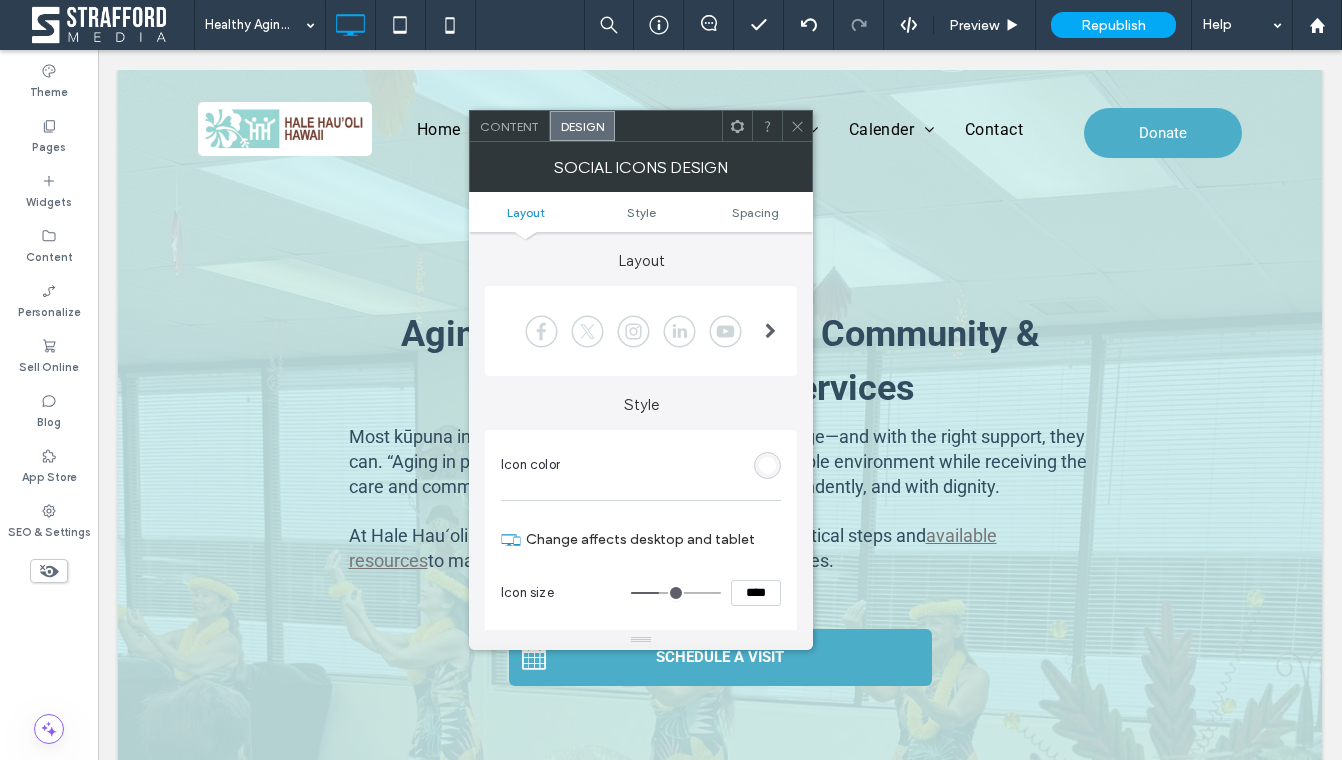 type on "**" 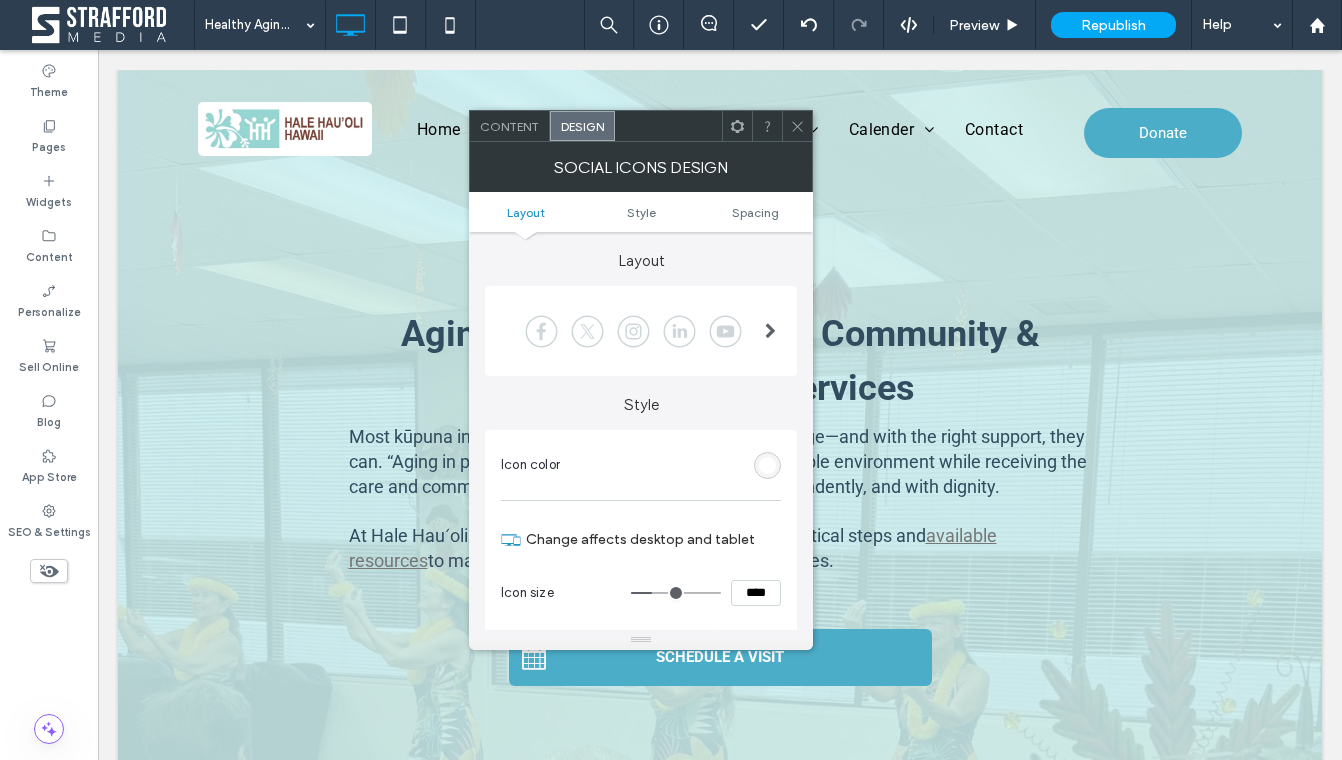 type on "**" 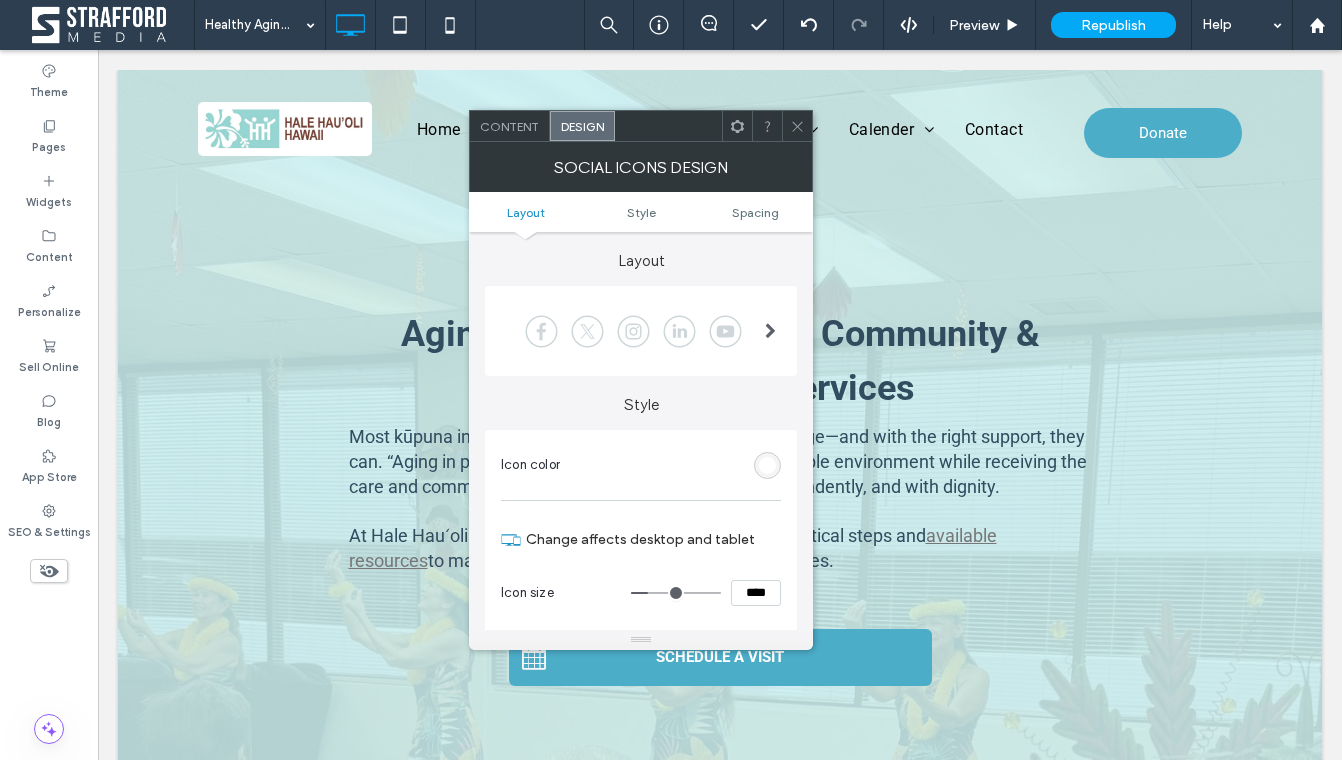 type on "**" 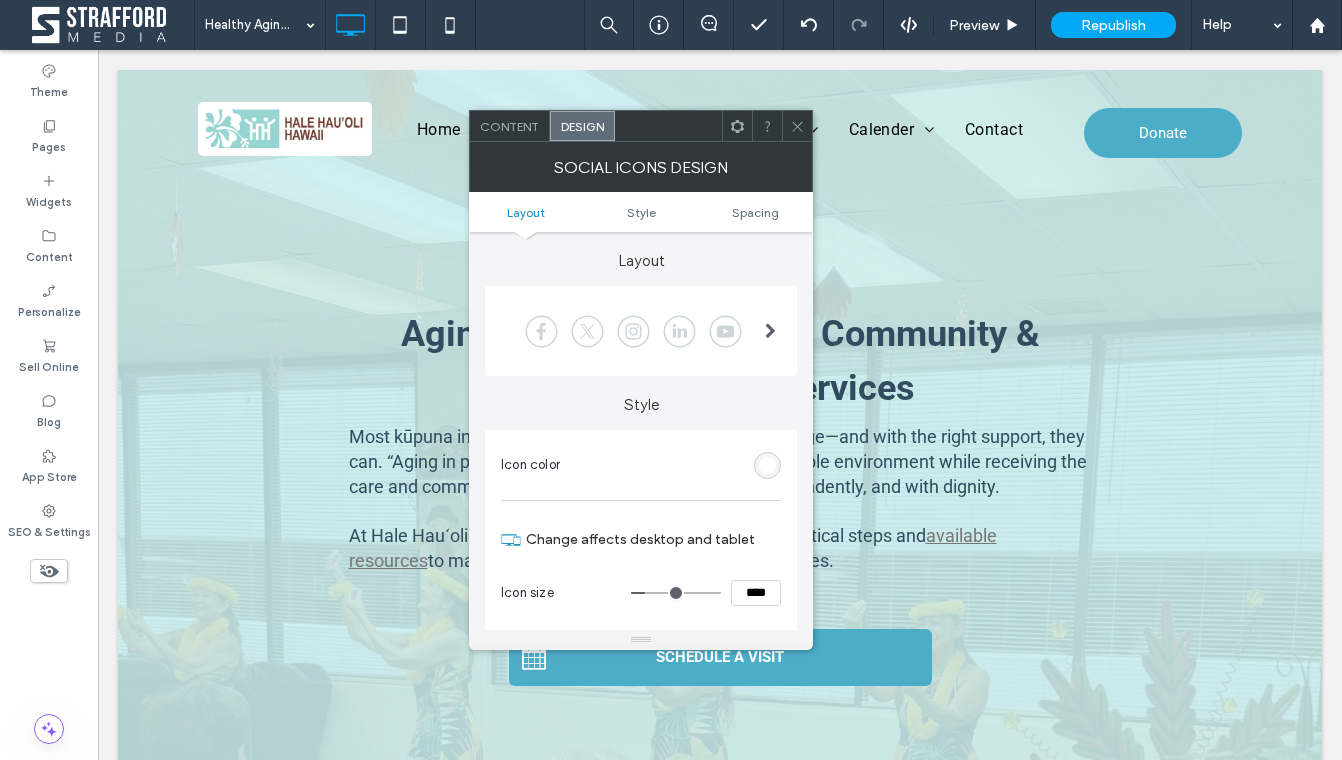 type on "**" 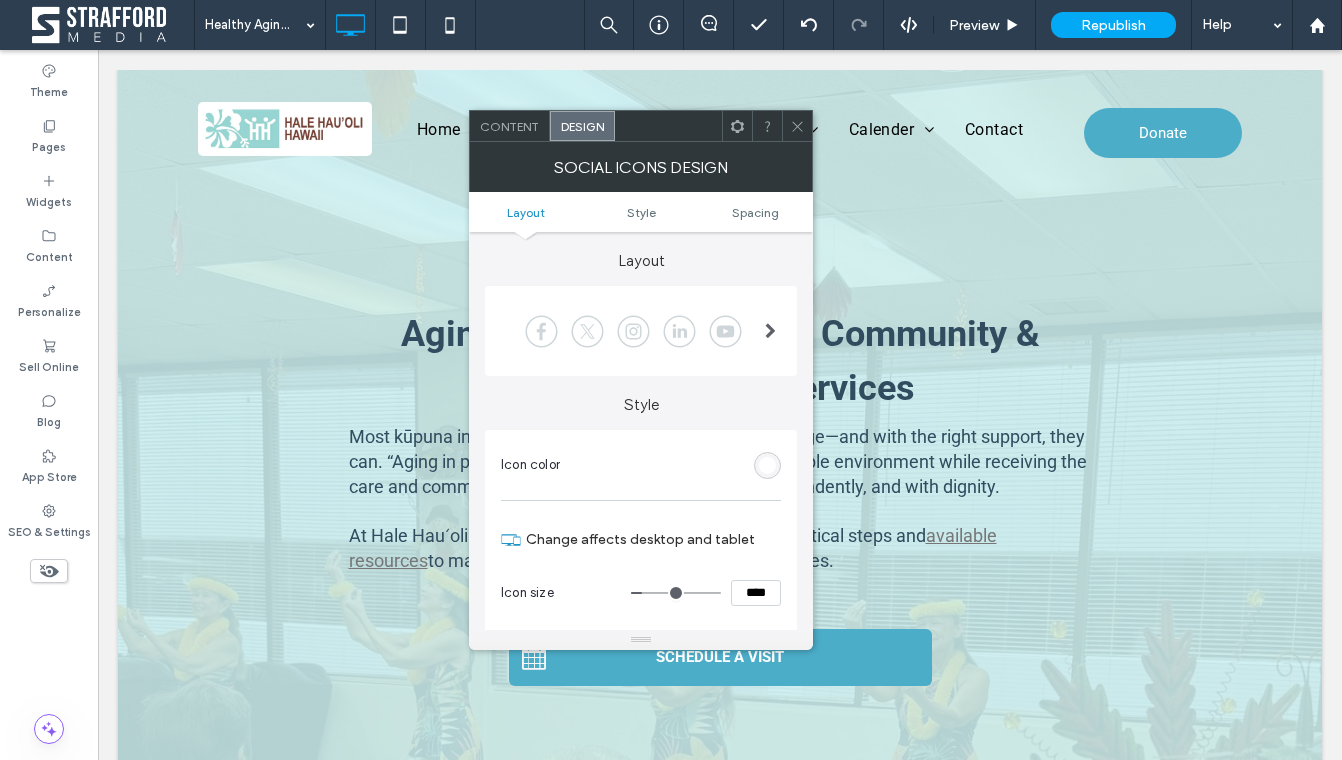drag, startPoint x: 658, startPoint y: 595, endPoint x: 647, endPoint y: 596, distance: 11.045361 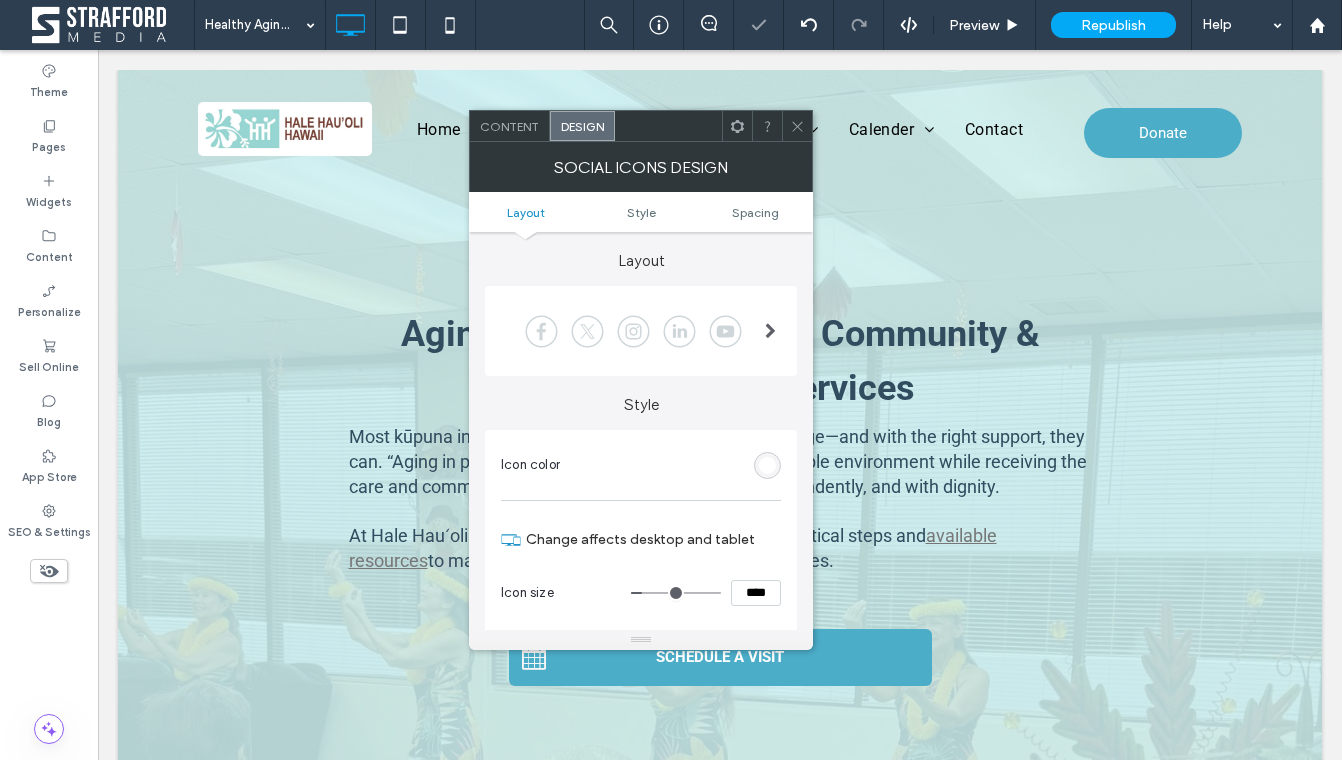 click at bounding box center (797, 126) 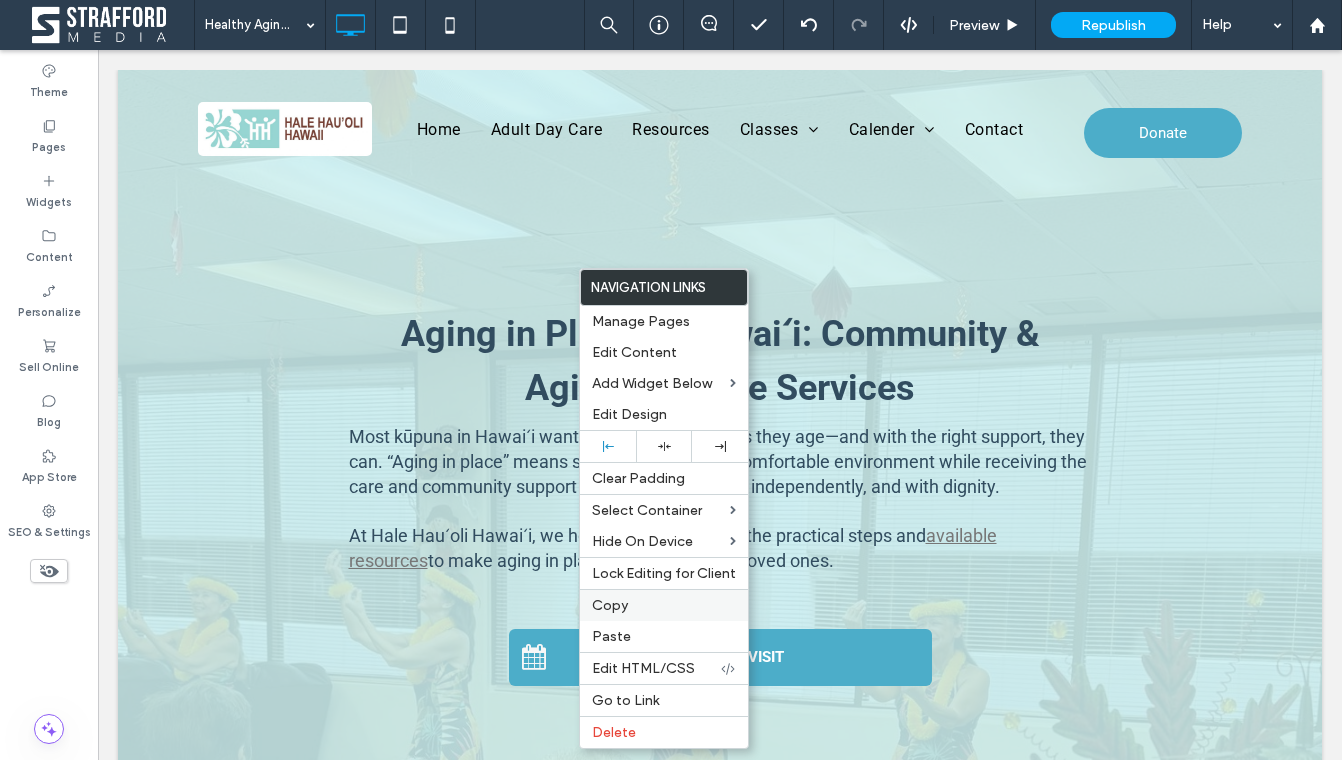 click on "Copy" at bounding box center [664, 605] 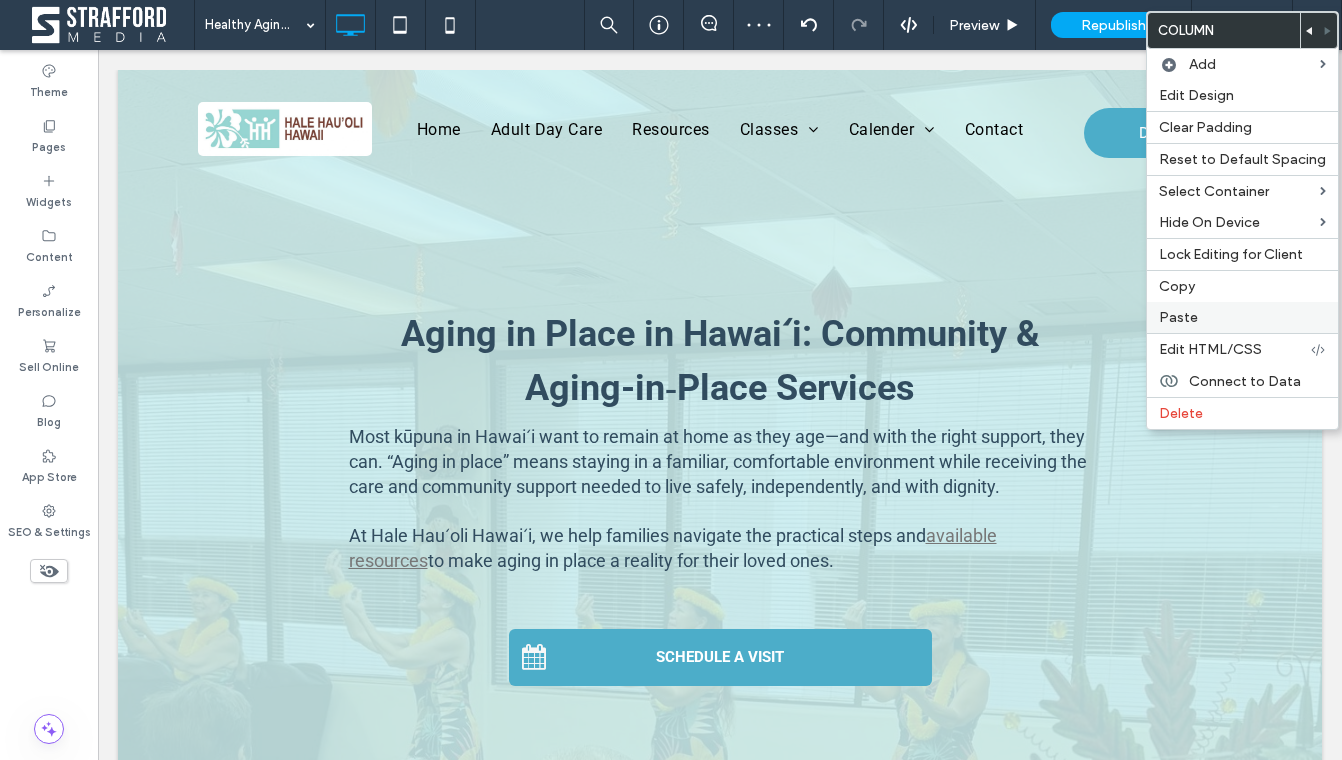 click on "Paste" at bounding box center [1178, 317] 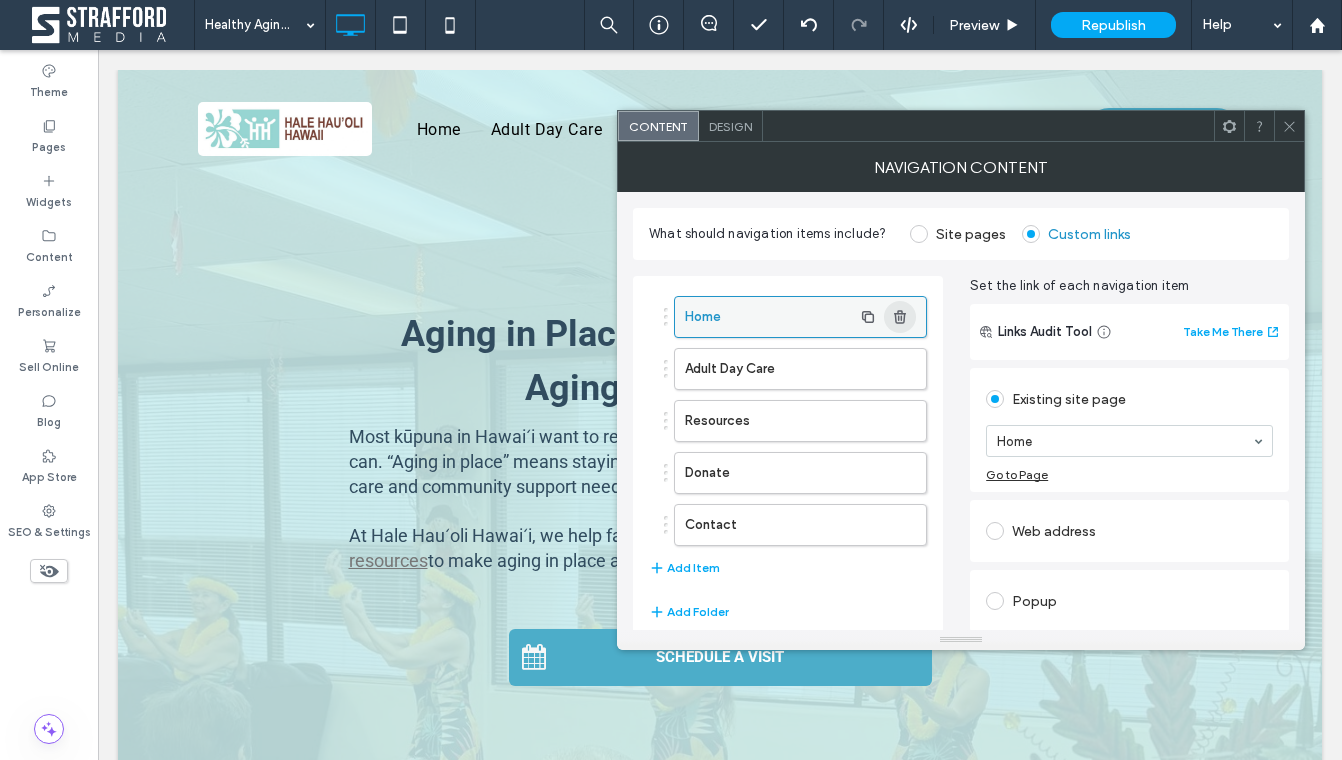 click 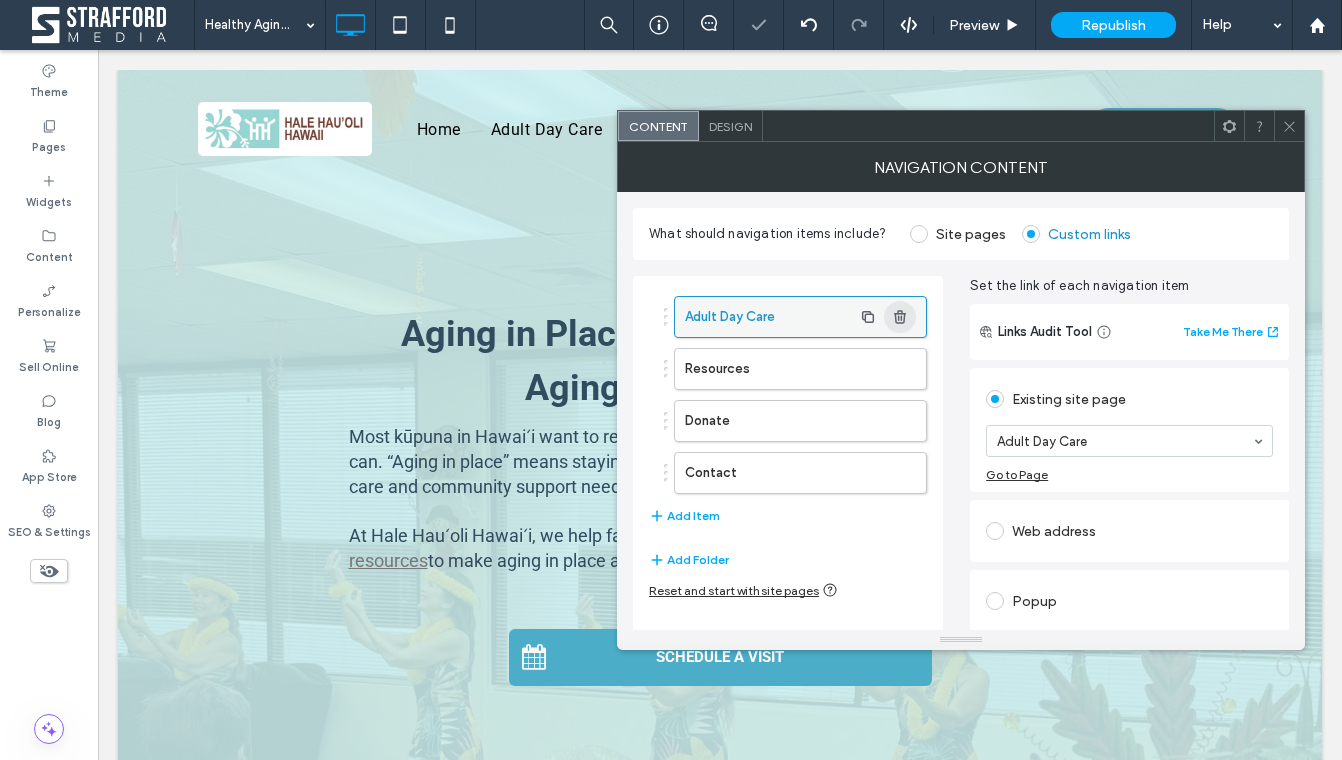 click 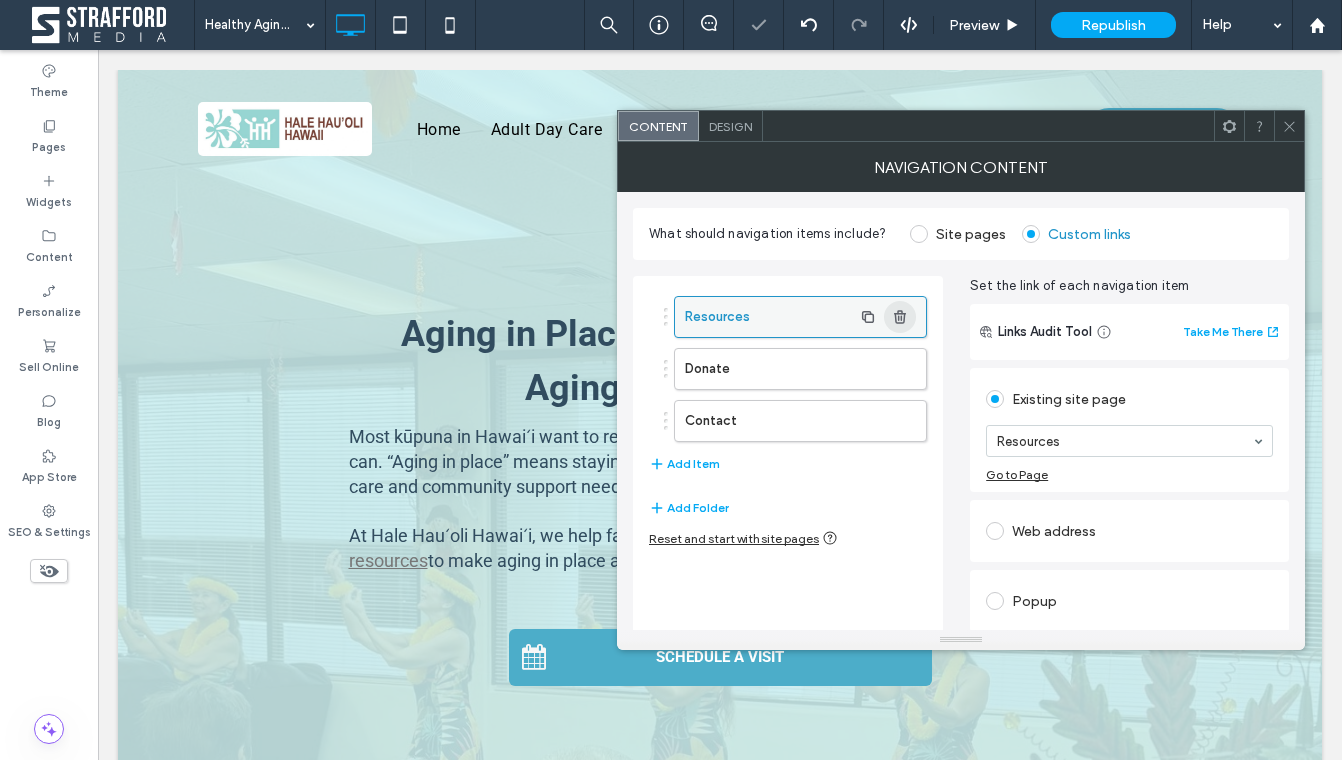 click 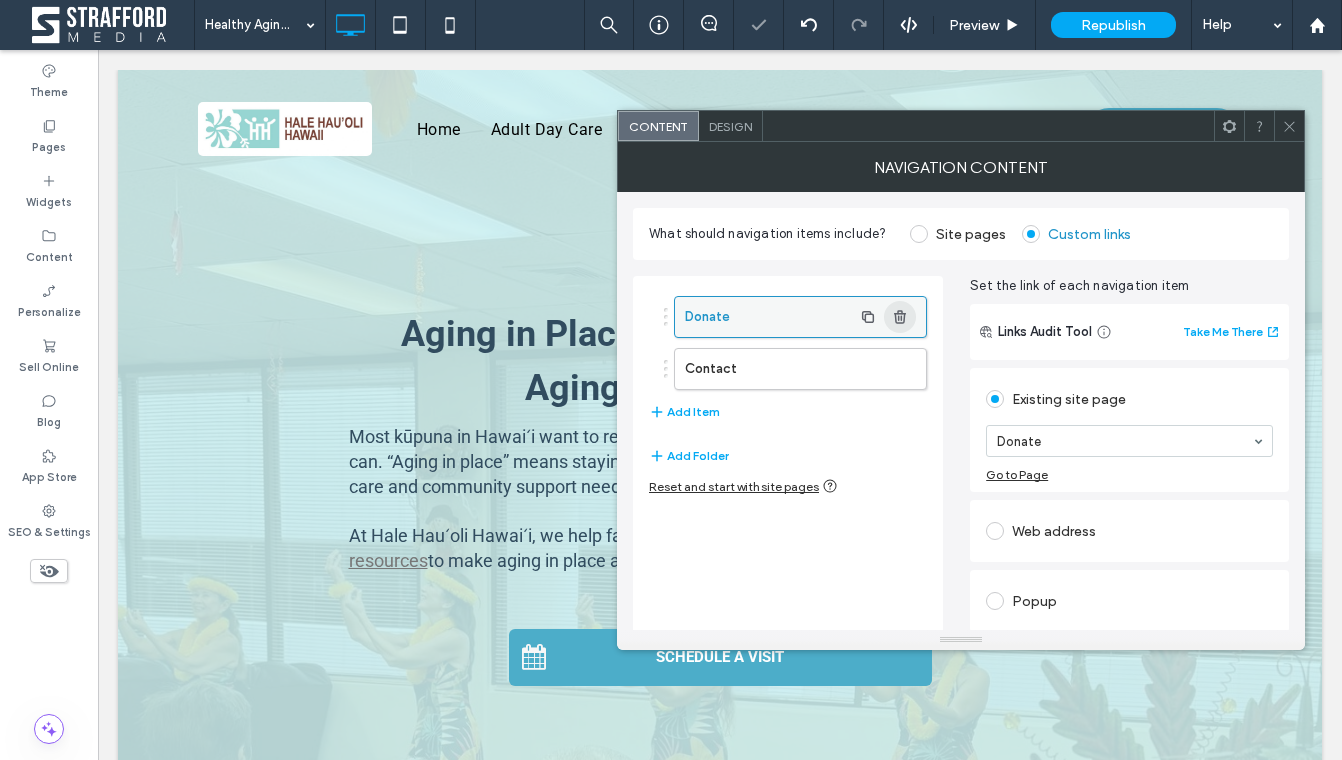 click 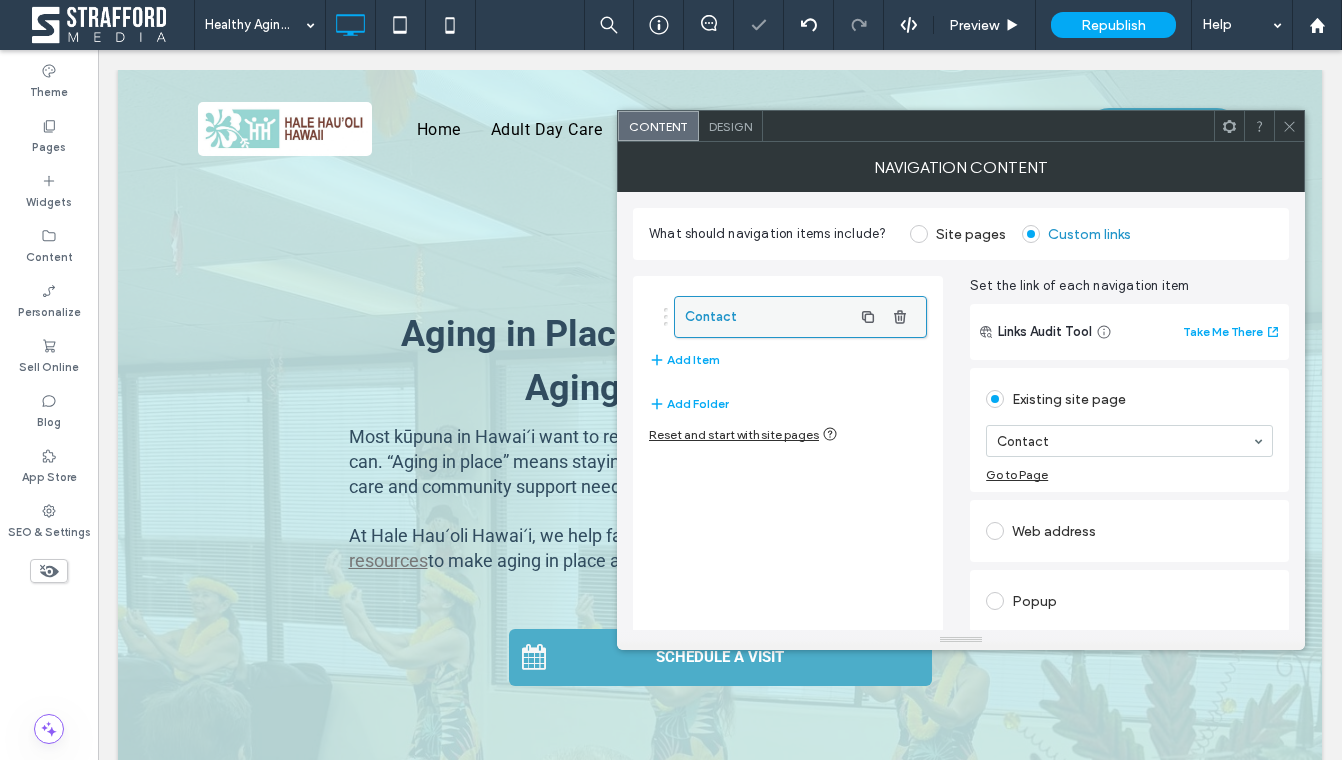 click on "Contact" at bounding box center [768, 317] 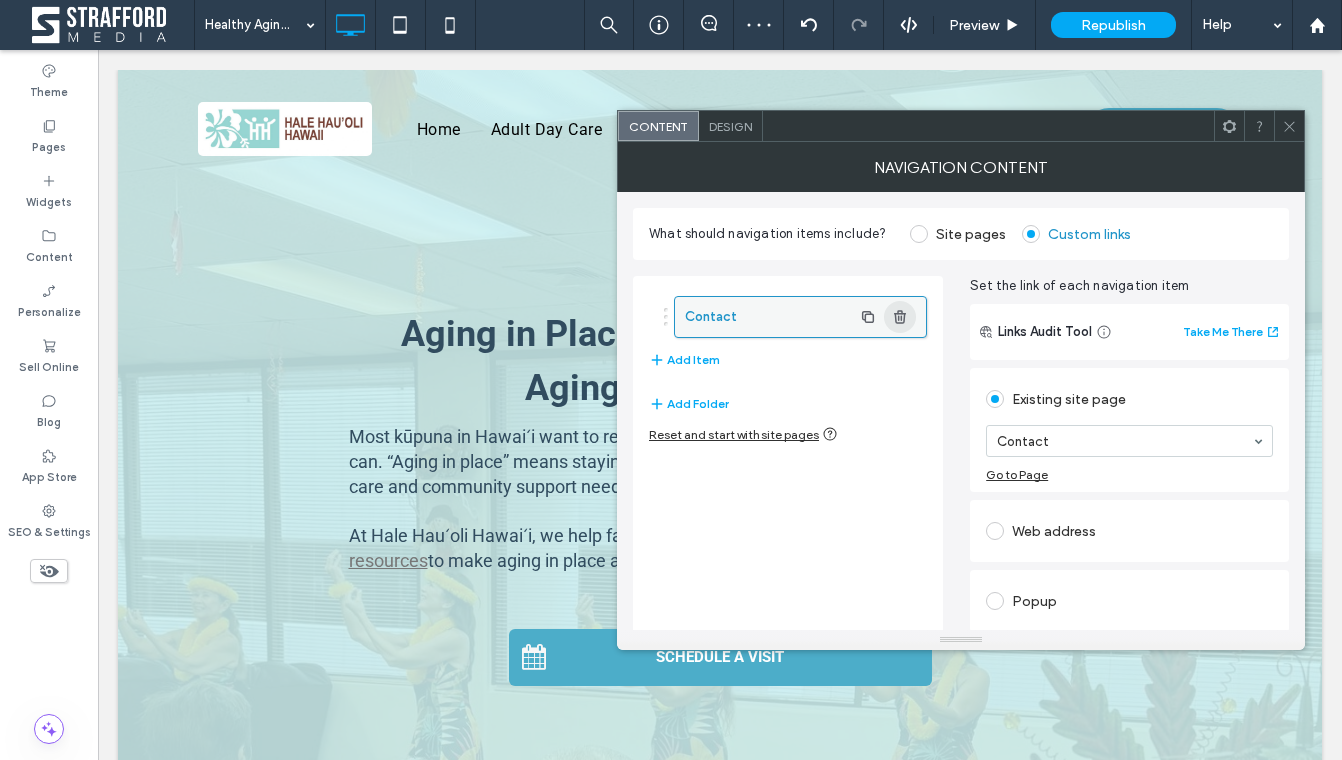 click 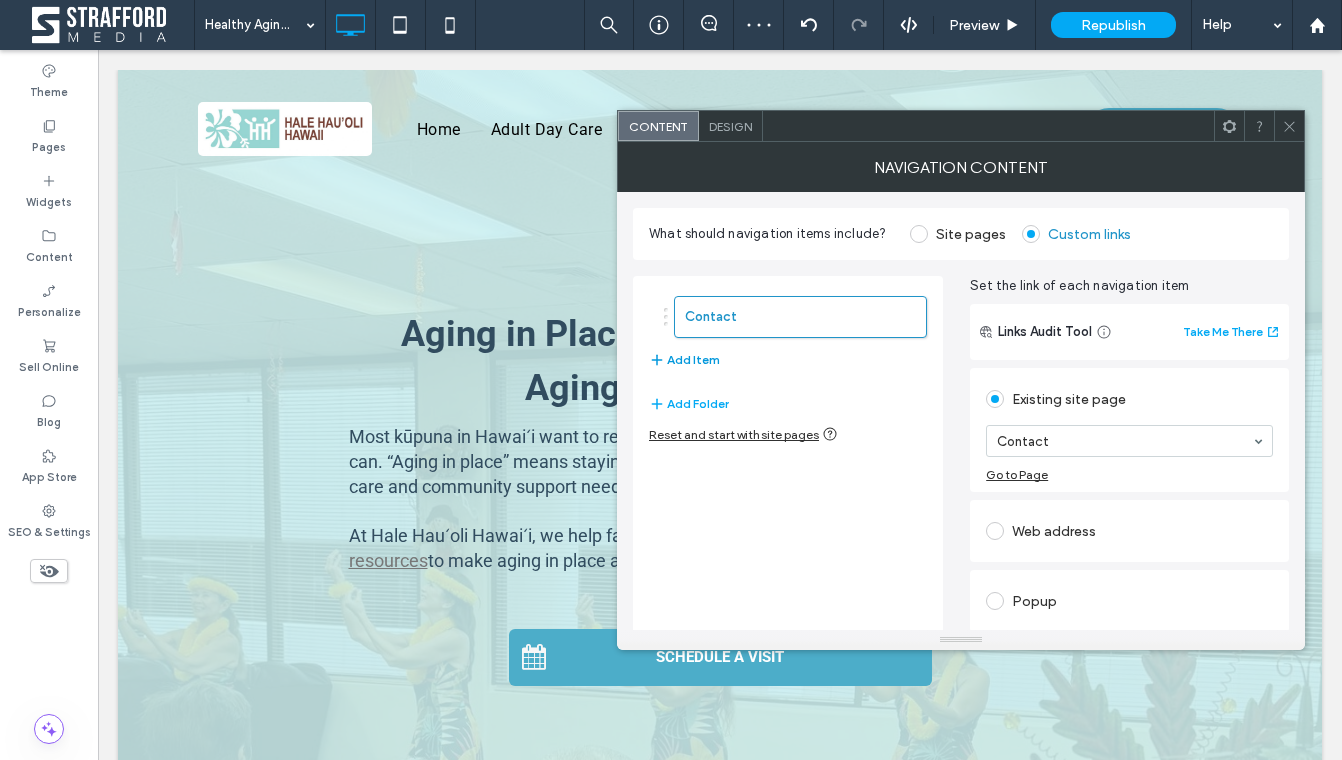 click on "Add Item" at bounding box center [684, 360] 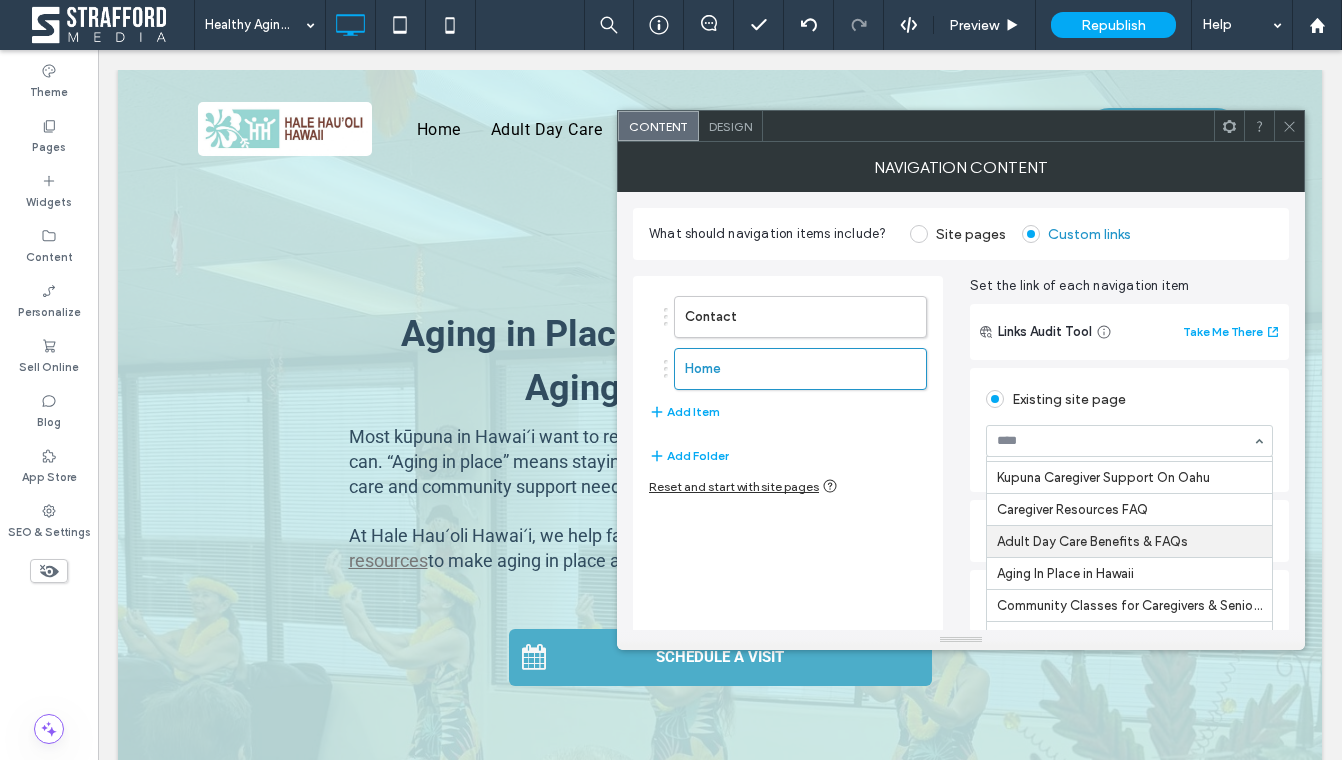 scroll, scrollTop: 371, scrollLeft: 0, axis: vertical 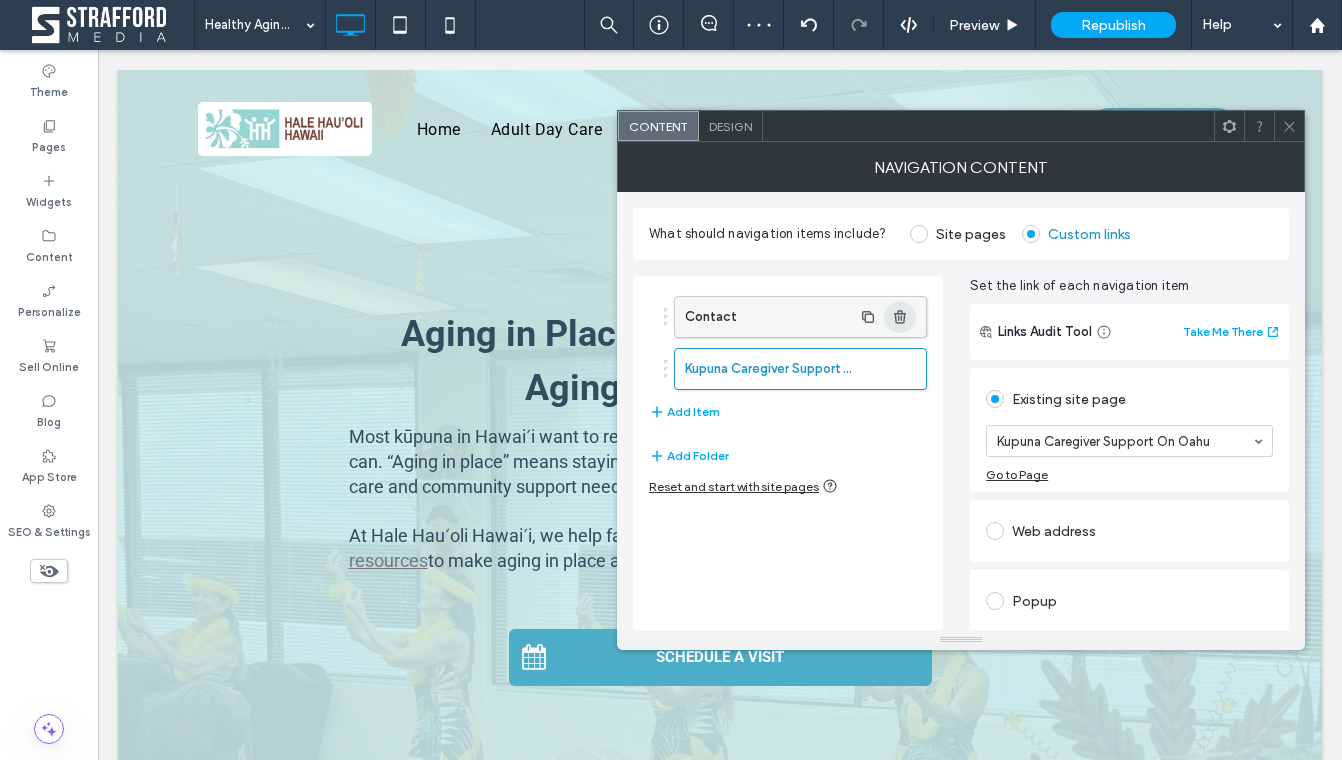 click at bounding box center [900, 317] 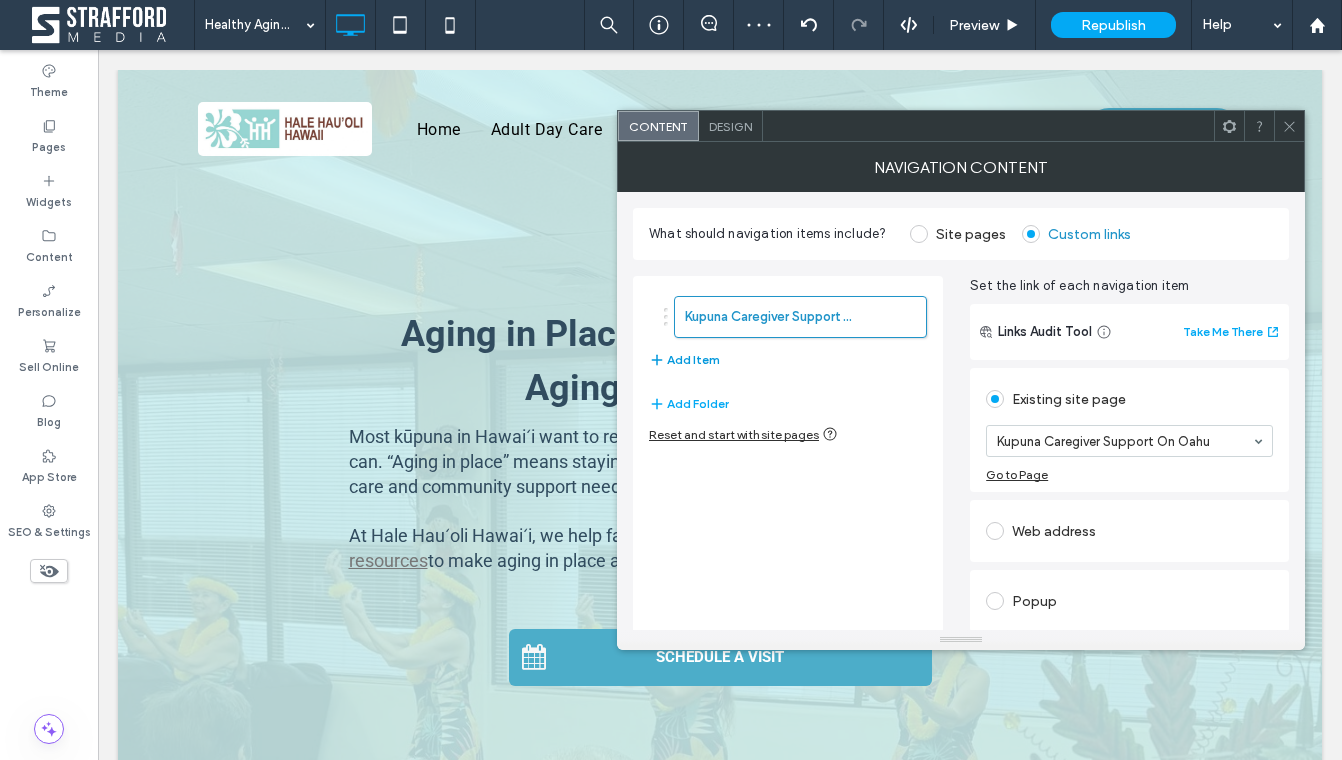 click on "Add Item" at bounding box center (684, 360) 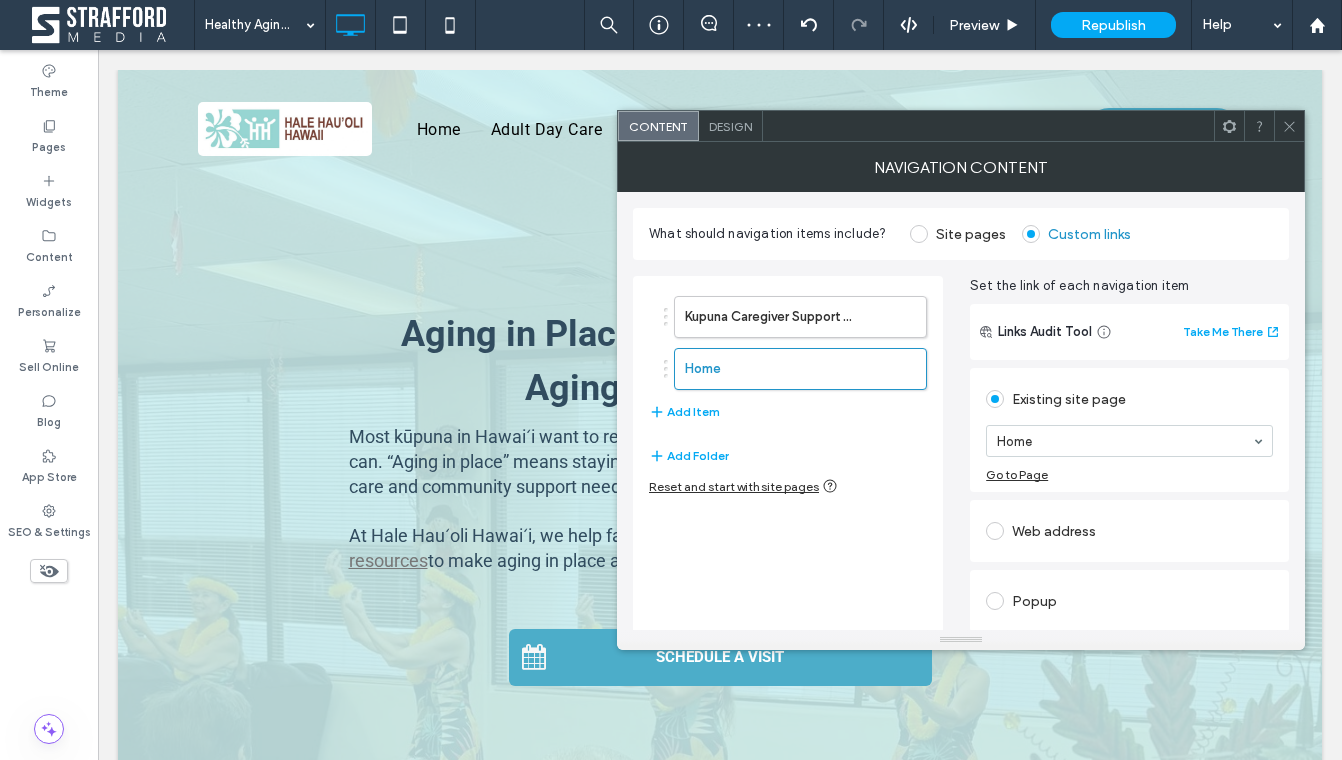scroll, scrollTop: 11, scrollLeft: 0, axis: vertical 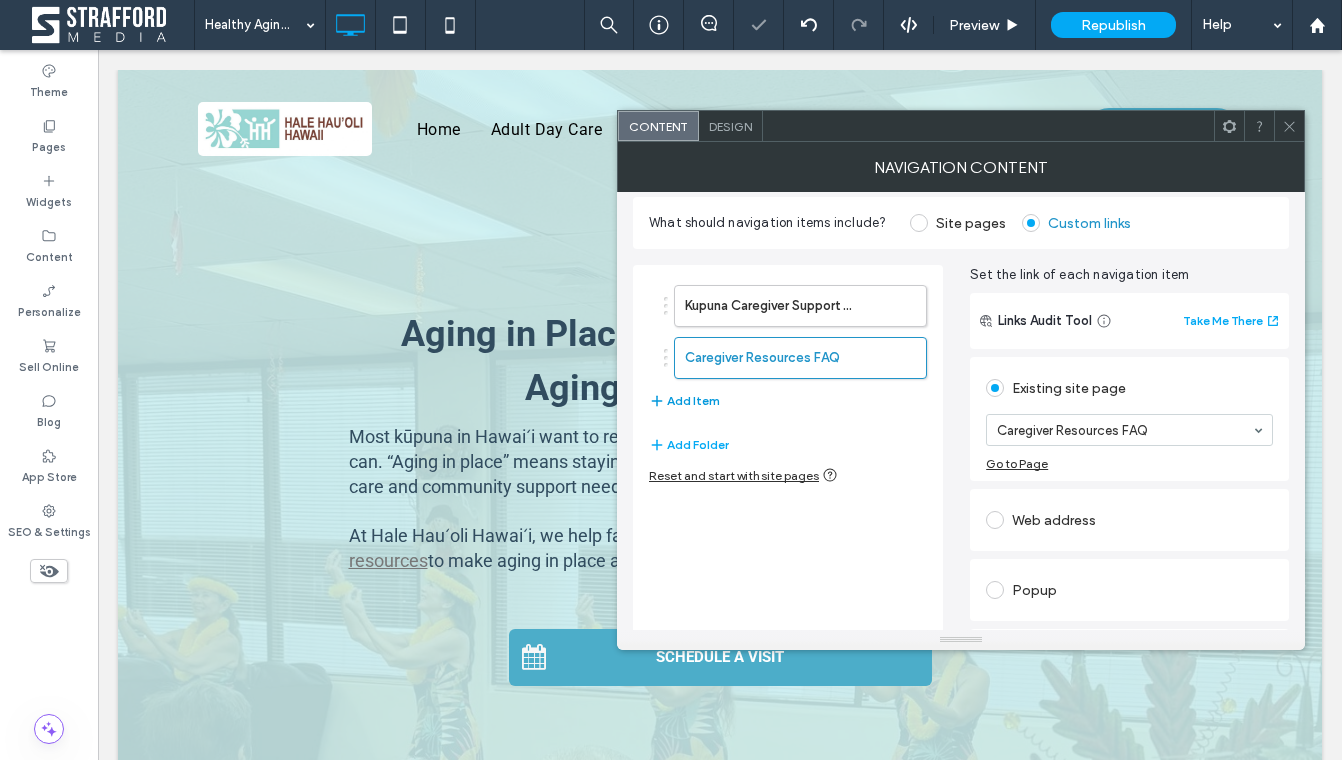 click on "Add Item" at bounding box center (684, 401) 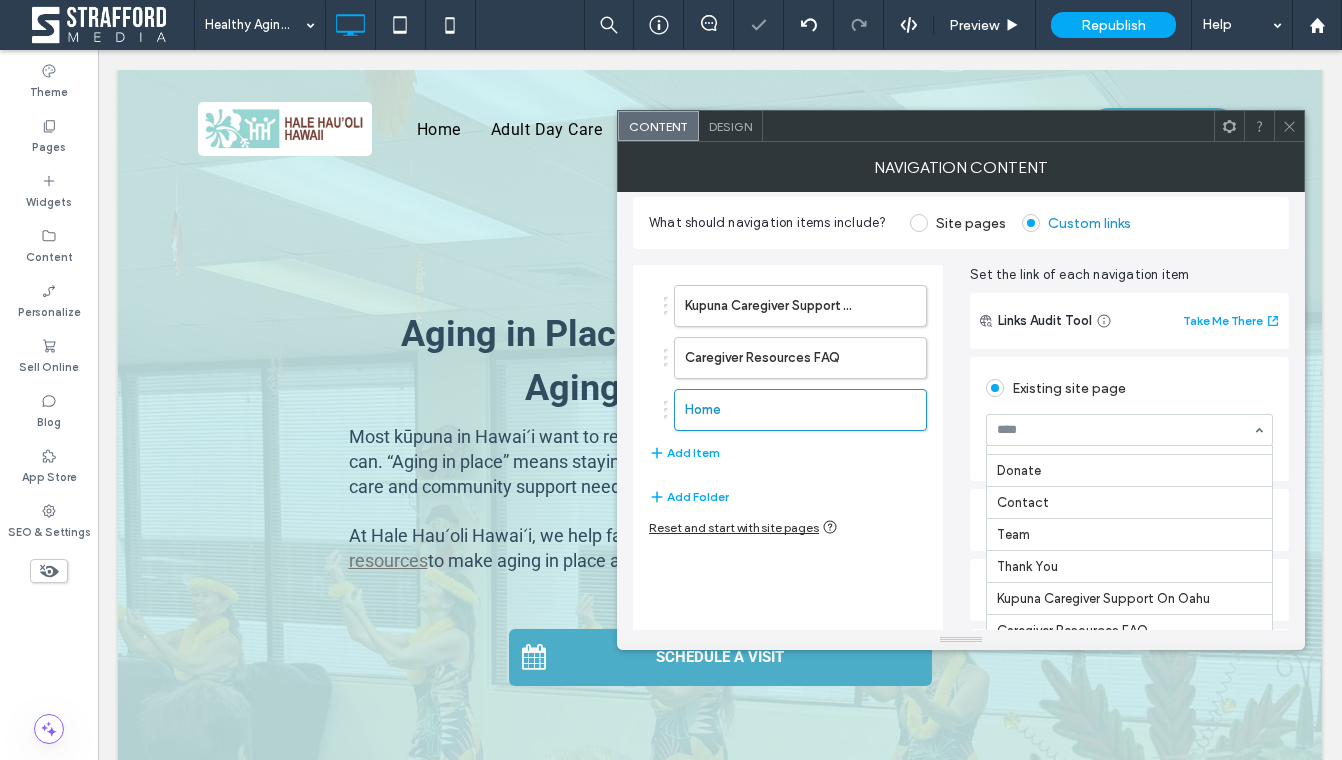 scroll, scrollTop: 395, scrollLeft: 0, axis: vertical 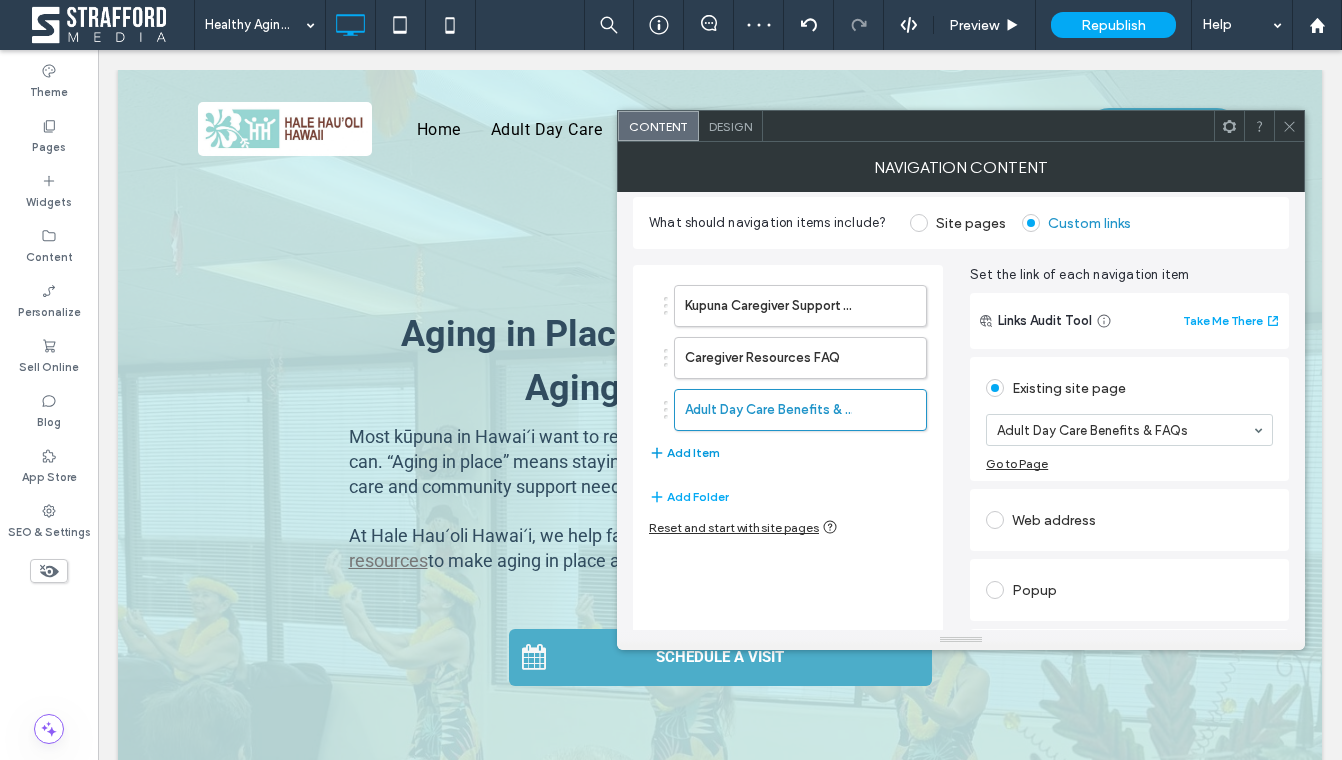 click on "Add Item" at bounding box center (684, 453) 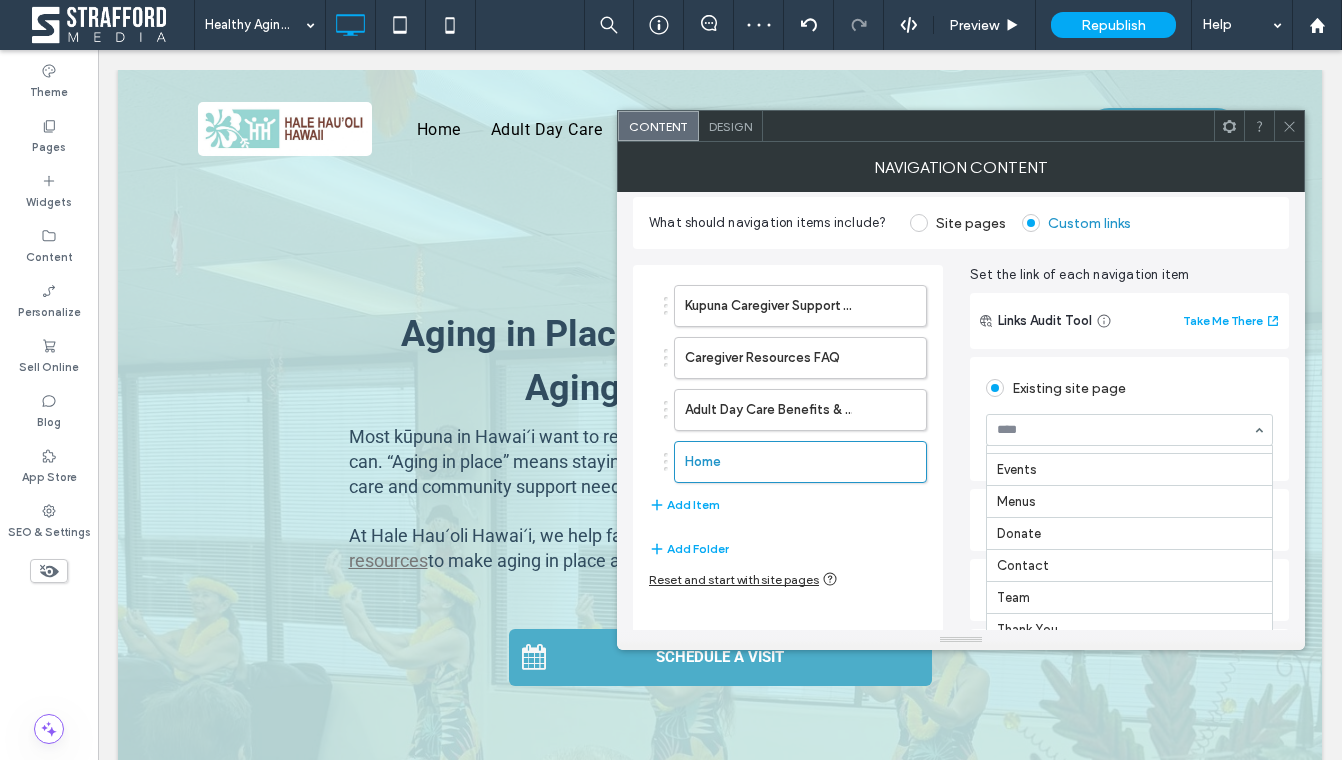 scroll, scrollTop: 395, scrollLeft: 0, axis: vertical 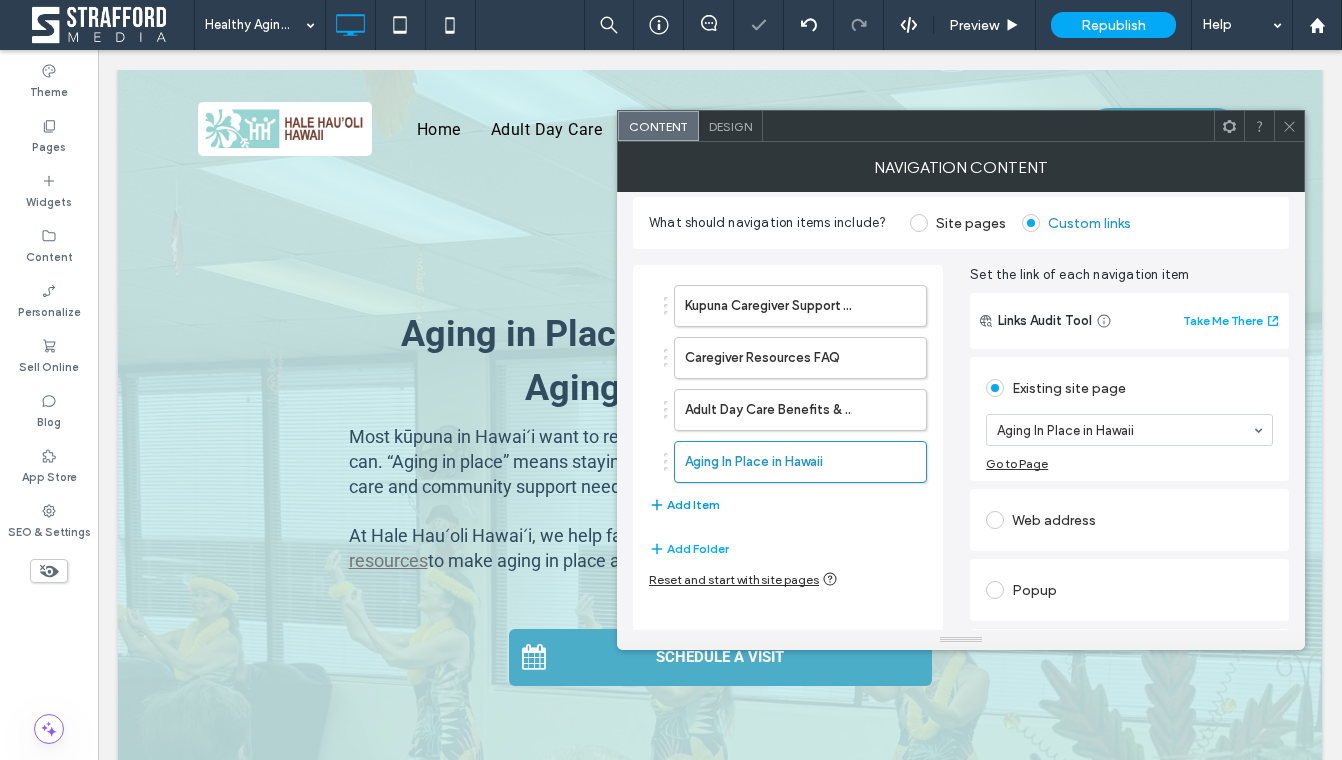 click on "Add Item" at bounding box center (684, 505) 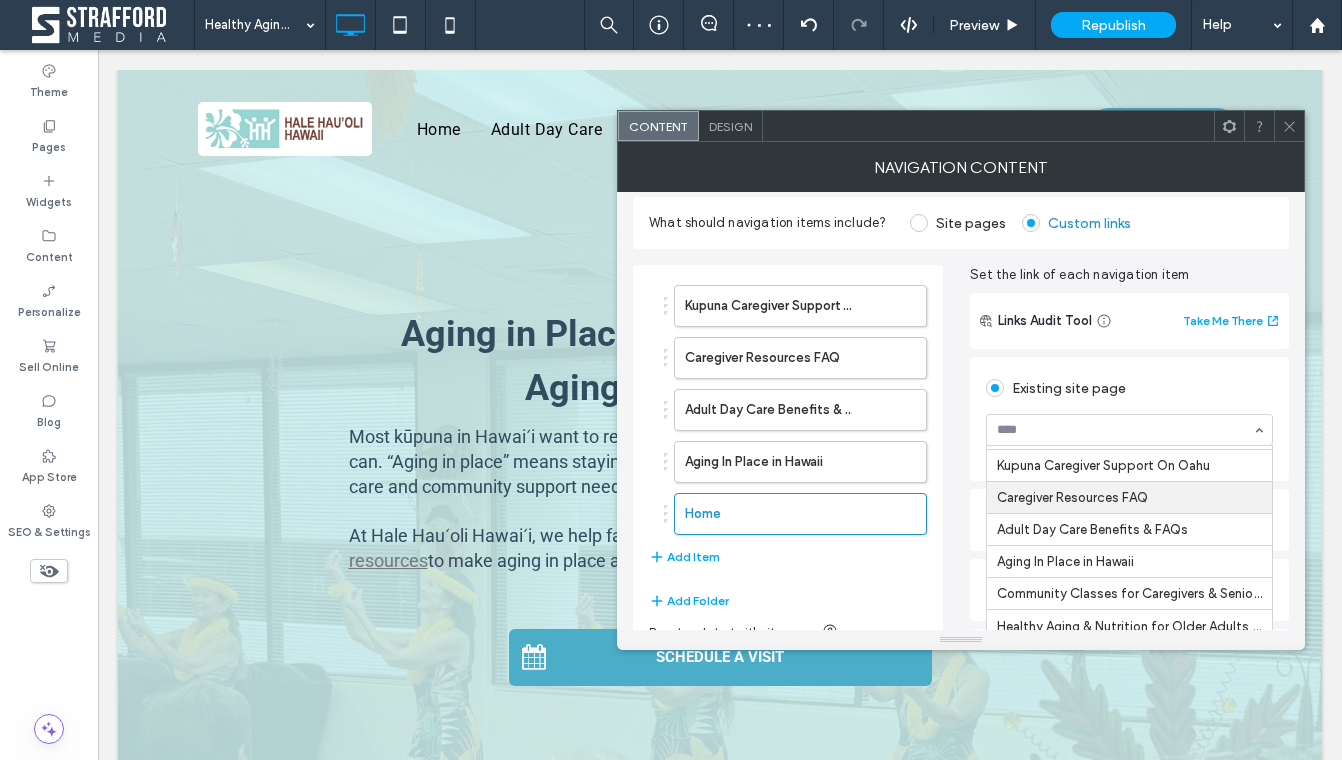 scroll, scrollTop: 395, scrollLeft: 0, axis: vertical 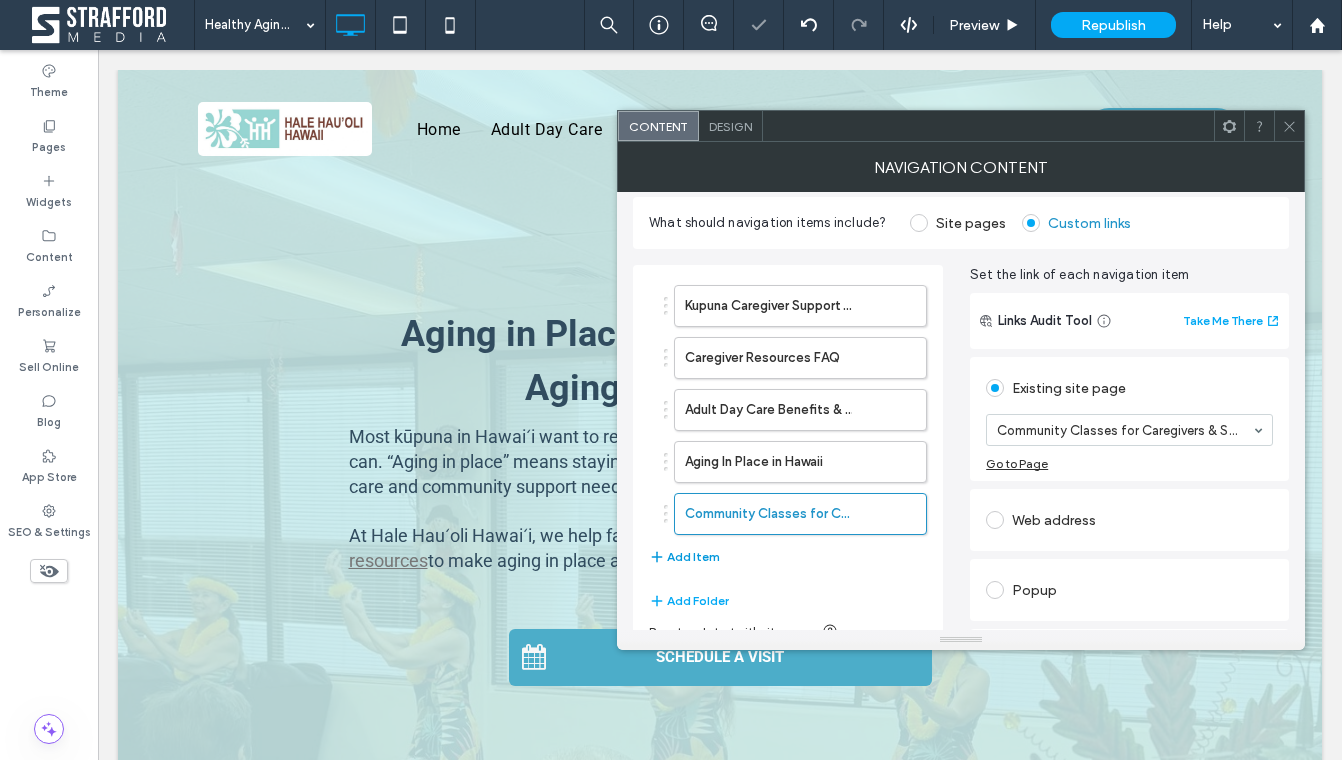 click on "Add Item" at bounding box center [684, 557] 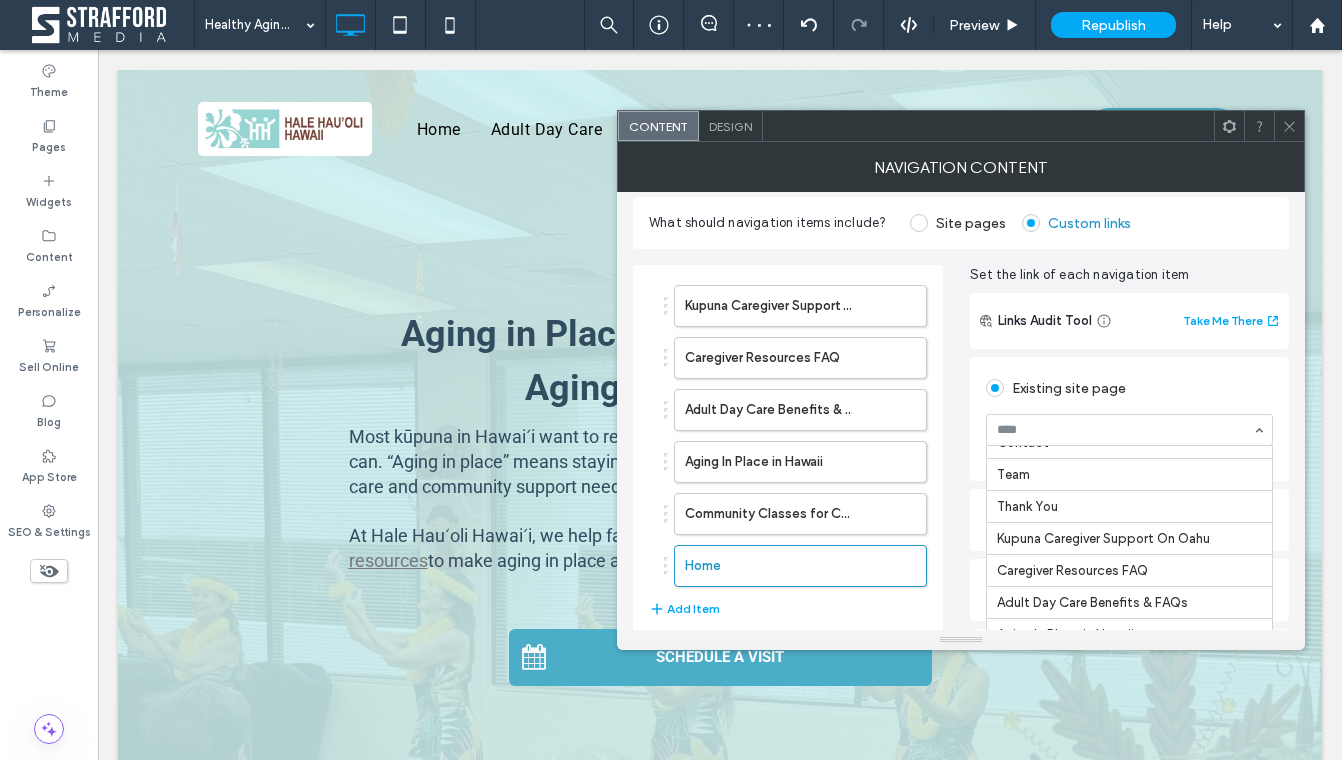 scroll, scrollTop: 395, scrollLeft: 0, axis: vertical 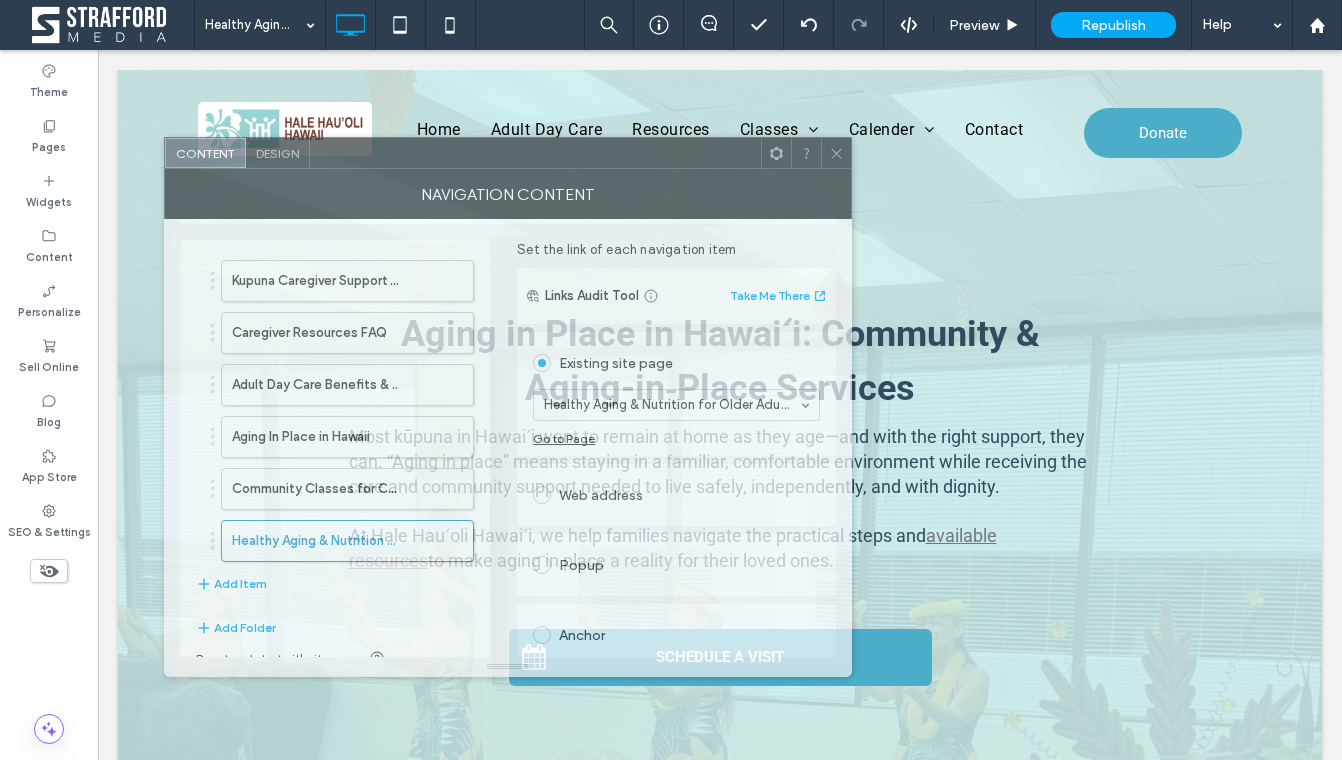 drag, startPoint x: 1086, startPoint y: 130, endPoint x: 635, endPoint y: 158, distance: 451.86835 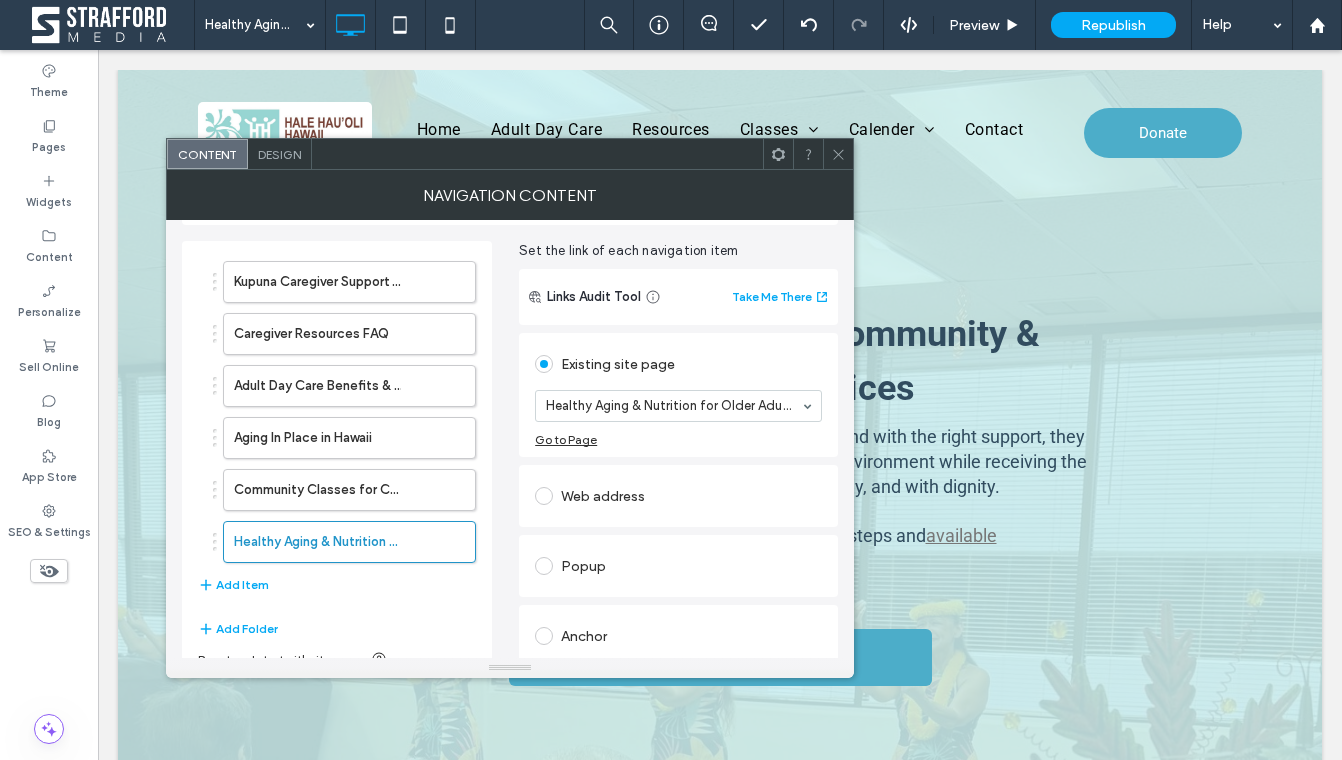 click at bounding box center (838, 154) 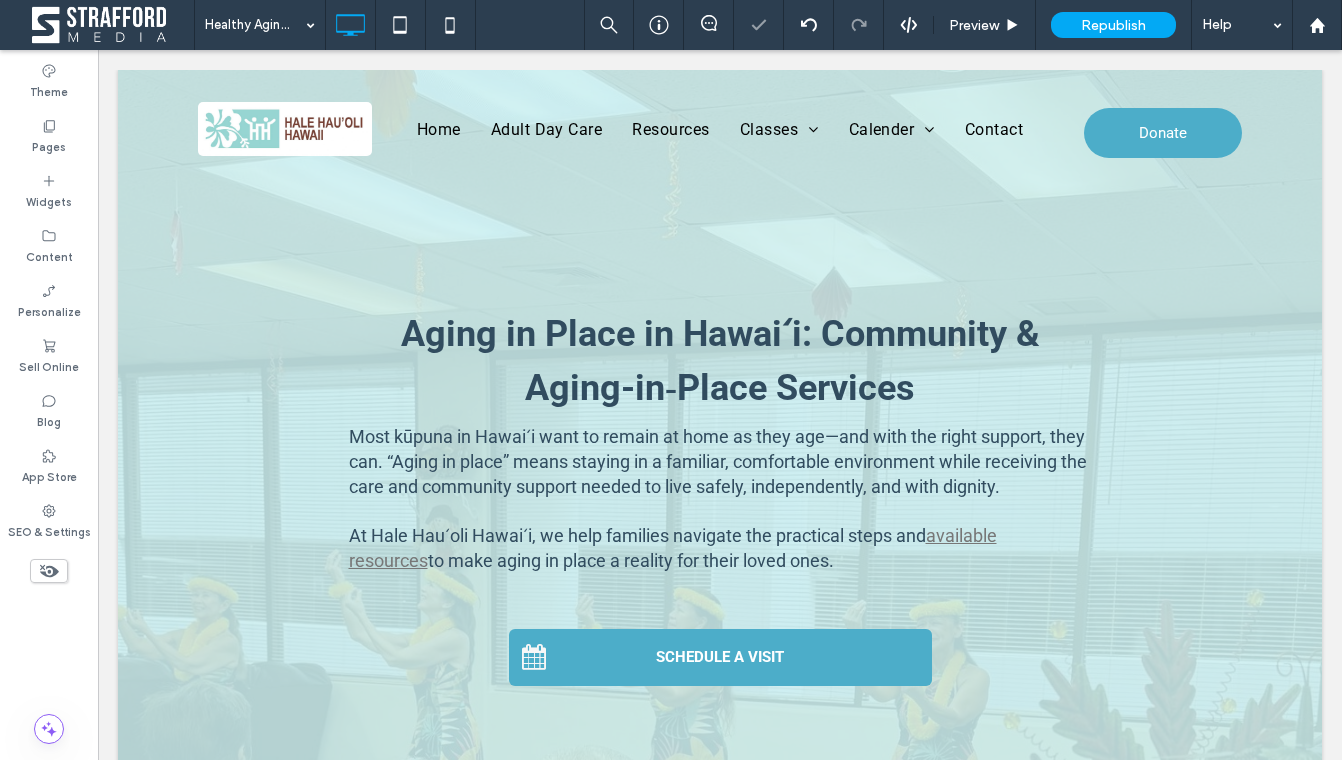 type on "******" 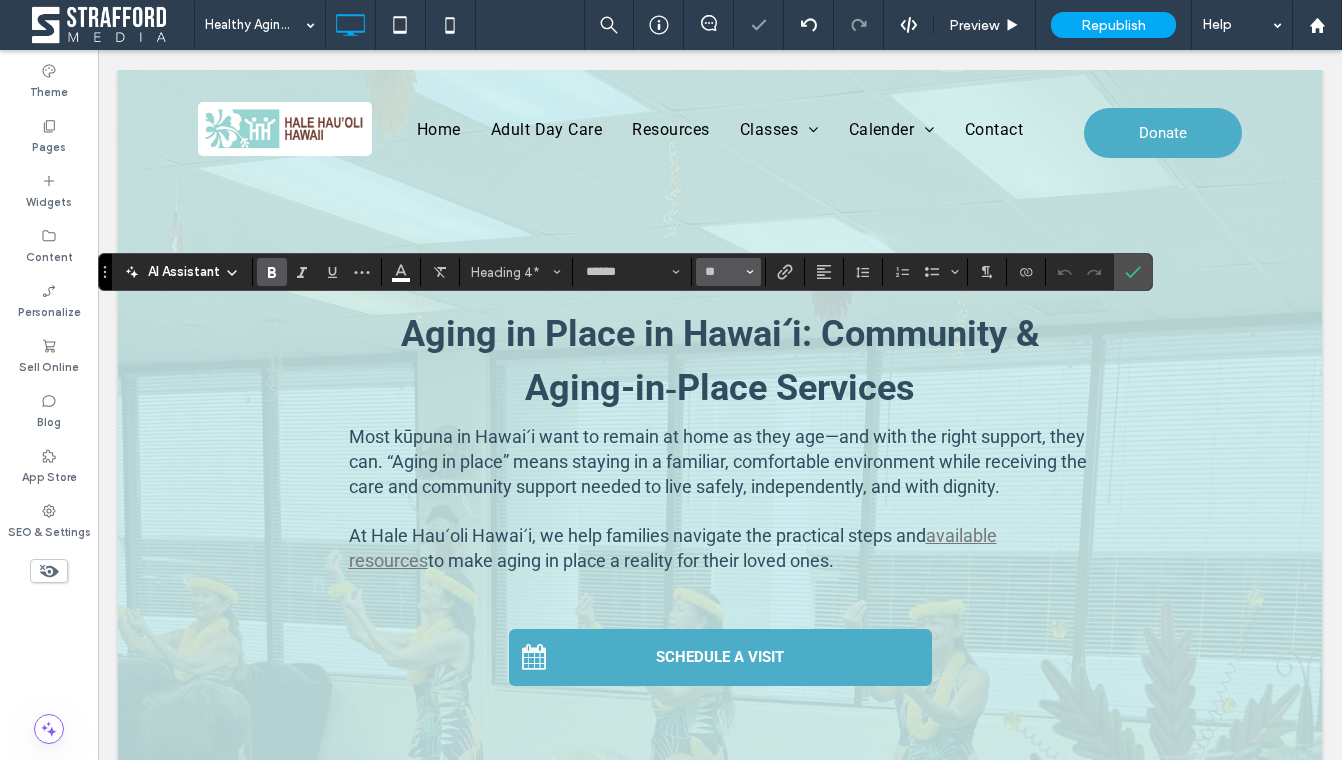 click on "**" at bounding box center [728, 272] 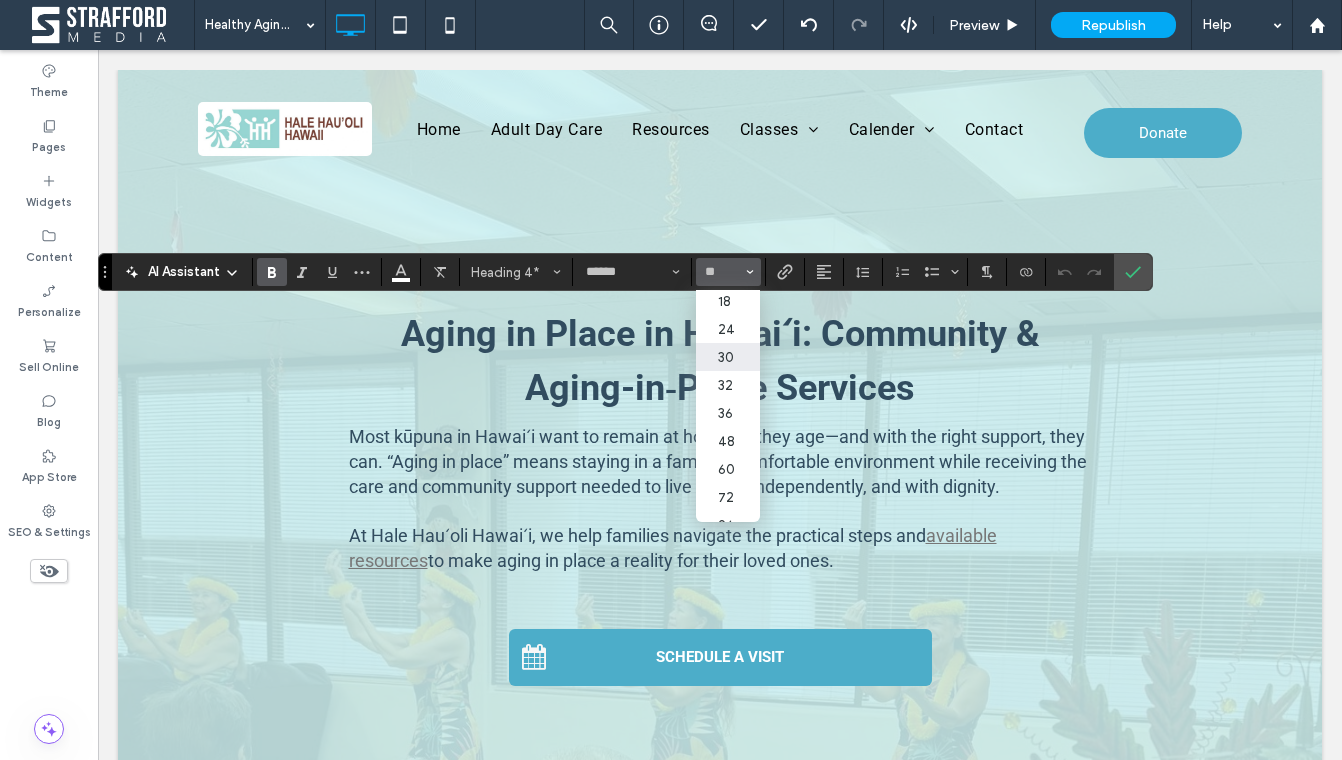 scroll, scrollTop: 197, scrollLeft: 0, axis: vertical 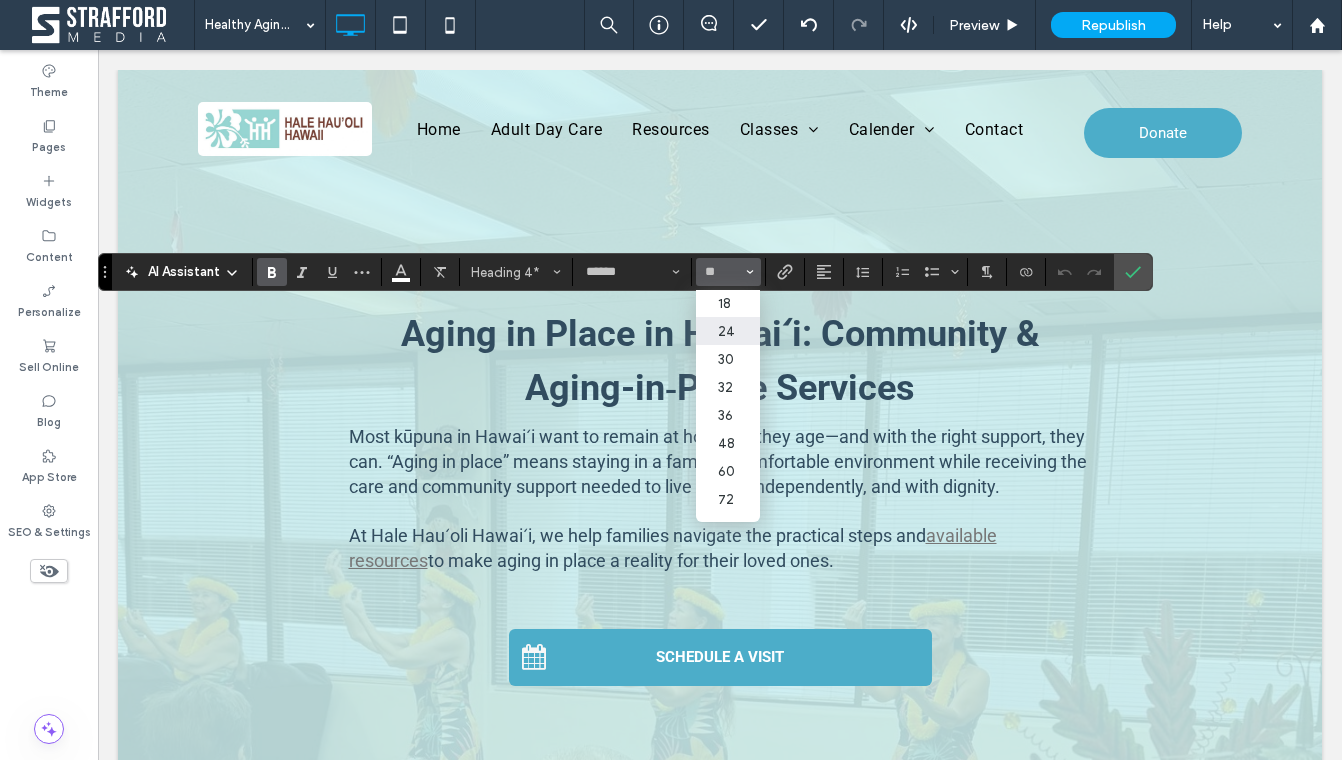 click on "24" at bounding box center (728, 331) 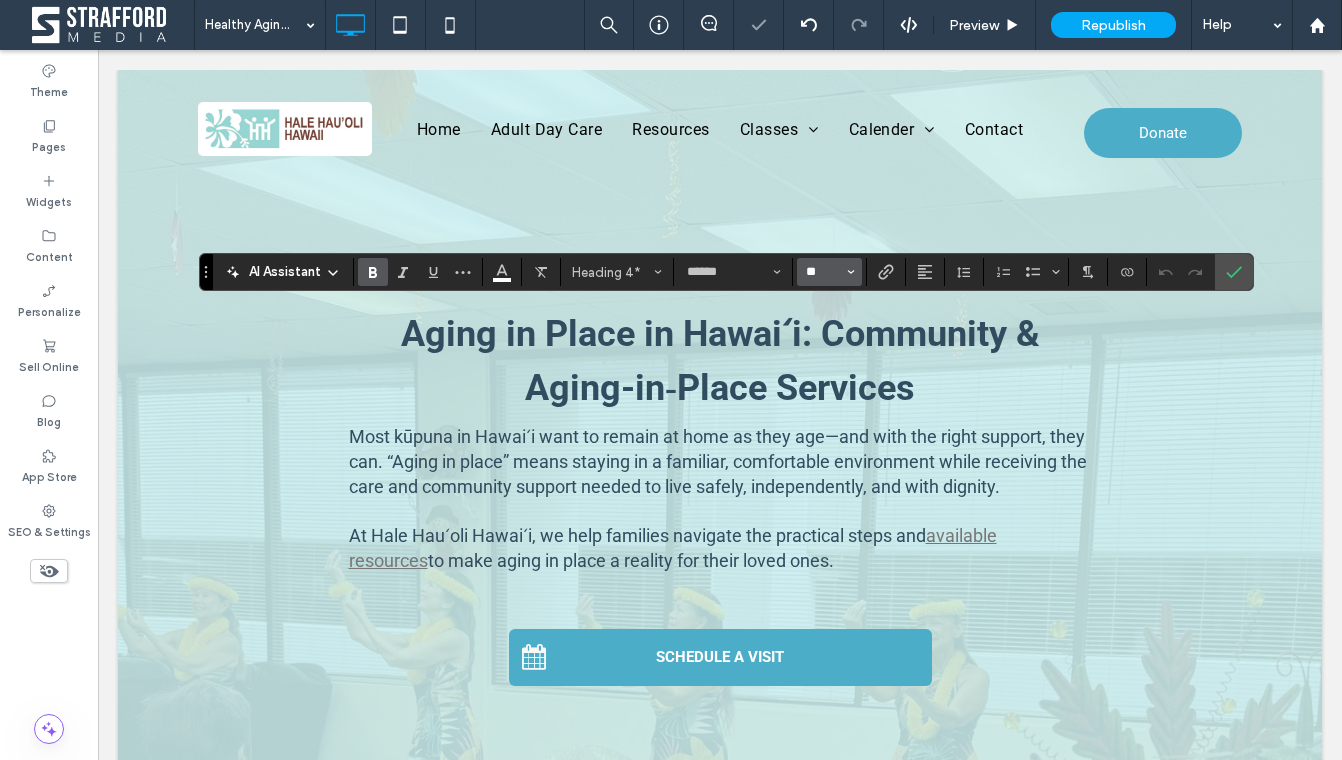 click on "**" at bounding box center [823, 272] 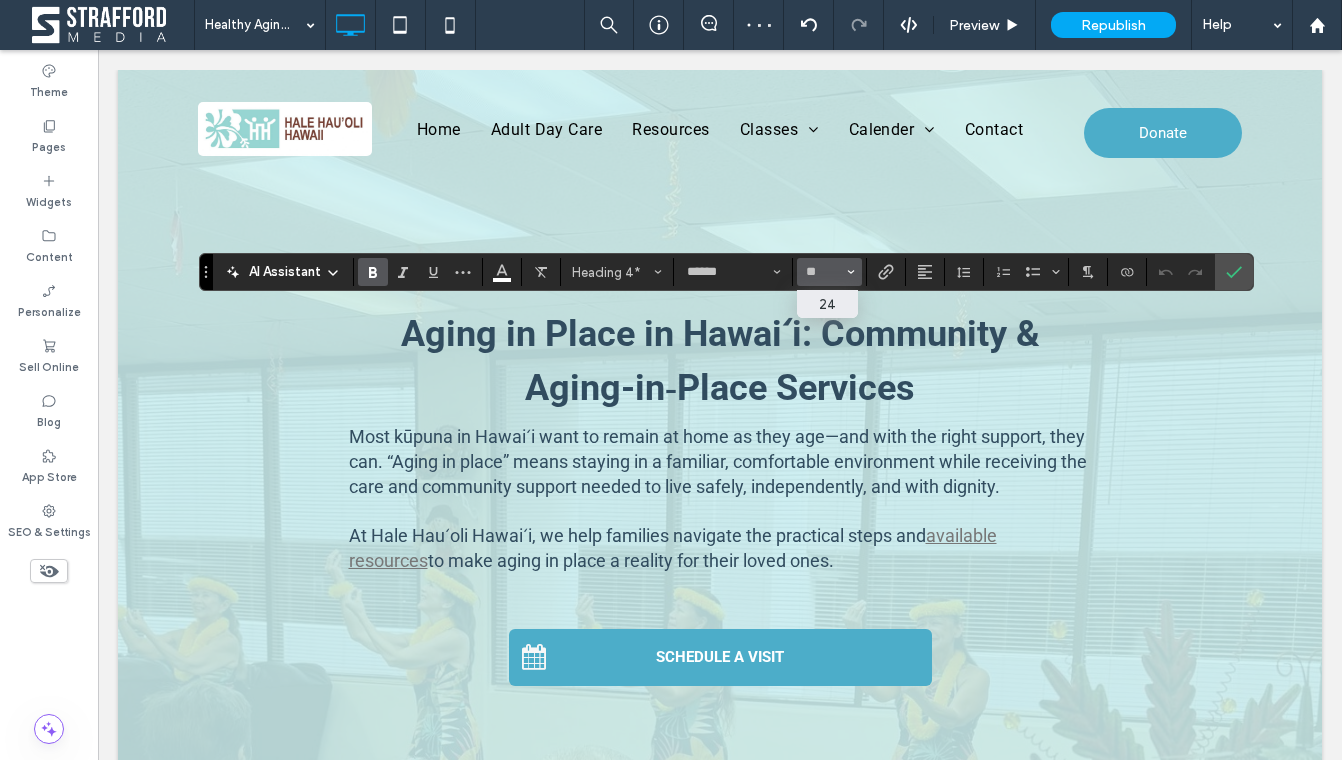 type on "**" 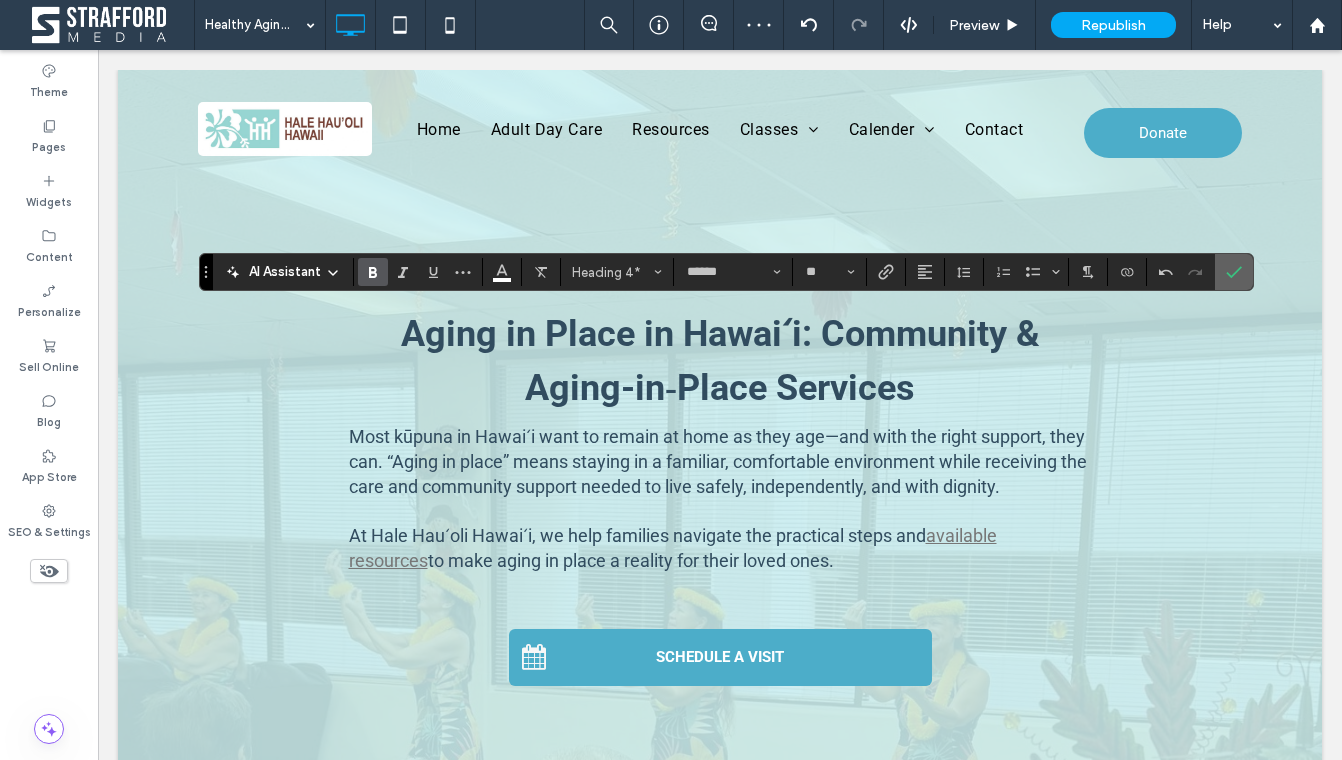 click 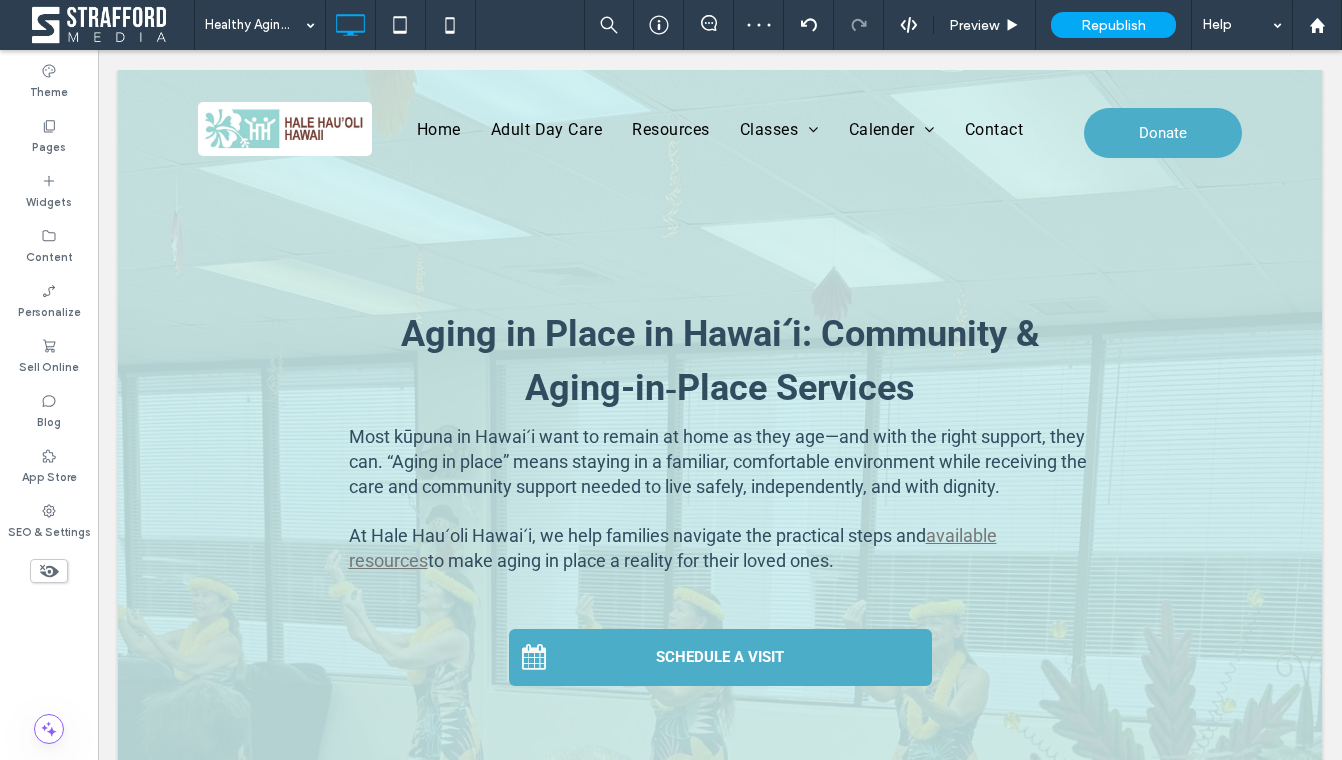type on "******" 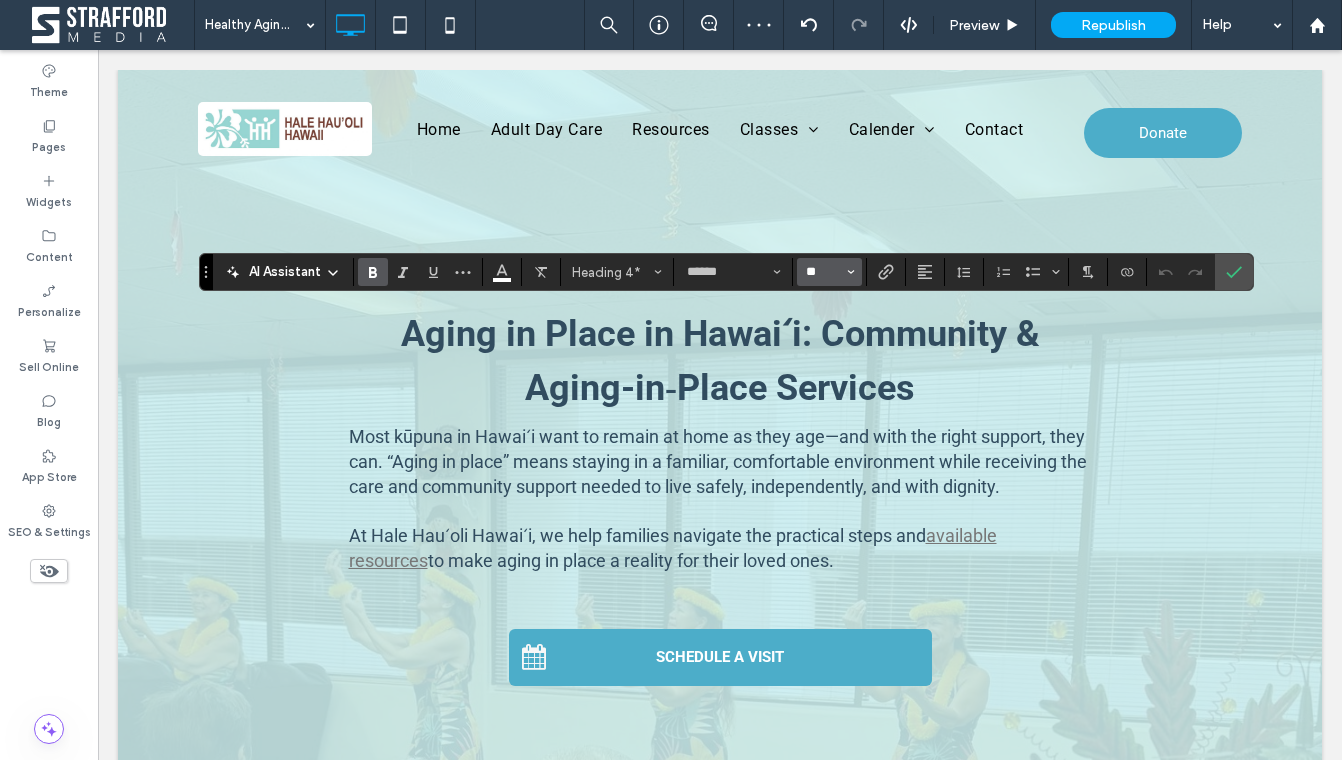 click on "**" at bounding box center [823, 272] 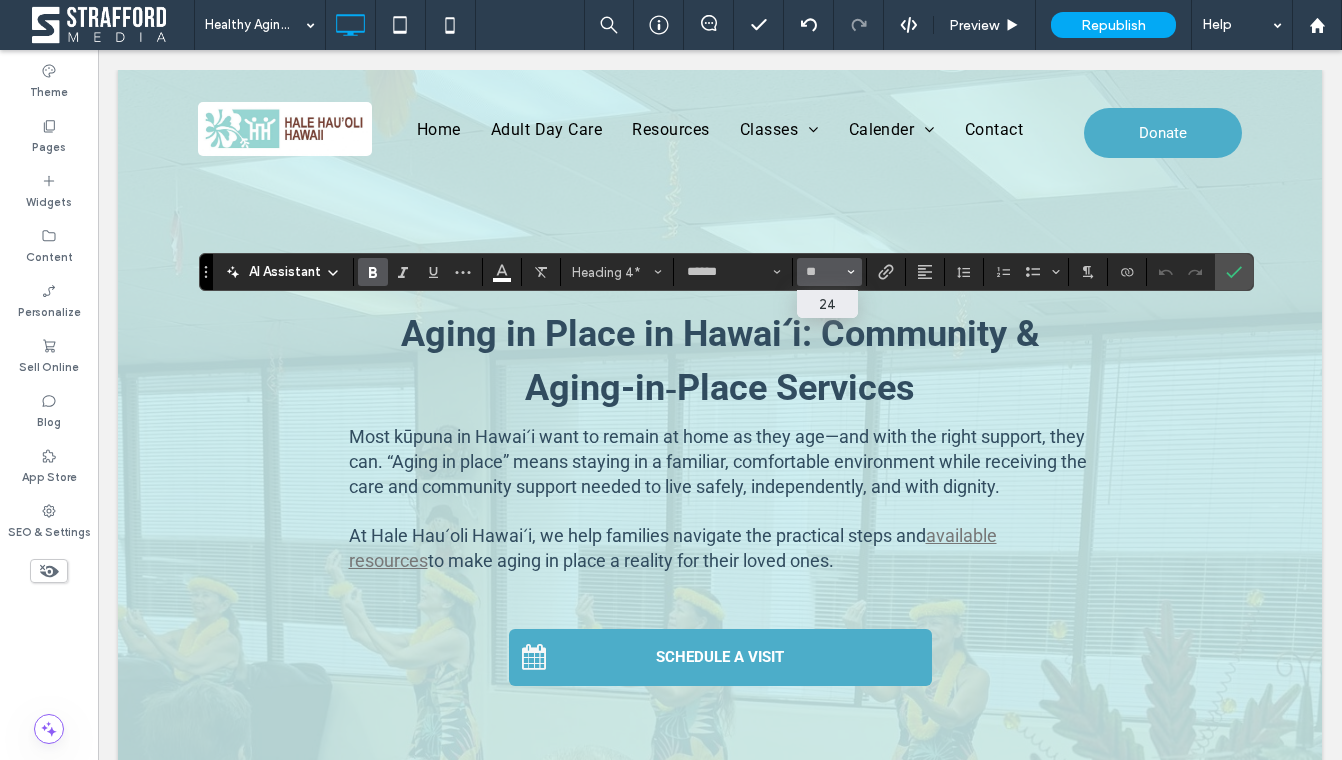 type on "**" 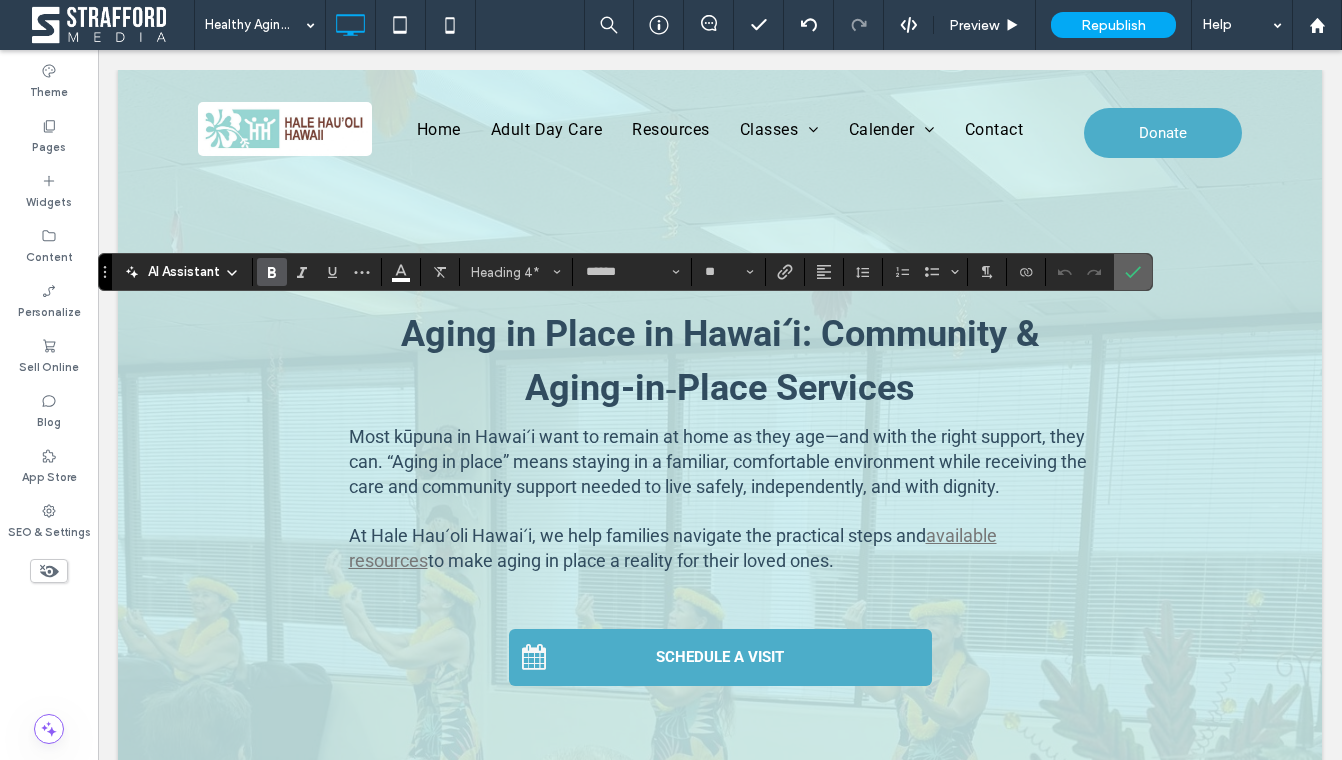 click 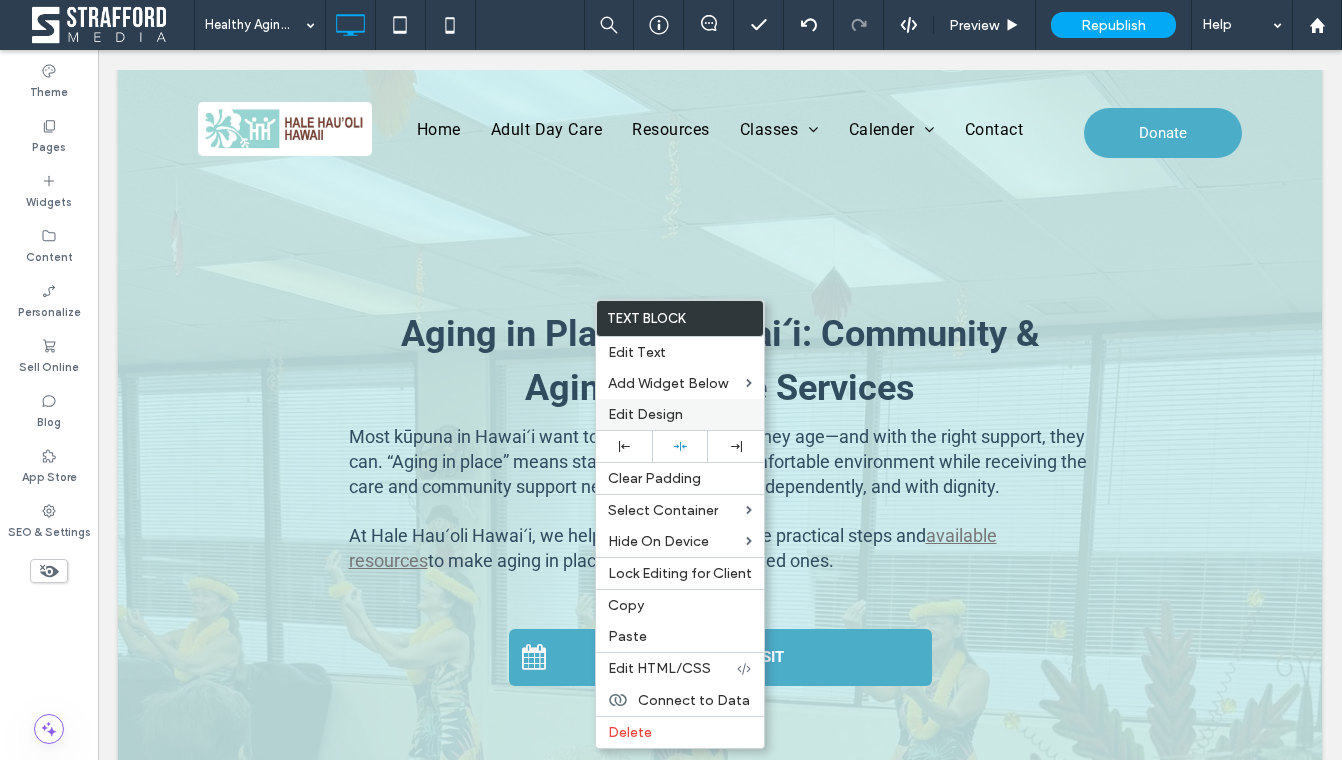 click on "Edit Design" at bounding box center [645, 414] 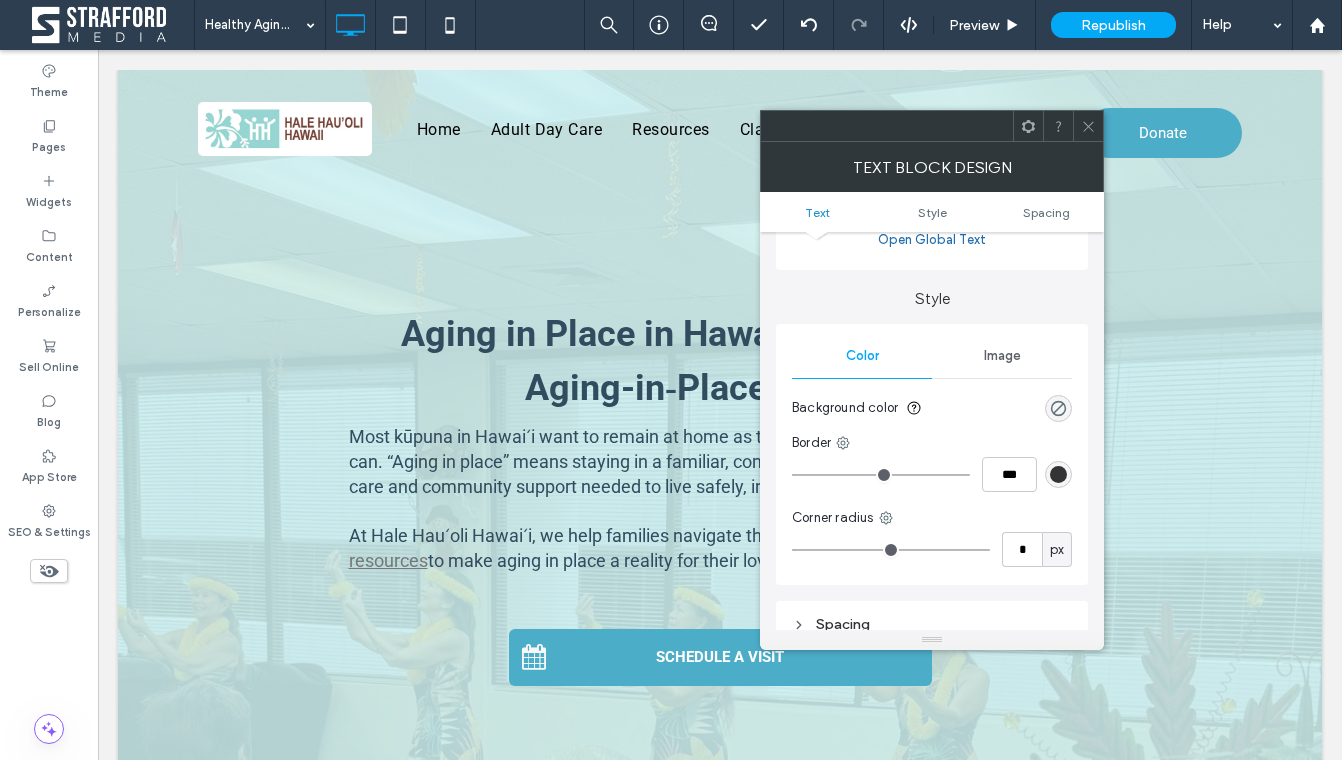 scroll, scrollTop: 185, scrollLeft: 0, axis: vertical 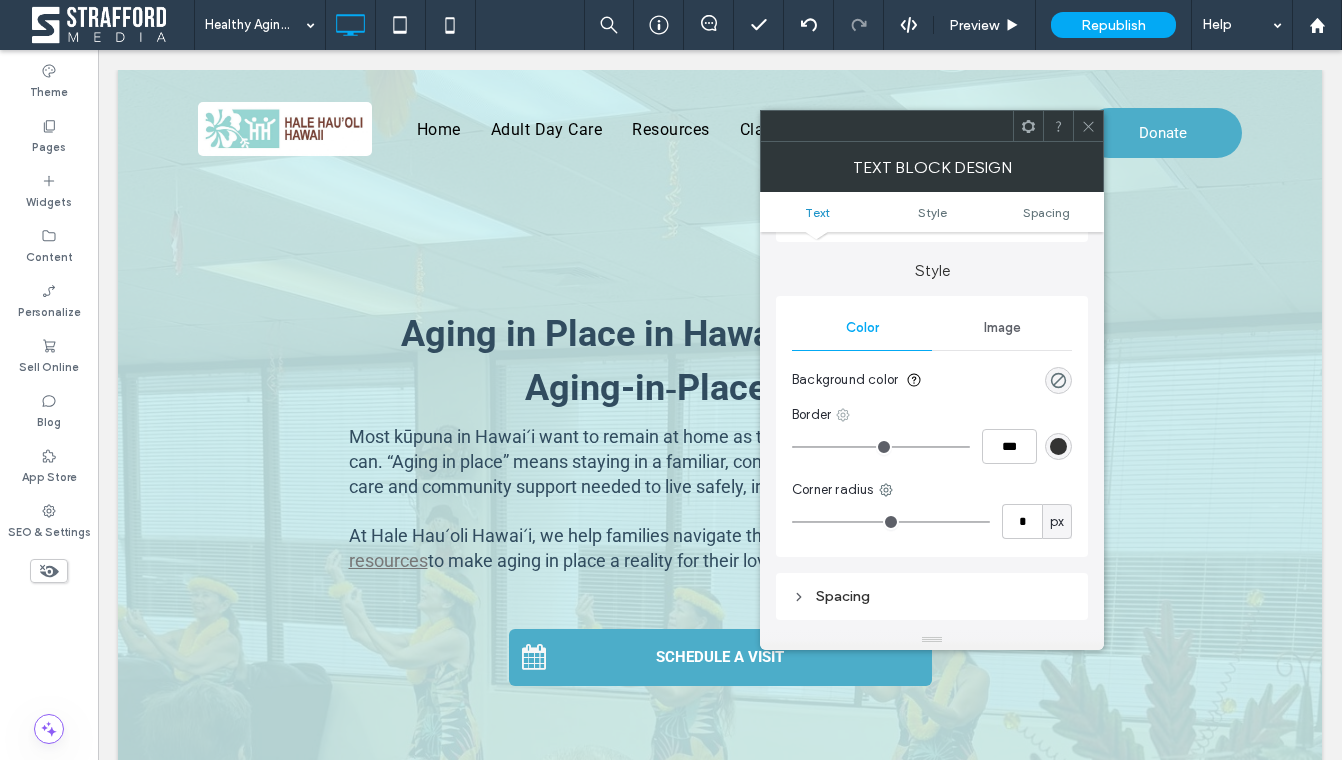 click 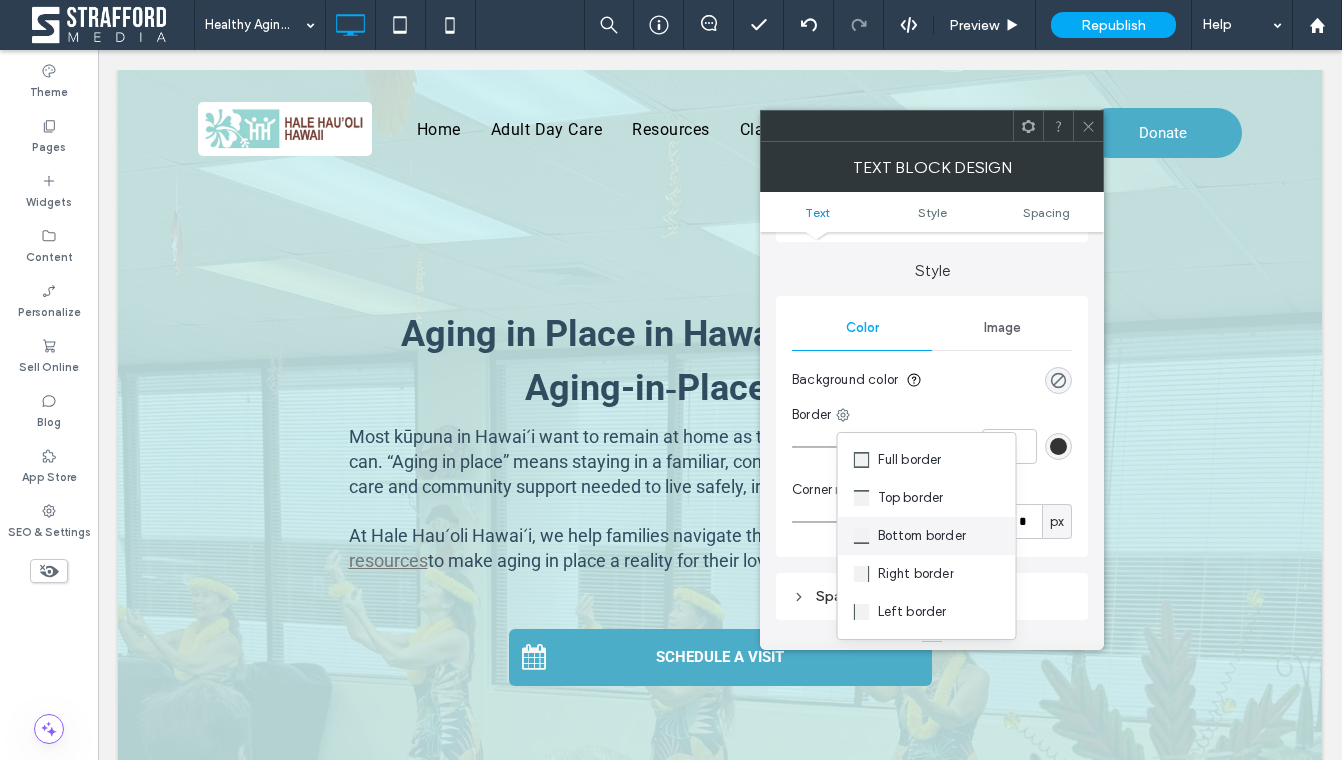 click on "Bottom border" at bounding box center [922, 536] 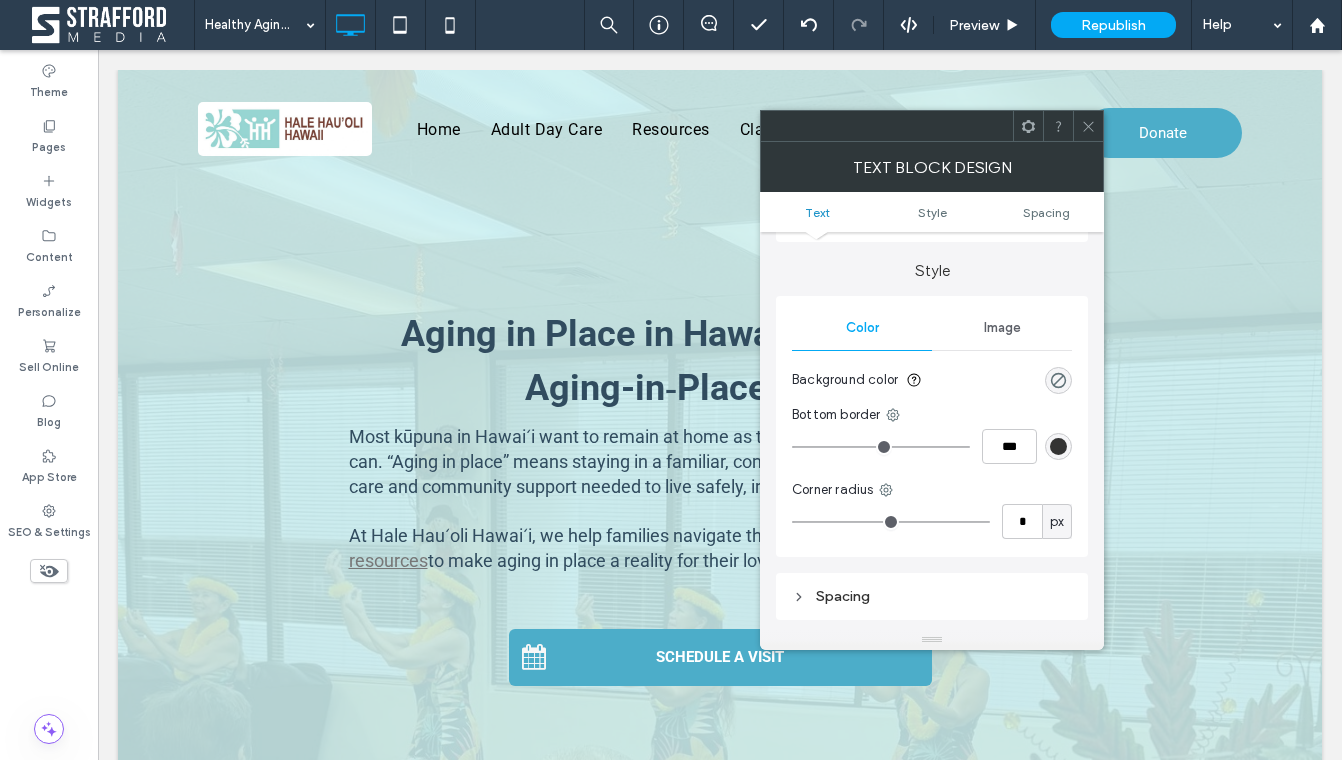 click at bounding box center [1058, 446] 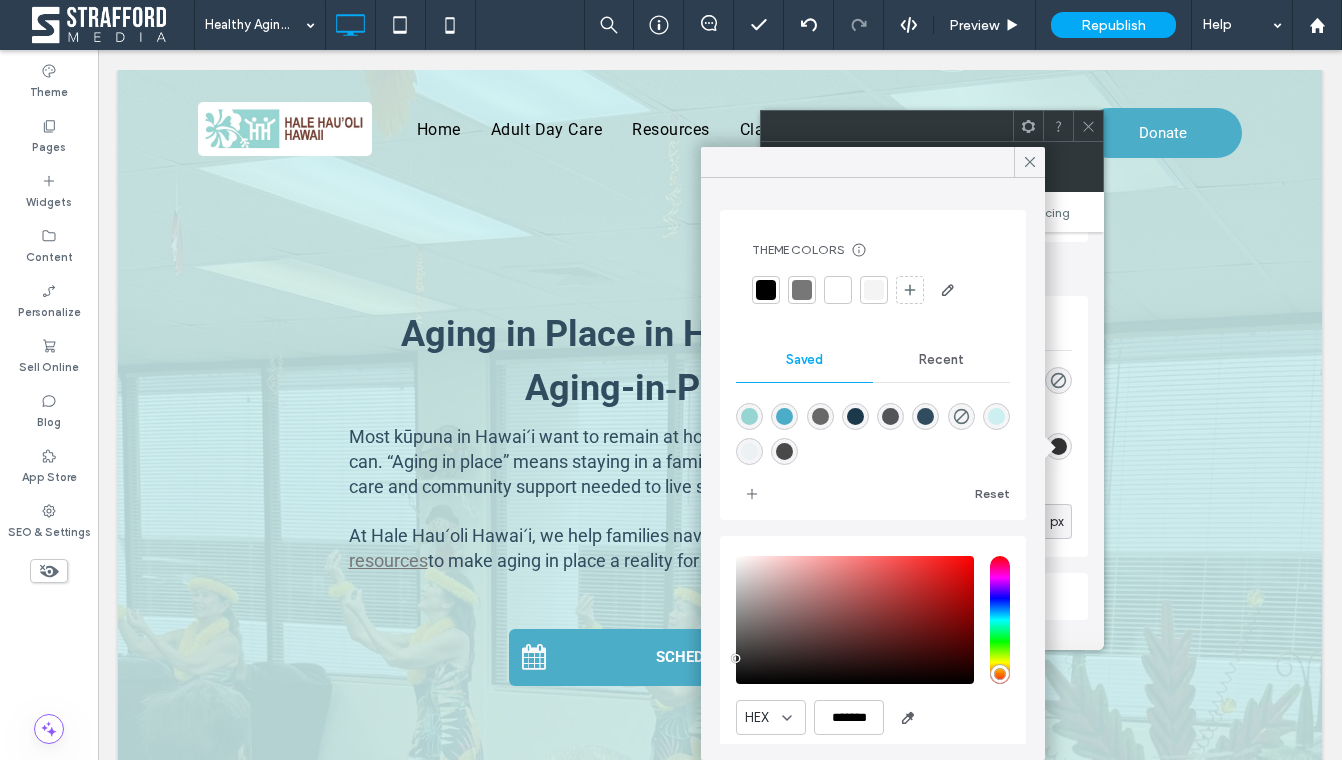 click at bounding box center [838, 290] 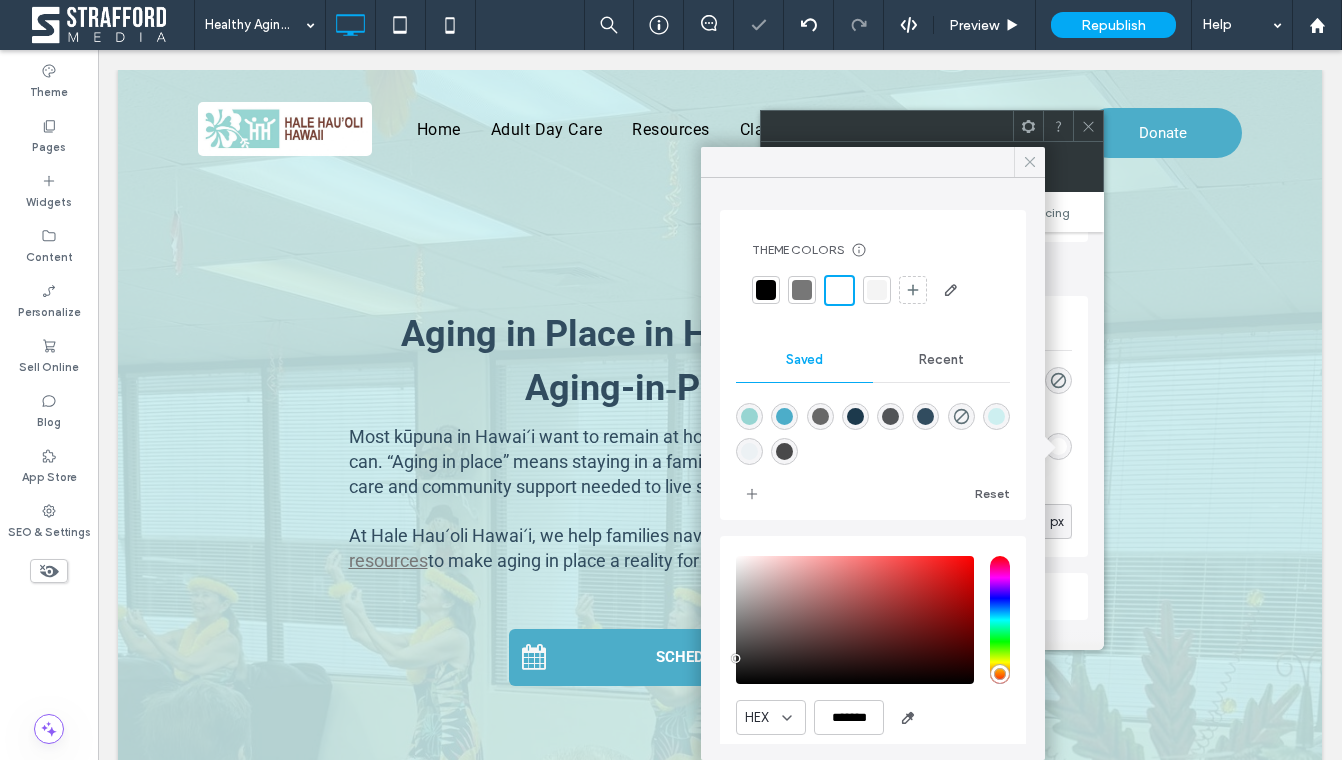click 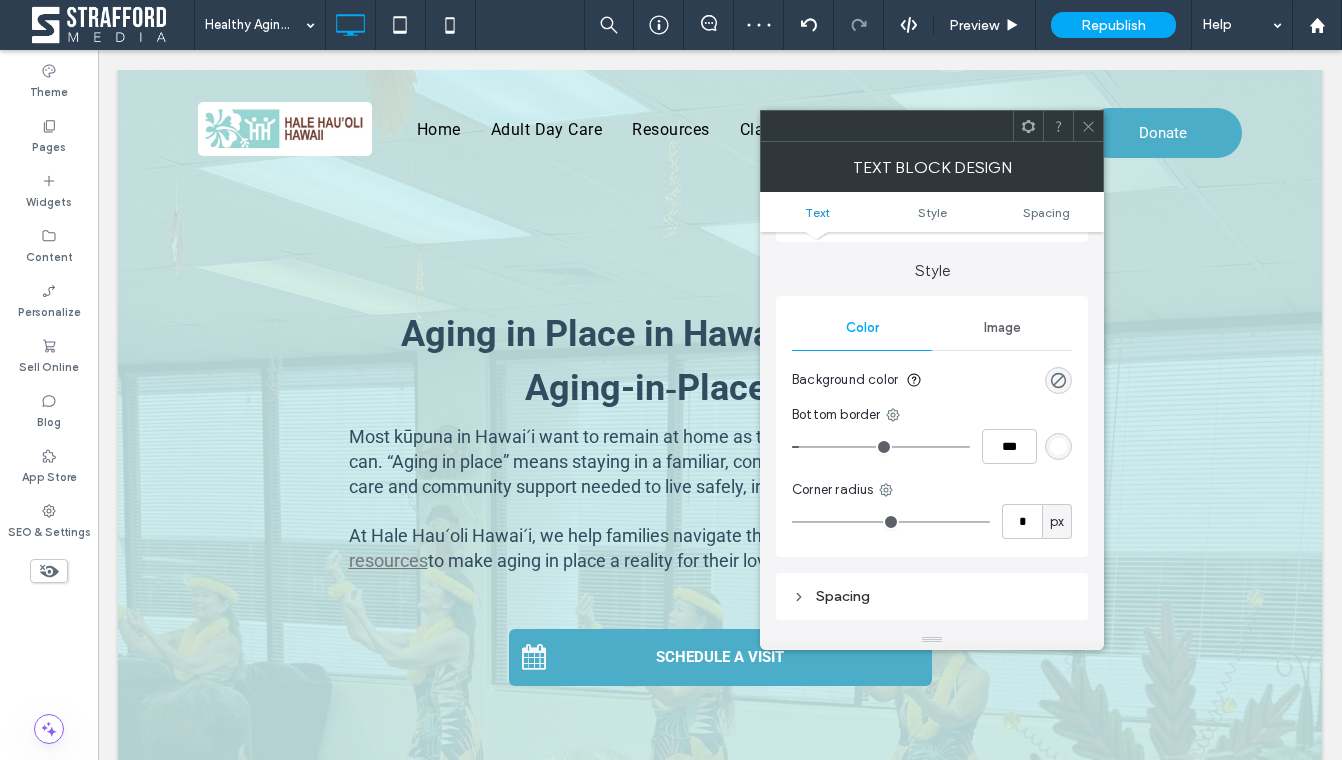 click at bounding box center [1088, 126] 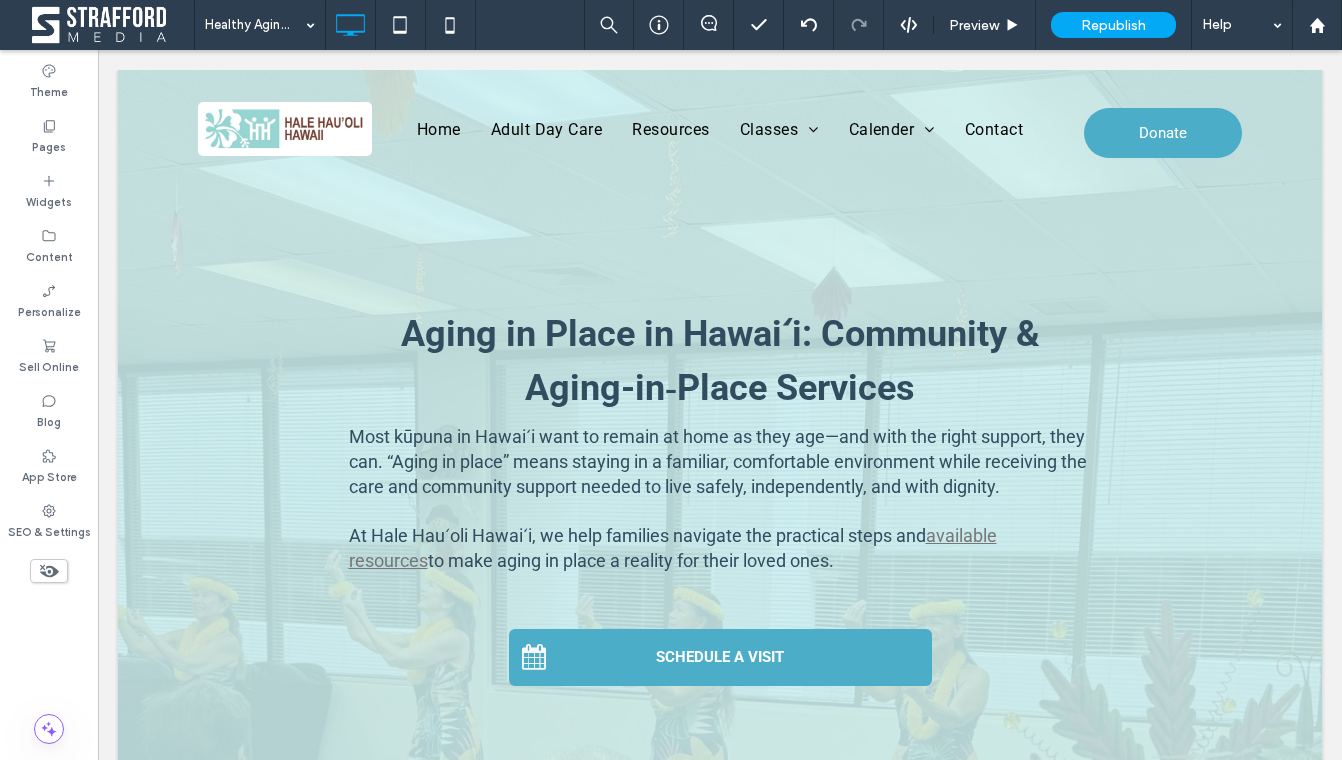 type on "******" 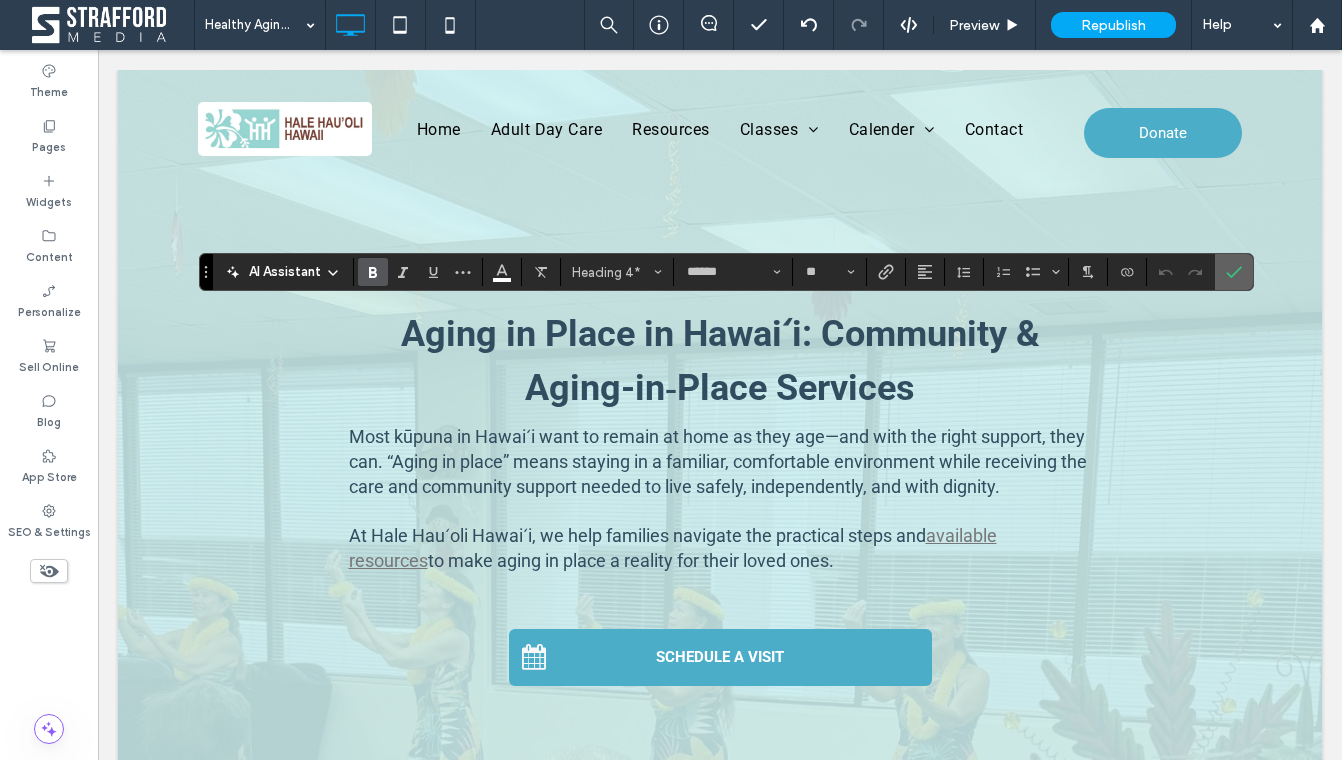 click 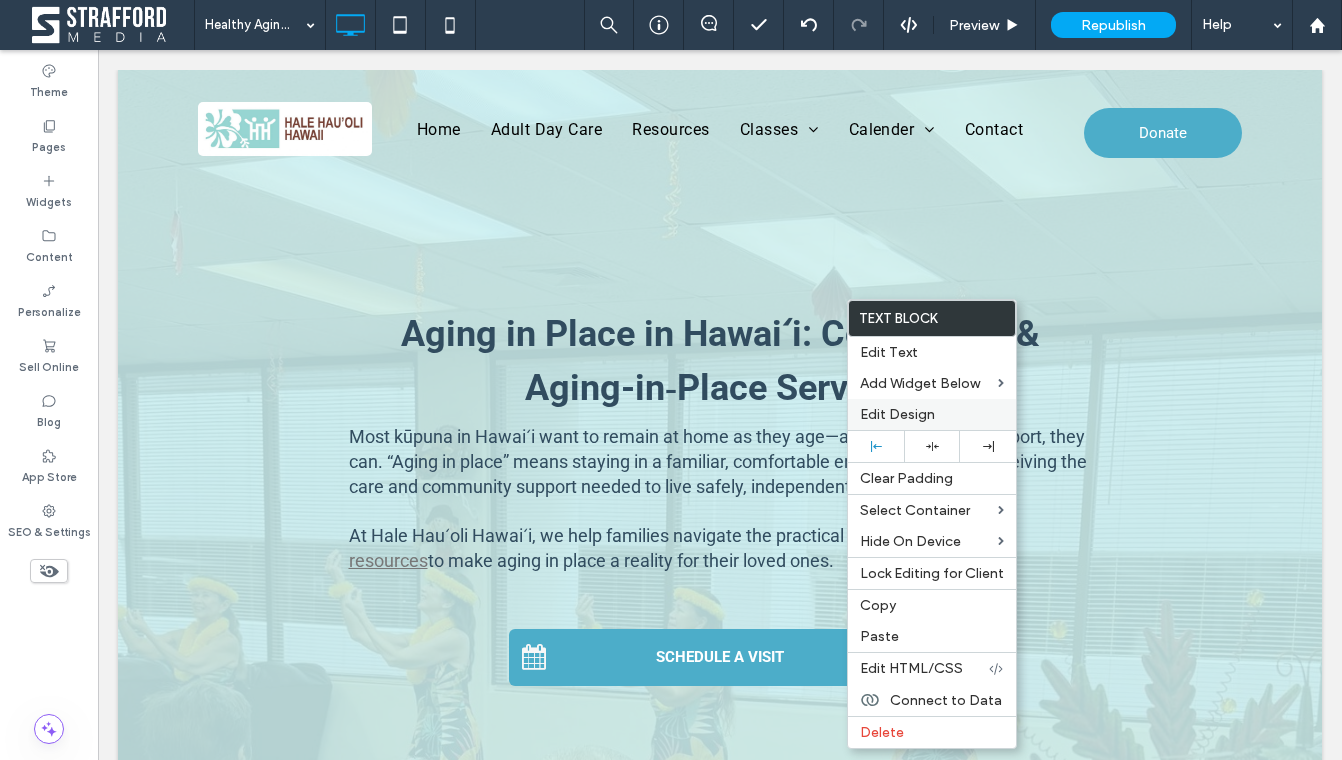 click on "Edit Design" at bounding box center [932, 414] 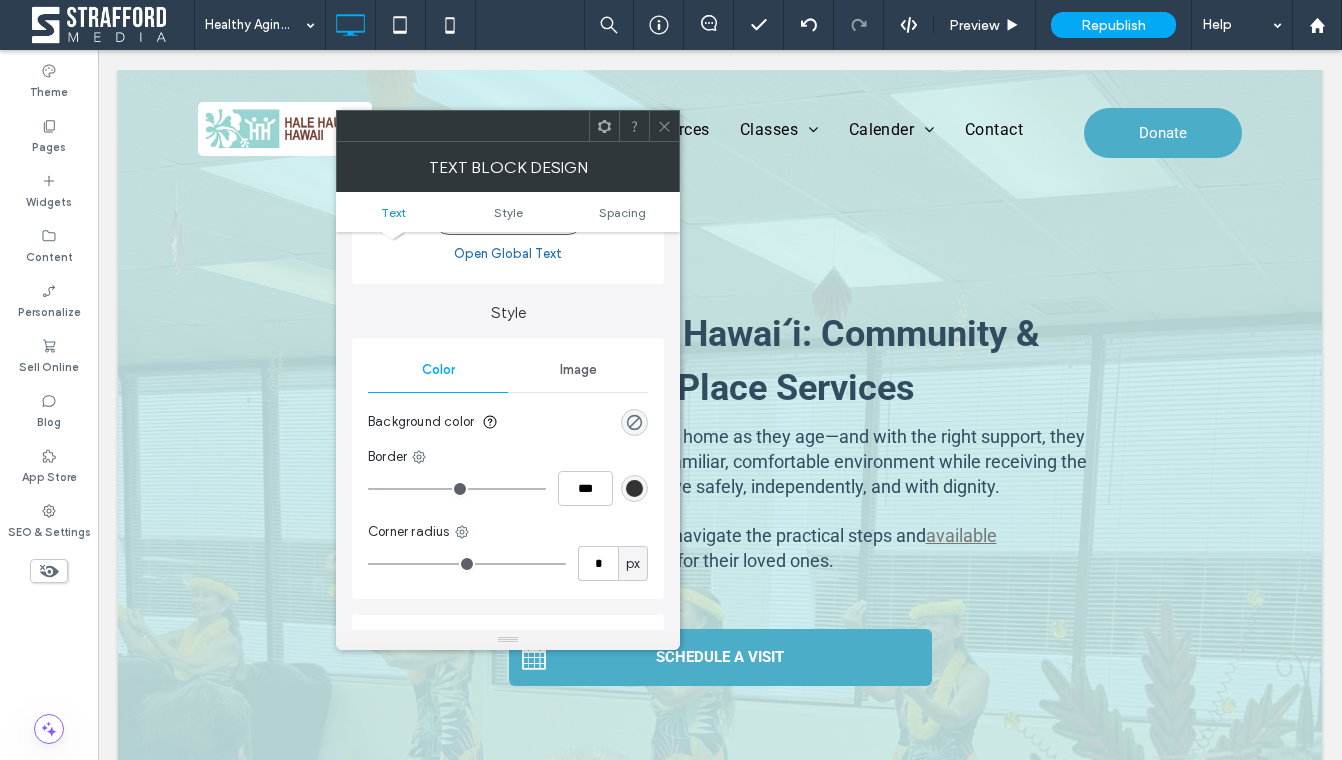 scroll, scrollTop: 148, scrollLeft: 0, axis: vertical 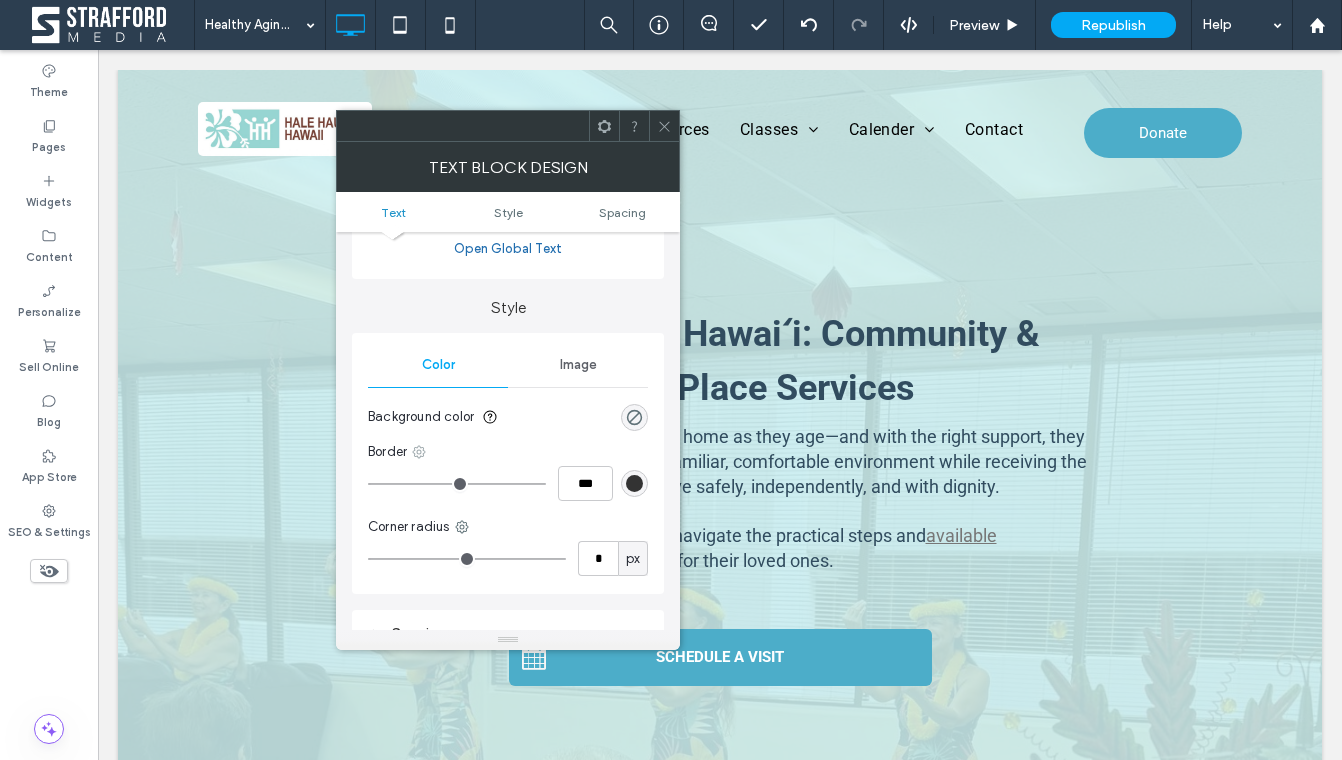 click 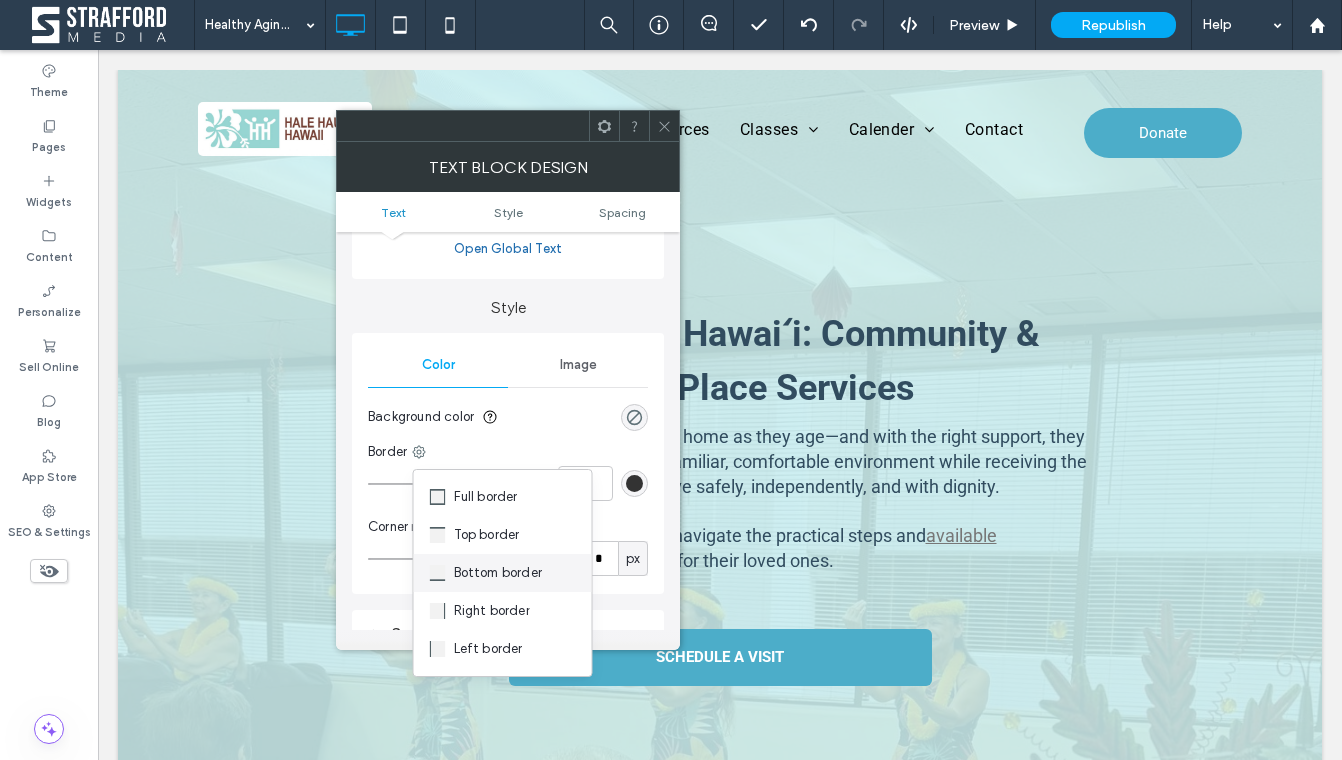 click on "Bottom border" at bounding box center [503, 573] 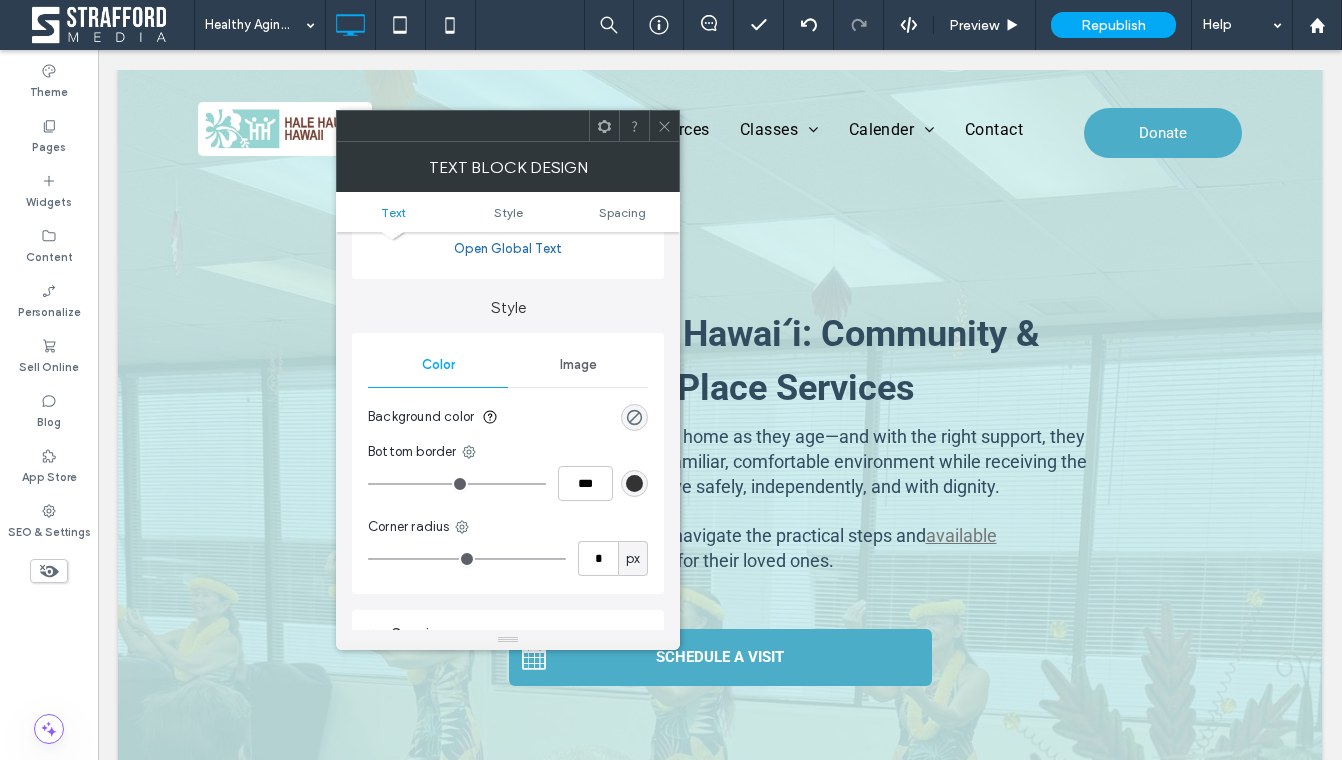 click at bounding box center (634, 483) 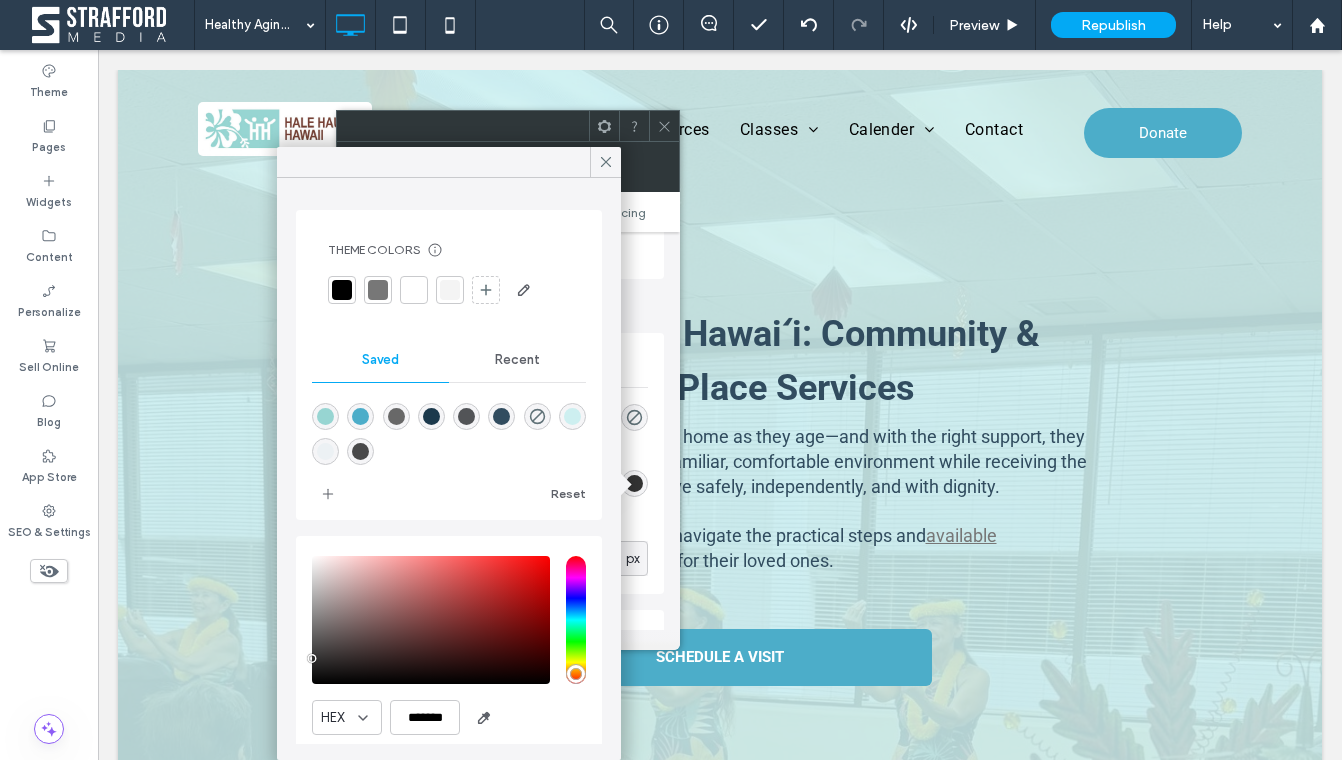 click at bounding box center [414, 290] 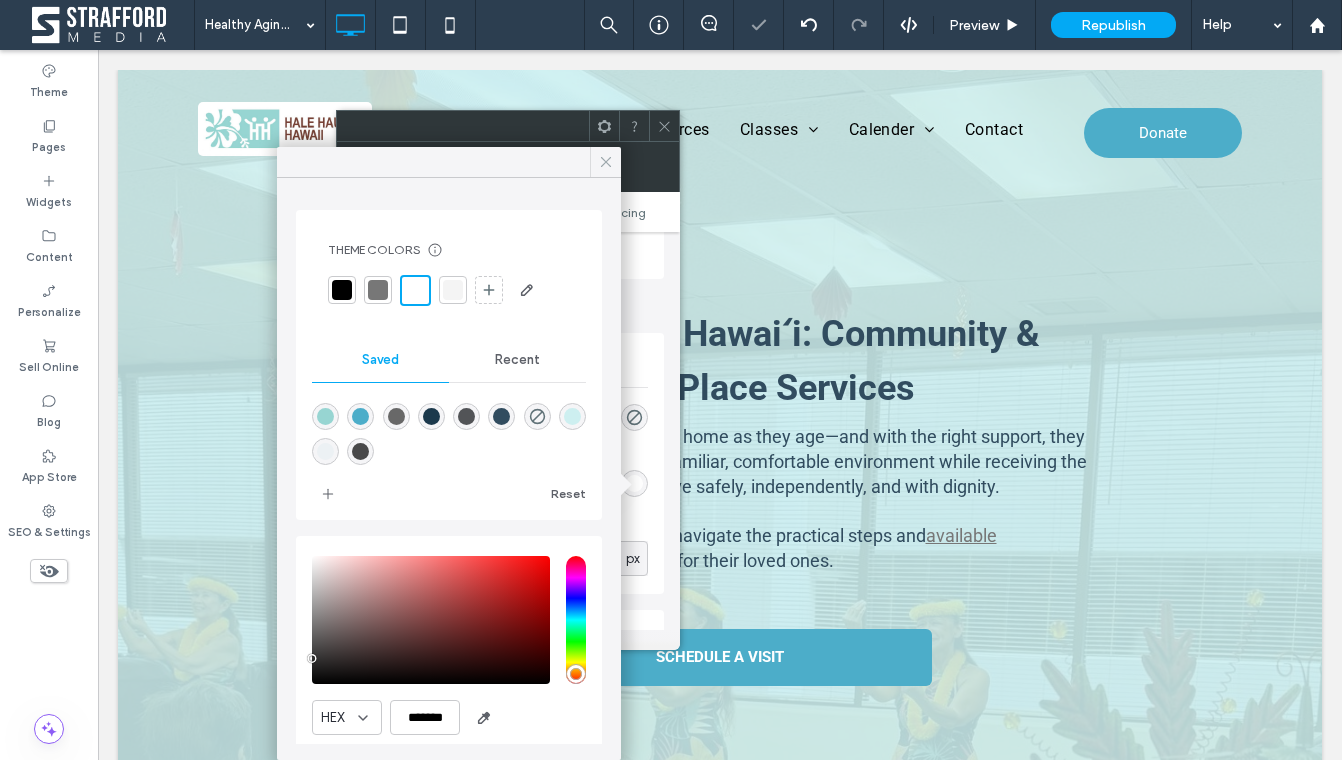 click 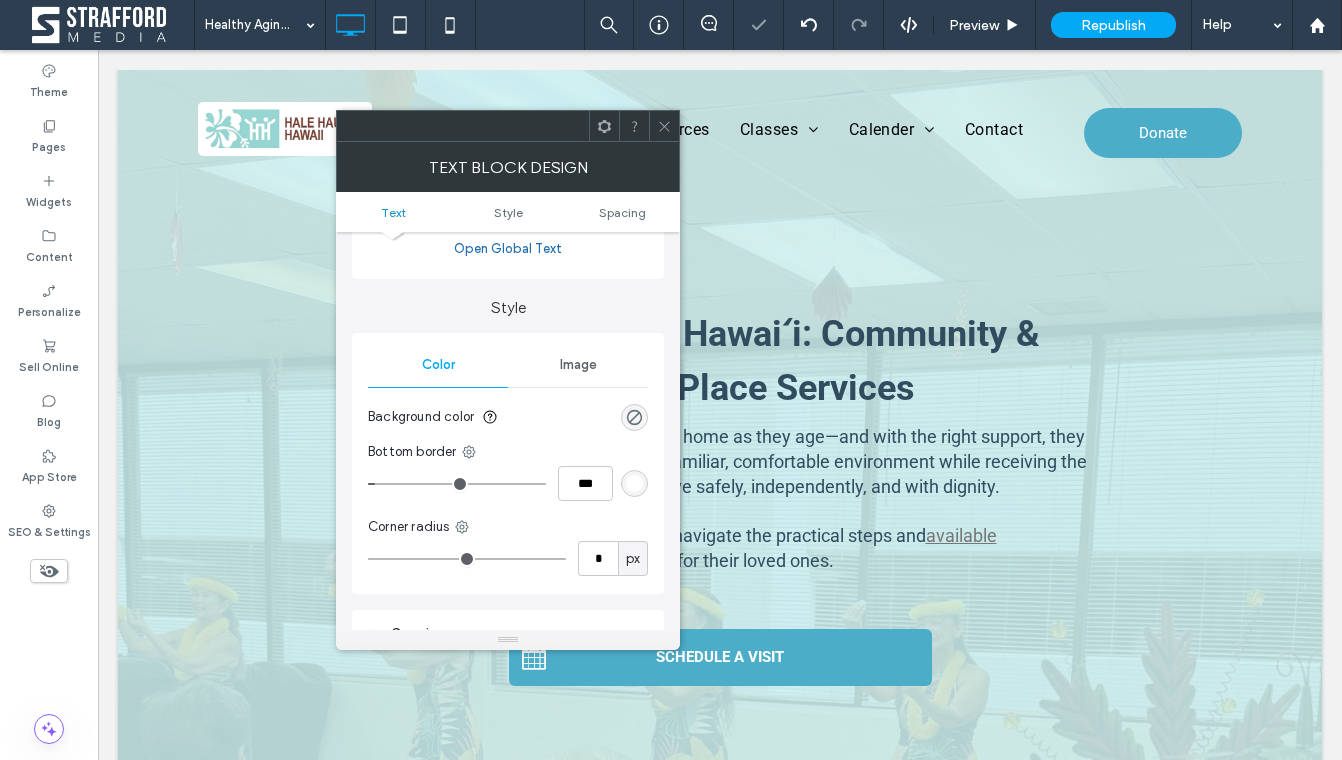 click 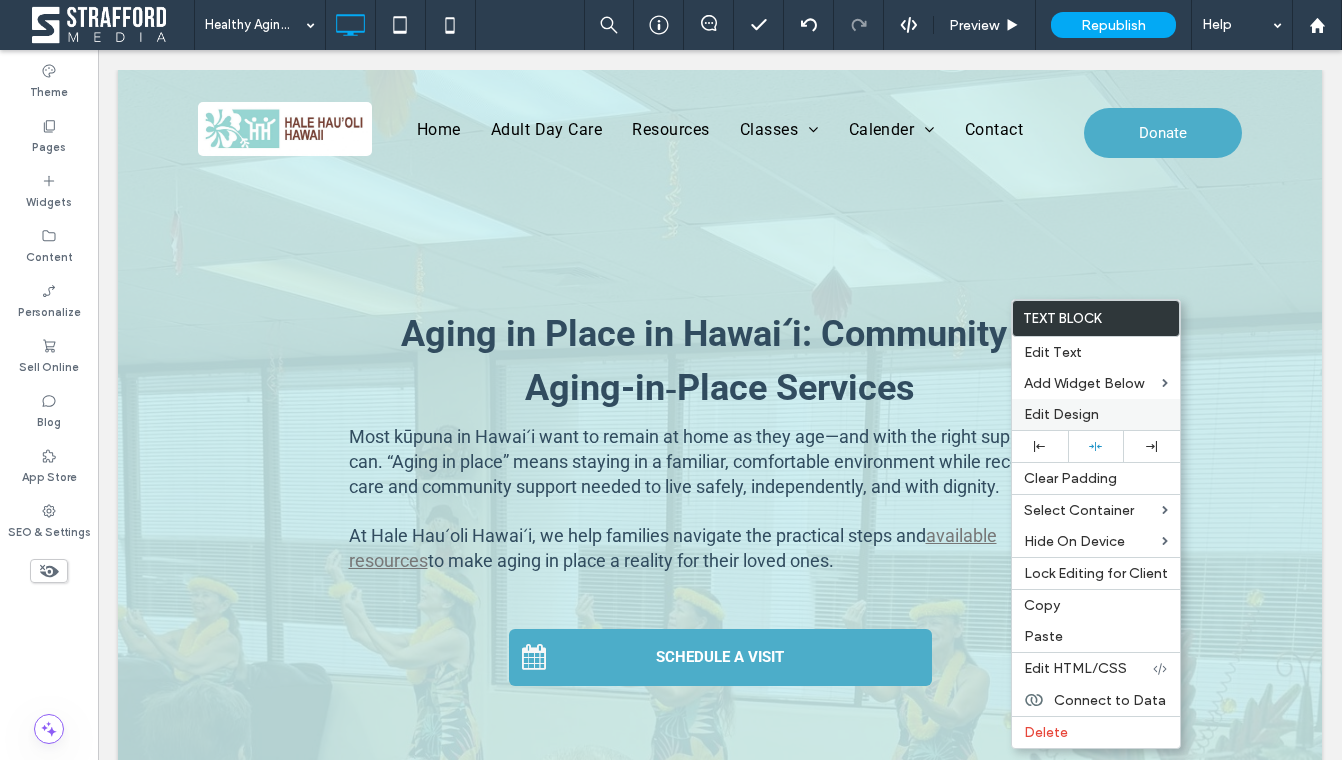 click on "Edit Design" at bounding box center (1061, 414) 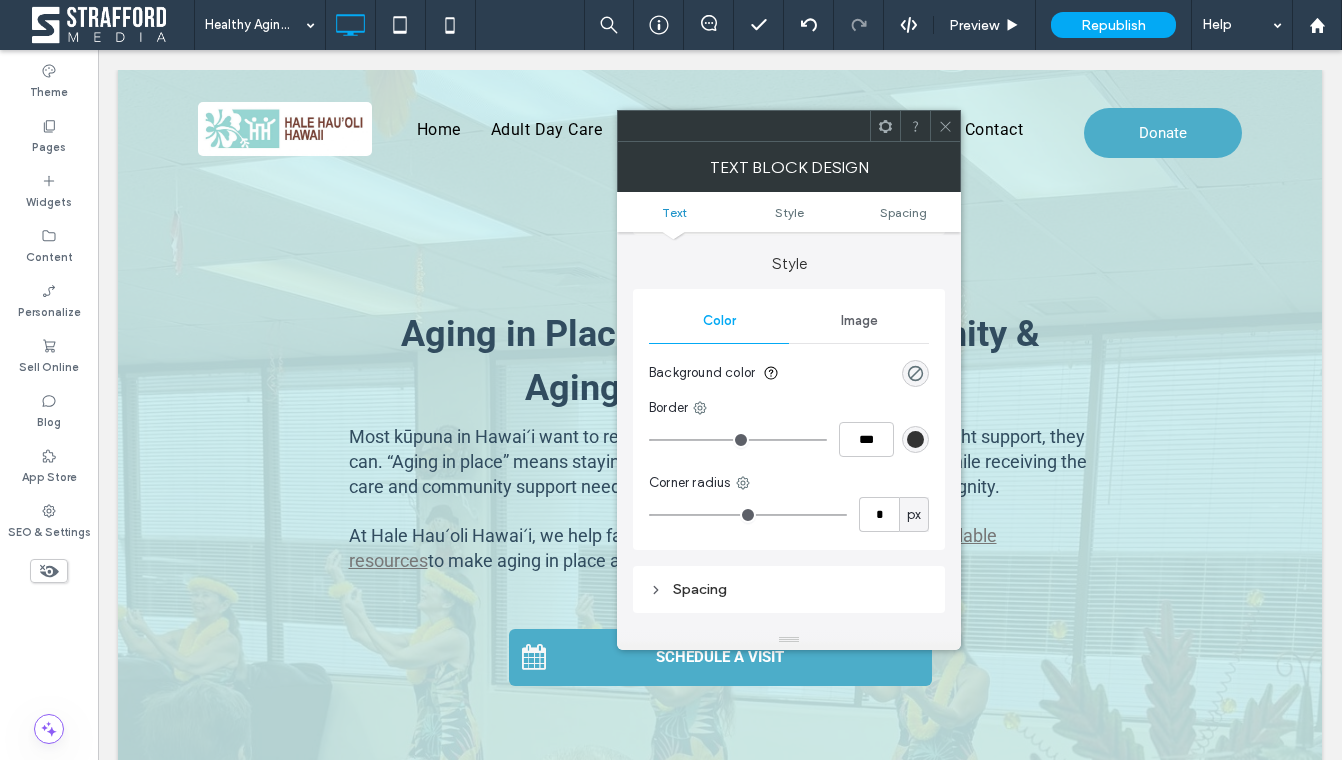 scroll, scrollTop: 212, scrollLeft: 0, axis: vertical 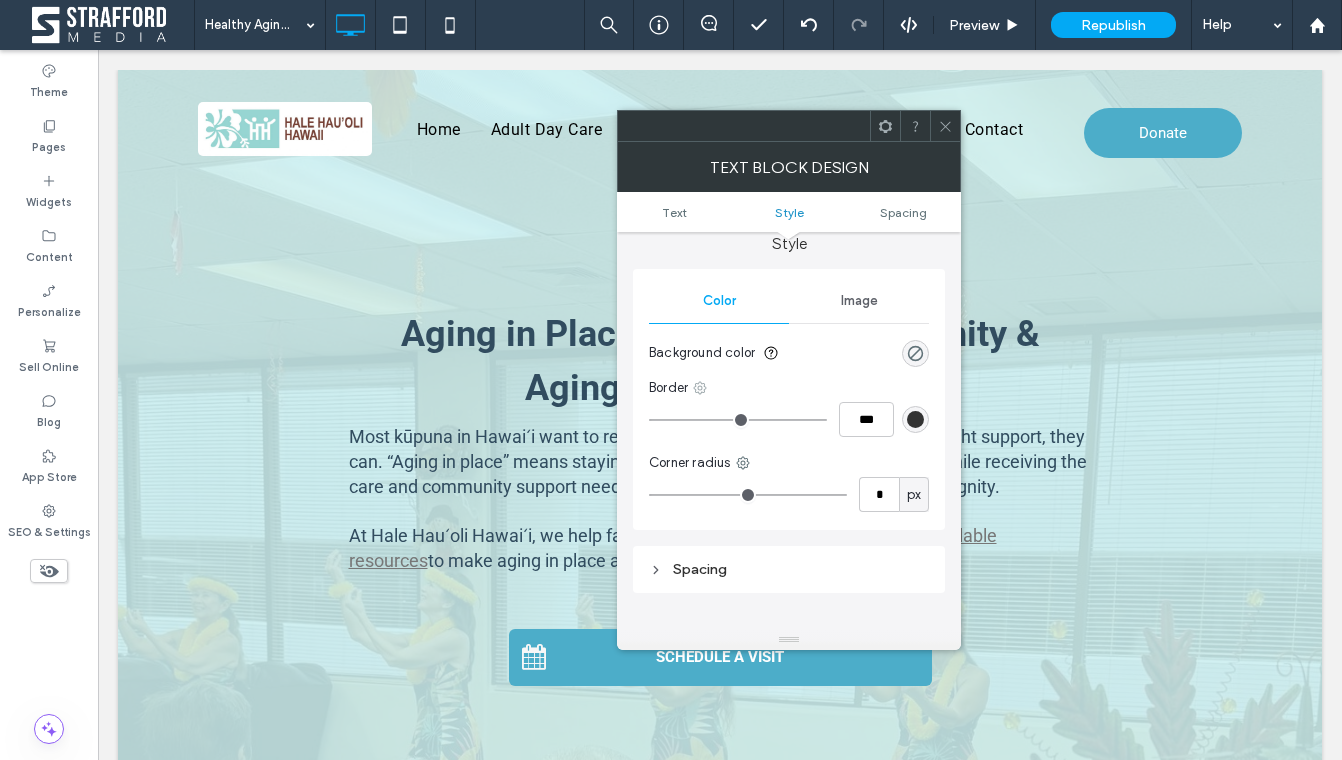 click 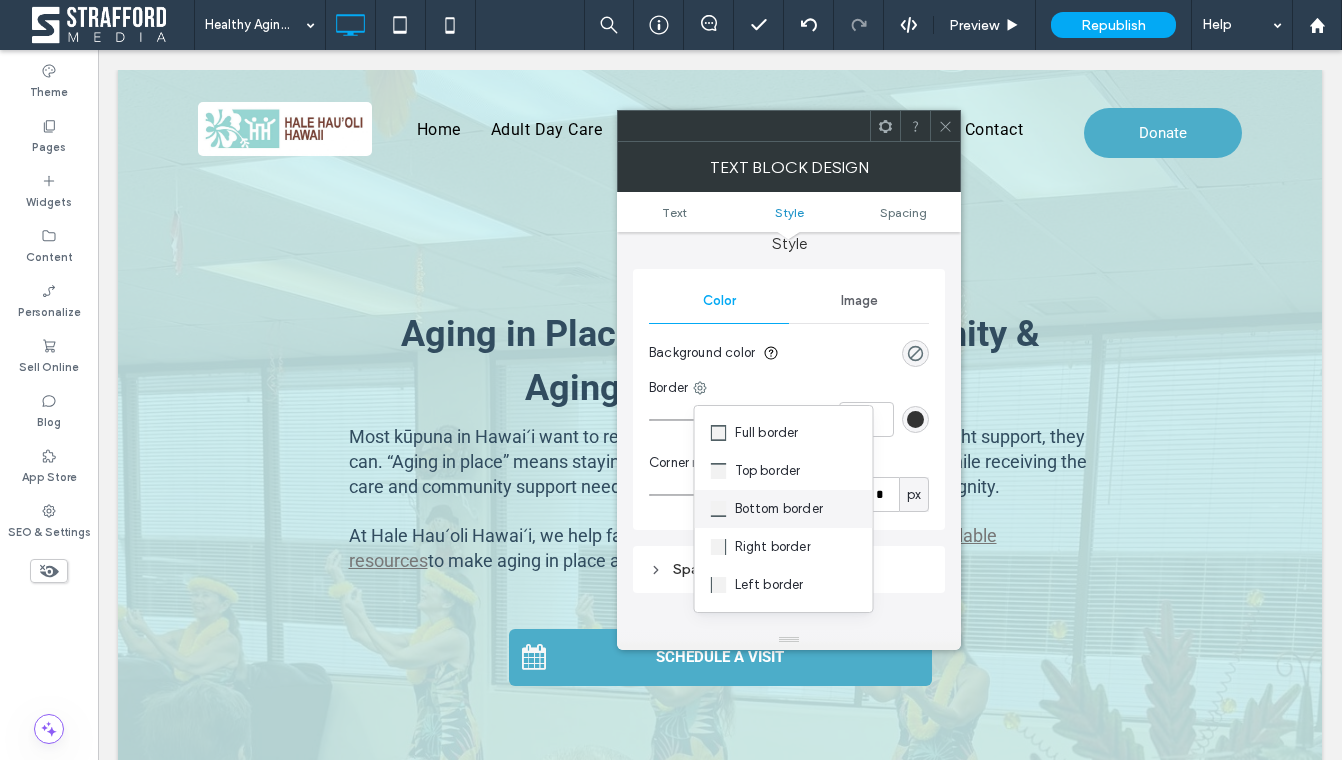 click on "Bottom border" at bounding box center (779, 509) 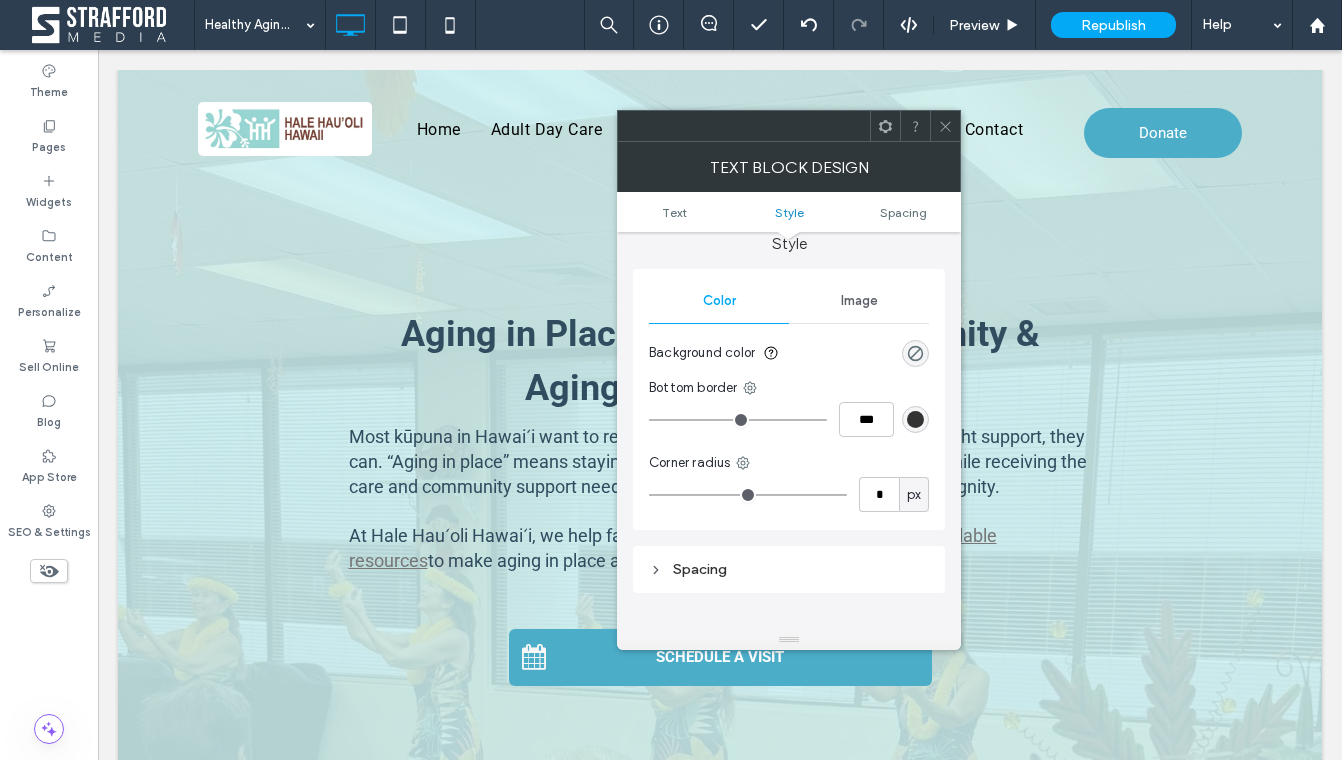 click at bounding box center [915, 419] 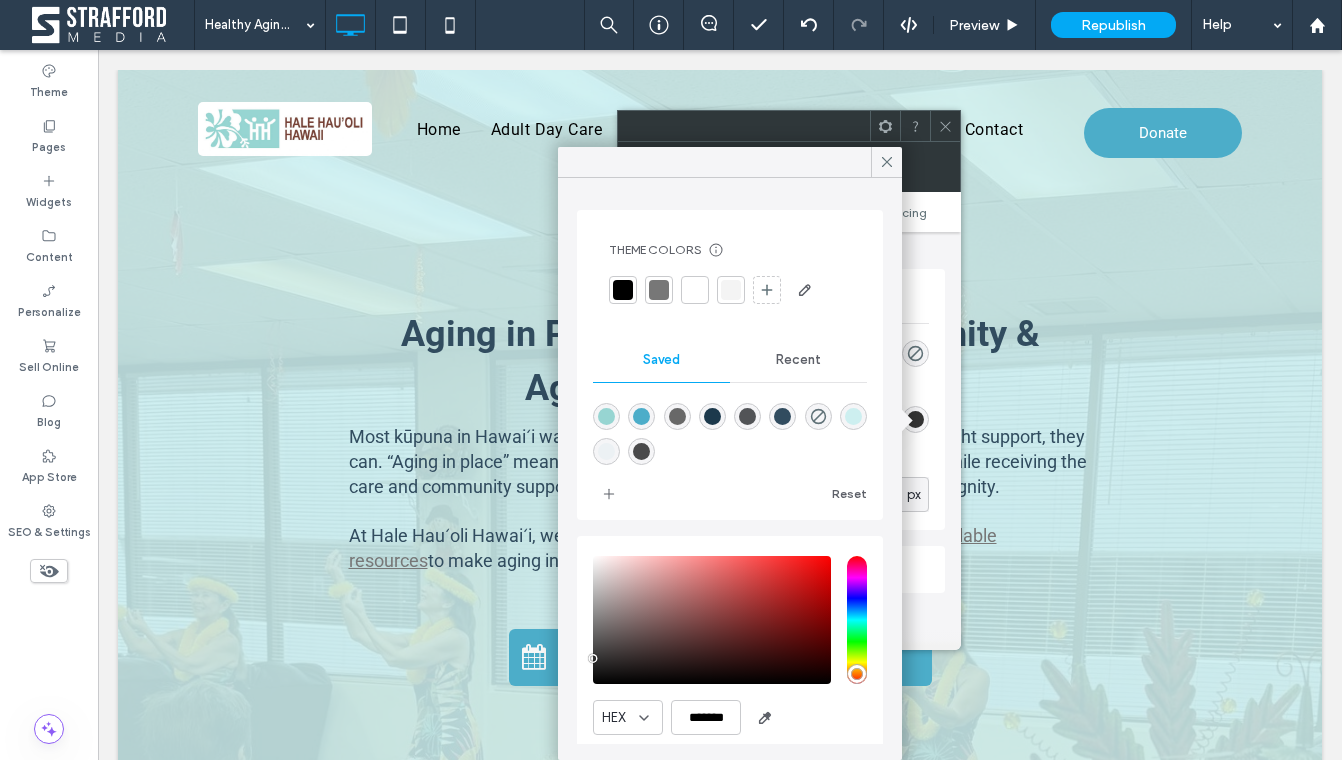 click at bounding box center [695, 290] 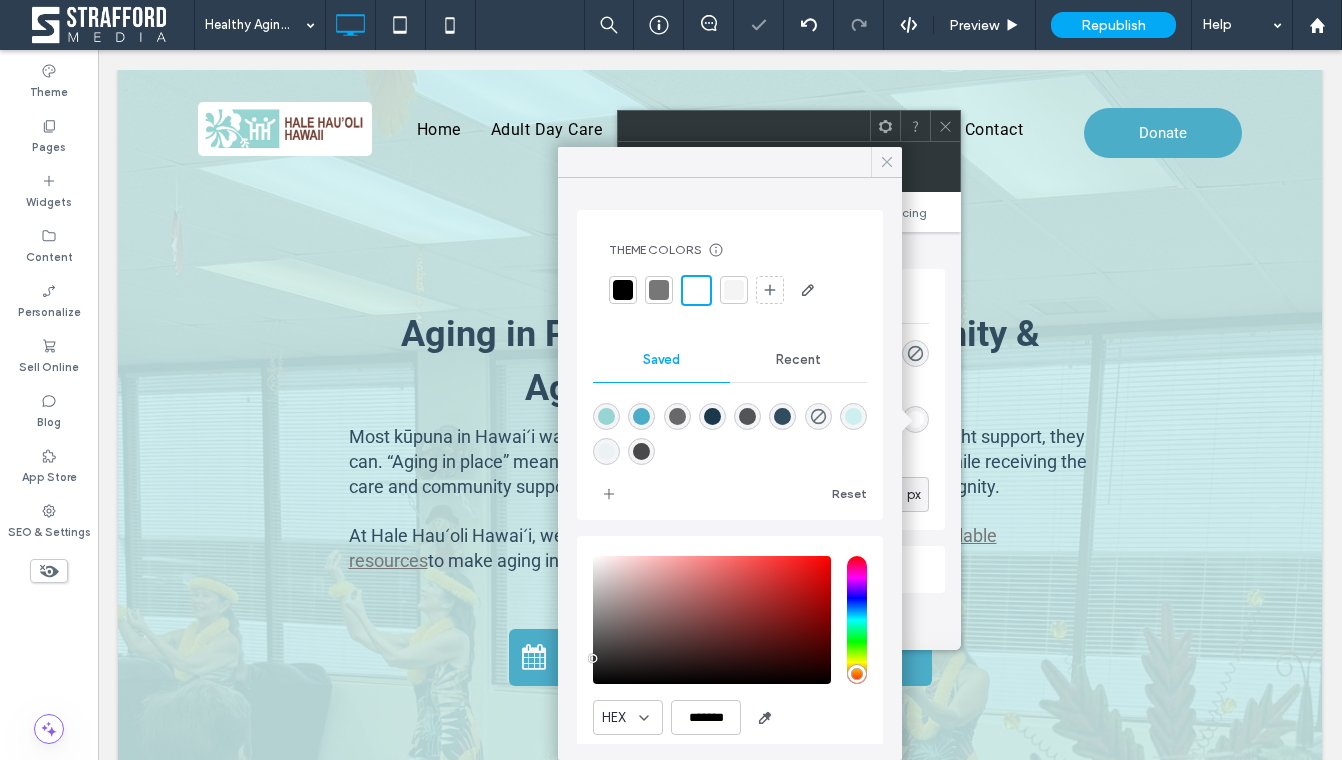 click 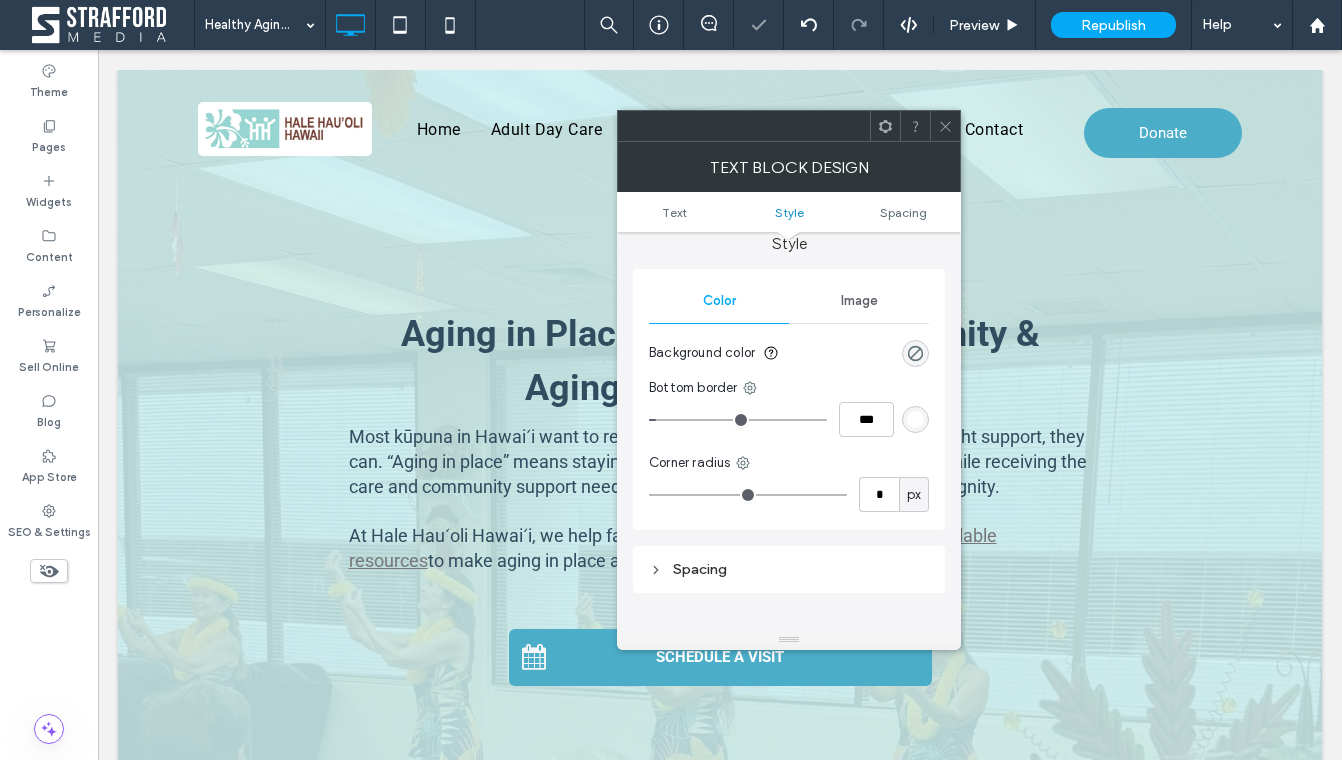 click 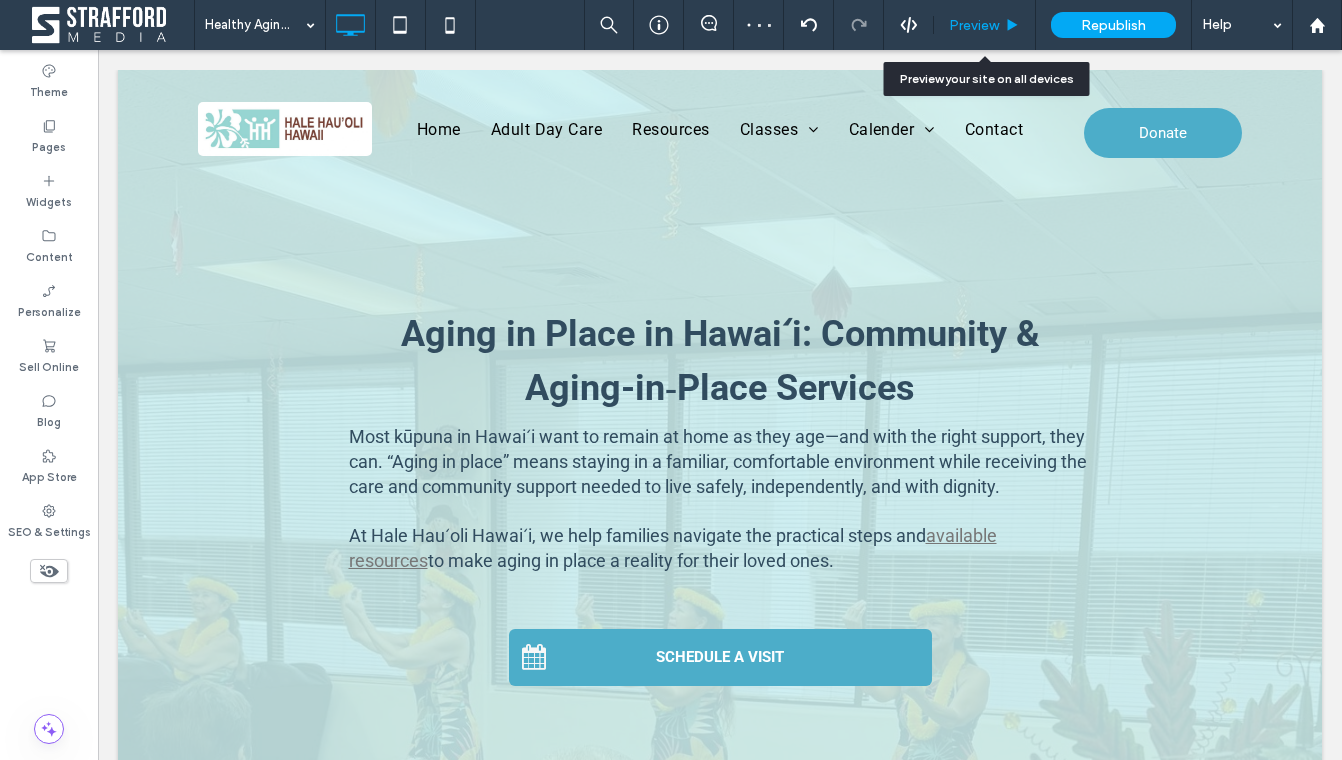 click on "Preview" at bounding box center (974, 25) 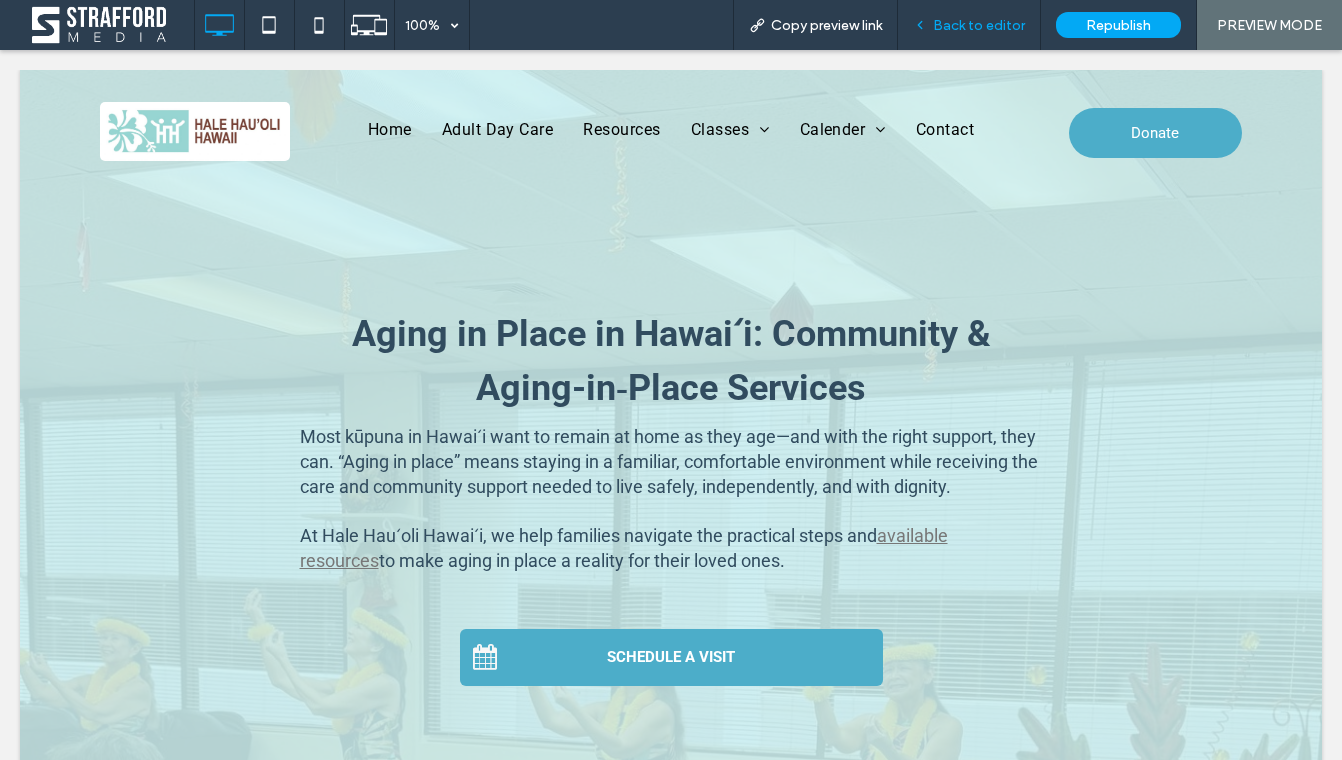 click on "Back to editor" at bounding box center [979, 25] 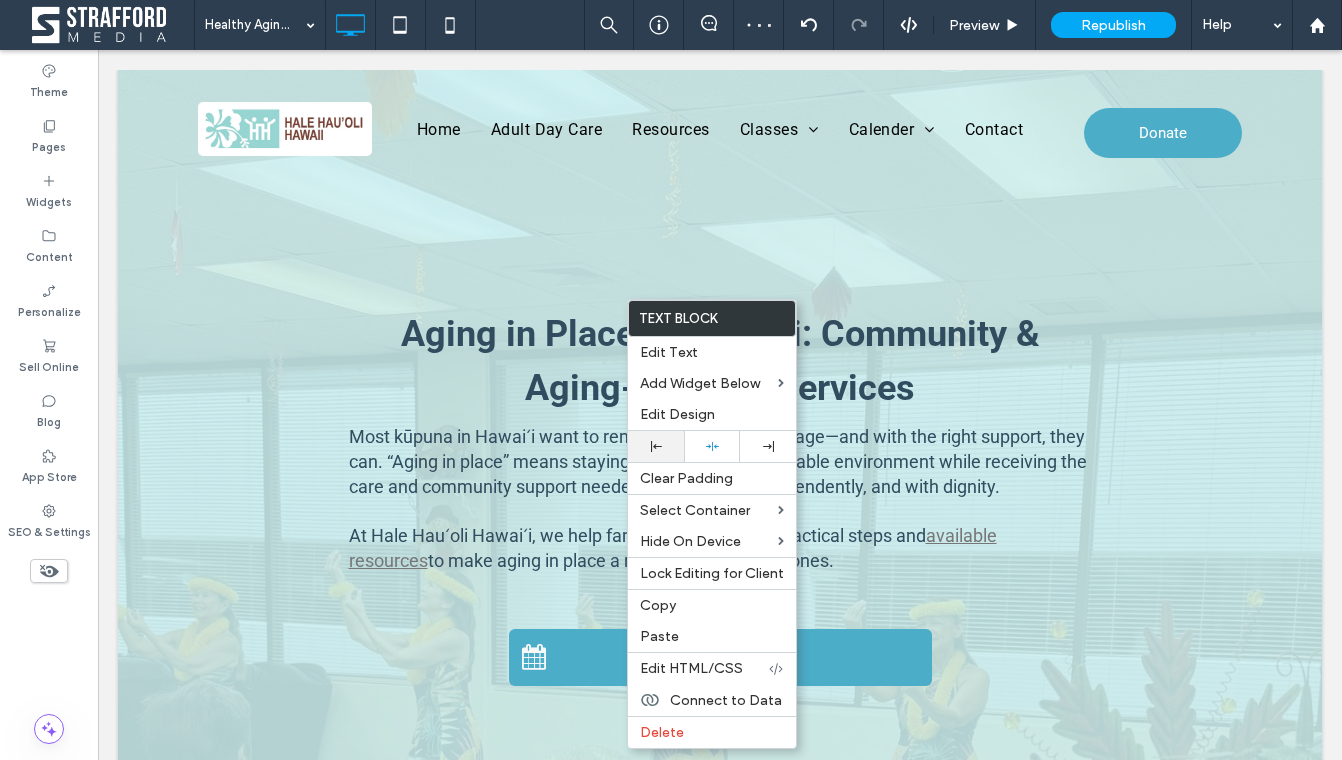 click at bounding box center (656, 446) 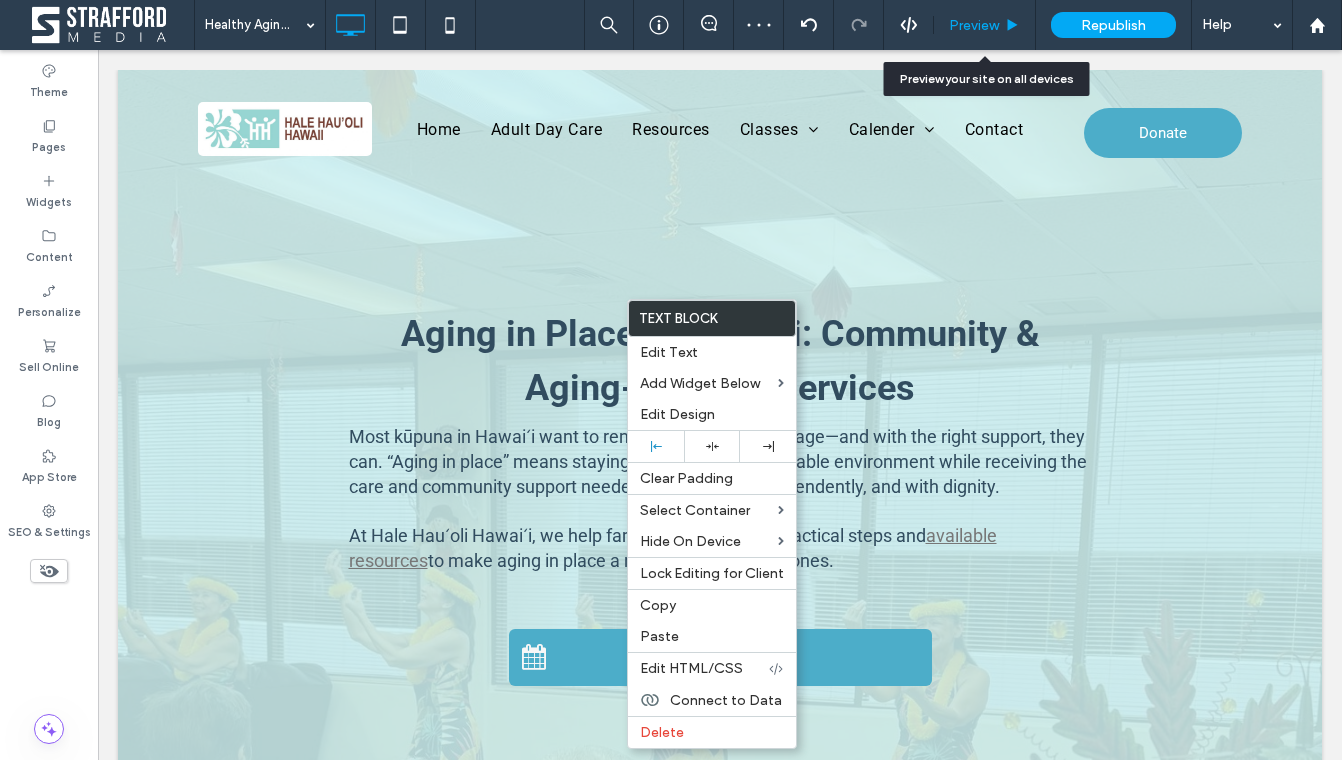 click on "Preview" at bounding box center (974, 25) 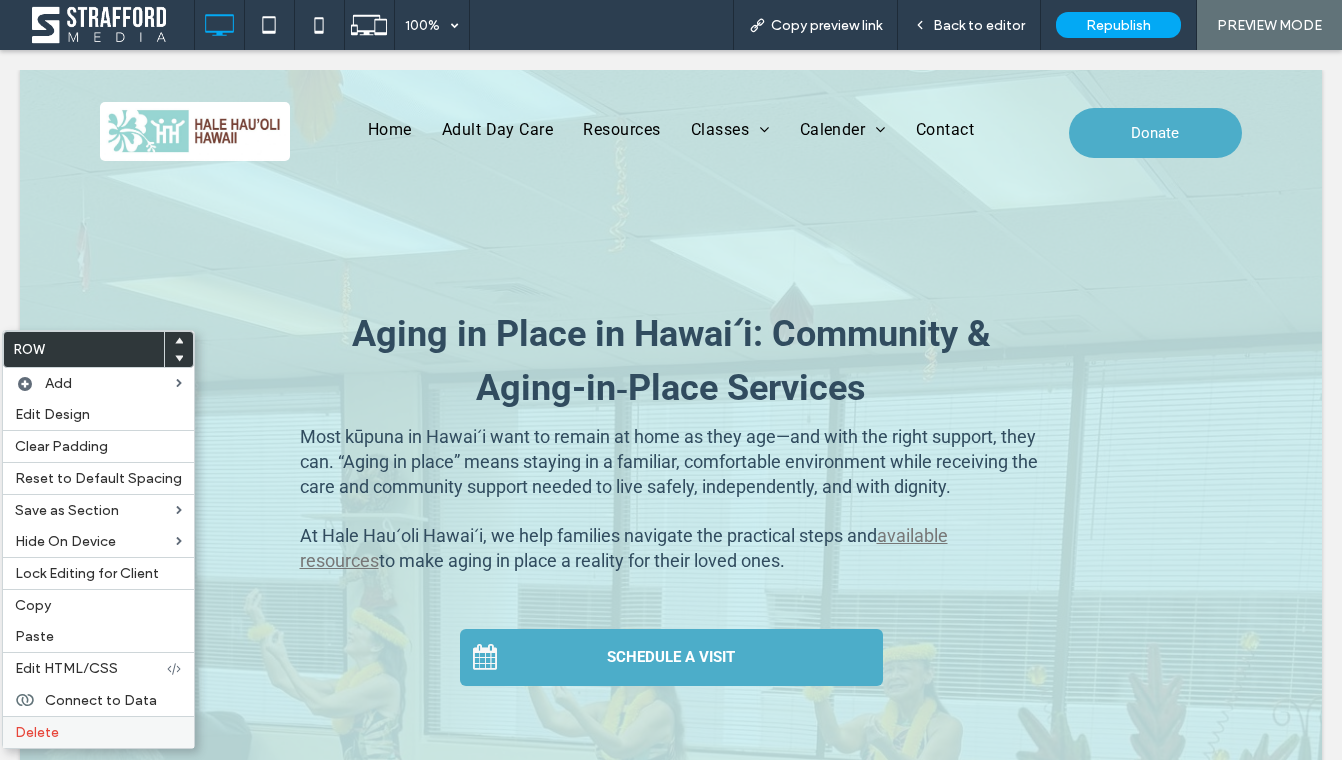 click on "Delete" at bounding box center [37, 732] 